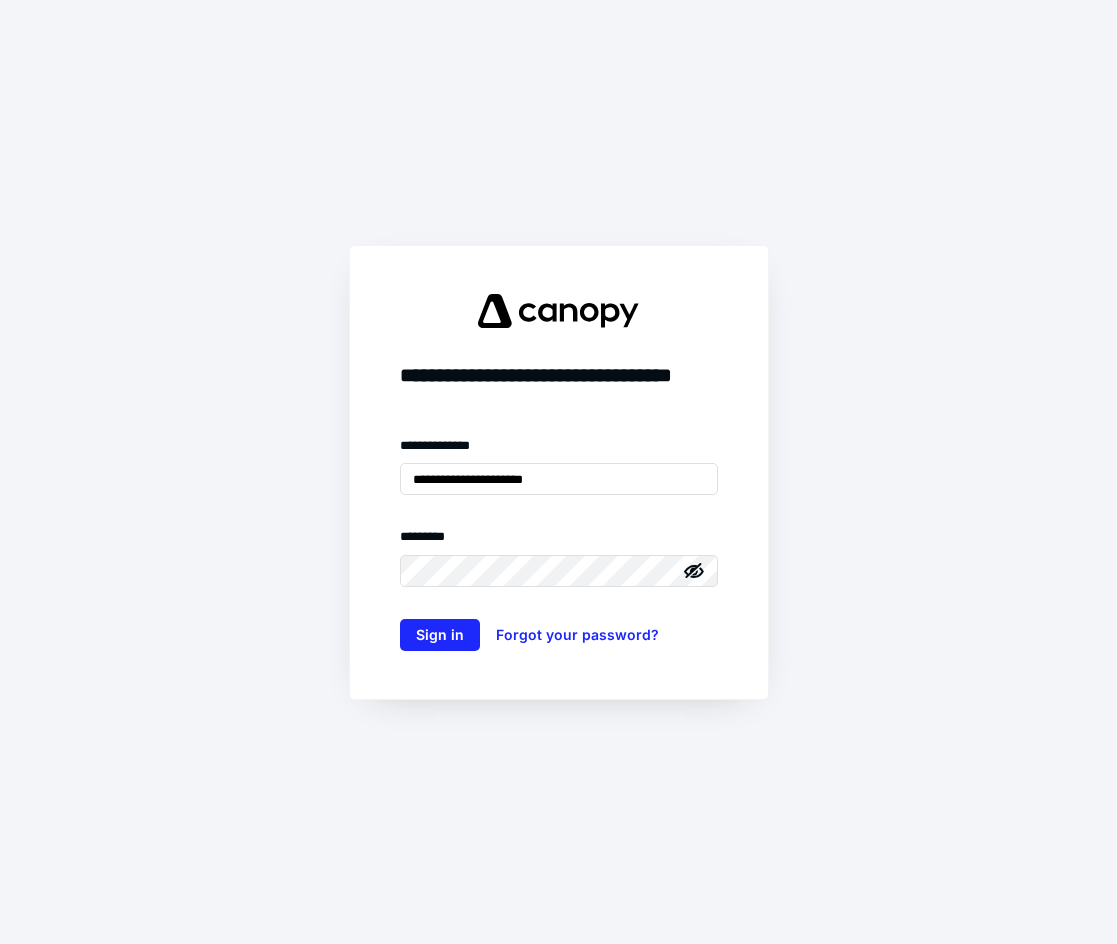 scroll, scrollTop: 0, scrollLeft: 0, axis: both 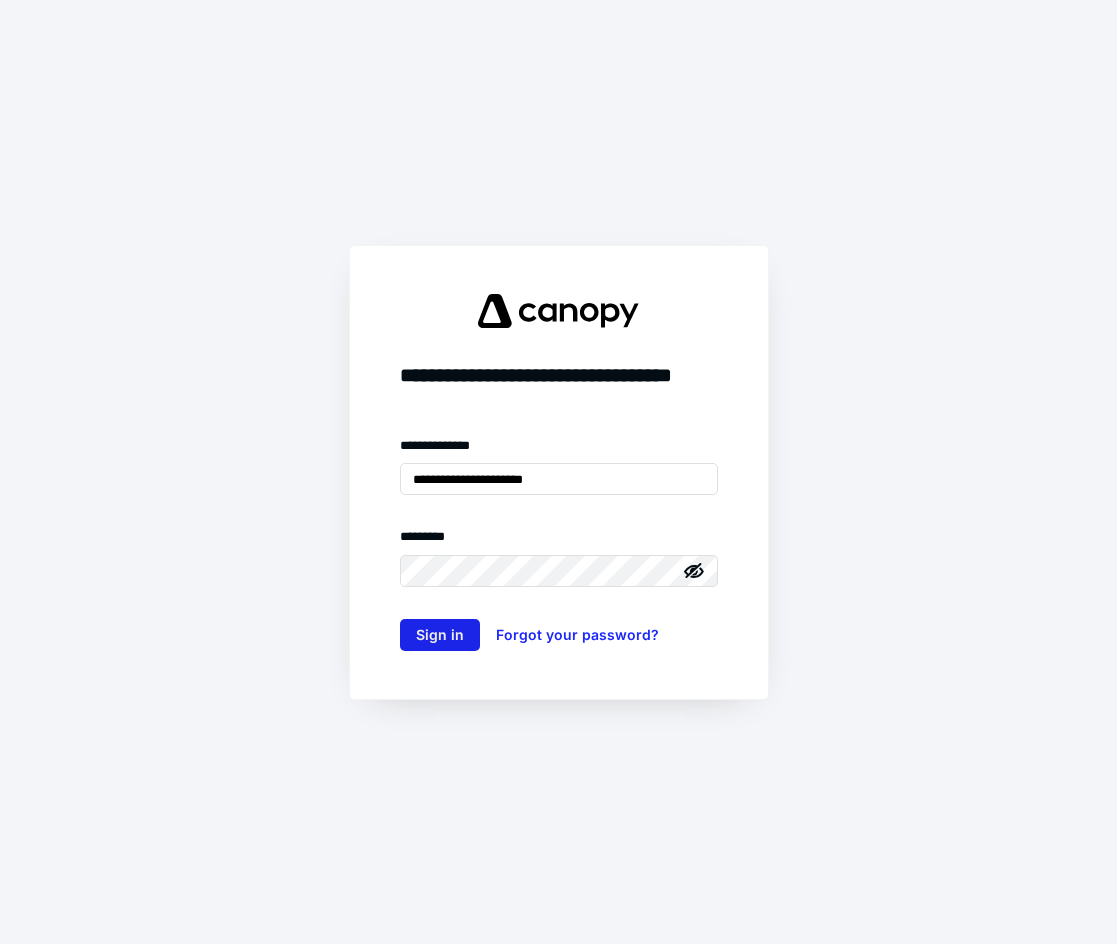 click on "Sign in" at bounding box center [440, 635] 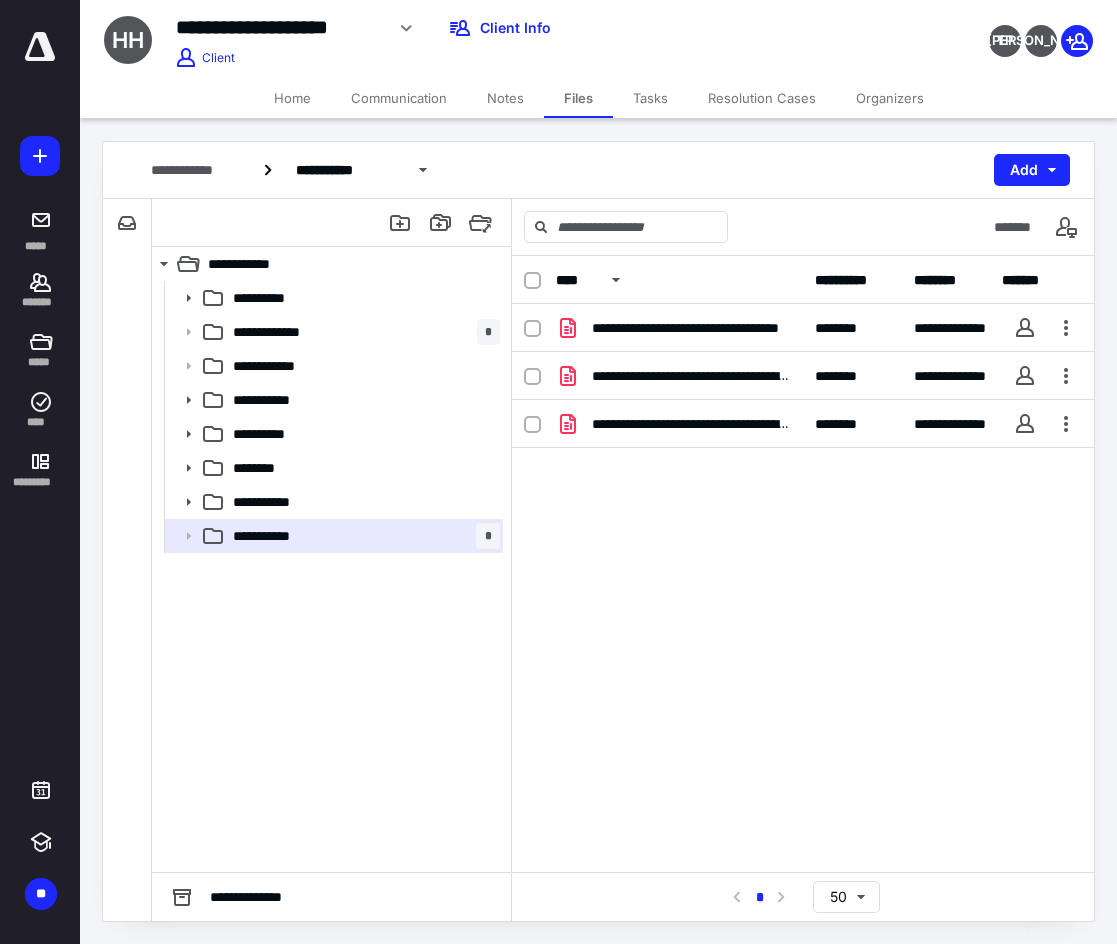scroll, scrollTop: 0, scrollLeft: 0, axis: both 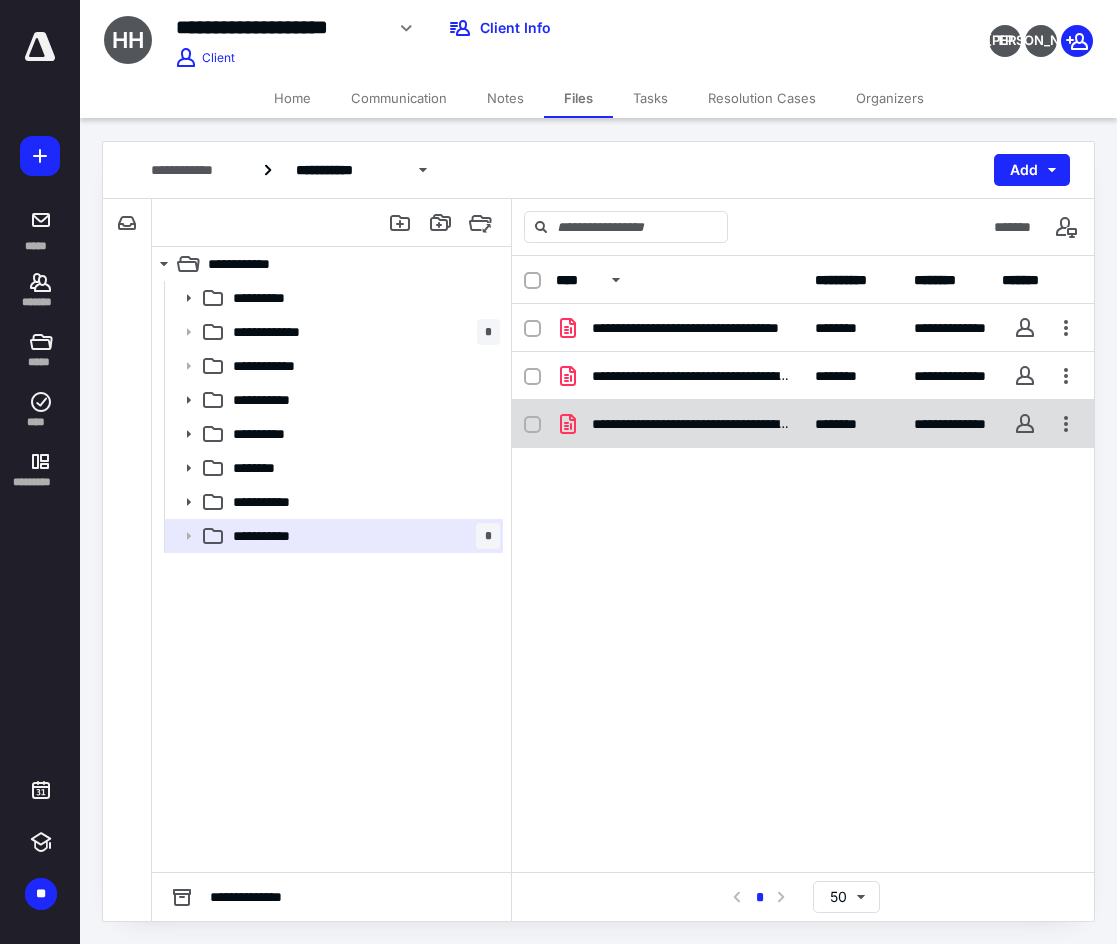 click on "**********" at bounding box center (803, 424) 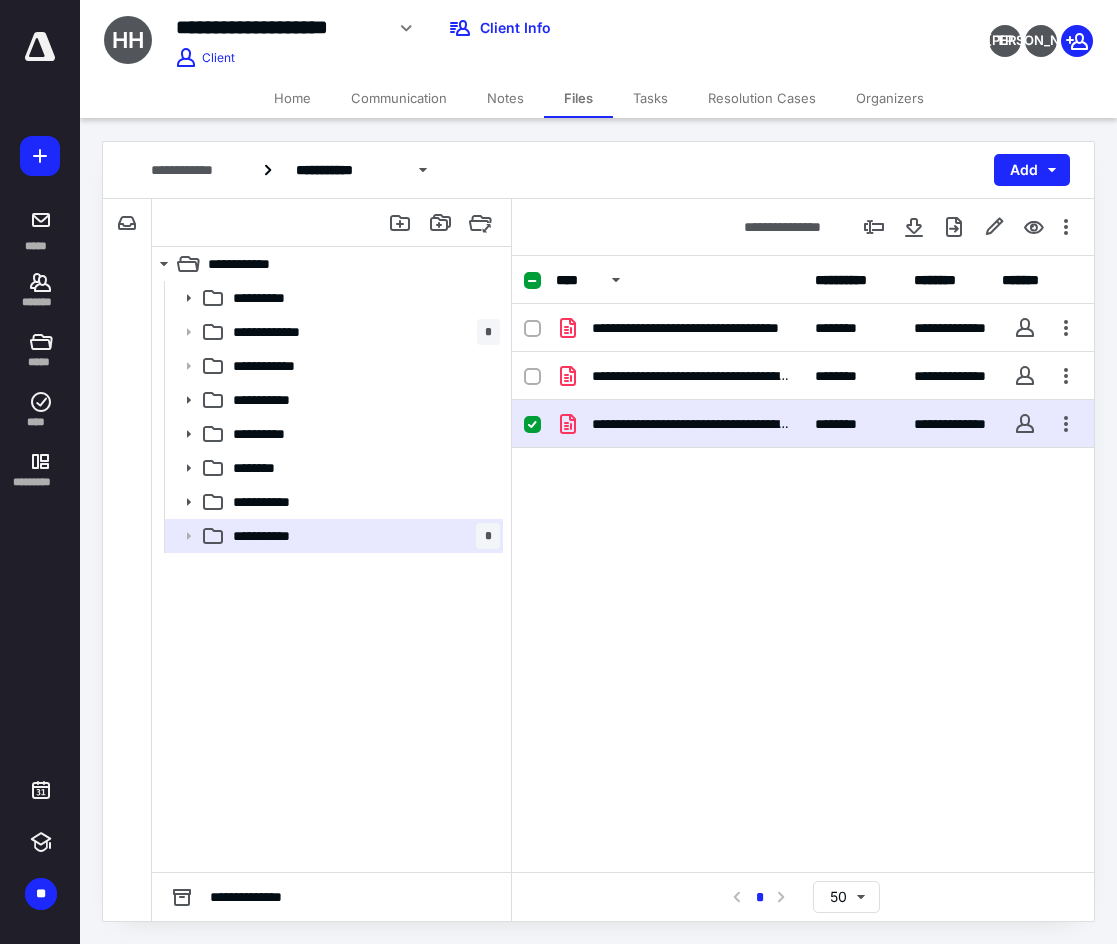 click on "**********" at bounding box center (803, 424) 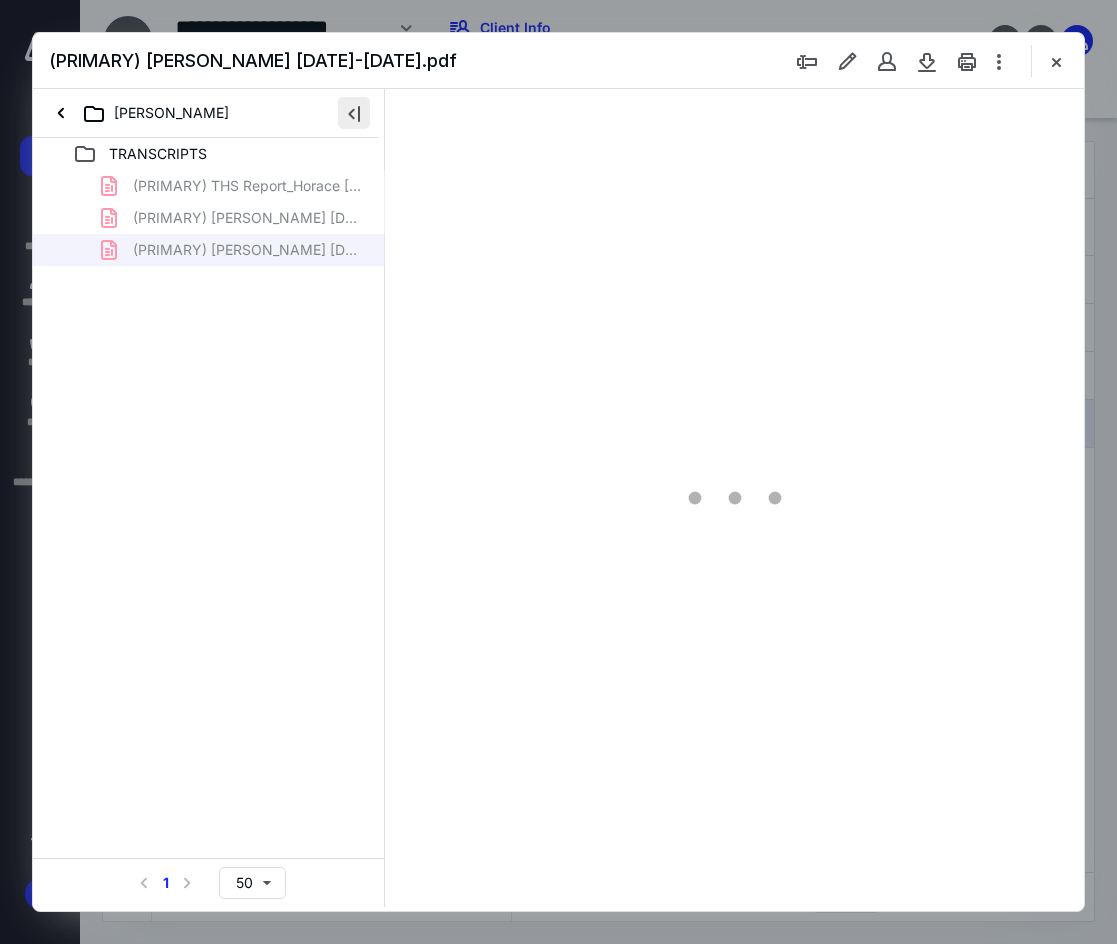 click at bounding box center [354, 113] 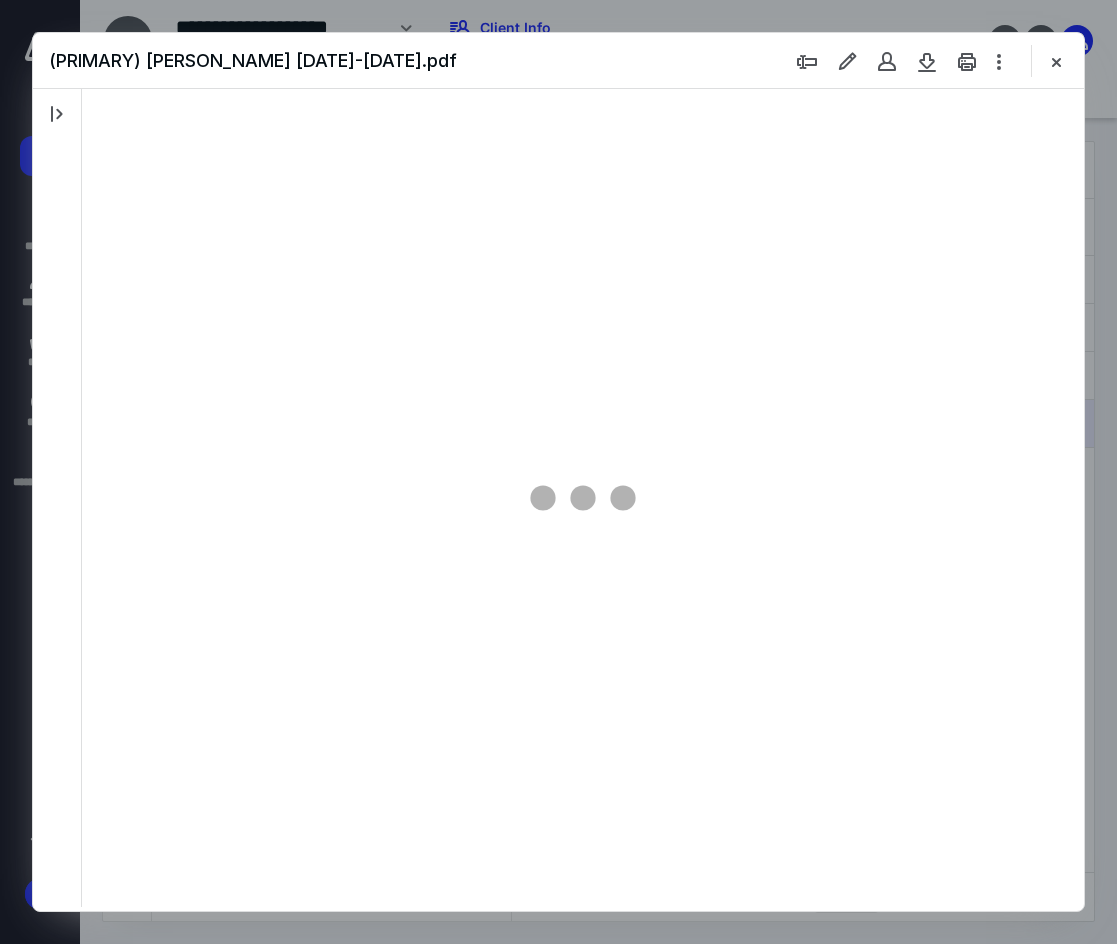 scroll, scrollTop: 0, scrollLeft: 0, axis: both 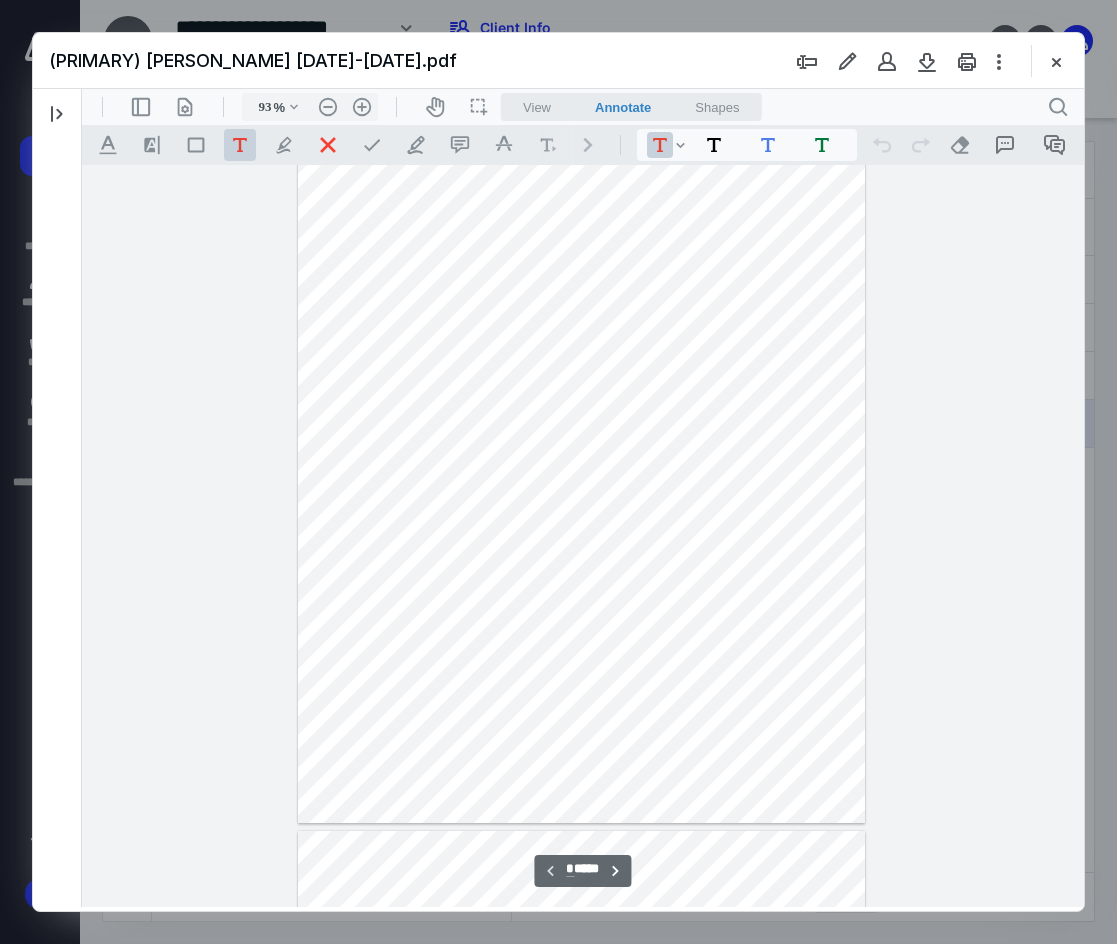 click on "View" at bounding box center [537, 107] 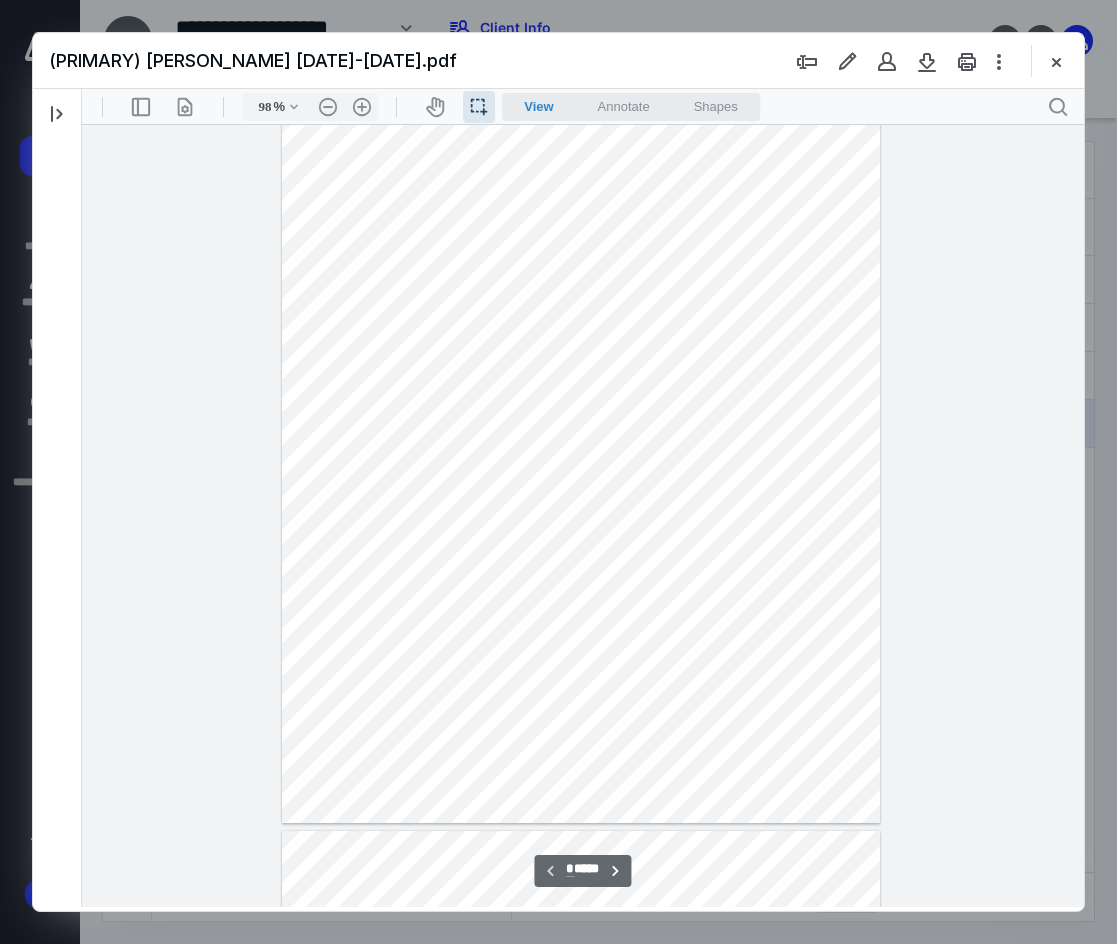 scroll, scrollTop: 40, scrollLeft: 0, axis: vertical 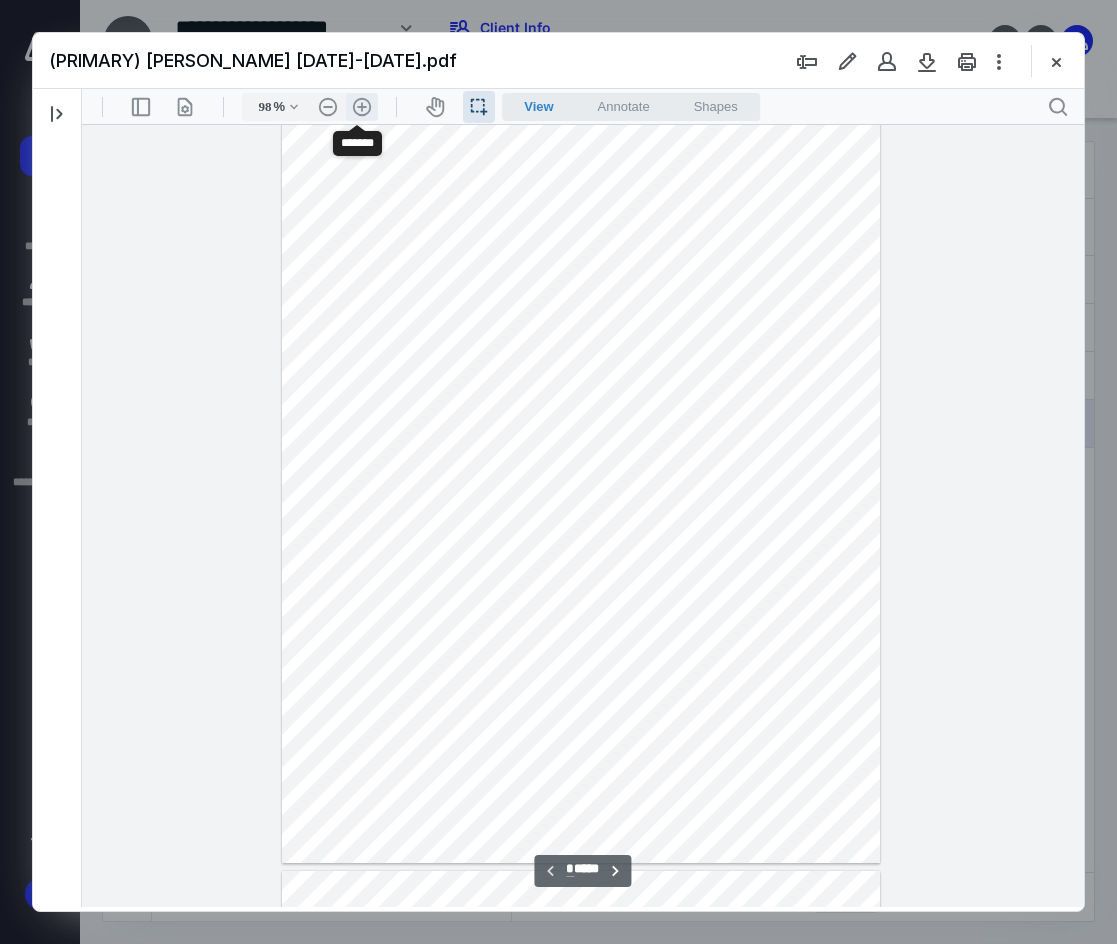 click on ".cls-1{fill:#abb0c4;} icon - header - zoom - in - line" at bounding box center (362, 107) 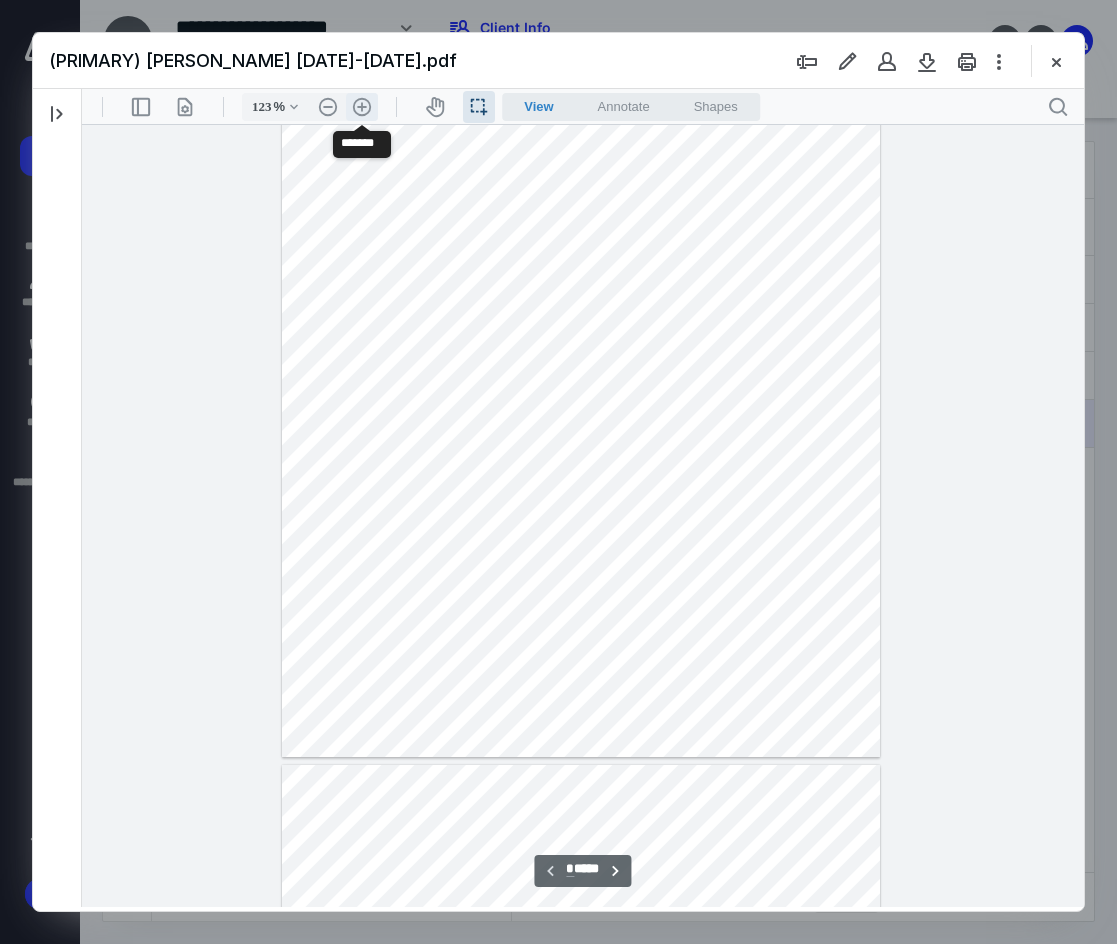 click on ".cls-1{fill:#abb0c4;} icon - header - zoom - in - line" at bounding box center (362, 107) 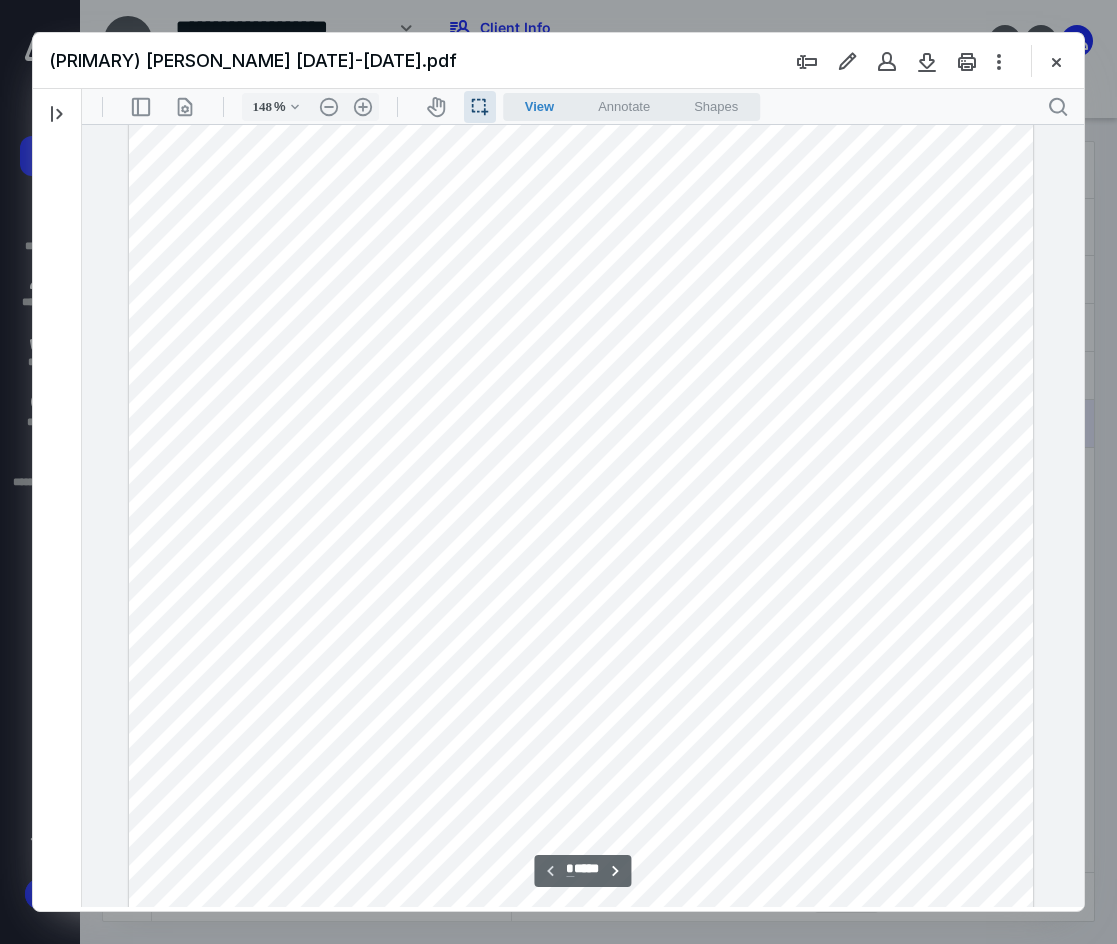 scroll, scrollTop: 0, scrollLeft: 0, axis: both 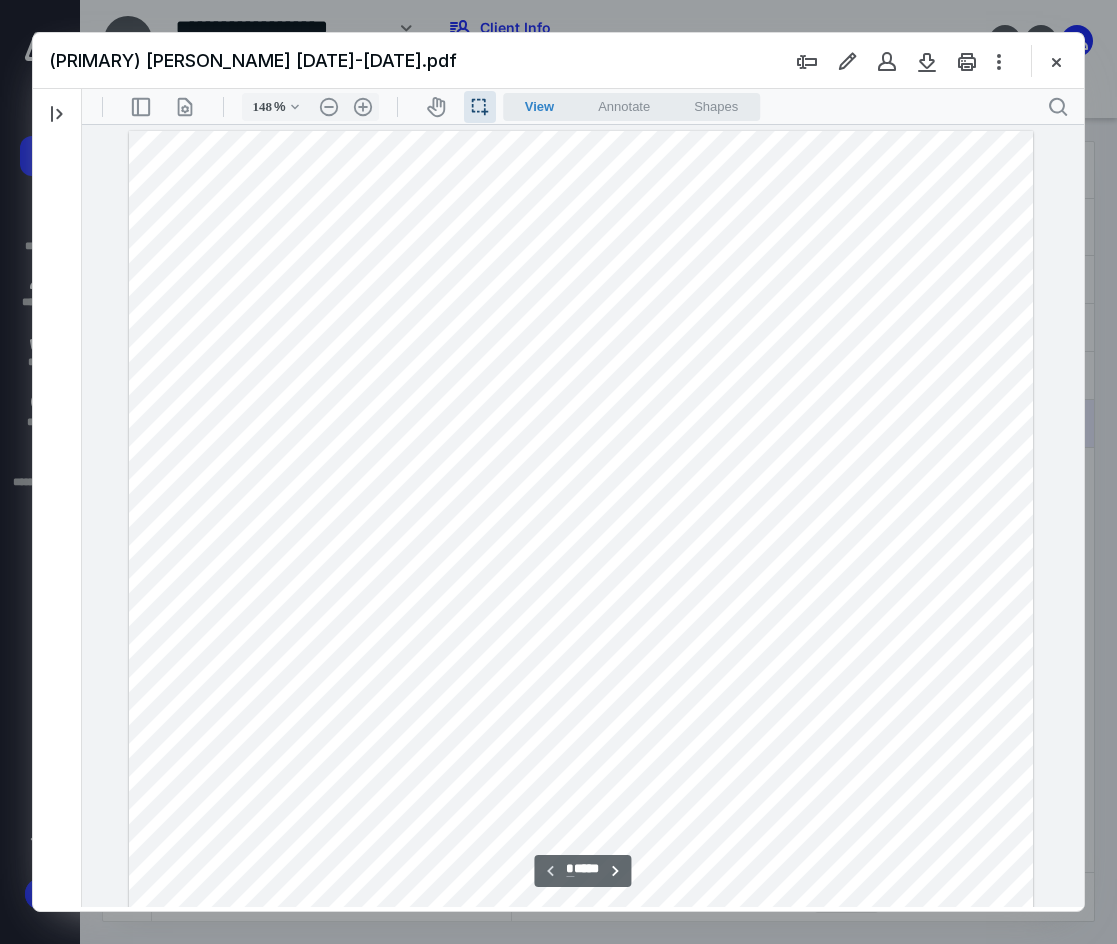drag, startPoint x: 299, startPoint y: 331, endPoint x: 394, endPoint y: 334, distance: 95.047356 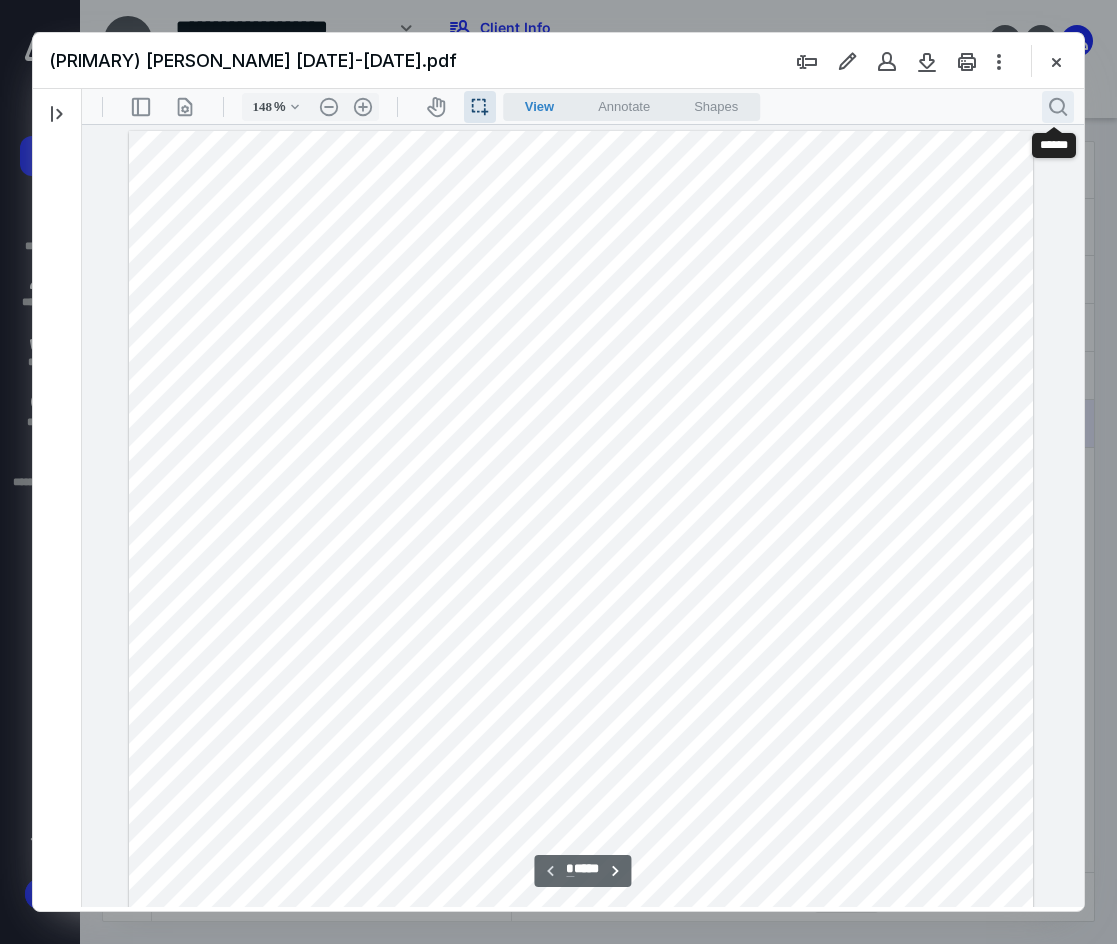 click on ".cls-1{fill:#abb0c4;} icon - header - search" at bounding box center [1058, 107] 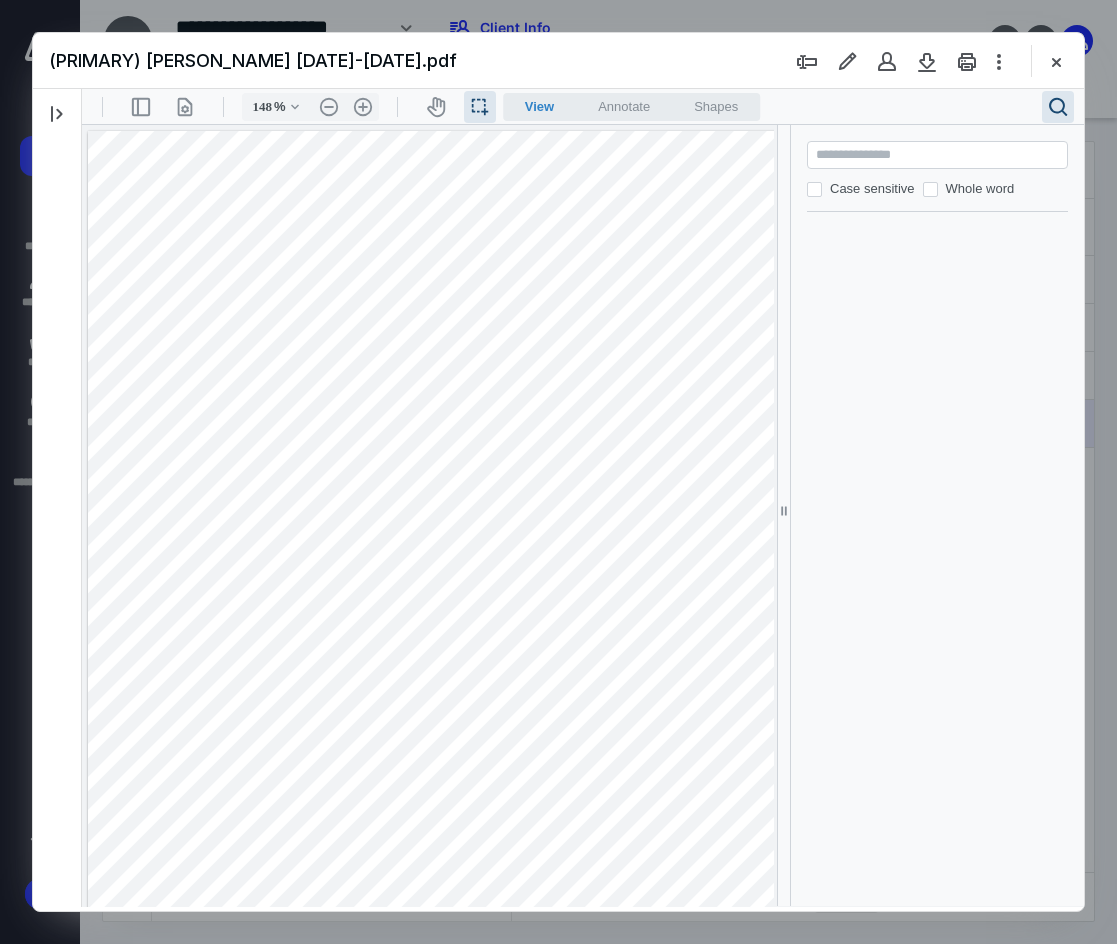 paste on "**********" 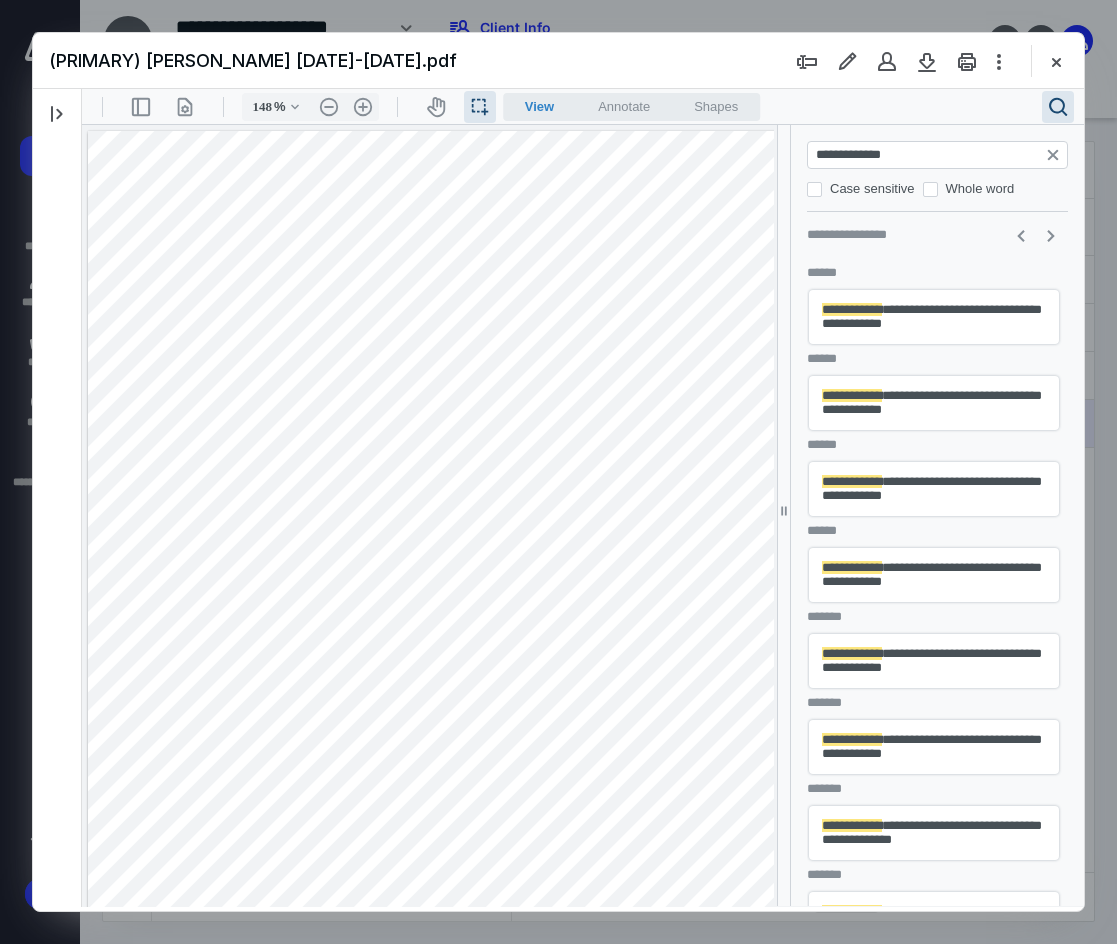 type on "**********" 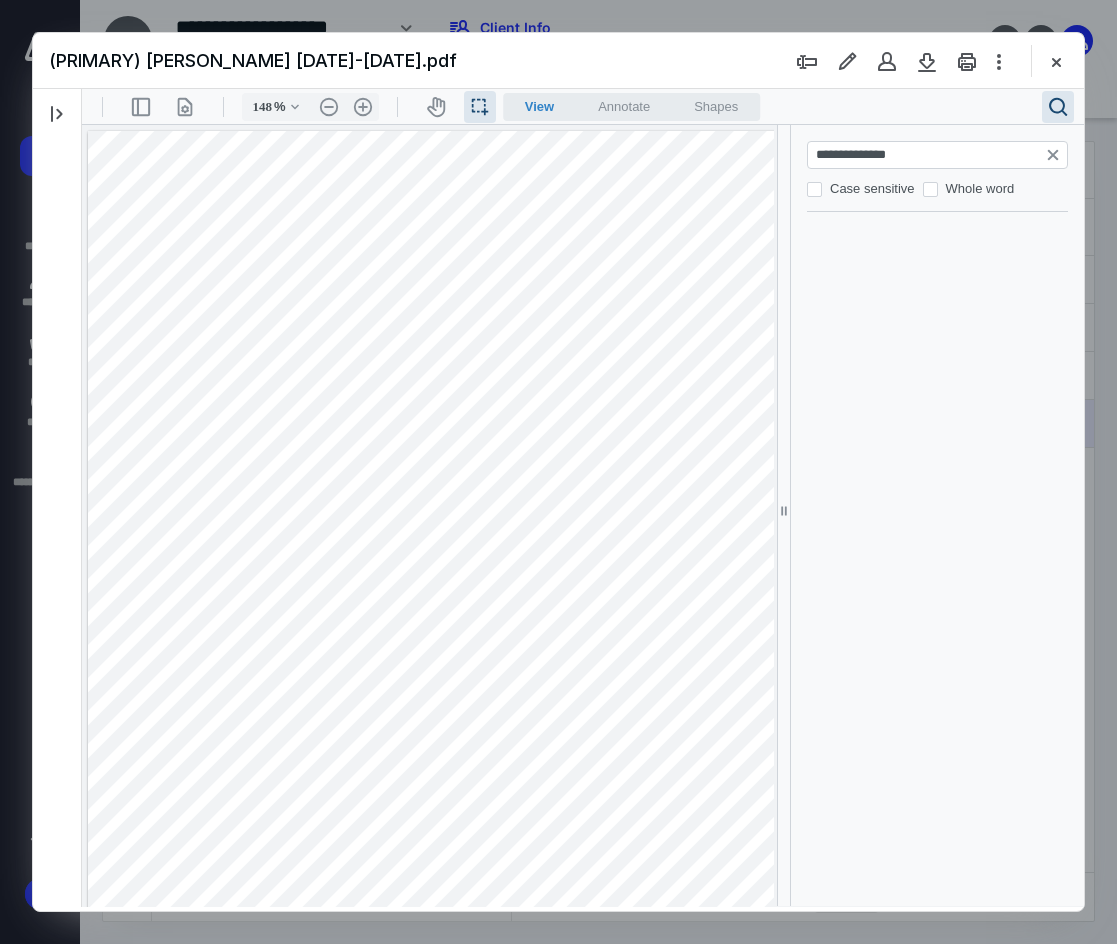 type on "**" 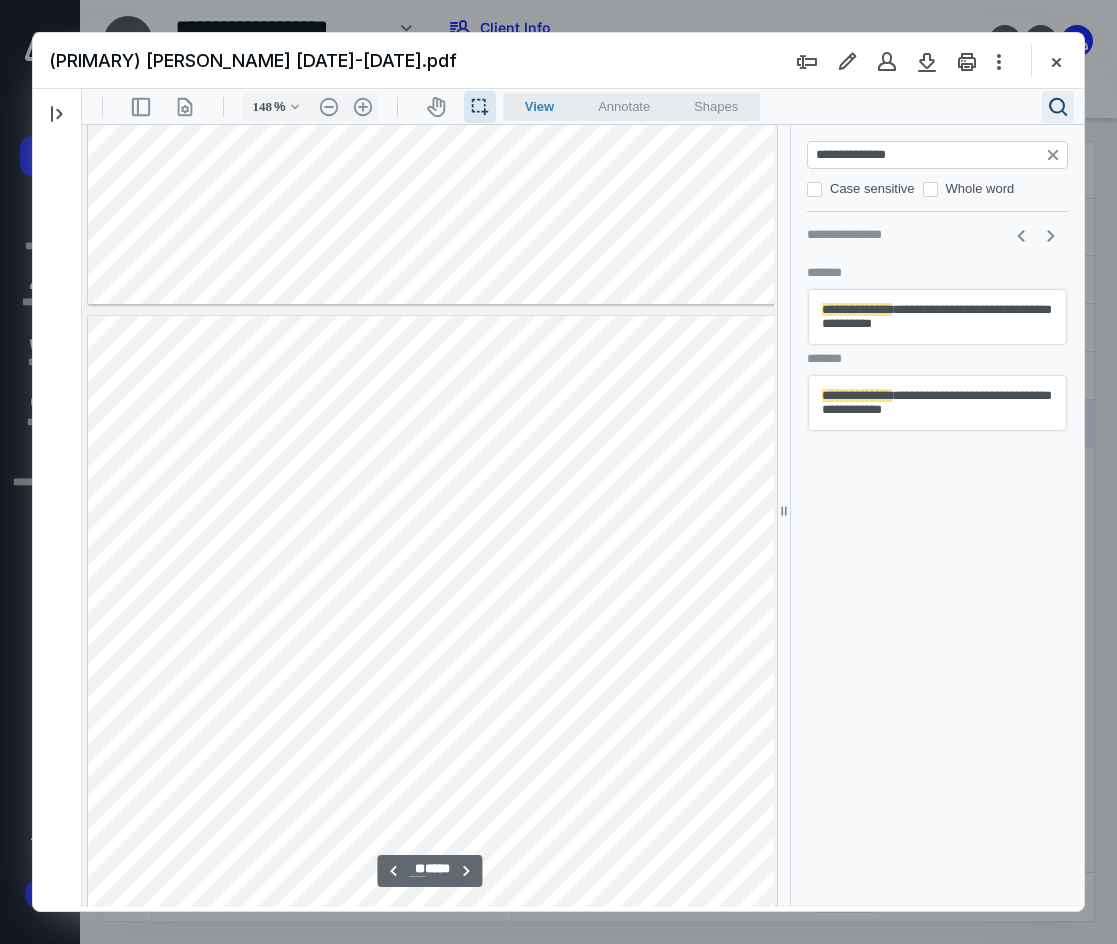 type on "**********" 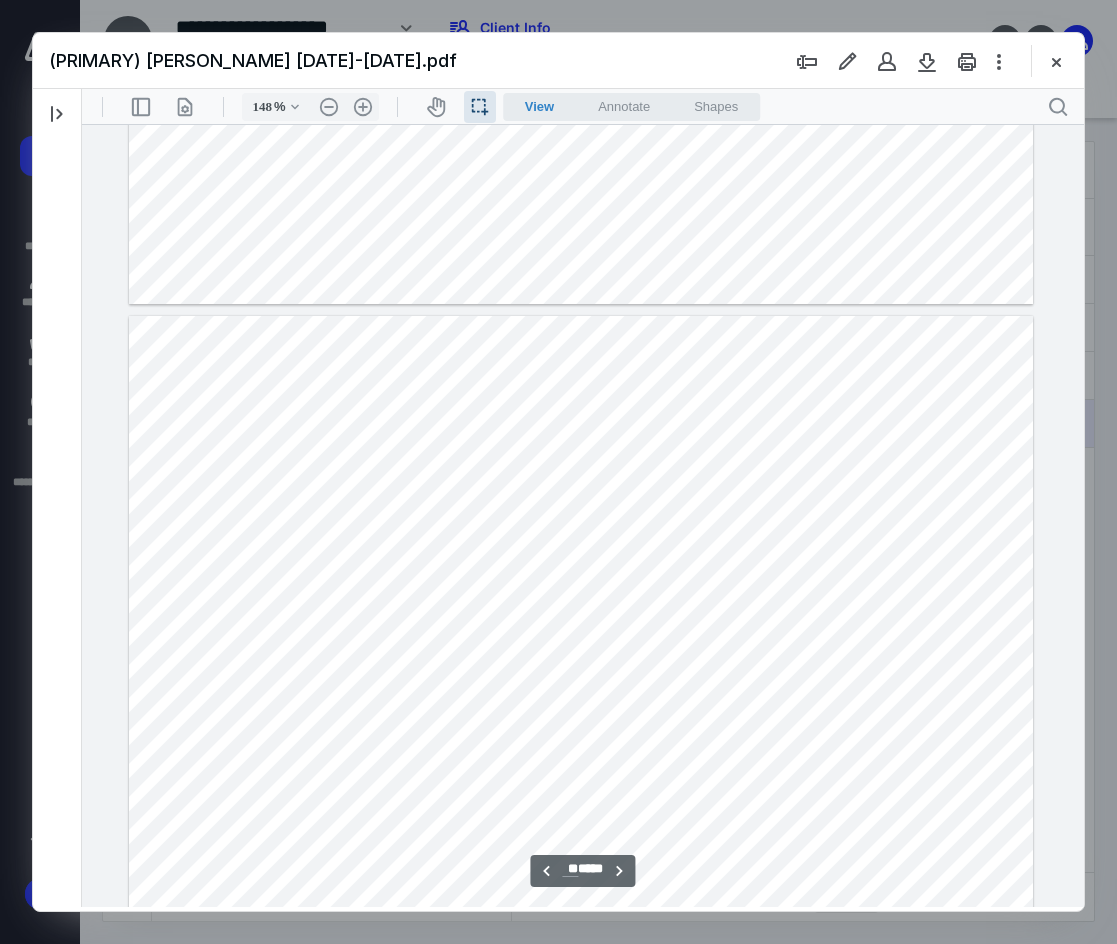 type 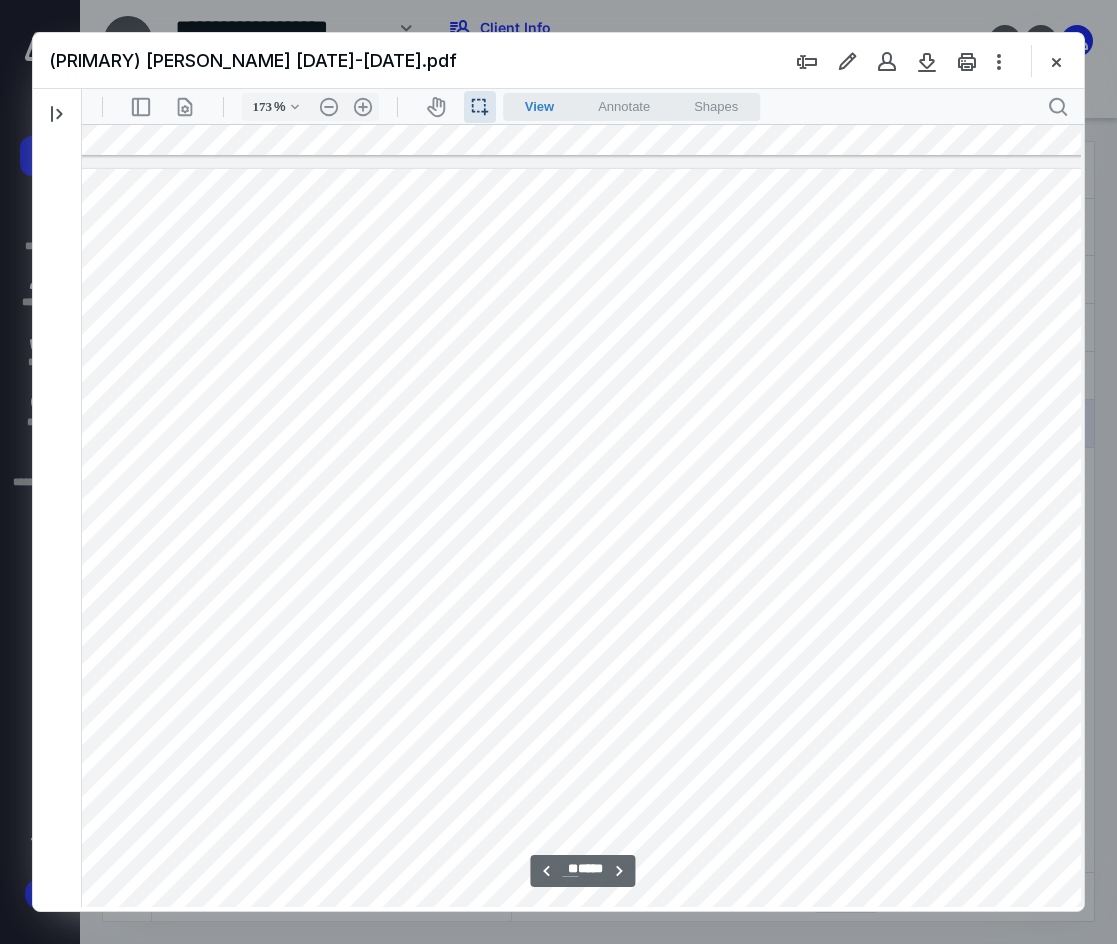 scroll, scrollTop: 23504, scrollLeft: 58, axis: both 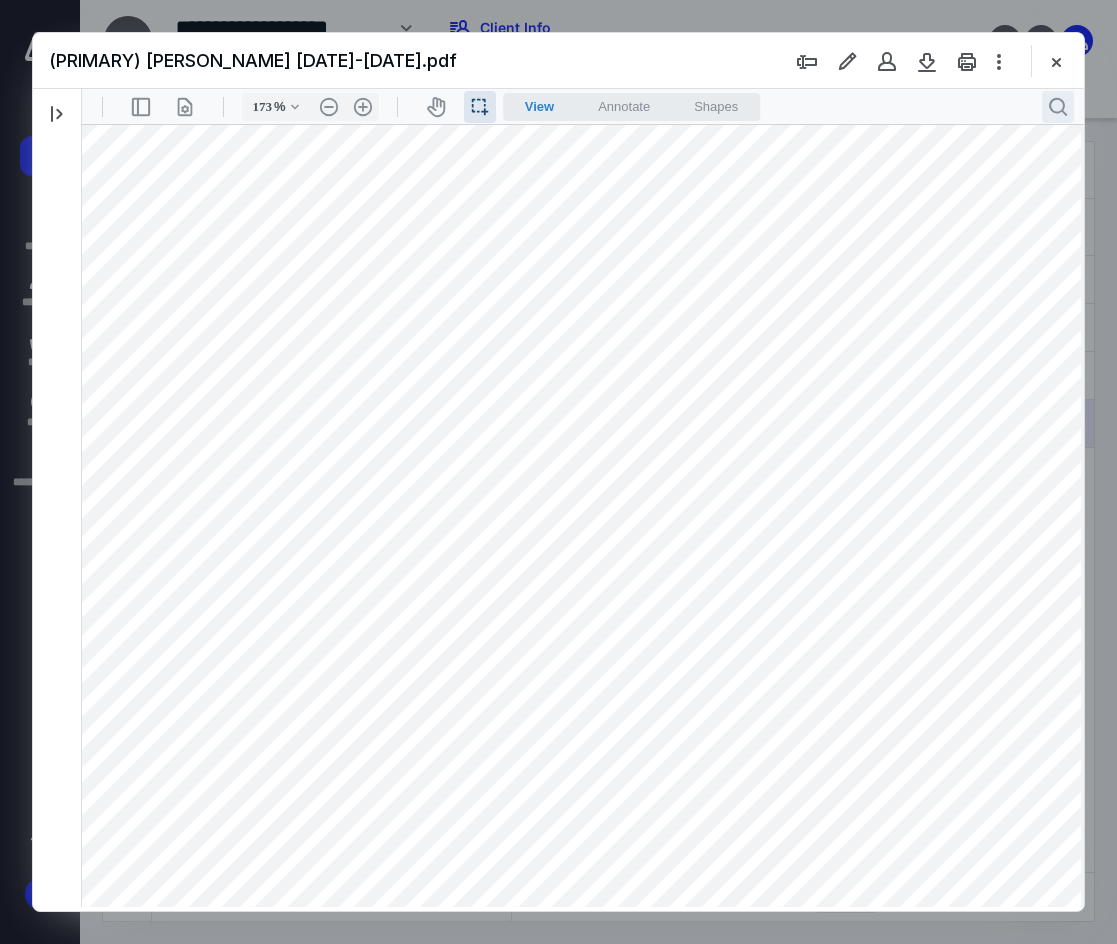 click on ".cls-1{fill:#abb0c4;} icon - header - search" at bounding box center [1058, 107] 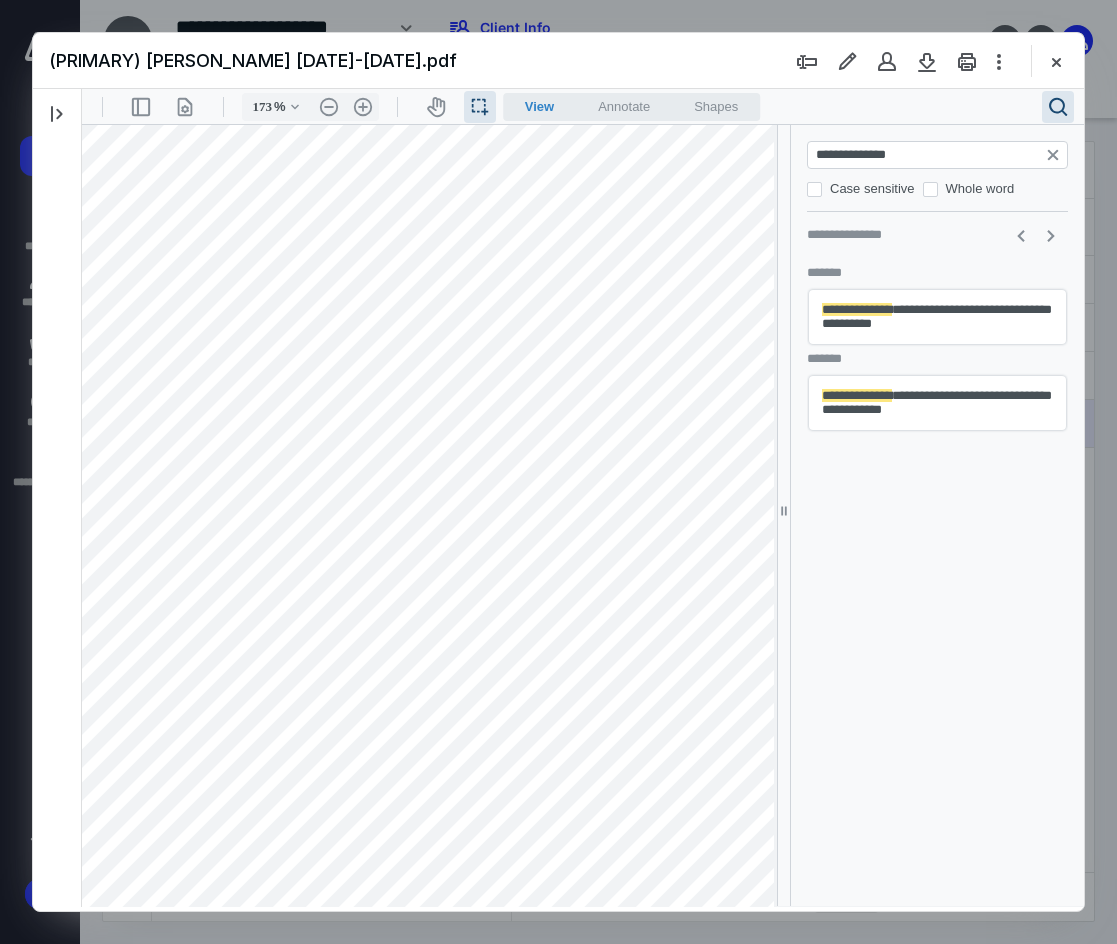 click on "**********" at bounding box center (937, 403) 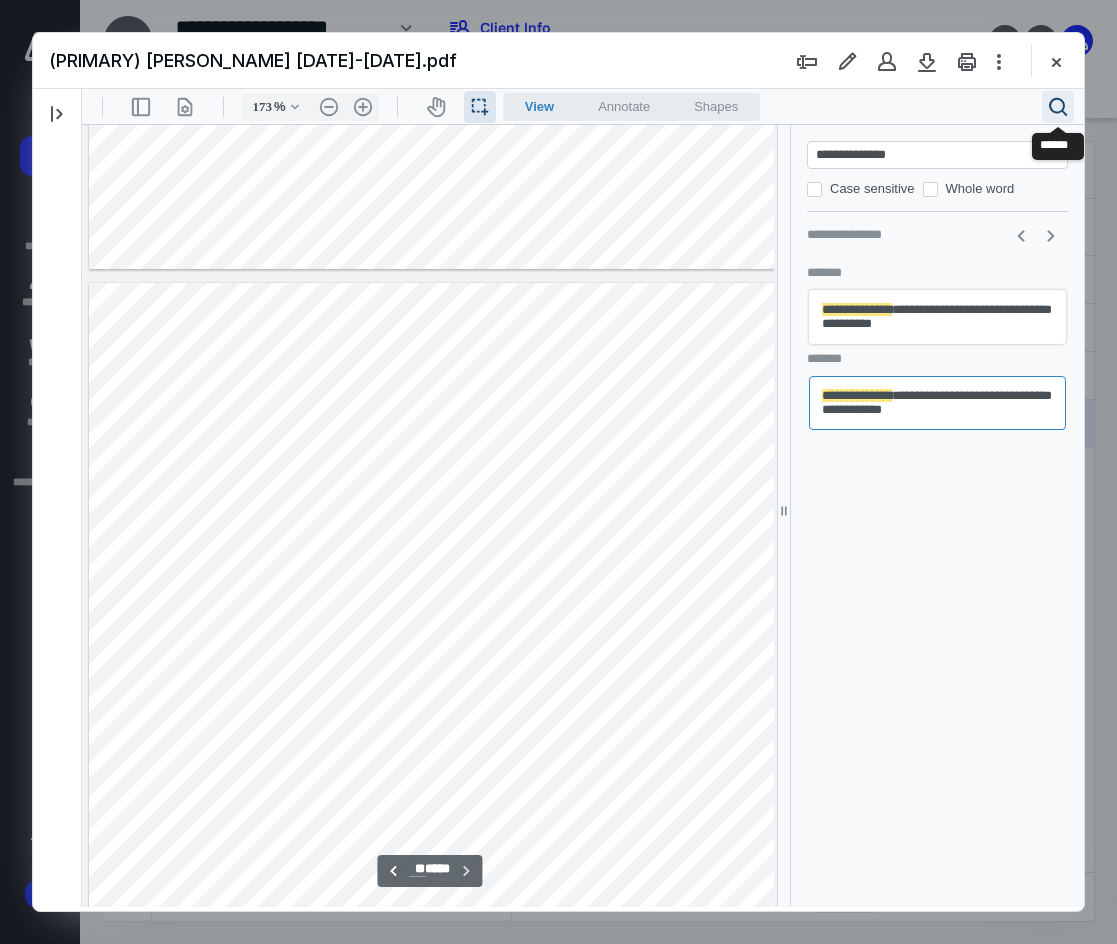 click on ".cls-1{fill:#abb0c4;} icon - header - search" at bounding box center (1058, 107) 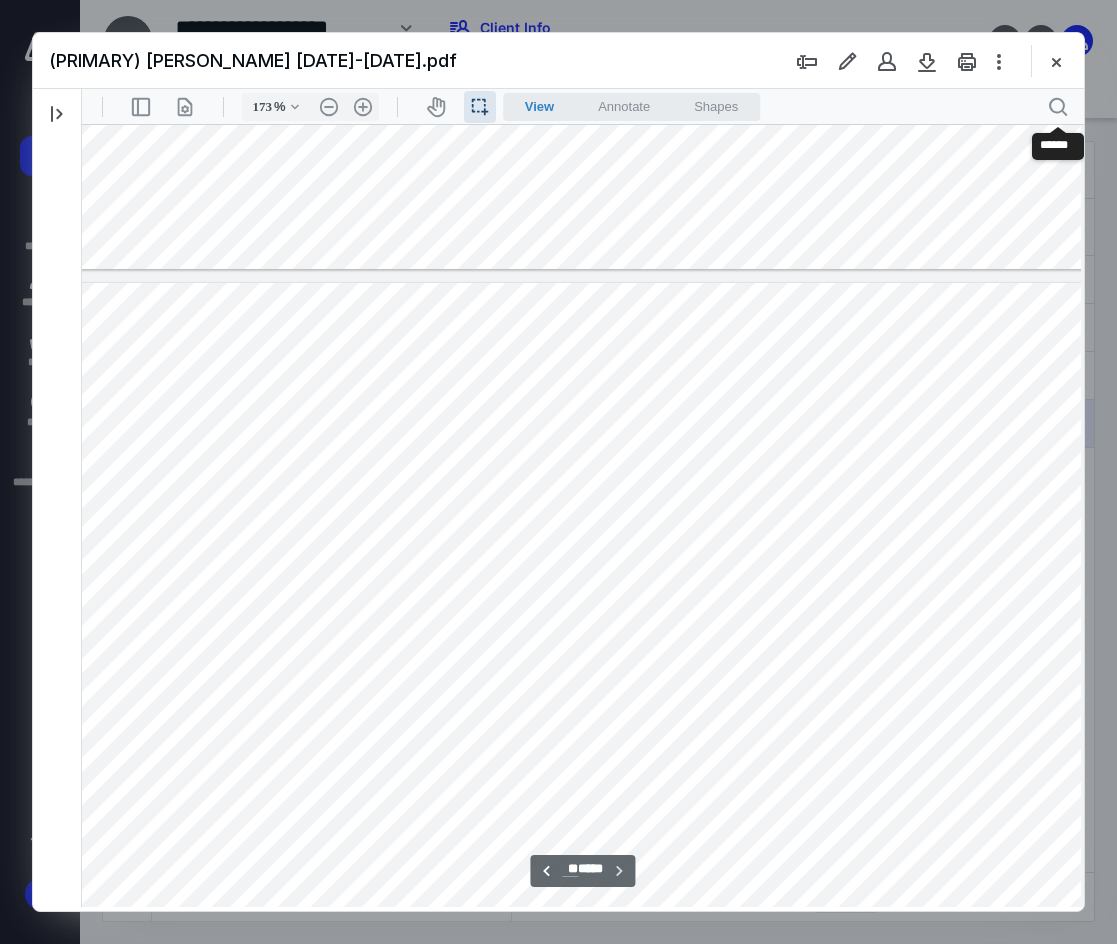 scroll, scrollTop: 35781, scrollLeft: 43, axis: both 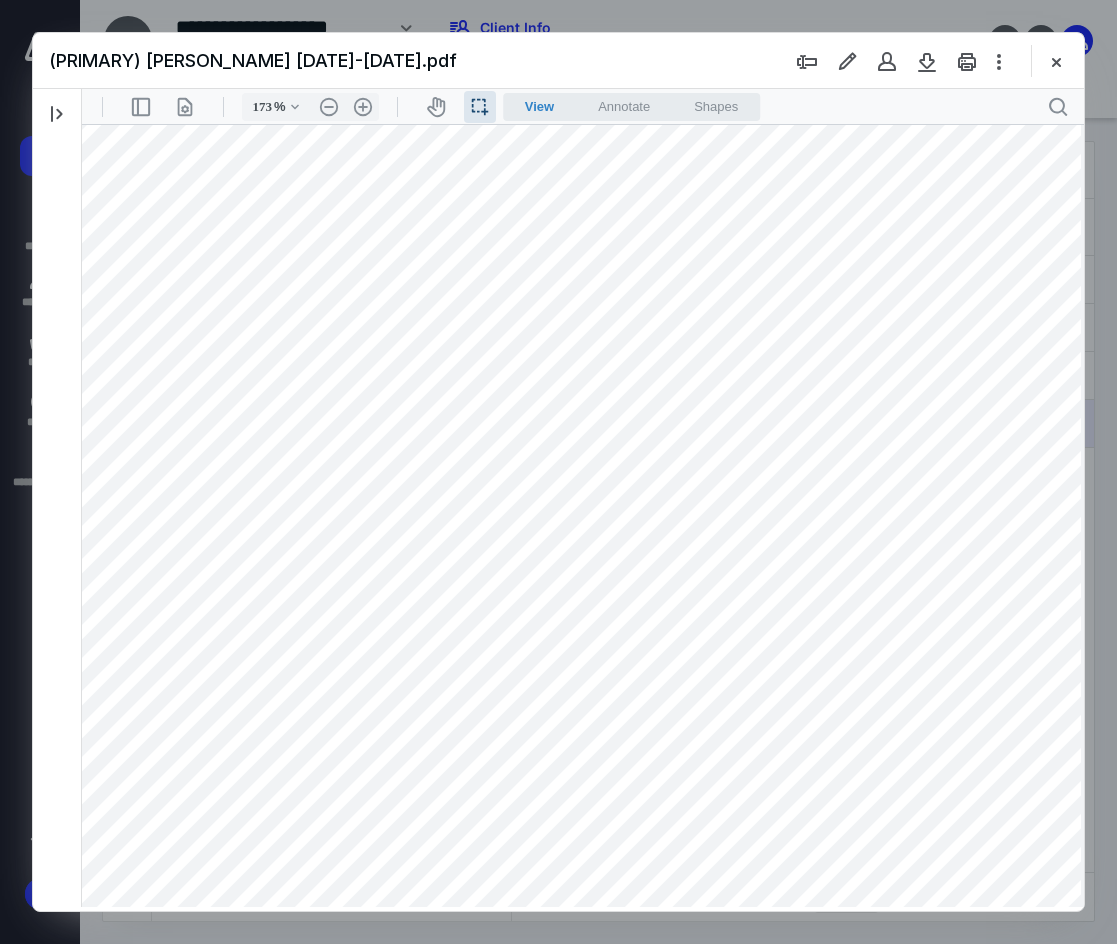 click at bounding box center (574, 633) 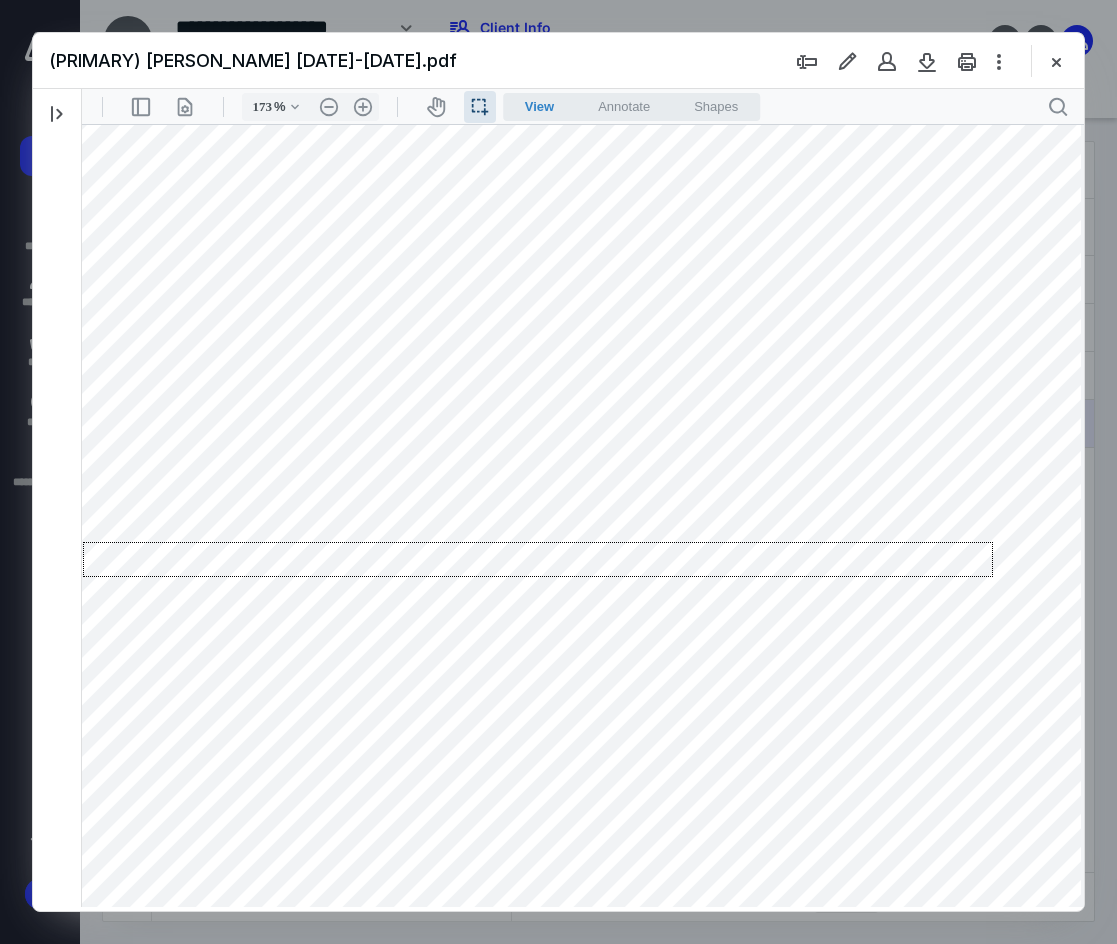 drag, startPoint x: 993, startPoint y: 542, endPoint x: 83, endPoint y: 577, distance: 910.67285 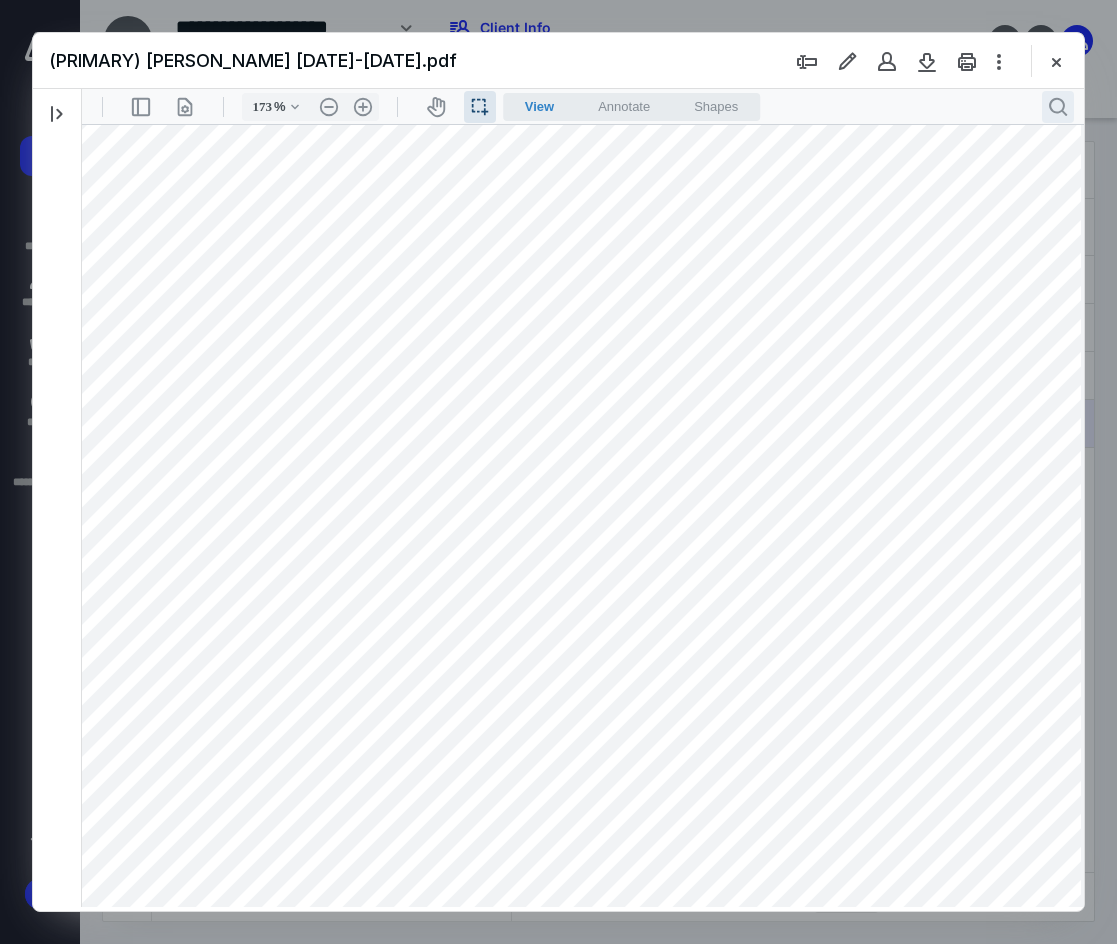 click on ".cls-1{fill:#abb0c4;} icon - header - search" at bounding box center (1058, 107) 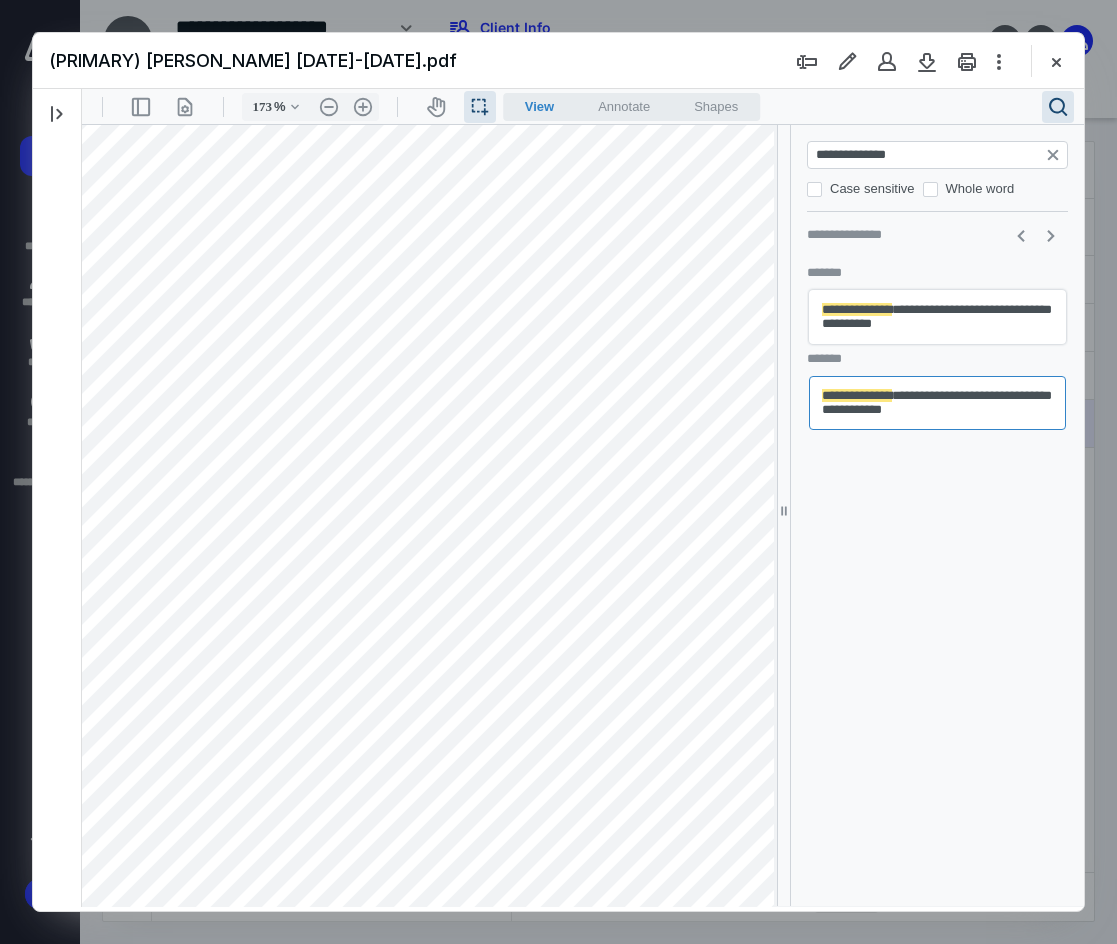 click on "**********" at bounding box center [937, 317] 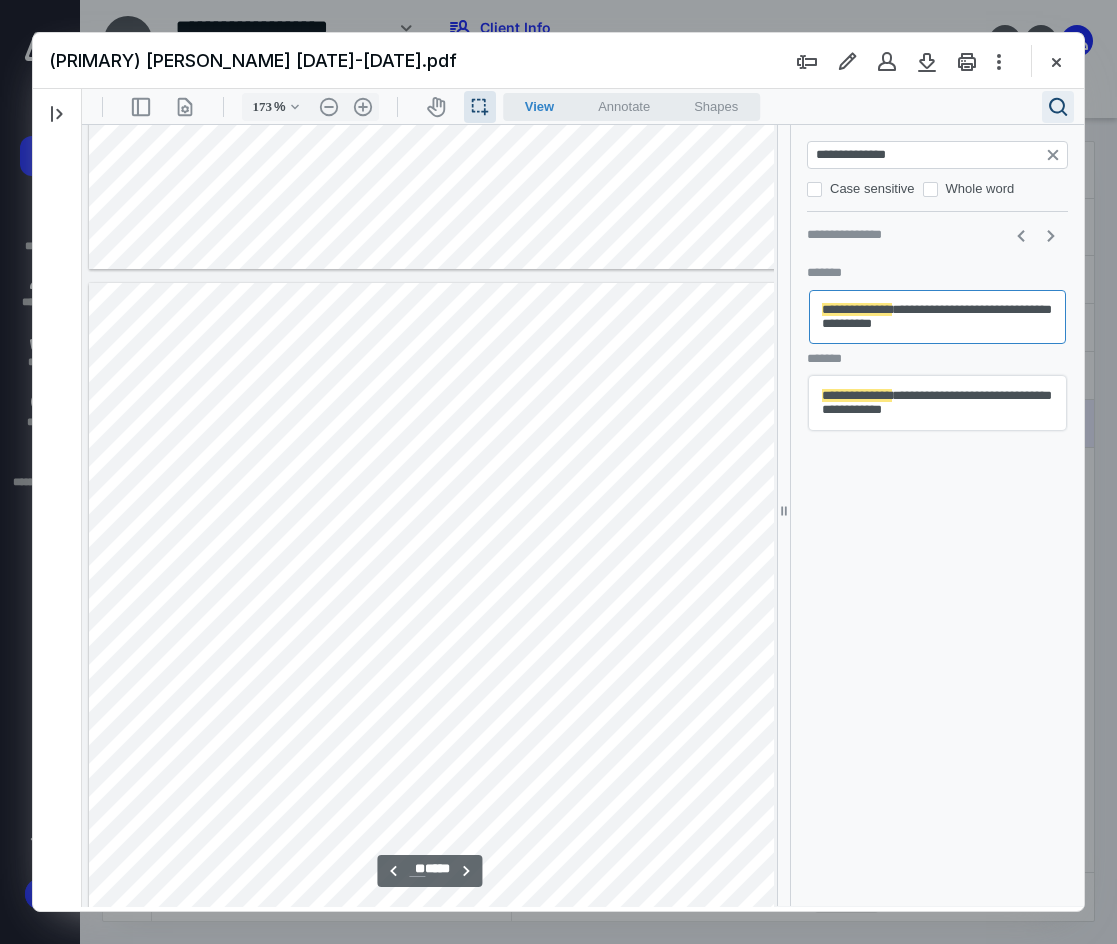 click on ".cls-1{fill:#abb0c4;} icon - header - search" at bounding box center (1058, 107) 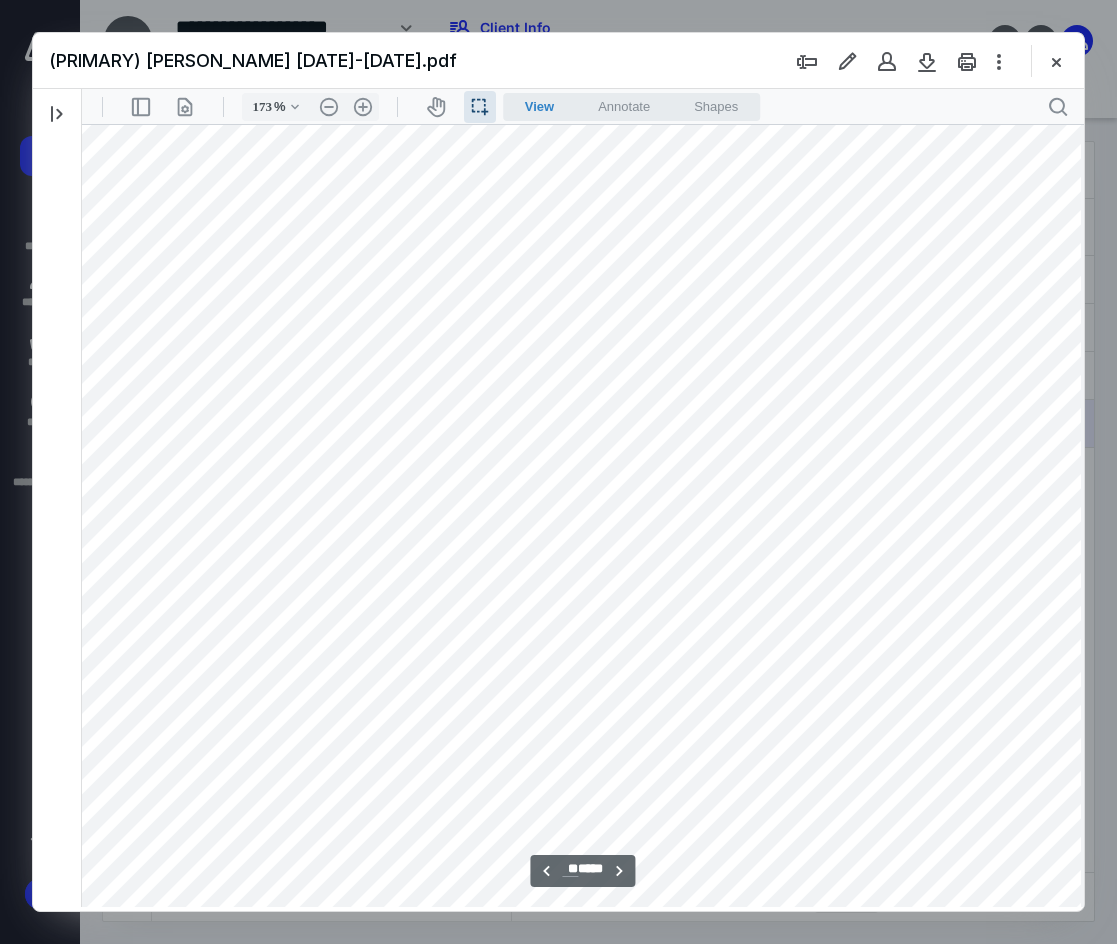scroll, scrollTop: 24009, scrollLeft: 44, axis: both 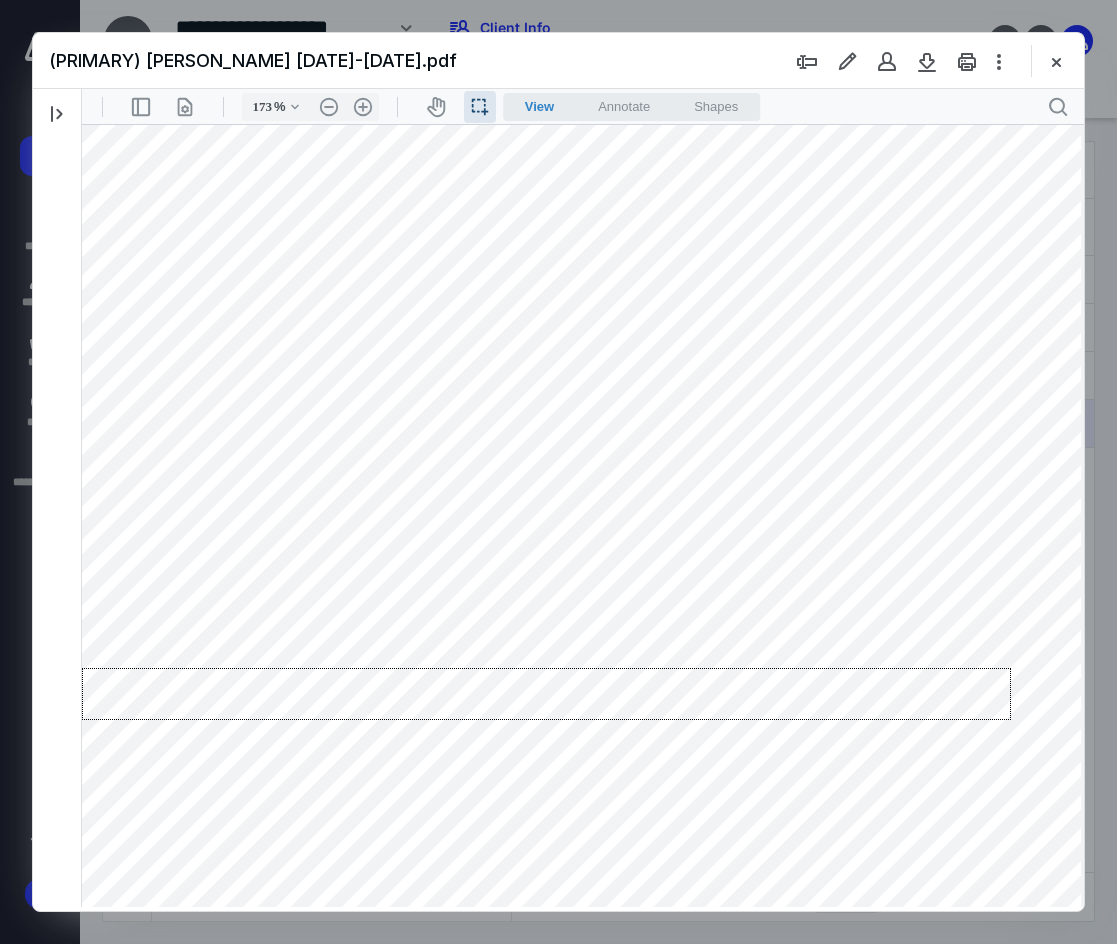 drag, startPoint x: 1011, startPoint y: 668, endPoint x: 82, endPoint y: 720, distance: 930.45416 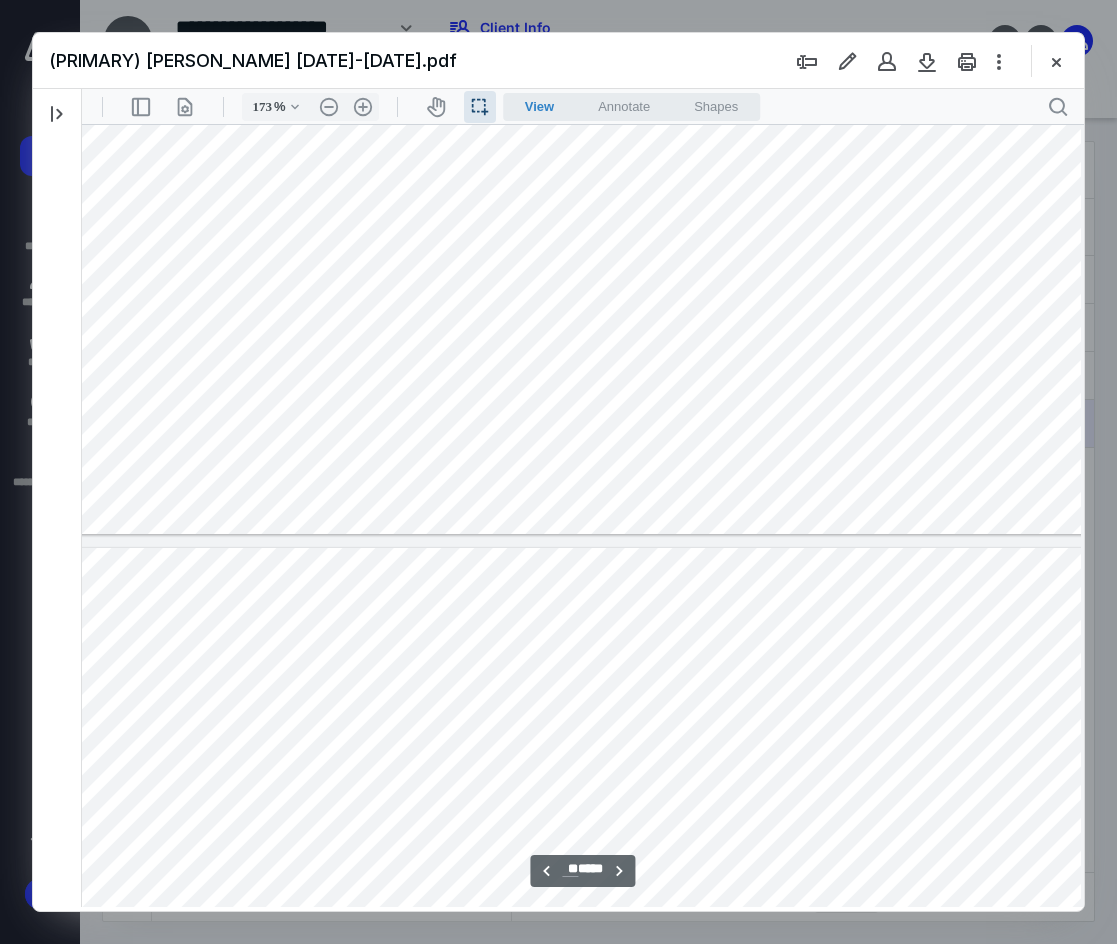 scroll, scrollTop: 25843, scrollLeft: 44, axis: both 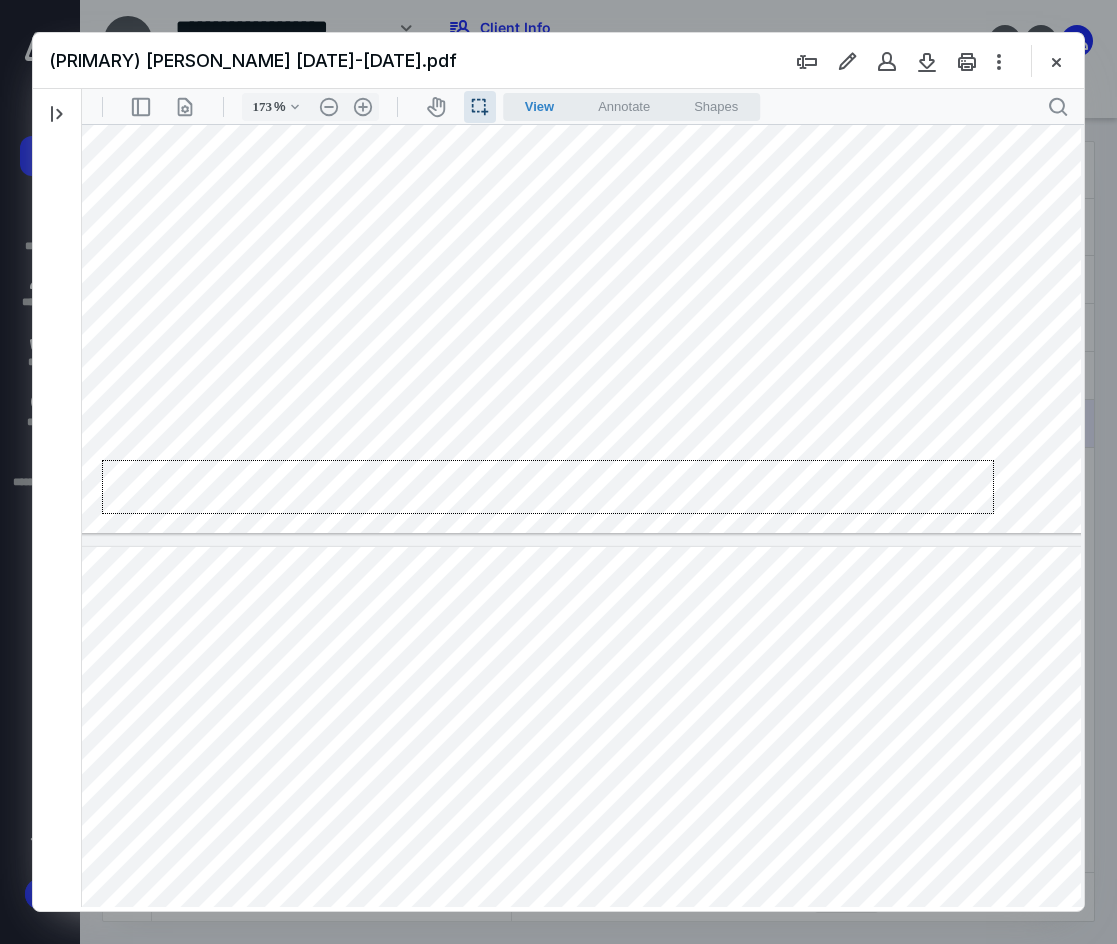 drag, startPoint x: 994, startPoint y: 460, endPoint x: 102, endPoint y: 514, distance: 893.63306 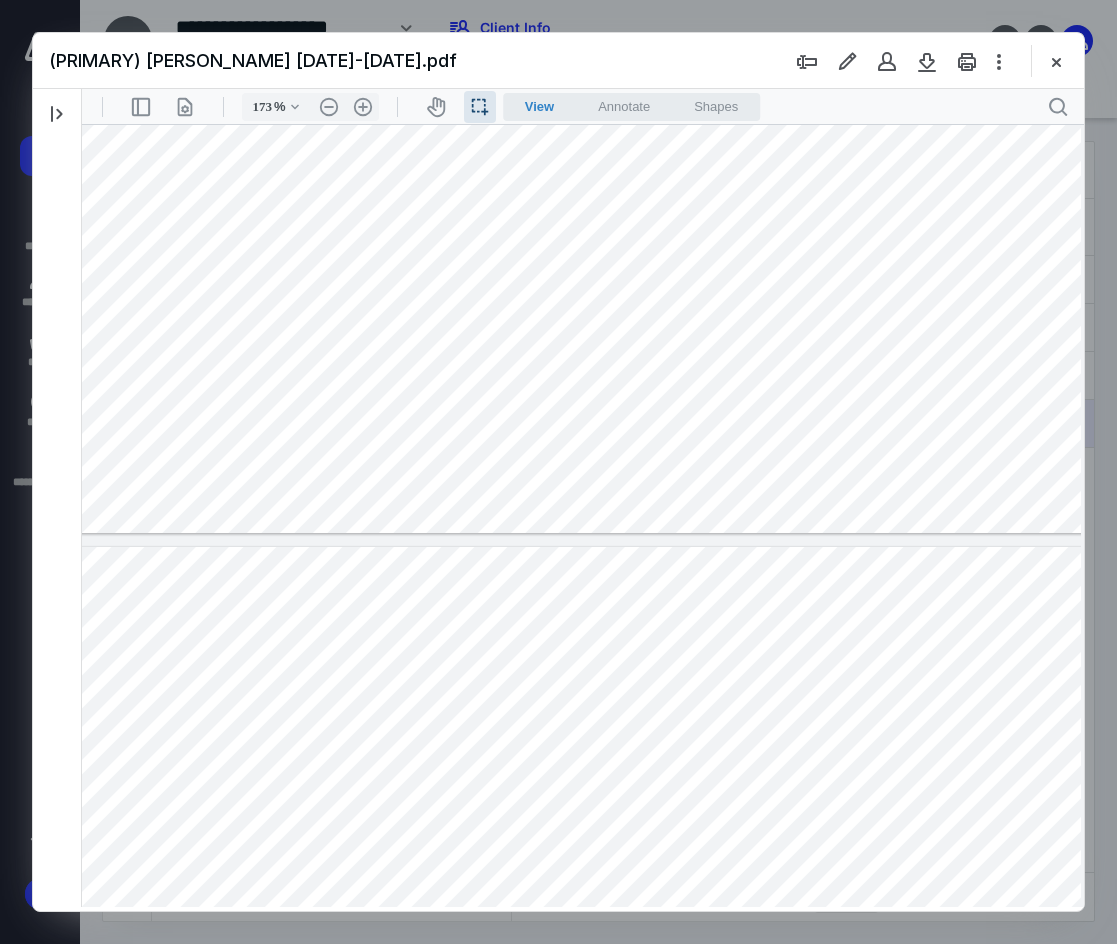 type on "**" 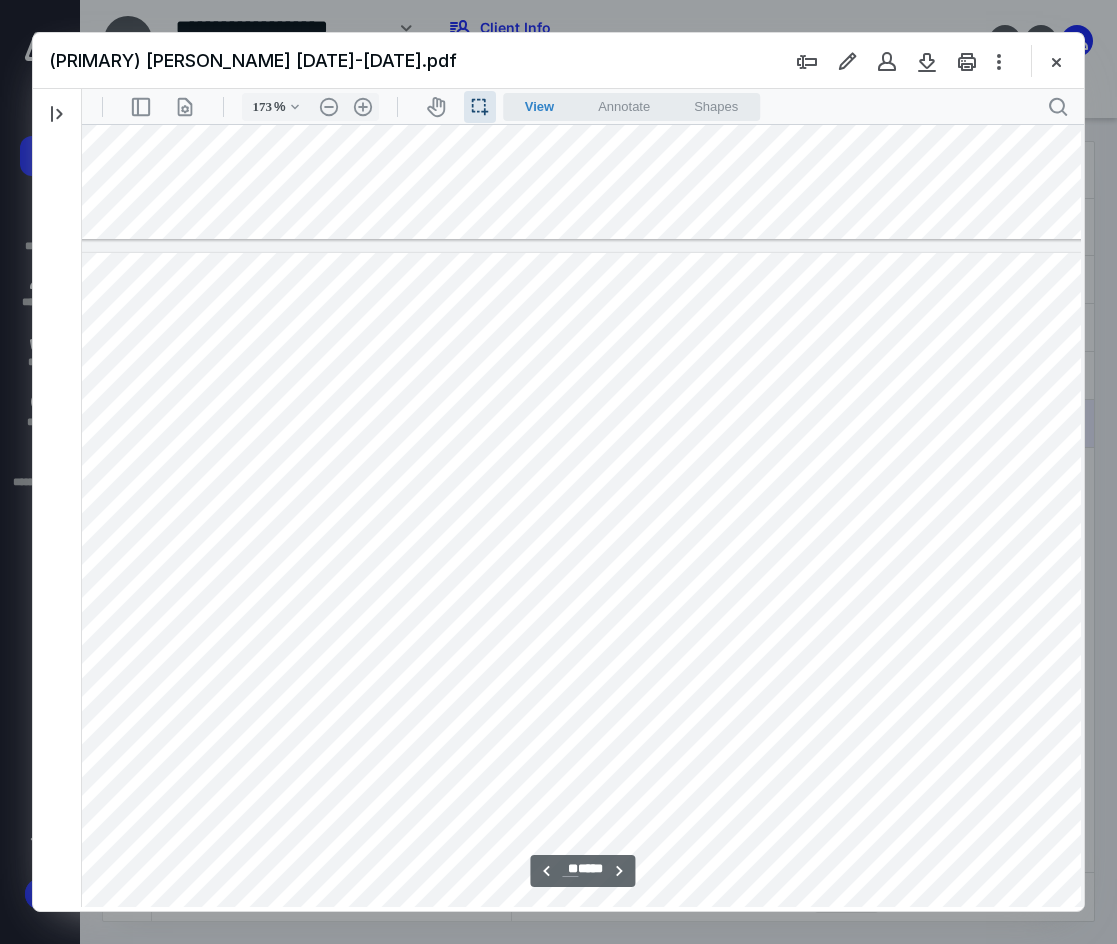 scroll, scrollTop: 26176, scrollLeft: 44, axis: both 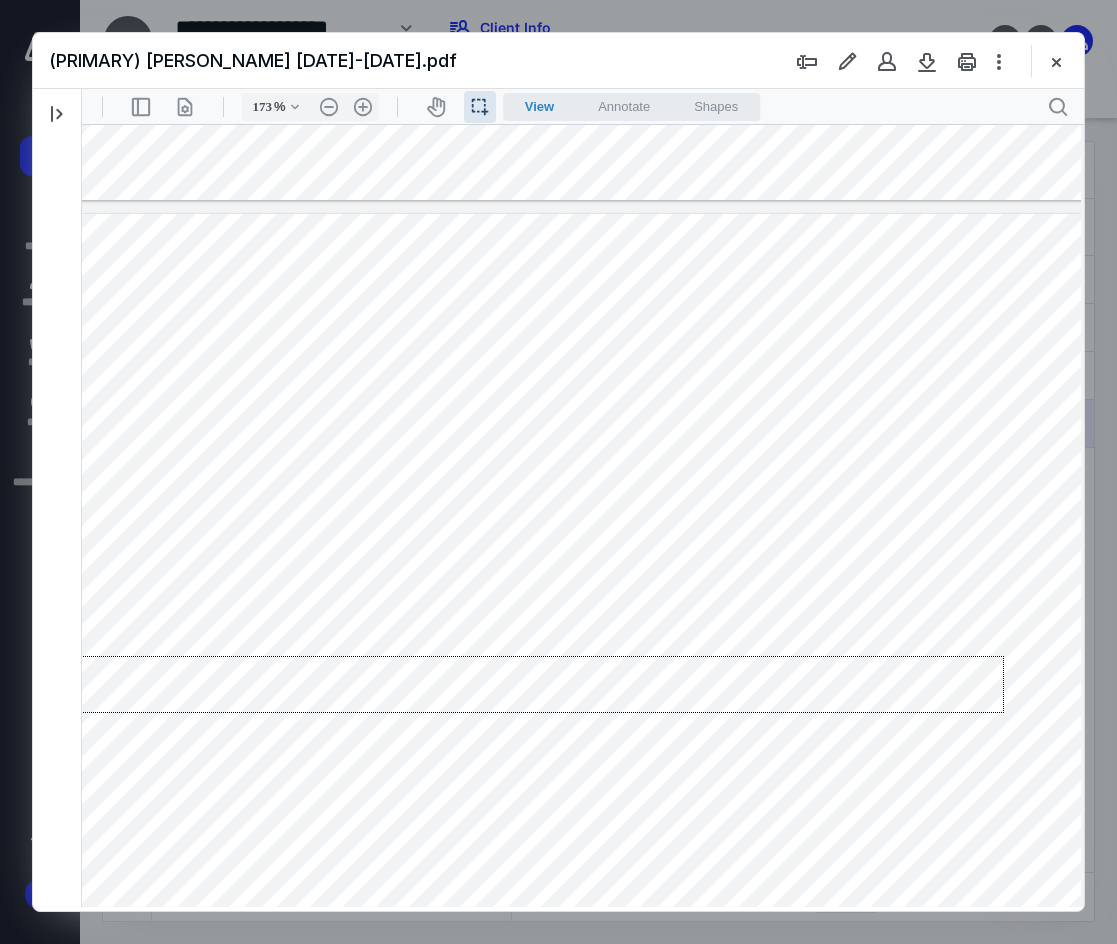 drag, startPoint x: 1004, startPoint y: 656, endPoint x: 399, endPoint y: 532, distance: 617.5767 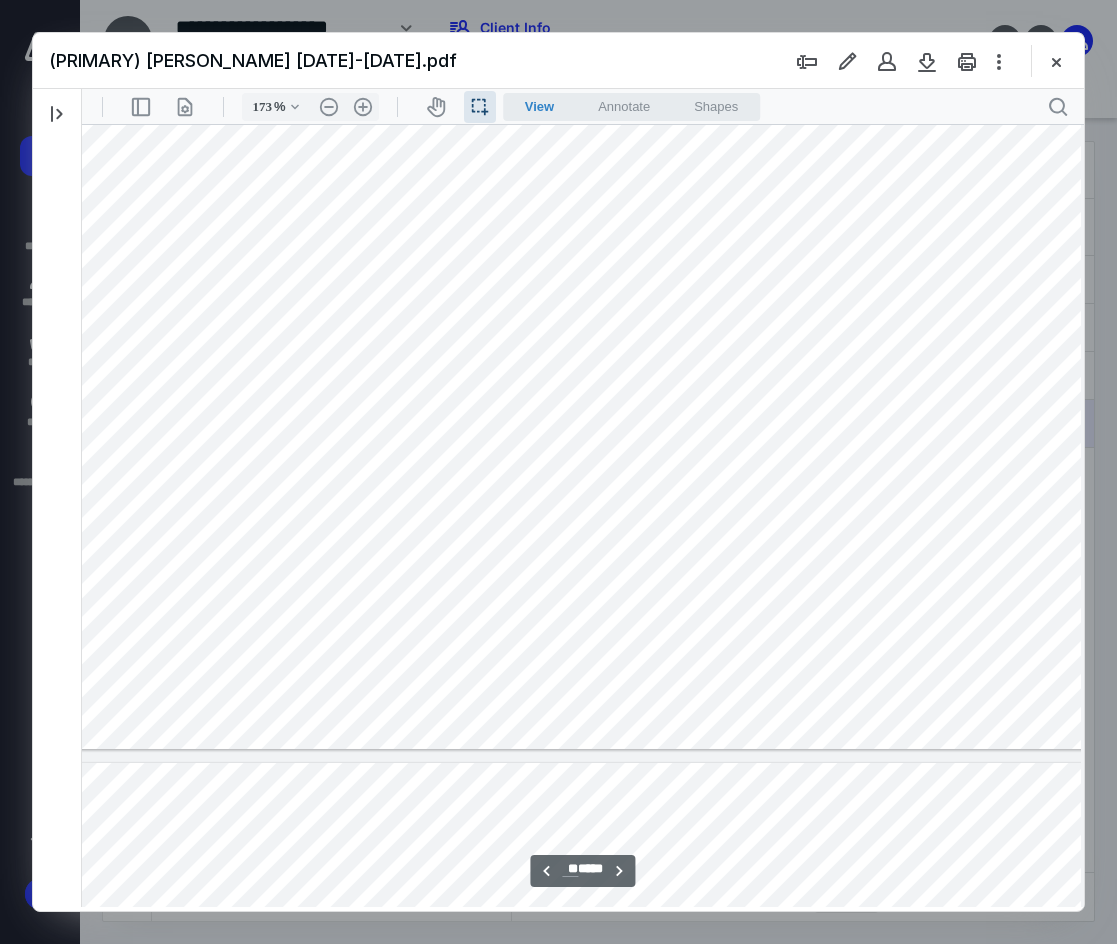 scroll, scrollTop: 27176, scrollLeft: 44, axis: both 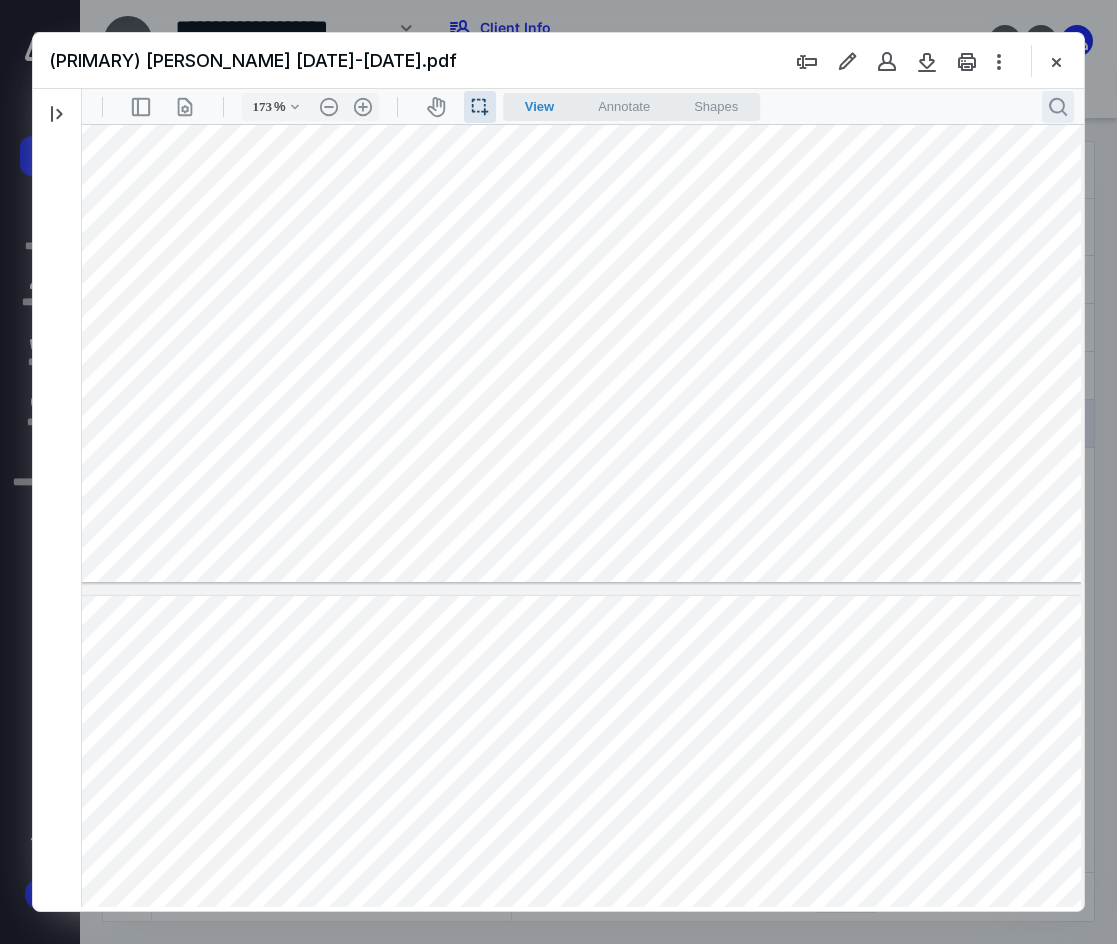 click on ".cls-1{fill:#abb0c4;} icon - header - search" at bounding box center [1058, 107] 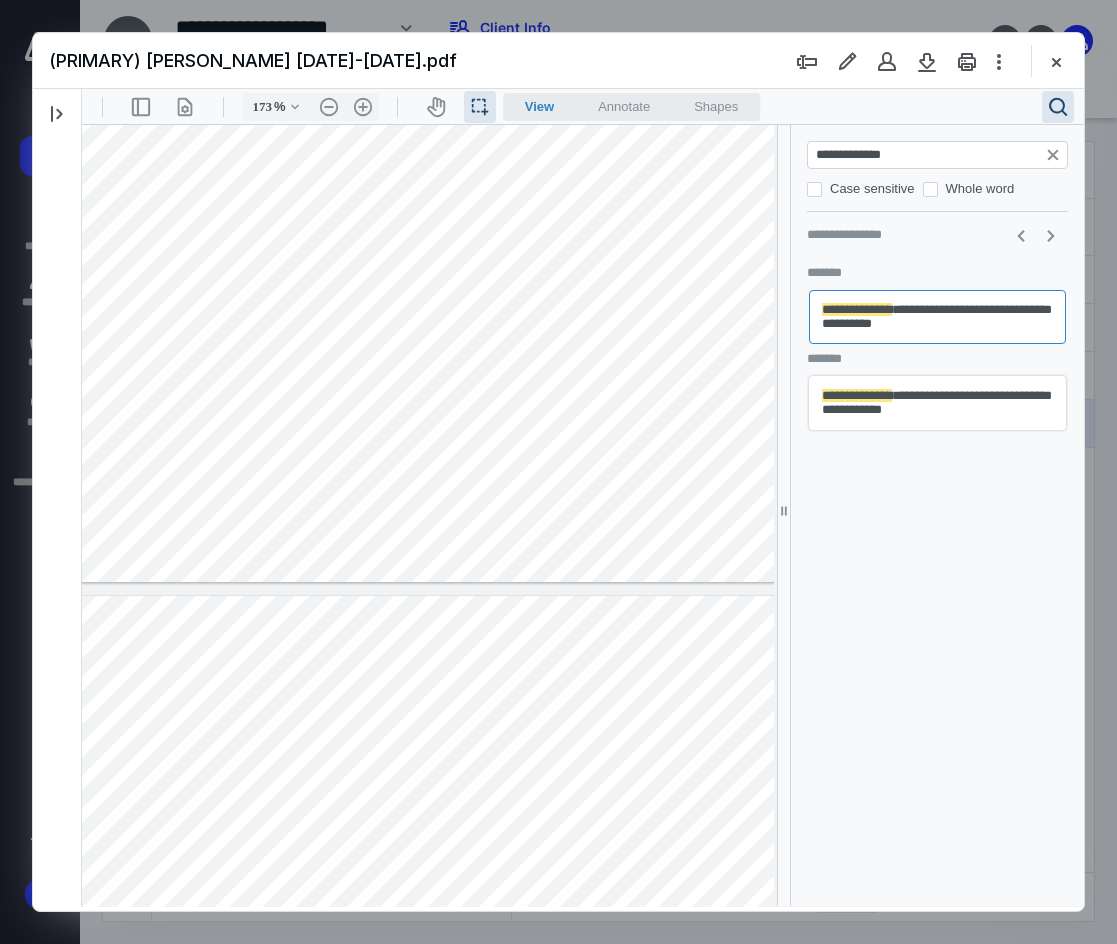 type on "**********" 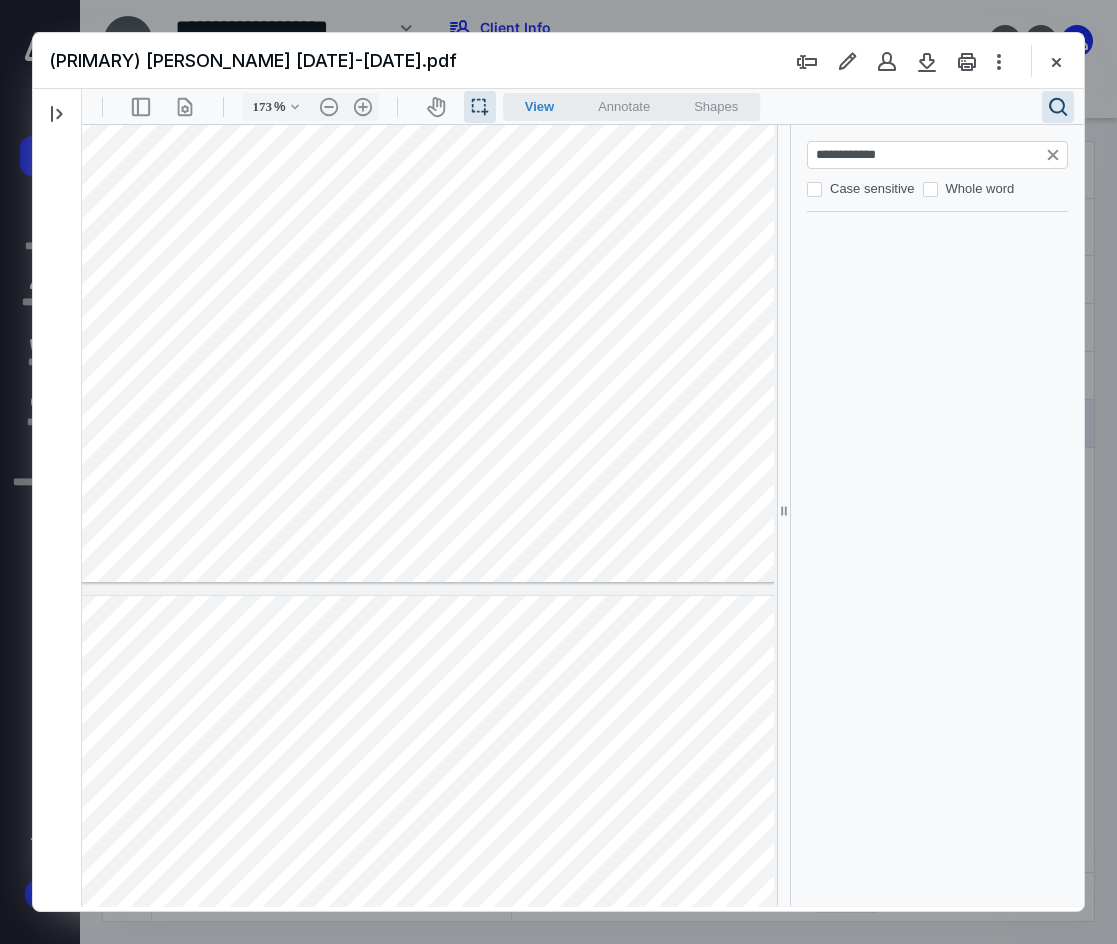 type on "*" 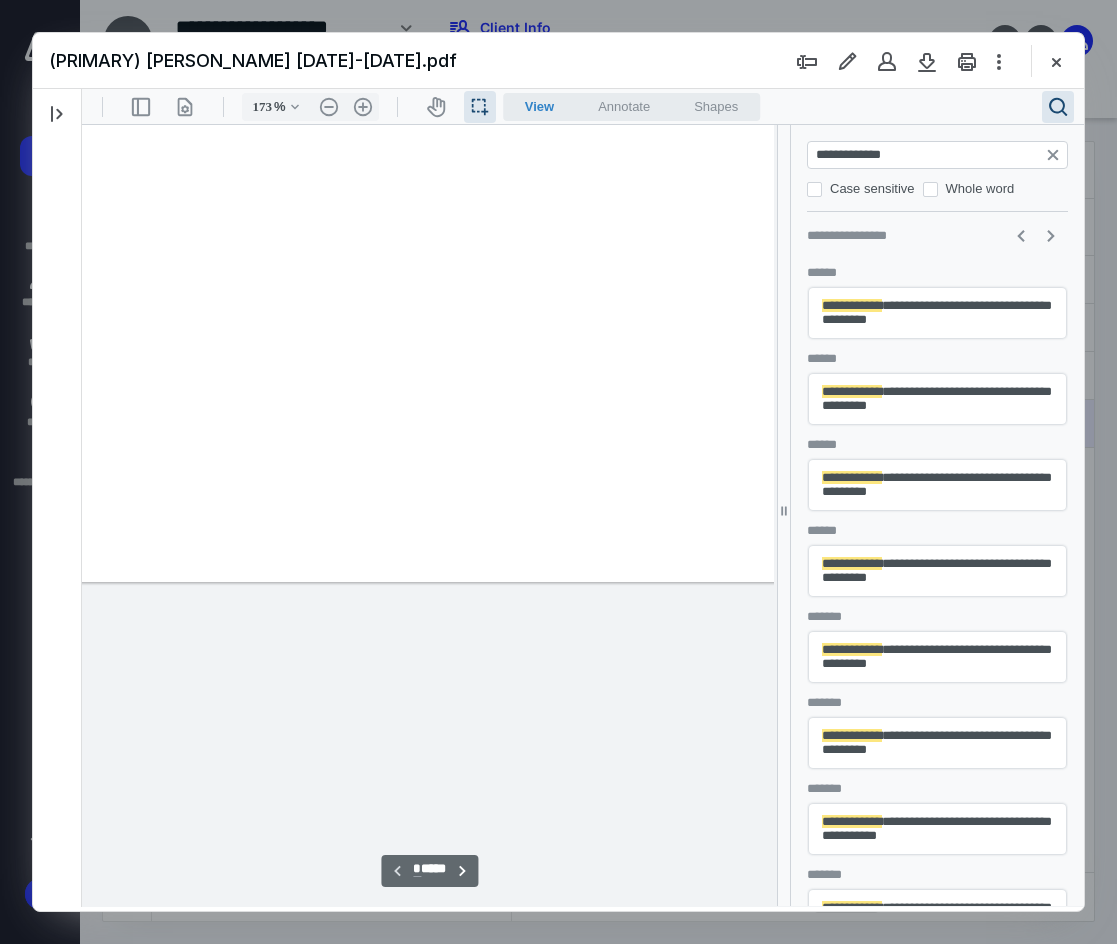 scroll, scrollTop: 0, scrollLeft: 0, axis: both 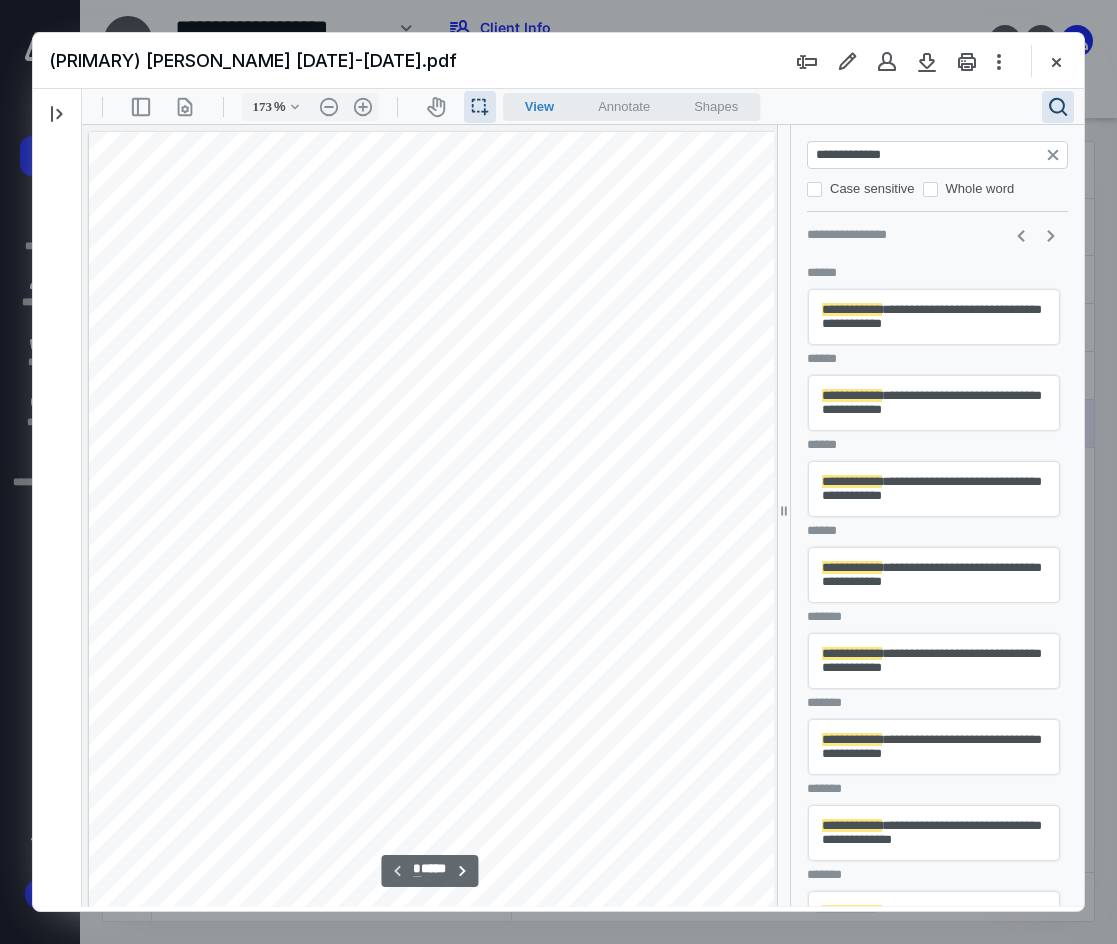 type on "**********" 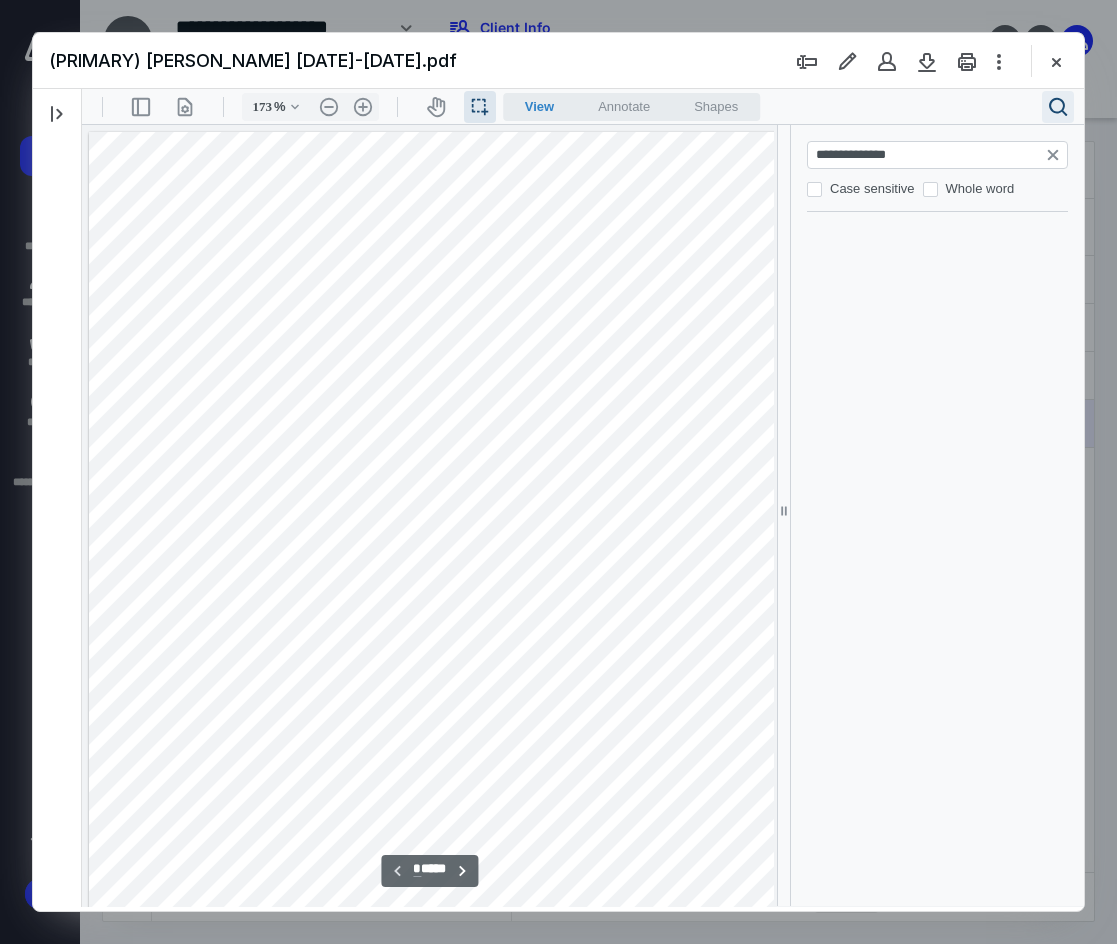 type on "**" 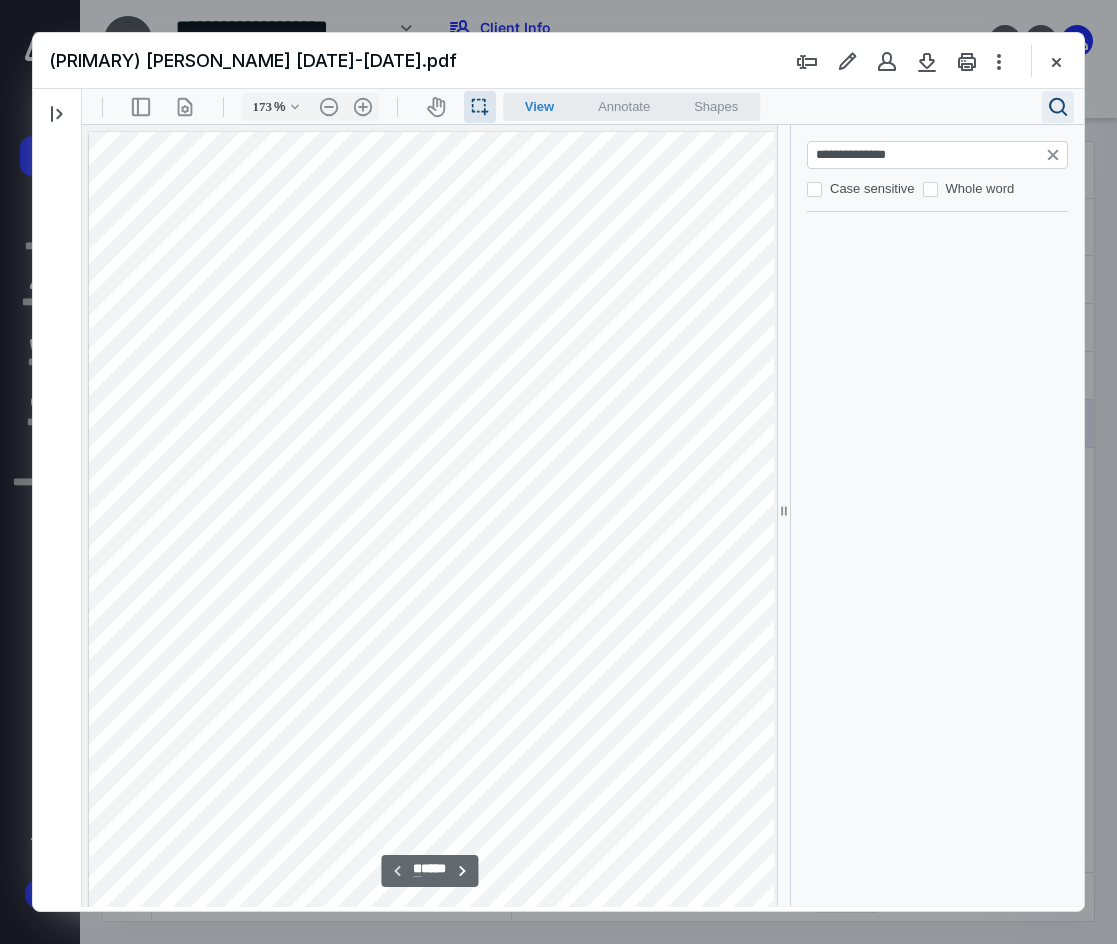 scroll, scrollTop: 16433, scrollLeft: 0, axis: vertical 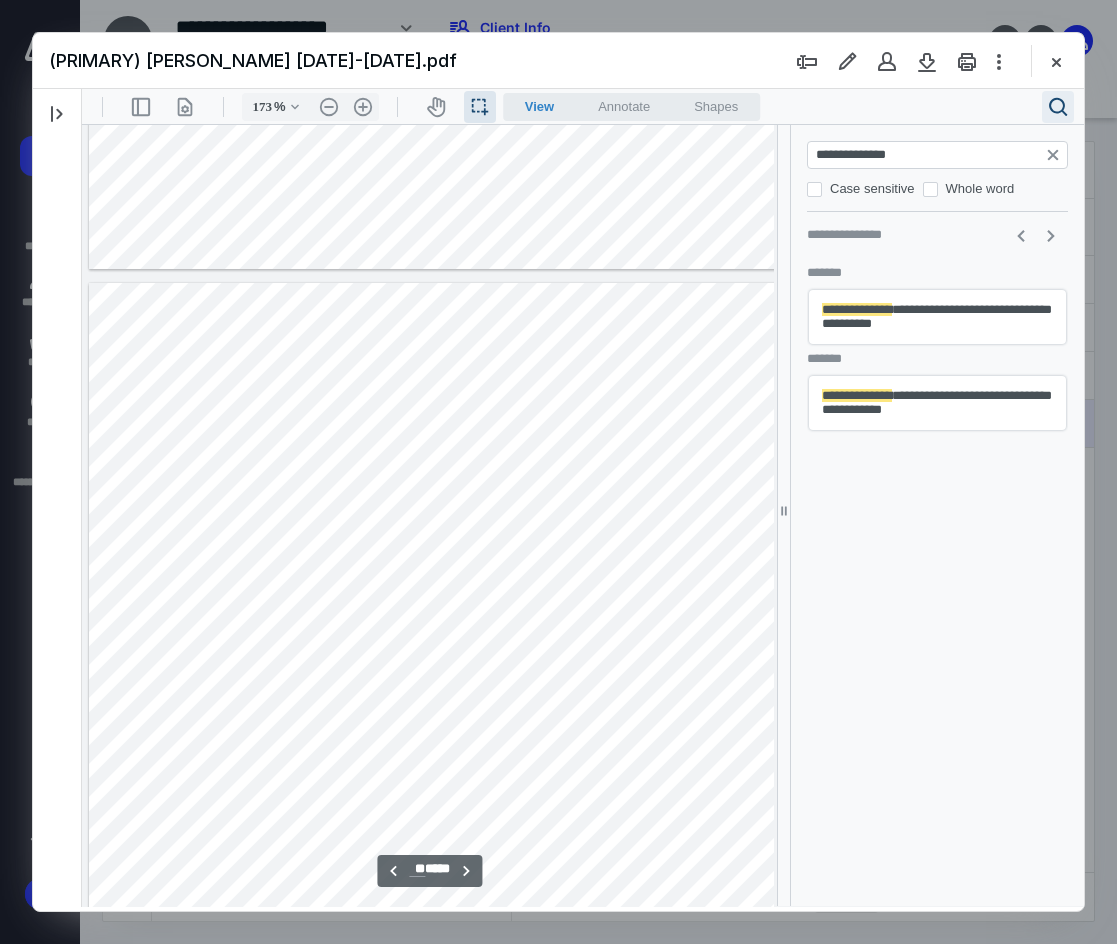 type on "**********" 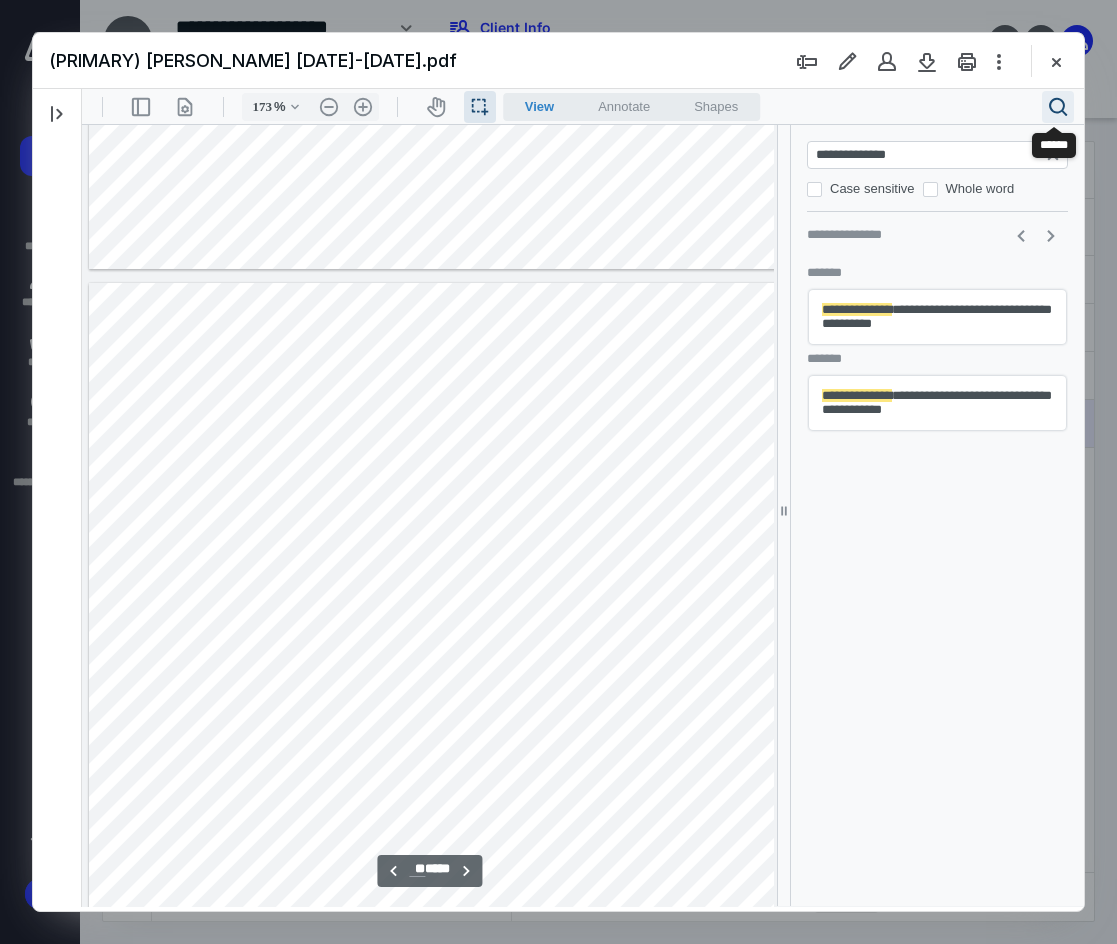 click on ".cls-1{fill:#abb0c4;} icon - header - search" at bounding box center [1058, 107] 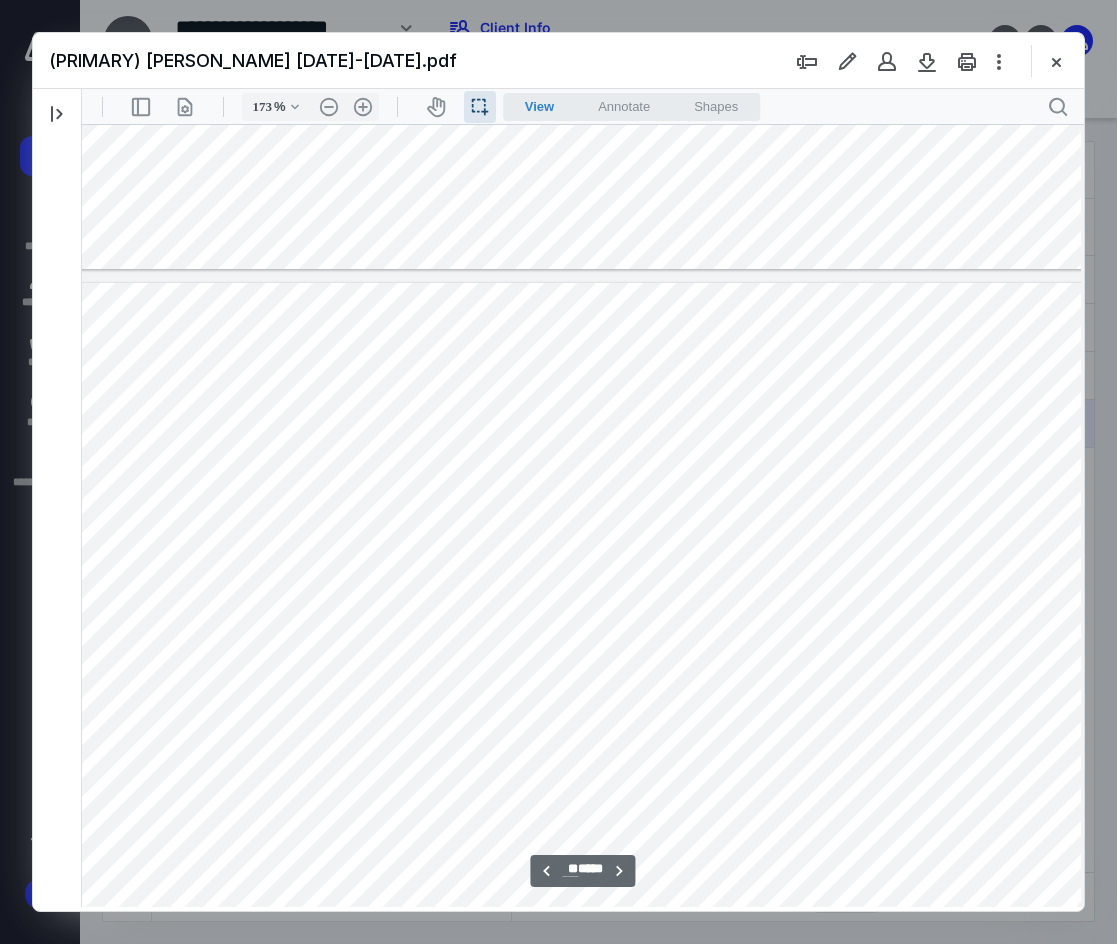 scroll, scrollTop: 16433, scrollLeft: 41, axis: both 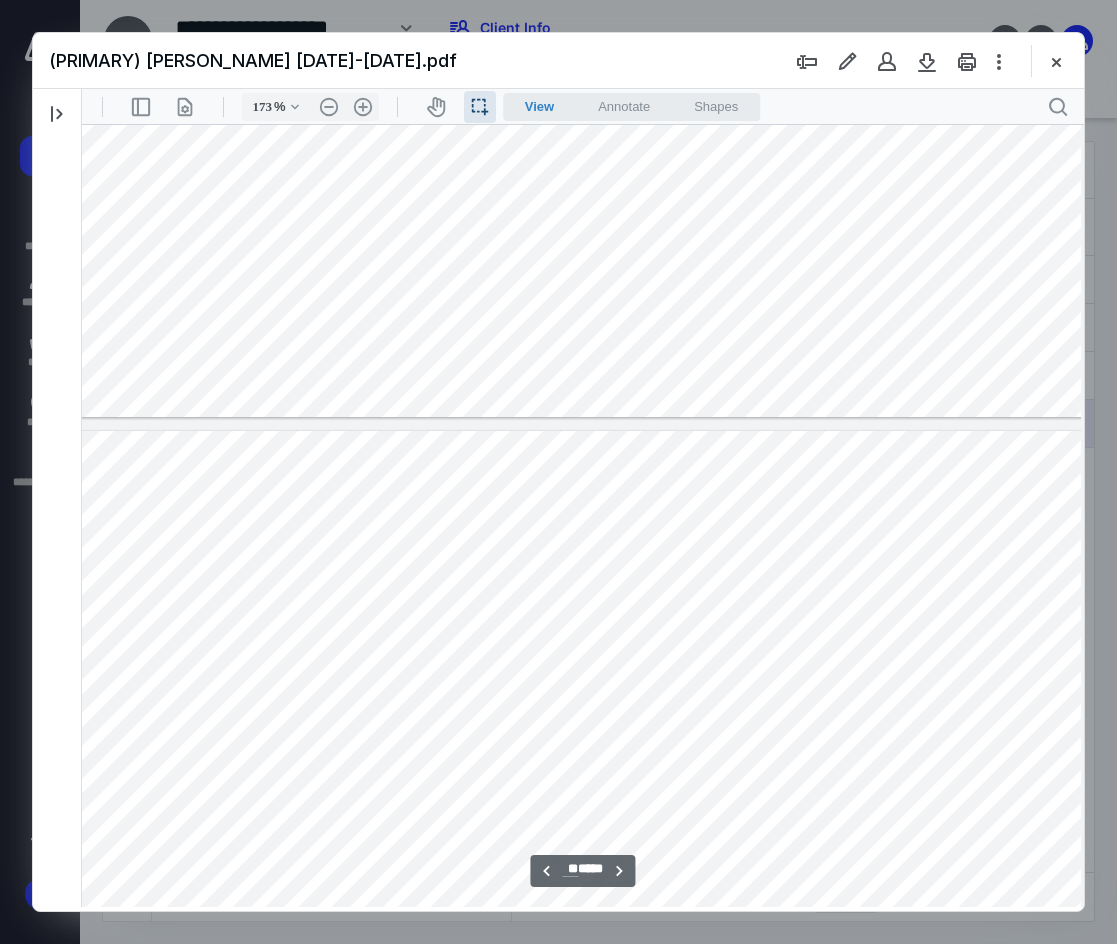type on "**" 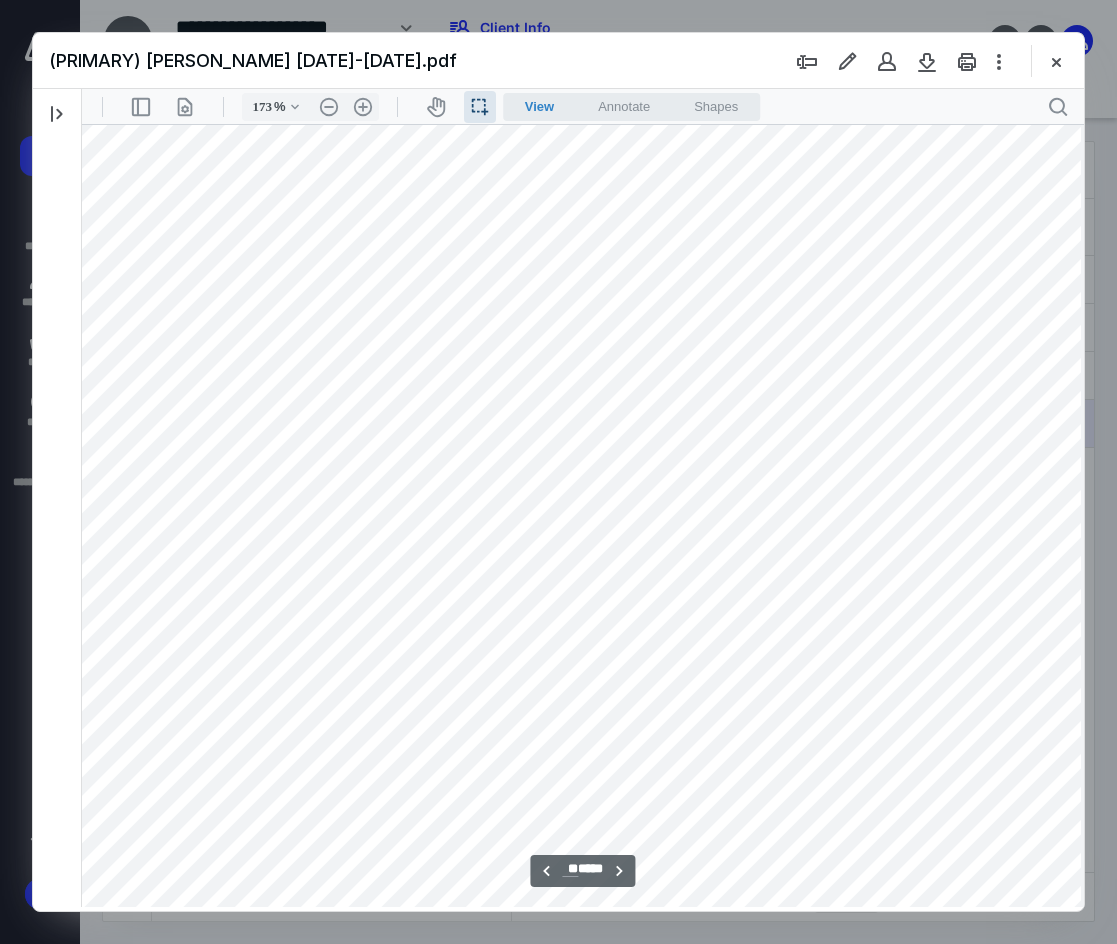 scroll, scrollTop: 16766, scrollLeft: 41, axis: both 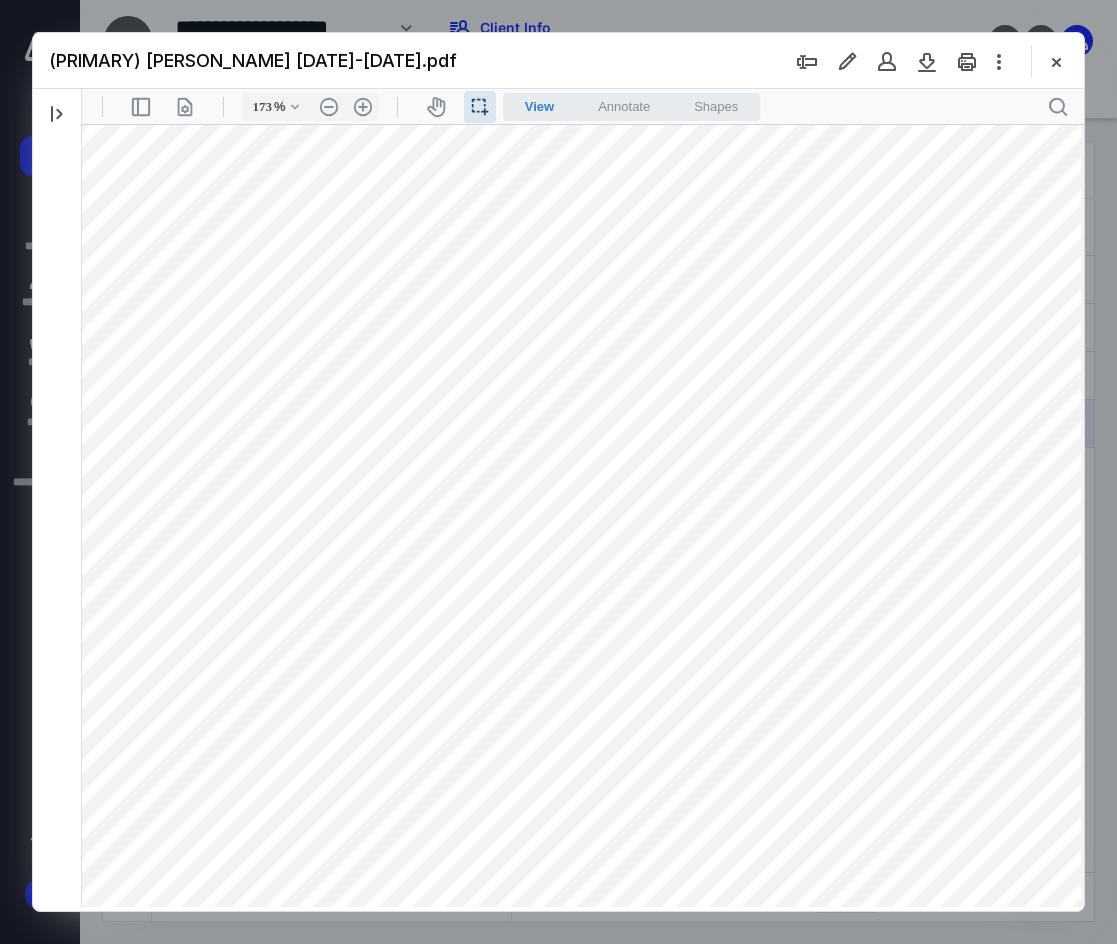 drag, startPoint x: 86, startPoint y: 304, endPoint x: 235, endPoint y: 303, distance: 149.00336 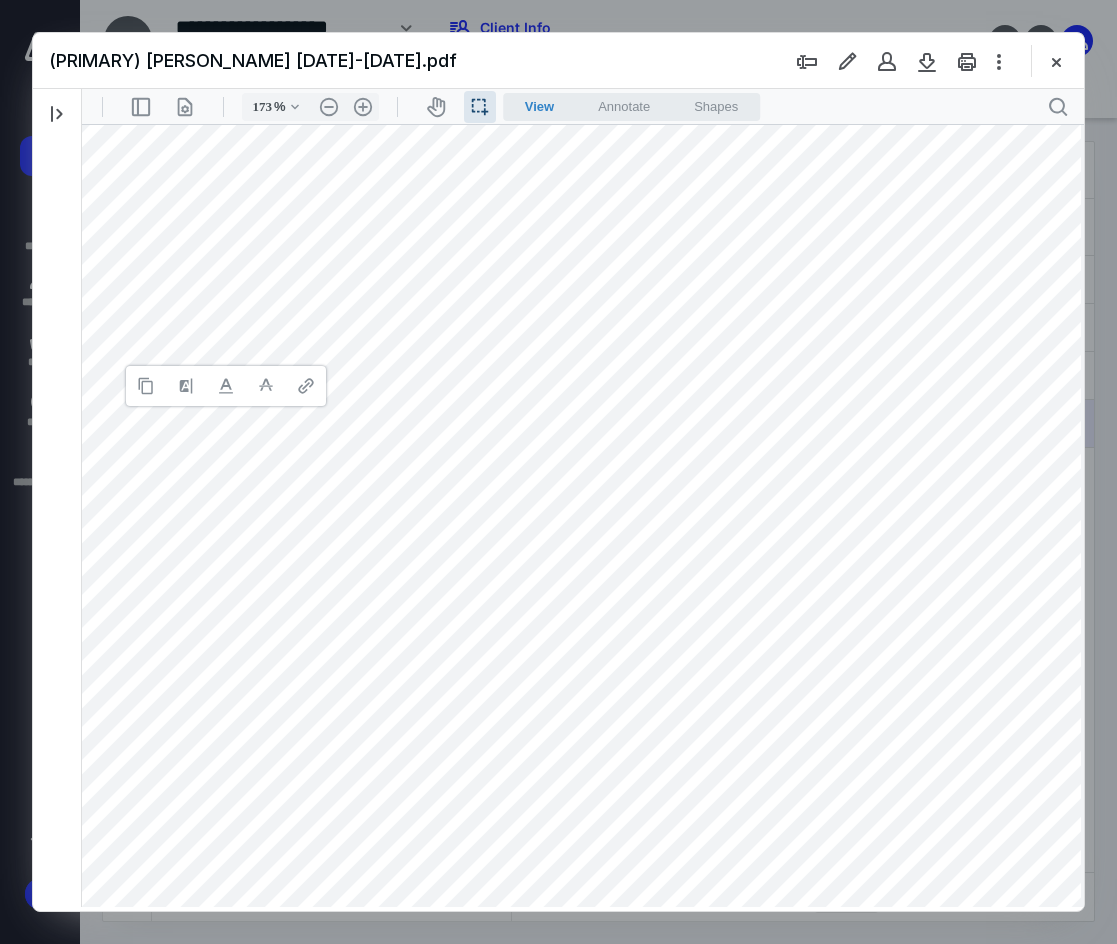 type 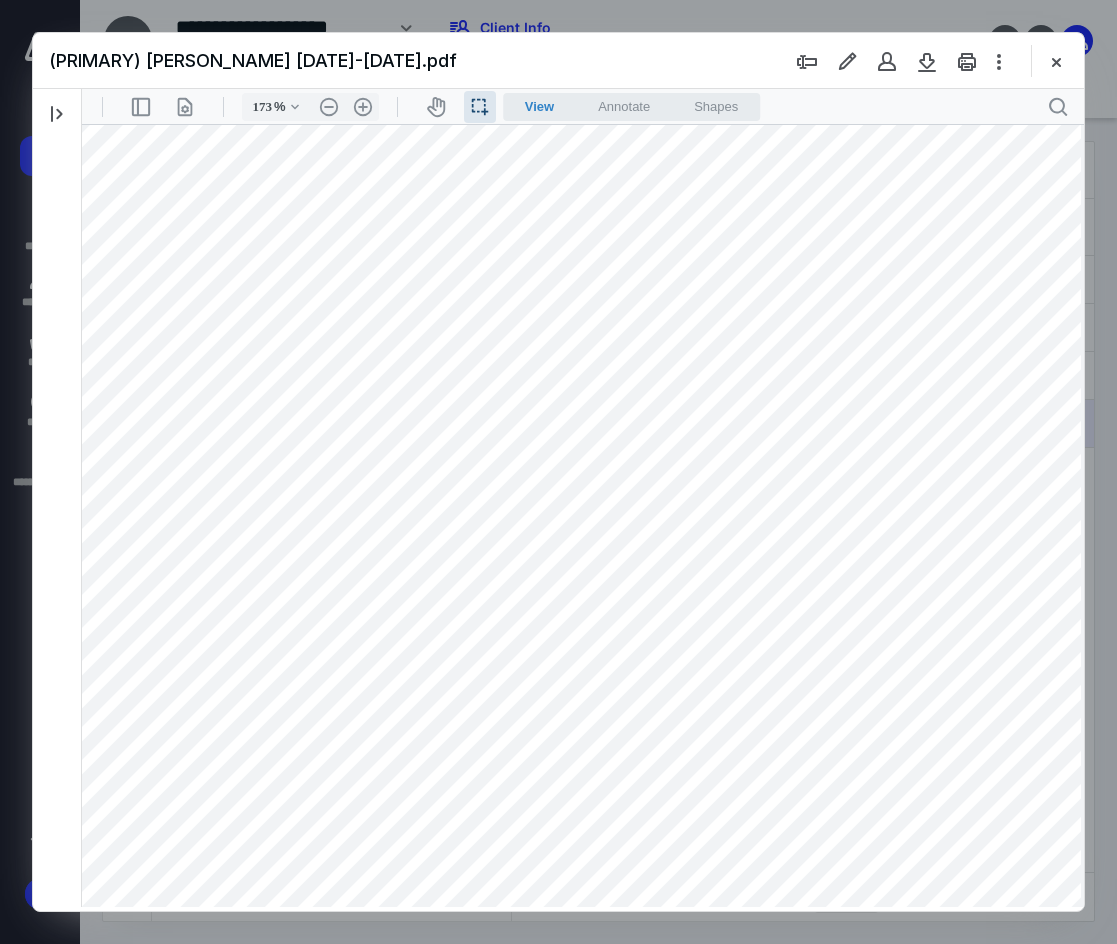drag, startPoint x: 203, startPoint y: 340, endPoint x: 240, endPoint y: 347, distance: 37.65634 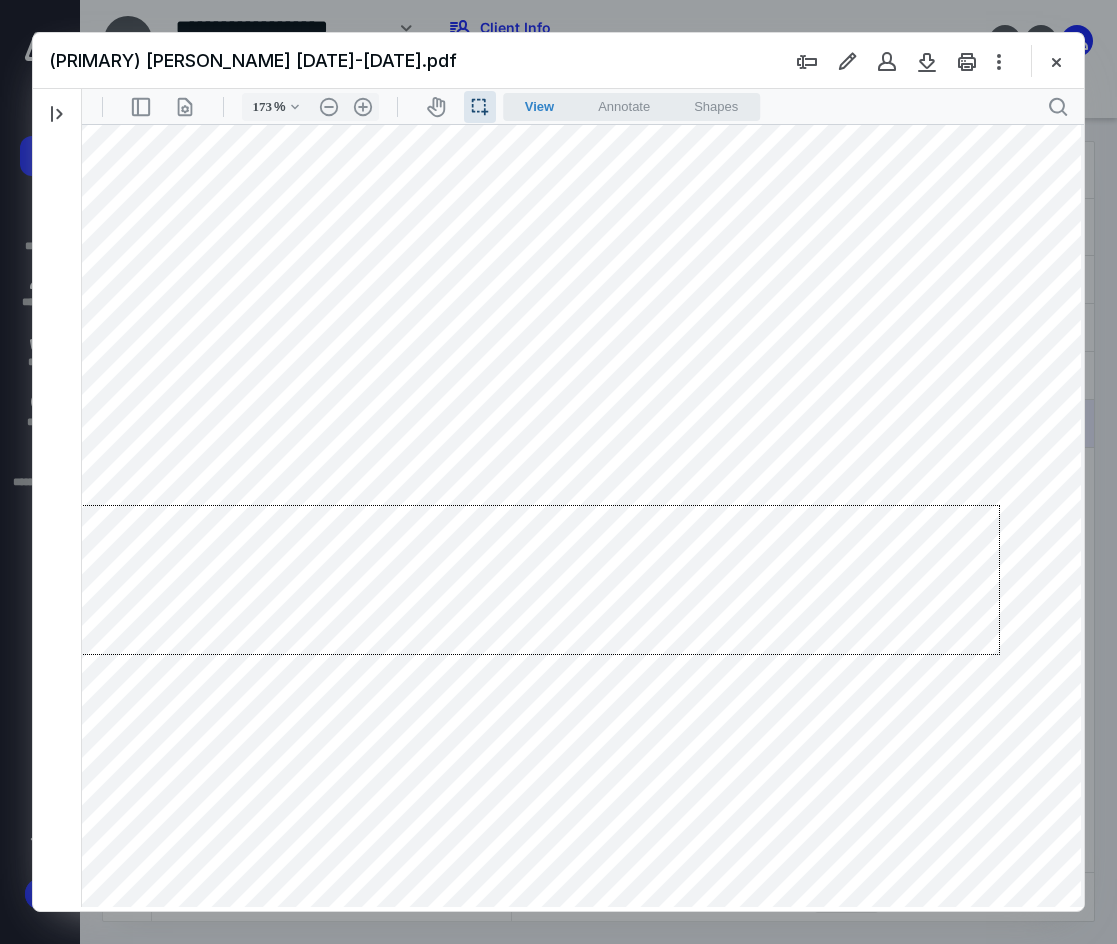 drag, startPoint x: 1000, startPoint y: 505, endPoint x: 150, endPoint y: 740, distance: 881.8872 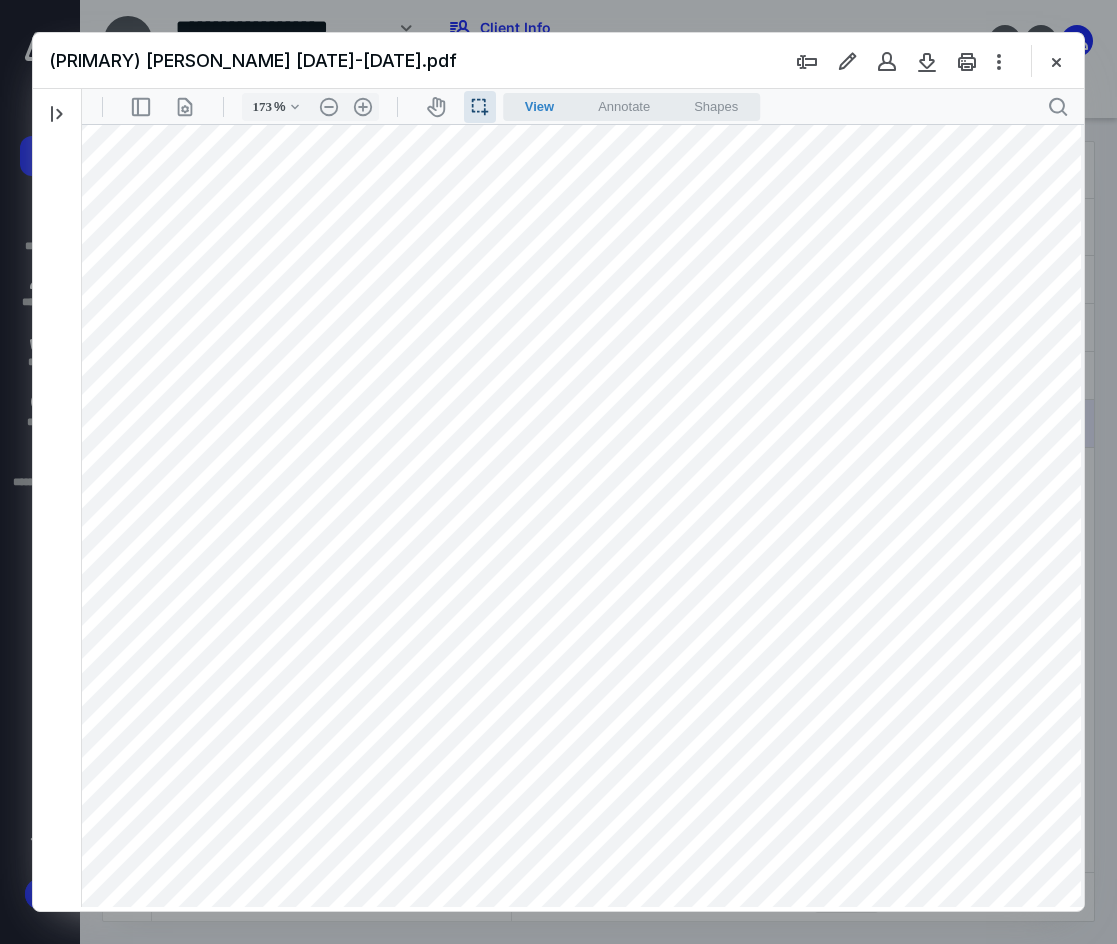 drag, startPoint x: 1012, startPoint y: 504, endPoint x: 1055, endPoint y: 509, distance: 43.289722 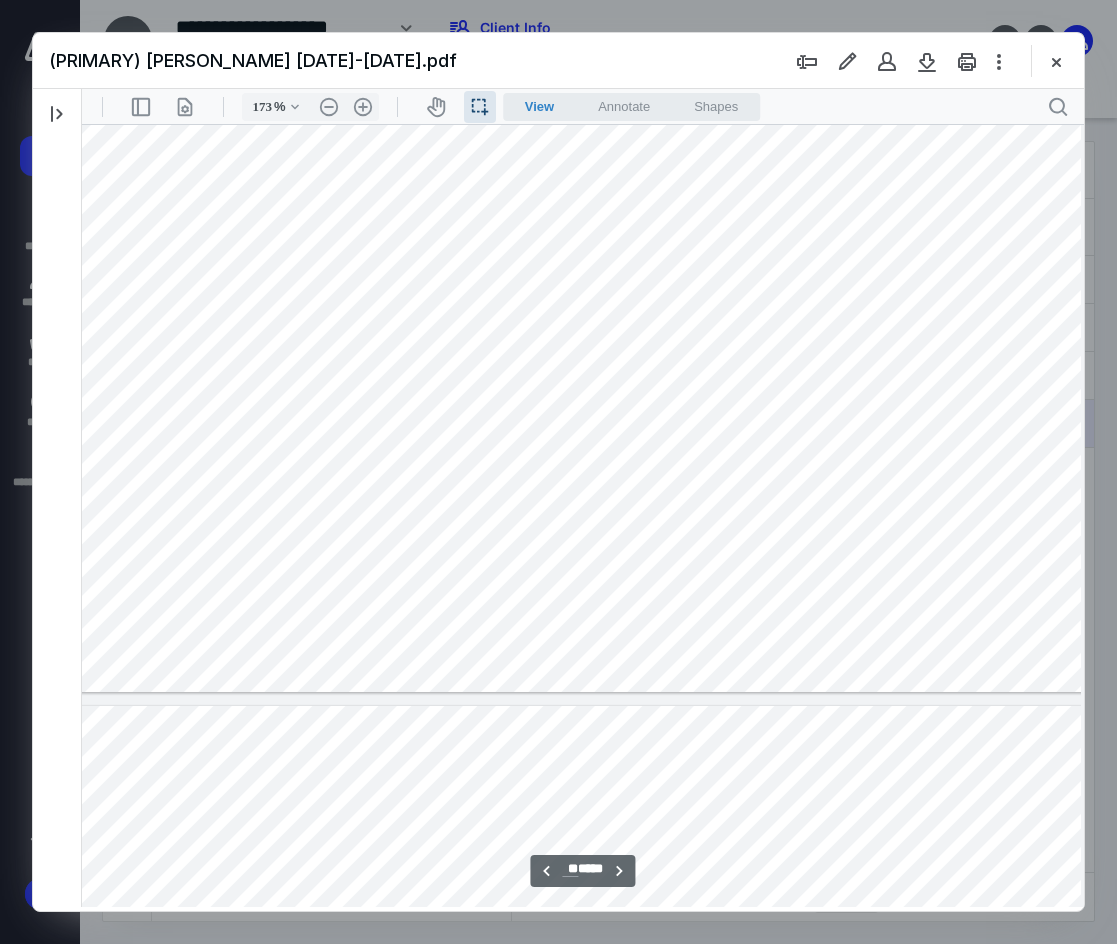 scroll, scrollTop: 17433, scrollLeft: 41, axis: both 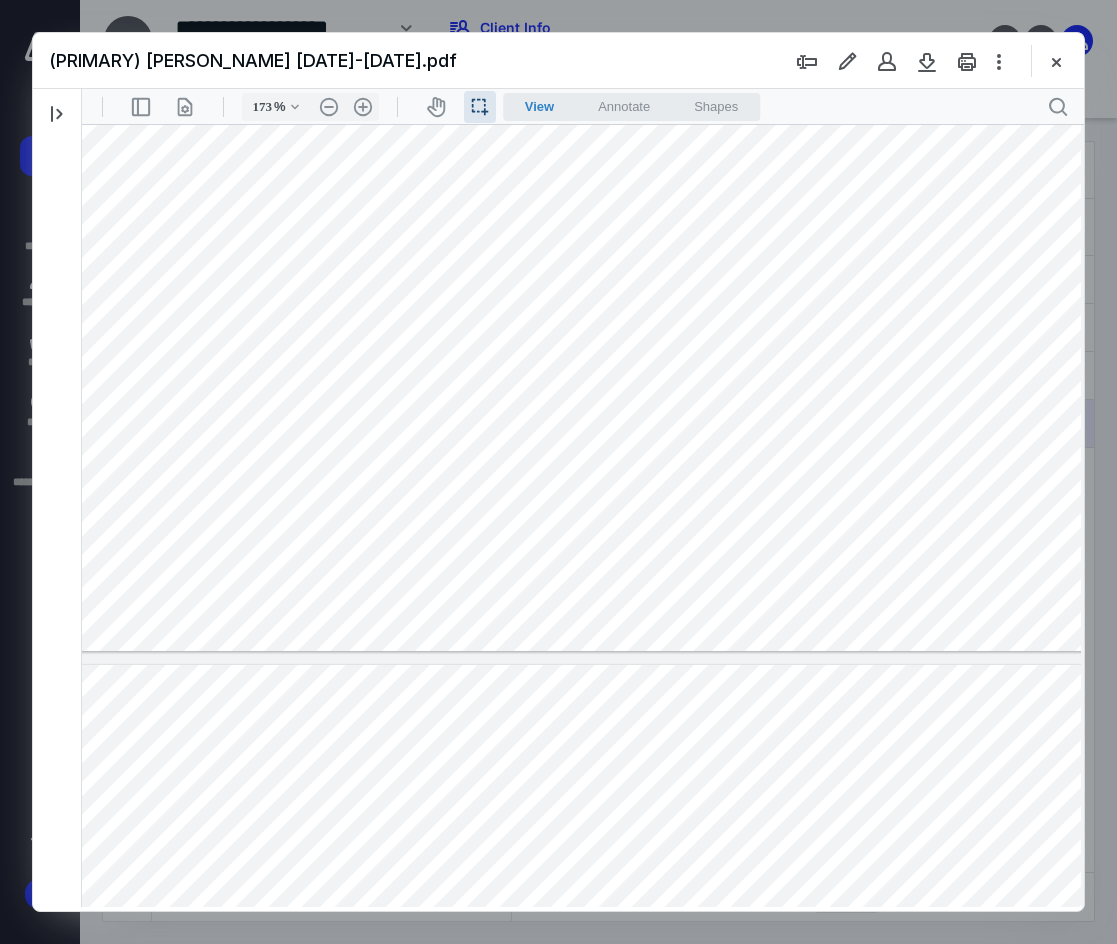 drag, startPoint x: 86, startPoint y: 424, endPoint x: 220, endPoint y: 429, distance: 134.09325 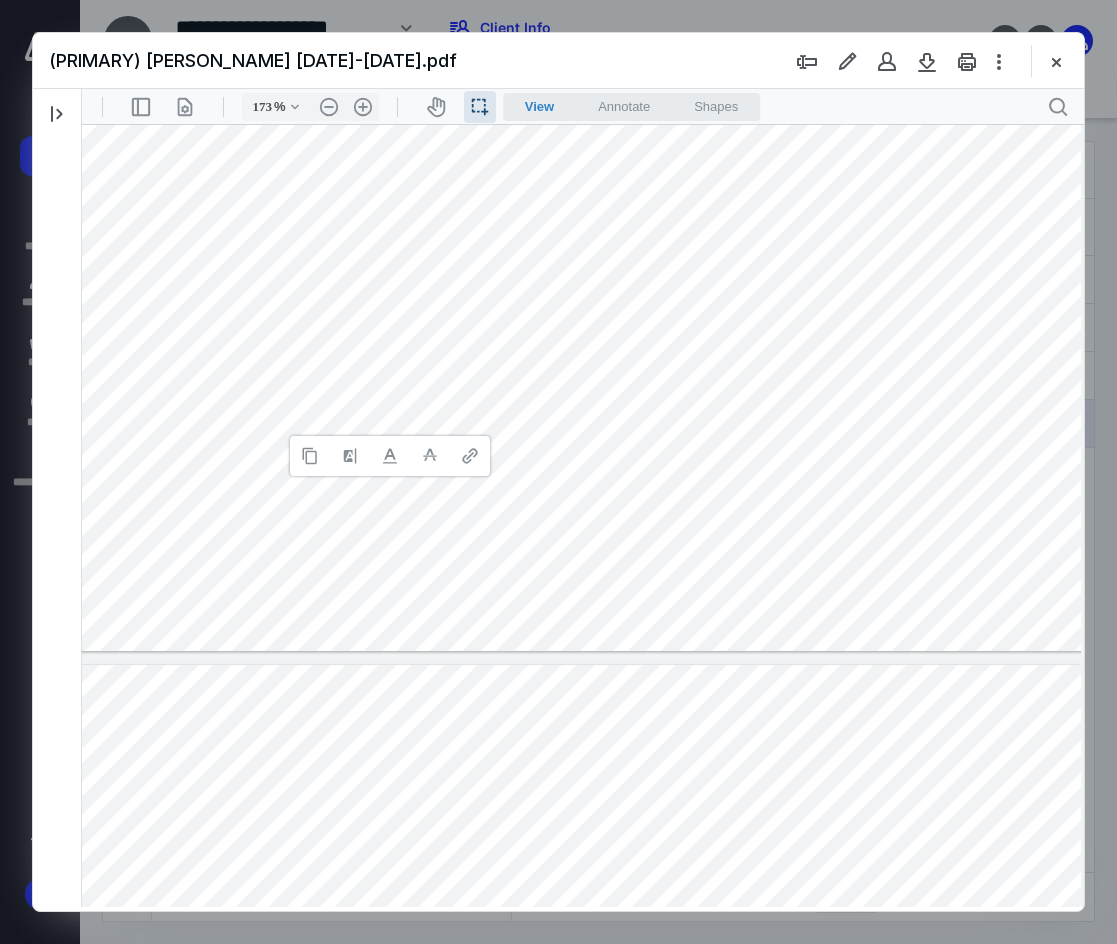 type 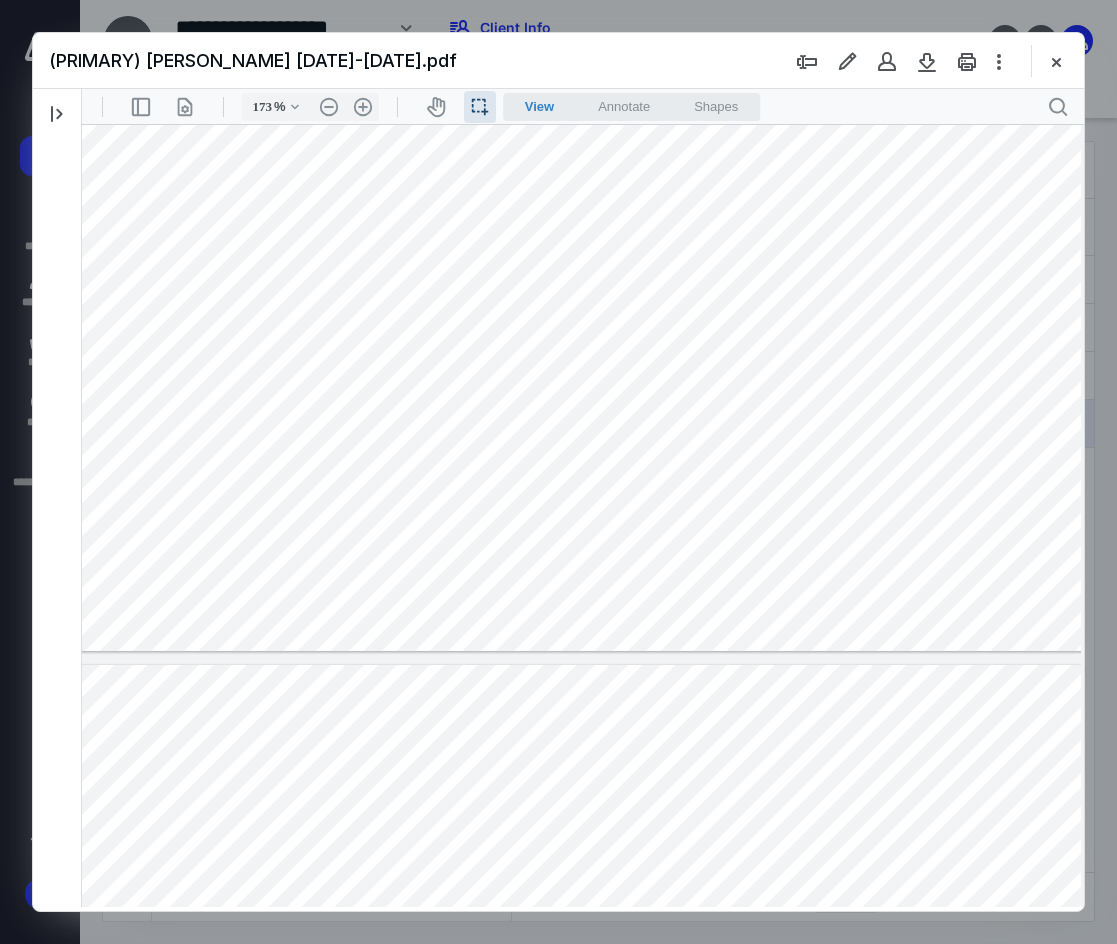 drag, startPoint x: 178, startPoint y: 459, endPoint x: 205, endPoint y: 472, distance: 29.966648 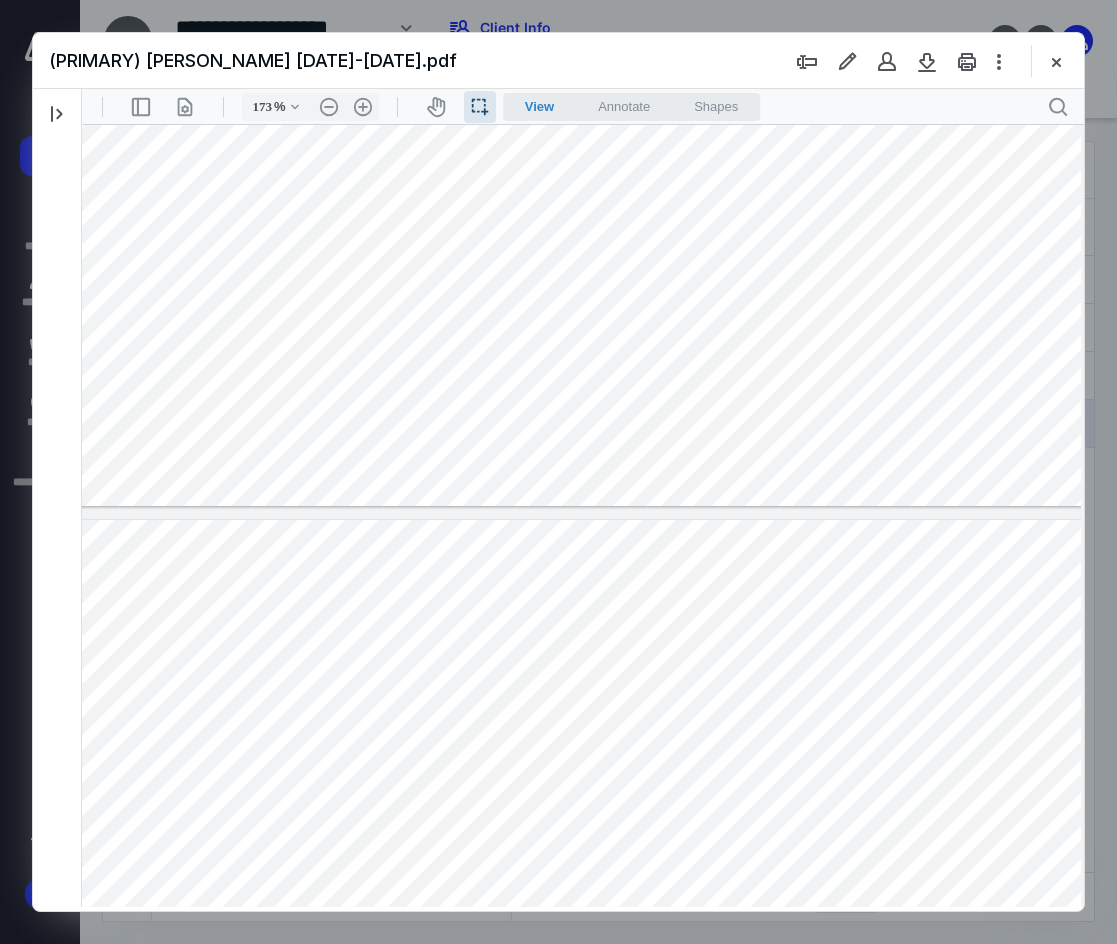 type on "**" 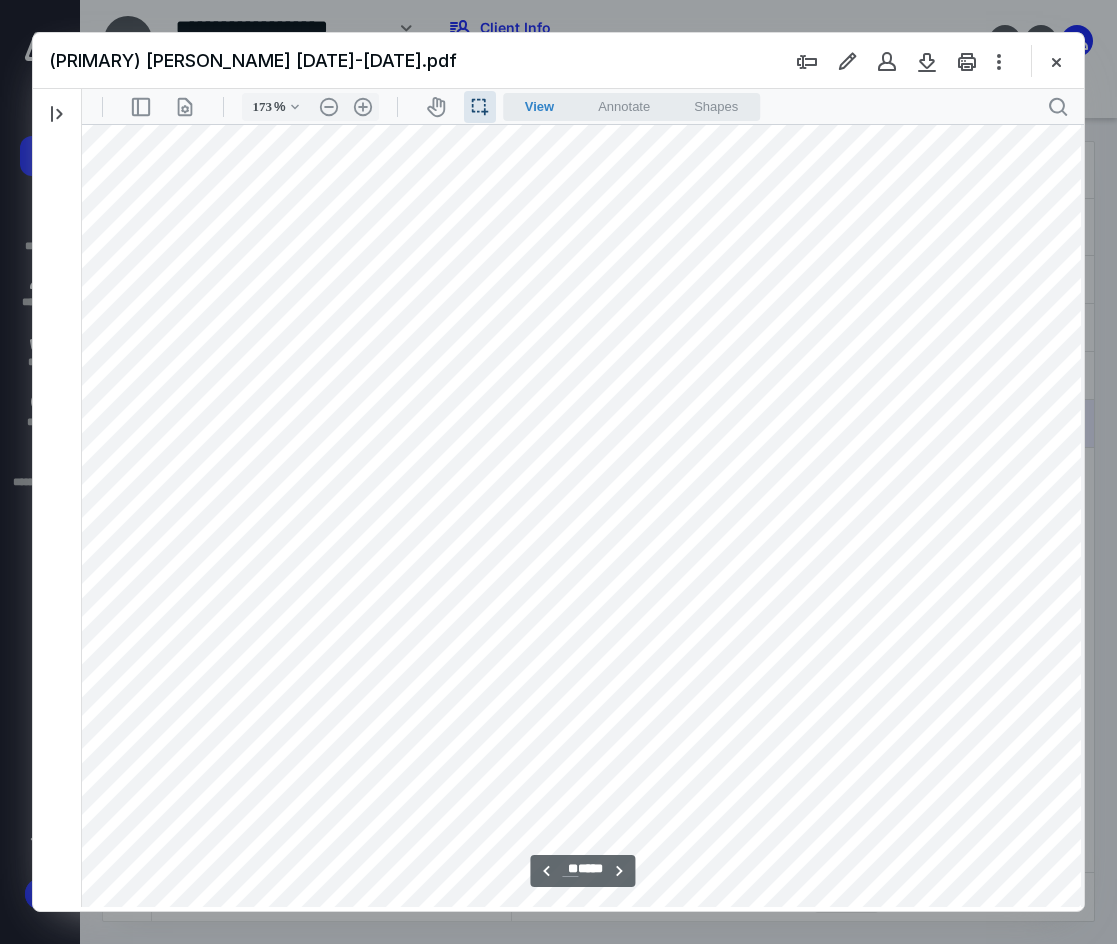 scroll, scrollTop: 18433, scrollLeft: 41, axis: both 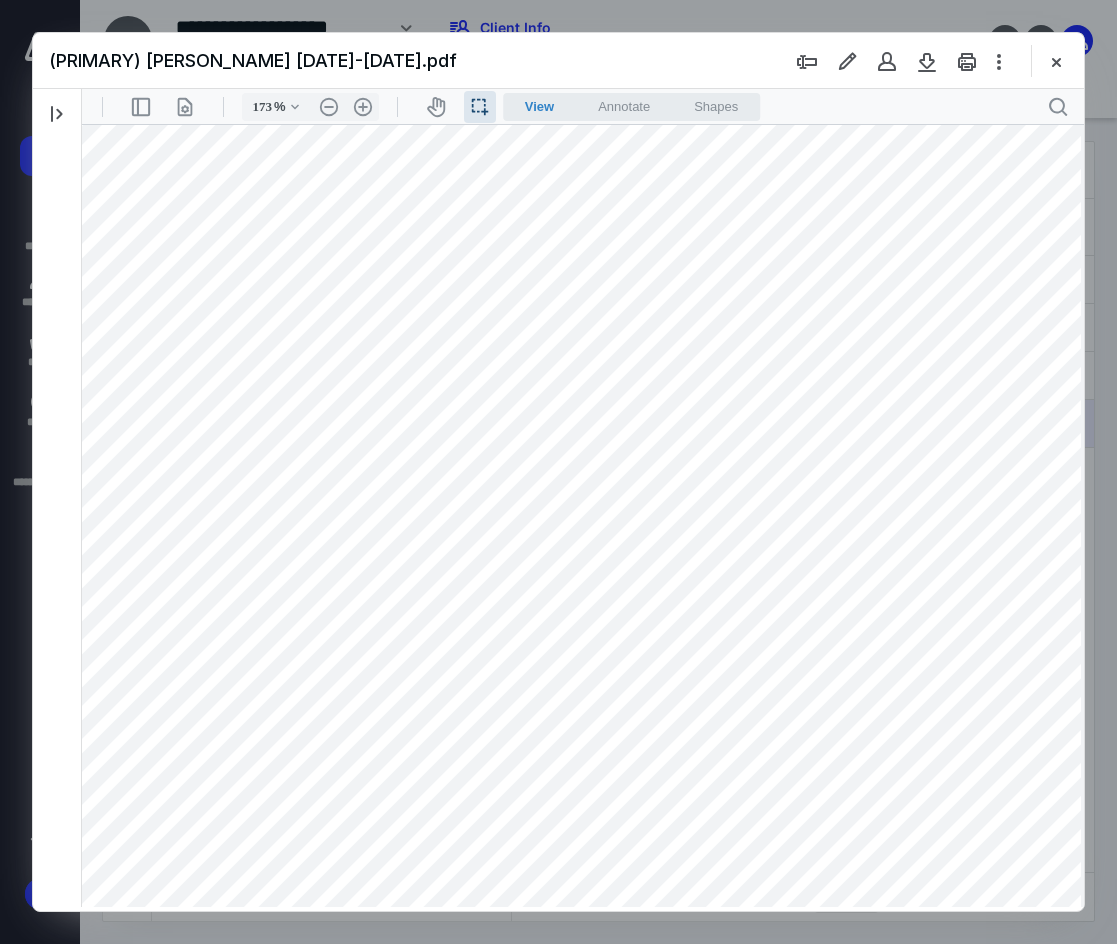 drag, startPoint x: 361, startPoint y: 242, endPoint x: 455, endPoint y: 244, distance: 94.02127 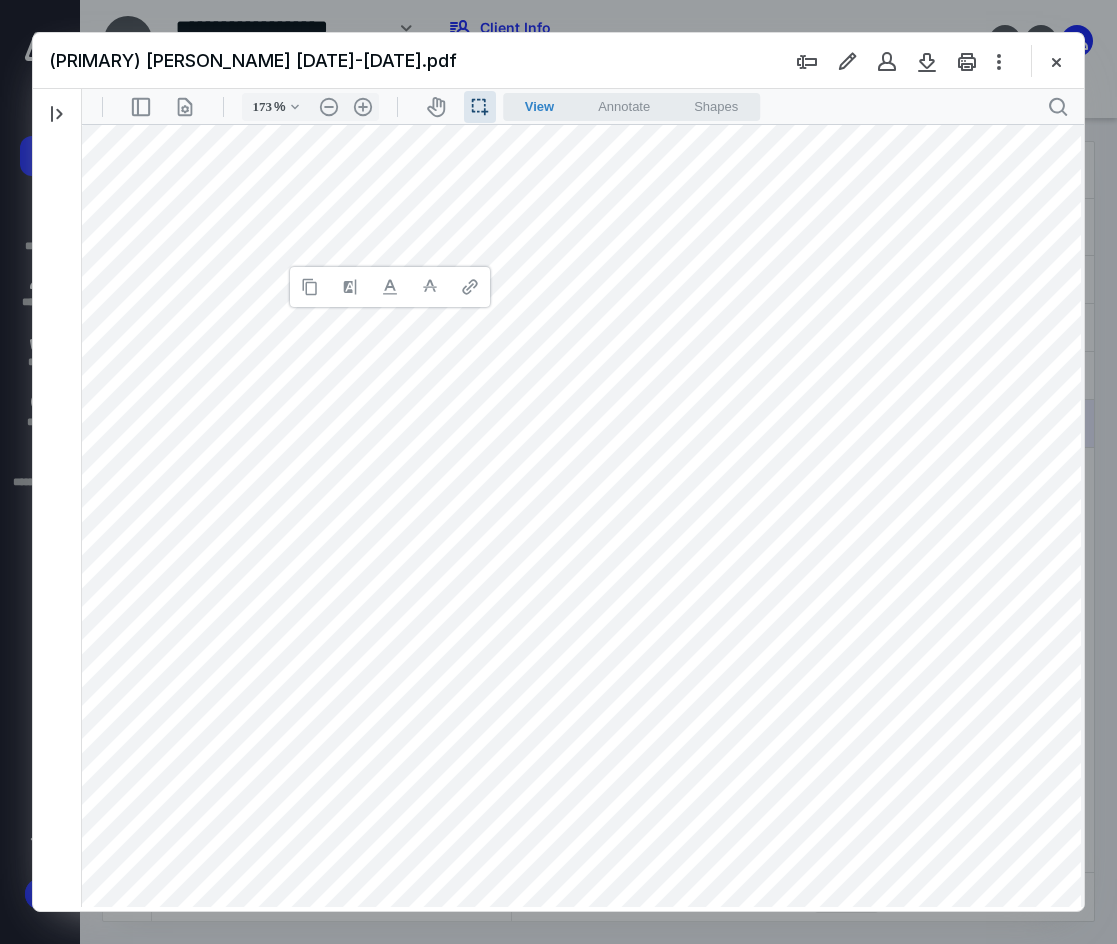 type 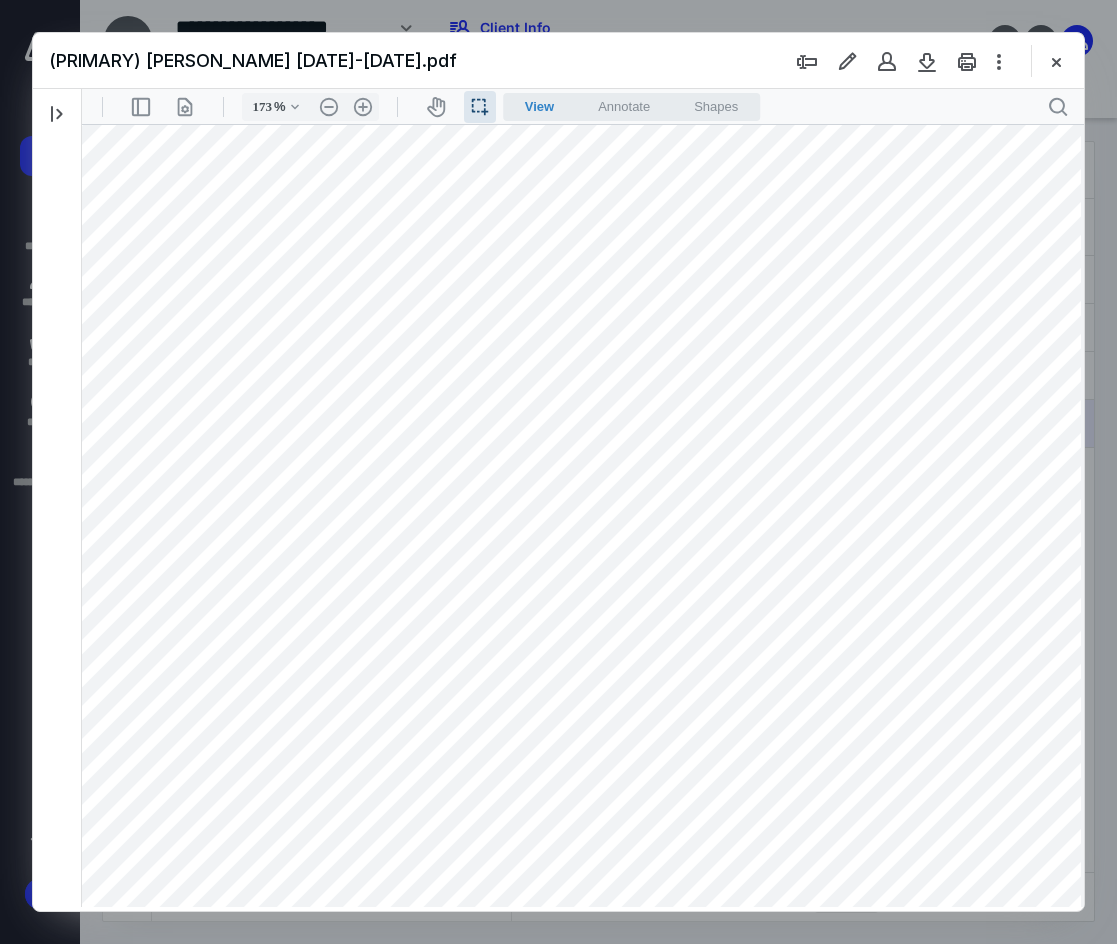 drag, startPoint x: 986, startPoint y: 440, endPoint x: 1056, endPoint y: 442, distance: 70.028564 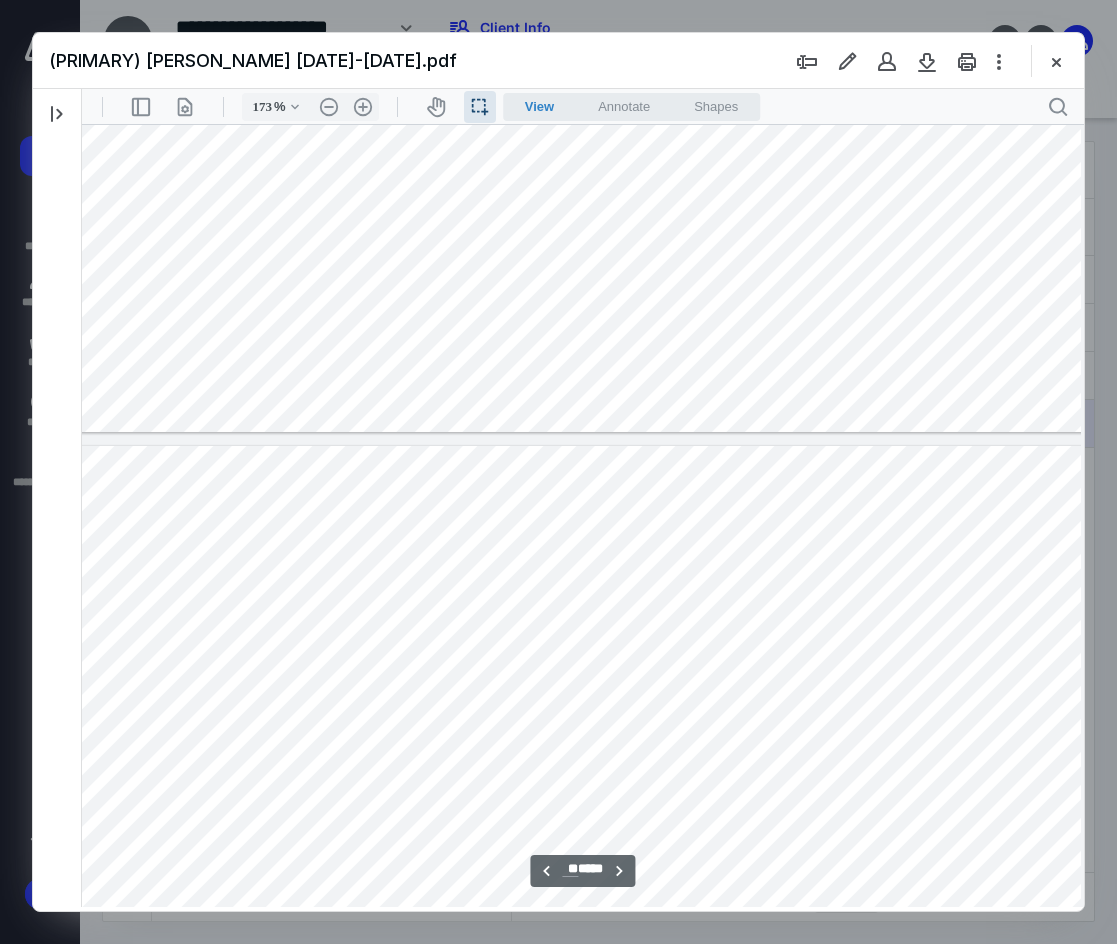 scroll, scrollTop: 19100, scrollLeft: 41, axis: both 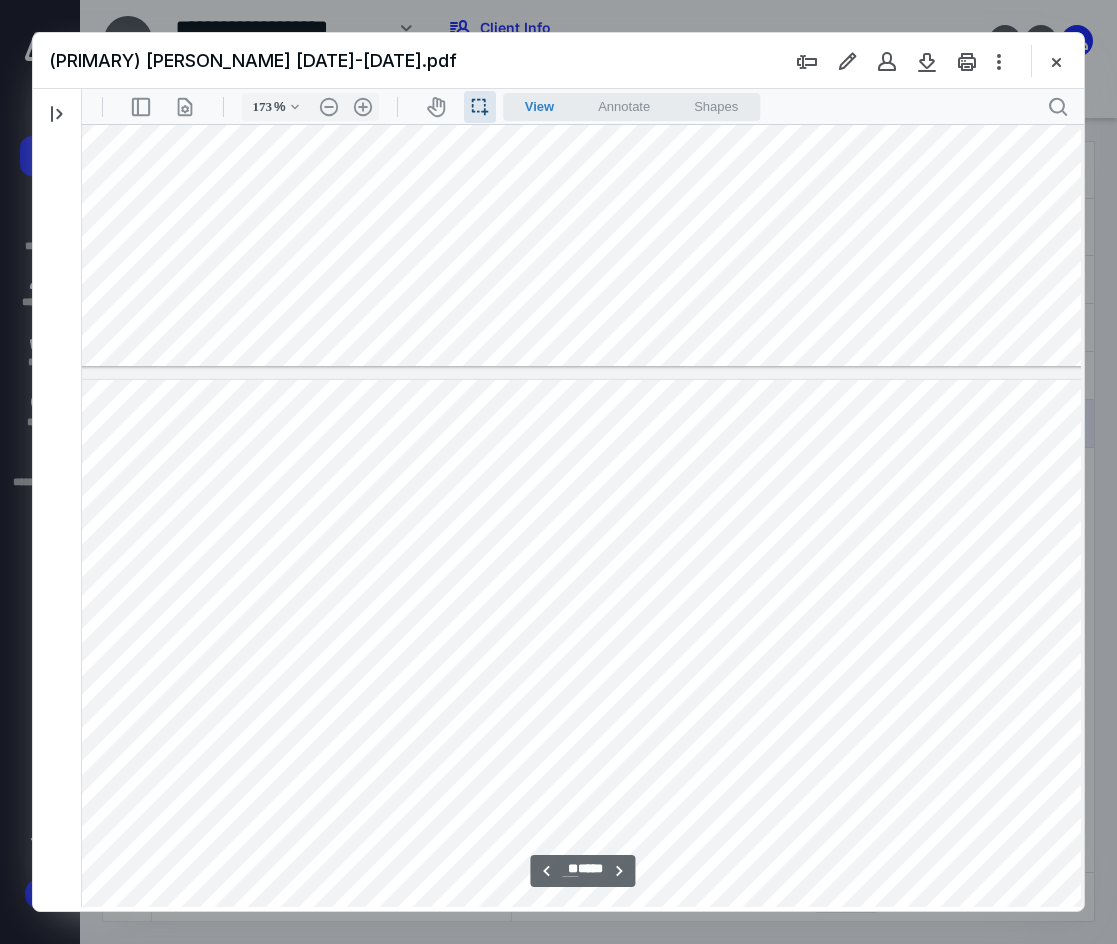 click at bounding box center [576, 1064] 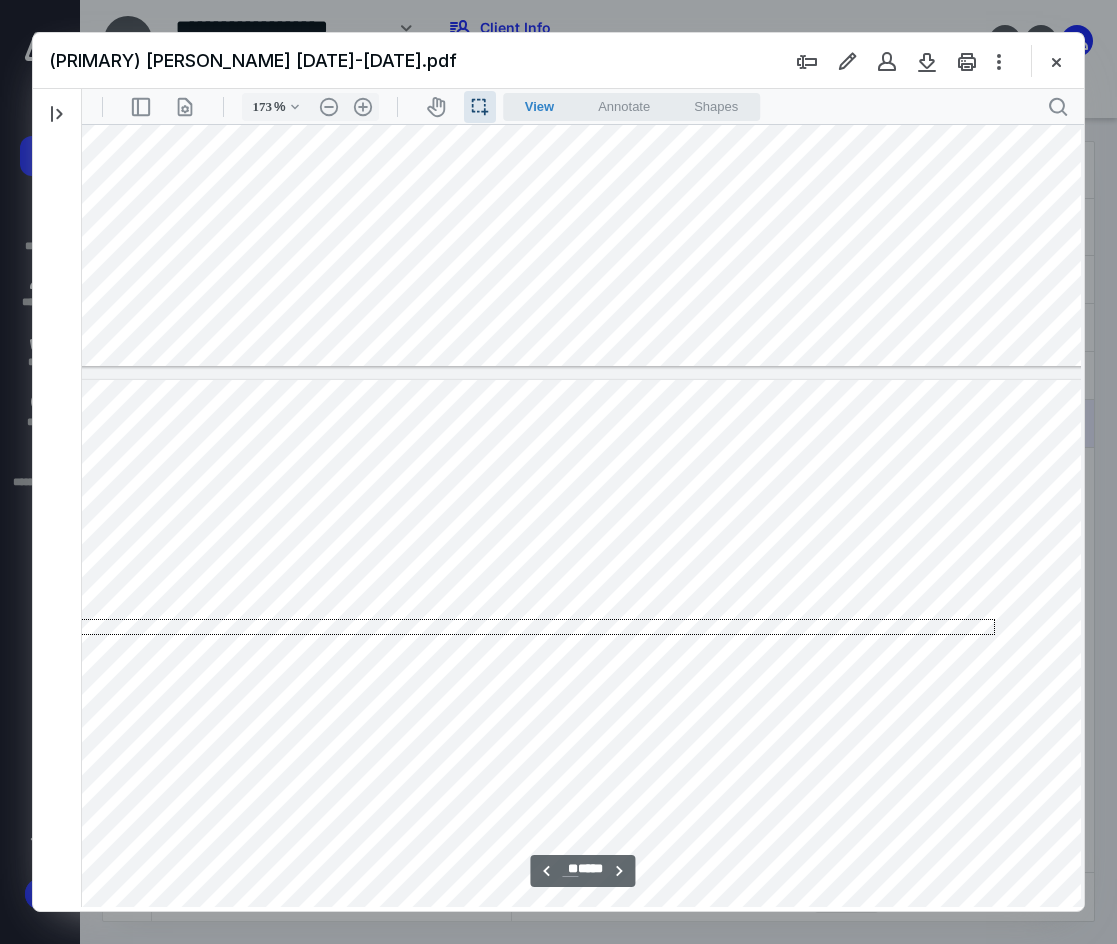drag, startPoint x: 978, startPoint y: 635, endPoint x: 138, endPoint y: 708, distance: 843.1661 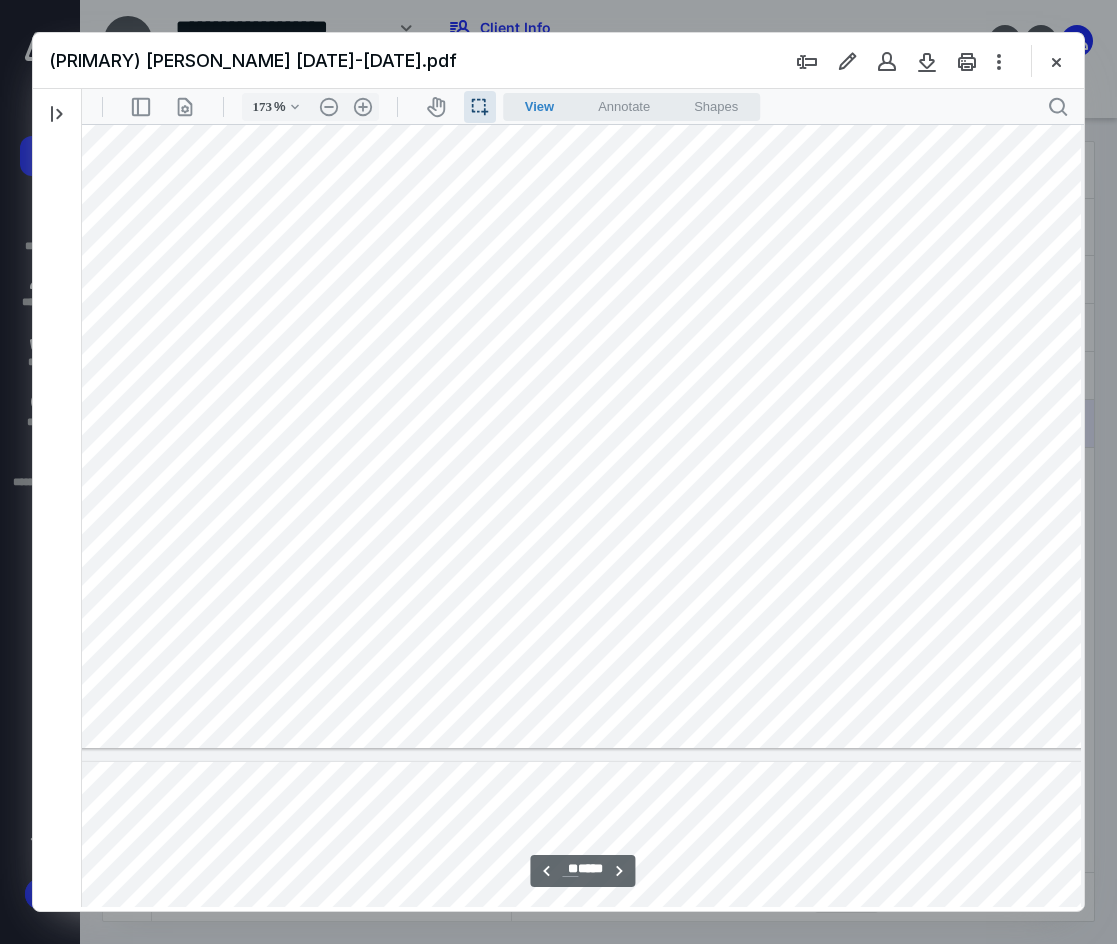 scroll, scrollTop: 20266, scrollLeft: 41, axis: both 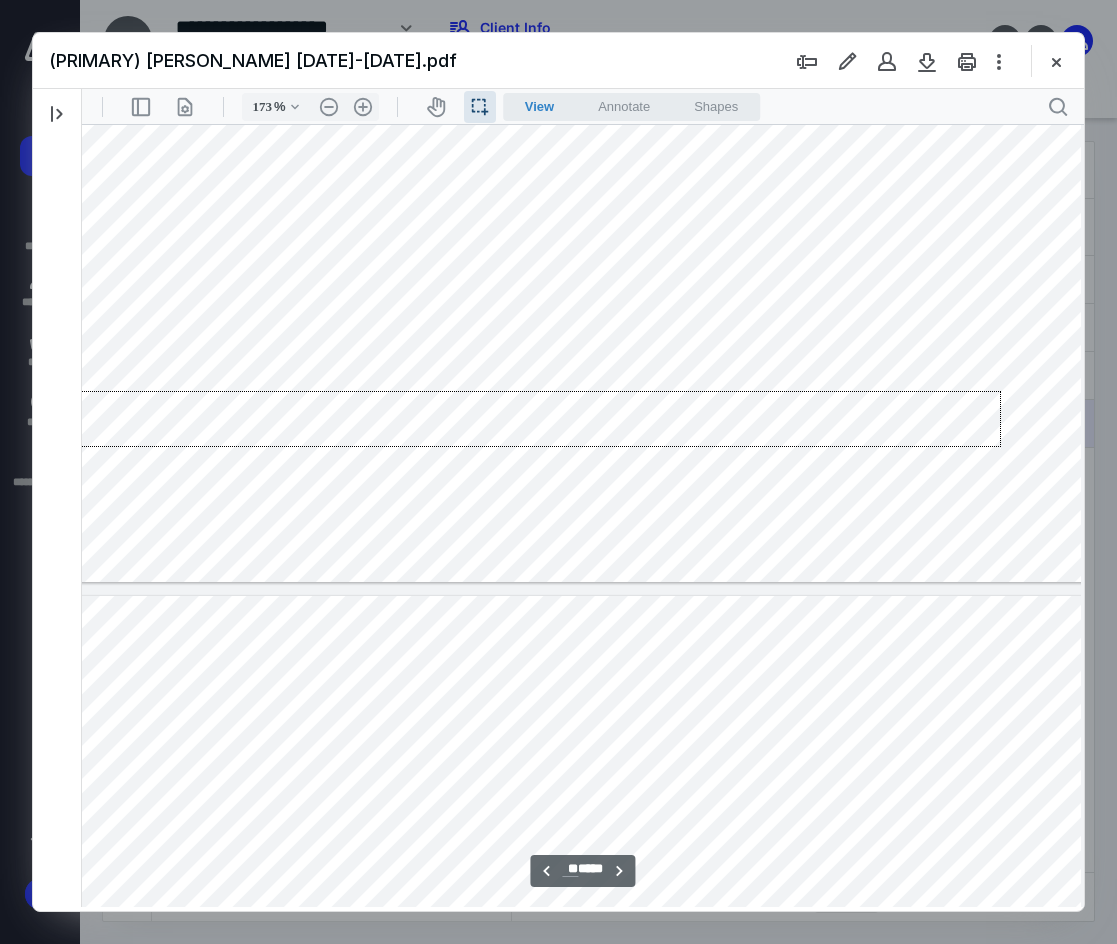 drag, startPoint x: 1001, startPoint y: 391, endPoint x: 33, endPoint y: 447, distance: 969.61847 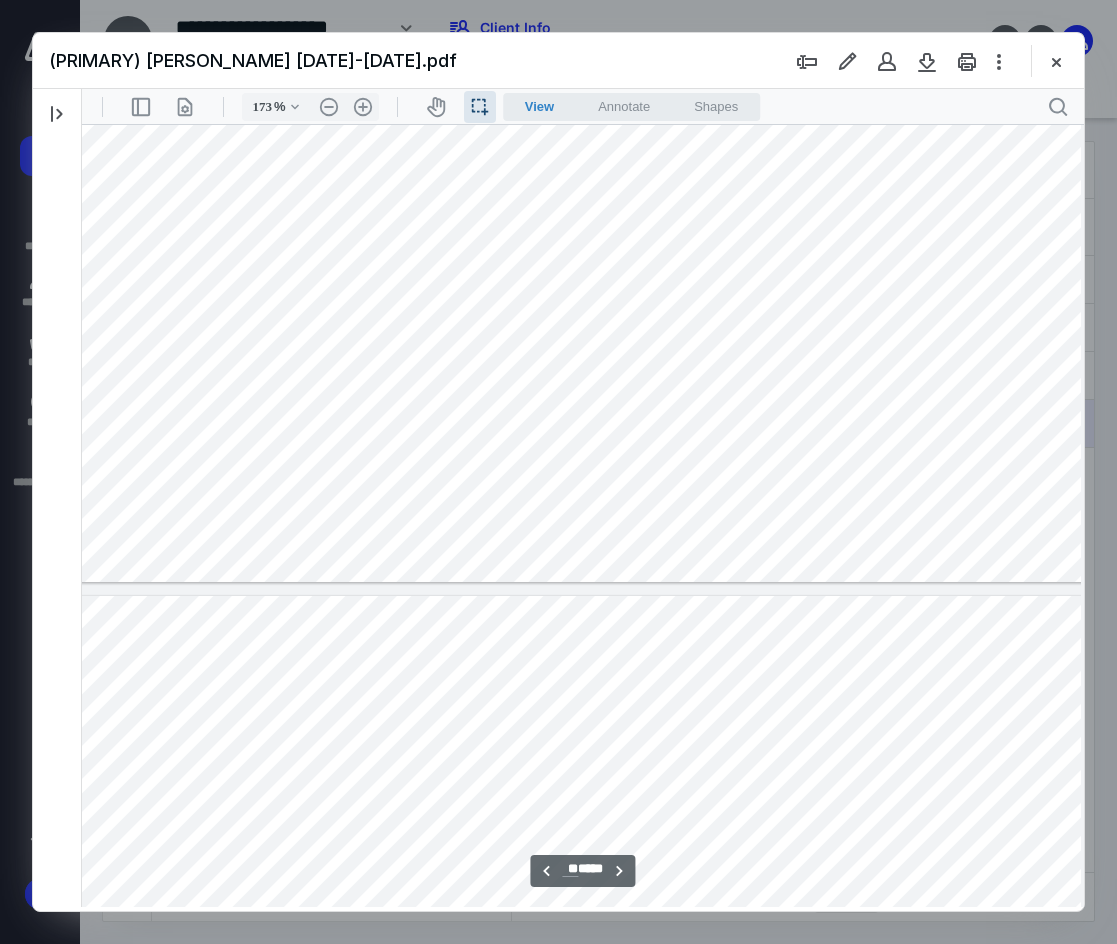 type on "**" 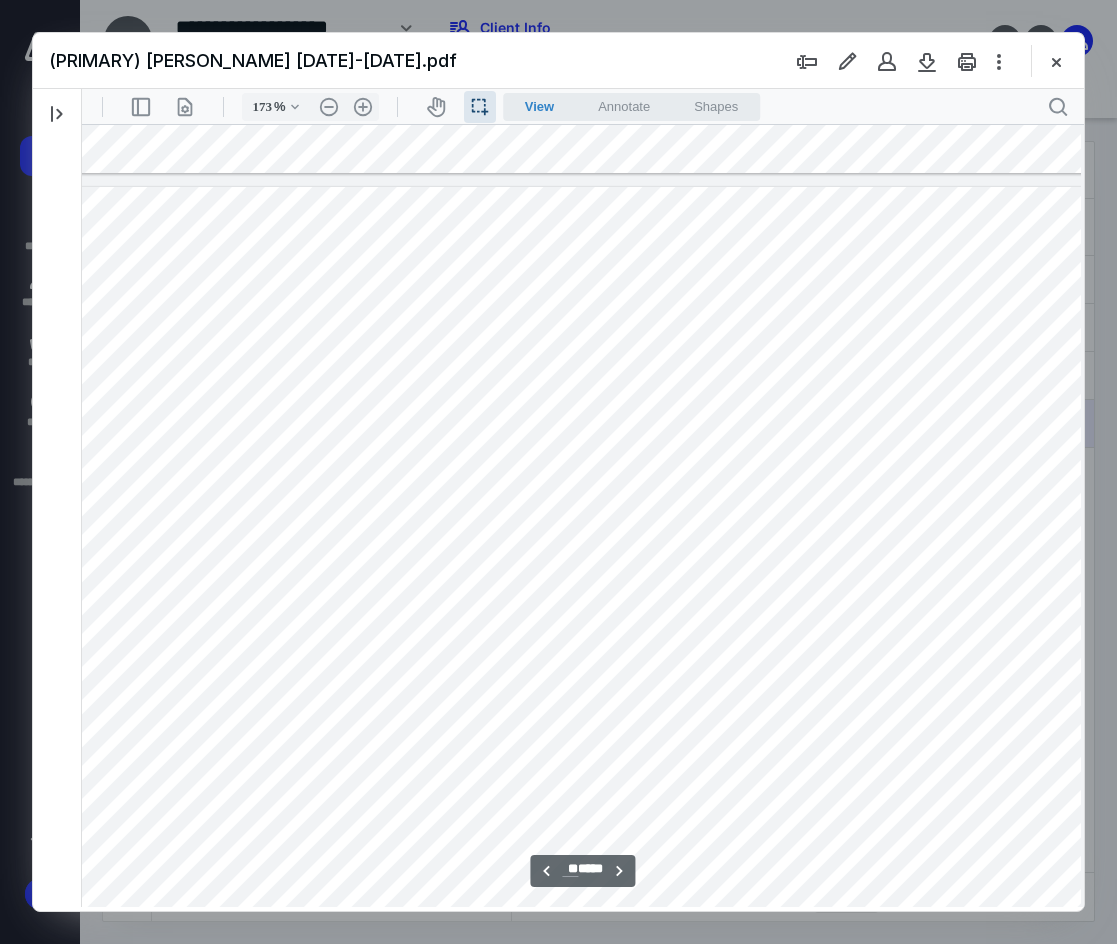 scroll, scrollTop: 20766, scrollLeft: 41, axis: both 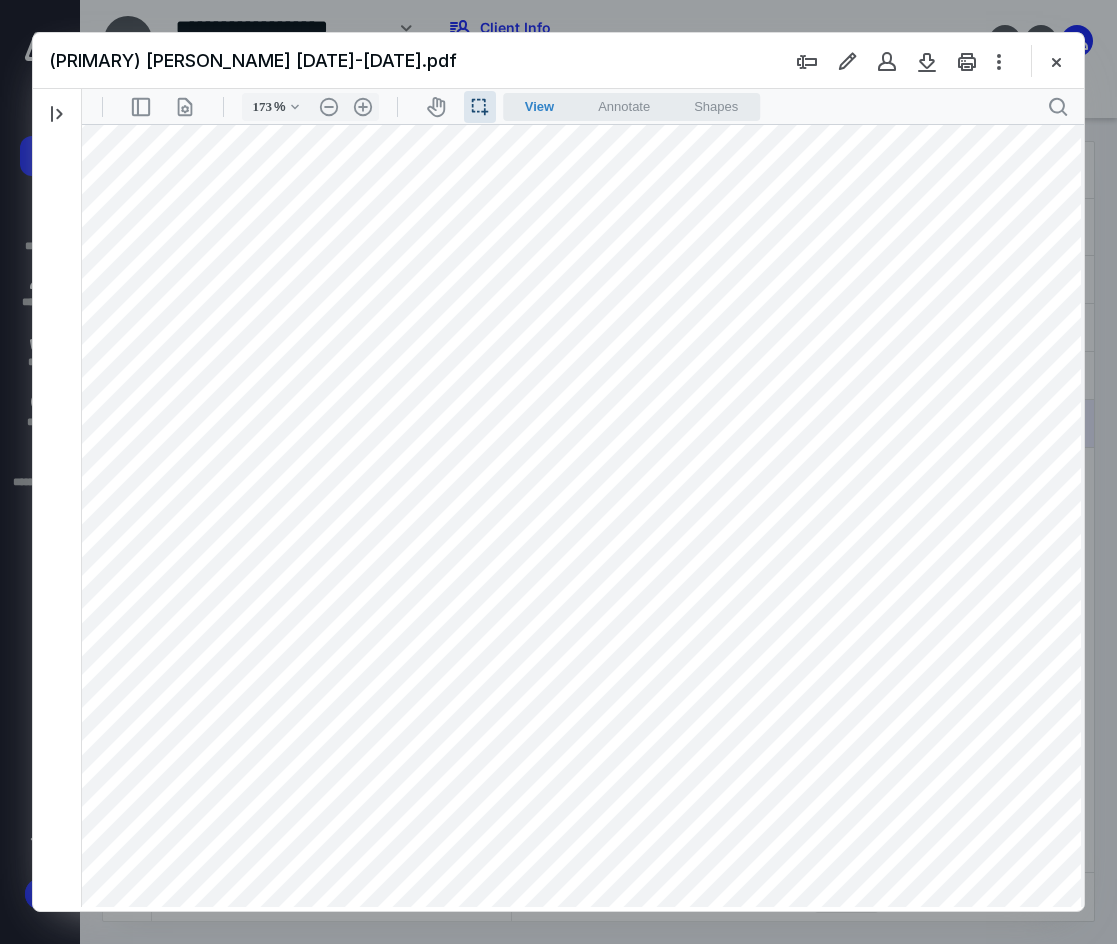 drag, startPoint x: 243, startPoint y: 276, endPoint x: 381, endPoint y: 288, distance: 138.52075 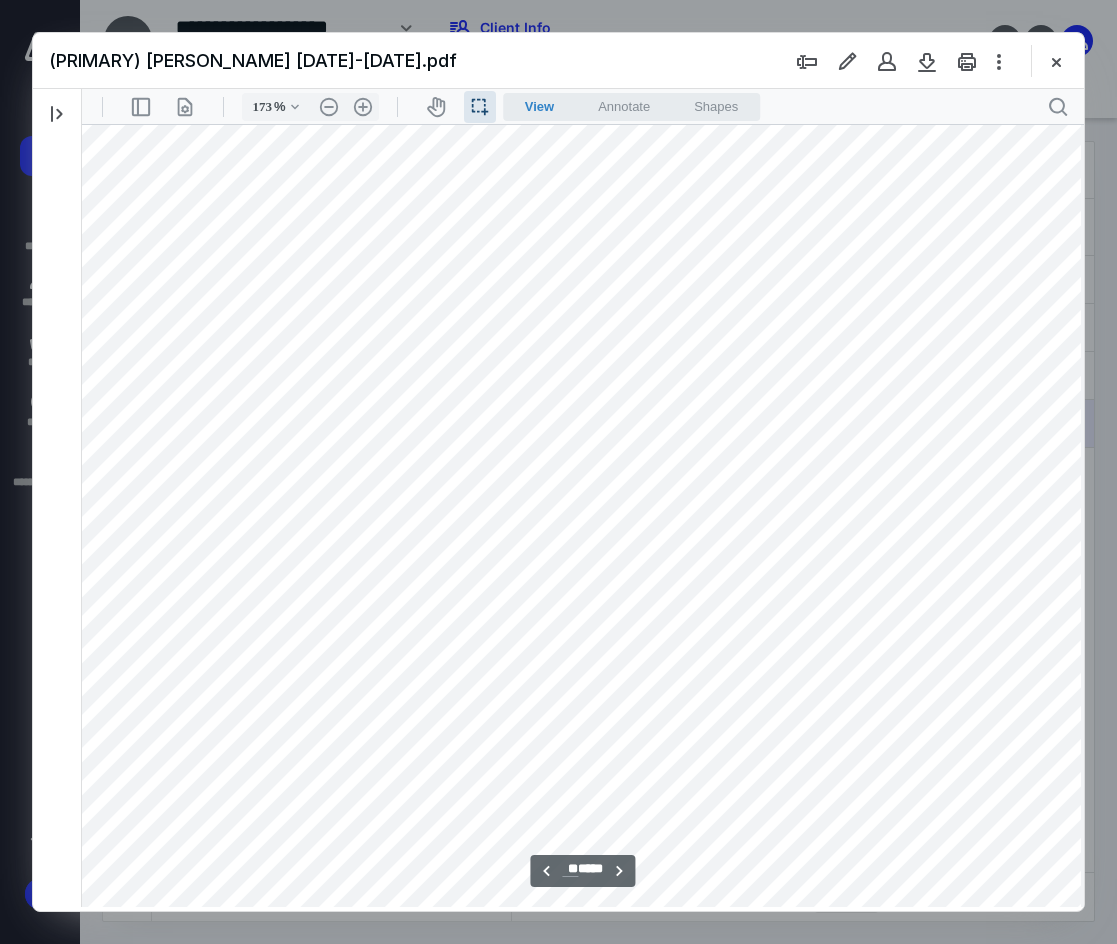 scroll, scrollTop: 21266, scrollLeft: 41, axis: both 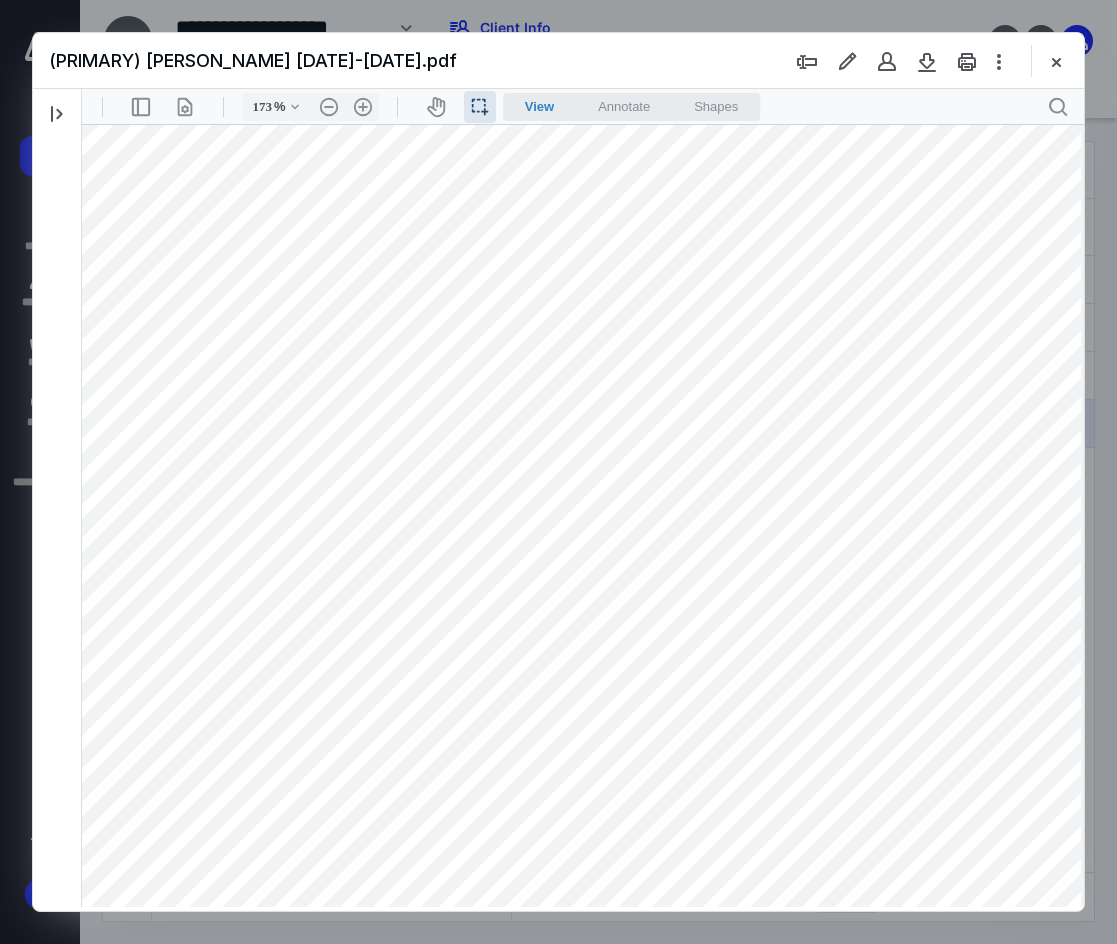 drag, startPoint x: 152, startPoint y: 142, endPoint x: 228, endPoint y: 151, distance: 76.53104 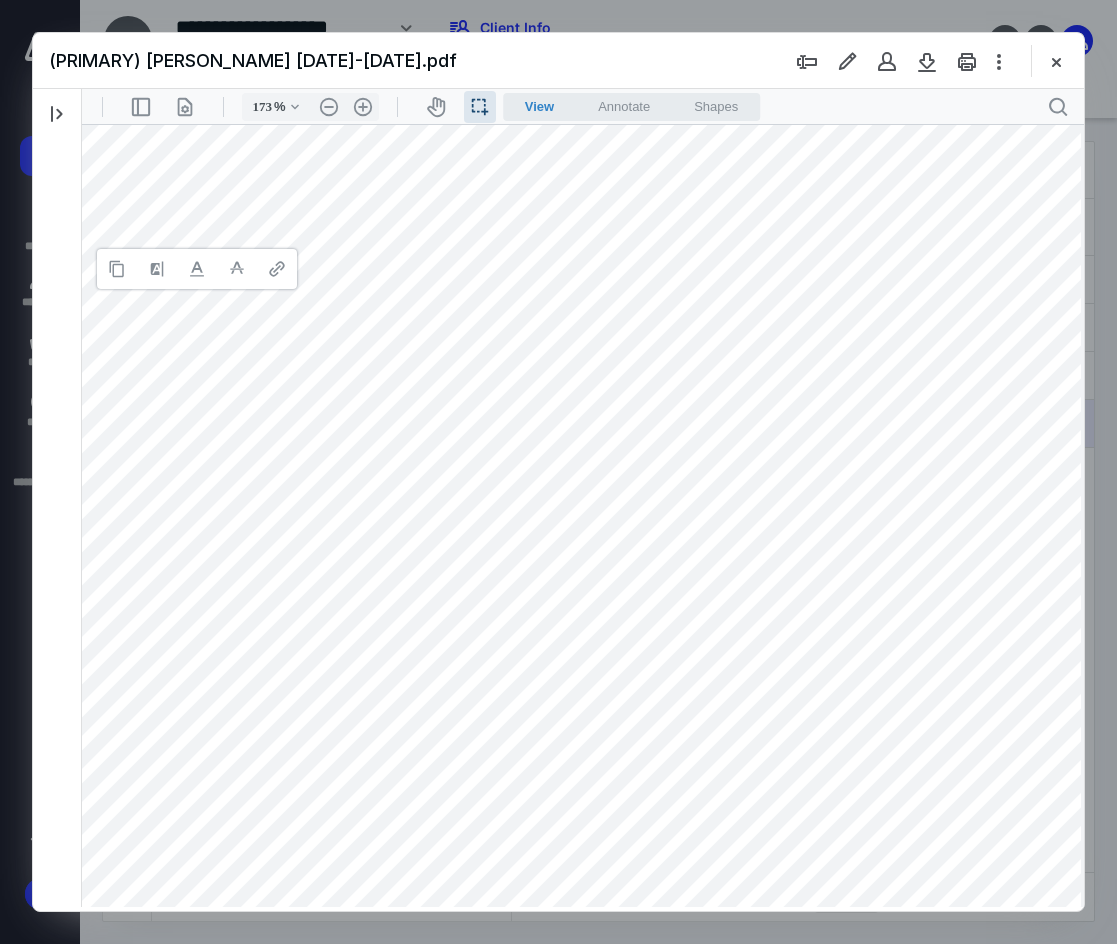 type 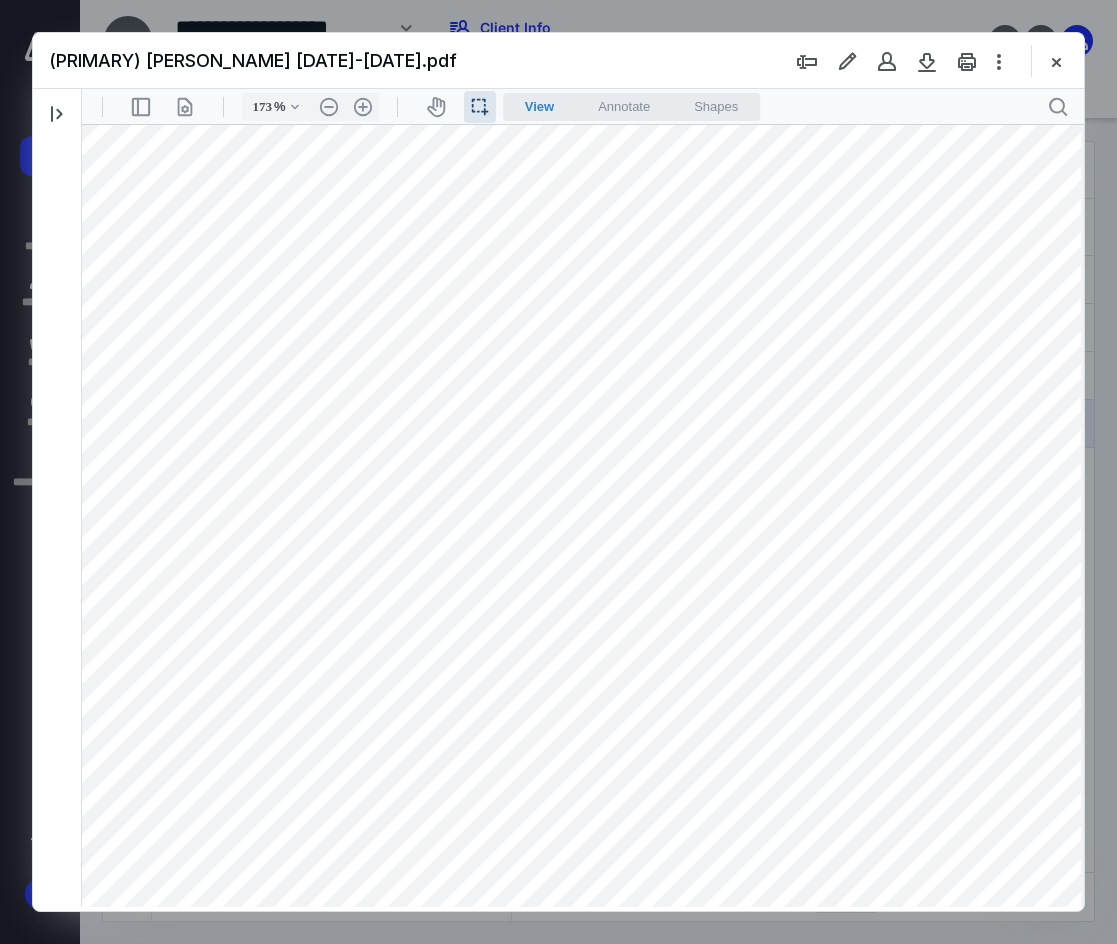 drag, startPoint x: 412, startPoint y: 203, endPoint x: 472, endPoint y: 211, distance: 60.530983 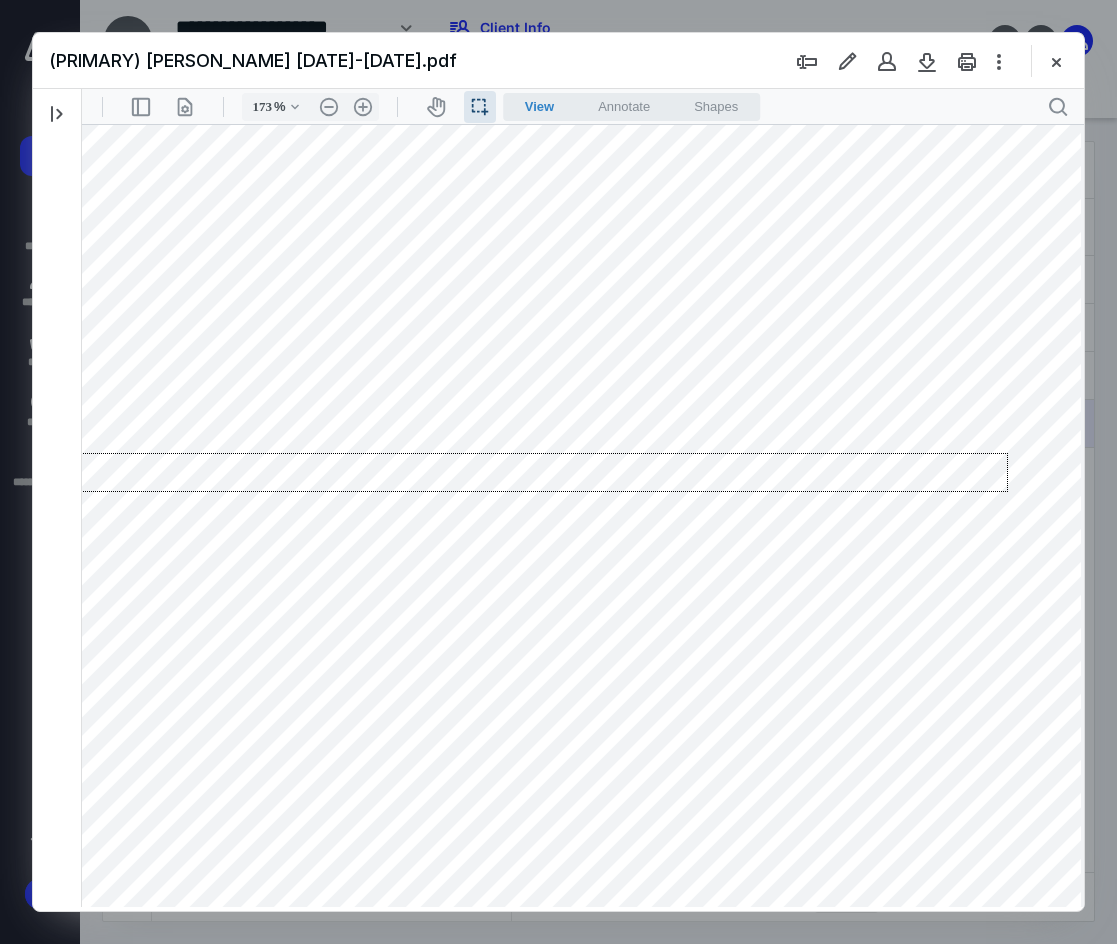 drag, startPoint x: 1008, startPoint y: 453, endPoint x: 33, endPoint y: 492, distance: 975.77966 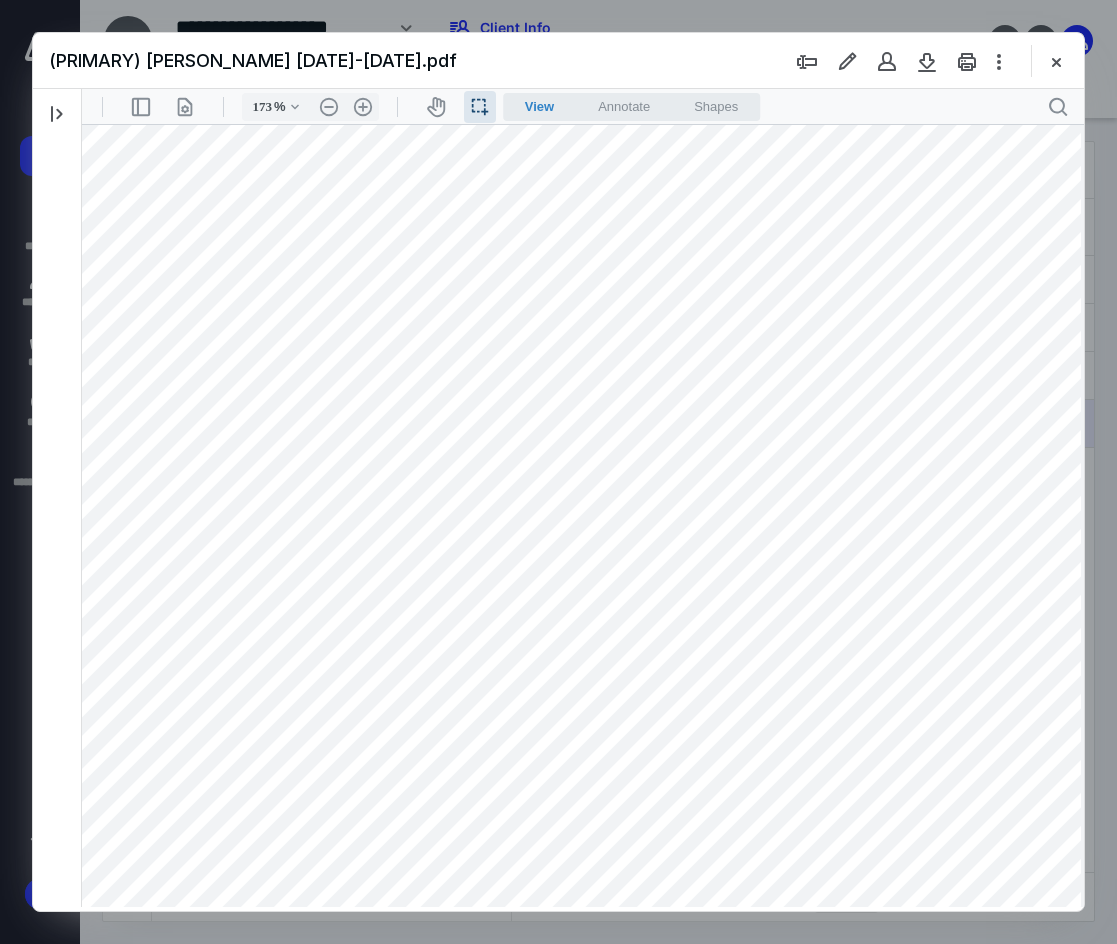 drag, startPoint x: 995, startPoint y: 491, endPoint x: 1061, endPoint y: 491, distance: 66 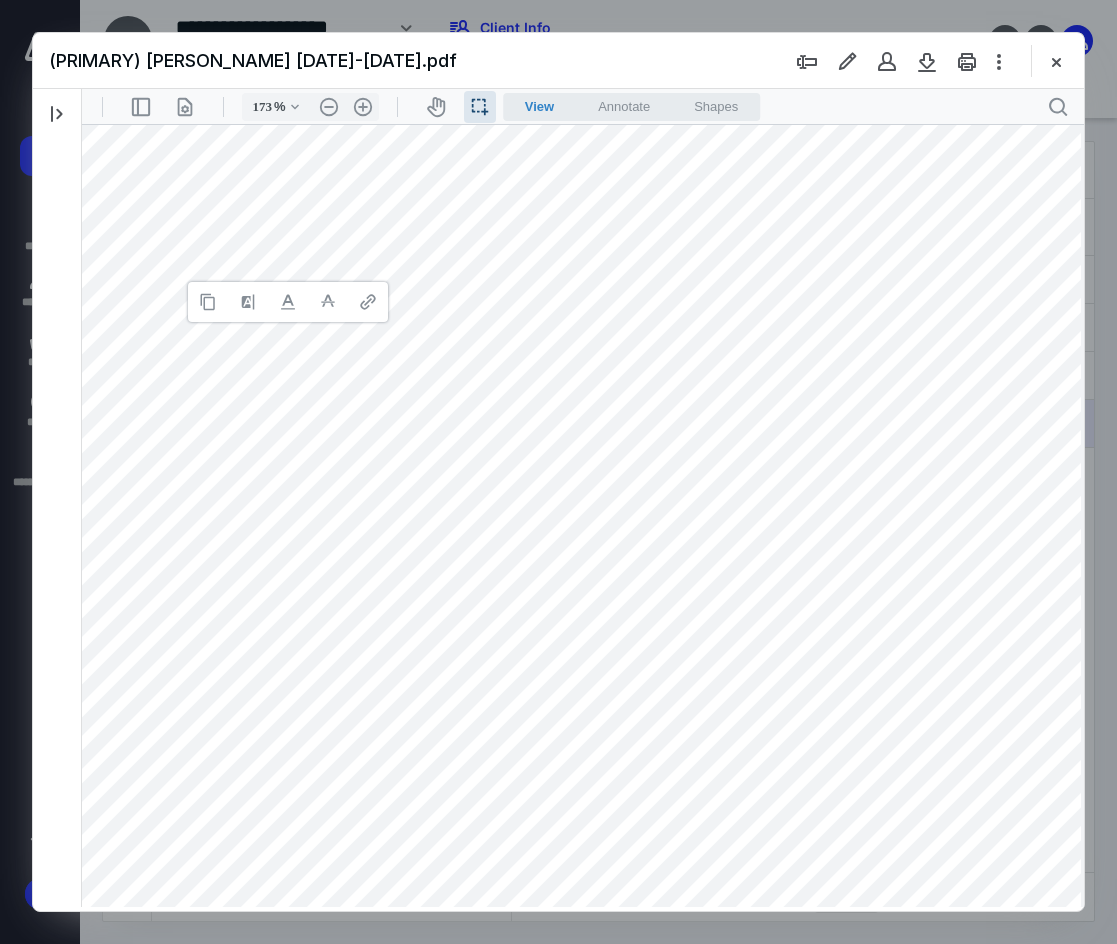 drag, startPoint x: 572, startPoint y: 257, endPoint x: 560, endPoint y: 286, distance: 31.38471 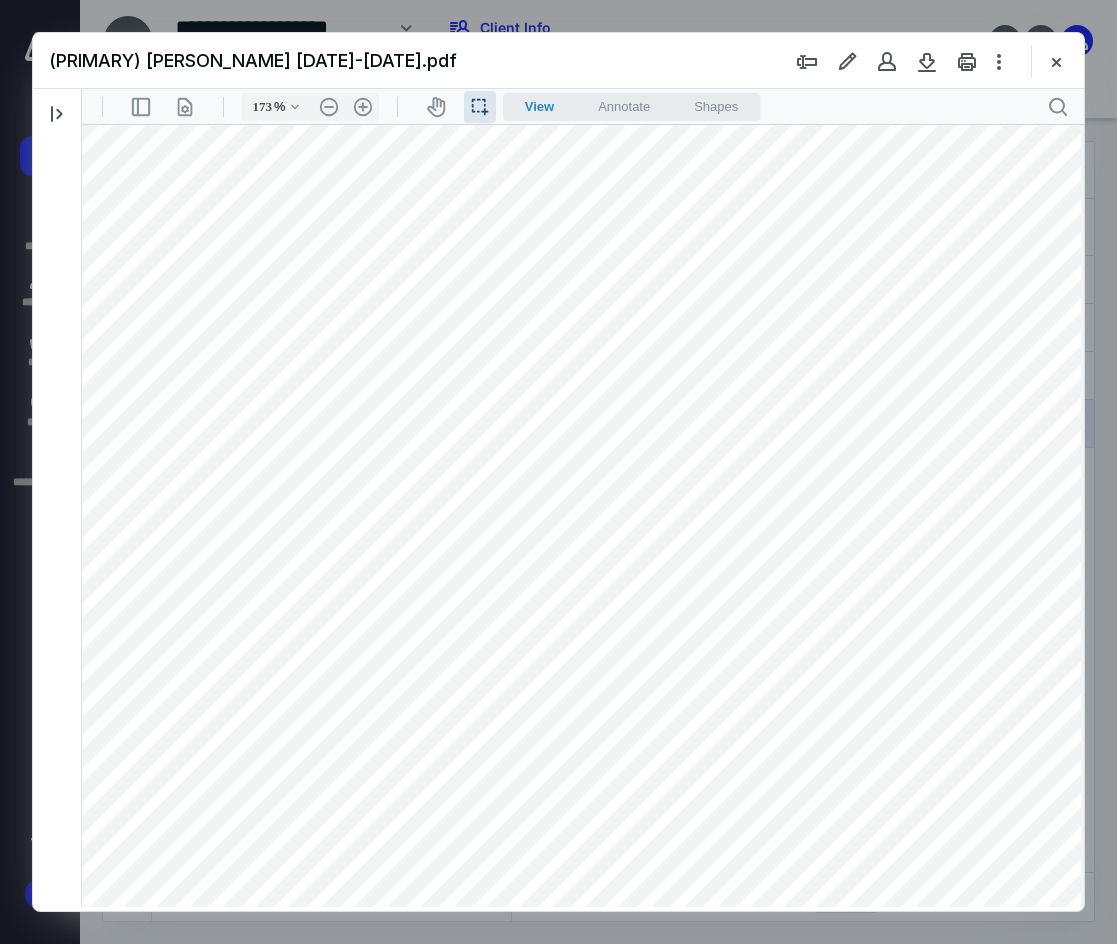 drag, startPoint x: 85, startPoint y: 252, endPoint x: 216, endPoint y: 251, distance: 131.00381 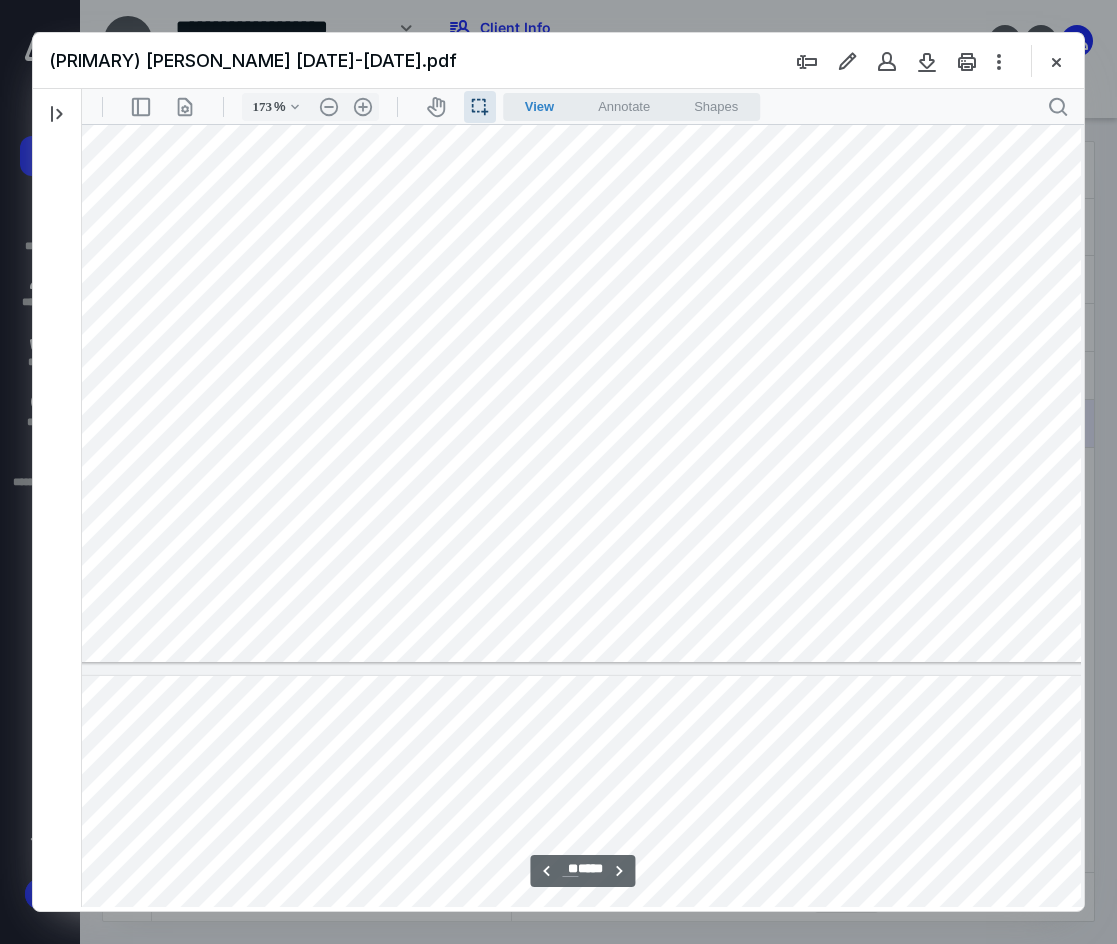 type on "**" 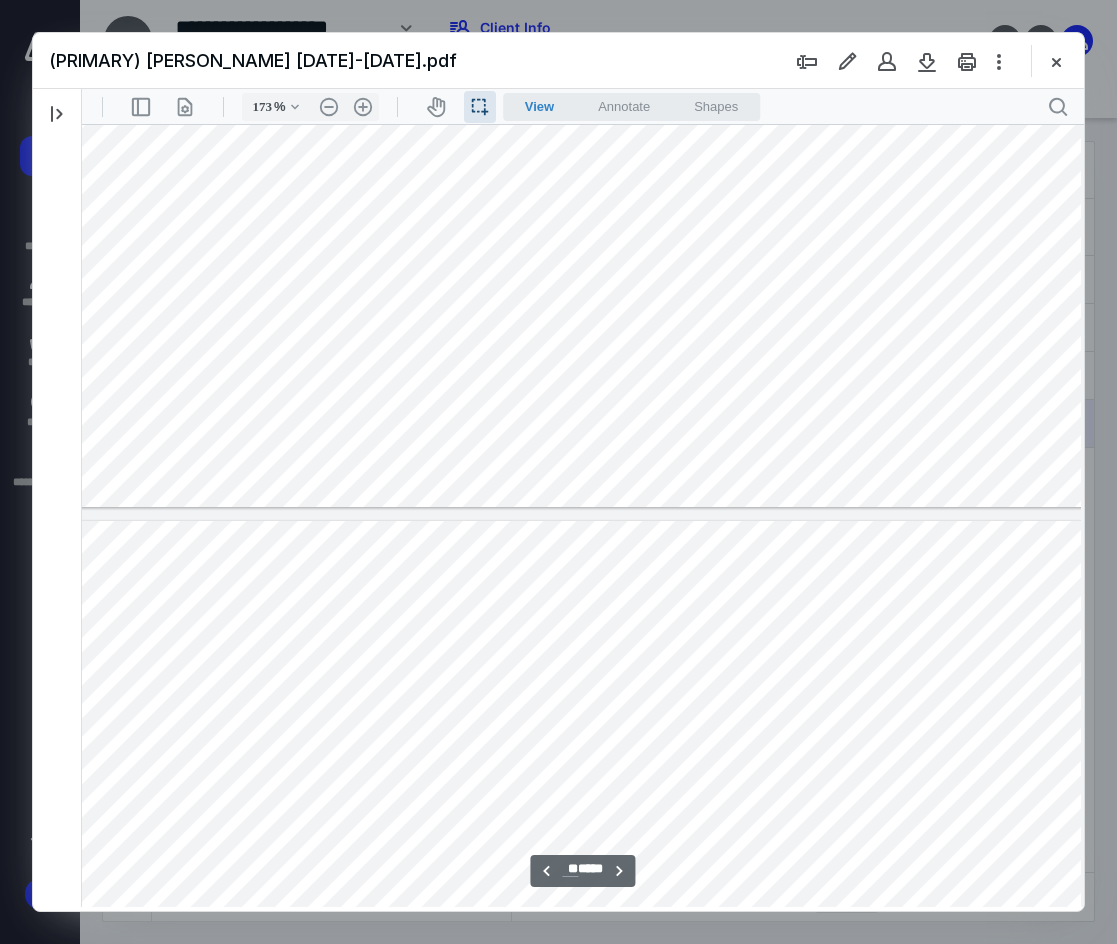 scroll, scrollTop: 21766, scrollLeft: 41, axis: both 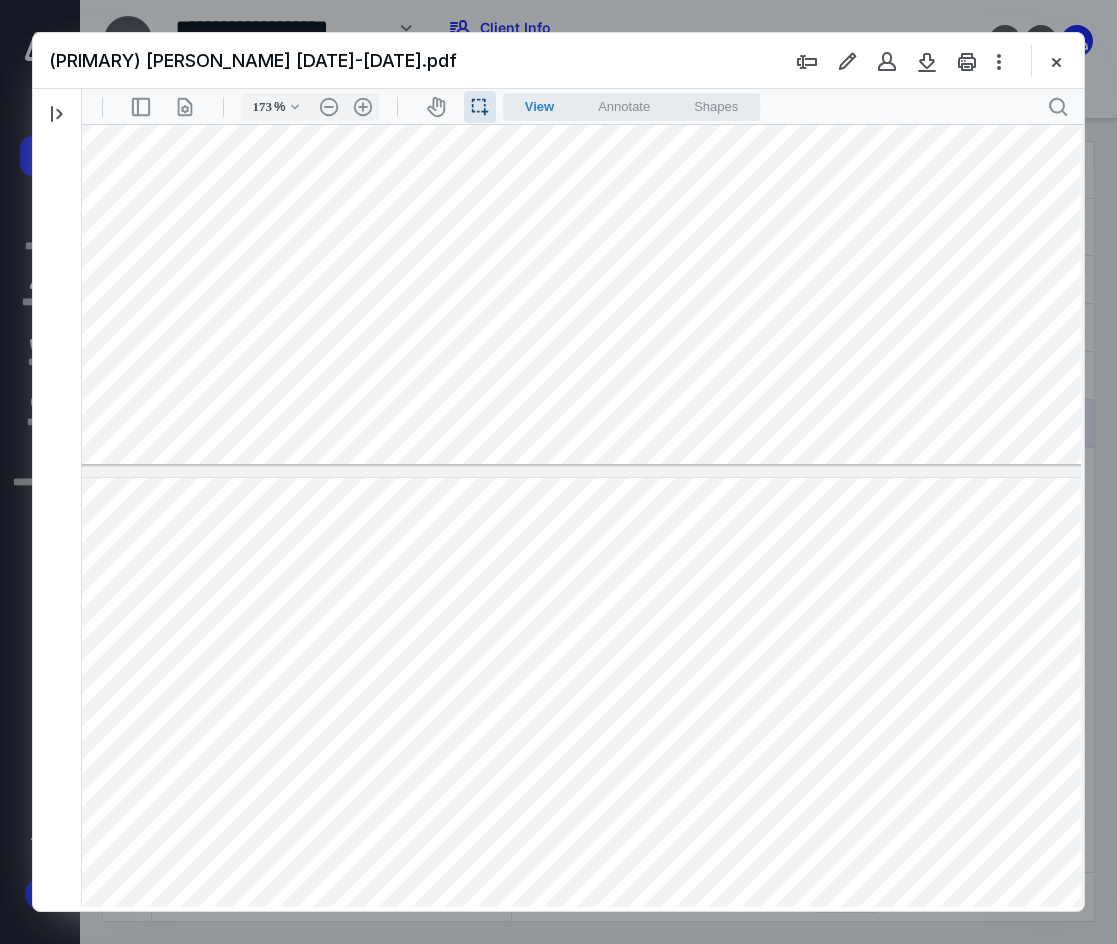 drag, startPoint x: 88, startPoint y: 210, endPoint x: 380, endPoint y: 225, distance: 292.385 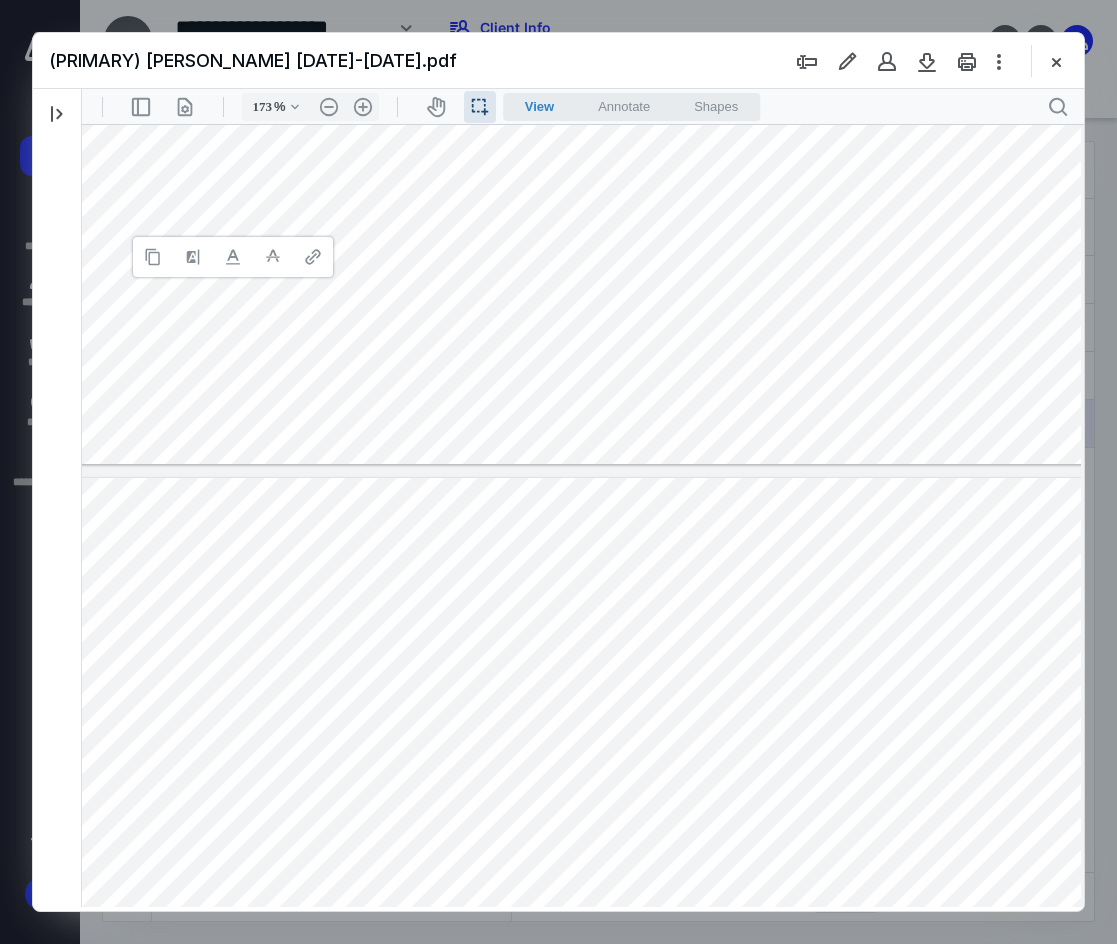 type 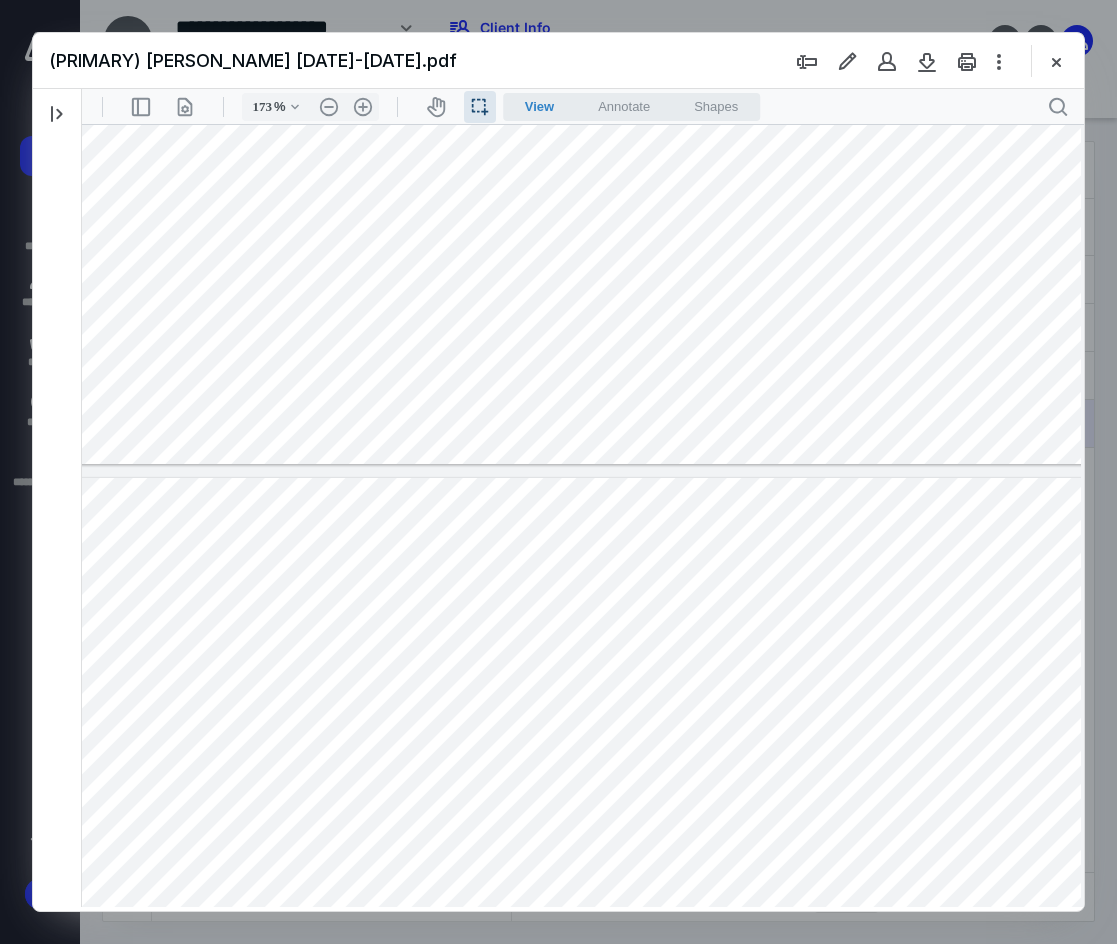 click at bounding box center [576, -220] 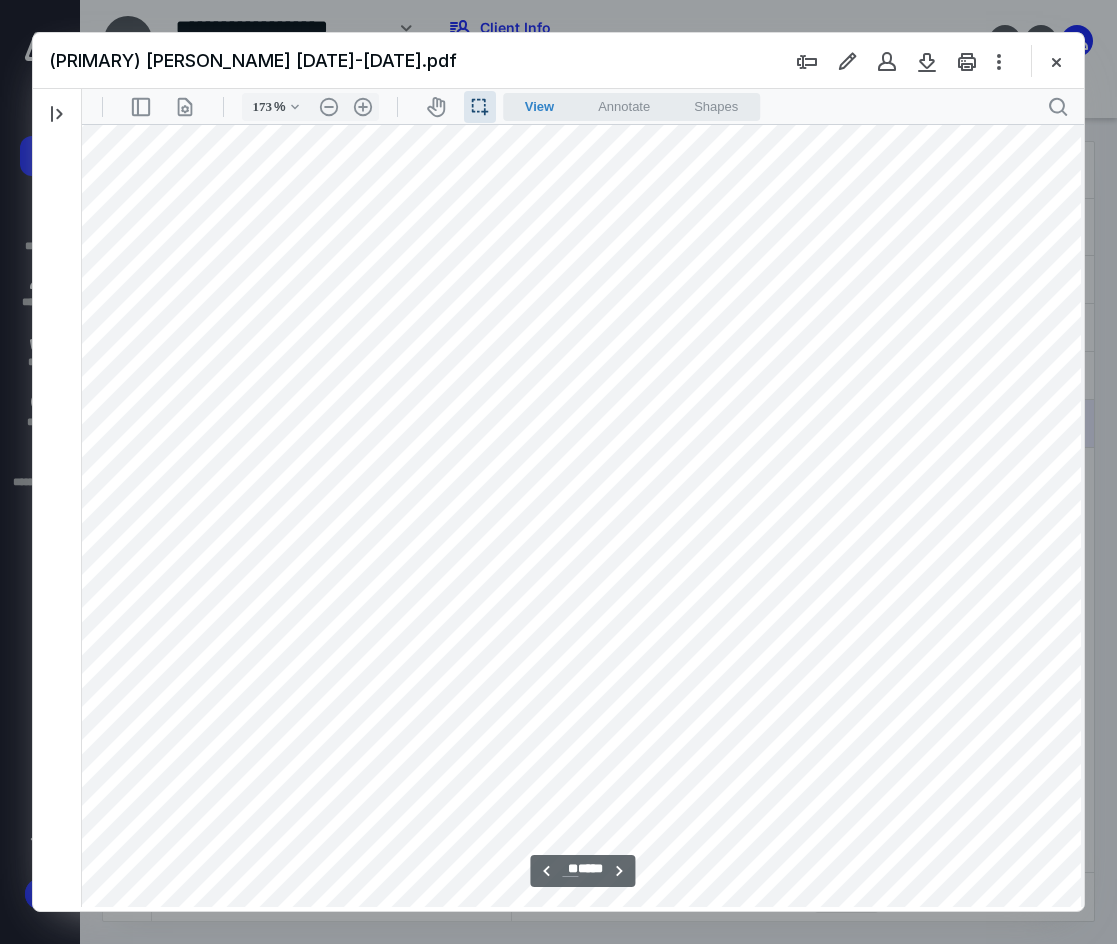 scroll, scrollTop: 21266, scrollLeft: 41, axis: both 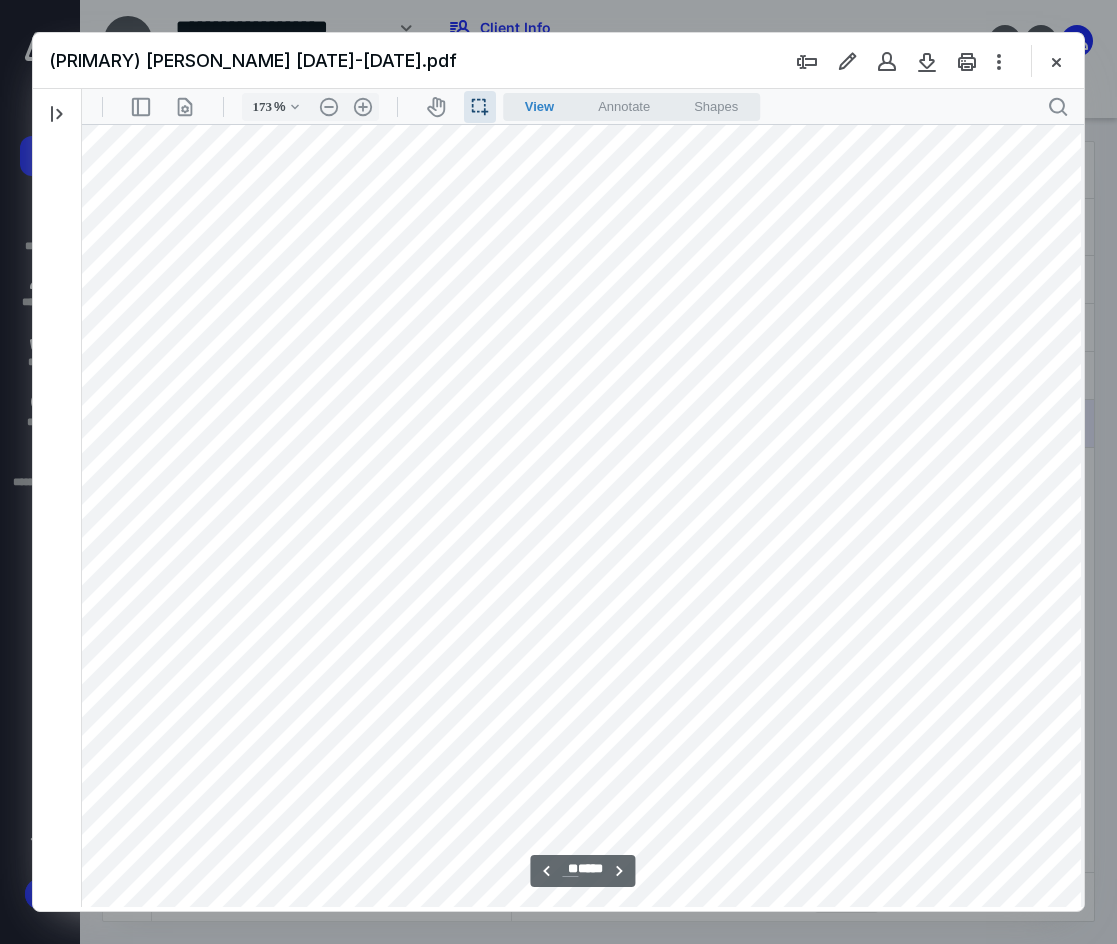 drag, startPoint x: 1033, startPoint y: 457, endPoint x: 1054, endPoint y: 457, distance: 21 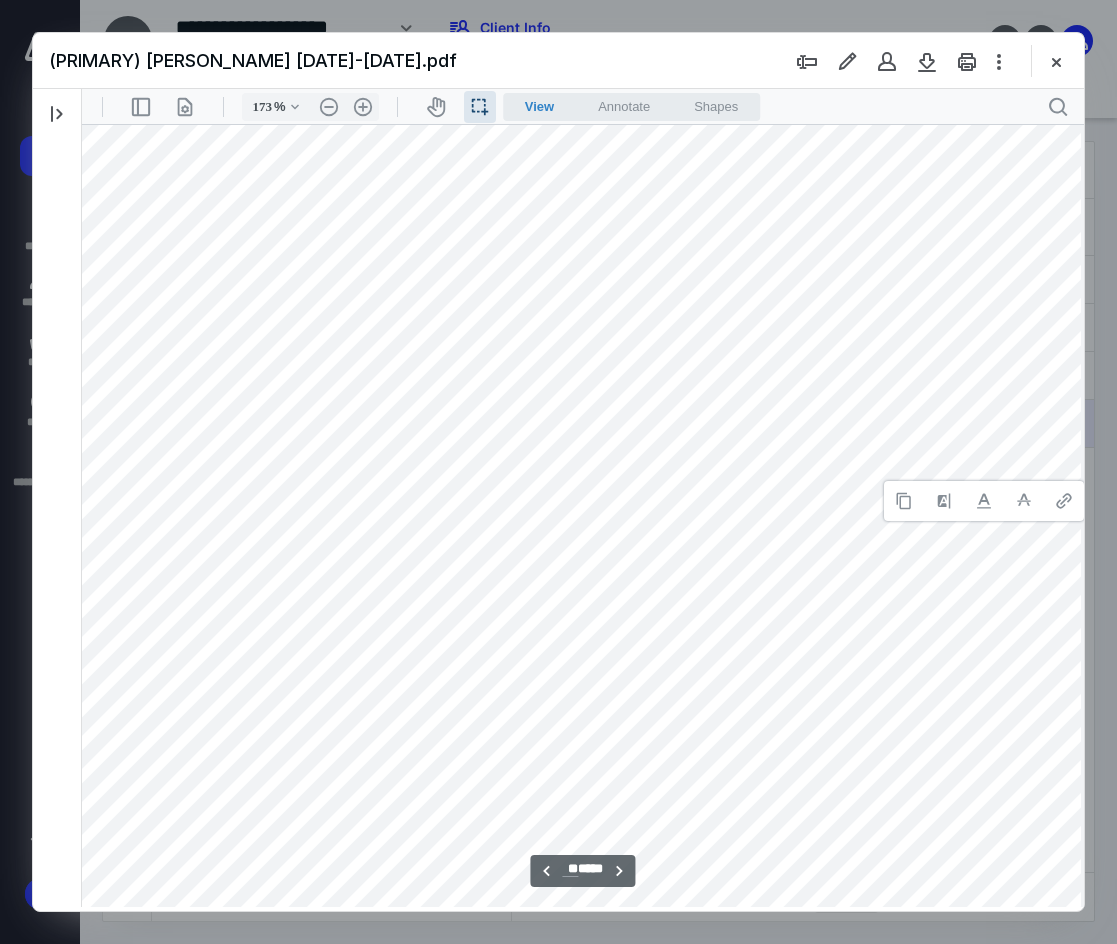 type 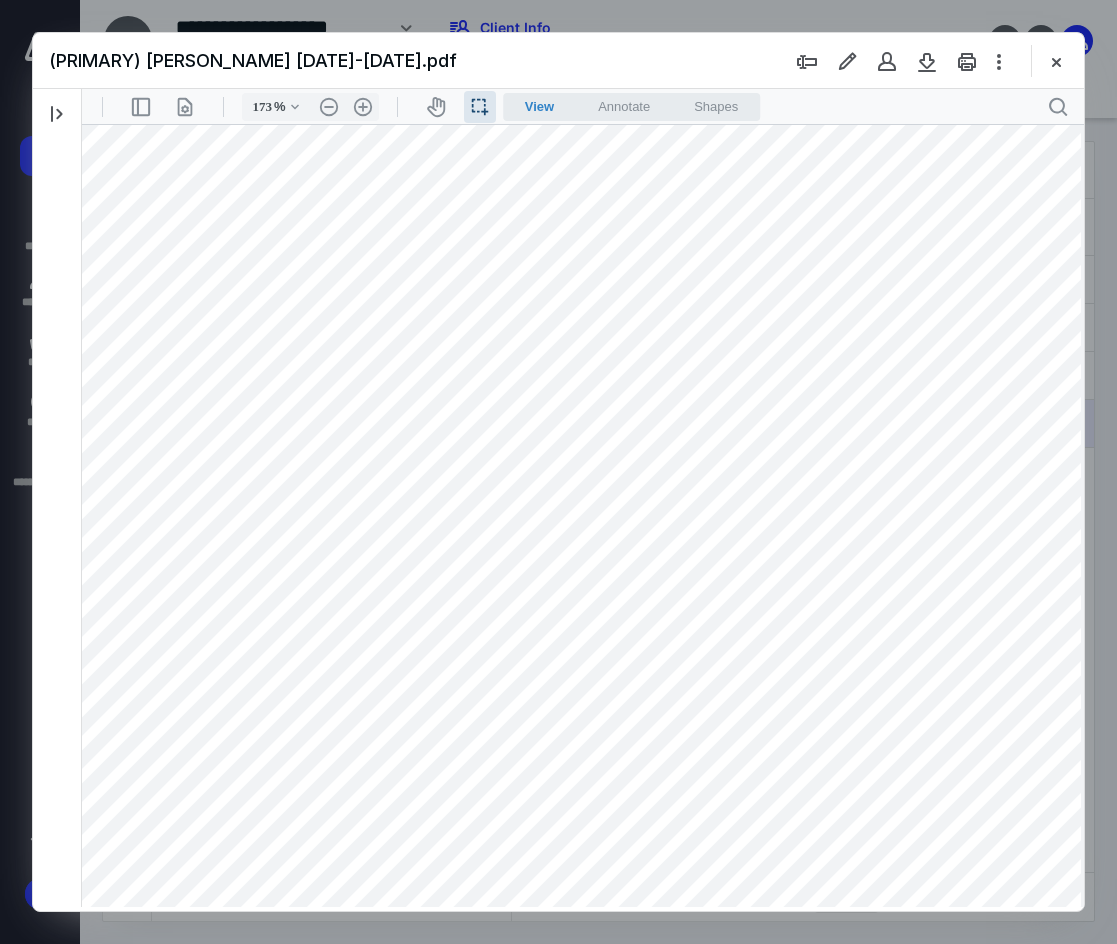 click at bounding box center (576, 280) 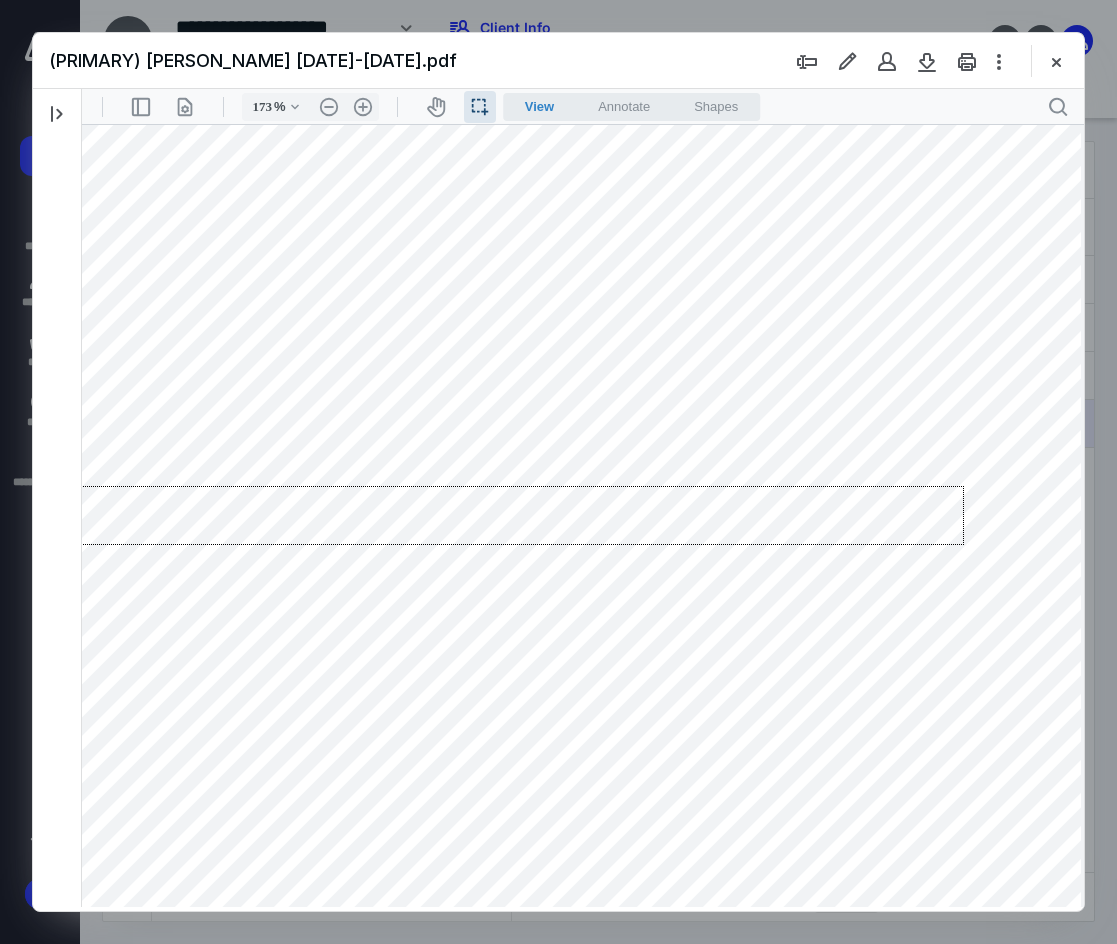 drag, startPoint x: 964, startPoint y: 486, endPoint x: 156, endPoint y: 635, distance: 821.6234 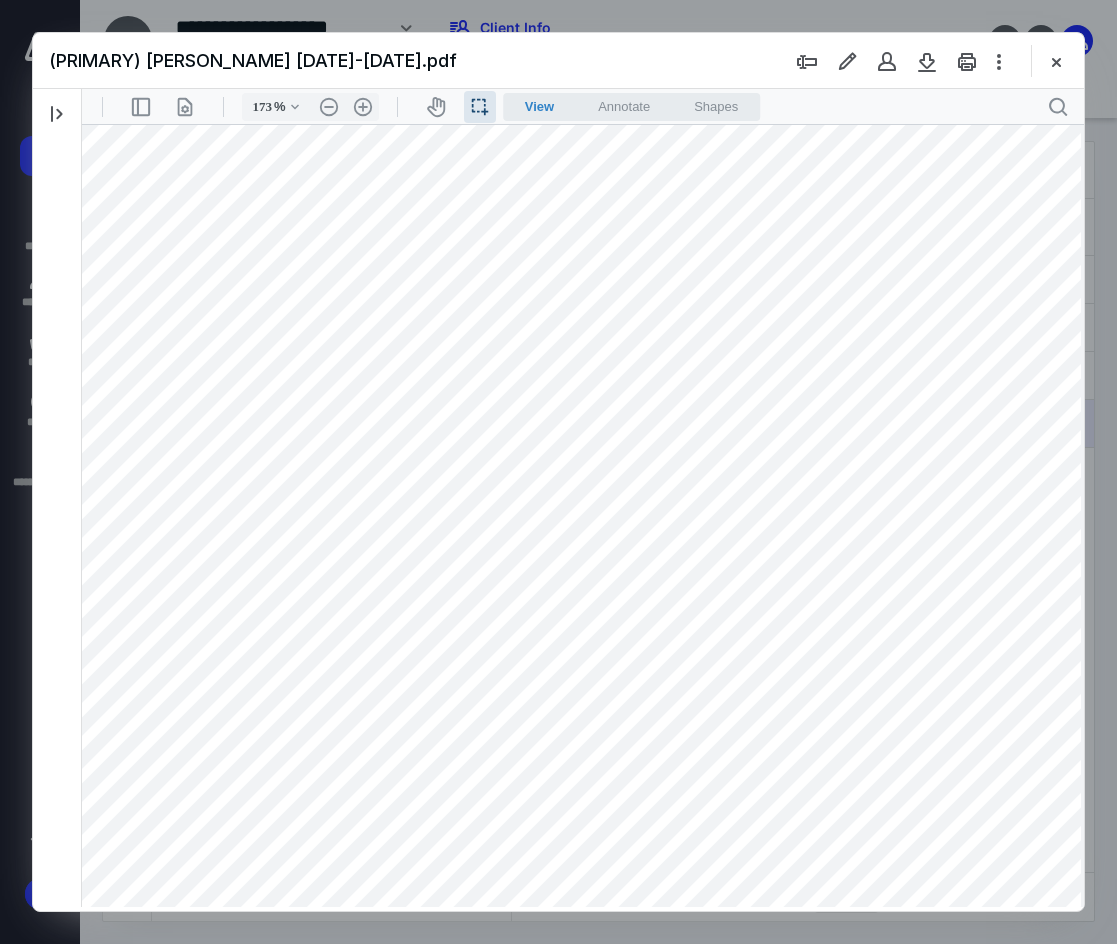 click at bounding box center (576, 280) 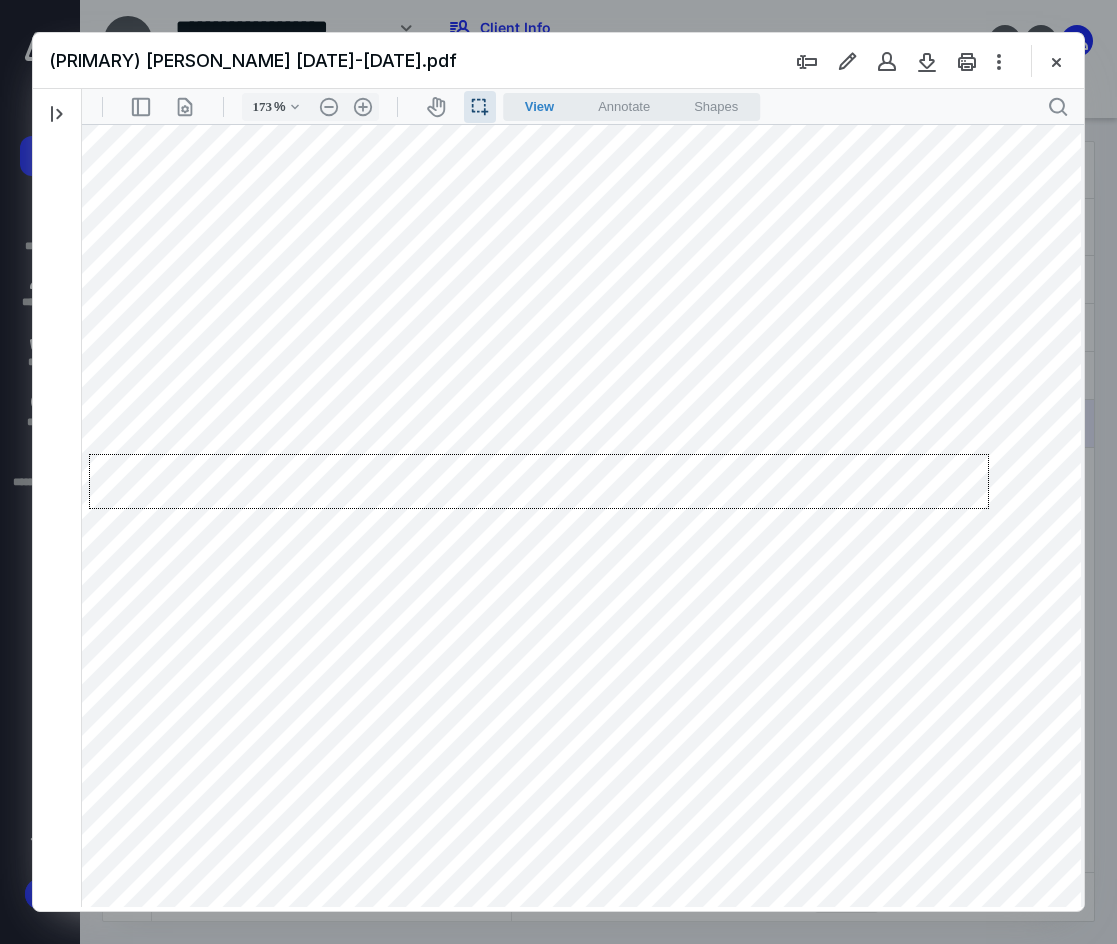 drag, startPoint x: 989, startPoint y: 454, endPoint x: 87, endPoint y: 510, distance: 903.7367 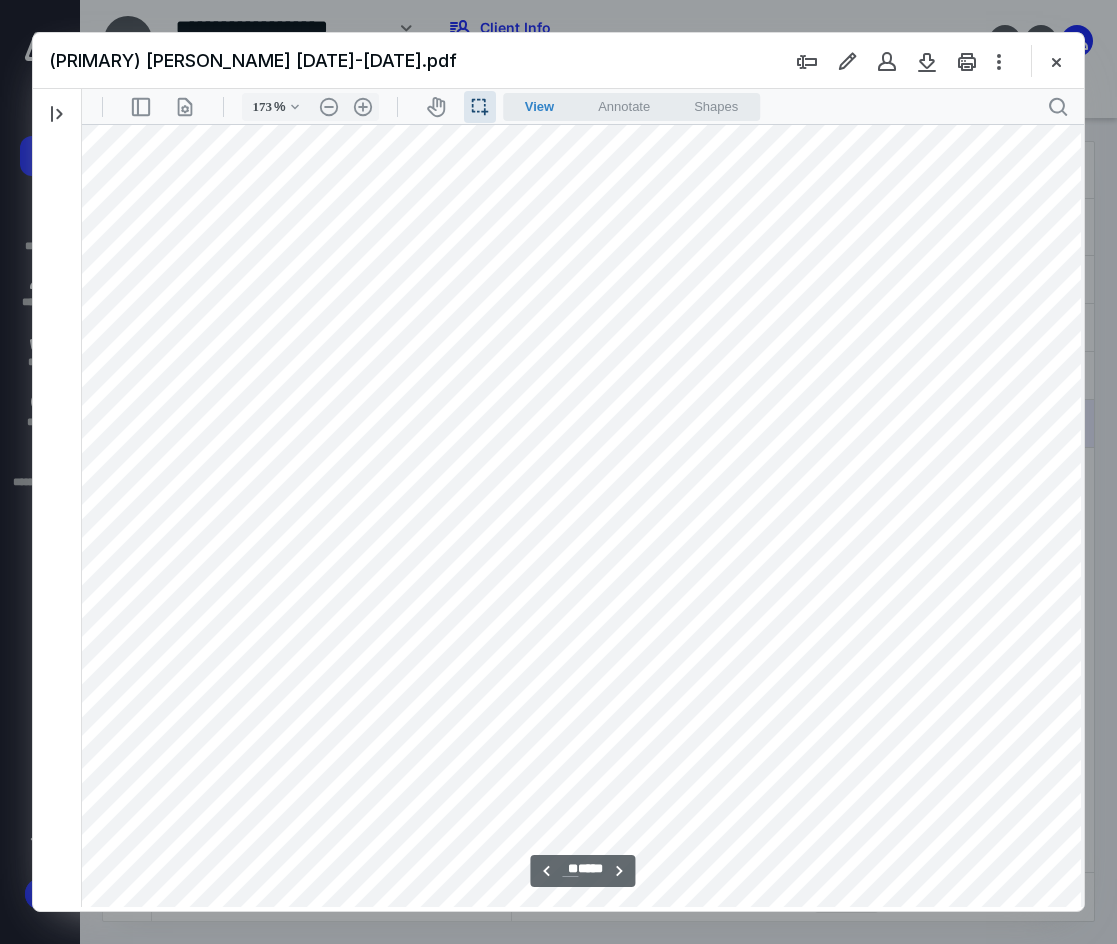 scroll, scrollTop: 21600, scrollLeft: 41, axis: both 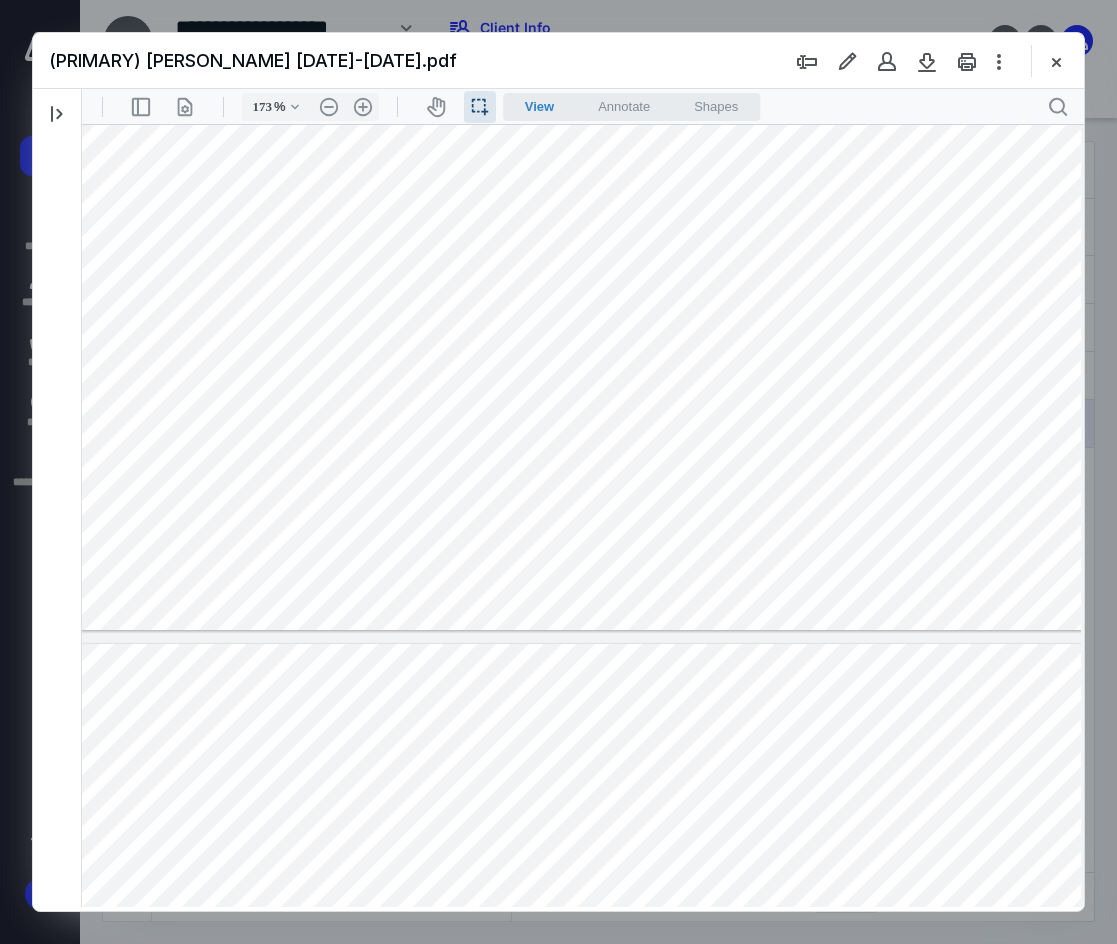drag, startPoint x: 91, startPoint y: 379, endPoint x: 392, endPoint y: 392, distance: 301.2806 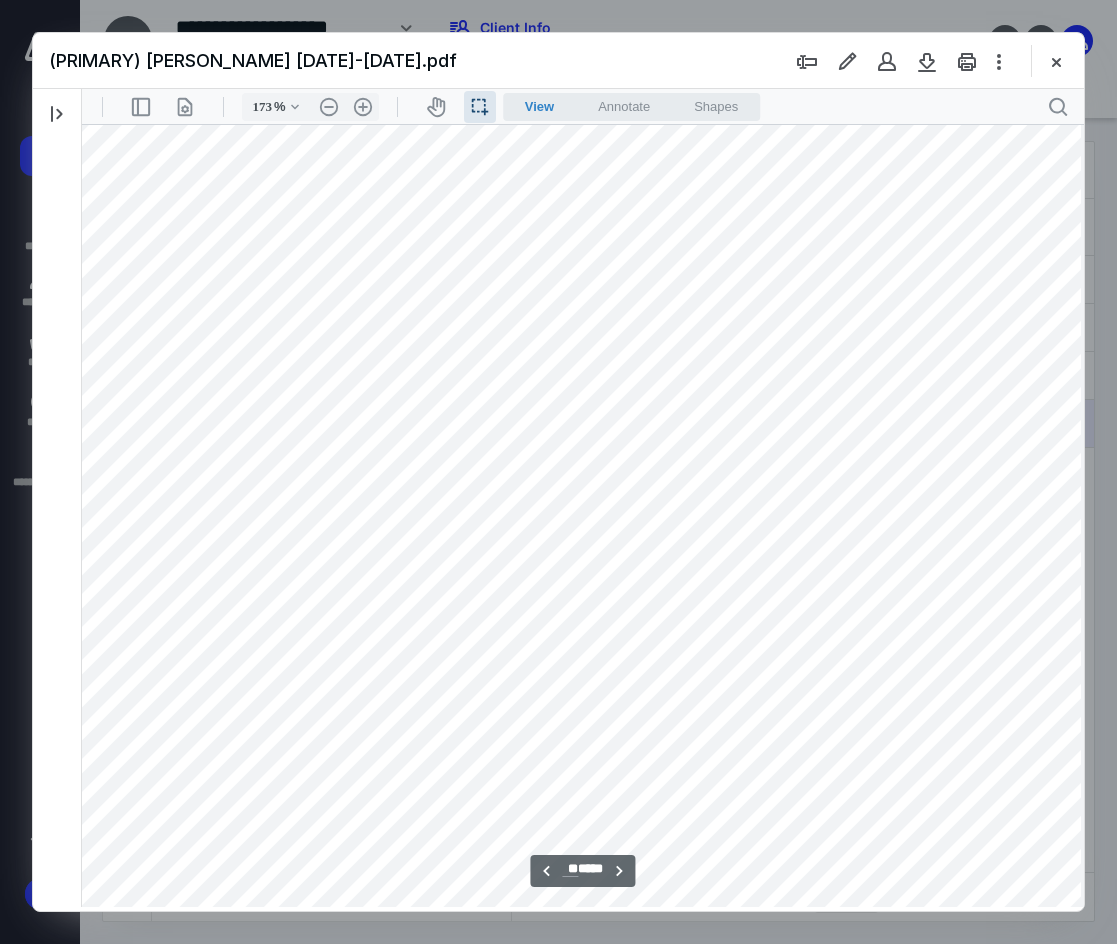 scroll, scrollTop: 22266, scrollLeft: 41, axis: both 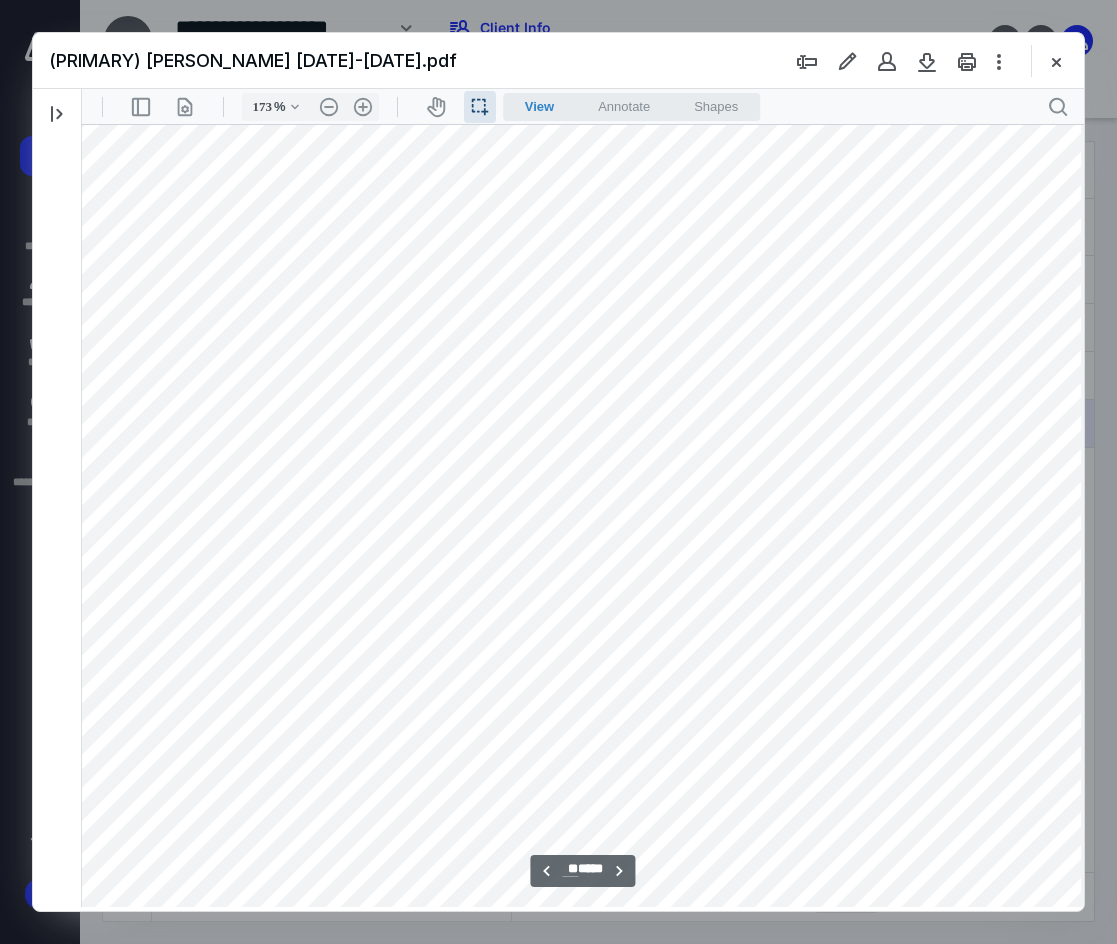 click at bounding box center [576, 662] 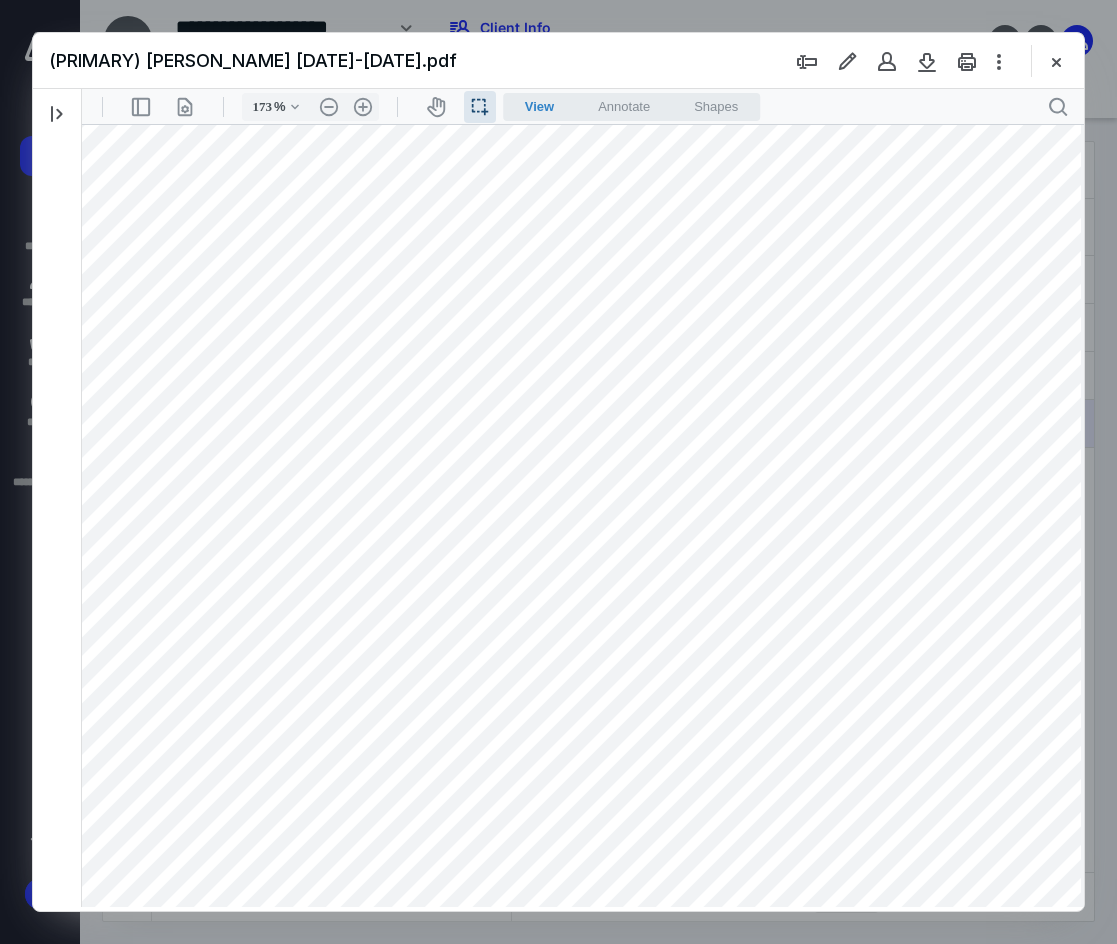 drag, startPoint x: 87, startPoint y: 234, endPoint x: 352, endPoint y: 243, distance: 265.15277 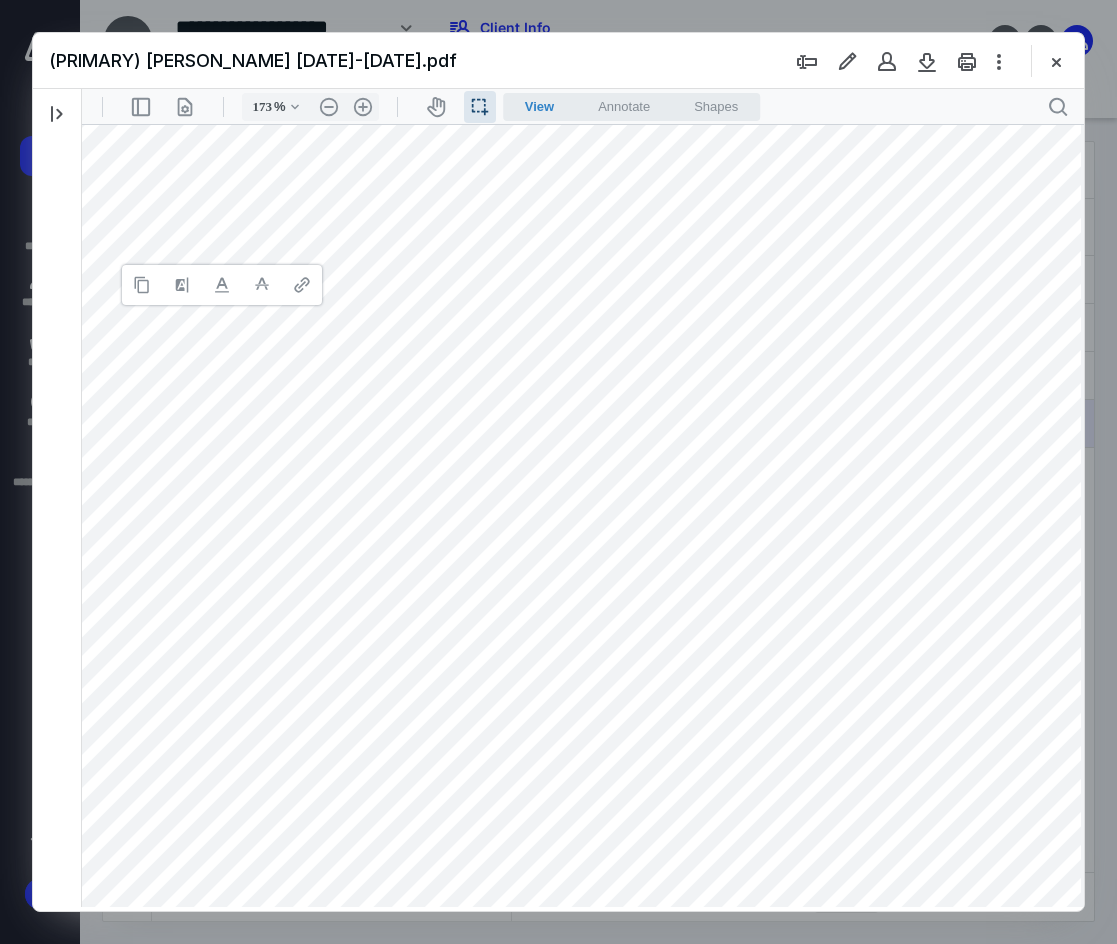 type 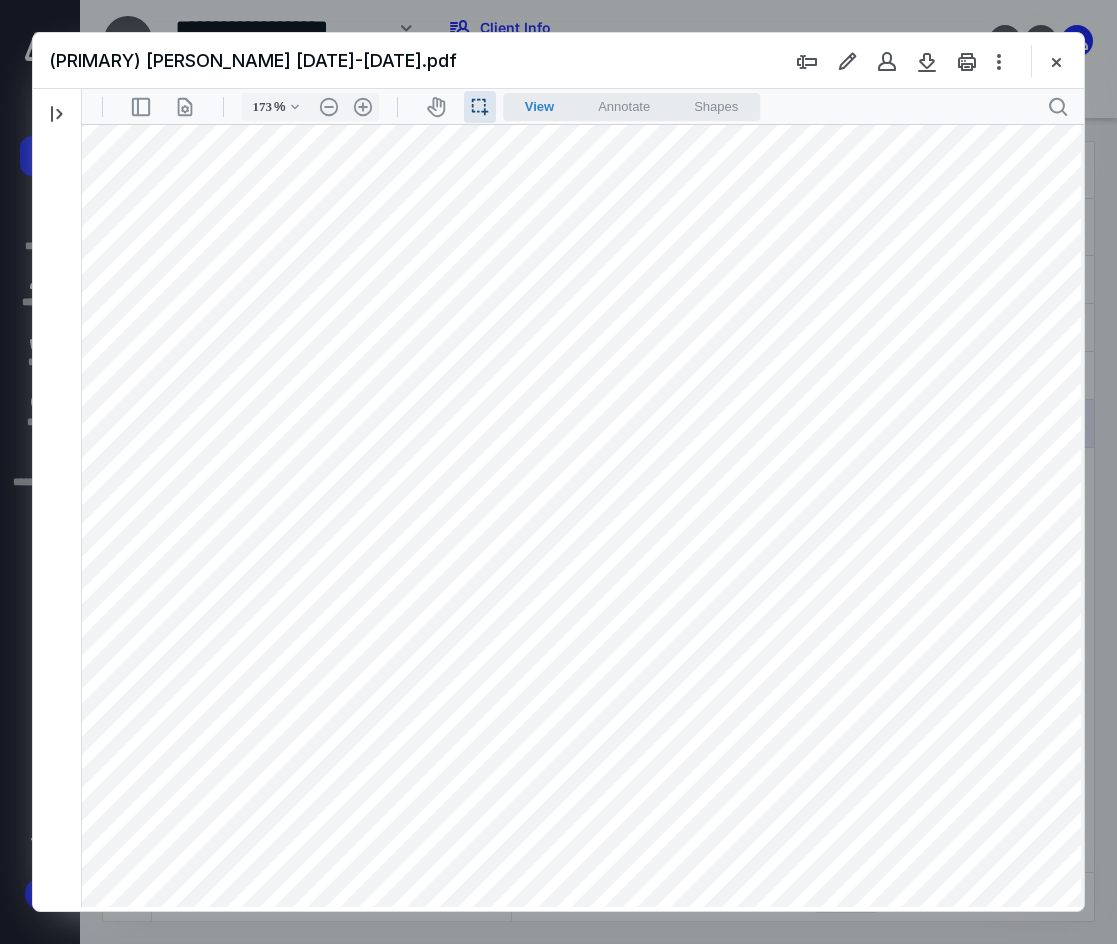 click at bounding box center [576, 662] 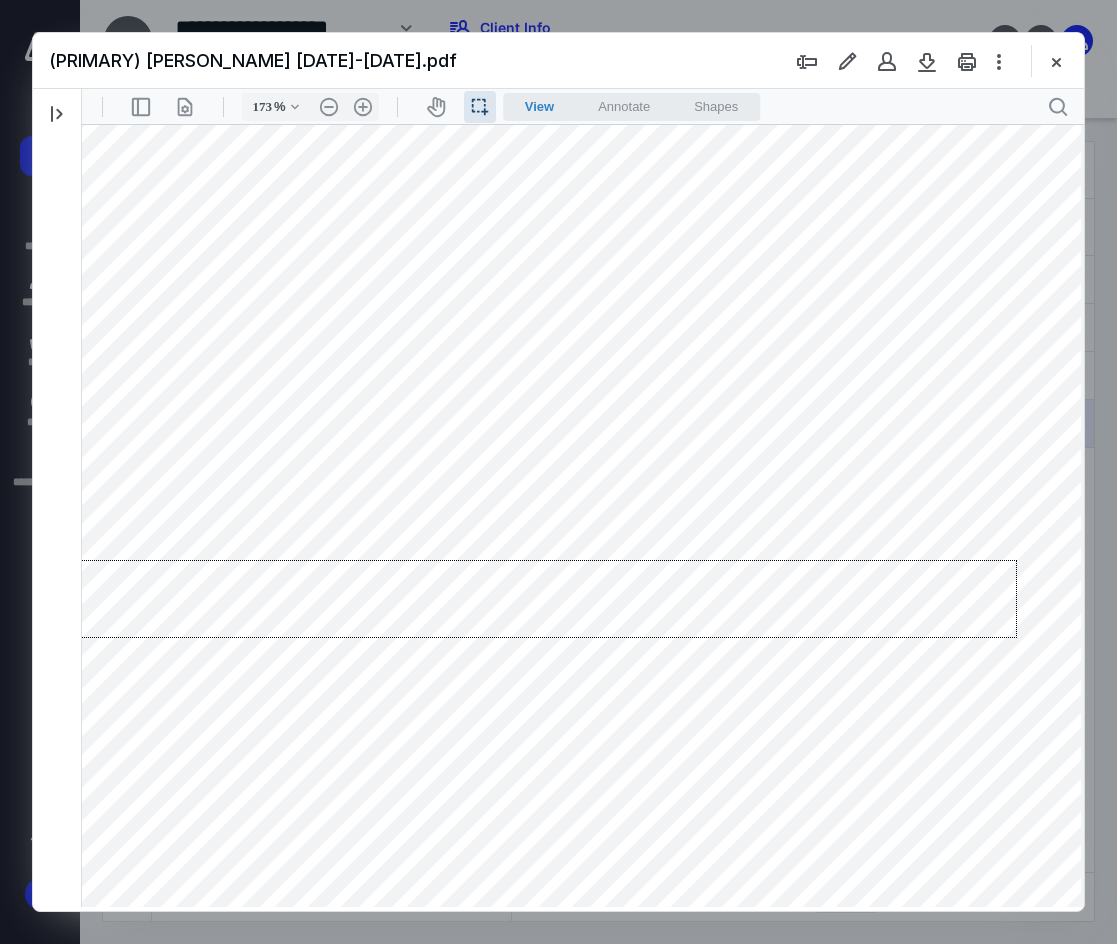 drag, startPoint x: 1017, startPoint y: 560, endPoint x: 74, endPoint y: 638, distance: 946.2204 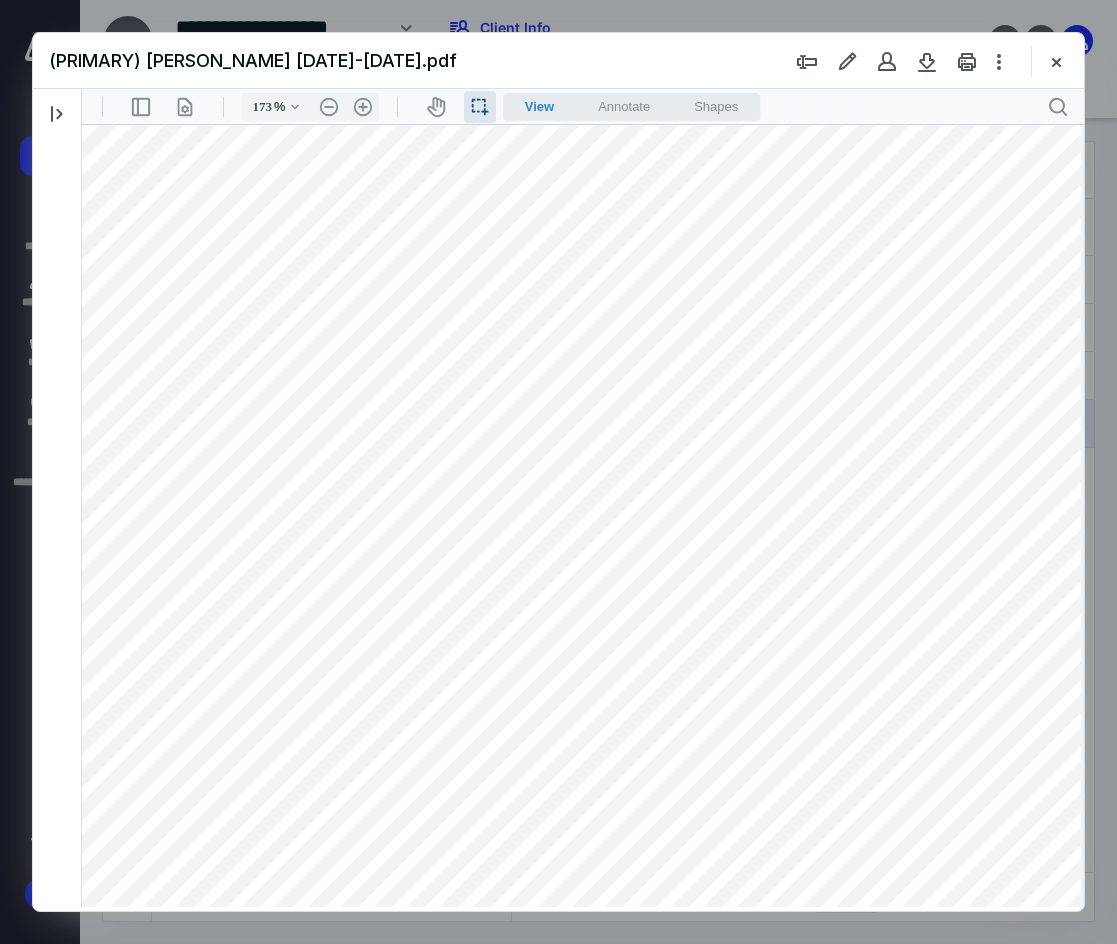 drag, startPoint x: 1026, startPoint y: 554, endPoint x: 1055, endPoint y: 553, distance: 29.017237 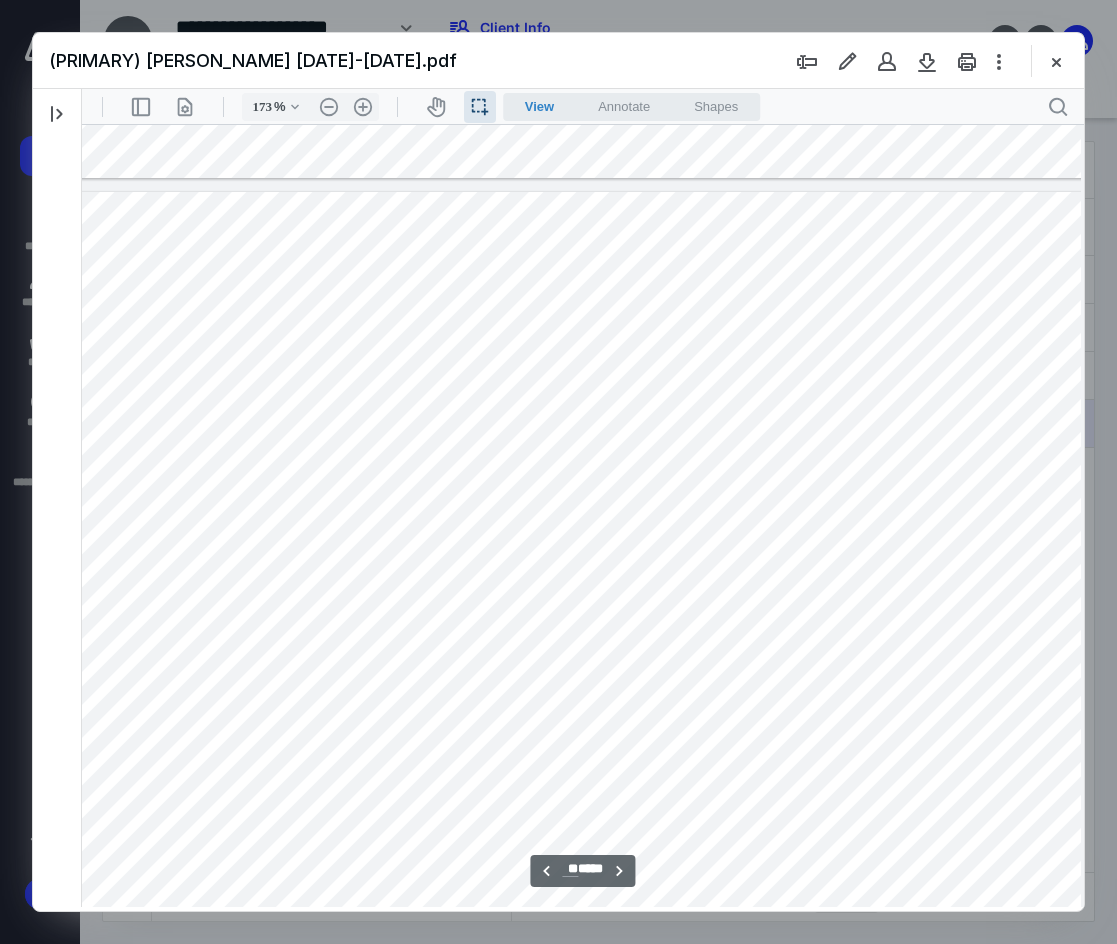 scroll, scrollTop: 22100, scrollLeft: 41, axis: both 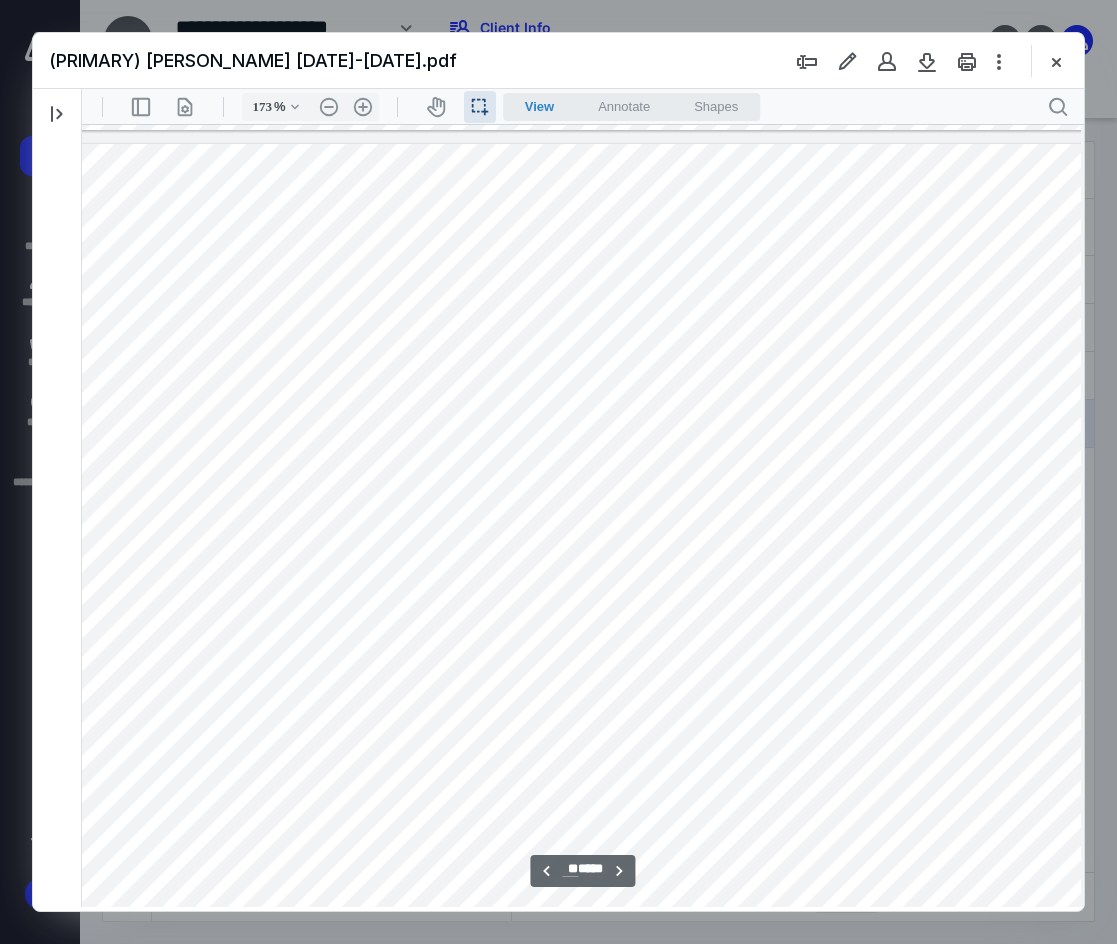 click at bounding box center [576, 828] 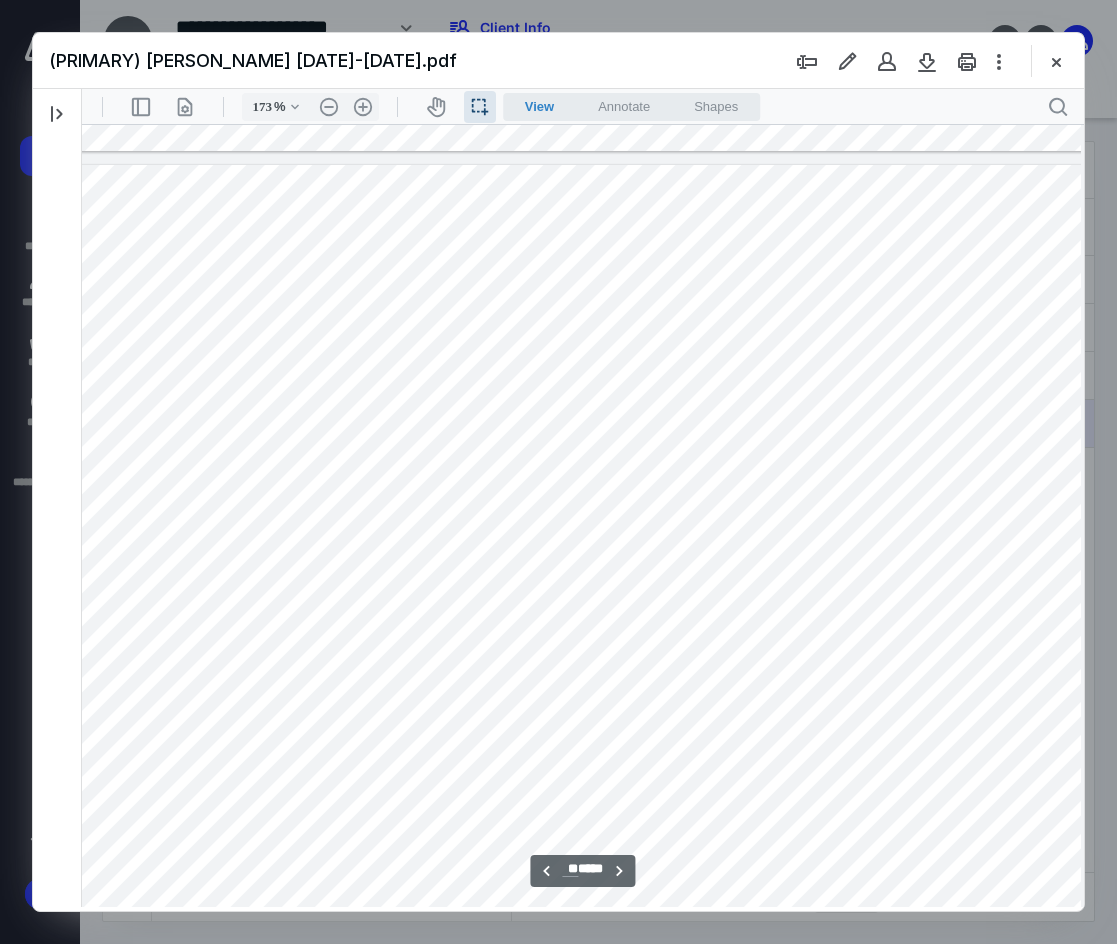 scroll, scrollTop: 17600, scrollLeft: 41, axis: both 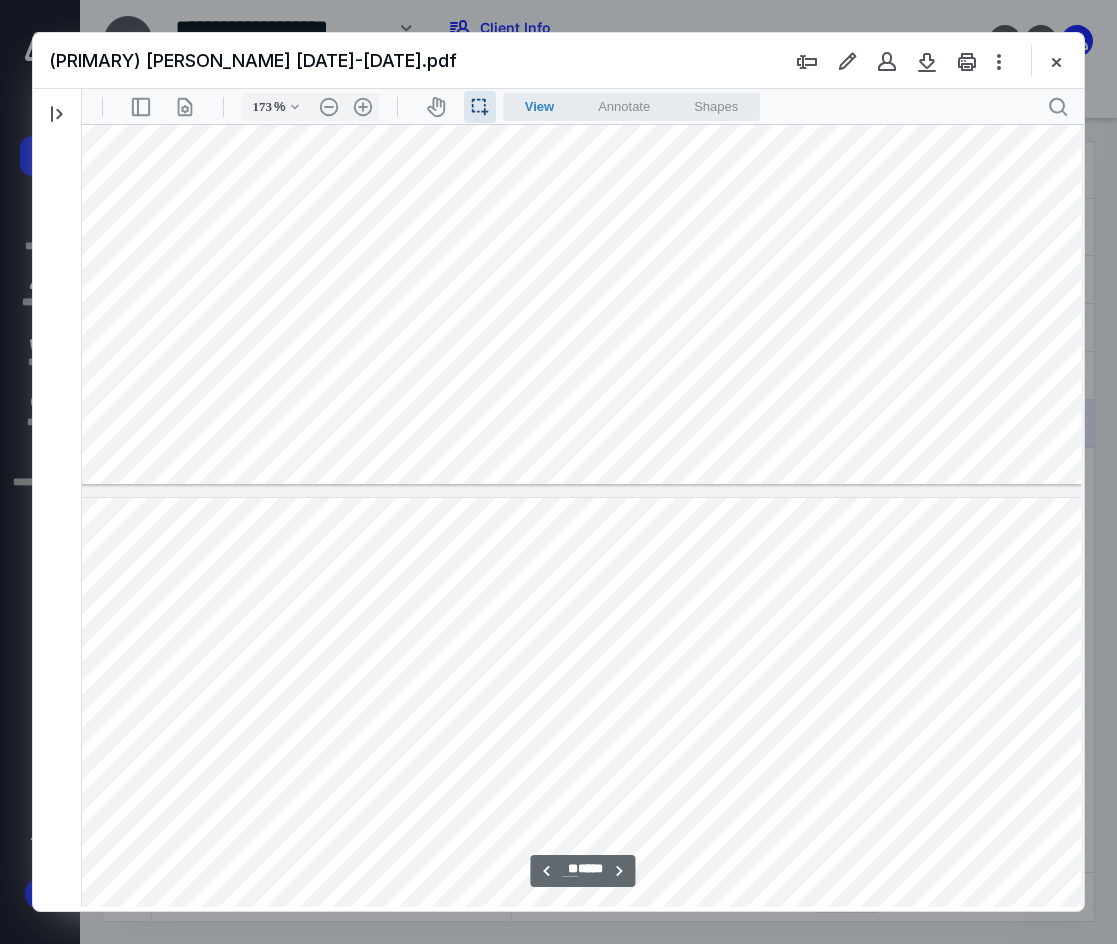type on "**" 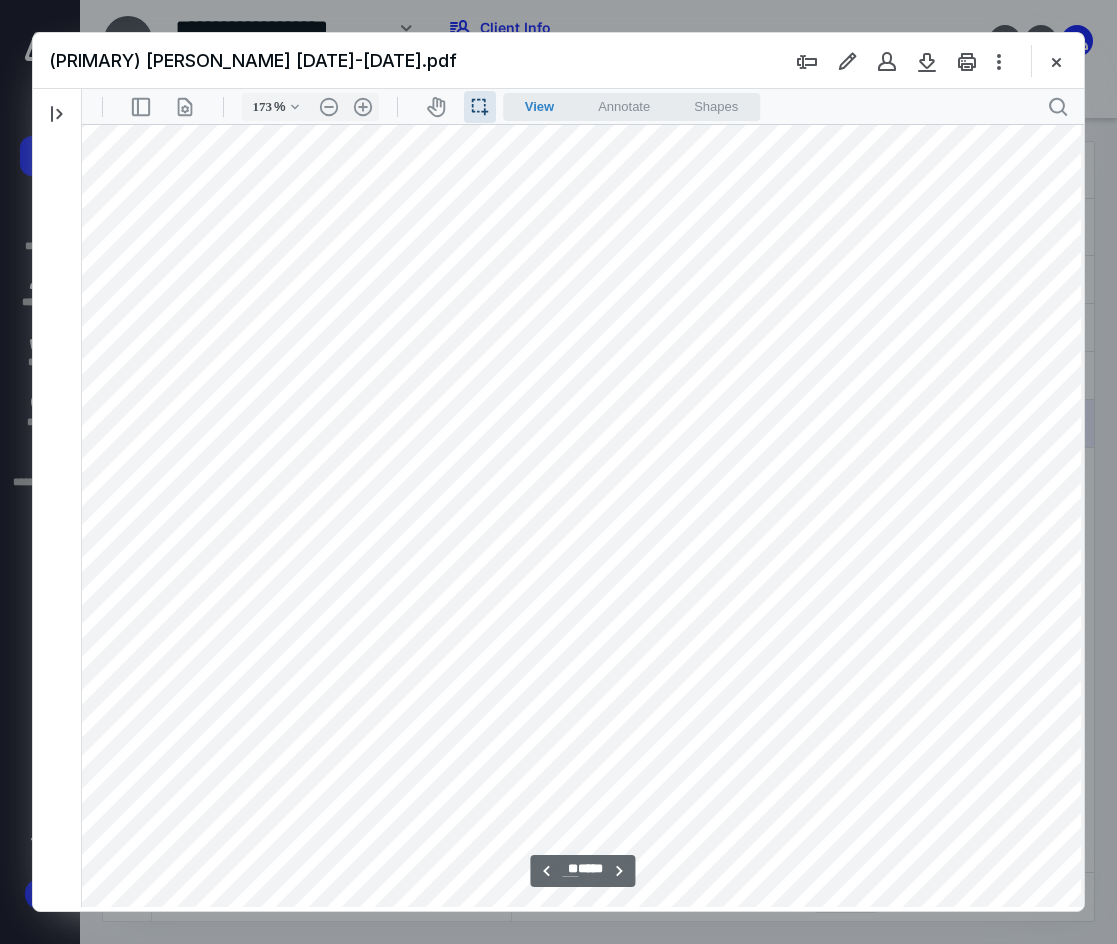 scroll, scrollTop: 16600, scrollLeft: 41, axis: both 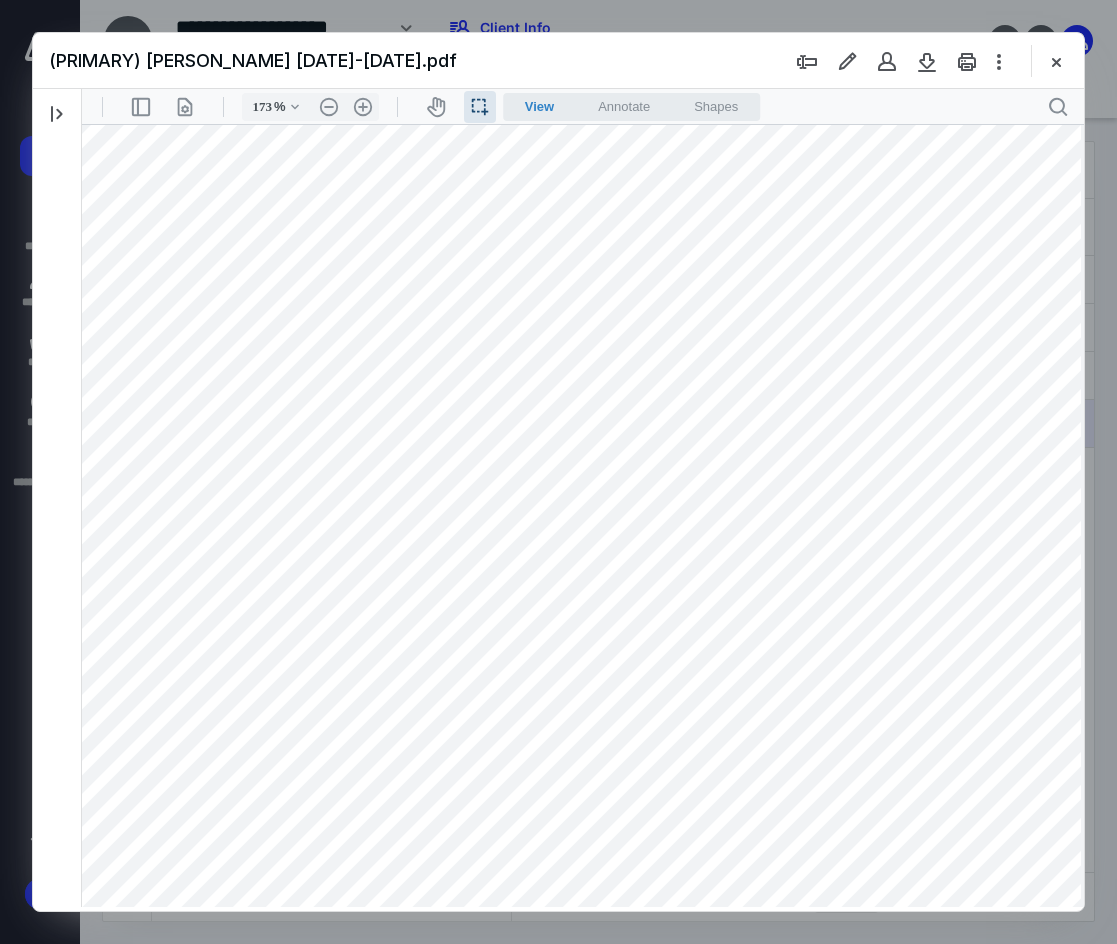 click at bounding box center [576, 800] 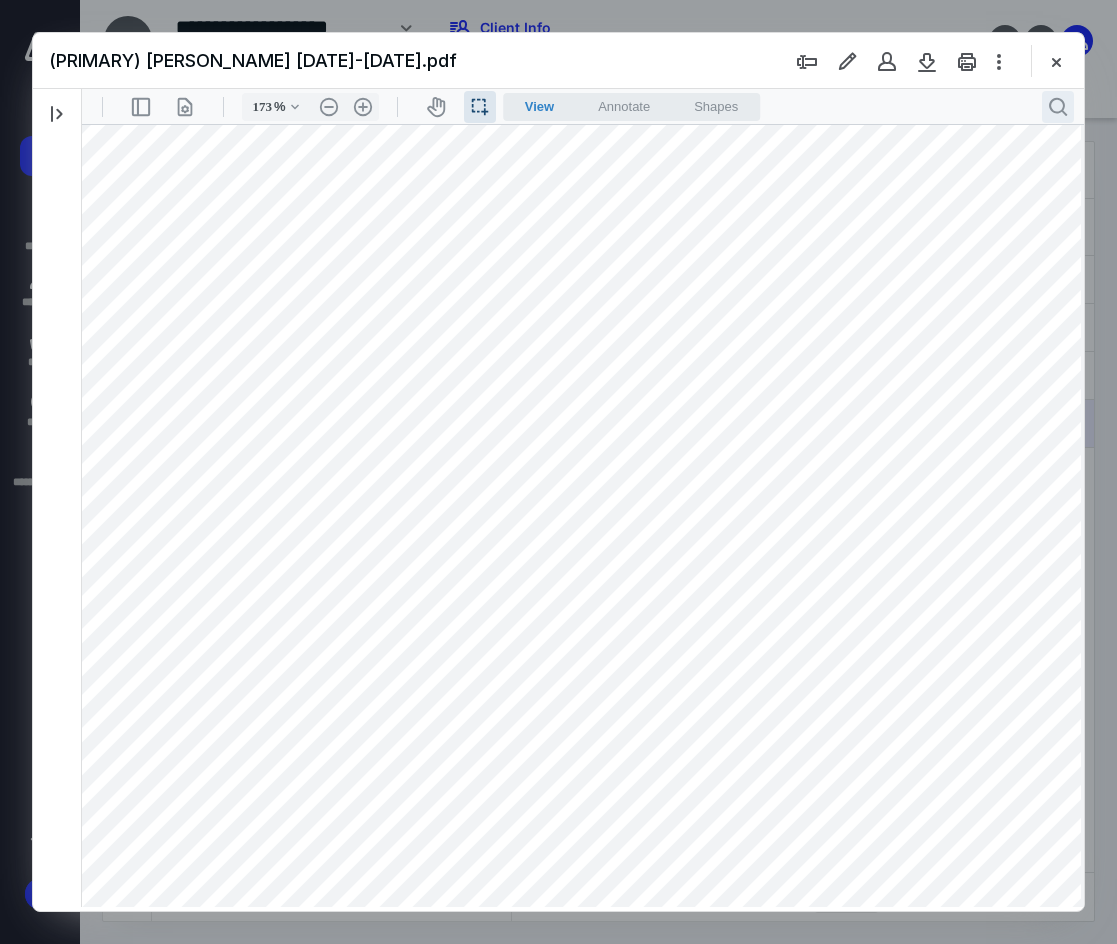 click on ".cls-1{fill:#abb0c4;} icon - header - search" at bounding box center (1058, 107) 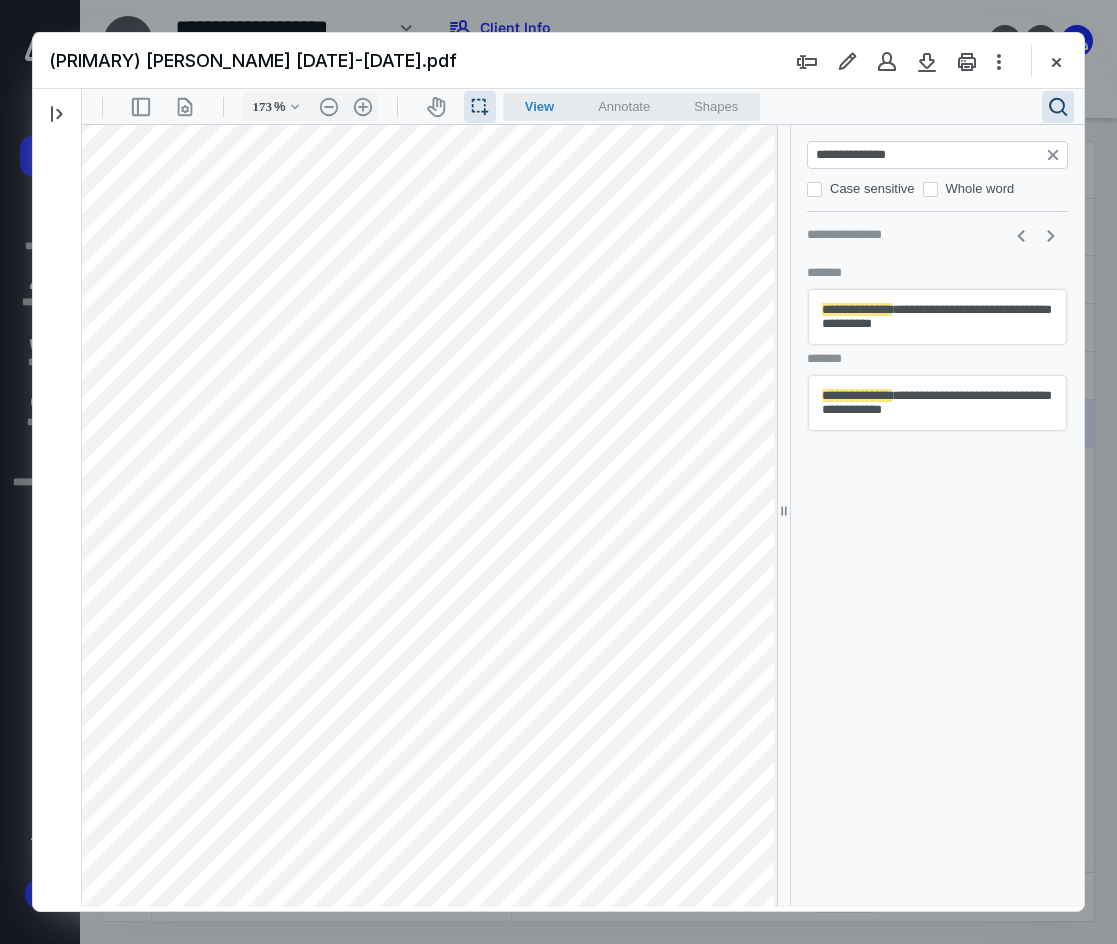 type on "**********" 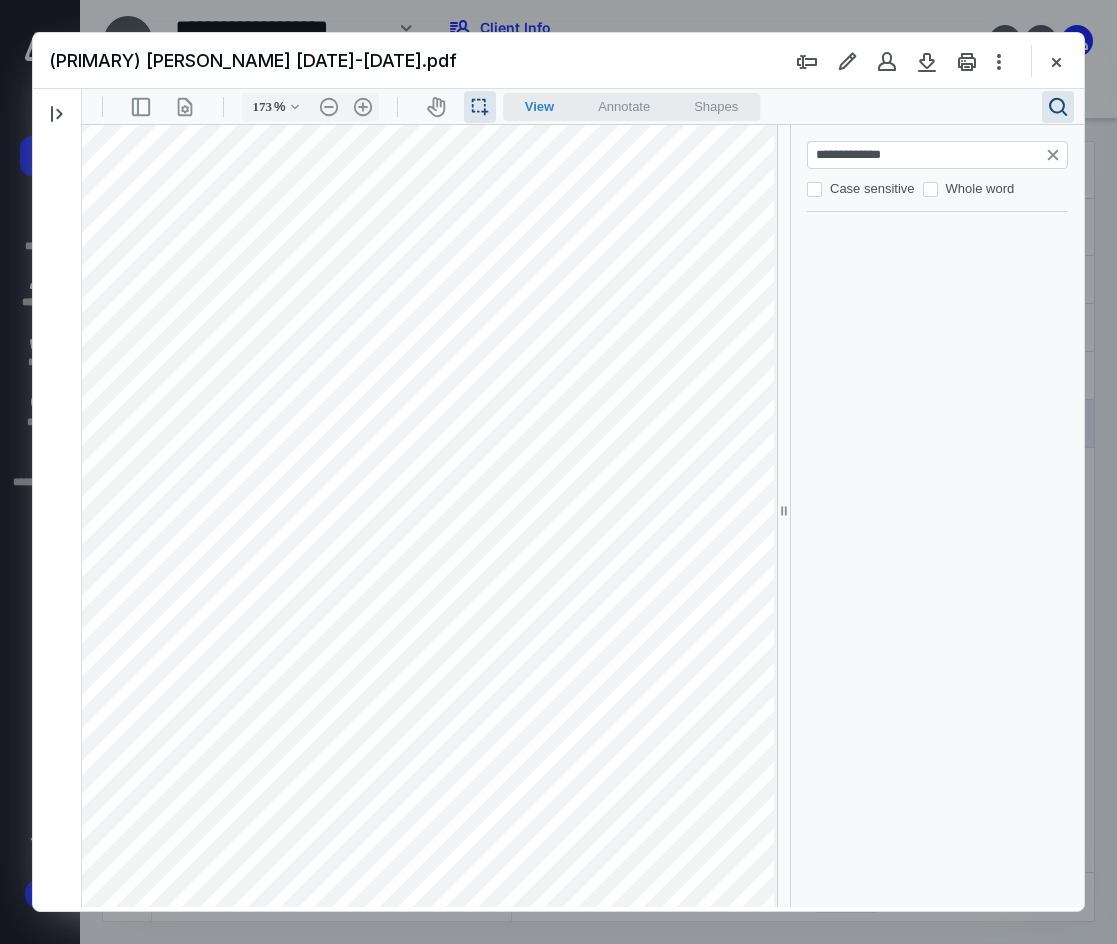 type on "*" 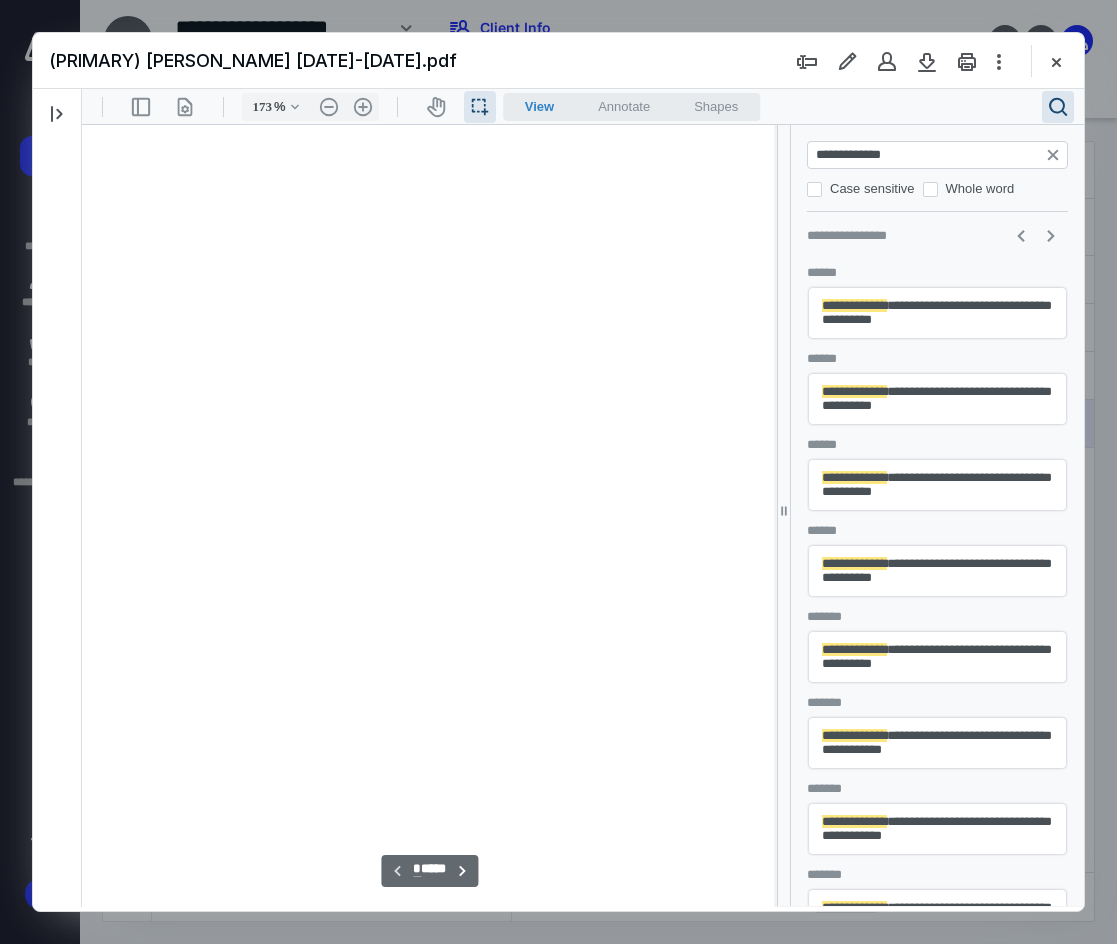 type on "**********" 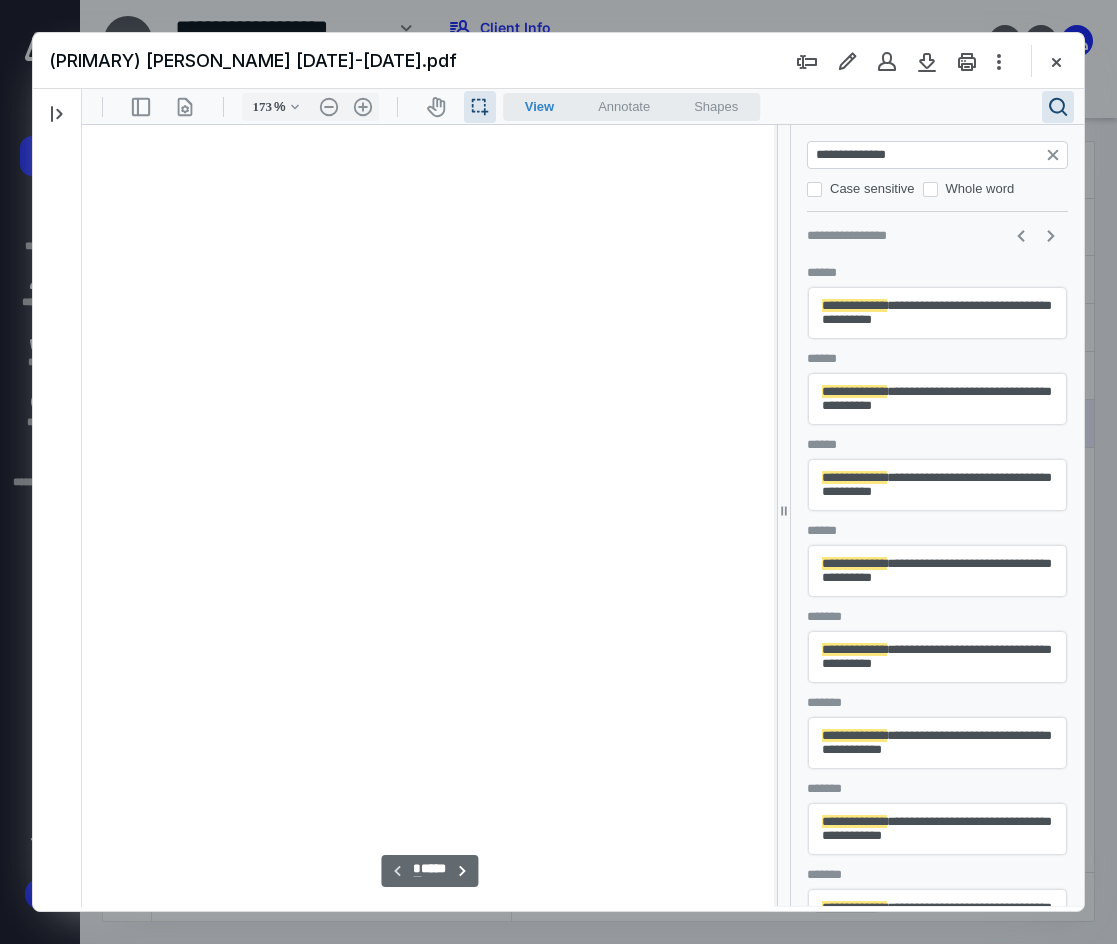 scroll, scrollTop: 0, scrollLeft: 0, axis: both 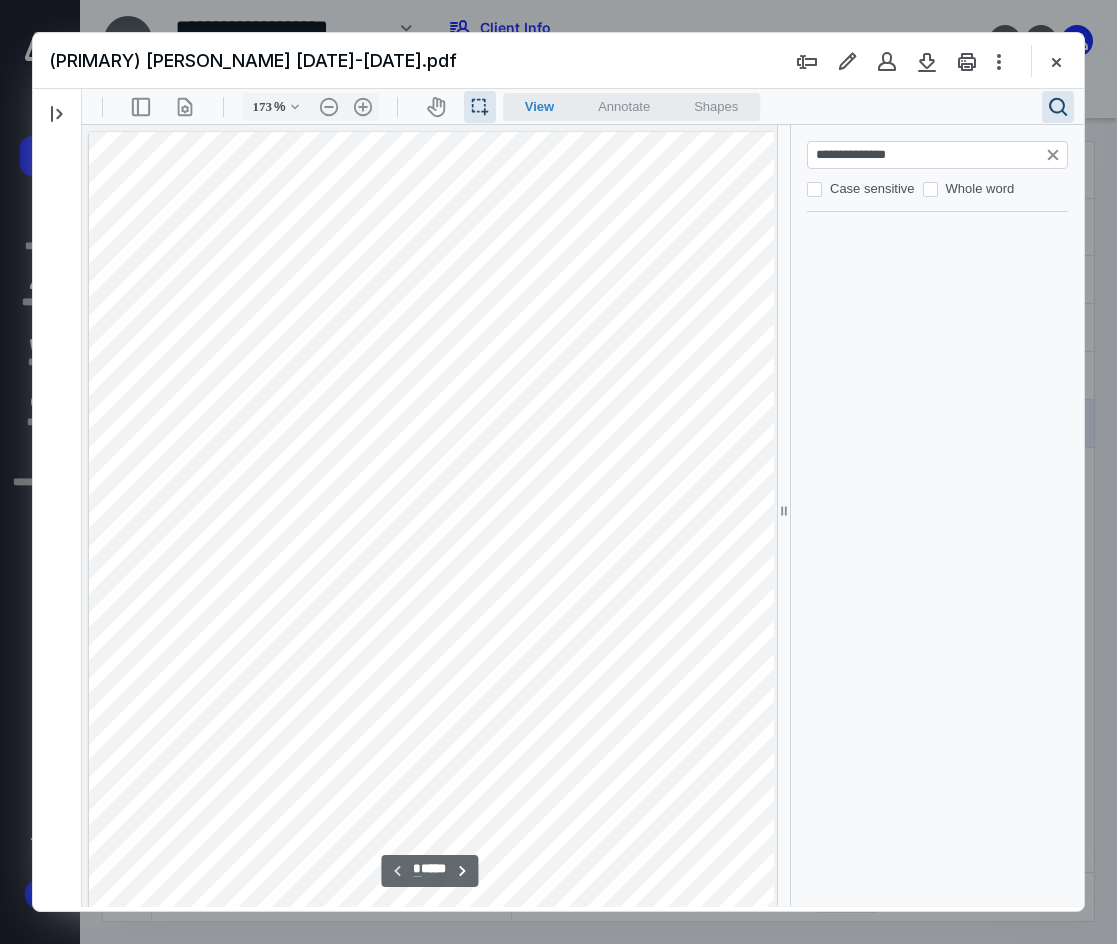 type on "*" 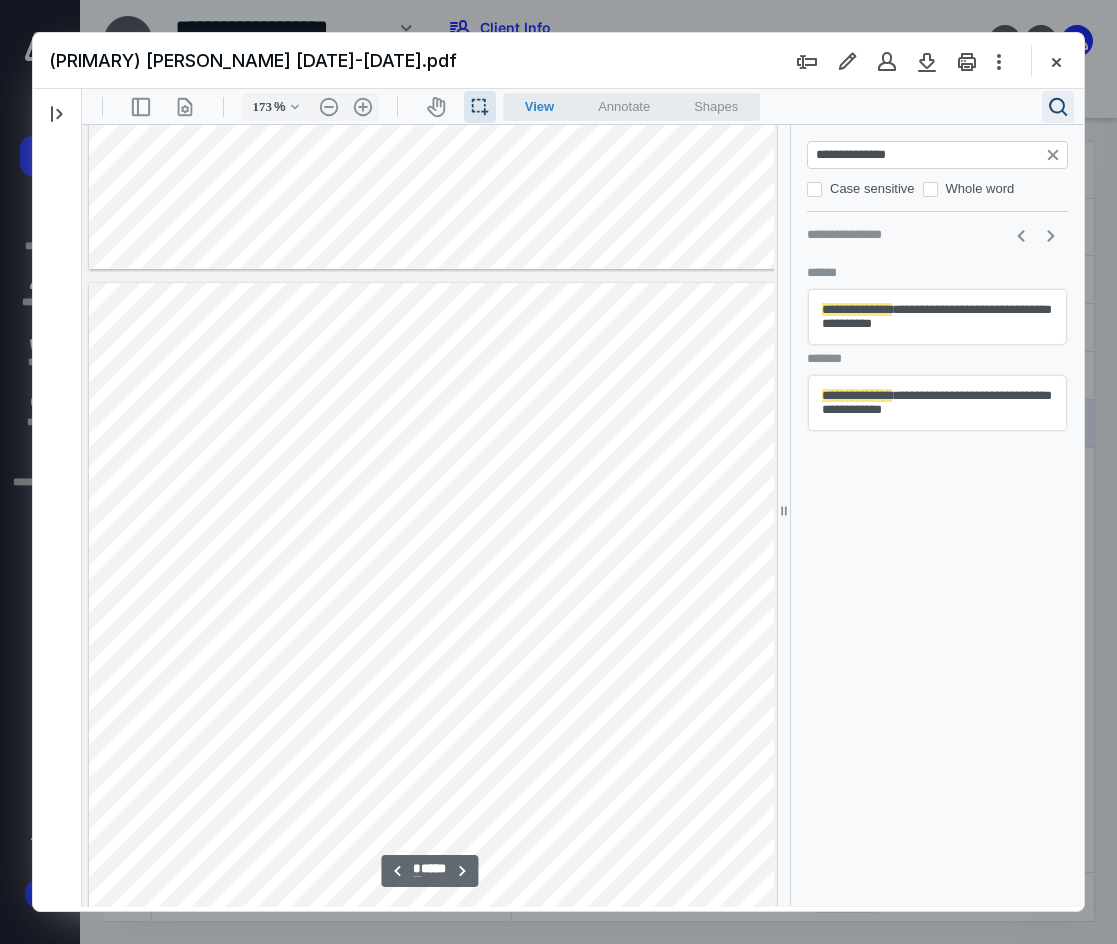 type on "**********" 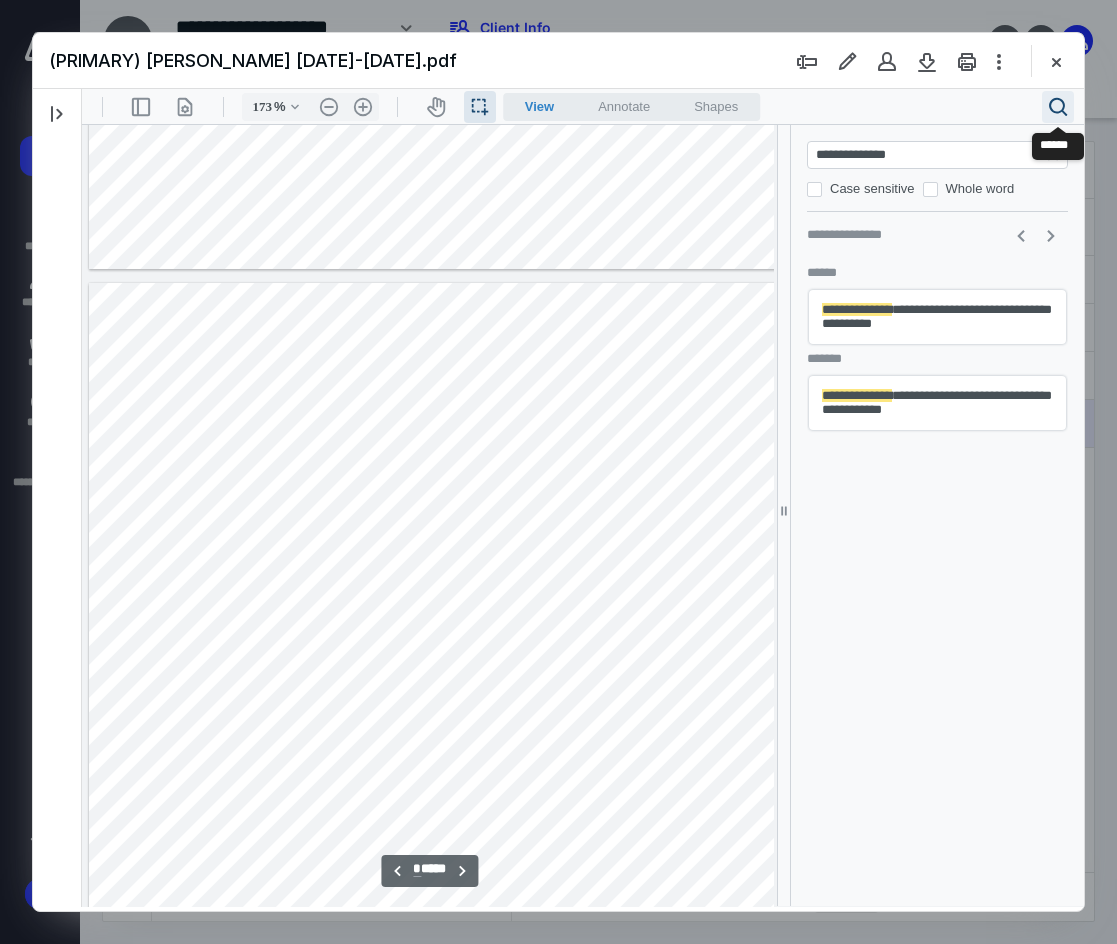 click on ".cls-1{fill:#abb0c4;} icon - header - search" at bounding box center [1058, 107] 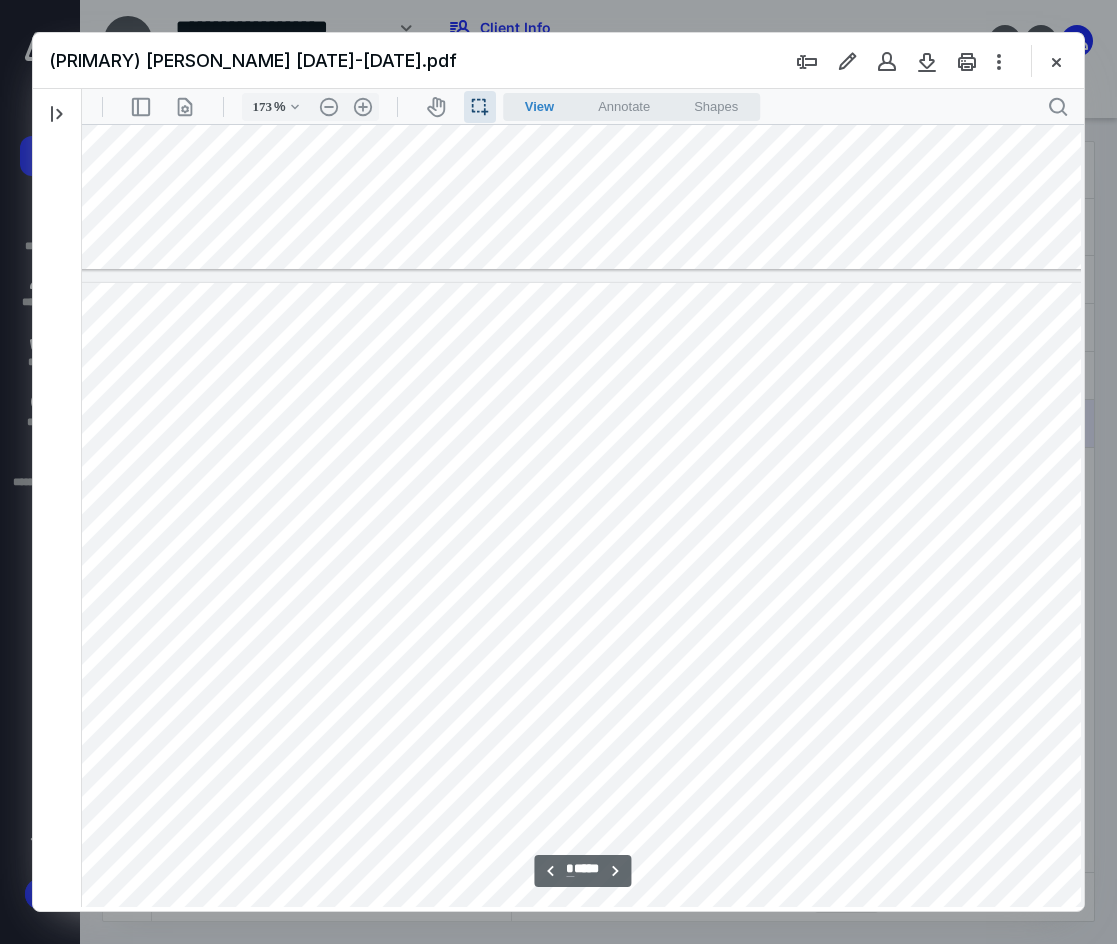 scroll, scrollTop: 9523, scrollLeft: 44, axis: both 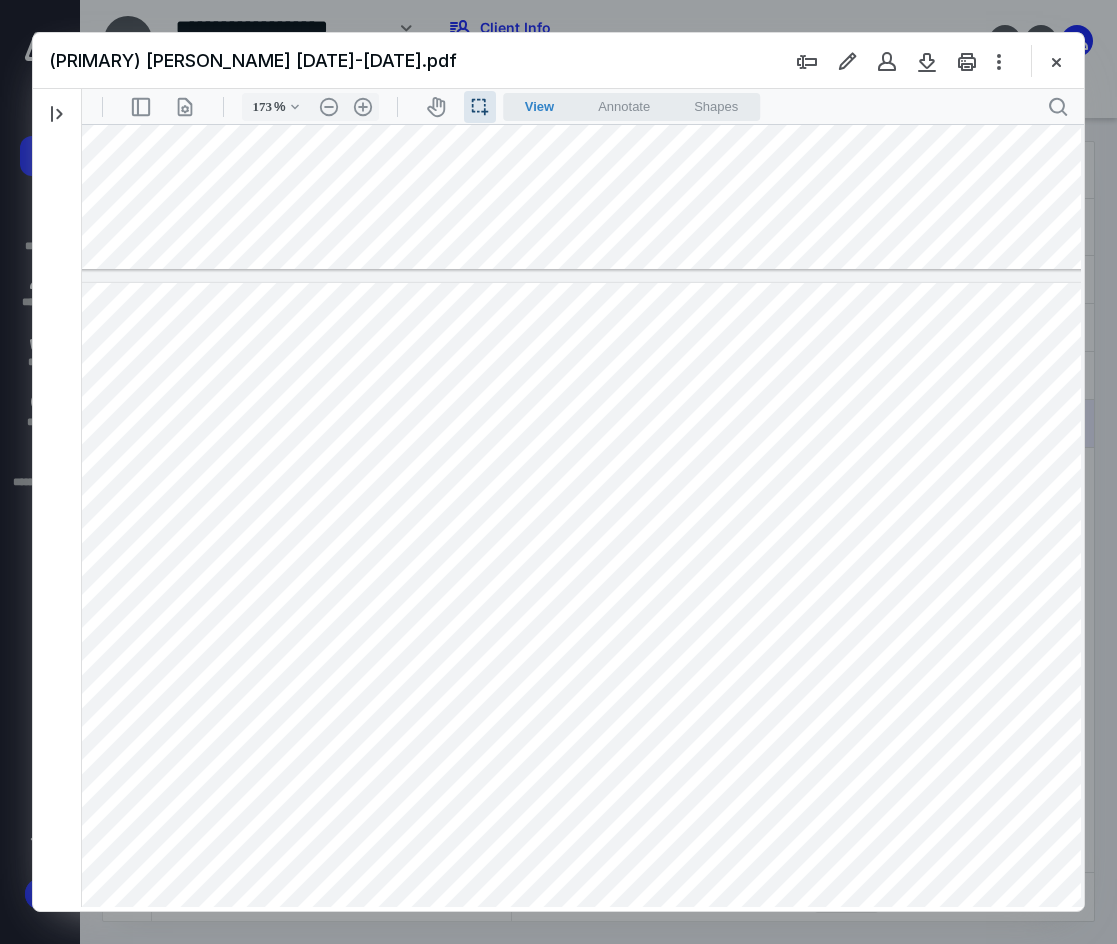click at bounding box center (573, 967) 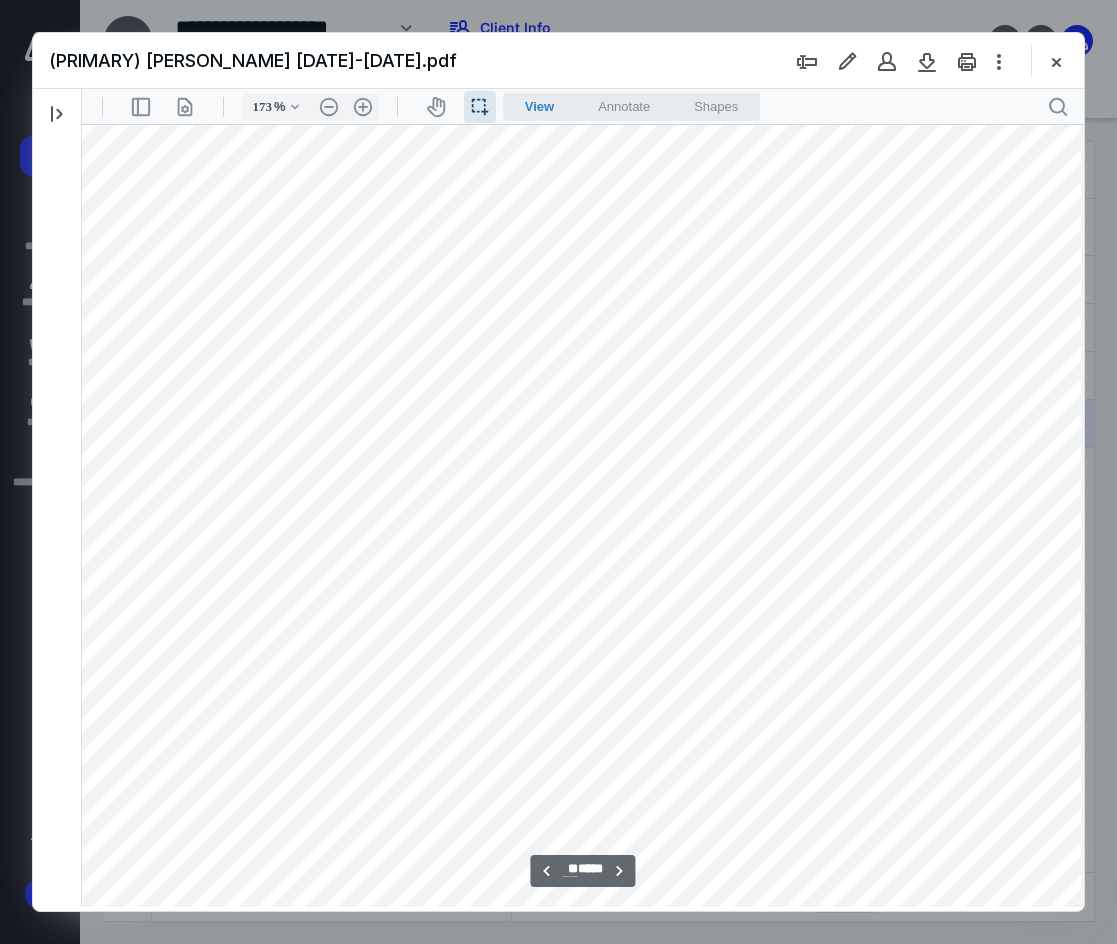 scroll, scrollTop: 15523, scrollLeft: 44, axis: both 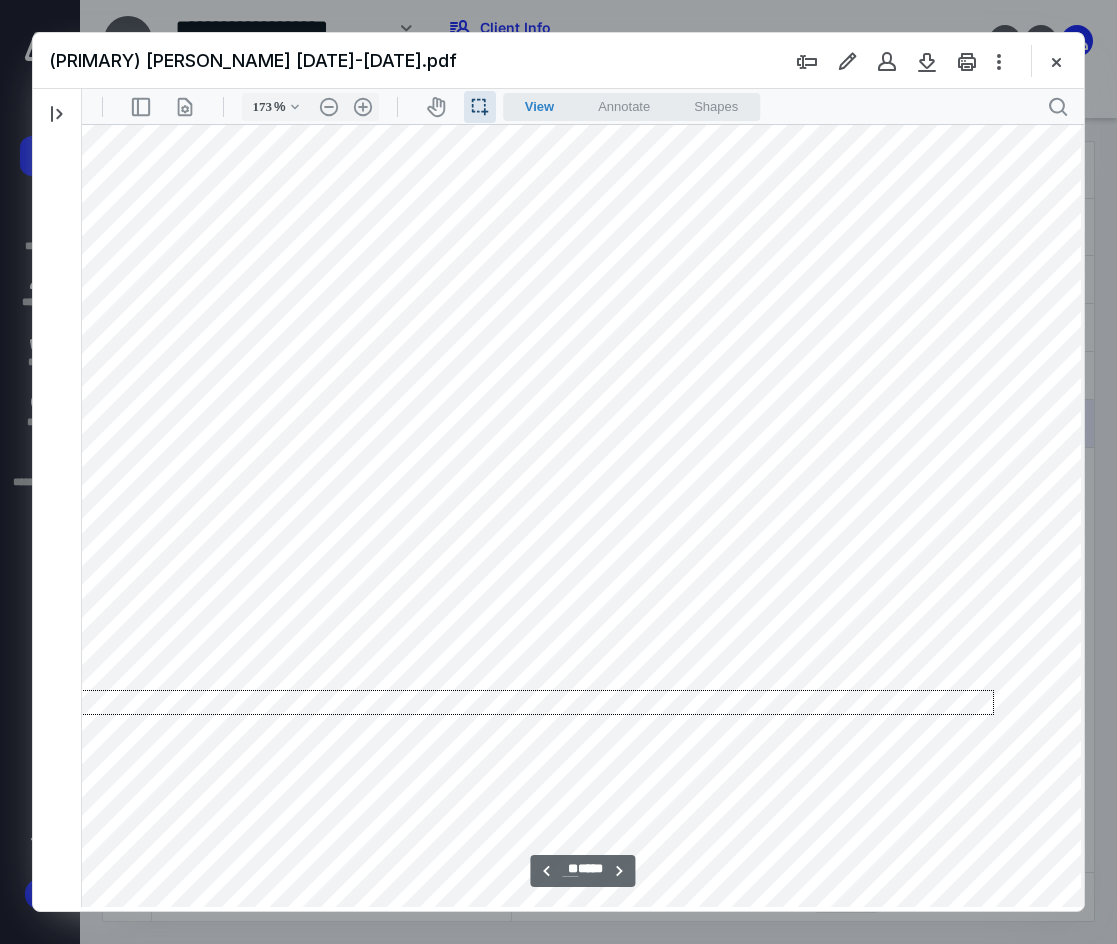 drag, startPoint x: 994, startPoint y: 690, endPoint x: 48, endPoint y: 715, distance: 946.33026 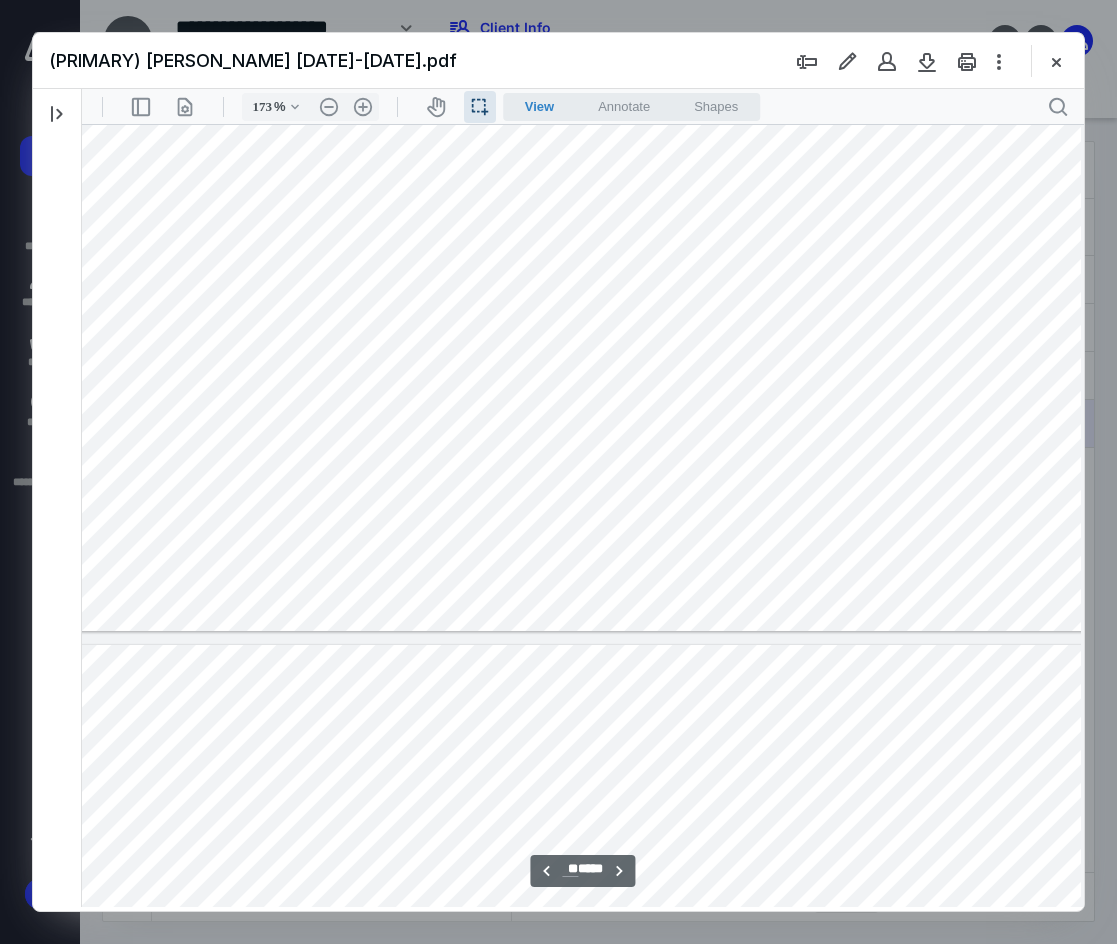 scroll, scrollTop: 14856, scrollLeft: 44, axis: both 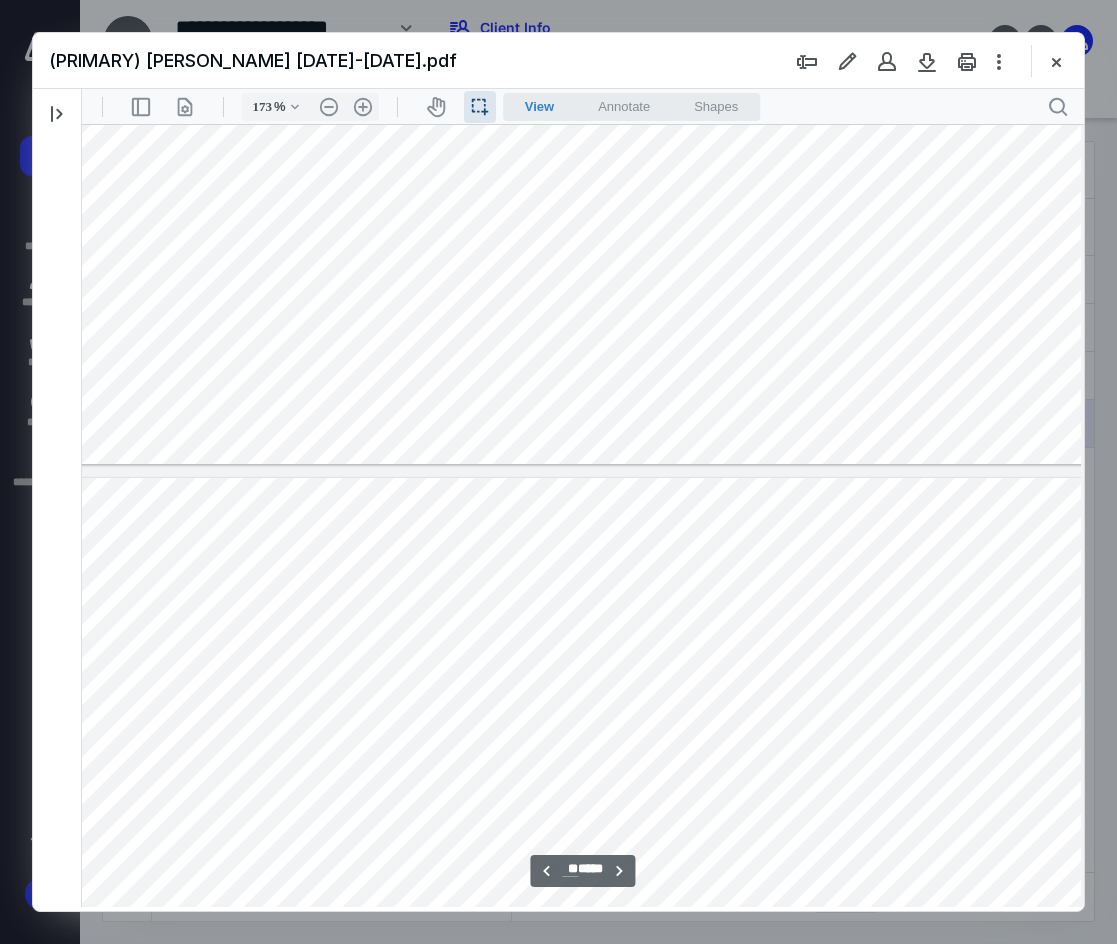 drag, startPoint x: 150, startPoint y: 578, endPoint x: 165, endPoint y: 582, distance: 15.524175 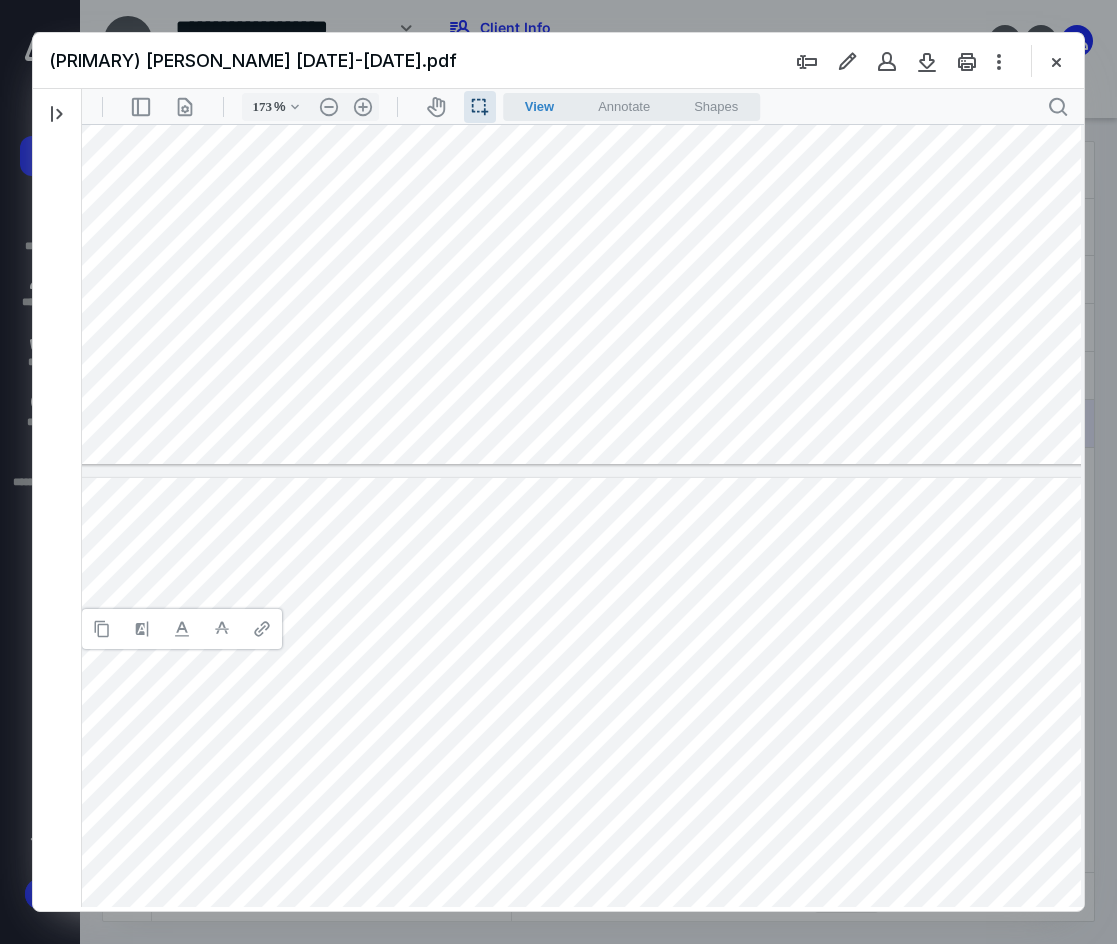 click at bounding box center [573, 1162] 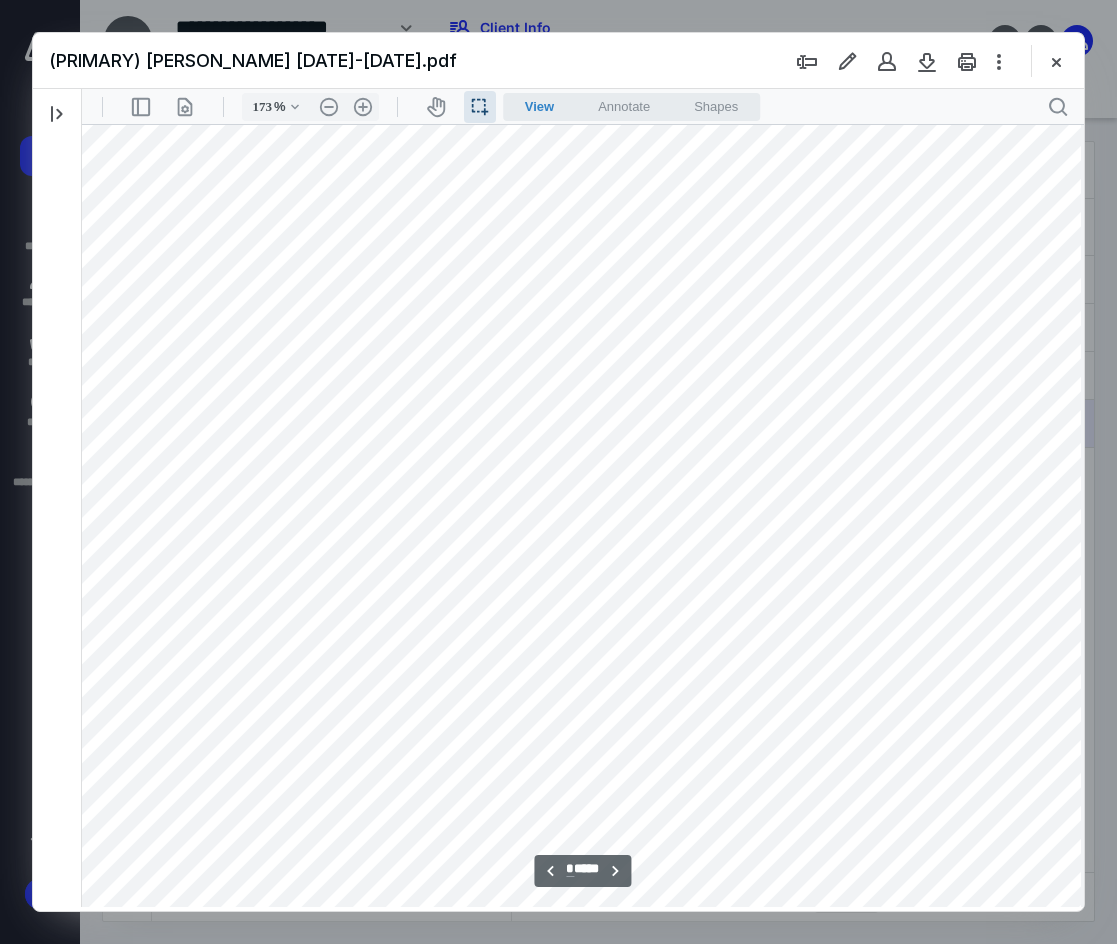 scroll, scrollTop: 9856, scrollLeft: 44, axis: both 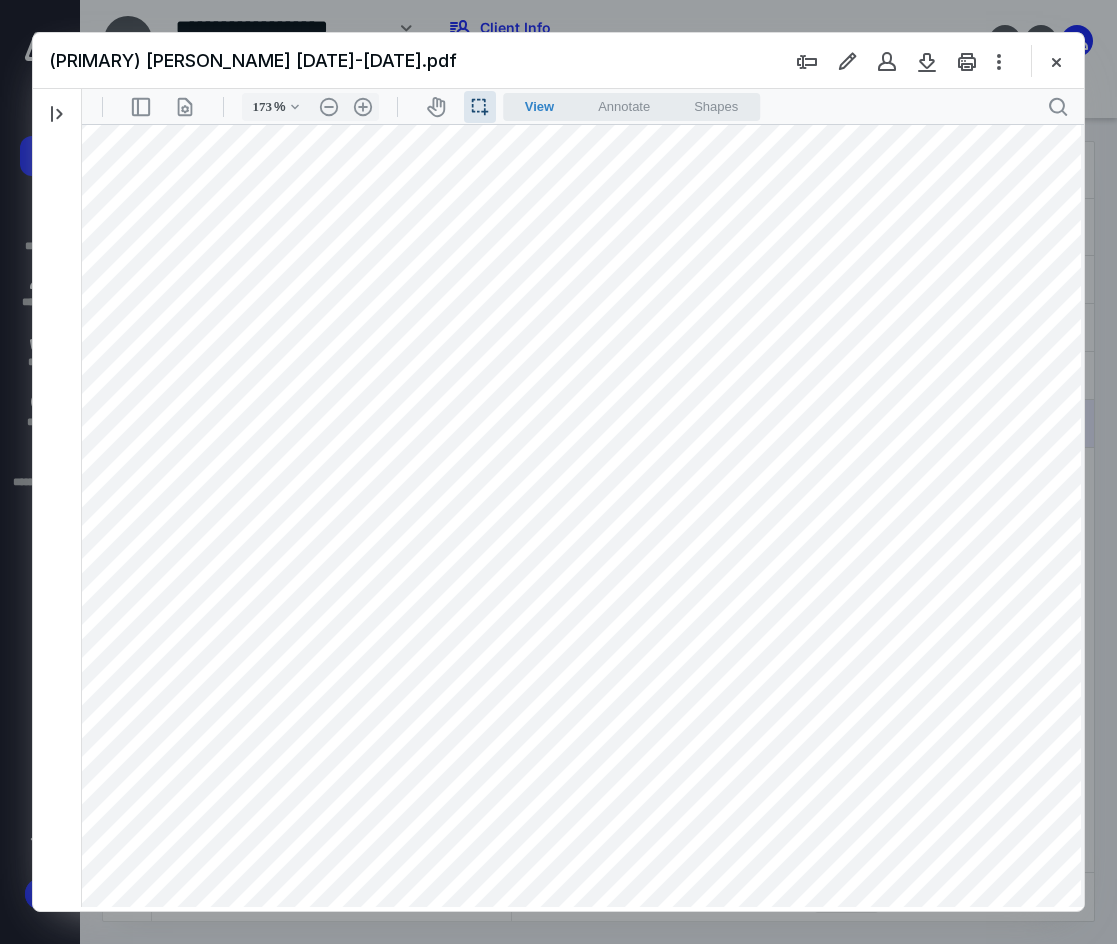 drag, startPoint x: 85, startPoint y: 304, endPoint x: 256, endPoint y: 309, distance: 171.07309 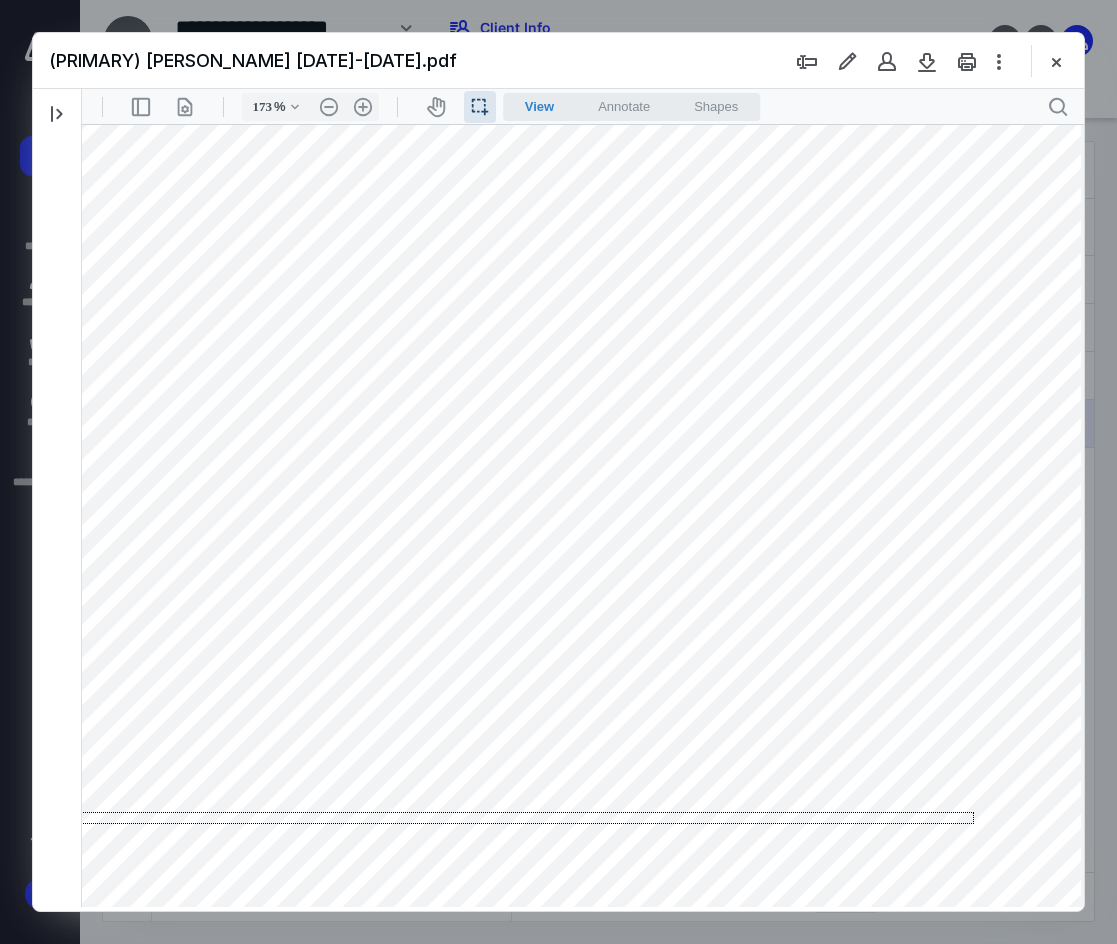 drag, startPoint x: 974, startPoint y: 824, endPoint x: 154, endPoint y: 902, distance: 823.7014 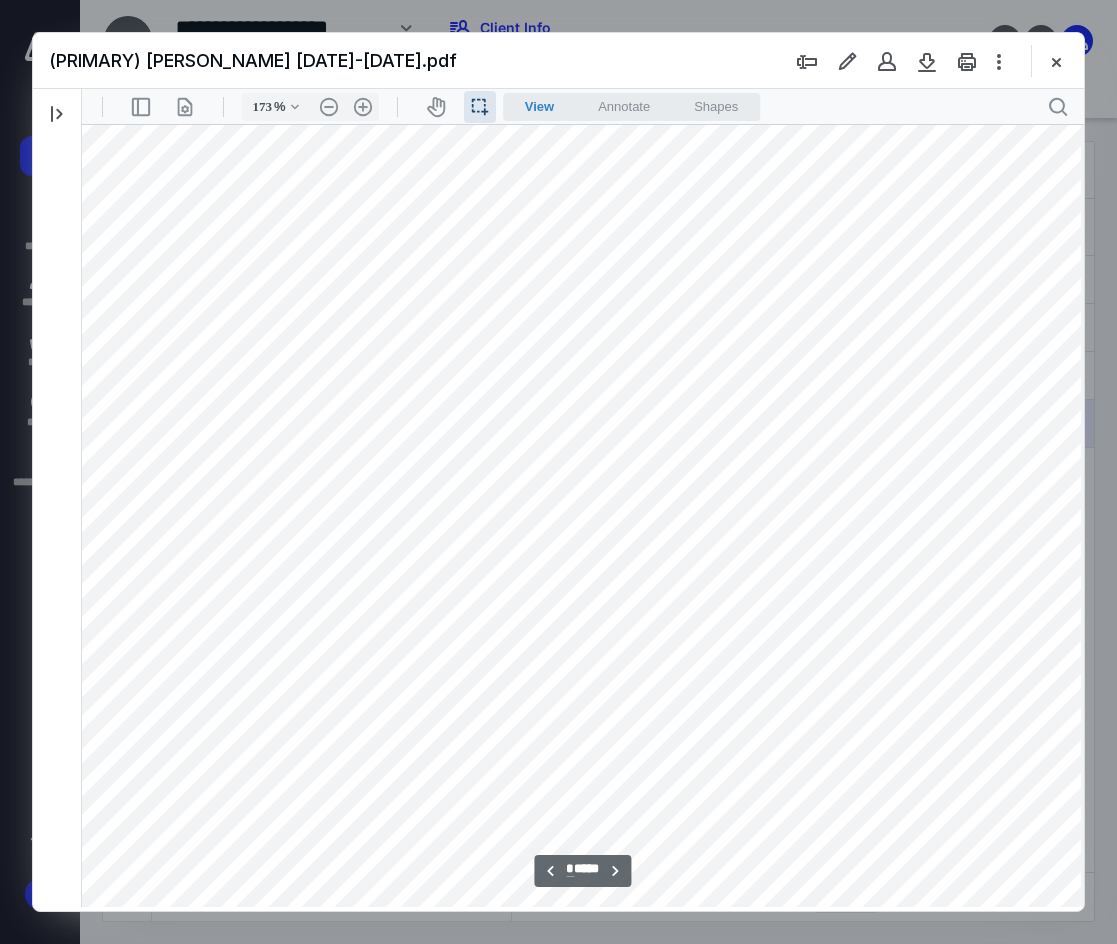 scroll, scrollTop: 10189, scrollLeft: 44, axis: both 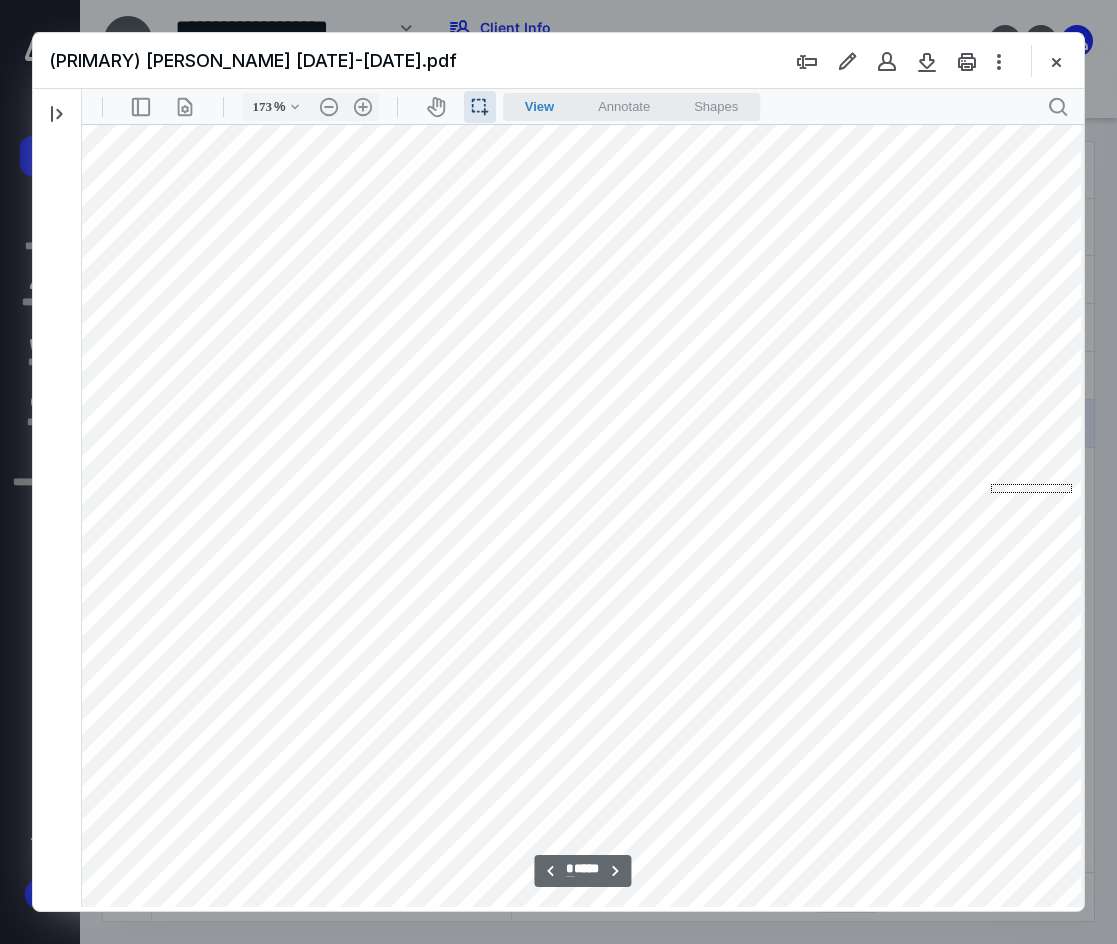 drag, startPoint x: 991, startPoint y: 484, endPoint x: 1072, endPoint y: 493, distance: 81.49847 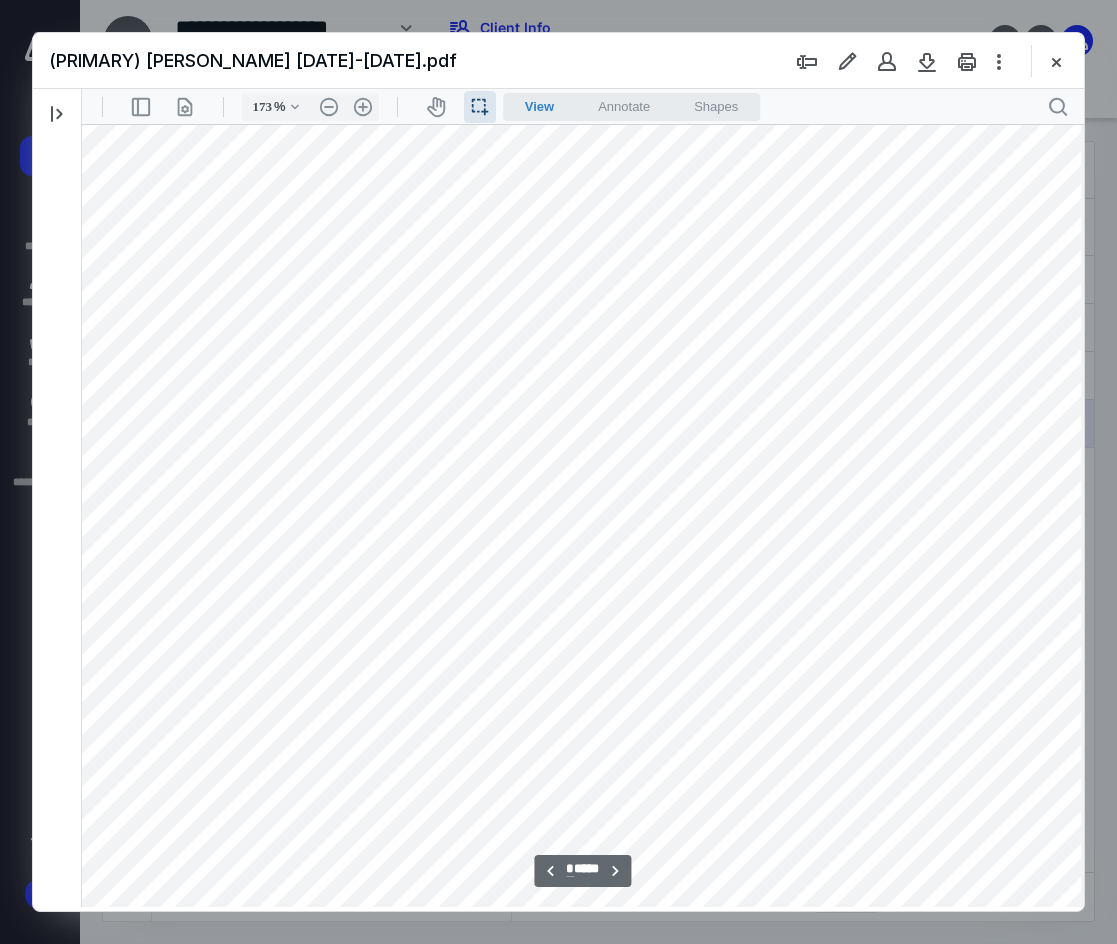 drag, startPoint x: 995, startPoint y: 489, endPoint x: 1059, endPoint y: 488, distance: 64.00781 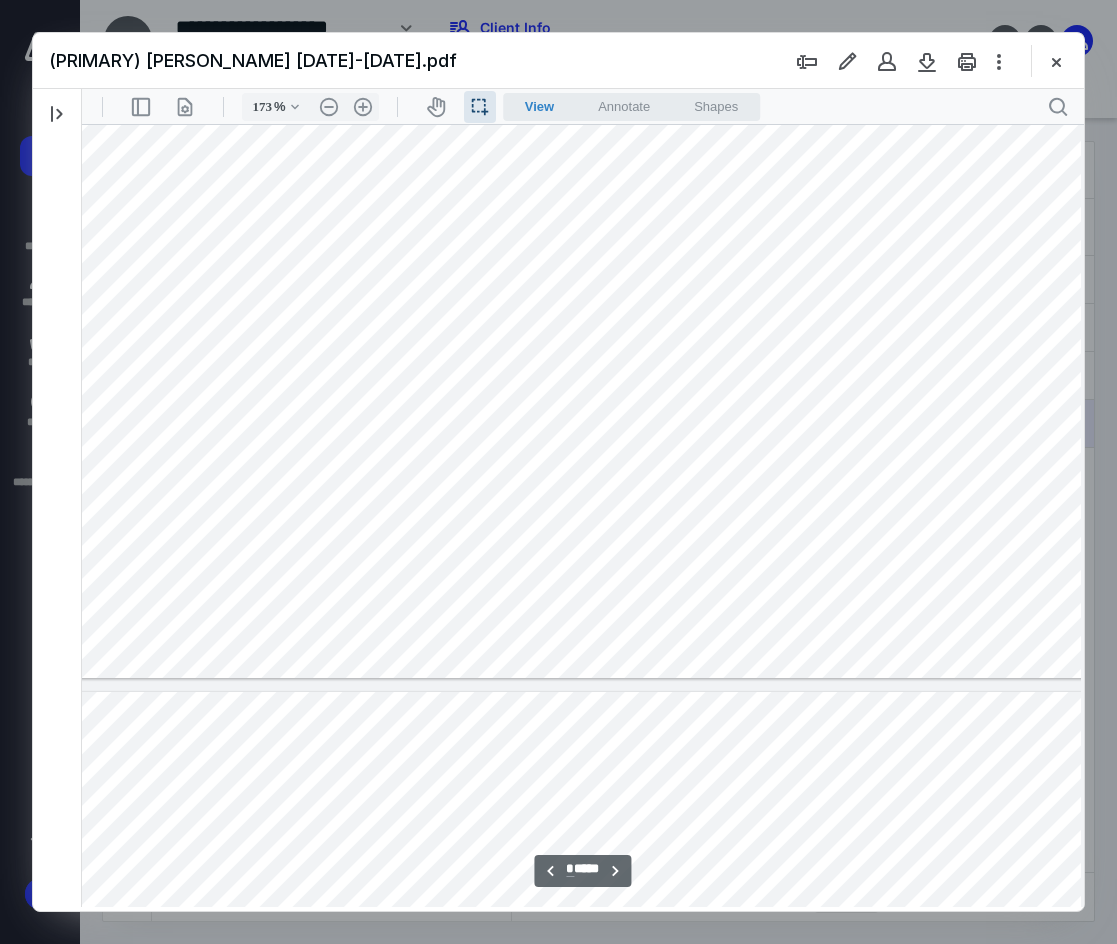 scroll, scrollTop: 10523, scrollLeft: 44, axis: both 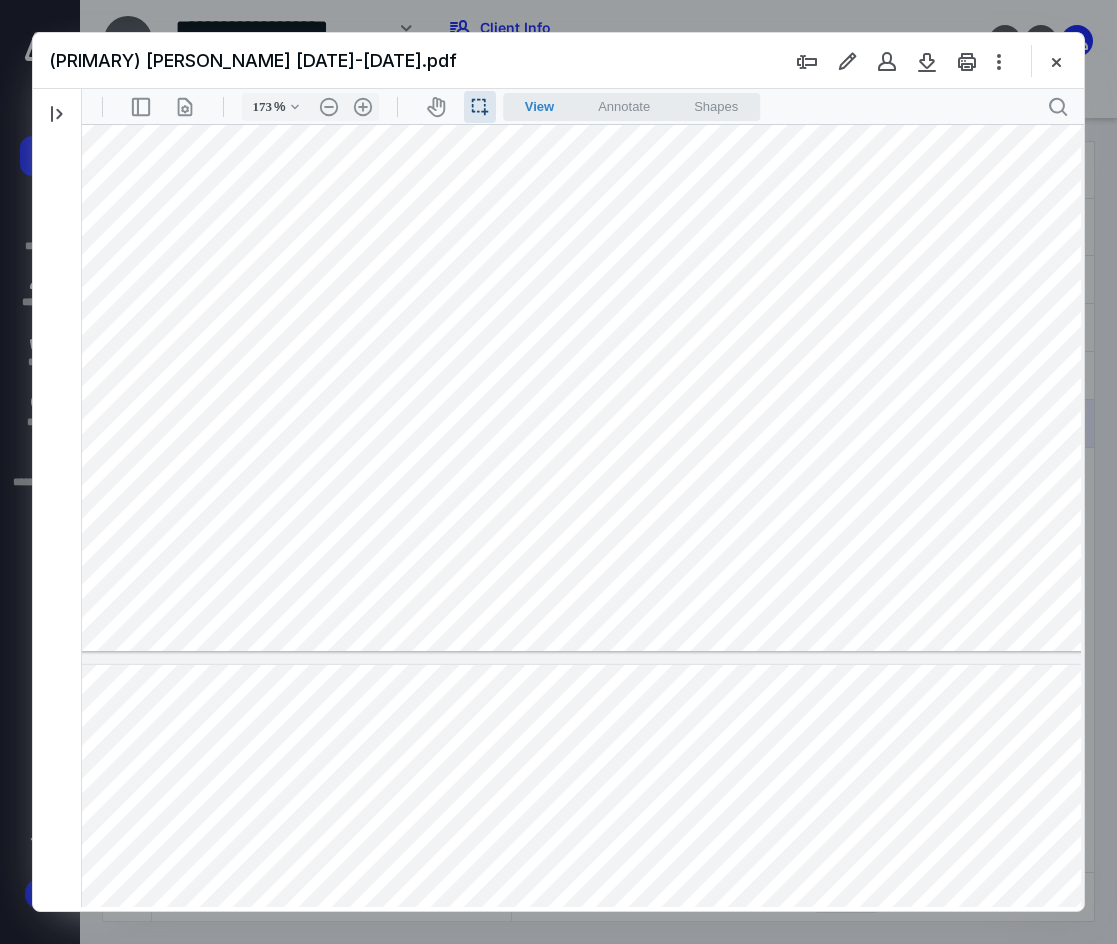 drag, startPoint x: 358, startPoint y: 411, endPoint x: 430, endPoint y: 417, distance: 72.249565 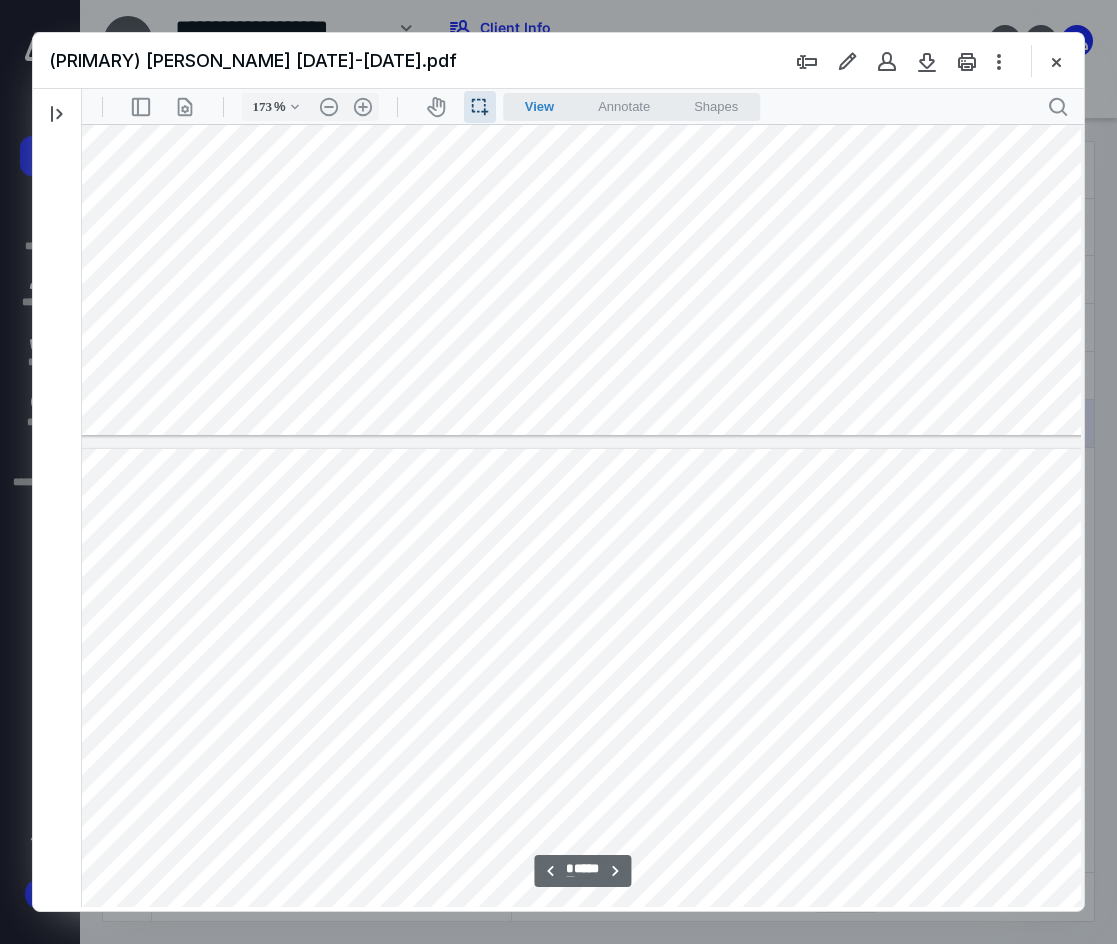 scroll, scrollTop: 10856, scrollLeft: 44, axis: both 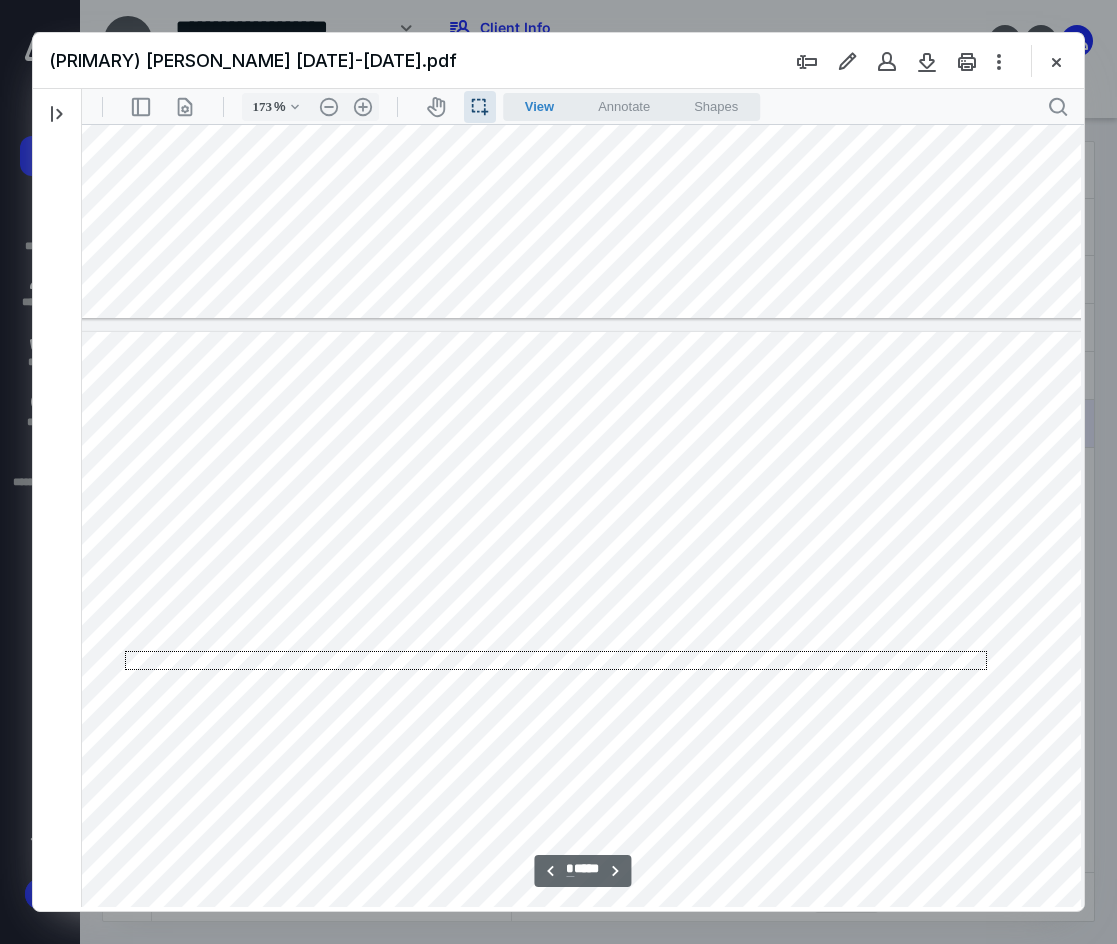drag, startPoint x: 987, startPoint y: 651, endPoint x: 25, endPoint y: 668, distance: 962.1502 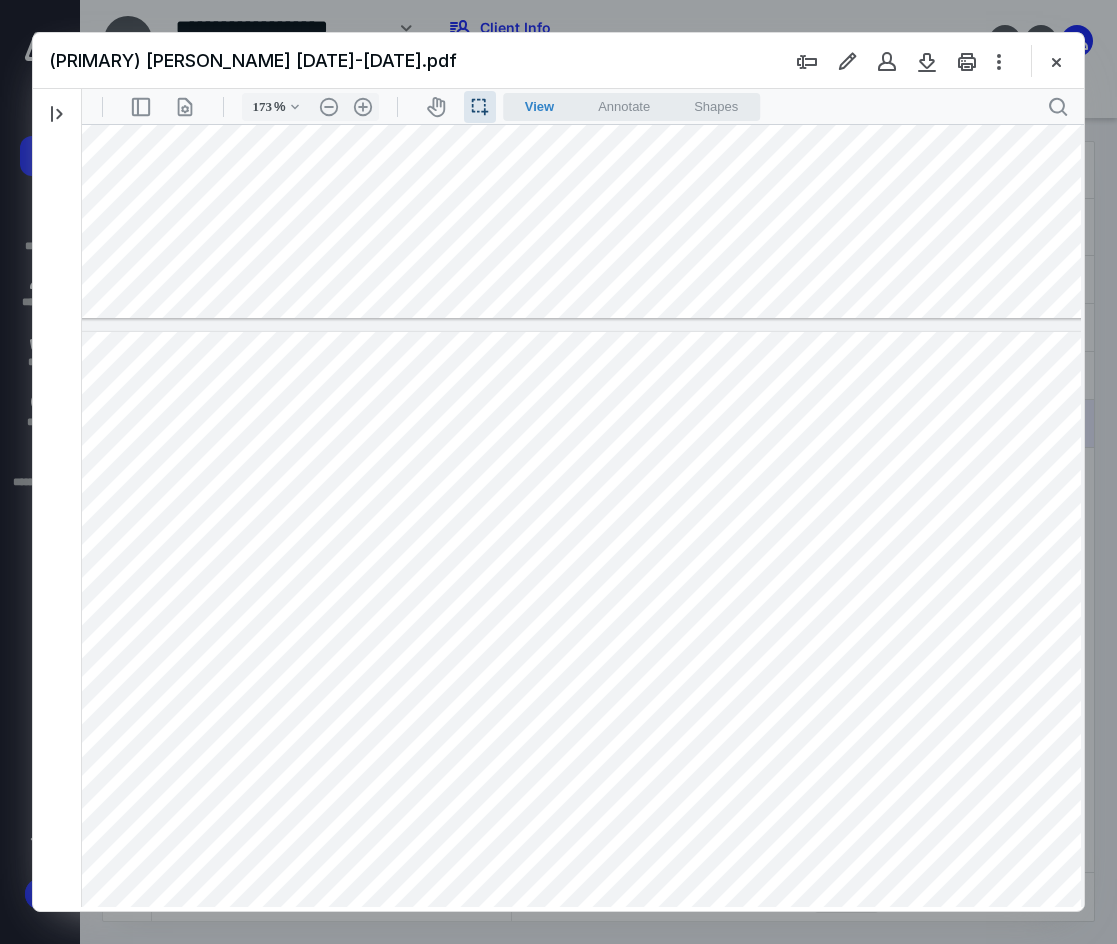 drag, startPoint x: 1007, startPoint y: 650, endPoint x: 1060, endPoint y: 653, distance: 53.08484 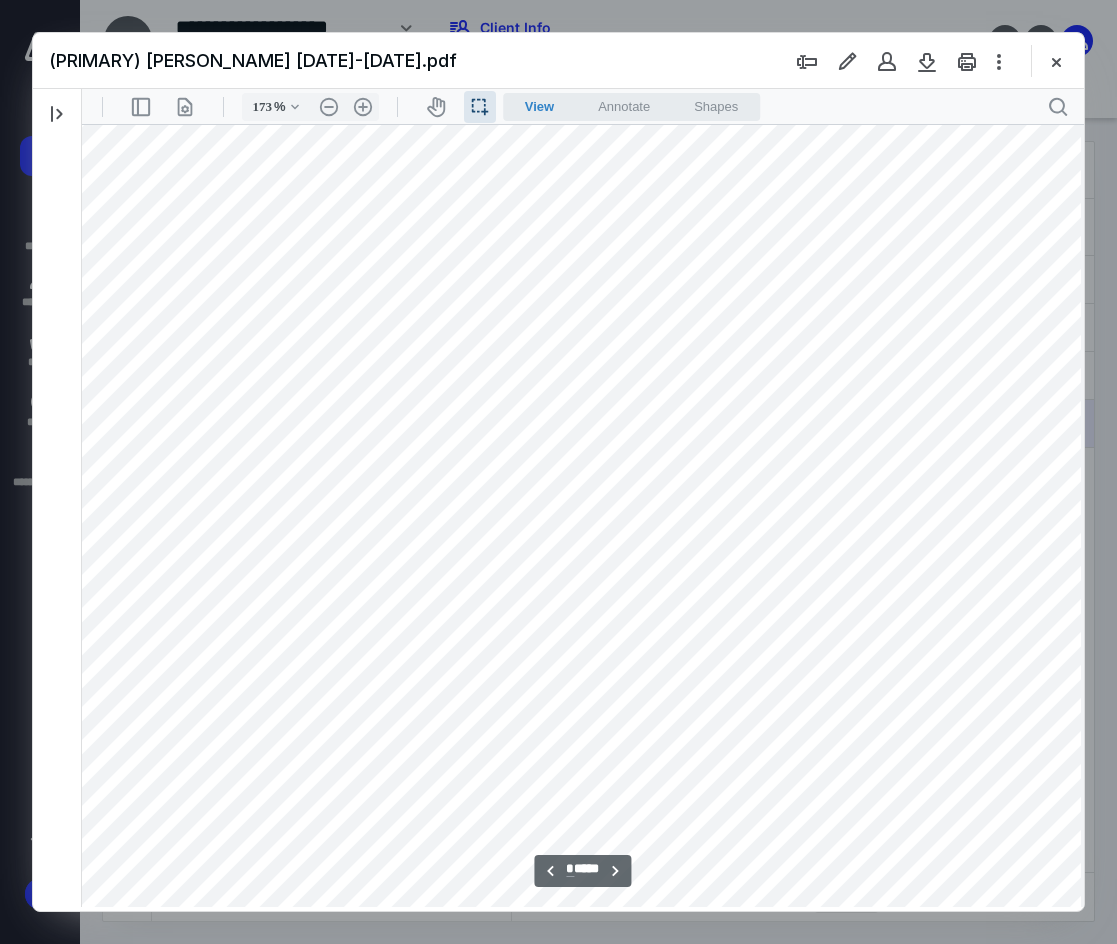 scroll, scrollTop: 11356, scrollLeft: 44, axis: both 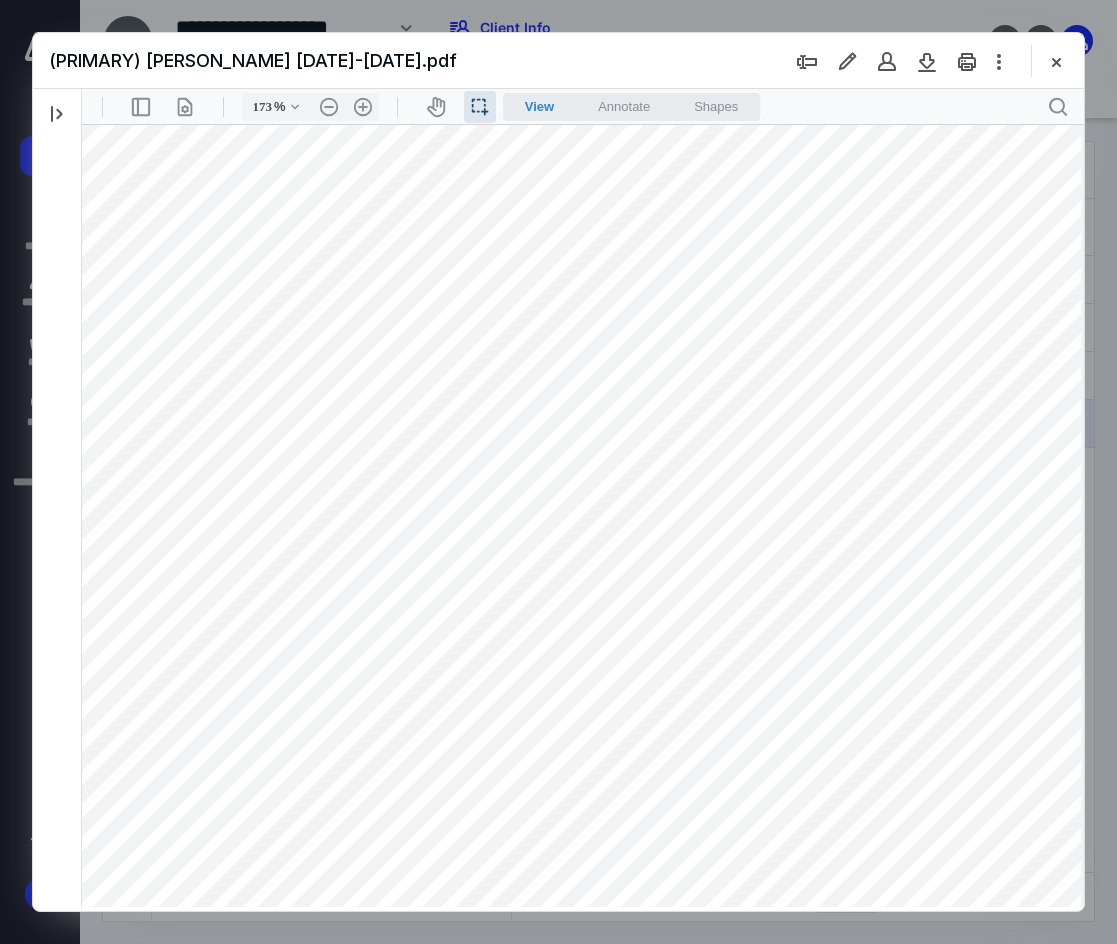 drag, startPoint x: 357, startPoint y: 409, endPoint x: 438, endPoint y: 413, distance: 81.09871 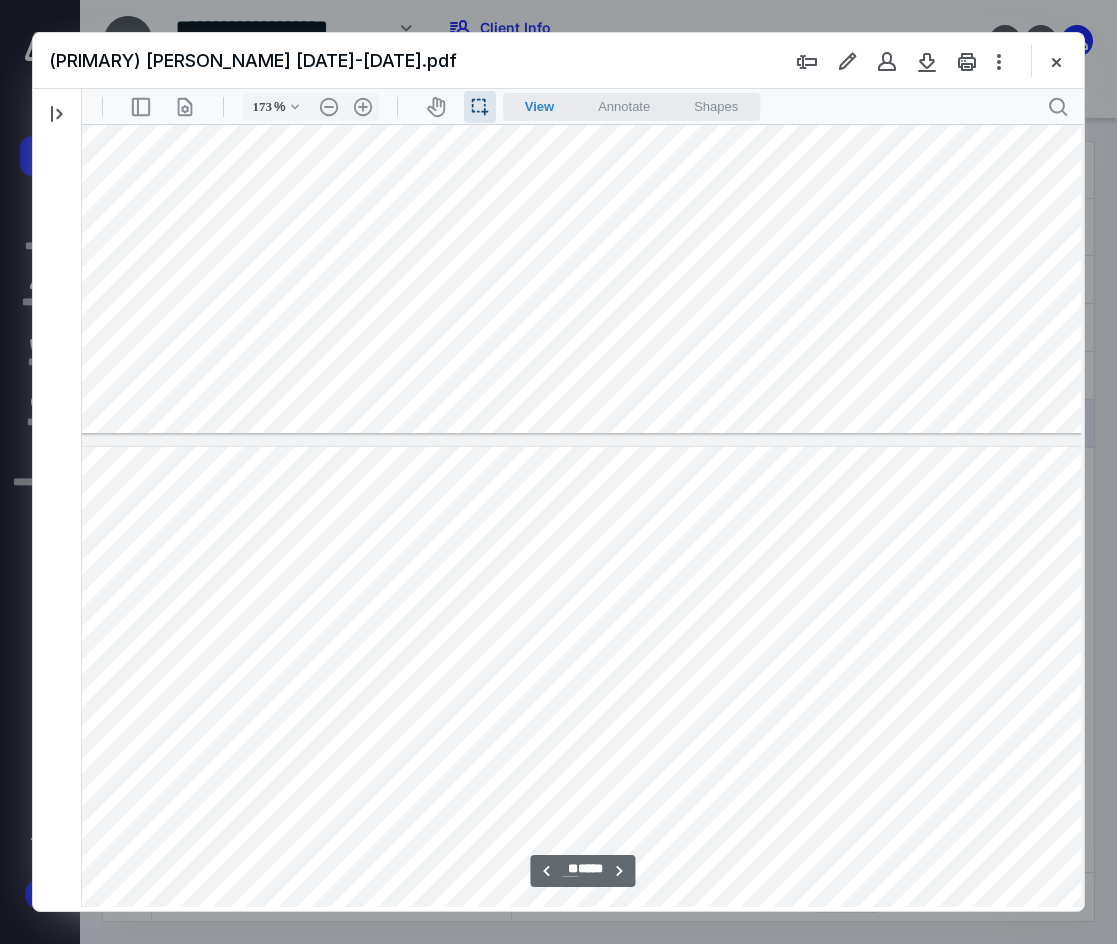 scroll, scrollTop: 12189, scrollLeft: 44, axis: both 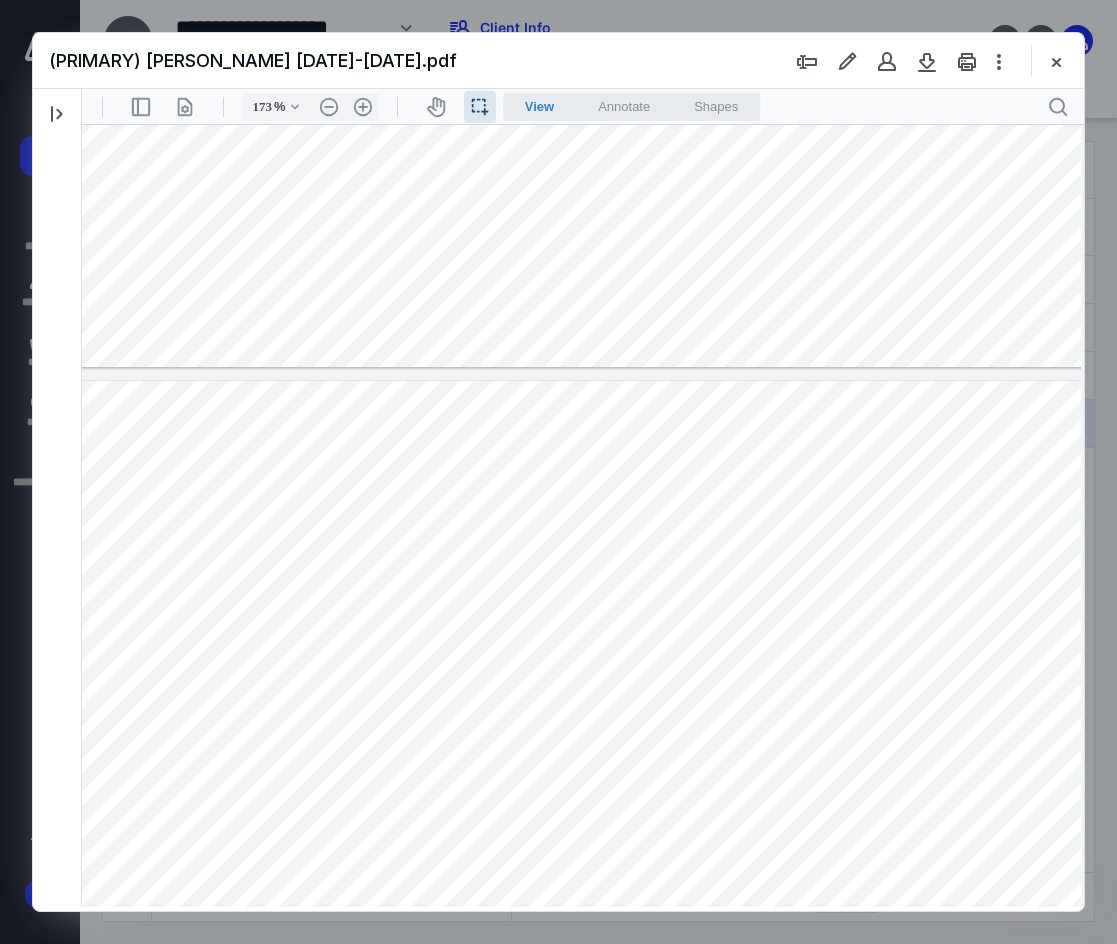 drag, startPoint x: 83, startPoint y: 420, endPoint x: 317, endPoint y: 424, distance: 234.03418 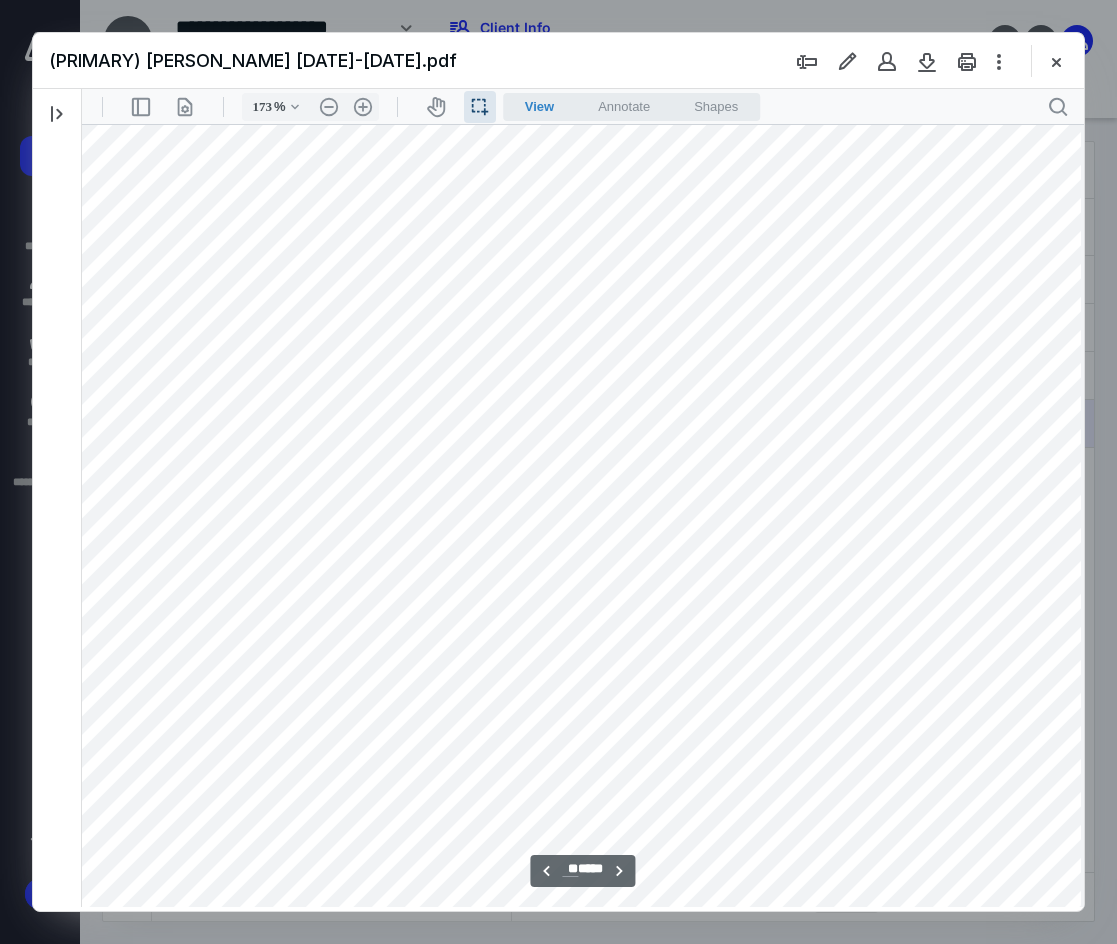 scroll, scrollTop: 12523, scrollLeft: 44, axis: both 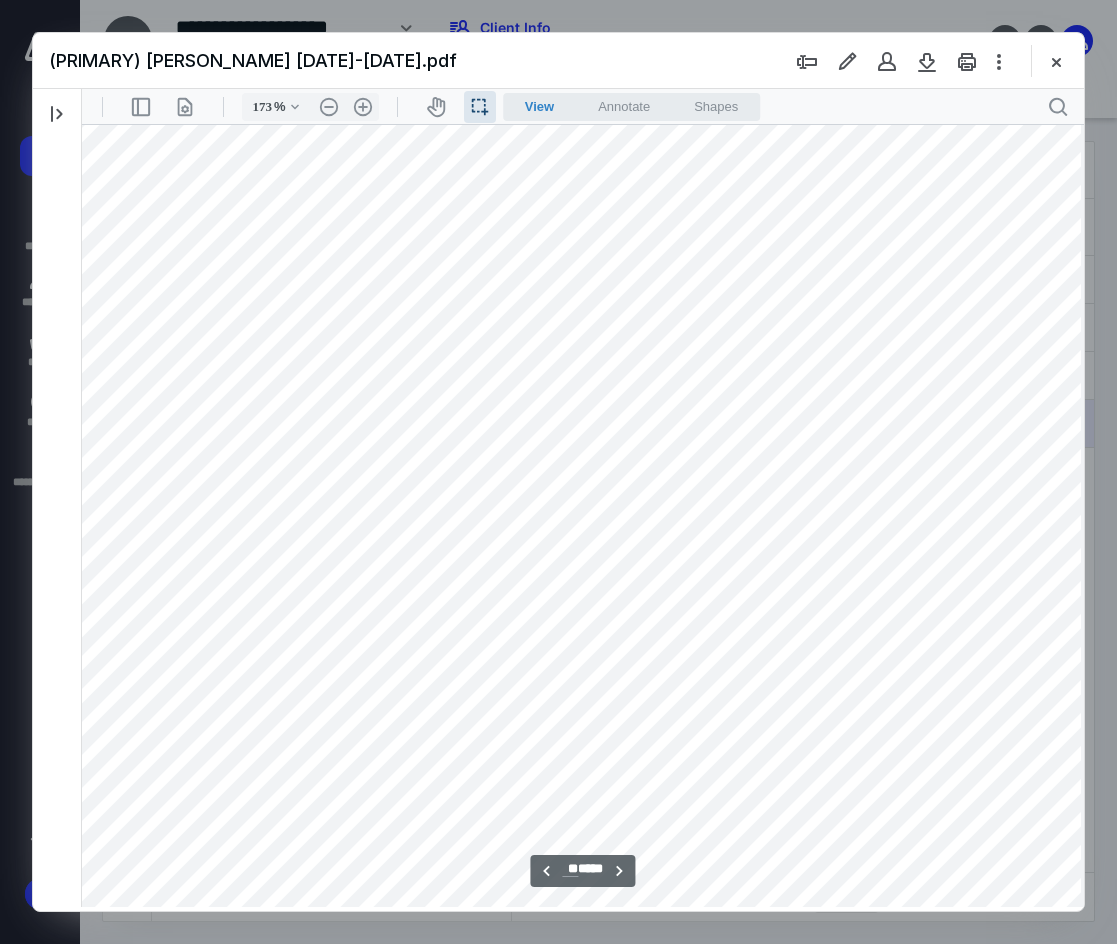 click at bounding box center (573, 731) 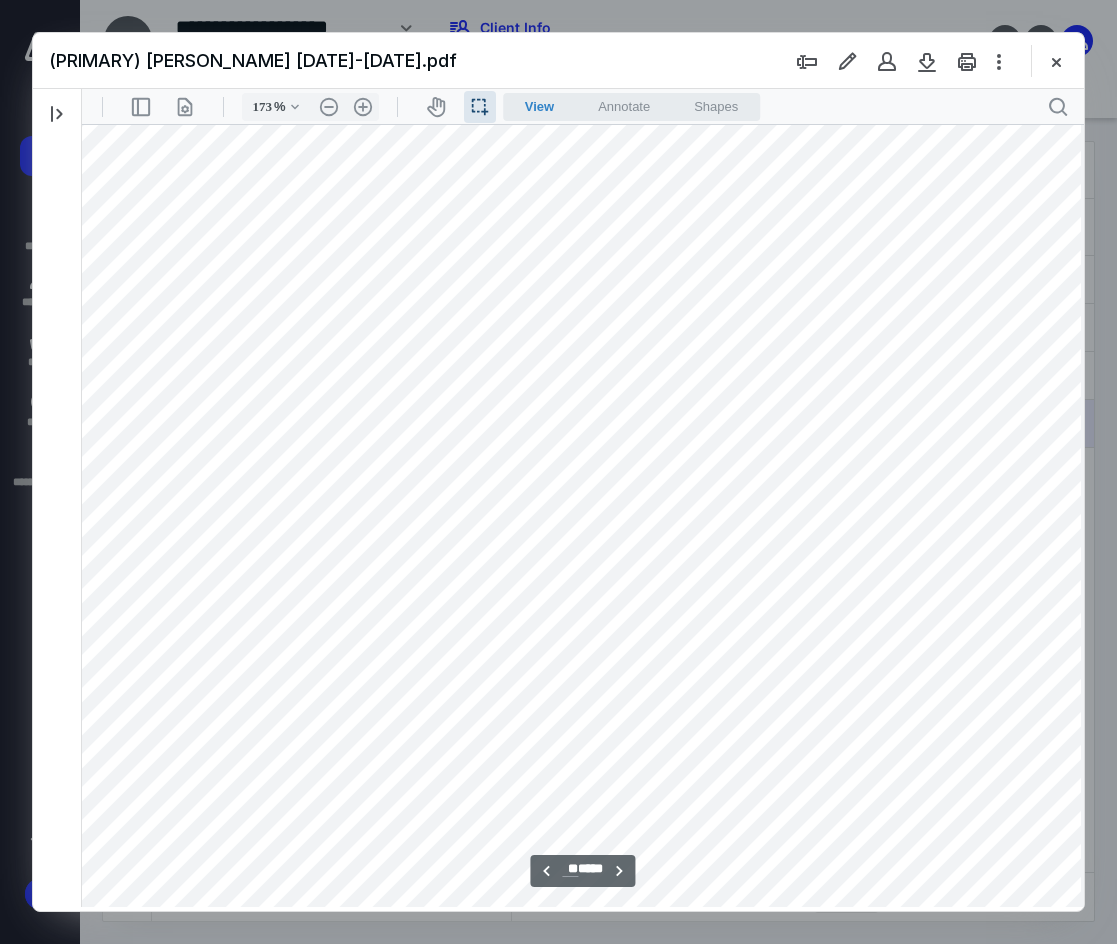 scroll, scrollTop: 12856, scrollLeft: 44, axis: both 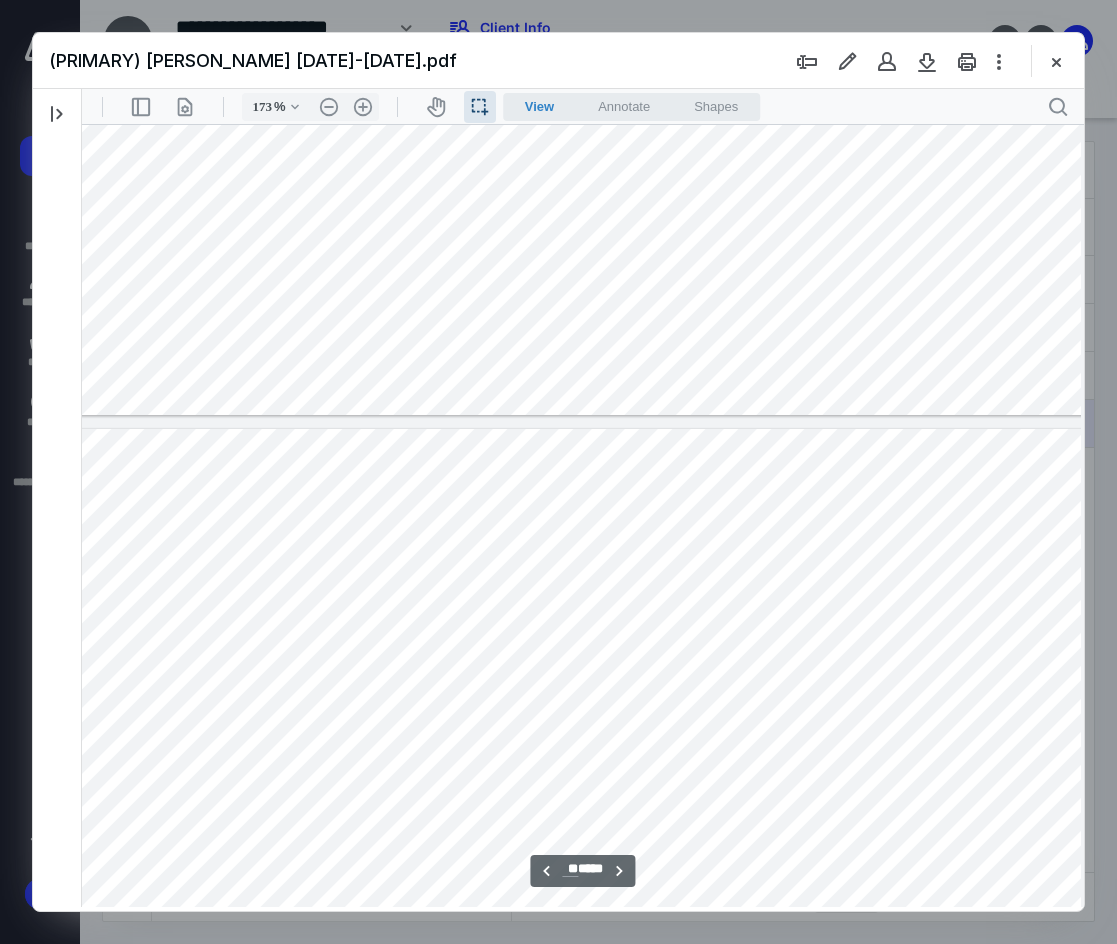 type on "**" 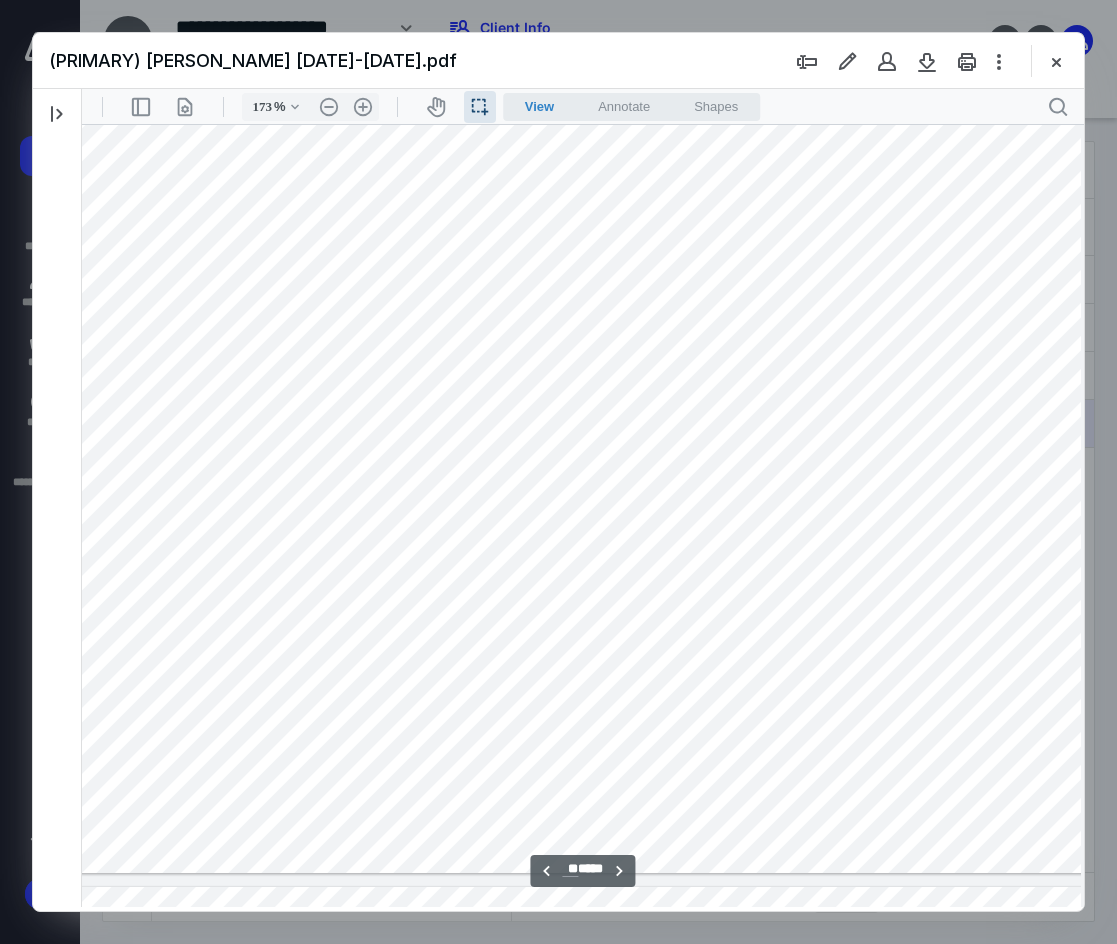 scroll, scrollTop: 13023, scrollLeft: 44, axis: both 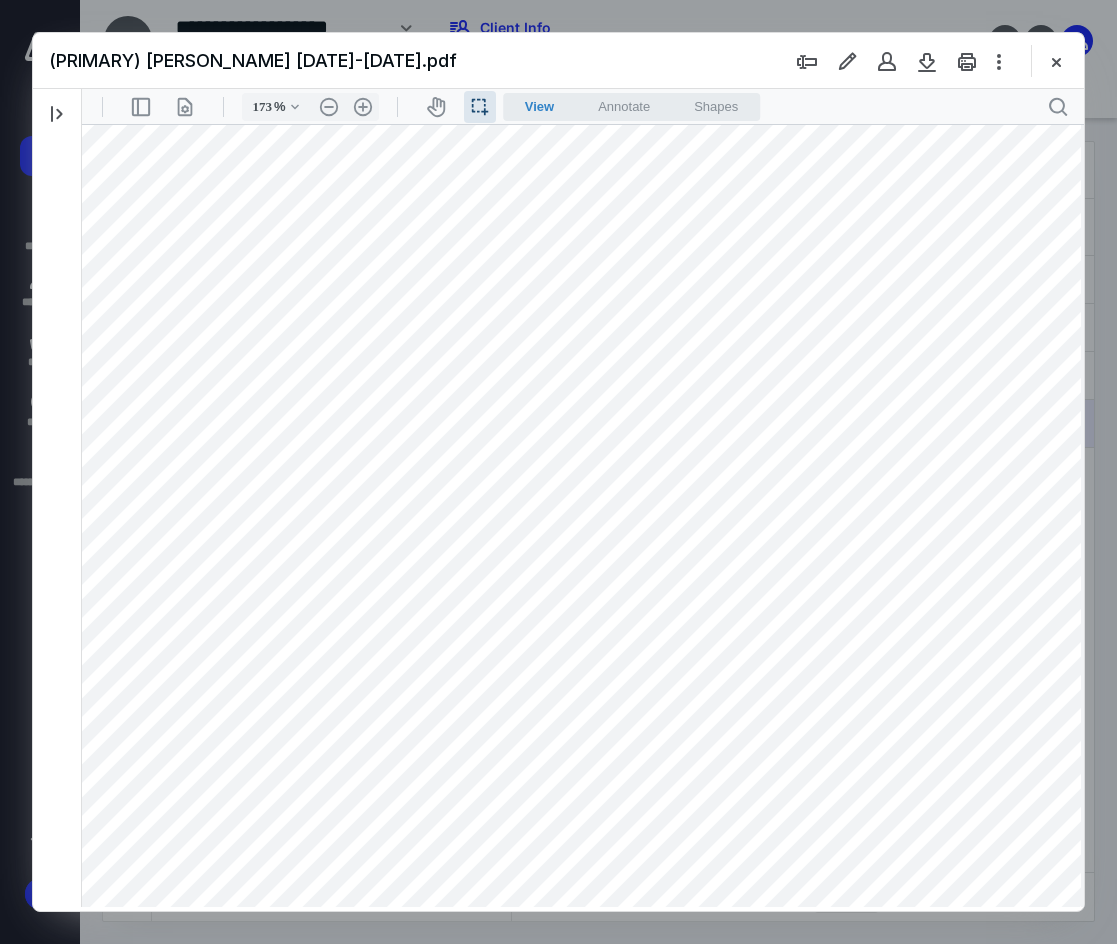 drag, startPoint x: 85, startPoint y: 369, endPoint x: 352, endPoint y: 367, distance: 267.00748 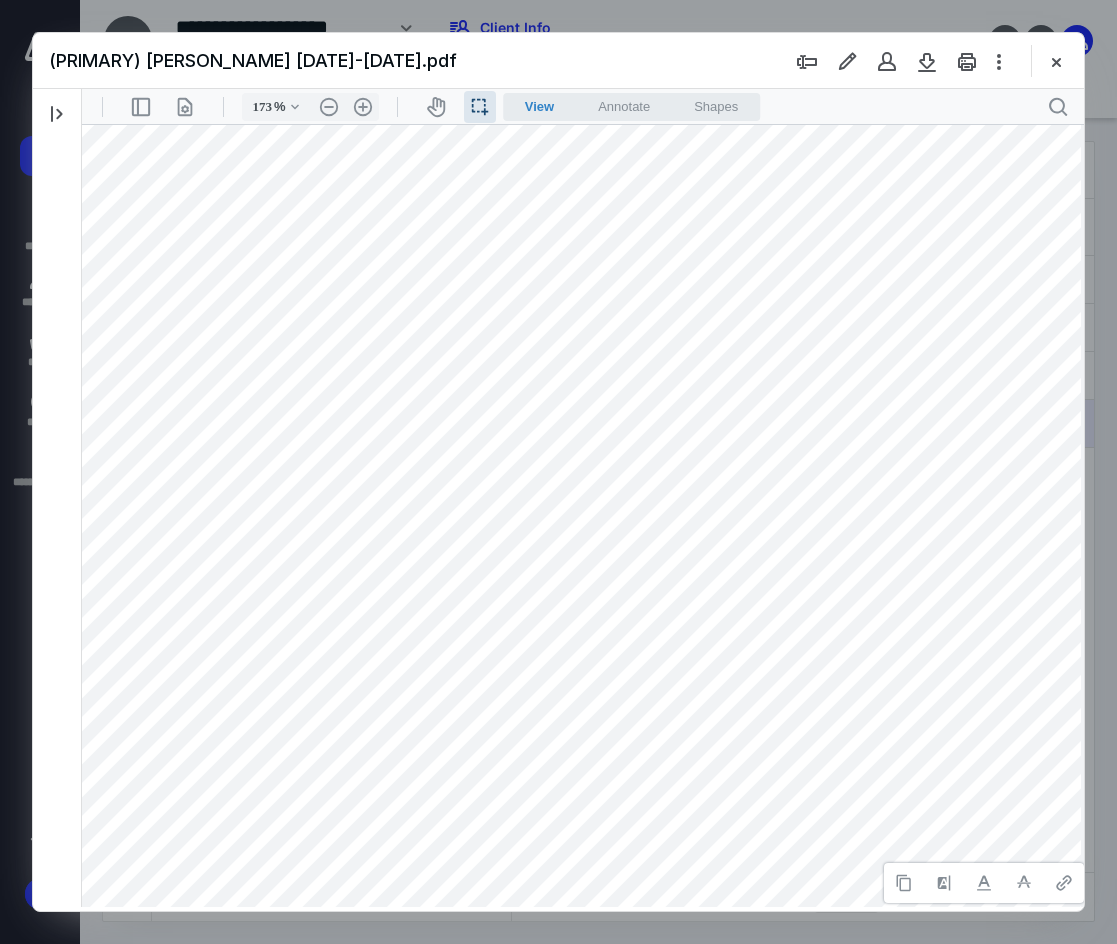 type 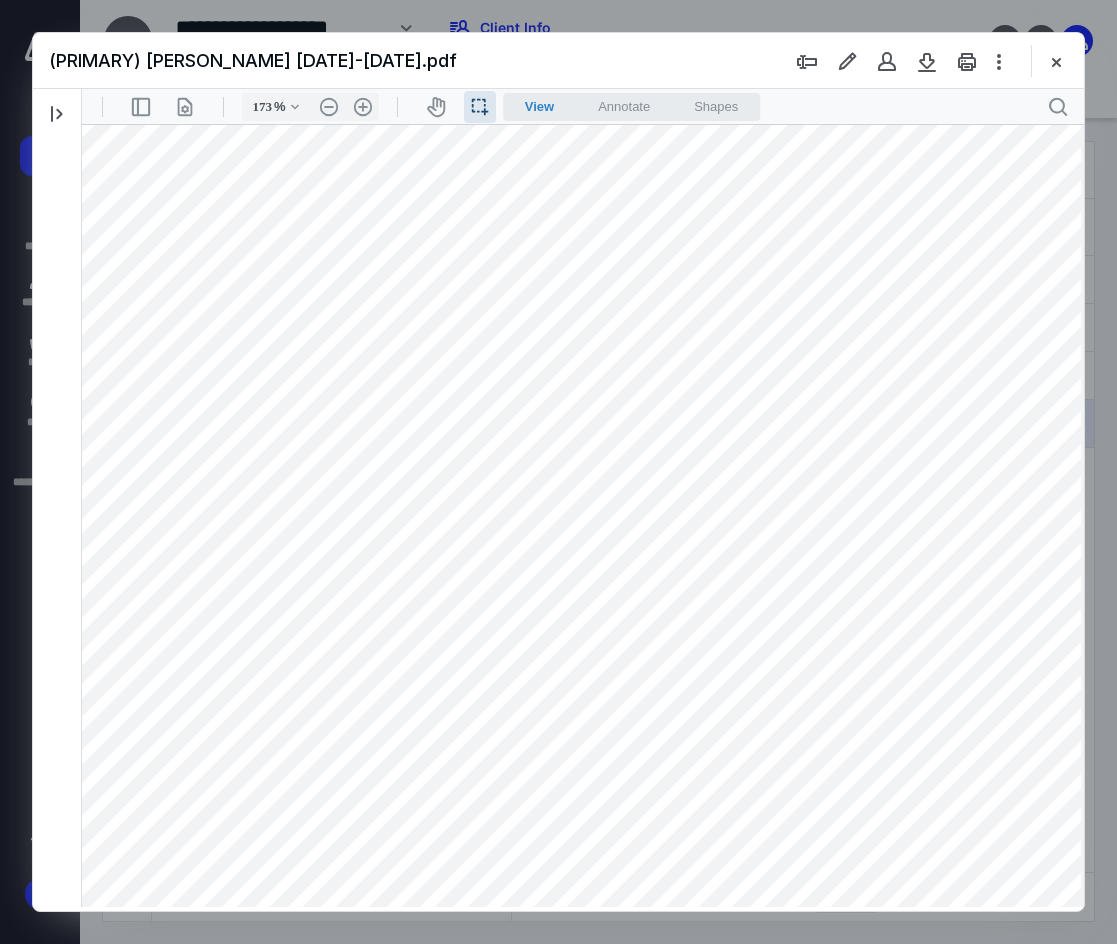 drag, startPoint x: 985, startPoint y: 588, endPoint x: 1054, endPoint y: 590, distance: 69.02898 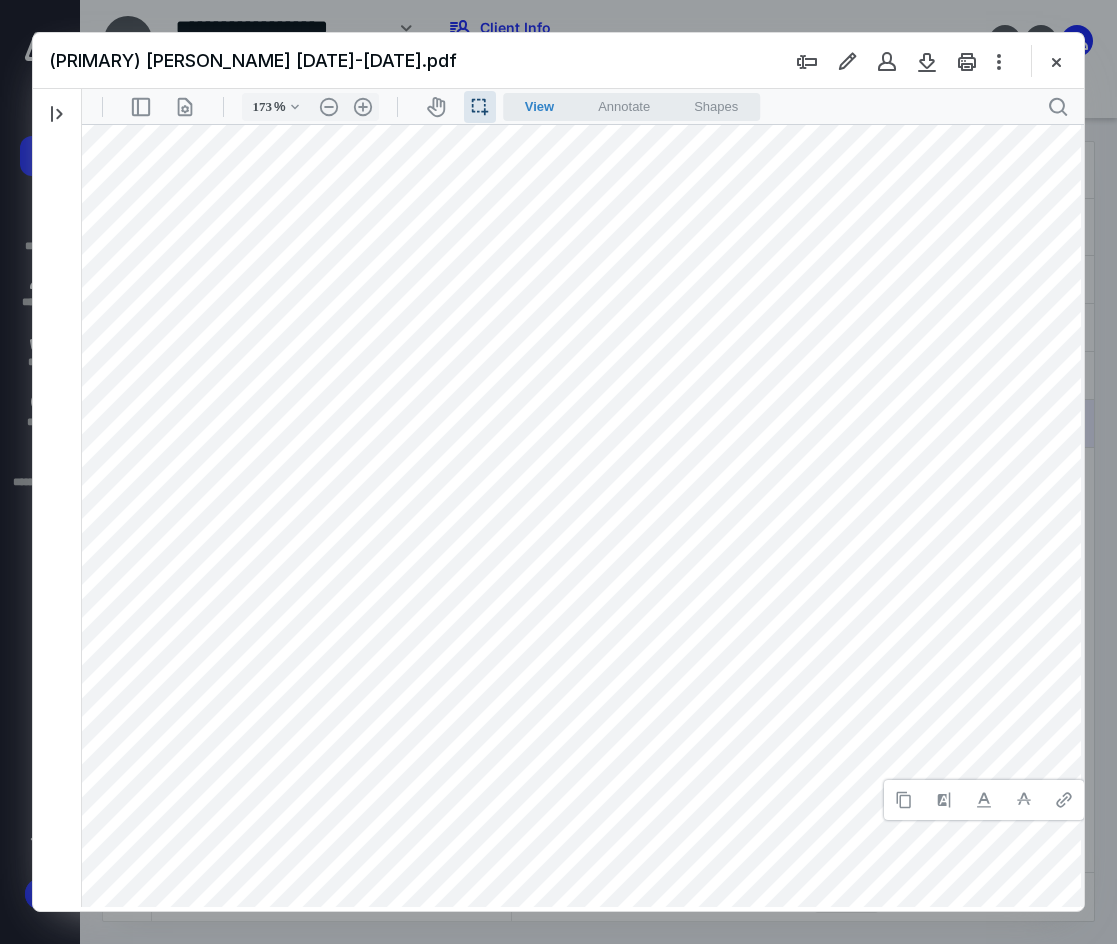 type 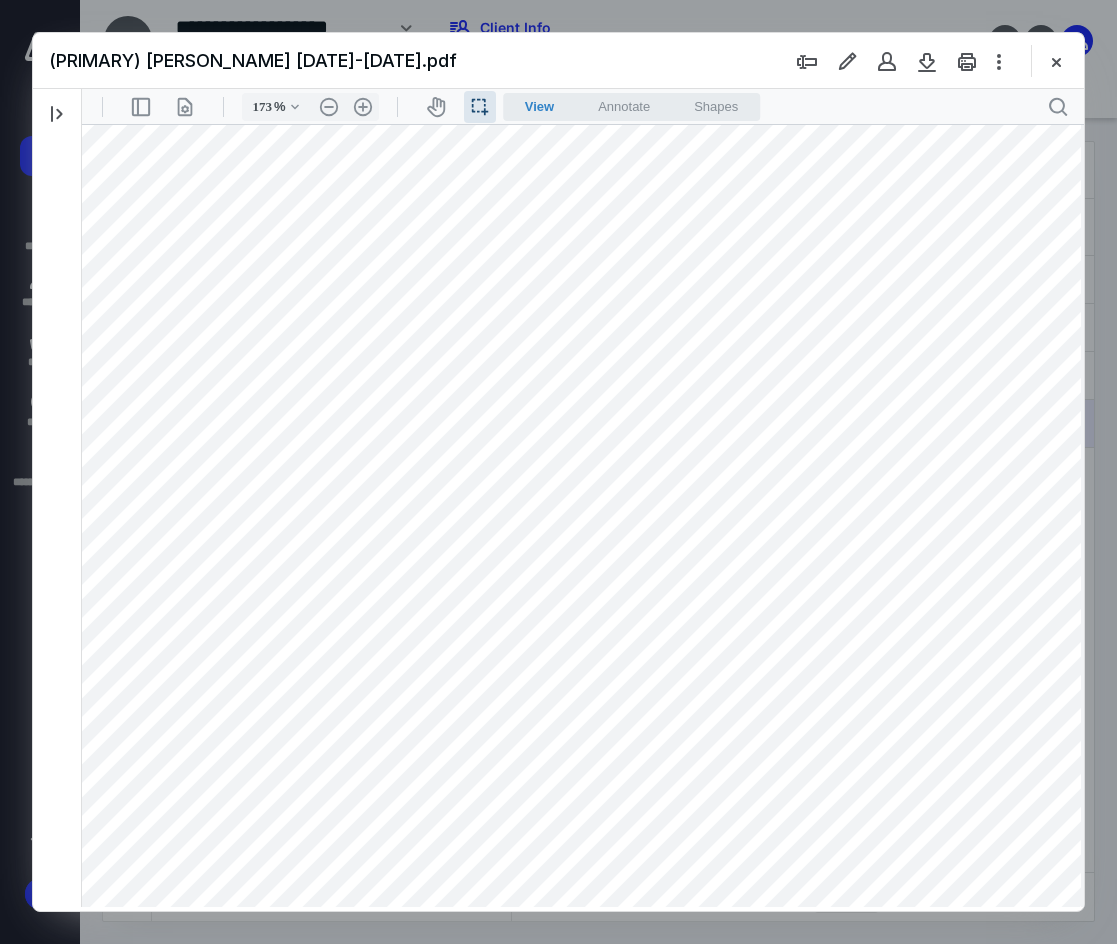 click at bounding box center (573, 231) 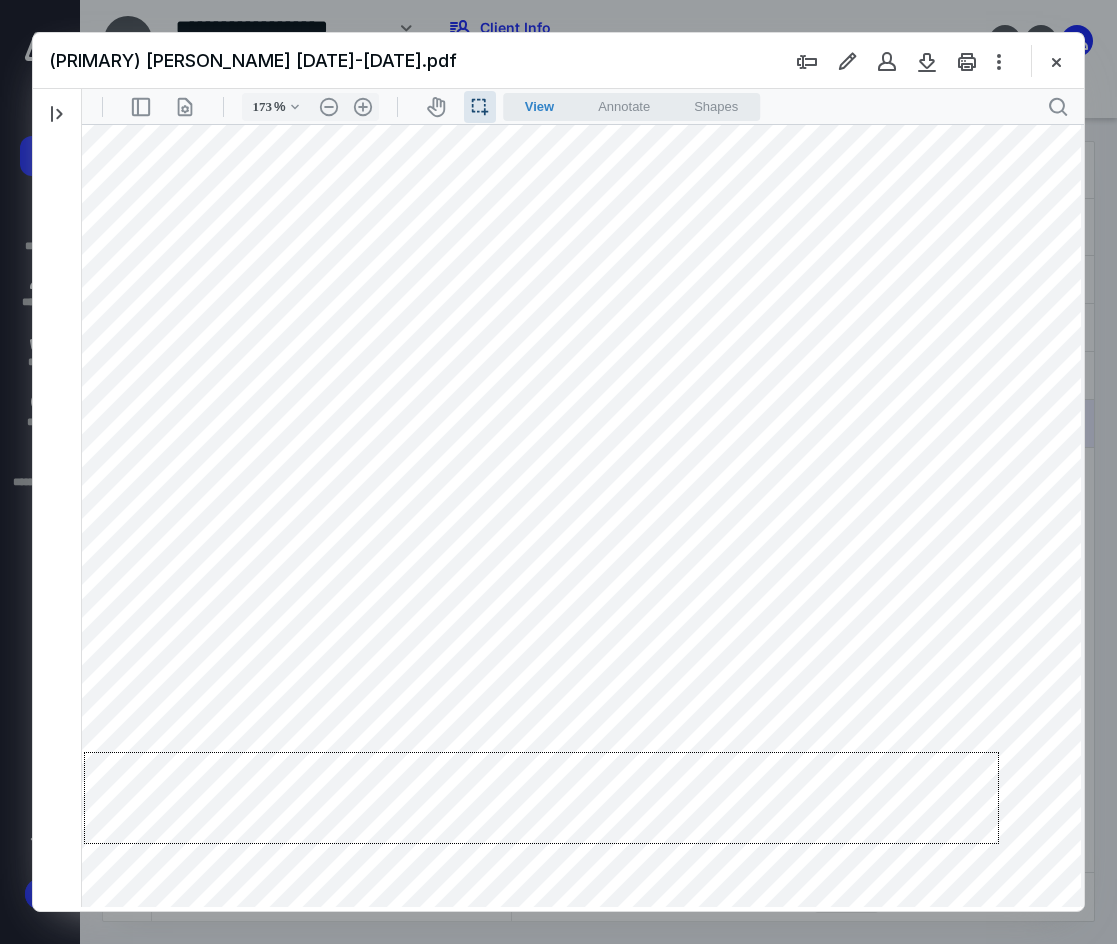 drag, startPoint x: 986, startPoint y: 752, endPoint x: 250, endPoint y: 770, distance: 736.2201 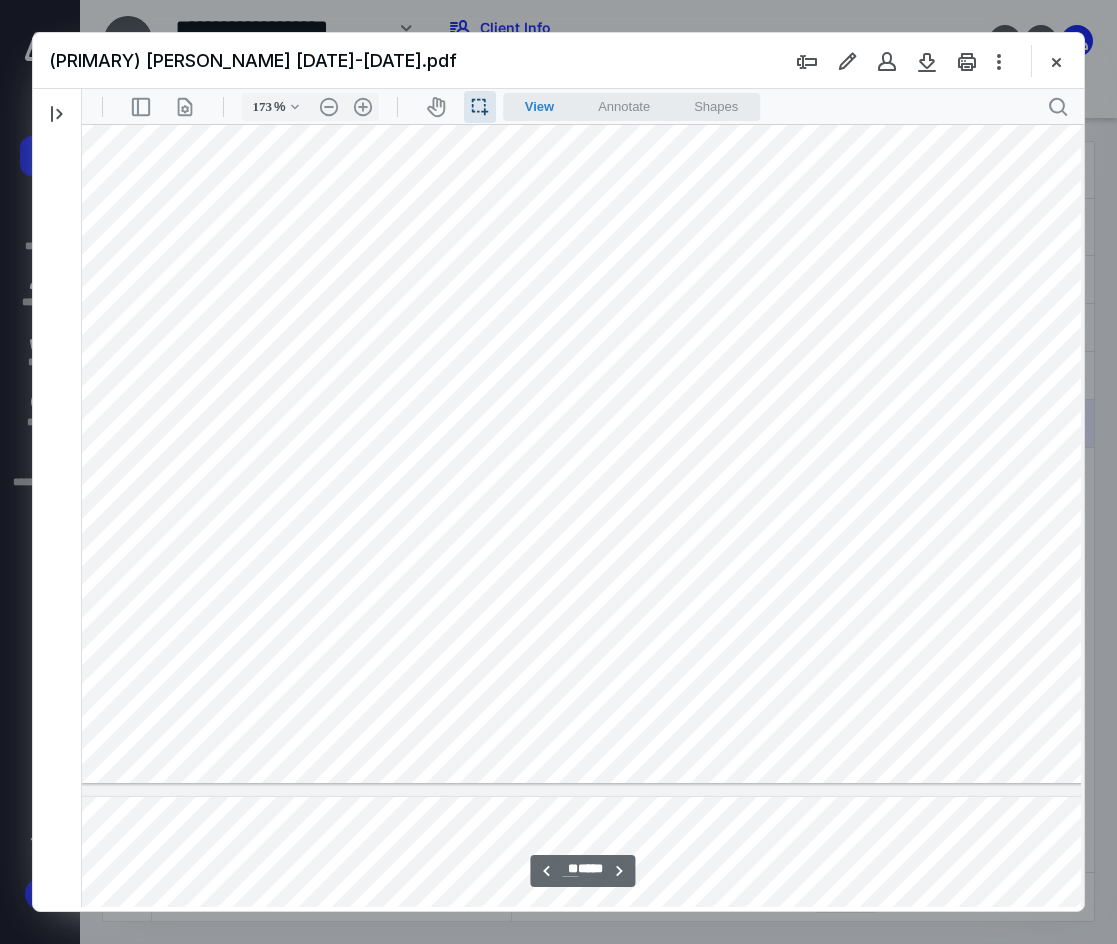 scroll, scrollTop: 13189, scrollLeft: 44, axis: both 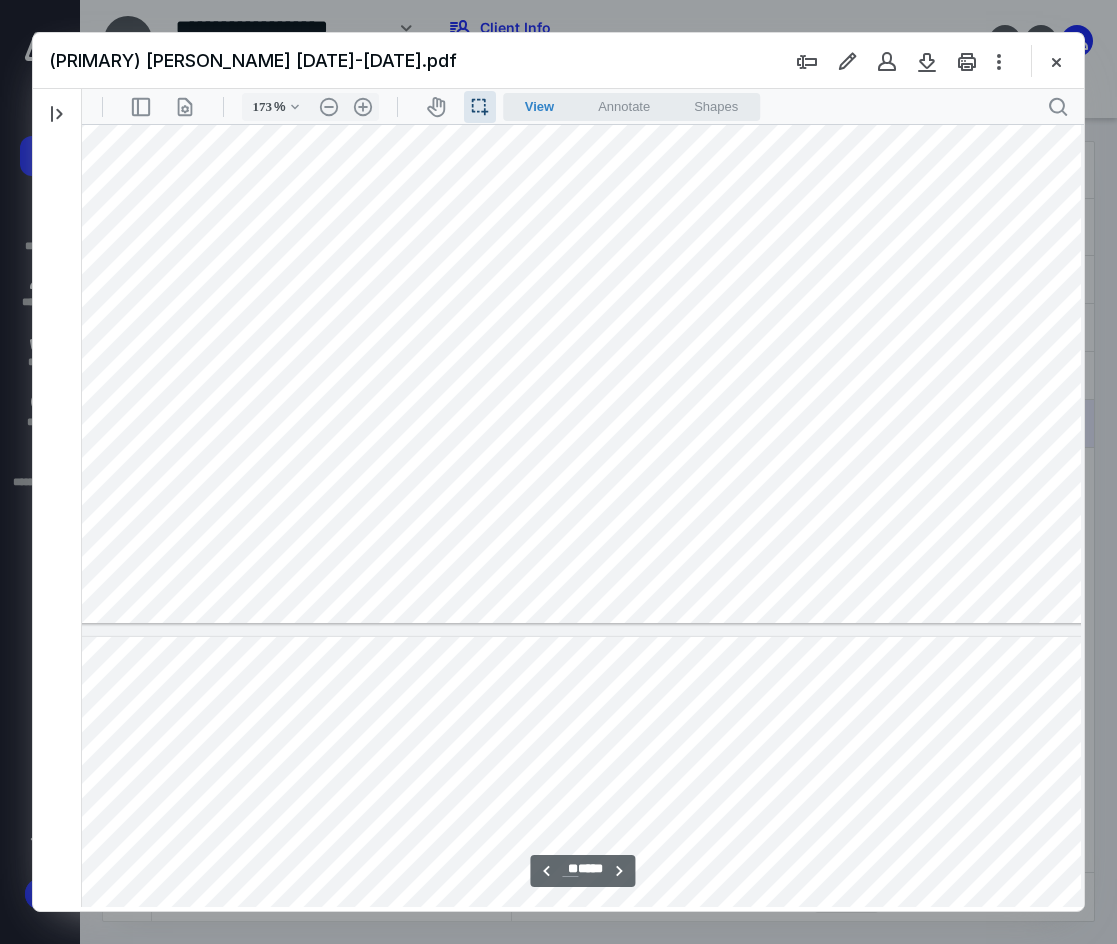 type on "**" 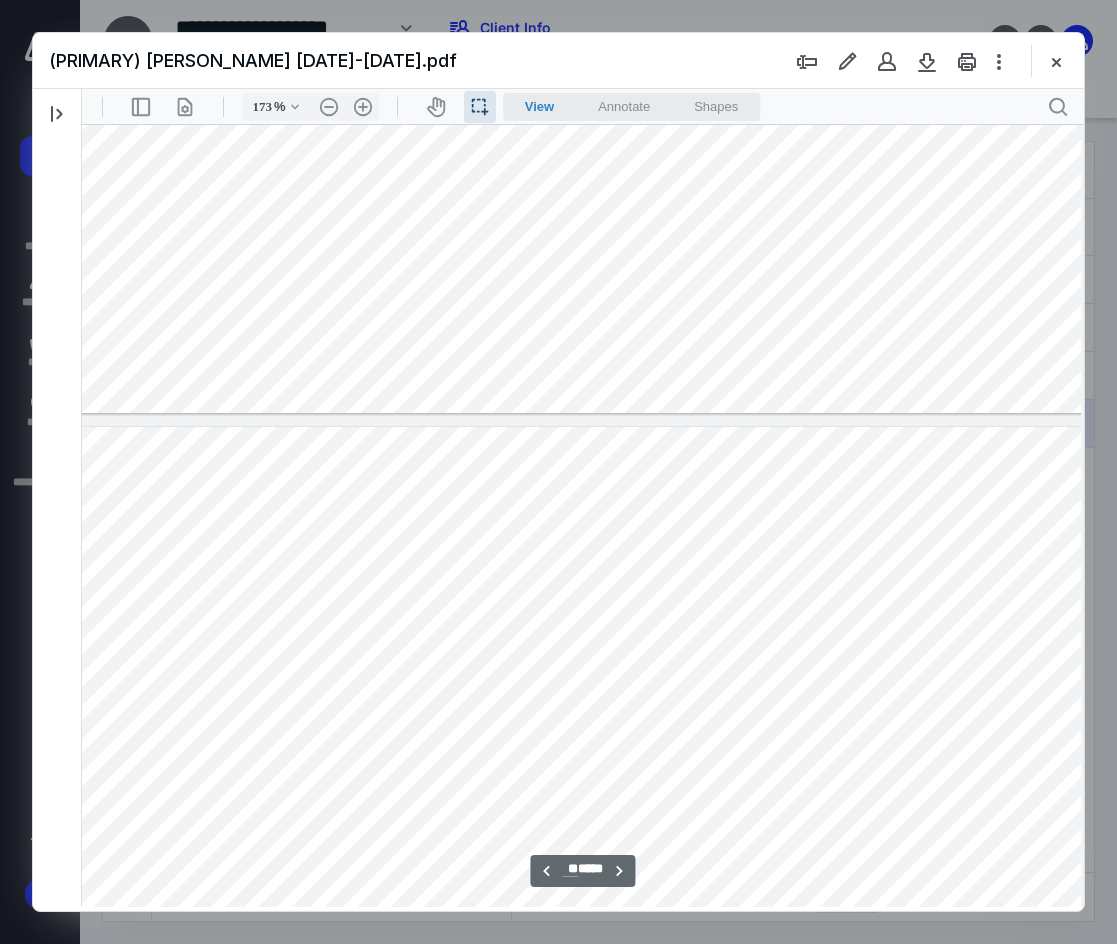 scroll, scrollTop: 13689, scrollLeft: 44, axis: both 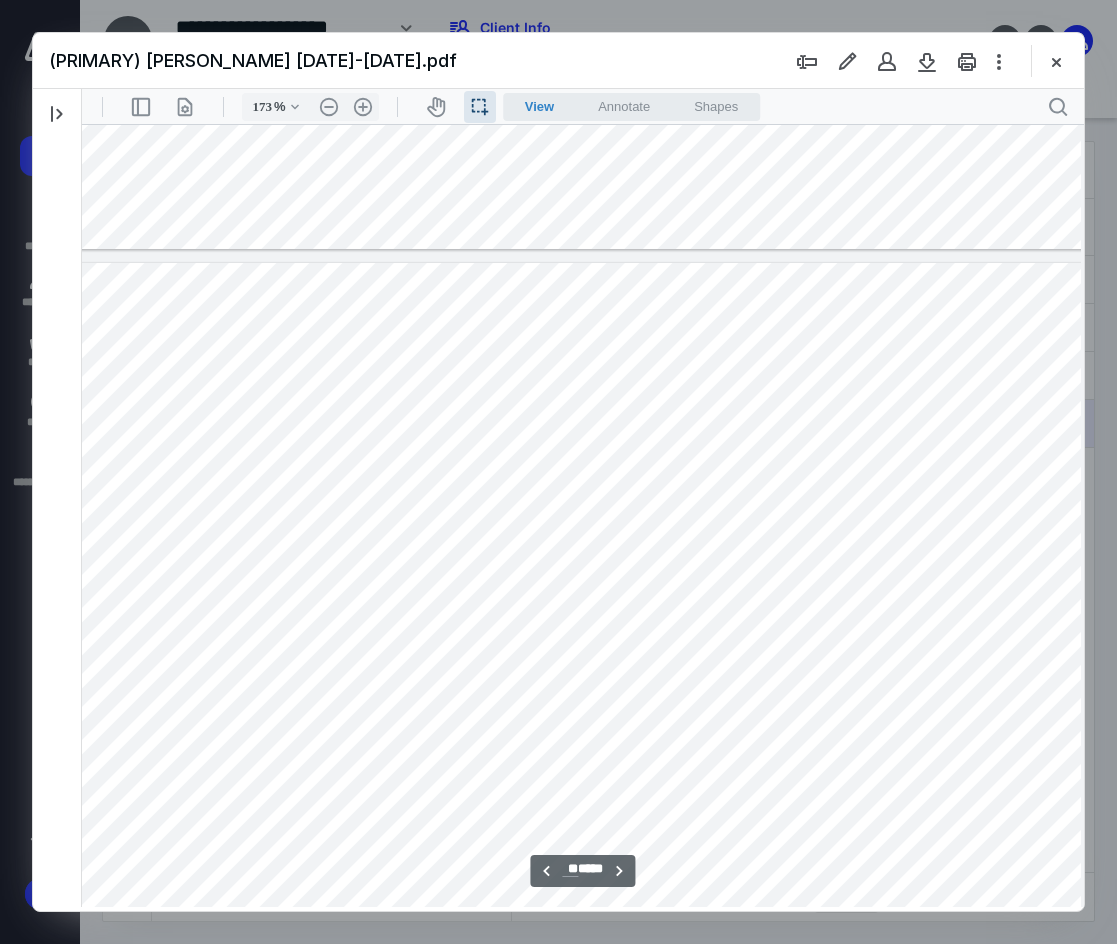 drag, startPoint x: 154, startPoint y: 365, endPoint x: 281, endPoint y: 368, distance: 127.03543 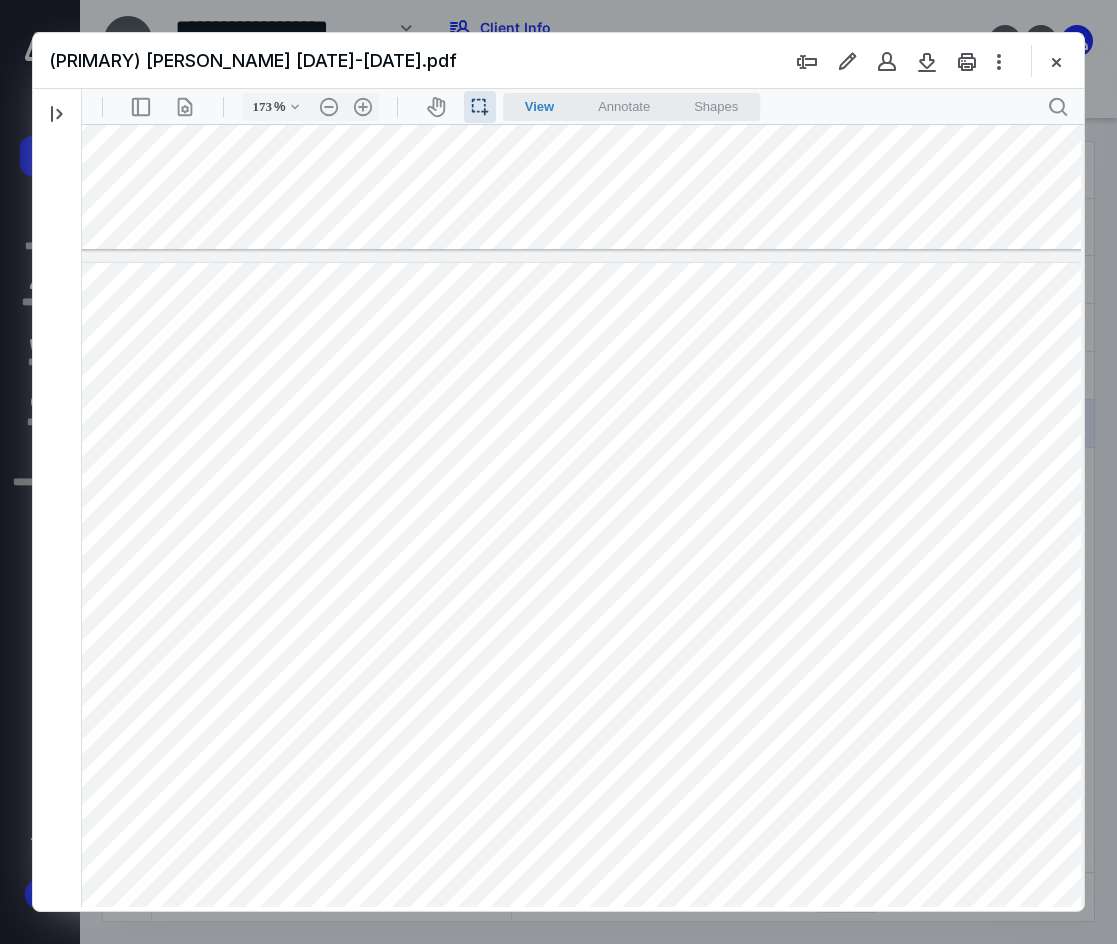 drag, startPoint x: 86, startPoint y: 442, endPoint x: 388, endPoint y: 447, distance: 302.04138 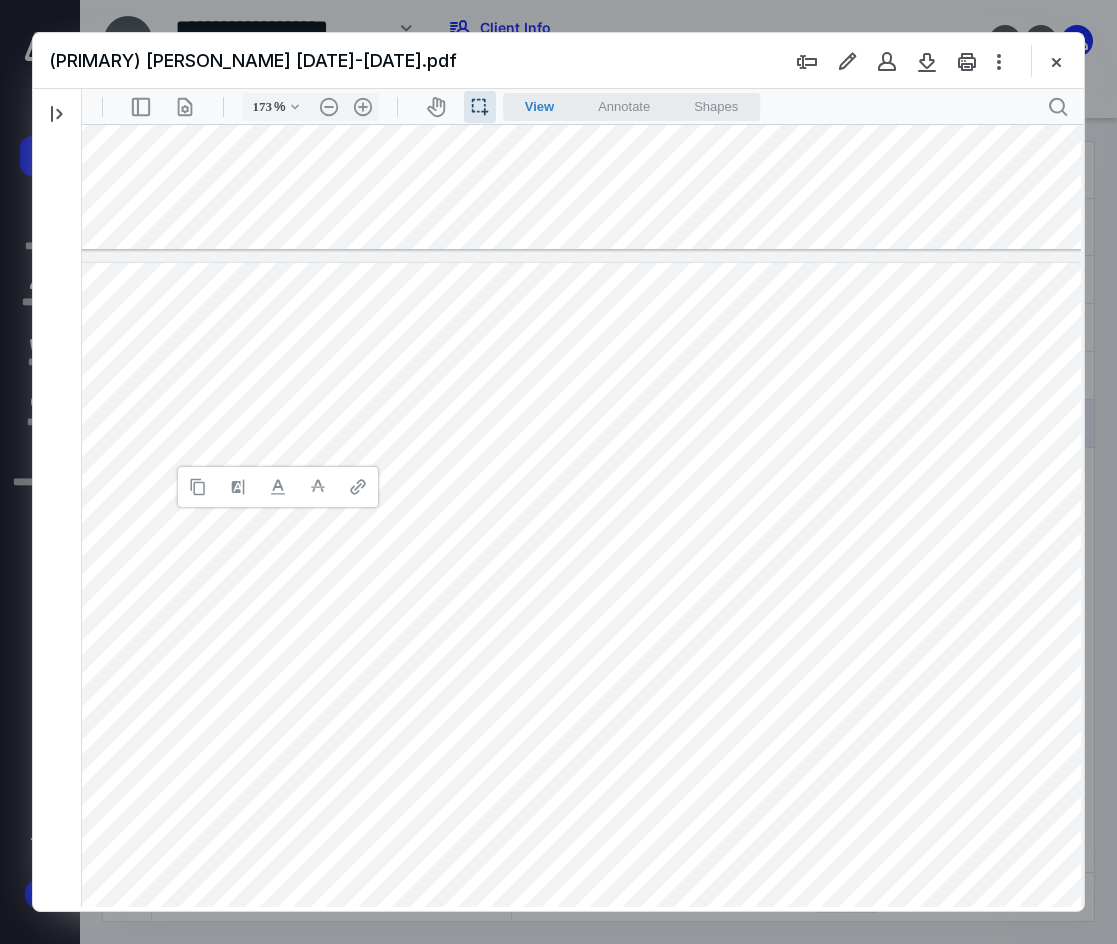 type 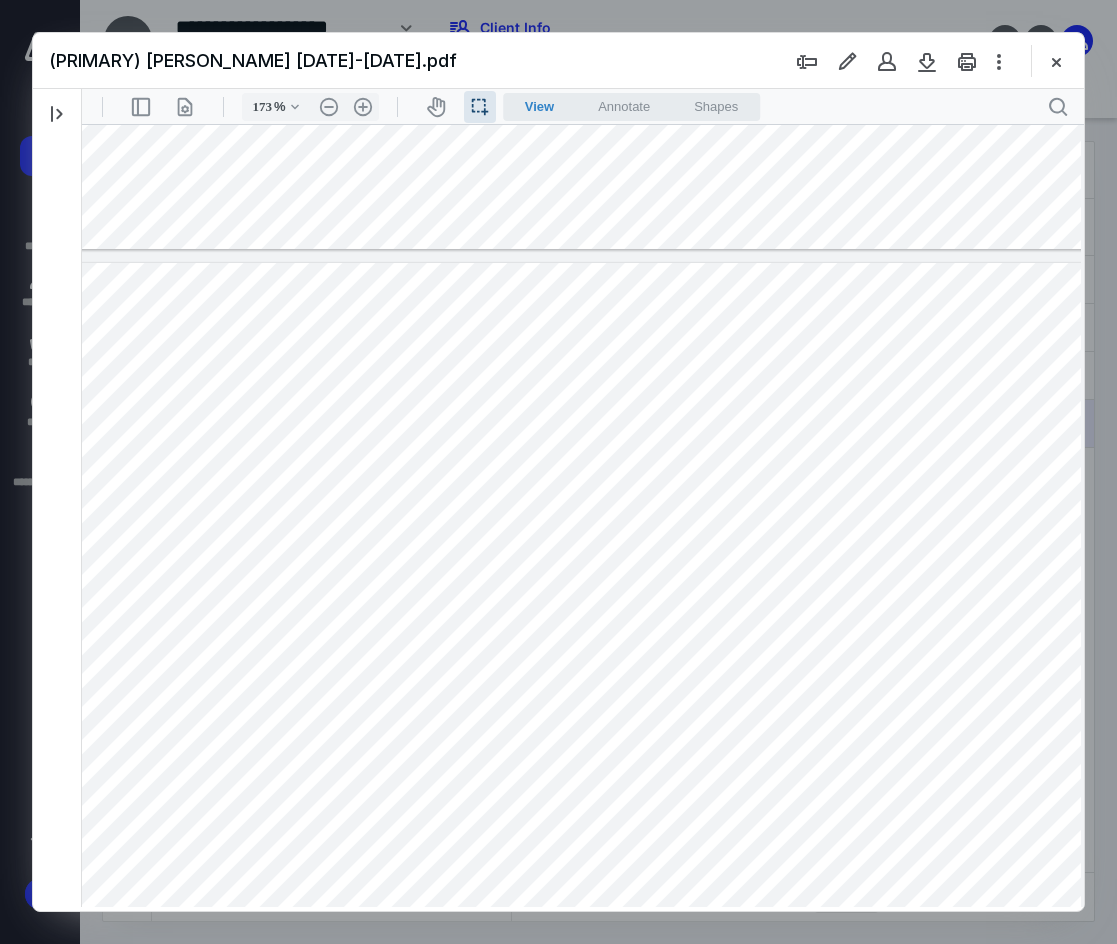 drag, startPoint x: 83, startPoint y: 440, endPoint x: 195, endPoint y: 441, distance: 112.00446 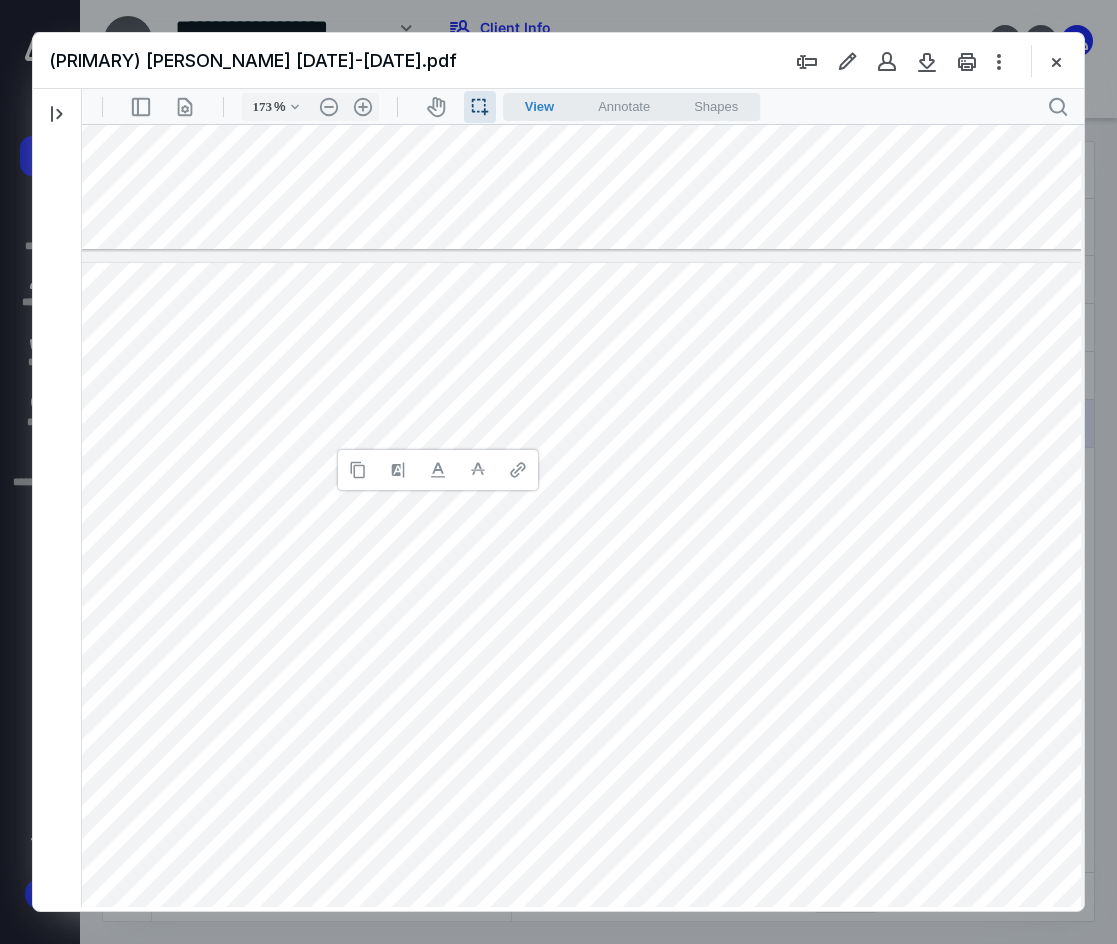 type 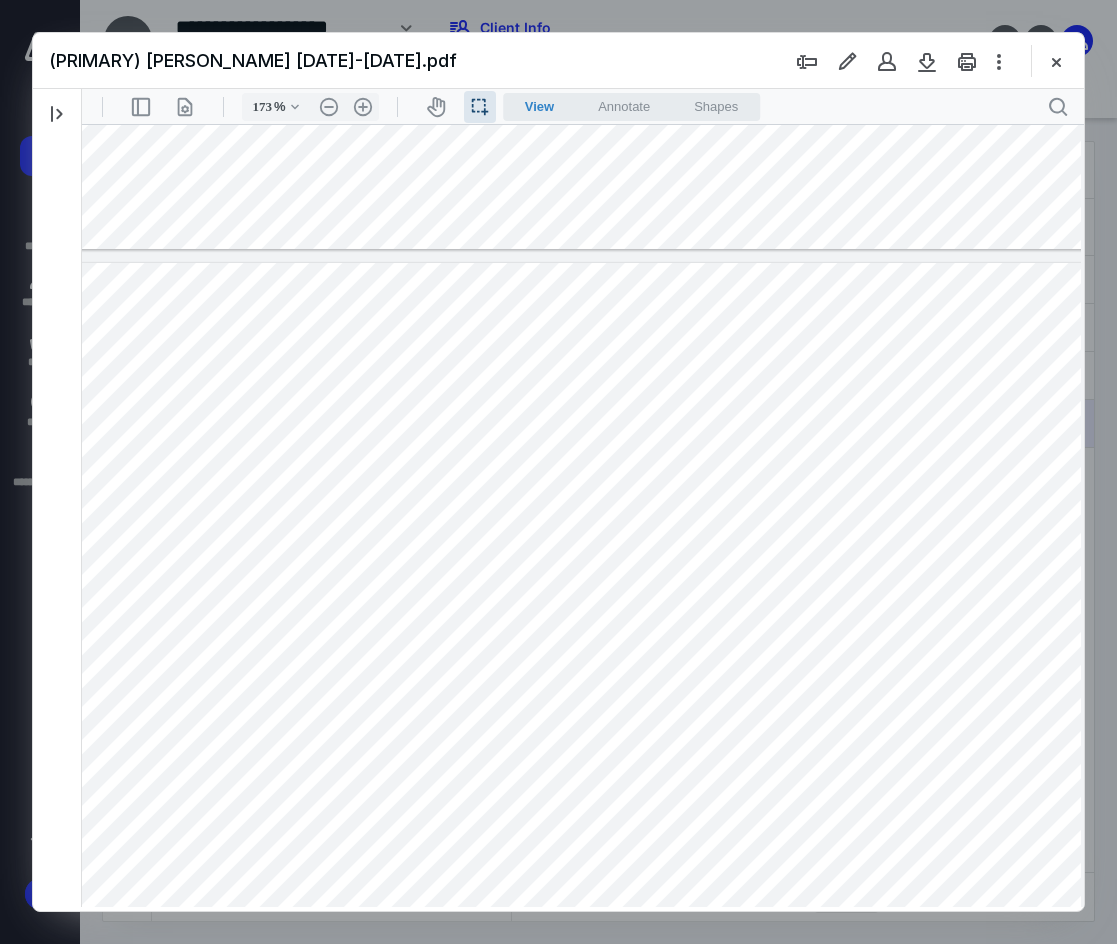 drag, startPoint x: 1000, startPoint y: 721, endPoint x: 952, endPoint y: 719, distance: 48.04165 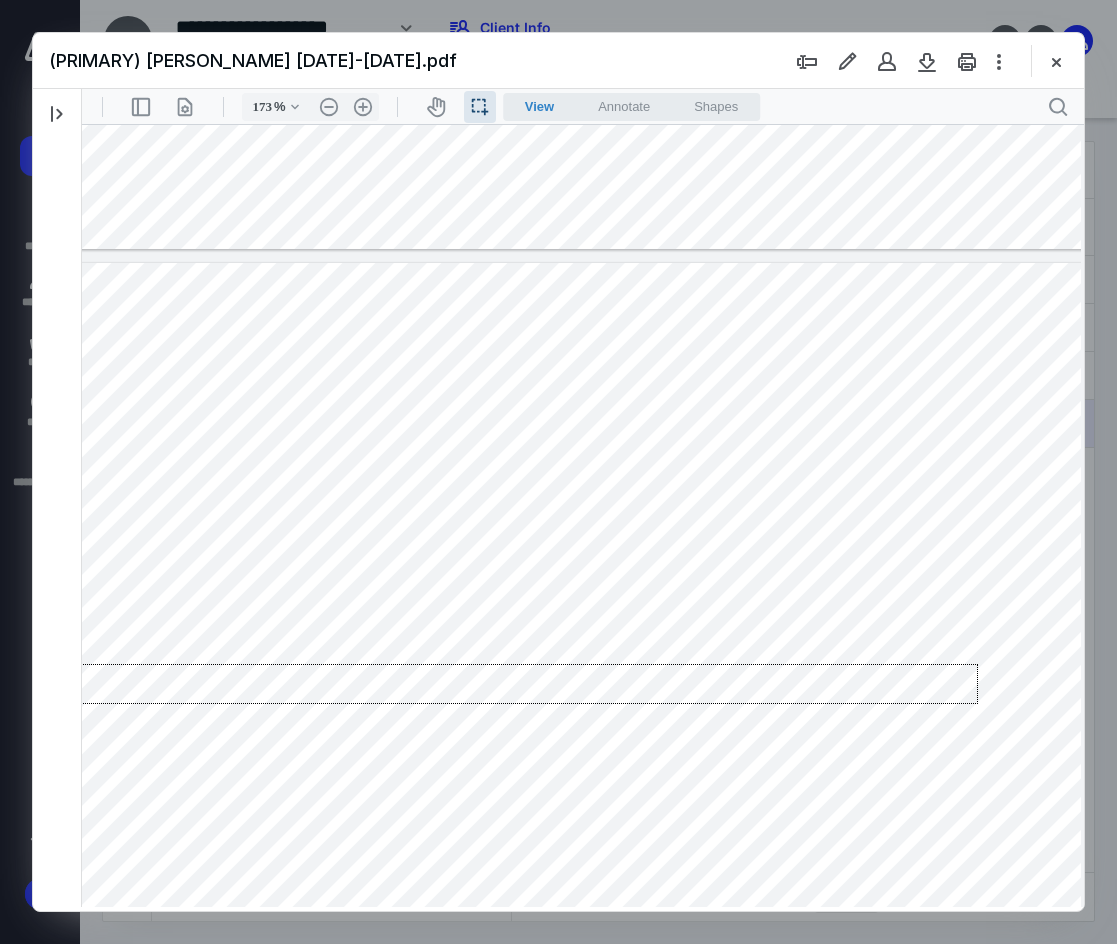 drag, startPoint x: 978, startPoint y: 704, endPoint x: 75, endPoint y: 664, distance: 903.8855 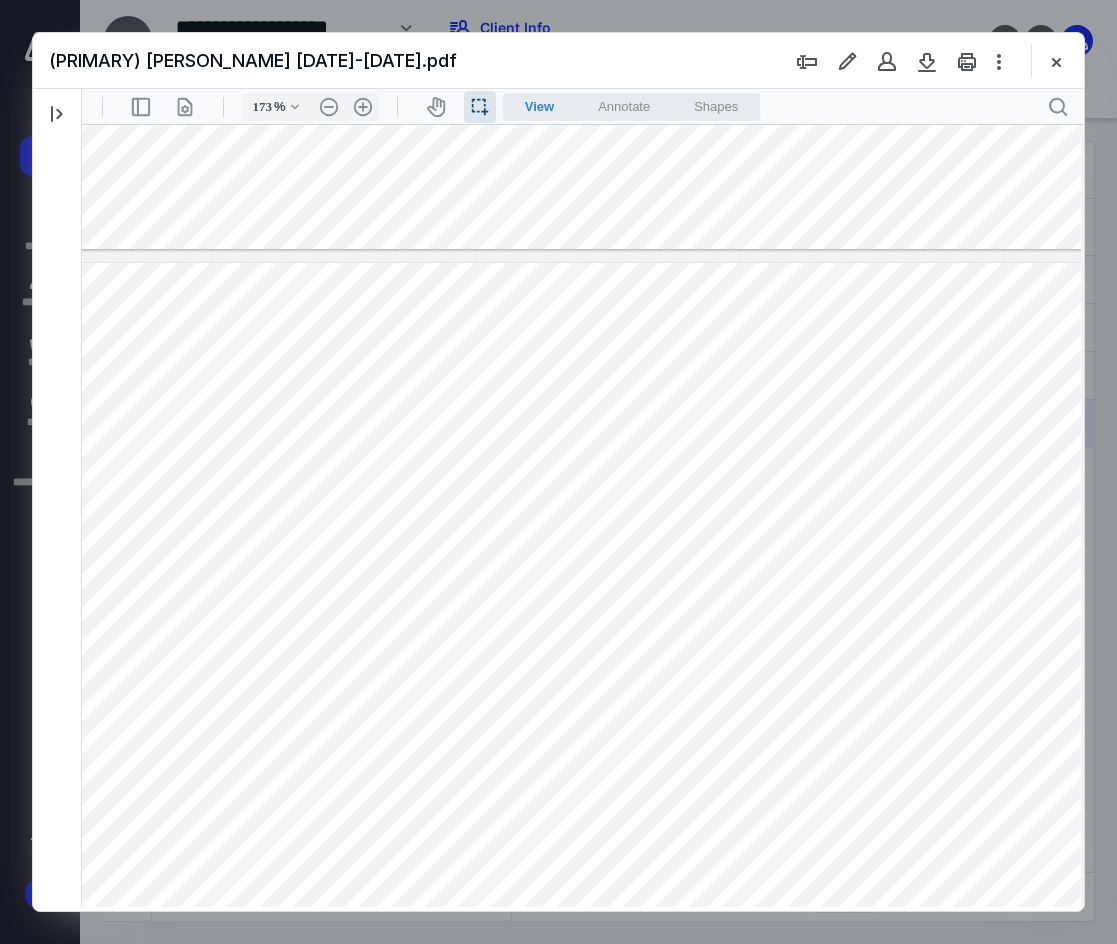 drag, startPoint x: 989, startPoint y: 705, endPoint x: 1058, endPoint y: 709, distance: 69.115845 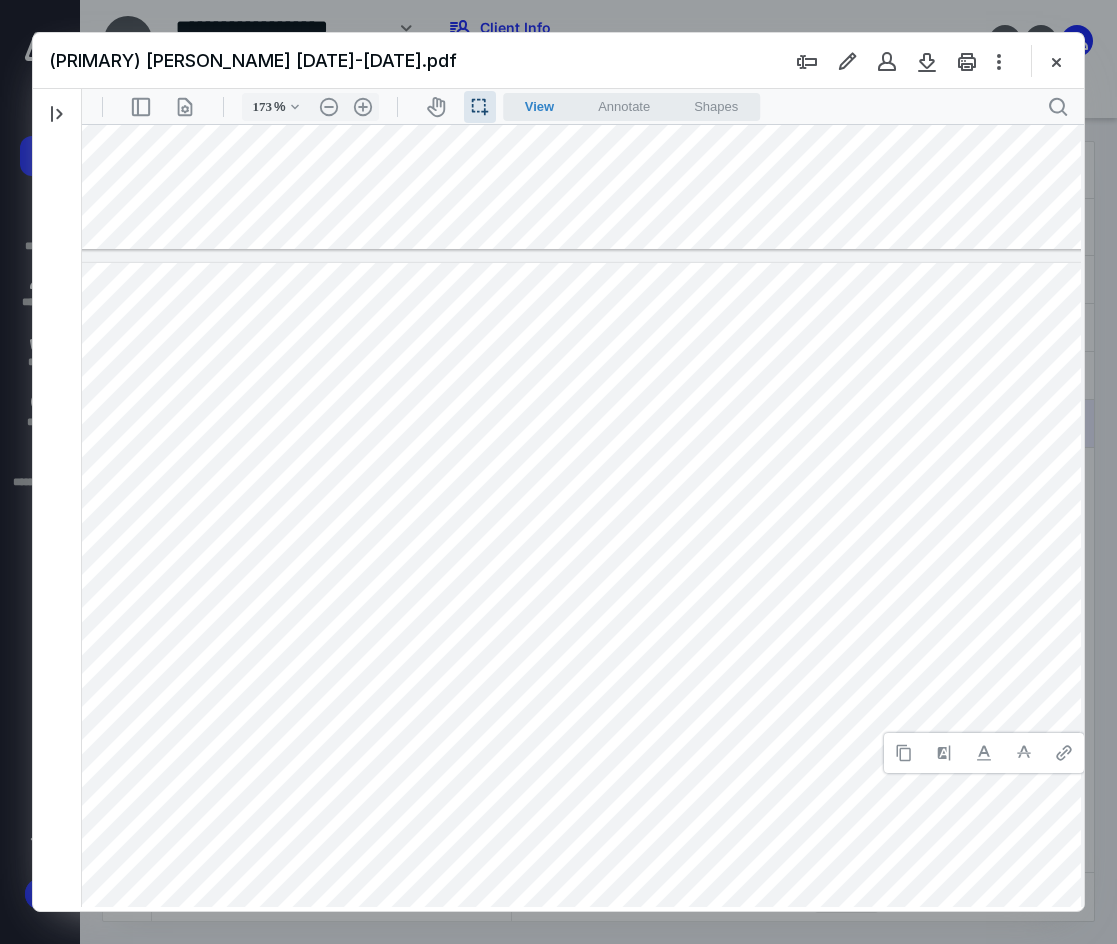 type 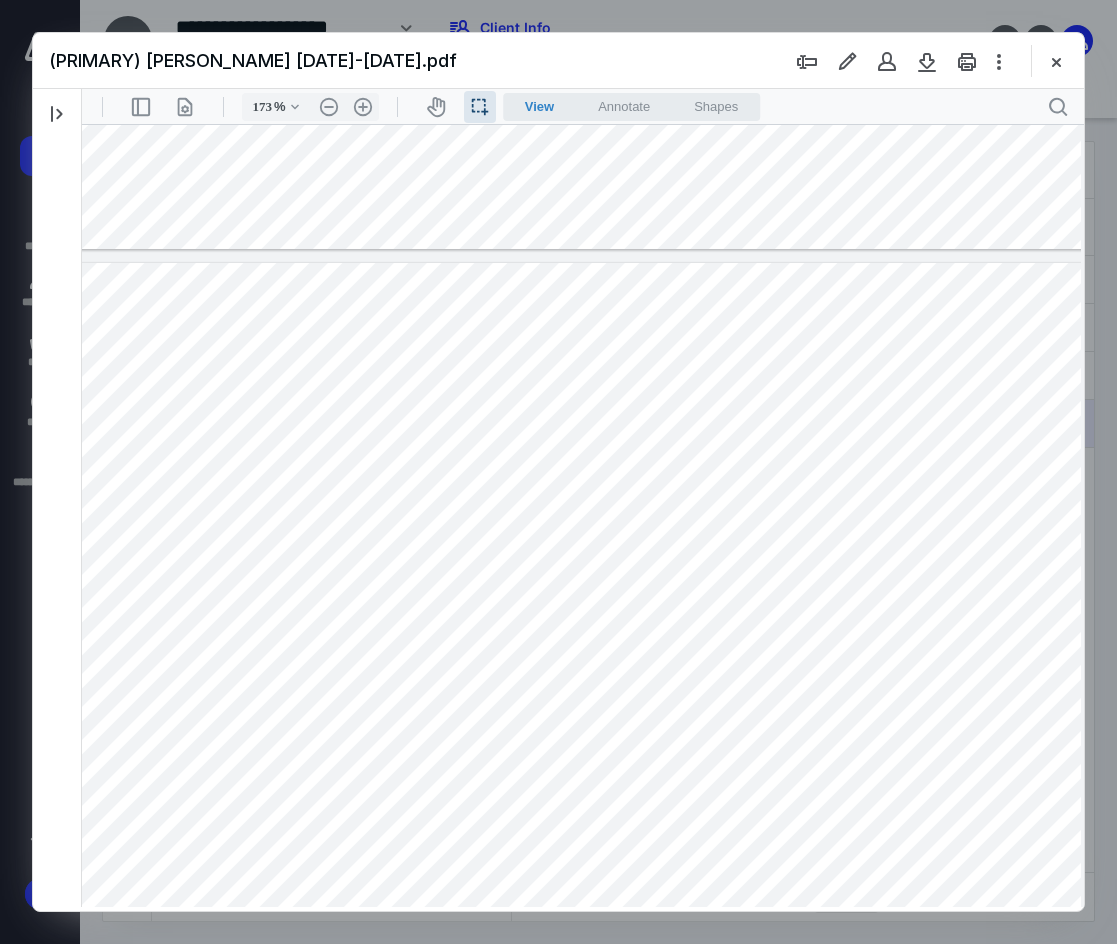 drag, startPoint x: 922, startPoint y: 666, endPoint x: 954, endPoint y: 666, distance: 32 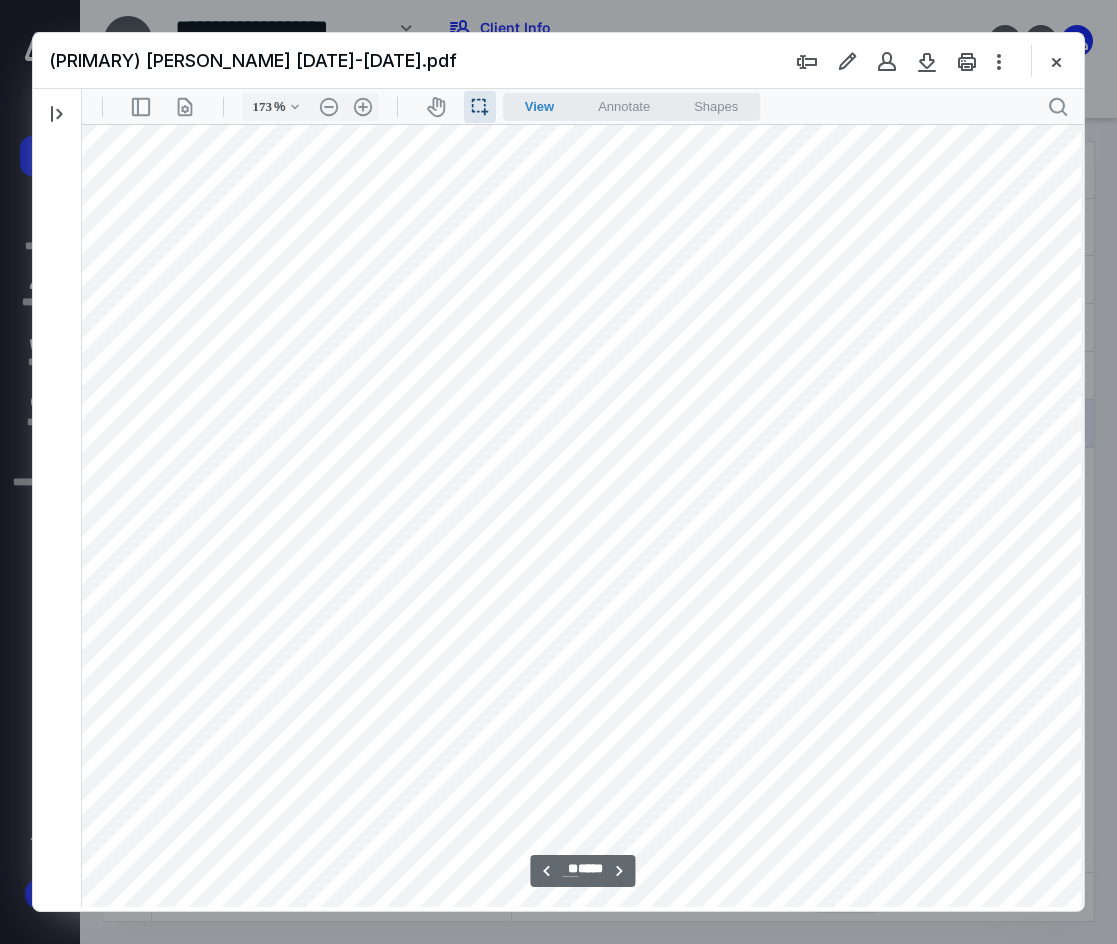 scroll, scrollTop: 14356, scrollLeft: 44, axis: both 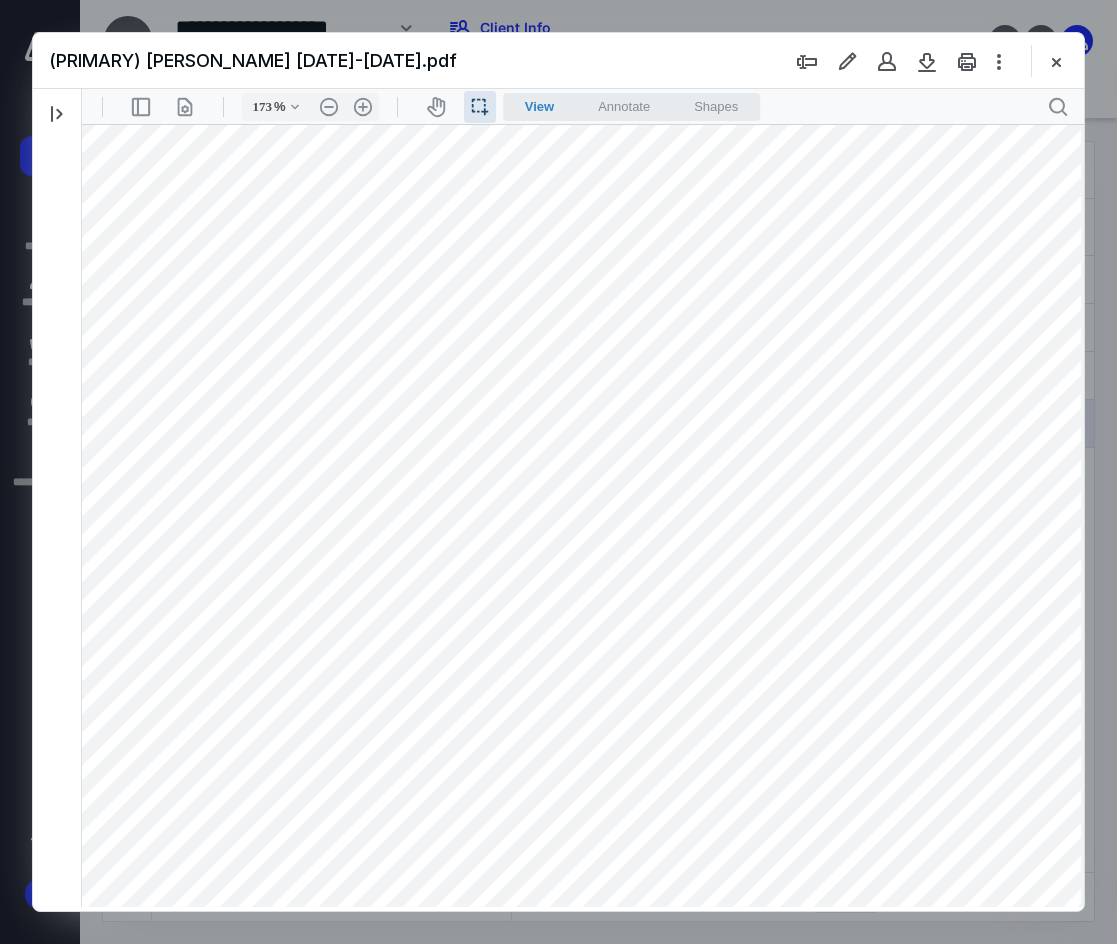 click at bounding box center (573, 280) 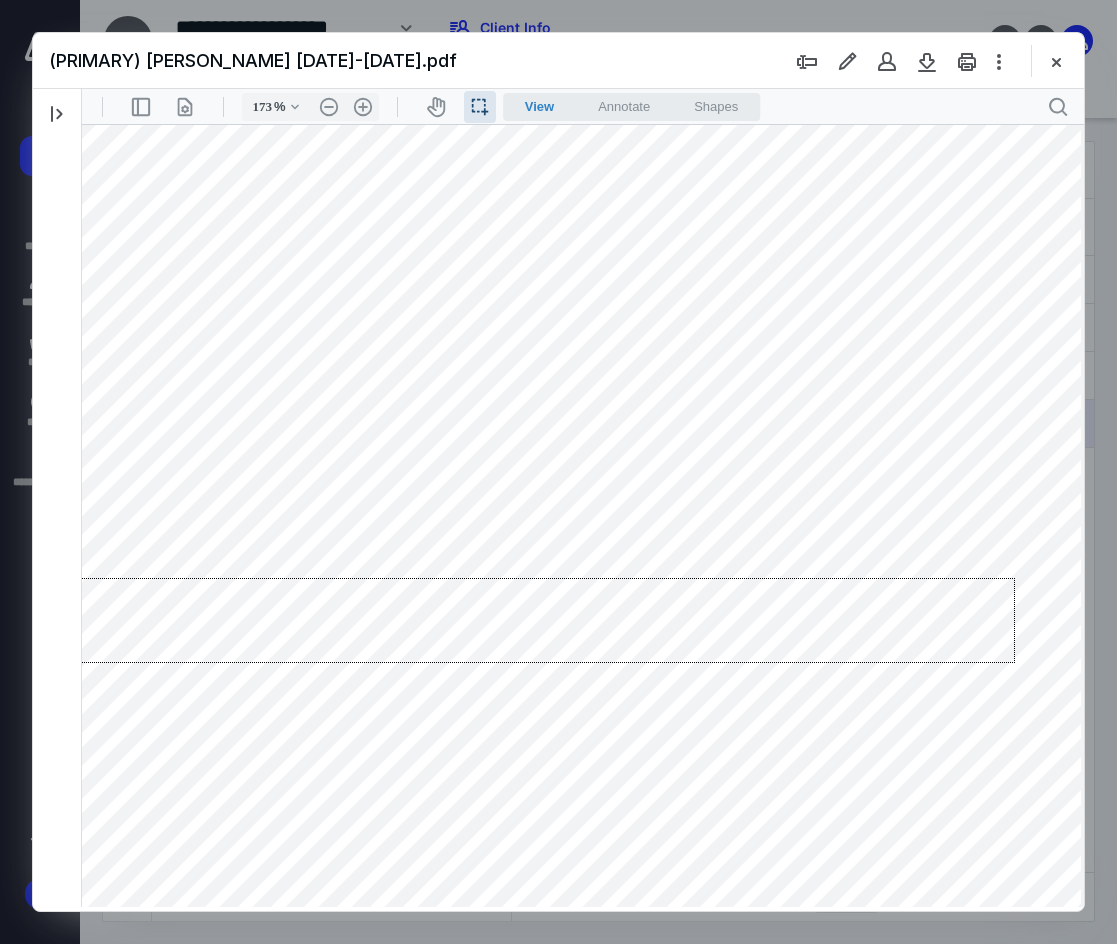 drag, startPoint x: 1015, startPoint y: 578, endPoint x: 382, endPoint y: 576, distance: 633.0032 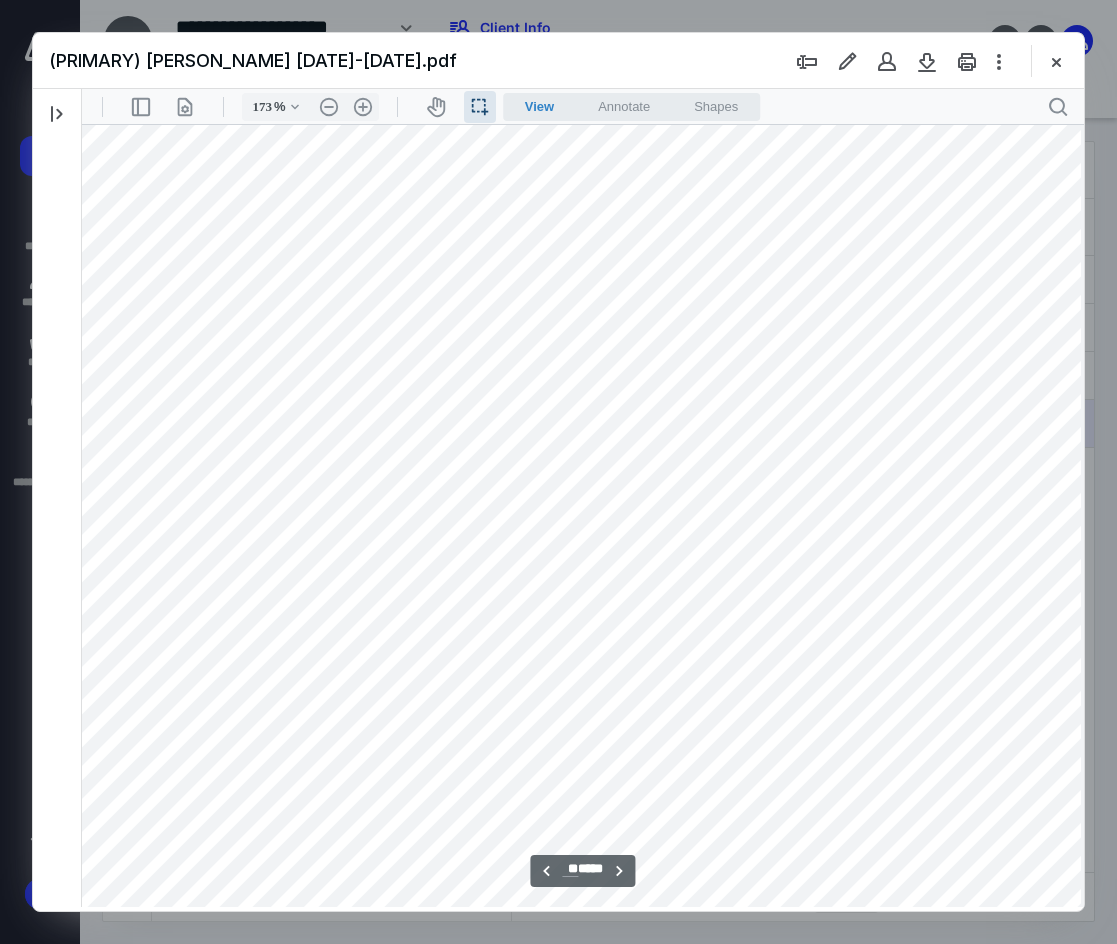scroll, scrollTop: 14523, scrollLeft: 44, axis: both 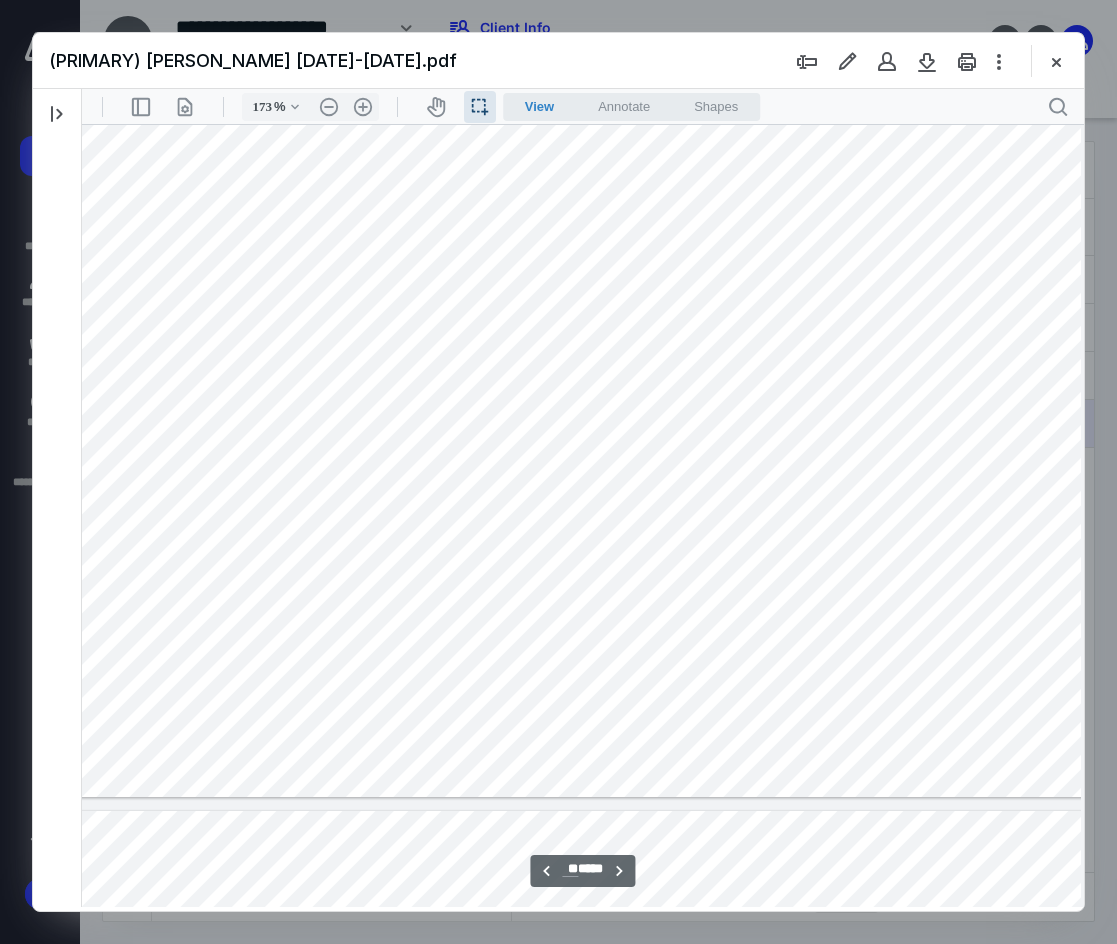 click at bounding box center (573, 113) 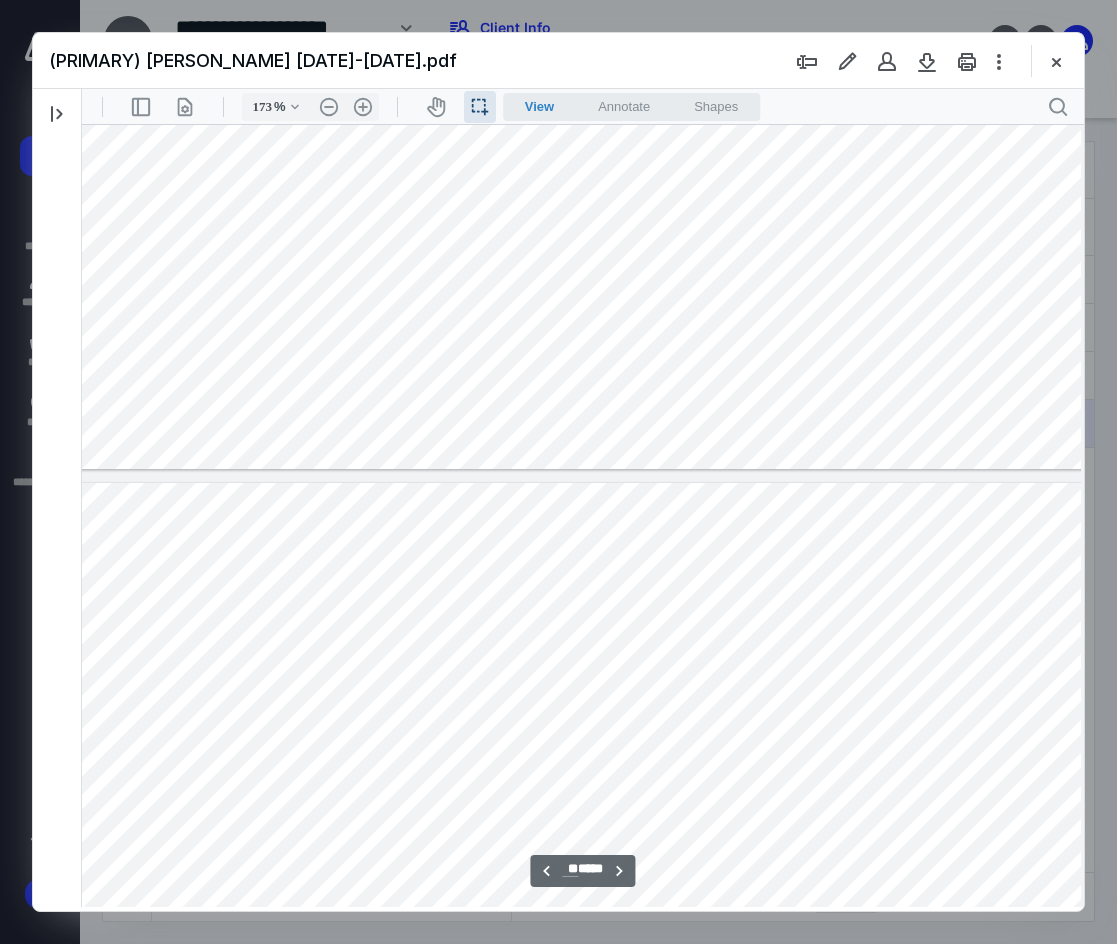 scroll, scrollTop: 14856, scrollLeft: 44, axis: both 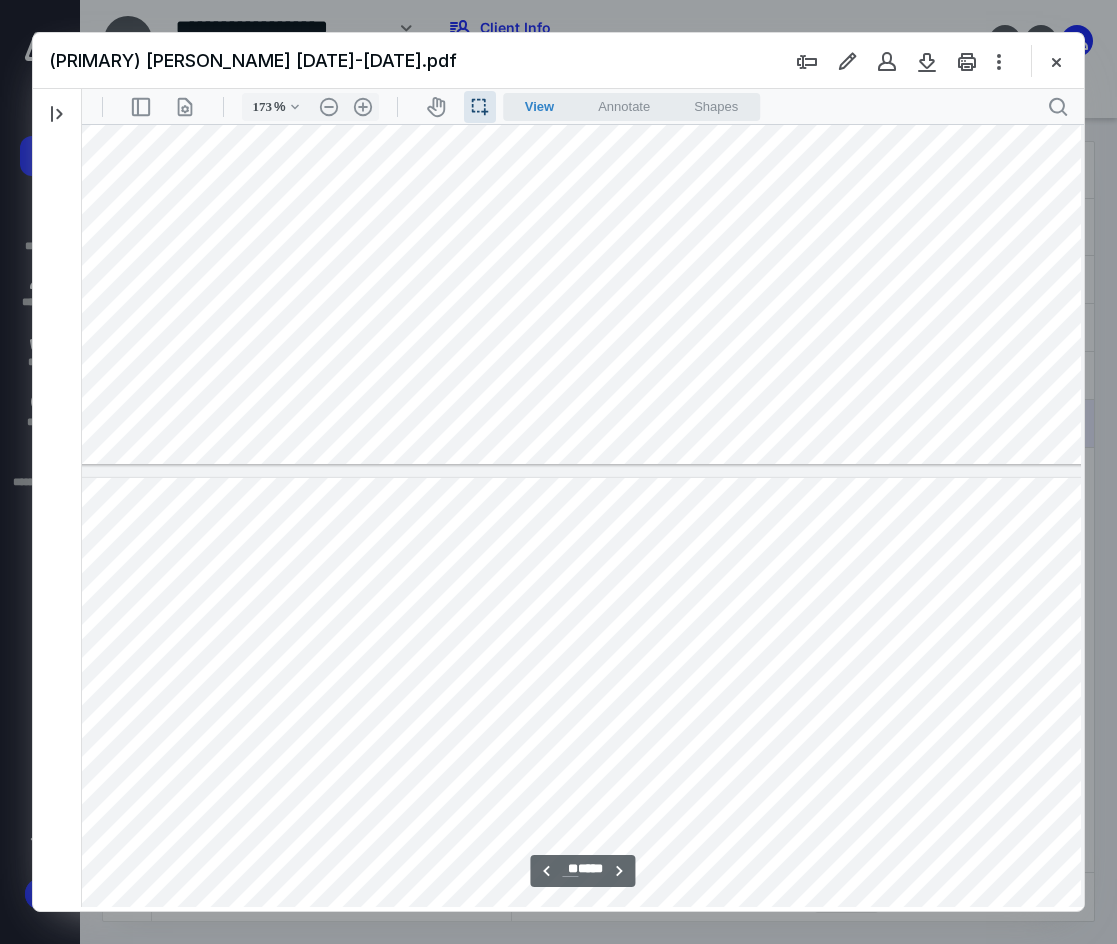 drag, startPoint x: 82, startPoint y: 397, endPoint x: 173, endPoint y: 399, distance: 91.02197 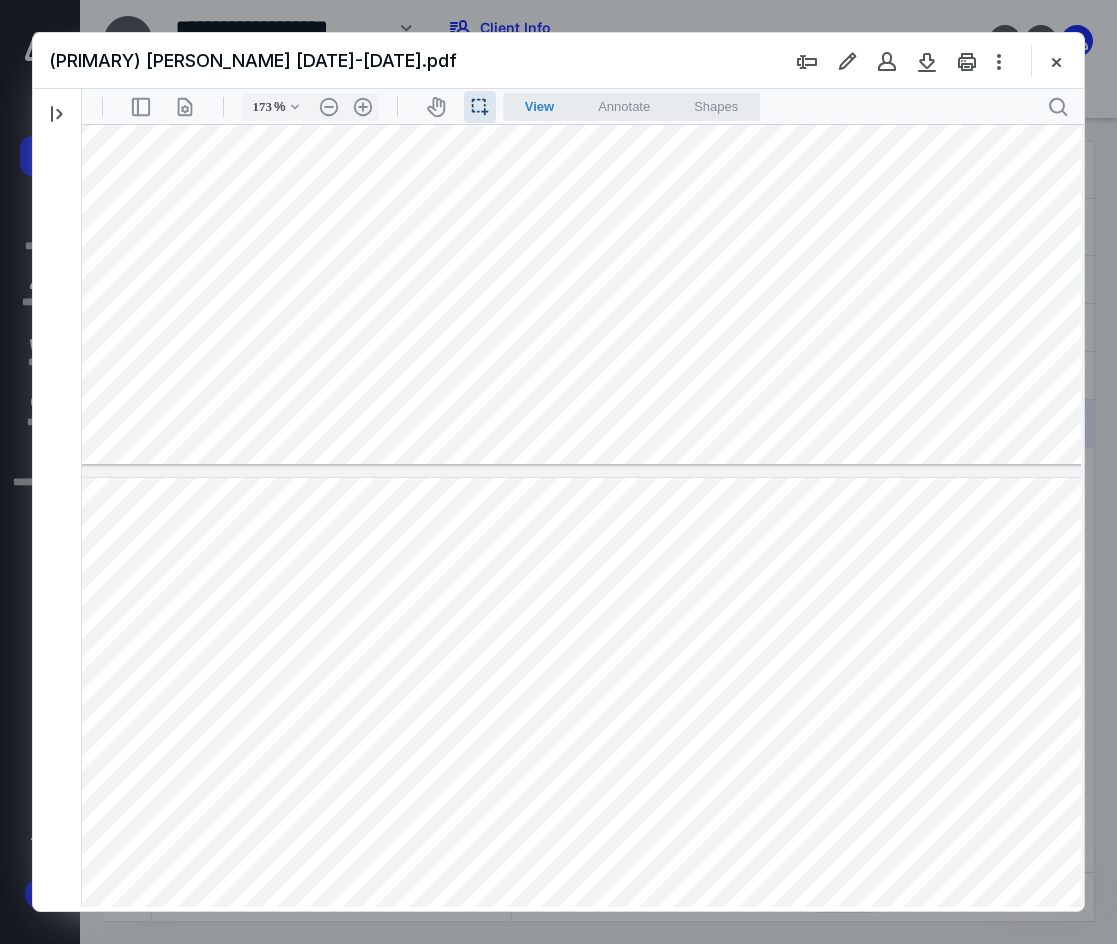 drag, startPoint x: 1008, startPoint y: 680, endPoint x: 1056, endPoint y: 679, distance: 48.010414 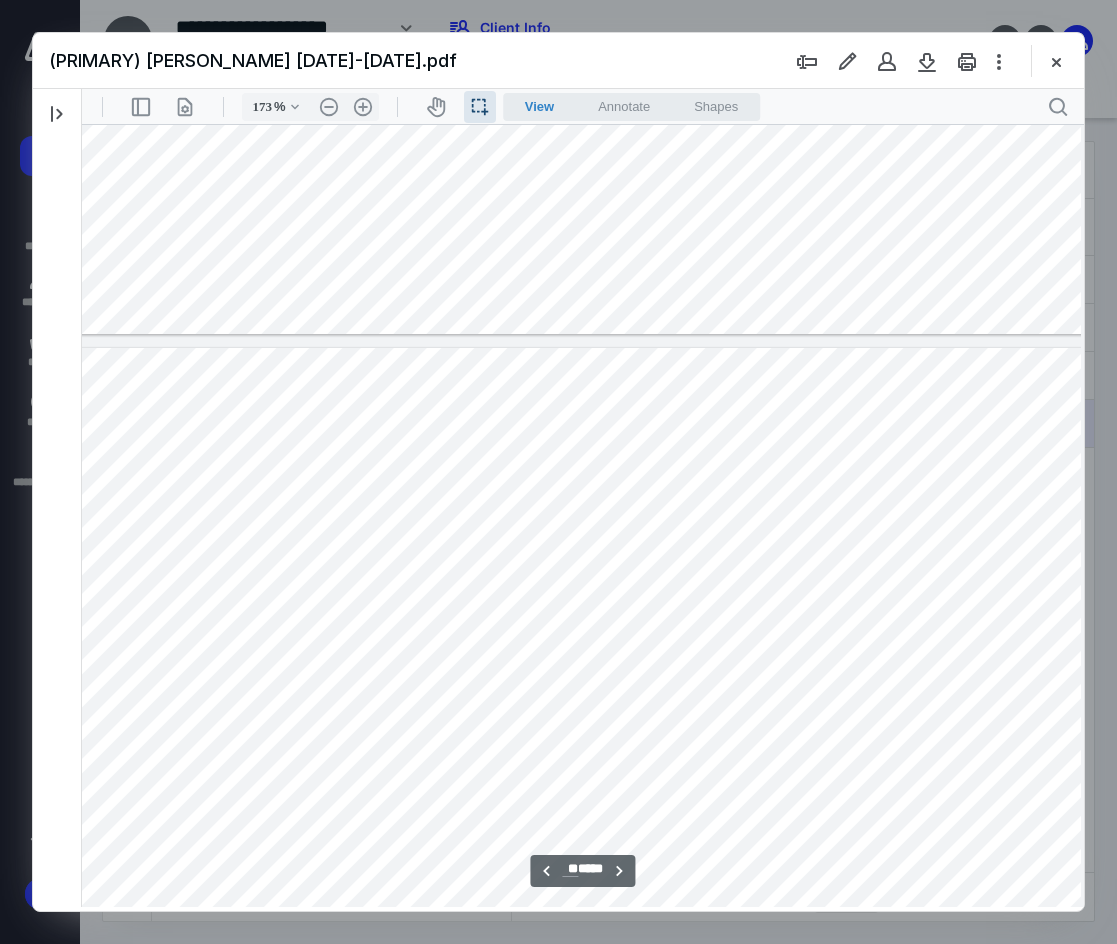 scroll, scrollTop: 14856, scrollLeft: 44, axis: both 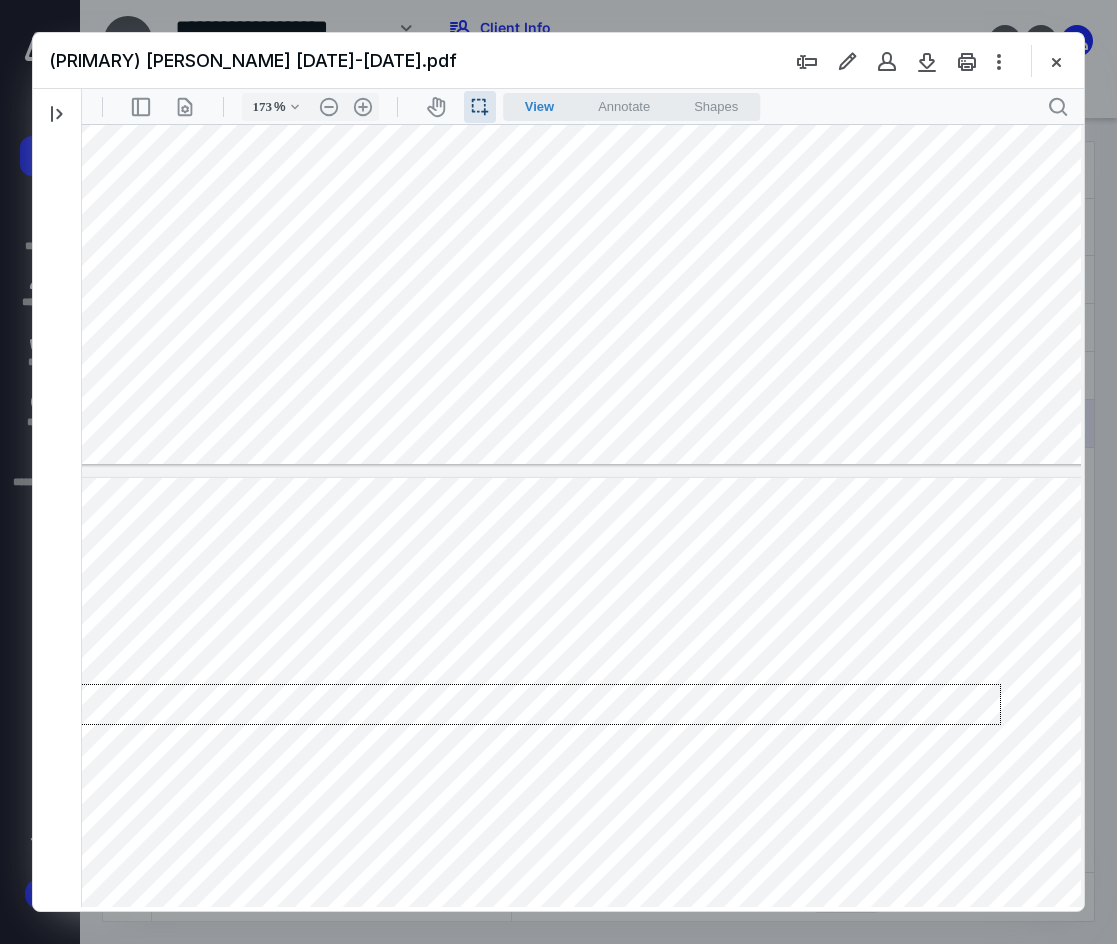 drag, startPoint x: 1001, startPoint y: 684, endPoint x: 162, endPoint y: 803, distance: 847.3972 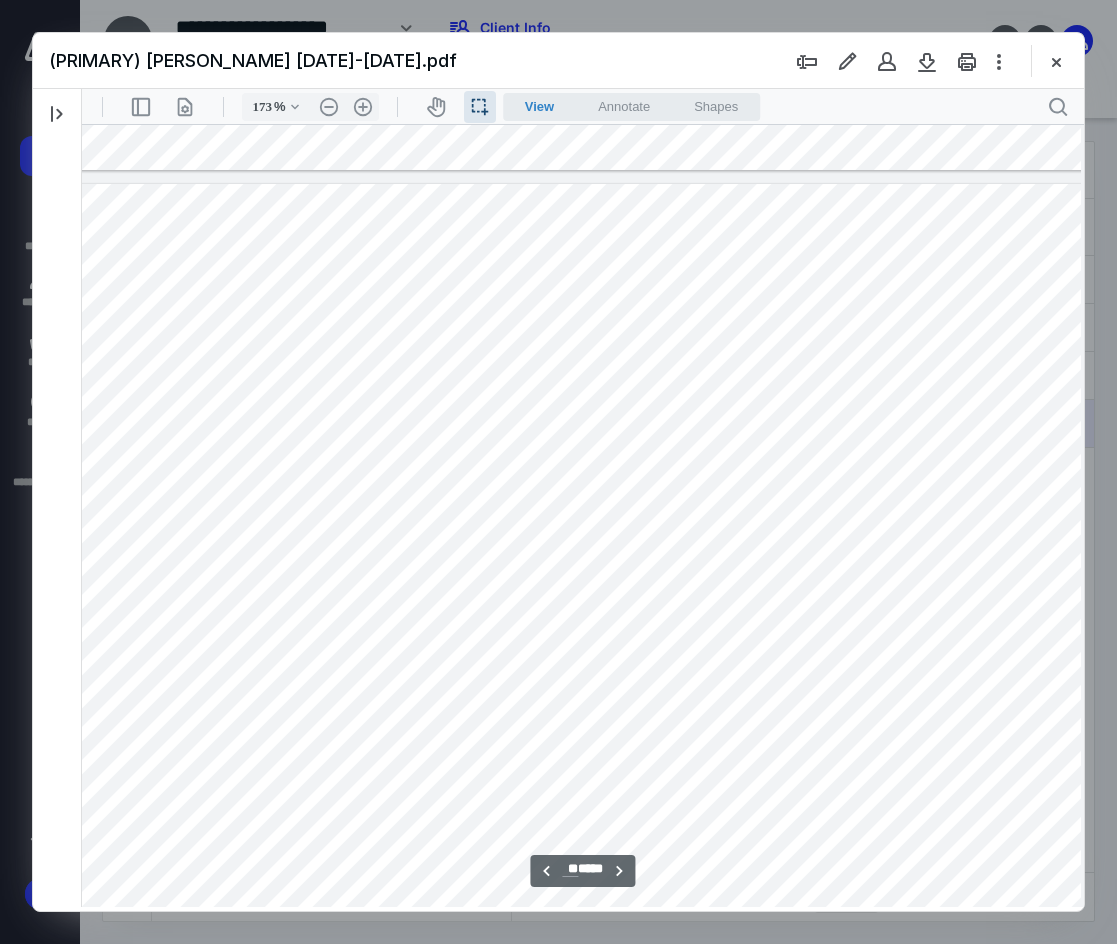scroll, scrollTop: 15189, scrollLeft: 44, axis: both 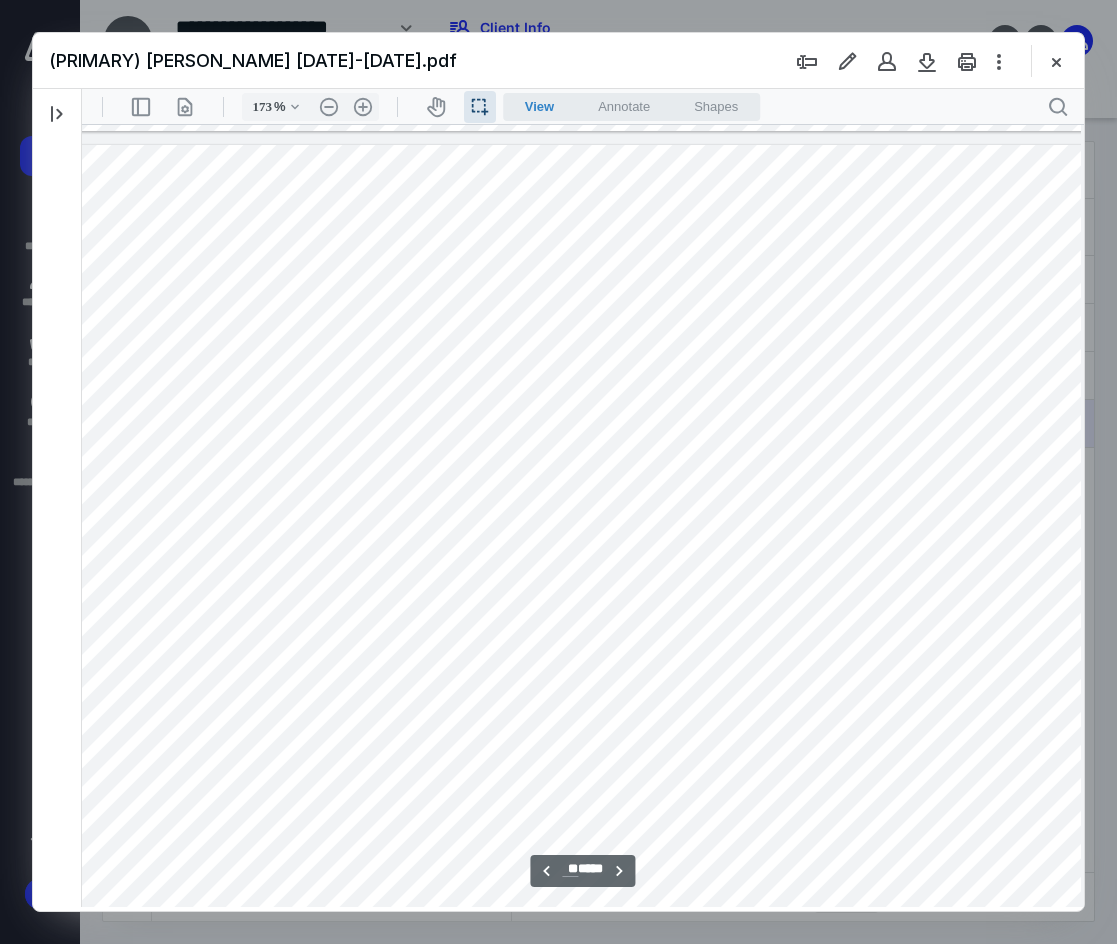 drag, startPoint x: 154, startPoint y: 456, endPoint x: 217, endPoint y: 467, distance: 63.953106 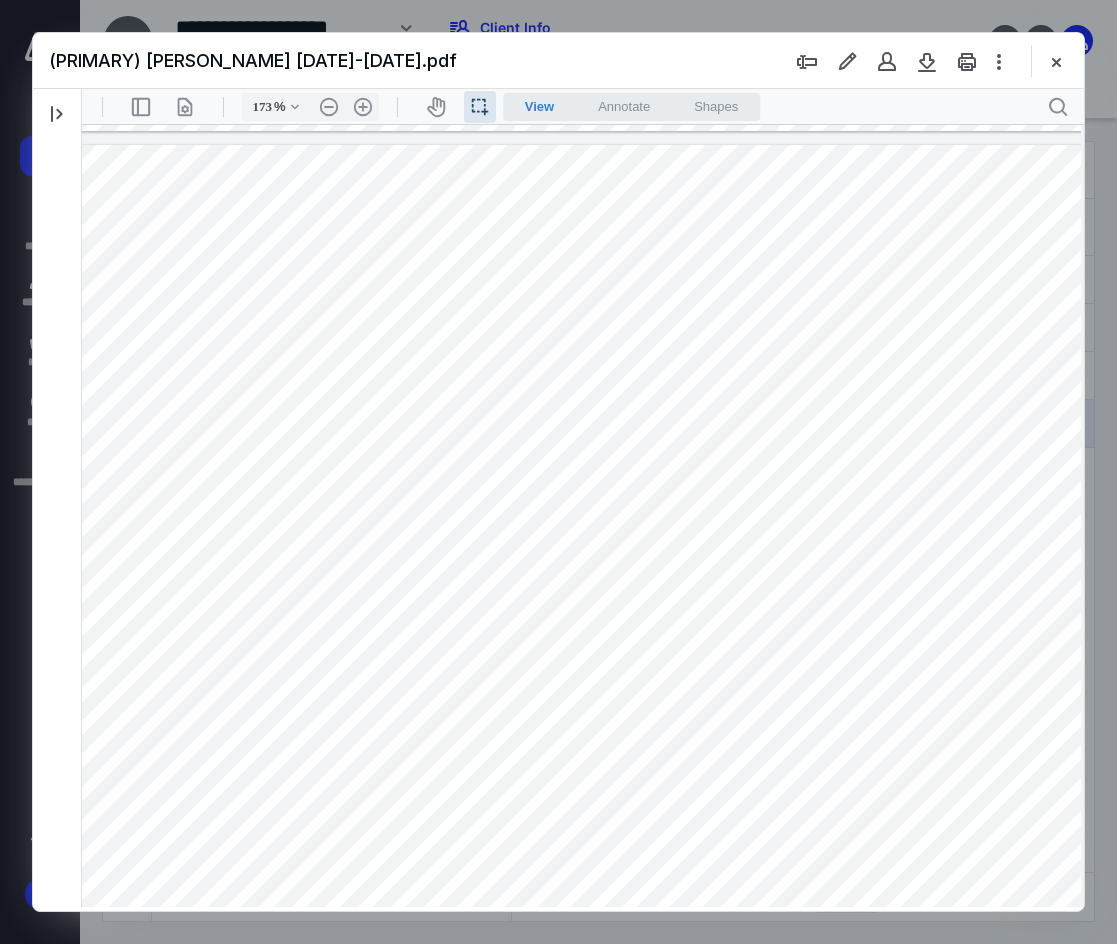 drag, startPoint x: 86, startPoint y: 571, endPoint x: 184, endPoint y: 570, distance: 98.005104 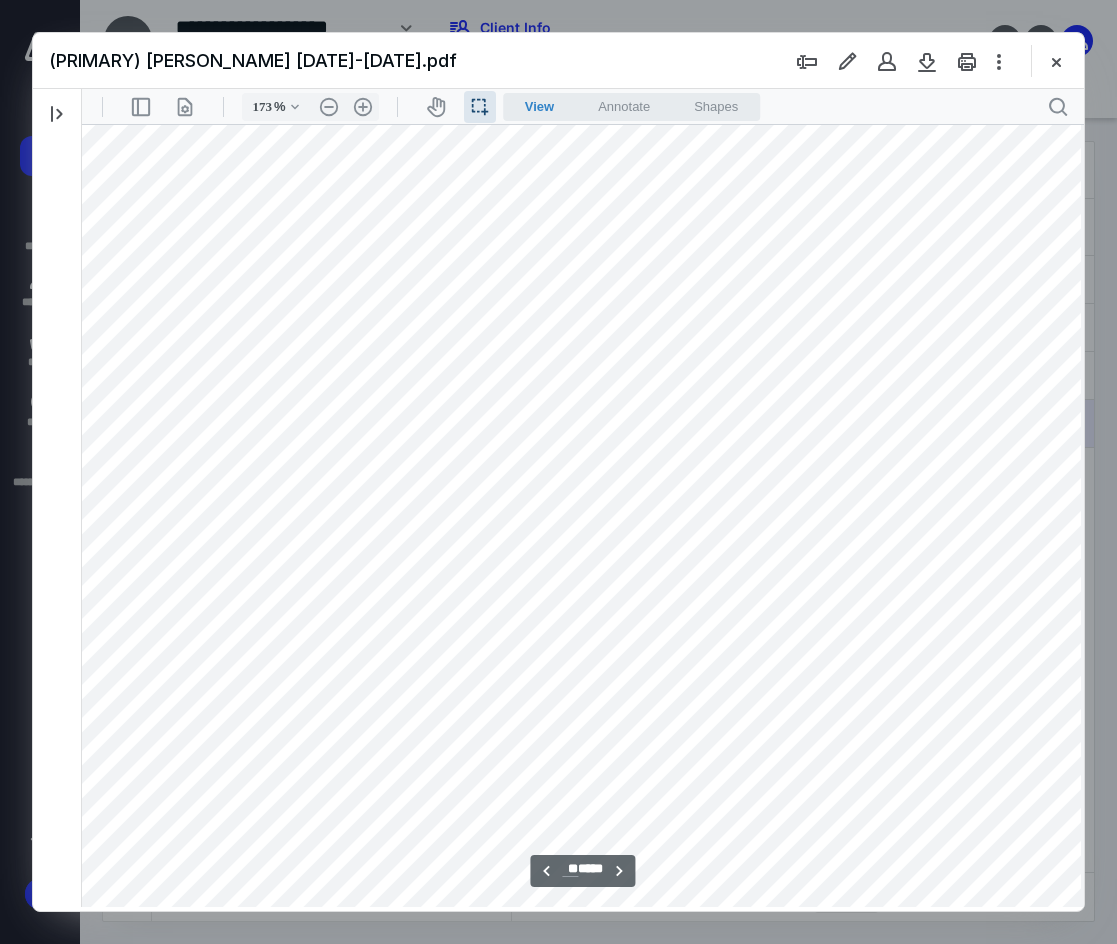 scroll, scrollTop: 15523, scrollLeft: 44, axis: both 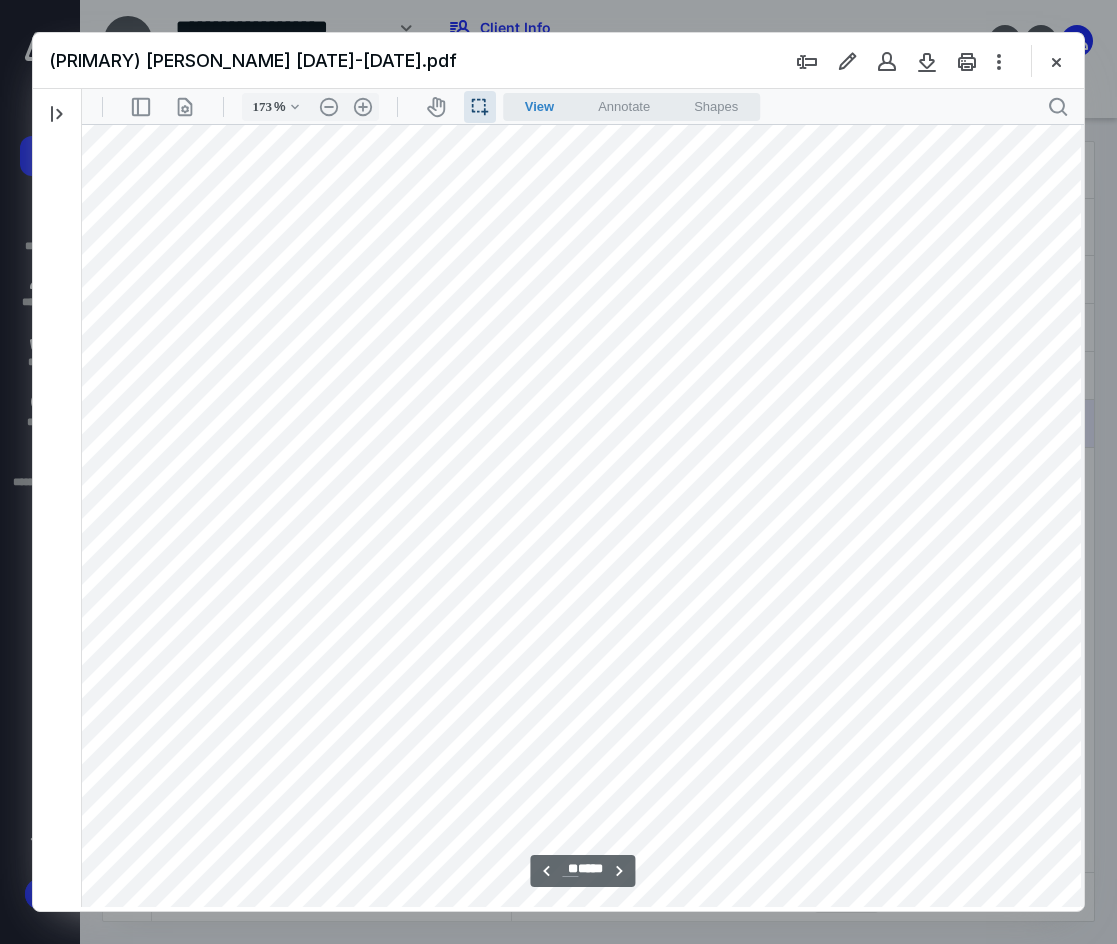 drag, startPoint x: 1009, startPoint y: 692, endPoint x: 1058, endPoint y: 696, distance: 49.162994 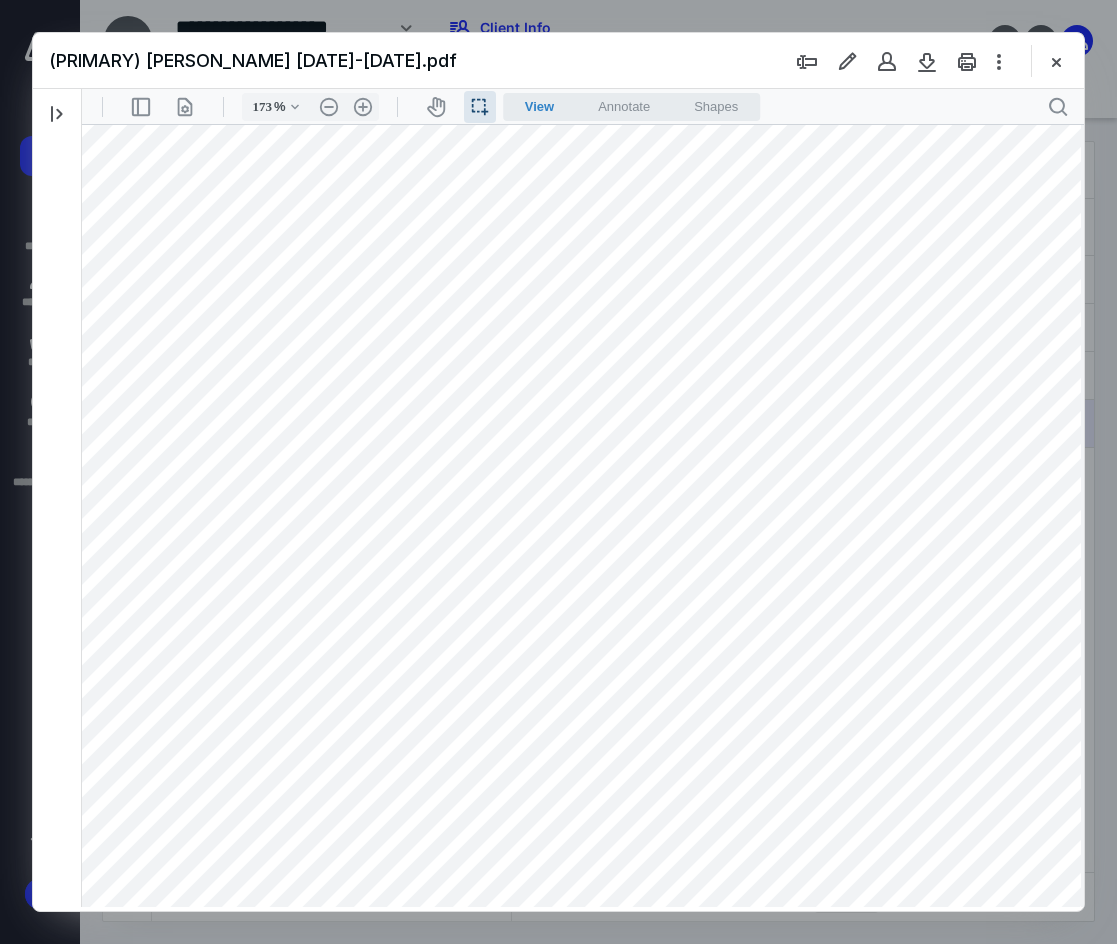 click at bounding box center [573, 495] 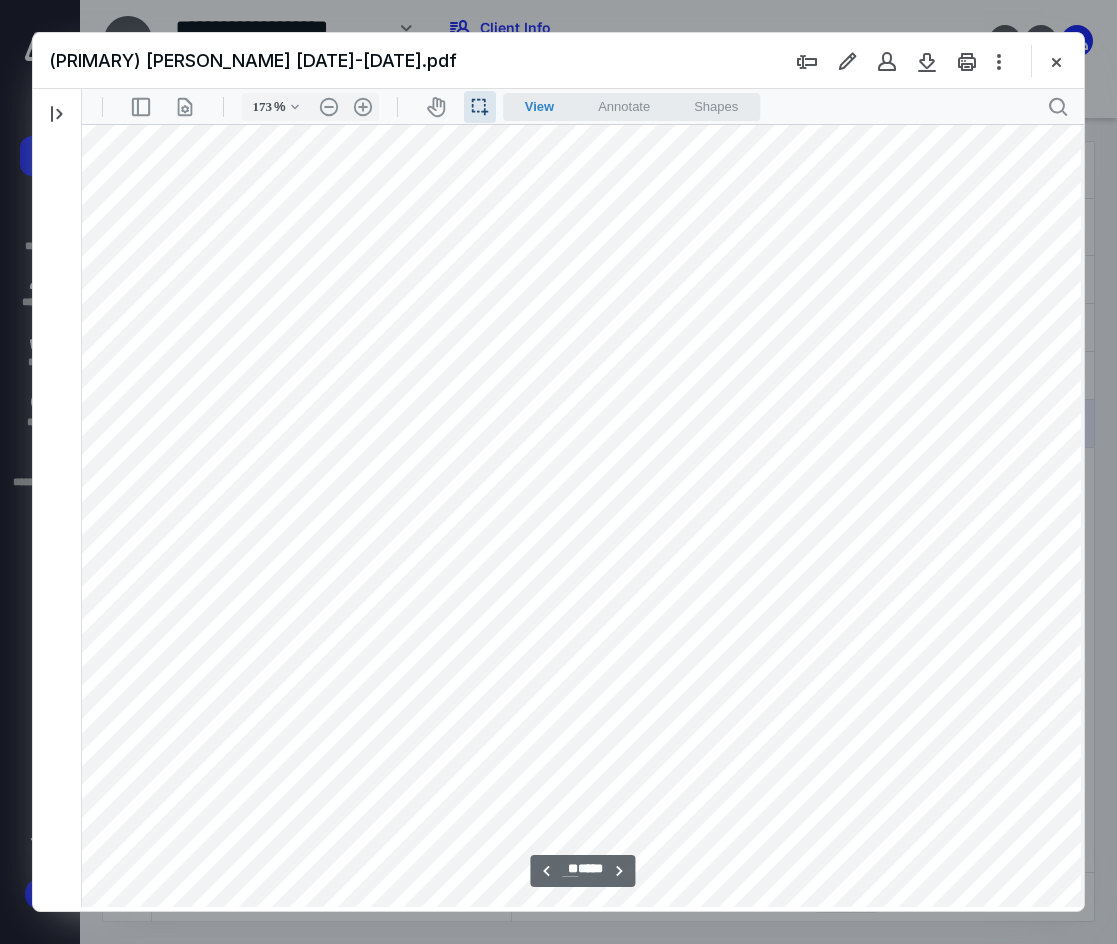 scroll, scrollTop: 15523, scrollLeft: 44, axis: both 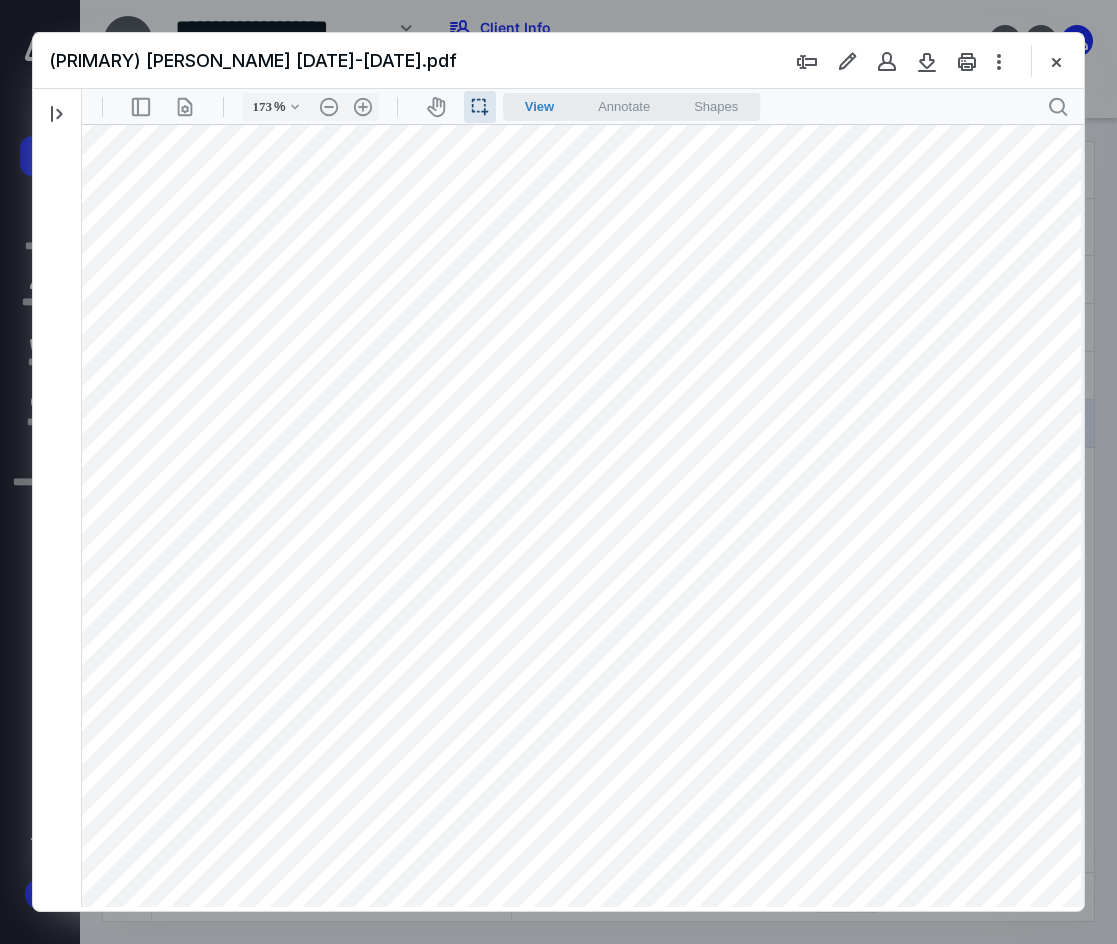 click at bounding box center [573, 495] 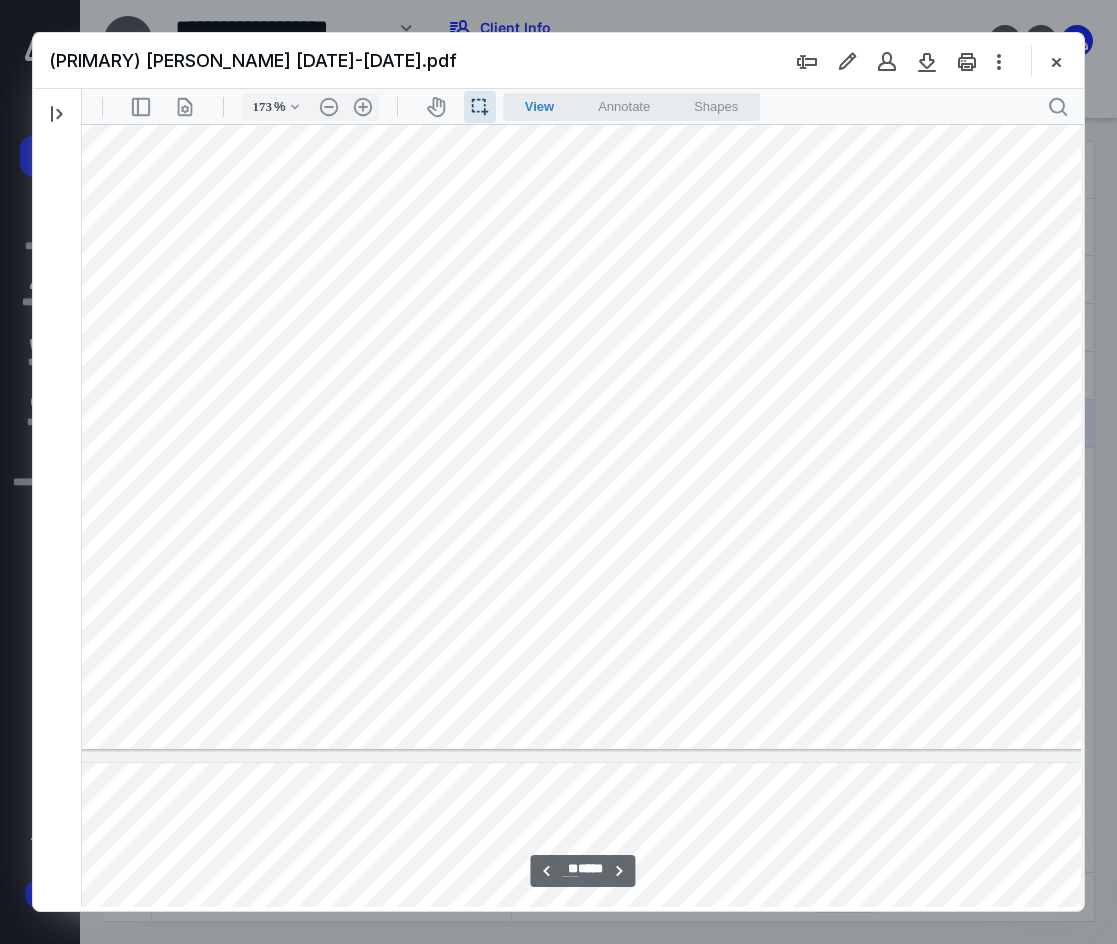 type on "**" 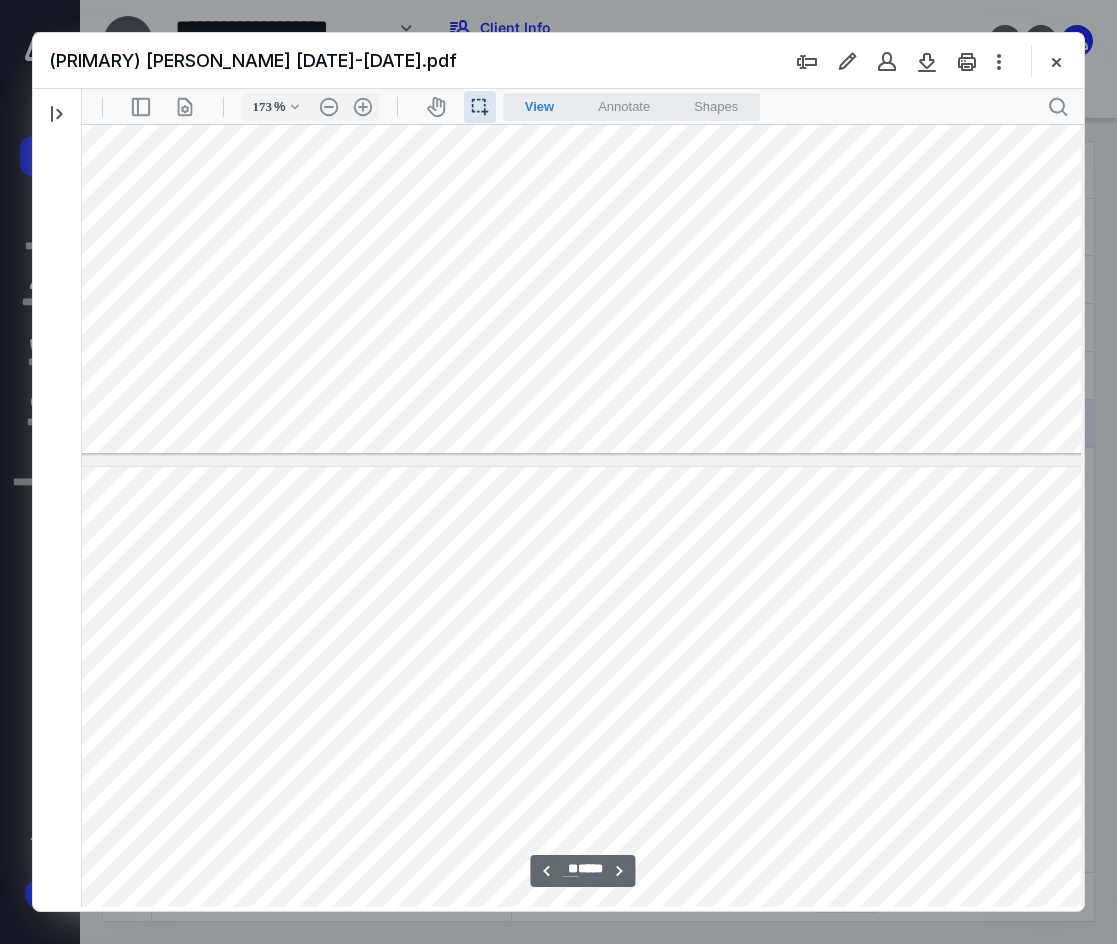 scroll, scrollTop: 13689, scrollLeft: 44, axis: both 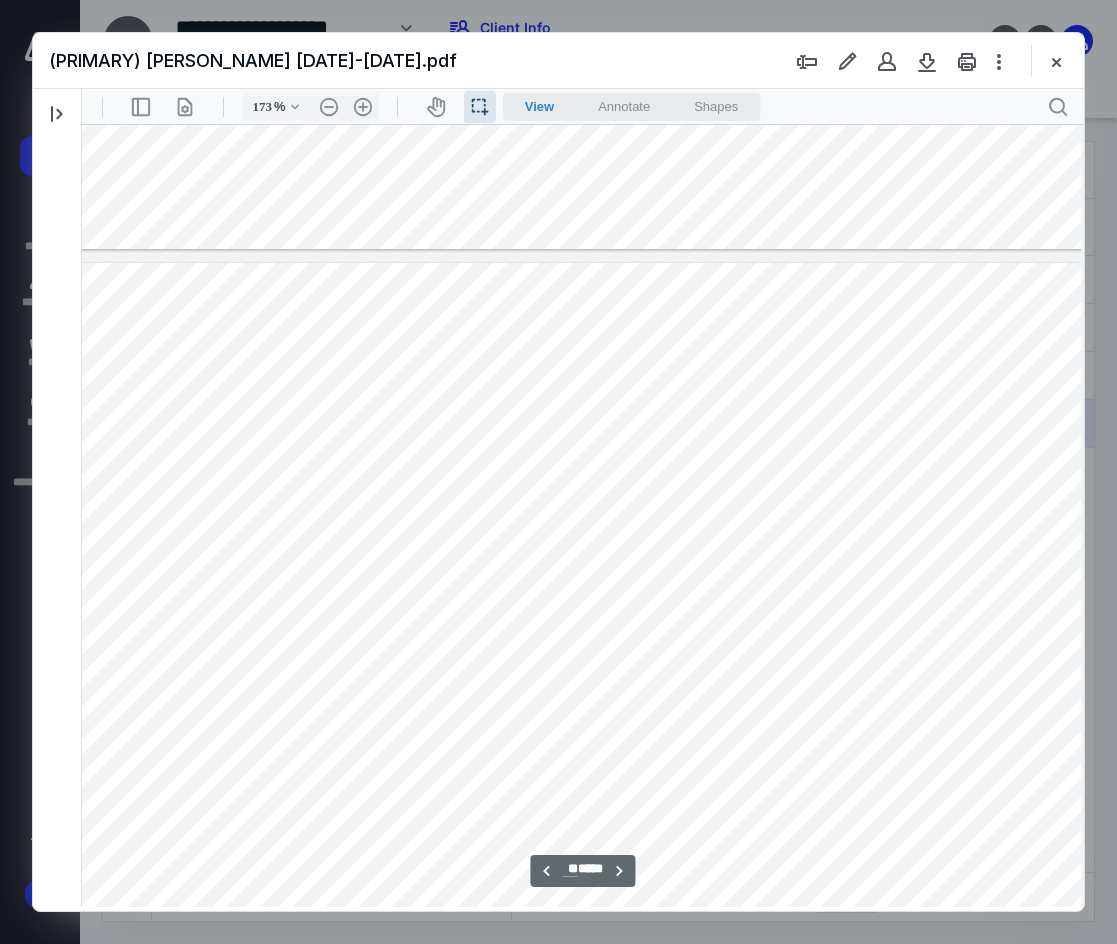 drag, startPoint x: 84, startPoint y: 441, endPoint x: 400, endPoint y: 441, distance: 316 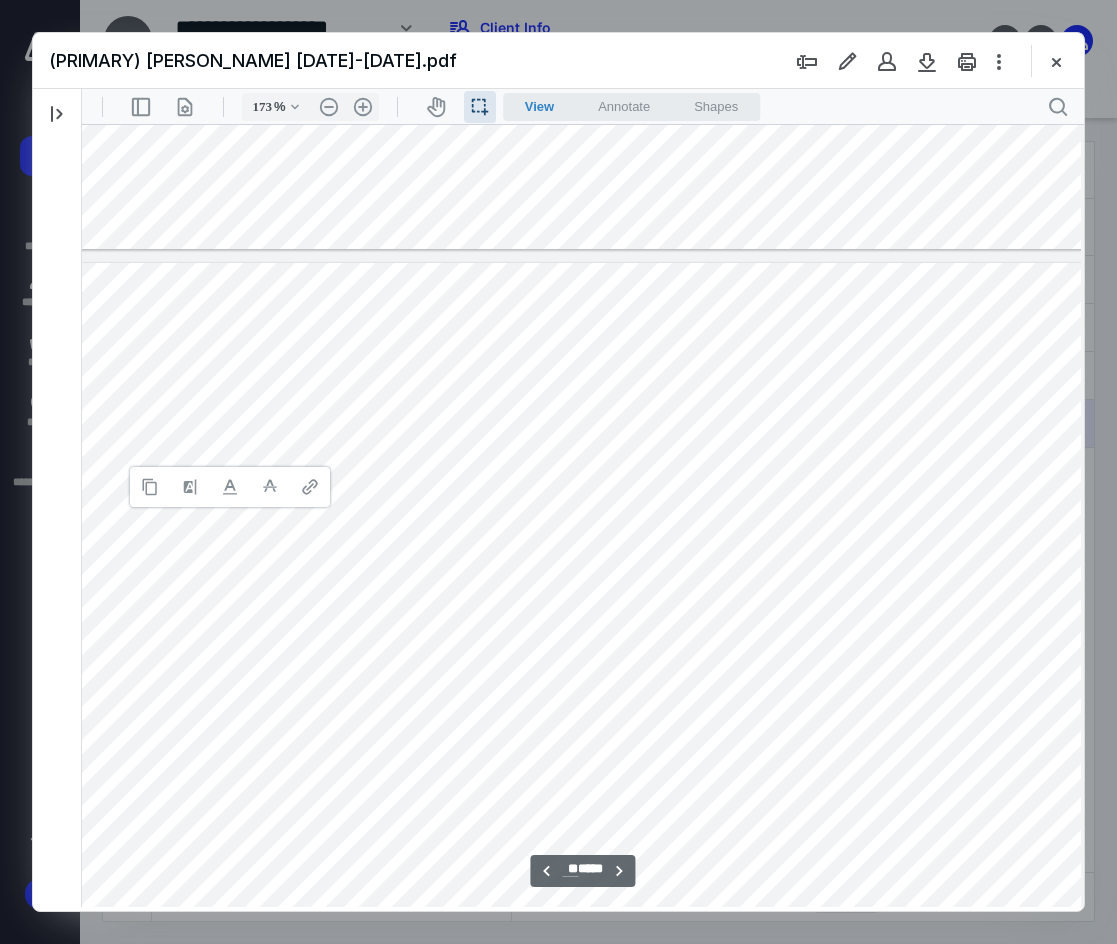 type 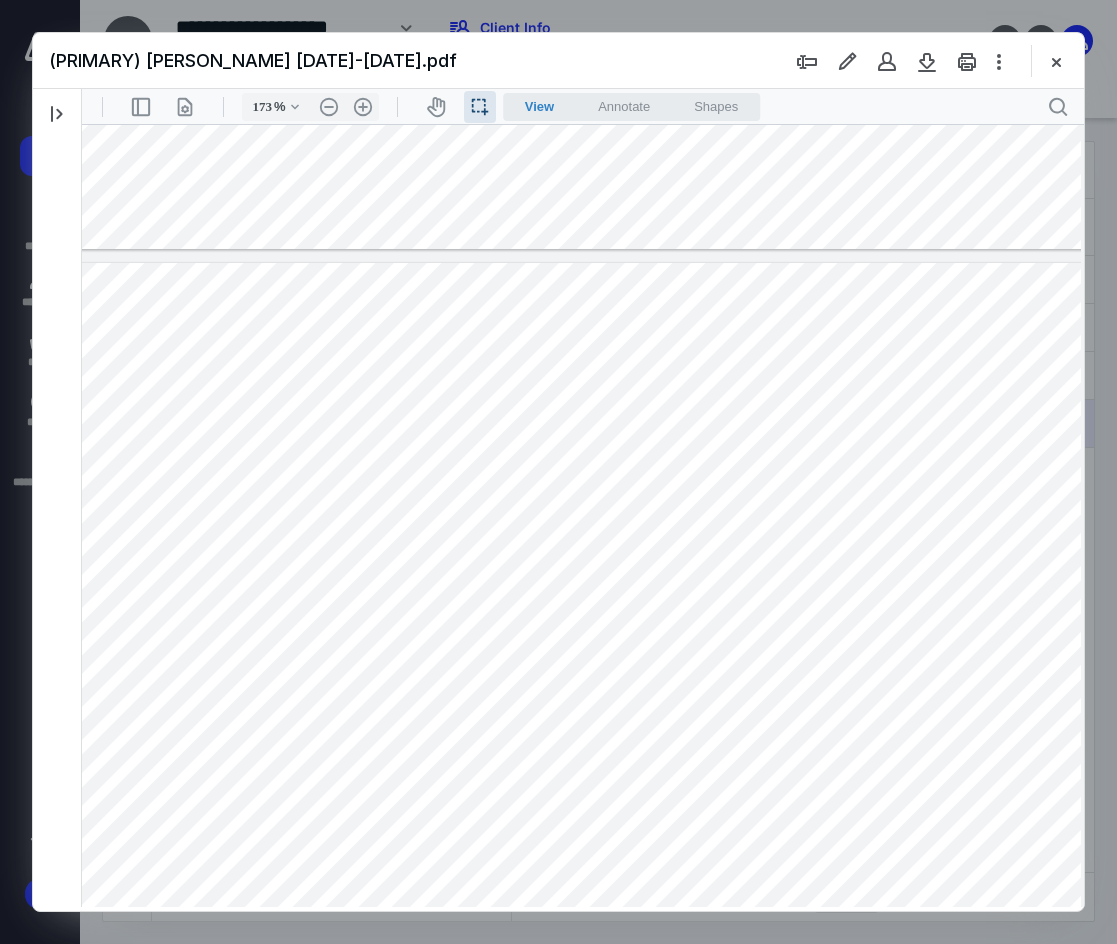 drag, startPoint x: 91, startPoint y: 456, endPoint x: 307, endPoint y: 455, distance: 216.00232 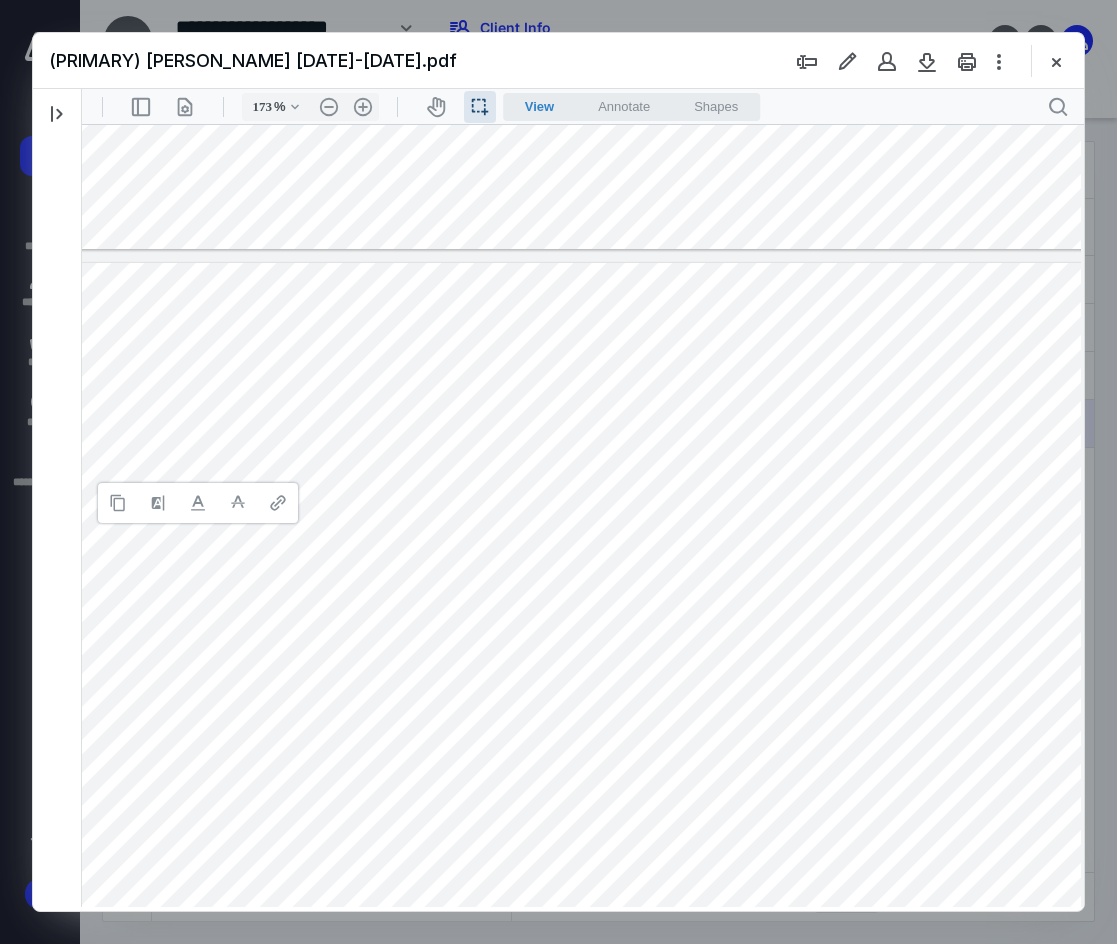 type 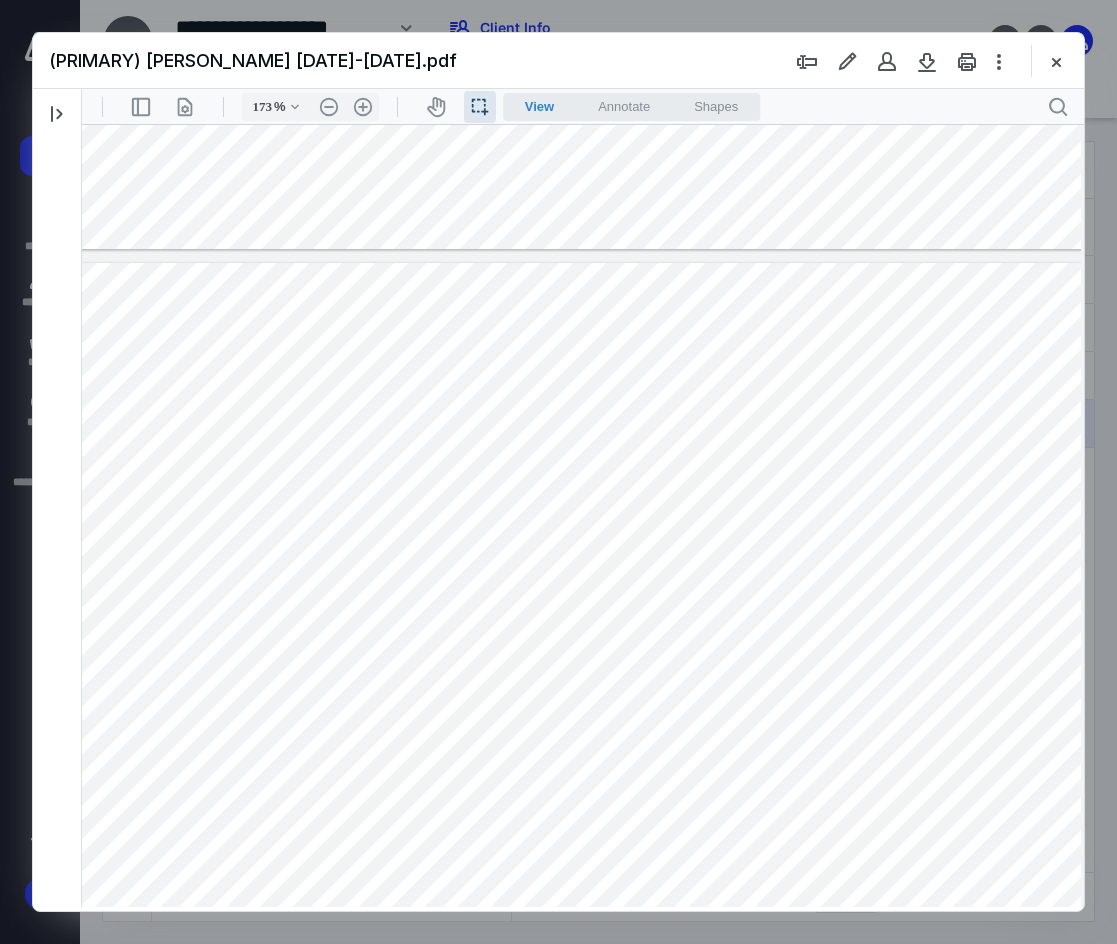 drag, startPoint x: 174, startPoint y: 490, endPoint x: 240, endPoint y: 500, distance: 66.75328 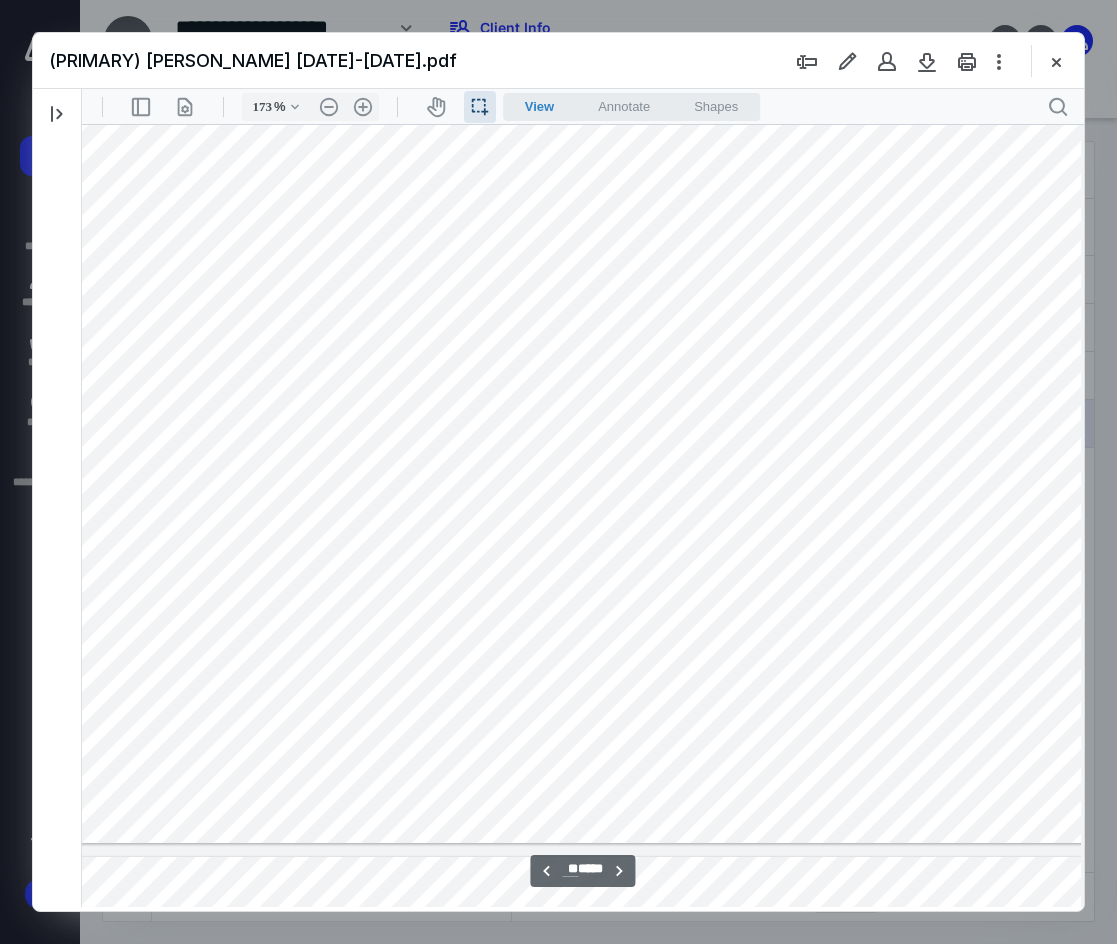 type on "**" 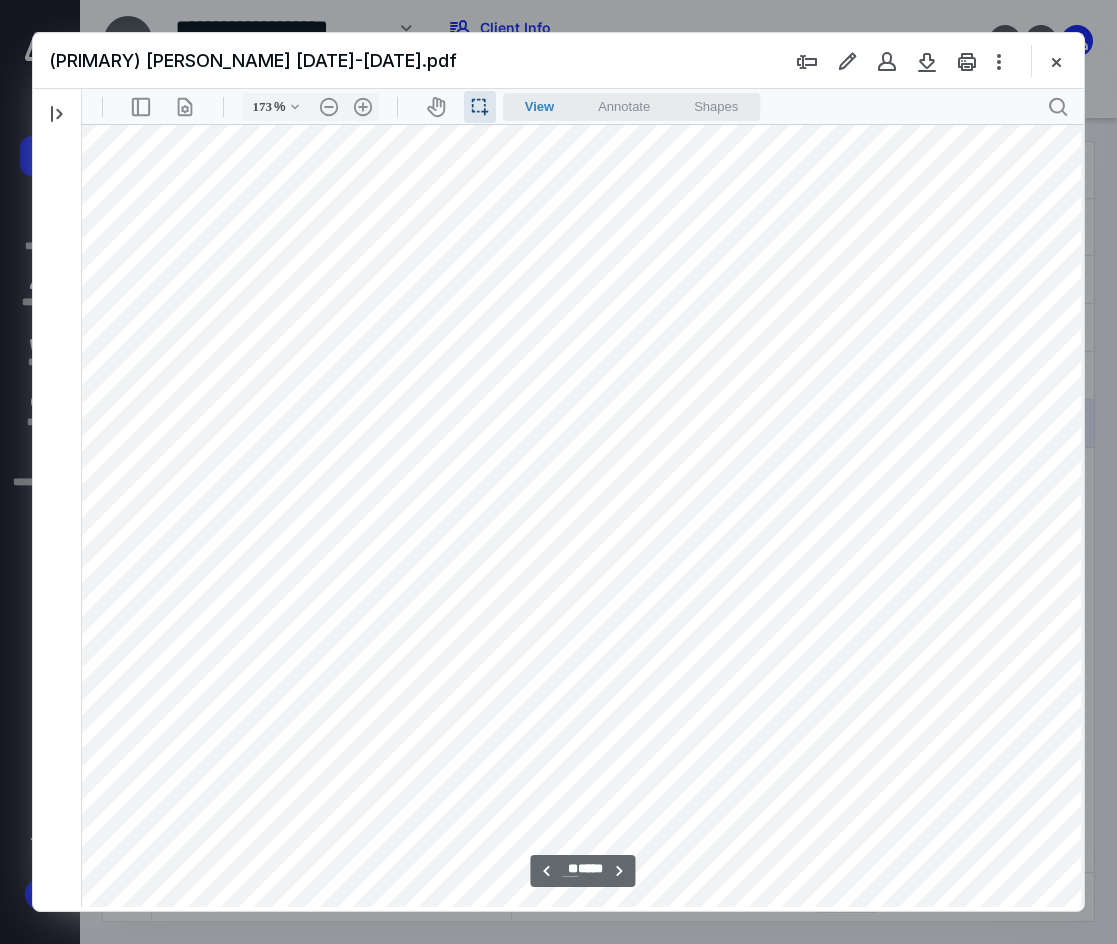 scroll, scrollTop: 15356, scrollLeft: 44, axis: both 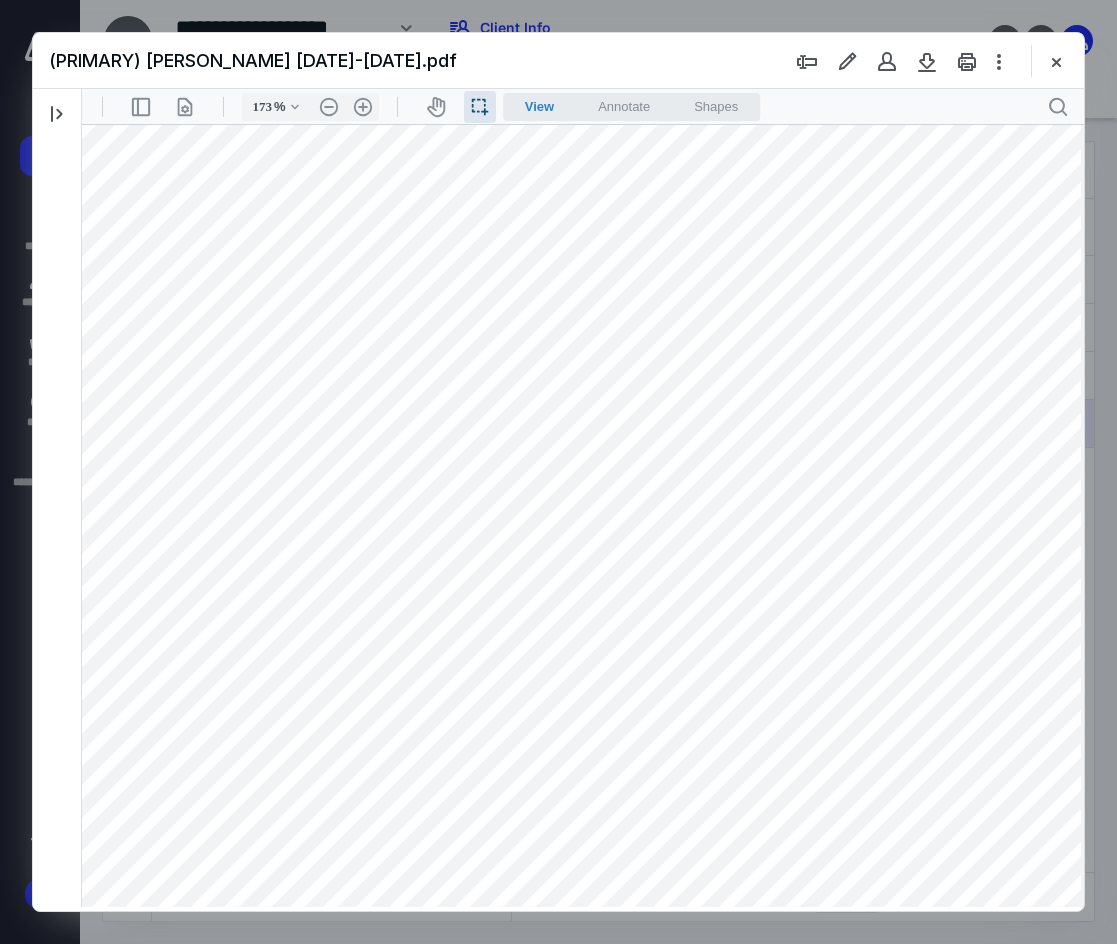 click at bounding box center [573, 662] 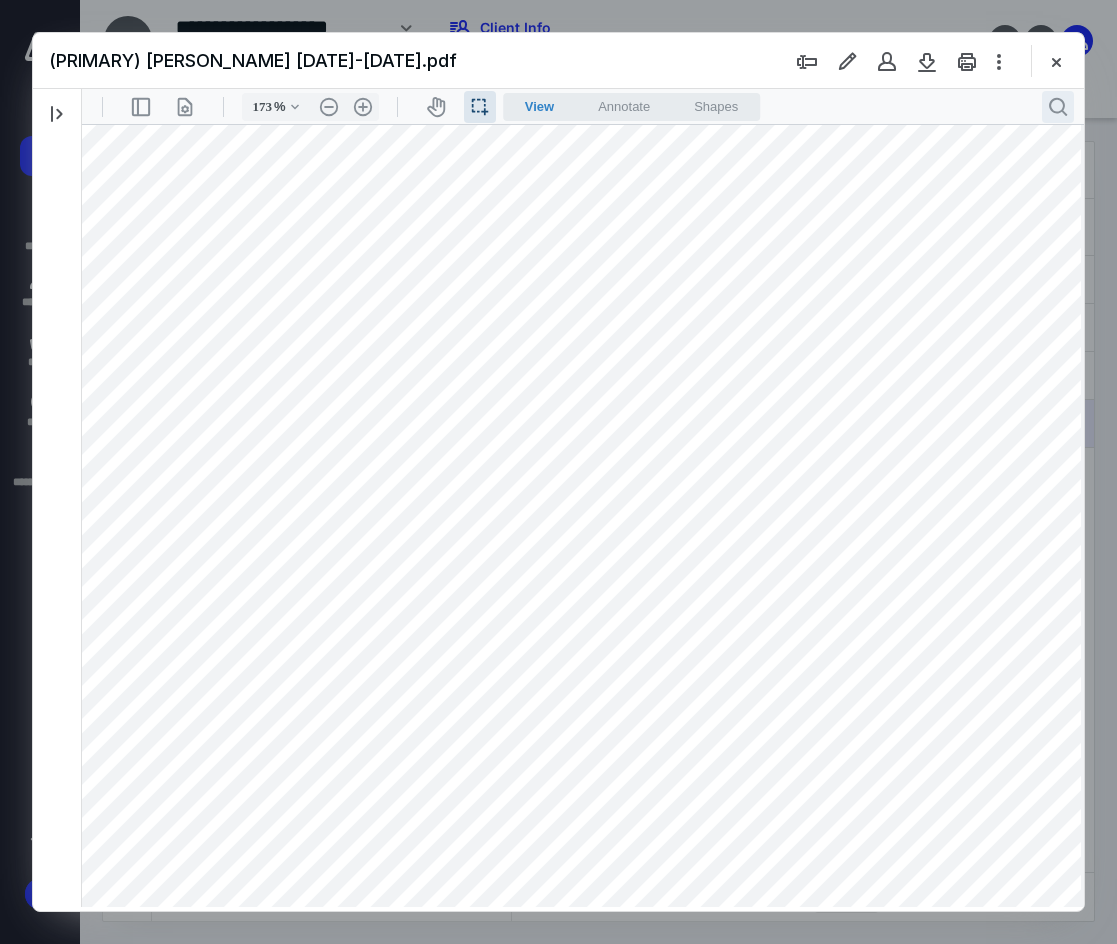 click on ".cls-1{fill:#abb0c4;} icon - header - search" at bounding box center [1058, 107] 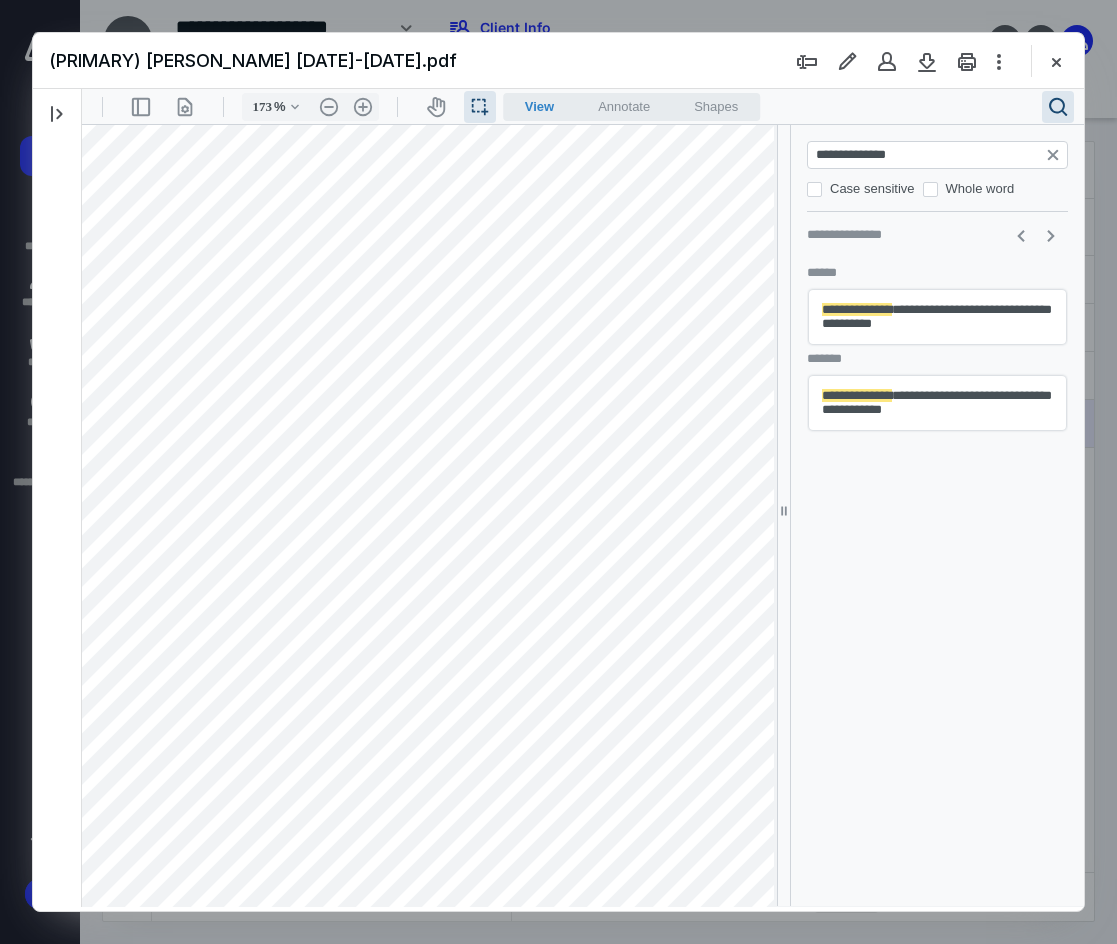 type on "**********" 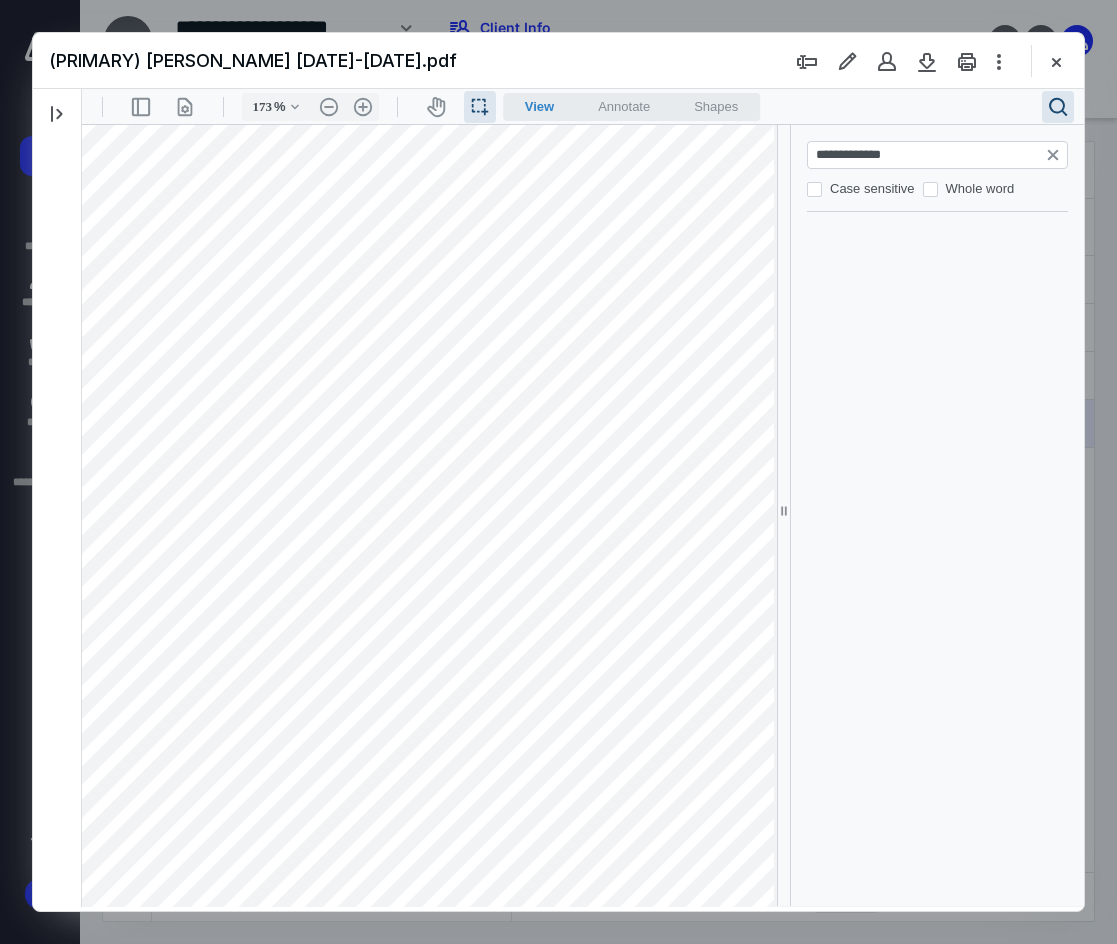 type on "*" 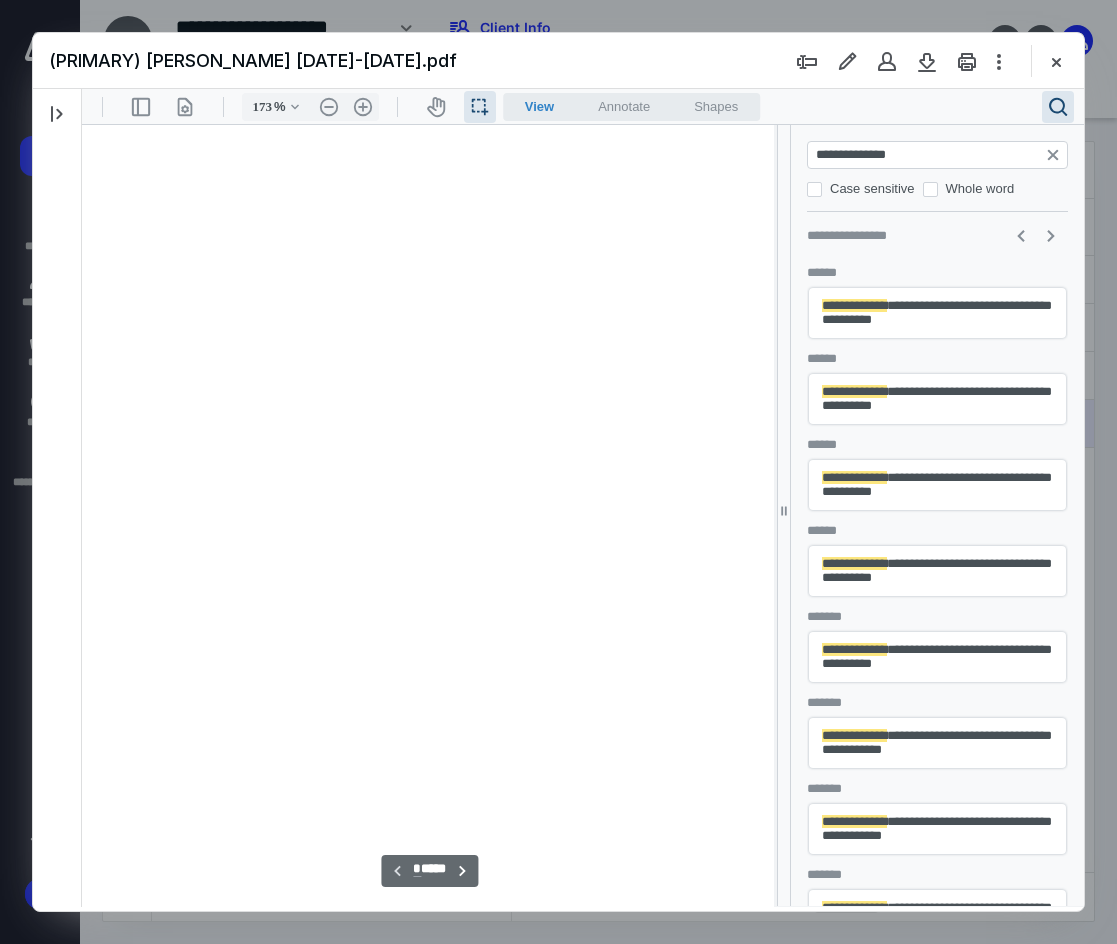 scroll, scrollTop: 0, scrollLeft: 0, axis: both 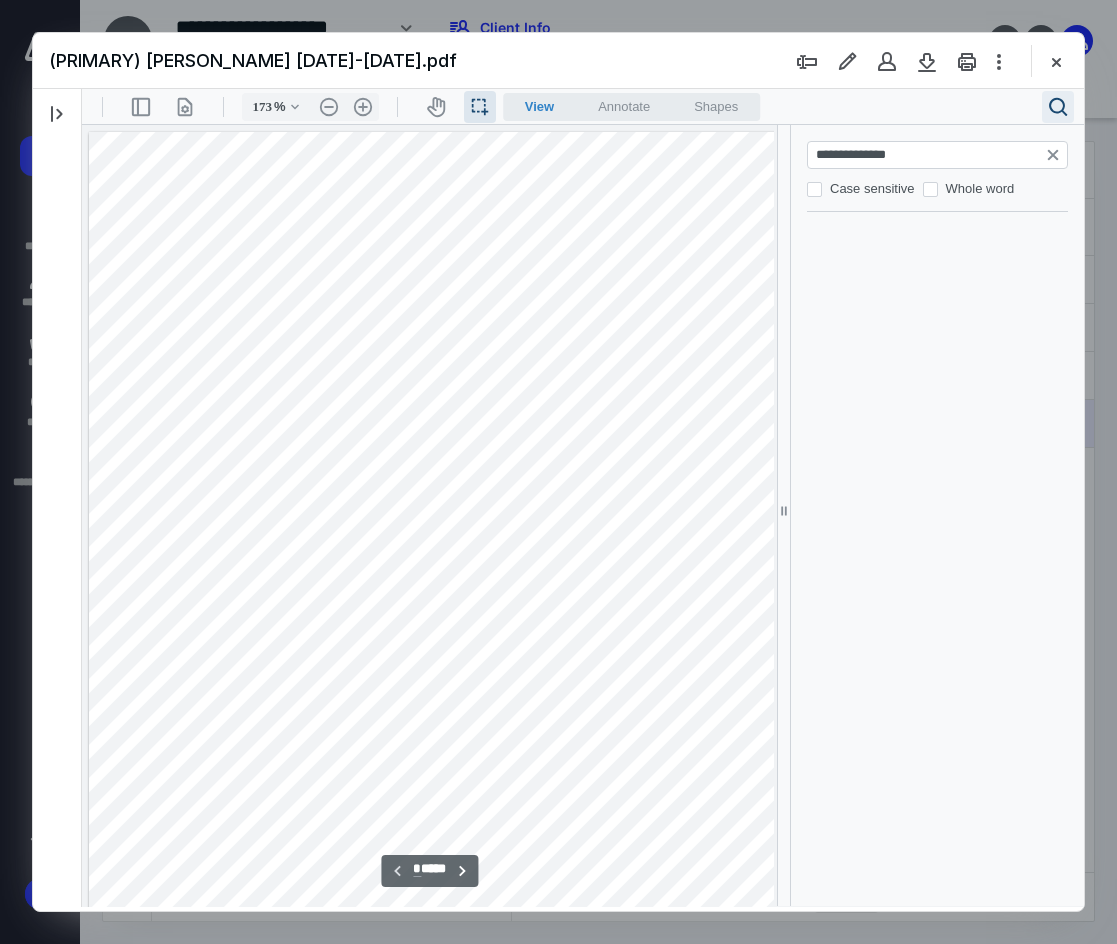 type on "*" 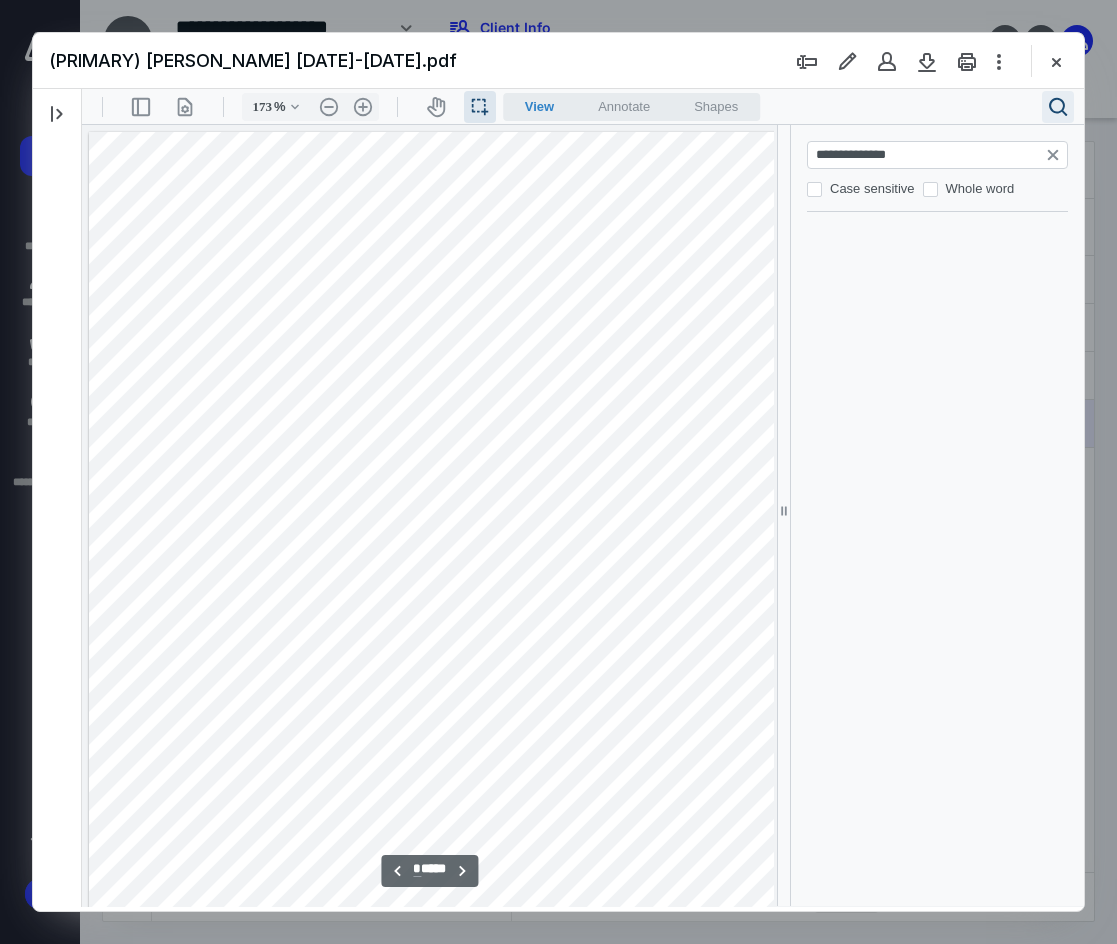 scroll, scrollTop: 5377, scrollLeft: 0, axis: vertical 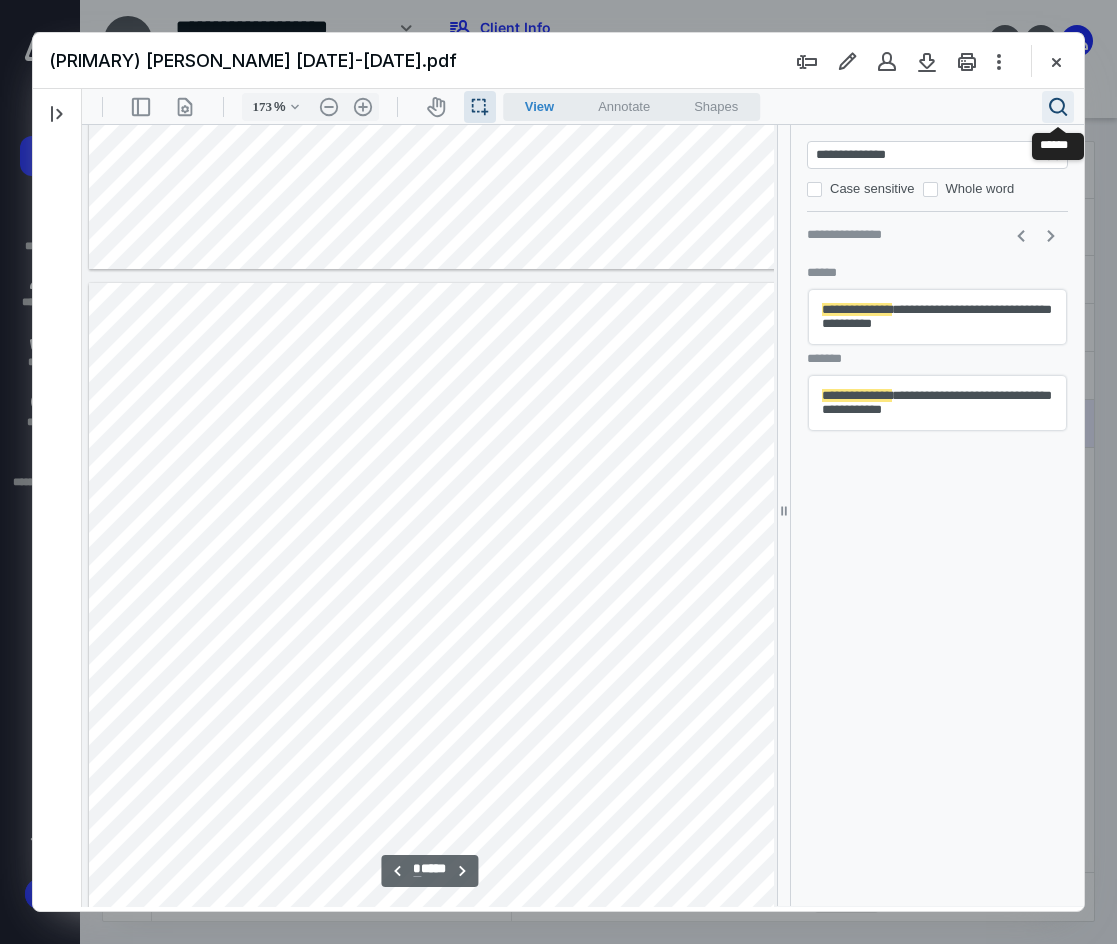 type on "**********" 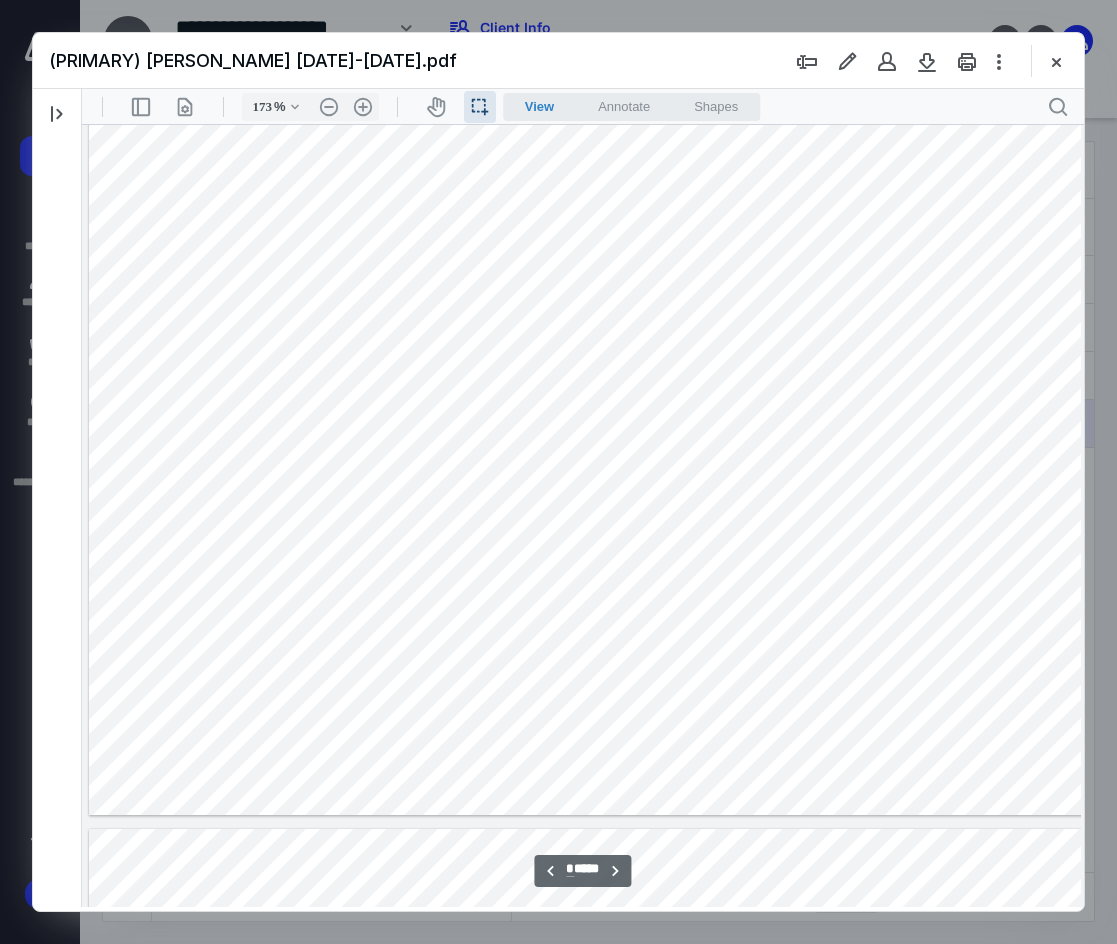 scroll, scrollTop: 7710, scrollLeft: 0, axis: vertical 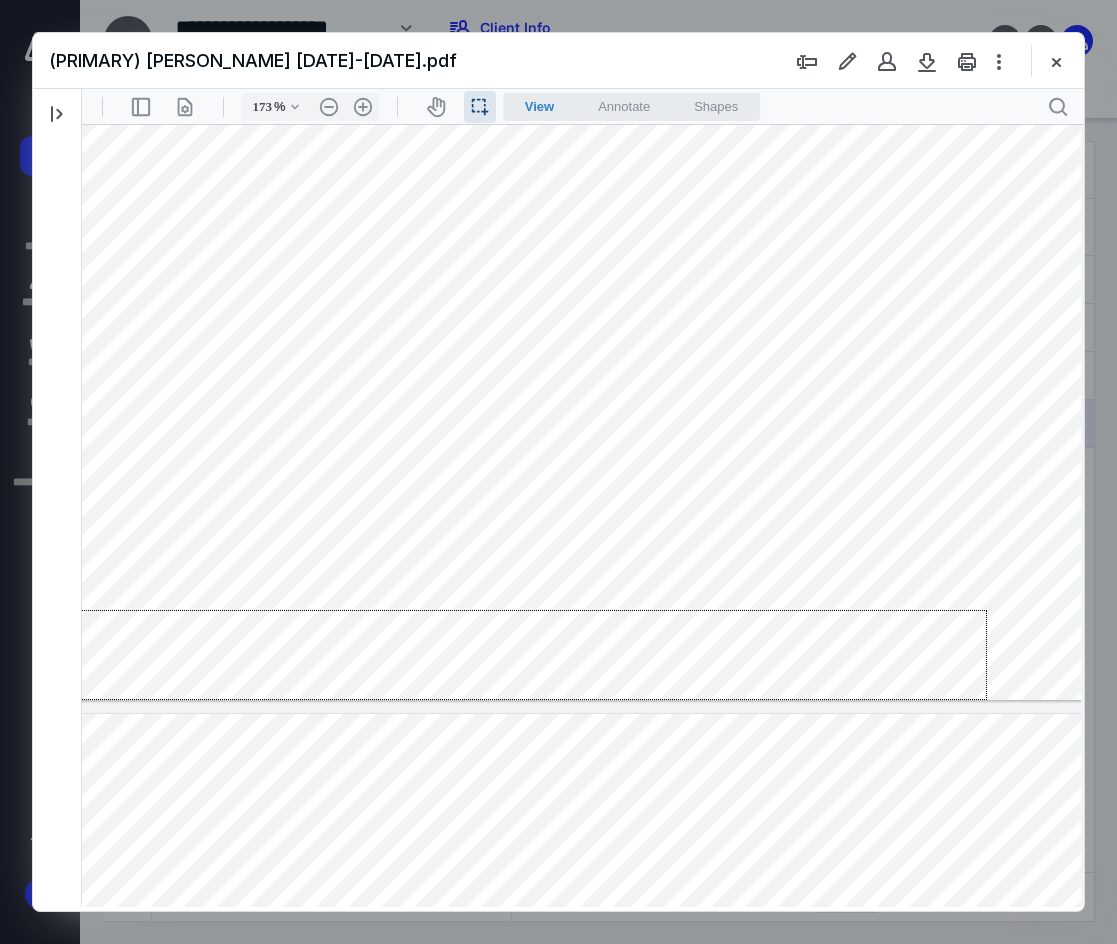 drag, startPoint x: 987, startPoint y: 610, endPoint x: 154, endPoint y: 803, distance: 855.0661 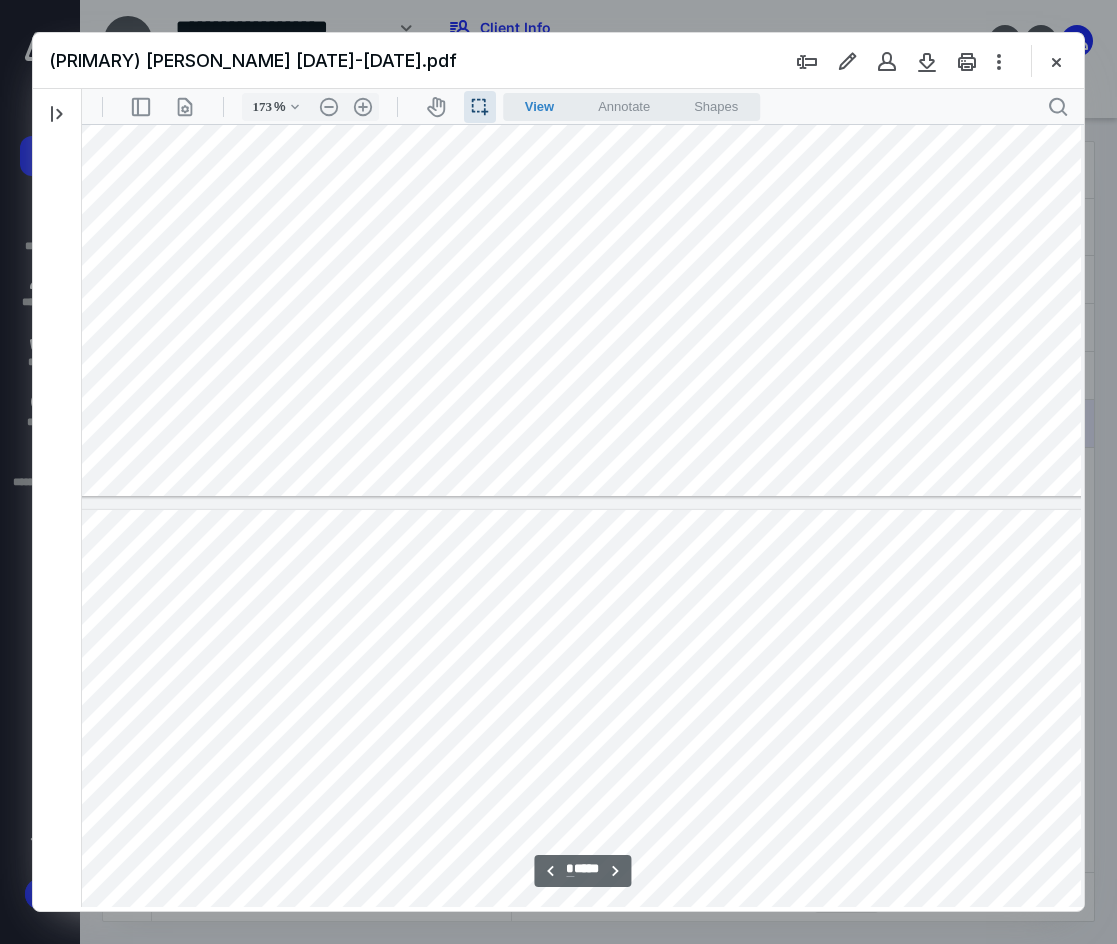 type on "*" 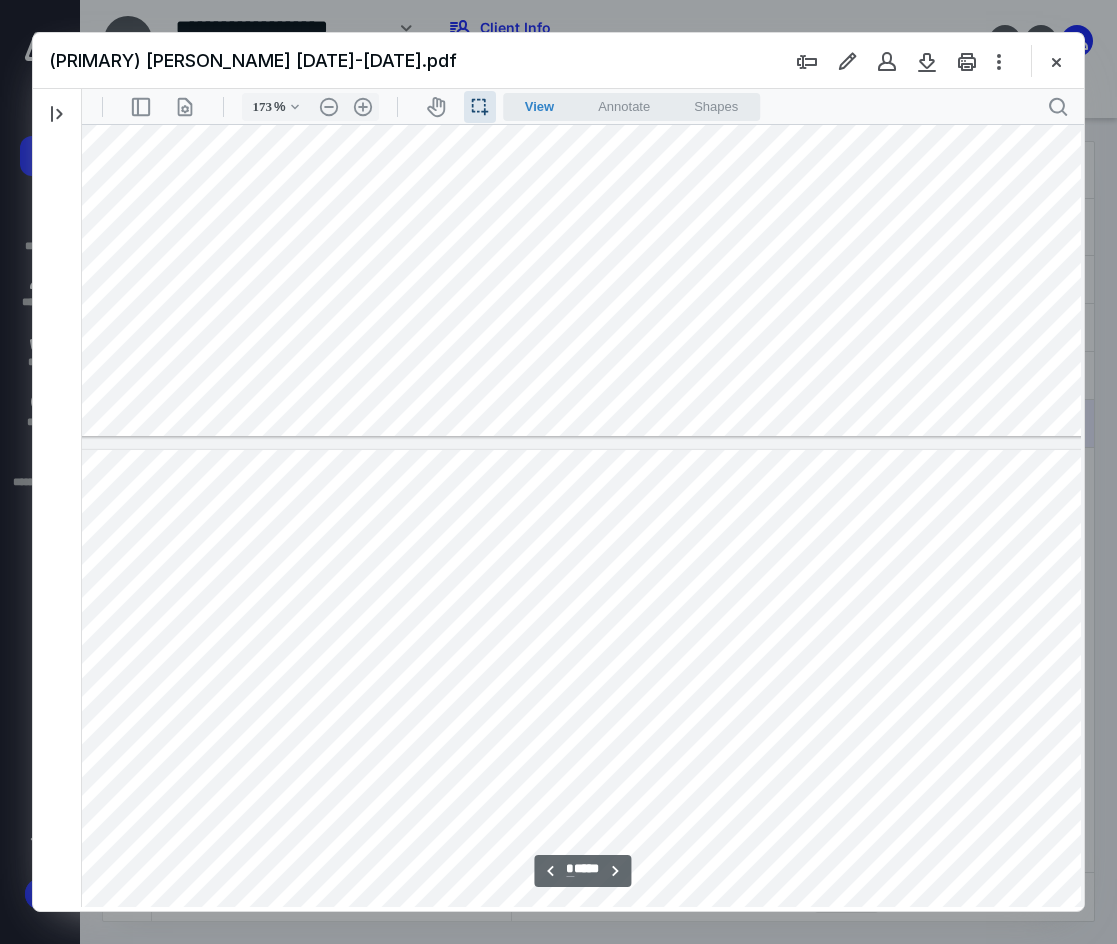 scroll, scrollTop: 5377, scrollLeft: 43, axis: both 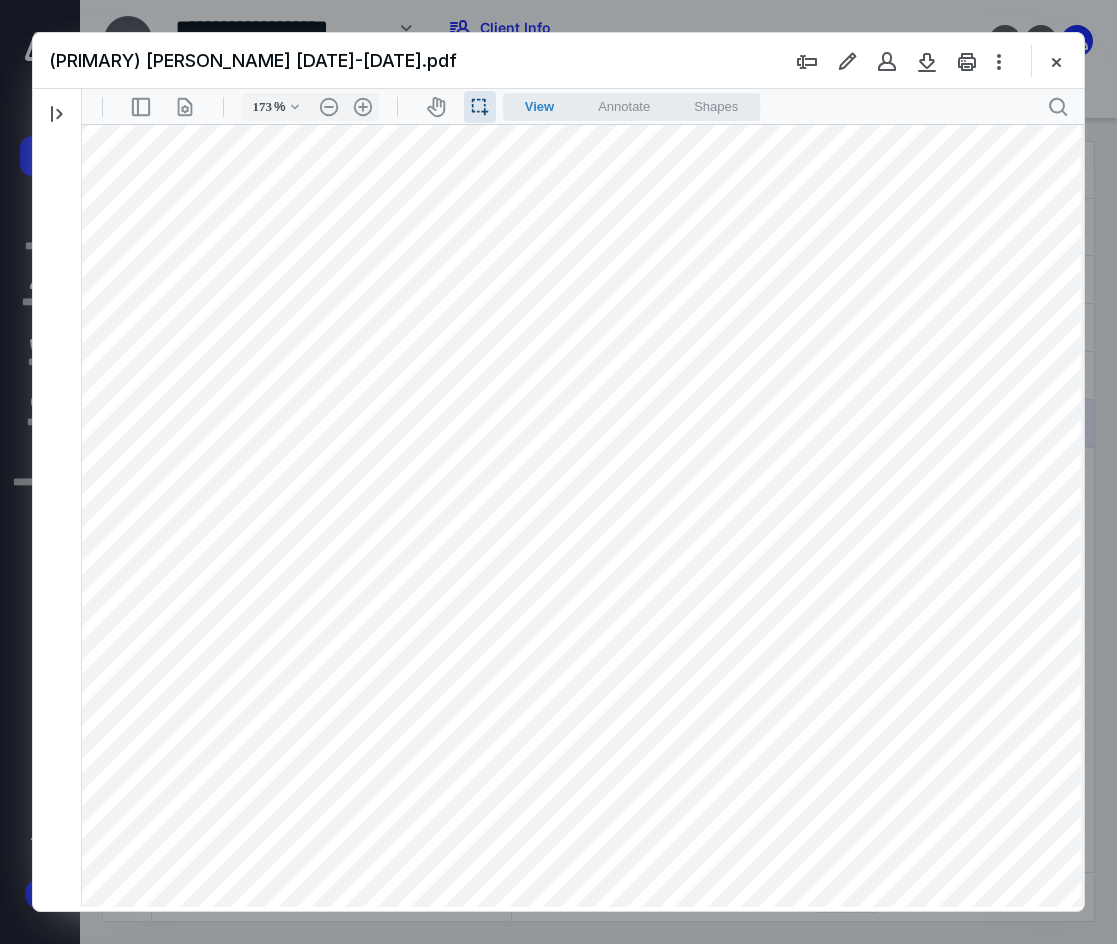 drag, startPoint x: 358, startPoint y: 458, endPoint x: 447, endPoint y: 468, distance: 89.560036 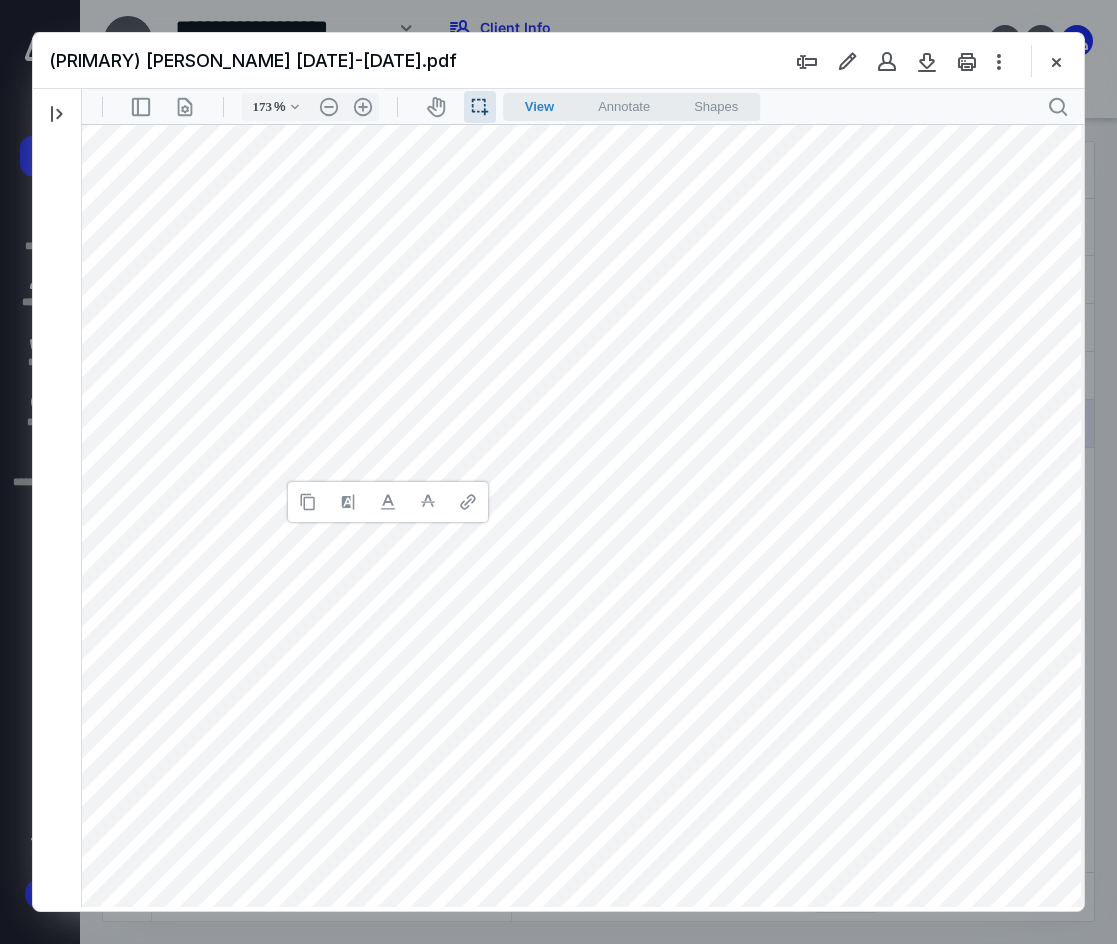 type 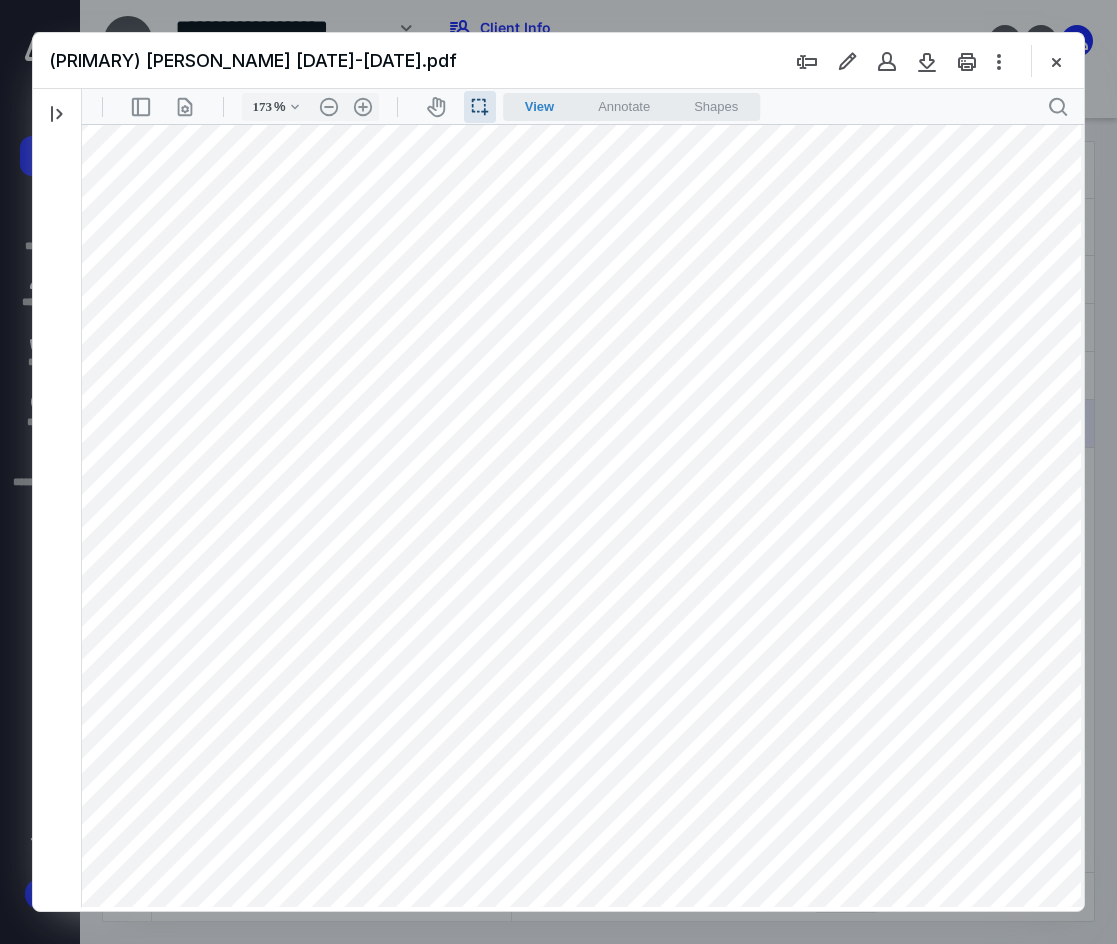 drag, startPoint x: 985, startPoint y: 658, endPoint x: 1058, endPoint y: 653, distance: 73.171036 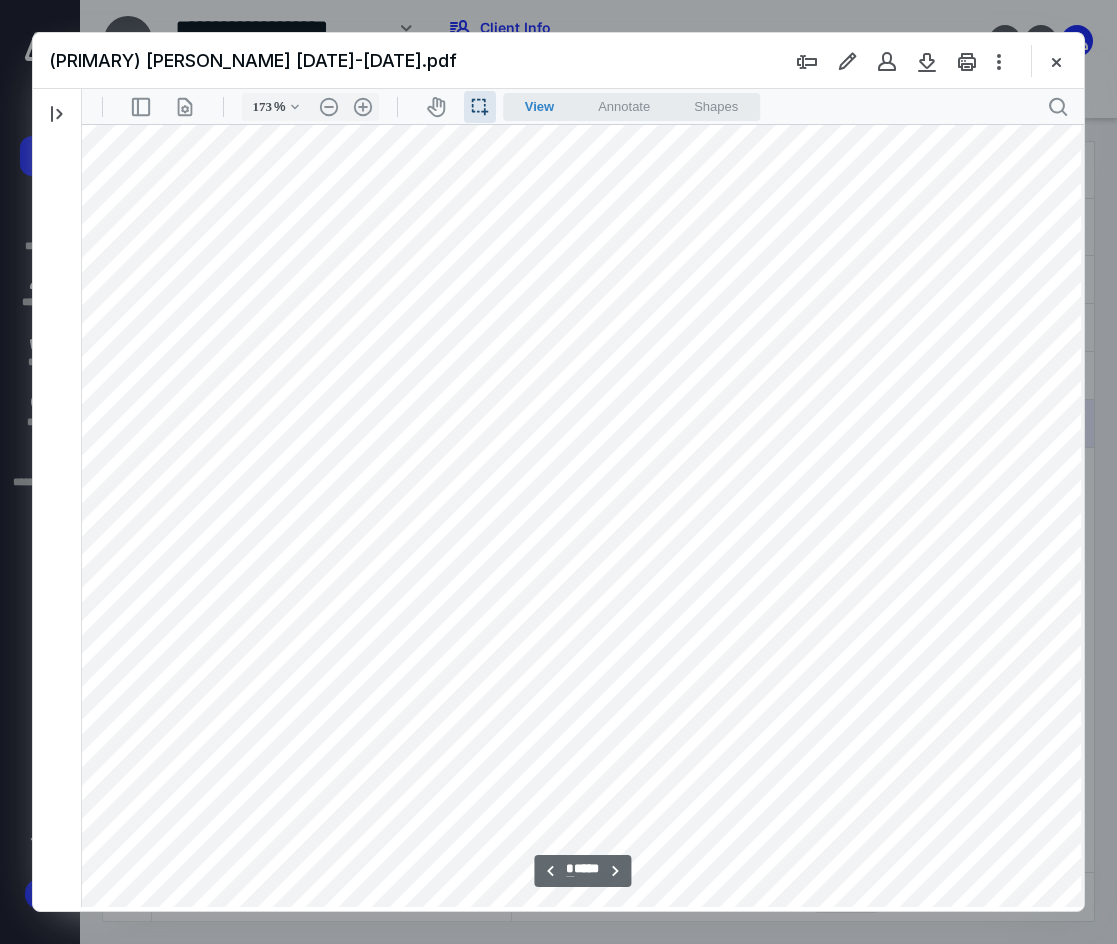 scroll, scrollTop: 5877, scrollLeft: 43, axis: both 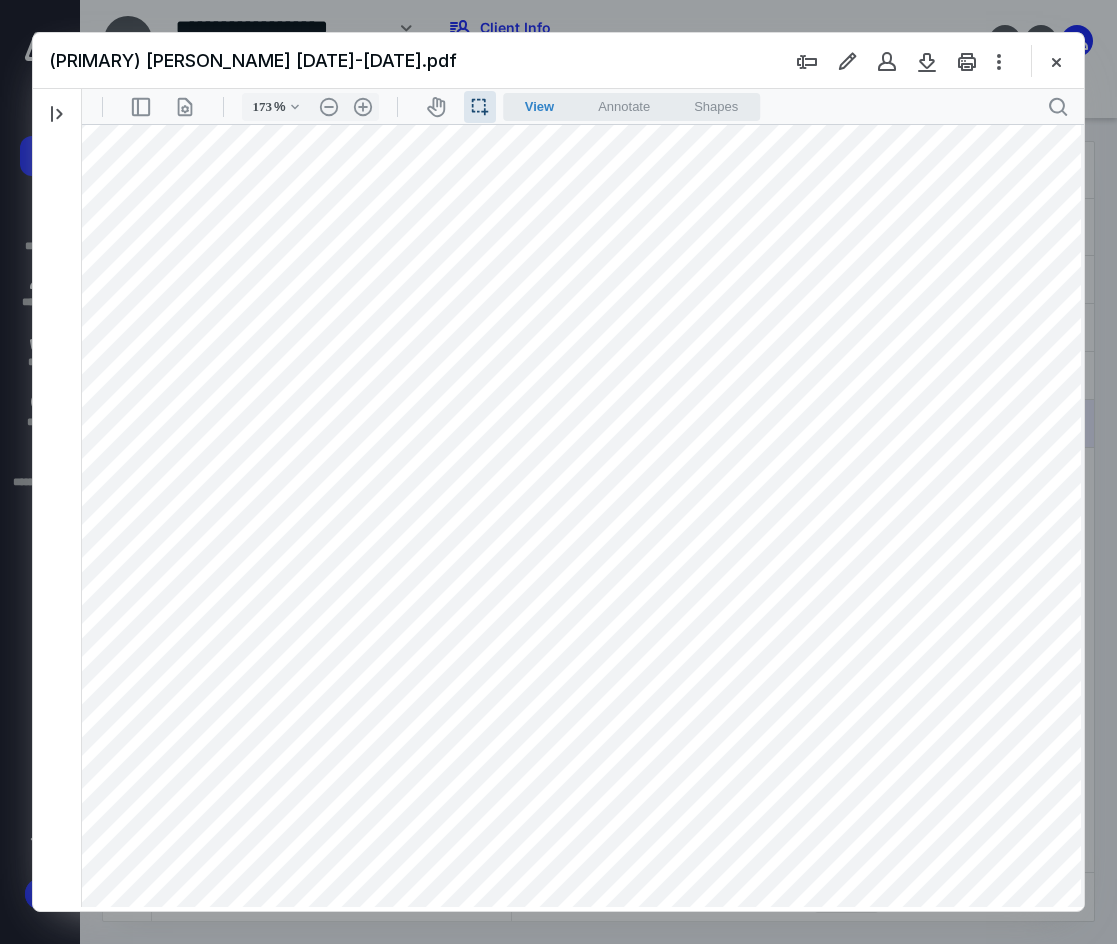 click at bounding box center [574, 467] 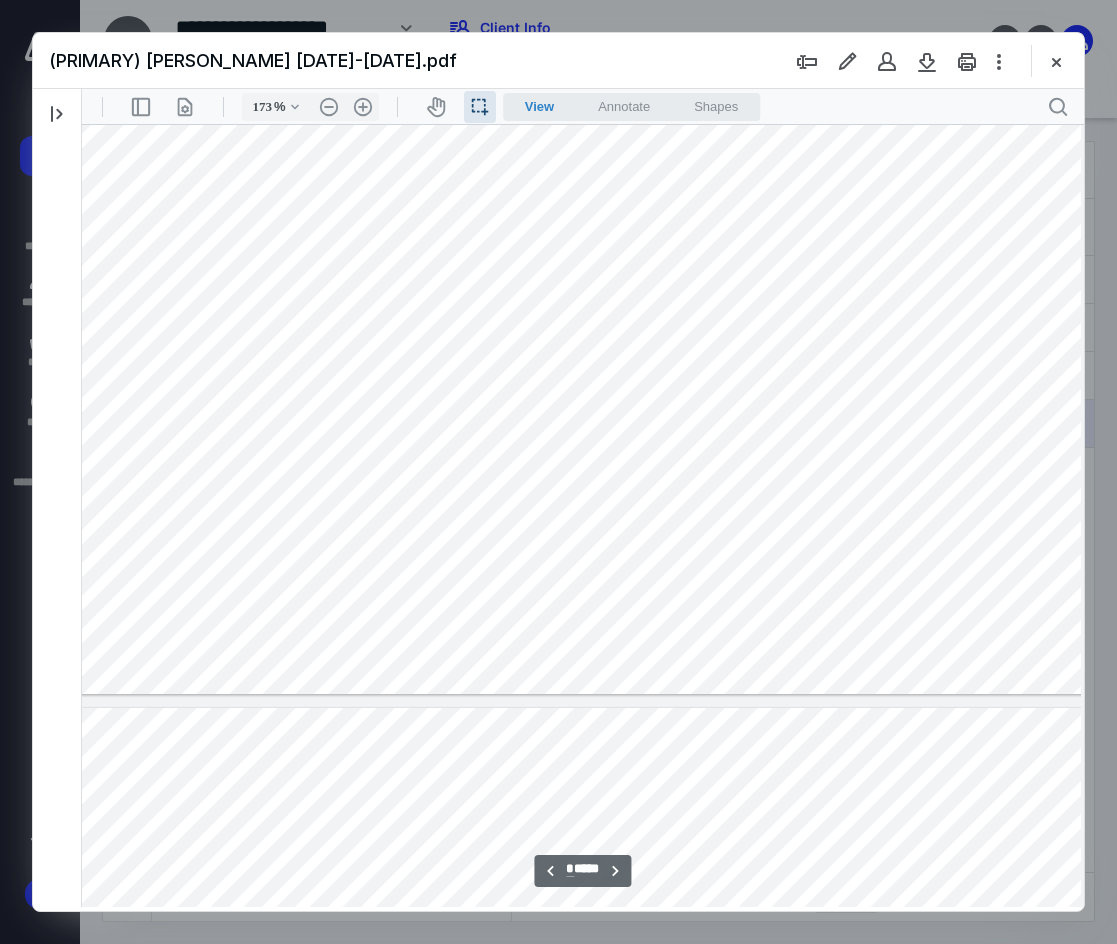 scroll, scrollTop: 6377, scrollLeft: 43, axis: both 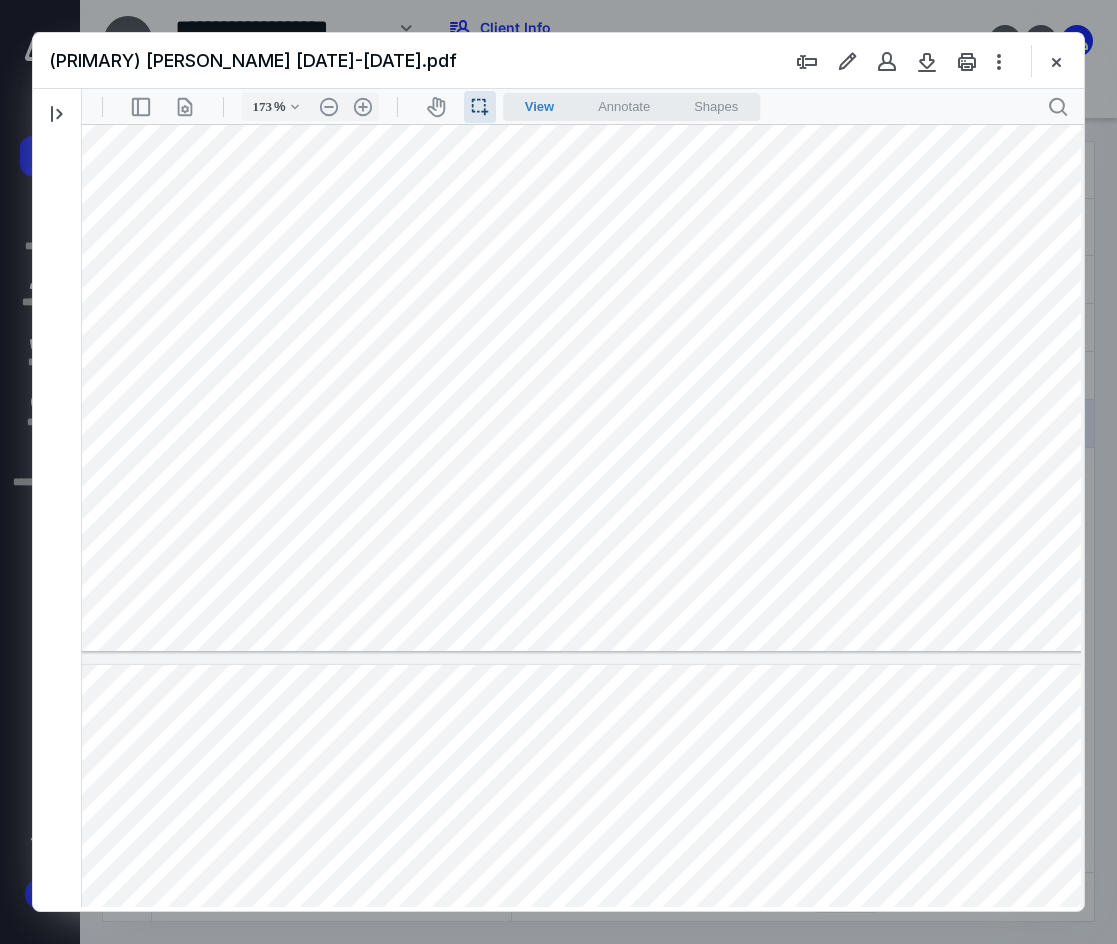drag, startPoint x: 84, startPoint y: 426, endPoint x: 274, endPoint y: 424, distance: 190.01053 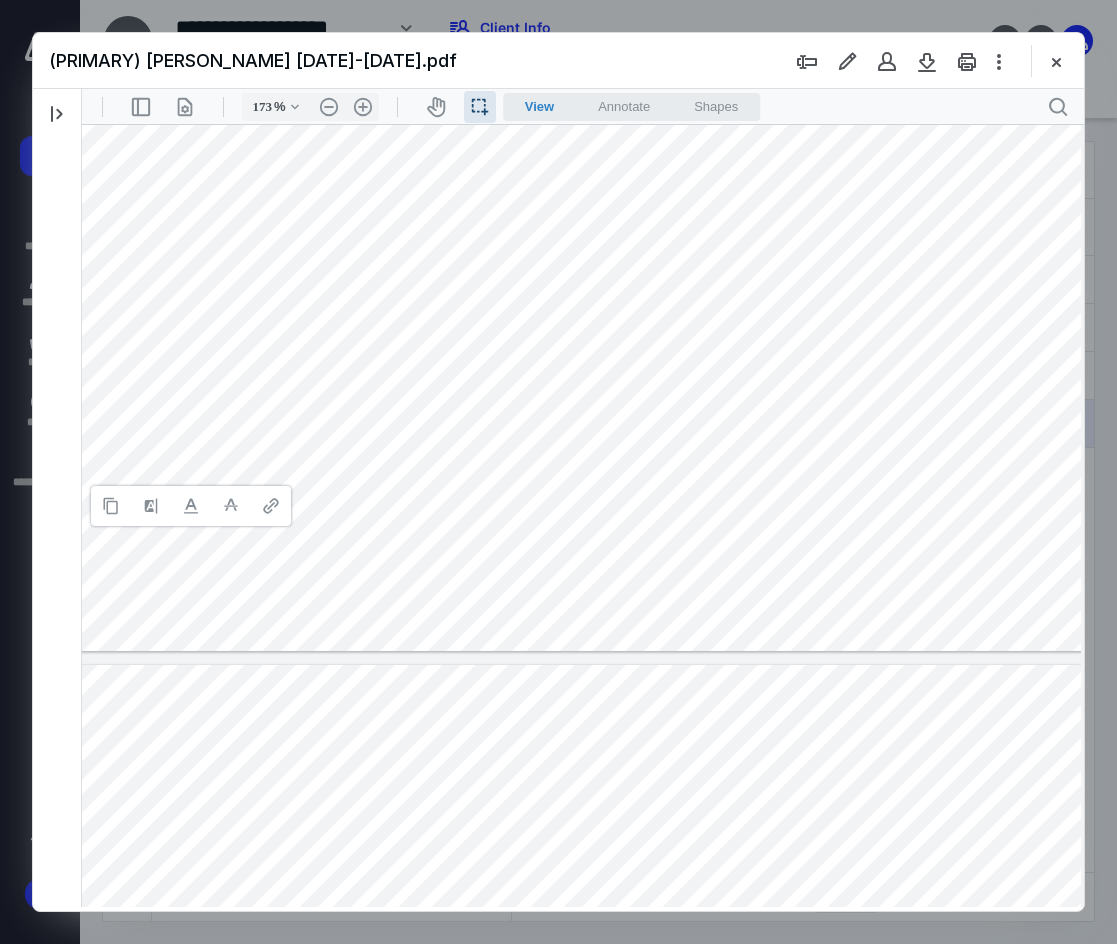 type 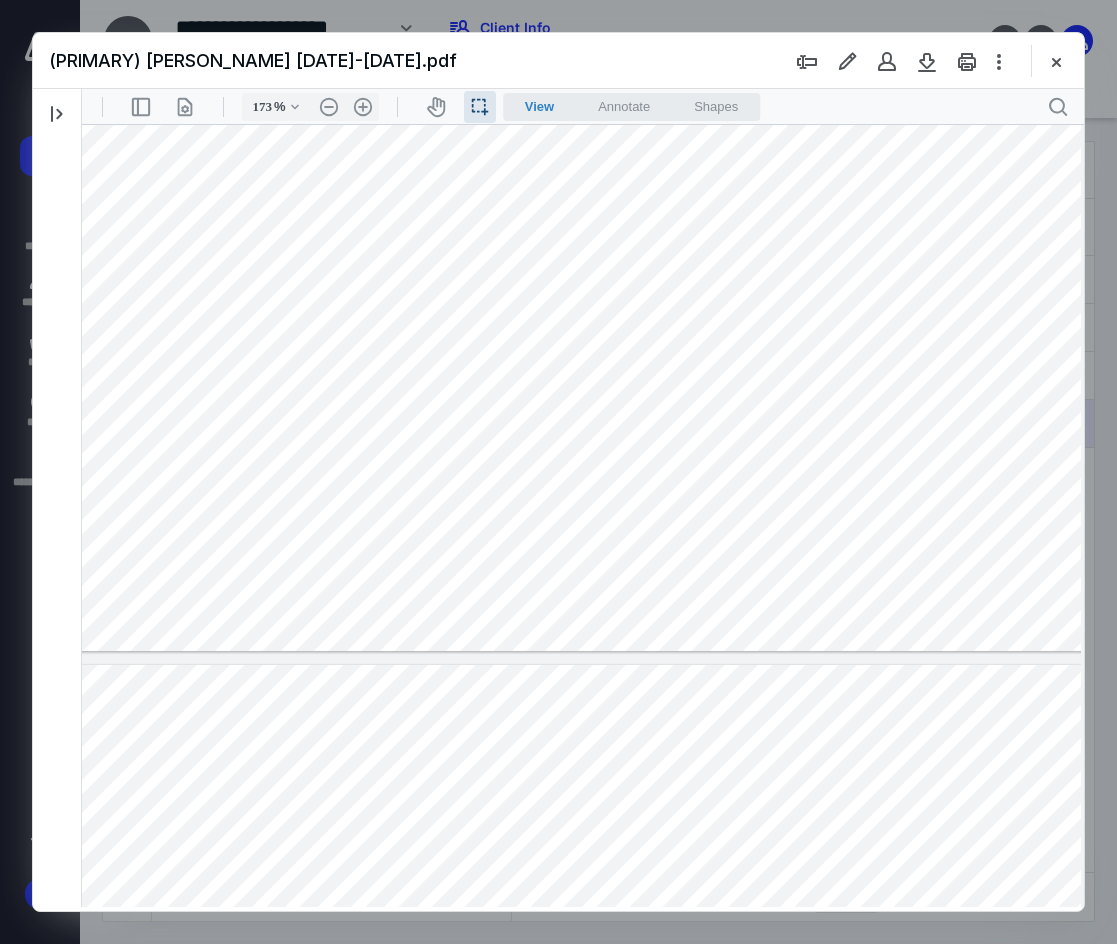 drag, startPoint x: 85, startPoint y: 441, endPoint x: 243, endPoint y: 448, distance: 158.15498 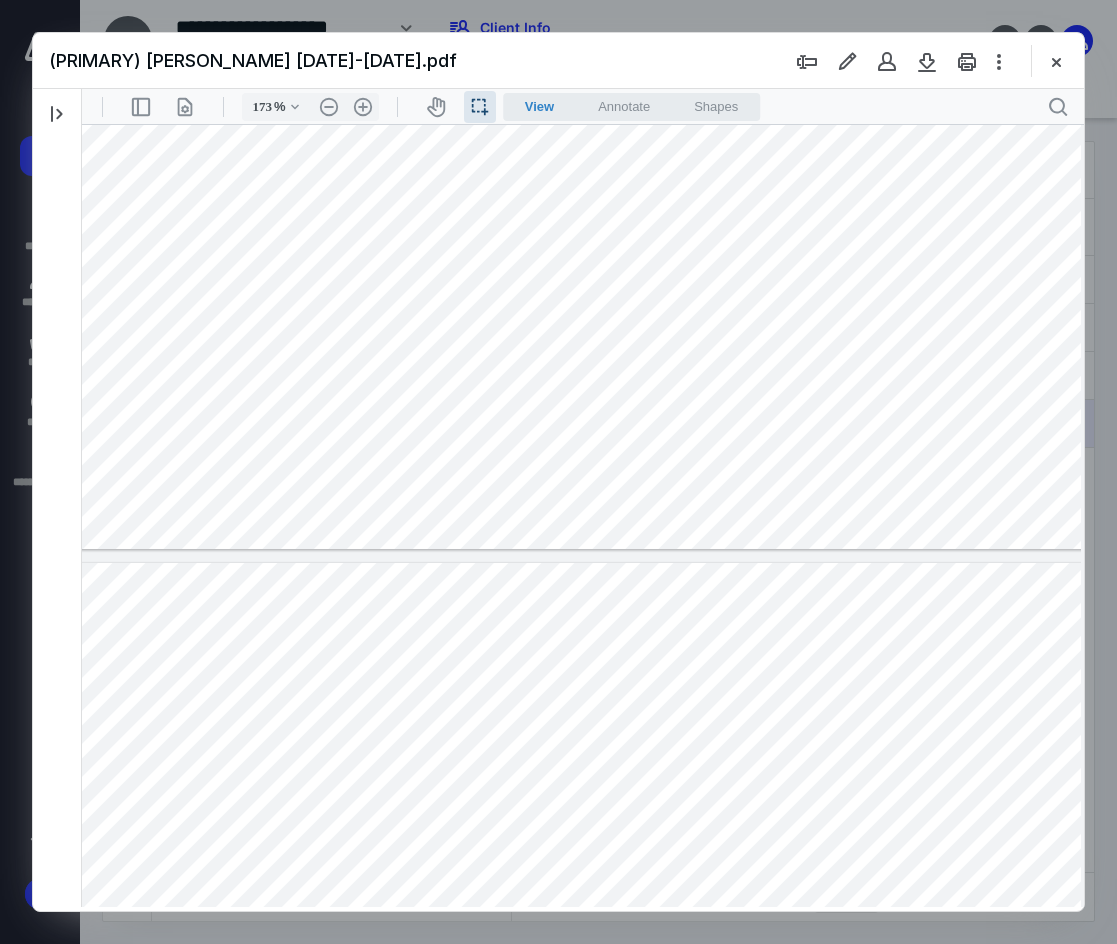type on "*" 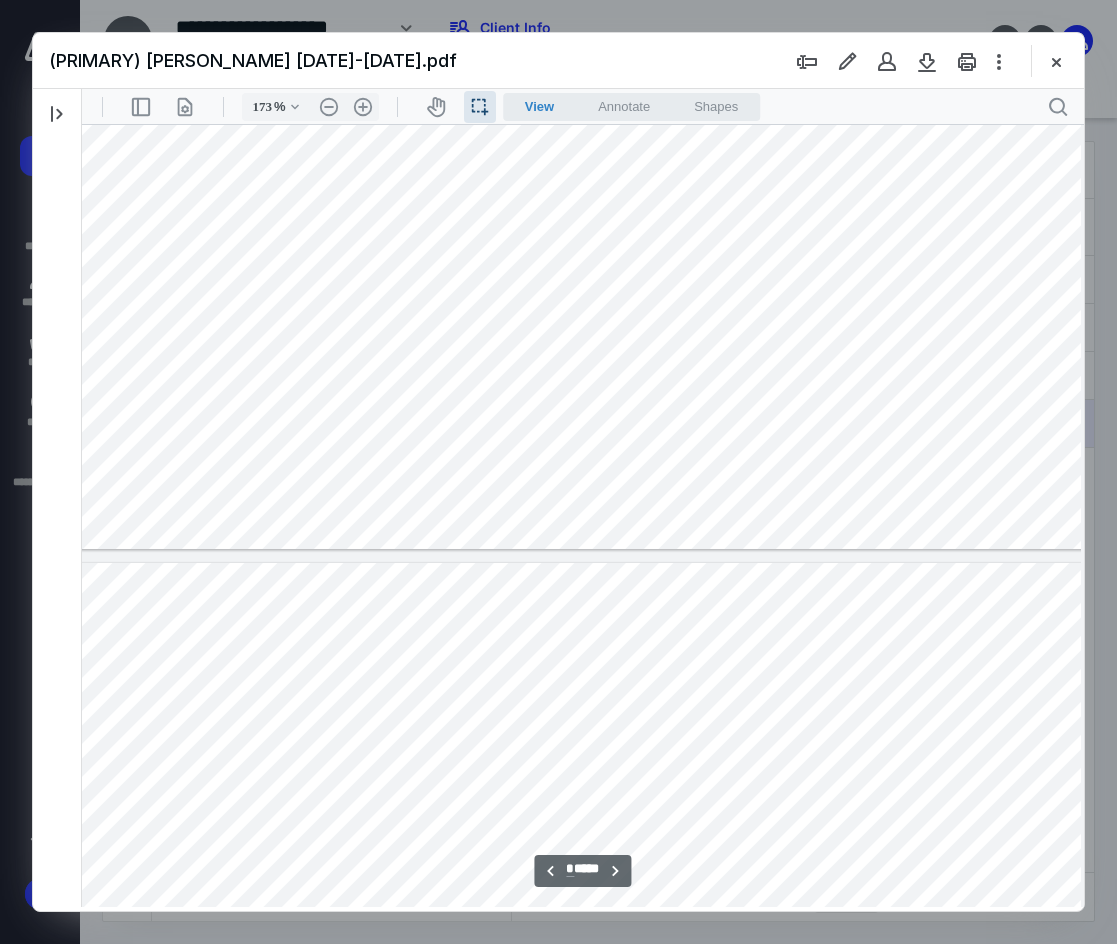scroll, scrollTop: 6544, scrollLeft: 43, axis: both 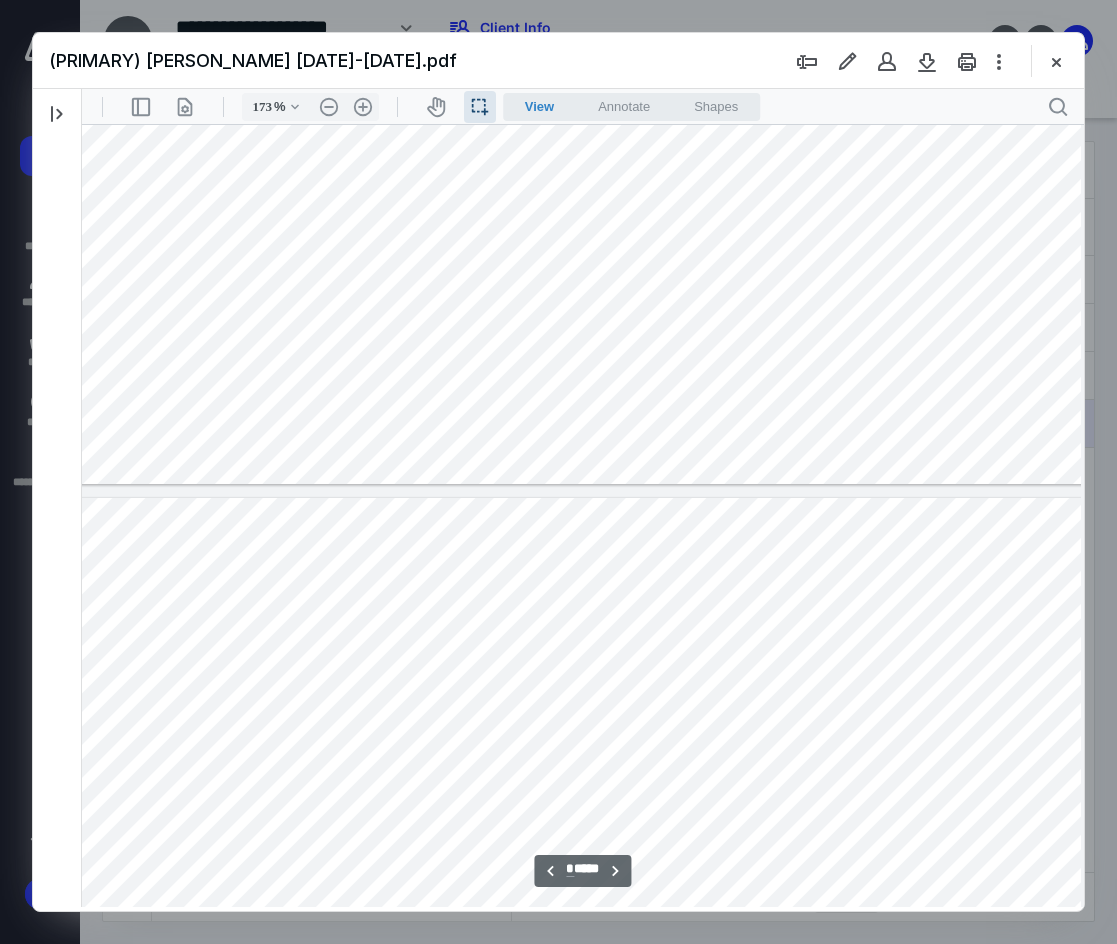 drag, startPoint x: 991, startPoint y: 437, endPoint x: 1057, endPoint y: 446, distance: 66.61081 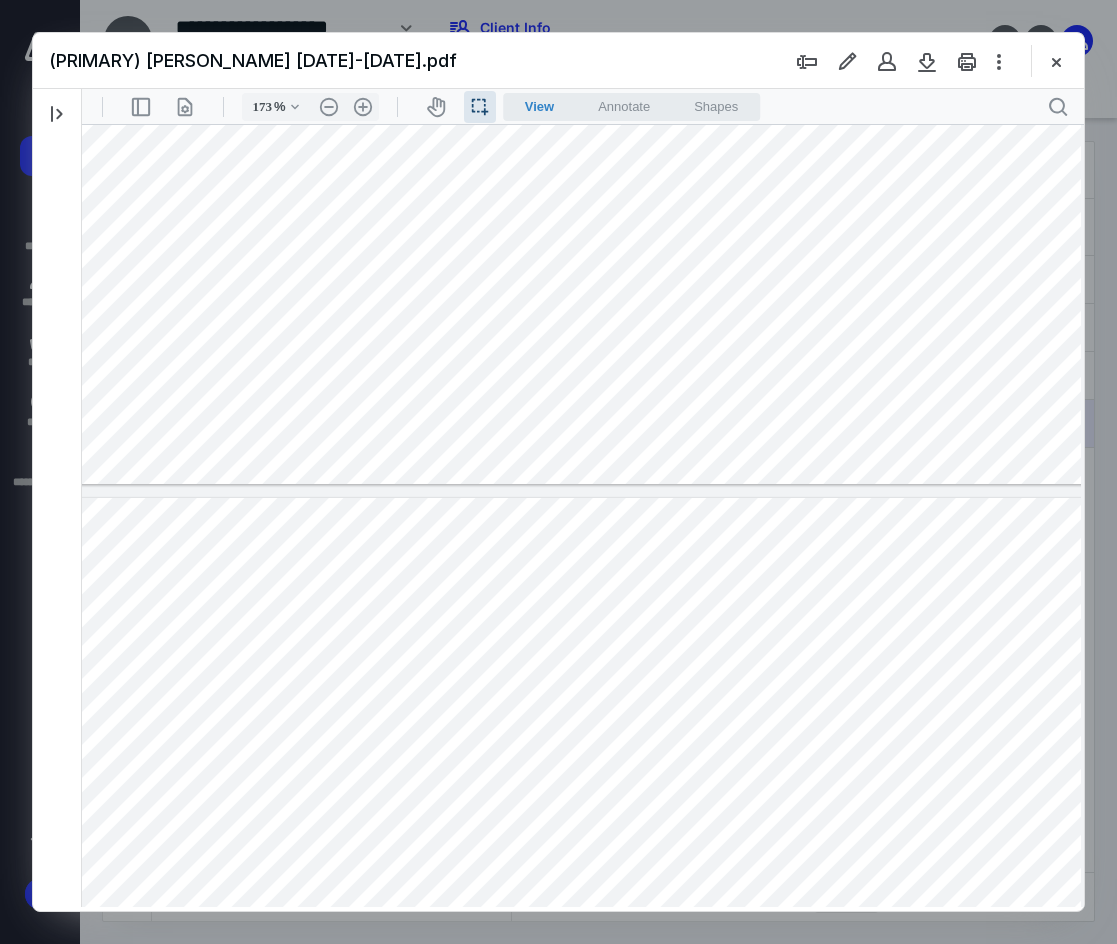 drag, startPoint x: 992, startPoint y: 458, endPoint x: 1054, endPoint y: 465, distance: 62.39391 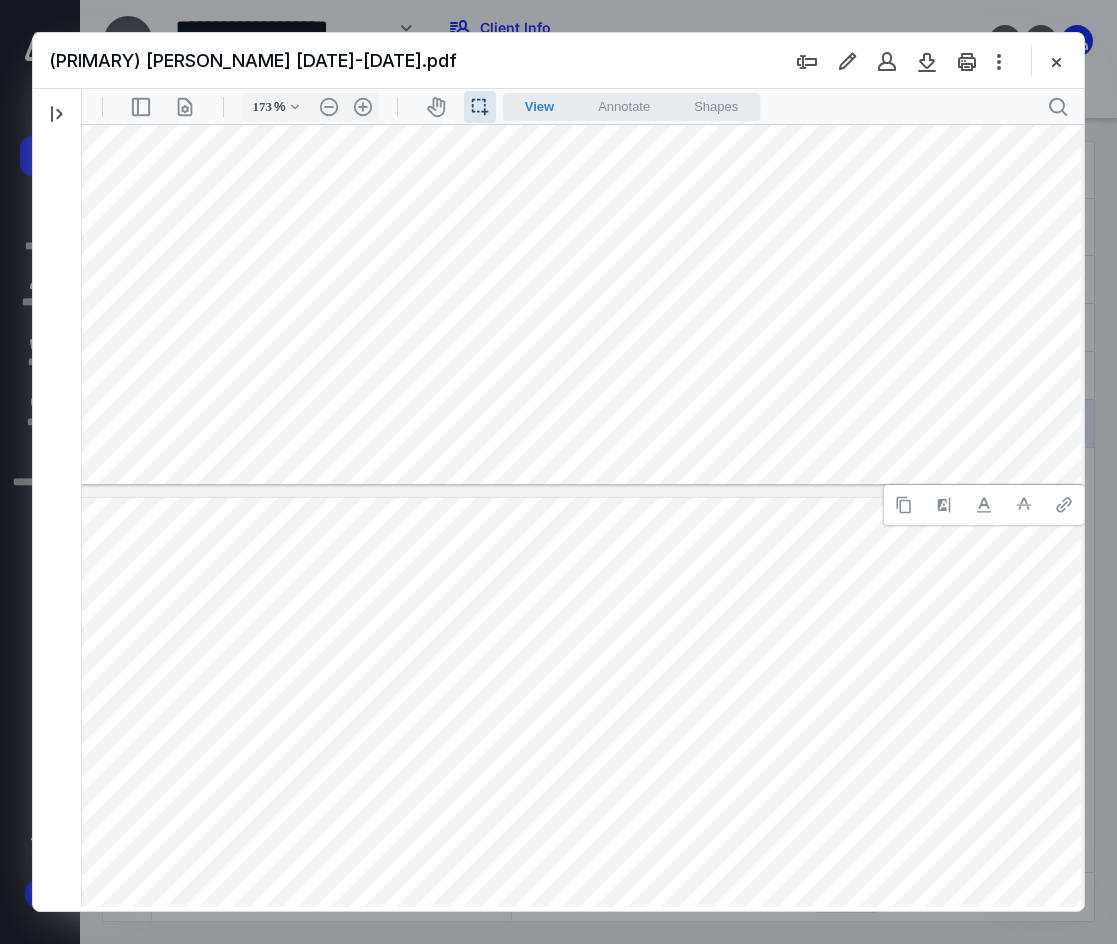 type 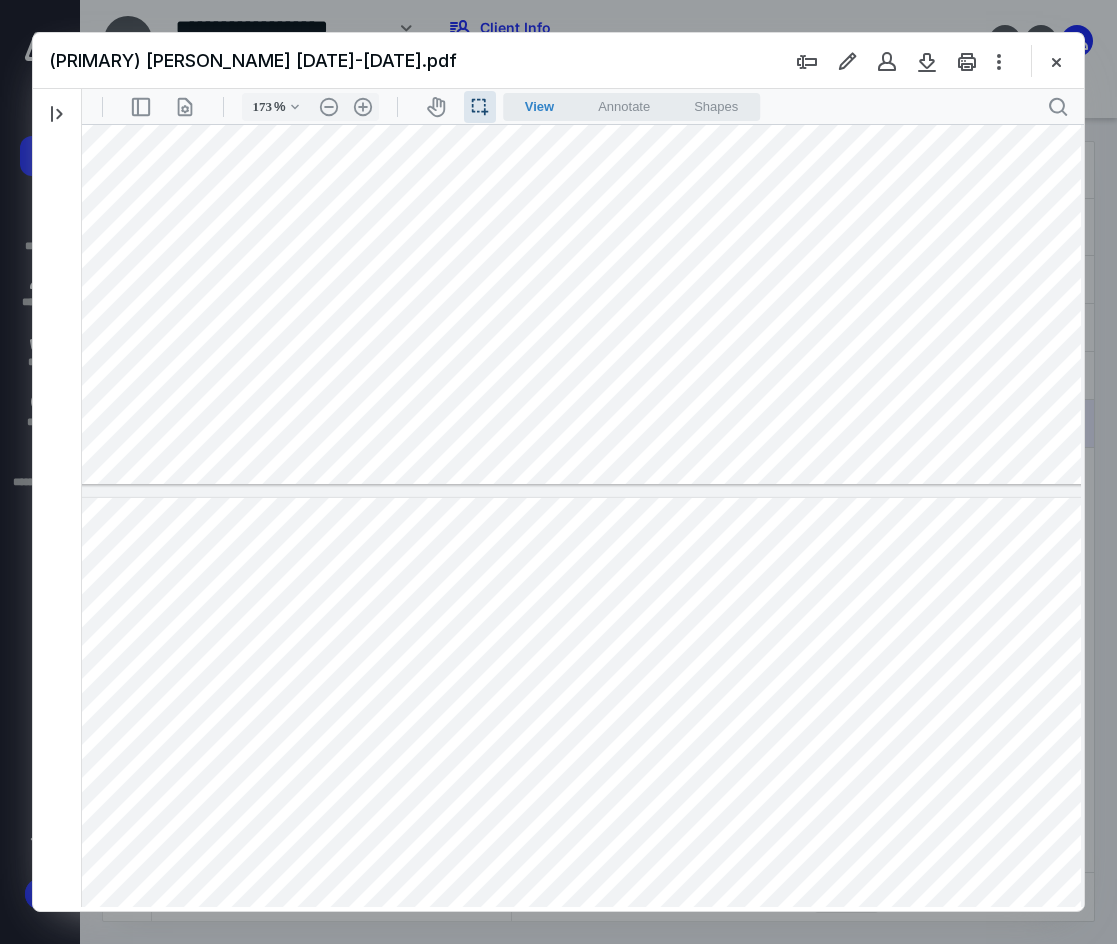 click at bounding box center (574, 1182) 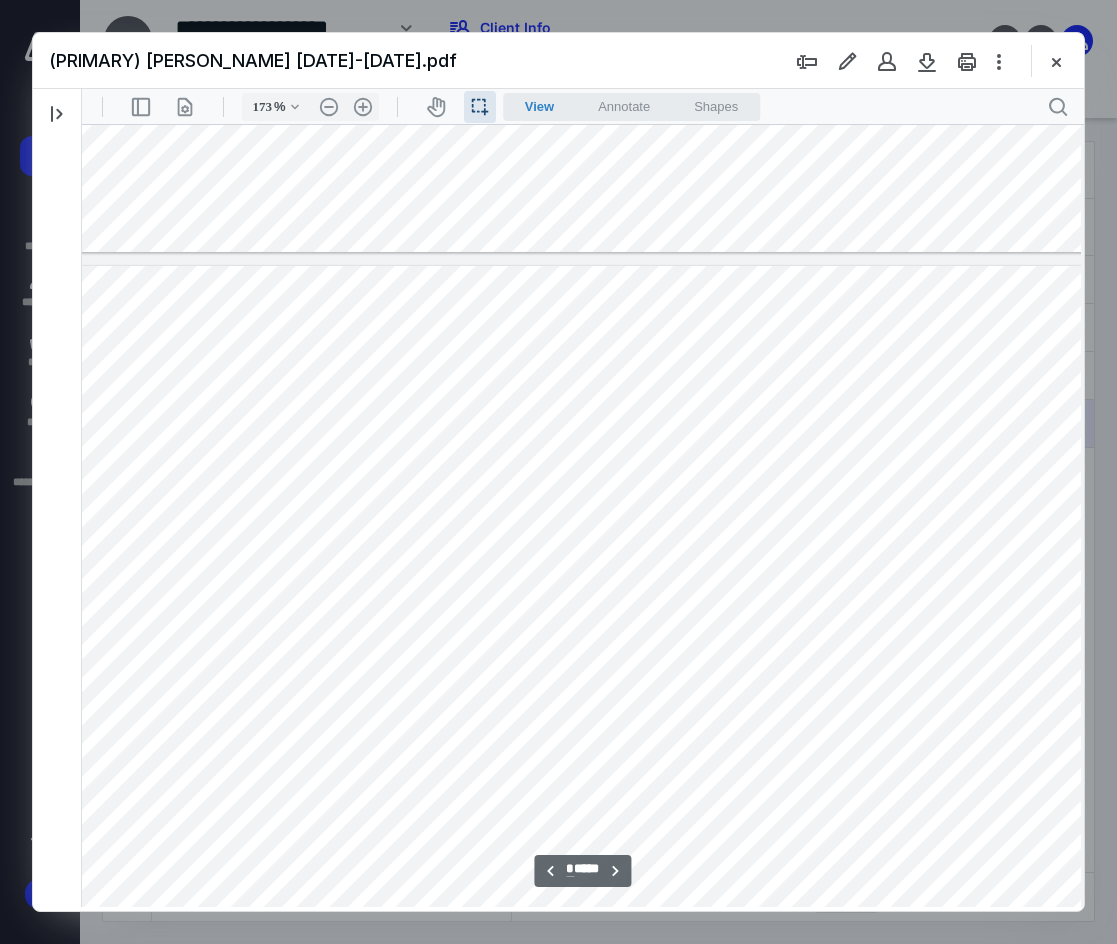 scroll, scrollTop: 6877, scrollLeft: 43, axis: both 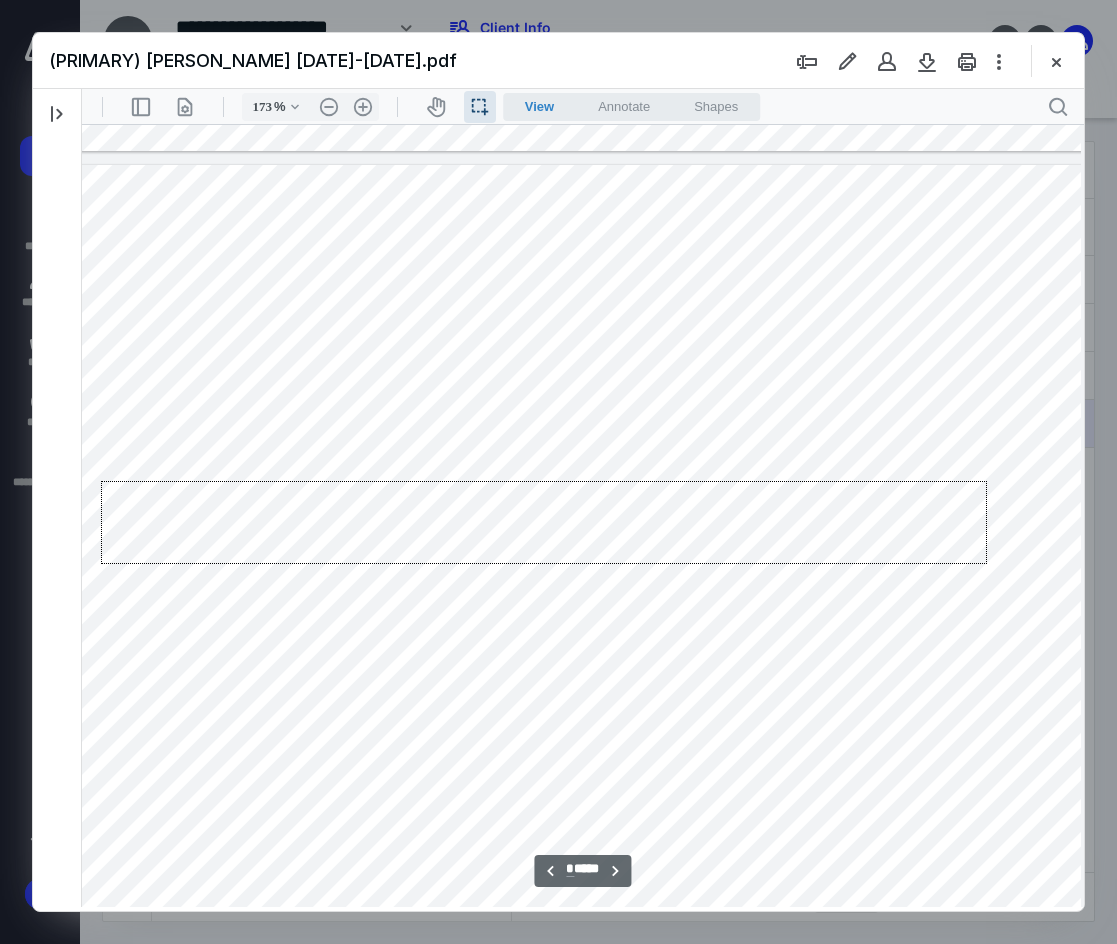drag, startPoint x: 987, startPoint y: 481, endPoint x: 101, endPoint y: 564, distance: 889.8792 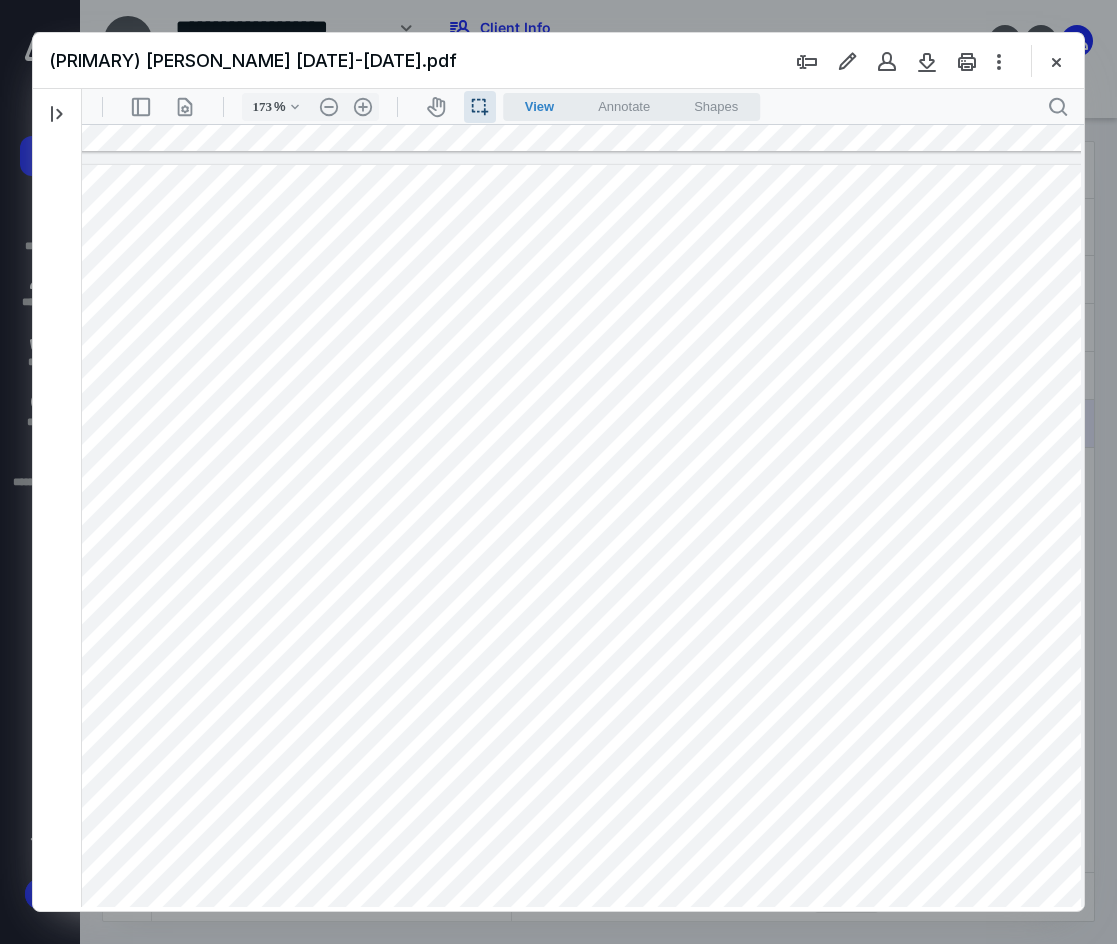 drag, startPoint x: 994, startPoint y: 483, endPoint x: 1064, endPoint y: 485, distance: 70.028564 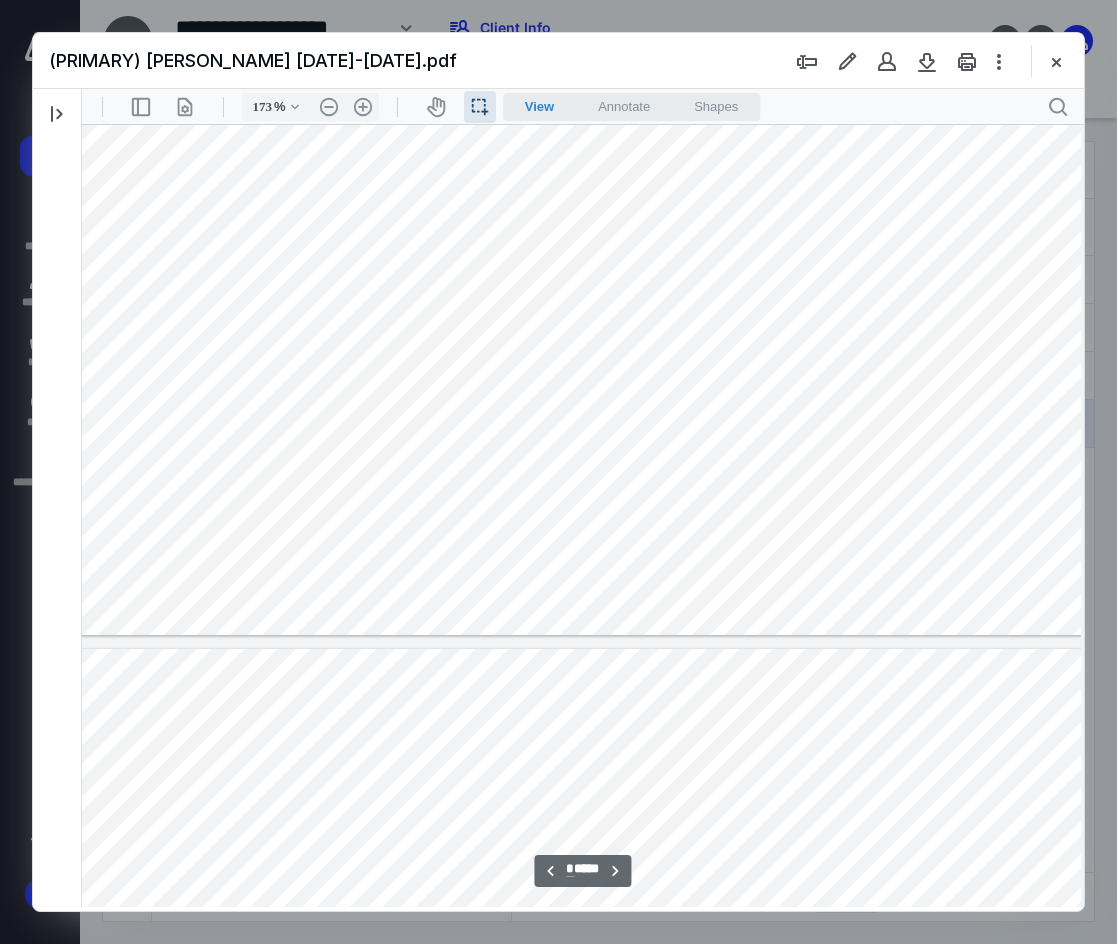 scroll, scrollTop: 6377, scrollLeft: 43, axis: both 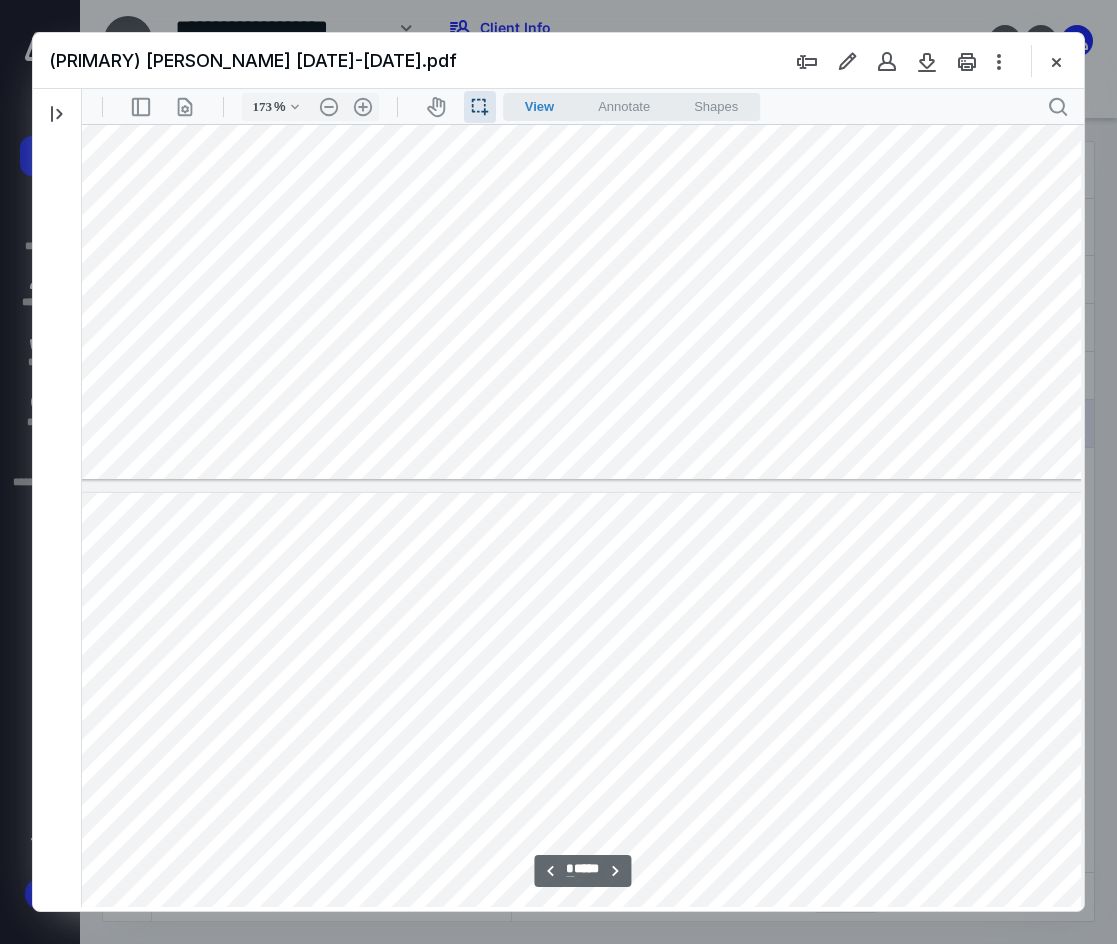 type on "*" 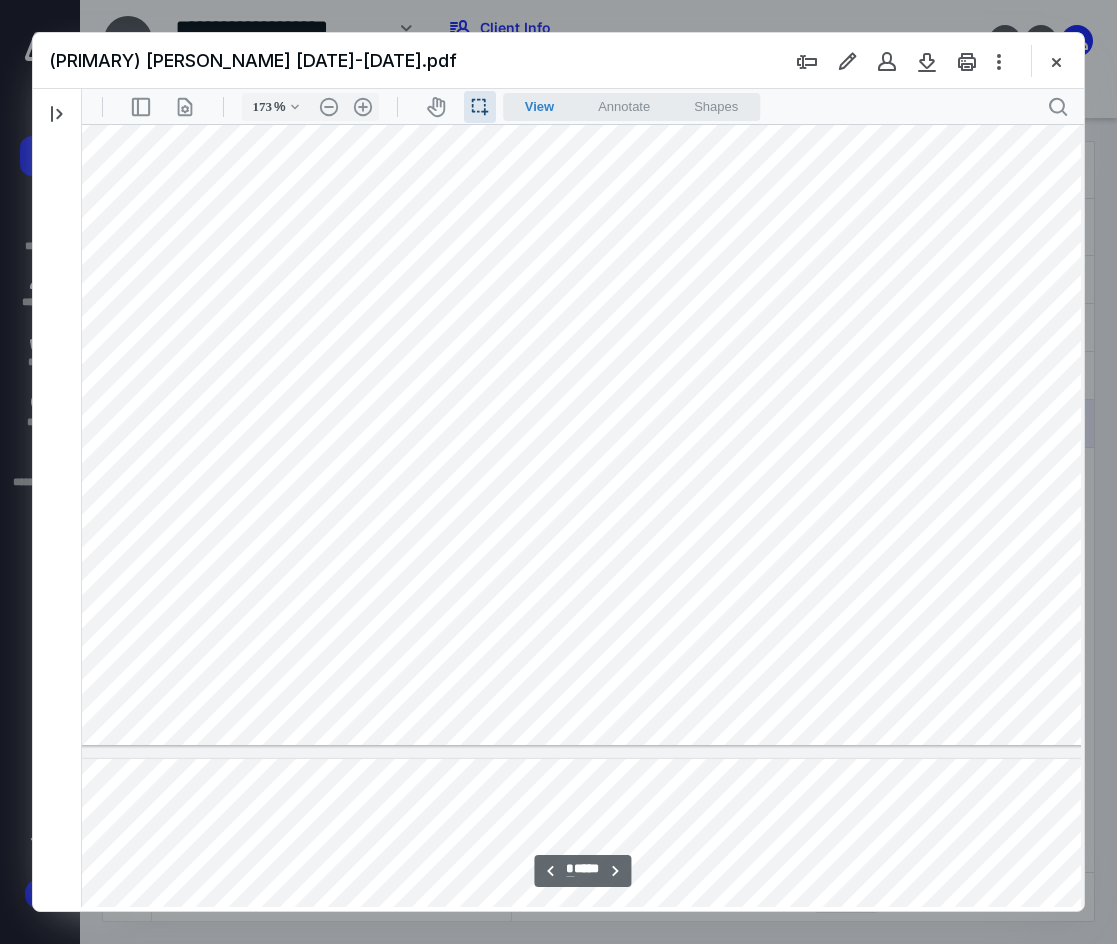 scroll, scrollTop: 7710, scrollLeft: 43, axis: both 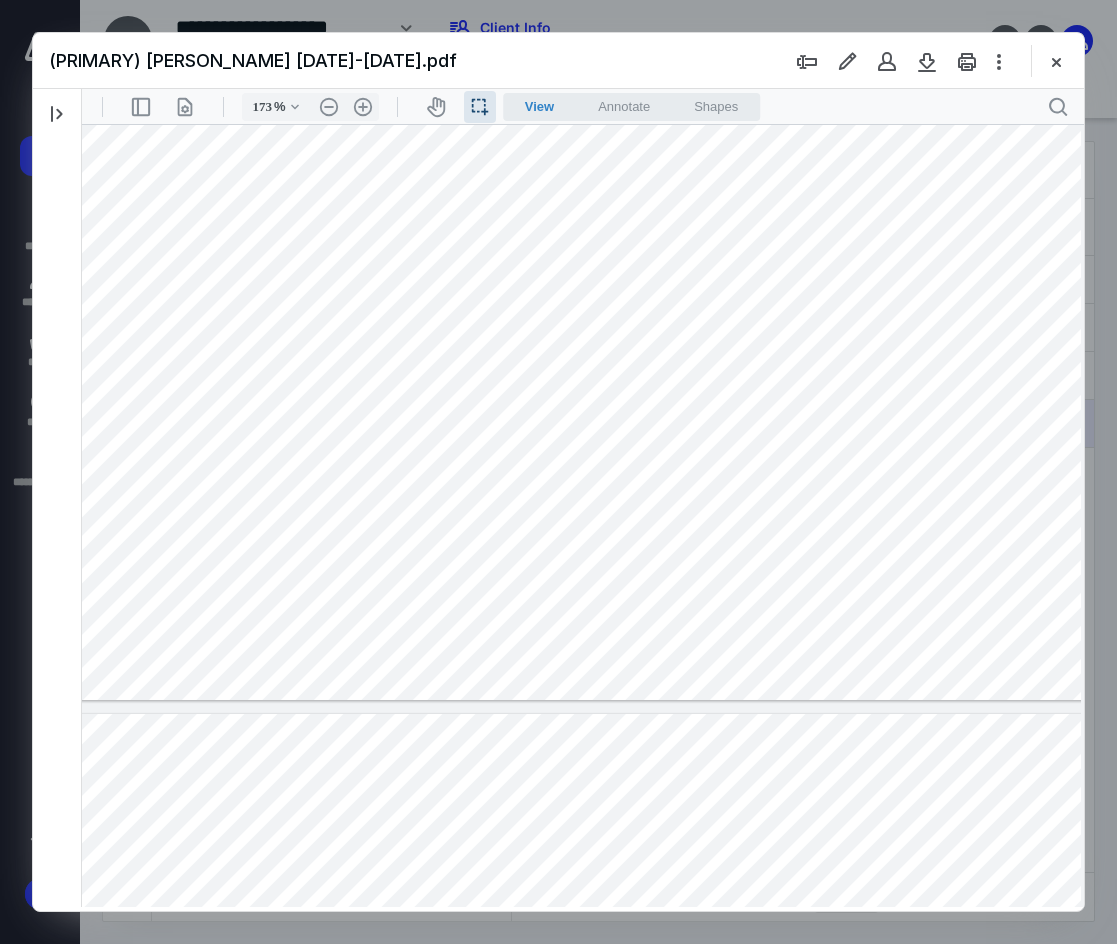 drag, startPoint x: 84, startPoint y: 359, endPoint x: 350, endPoint y: 361, distance: 266.0075 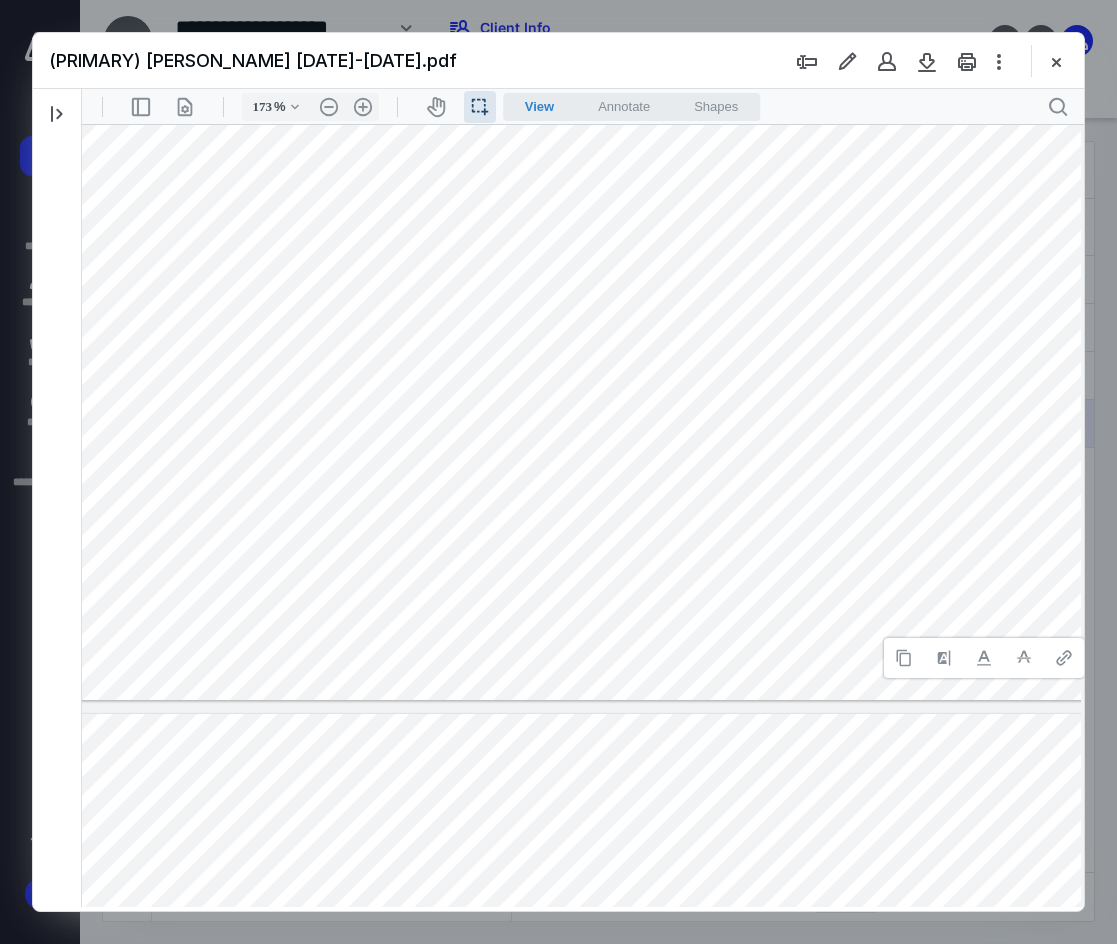 type 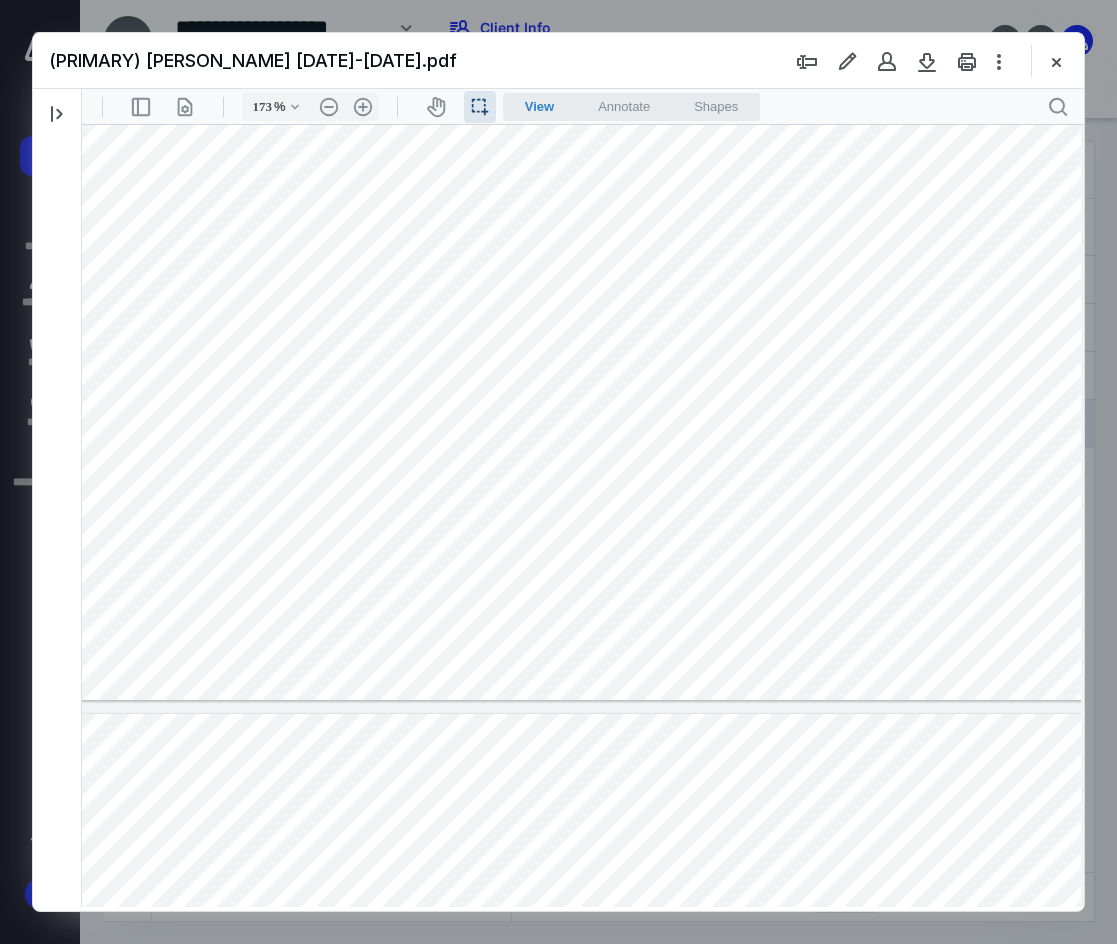 drag, startPoint x: 1010, startPoint y: 580, endPoint x: 1058, endPoint y: 580, distance: 48 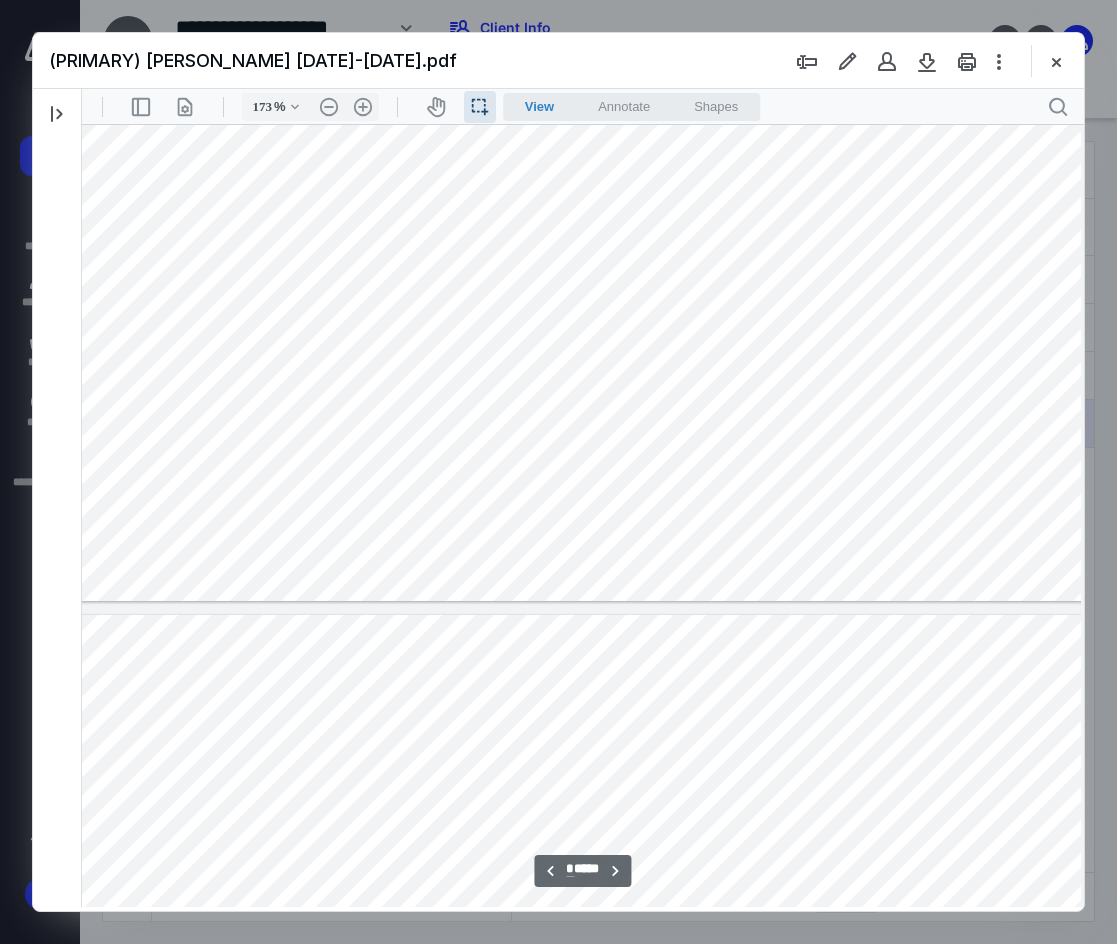 type on "*" 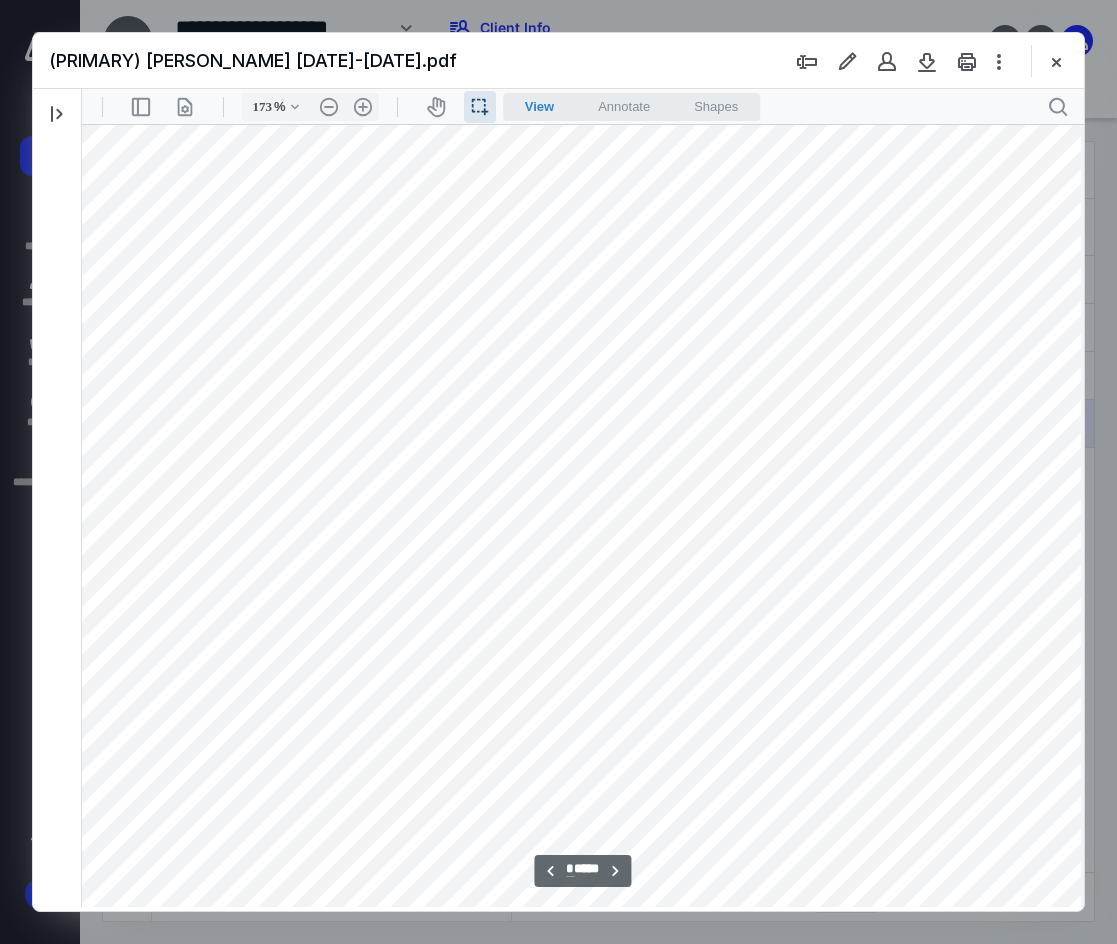 scroll, scrollTop: 7710, scrollLeft: 43, axis: both 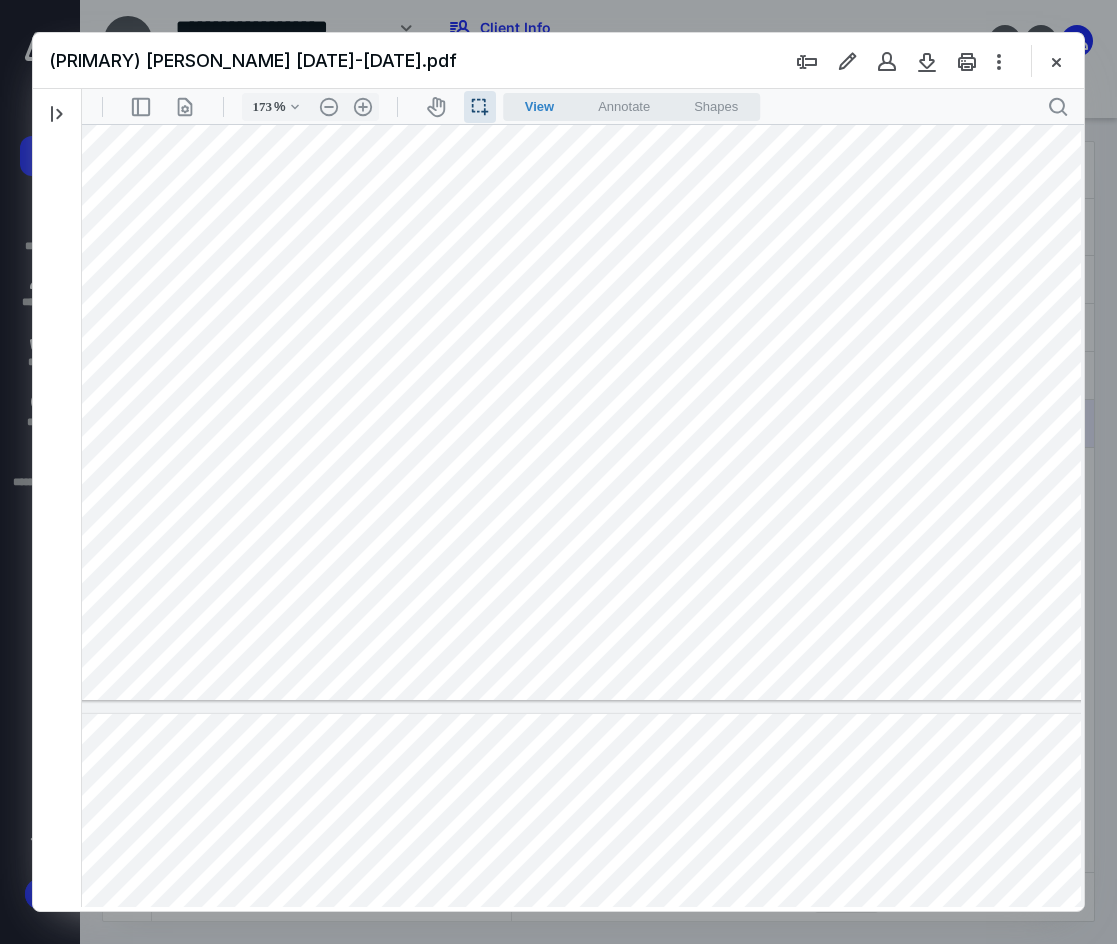 click at bounding box center (574, 16) 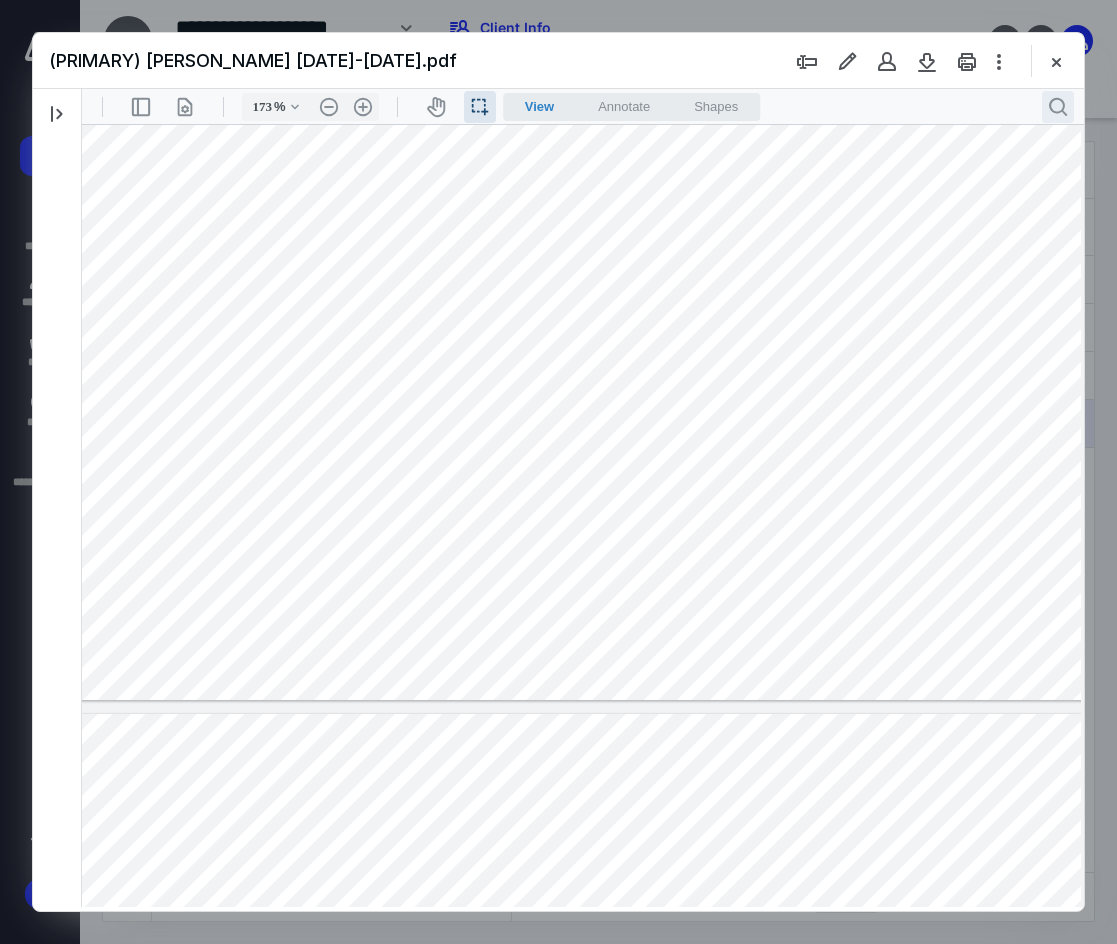 click on ".cls-1{fill:#abb0c4;} icon - header - search" at bounding box center [1058, 107] 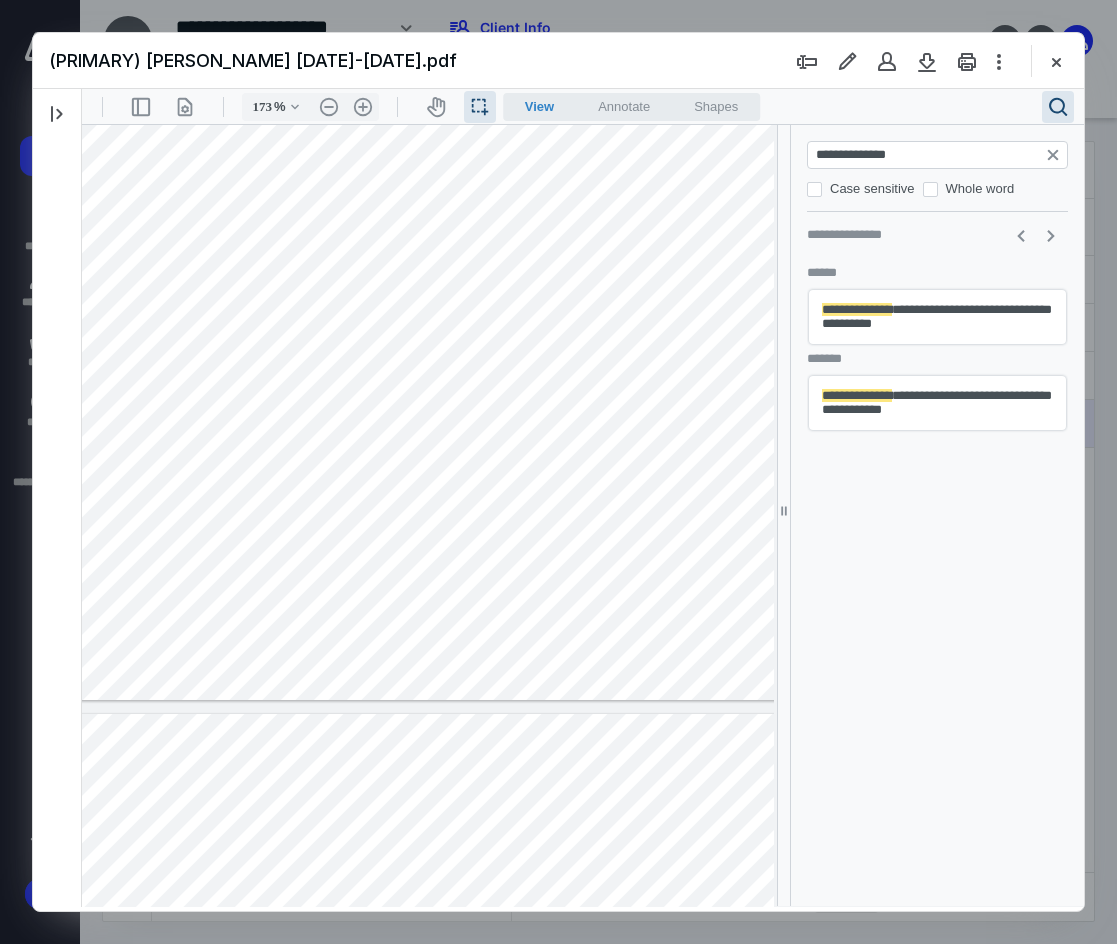 type on "**********" 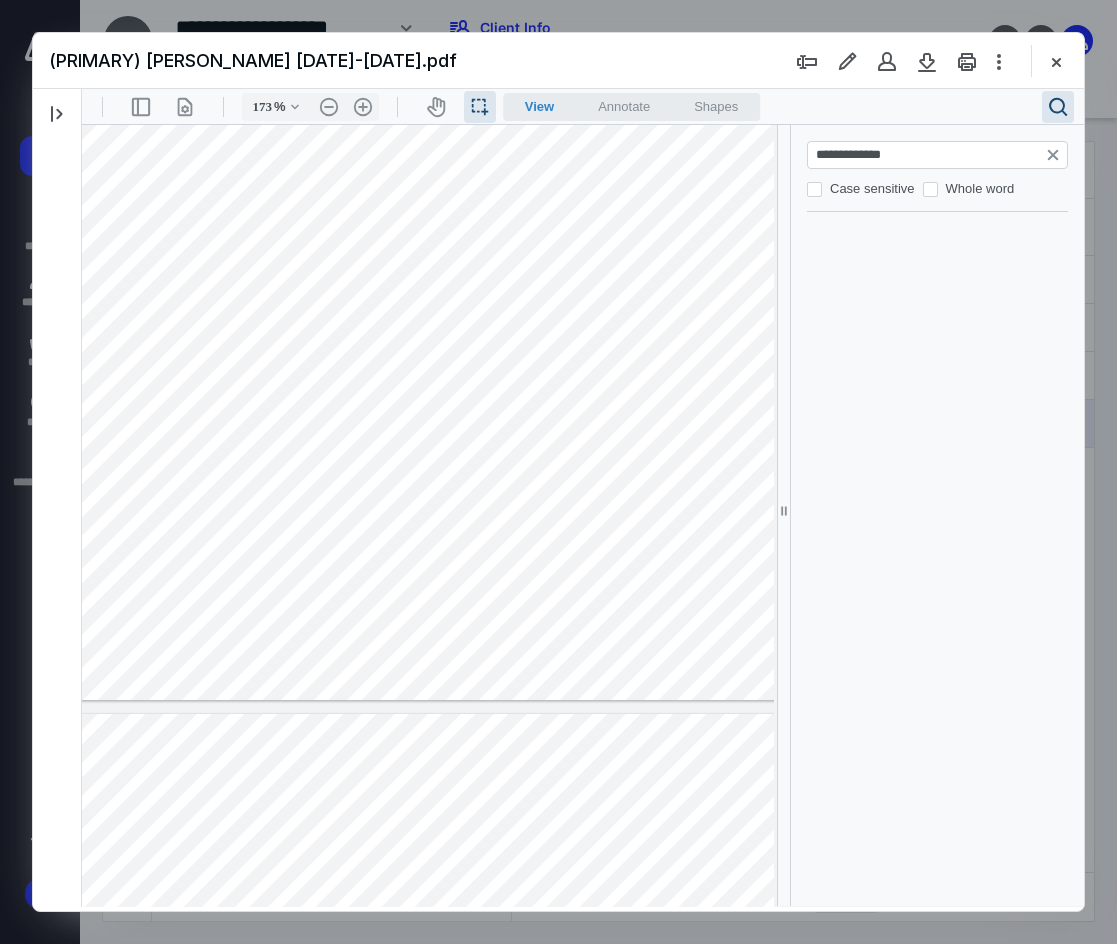 type on "*" 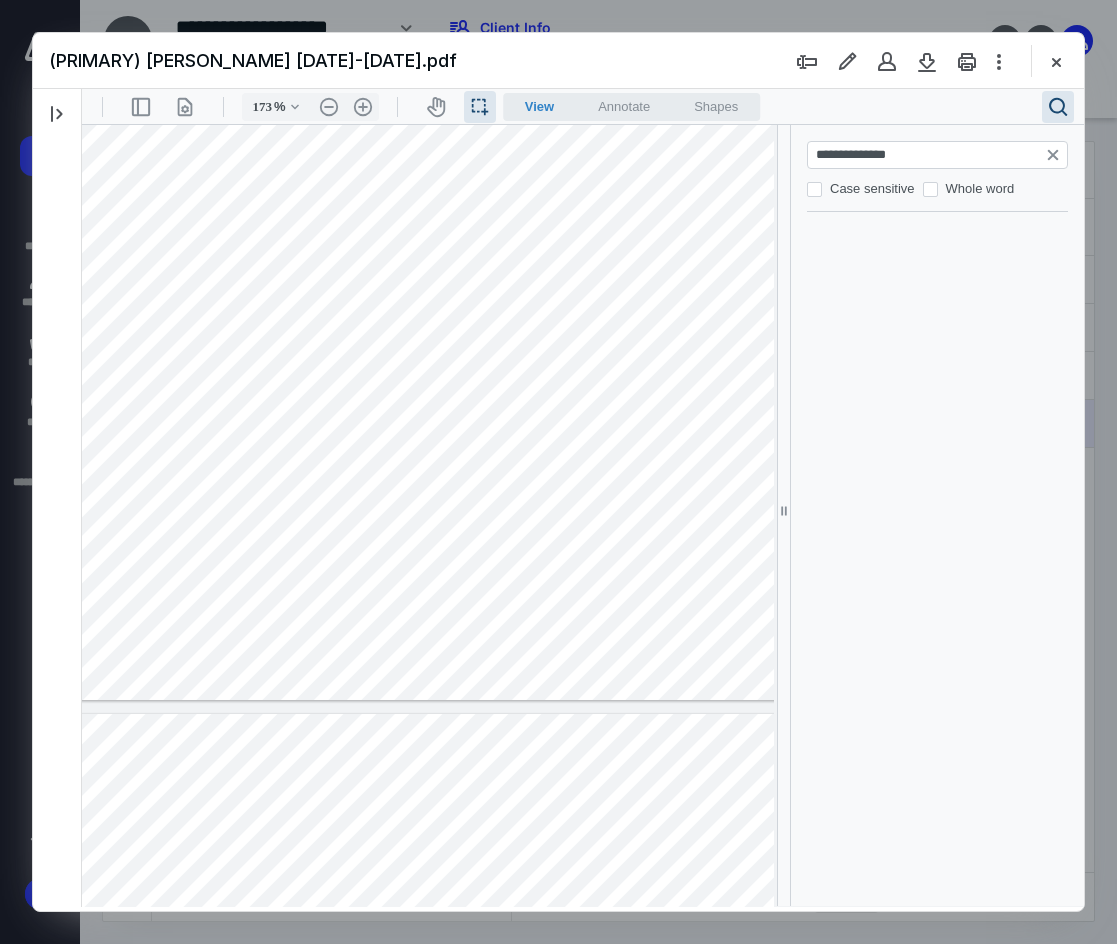 scroll, scrollTop: 0, scrollLeft: 0, axis: both 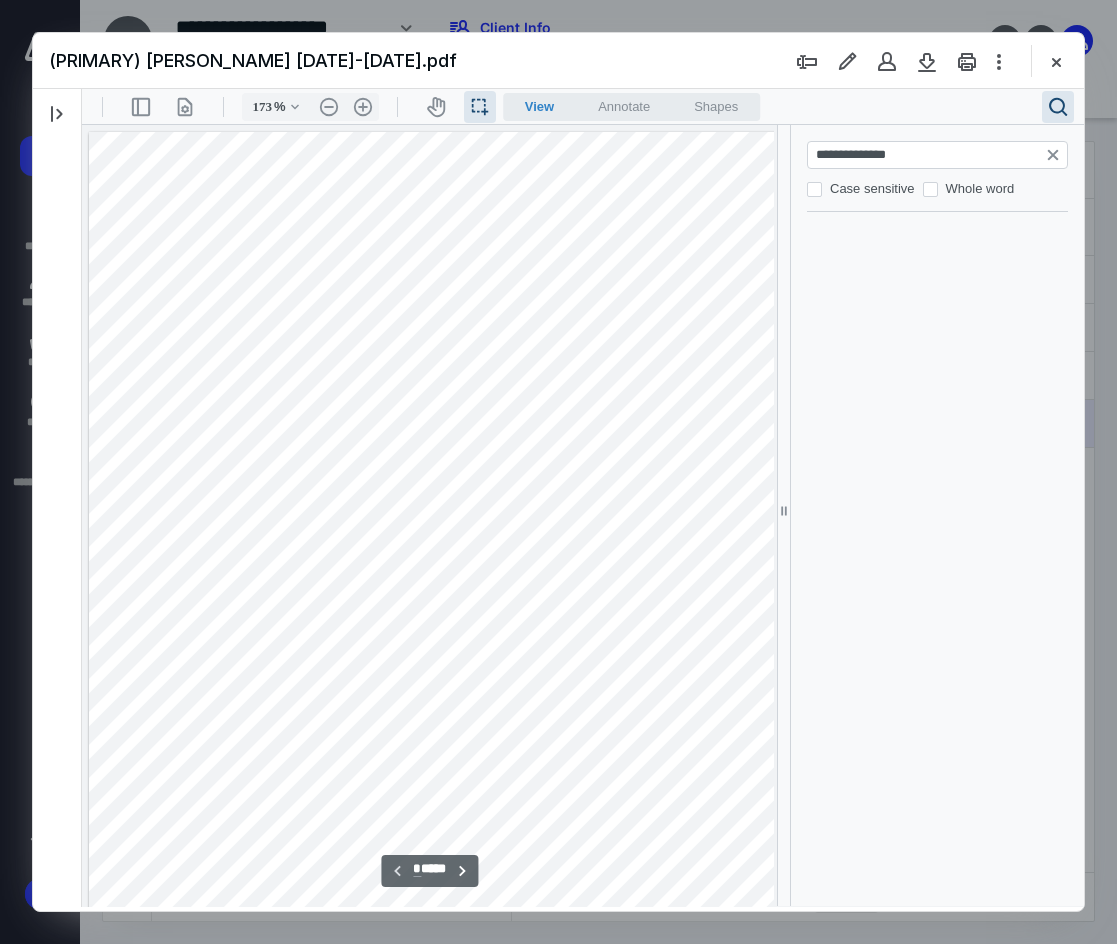type on "*" 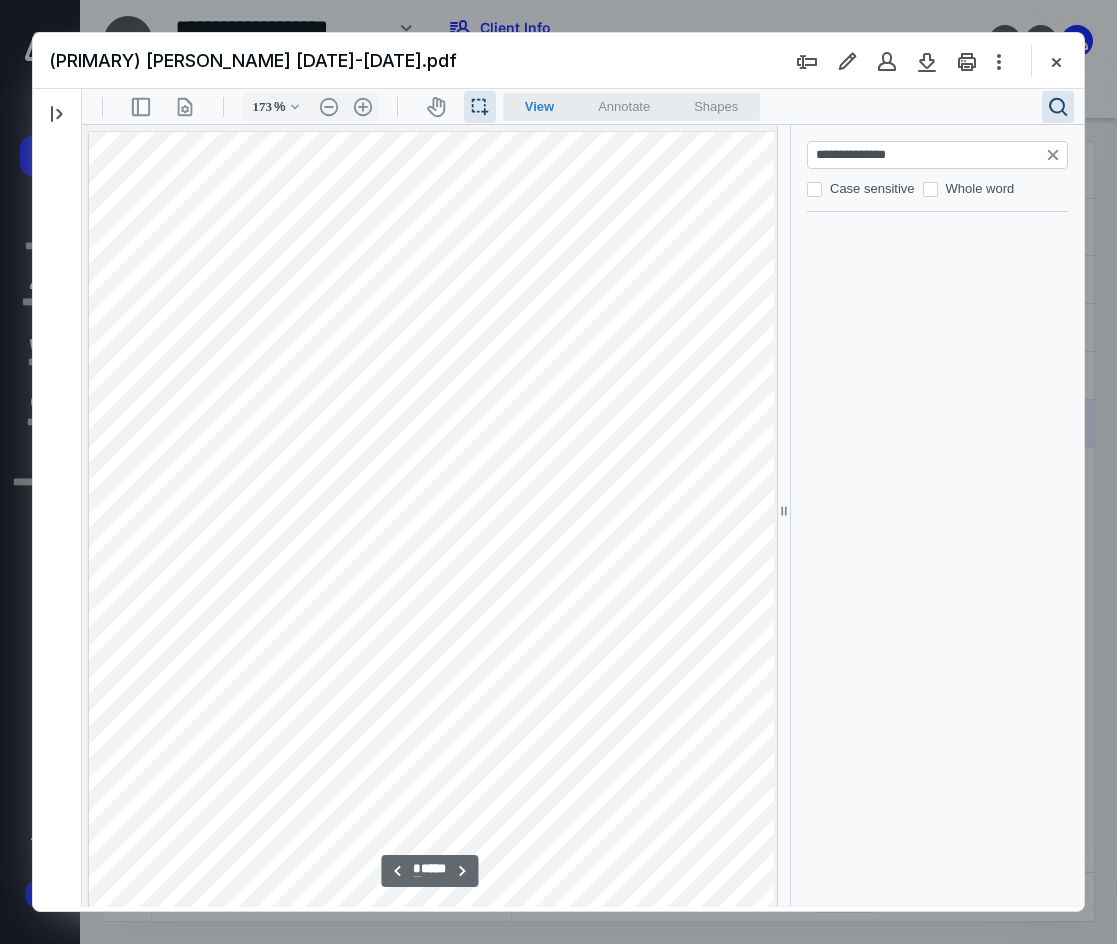 scroll, scrollTop: 2613, scrollLeft: 0, axis: vertical 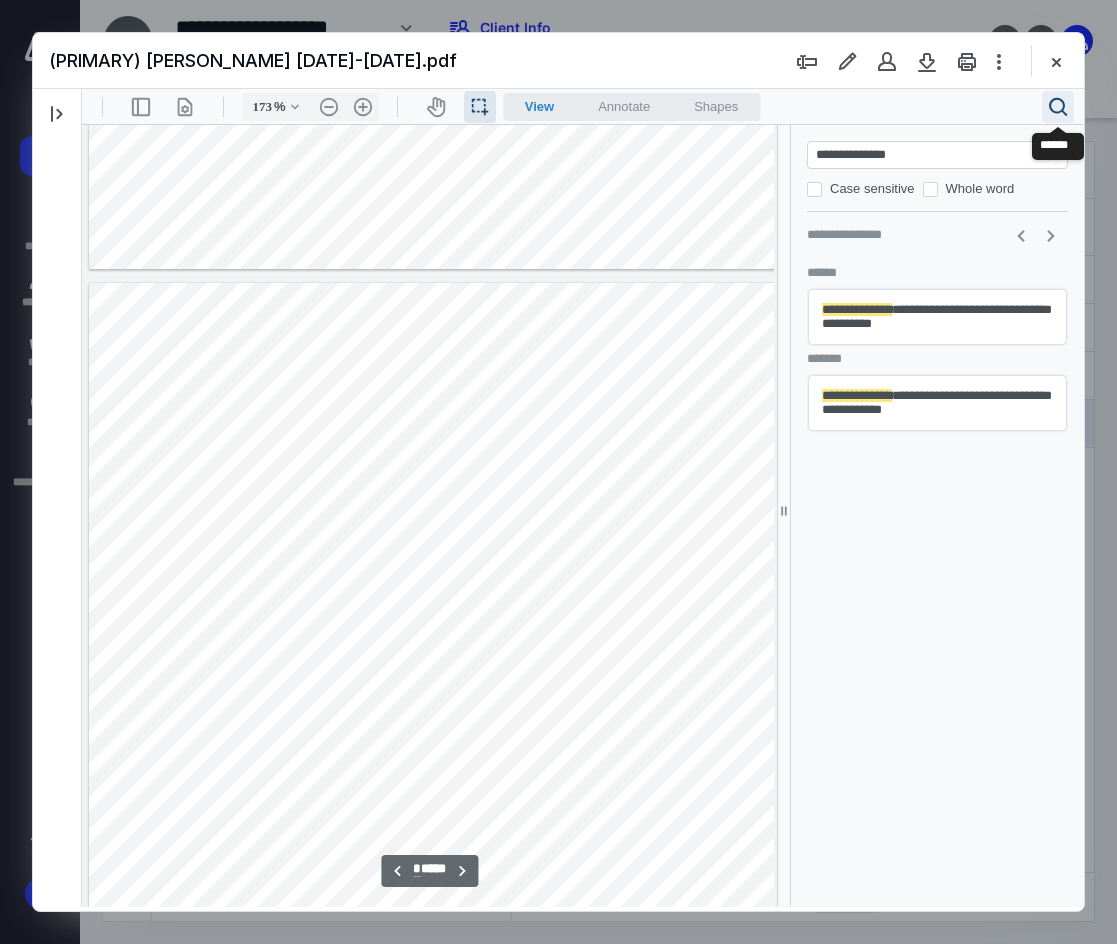 type on "**********" 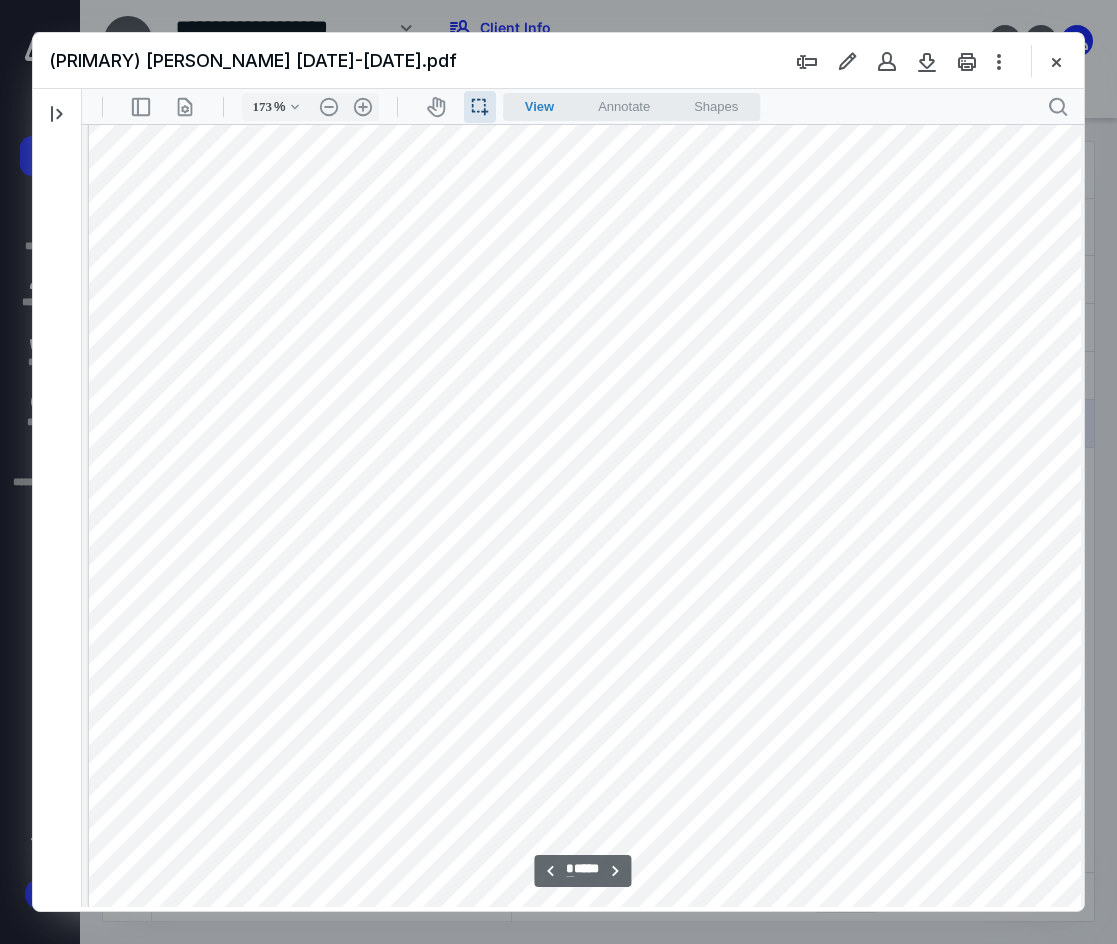 scroll, scrollTop: 2947, scrollLeft: 0, axis: vertical 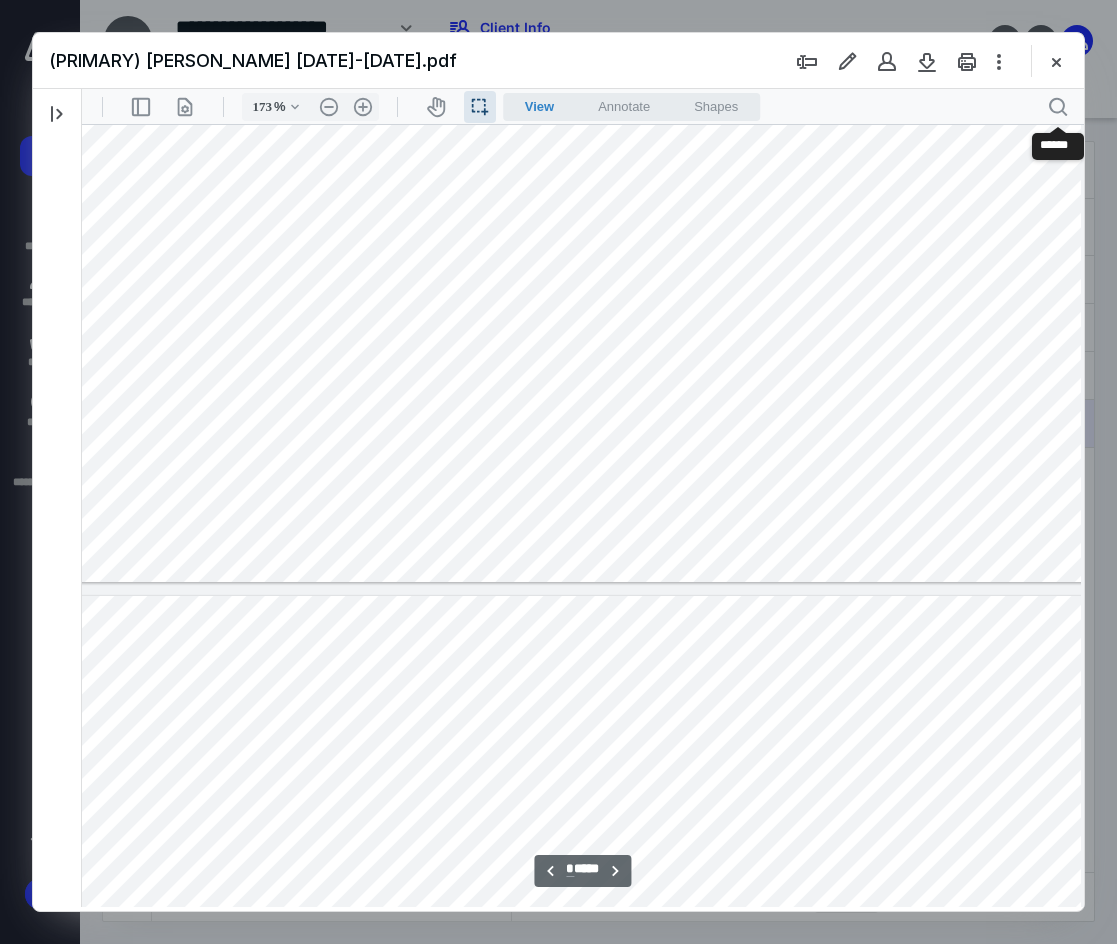 type on "*" 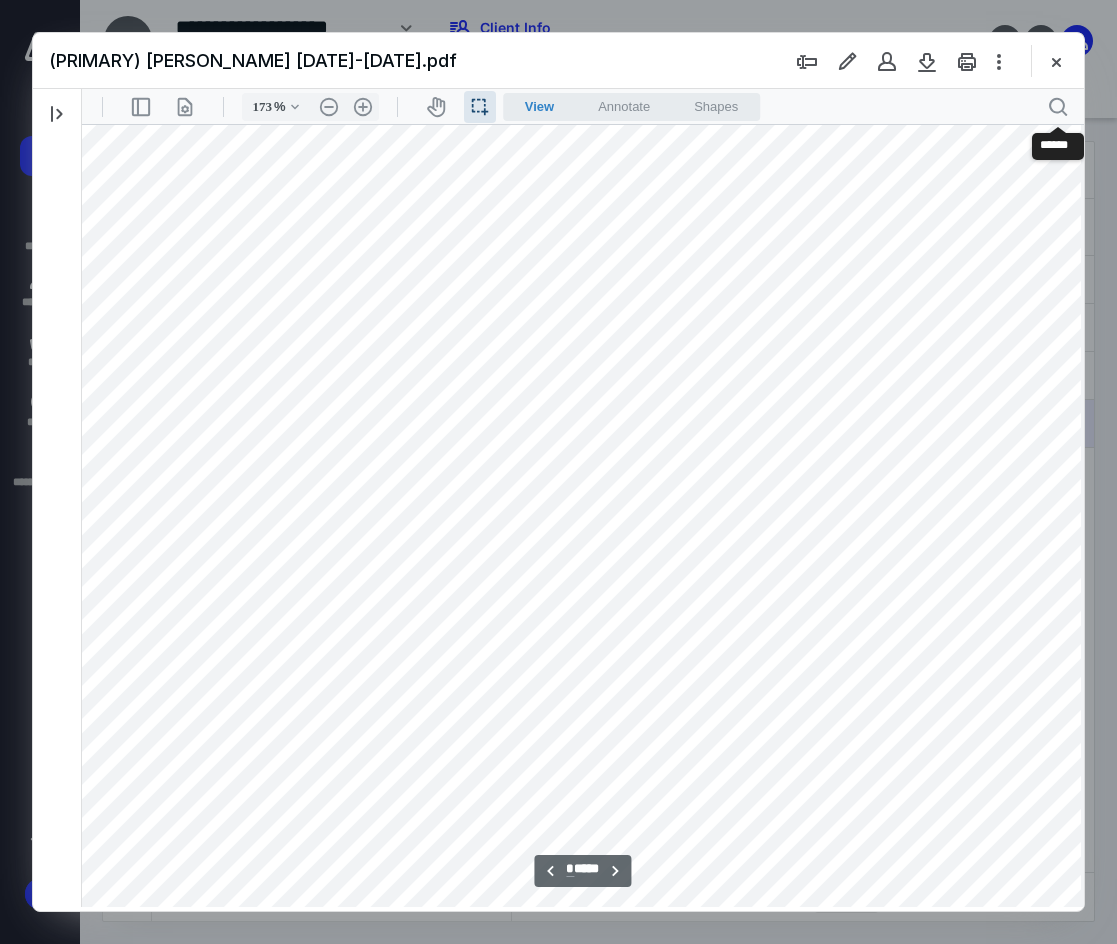 scroll, scrollTop: 2947, scrollLeft: 41, axis: both 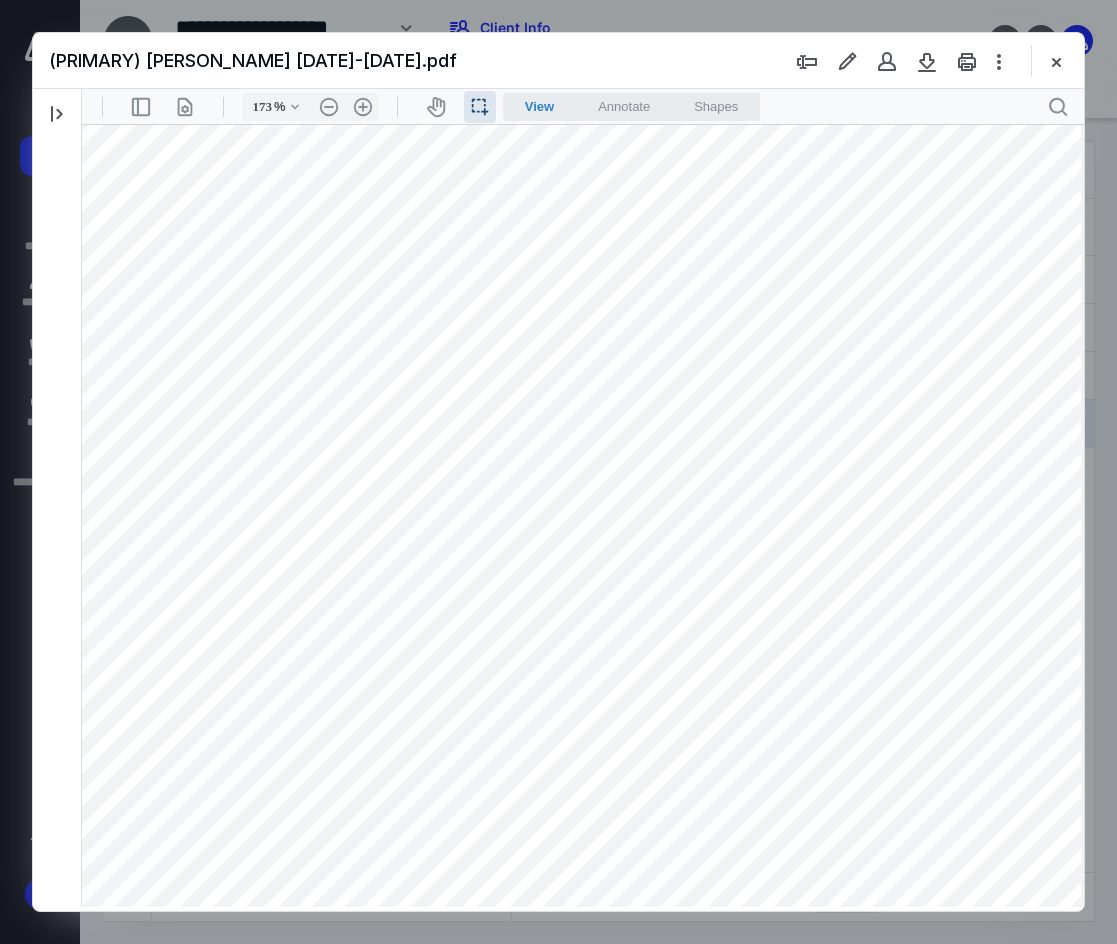 drag, startPoint x: 986, startPoint y: 484, endPoint x: 1052, endPoint y: 491, distance: 66.37017 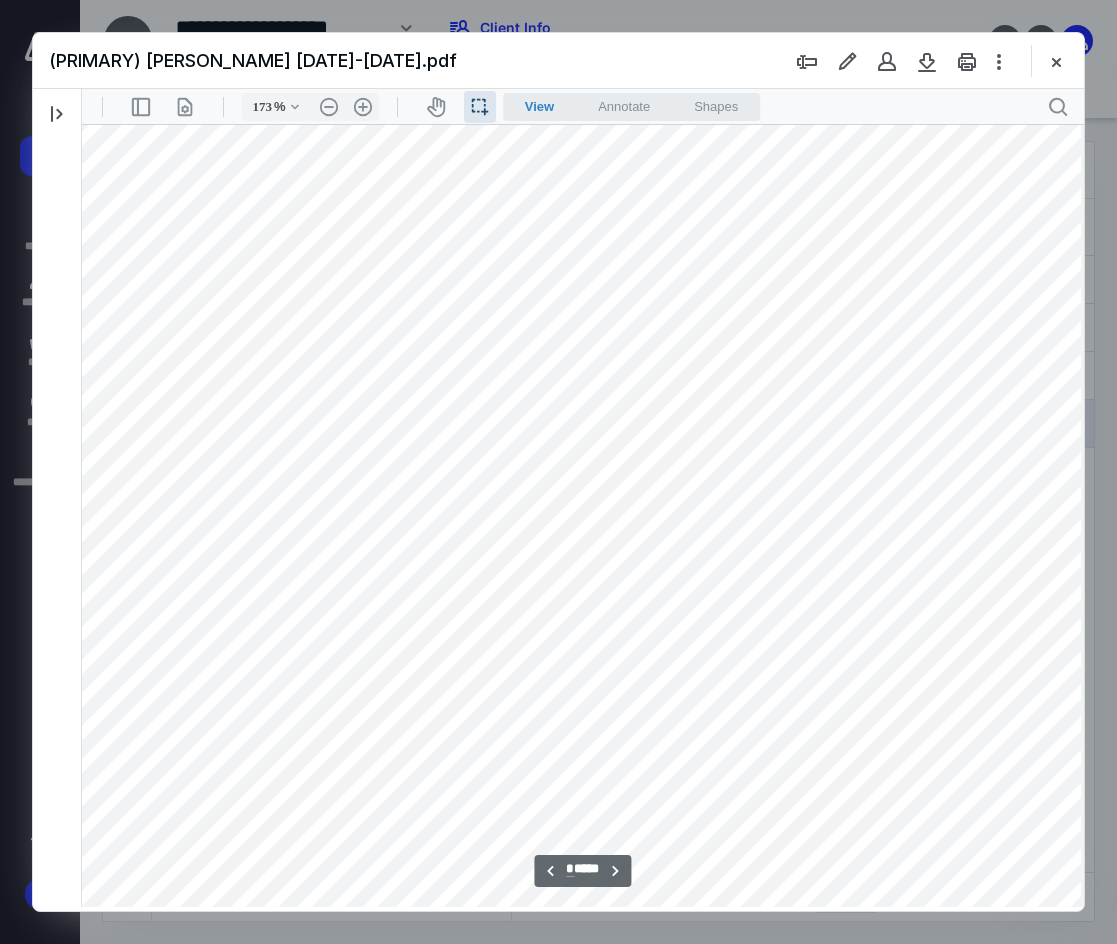 scroll, scrollTop: 3113, scrollLeft: 41, axis: both 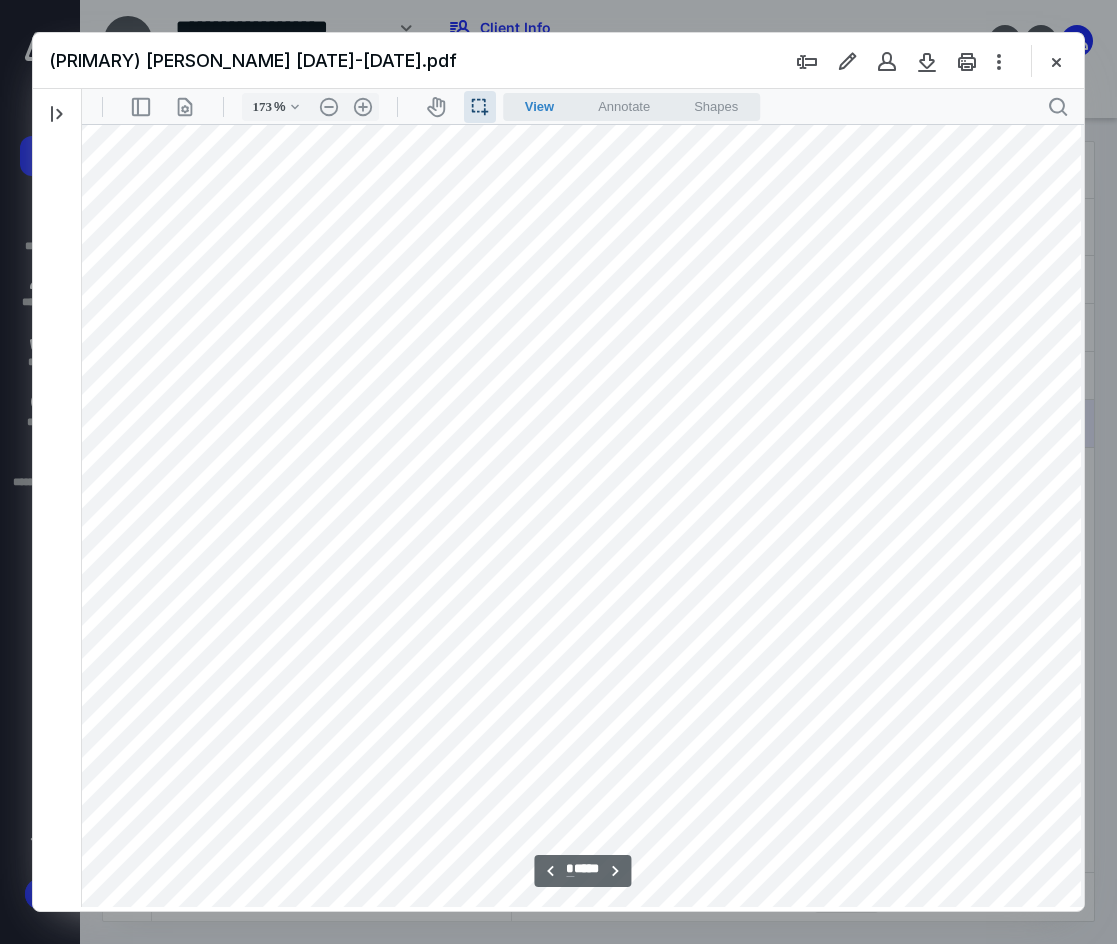 drag, startPoint x: 997, startPoint y: 655, endPoint x: 1068, endPoint y: 655, distance: 71 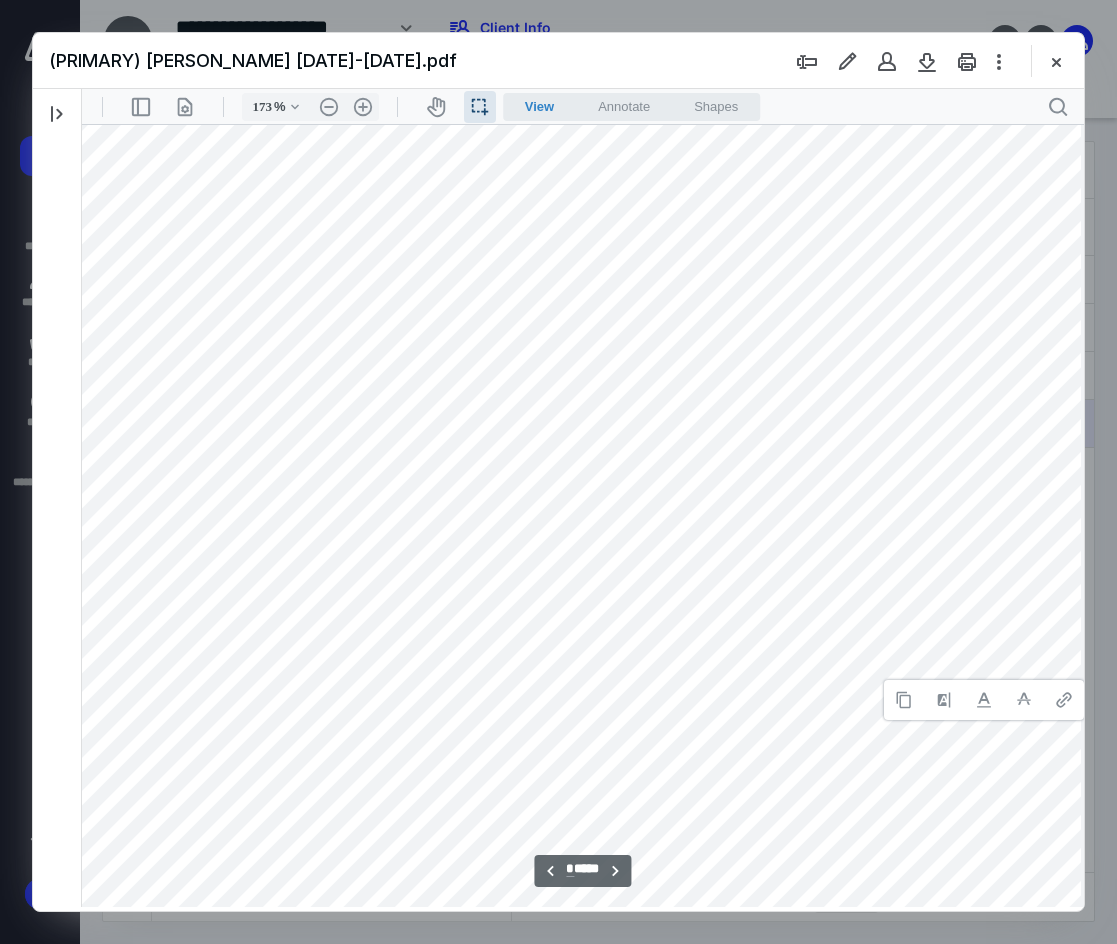 type 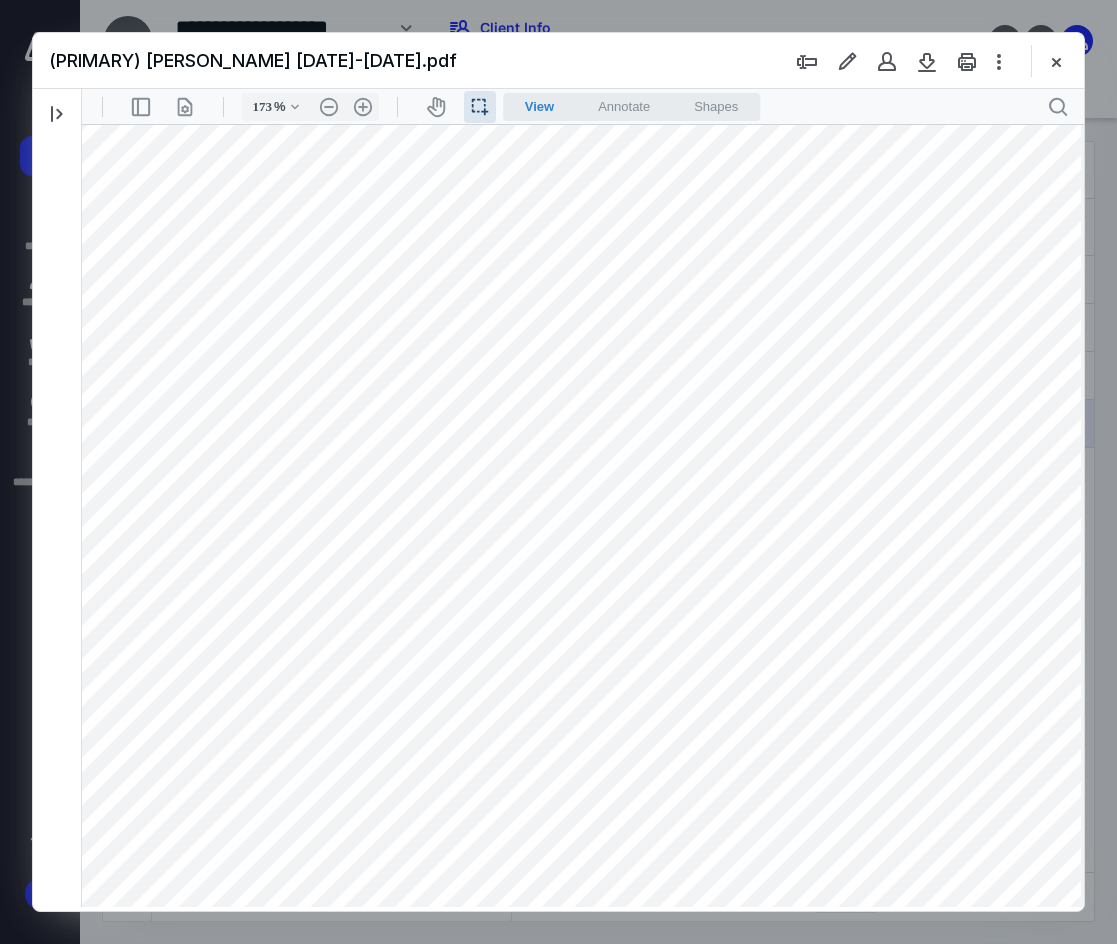 click at bounding box center (576, 467) 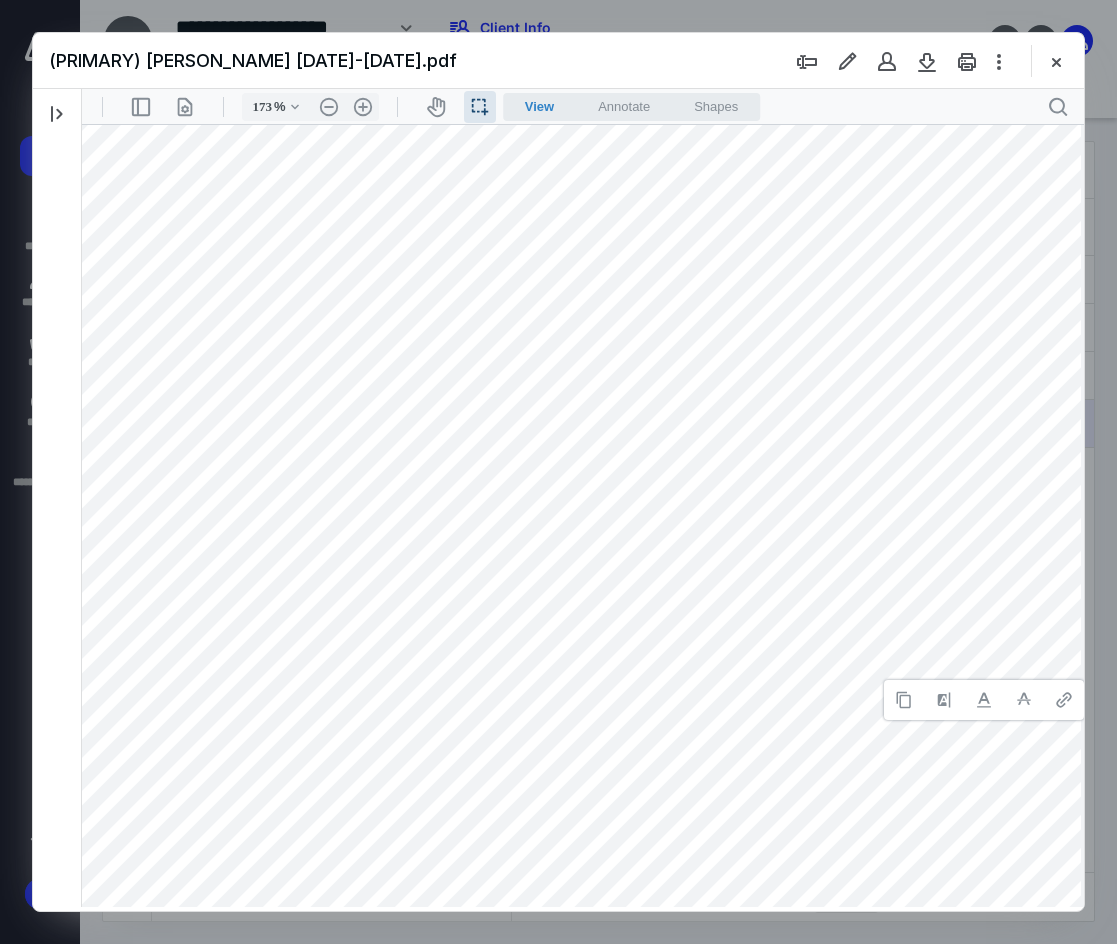 click at bounding box center (576, 467) 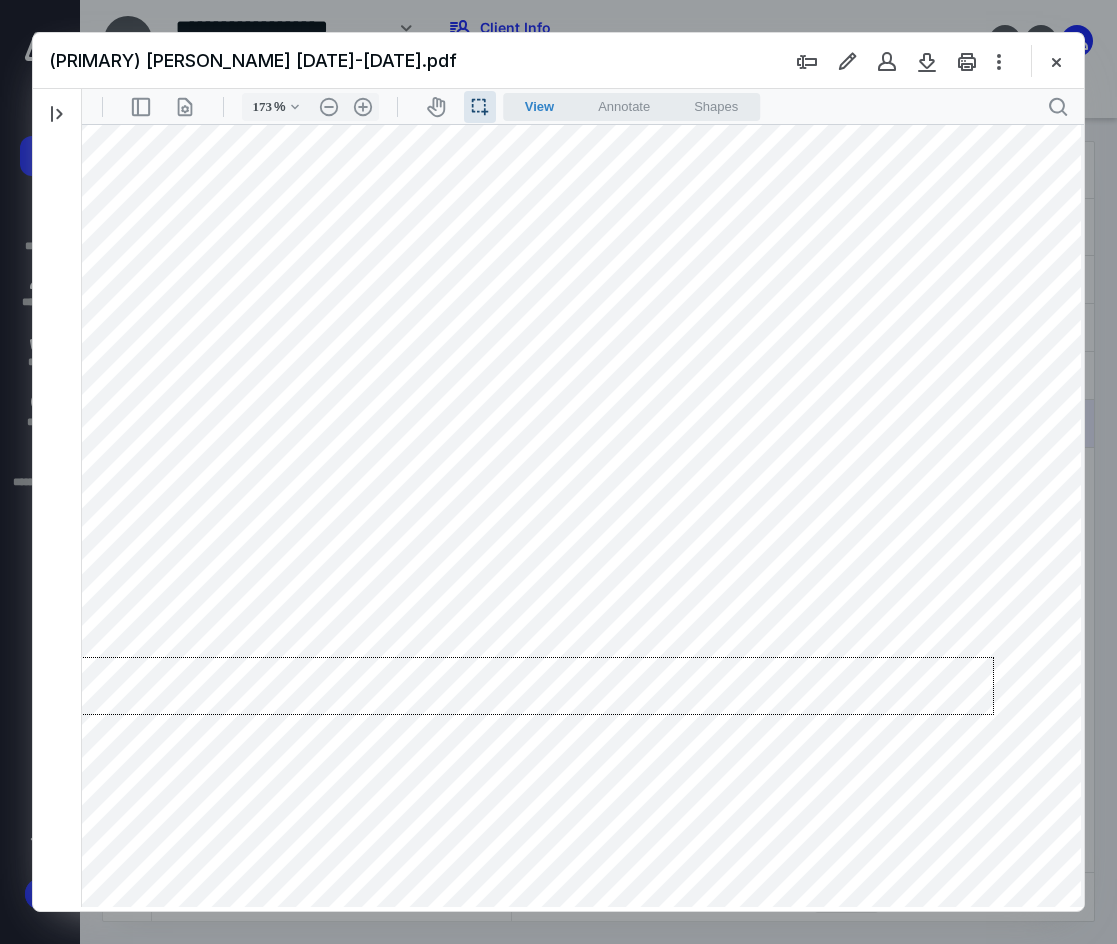 drag, startPoint x: 994, startPoint y: 657, endPoint x: 55, endPoint y: 715, distance: 940.78955 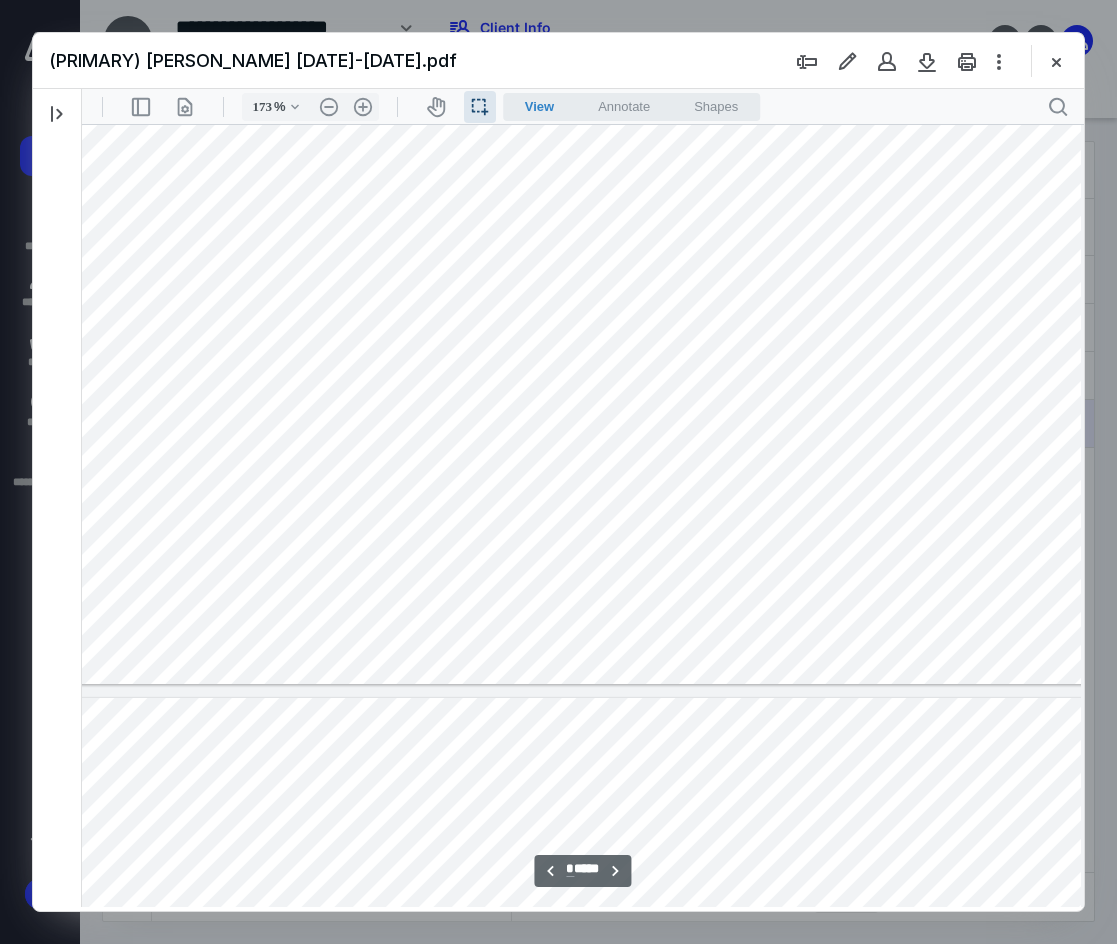 scroll, scrollTop: 3780, scrollLeft: 41, axis: both 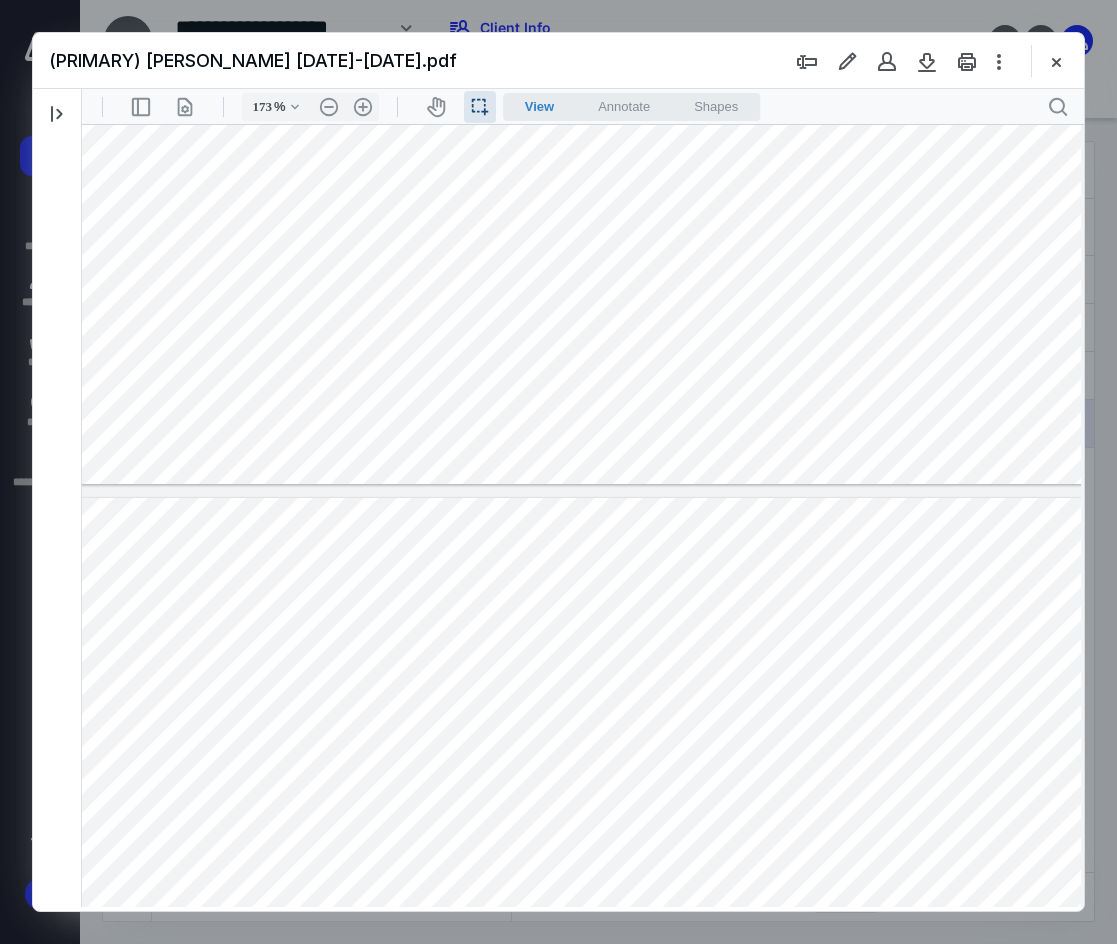 click at bounding box center [576, -200] 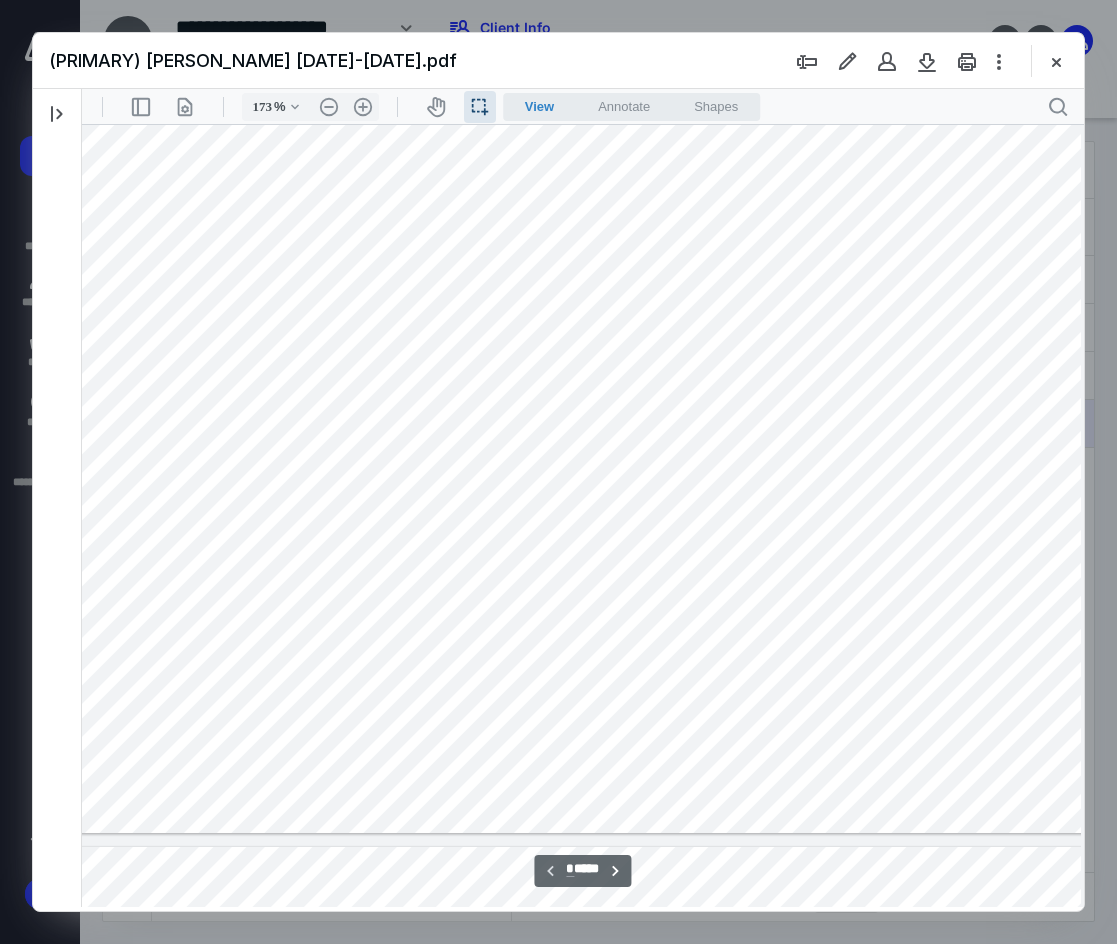 scroll, scrollTop: 0, scrollLeft: 41, axis: horizontal 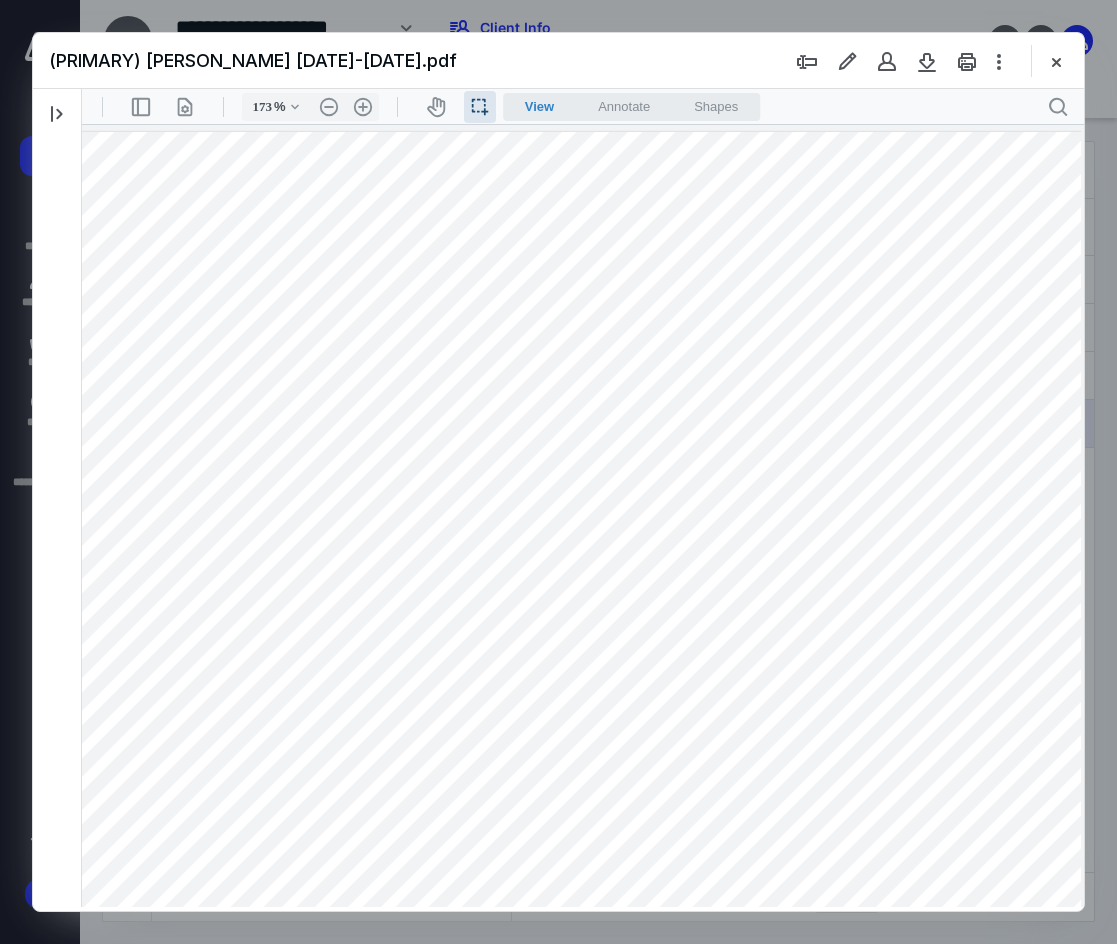 drag, startPoint x: 360, startPoint y: 476, endPoint x: 425, endPoint y: 482, distance: 65.27634 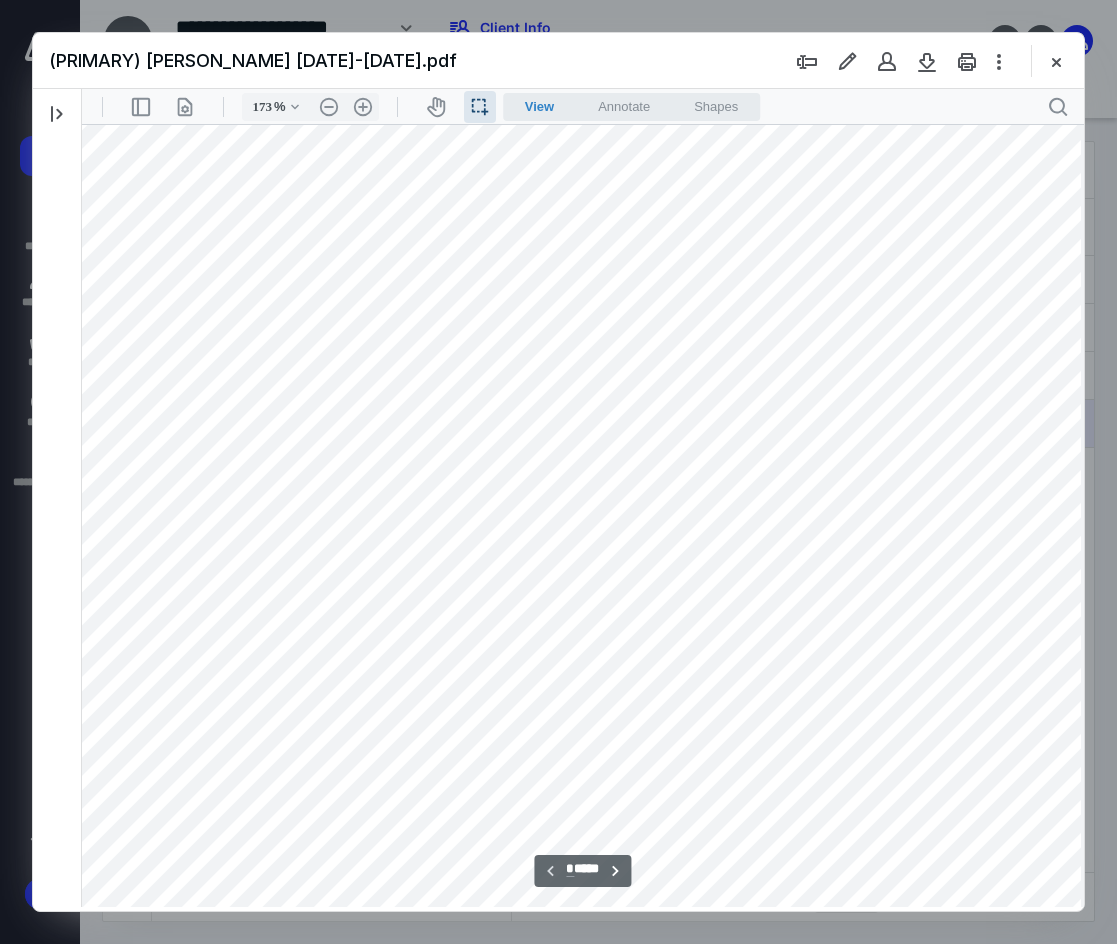 scroll, scrollTop: 333, scrollLeft: 41, axis: both 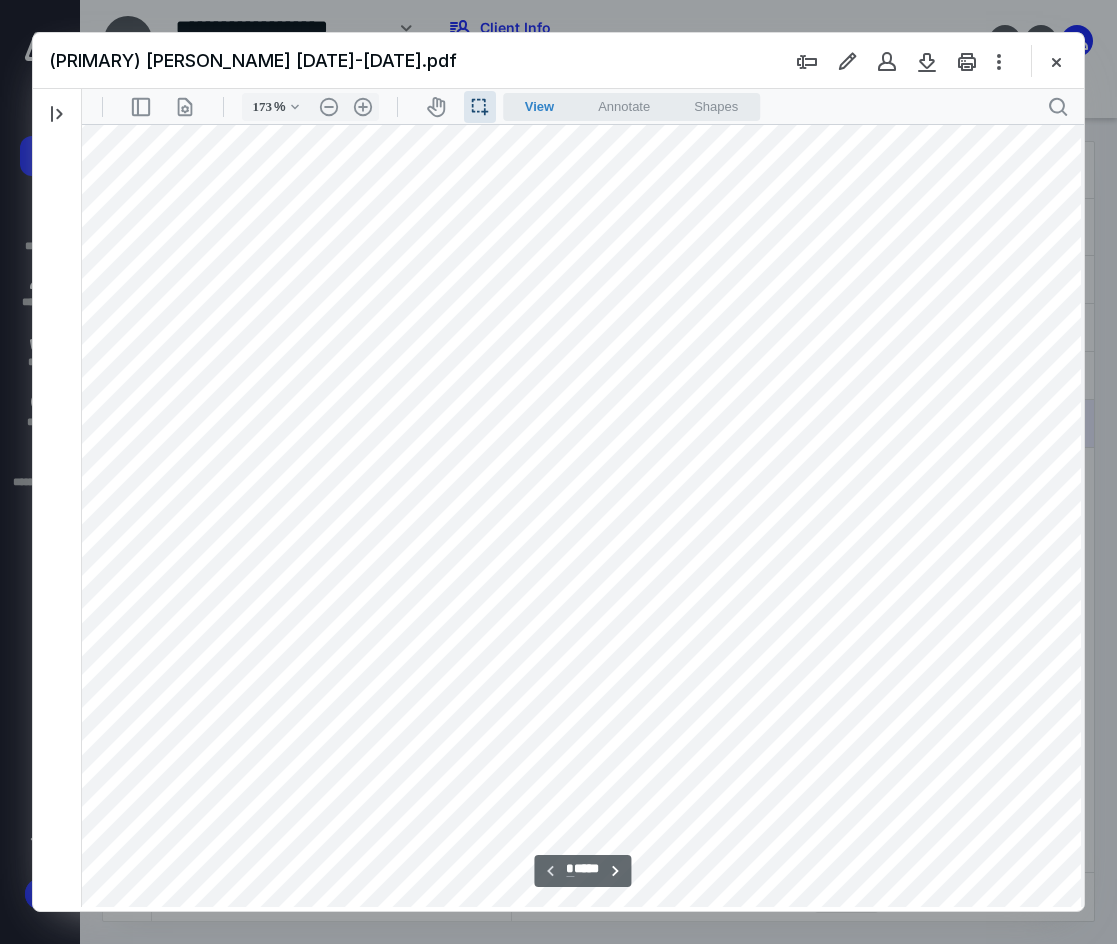 drag, startPoint x: 1002, startPoint y: 353, endPoint x: 1061, endPoint y: 358, distance: 59.211487 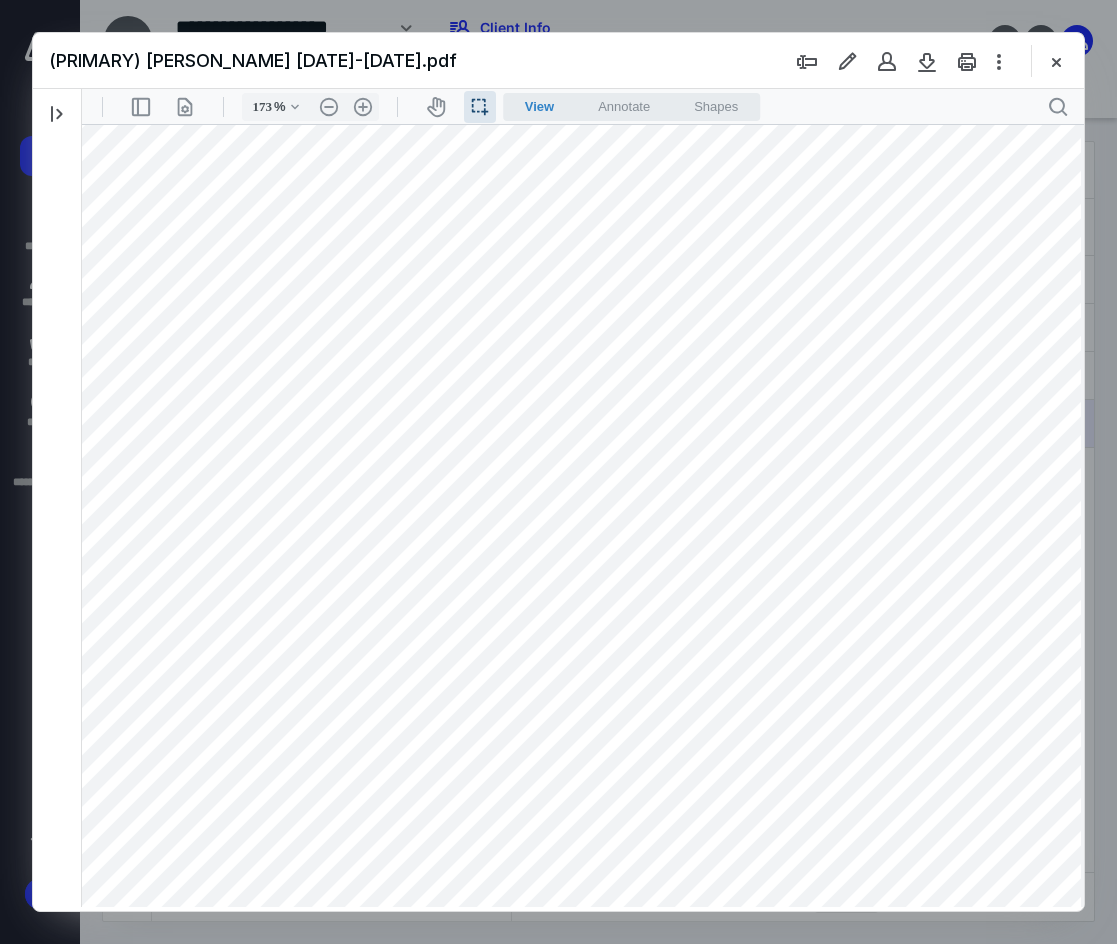 drag, startPoint x: 998, startPoint y: 673, endPoint x: 1075, endPoint y: 673, distance: 77 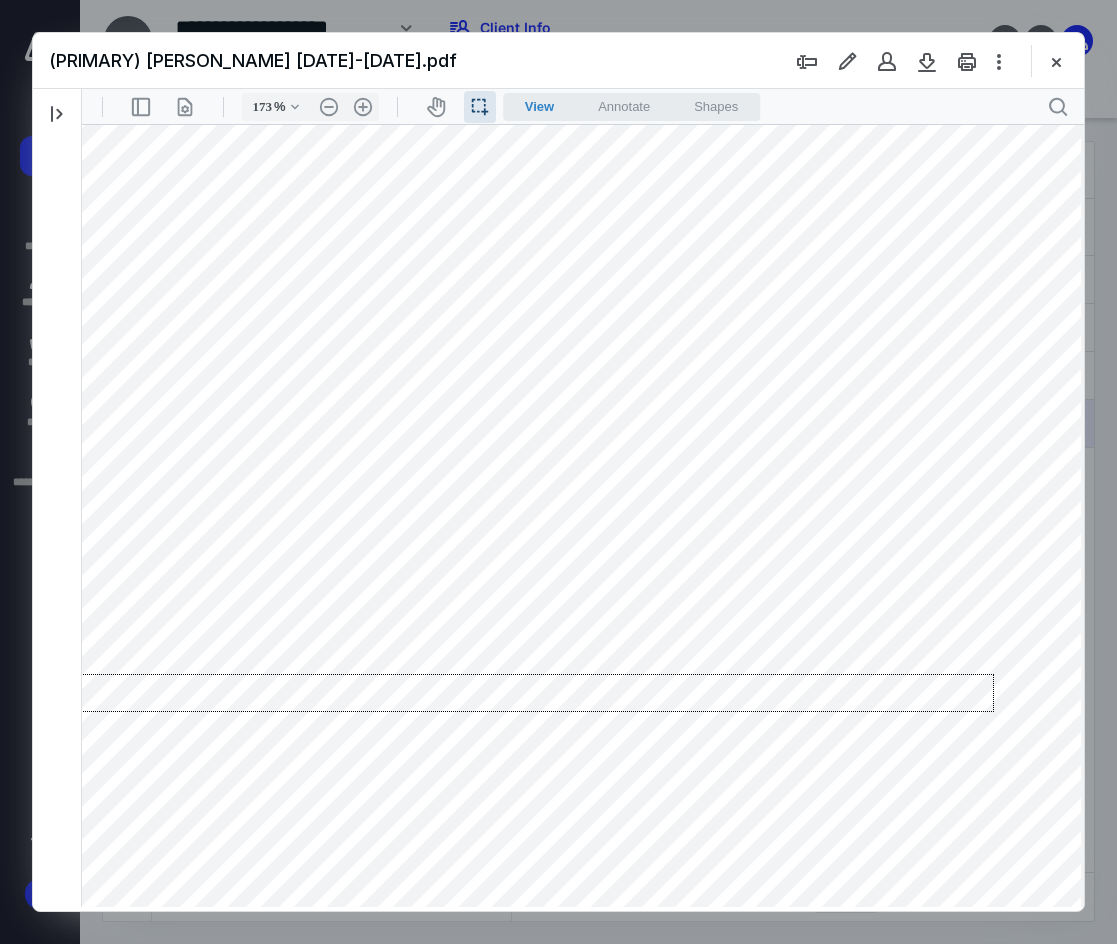 drag, startPoint x: 994, startPoint y: 674, endPoint x: 69, endPoint y: 712, distance: 925.7802 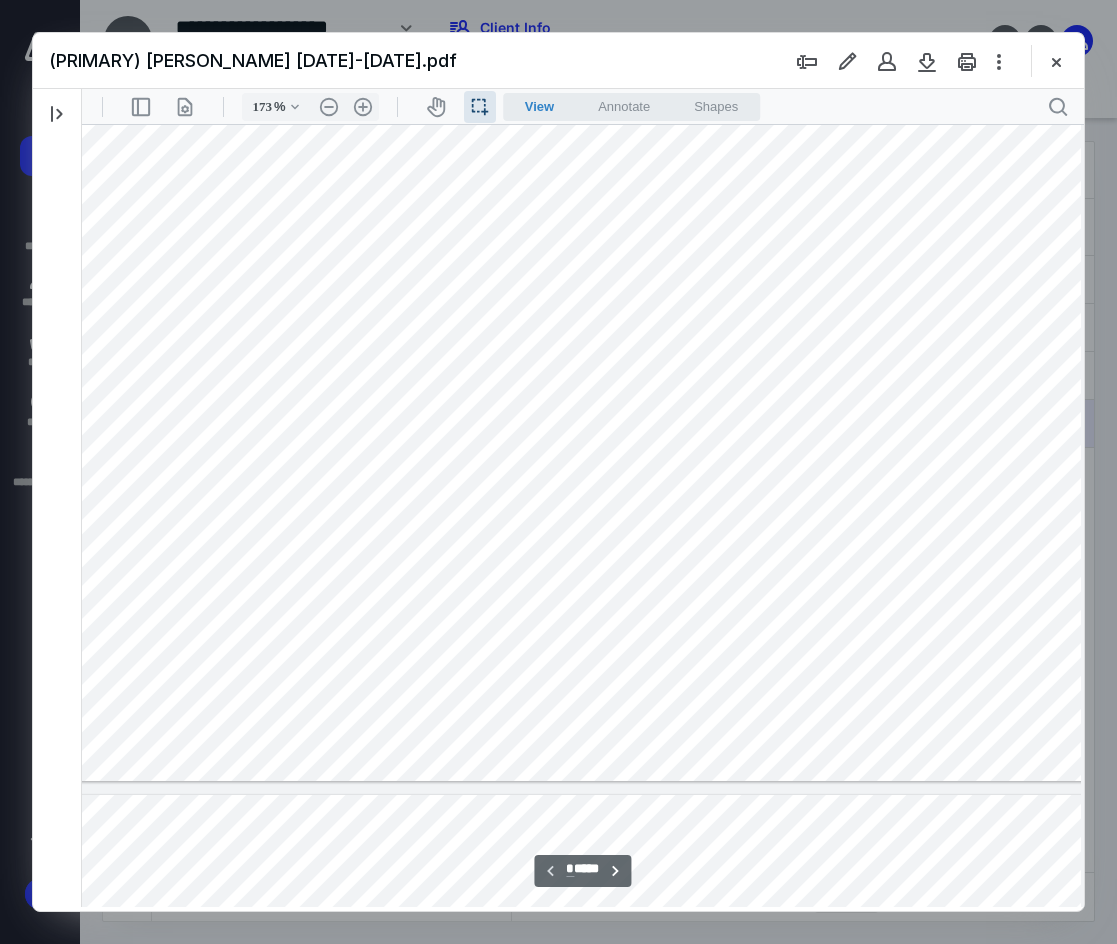 type on "*" 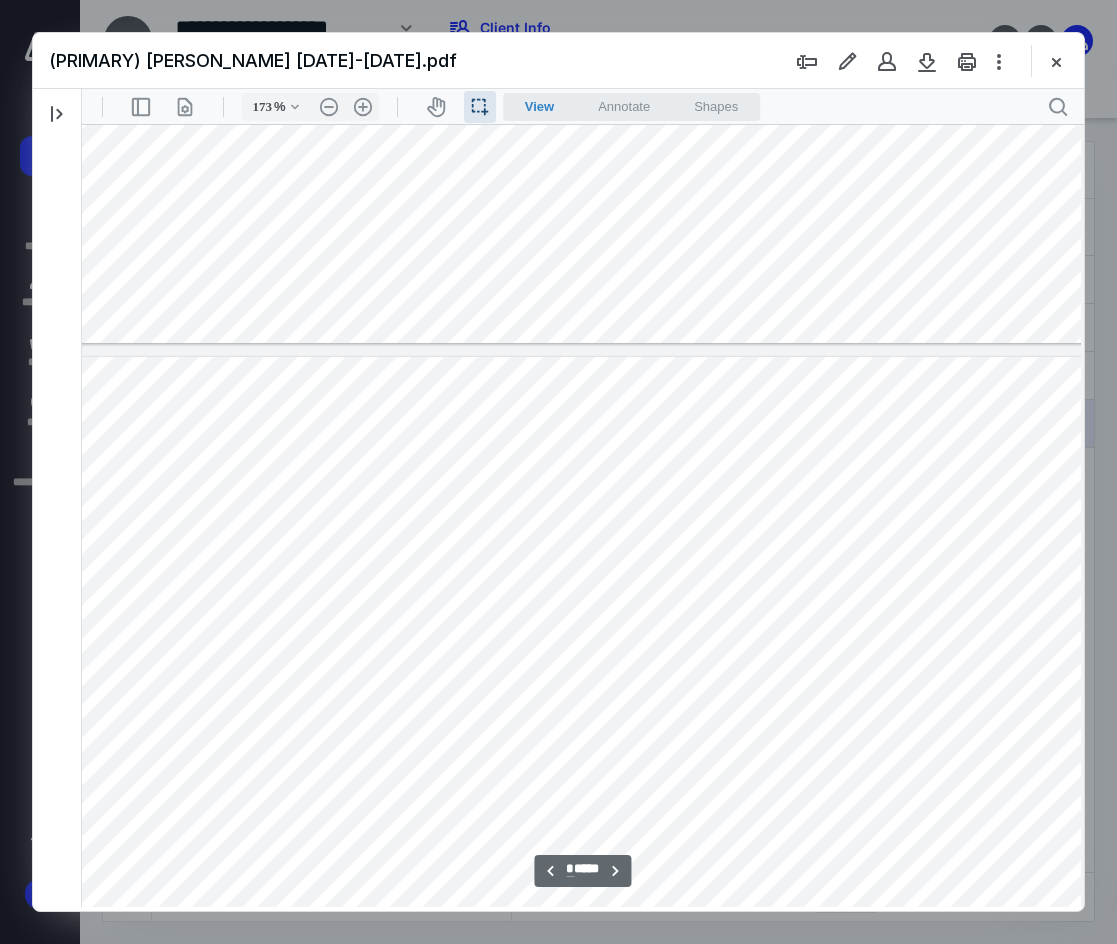 scroll, scrollTop: 1000, scrollLeft: 41, axis: both 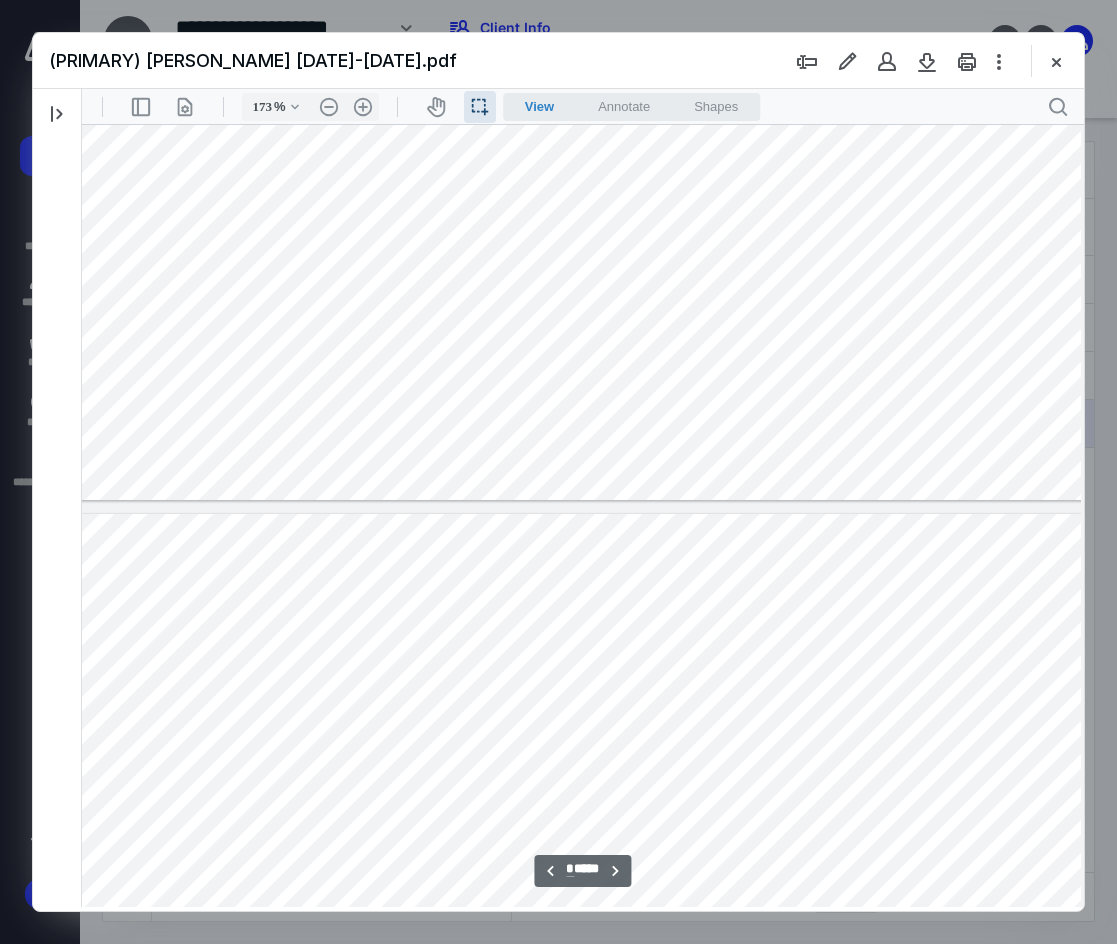 drag, startPoint x: 88, startPoint y: 300, endPoint x: 164, endPoint y: 292, distance: 76.41989 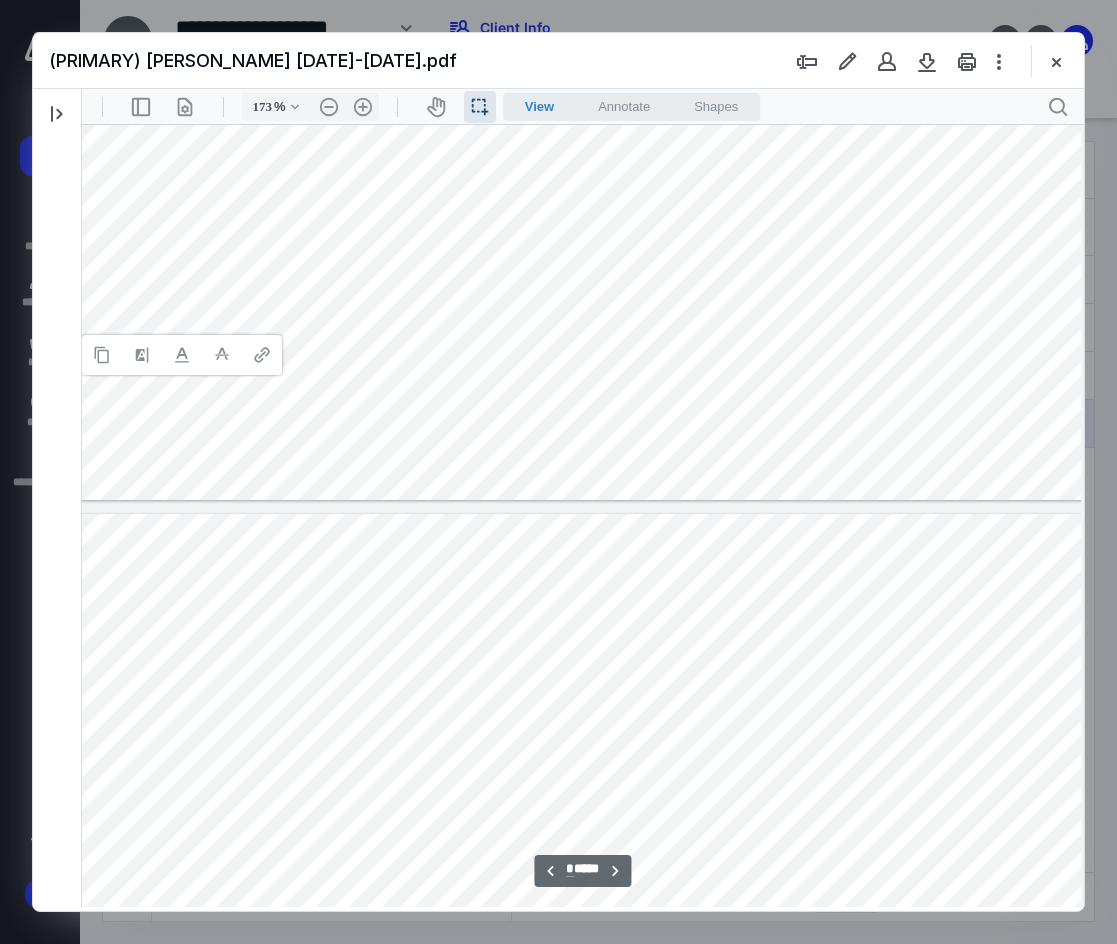 click at bounding box center (576, -184) 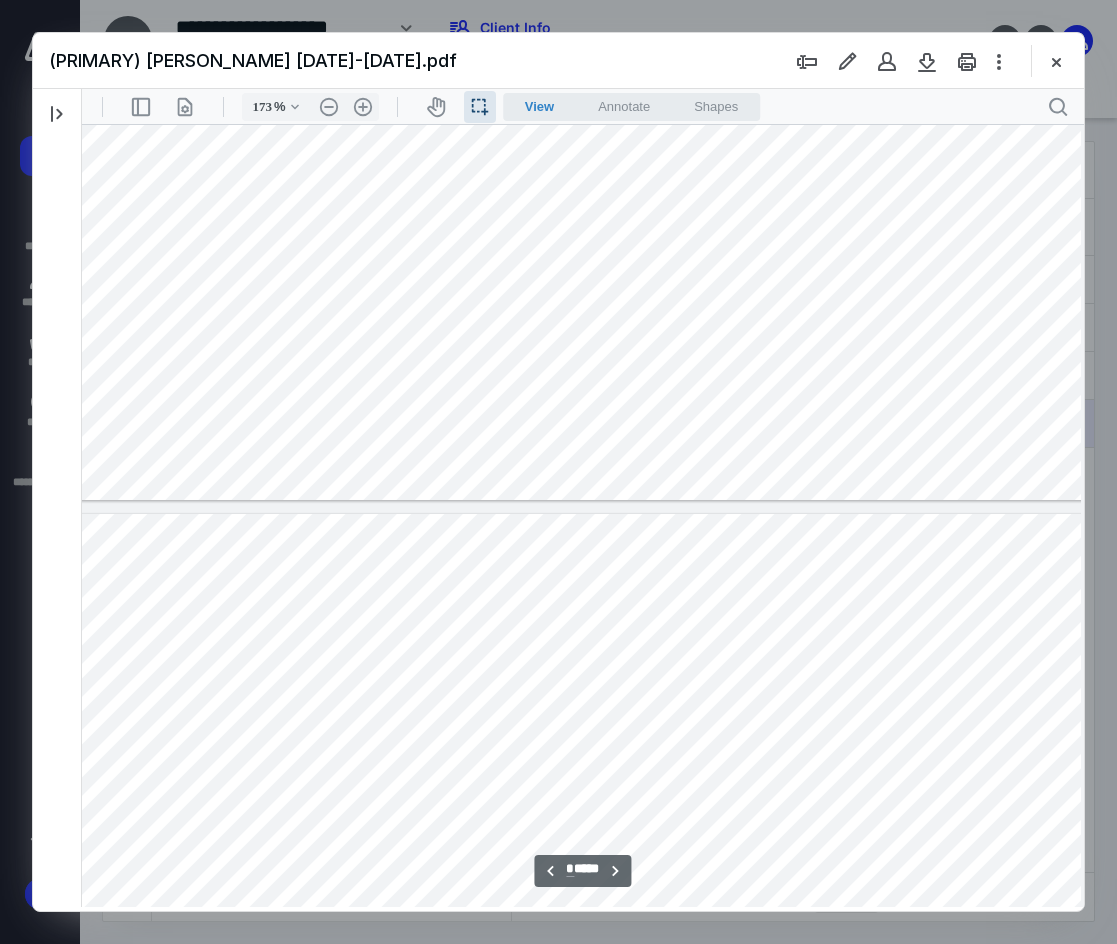 drag, startPoint x: 90, startPoint y: 292, endPoint x: 152, endPoint y: 290, distance: 62.03225 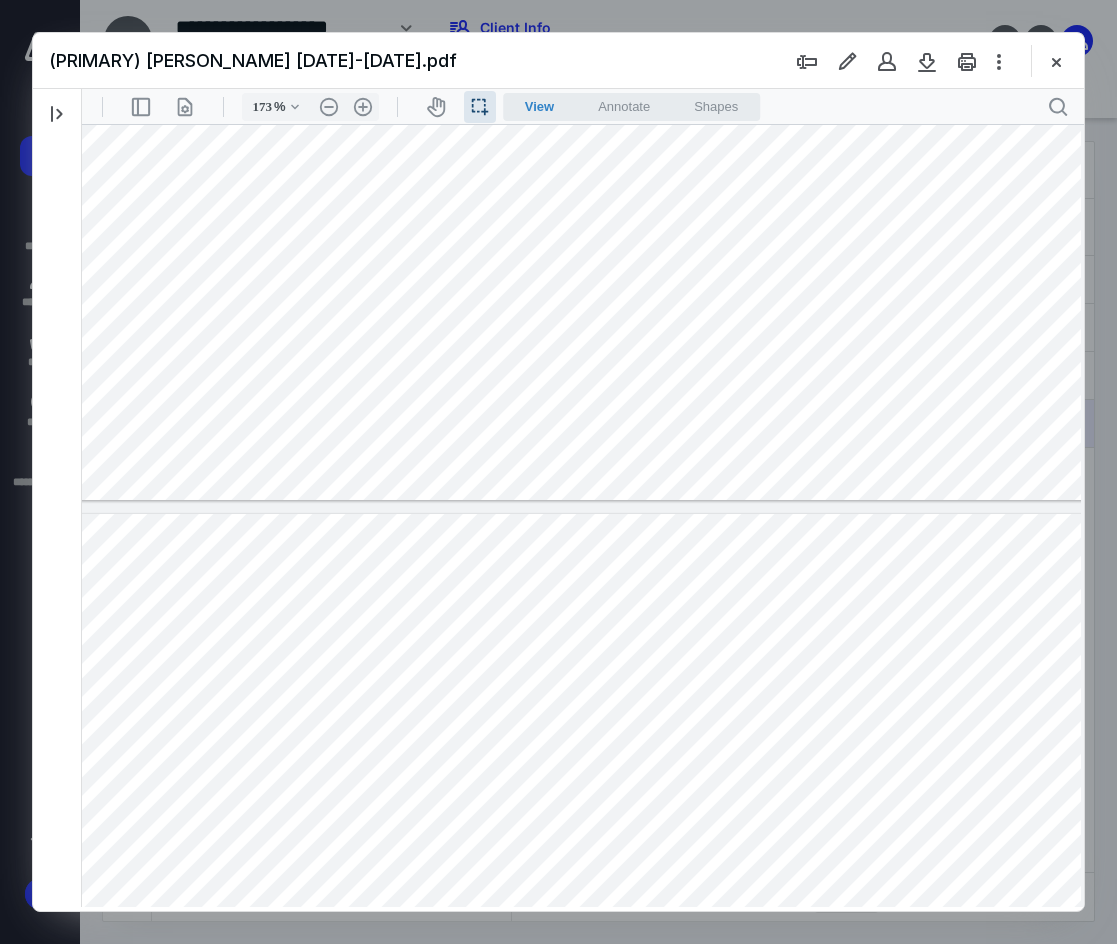 drag, startPoint x: 359, startPoint y: 280, endPoint x: 433, endPoint y: 283, distance: 74.06078 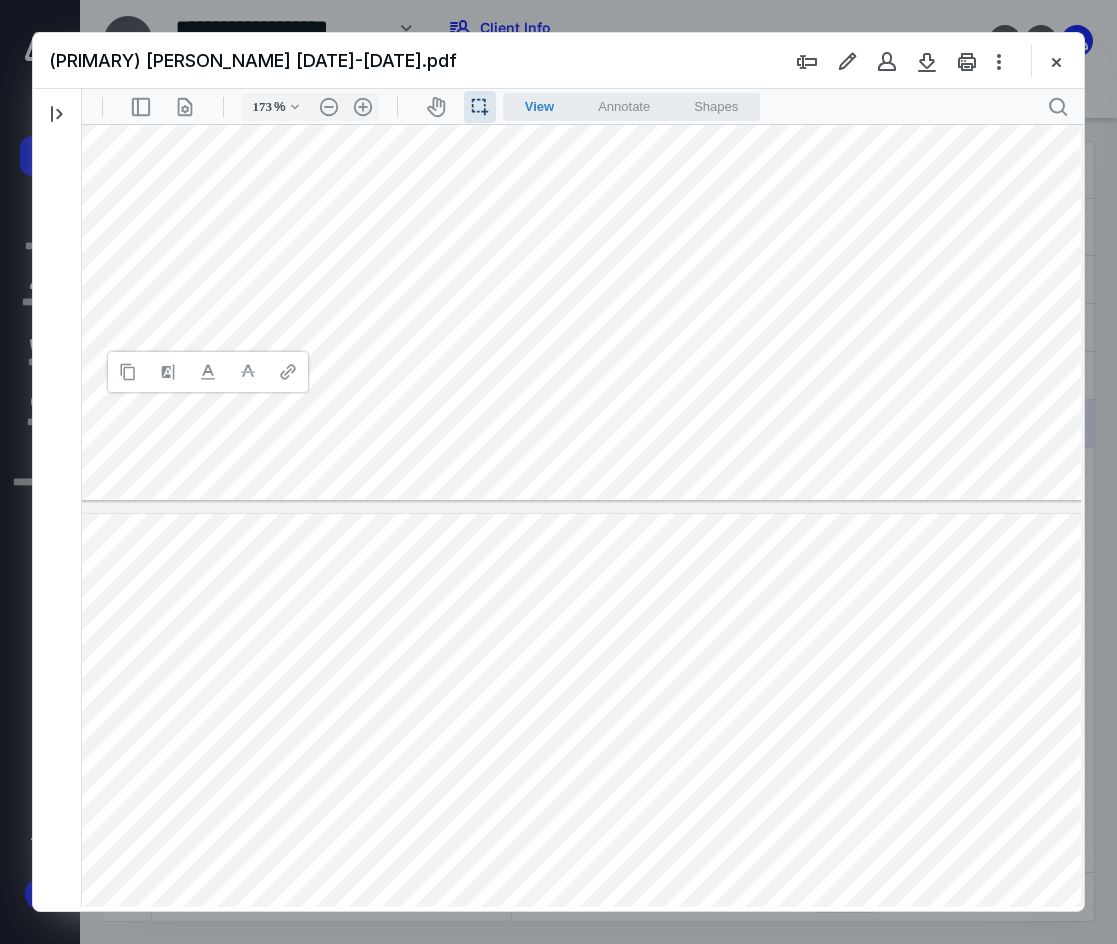 type 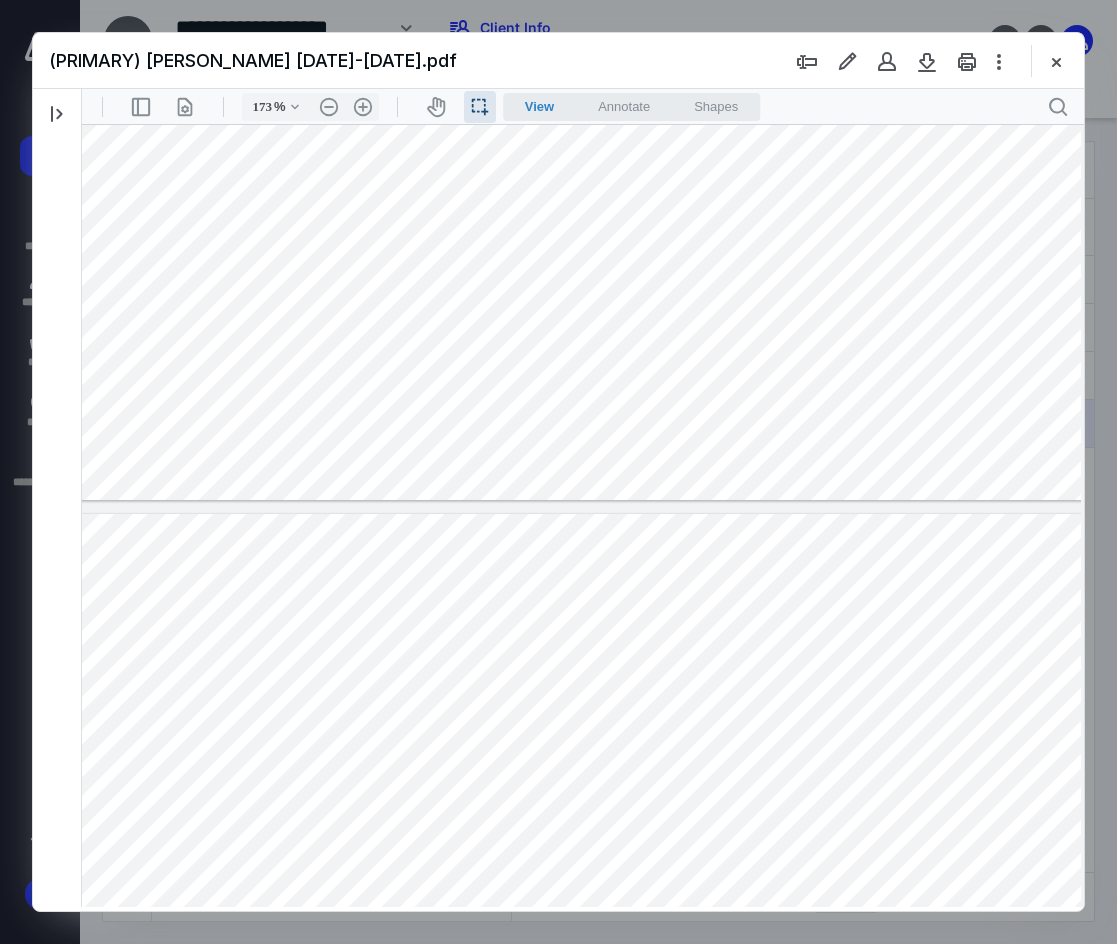 drag, startPoint x: 87, startPoint y: 305, endPoint x: 271, endPoint y: 305, distance: 184 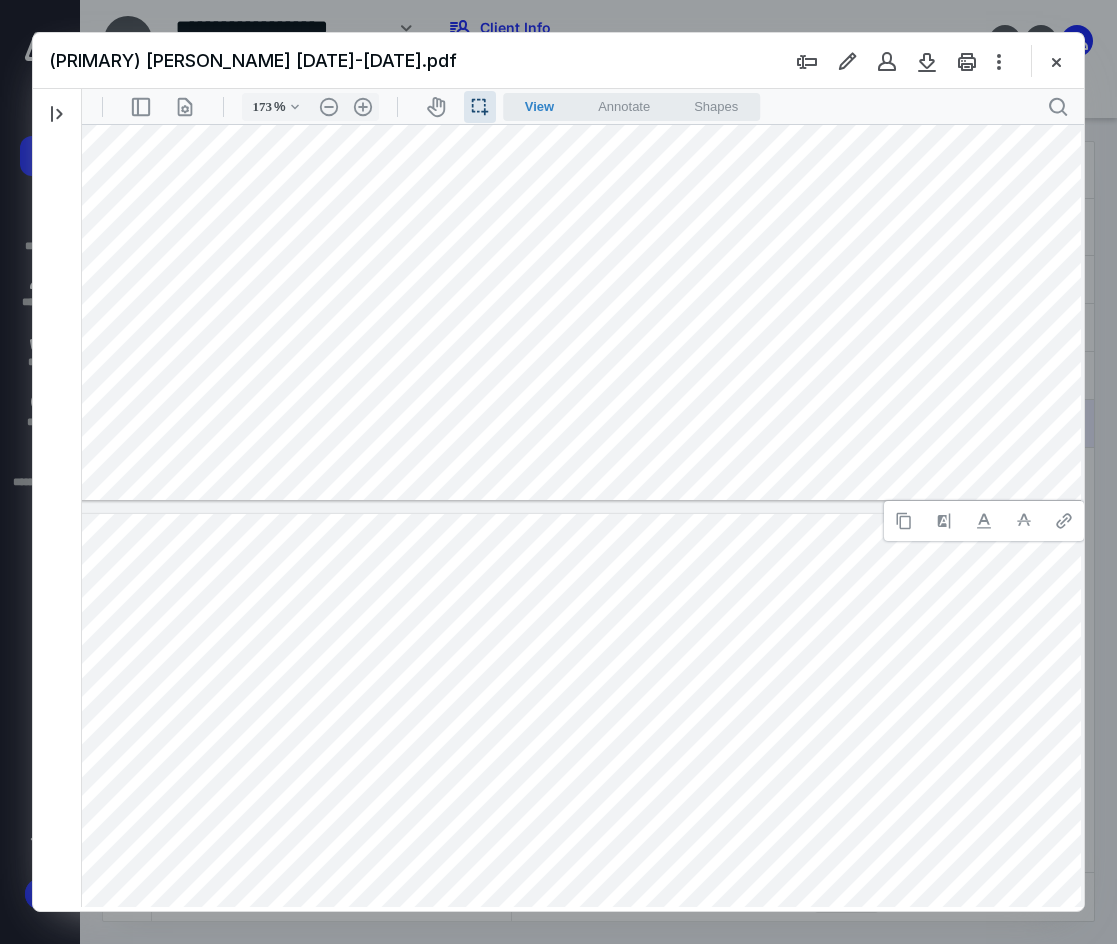 type 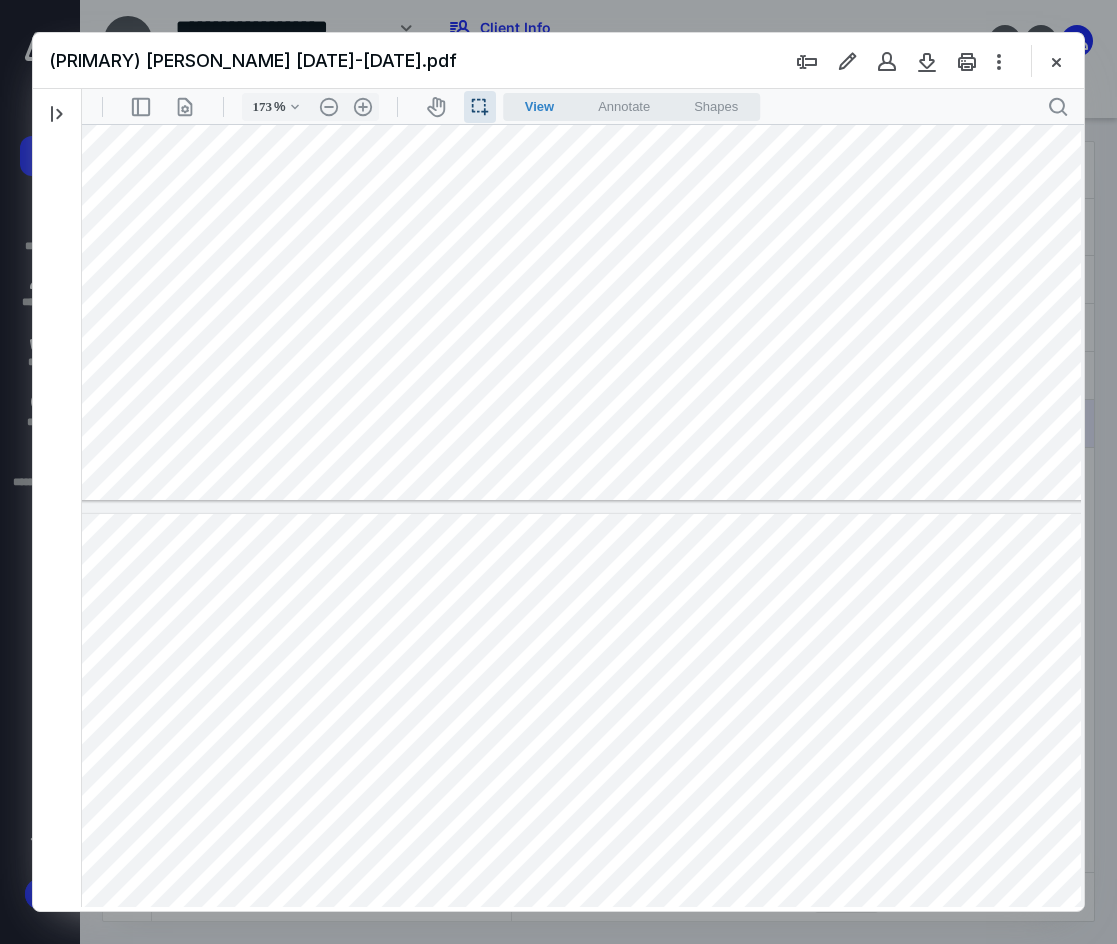 drag, startPoint x: 997, startPoint y: 662, endPoint x: 1058, endPoint y: 667, distance: 61.204575 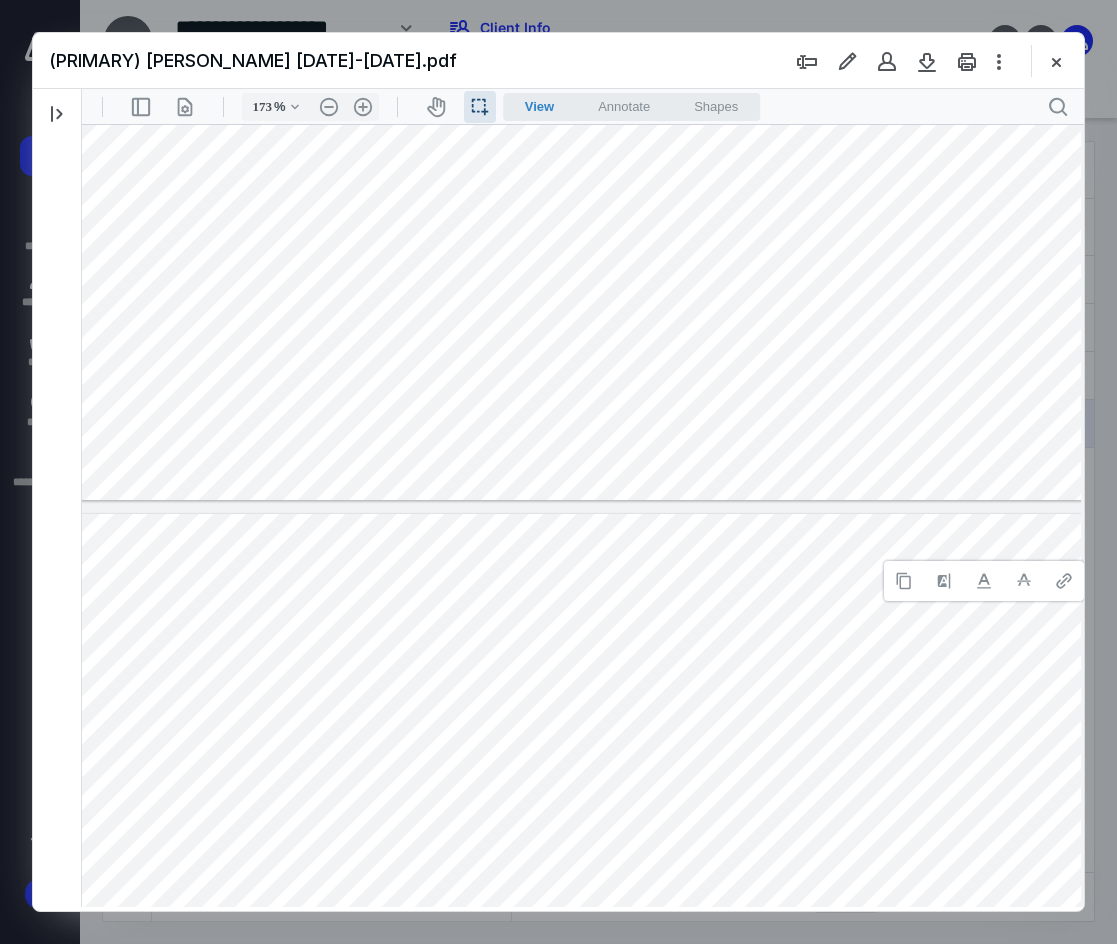 type 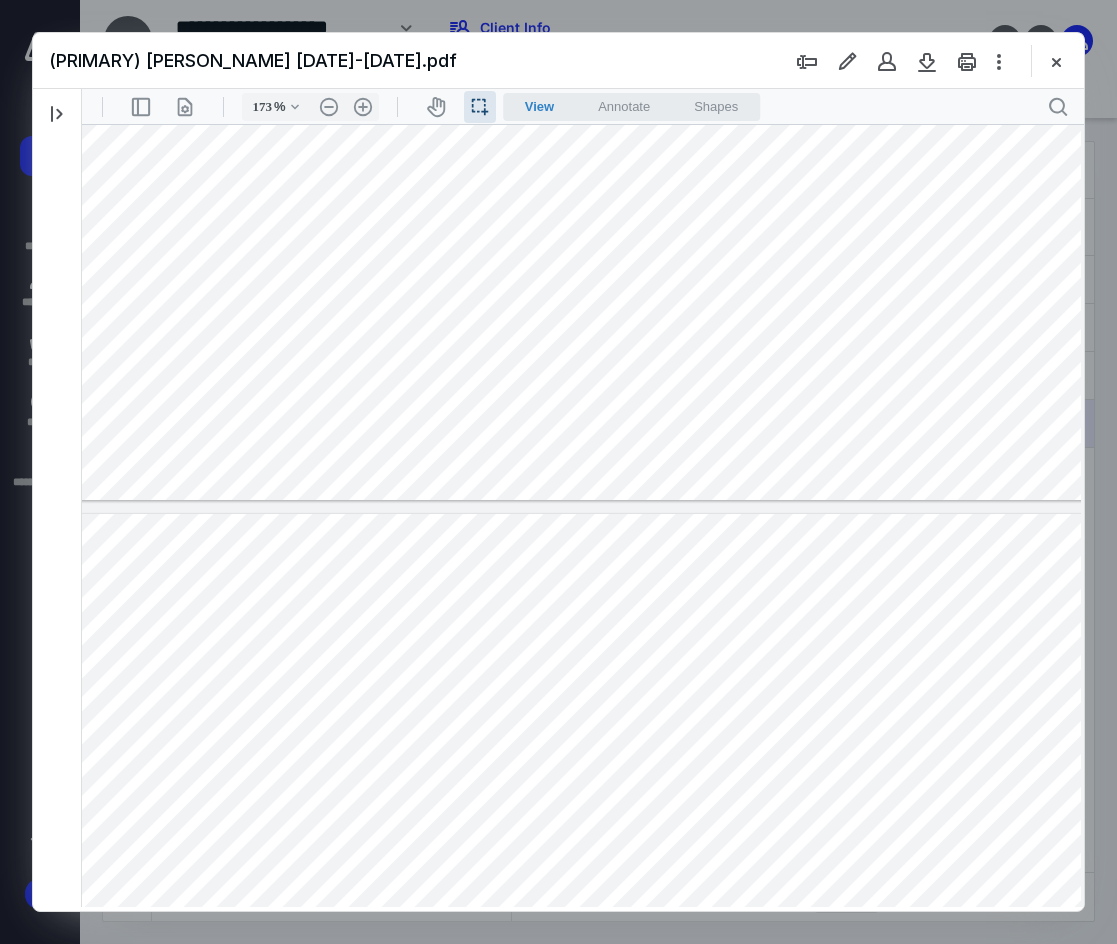 click at bounding box center [576, 1198] 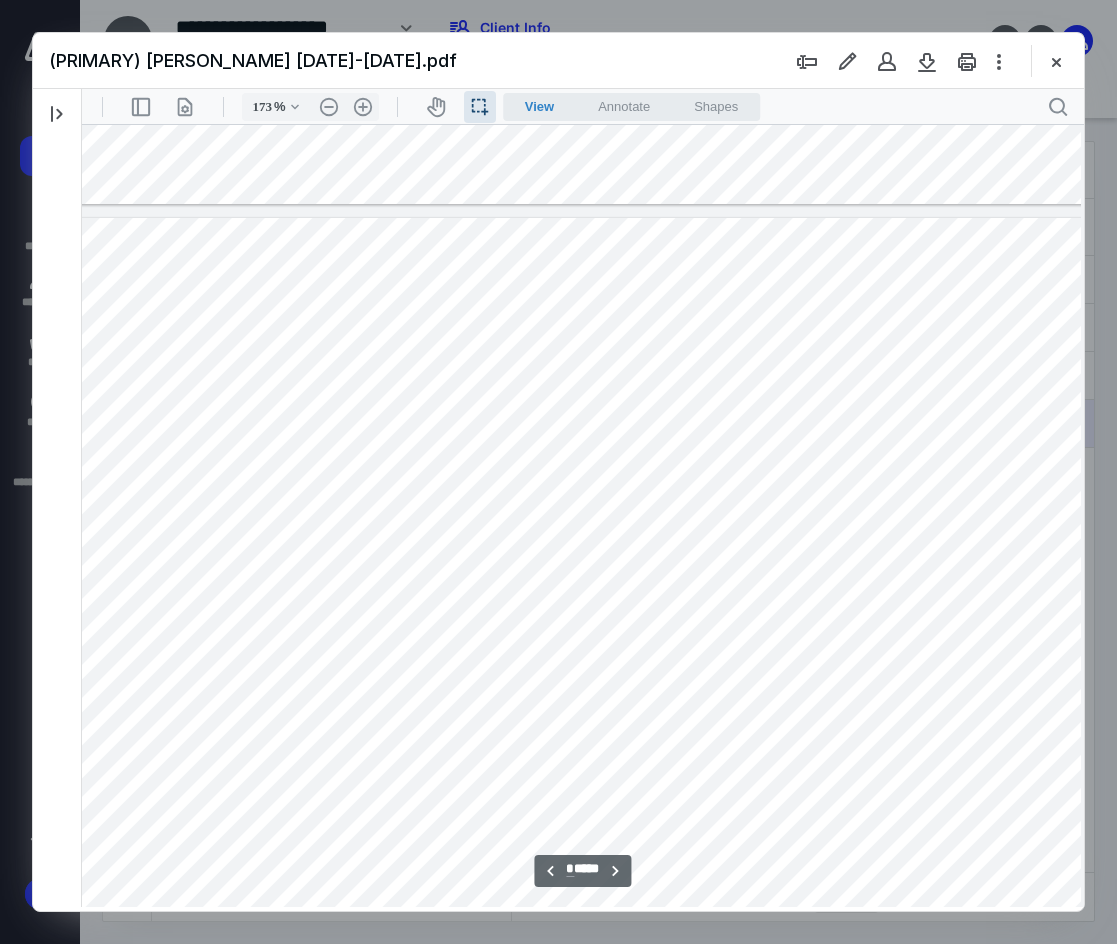 scroll, scrollTop: 1333, scrollLeft: 41, axis: both 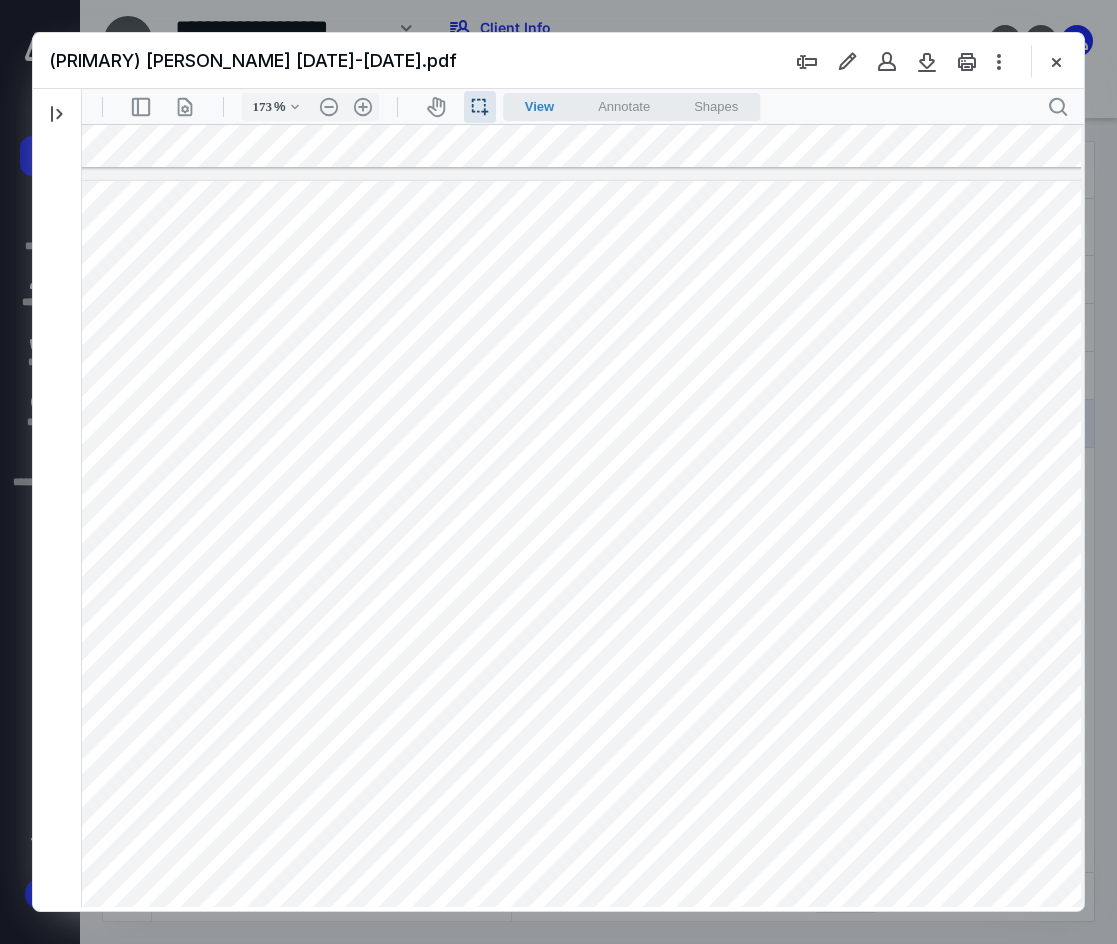 drag, startPoint x: 857, startPoint y: 269, endPoint x: 869, endPoint y: 248, distance: 24.186773 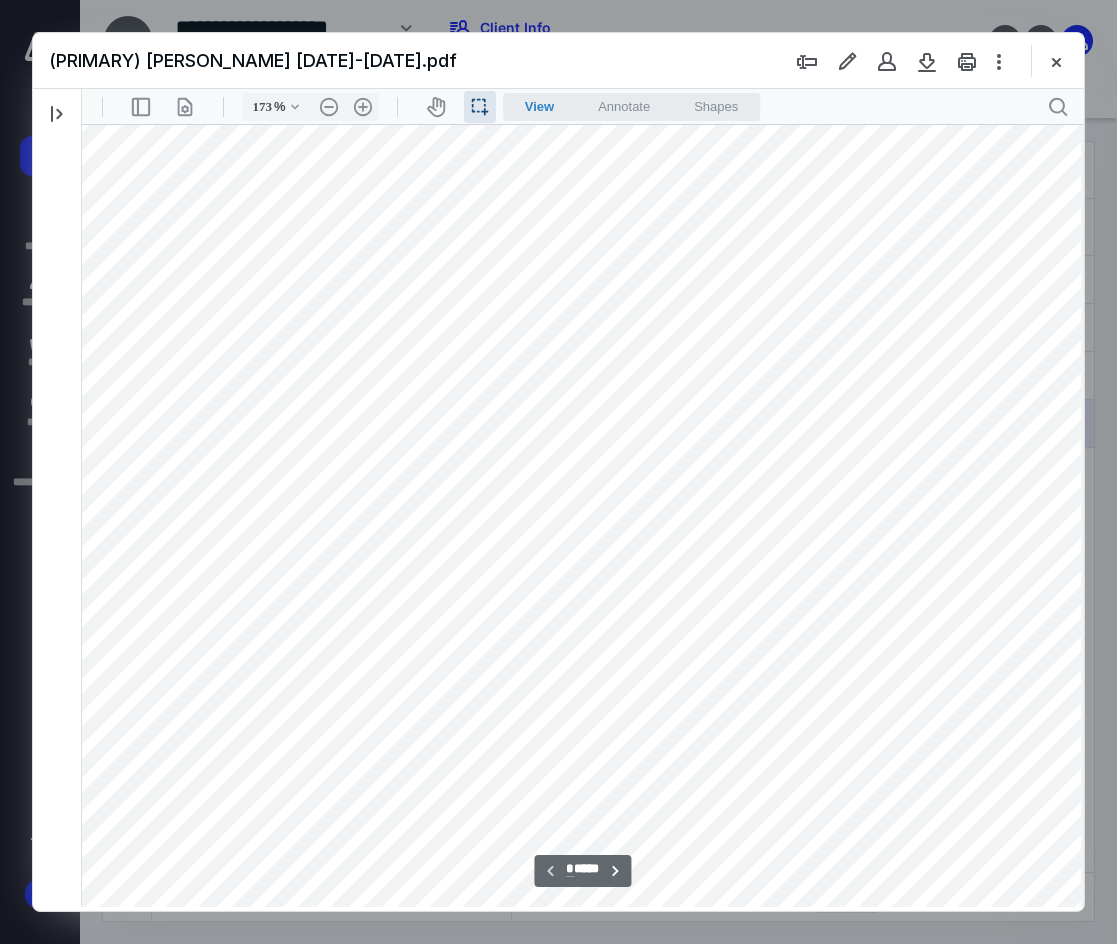 scroll, scrollTop: 0, scrollLeft: 41, axis: horizontal 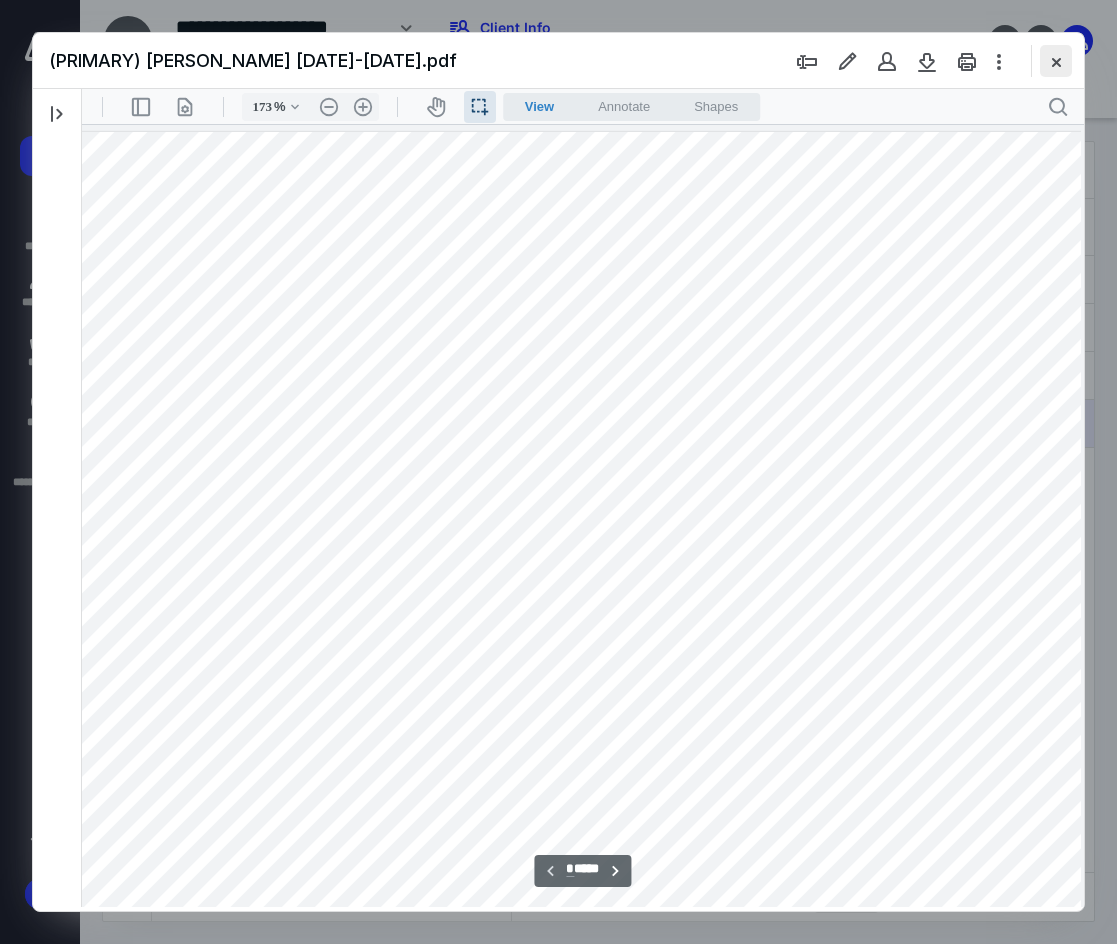 click at bounding box center [1056, 61] 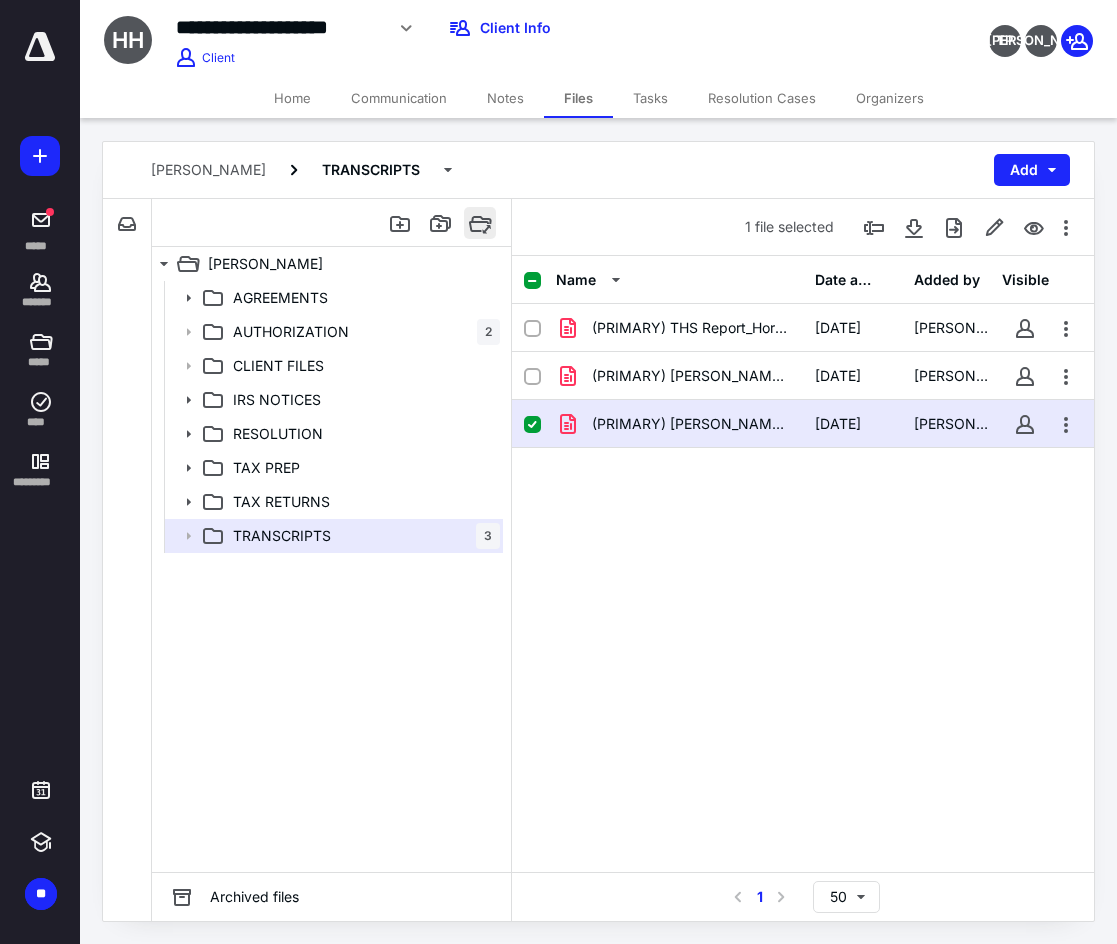 click at bounding box center (480, 223) 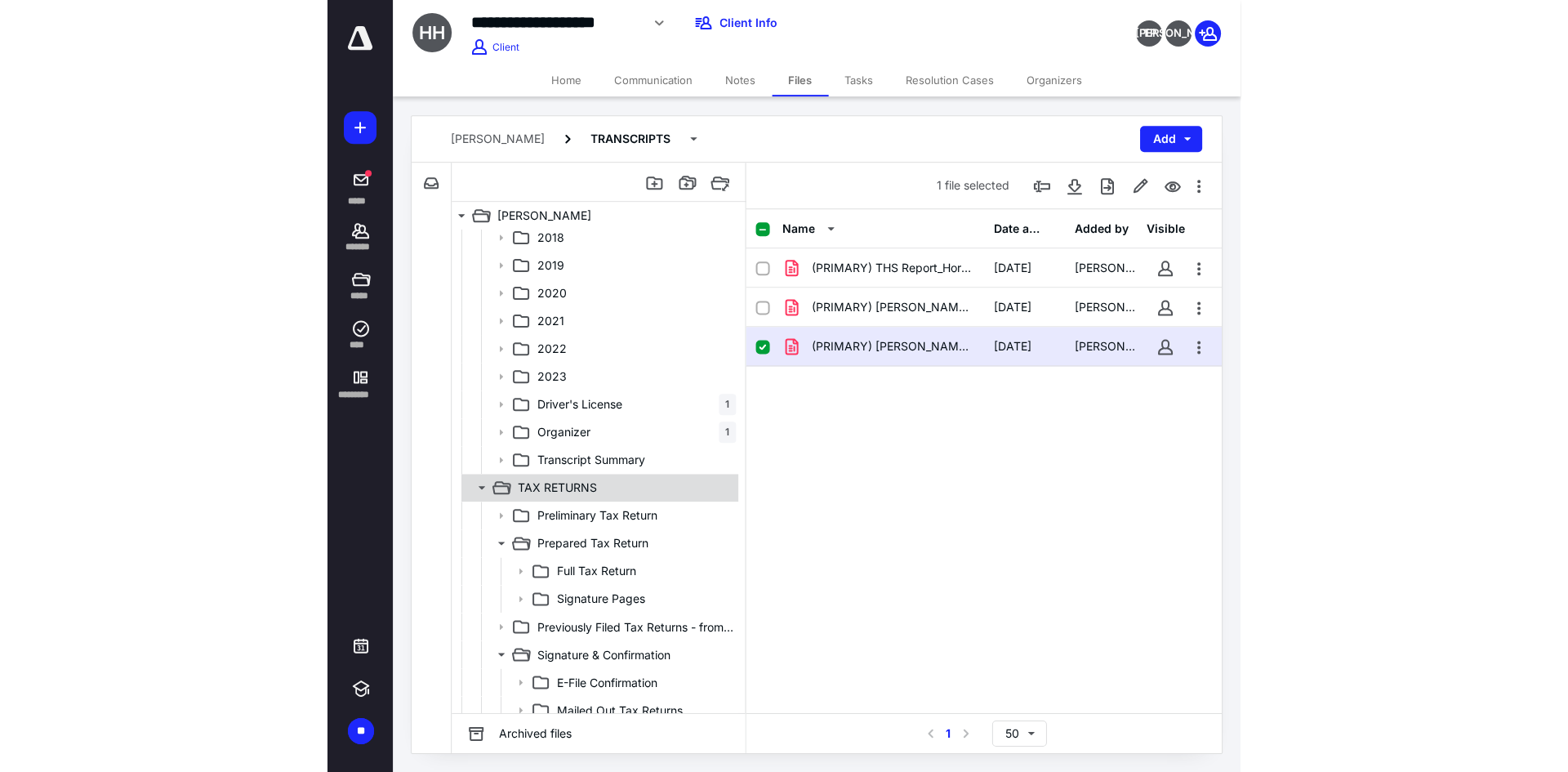 scroll, scrollTop: 850, scrollLeft: 0, axis: vertical 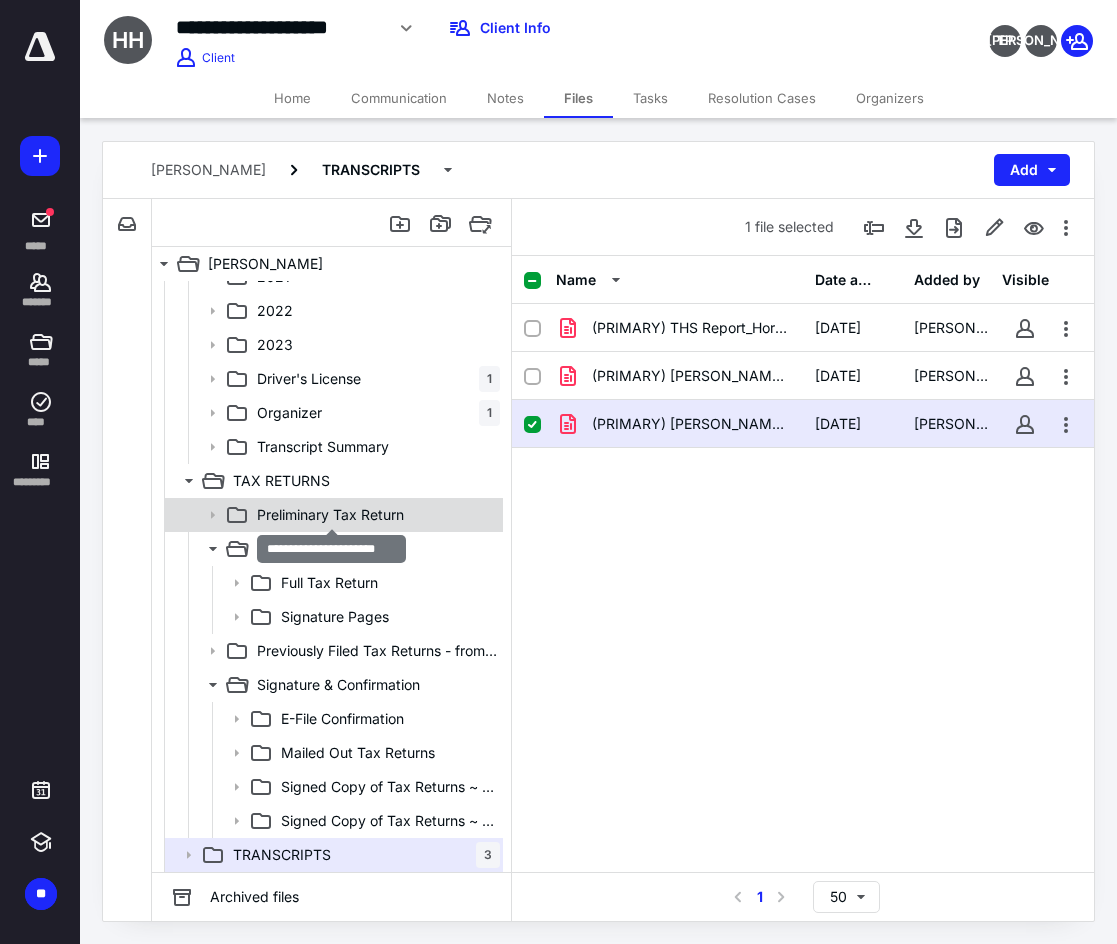 click on "Preliminary Tax Return" at bounding box center (330, 515) 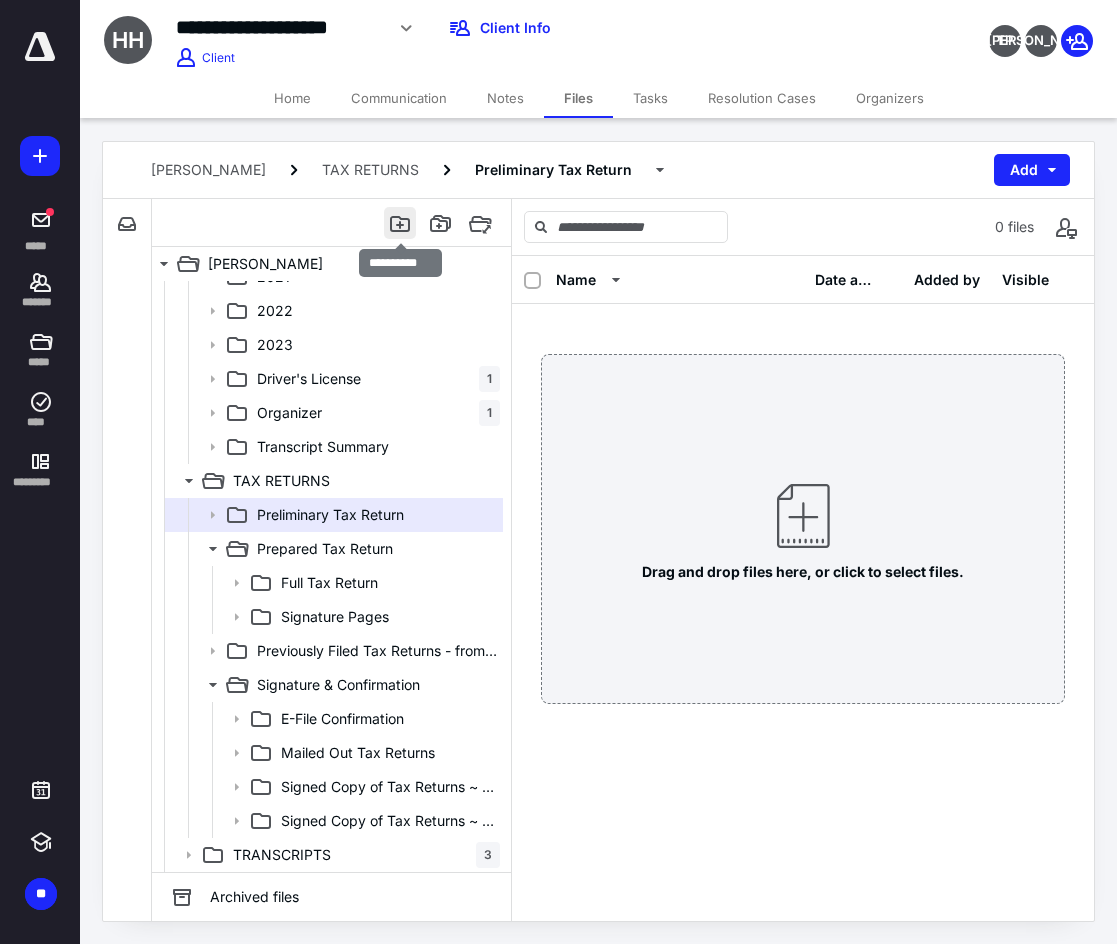 click at bounding box center [400, 223] 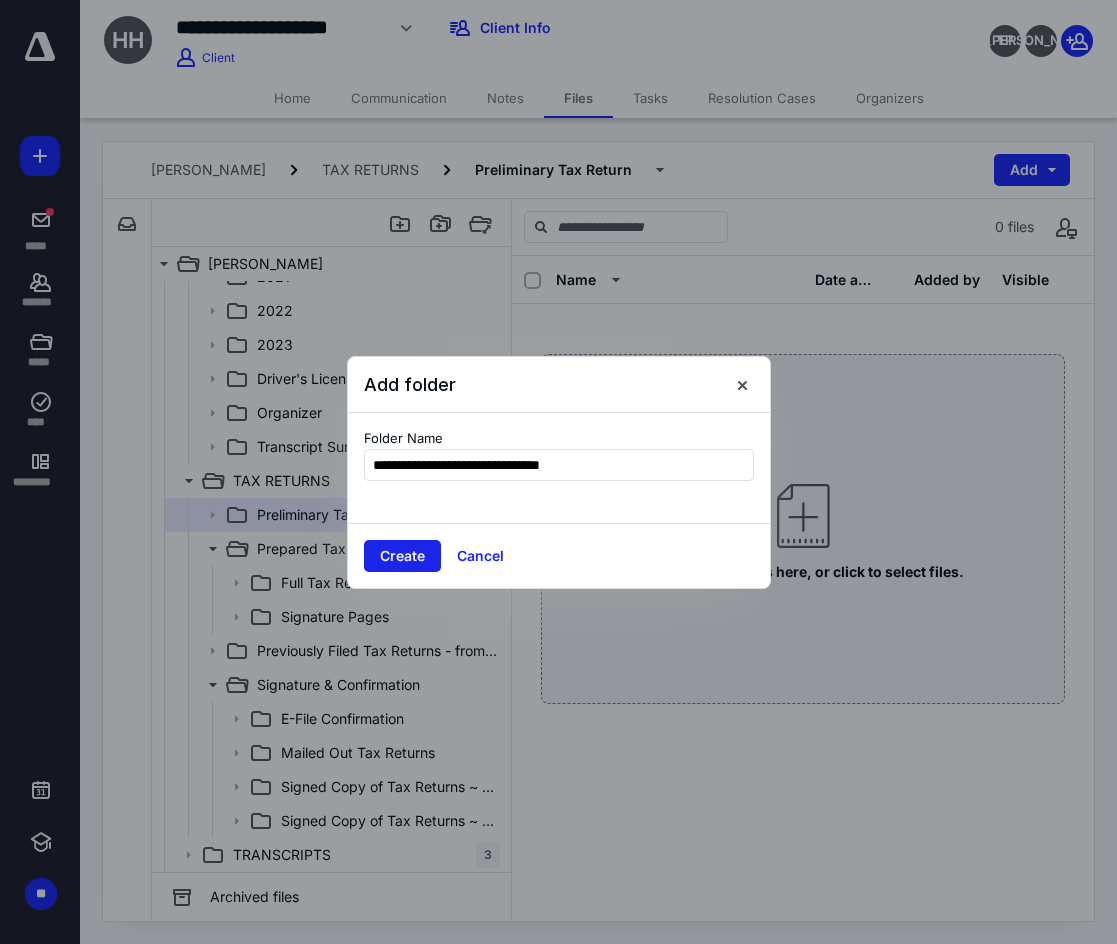 type on "**********" 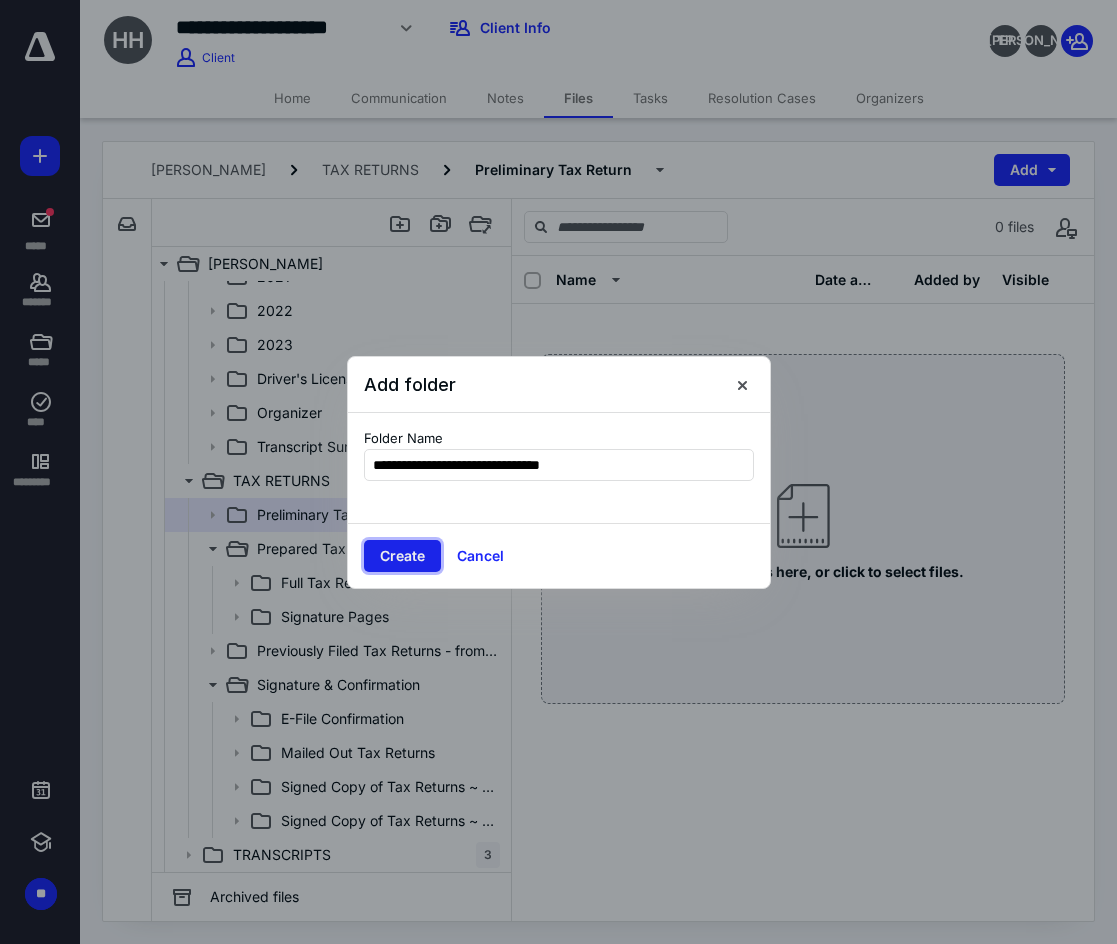 click on "Create" at bounding box center [402, 556] 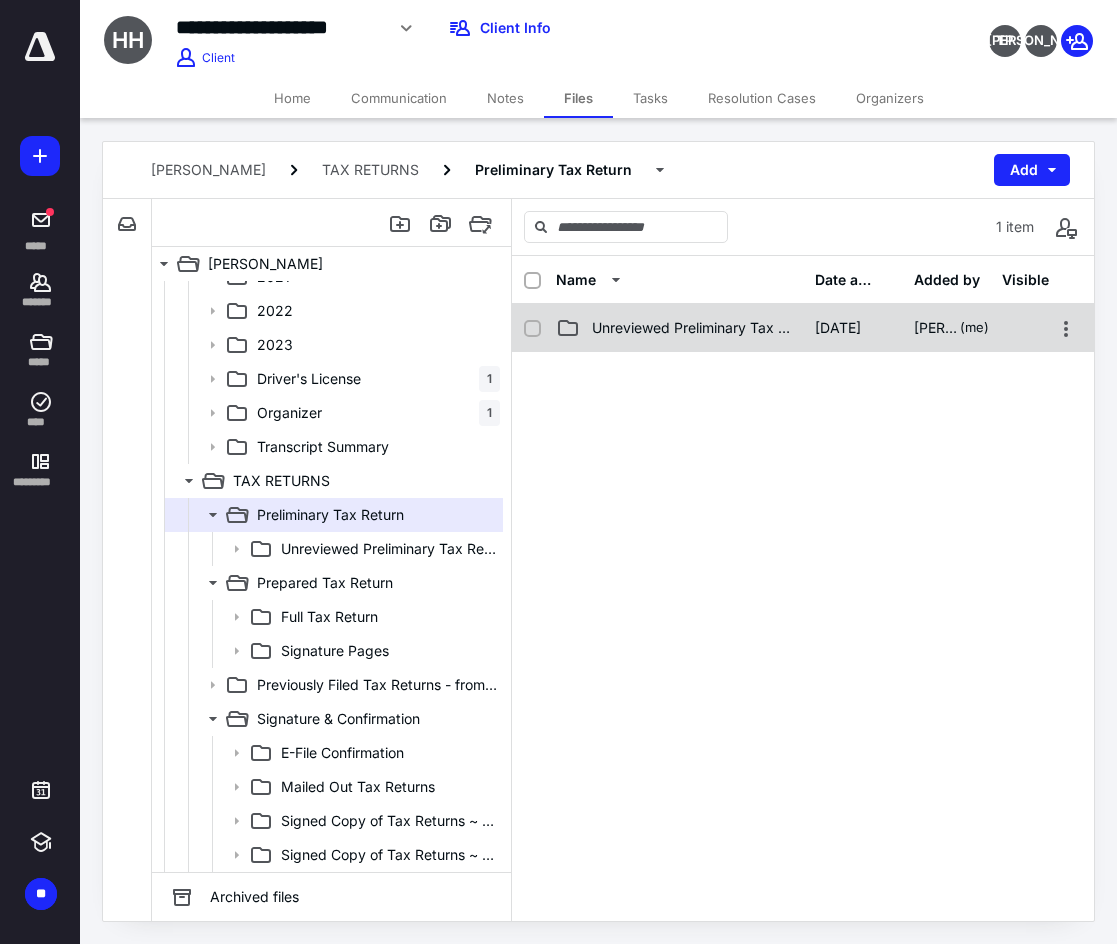 click on "Unreviewed Preliminary Tax Return" at bounding box center (691, 328) 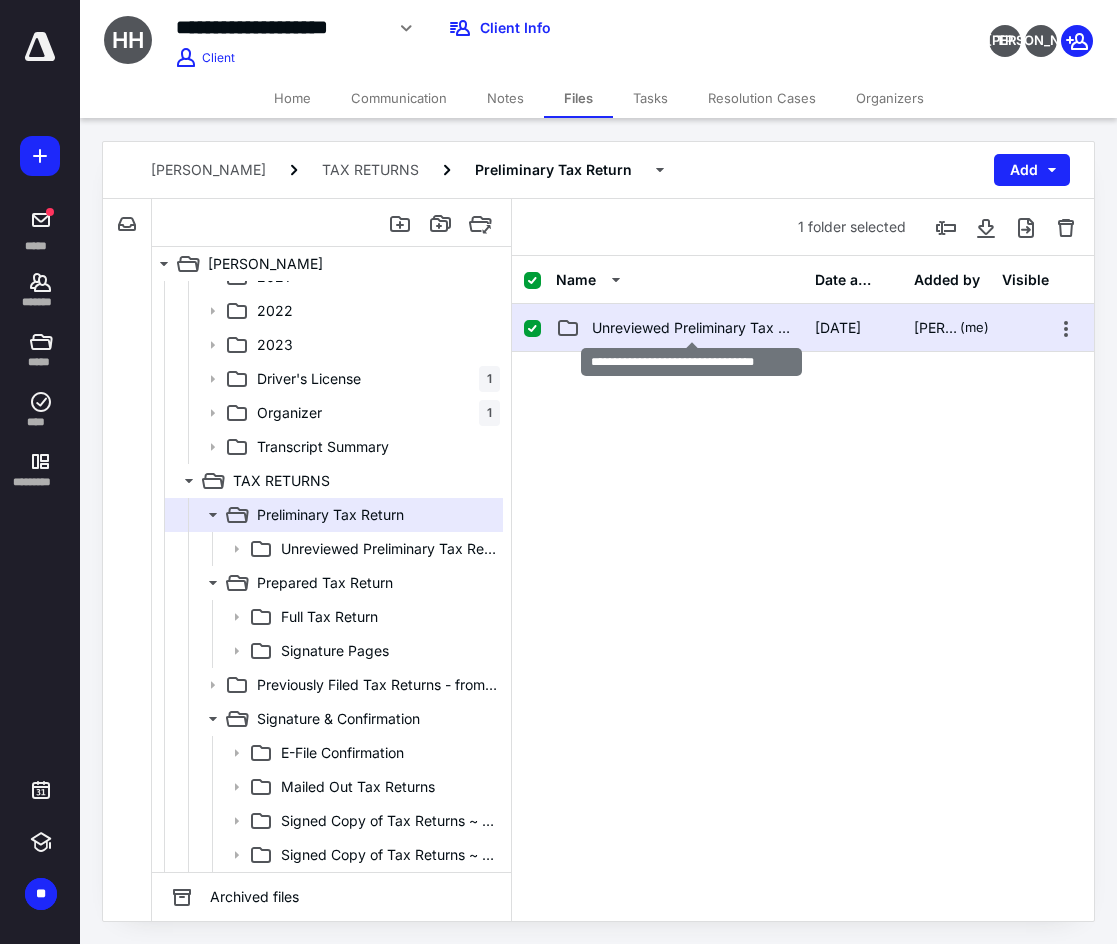 click on "Unreviewed Preliminary Tax Return" at bounding box center [691, 328] 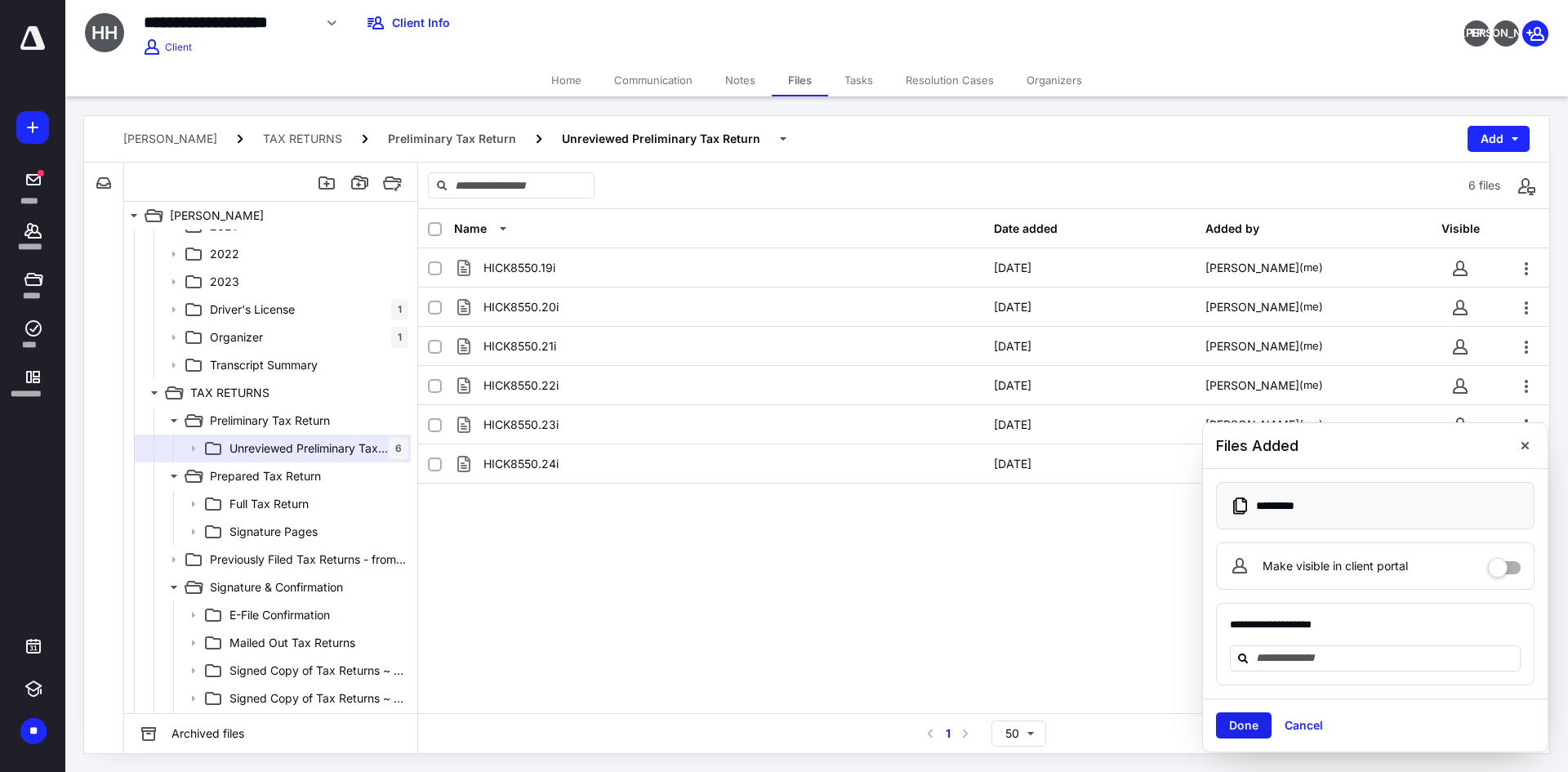 click on "Done" at bounding box center (1244, 725) 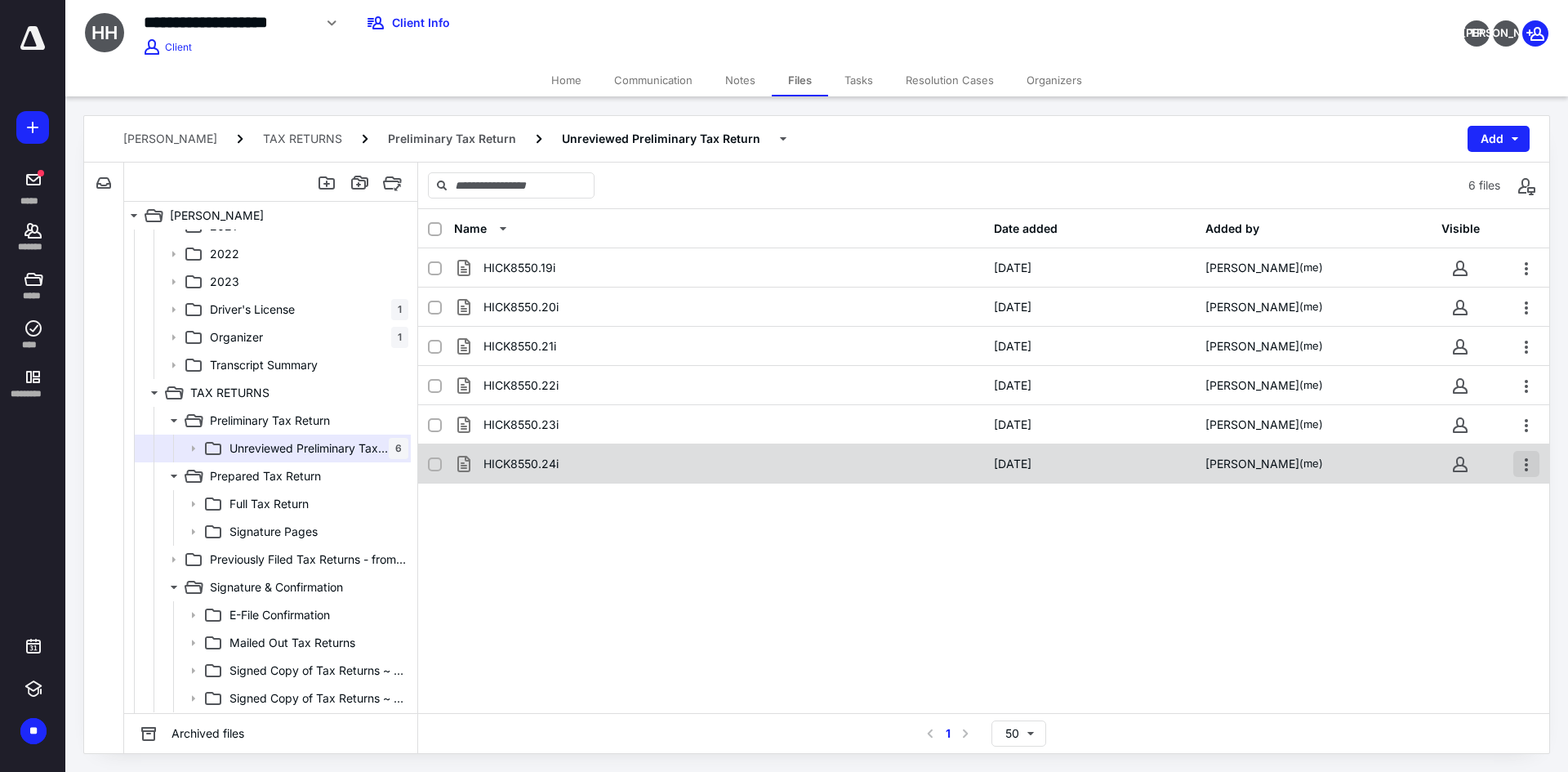 click at bounding box center [1526, 464] 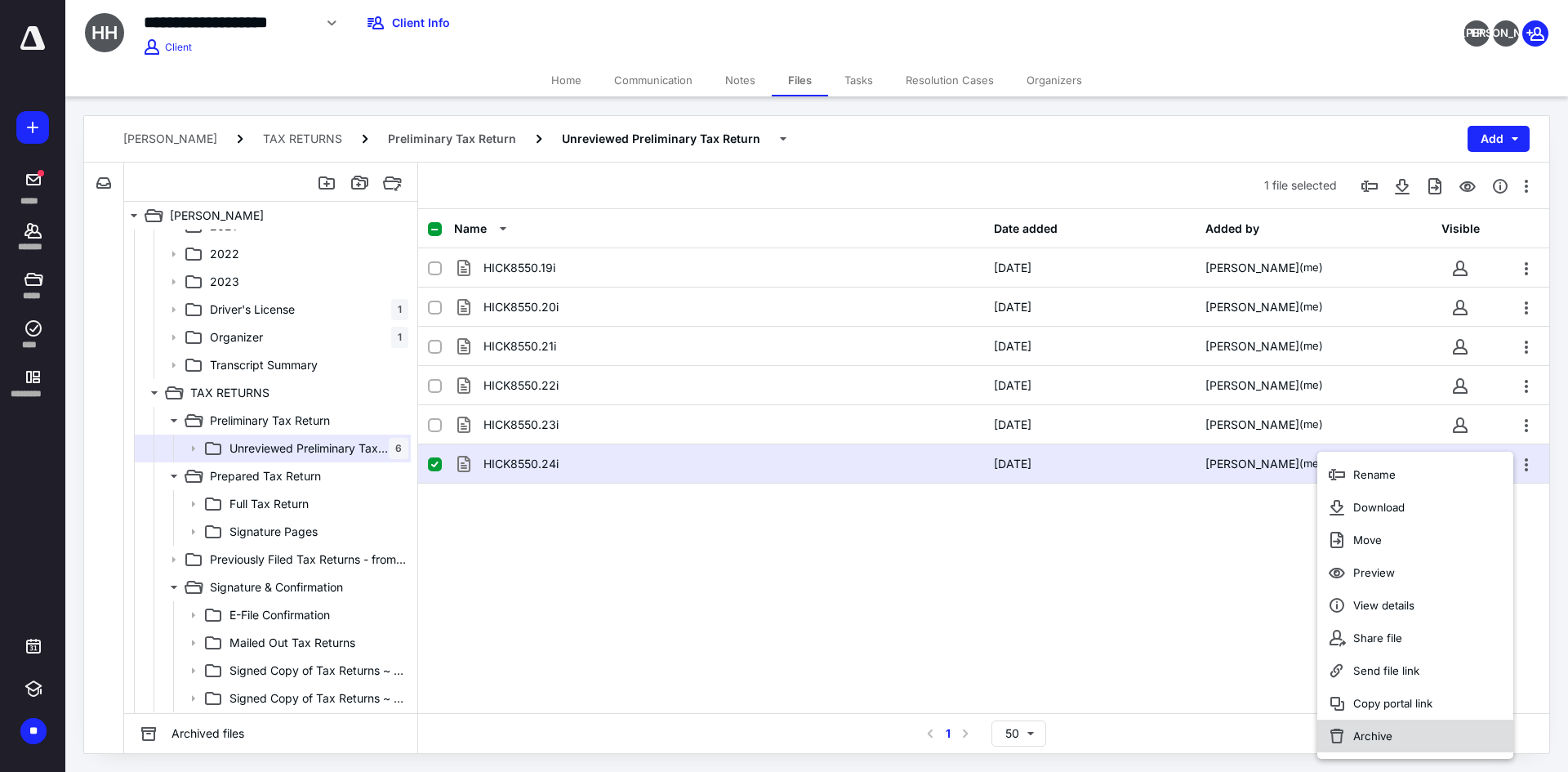 click on "Archive" at bounding box center (1373, 736) 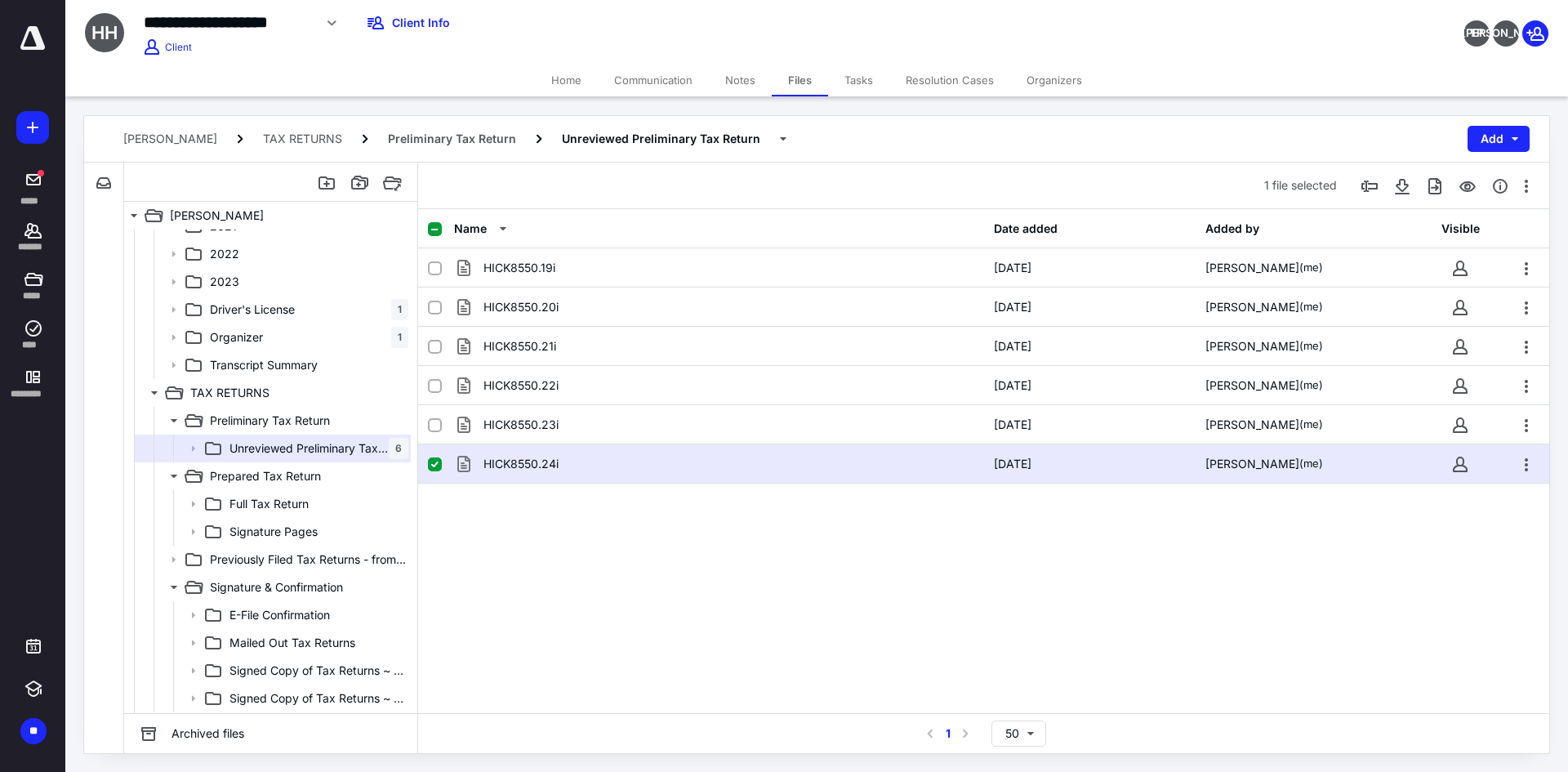 checkbox on "false" 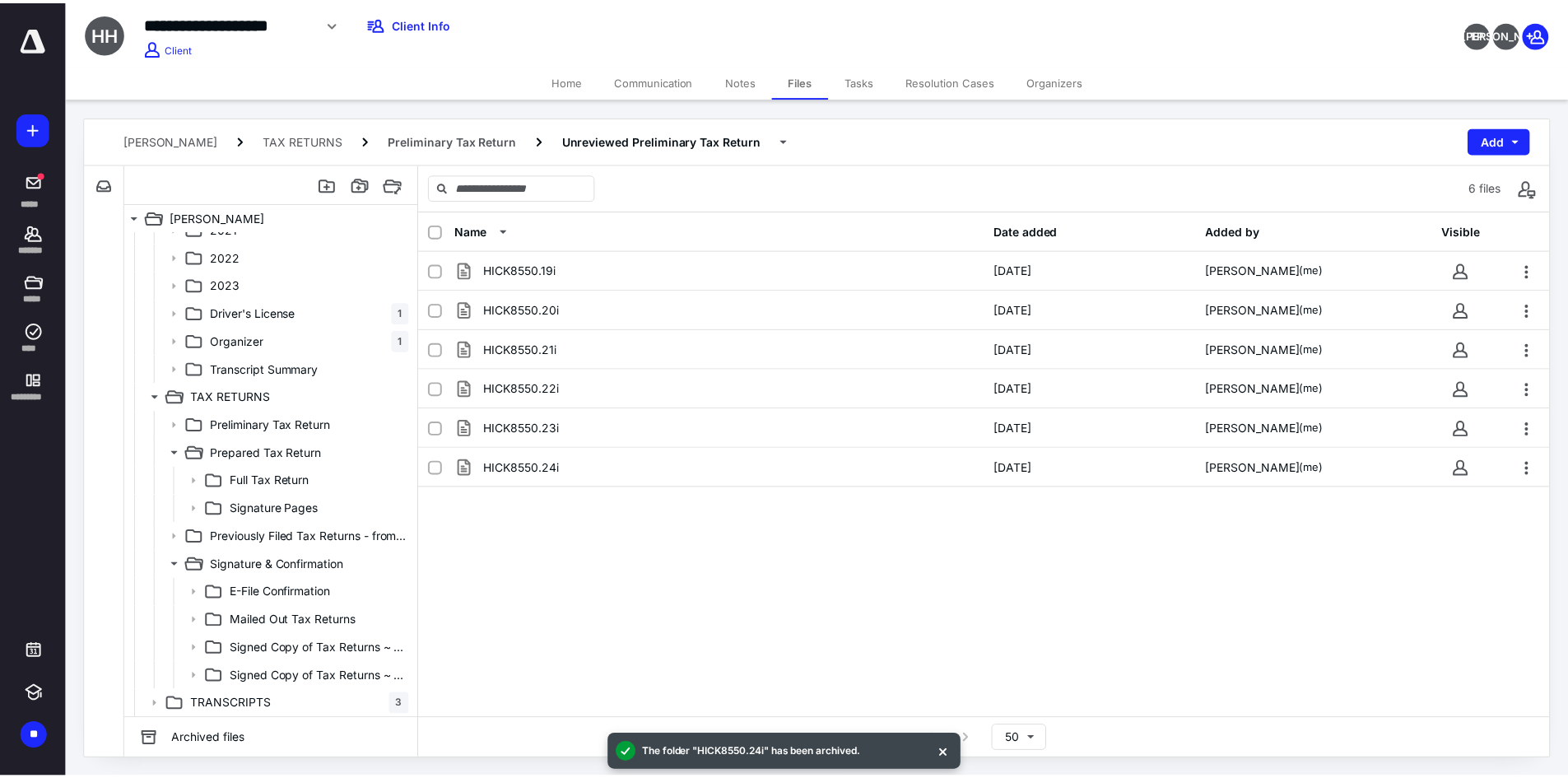 scroll, scrollTop: 857, scrollLeft: 0, axis: vertical 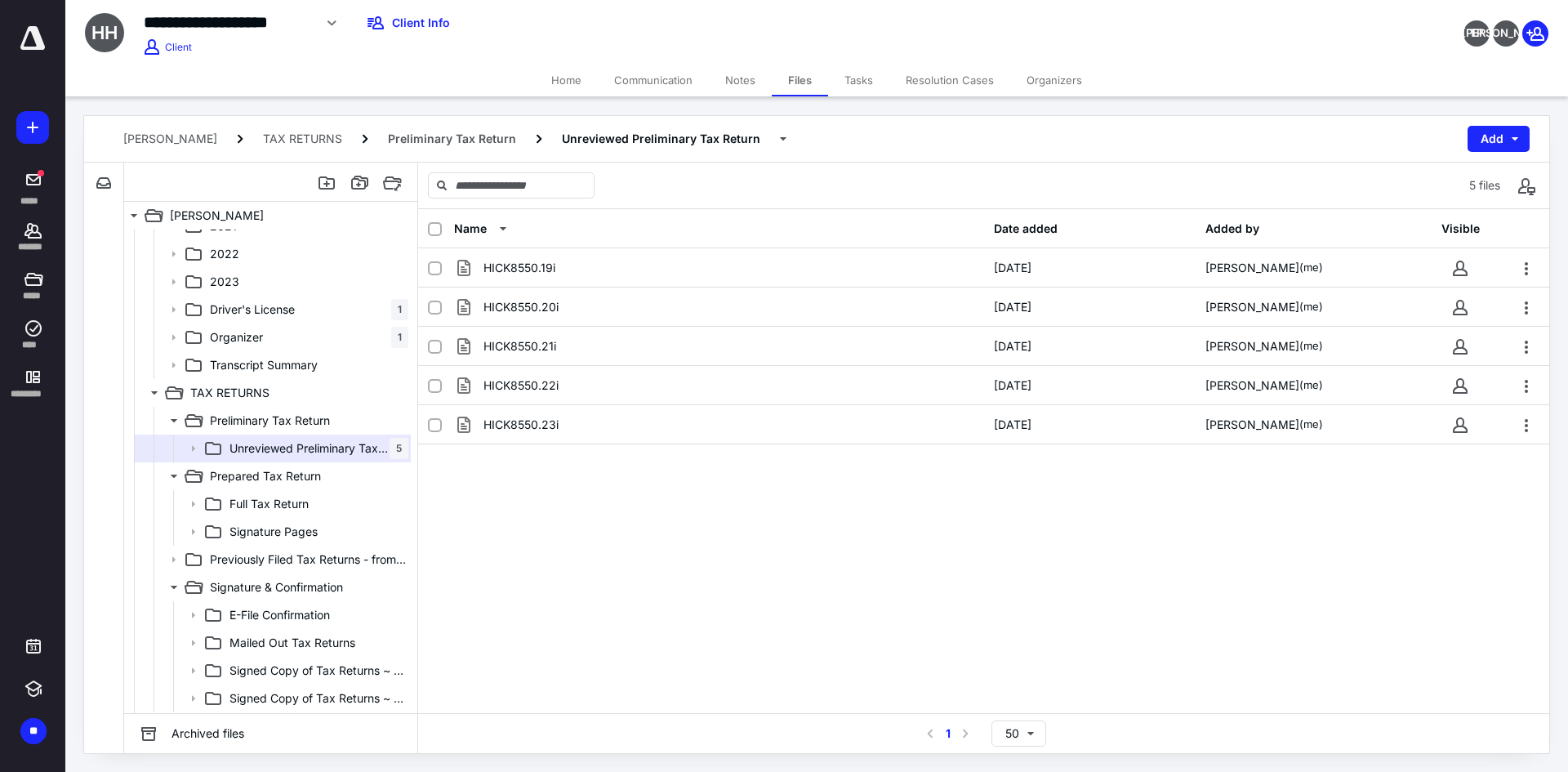 click on "Name Date added Added by Visible HICK8550.19i 7/11/2025 Monir Hossain  (me) HICK8550.20i 7/11/2025 Monir Hossain  (me) HICK8550.21i 7/11/2025 Monir Hossain  (me) HICK8550.22i 7/11/2025 Monir Hossain  (me) HICK8550.23i 7/11/2025 Monir Hossain  (me)" at bounding box center (983, 461) 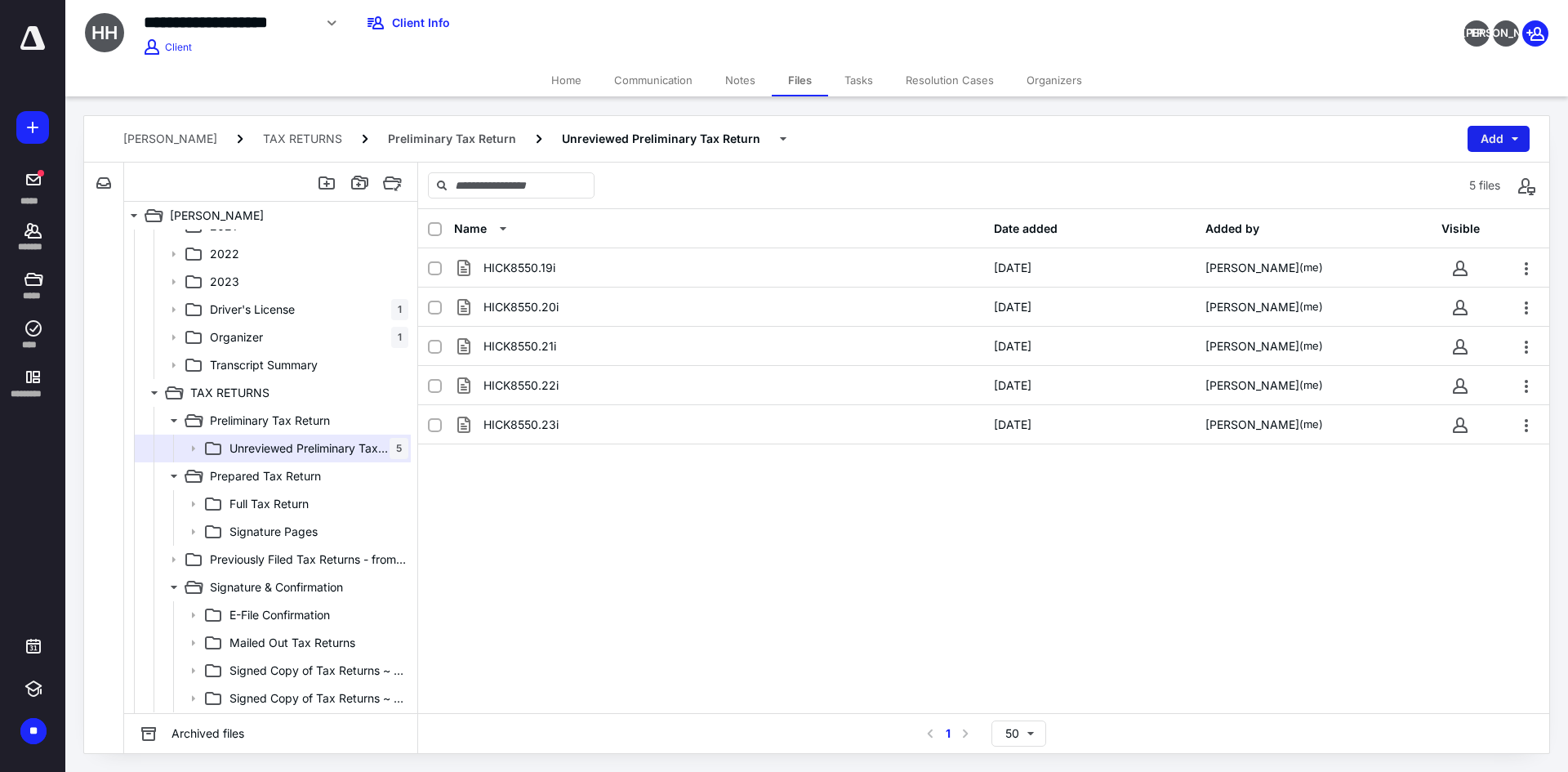 click on "Add" at bounding box center [1499, 139] 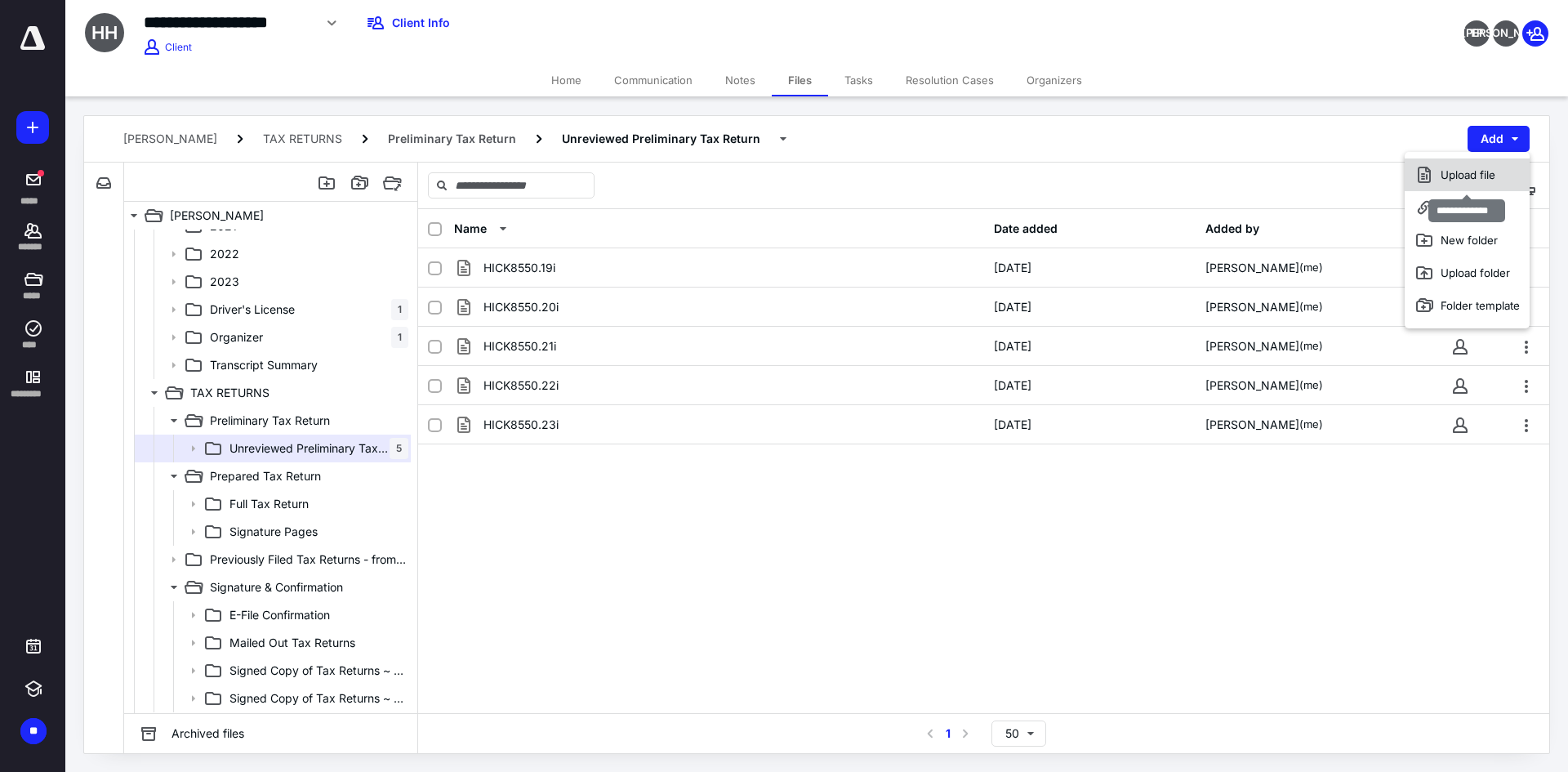 click on "Upload file" at bounding box center (1467, 175) 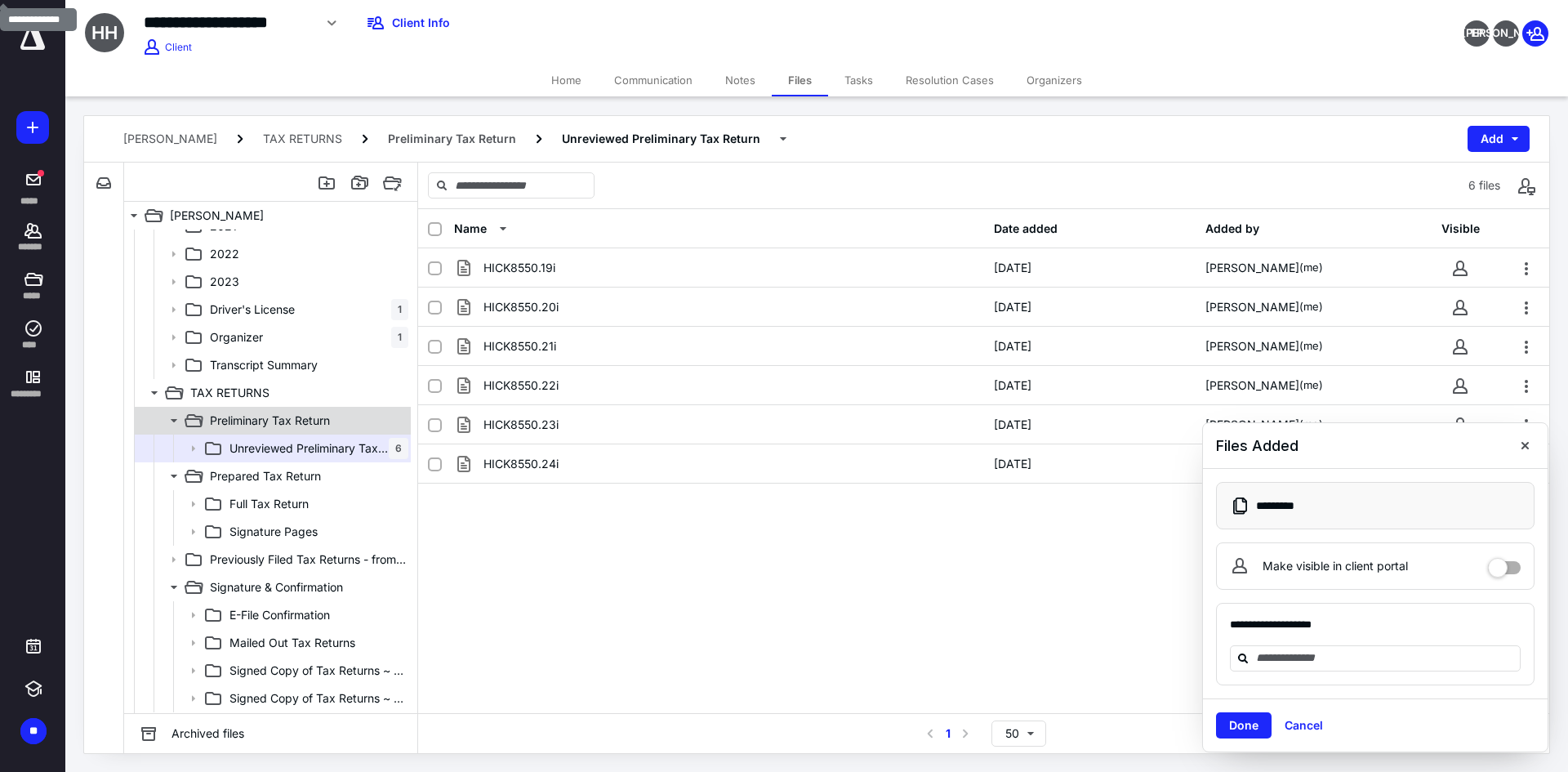 click on "Preliminary Tax Return" at bounding box center [270, 421] 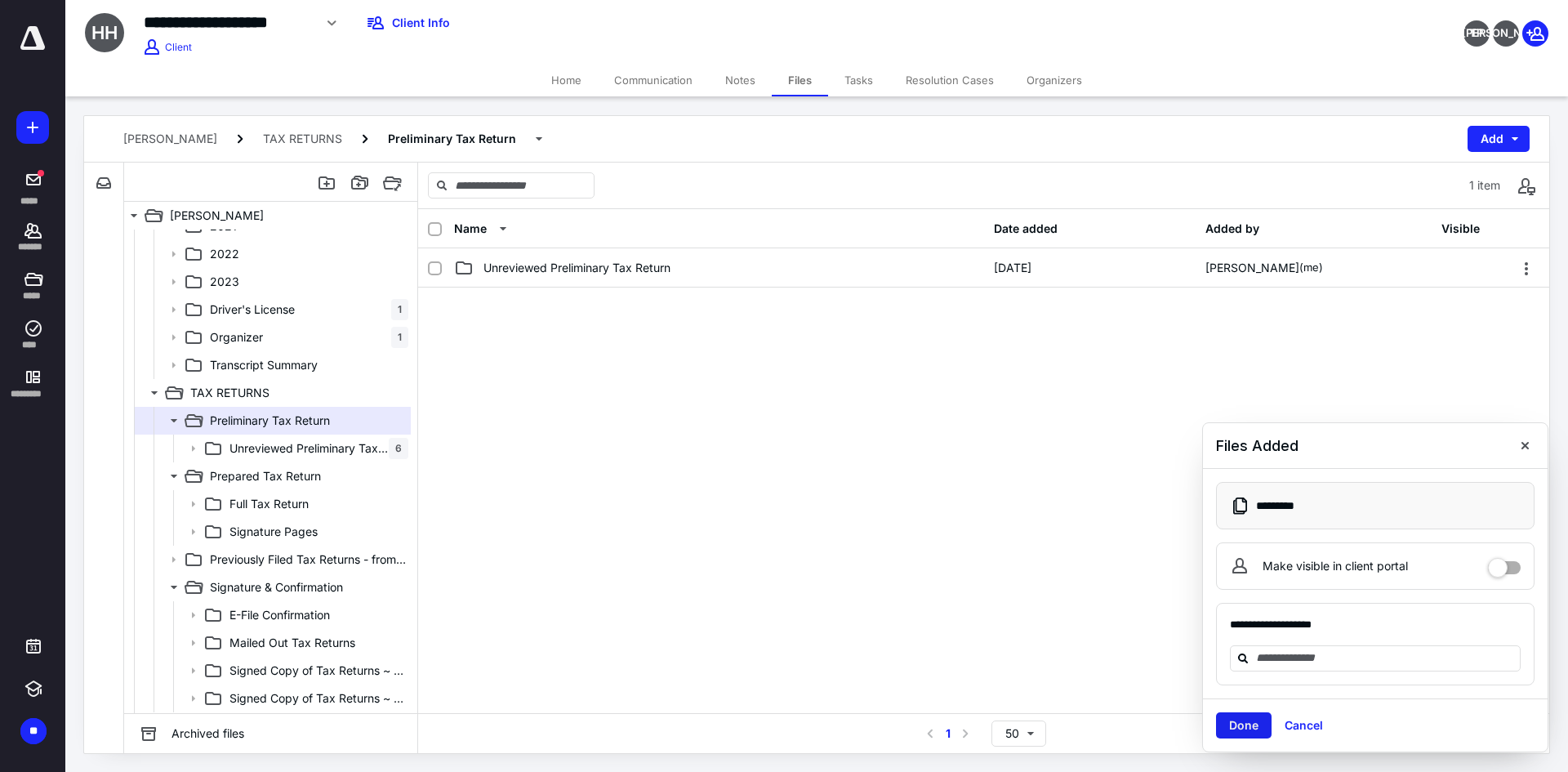 click on "Done" at bounding box center (1244, 725) 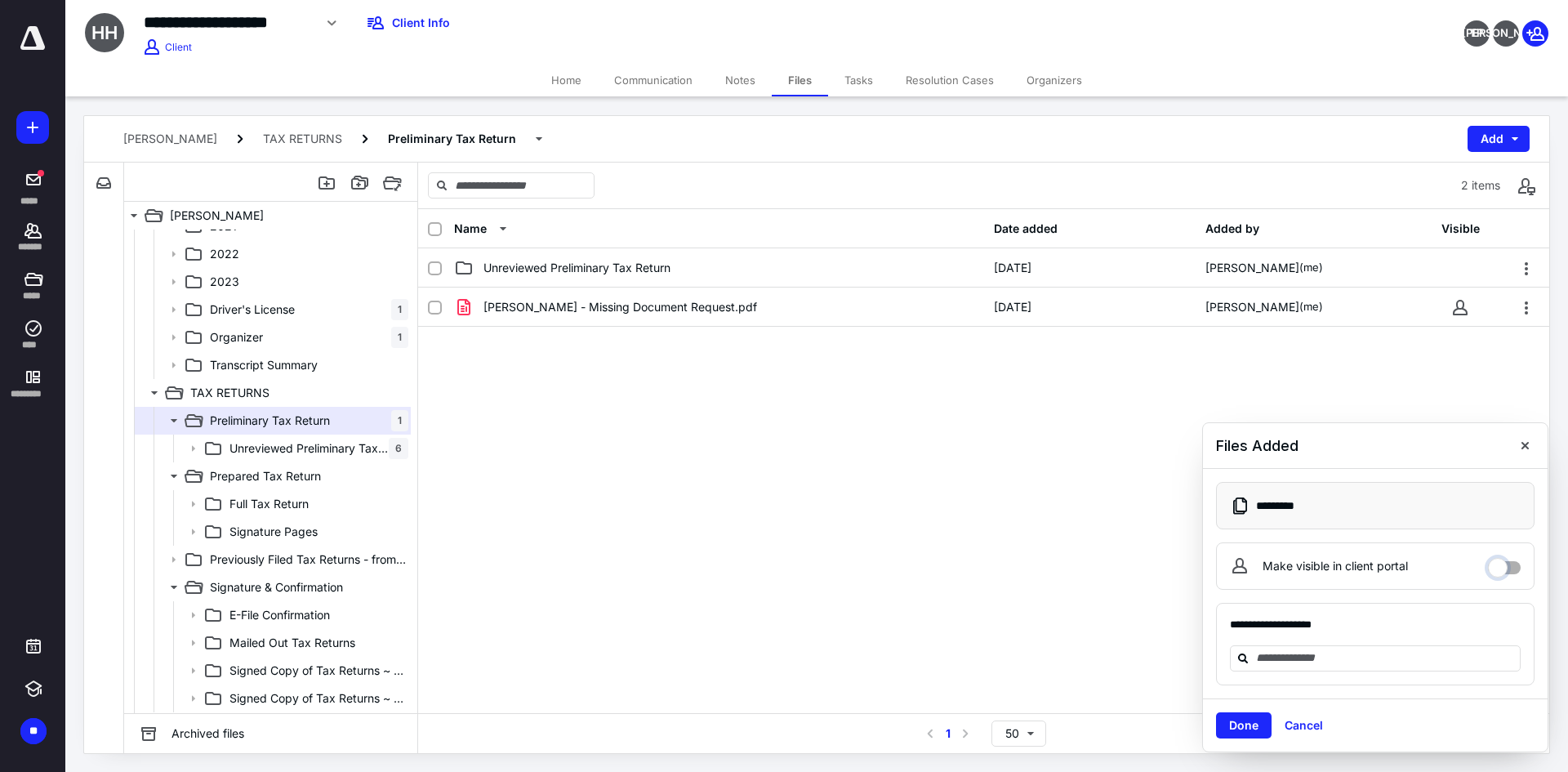 click on "Make visible in client portal" at bounding box center (1504, 564) 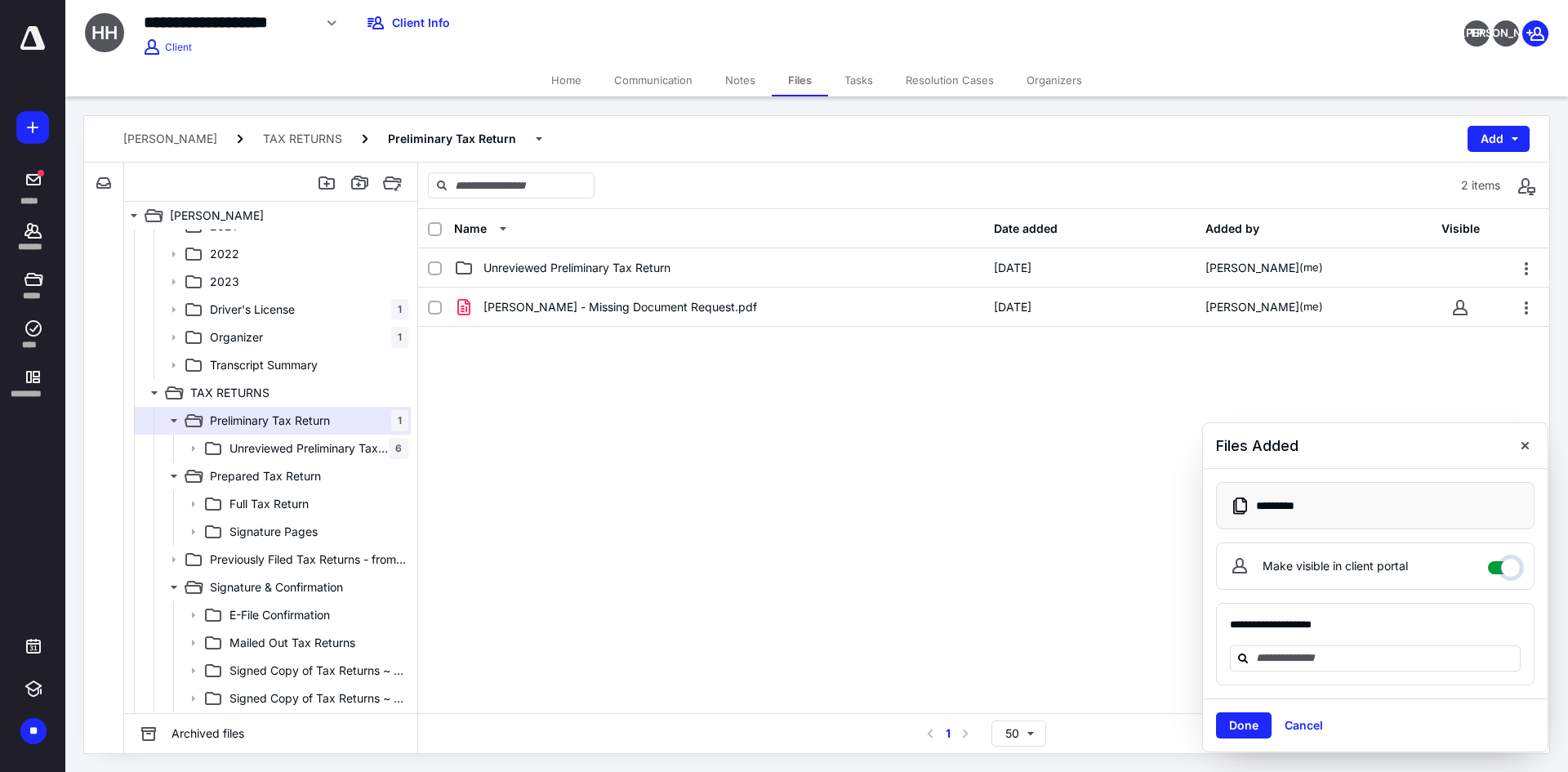 checkbox on "****" 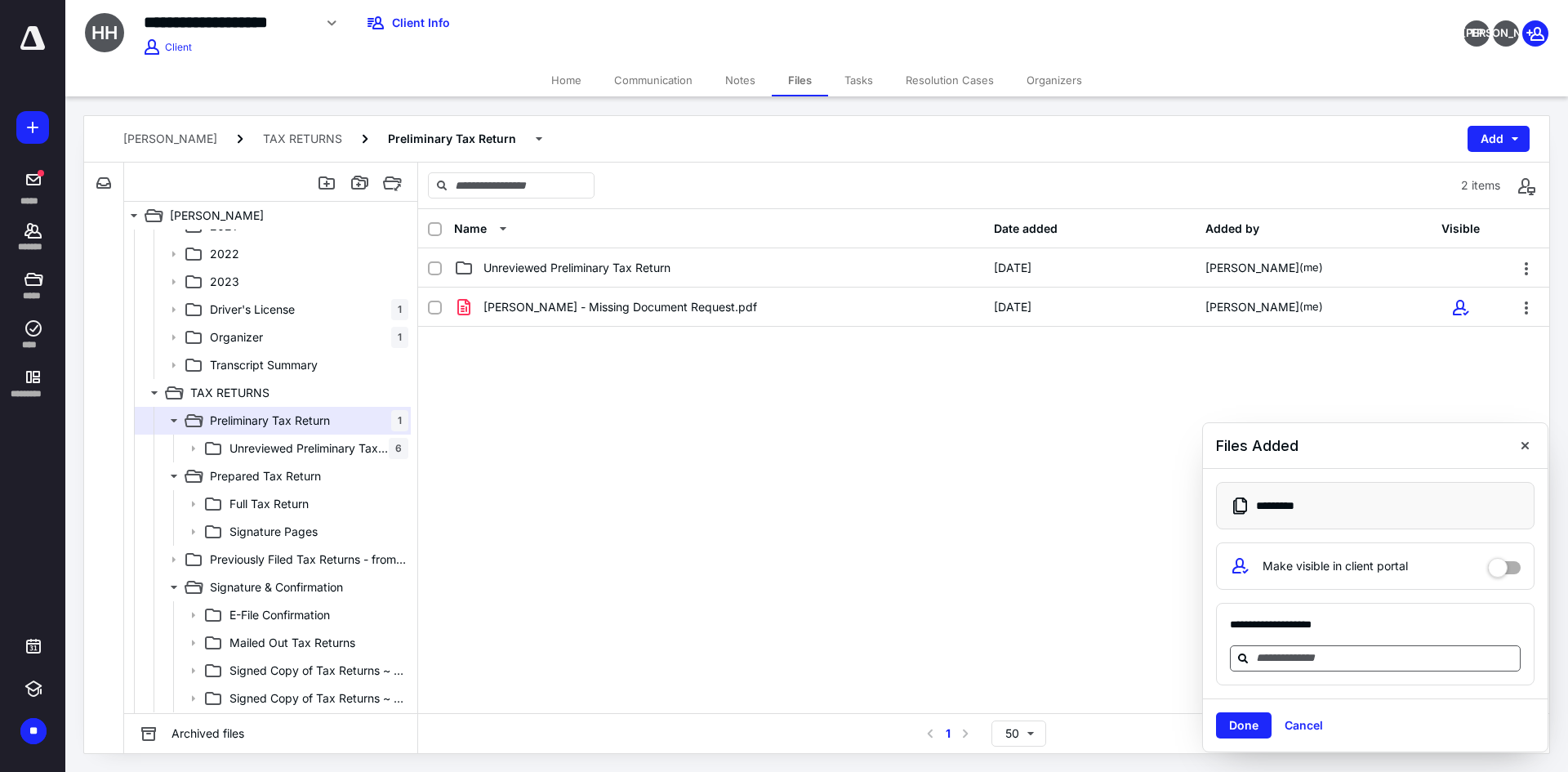 click at bounding box center (1385, 658) 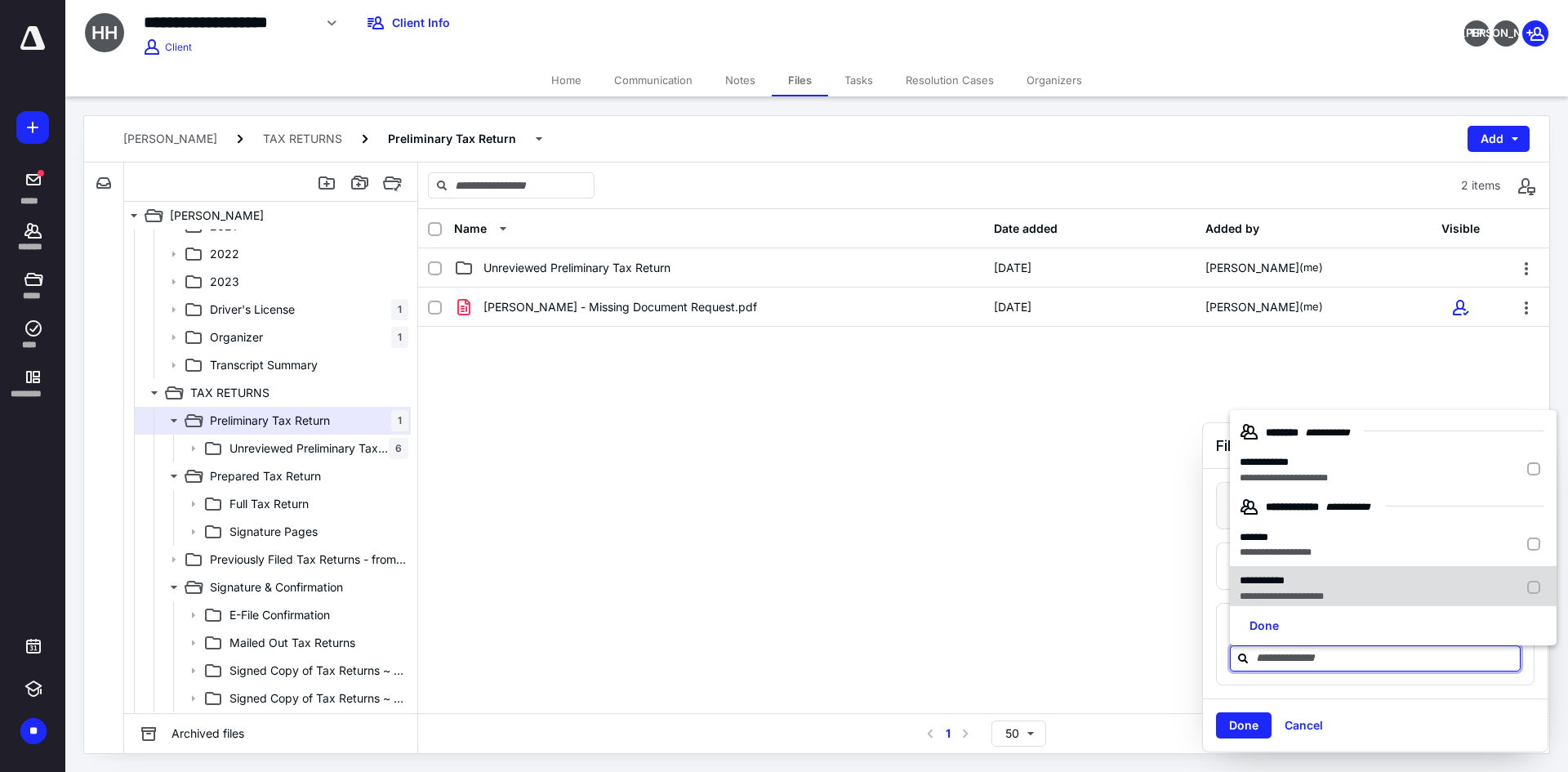 click on "**********" at bounding box center (1262, 580) 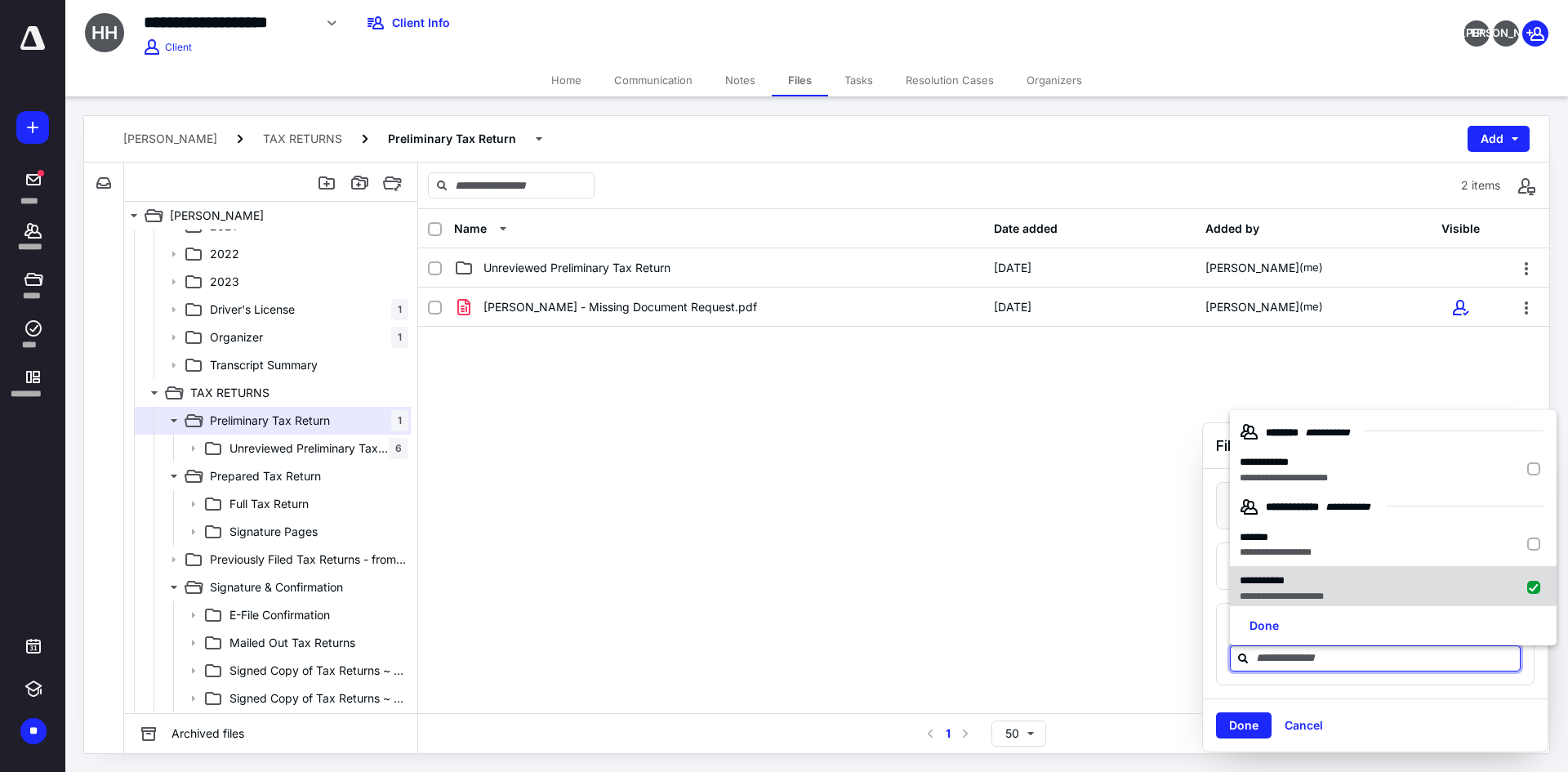 checkbox on "true" 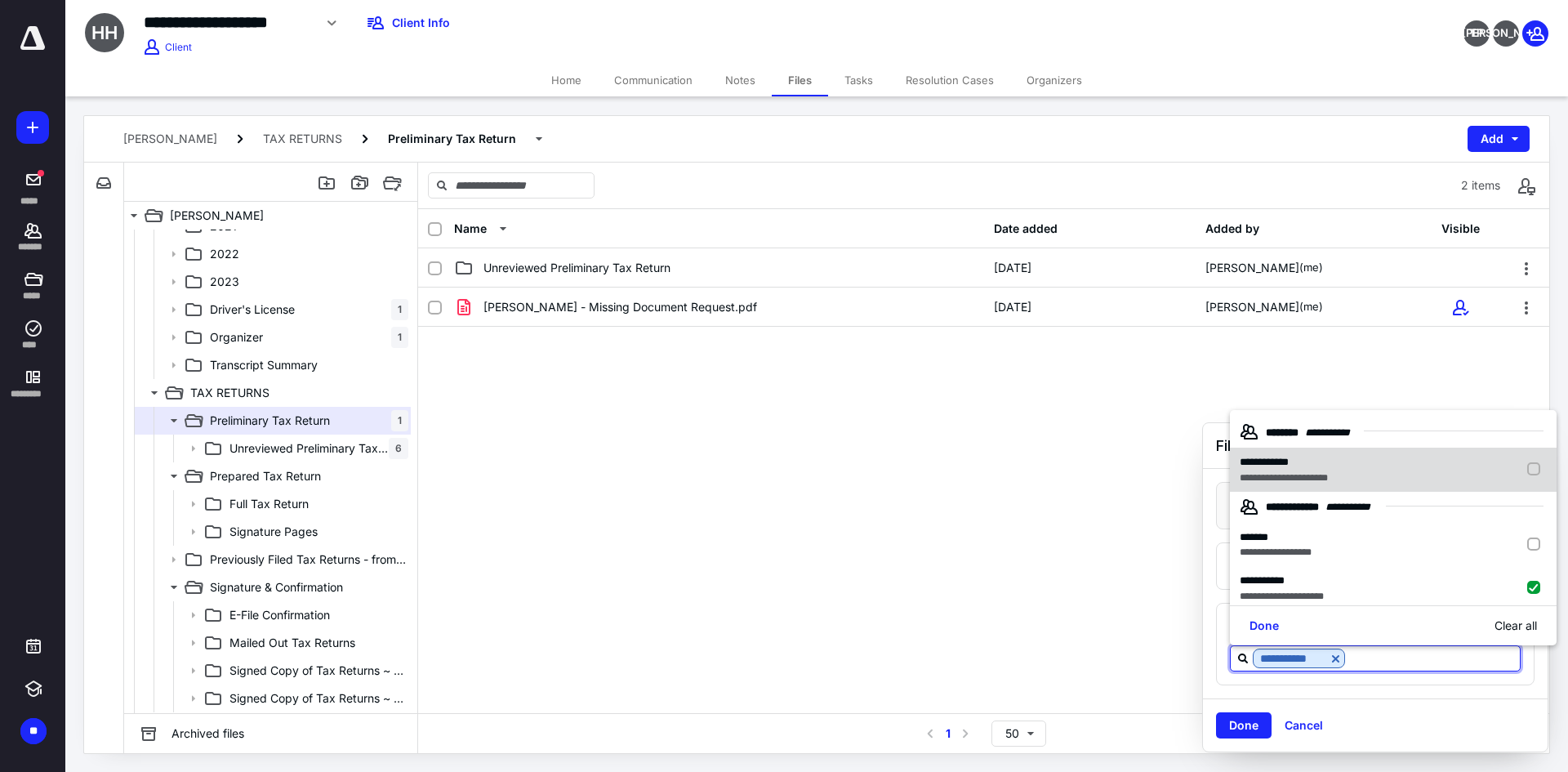 click on "**********" at bounding box center [1284, 478] 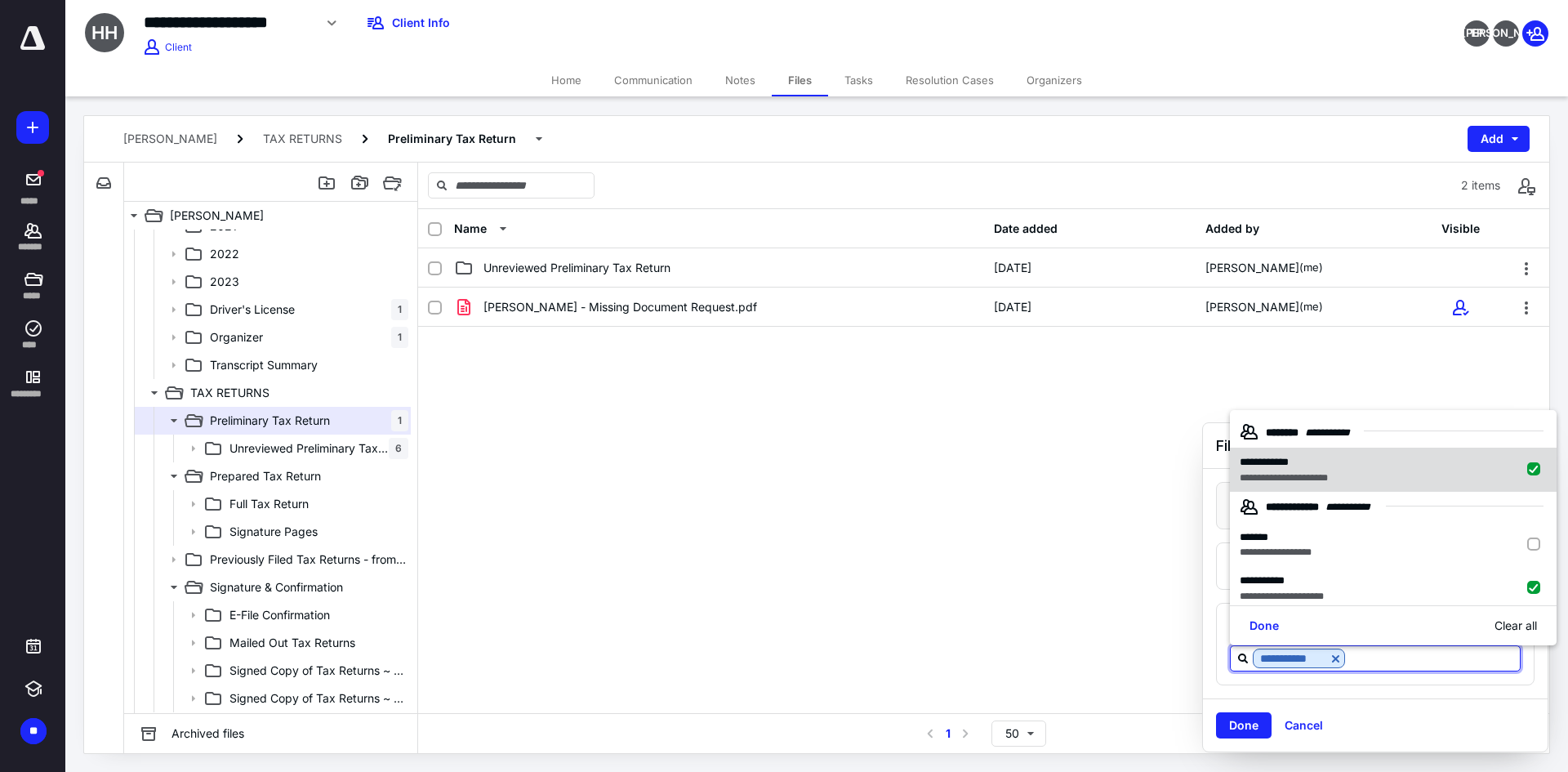 checkbox on "true" 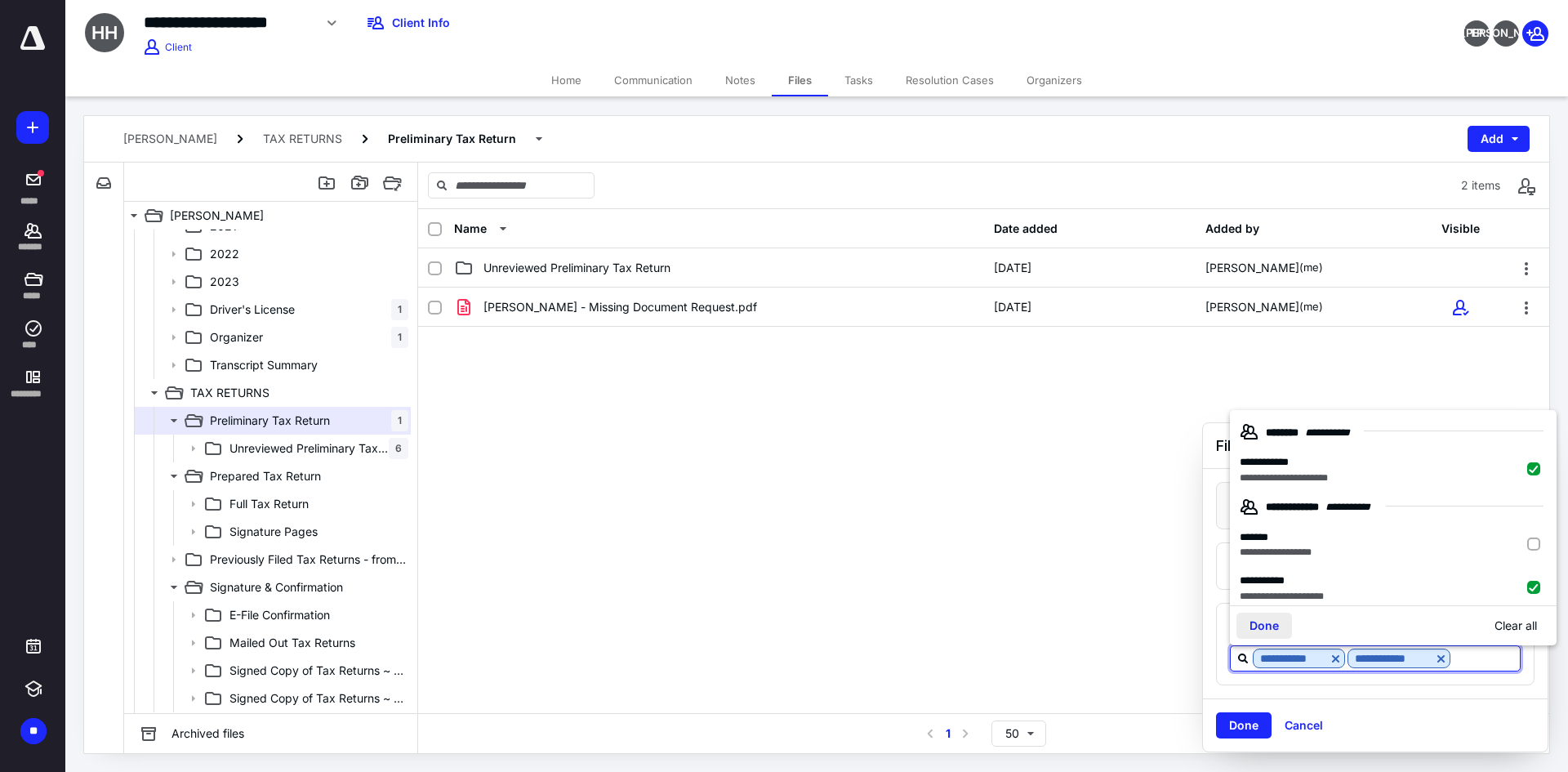 click on "Done" at bounding box center (1264, 626) 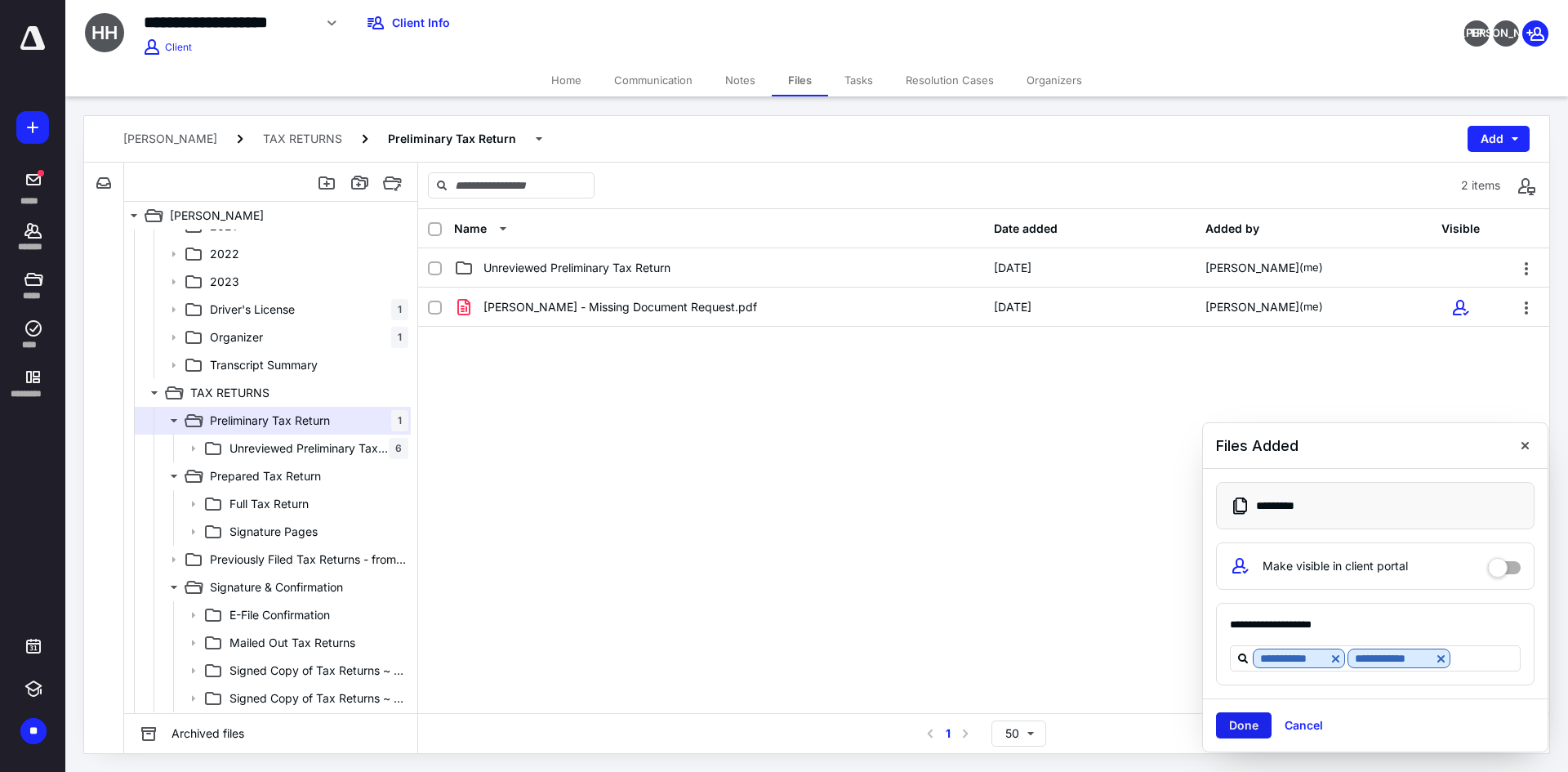 click on "Done" at bounding box center (1244, 725) 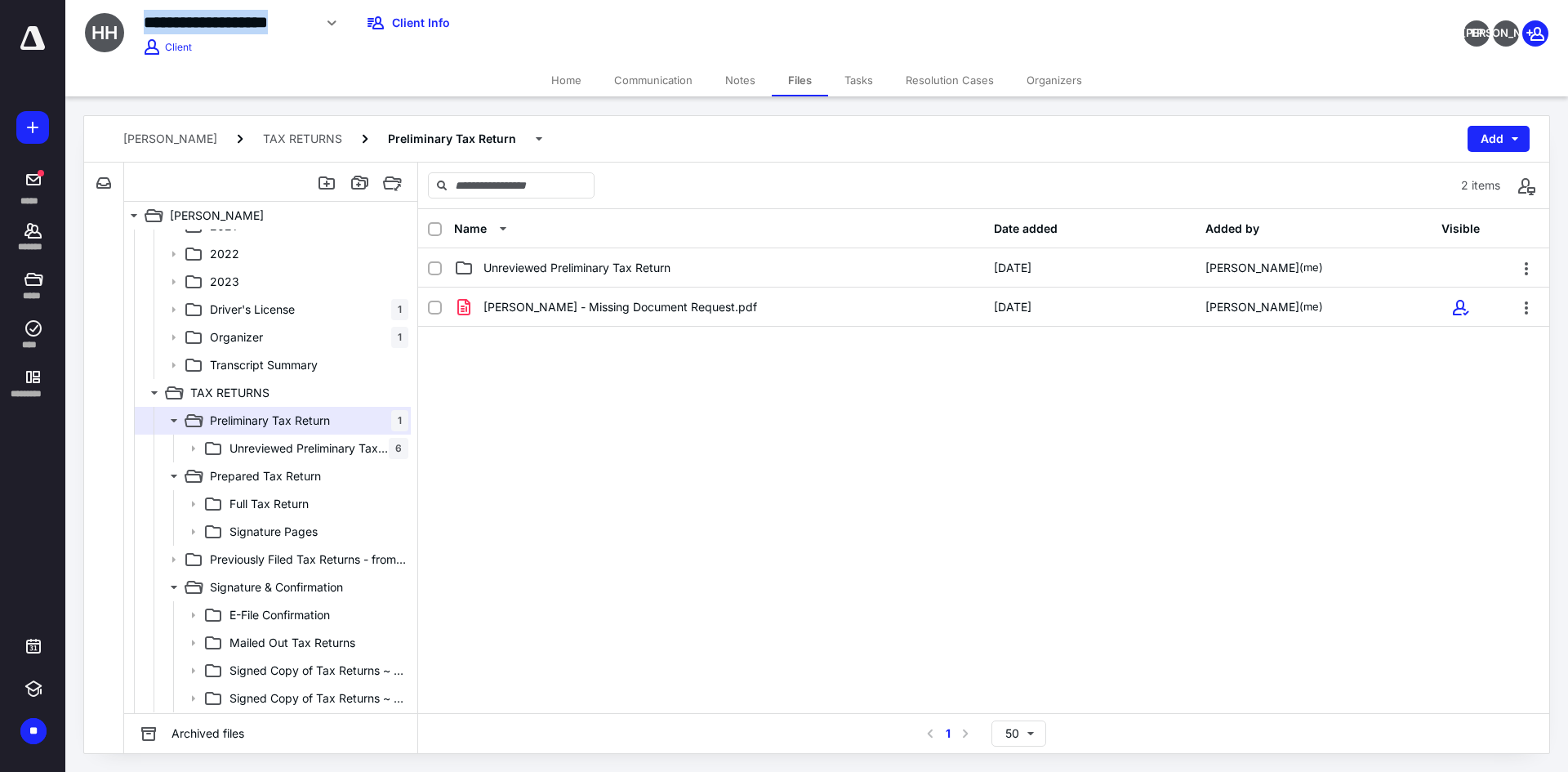 drag, startPoint x: 145, startPoint y: 23, endPoint x: 310, endPoint y: 25, distance: 165.01212 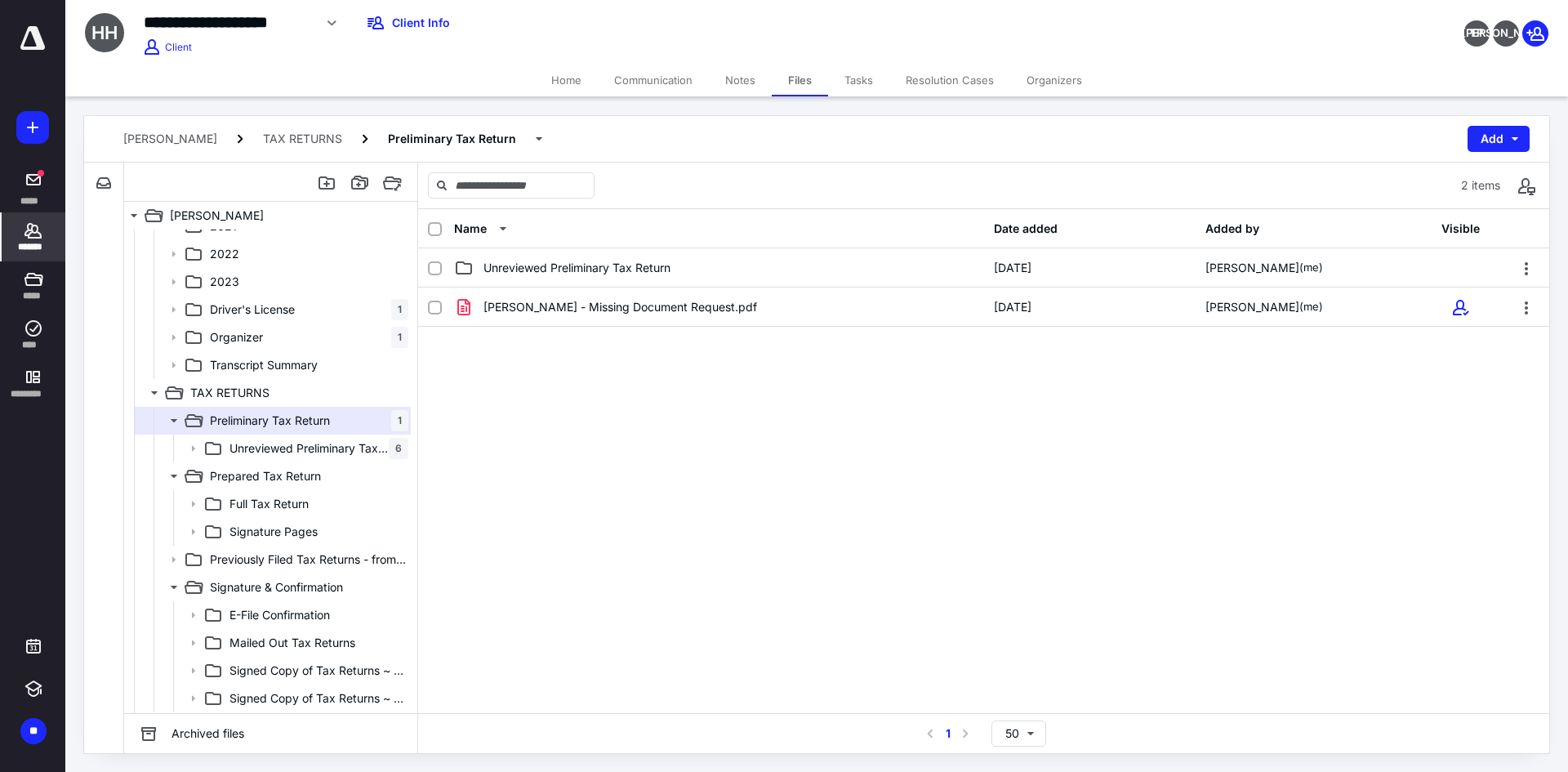 click 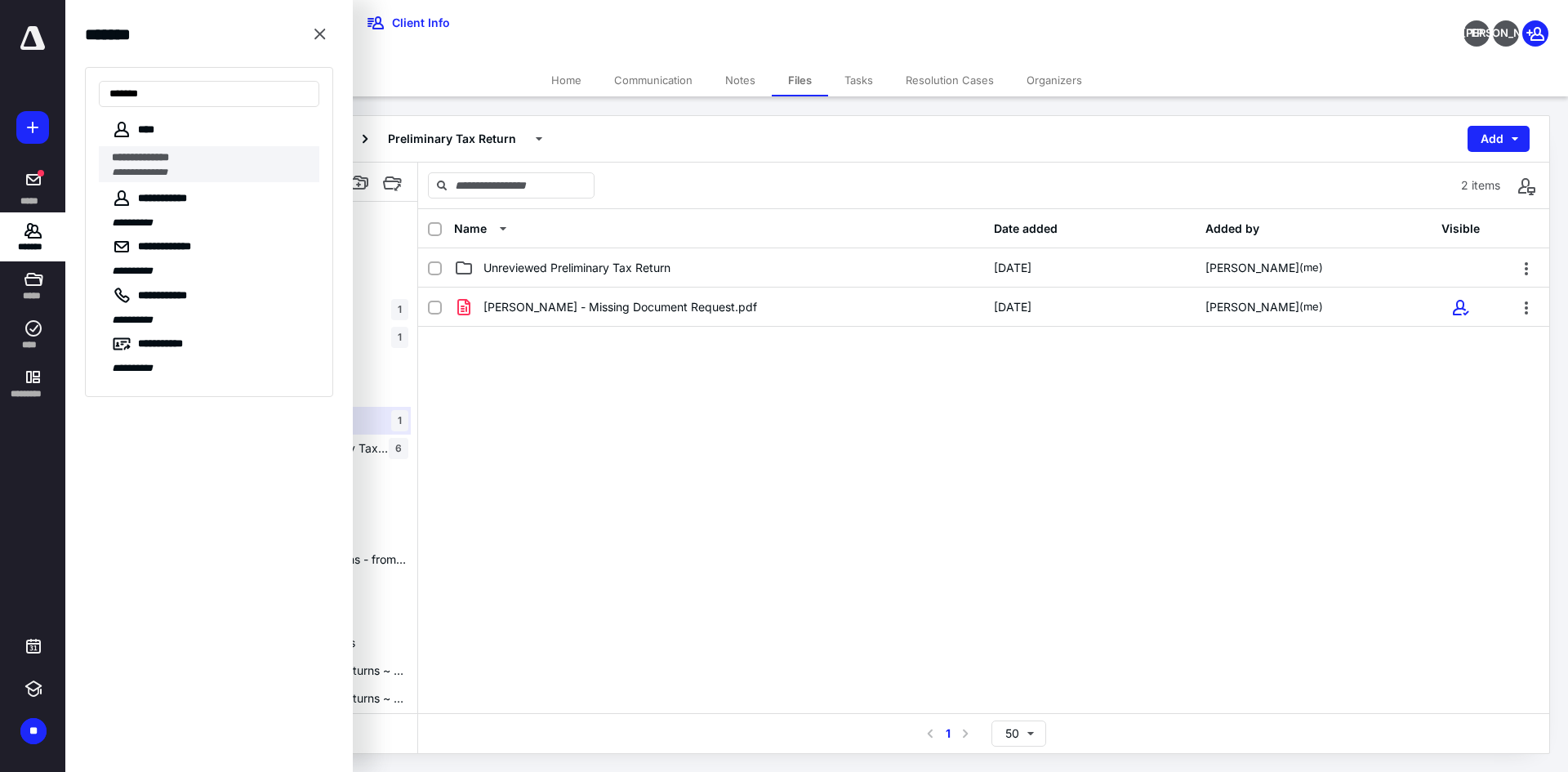 type on "*******" 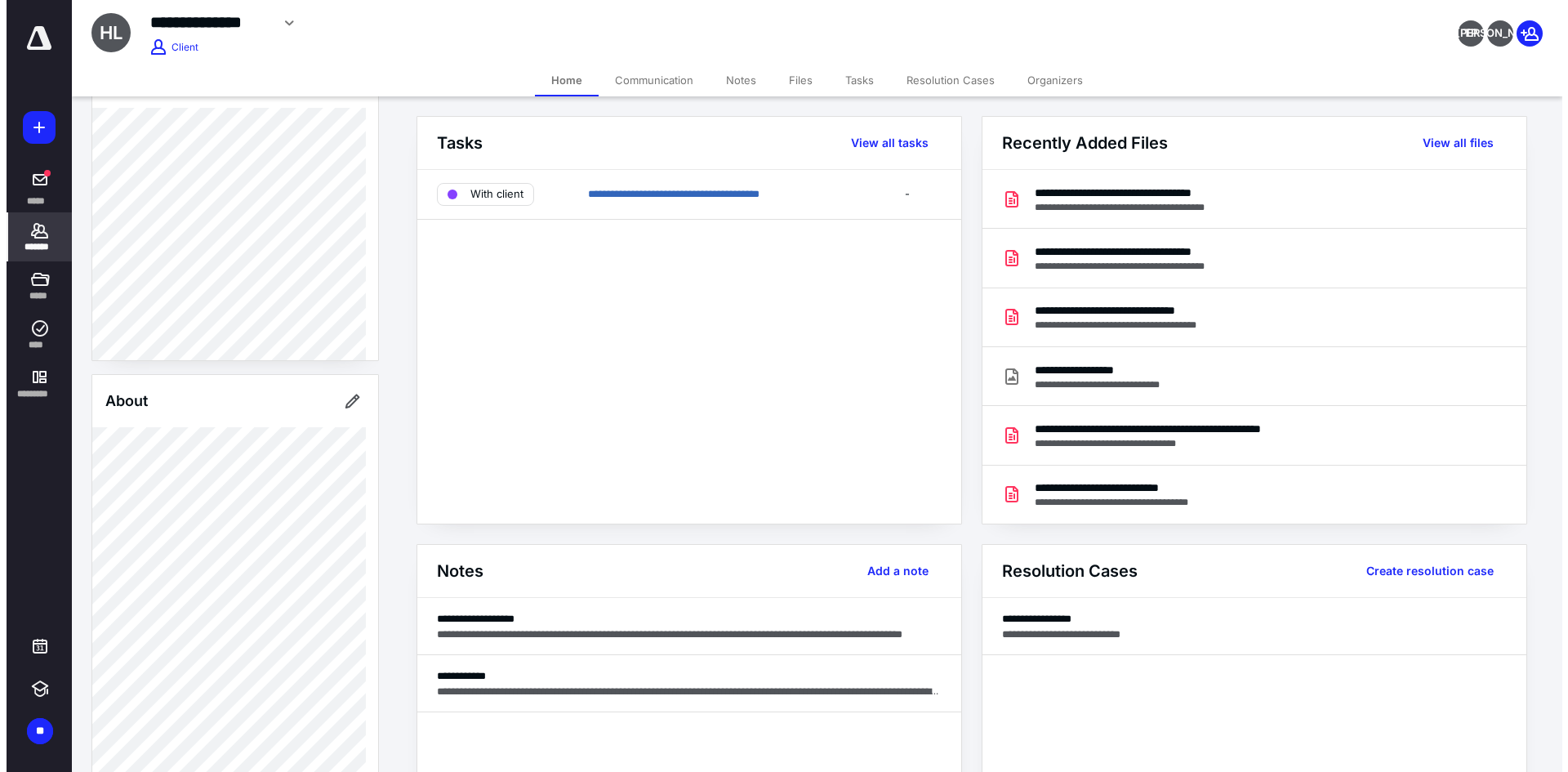scroll, scrollTop: 0, scrollLeft: 0, axis: both 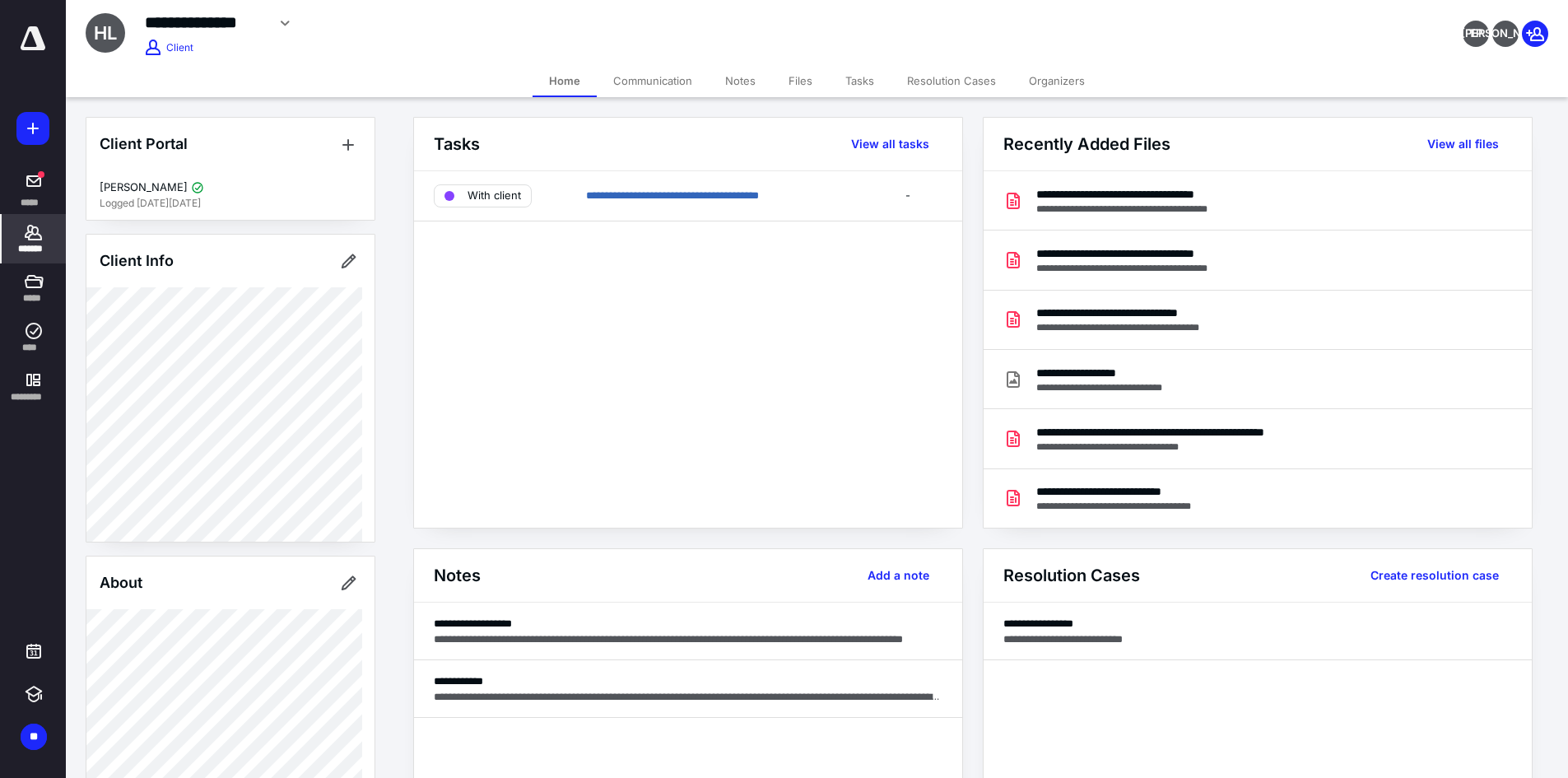 click on "Files" at bounding box center (800, 81) 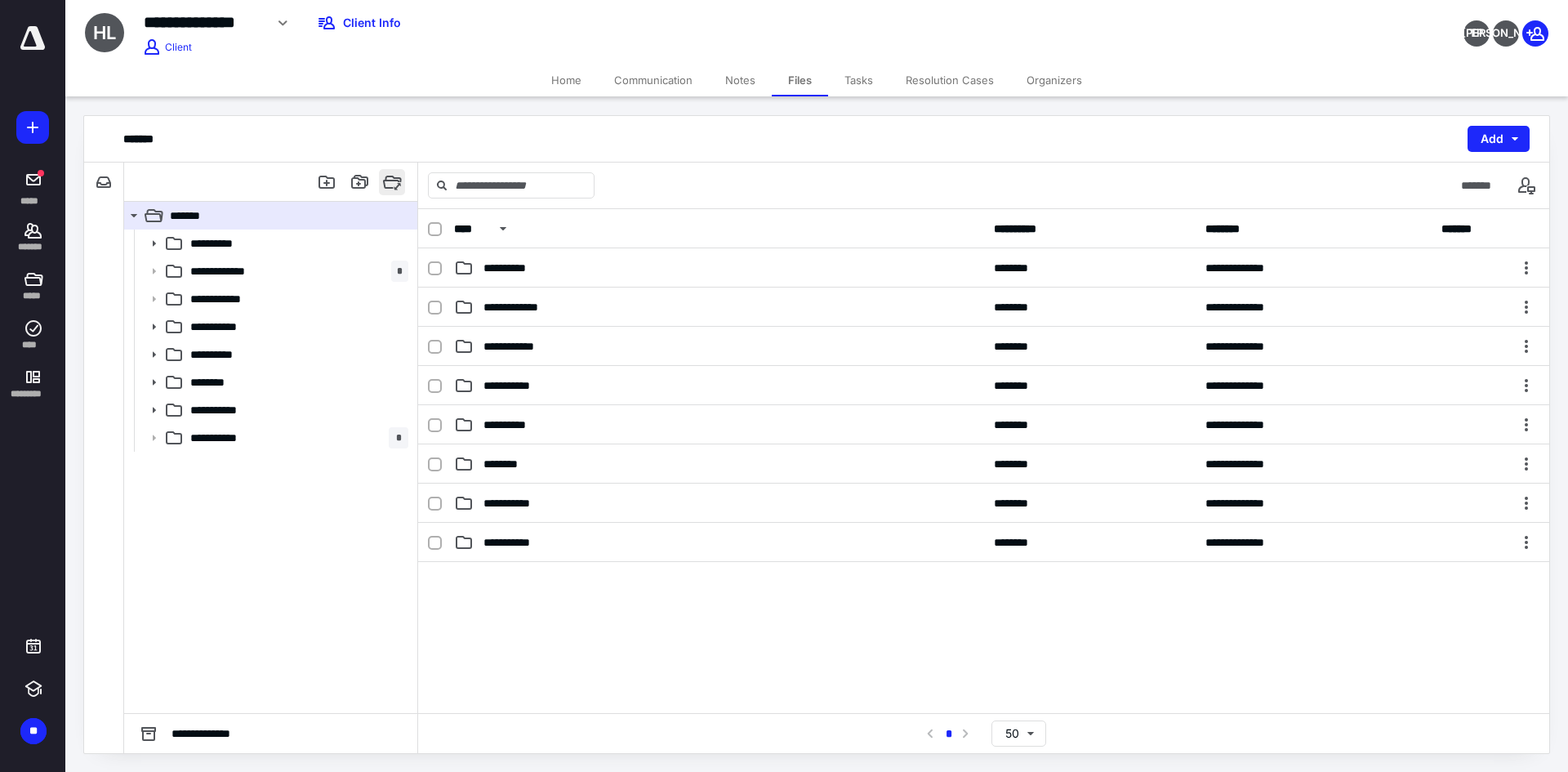 click at bounding box center (392, 182) 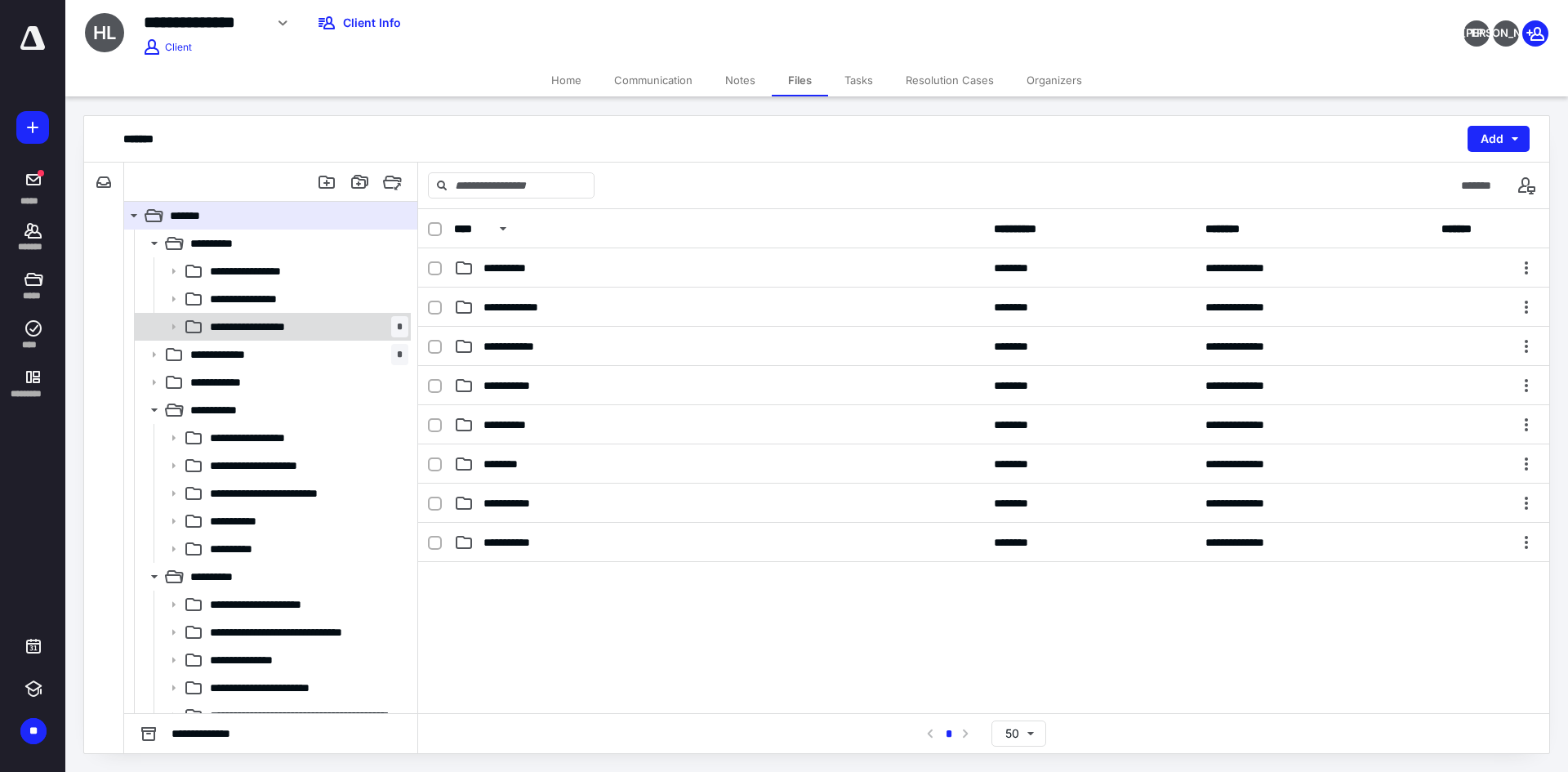 click on "**********" at bounding box center (305, 327) 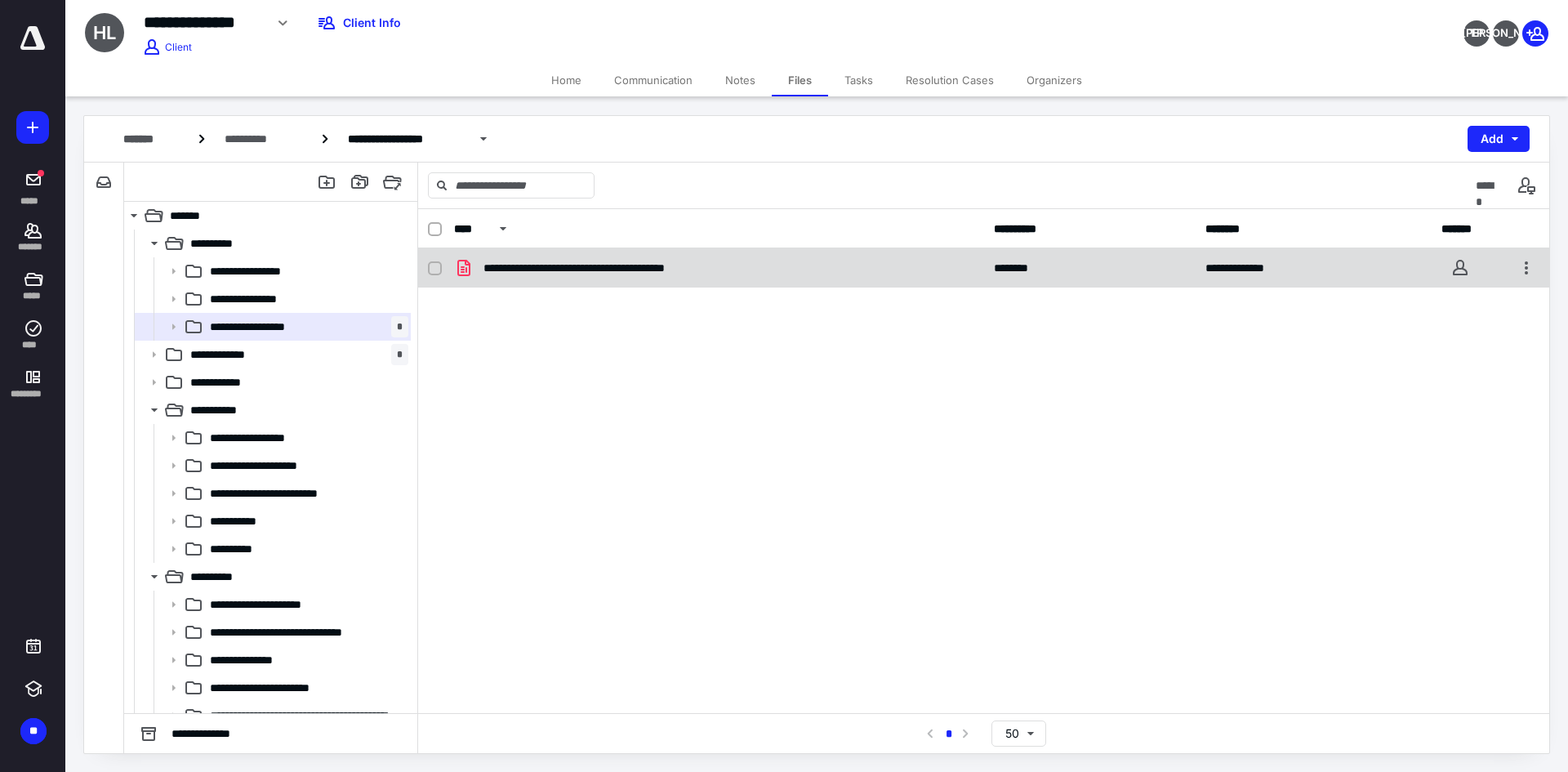 click on "**********" at bounding box center [611, 268] 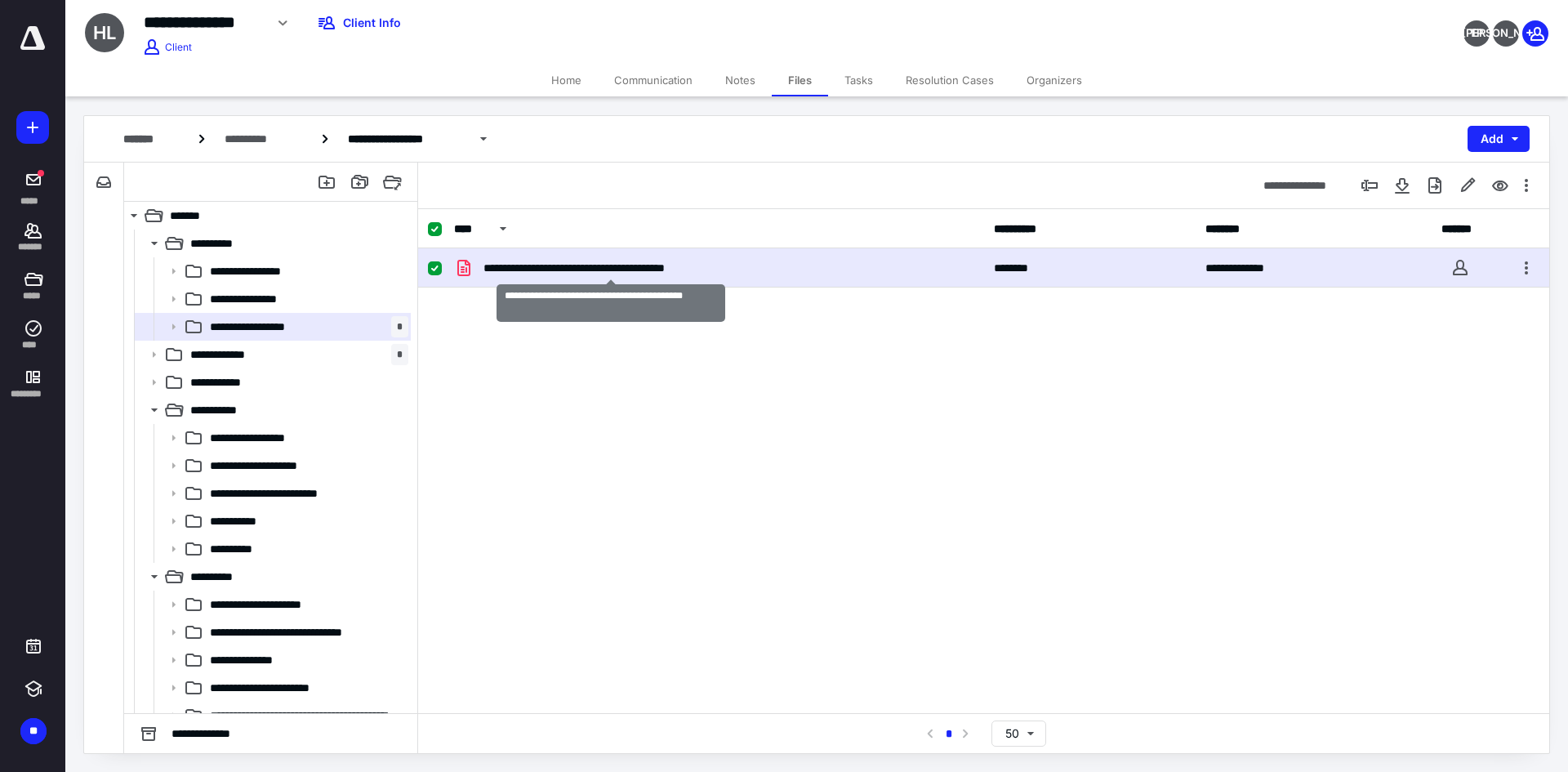 click on "**********" at bounding box center (611, 268) 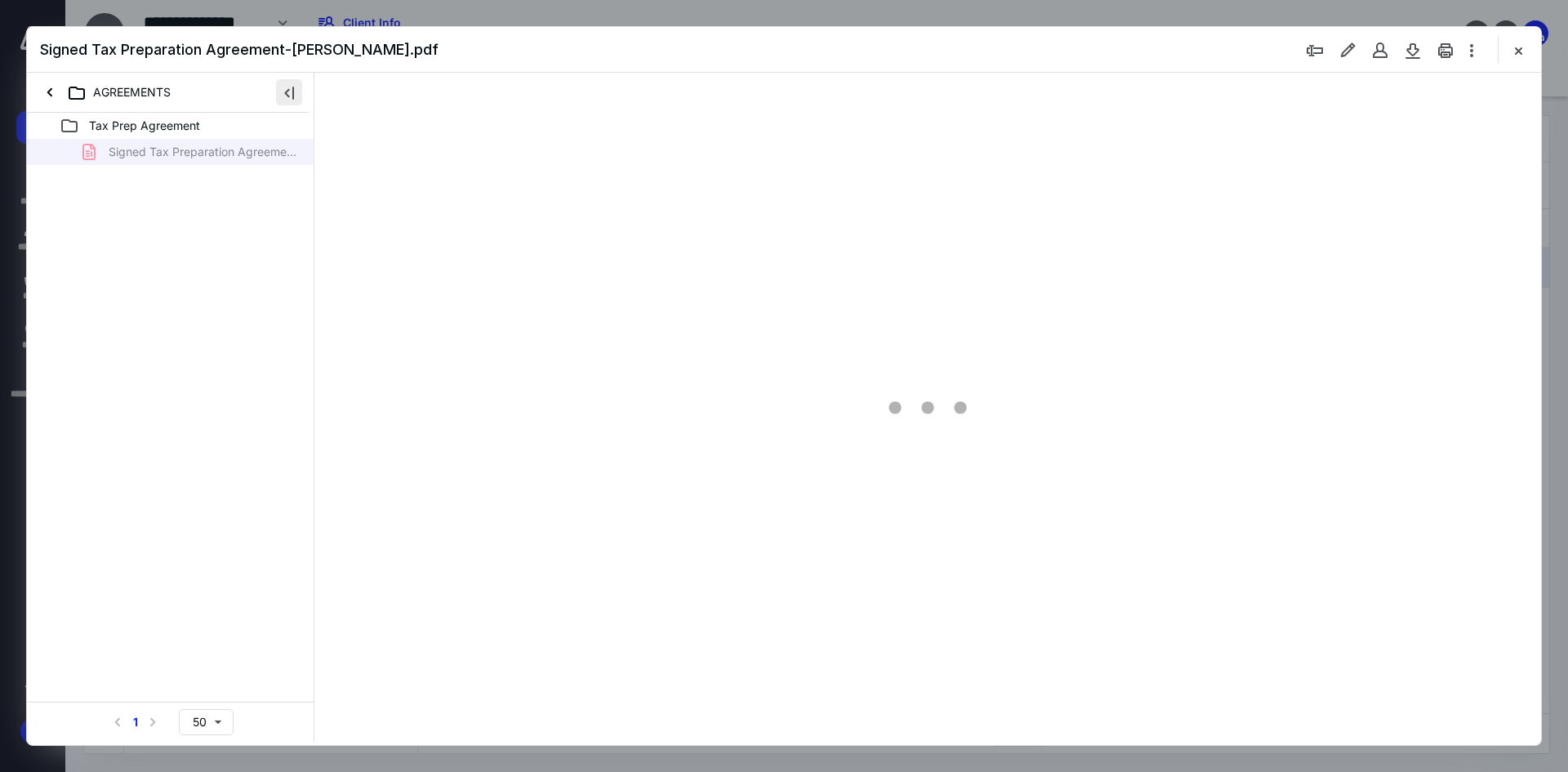 click at bounding box center (289, 92) 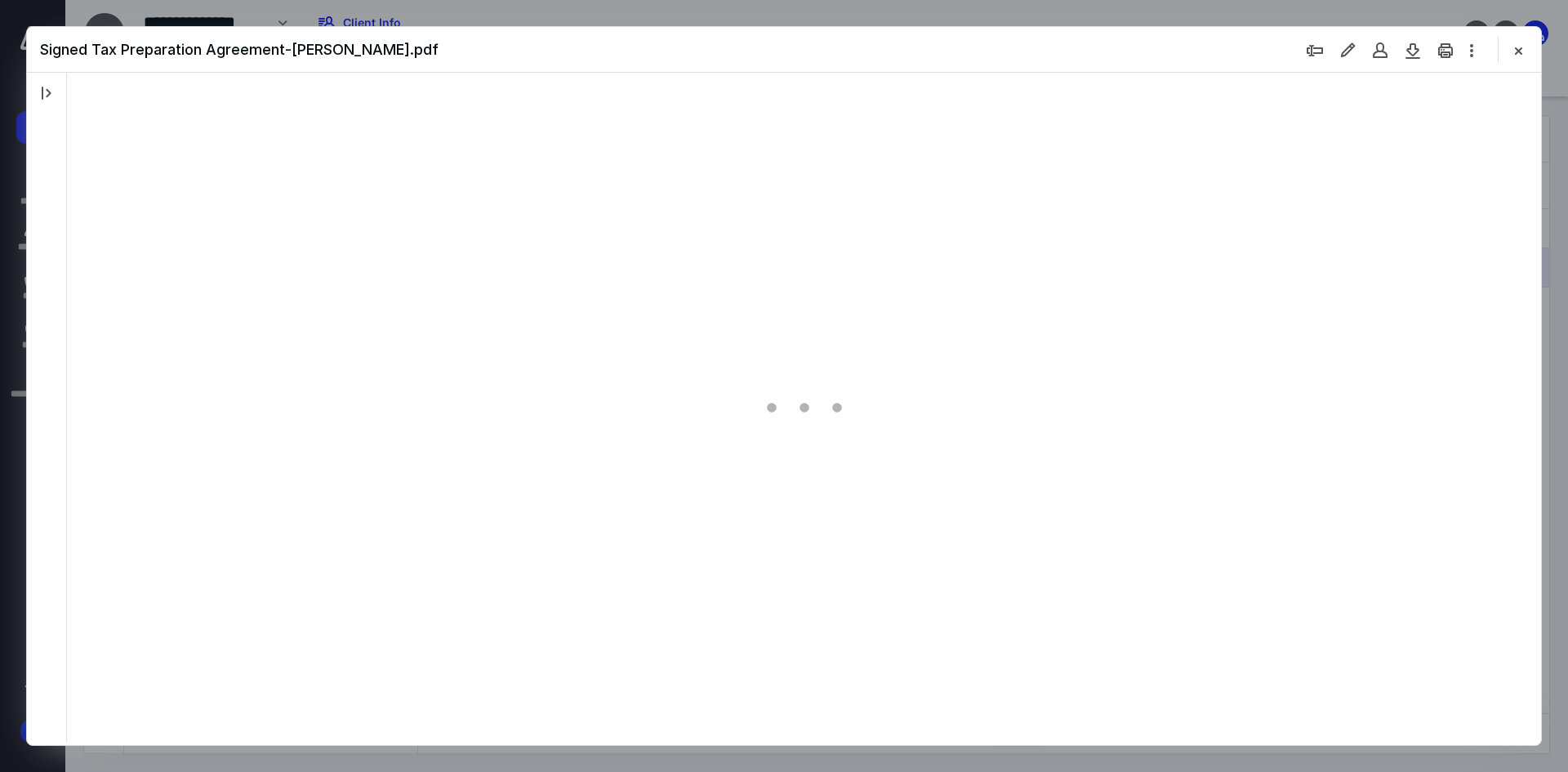 scroll, scrollTop: 0, scrollLeft: 0, axis: both 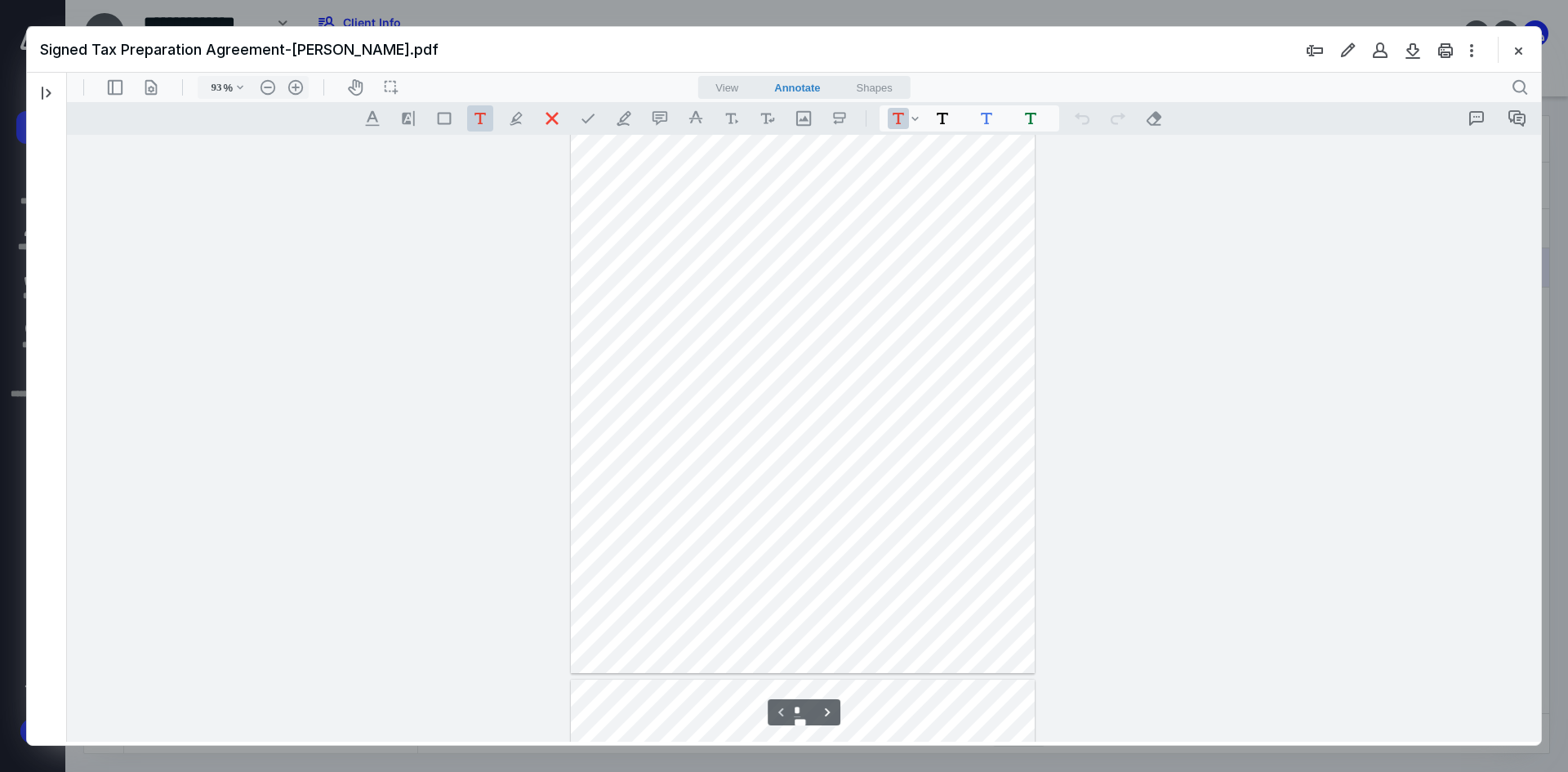 click on "View" at bounding box center (727, 87) 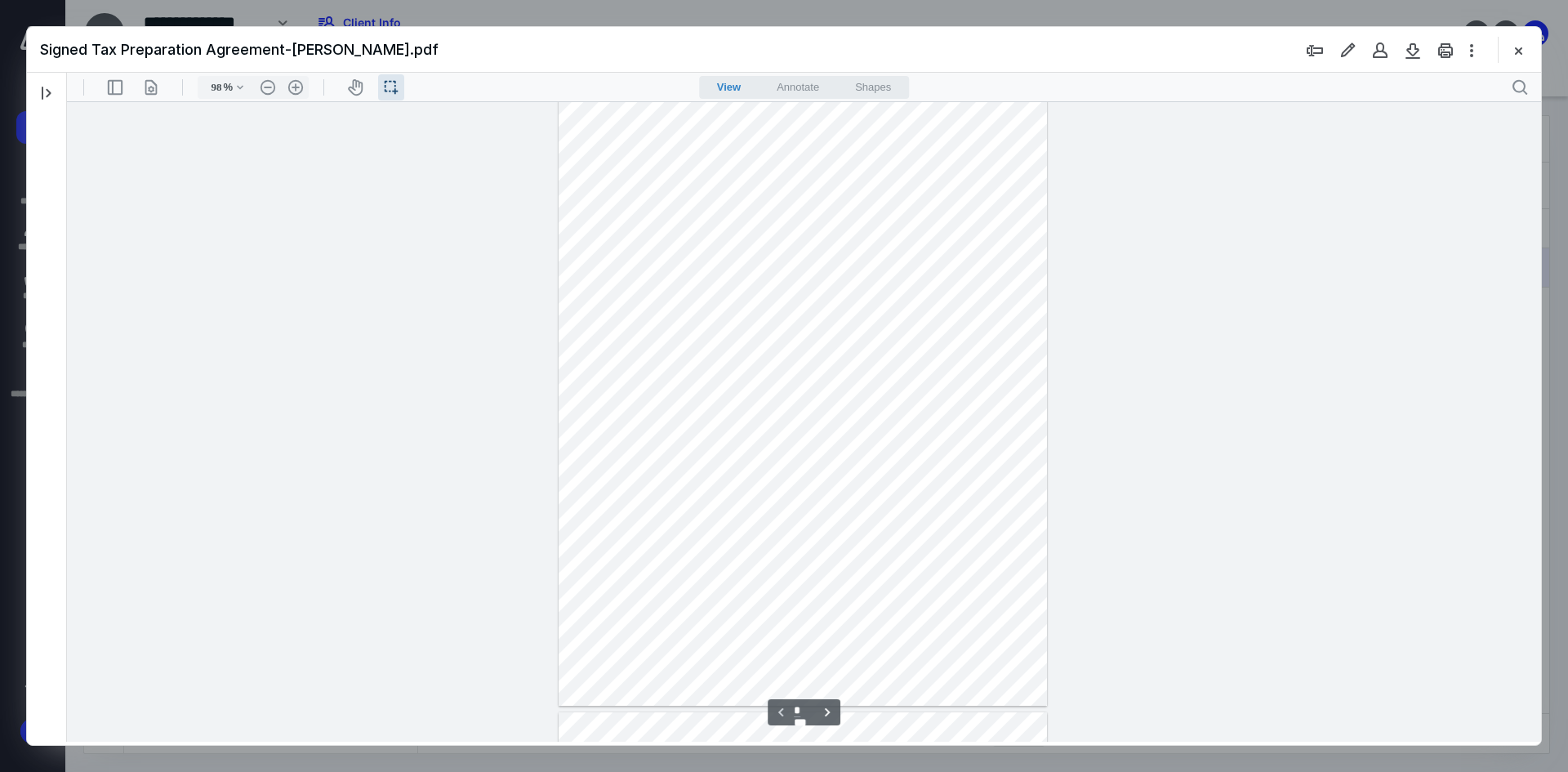 type 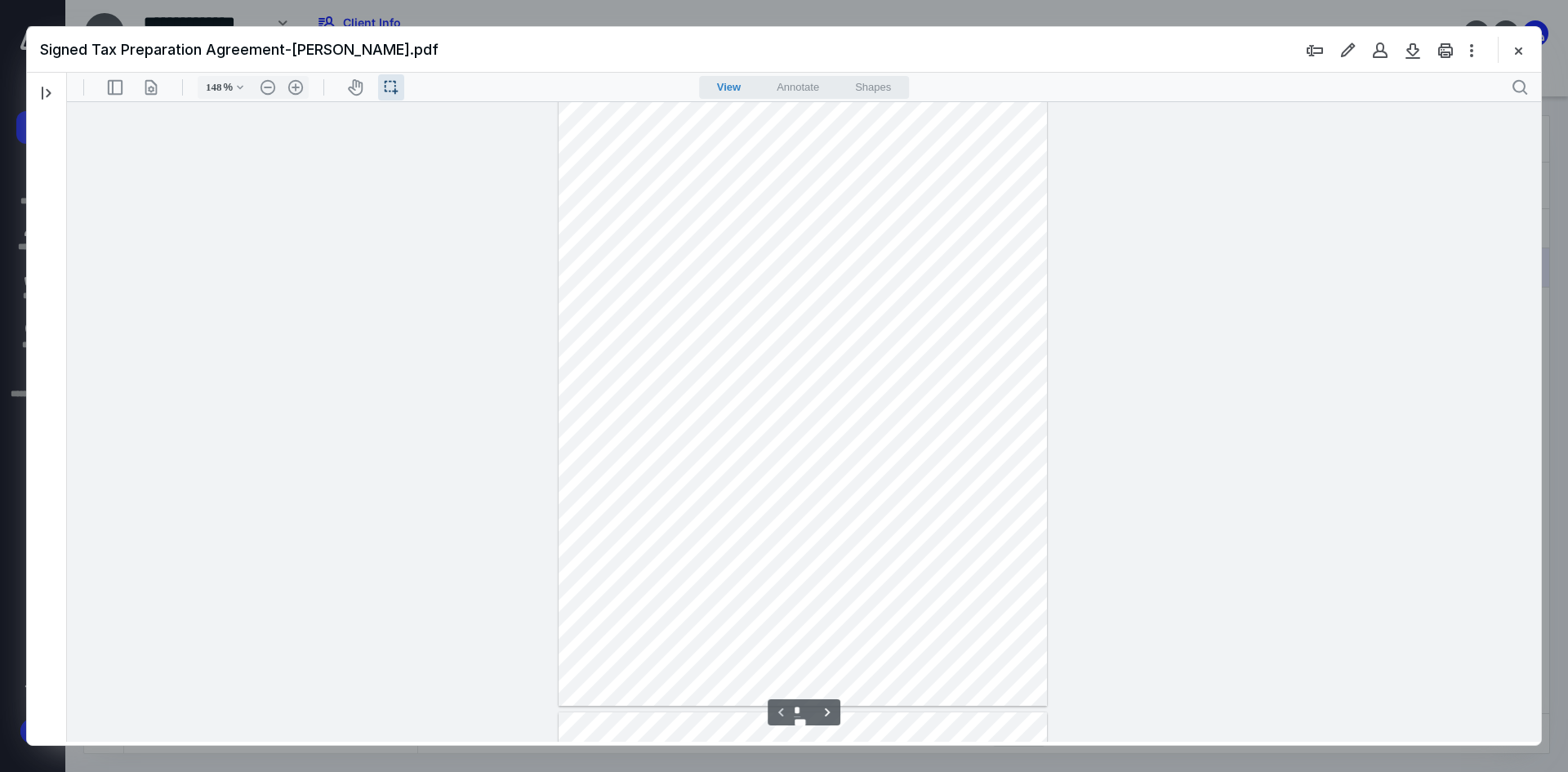 type on "173" 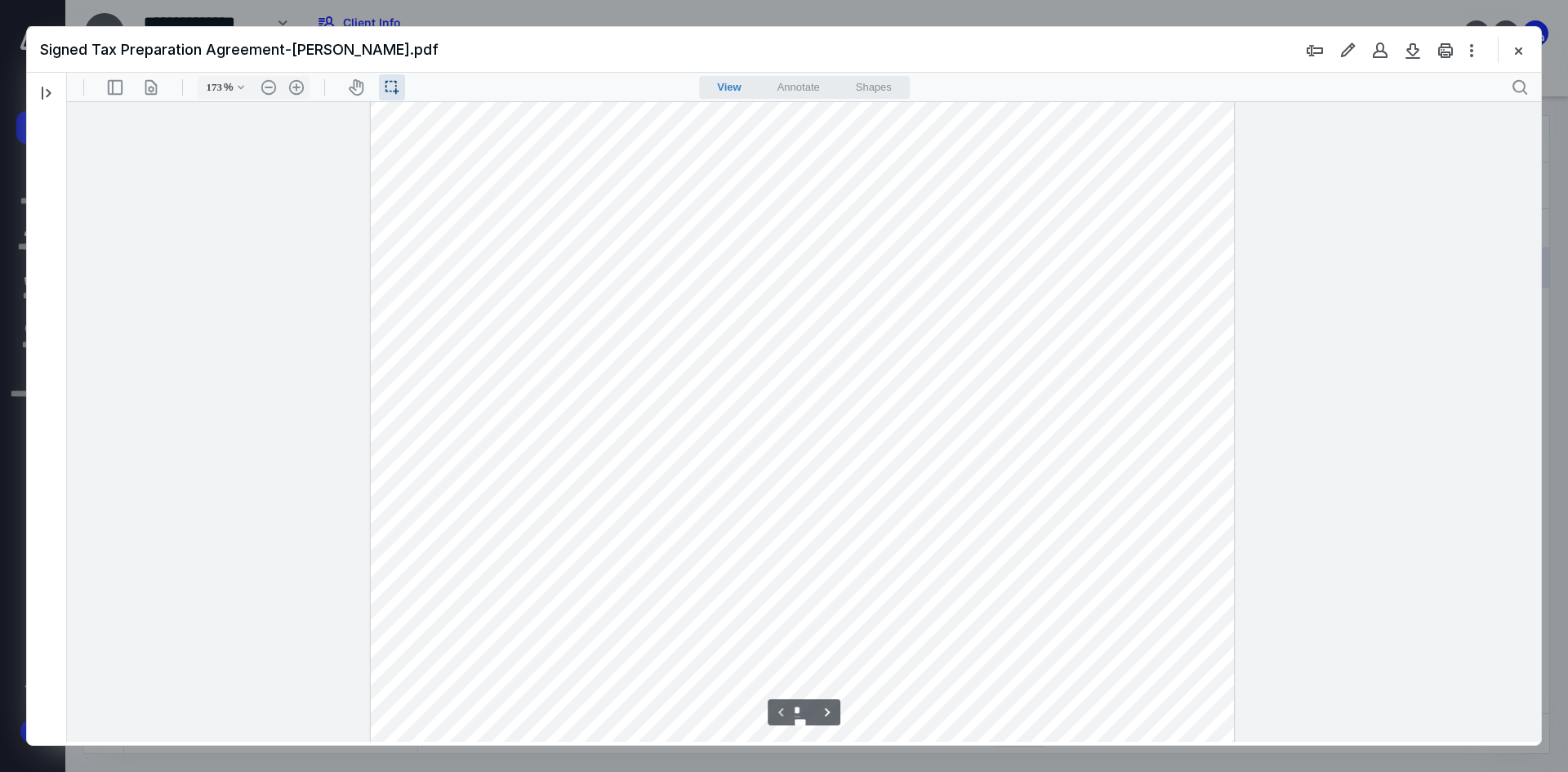 scroll, scrollTop: 0, scrollLeft: 0, axis: both 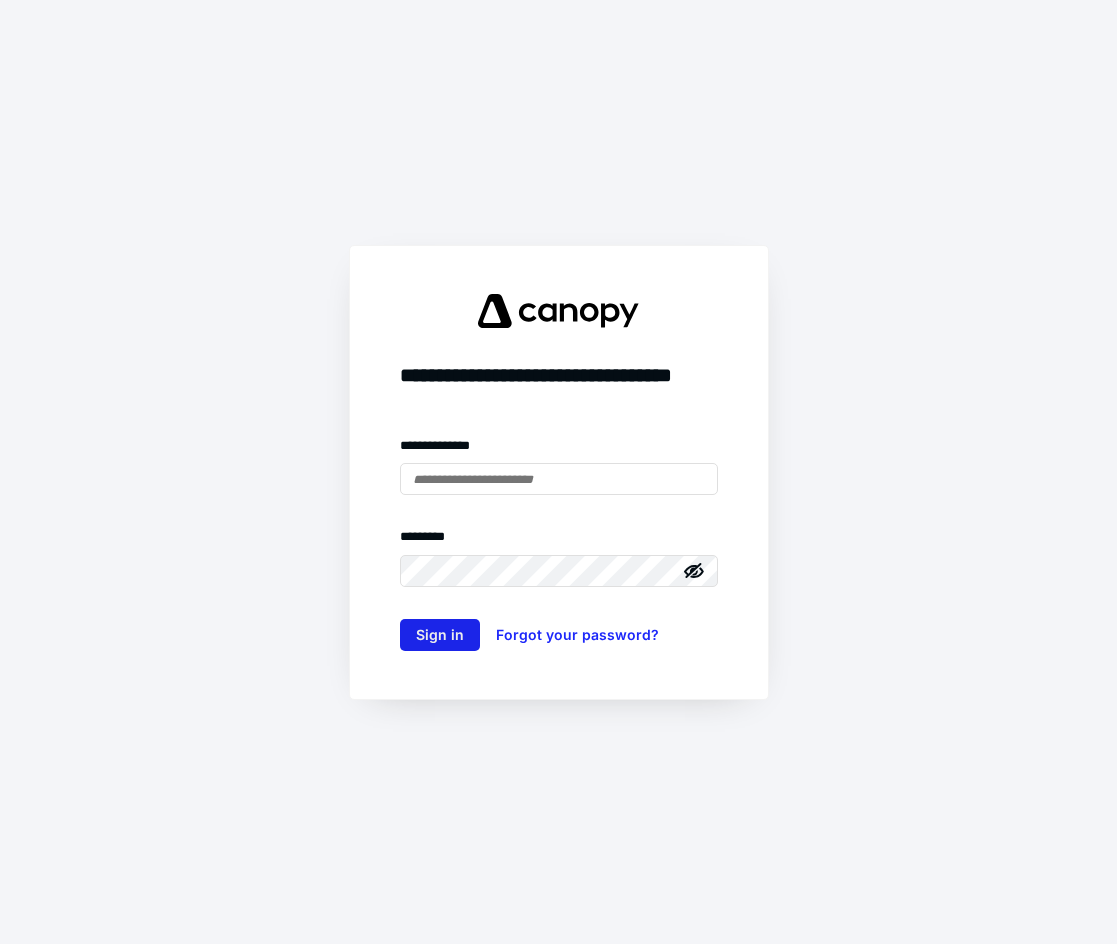 type on "**********" 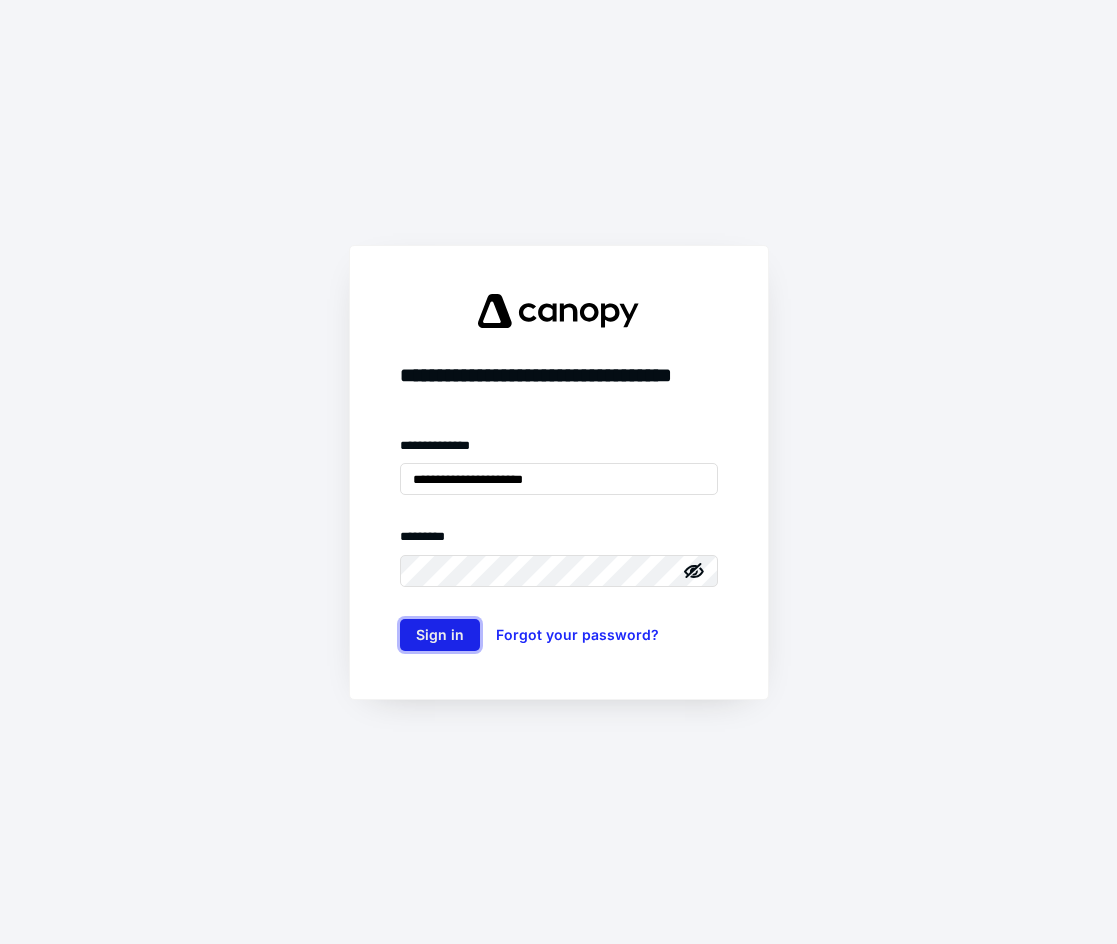 click on "Sign in" at bounding box center (440, 635) 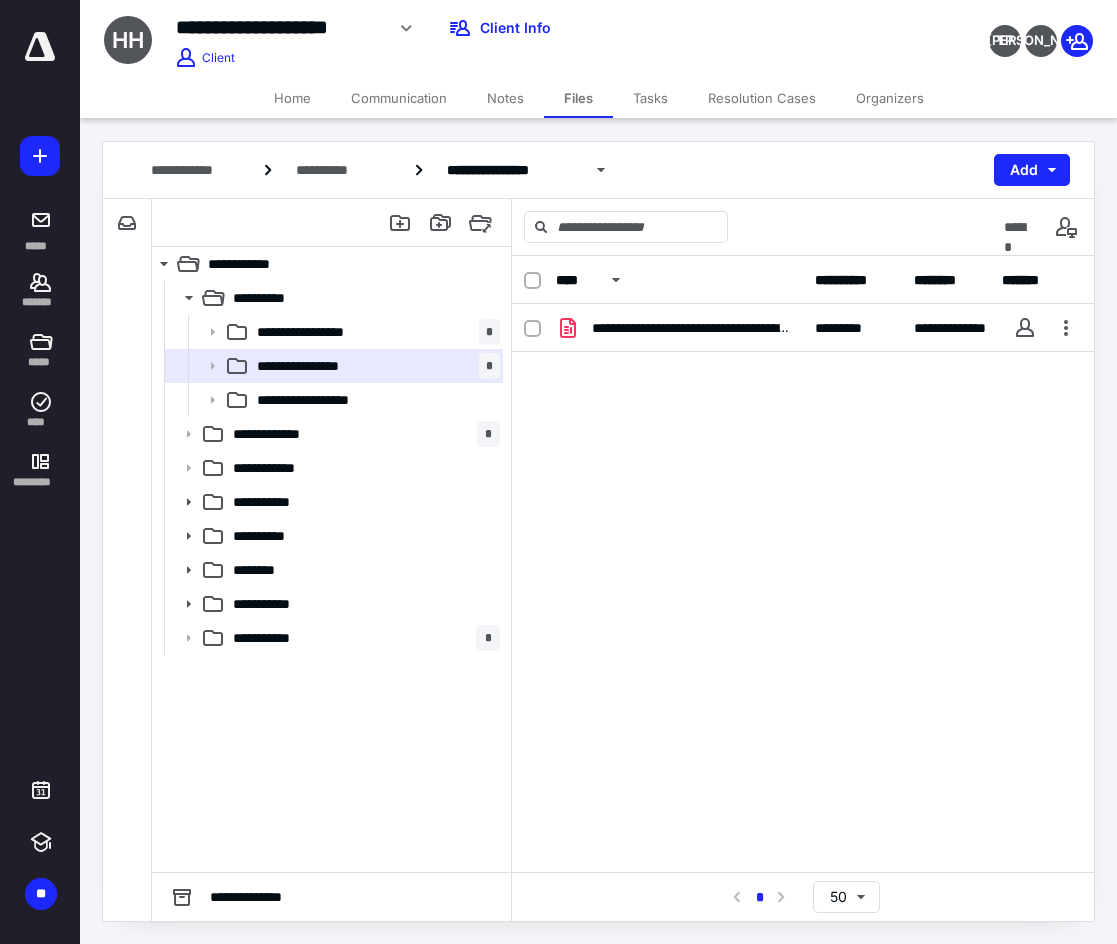 scroll, scrollTop: 0, scrollLeft: 0, axis: both 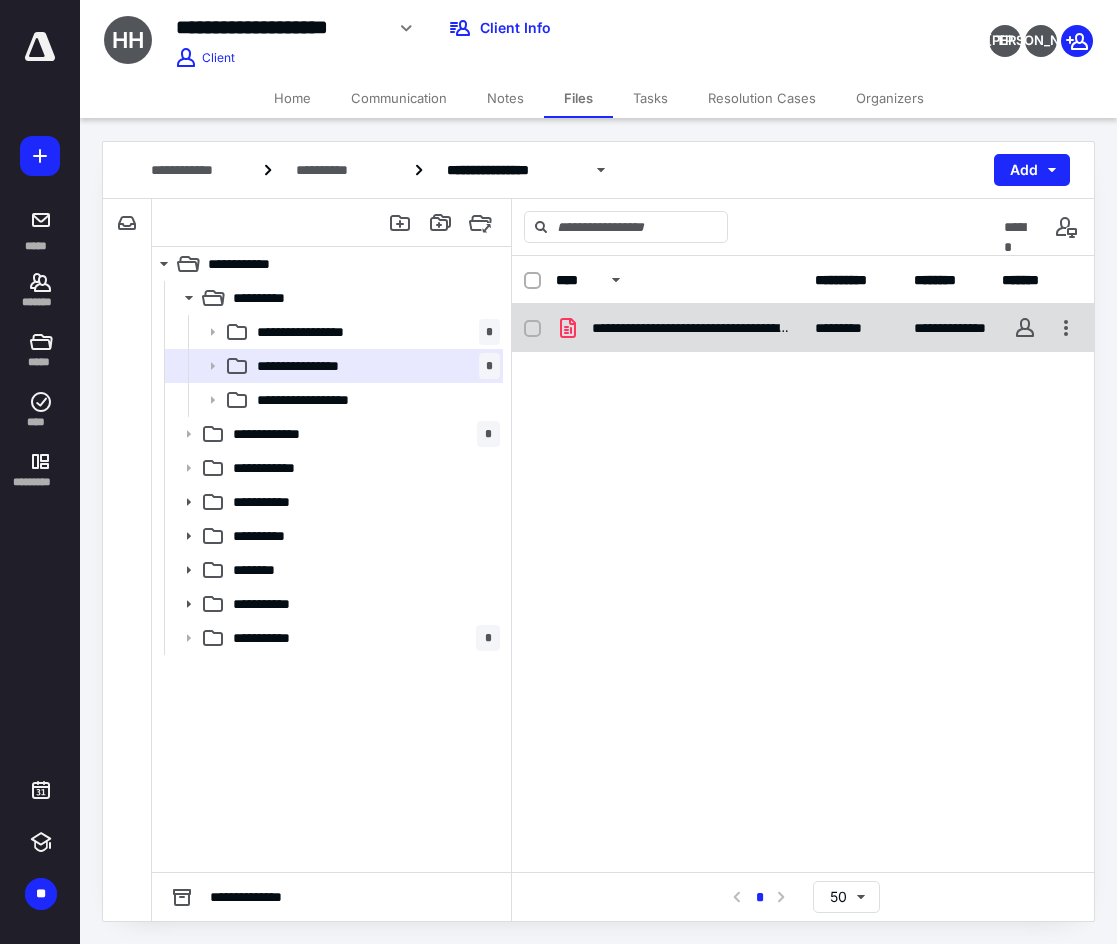 click on "**********" at bounding box center [679, 328] 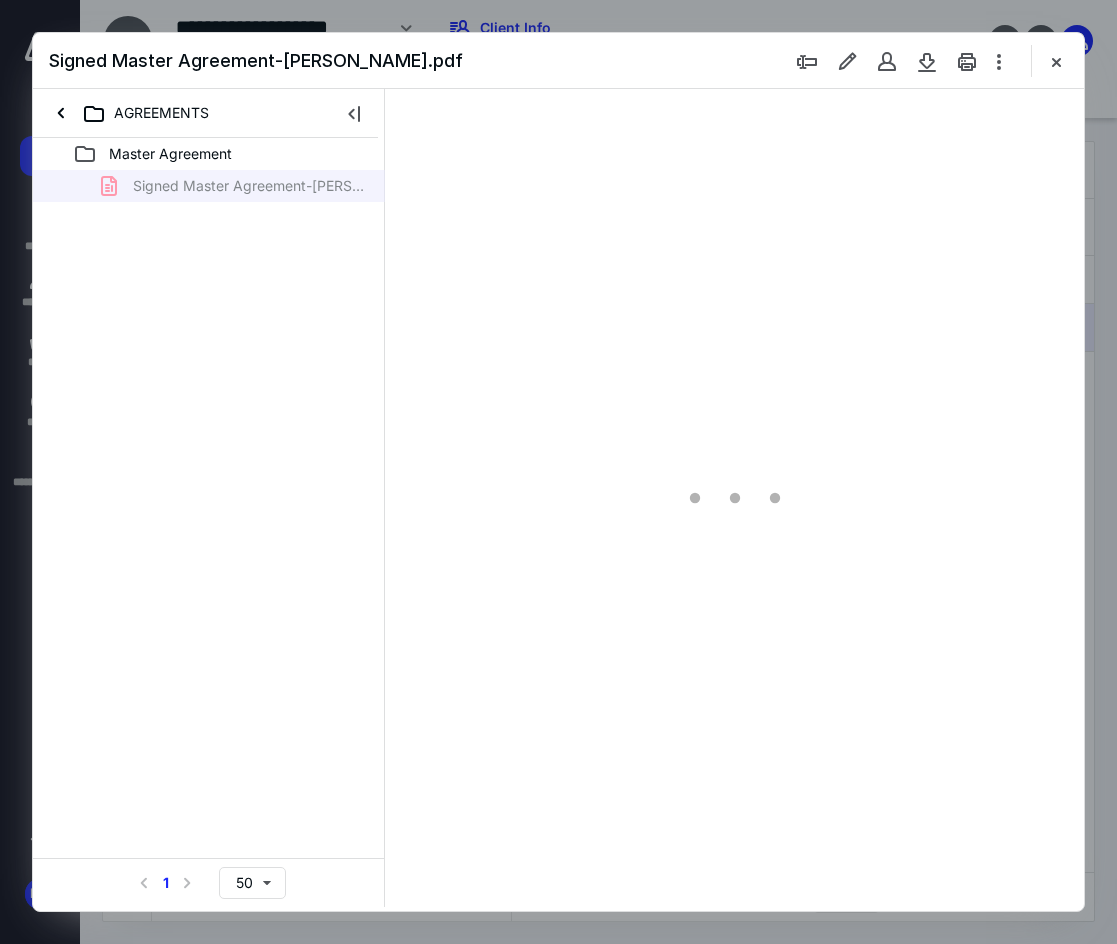 click at bounding box center [354, 113] 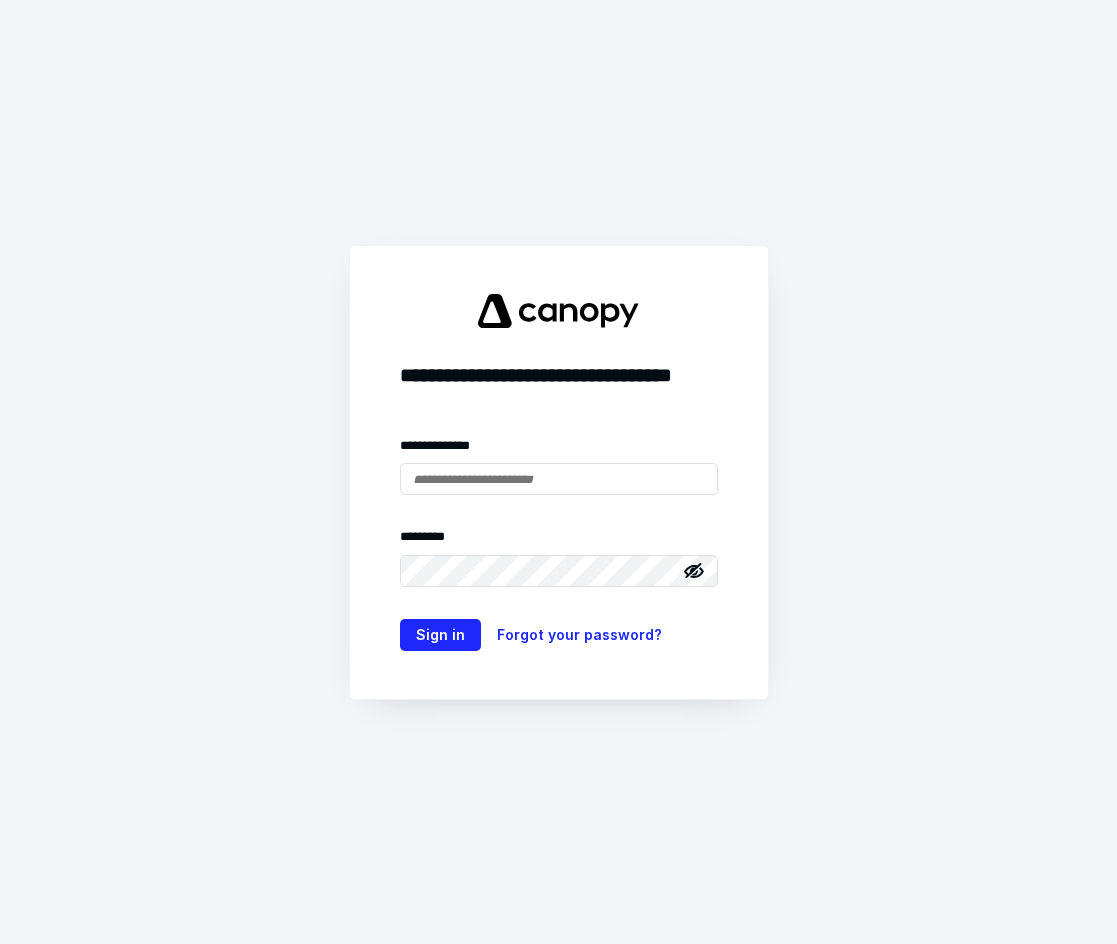 scroll, scrollTop: 0, scrollLeft: 0, axis: both 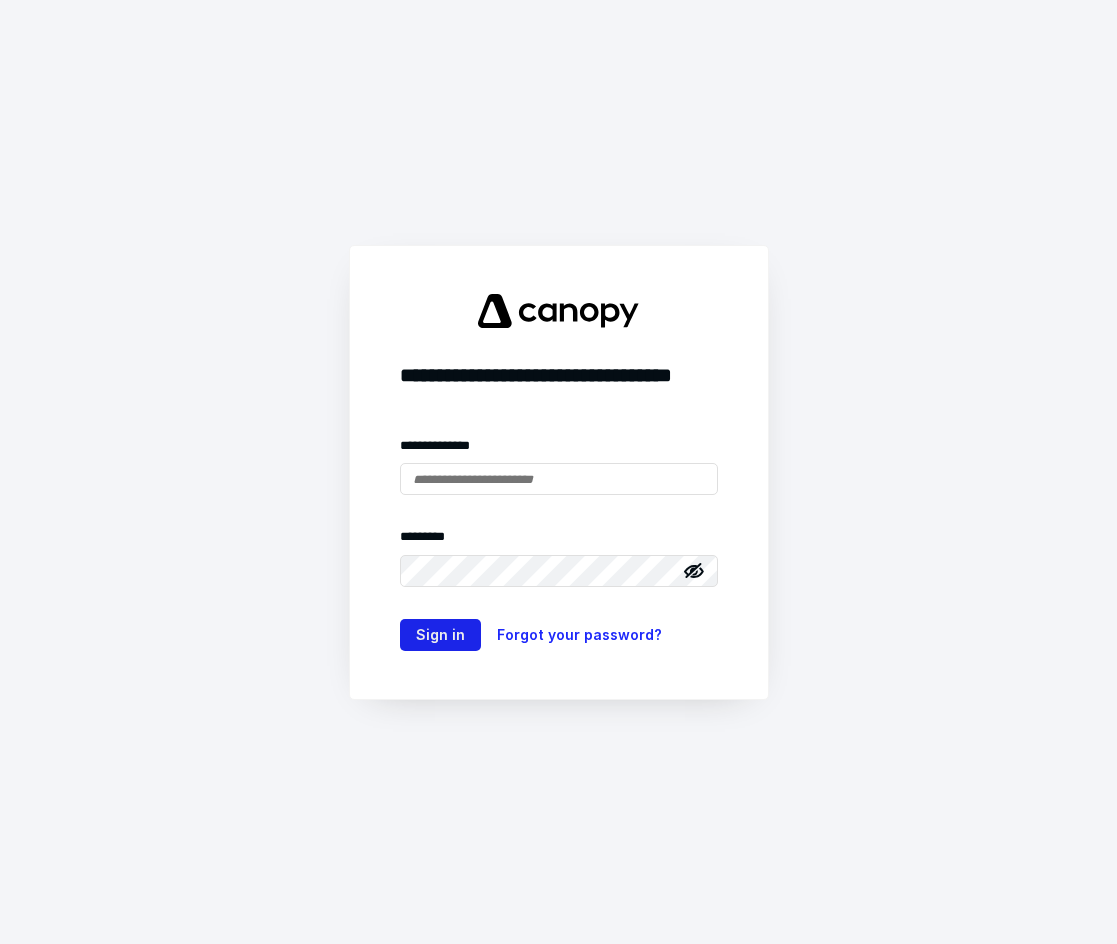 type on "**********" 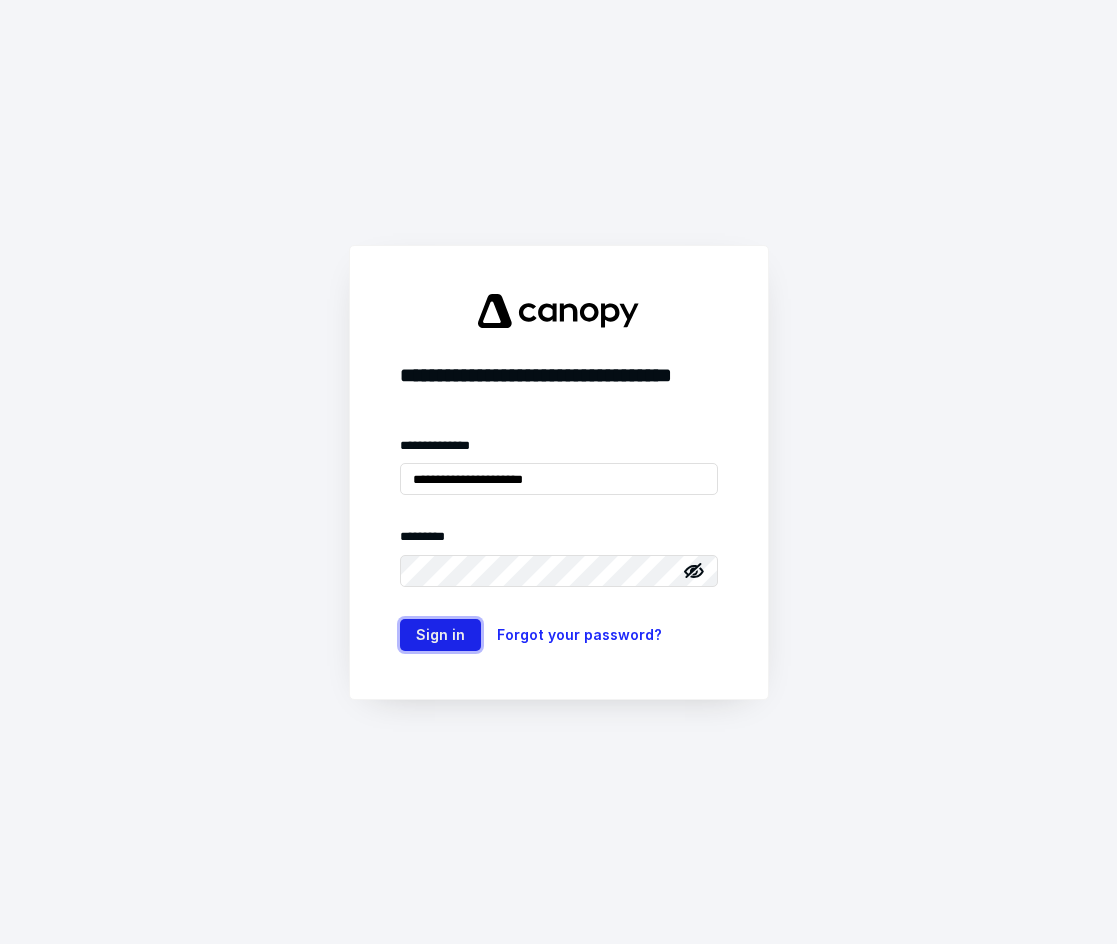 click on "Sign in" at bounding box center [440, 635] 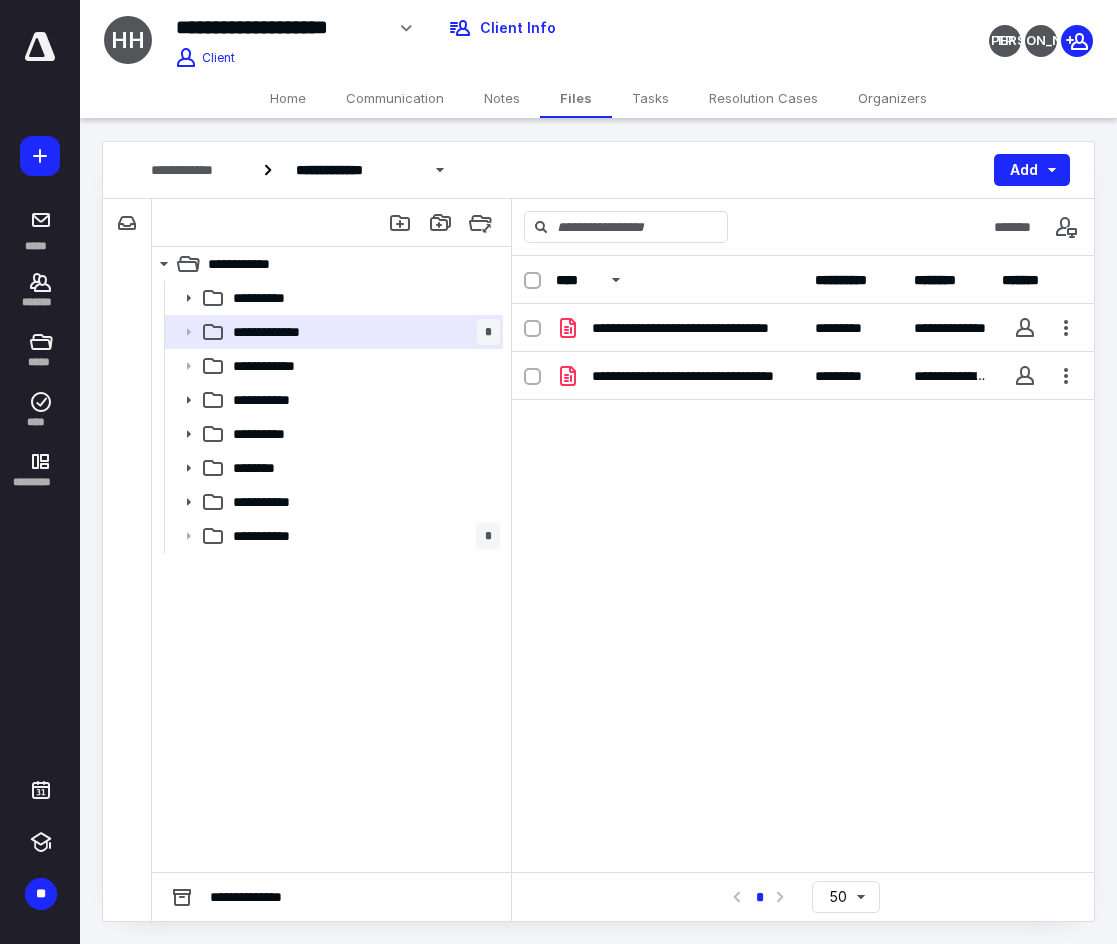 scroll, scrollTop: 0, scrollLeft: 0, axis: both 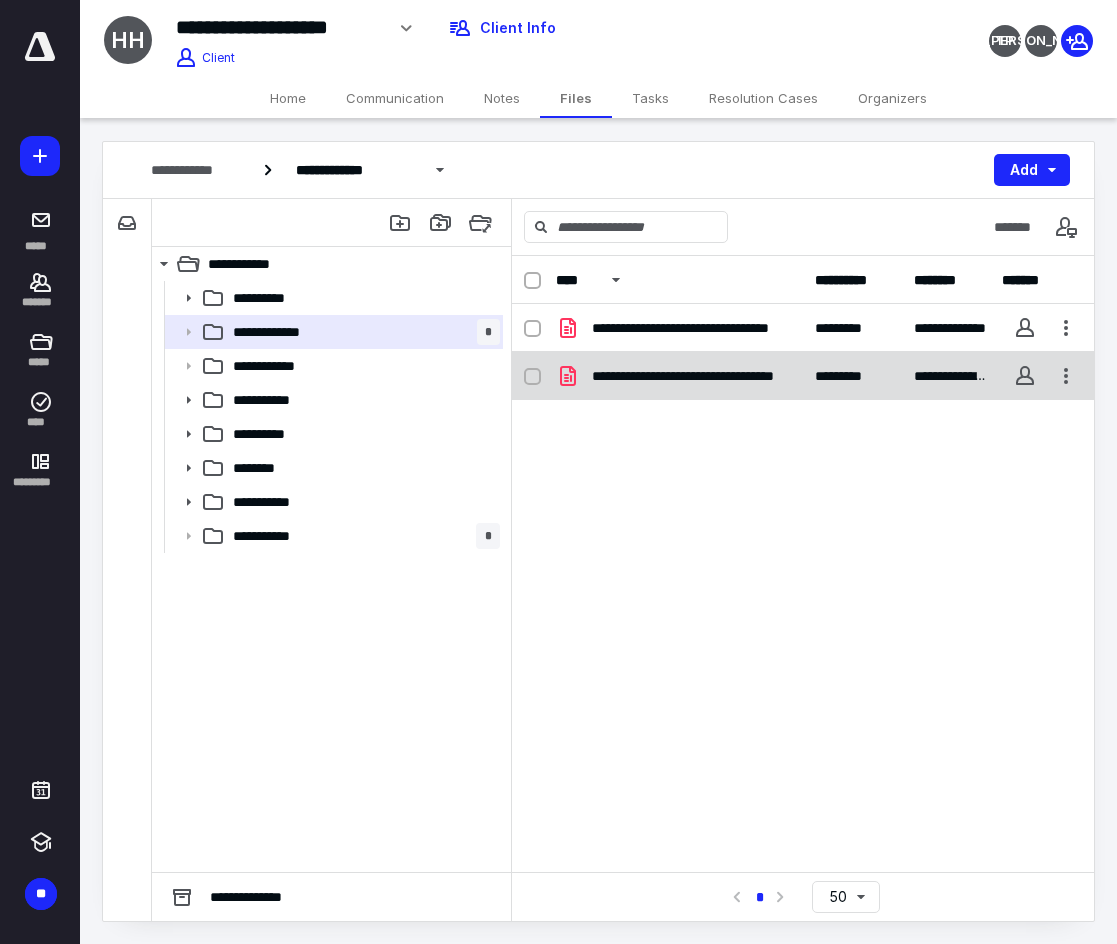 click on "**********" at bounding box center [803, 376] 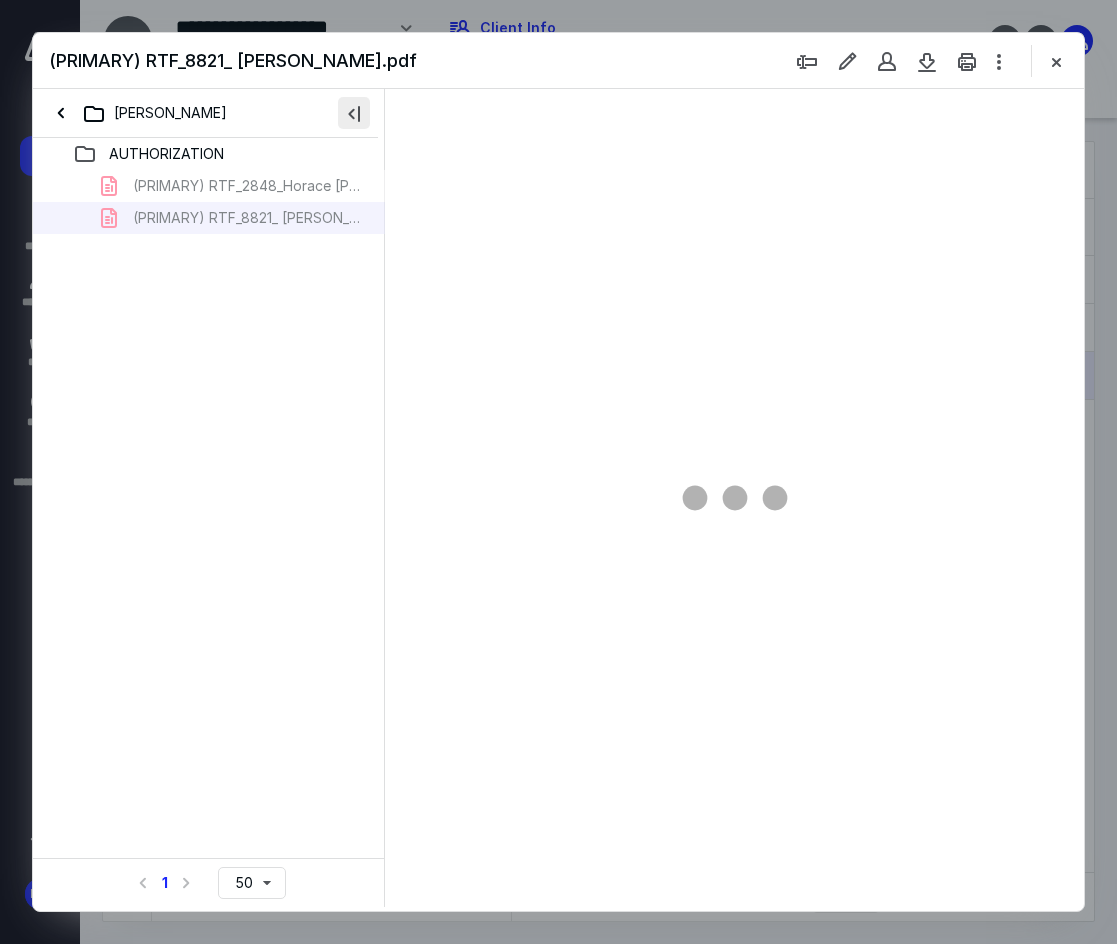 click at bounding box center (354, 113) 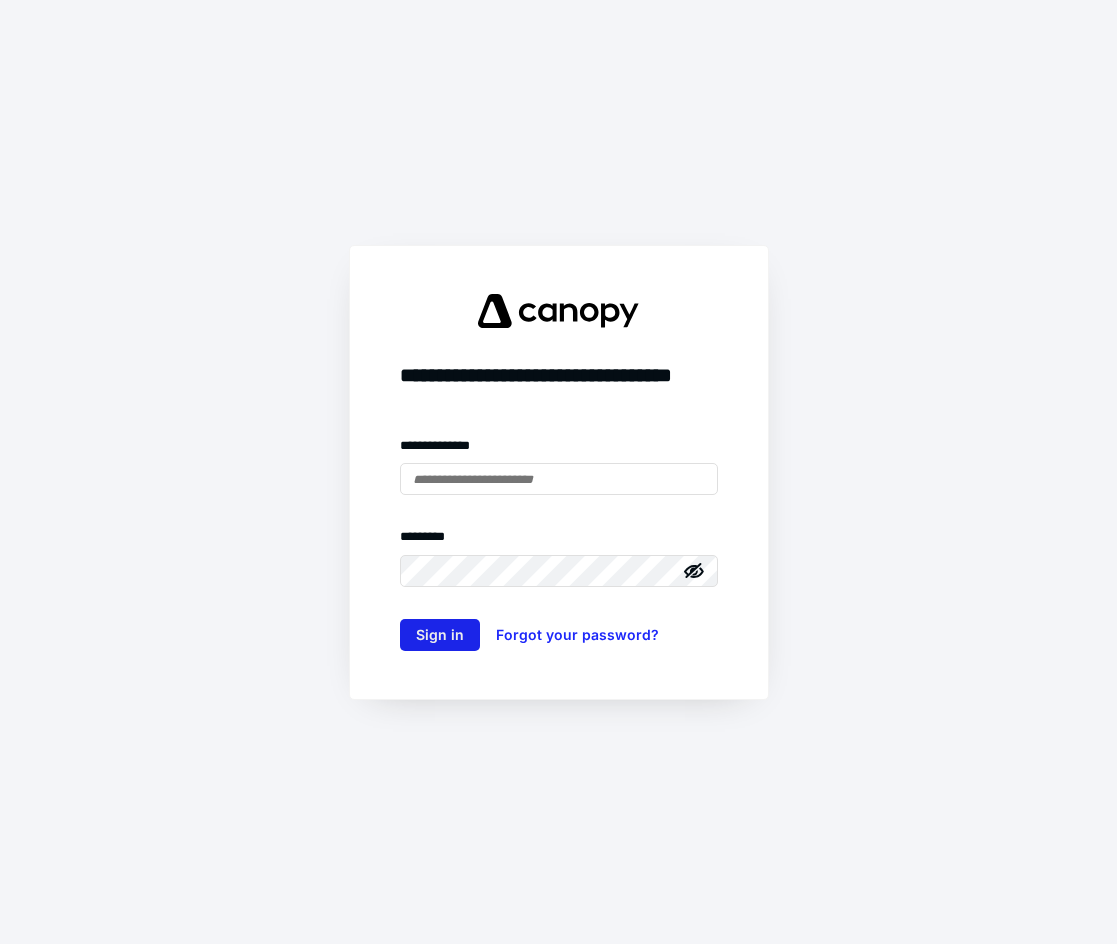 scroll, scrollTop: 0, scrollLeft: 0, axis: both 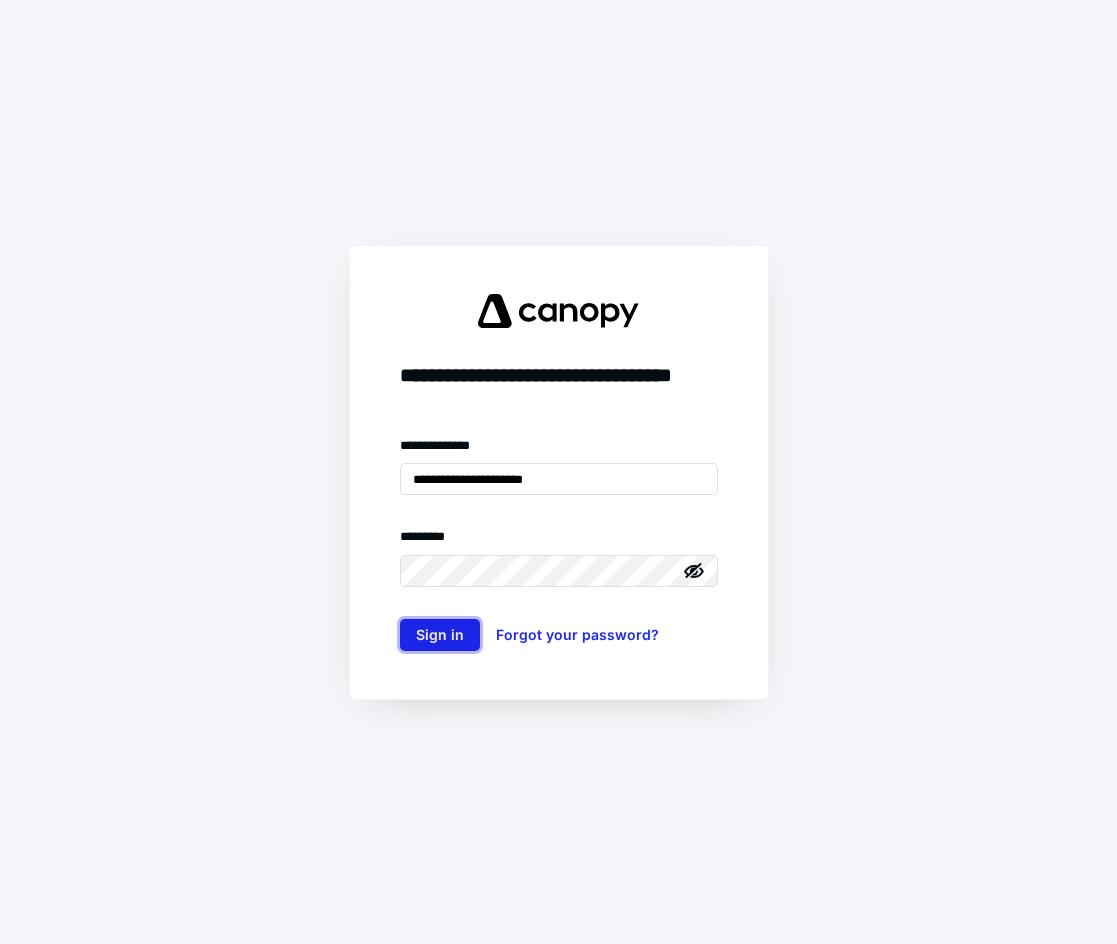 click on "Sign in" at bounding box center [440, 635] 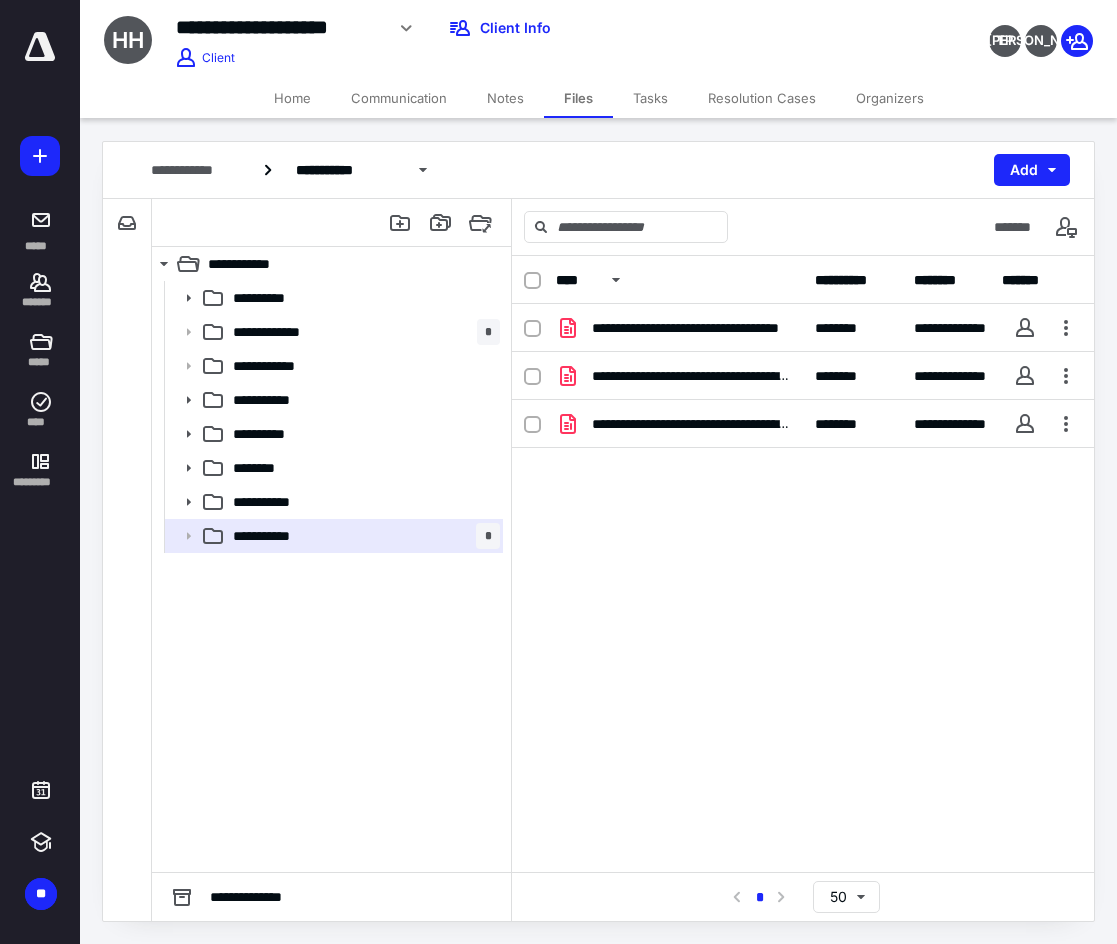 scroll, scrollTop: 0, scrollLeft: 0, axis: both 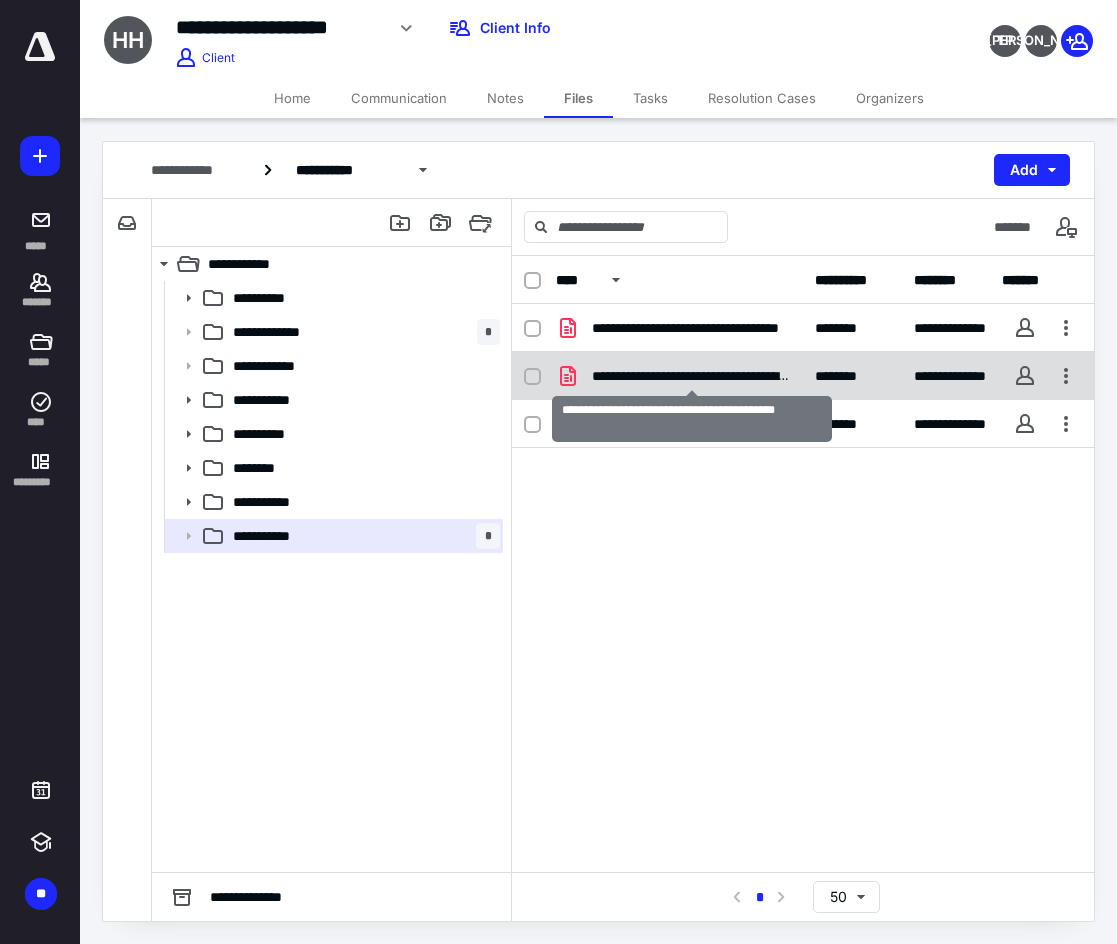 click on "**********" at bounding box center (691, 376) 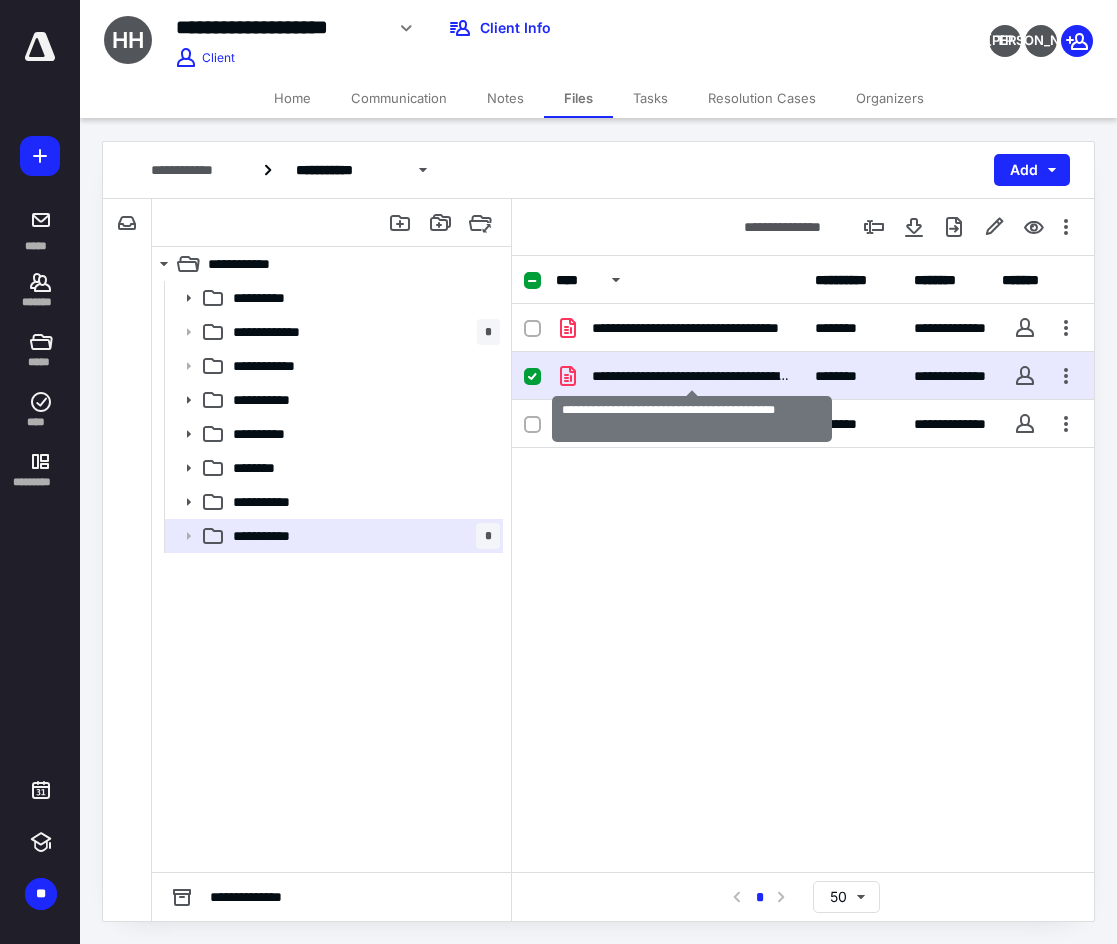 click on "**********" at bounding box center (691, 376) 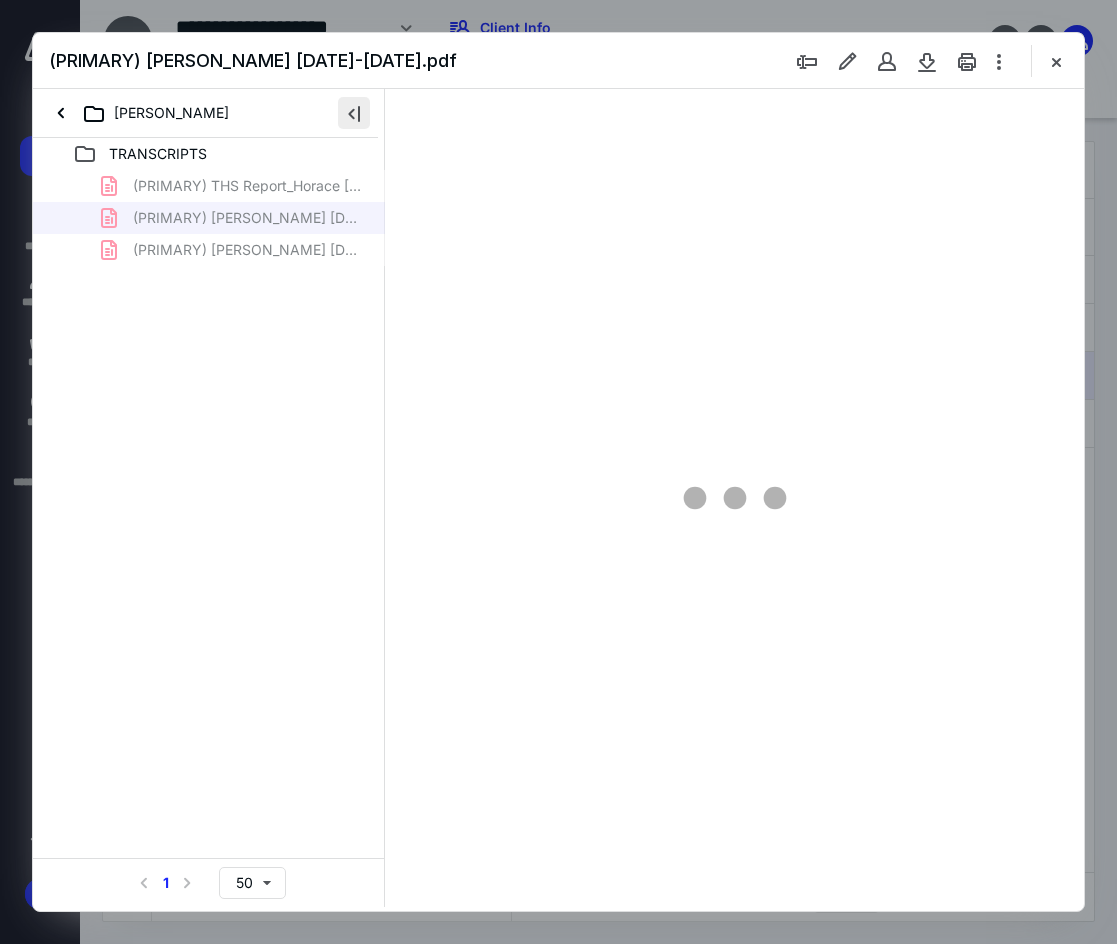 click at bounding box center [354, 113] 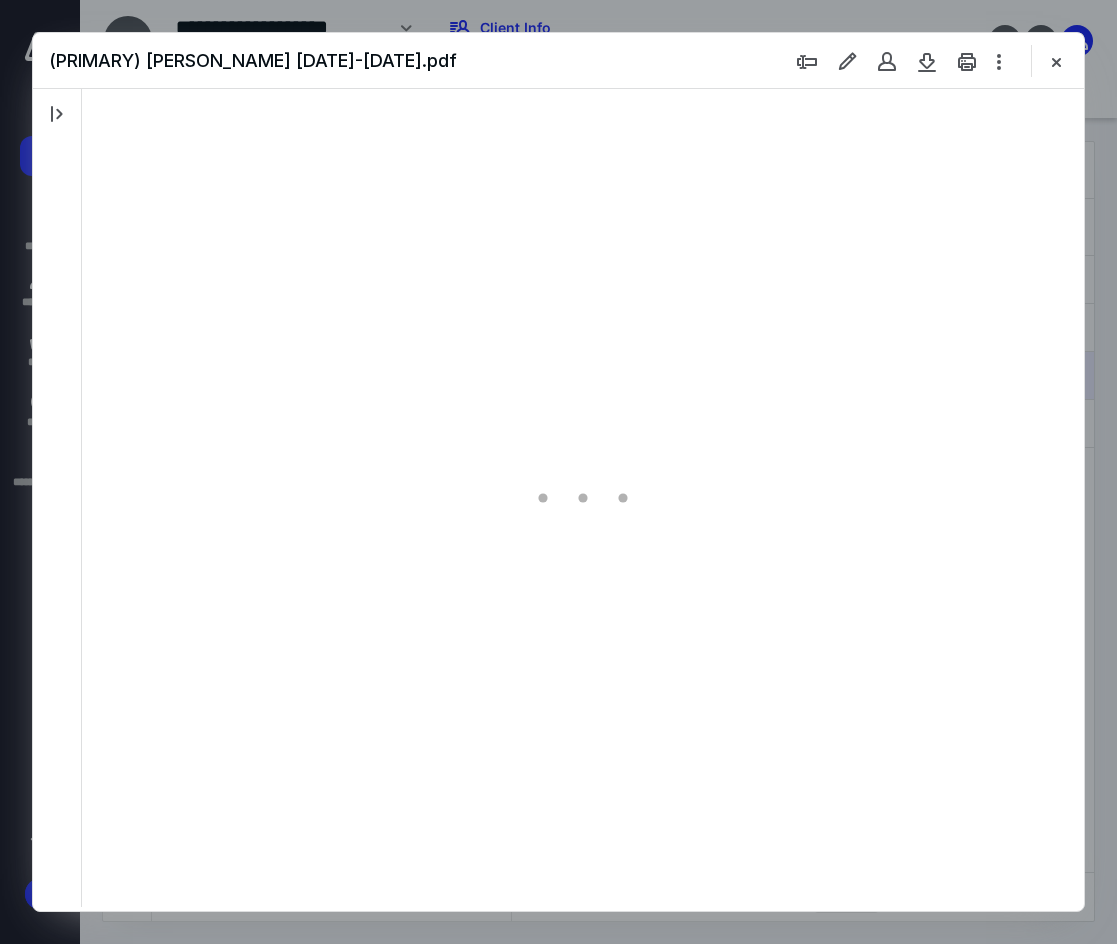 scroll, scrollTop: 0, scrollLeft: 0, axis: both 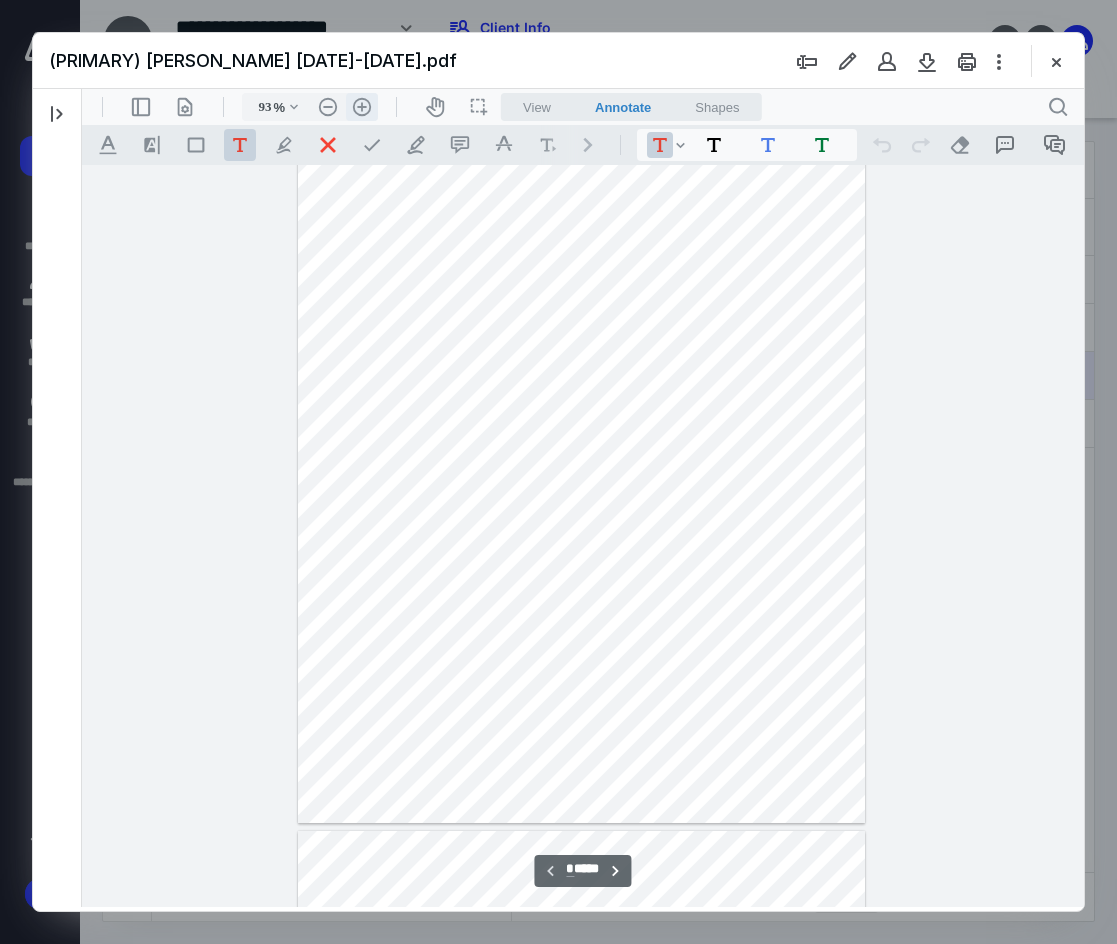 click on ".cls-1{fill:#abb0c4;} icon - header - zoom - in - line" at bounding box center [362, 107] 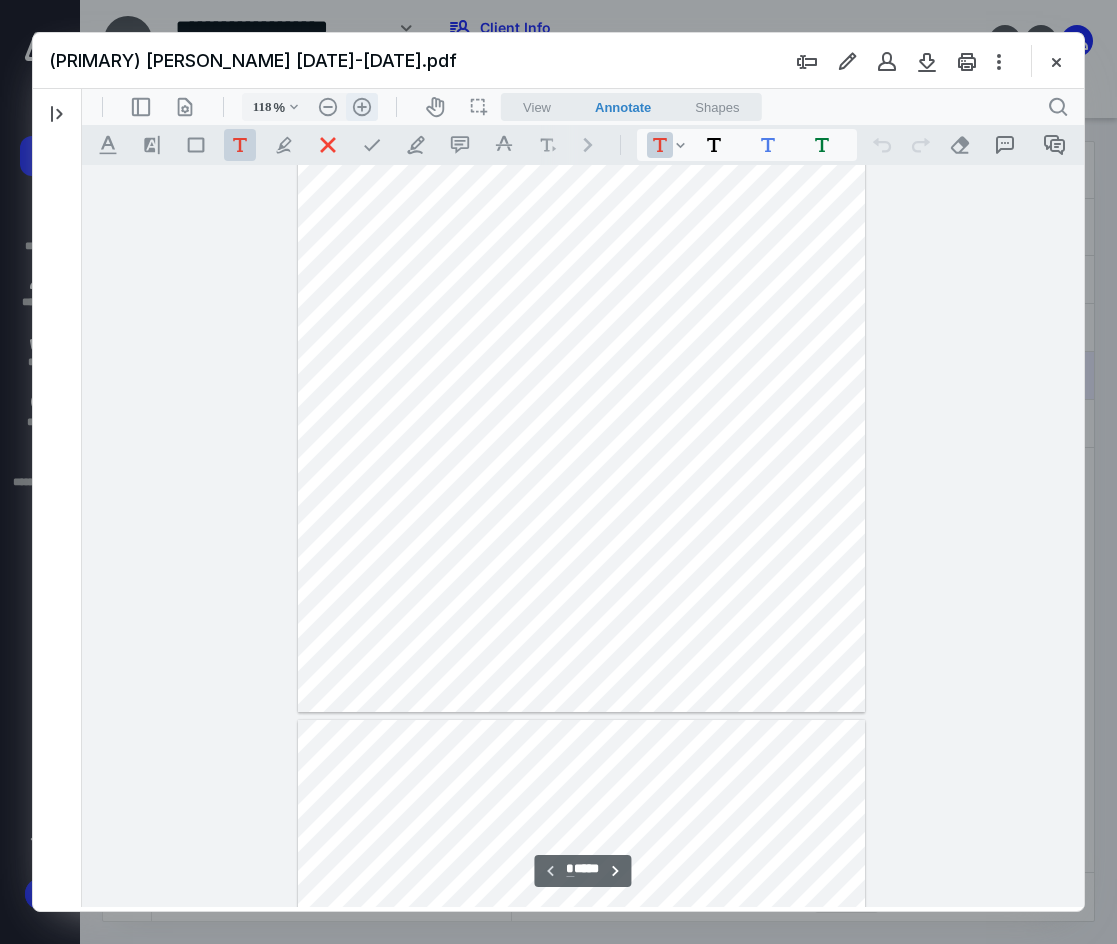 click on ".cls-1{fill:#abb0c4;} icon - header - zoom - in - line" at bounding box center (362, 107) 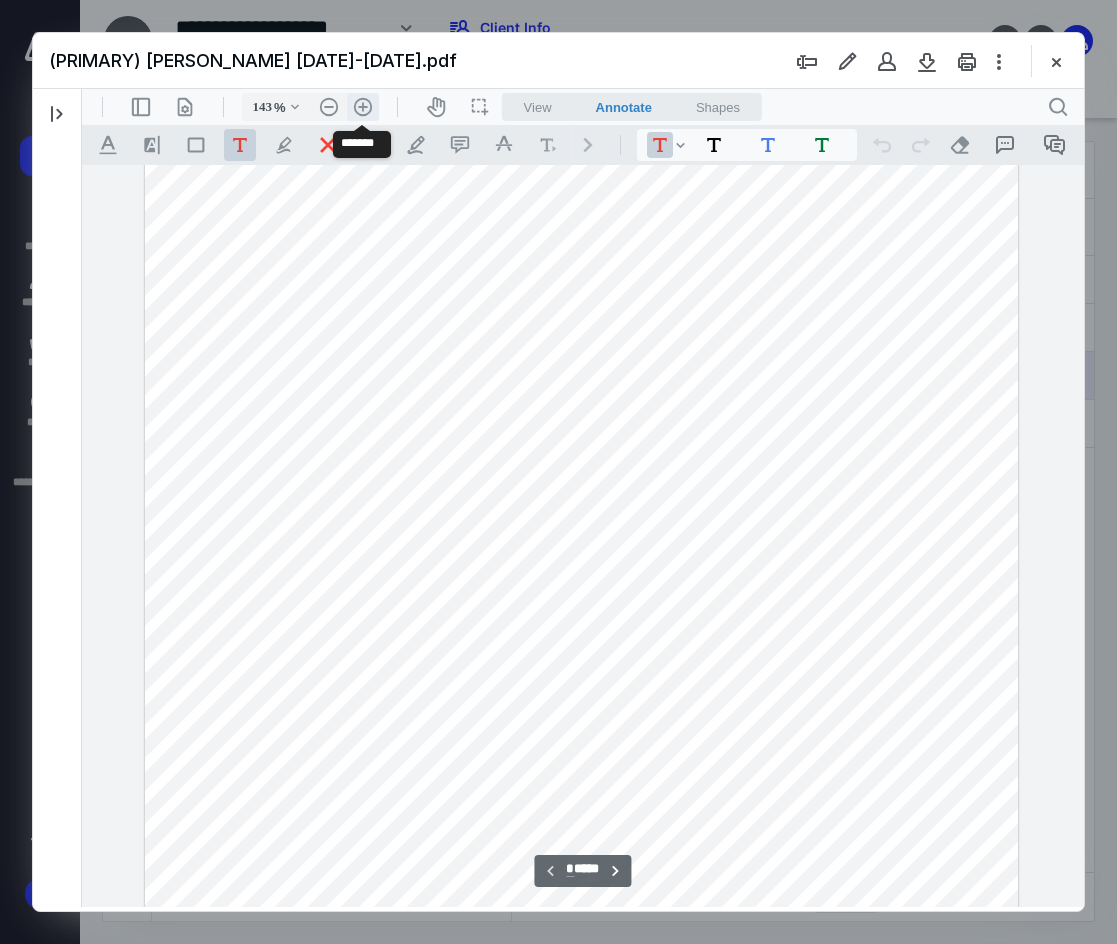 scroll, scrollTop: 302, scrollLeft: 0, axis: vertical 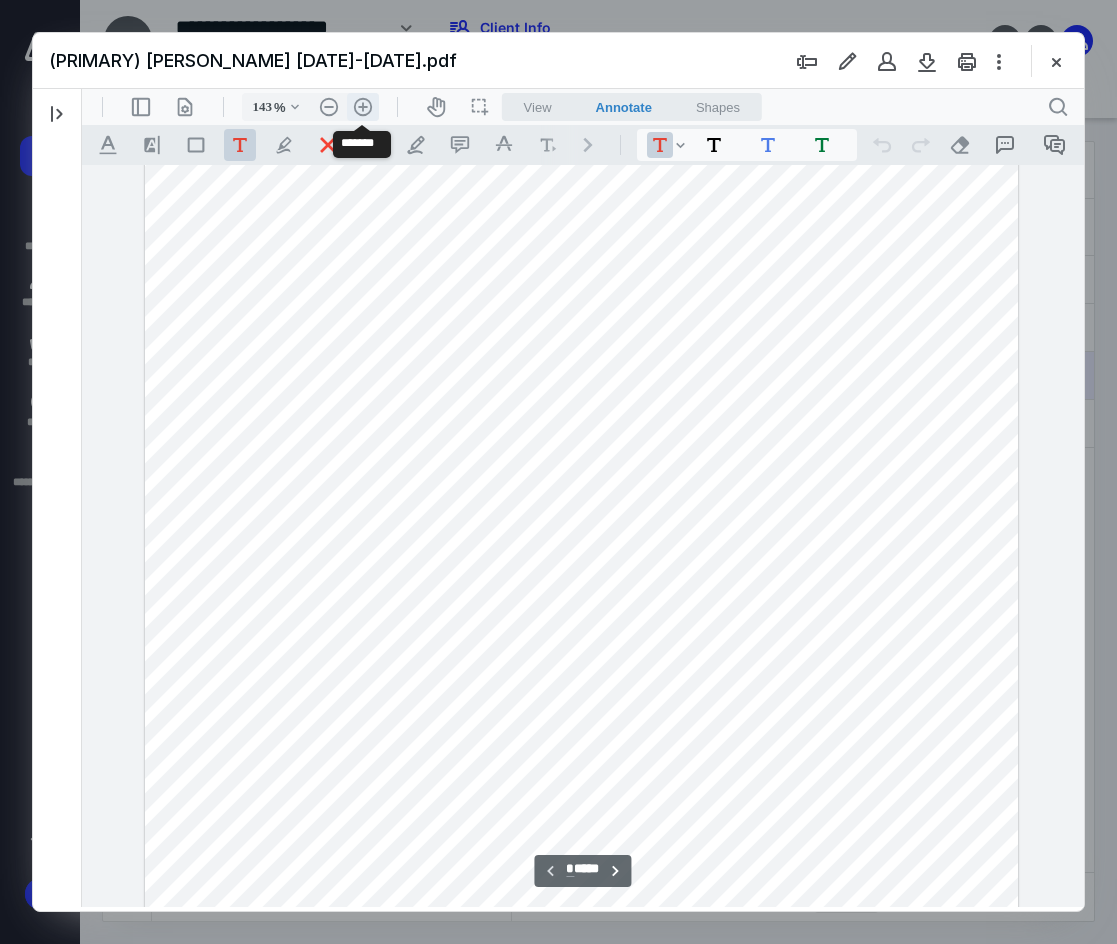 click on ".cls-1{fill:#abb0c4;} icon - header - zoom - in - line" at bounding box center (363, 107) 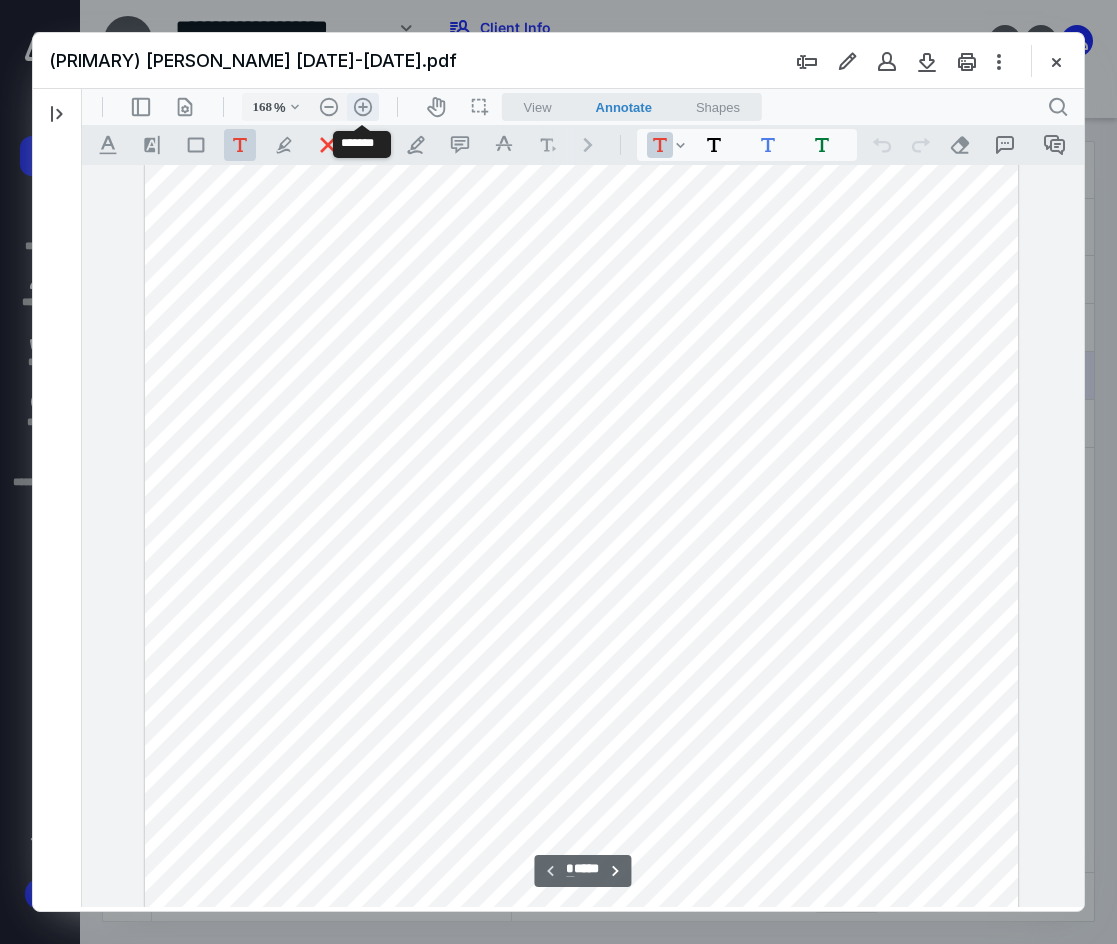 scroll, scrollTop: 413, scrollLeft: 25, axis: both 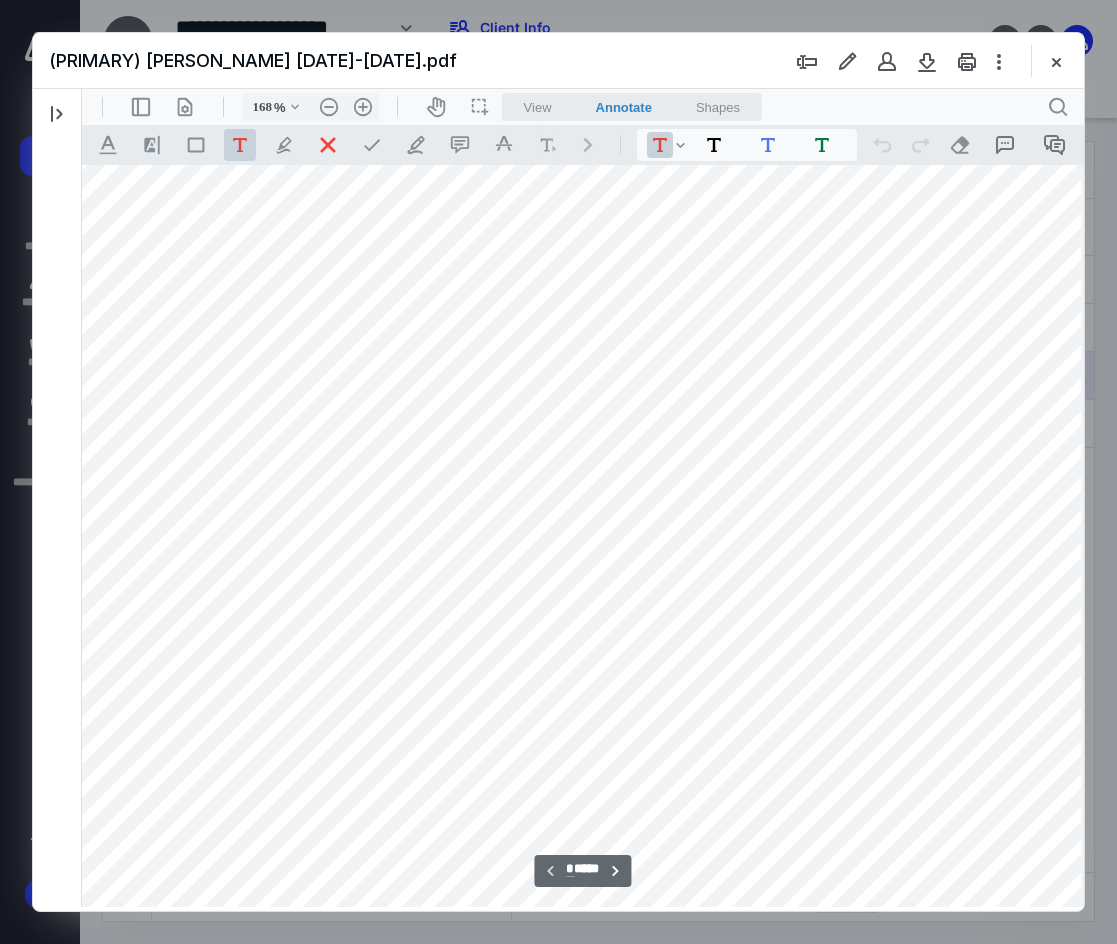 click on "View" at bounding box center [538, 107] 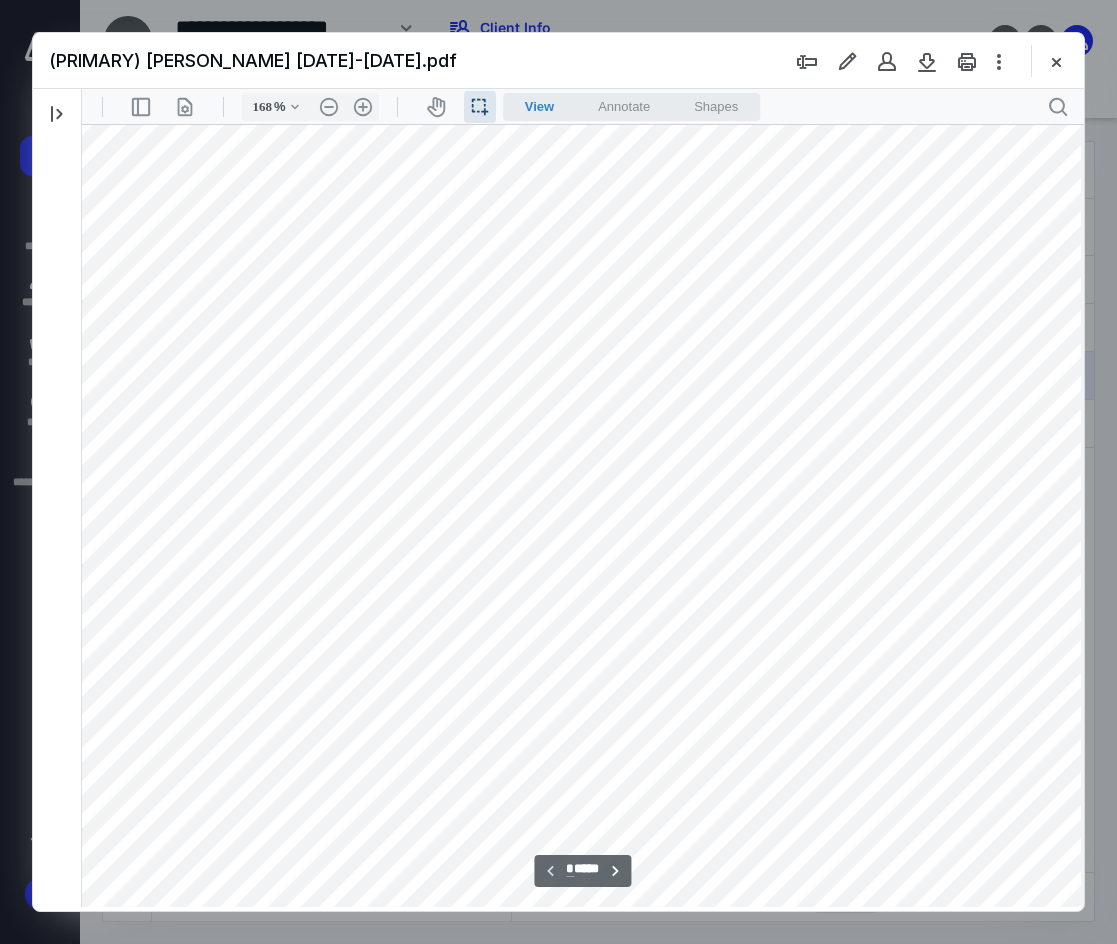 scroll, scrollTop: 0, scrollLeft: 25, axis: horizontal 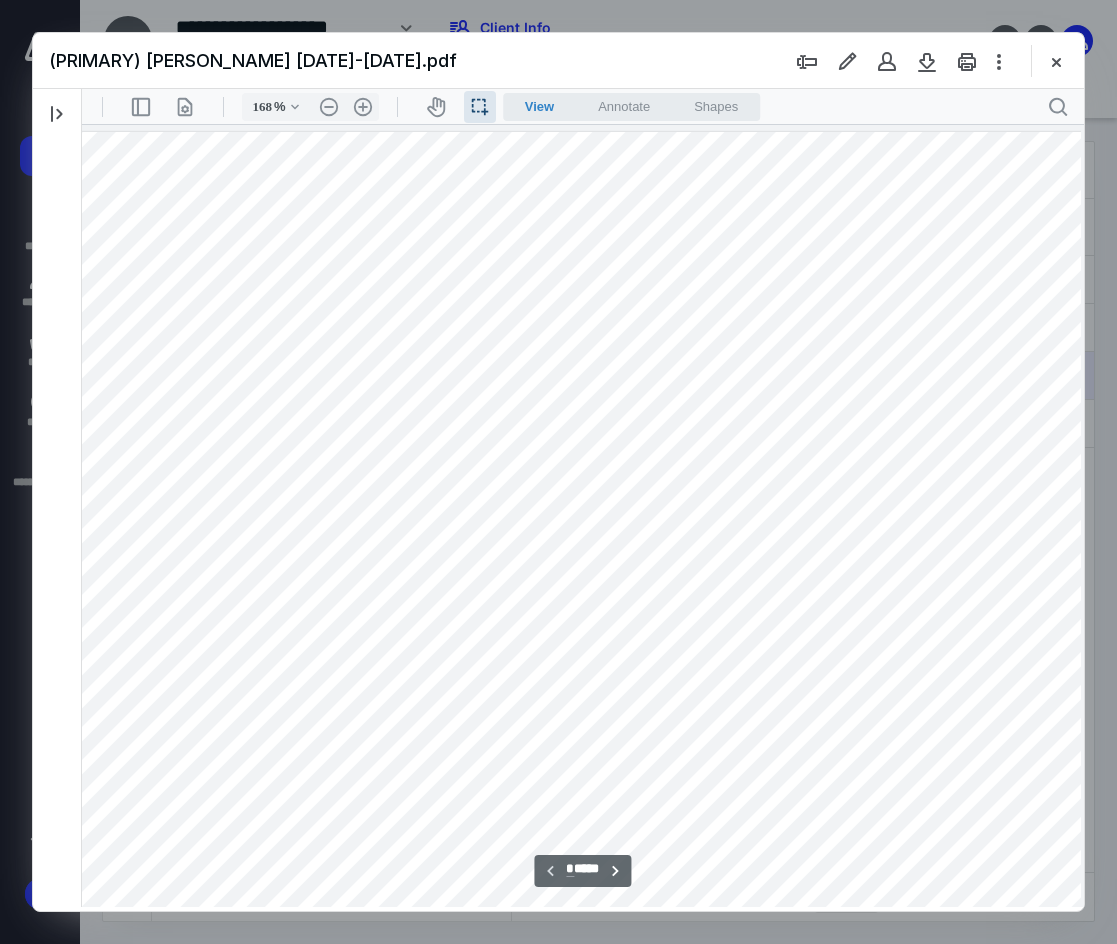 drag, startPoint x: 208, startPoint y: 320, endPoint x: 298, endPoint y: 332, distance: 90.79648 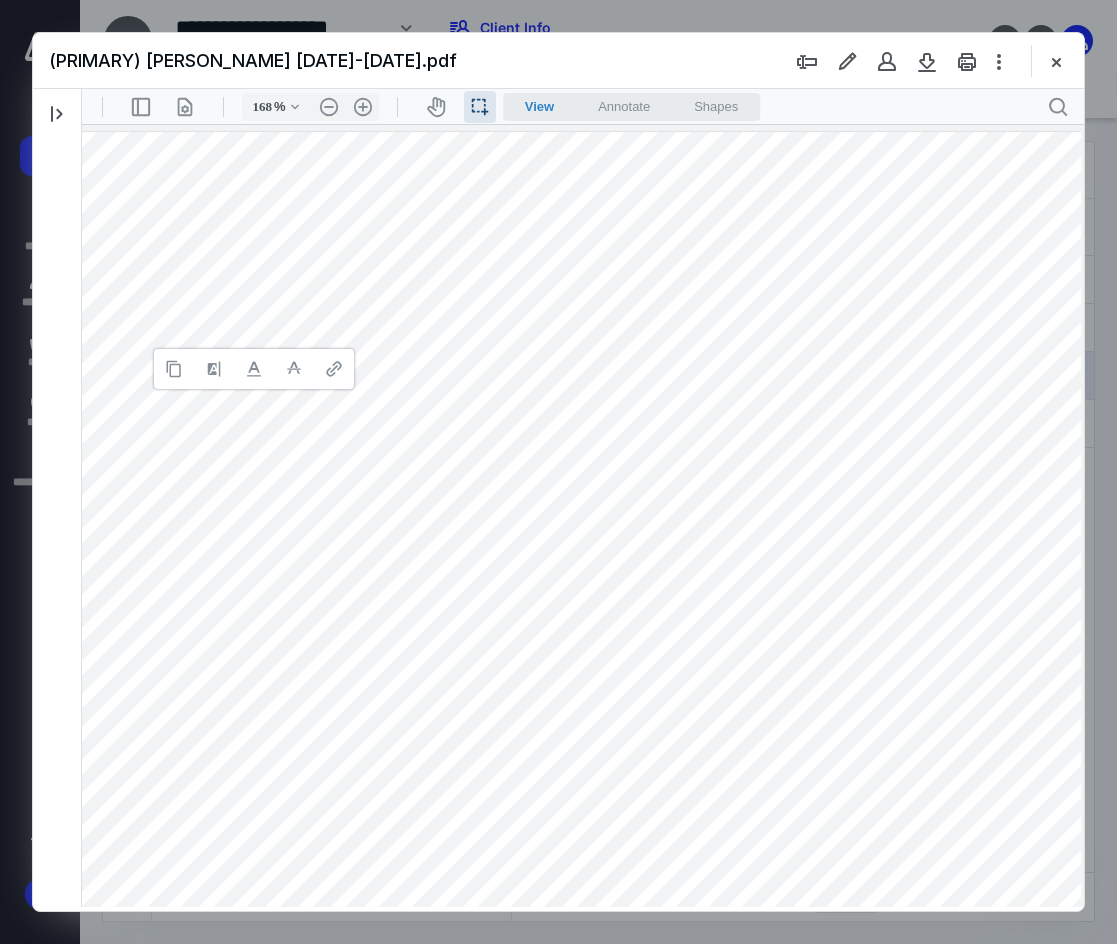 type 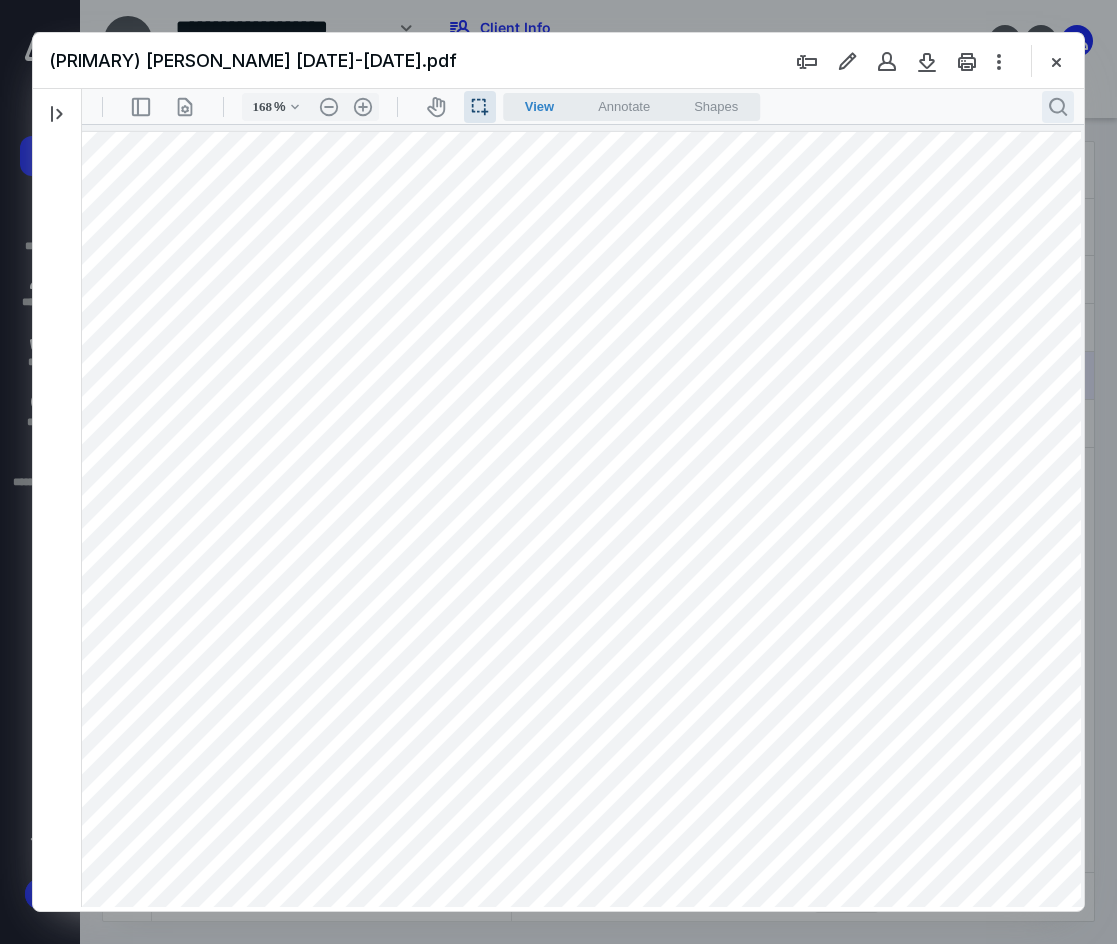 click on ".cls-1{fill:#abb0c4;} icon - header - search" at bounding box center (1058, 107) 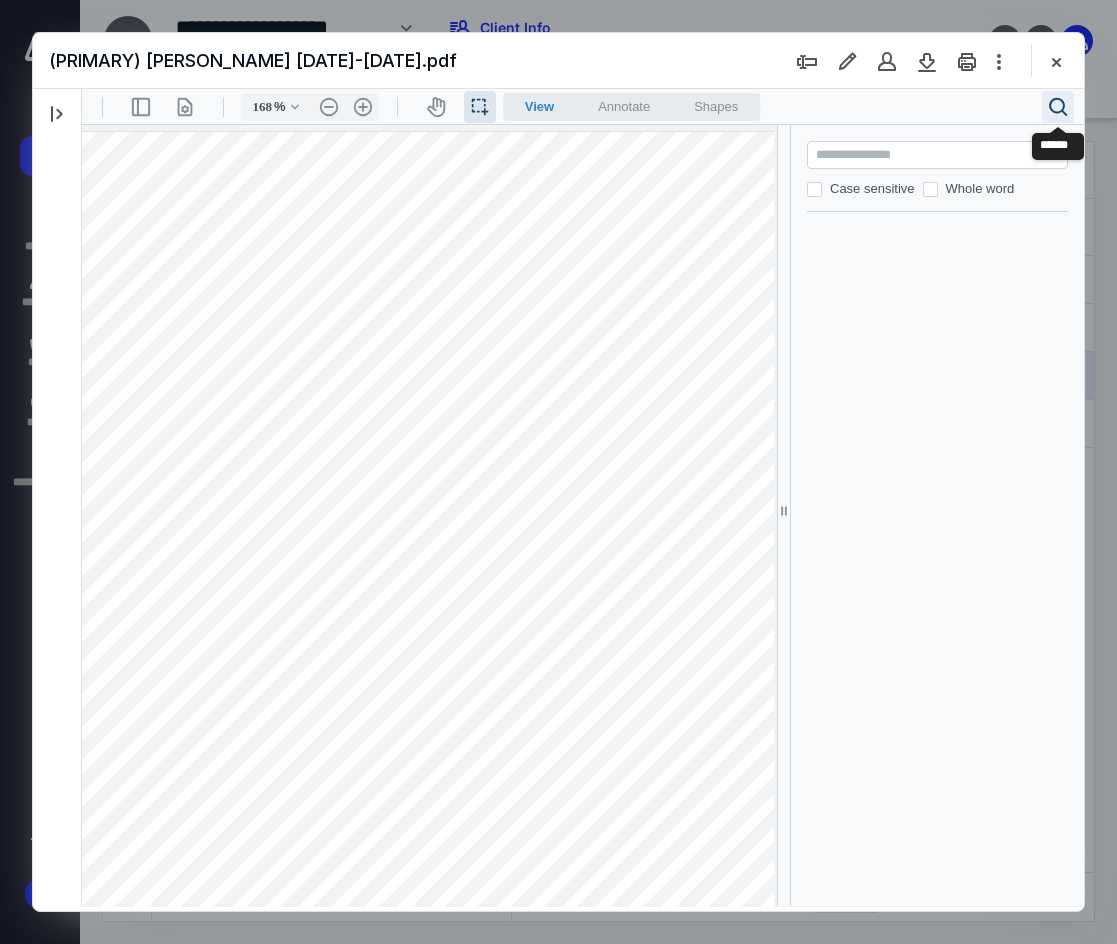 type 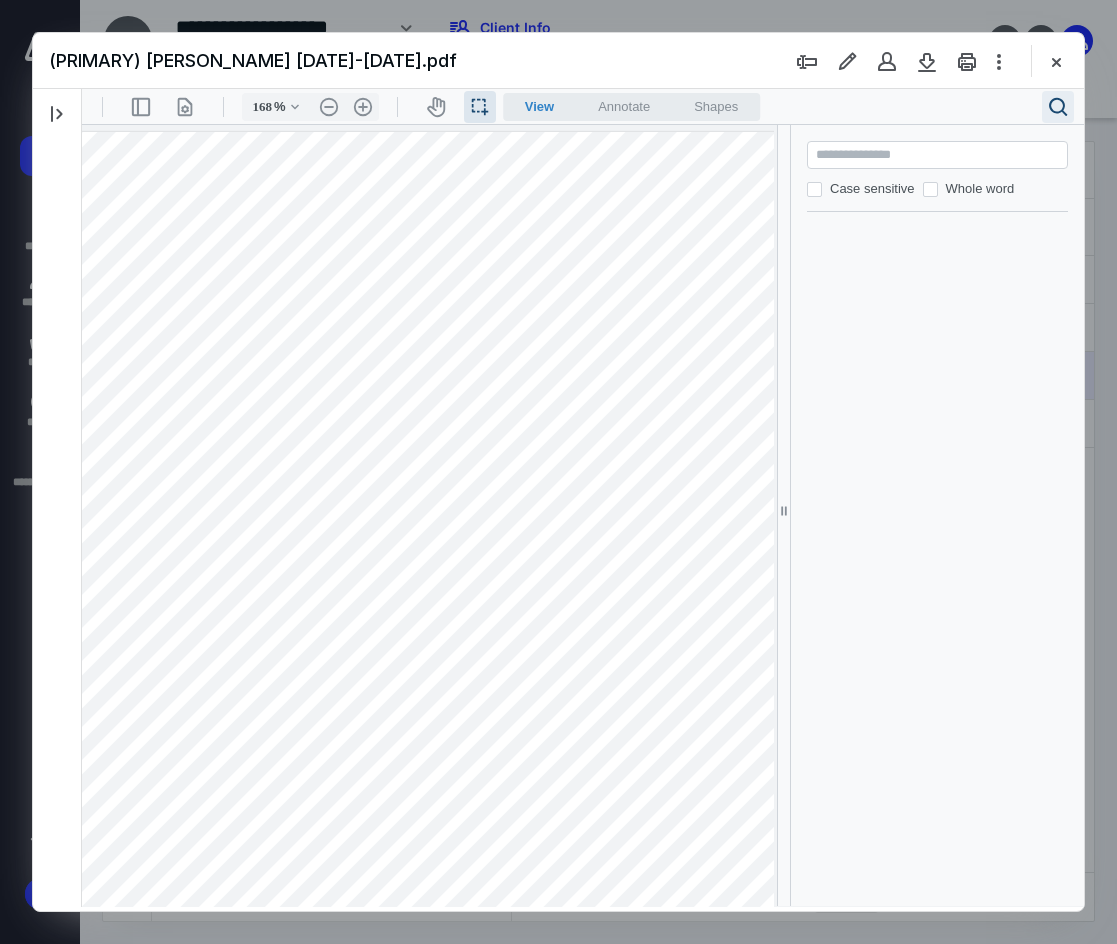paste on "**********" 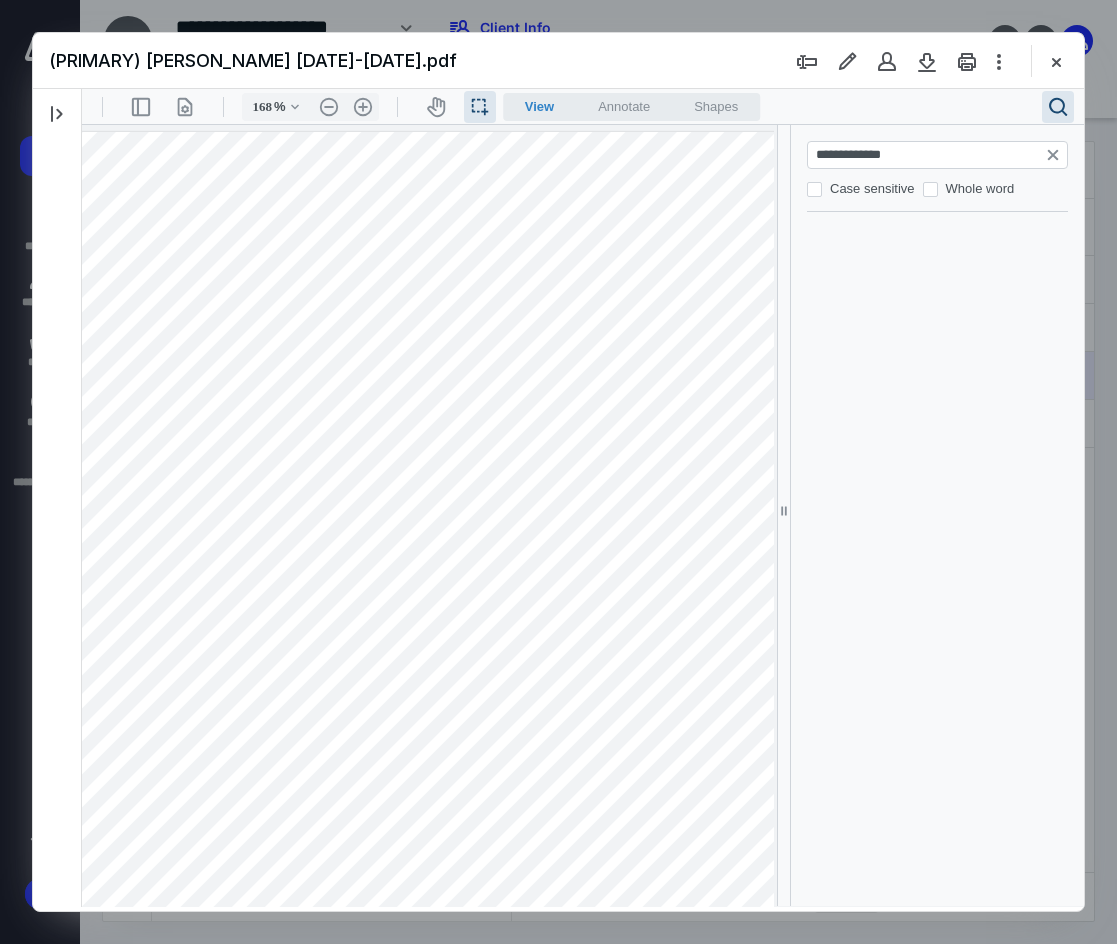 scroll, scrollTop: 0, scrollLeft: 0, axis: both 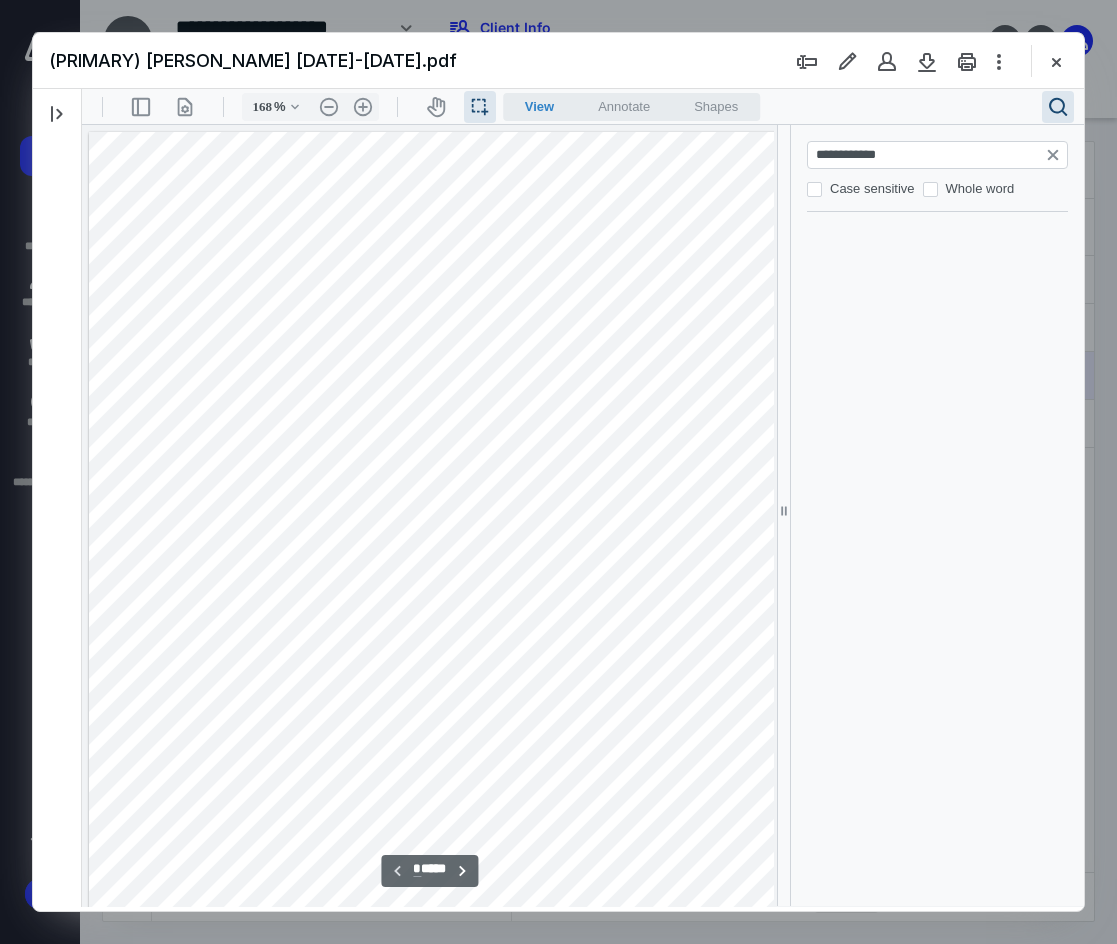 type on "**********" 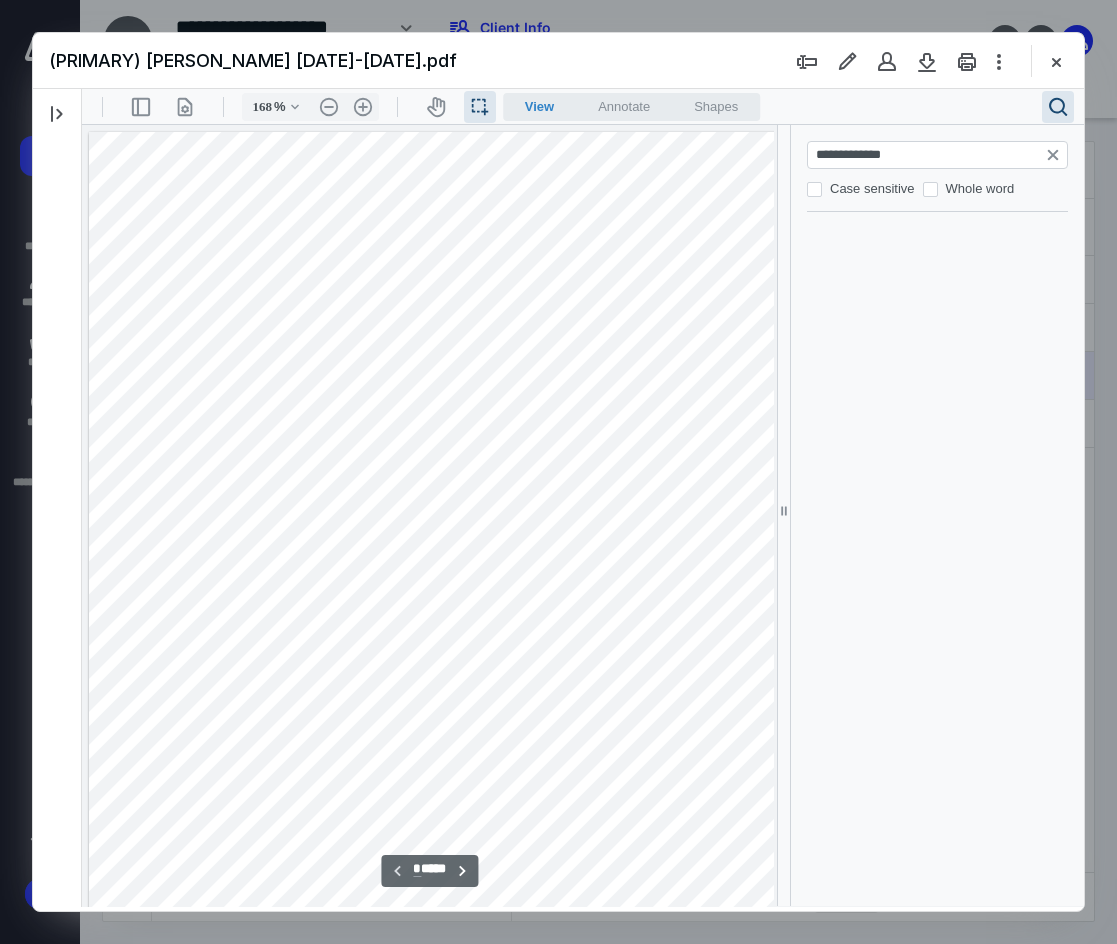 type on "*" 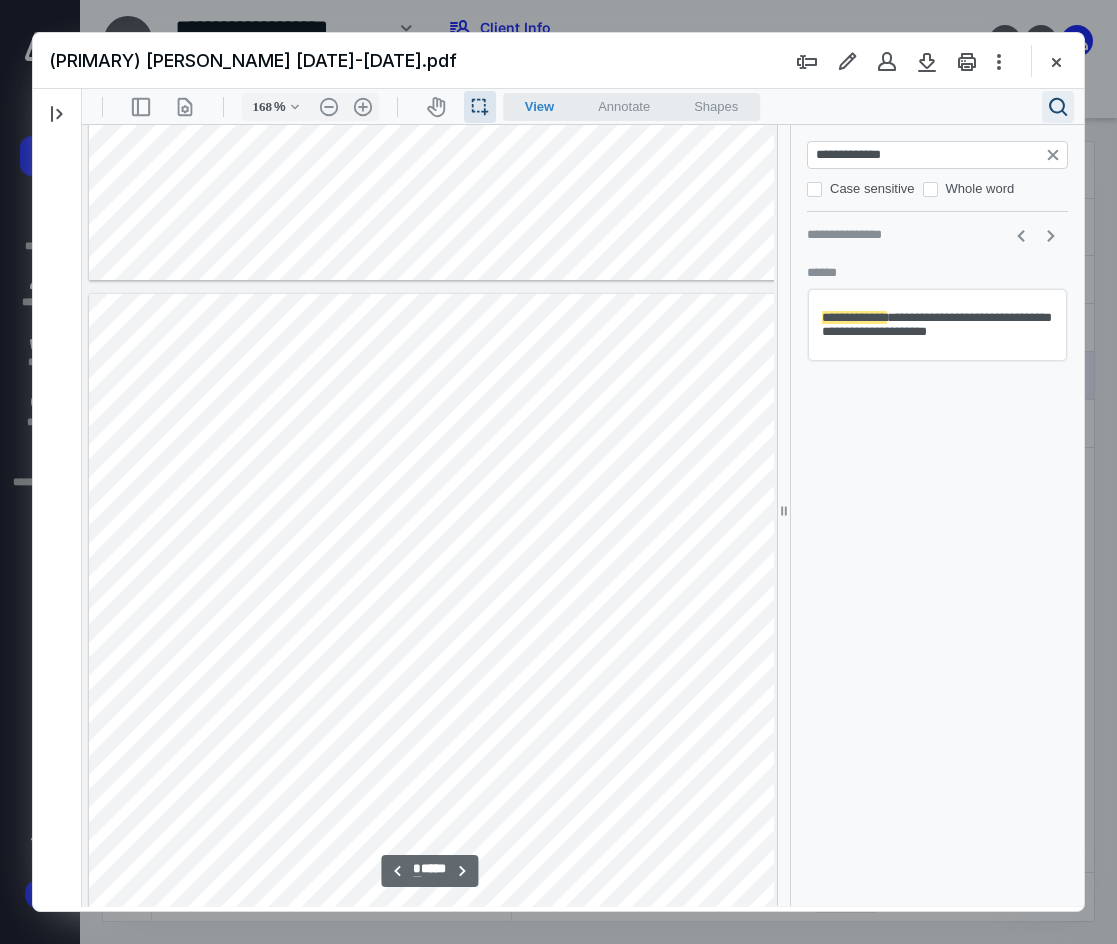 type on "**********" 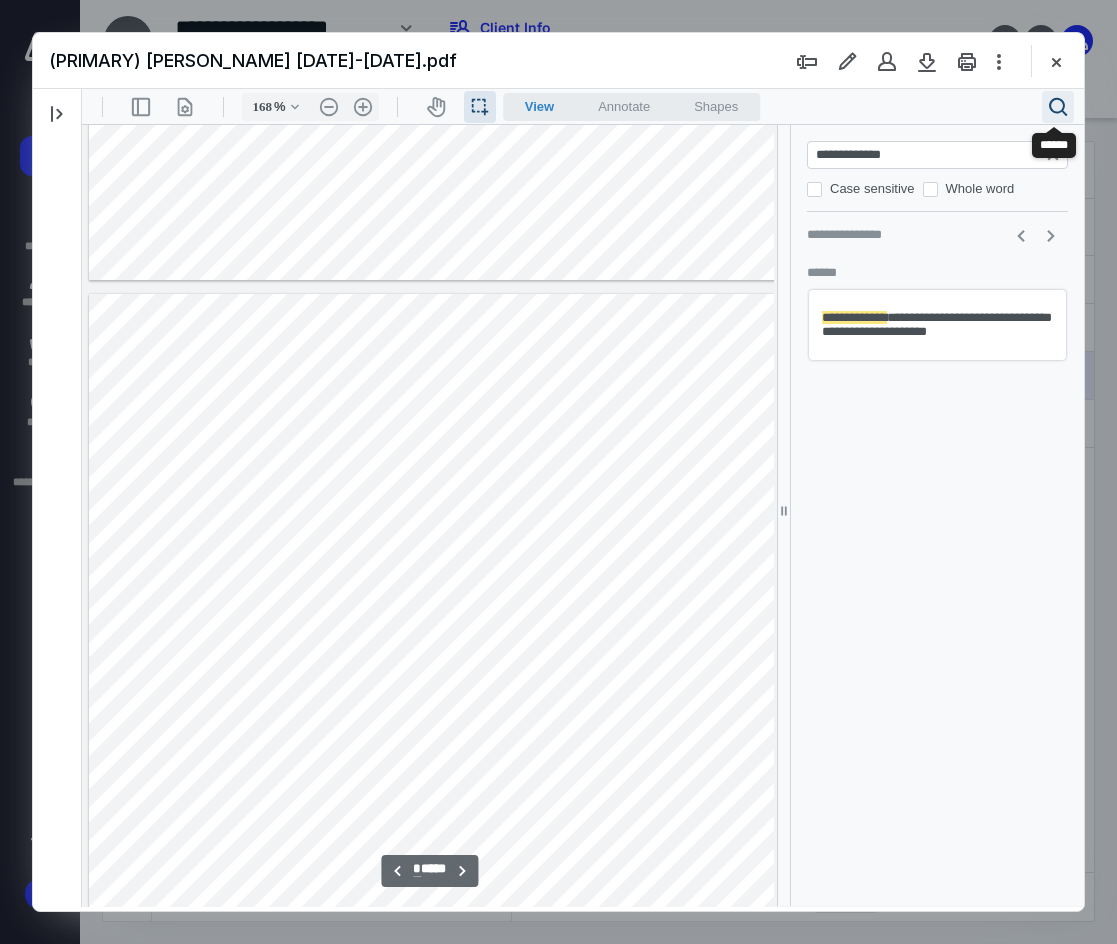 click on ".cls-1{fill:#abb0c4;} icon - header - search" at bounding box center [1058, 107] 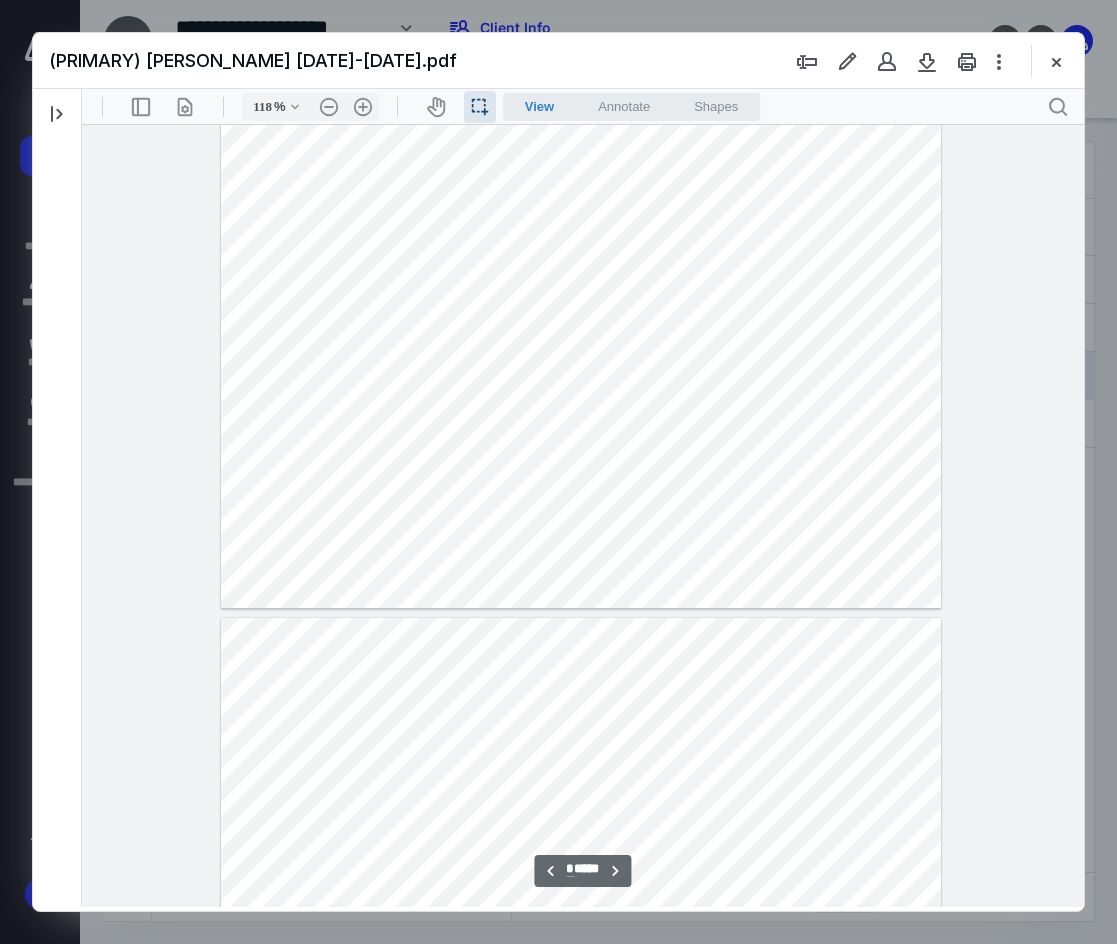 scroll, scrollTop: 4906, scrollLeft: 0, axis: vertical 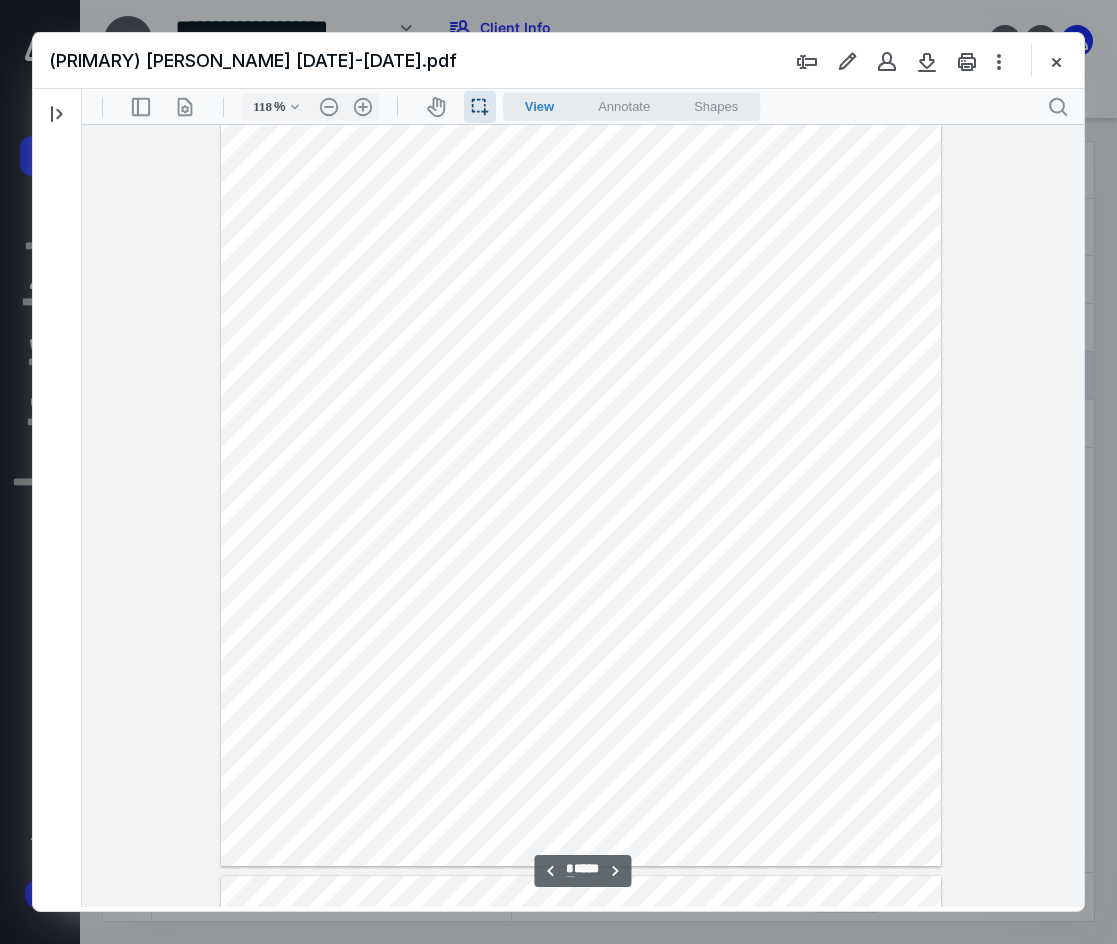 type on "143" 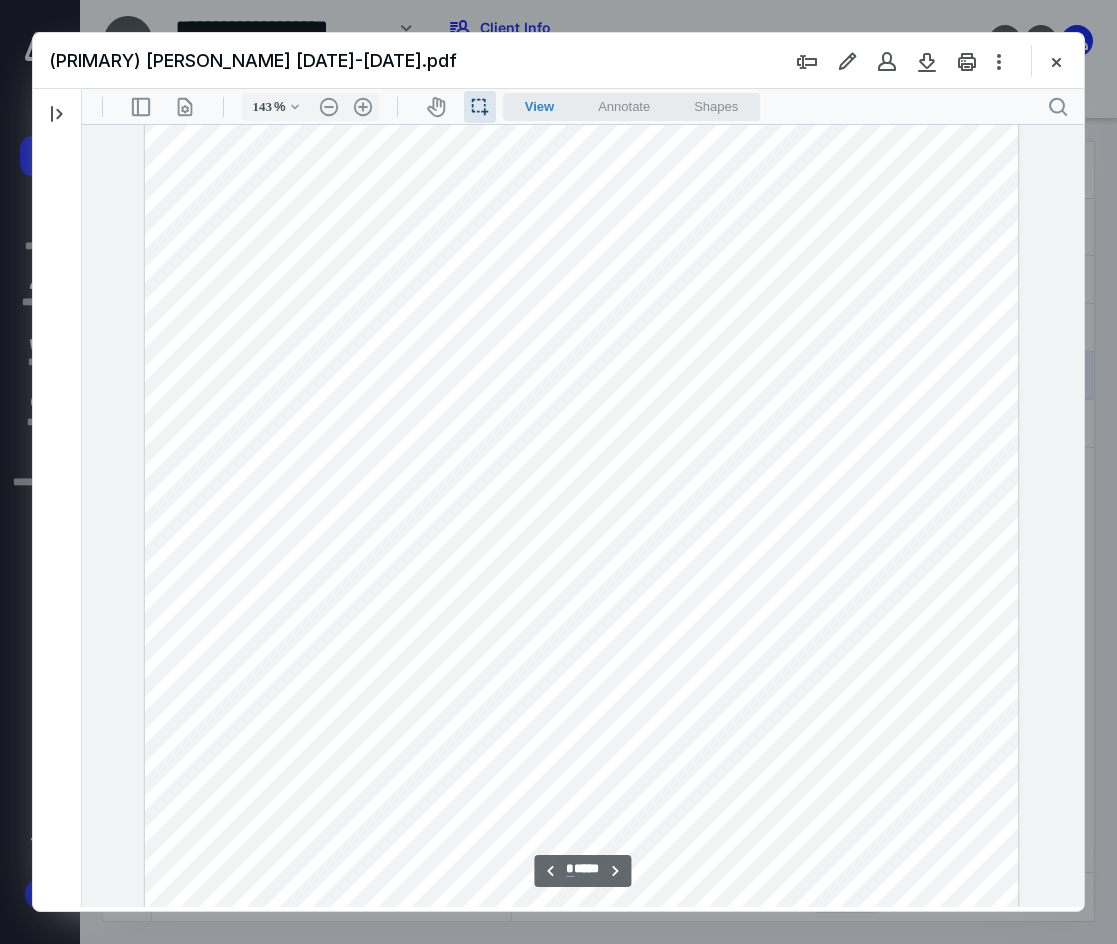 scroll, scrollTop: 5810, scrollLeft: 0, axis: vertical 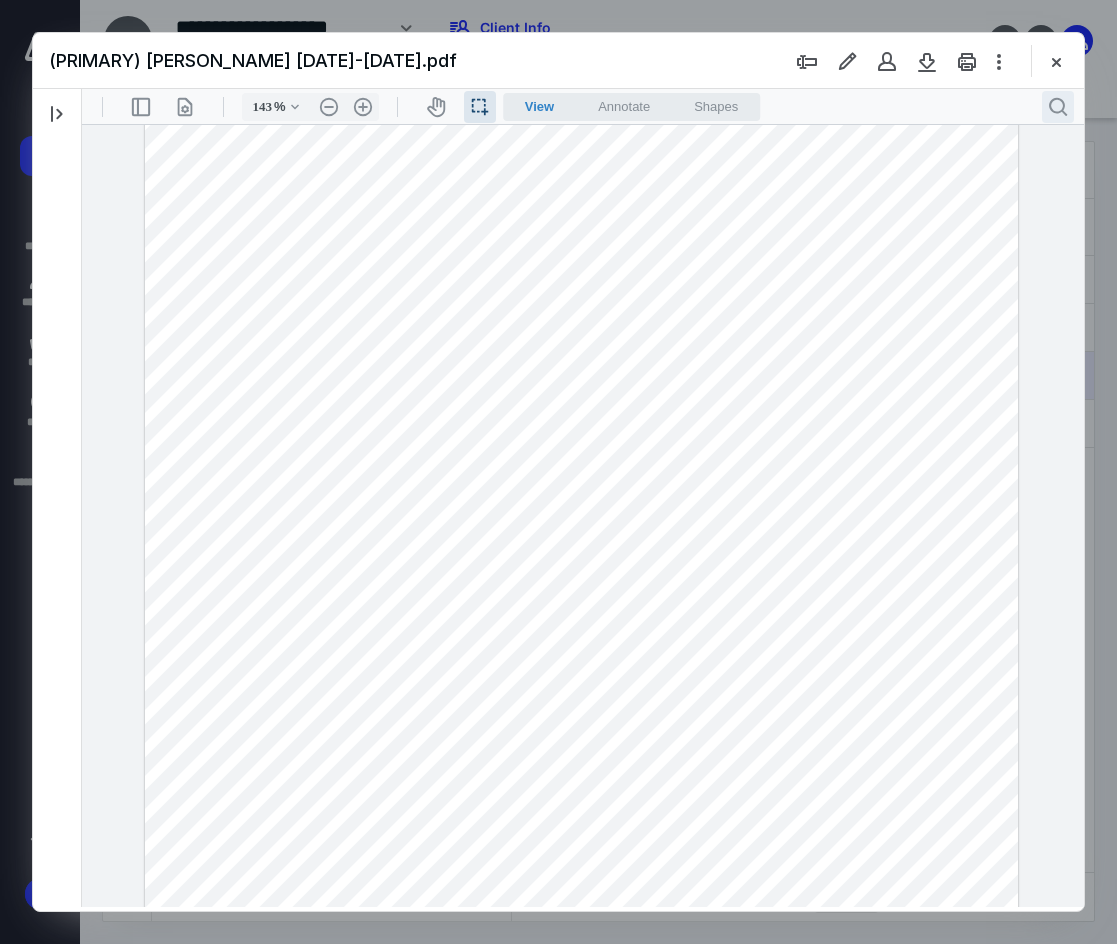 click on ".cls-1{fill:#abb0c4;} icon - header - search" at bounding box center [1058, 107] 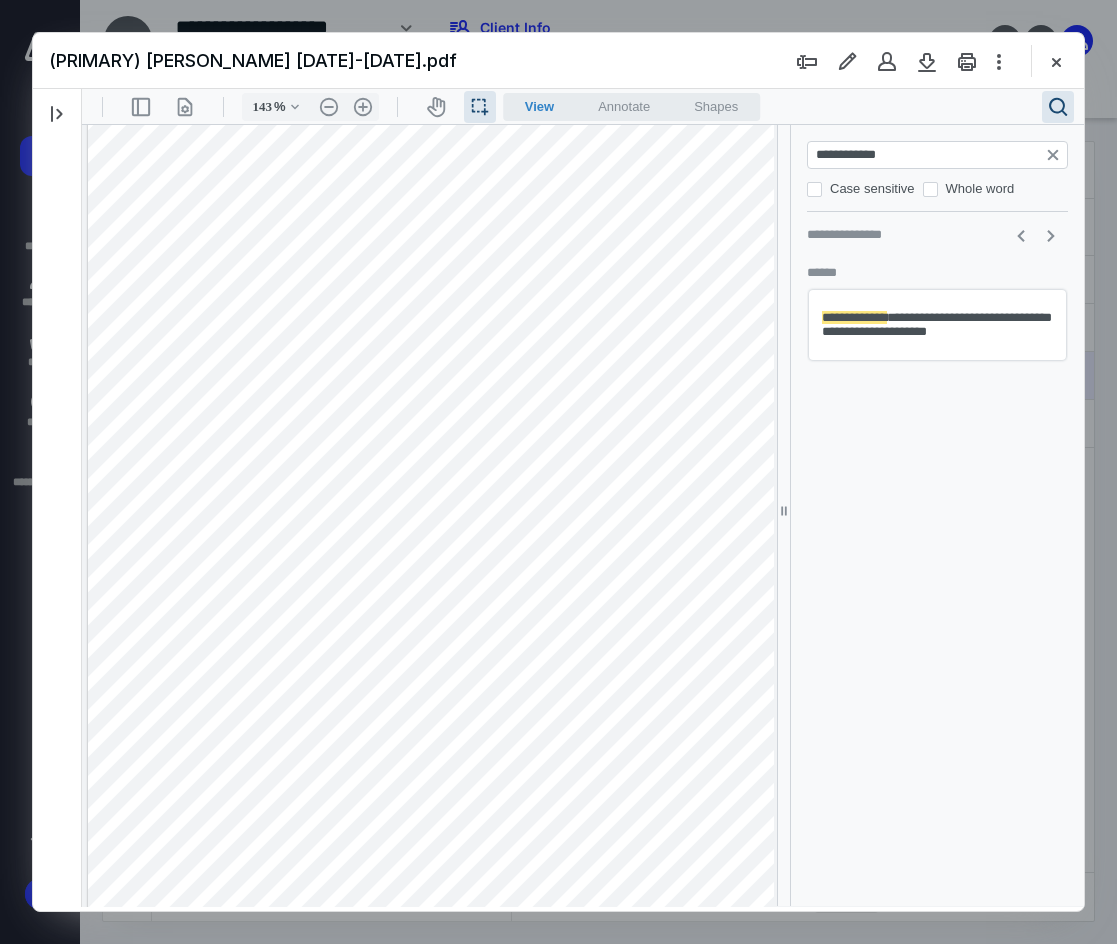 type on "**********" 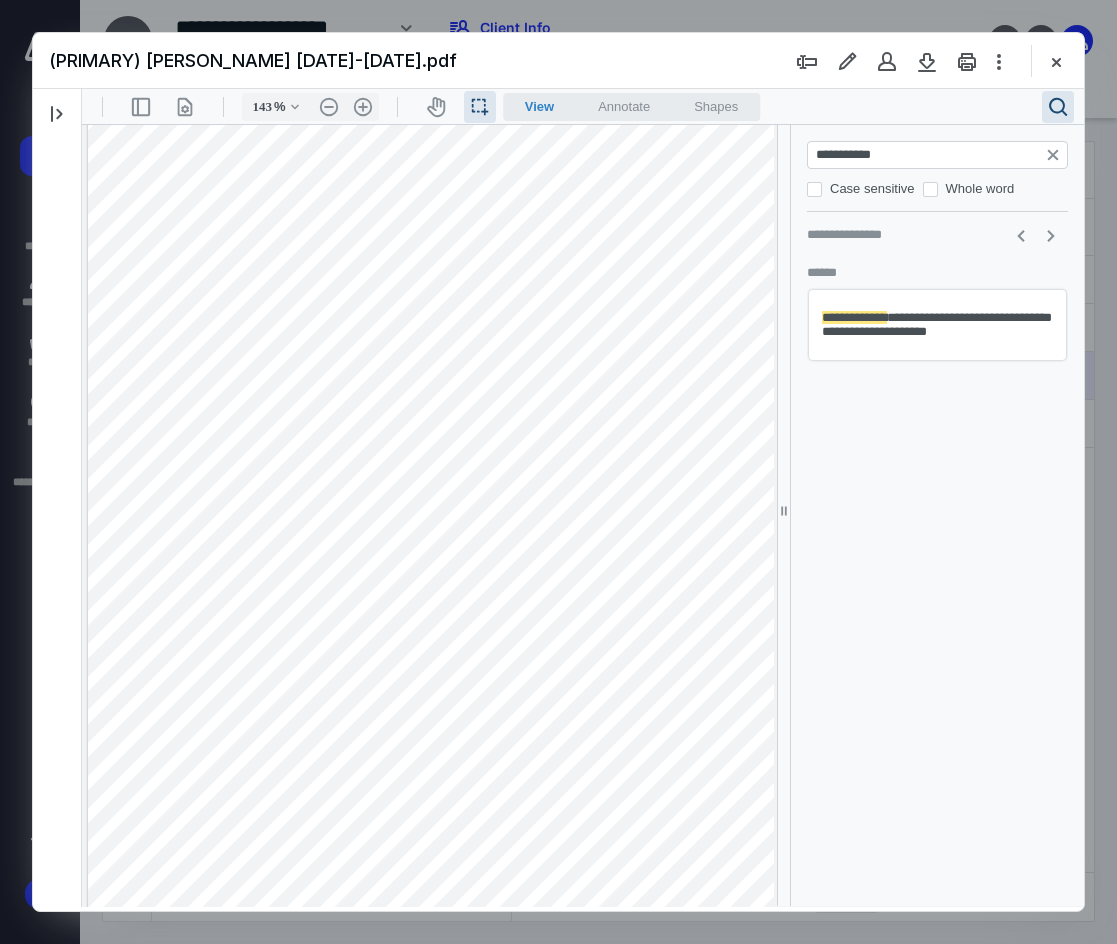 type on "*" 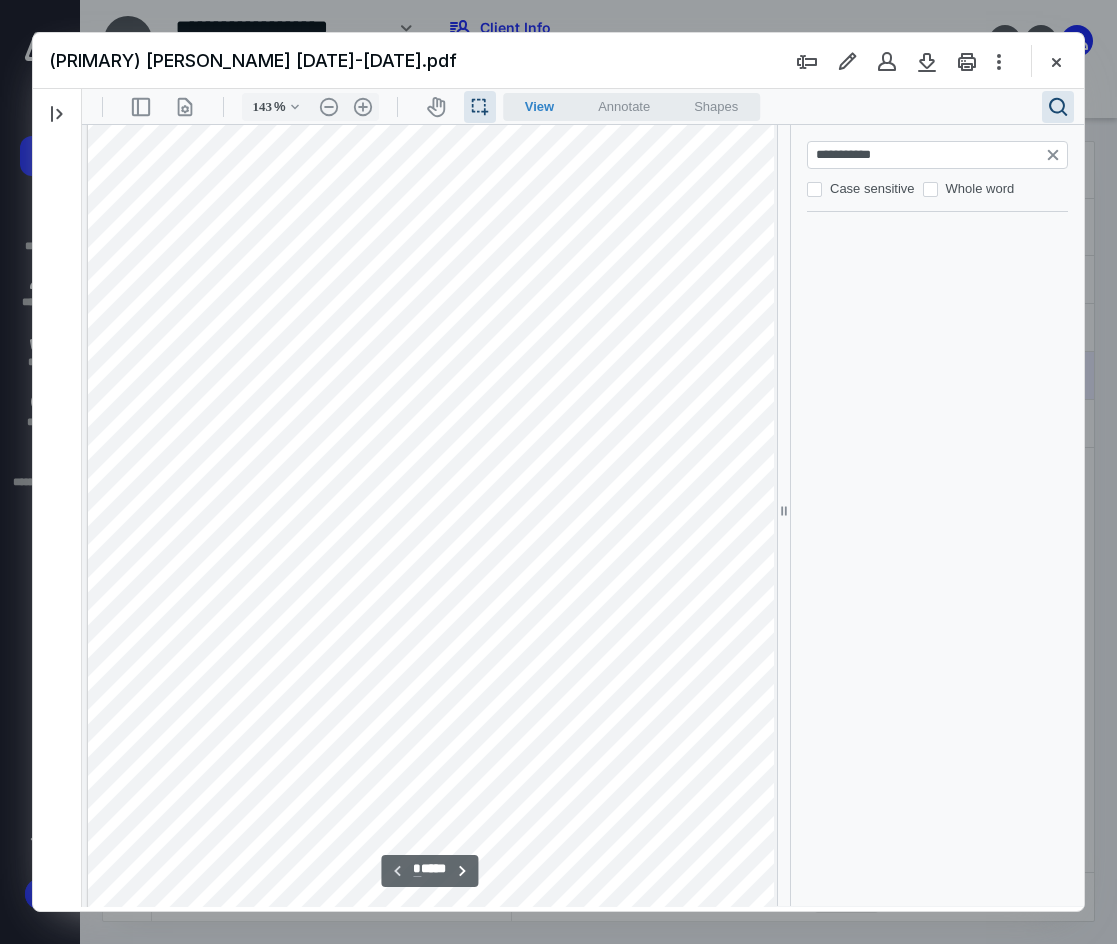 scroll, scrollTop: 0, scrollLeft: 0, axis: both 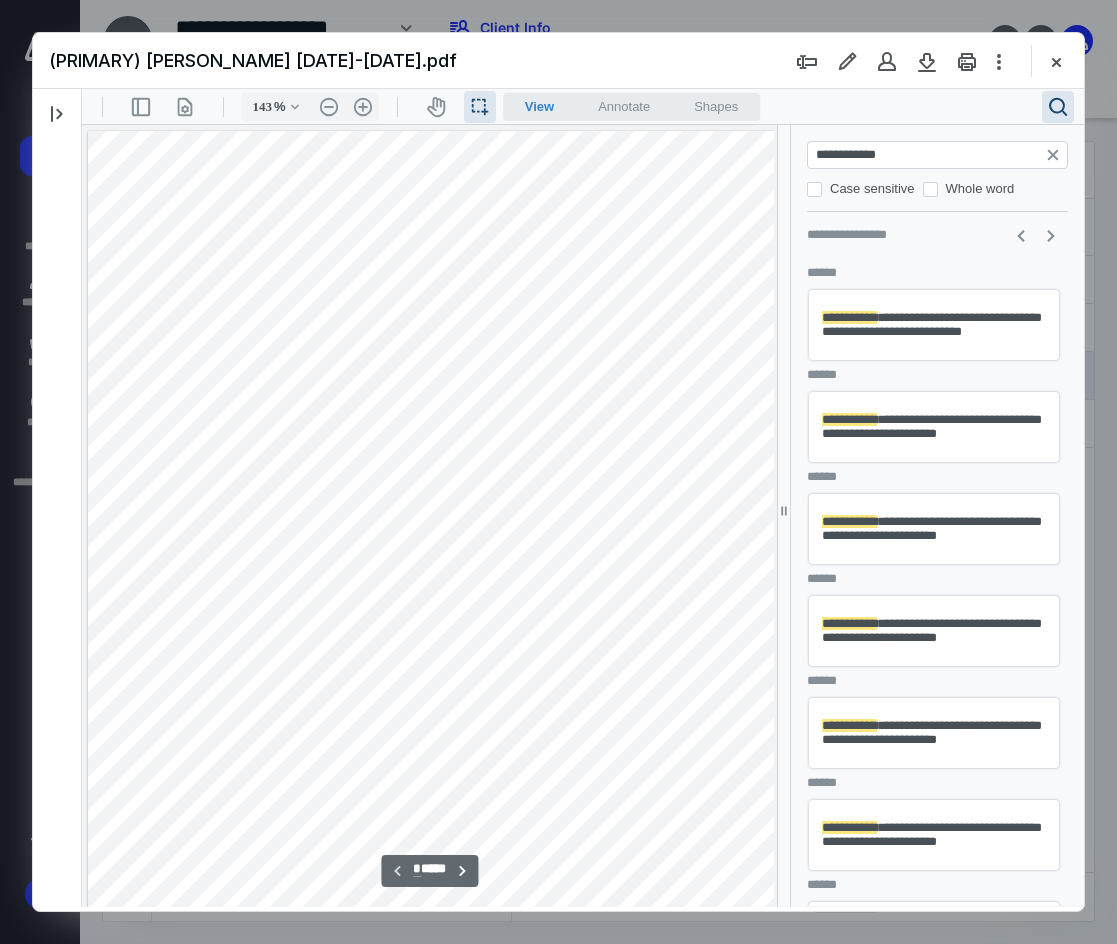 type on "**********" 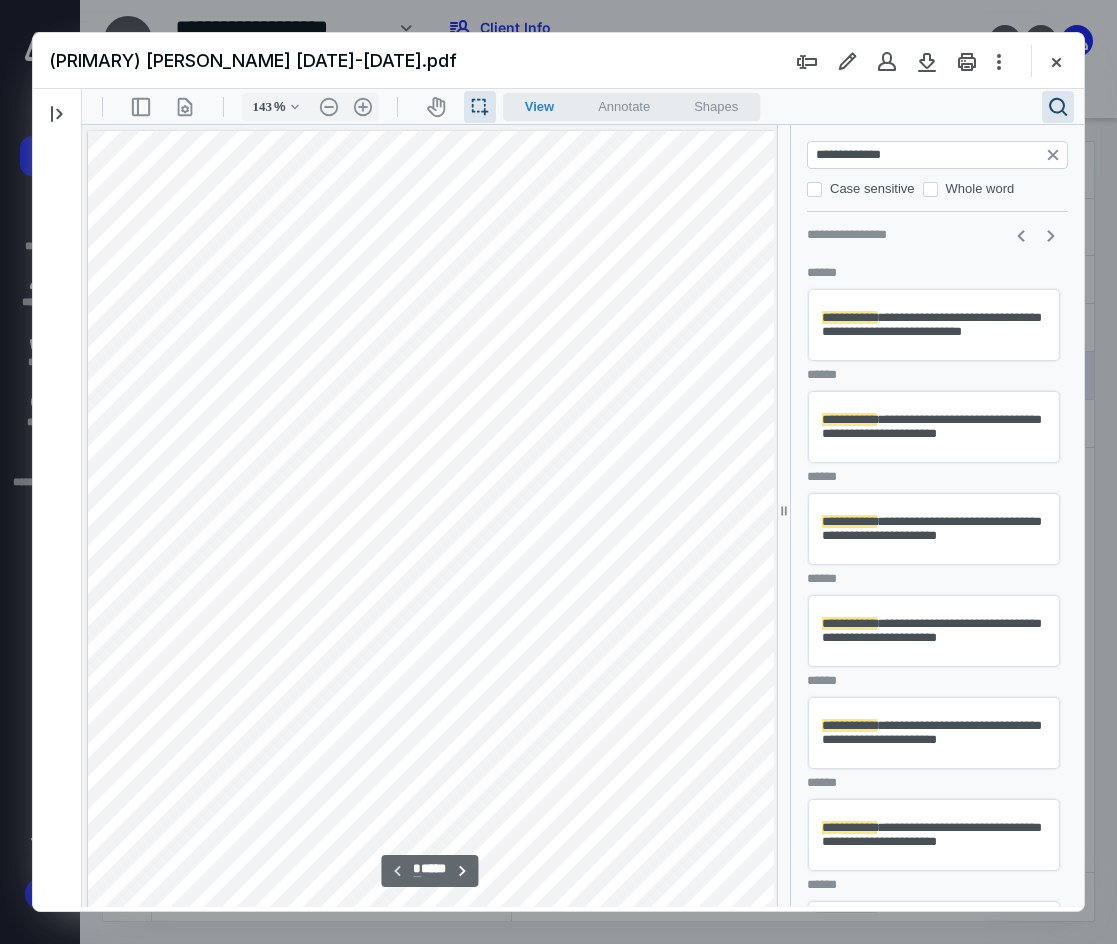 type on "*" 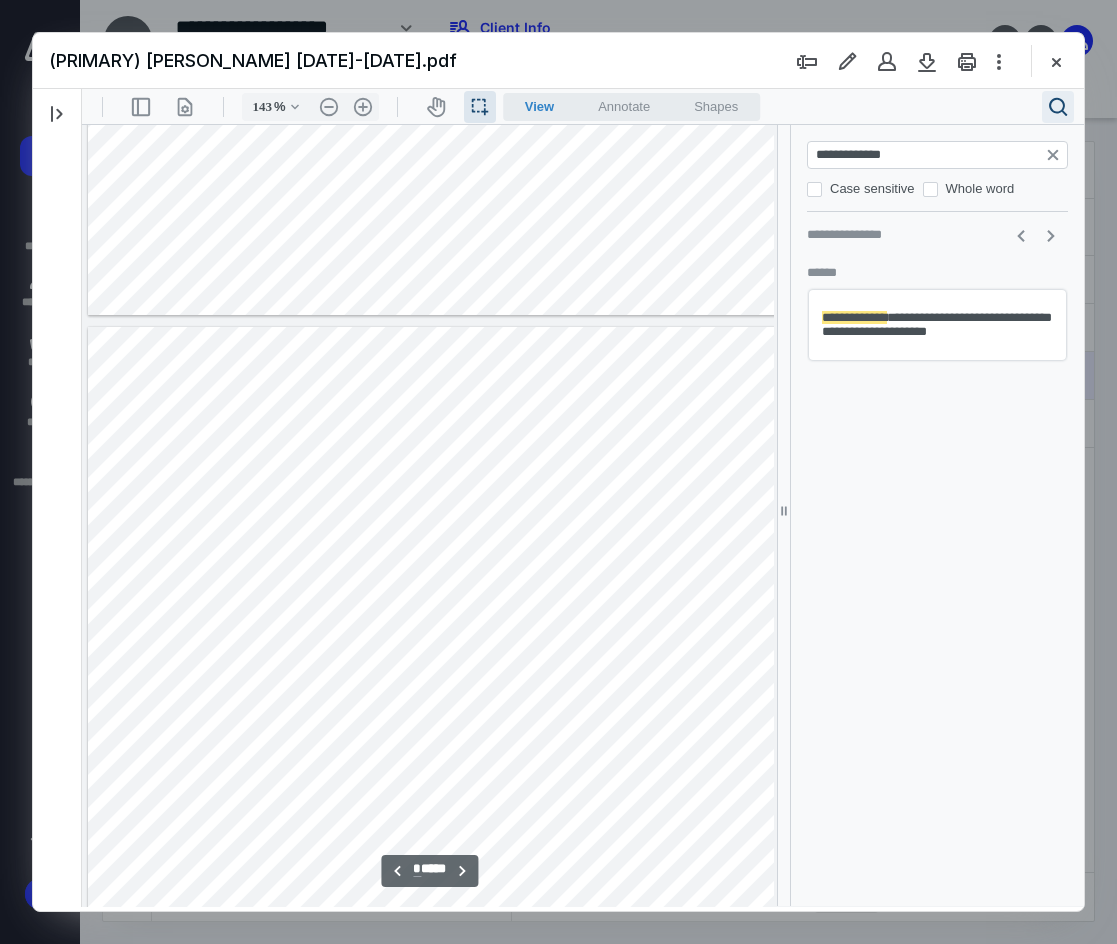 click on ".cls-1{fill:#abb0c4;} icon - header - search" at bounding box center [1058, 107] 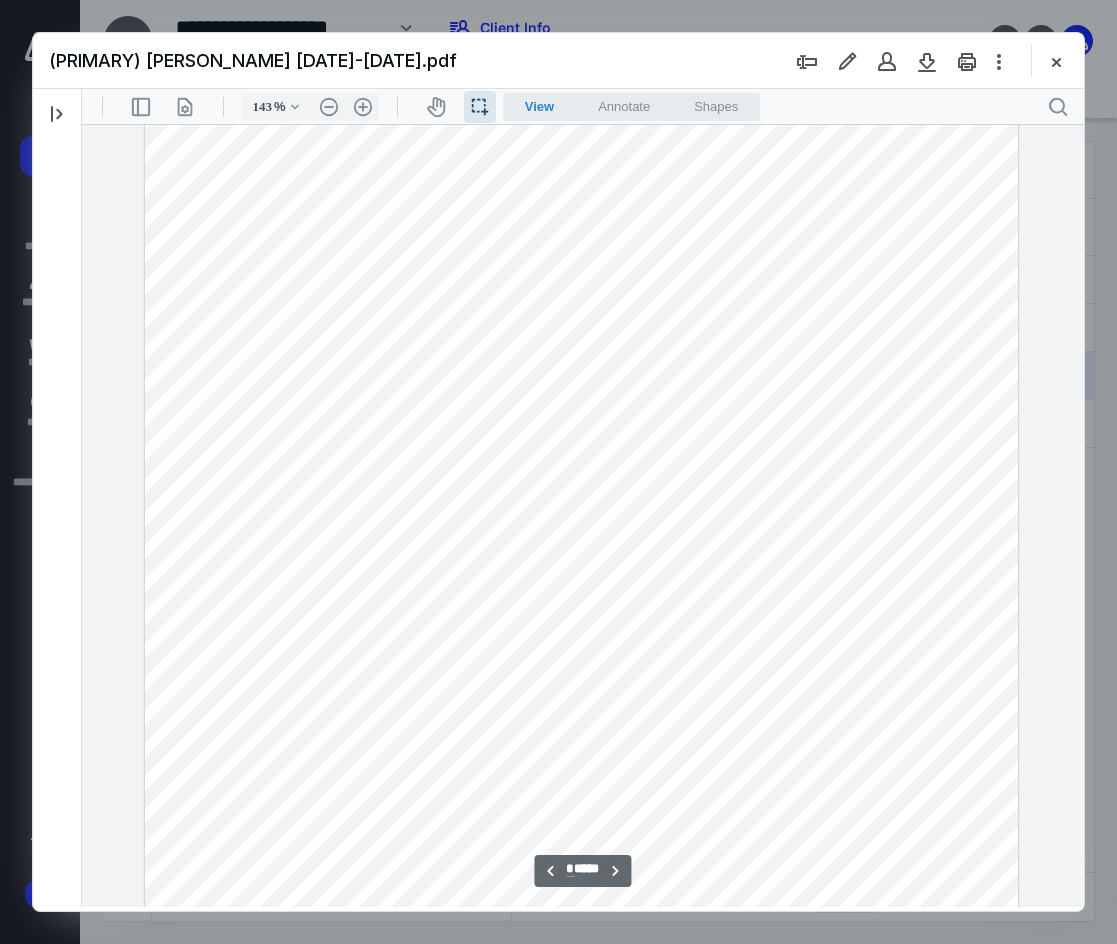 scroll, scrollTop: 4872, scrollLeft: 0, axis: vertical 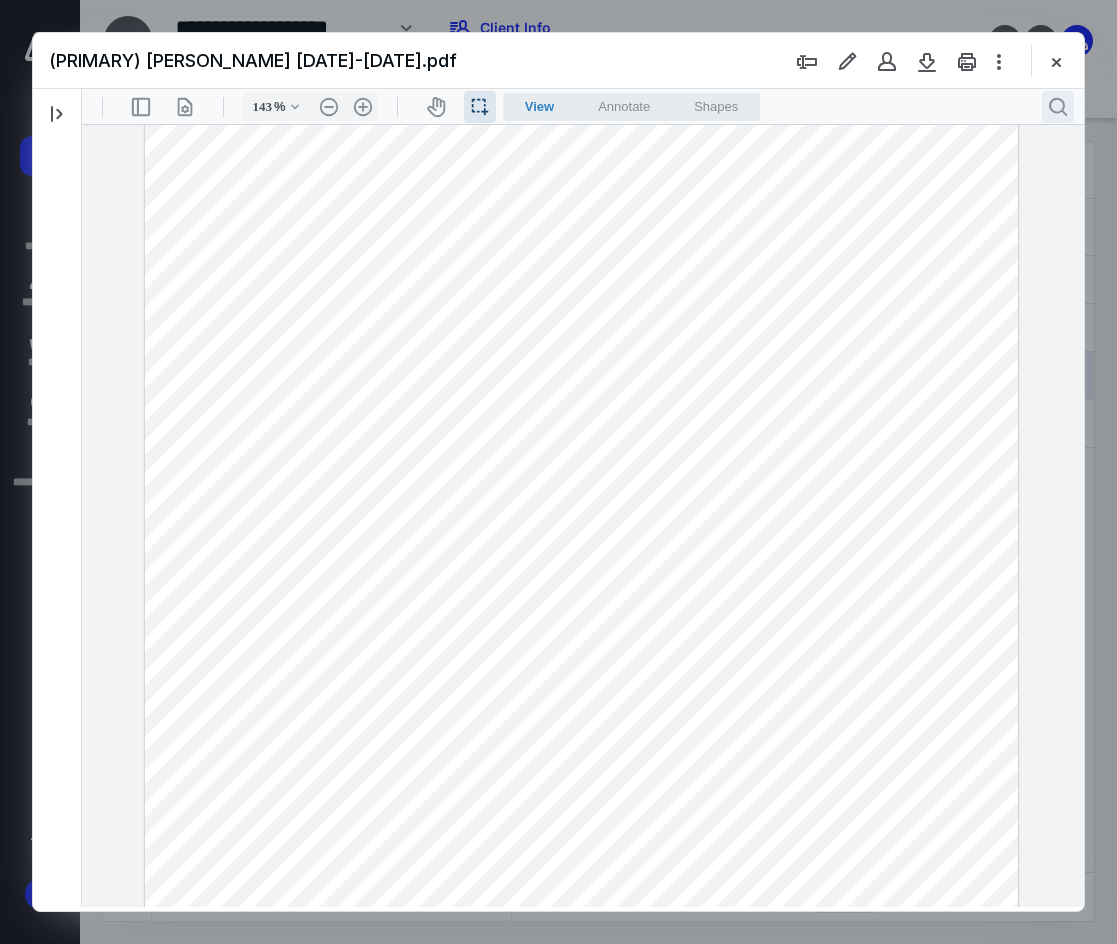 click on ".cls-1{fill:#abb0c4;} icon - header - search" at bounding box center (1058, 107) 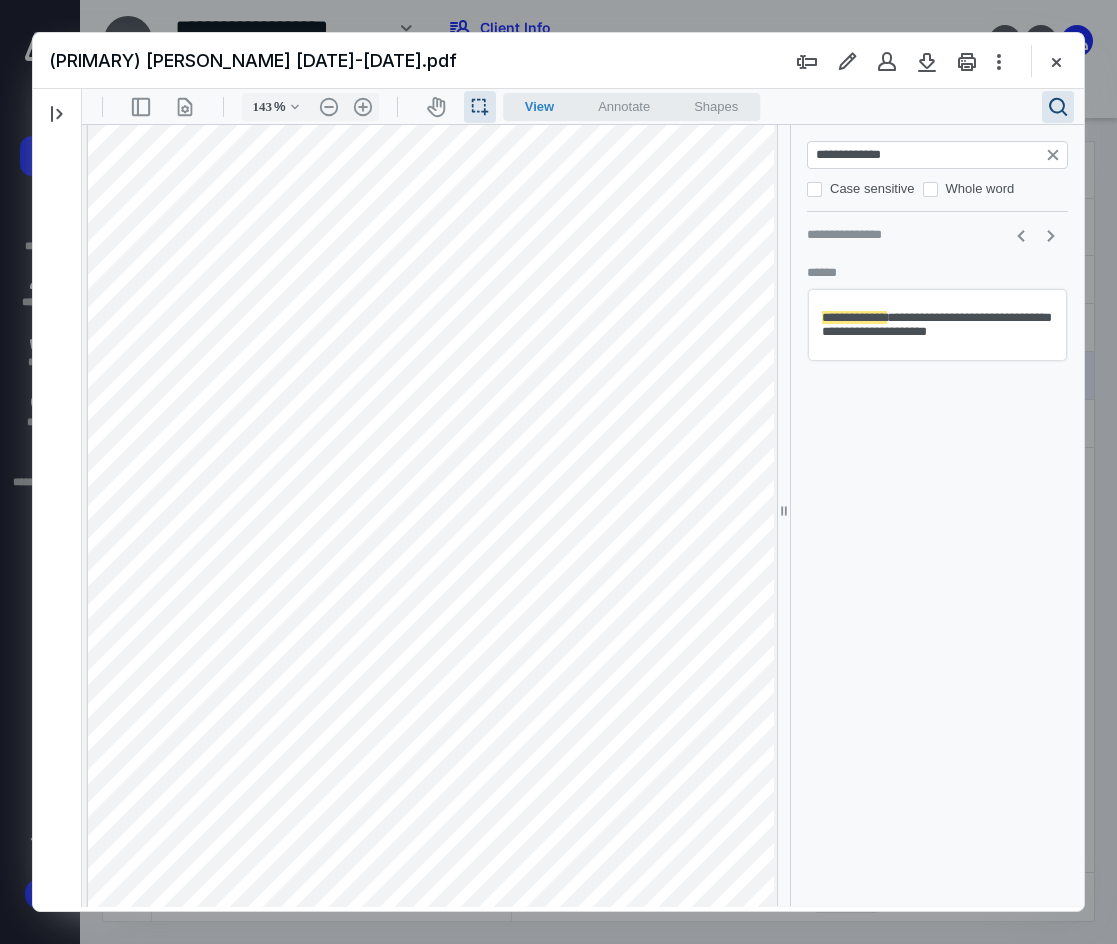 type on "**********" 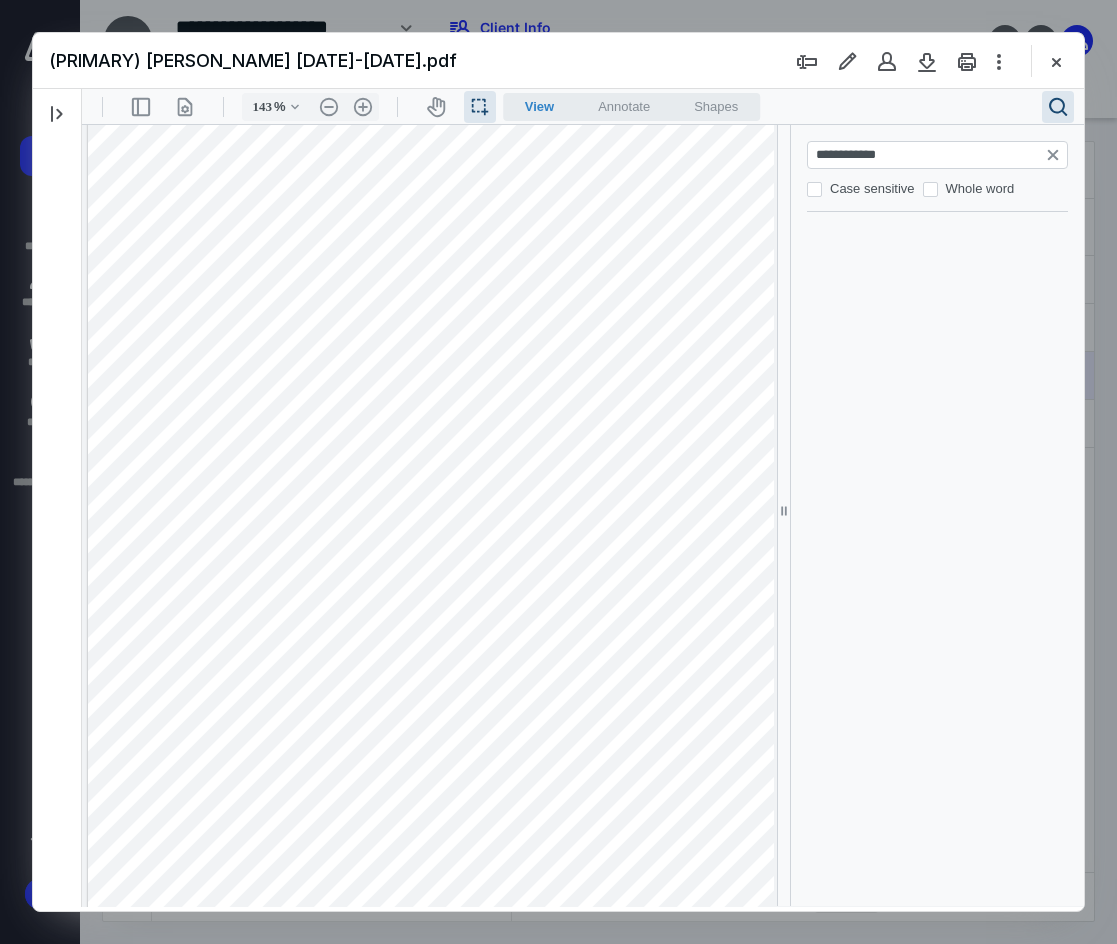 type on "*" 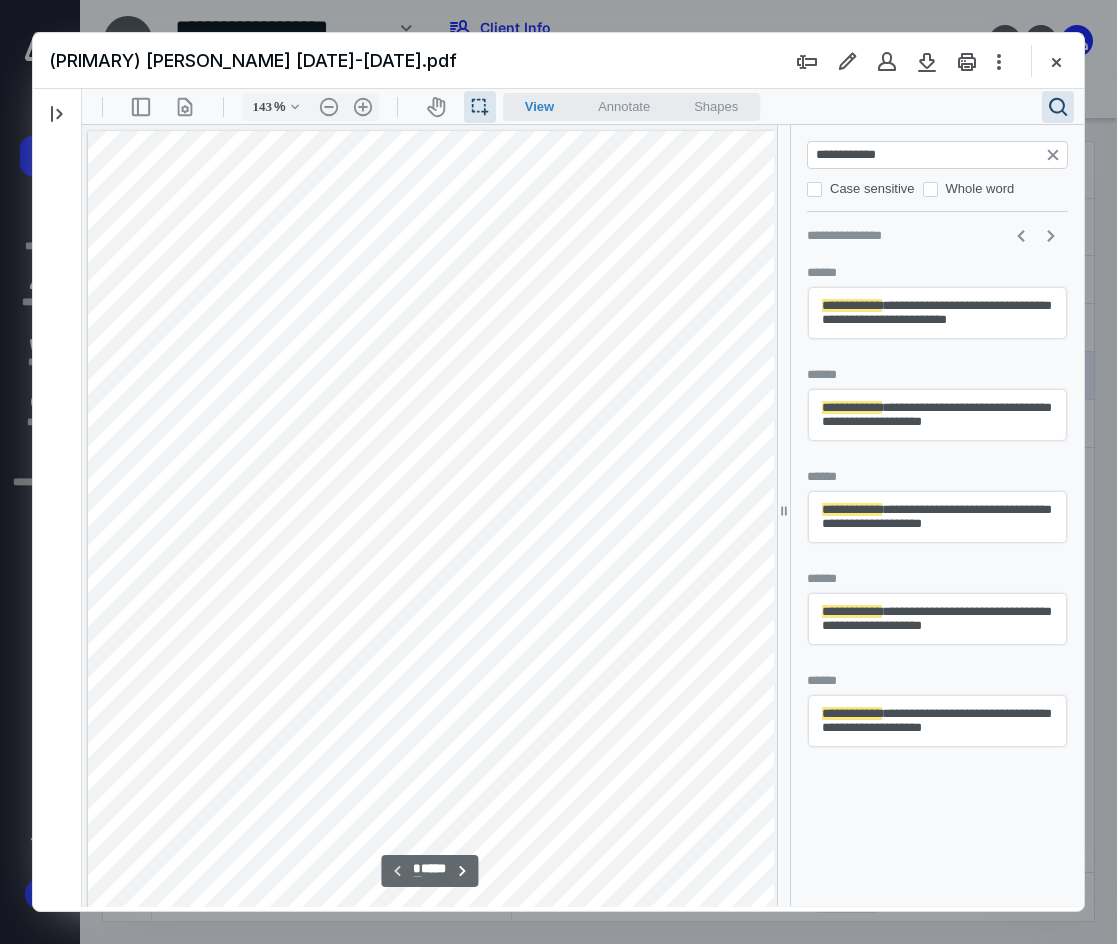type on "**********" 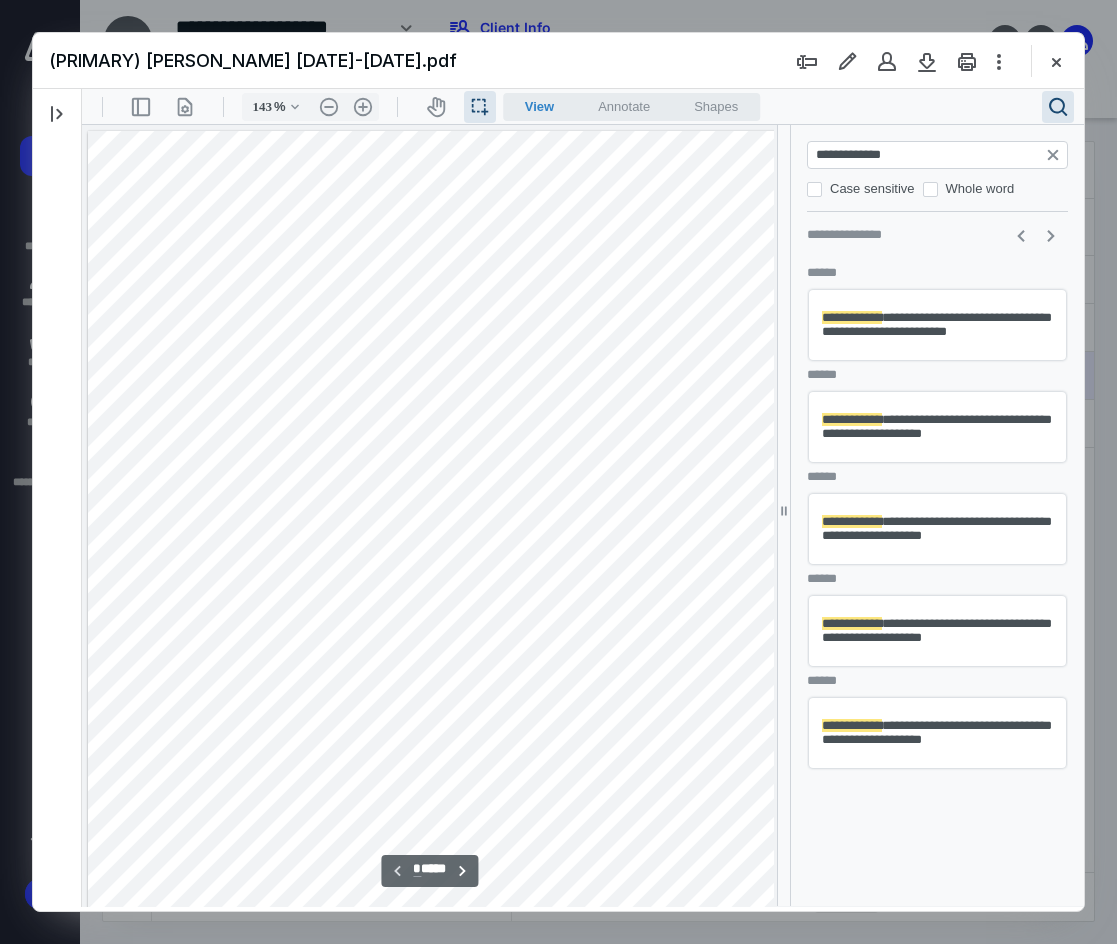 type on "*" 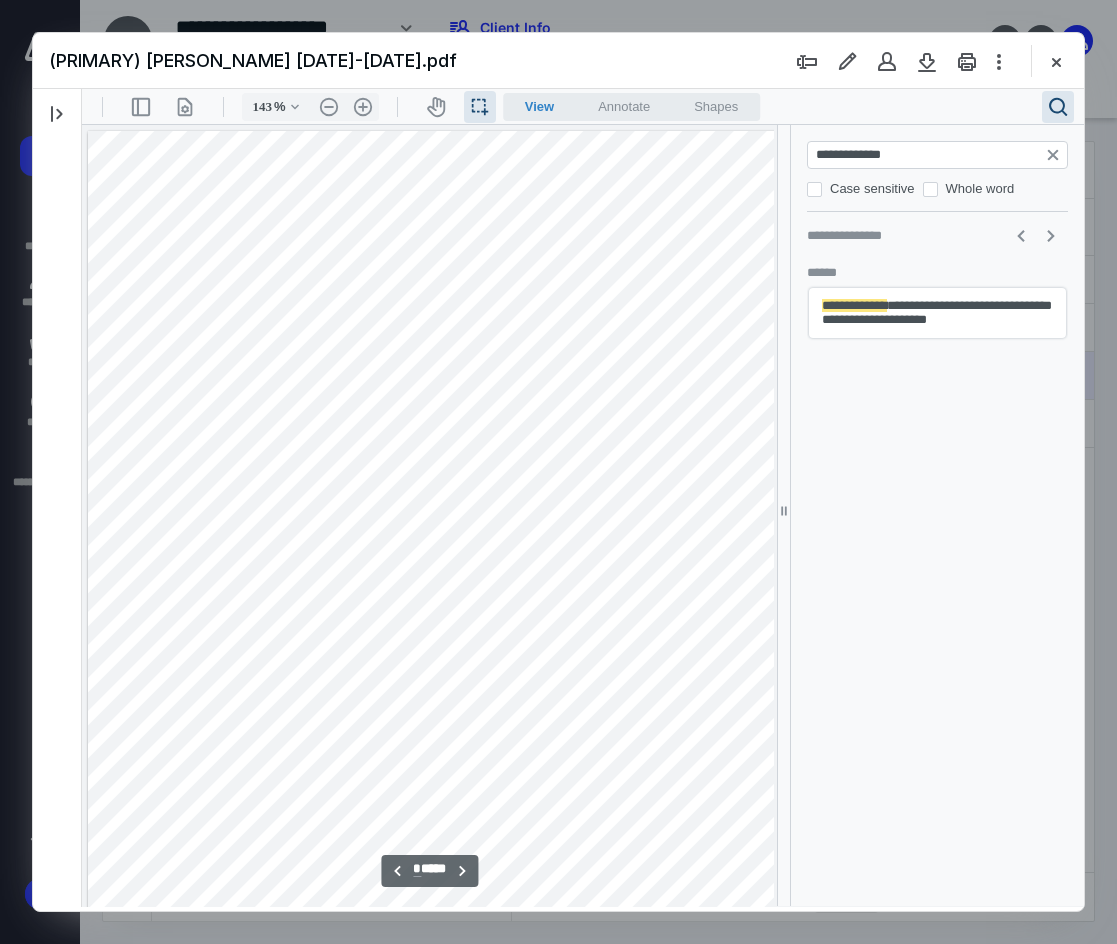 scroll, scrollTop: 3230, scrollLeft: 0, axis: vertical 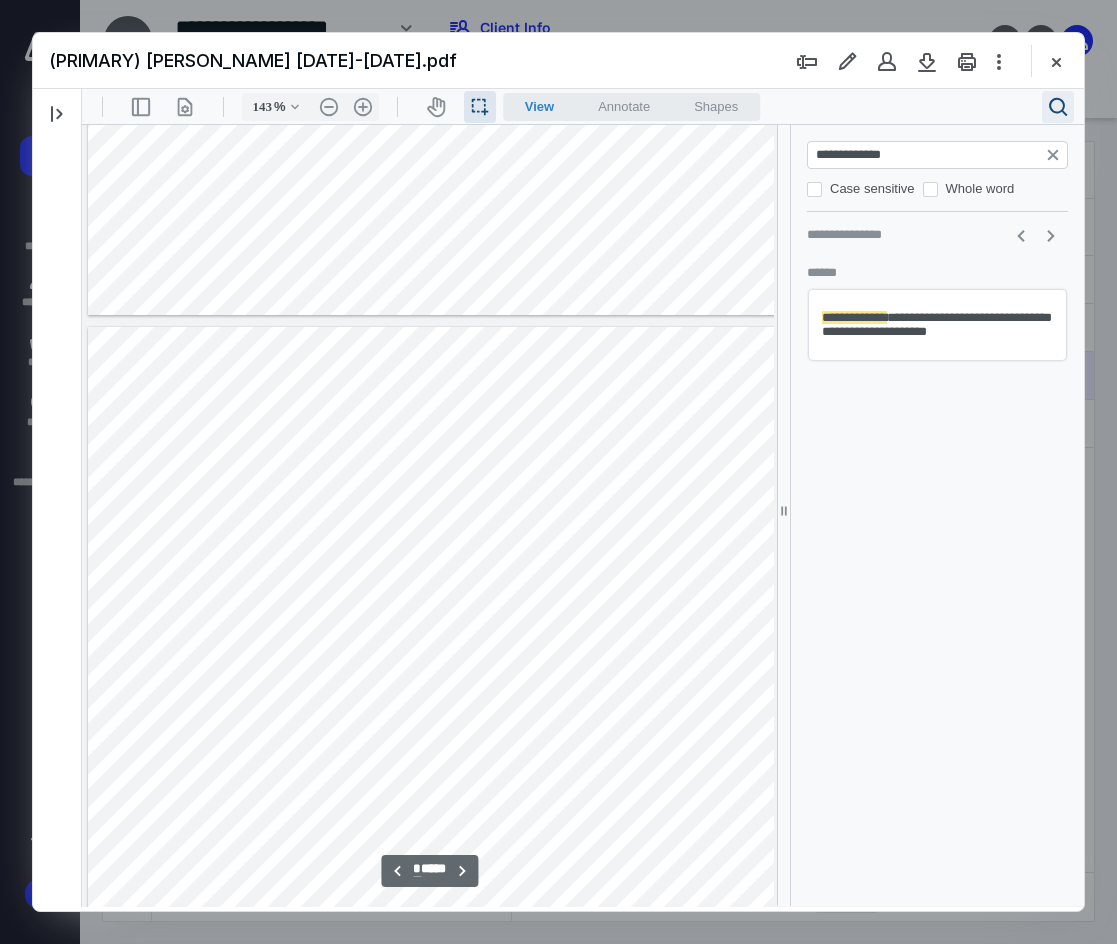 type on "**********" 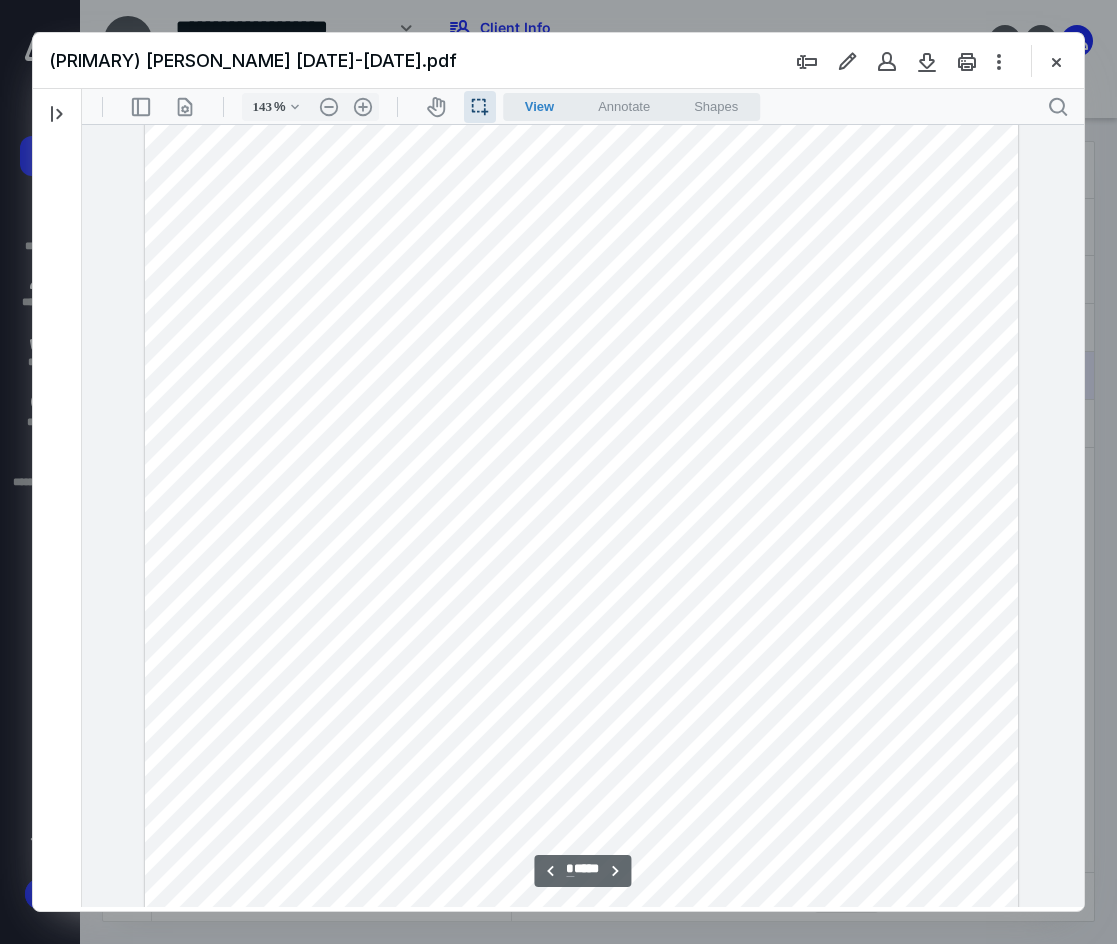 scroll, scrollTop: 3564, scrollLeft: 0, axis: vertical 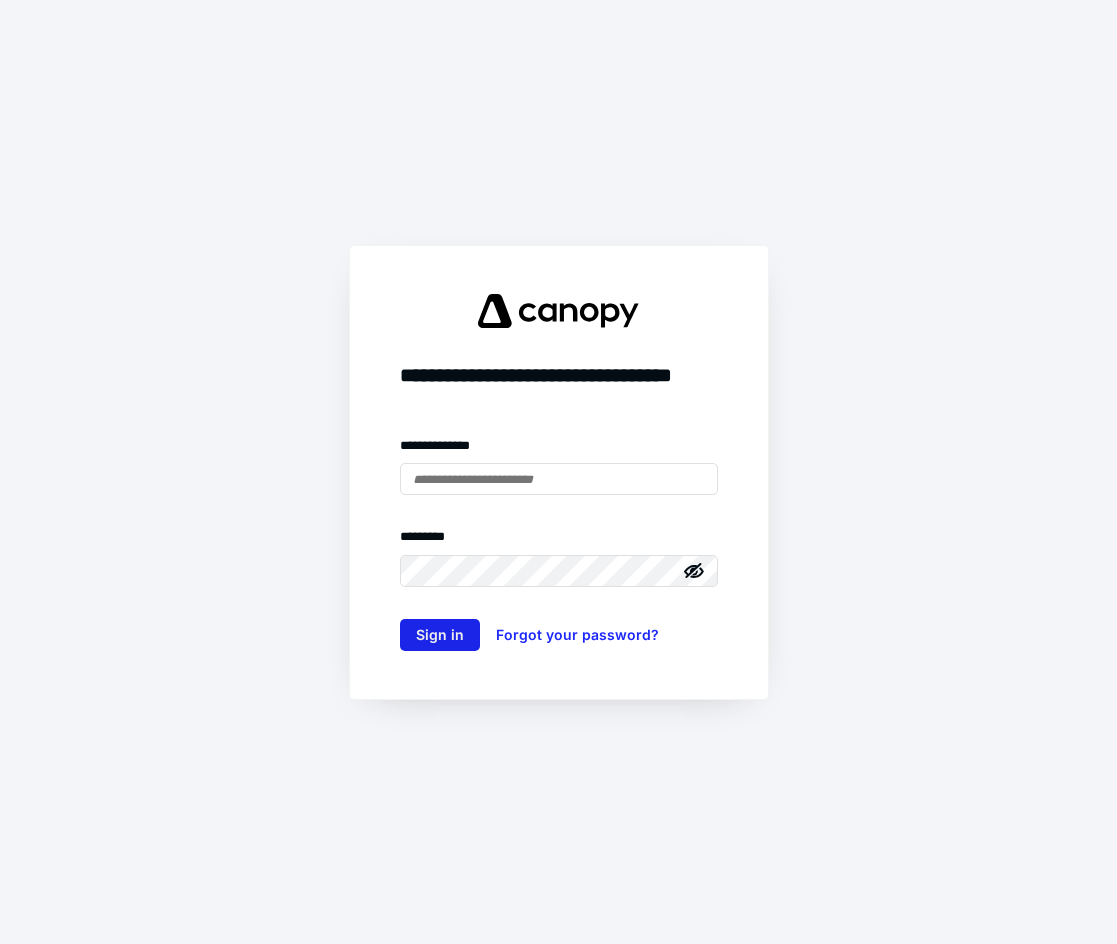type on "**********" 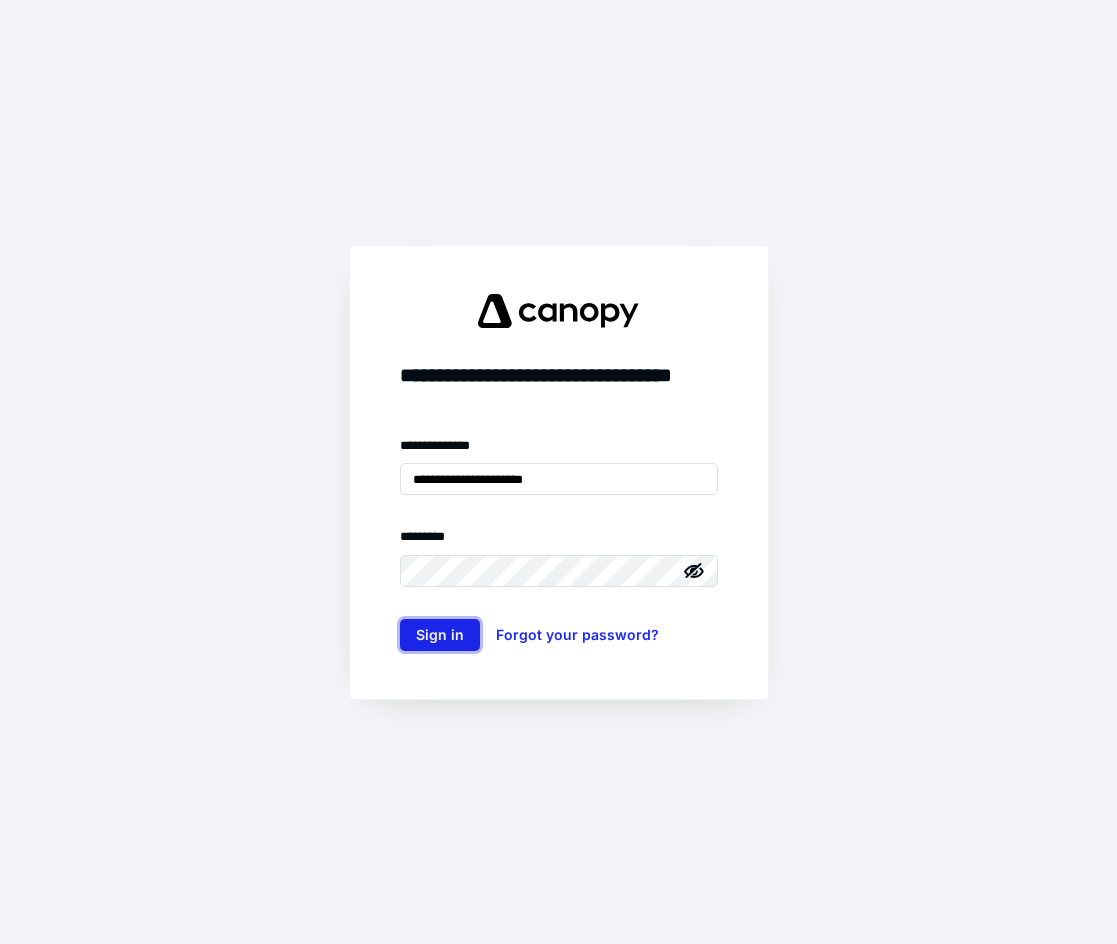 click on "Sign in" at bounding box center [440, 635] 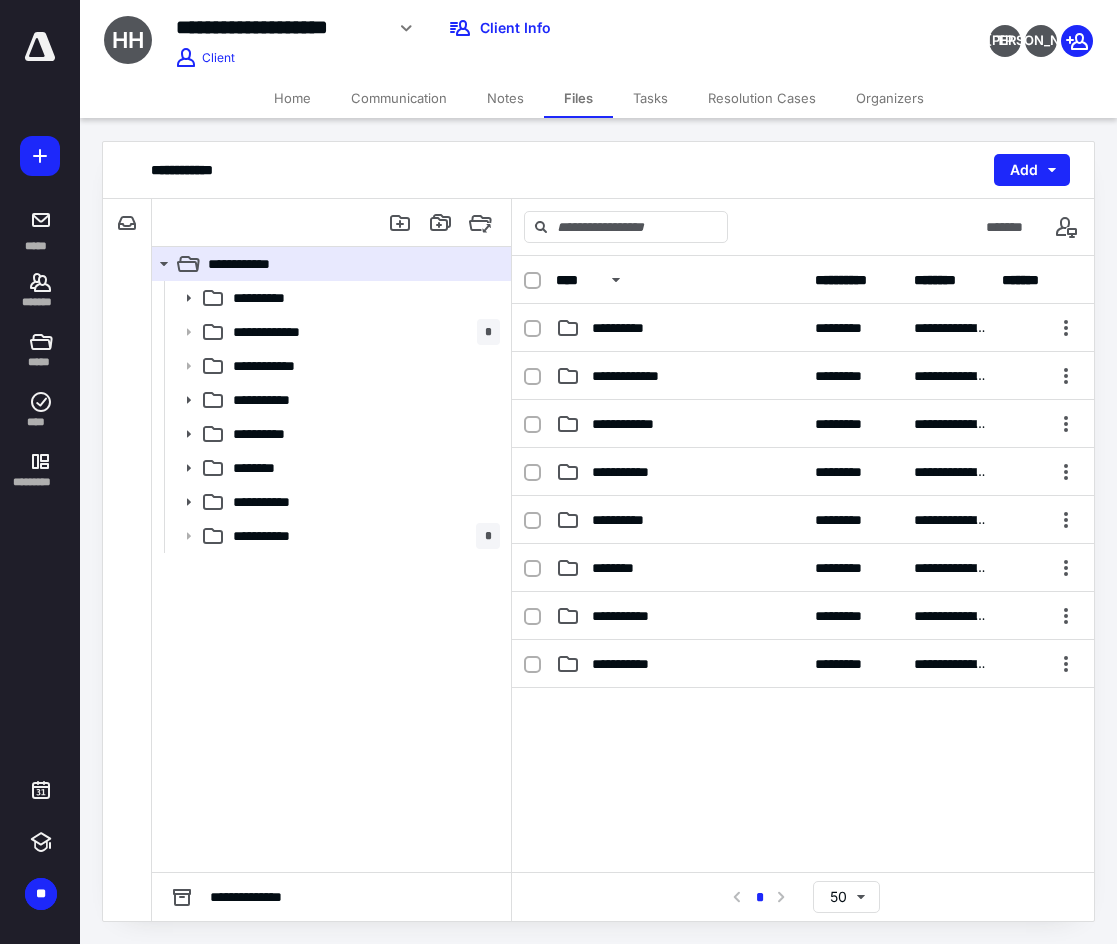 scroll, scrollTop: 0, scrollLeft: 0, axis: both 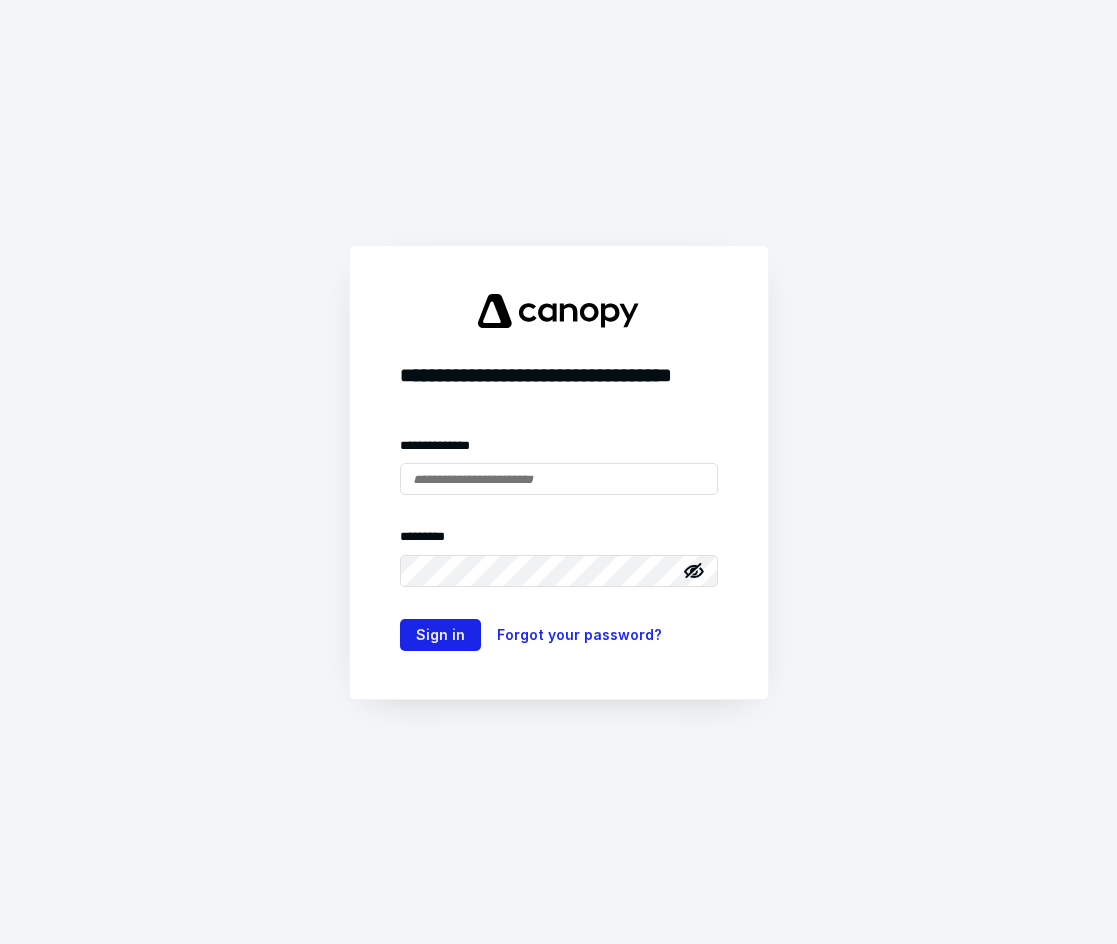 type on "**********" 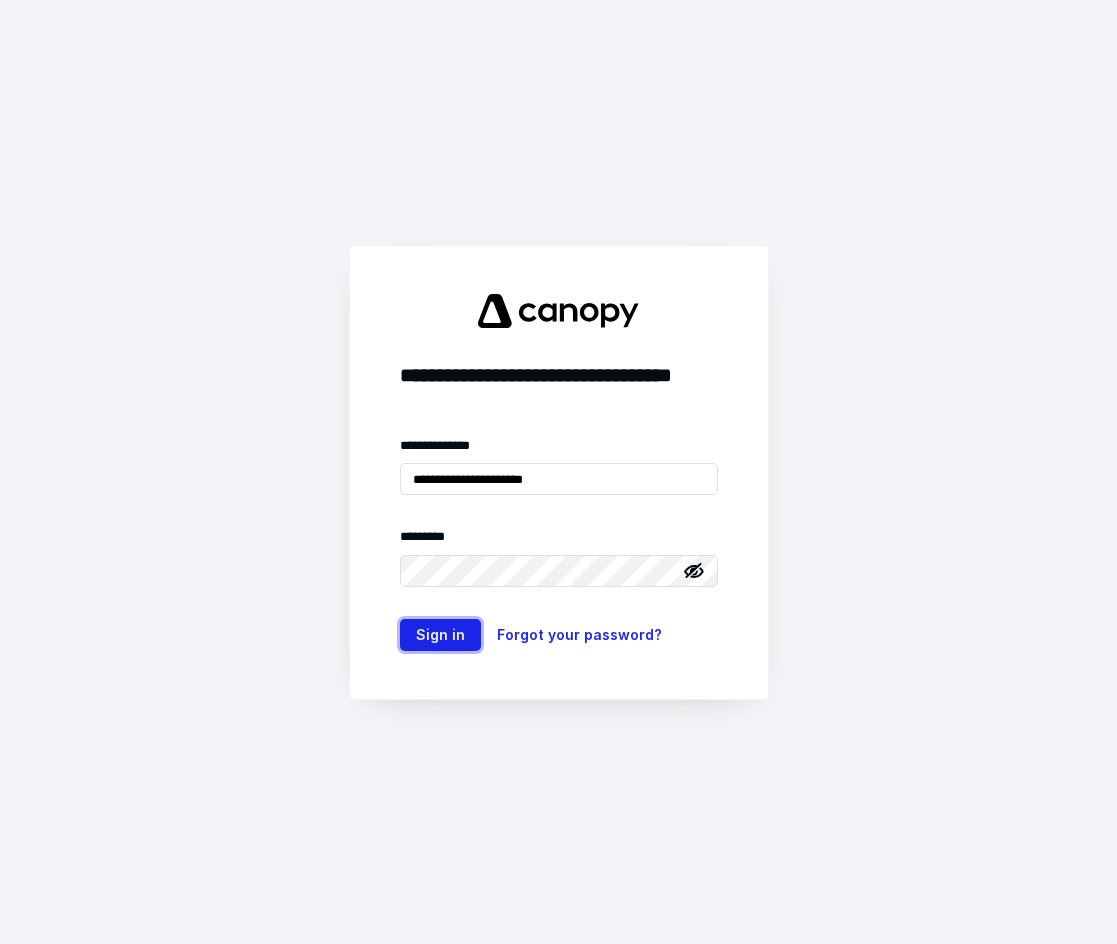click on "Sign in" at bounding box center [440, 635] 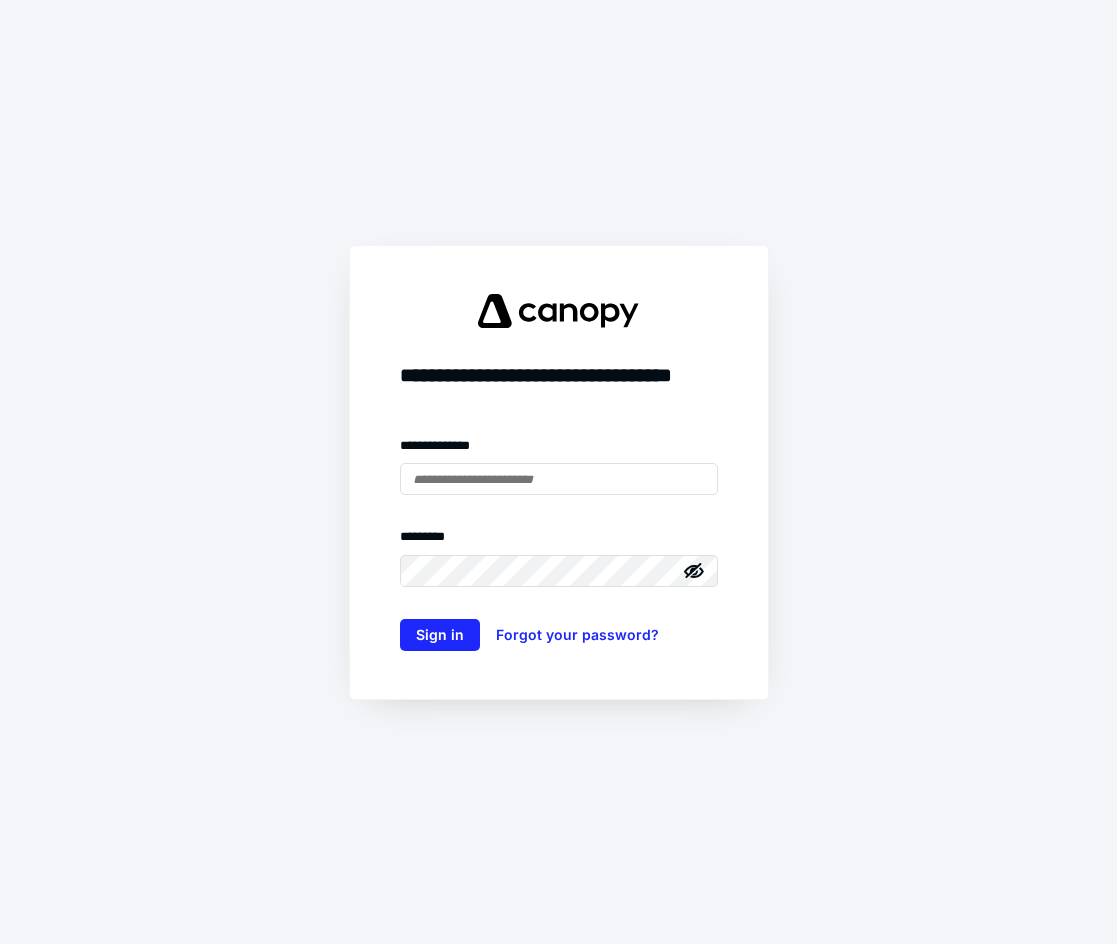 scroll, scrollTop: 0, scrollLeft: 0, axis: both 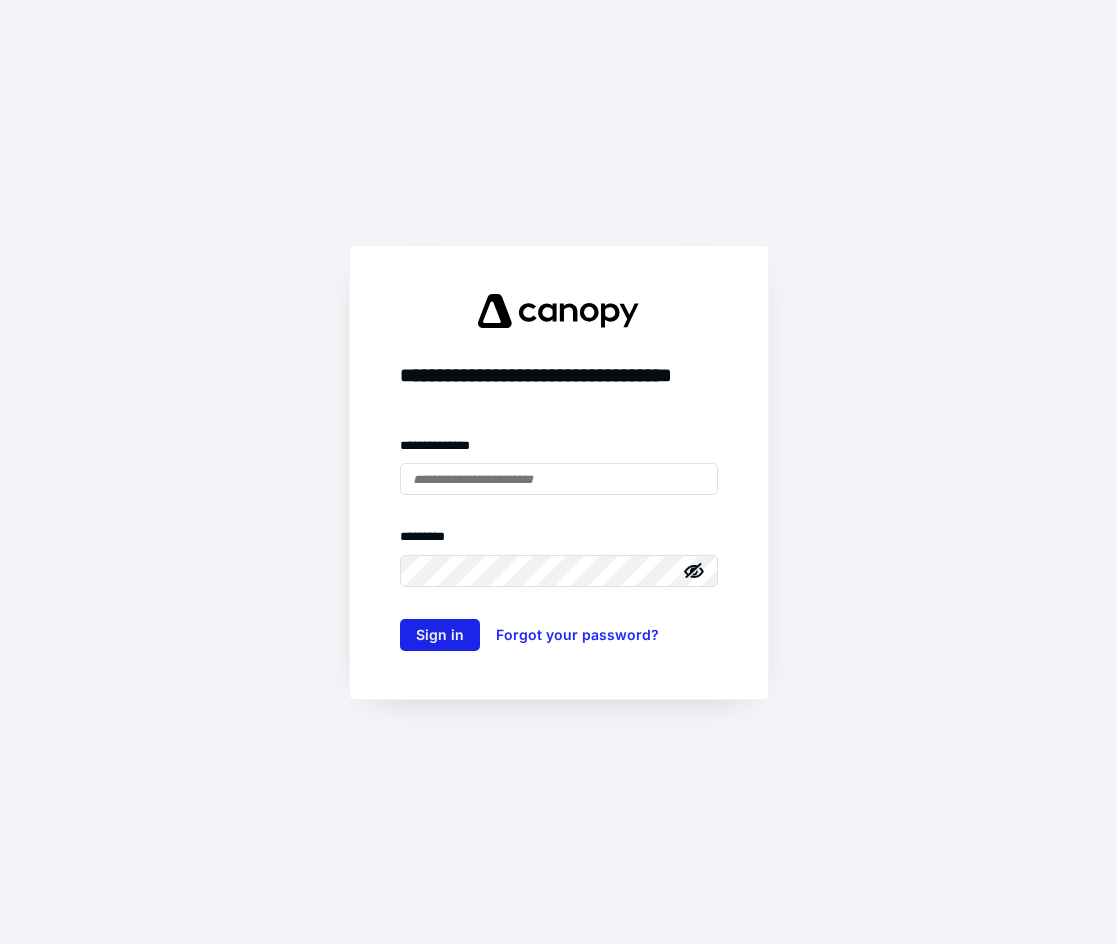 type on "**********" 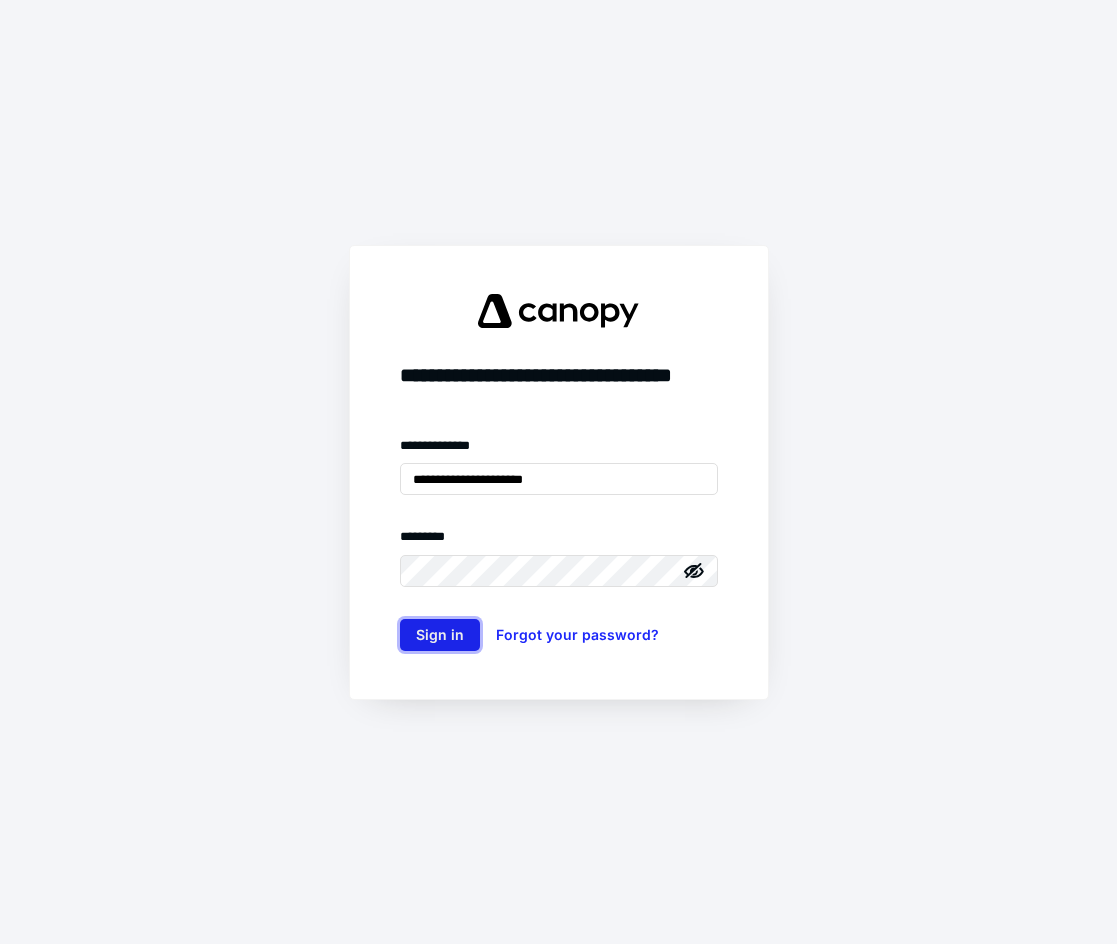 click on "Sign in" at bounding box center (440, 635) 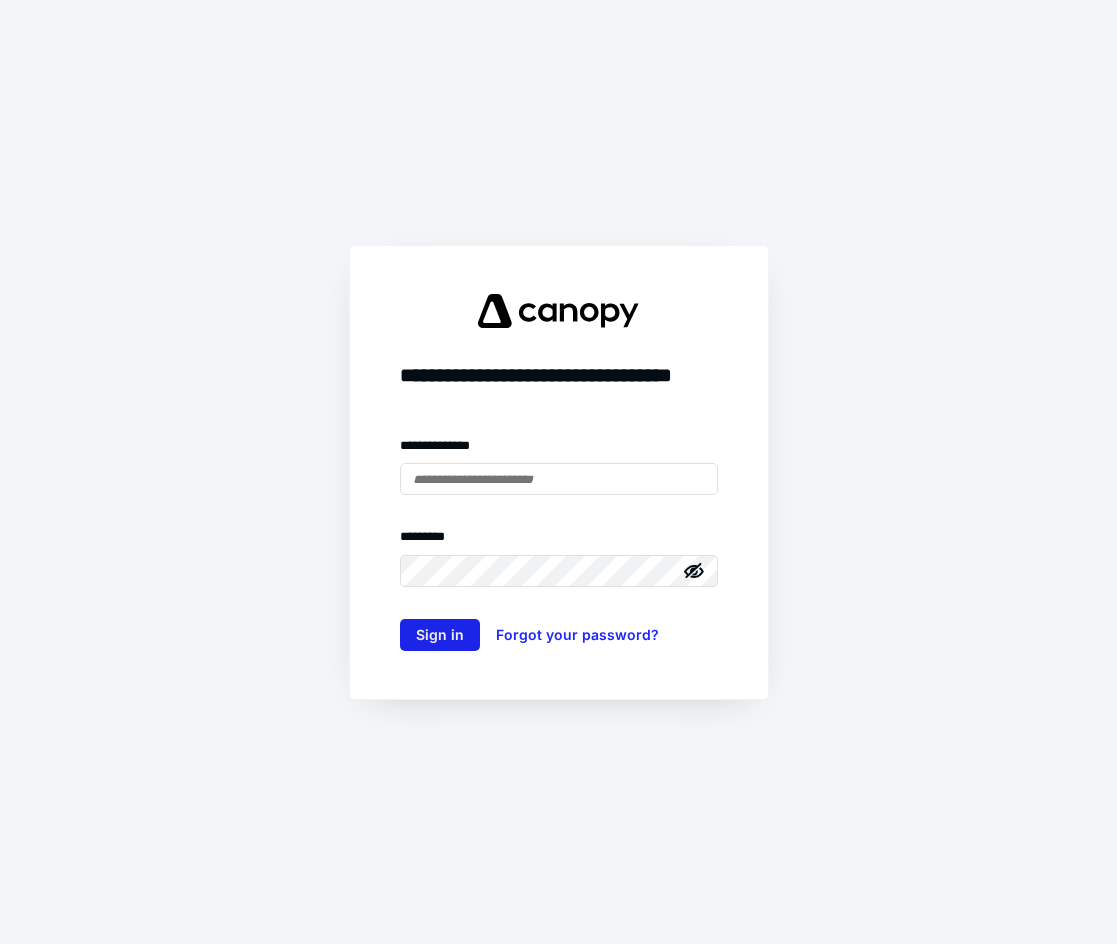 scroll, scrollTop: 0, scrollLeft: 0, axis: both 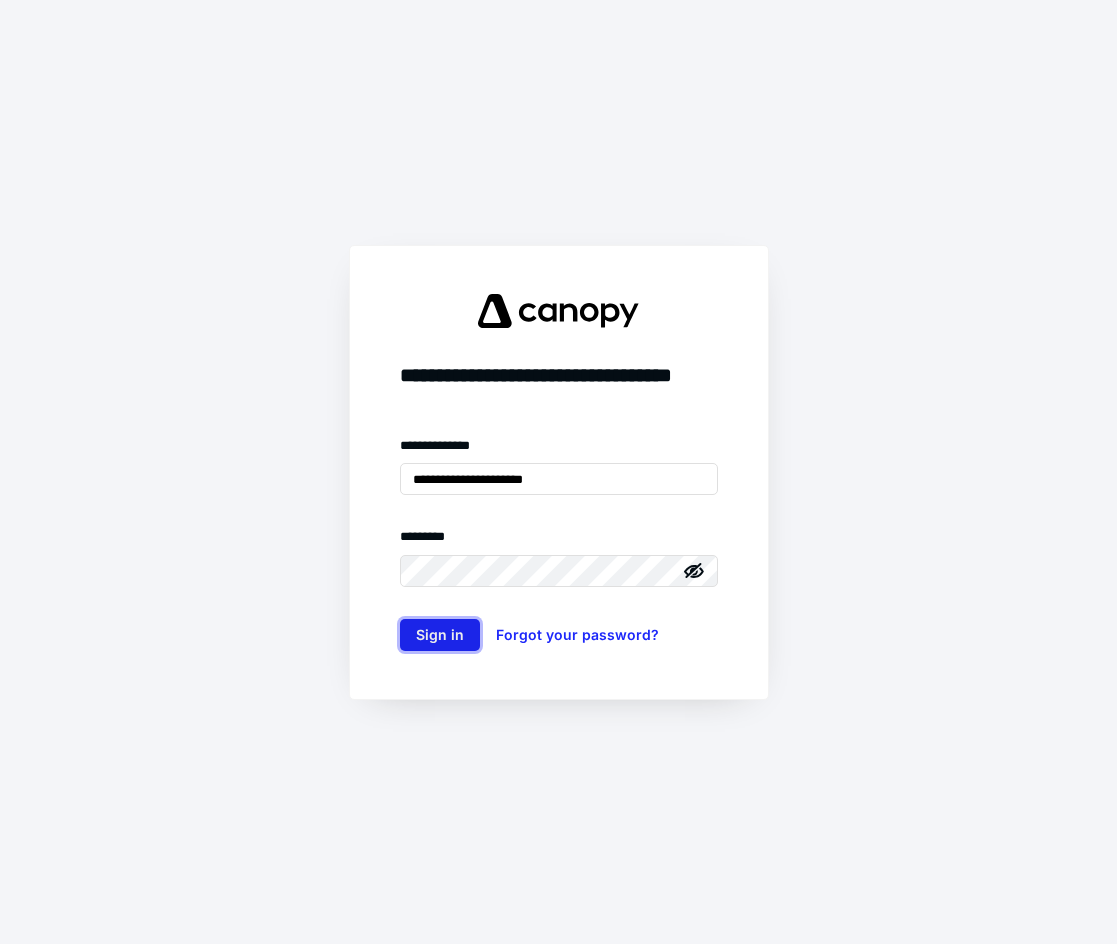 click on "Sign in" at bounding box center (440, 635) 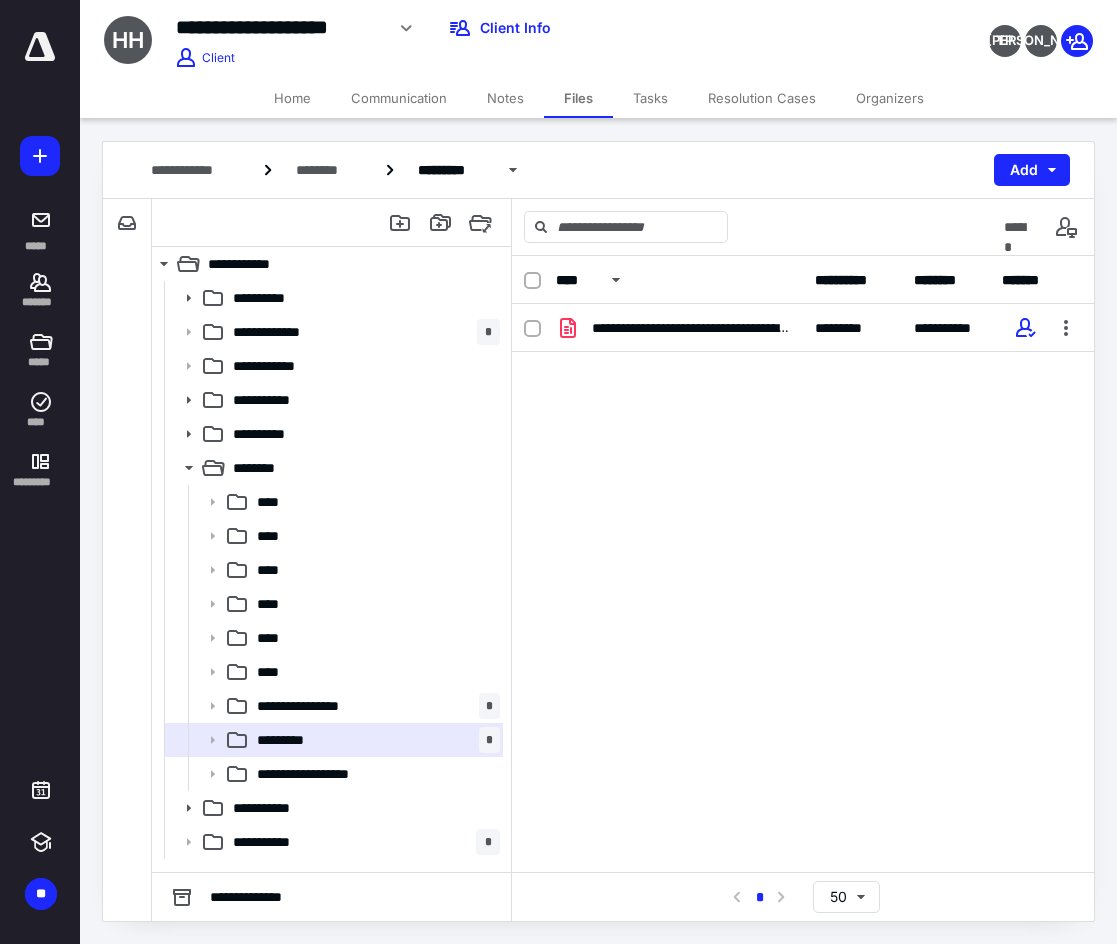scroll, scrollTop: 0, scrollLeft: 0, axis: both 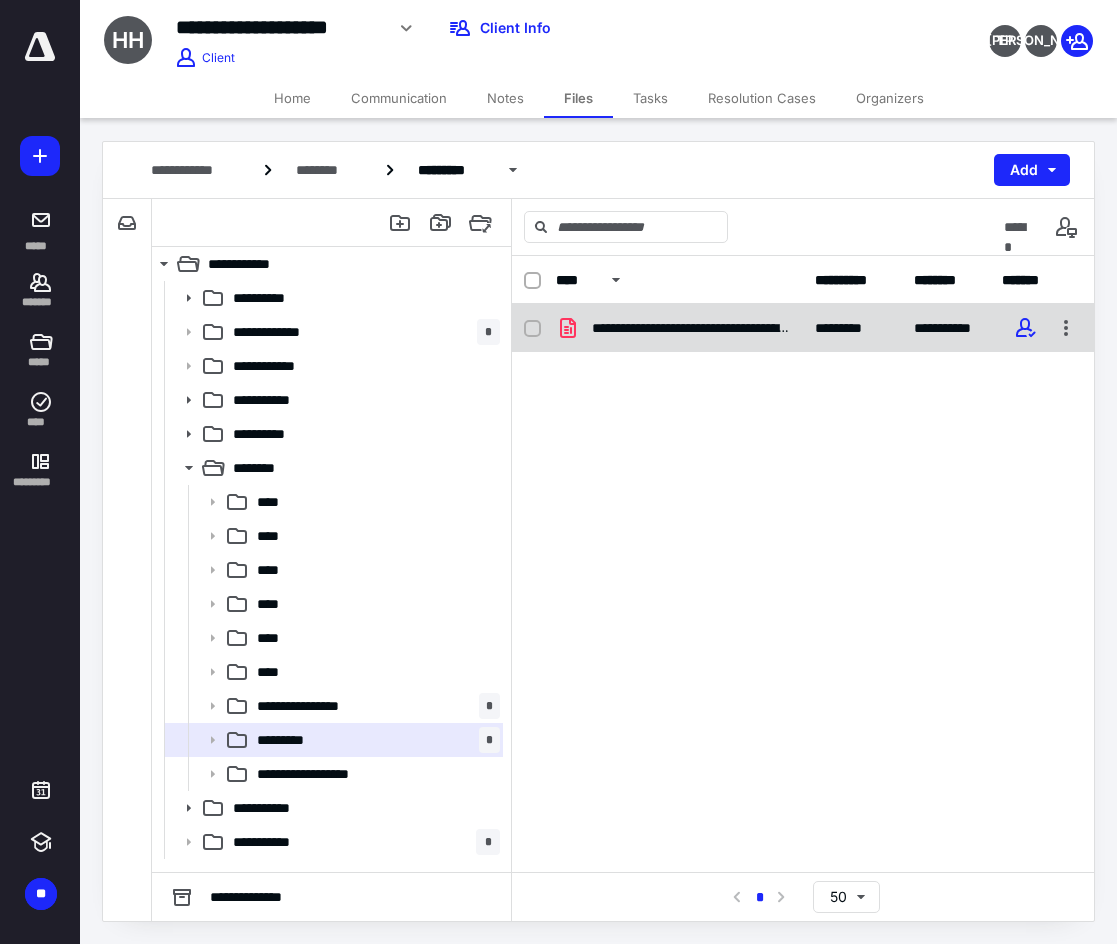 click on "**********" at bounding box center [691, 328] 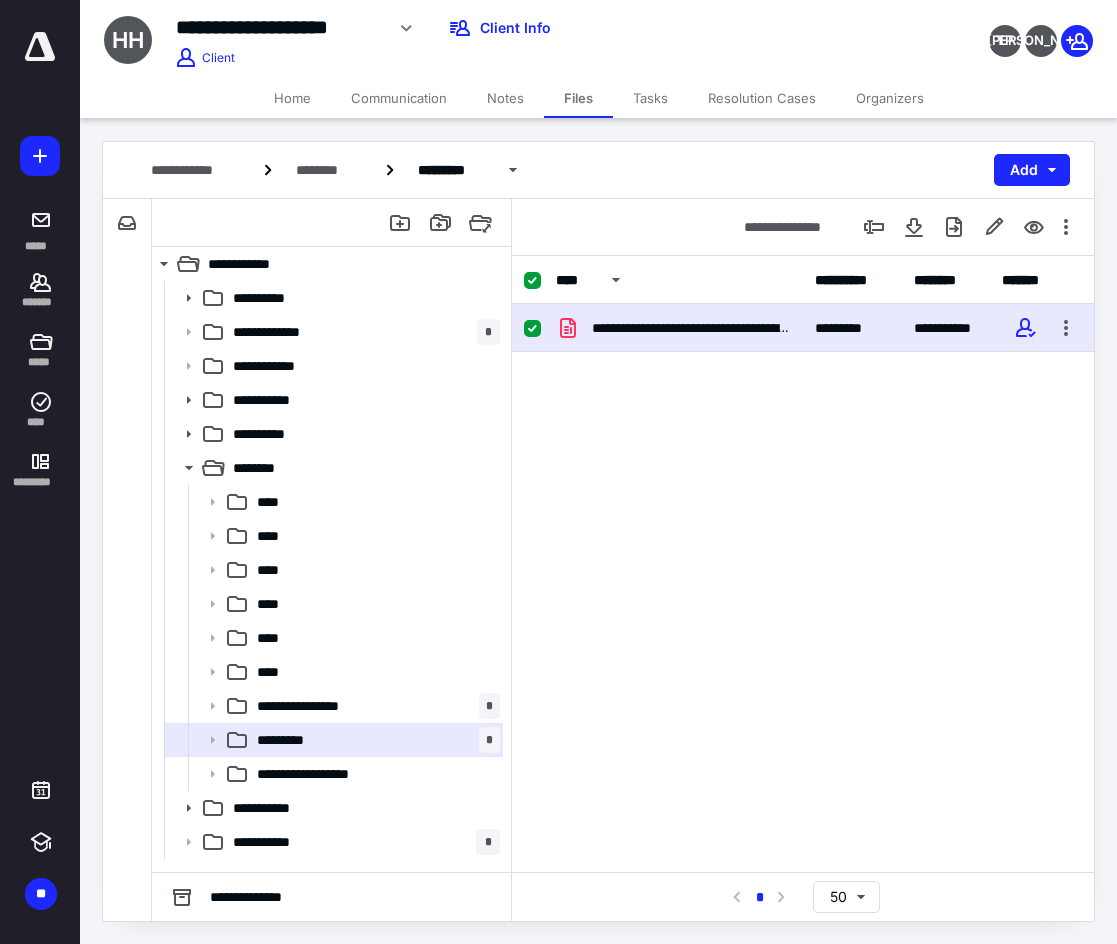 click on "**********" at bounding box center [691, 328] 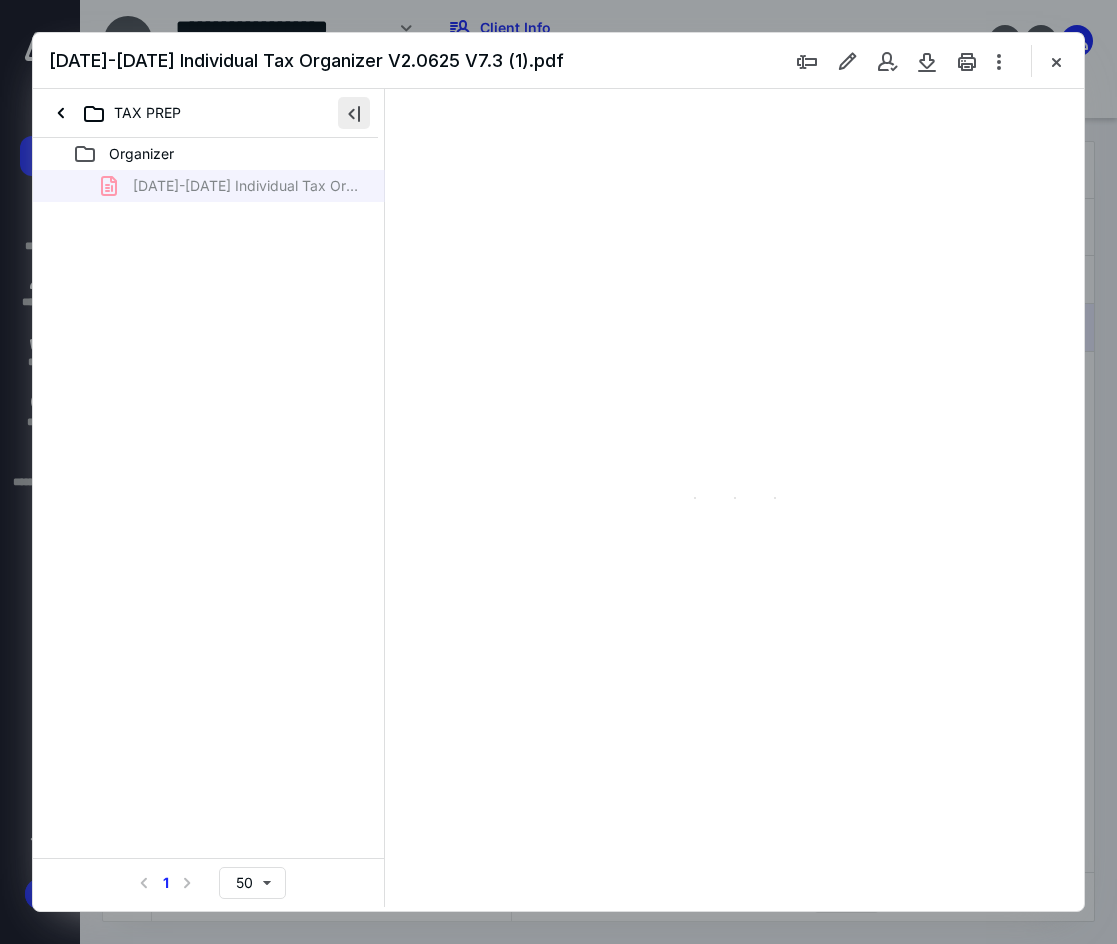 click at bounding box center (354, 113) 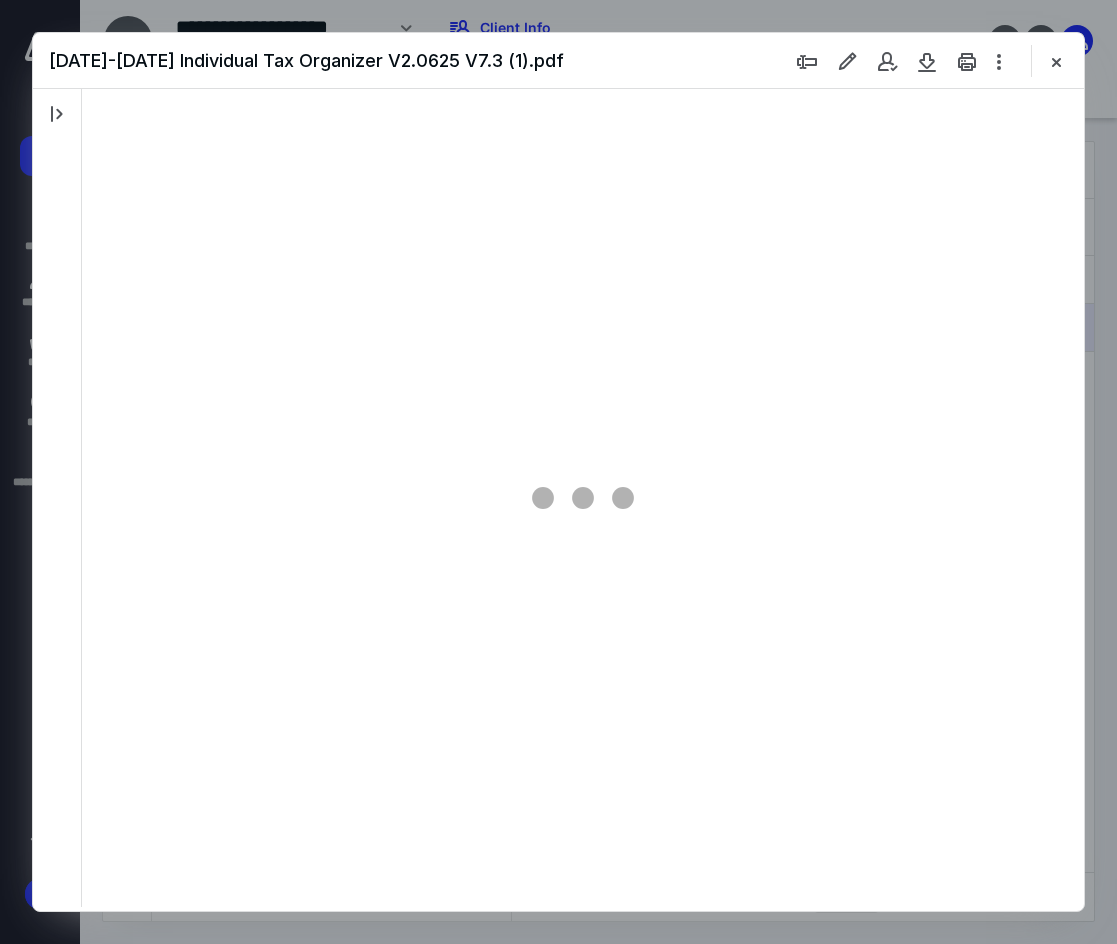 scroll, scrollTop: 0, scrollLeft: 0, axis: both 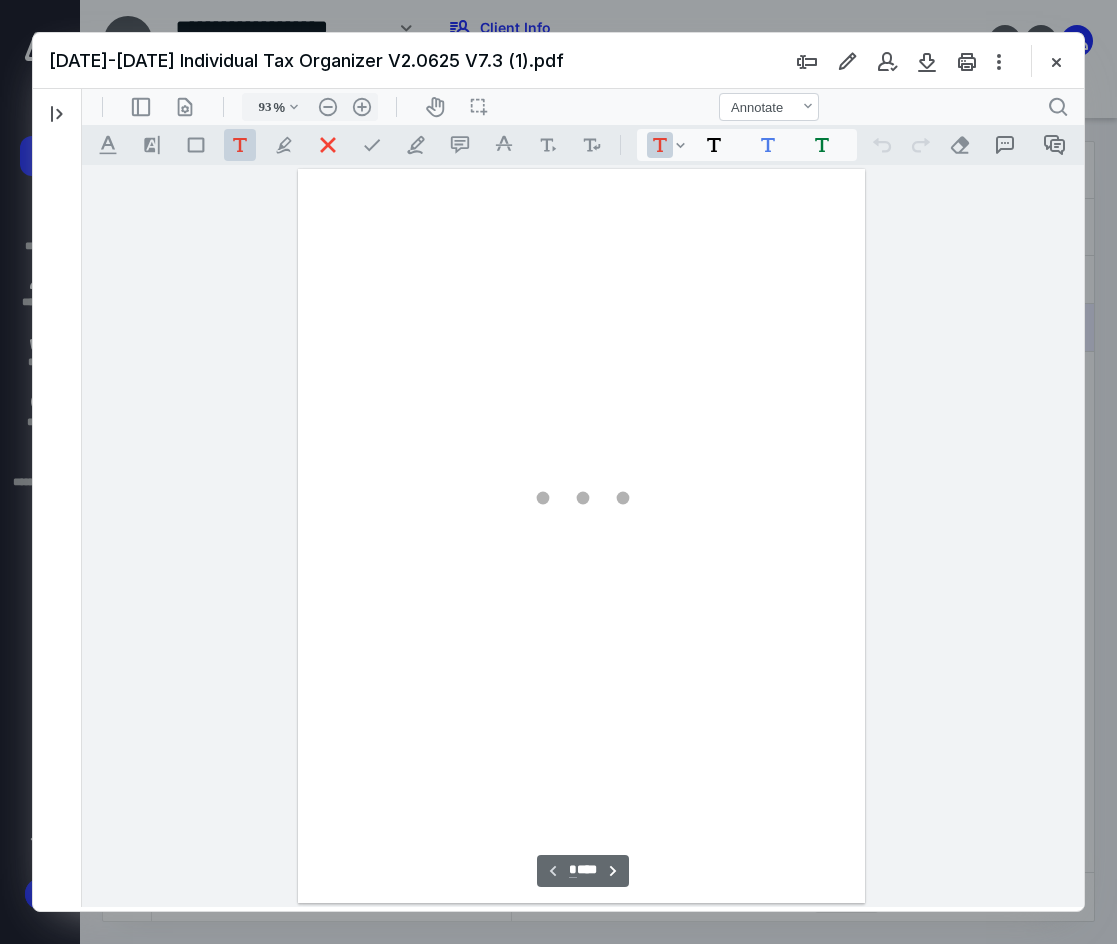 type on "93" 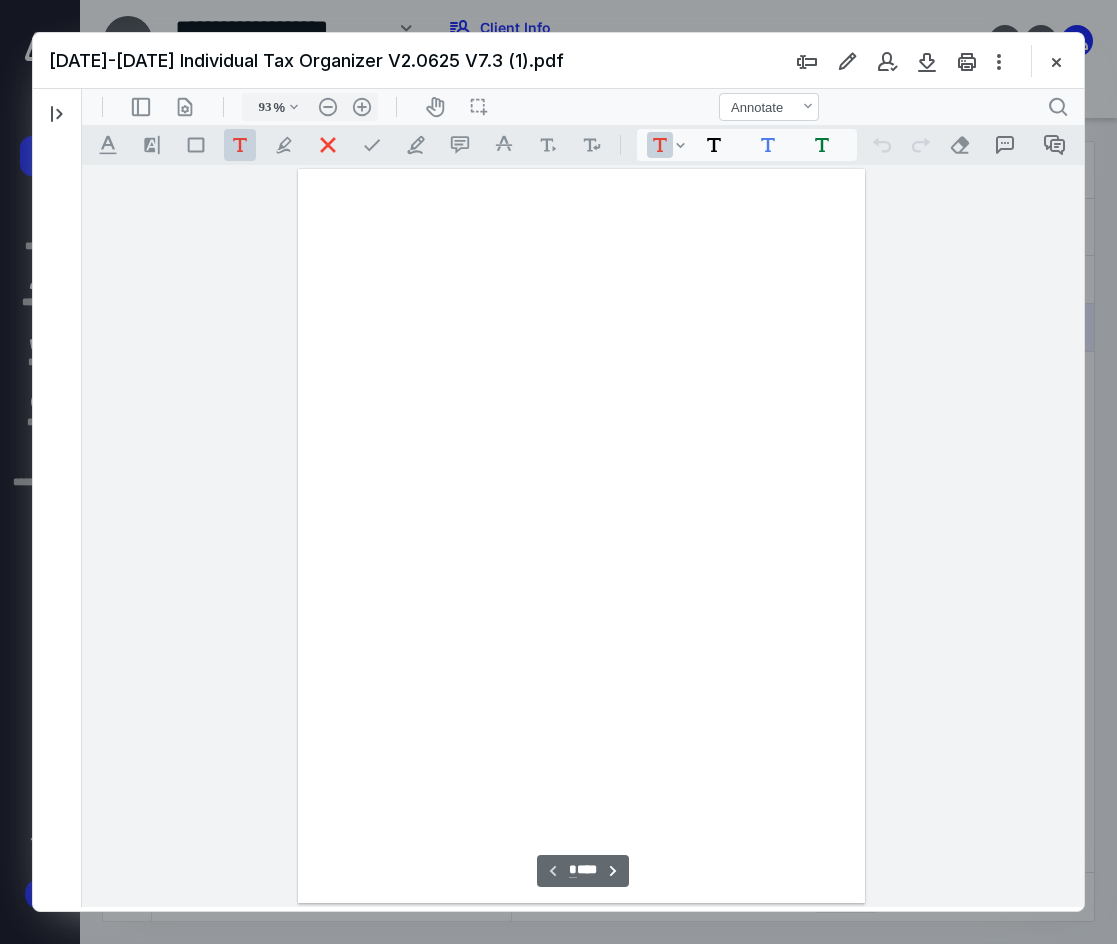 select on "*" 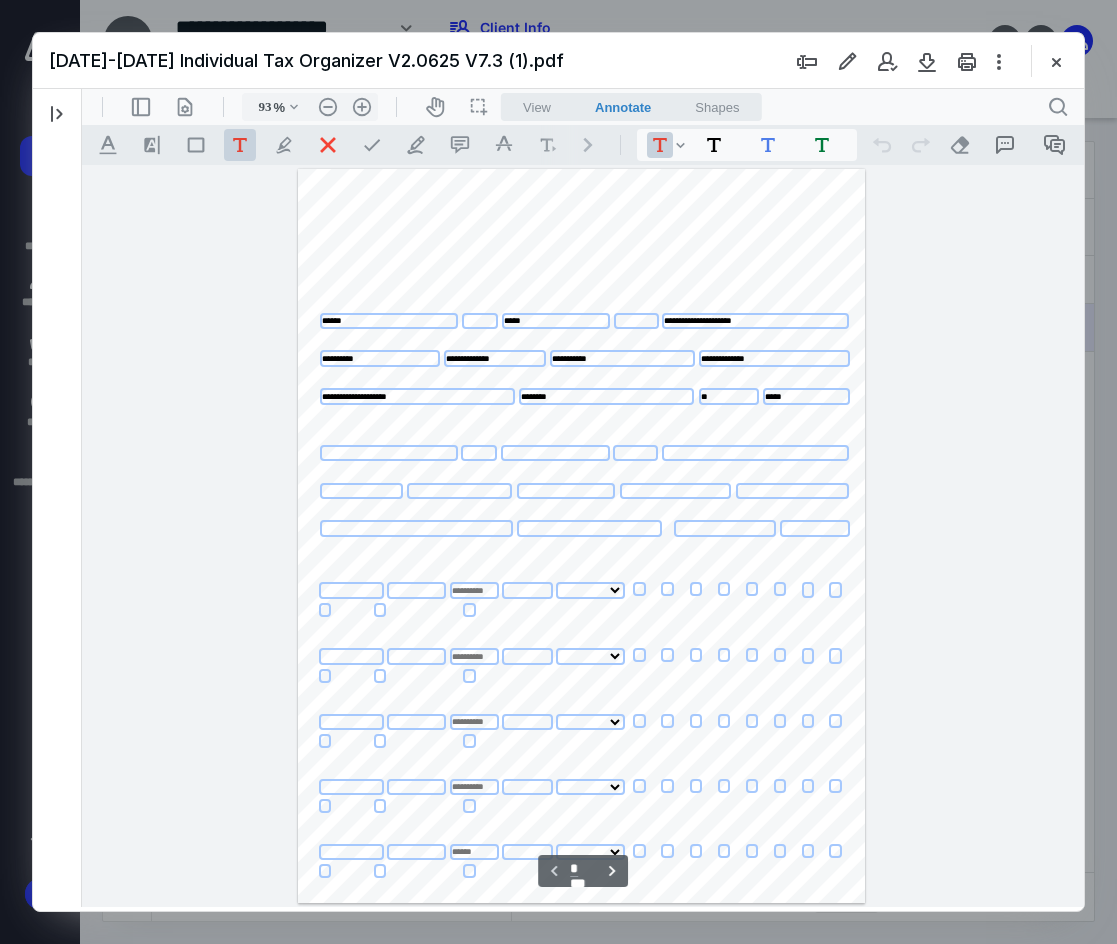 scroll, scrollTop: 80, scrollLeft: 0, axis: vertical 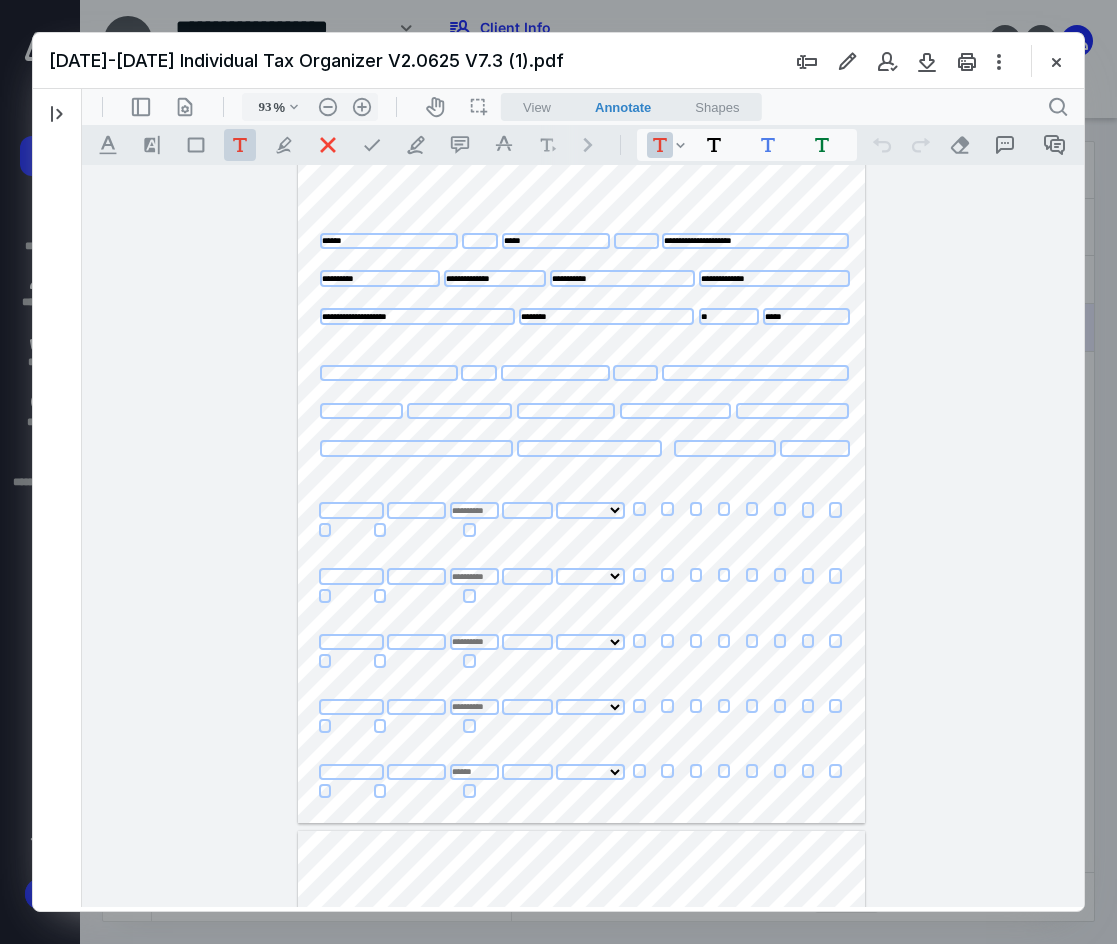 click on "View" at bounding box center [537, 107] 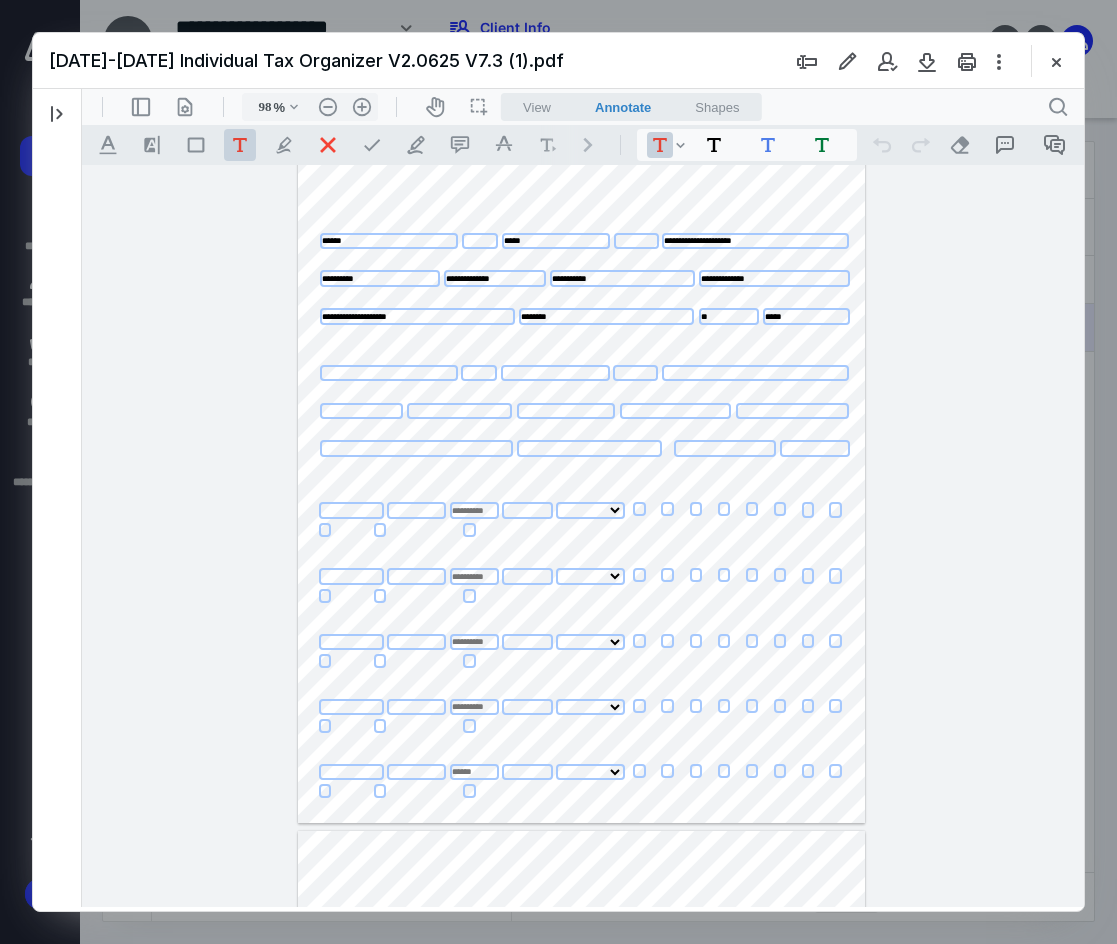 select on "*" 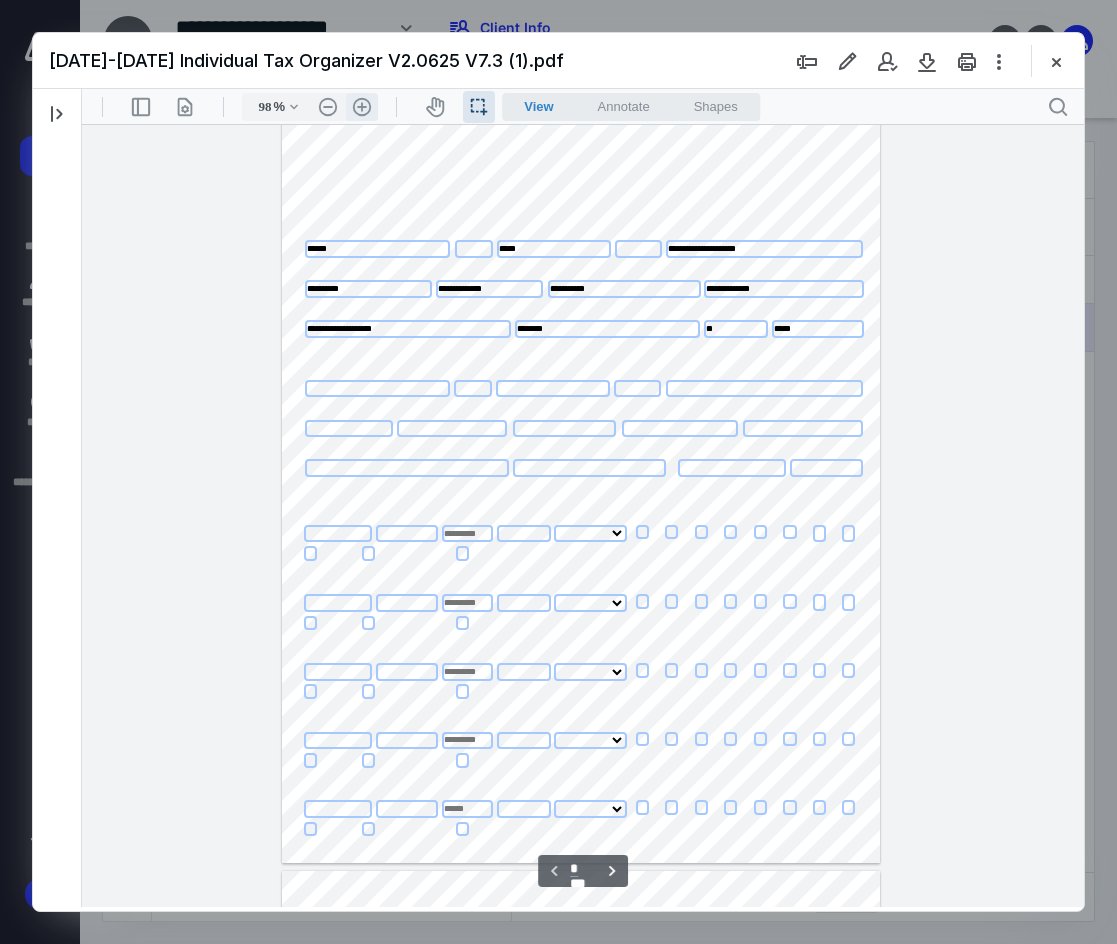 click on ".cls-1{fill:#abb0c4;} icon - header - zoom - in - line" at bounding box center (362, 107) 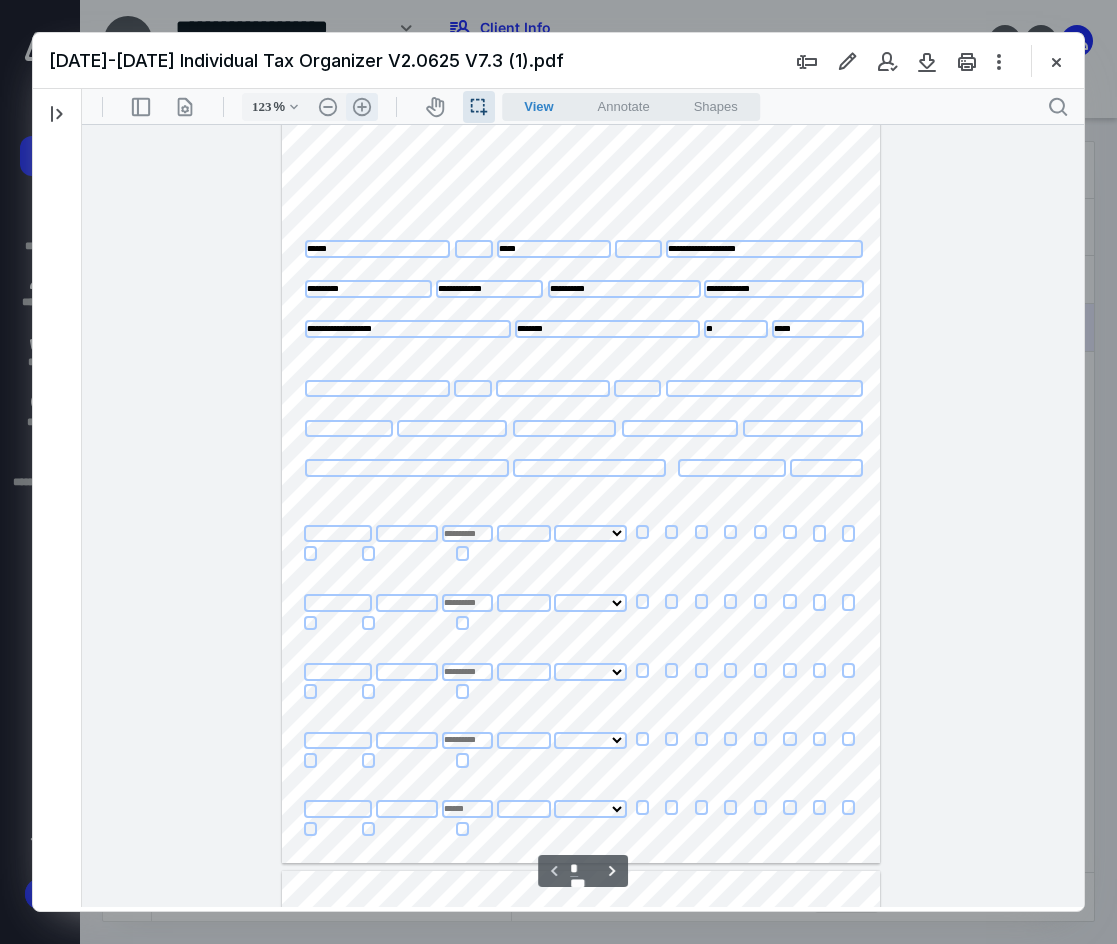 select on "*" 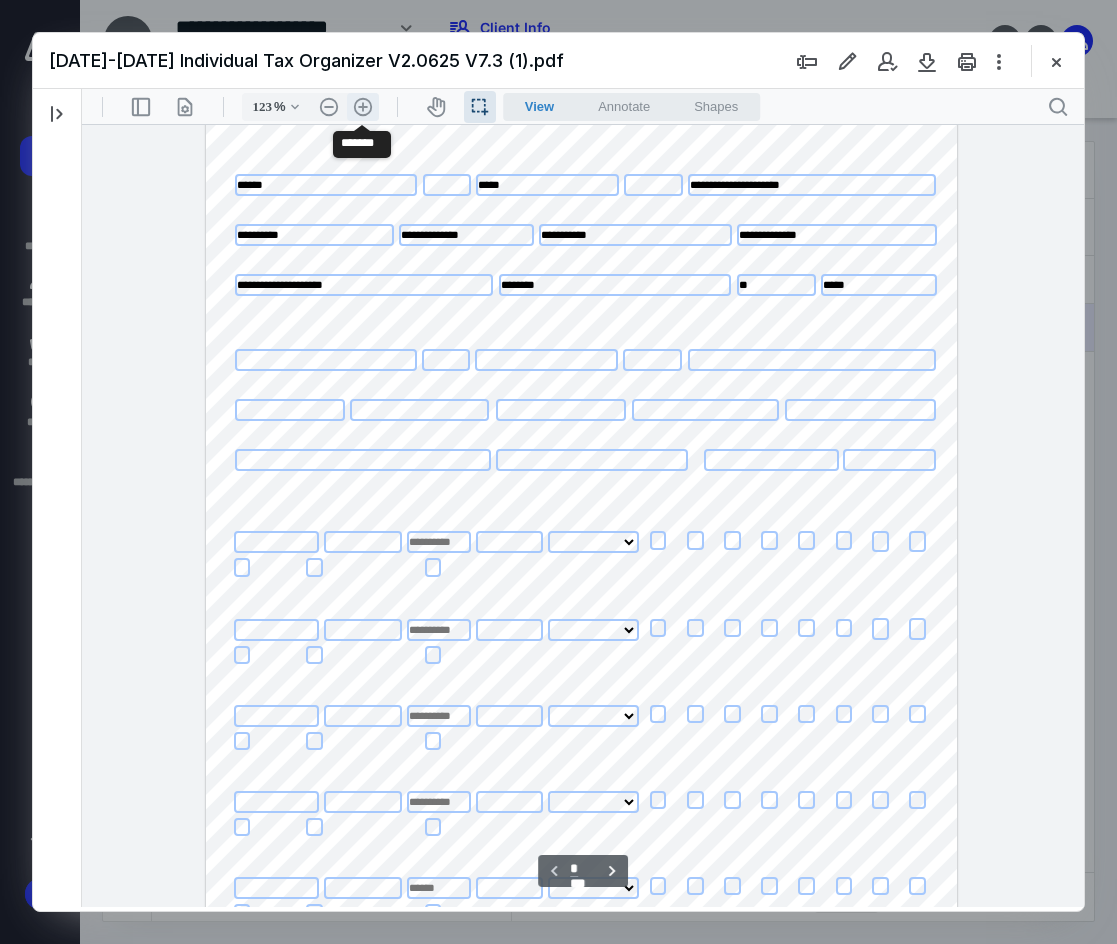 click on ".cls-1{fill:#abb0c4;} icon - header - zoom - in - line" at bounding box center (363, 107) 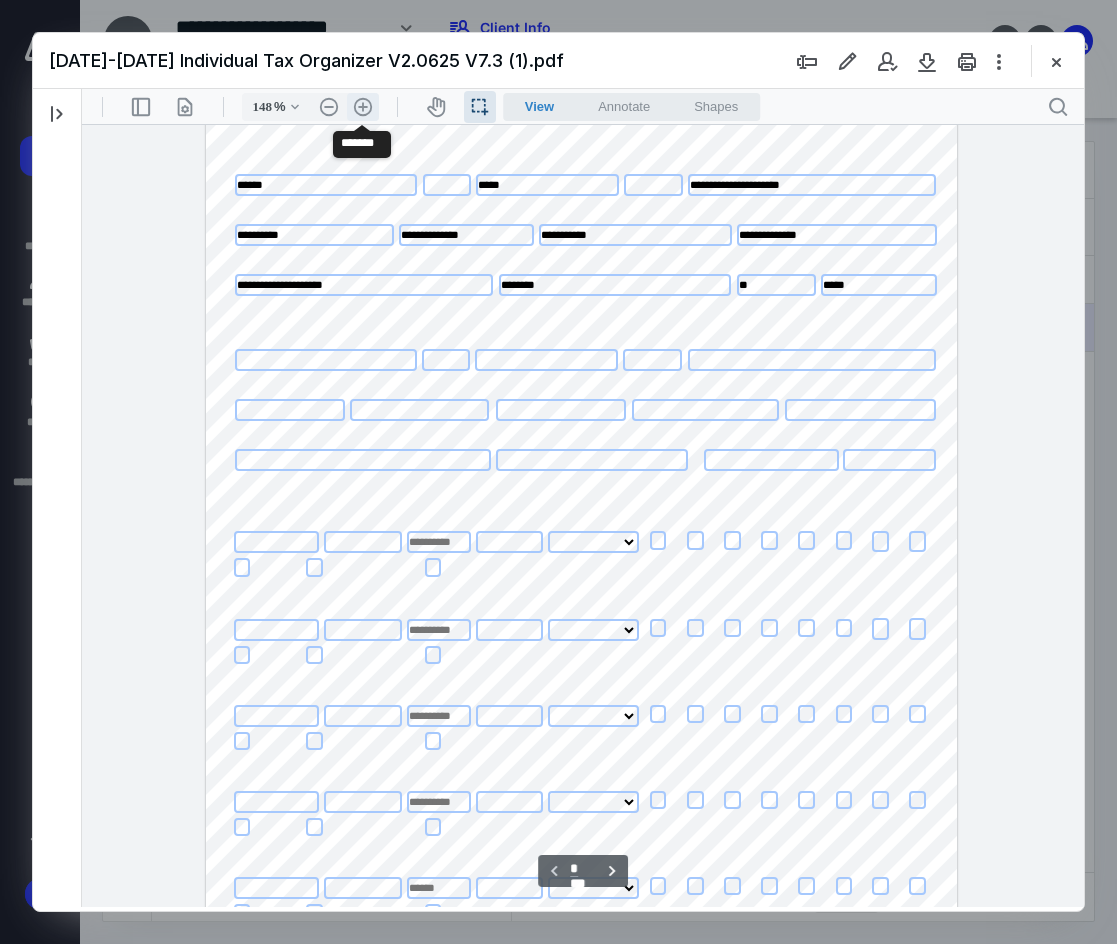 scroll, scrollTop: 252, scrollLeft: 0, axis: vertical 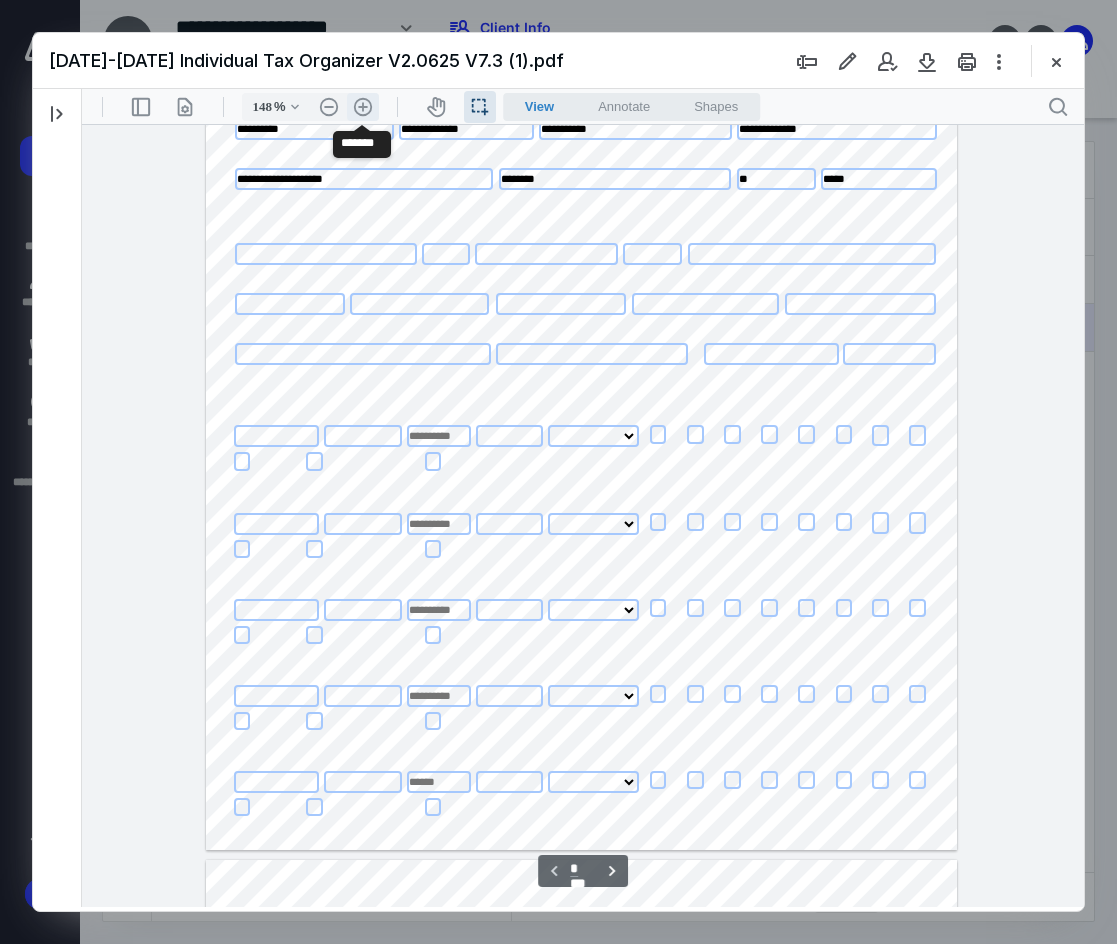 select on "*" 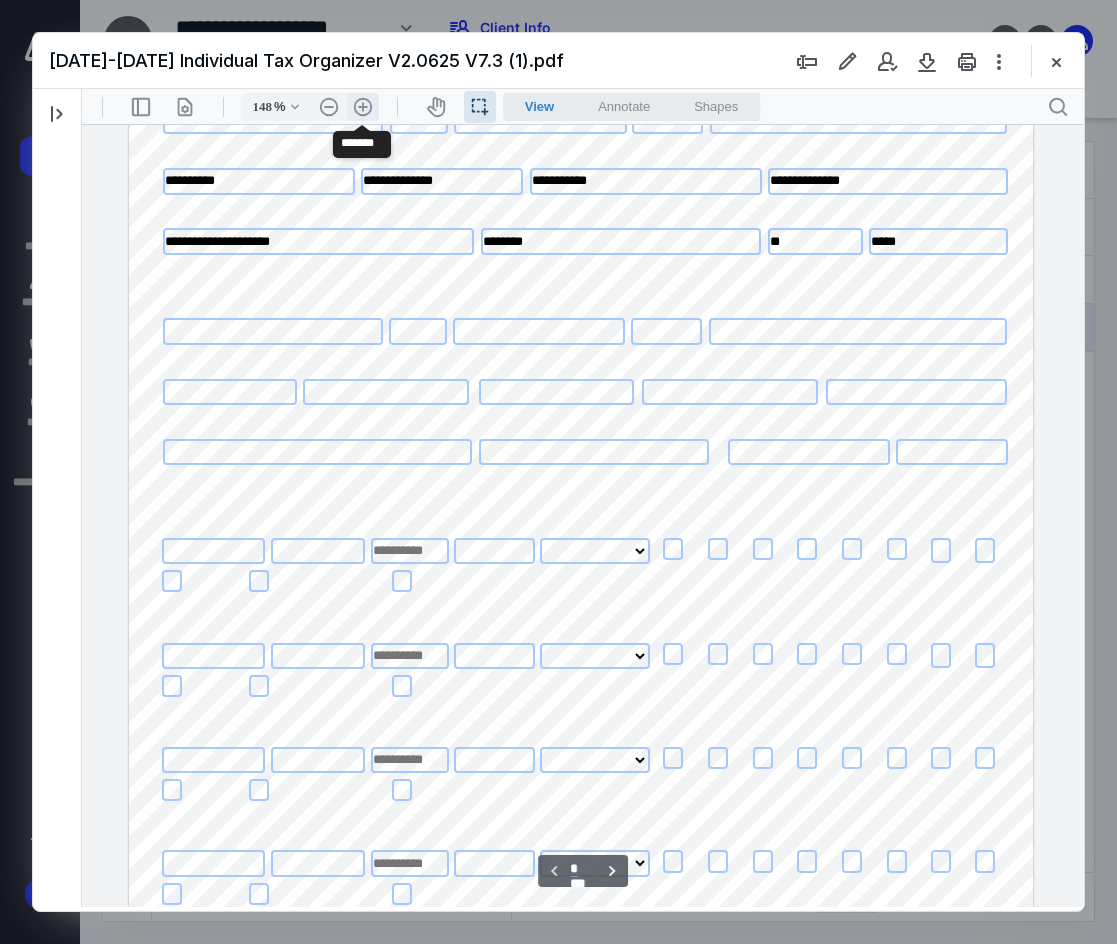 click on ".cls-1{fill:#abb0c4;} icon - header - zoom - in - line" at bounding box center [363, 107] 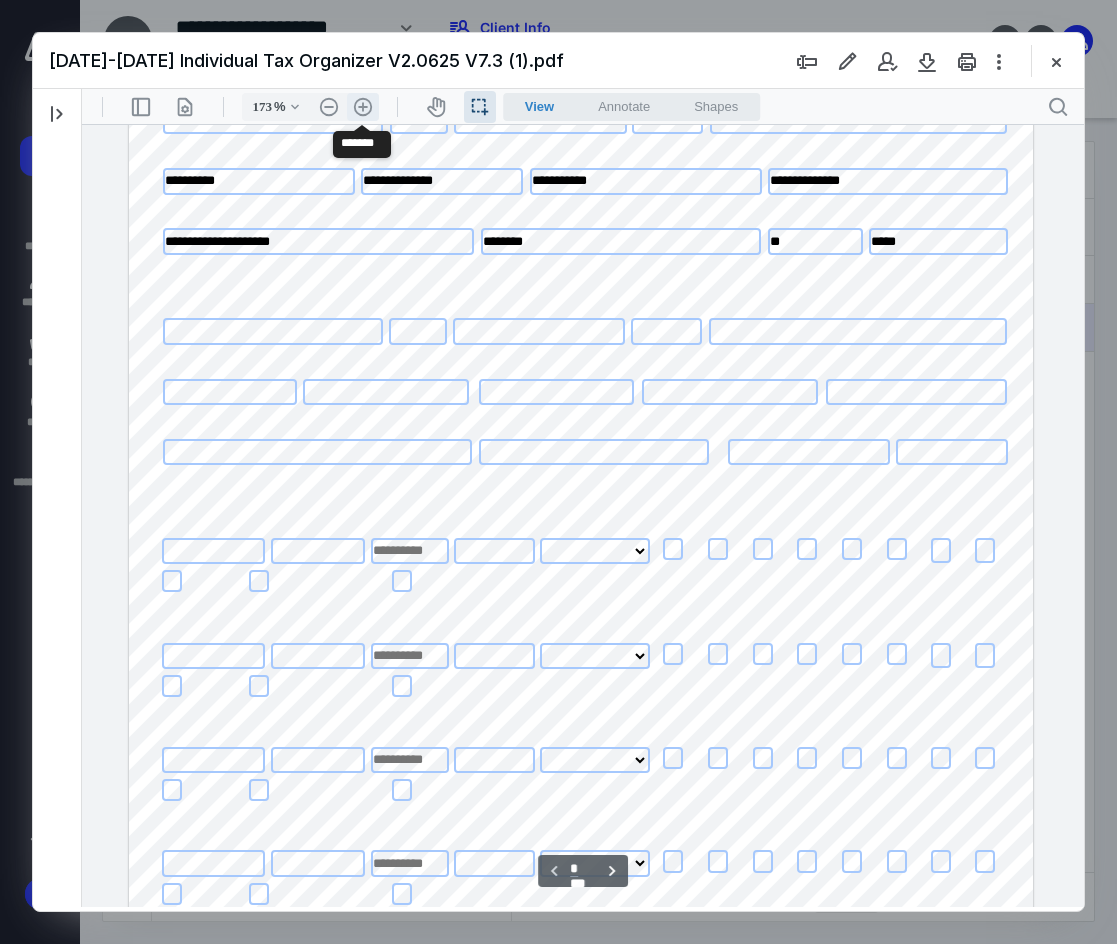 scroll, scrollTop: 358, scrollLeft: 40, axis: both 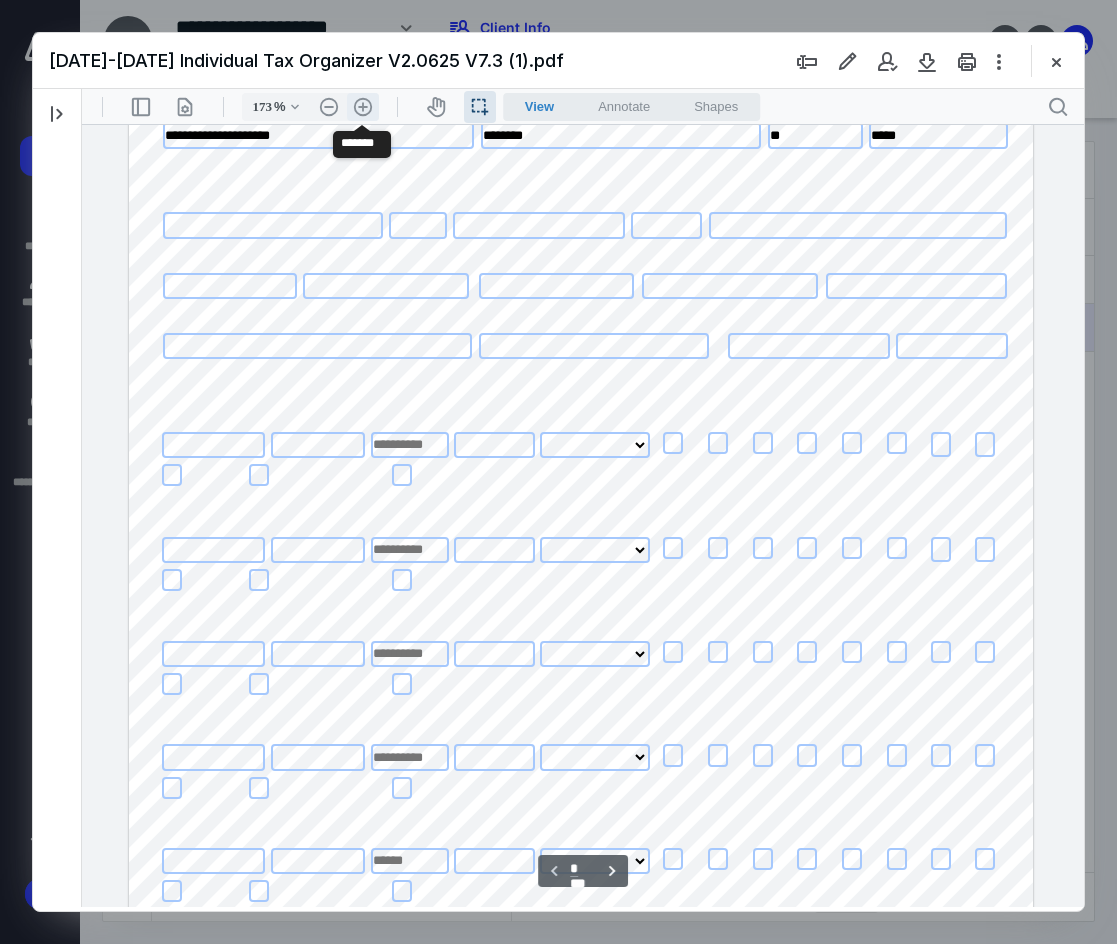select on "*" 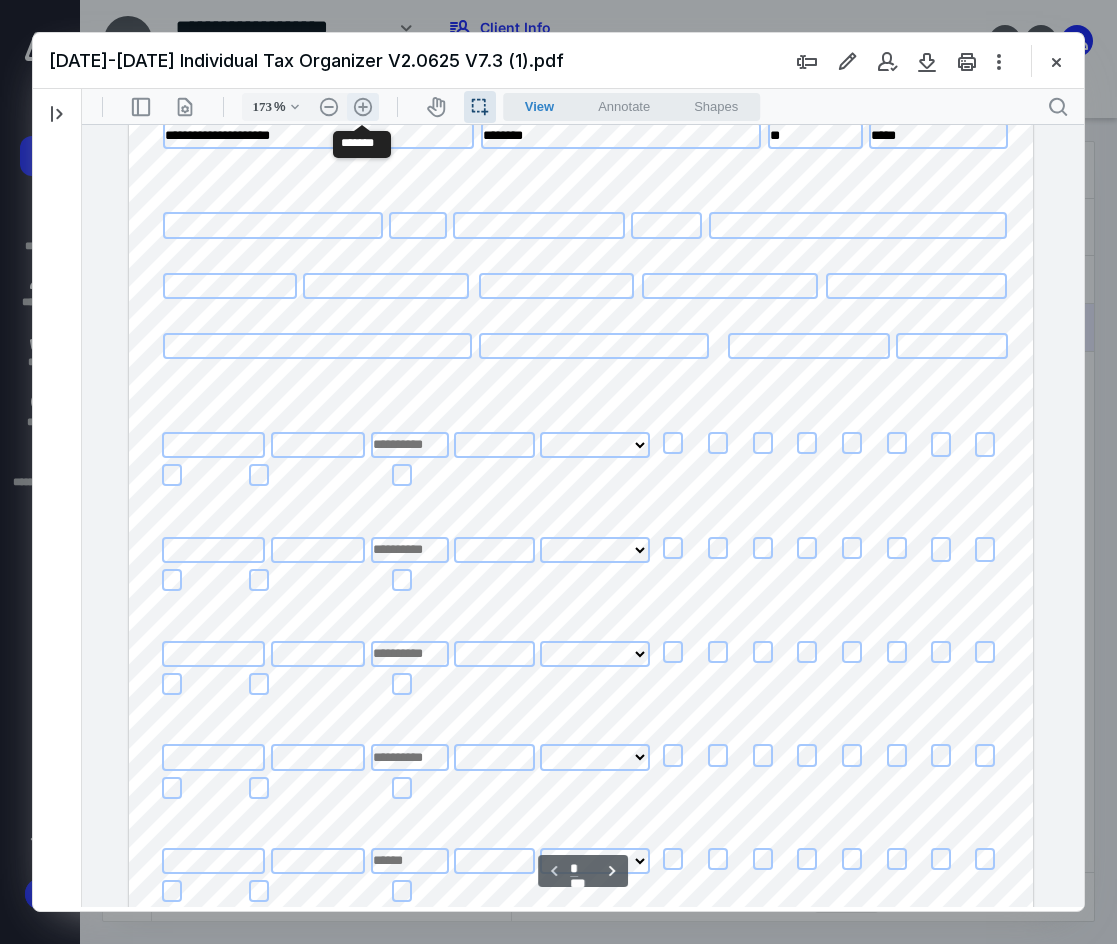 select on "*" 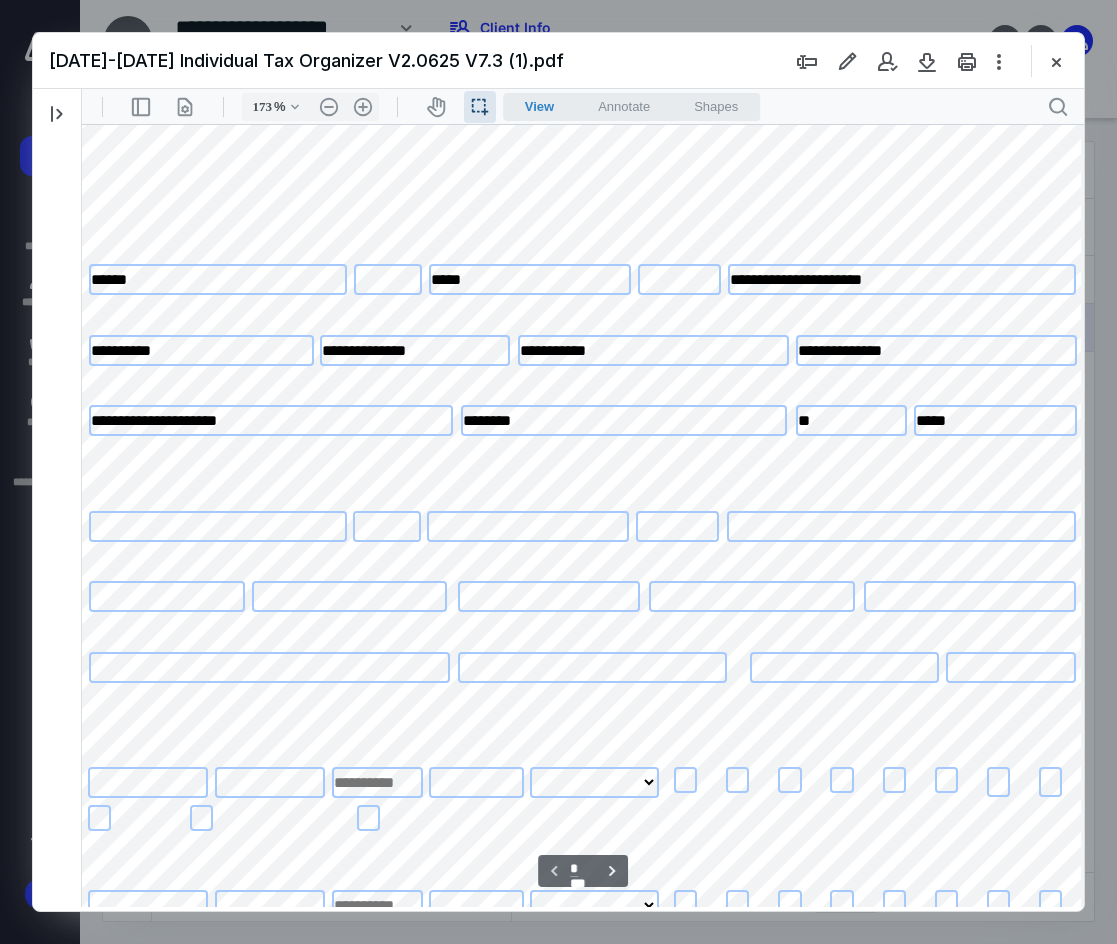 scroll, scrollTop: 0, scrollLeft: 40, axis: horizontal 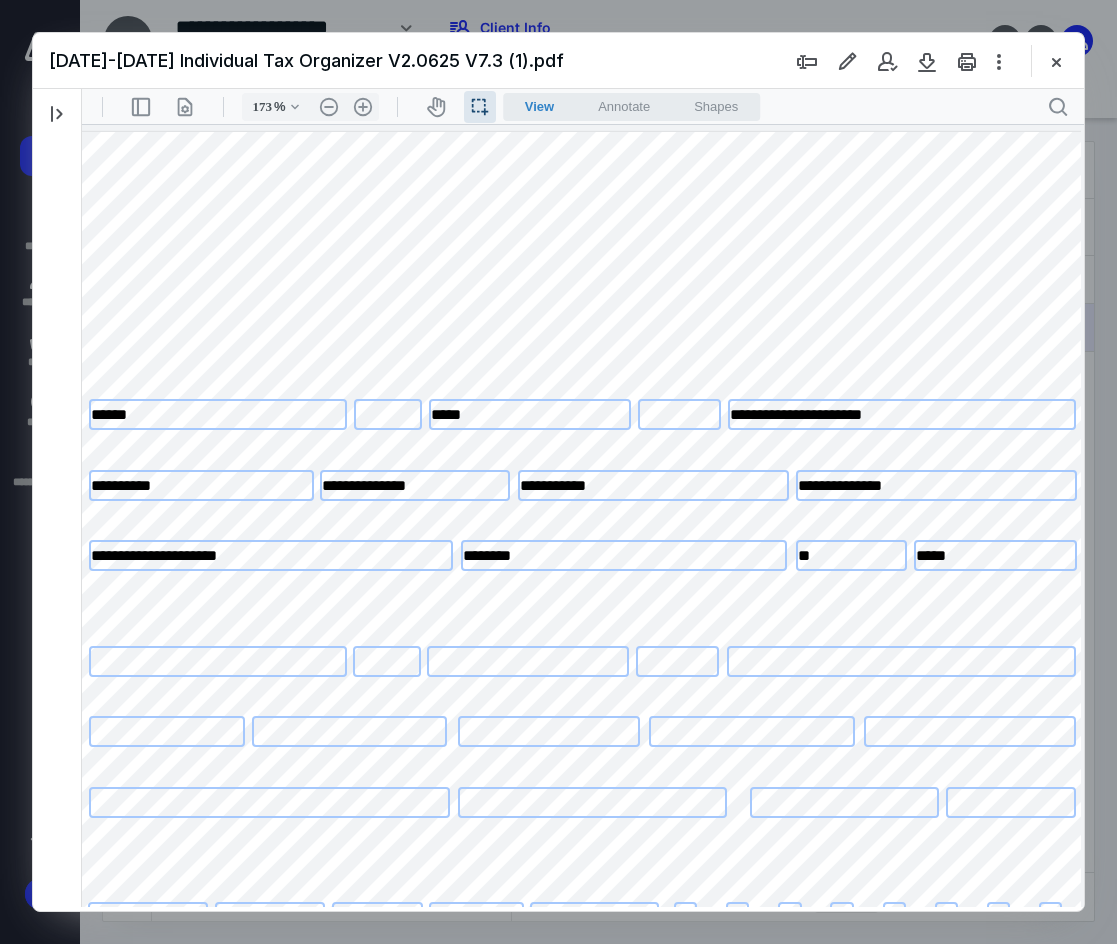 type on "123" 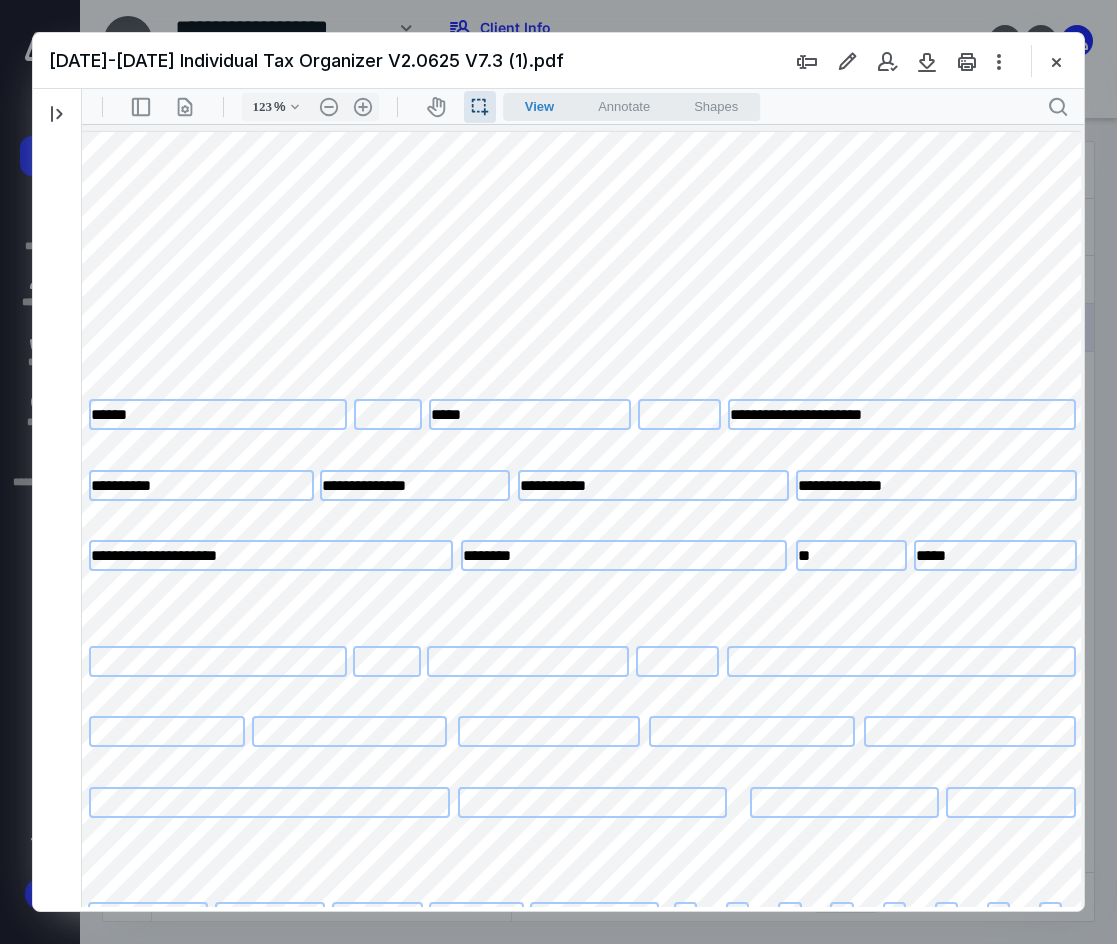 select on "*" 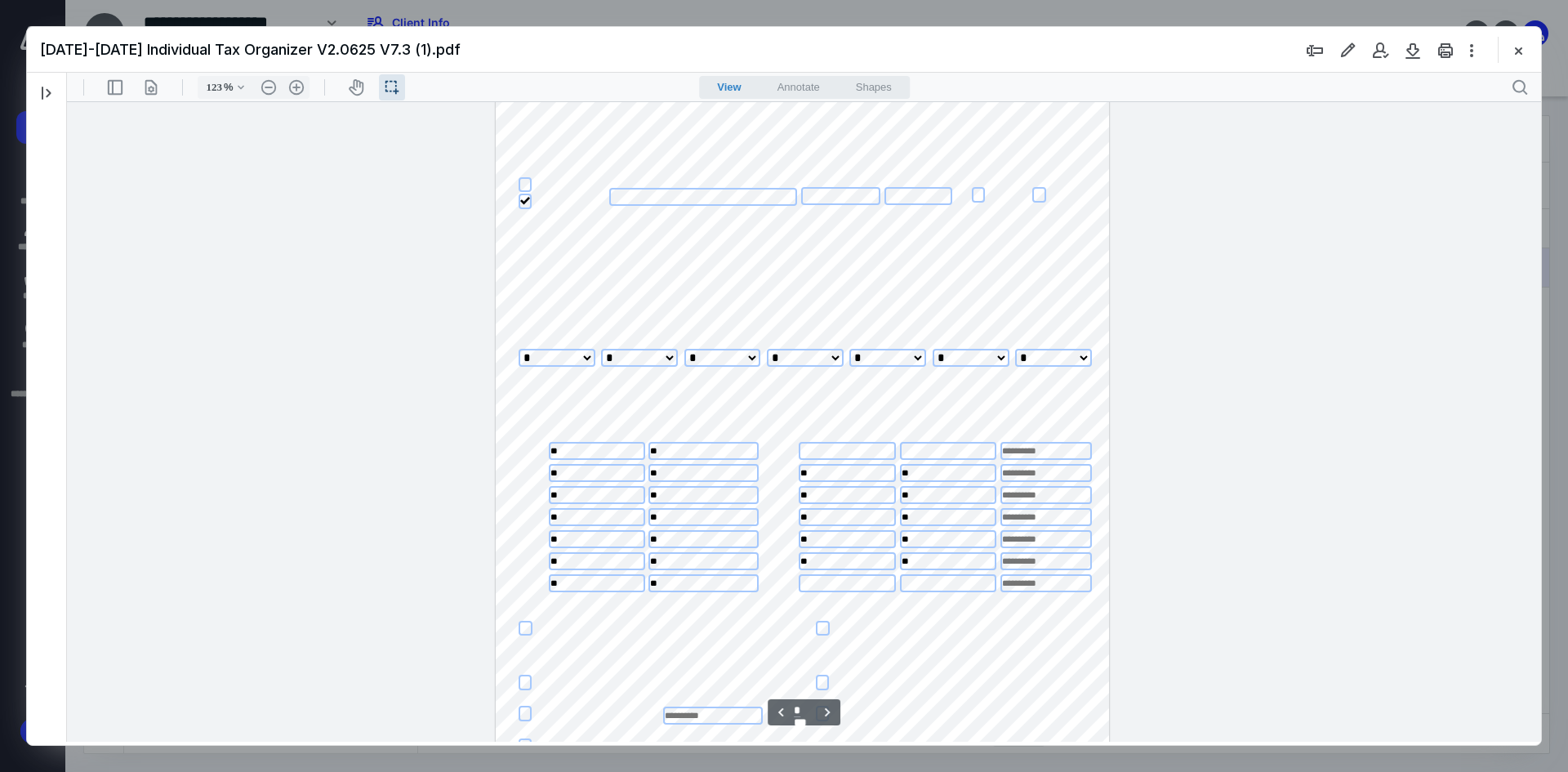 scroll, scrollTop: 779, scrollLeft: 0, axis: vertical 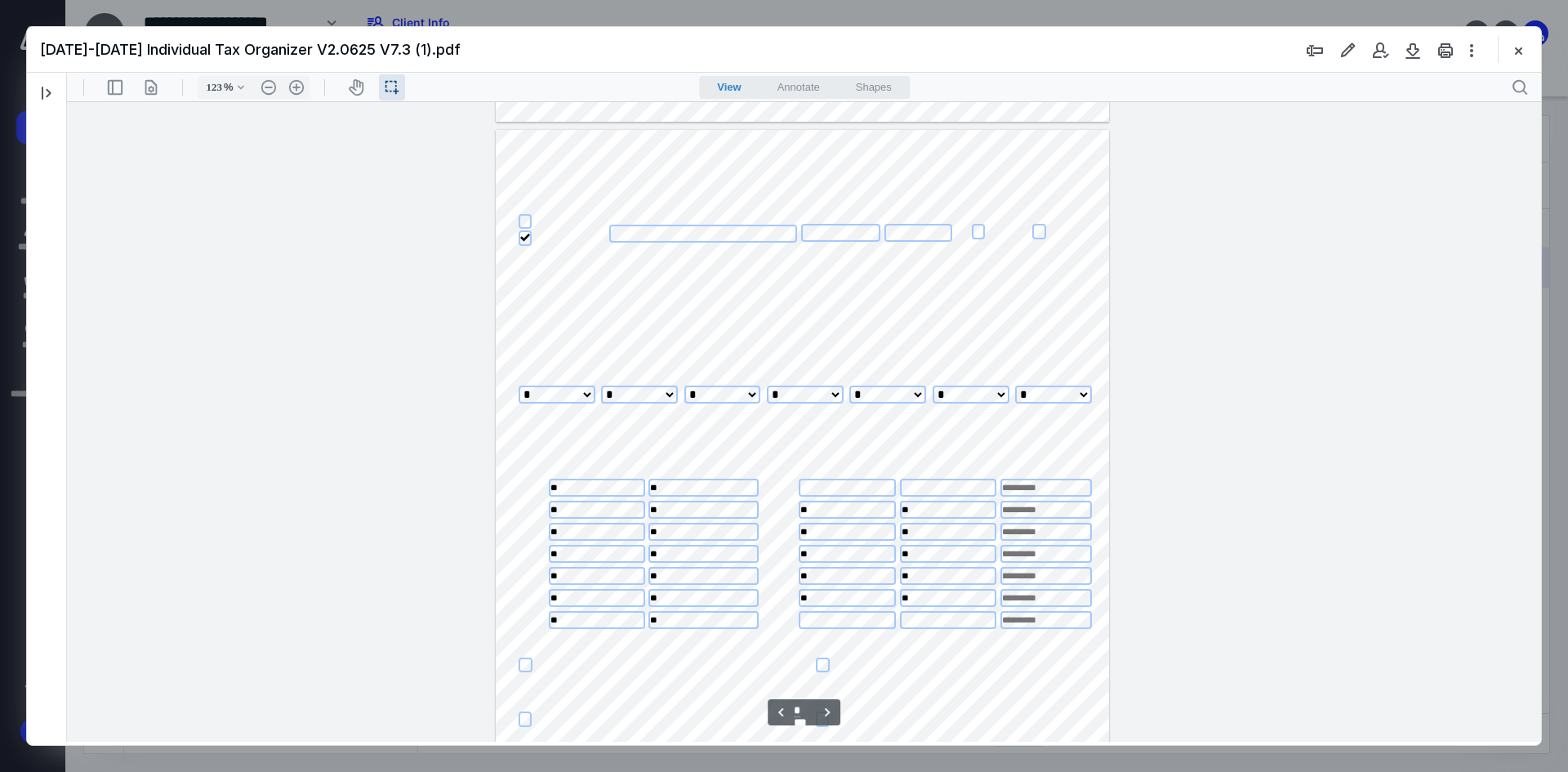 type on "*" 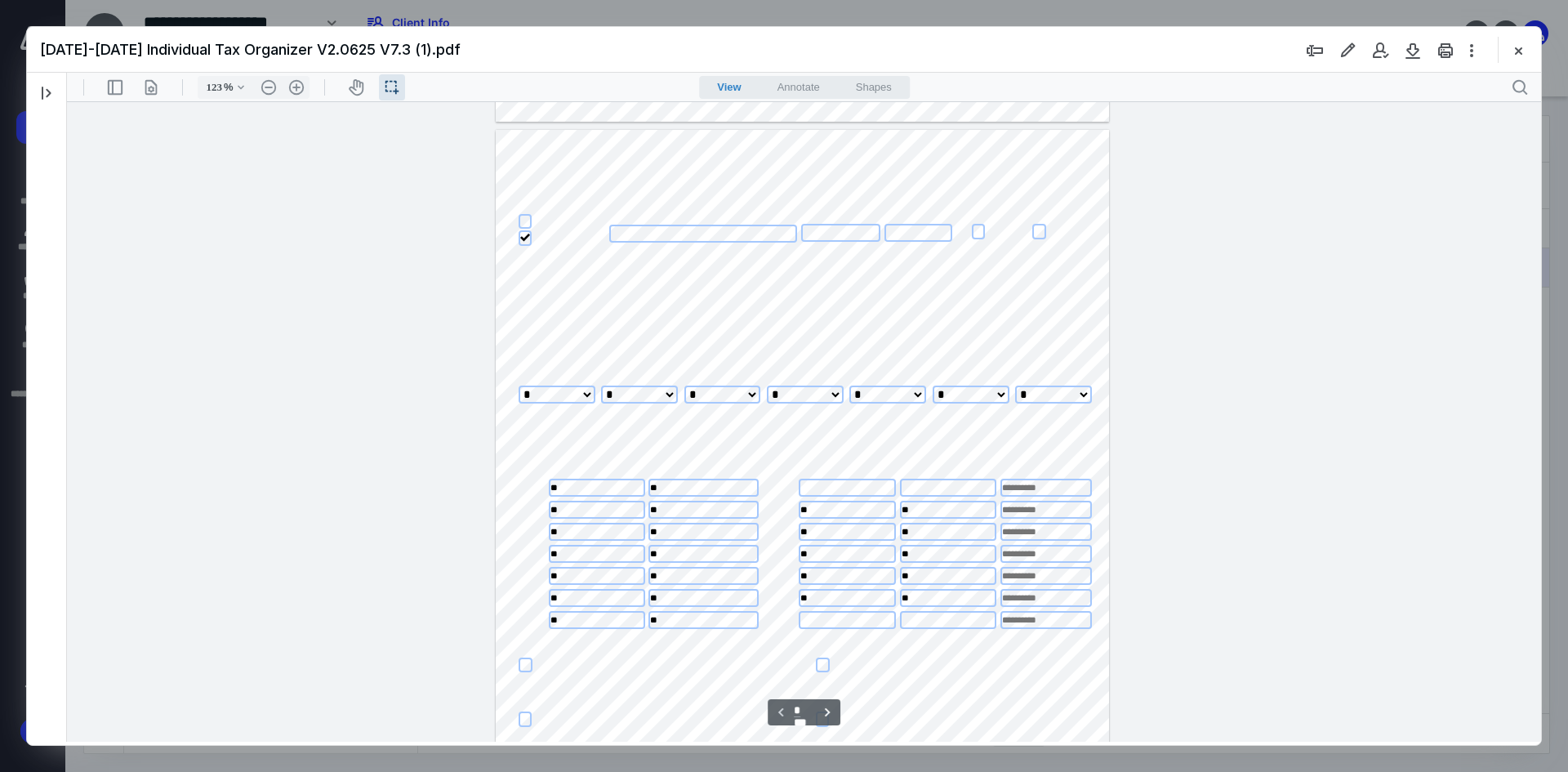 scroll, scrollTop: 0, scrollLeft: 0, axis: both 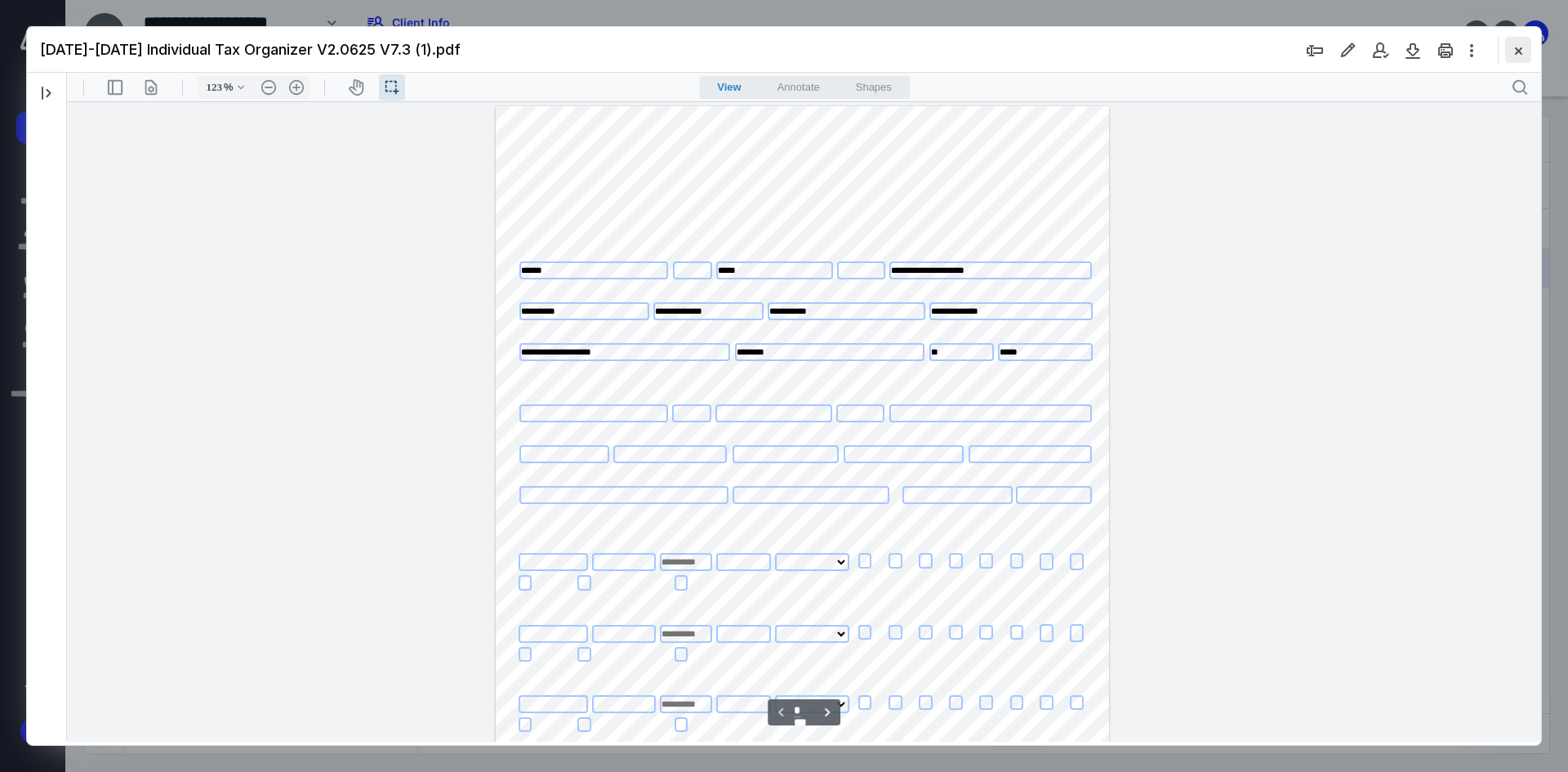 click at bounding box center [1518, 50] 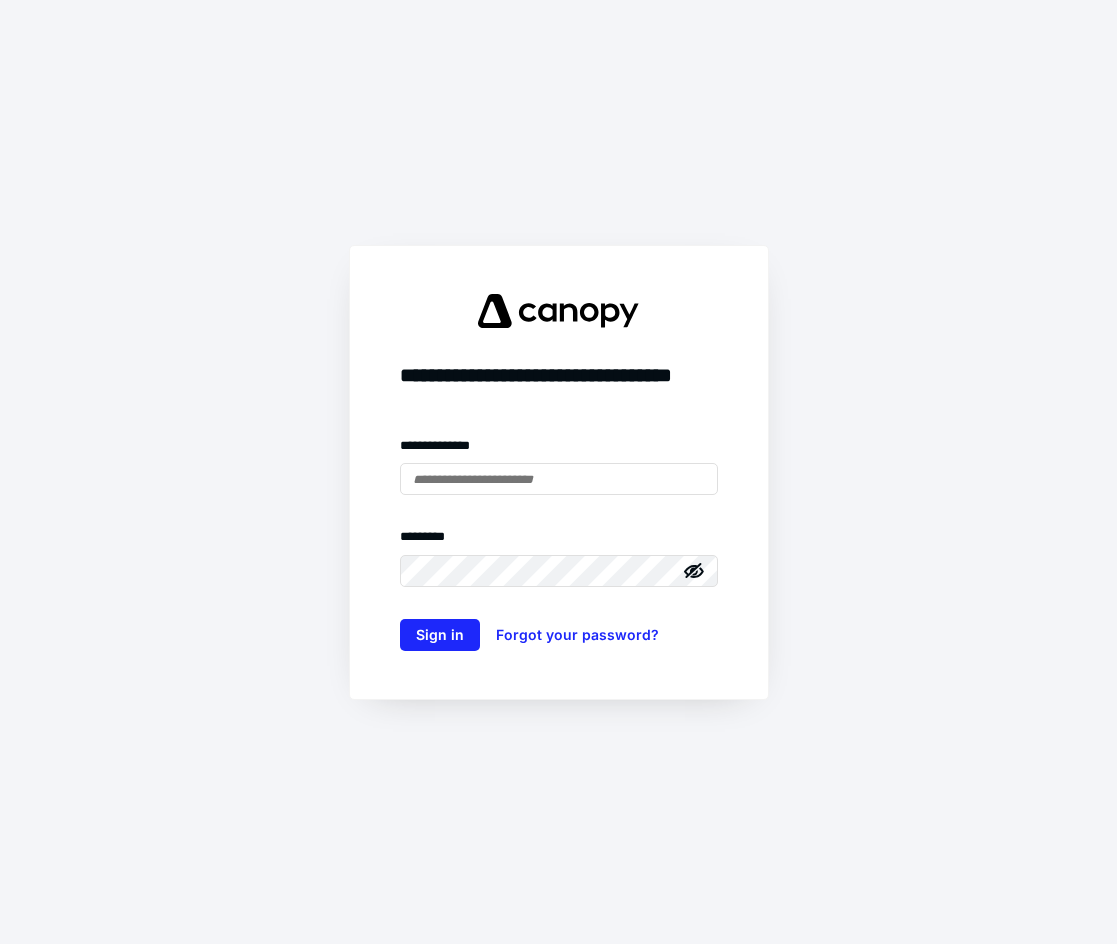 scroll, scrollTop: 0, scrollLeft: 0, axis: both 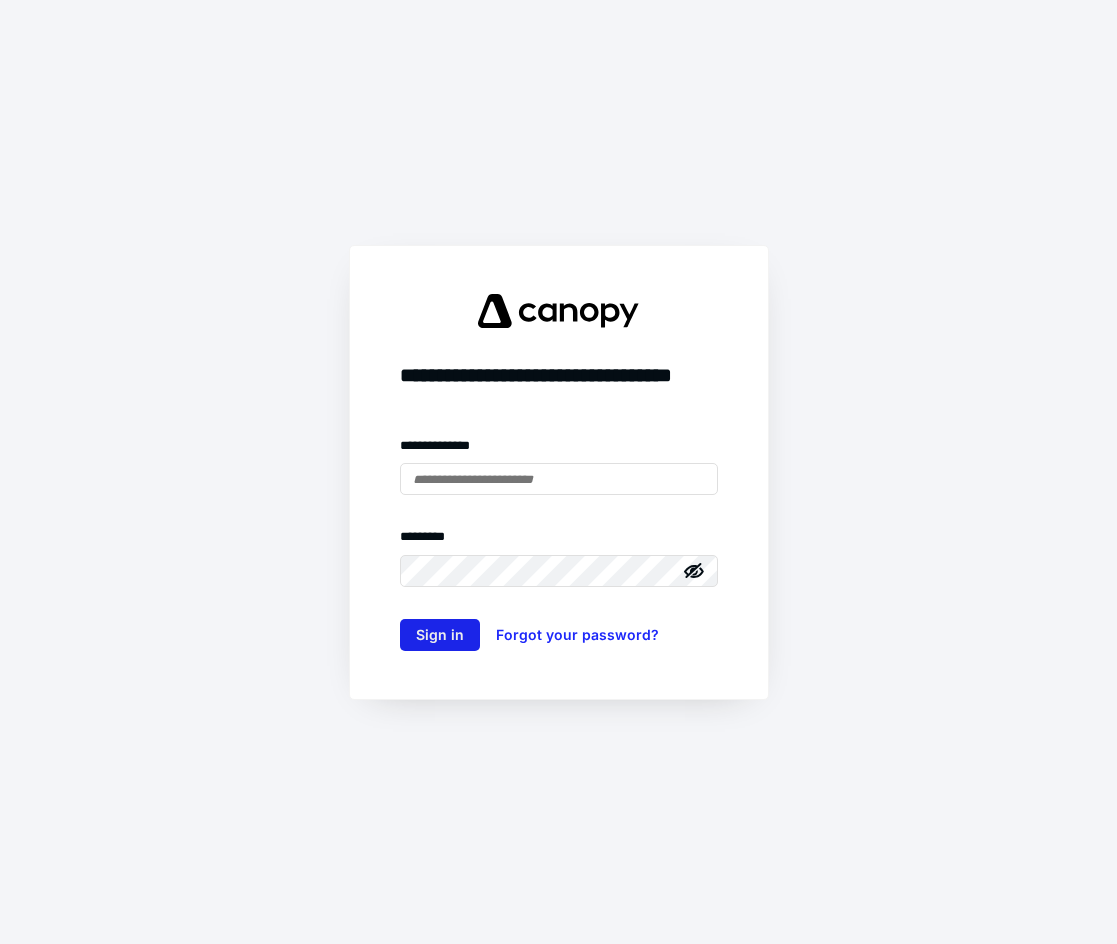 type on "**********" 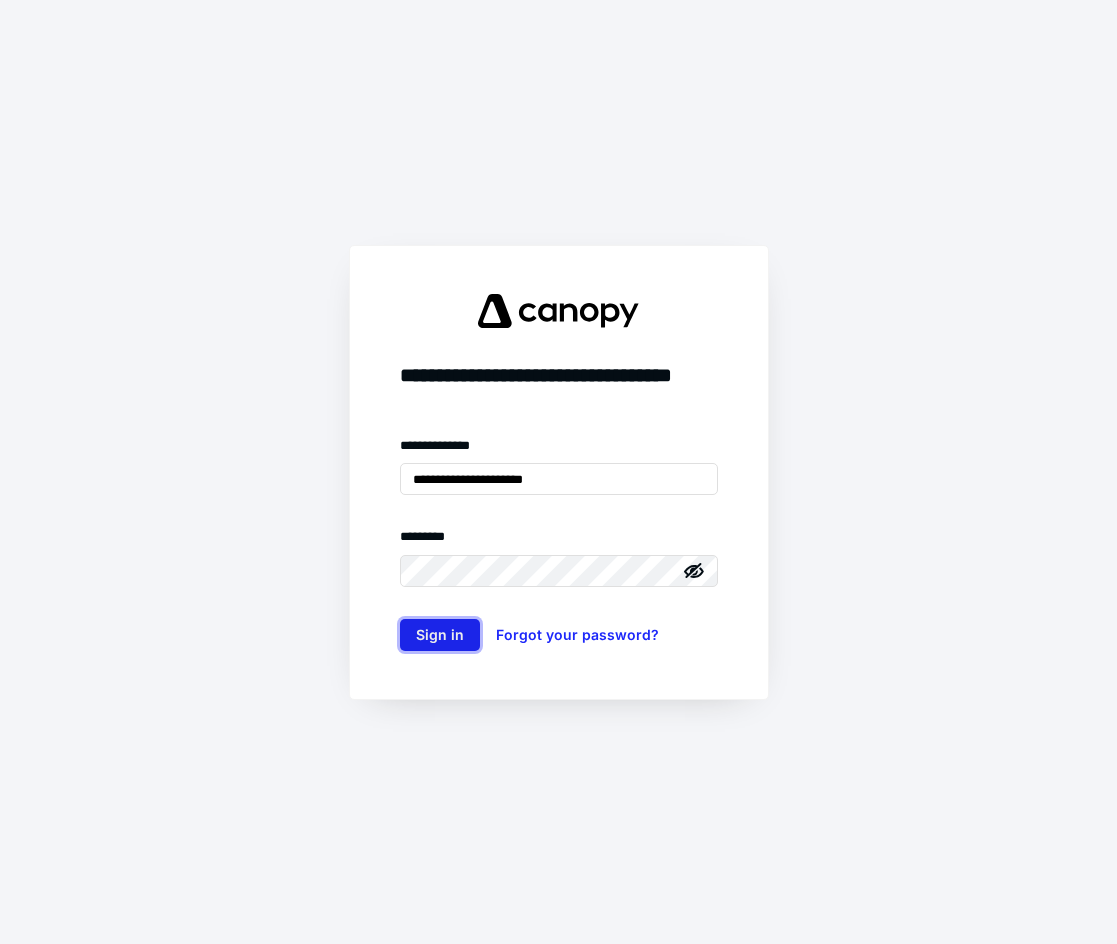click on "Sign in" at bounding box center [440, 635] 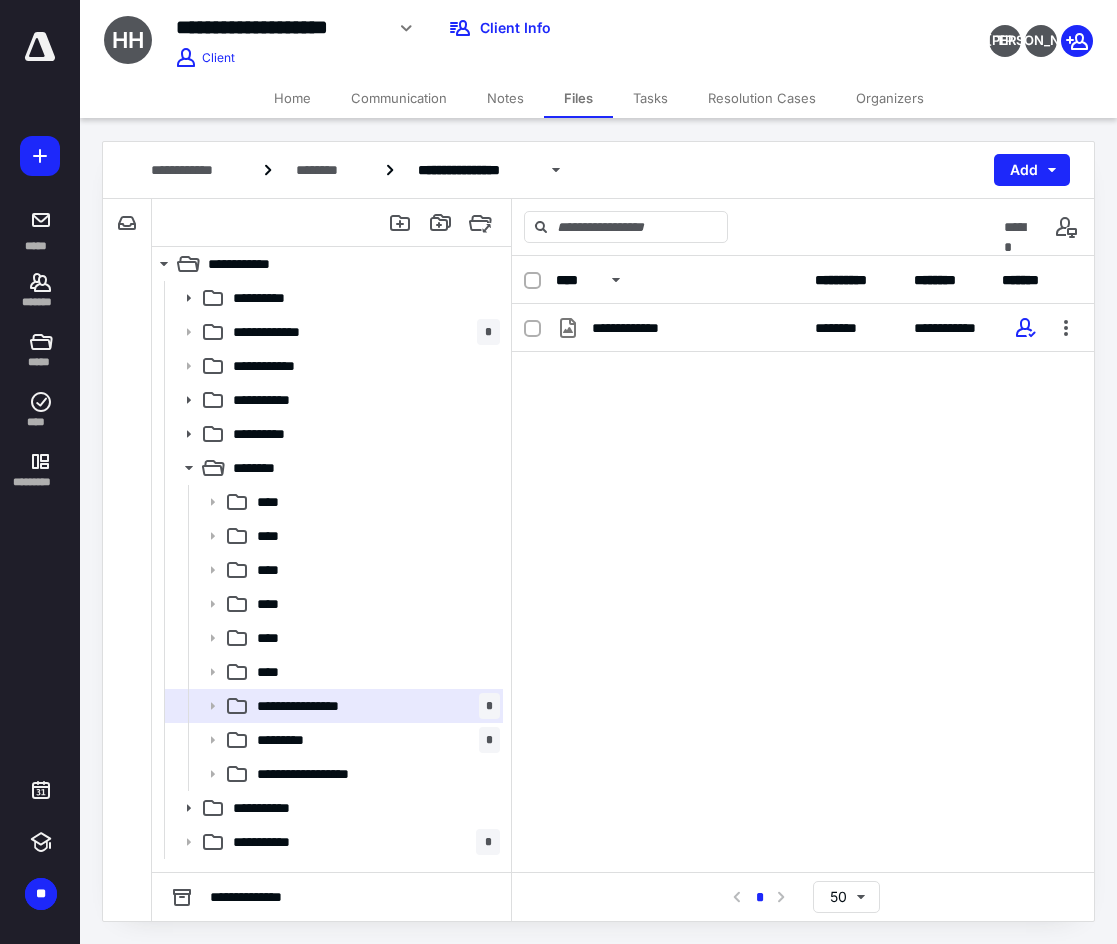 scroll, scrollTop: 0, scrollLeft: 0, axis: both 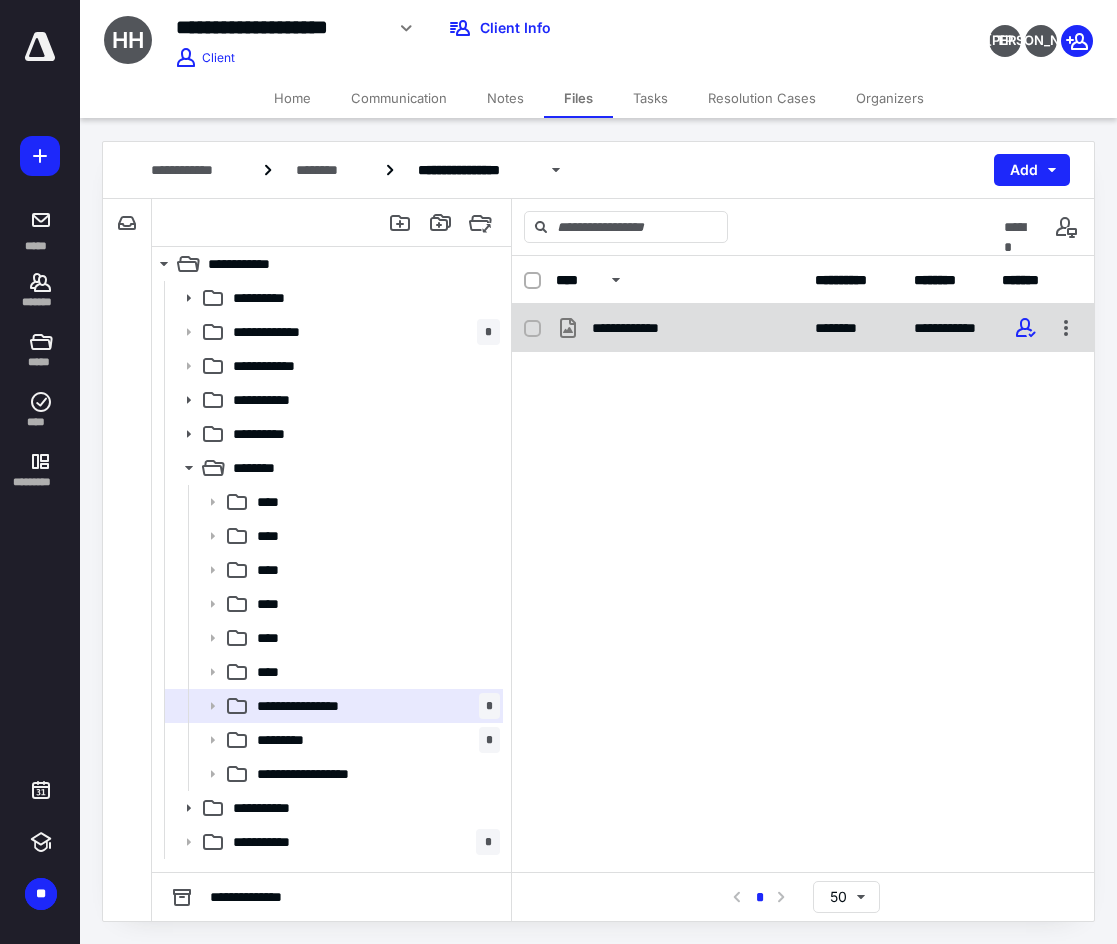 click on "**********" at bounding box center (803, 328) 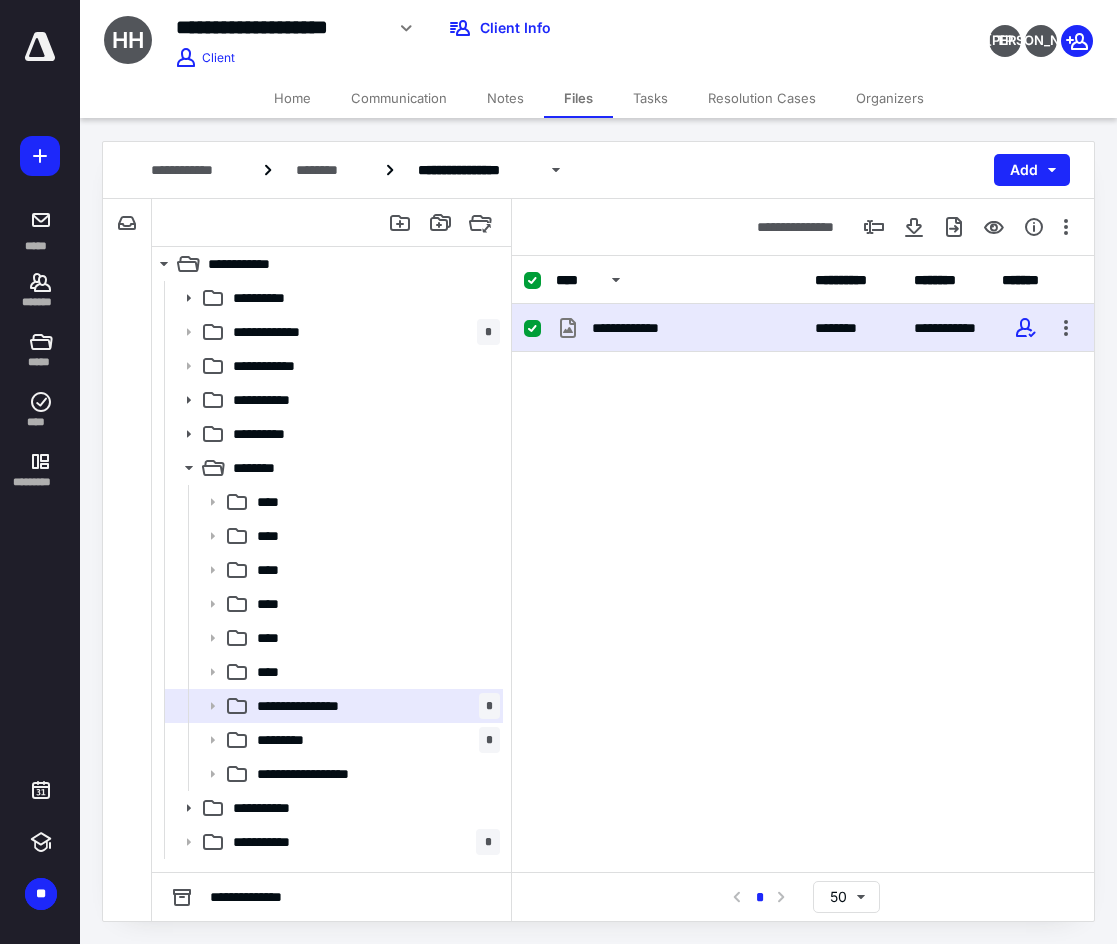 click on "**********" at bounding box center [803, 328] 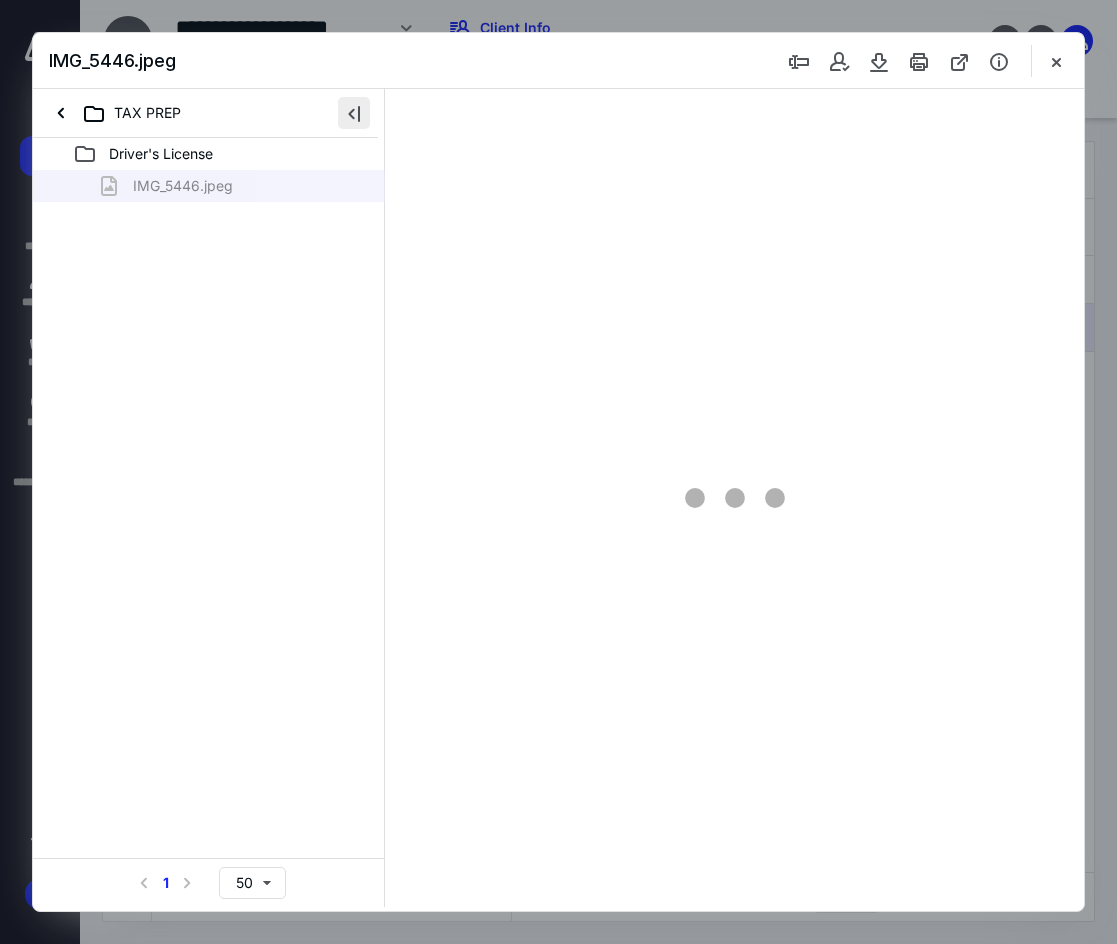 click at bounding box center [354, 113] 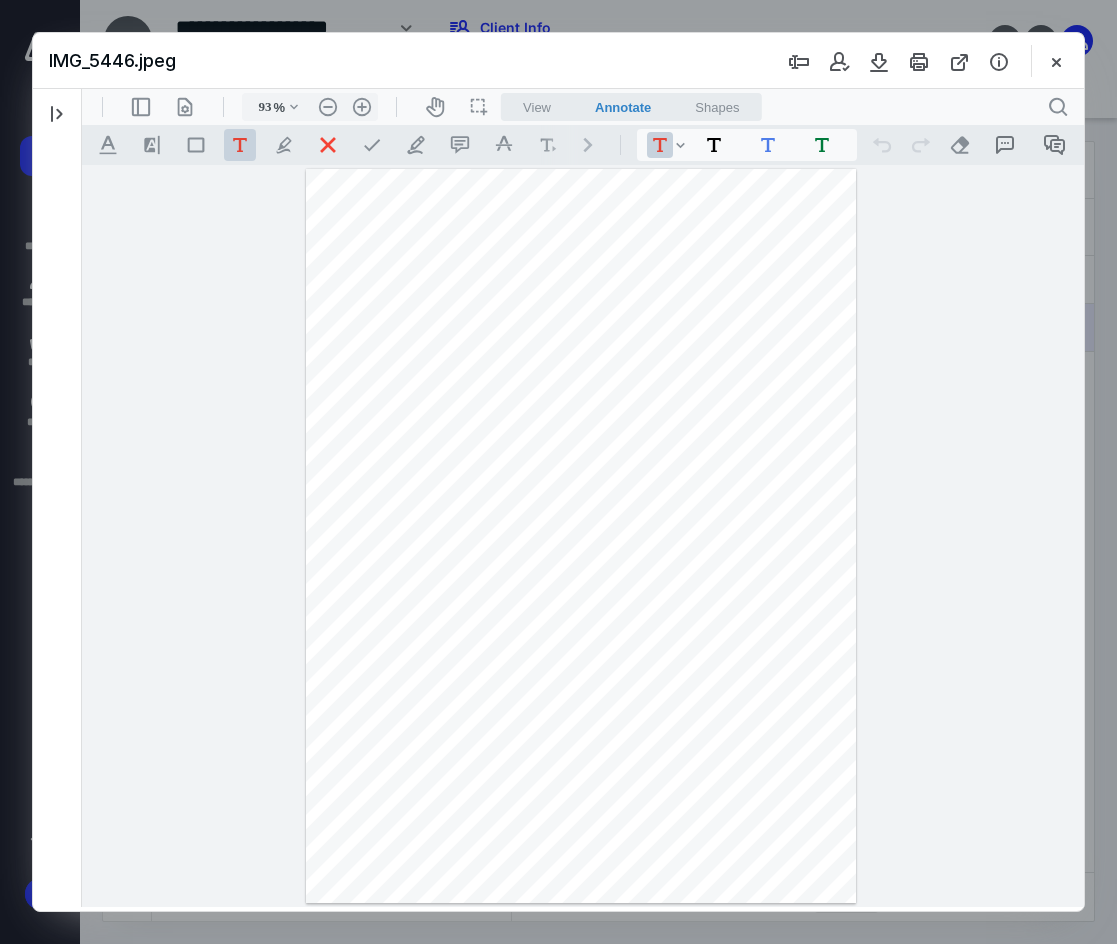 scroll, scrollTop: 0, scrollLeft: 0, axis: both 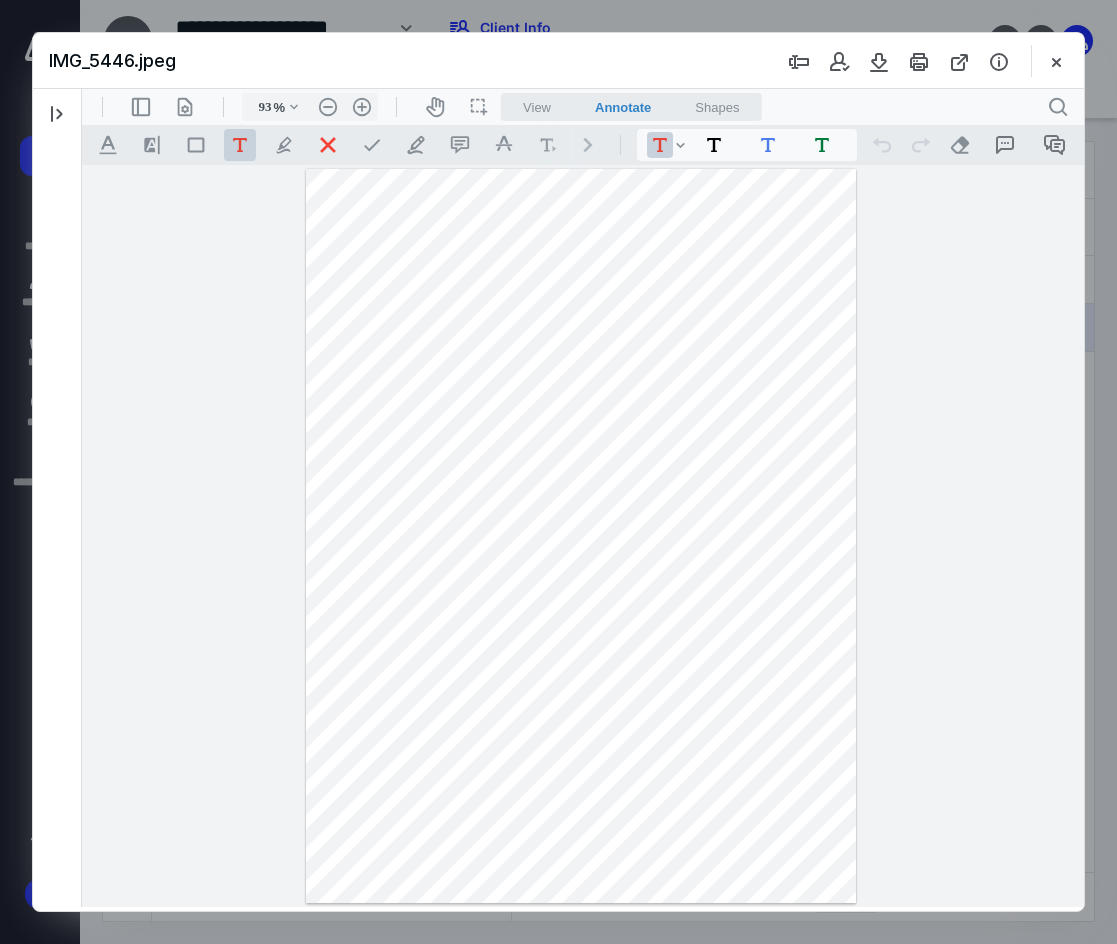 click on "View" at bounding box center (537, 107) 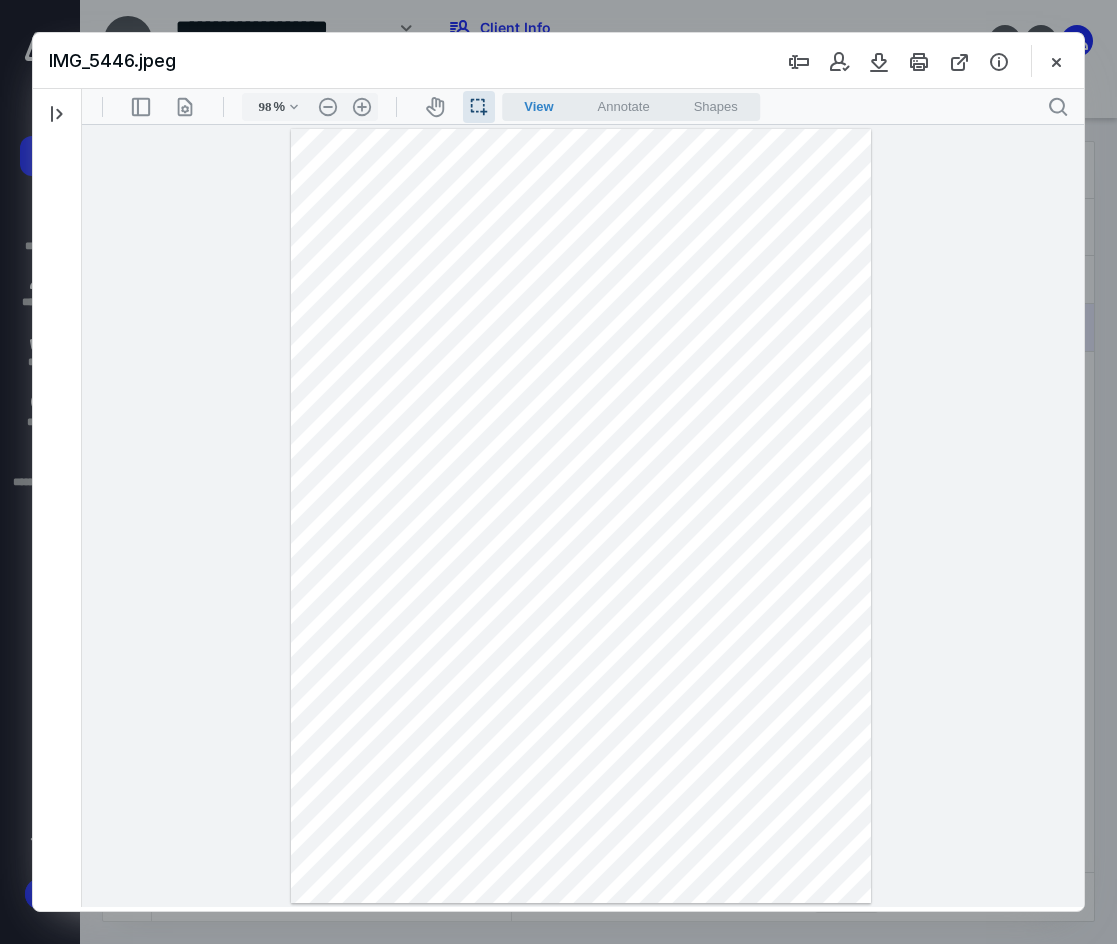 type 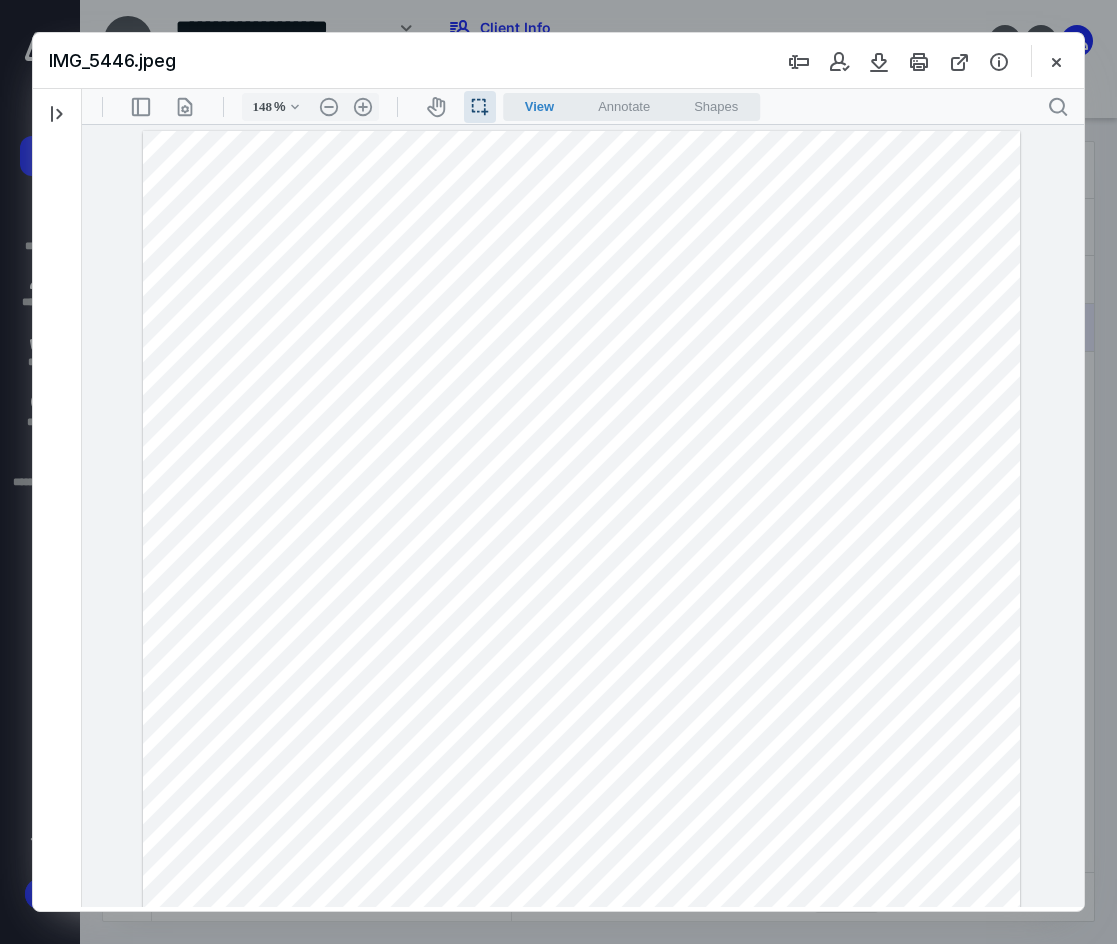 scroll, scrollTop: 140, scrollLeft: 0, axis: vertical 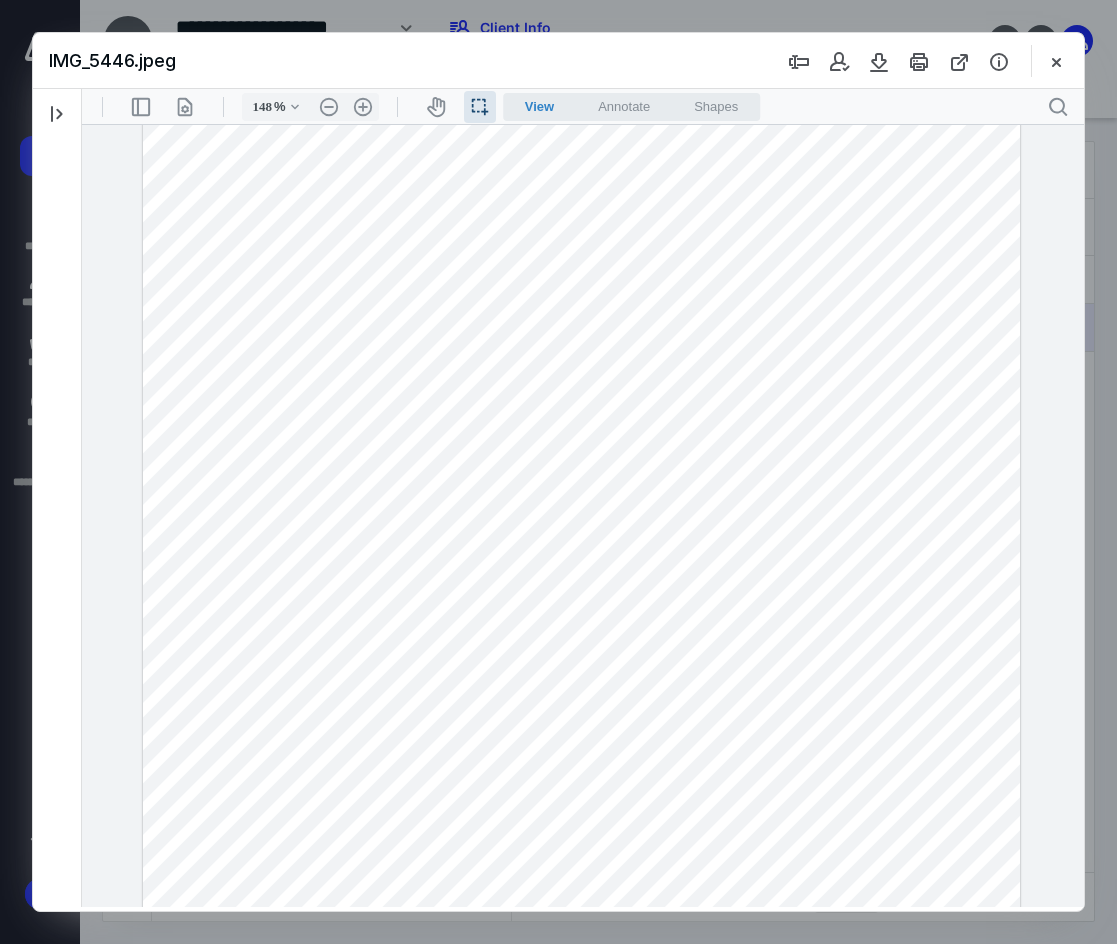 type on "173" 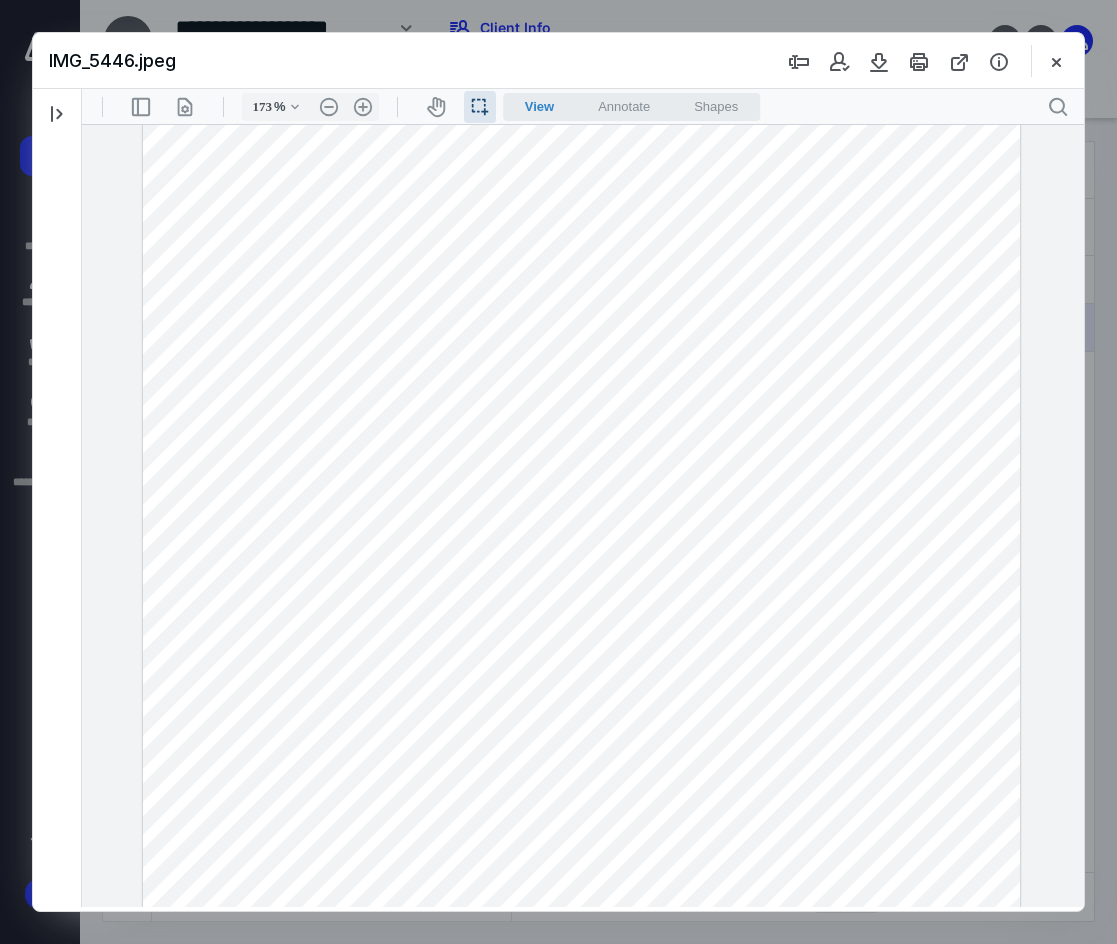 scroll, scrollTop: 210, scrollLeft: 22, axis: both 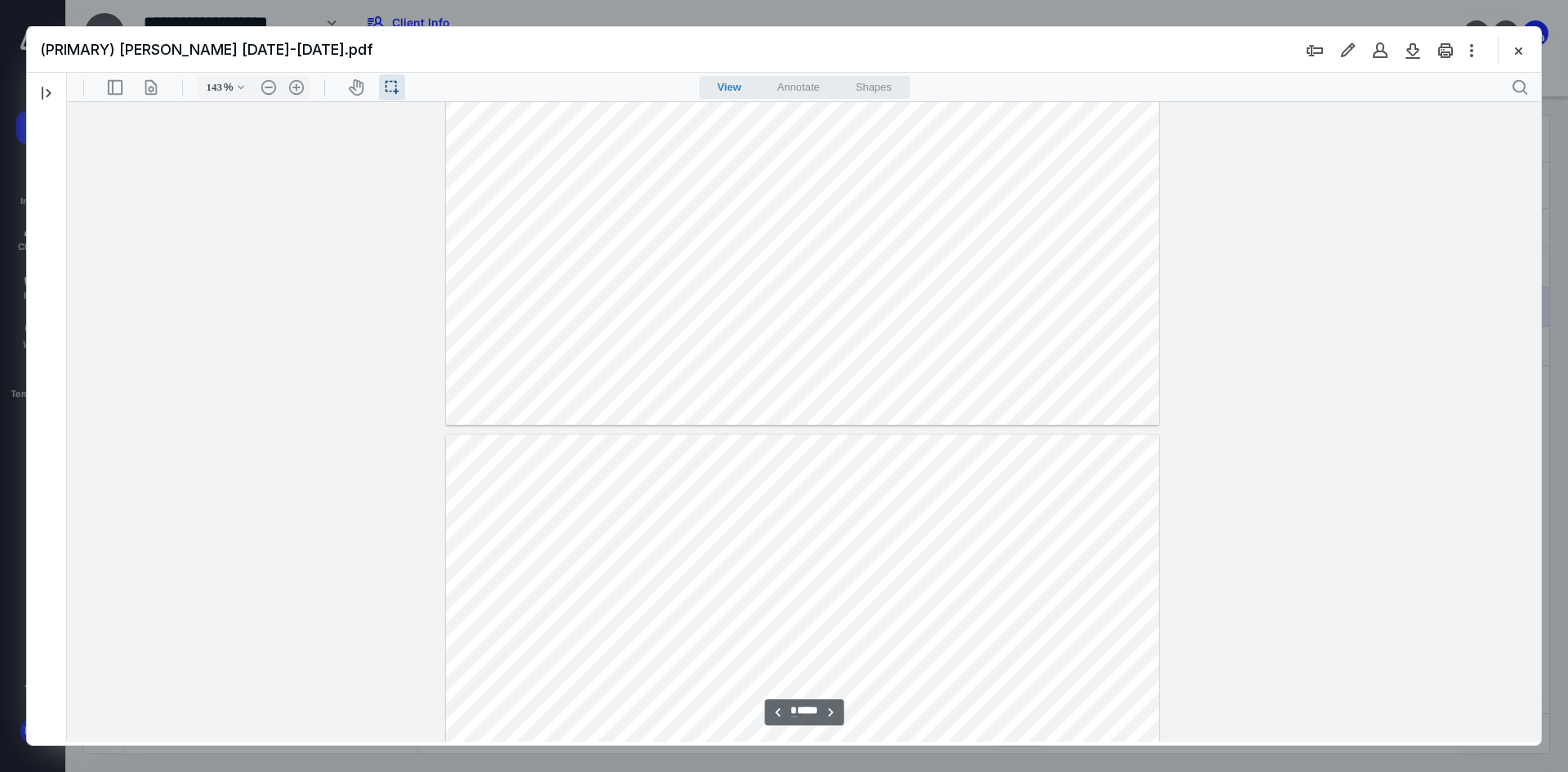 type on "*" 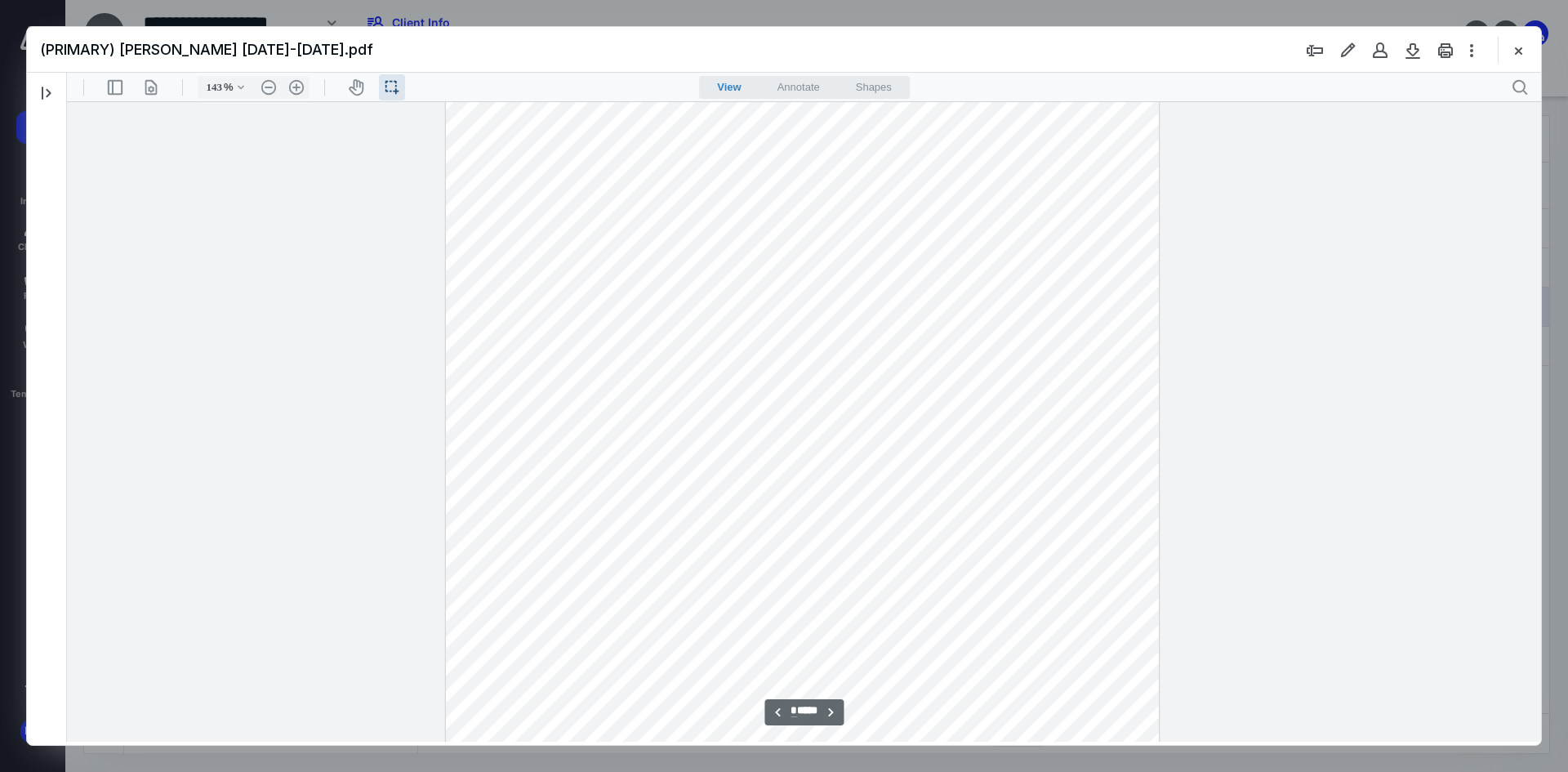 scroll, scrollTop: 2179, scrollLeft: 0, axis: vertical 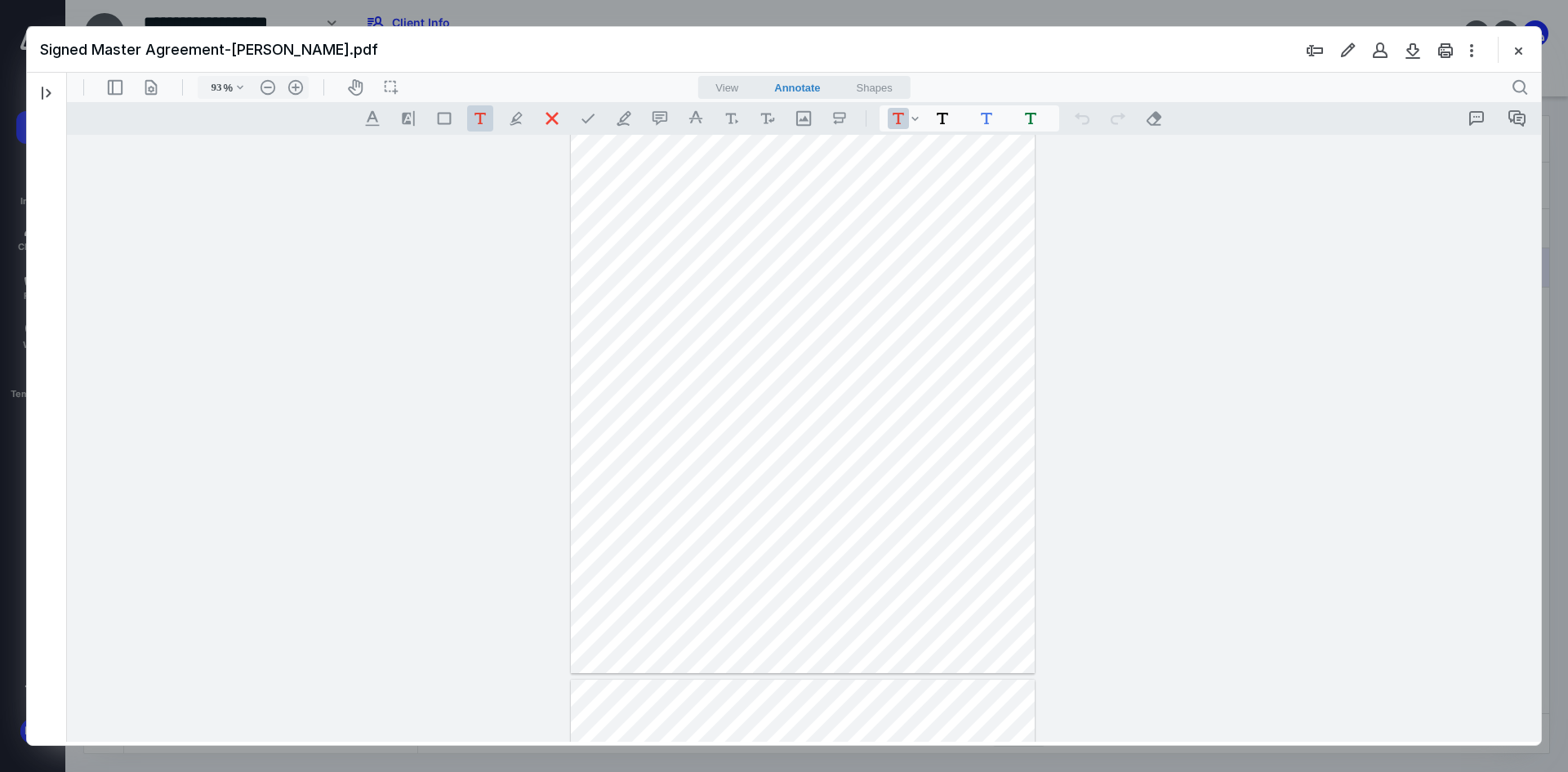 type 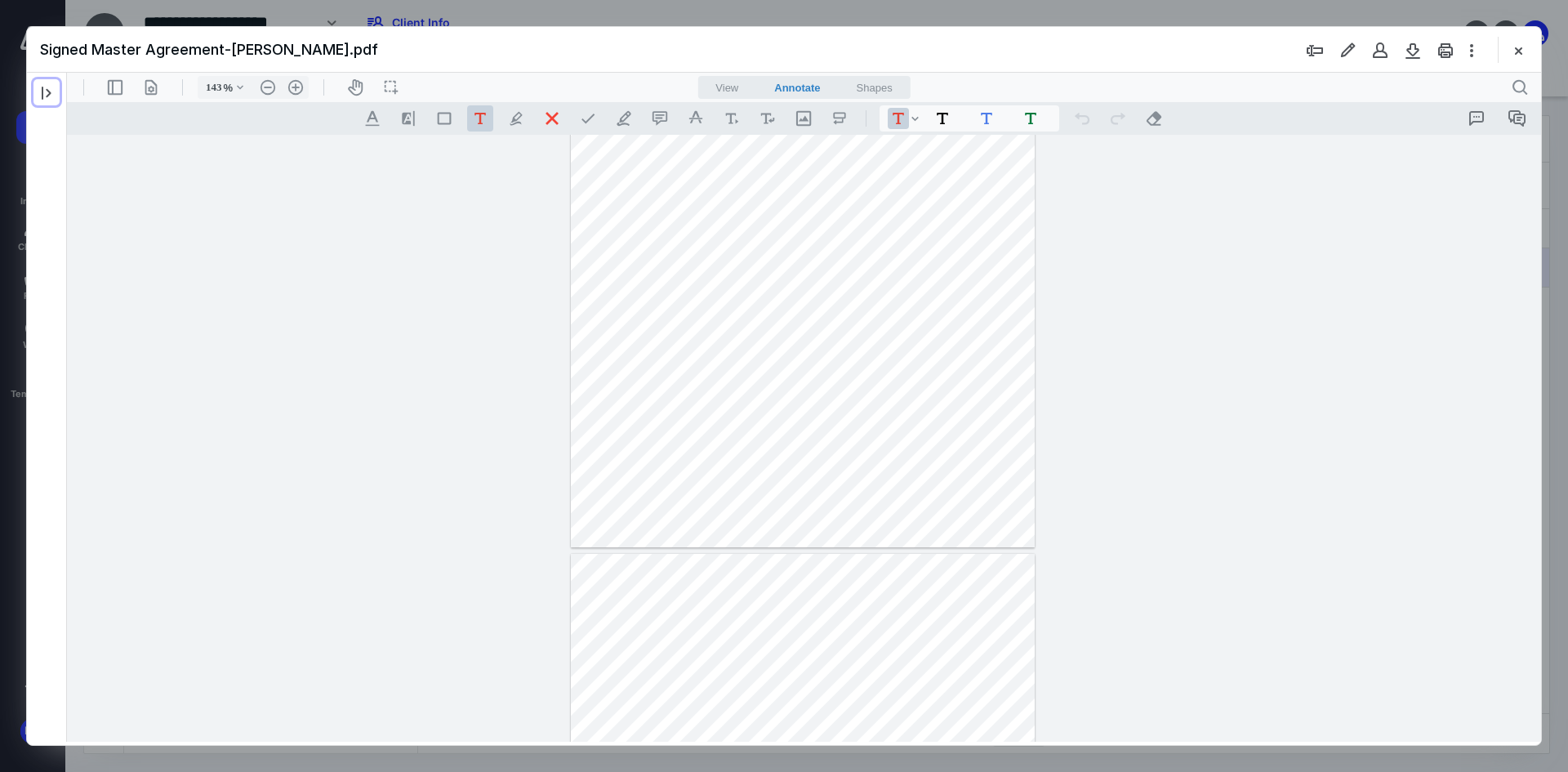 type on "168" 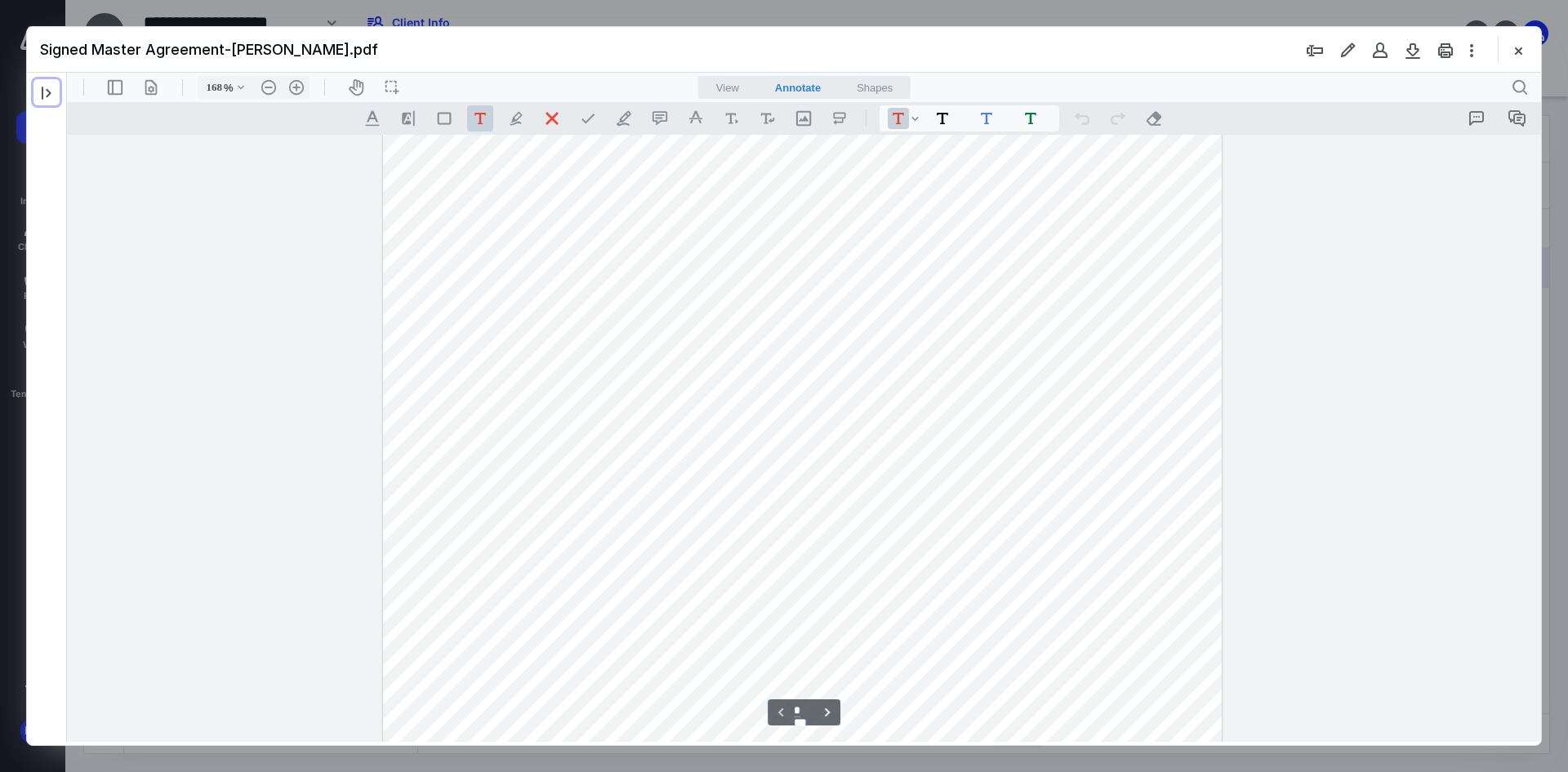 scroll, scrollTop: 254, scrollLeft: 0, axis: vertical 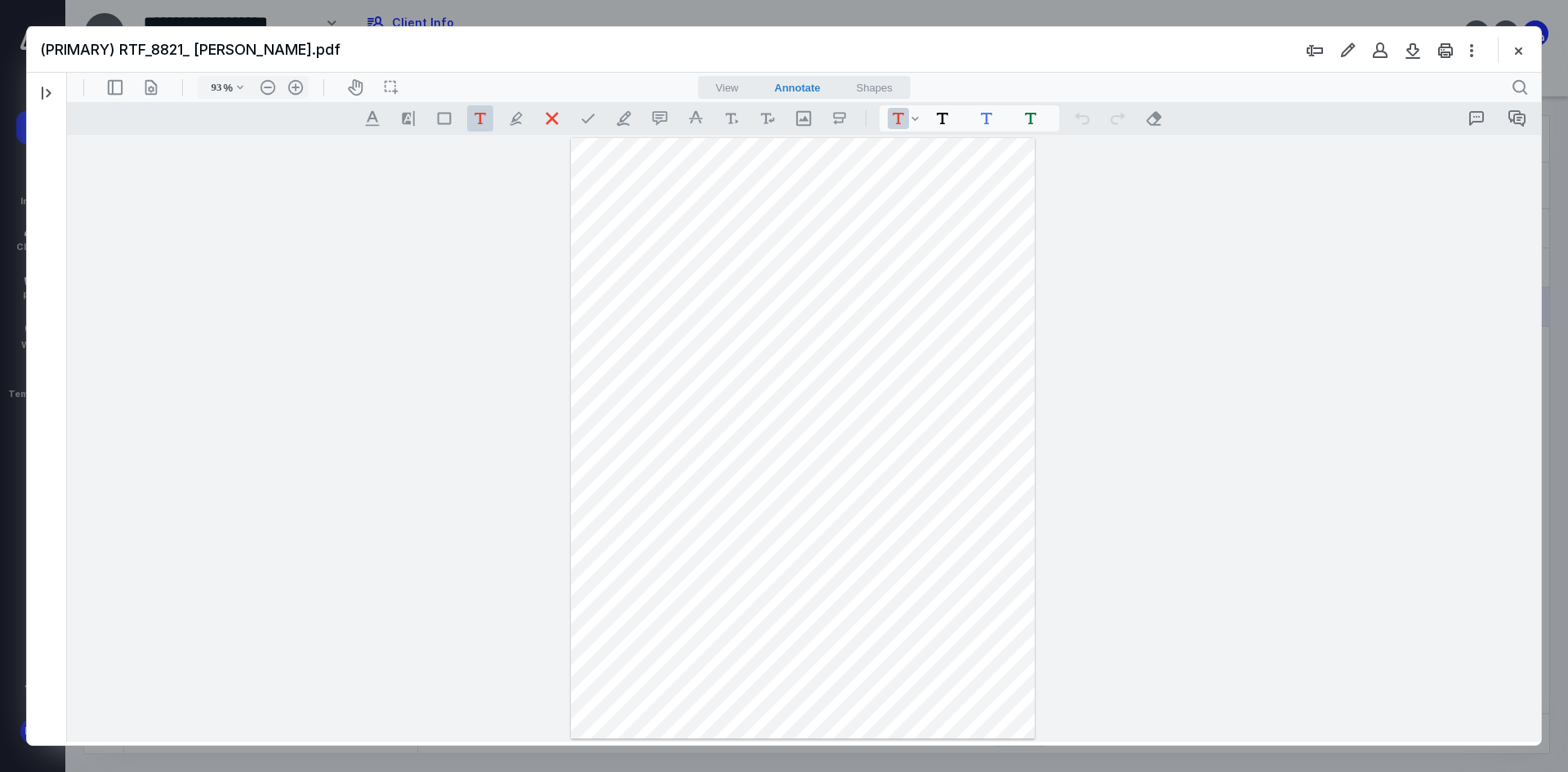 type 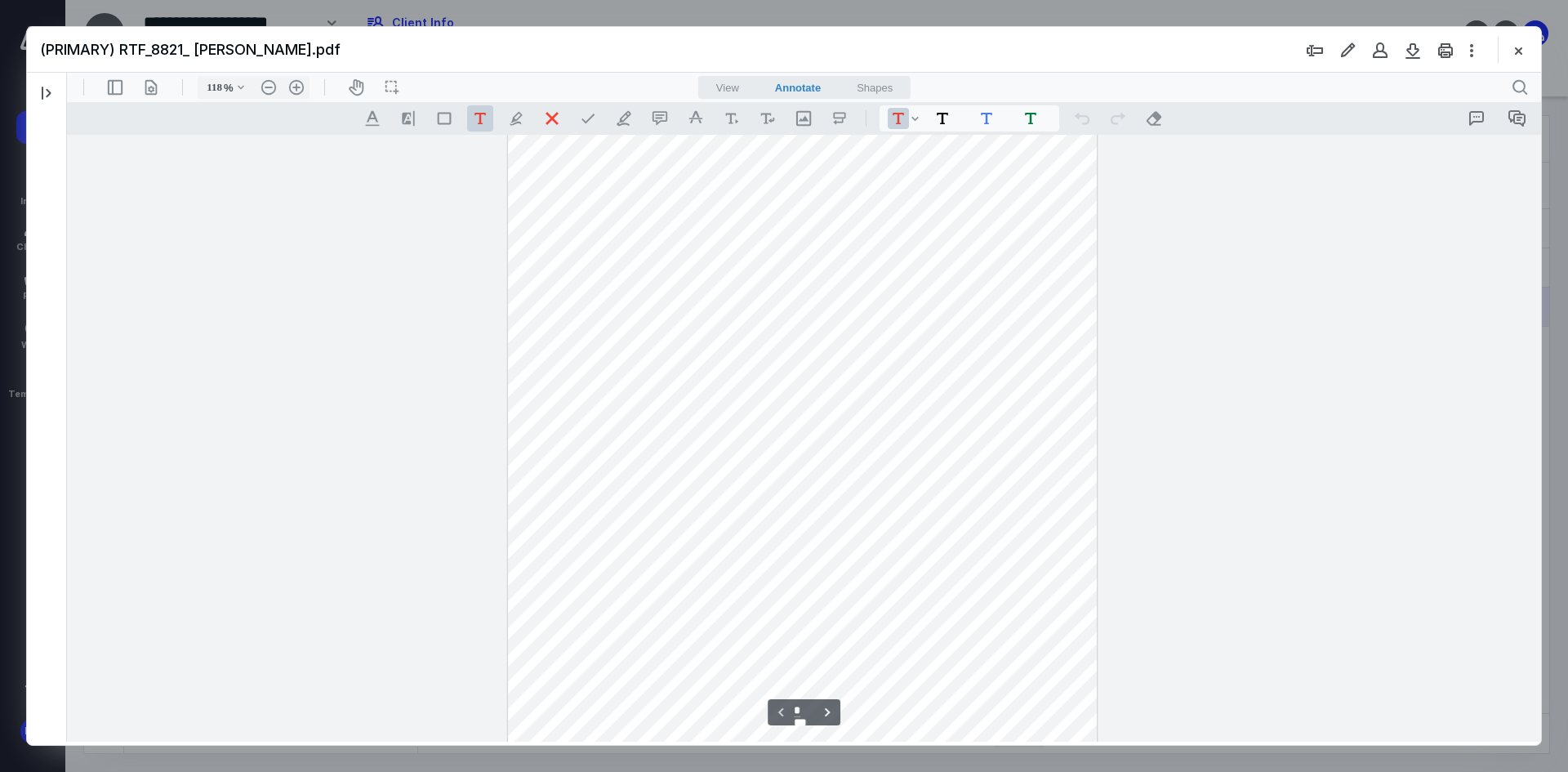 scroll, scrollTop: 255, scrollLeft: 0, axis: vertical 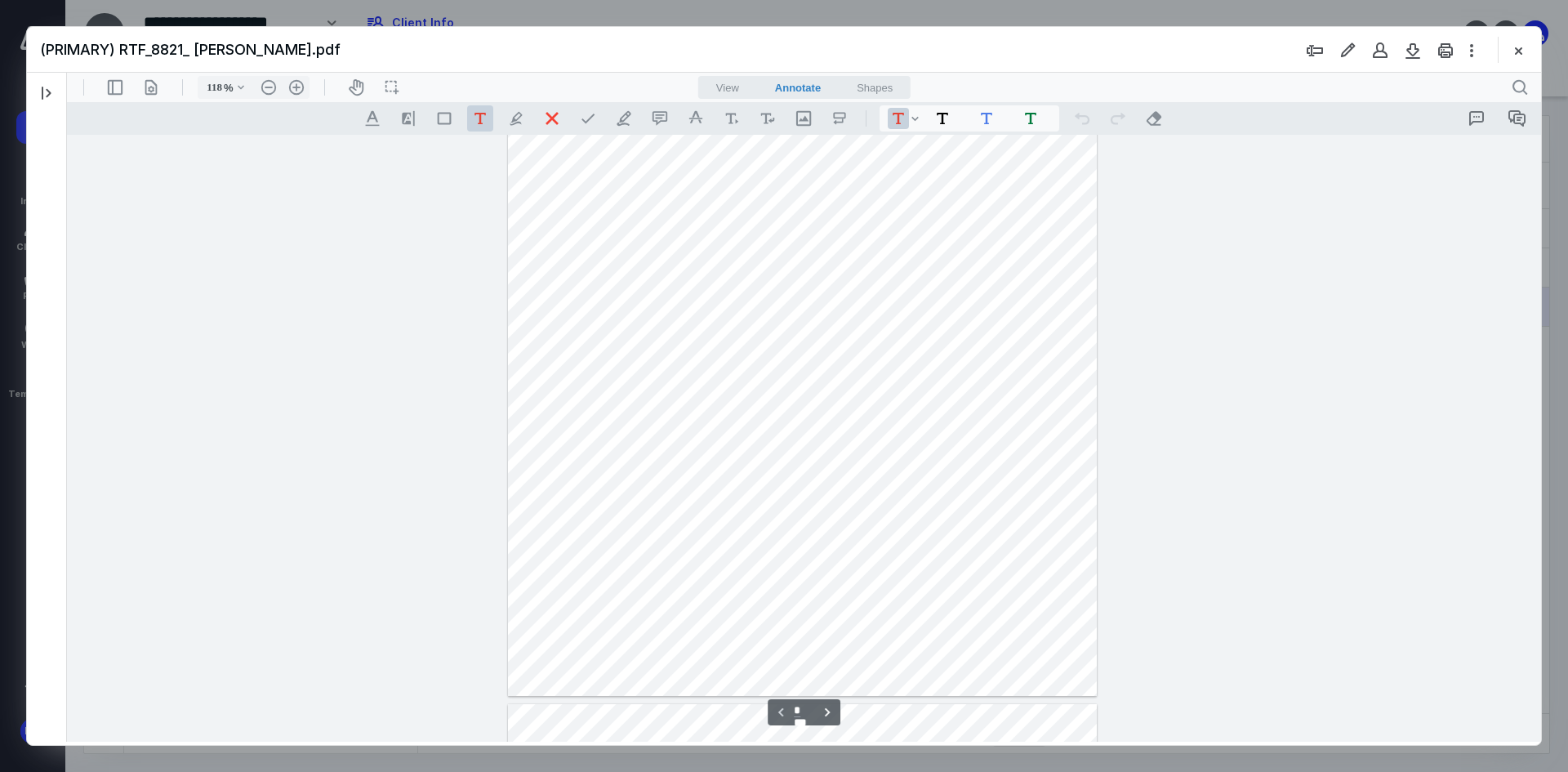 type on "143" 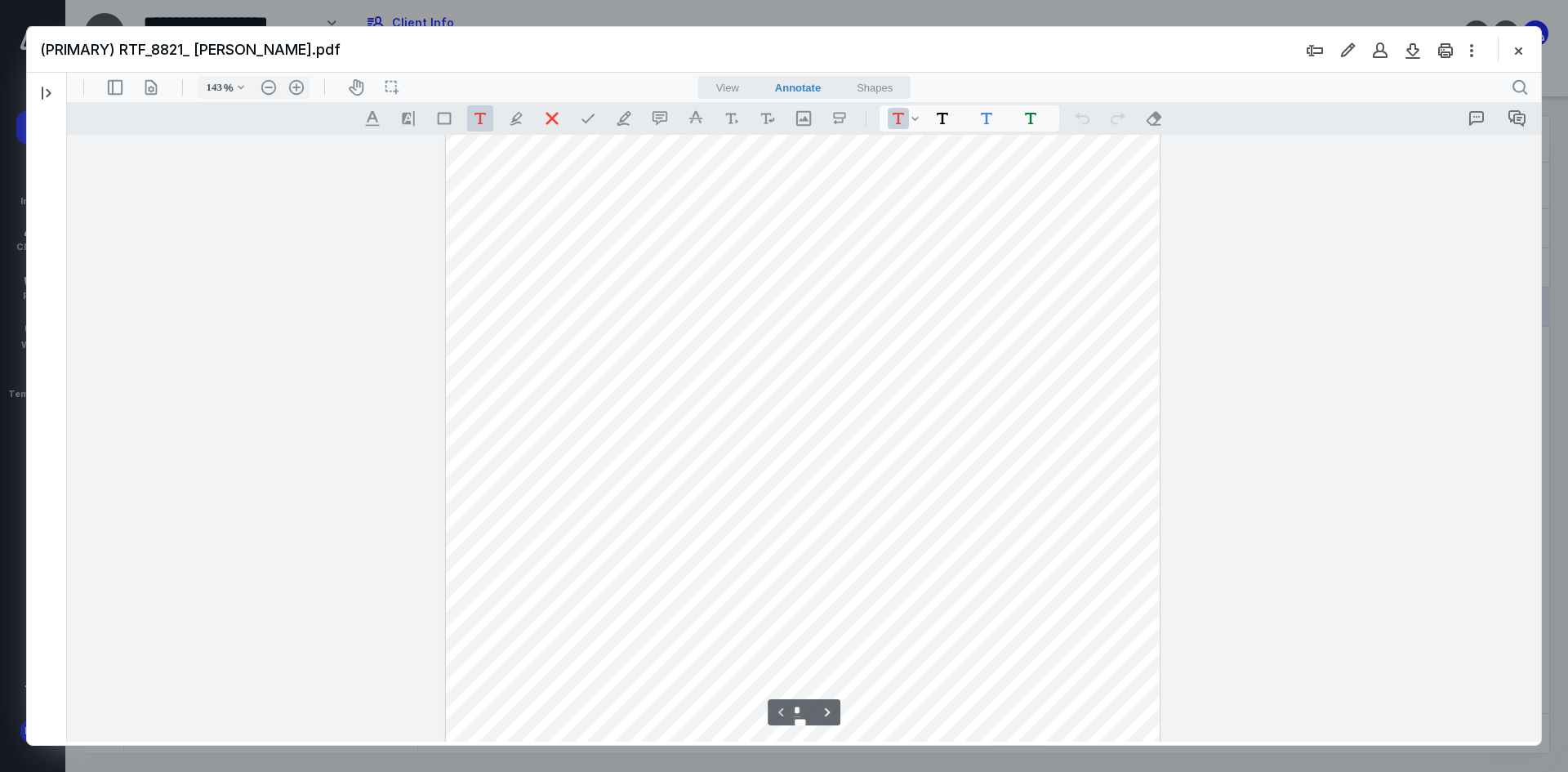 scroll, scrollTop: 0, scrollLeft: 0, axis: both 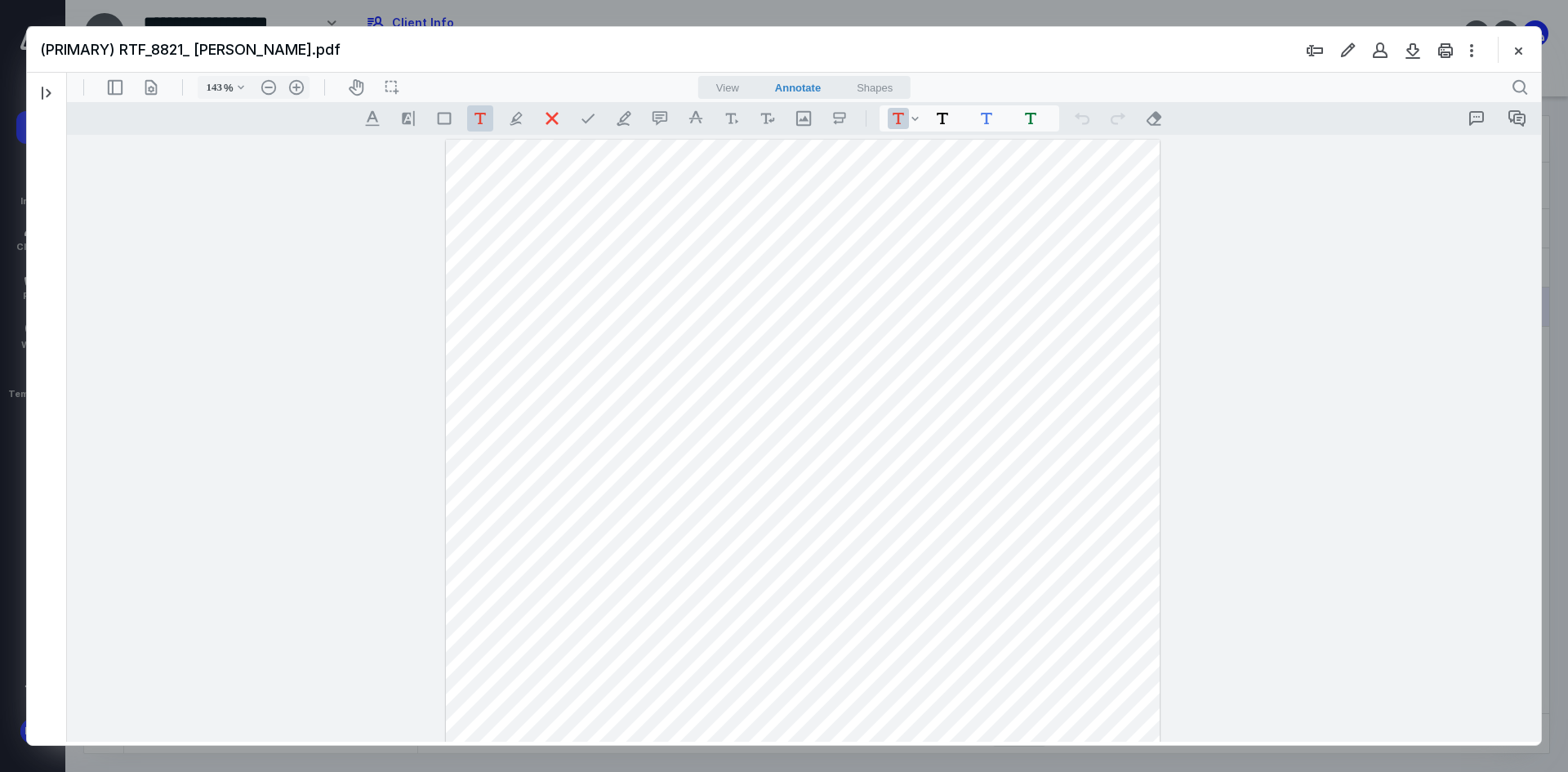click at bounding box center [803, 602] 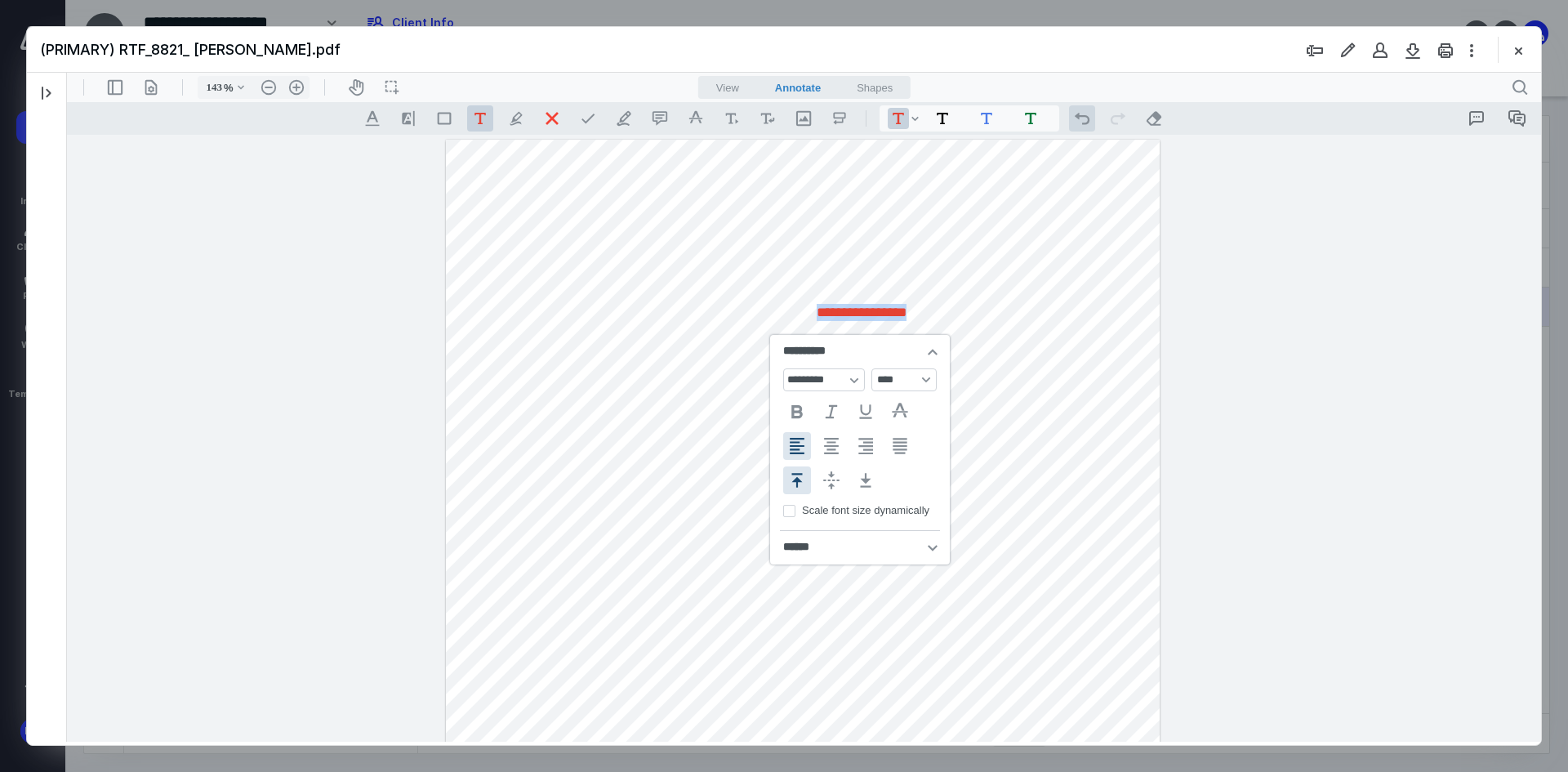 click on ".cls-1{fill:#abb0c4;} icon - operation - undo" at bounding box center [1082, 118] 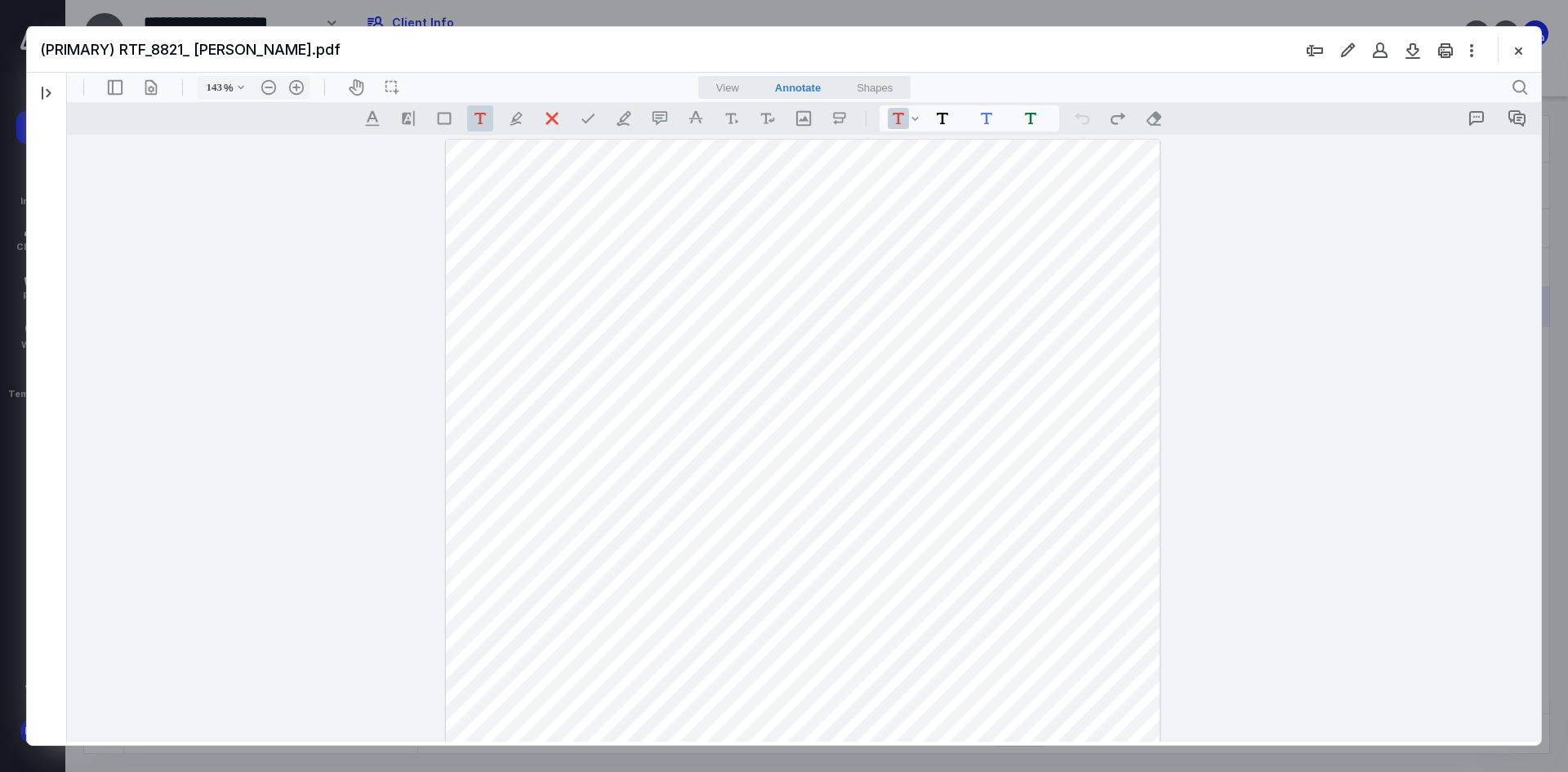 click on "View" at bounding box center [728, 87] 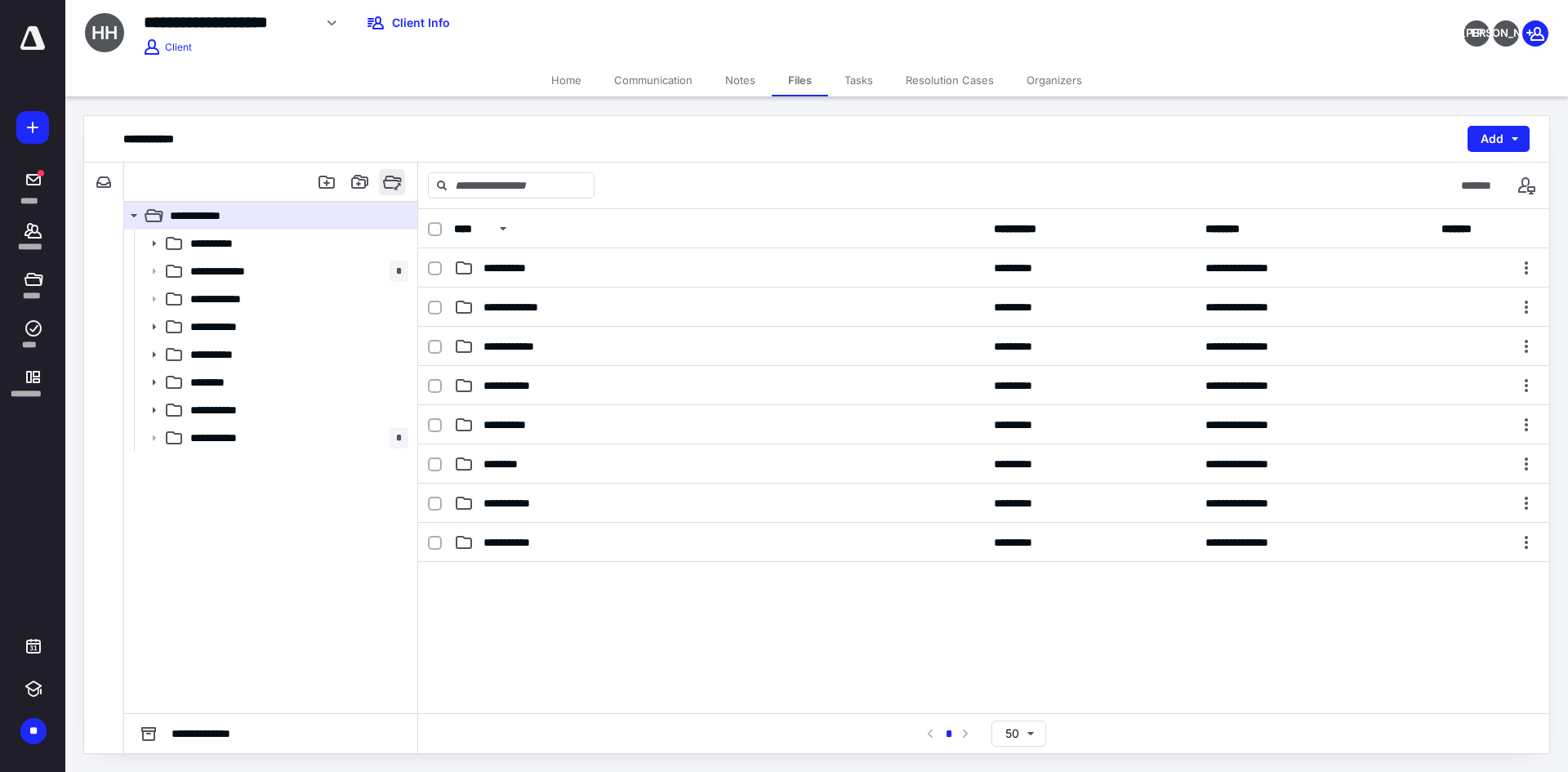 scroll, scrollTop: 0, scrollLeft: 0, axis: both 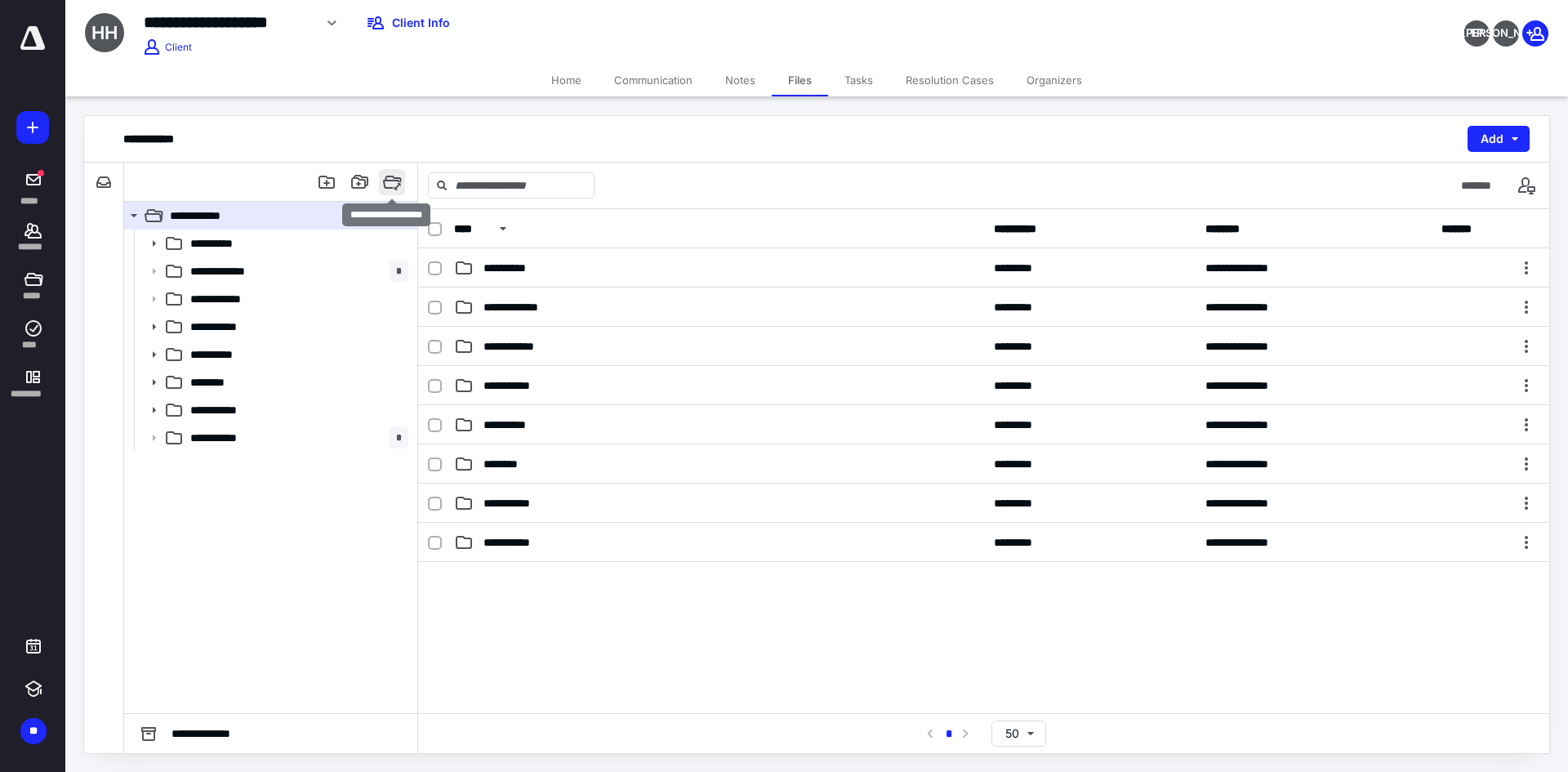 click at bounding box center [392, 182] 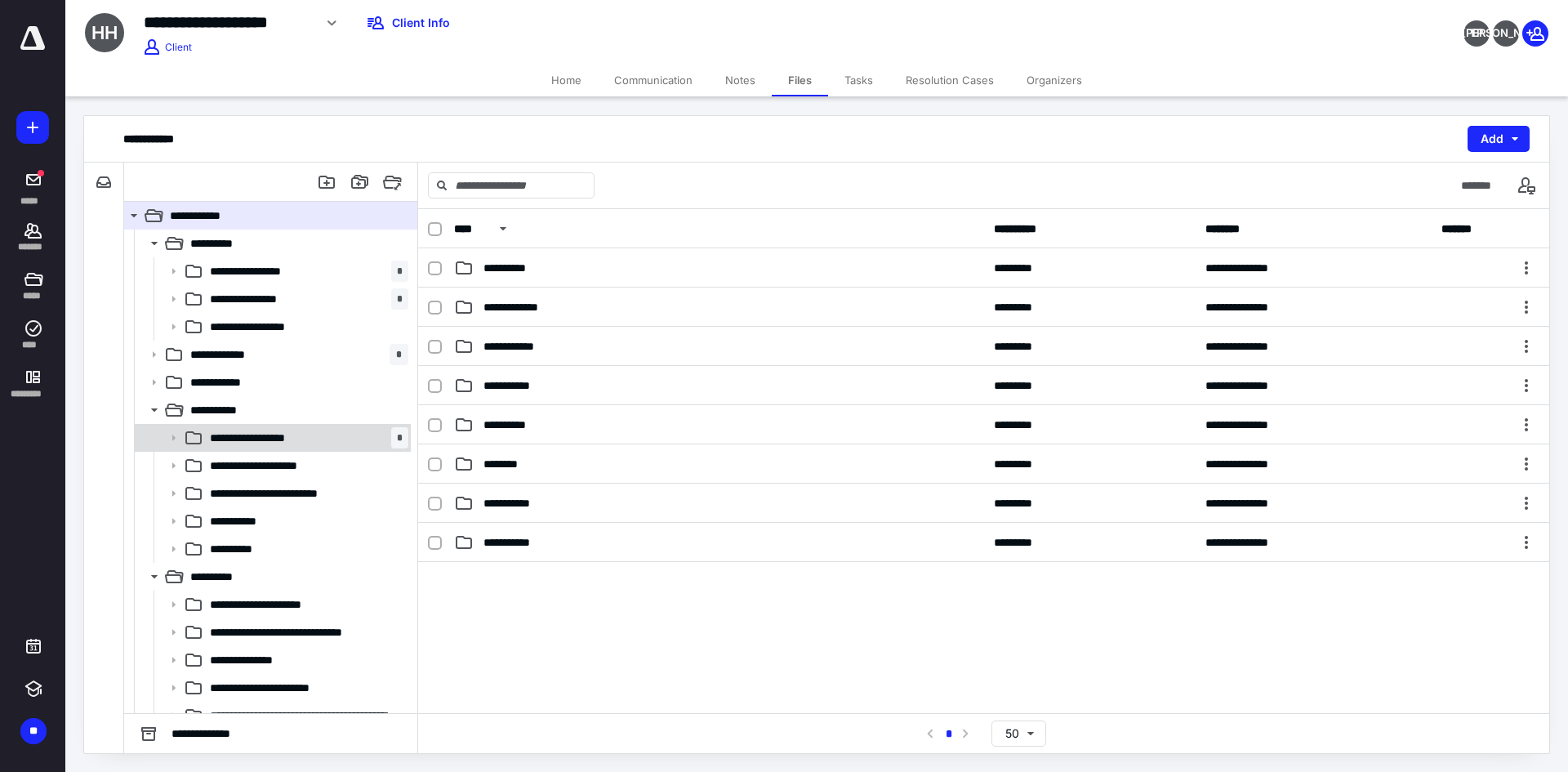 click on "**********" at bounding box center (305, 438) 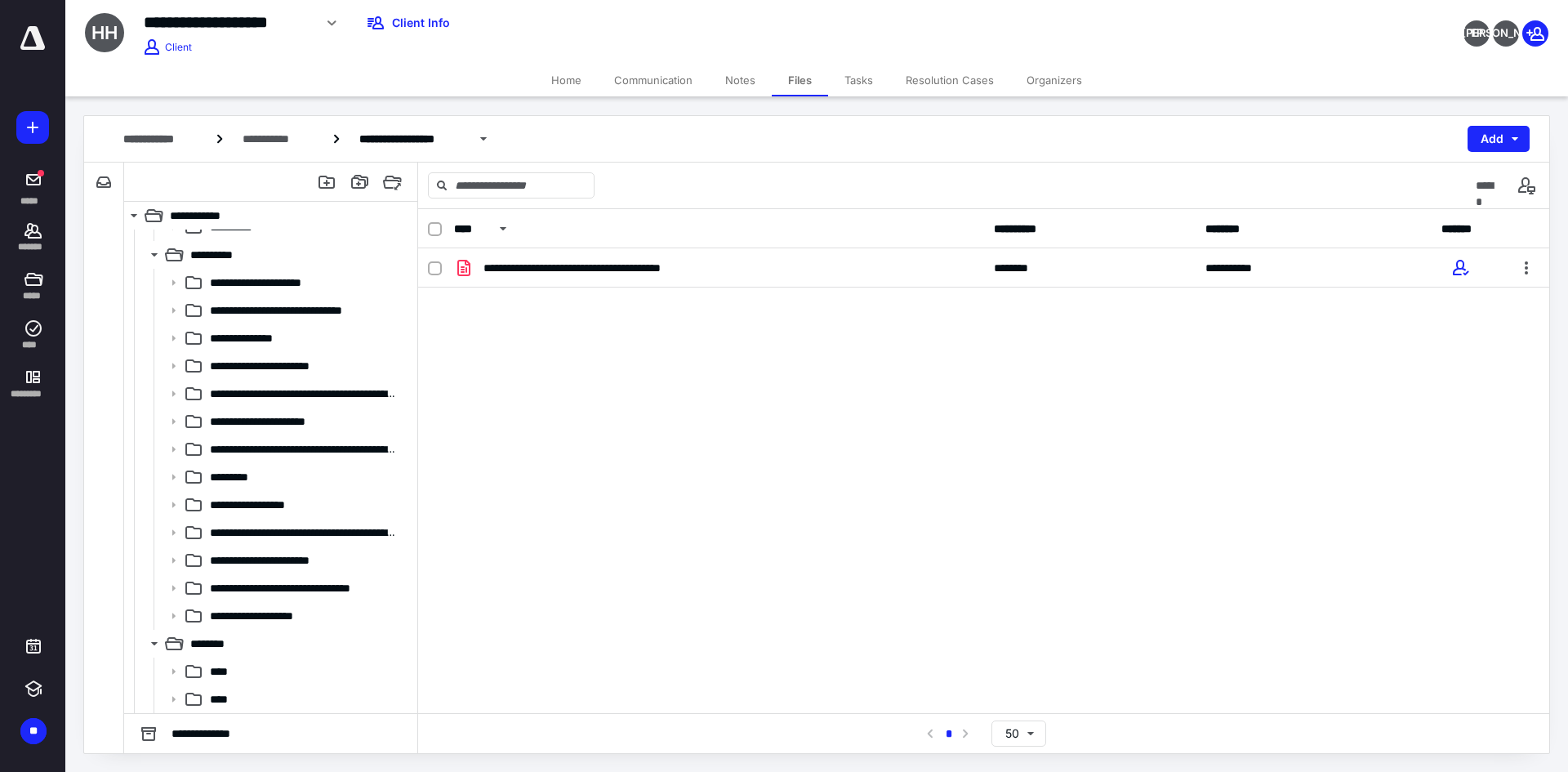 scroll, scrollTop: 0, scrollLeft: 0, axis: both 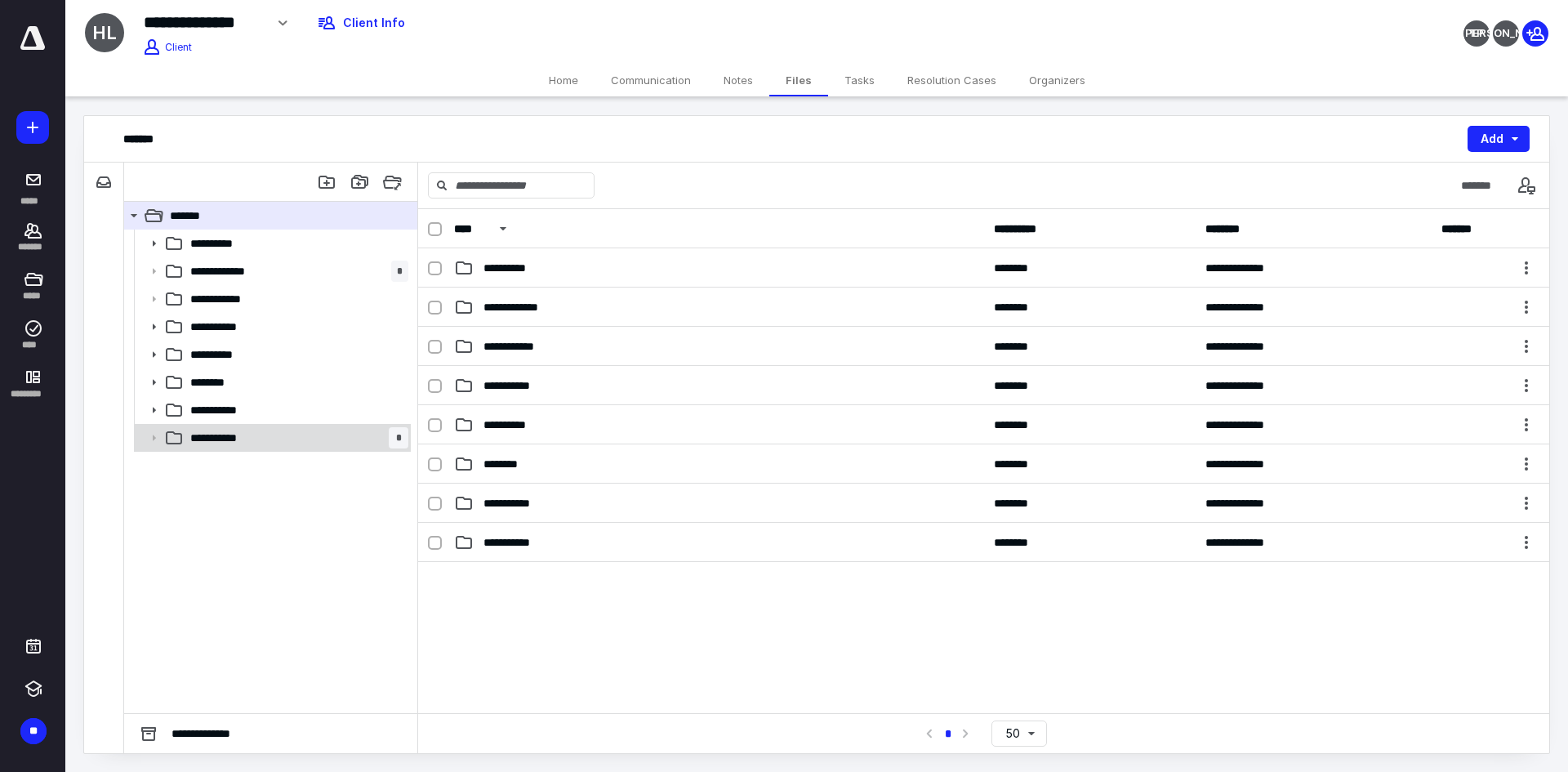 click on "**********" at bounding box center (296, 438) 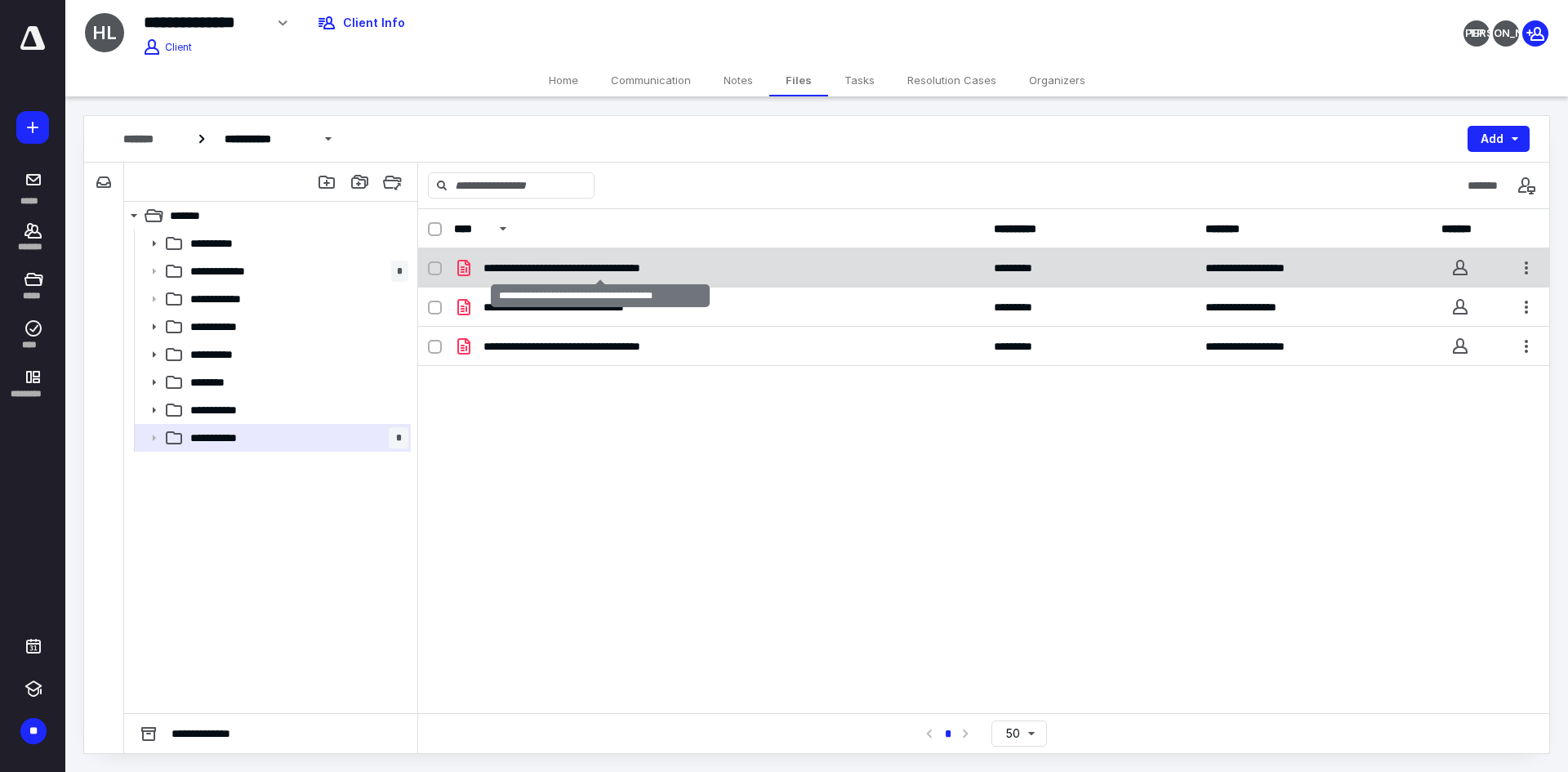 click on "**********" at bounding box center [600, 268] 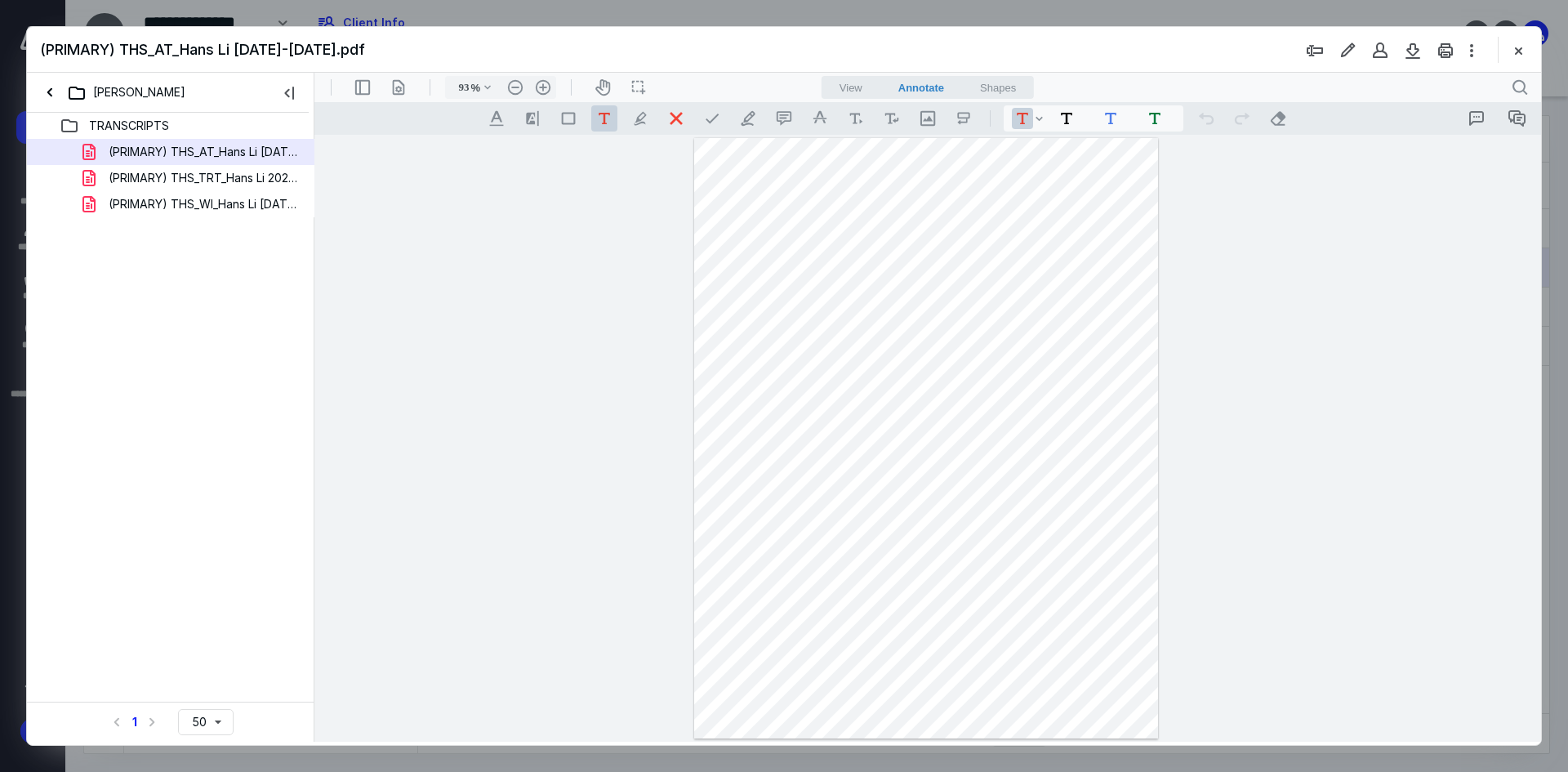 scroll, scrollTop: 0, scrollLeft: 0, axis: both 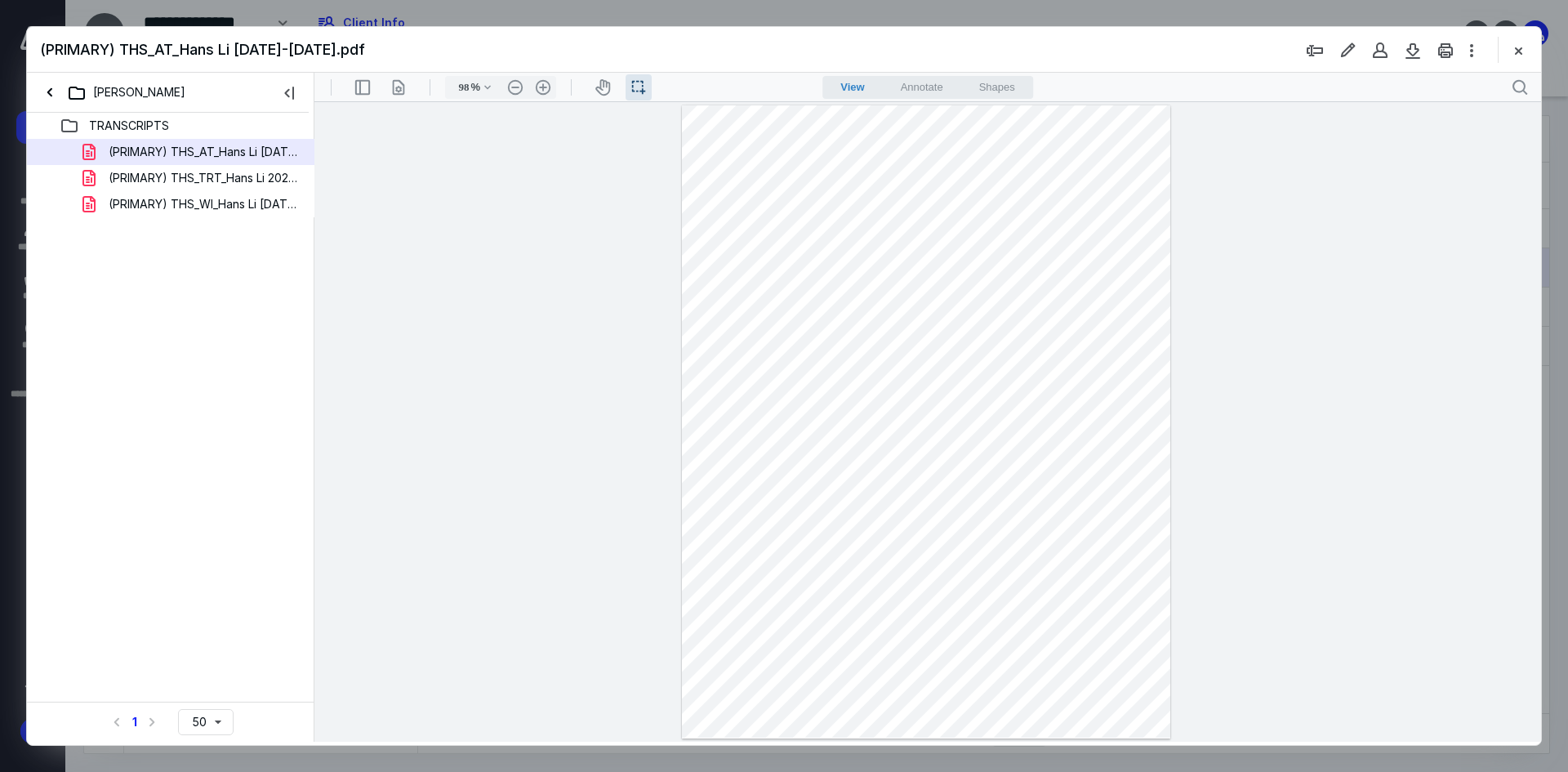 type 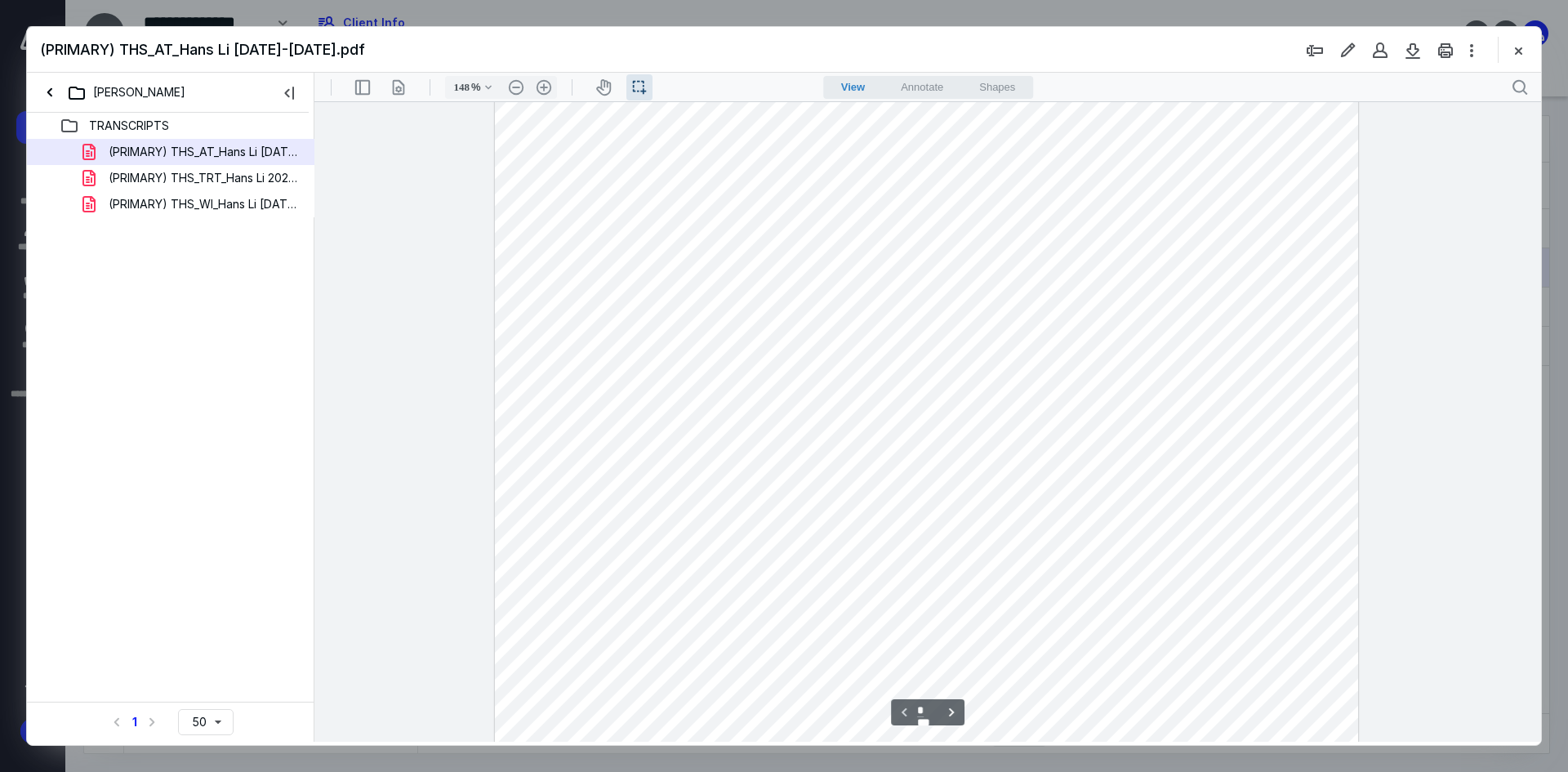 type on "173" 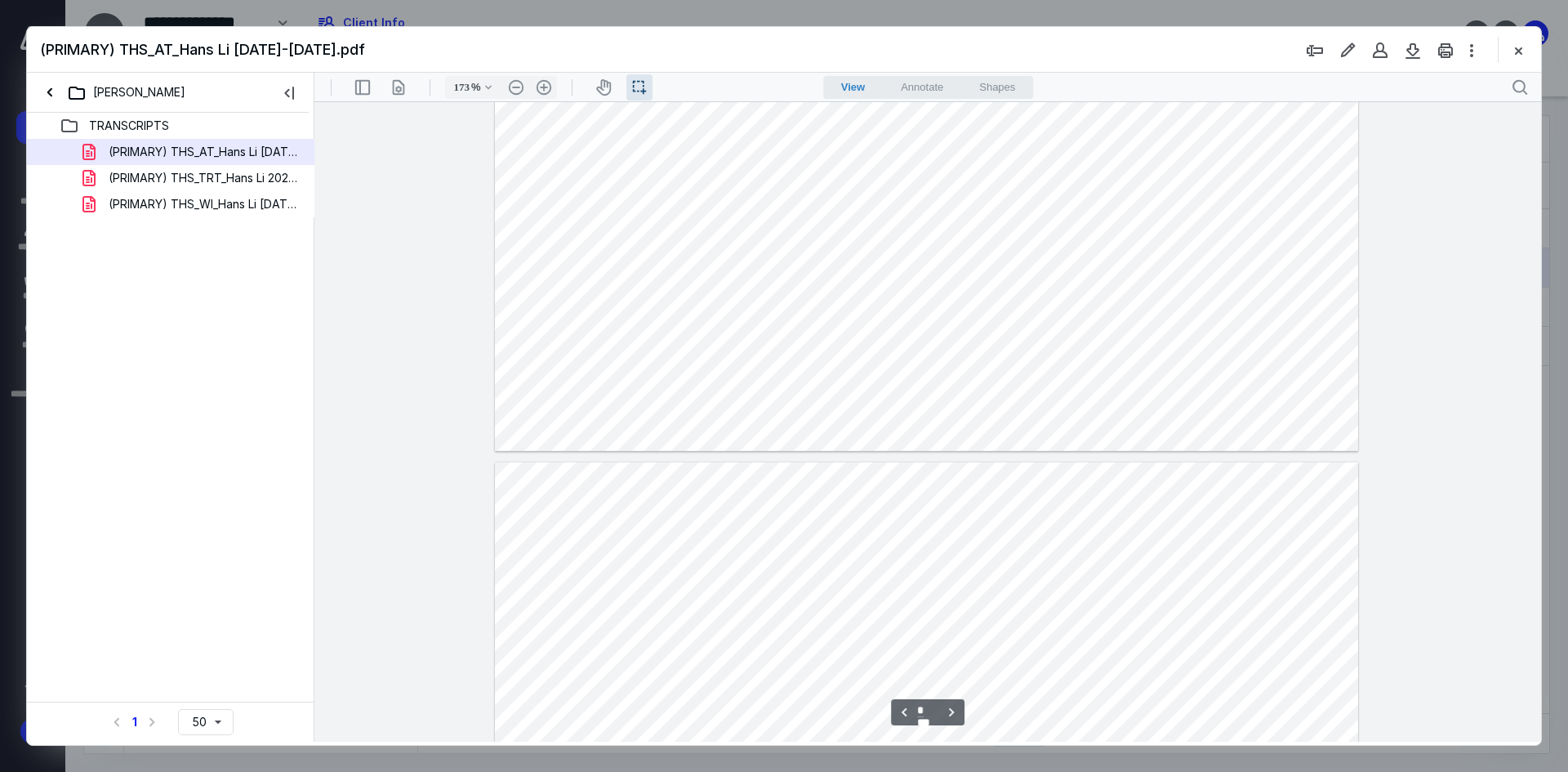type on "*" 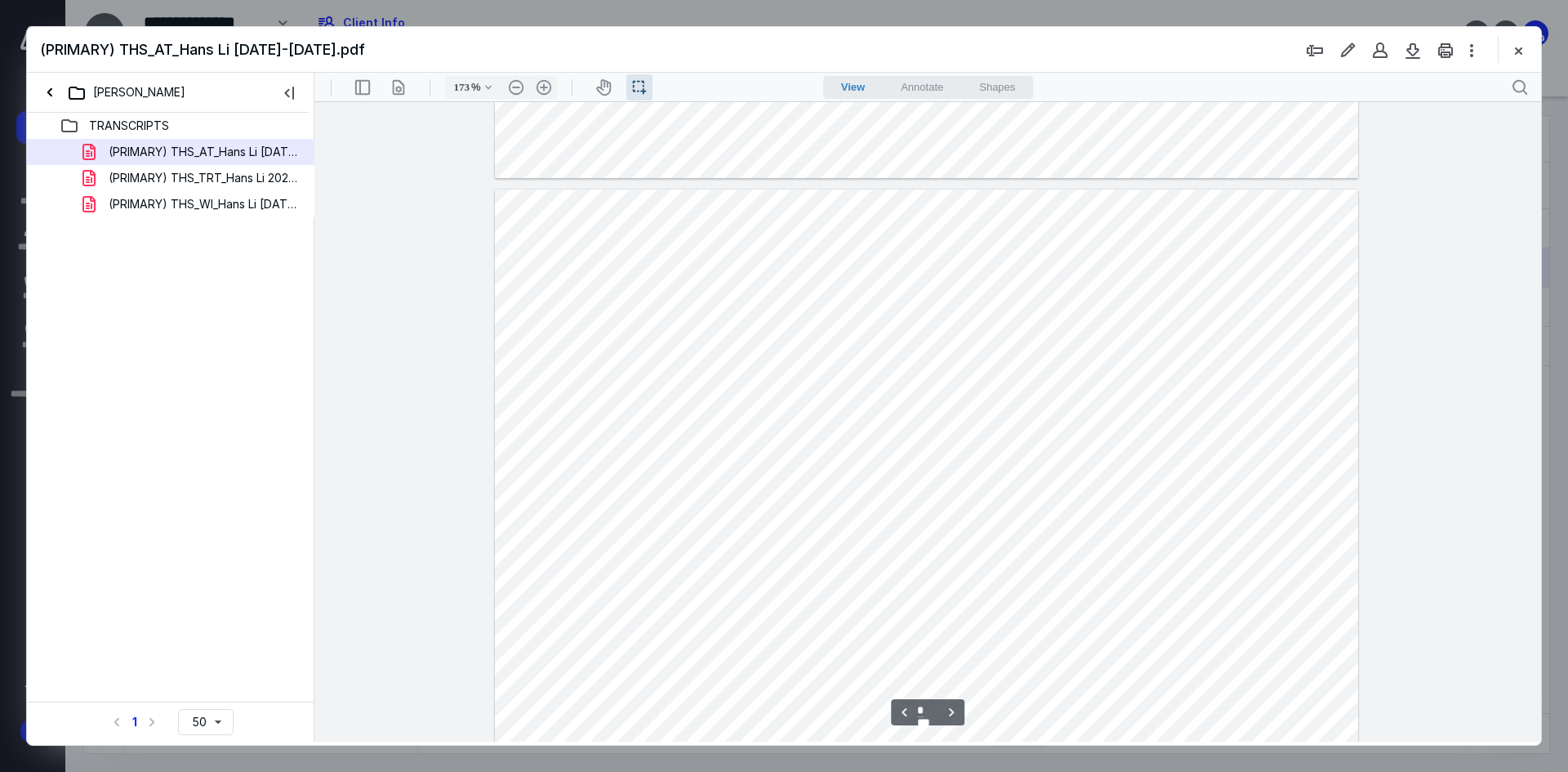 scroll, scrollTop: 3581, scrollLeft: 0, axis: vertical 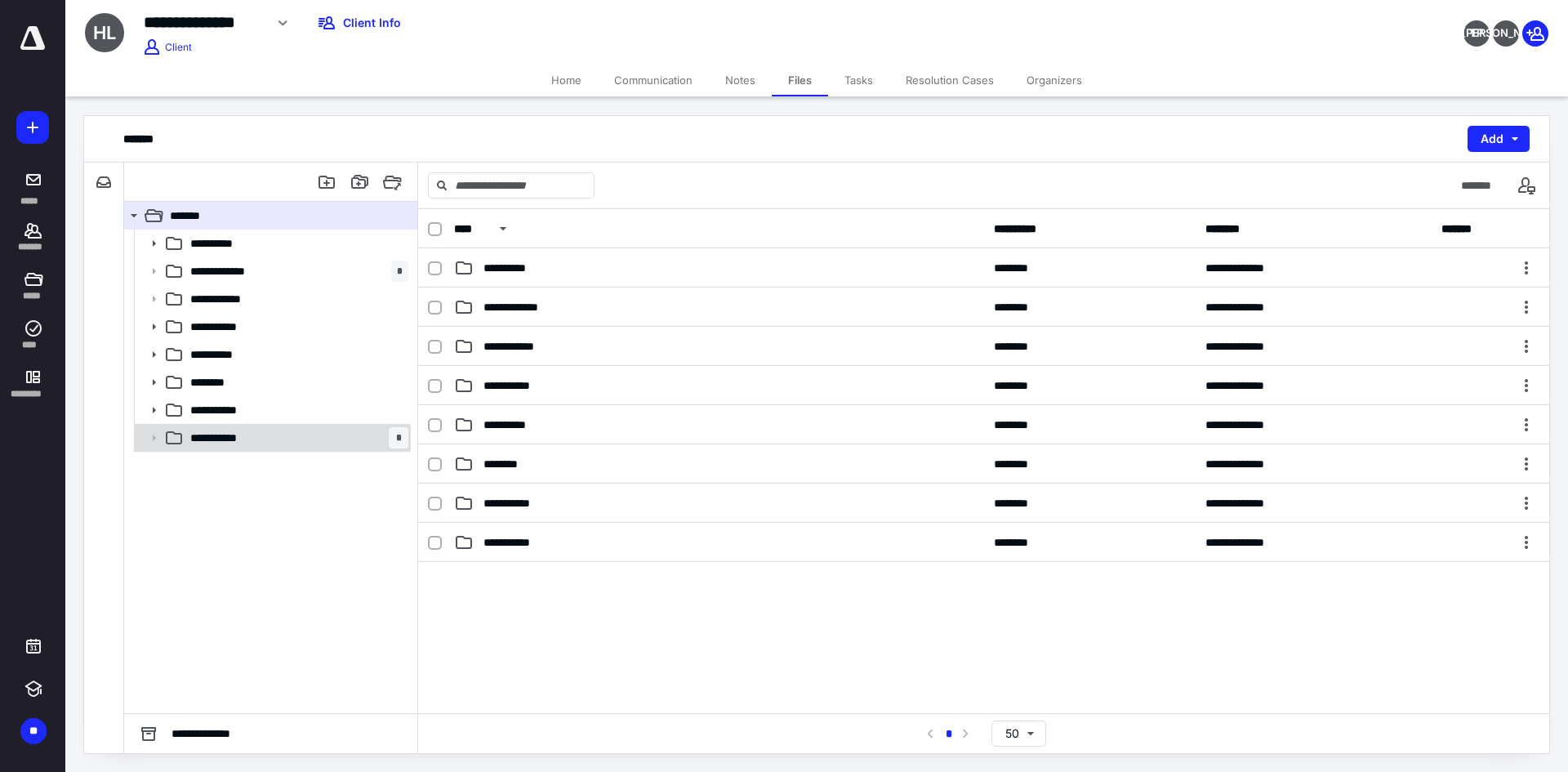 click on "**********" at bounding box center [296, 438] 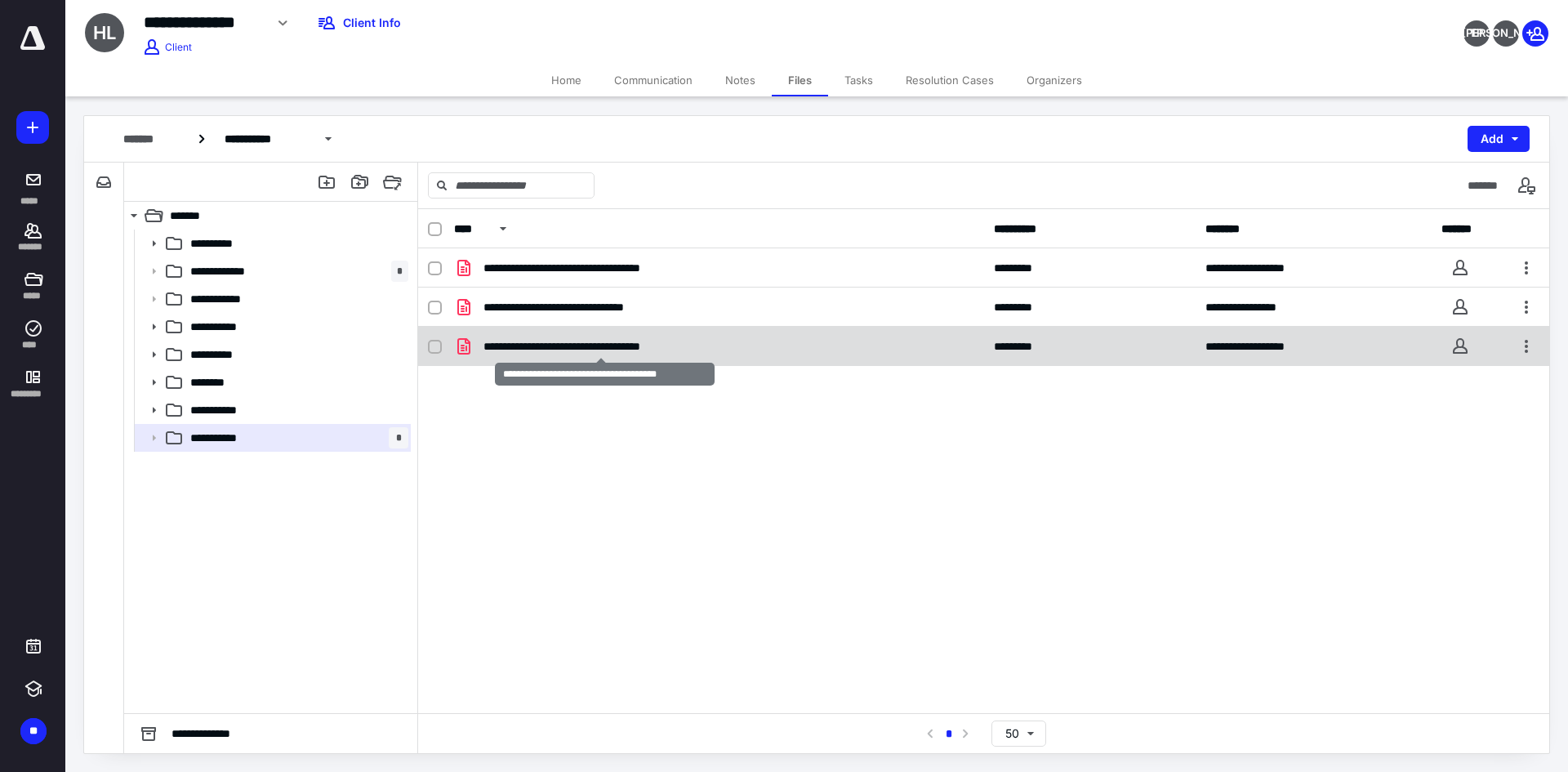 click on "**********" at bounding box center [600, 346] 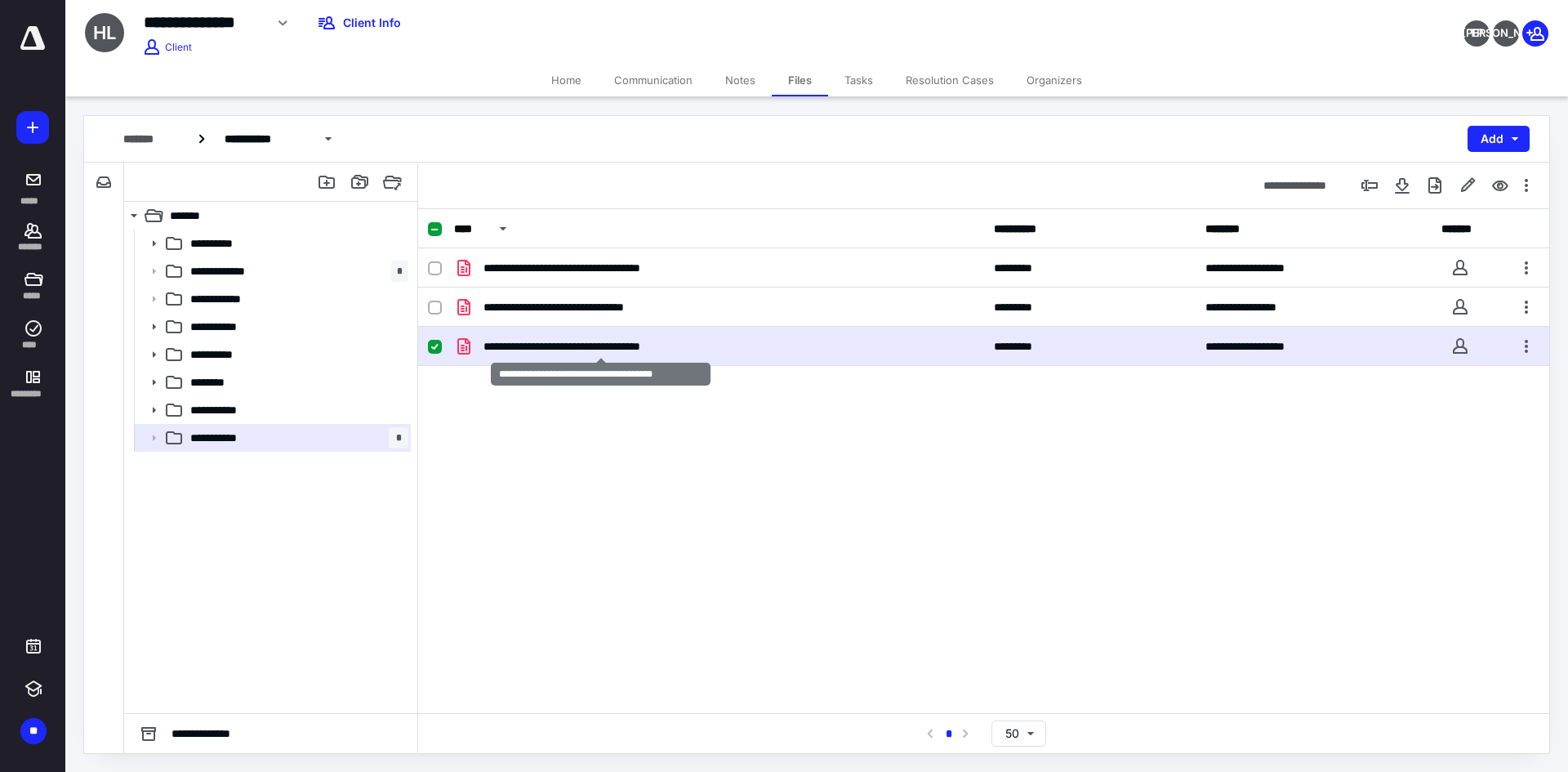 click on "**********" at bounding box center [600, 346] 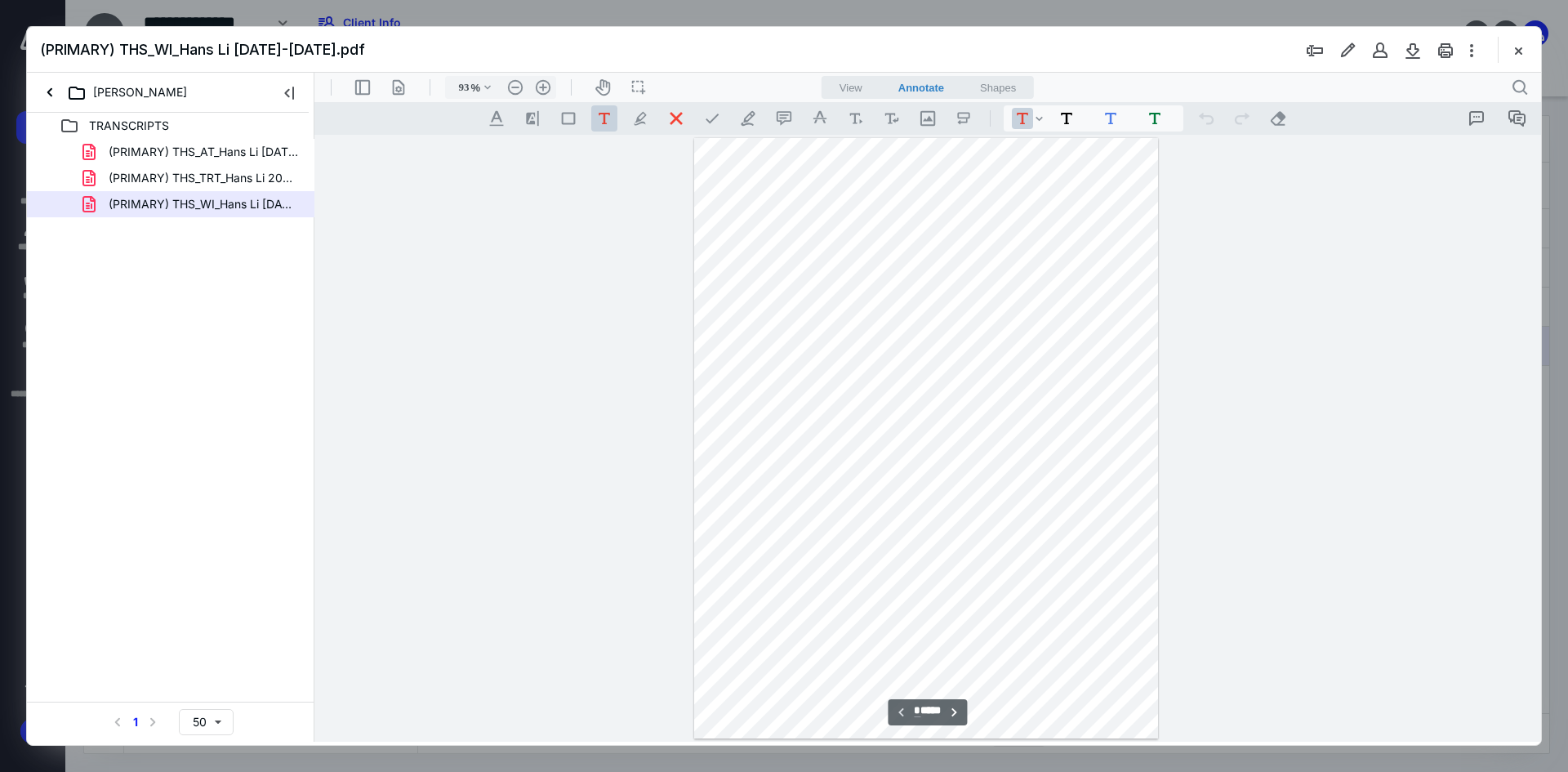 scroll, scrollTop: 0, scrollLeft: 0, axis: both 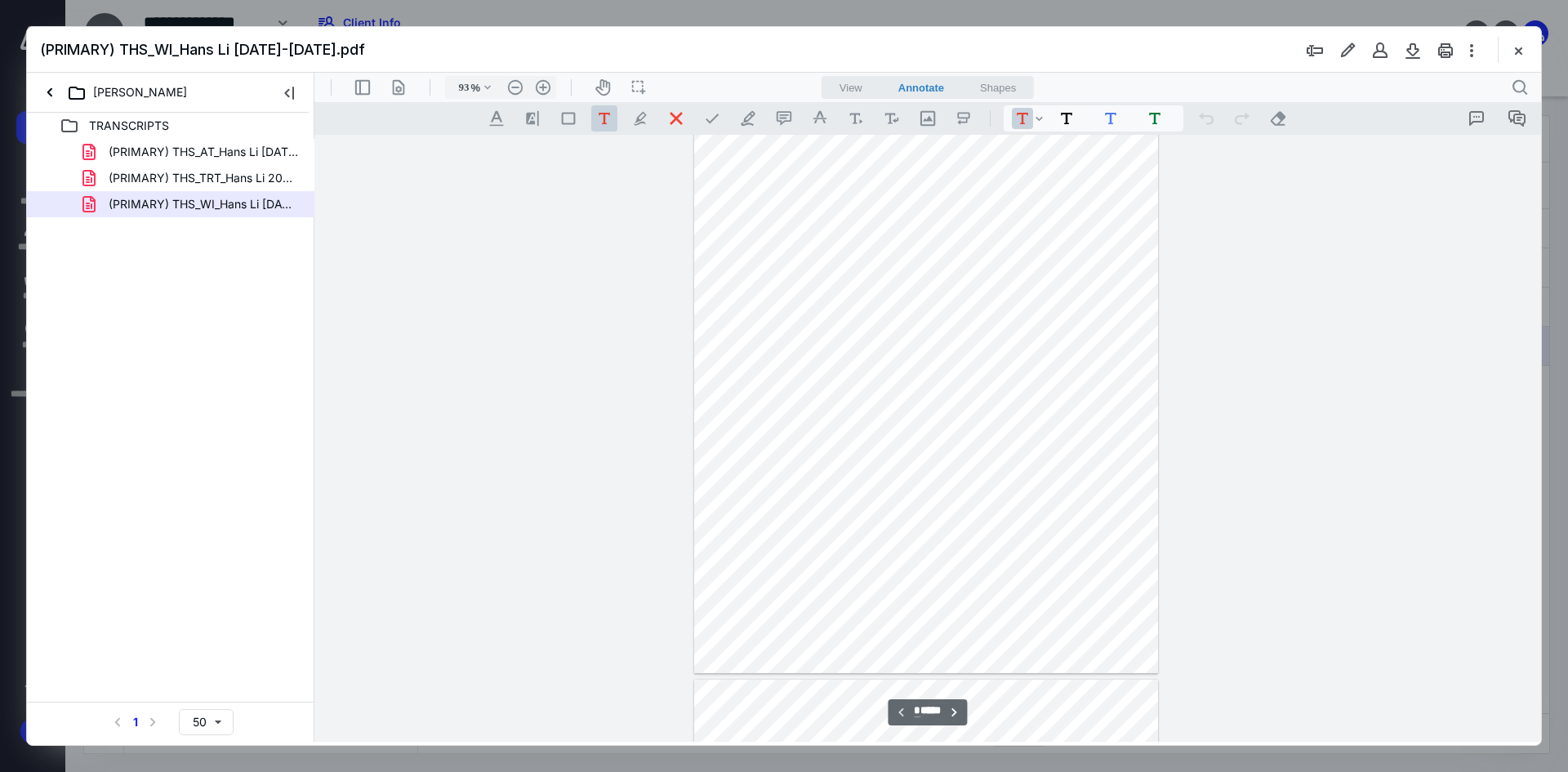 click on "View" at bounding box center [851, 87] 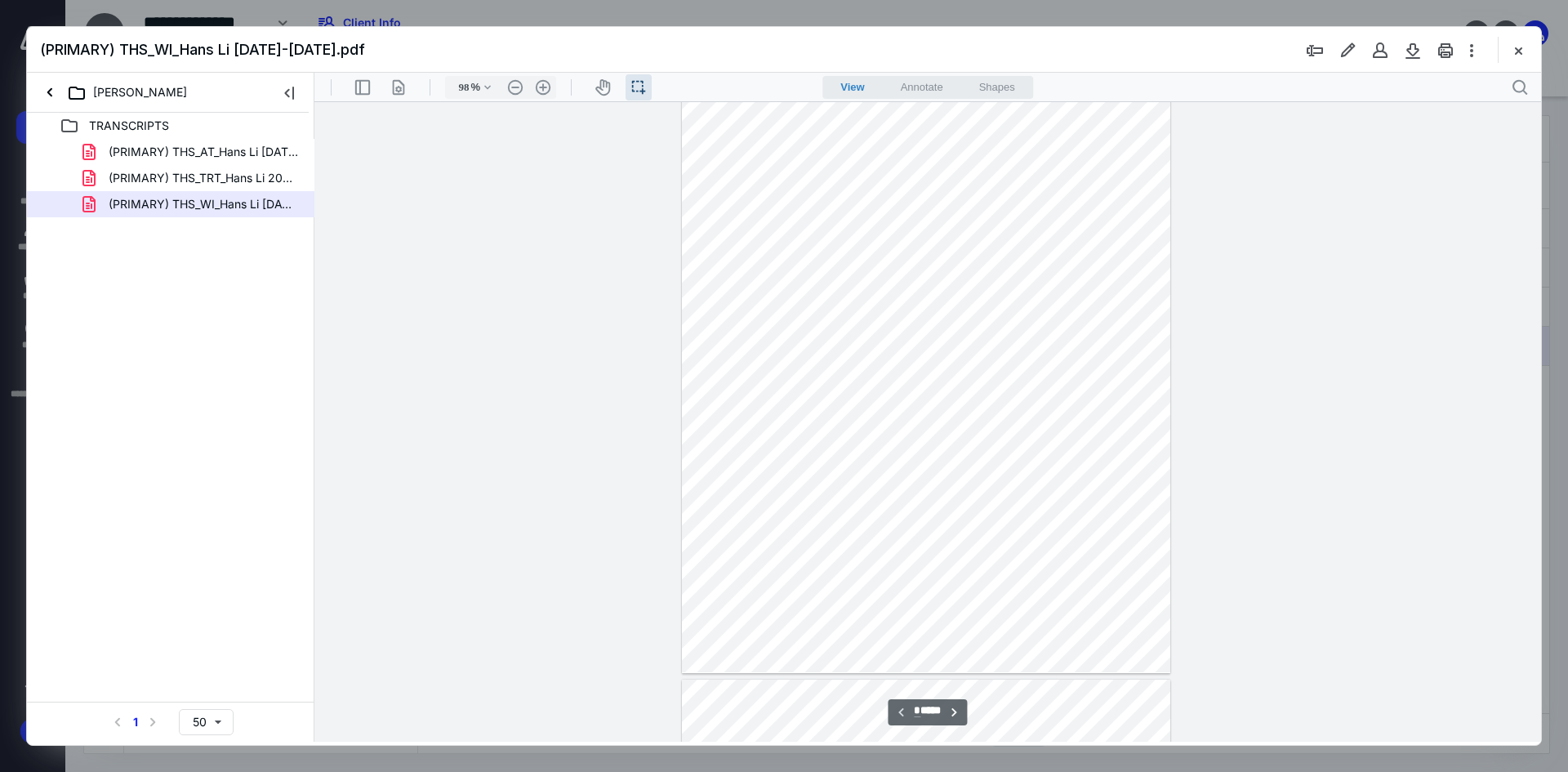 scroll, scrollTop: 33, scrollLeft: 0, axis: vertical 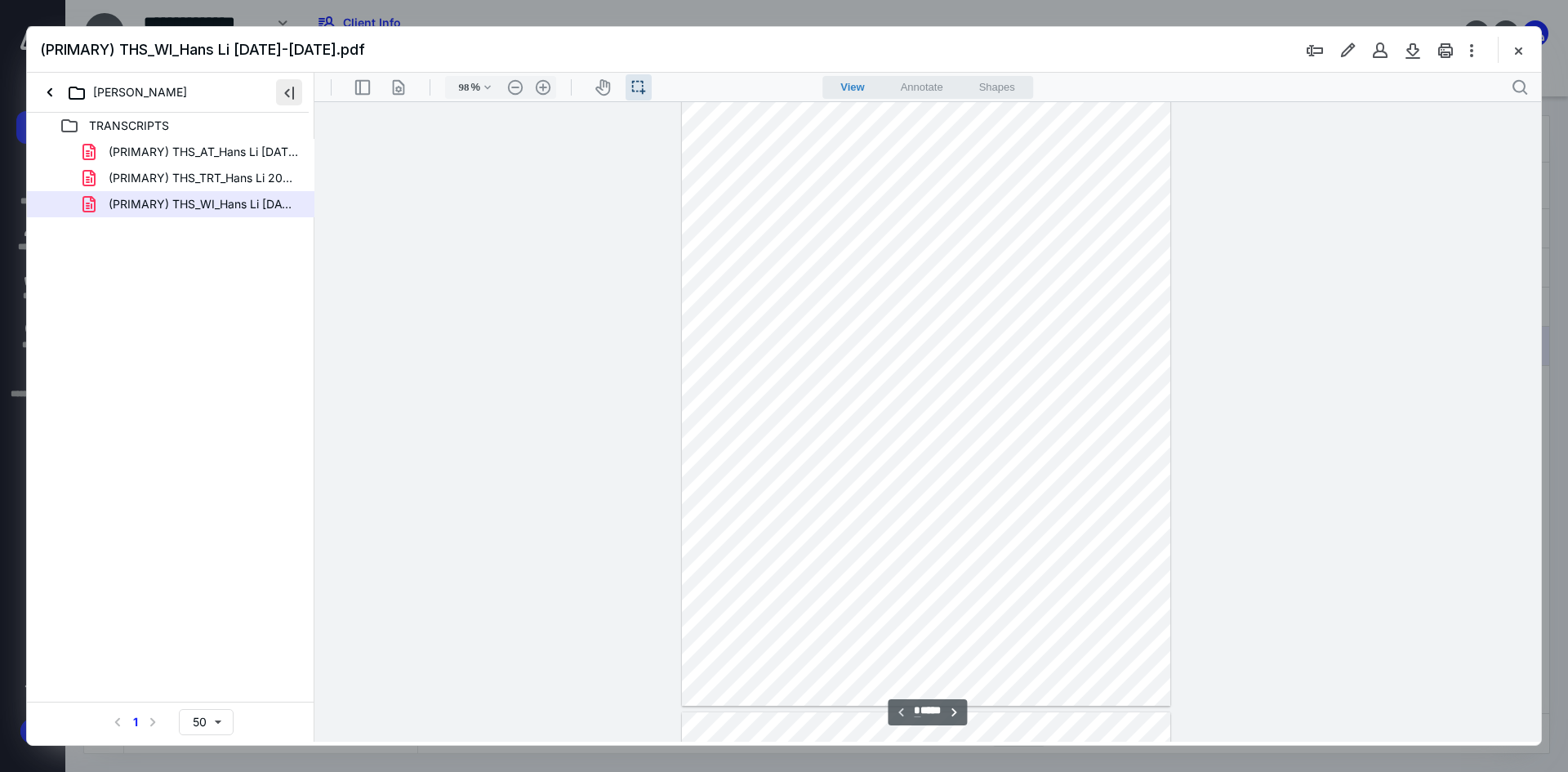 click at bounding box center [289, 92] 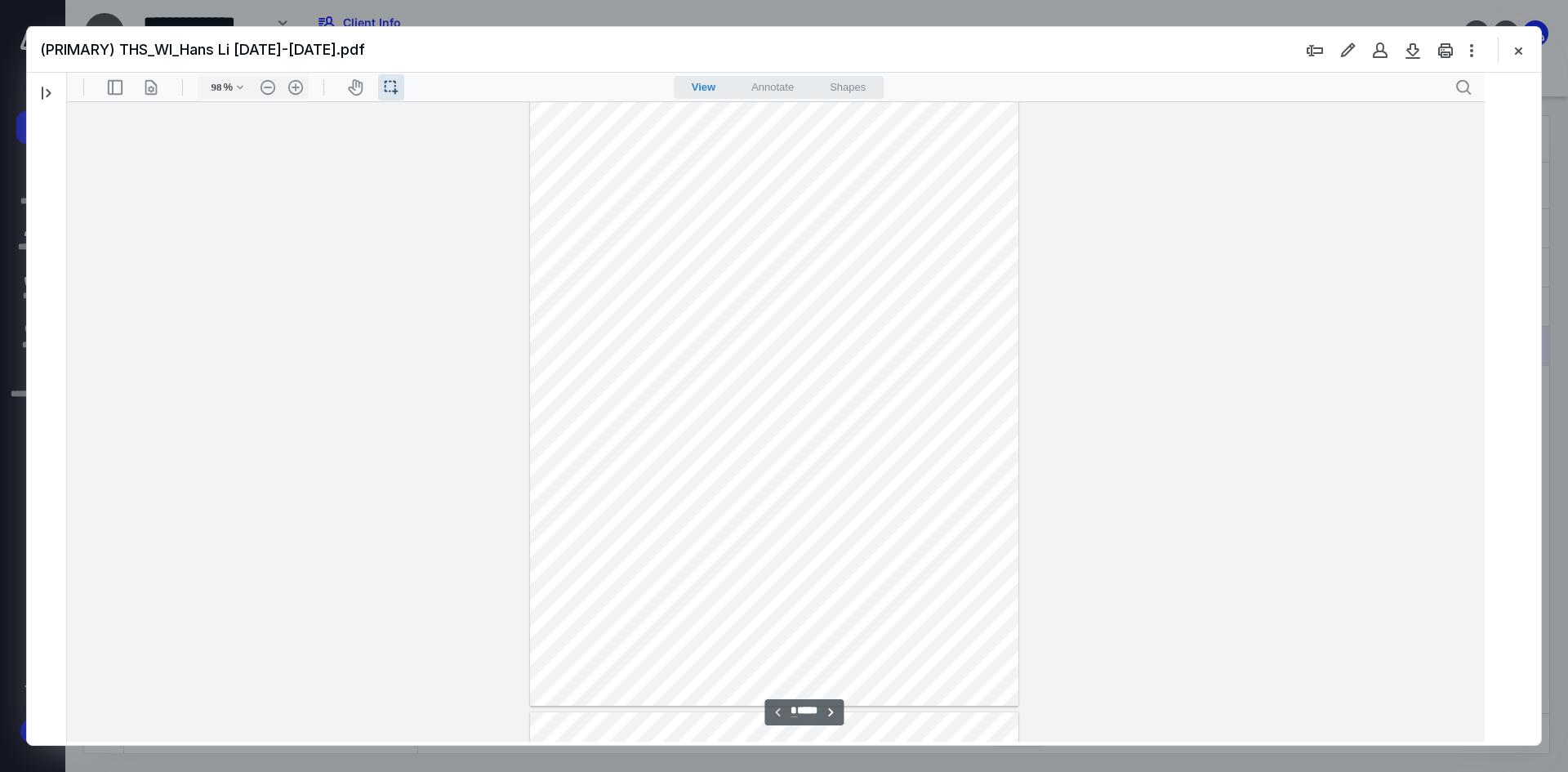 type 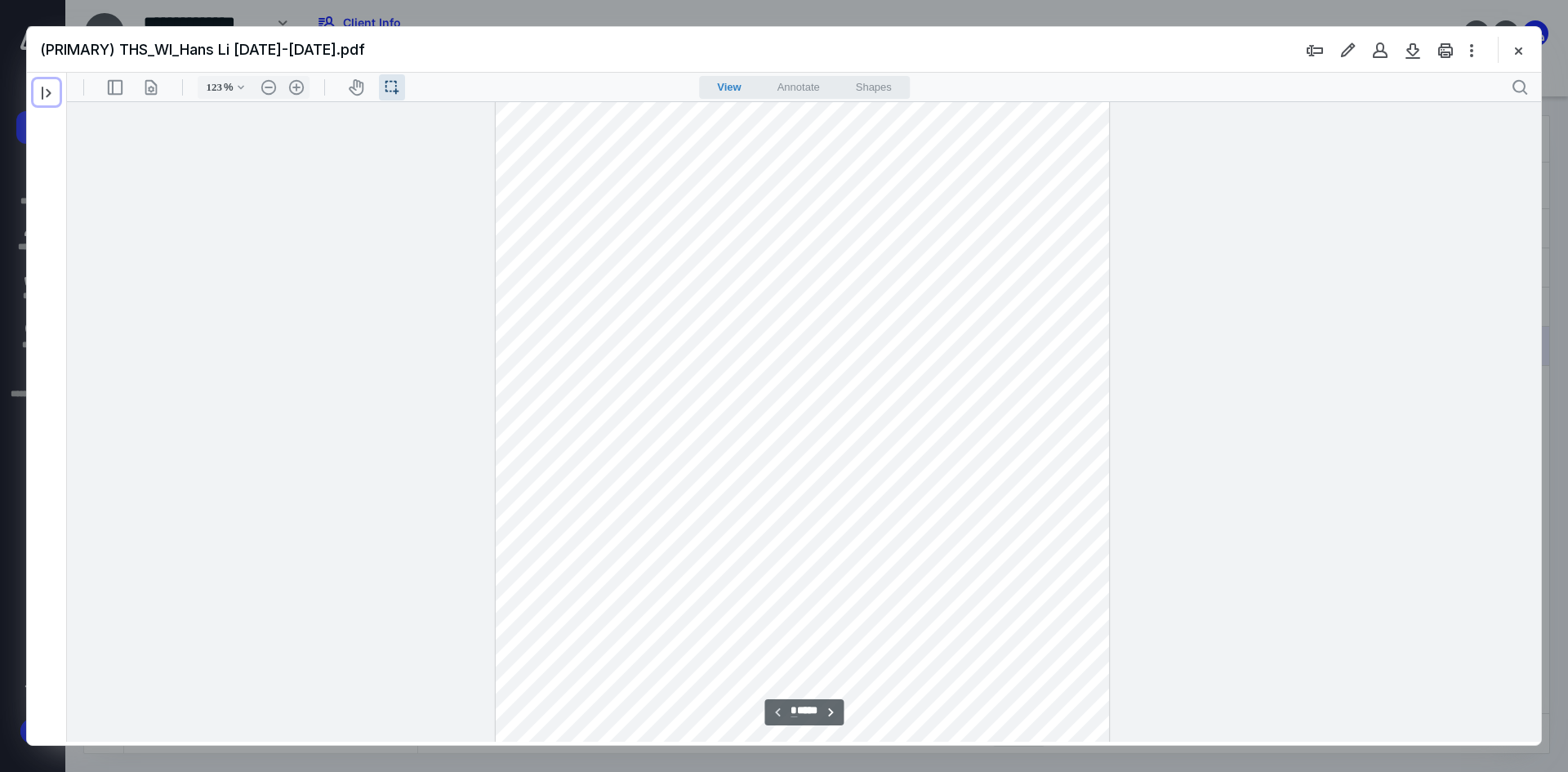 scroll, scrollTop: 99, scrollLeft: 0, axis: vertical 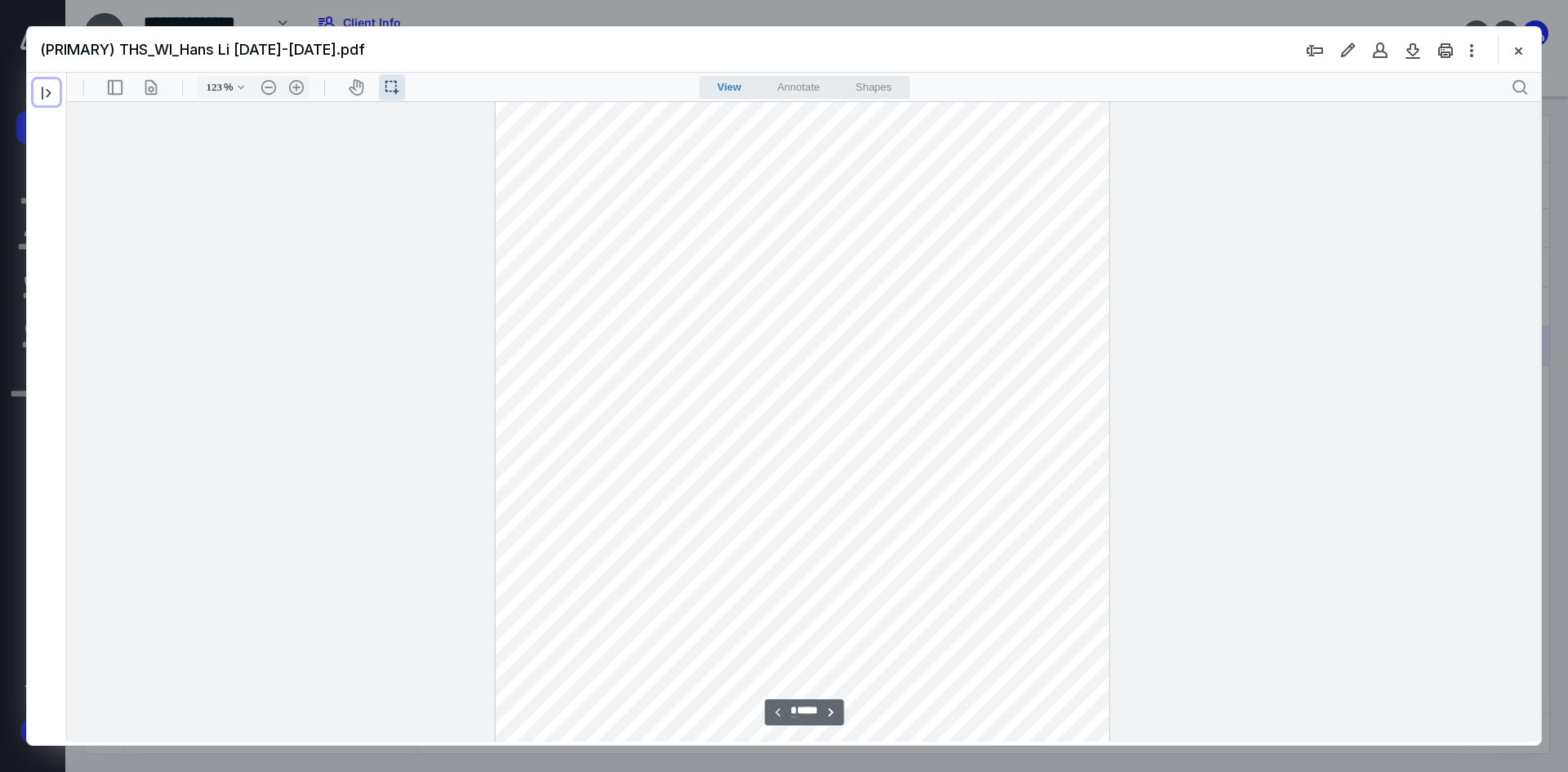 type on "148" 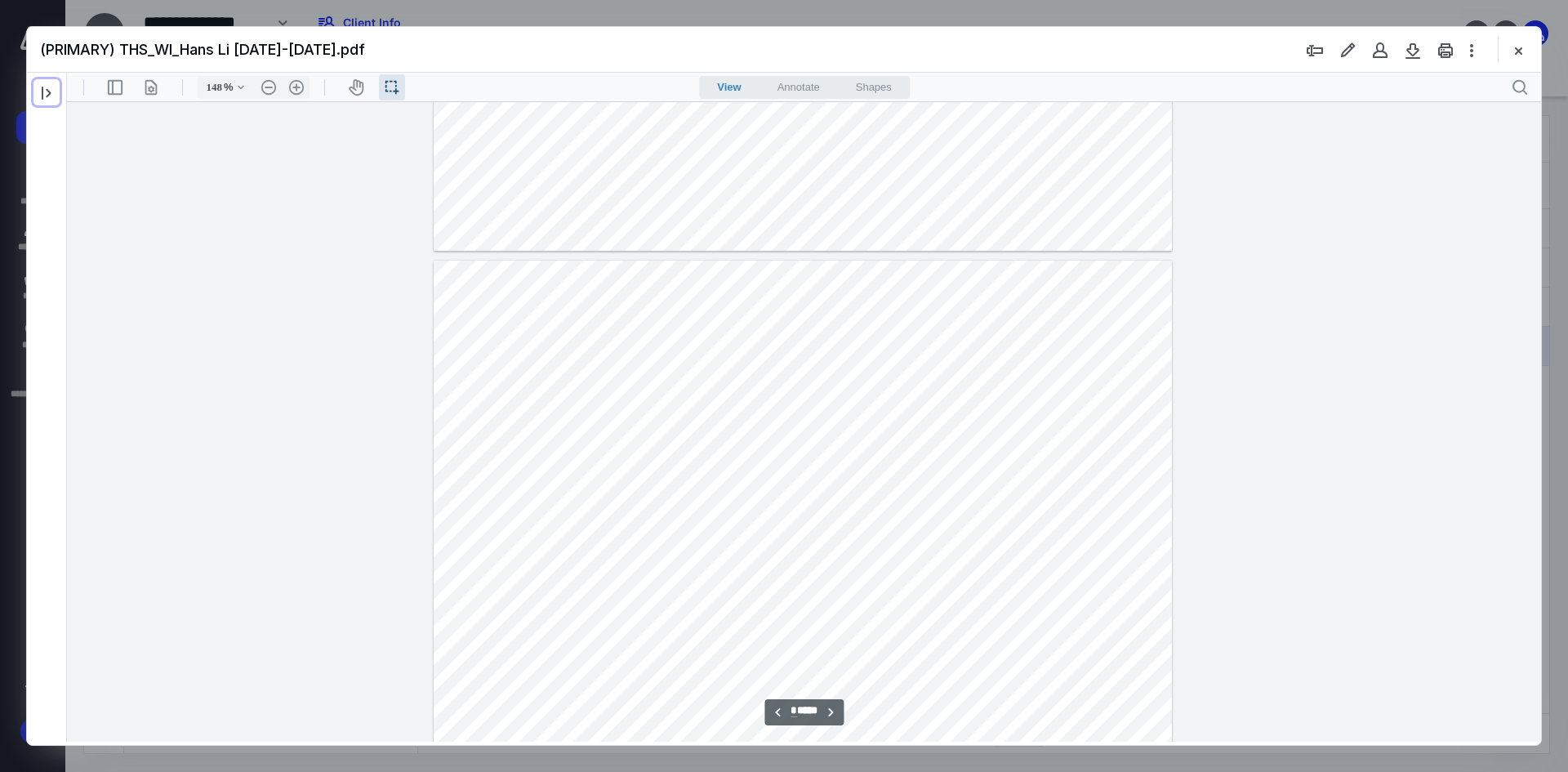 scroll, scrollTop: 1916, scrollLeft: 0, axis: vertical 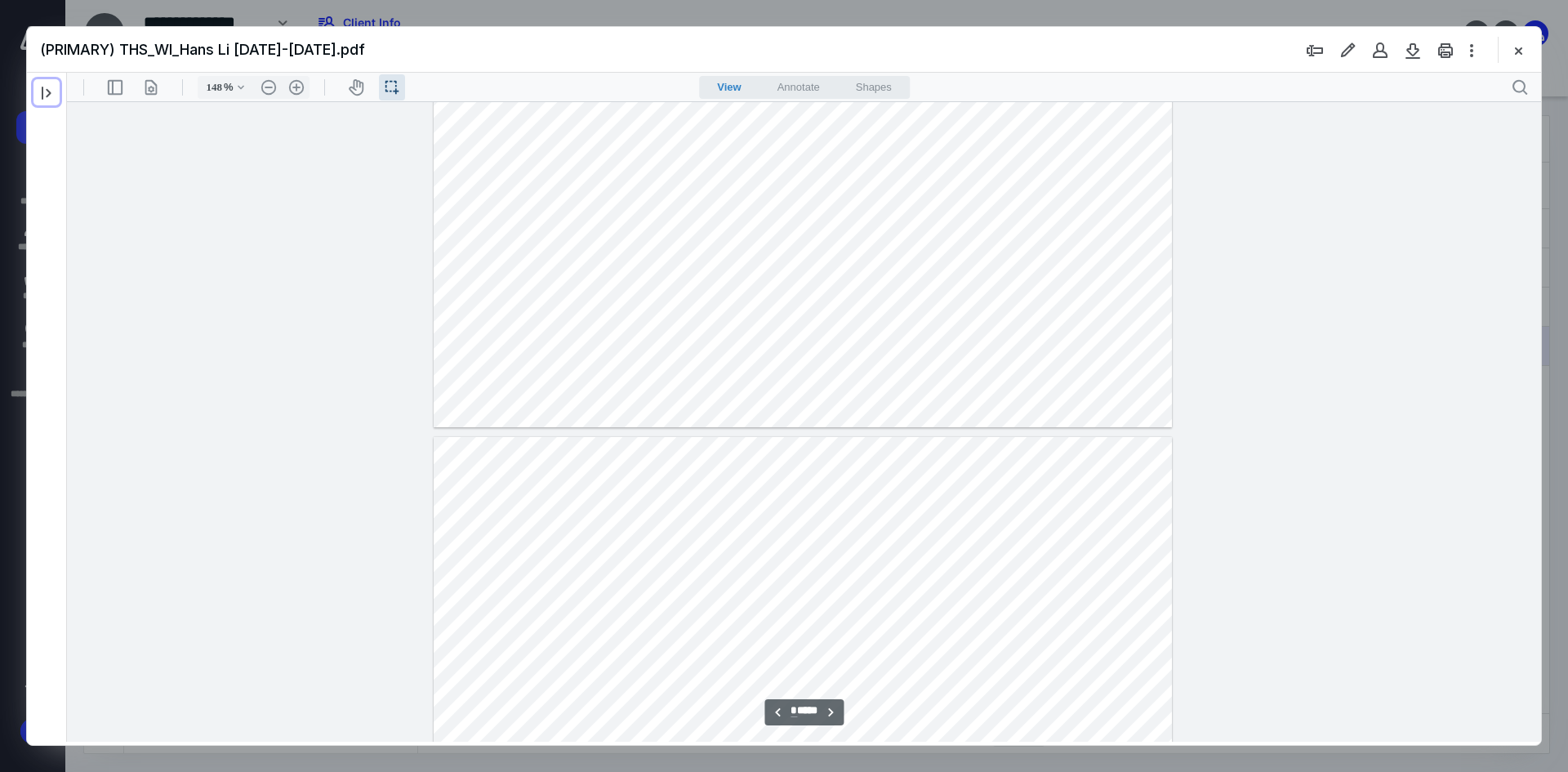 type on "*" 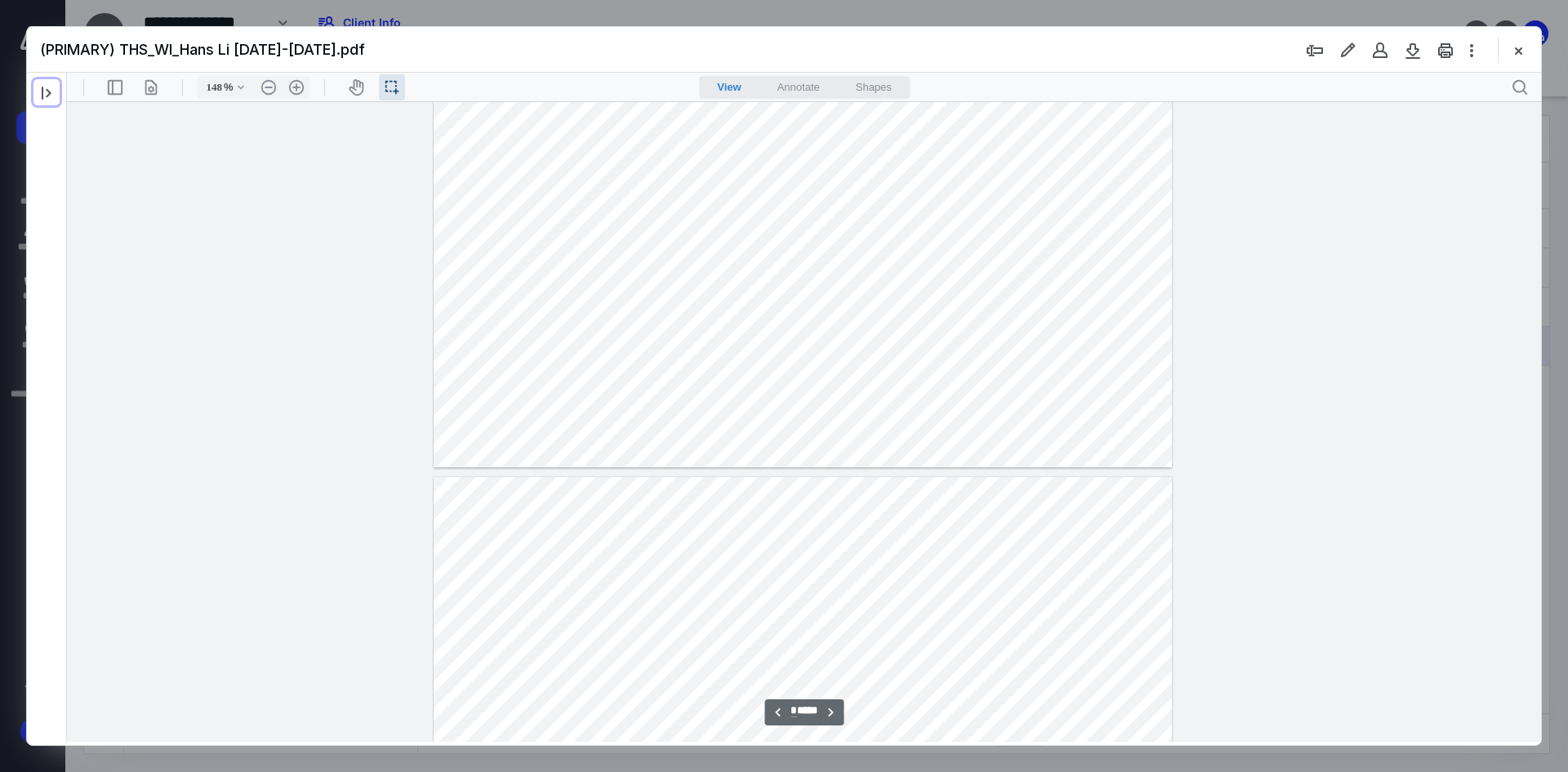scroll, scrollTop: 5455, scrollLeft: 0, axis: vertical 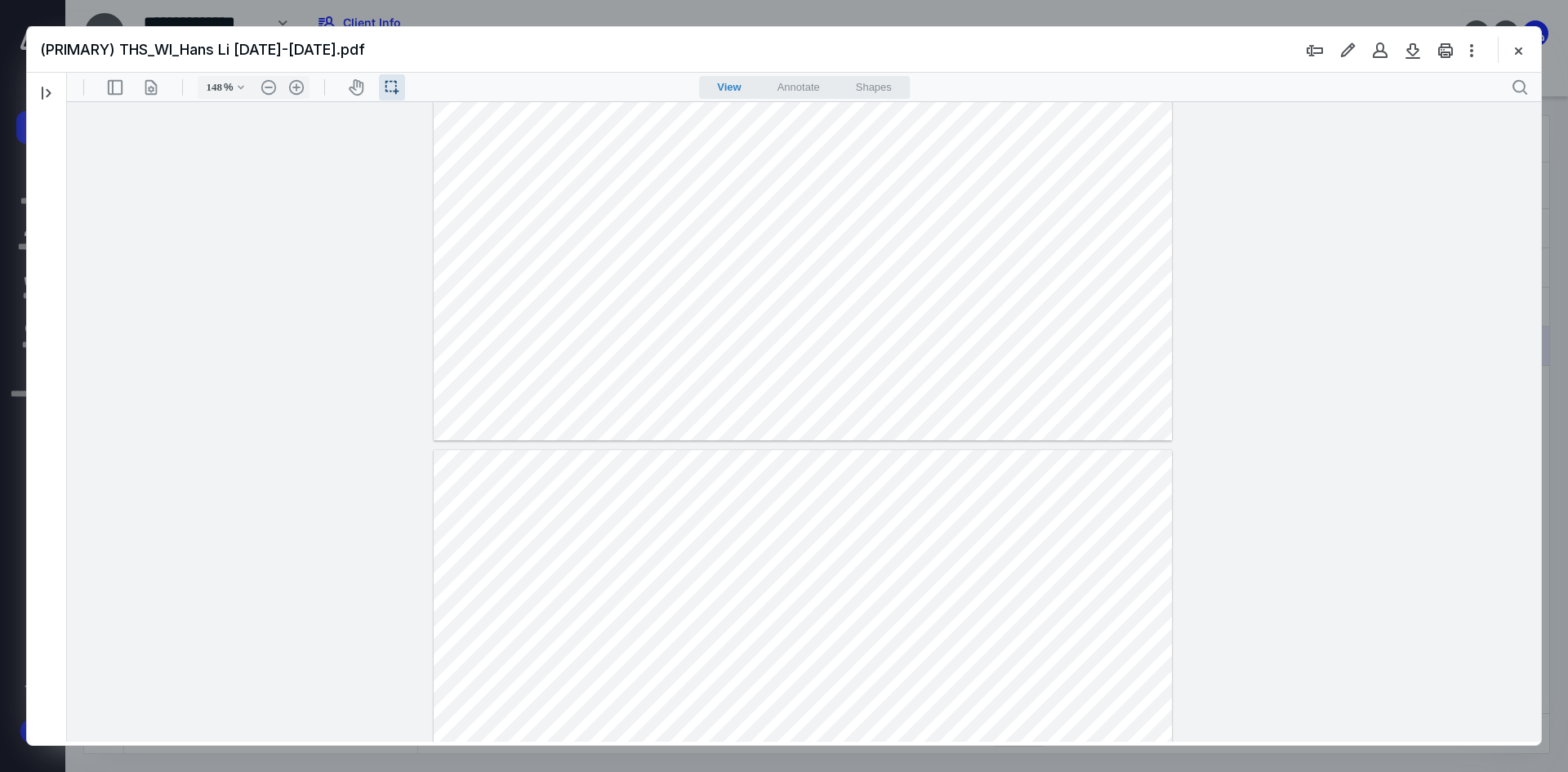 drag, startPoint x: 939, startPoint y: 488, endPoint x: 1144, endPoint y: 487, distance: 205.002 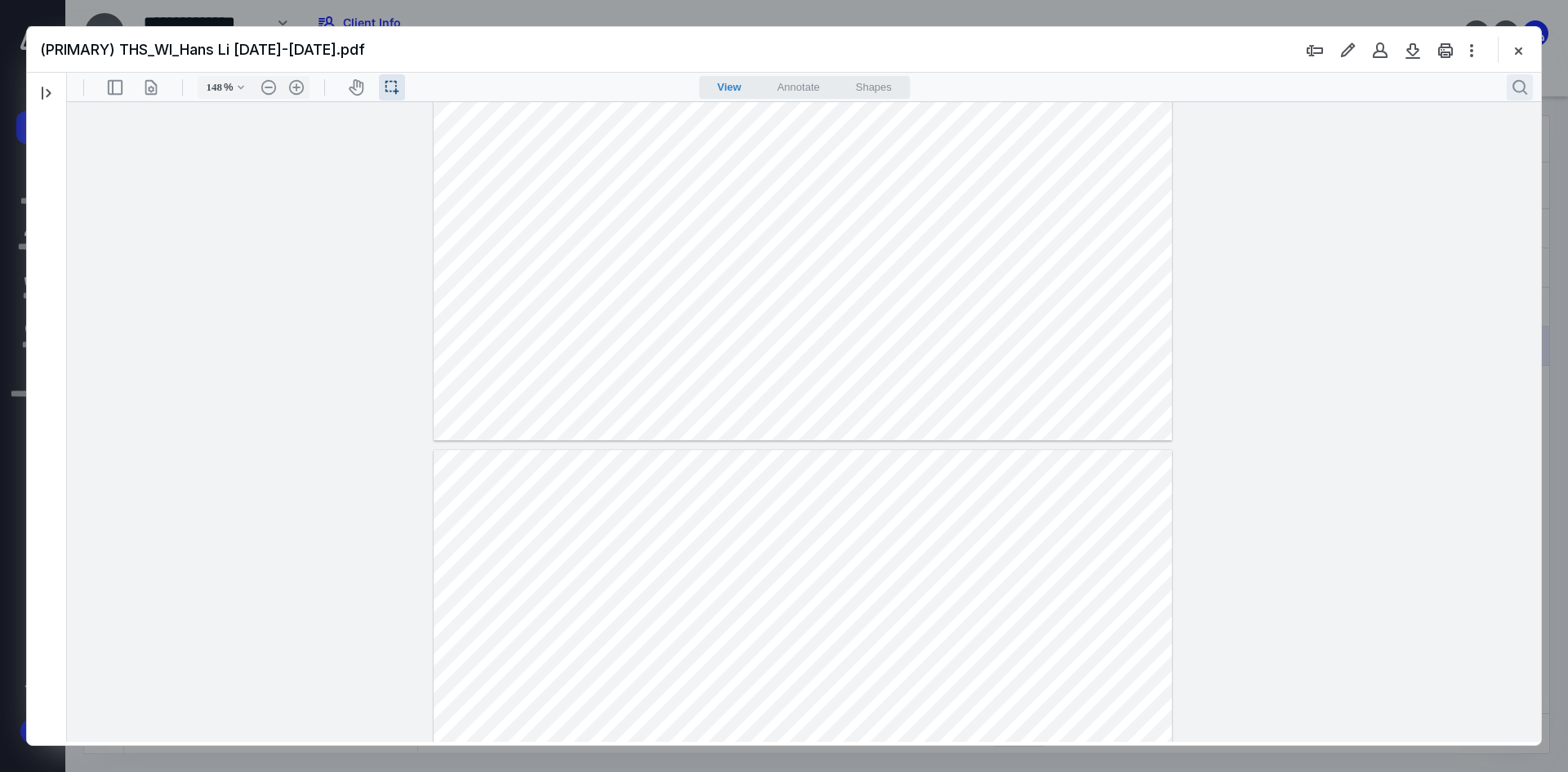 click on ".cls-1{fill:#abb0c4;} icon - header - search" at bounding box center (1520, 87) 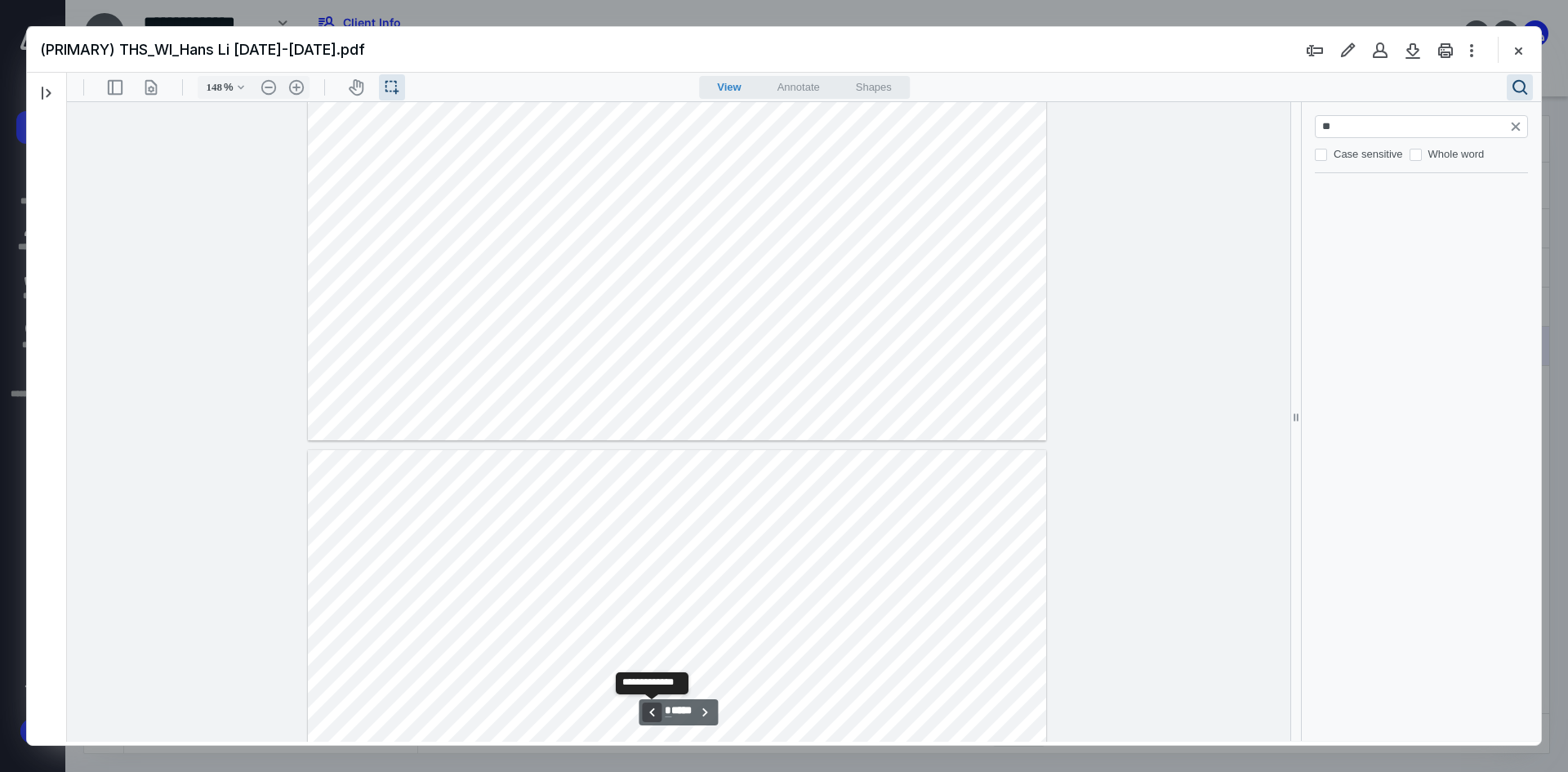type on "***" 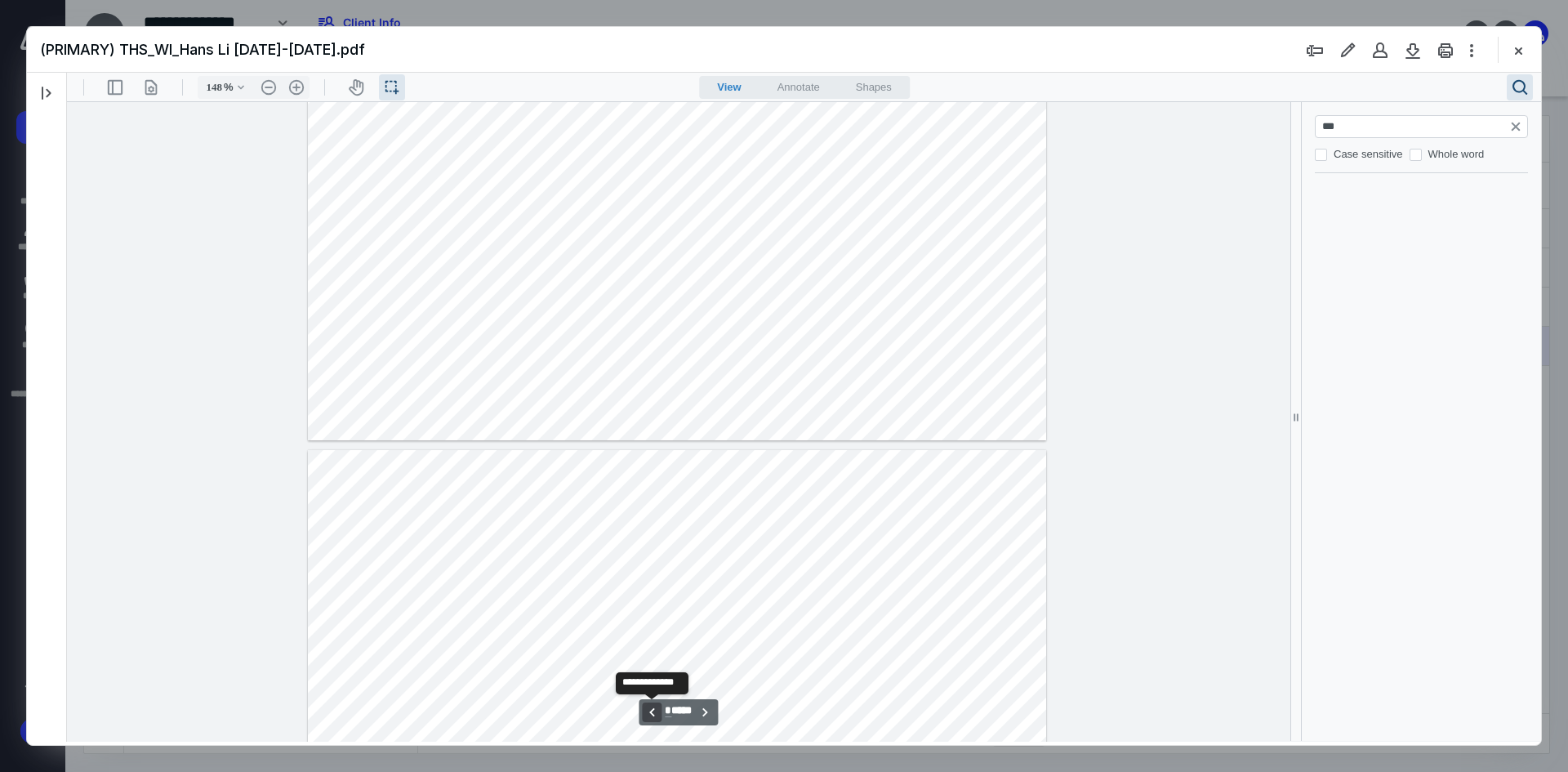 type on "*" 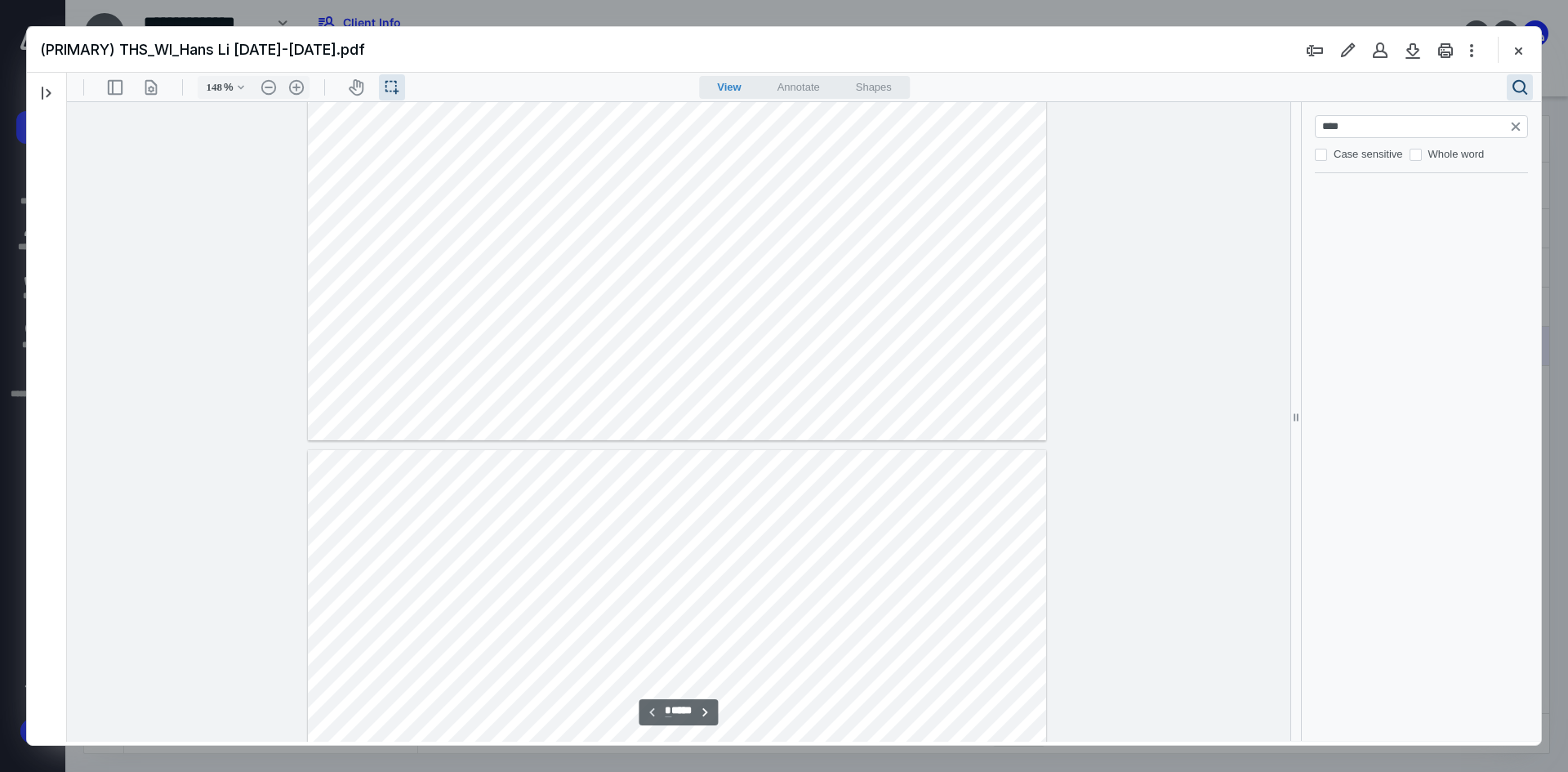 scroll, scrollTop: 0, scrollLeft: 0, axis: both 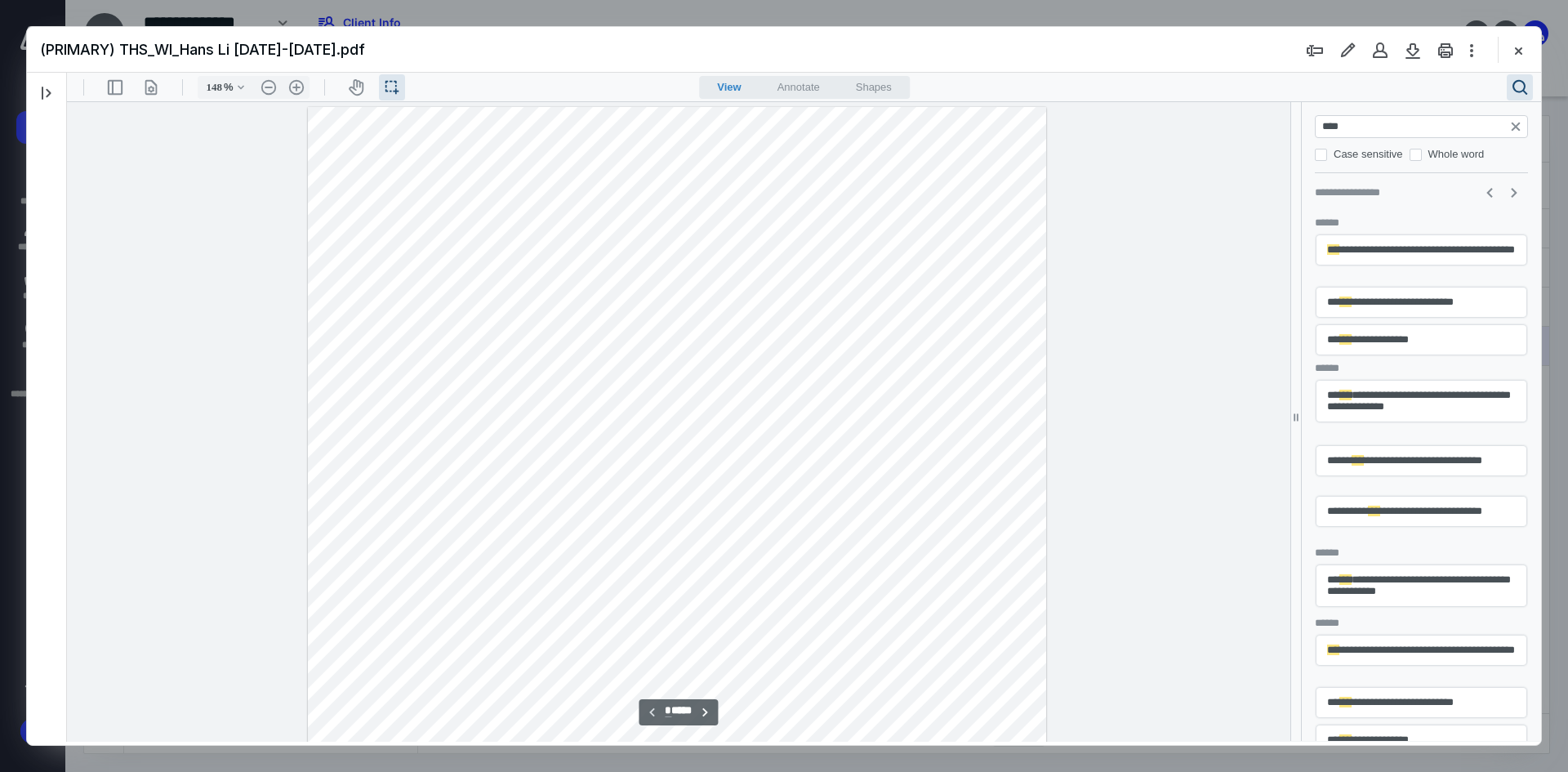 type on "**" 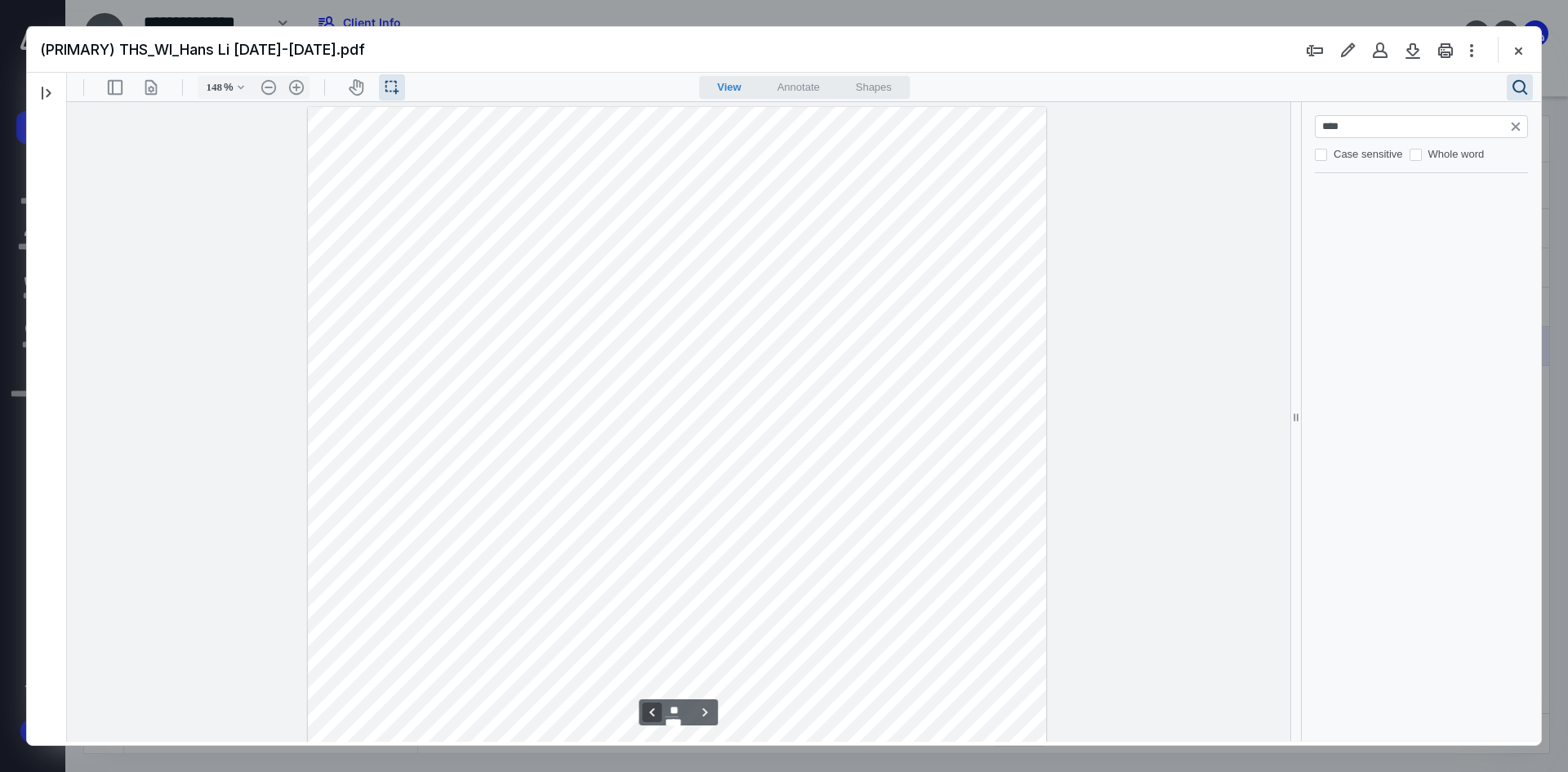 scroll, scrollTop: 9162, scrollLeft: 0, axis: vertical 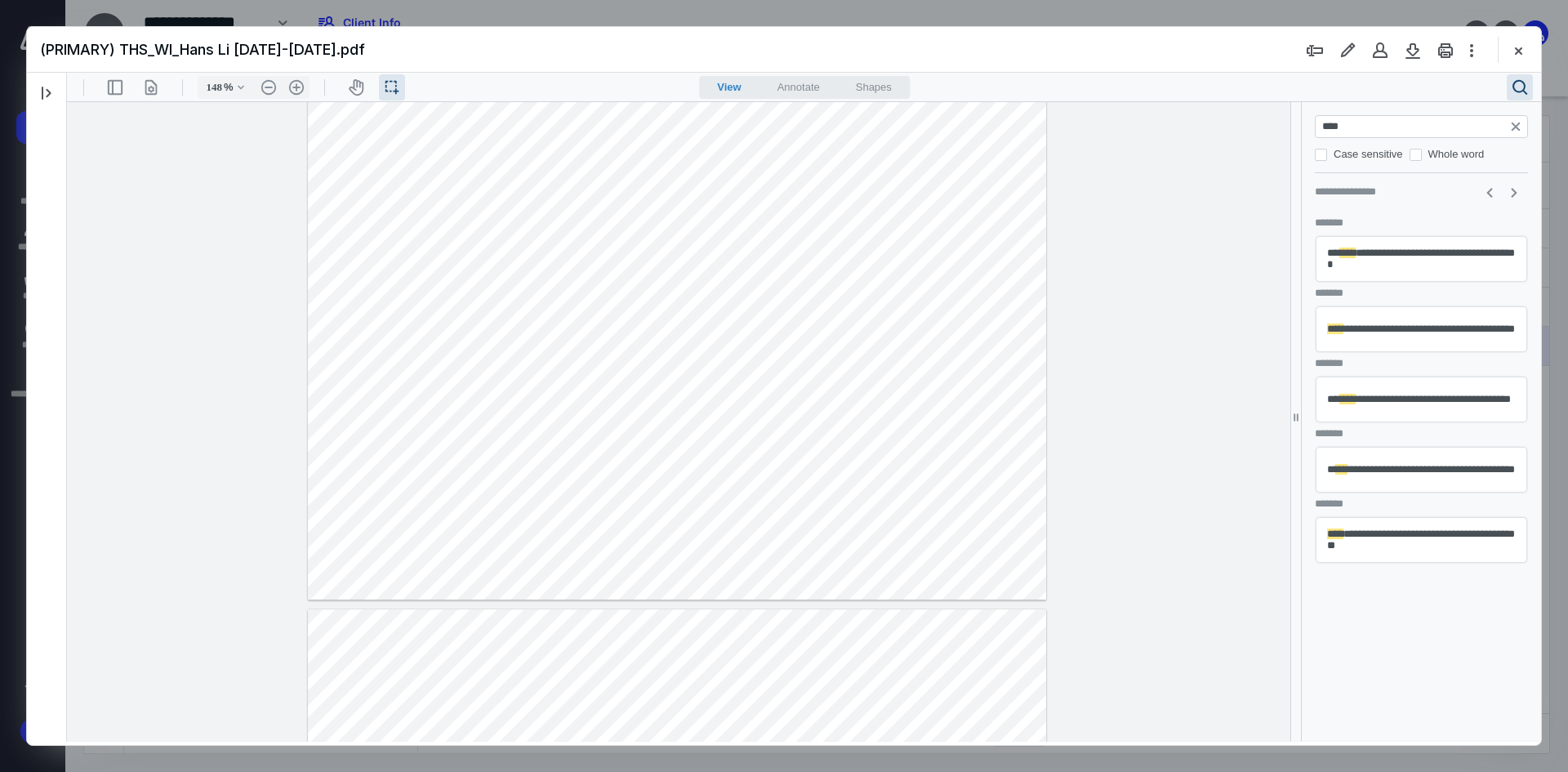 type on "****" 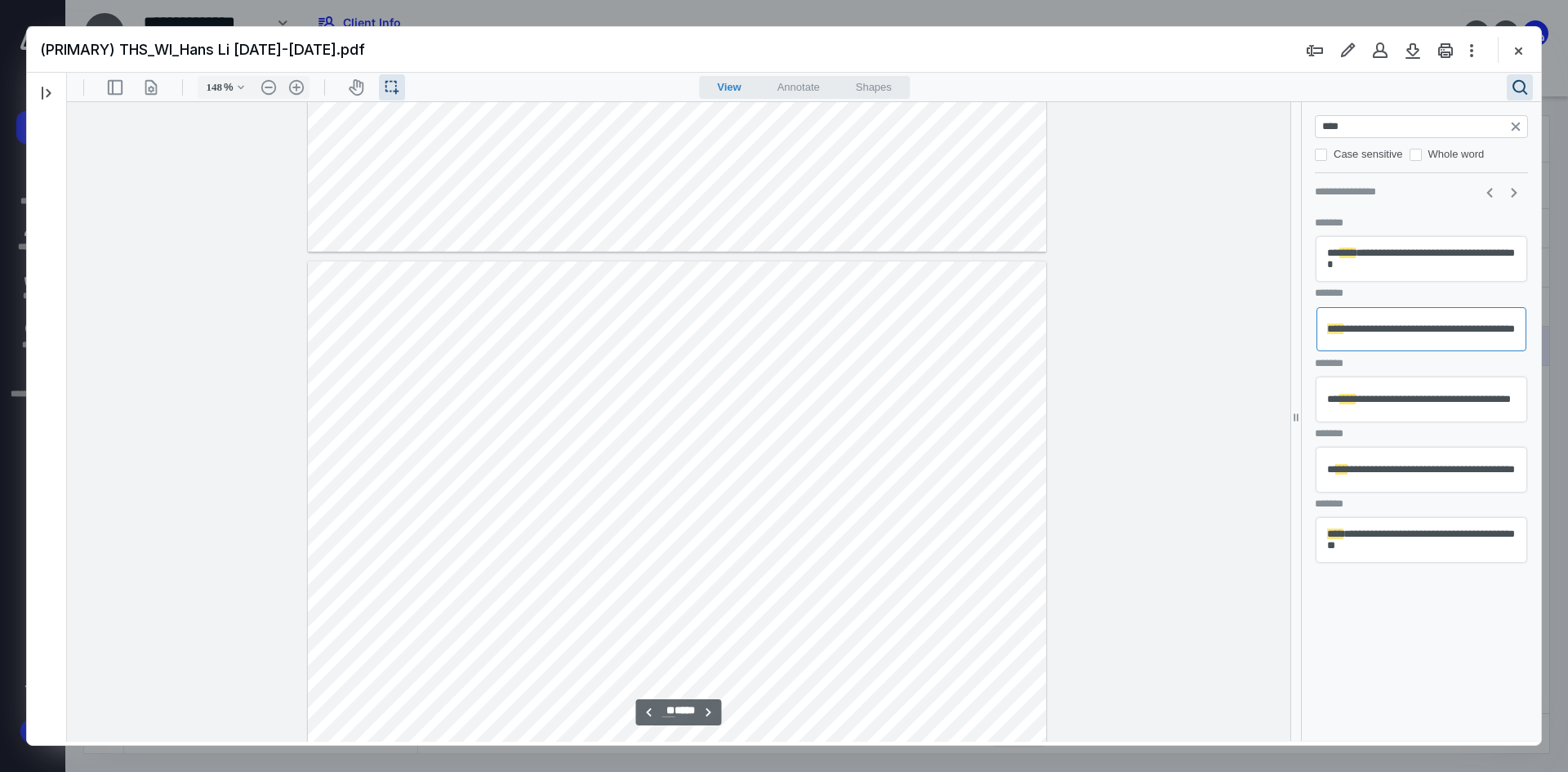 drag, startPoint x: 444, startPoint y: 424, endPoint x: 578, endPoint y: 431, distance: 134.18271 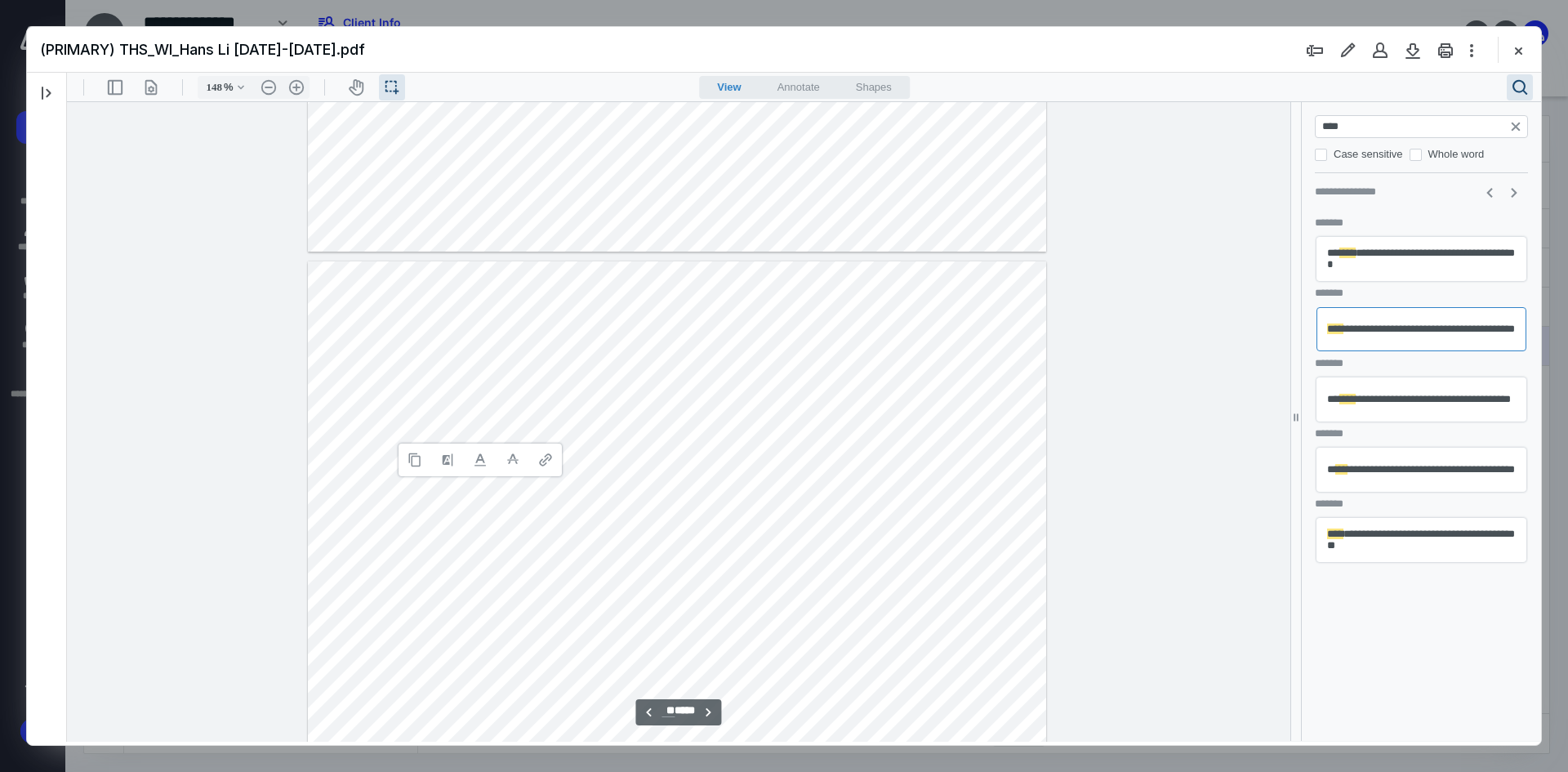 type 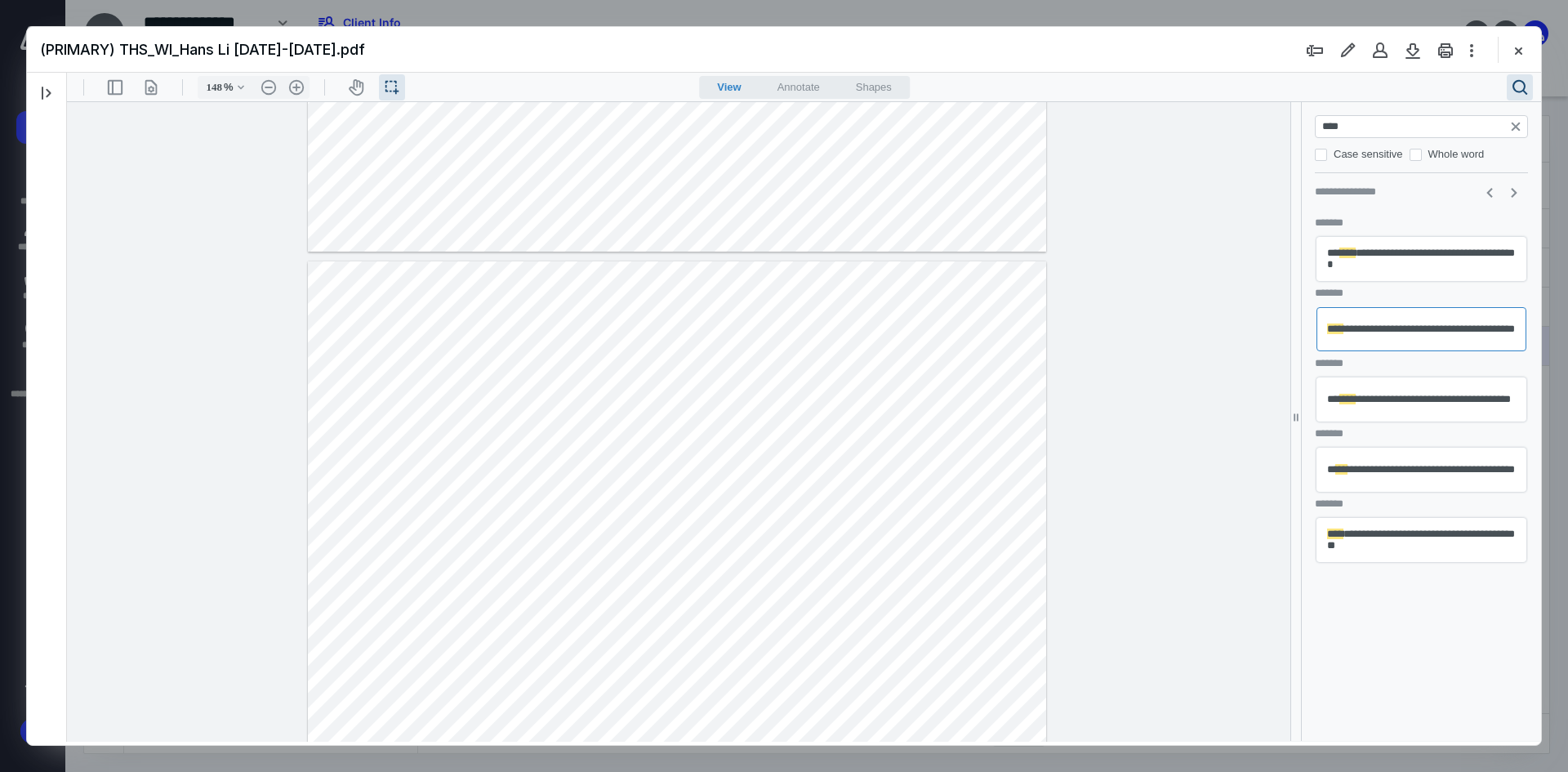 drag, startPoint x: 1347, startPoint y: 128, endPoint x: 1227, endPoint y: 154, distance: 122.78436 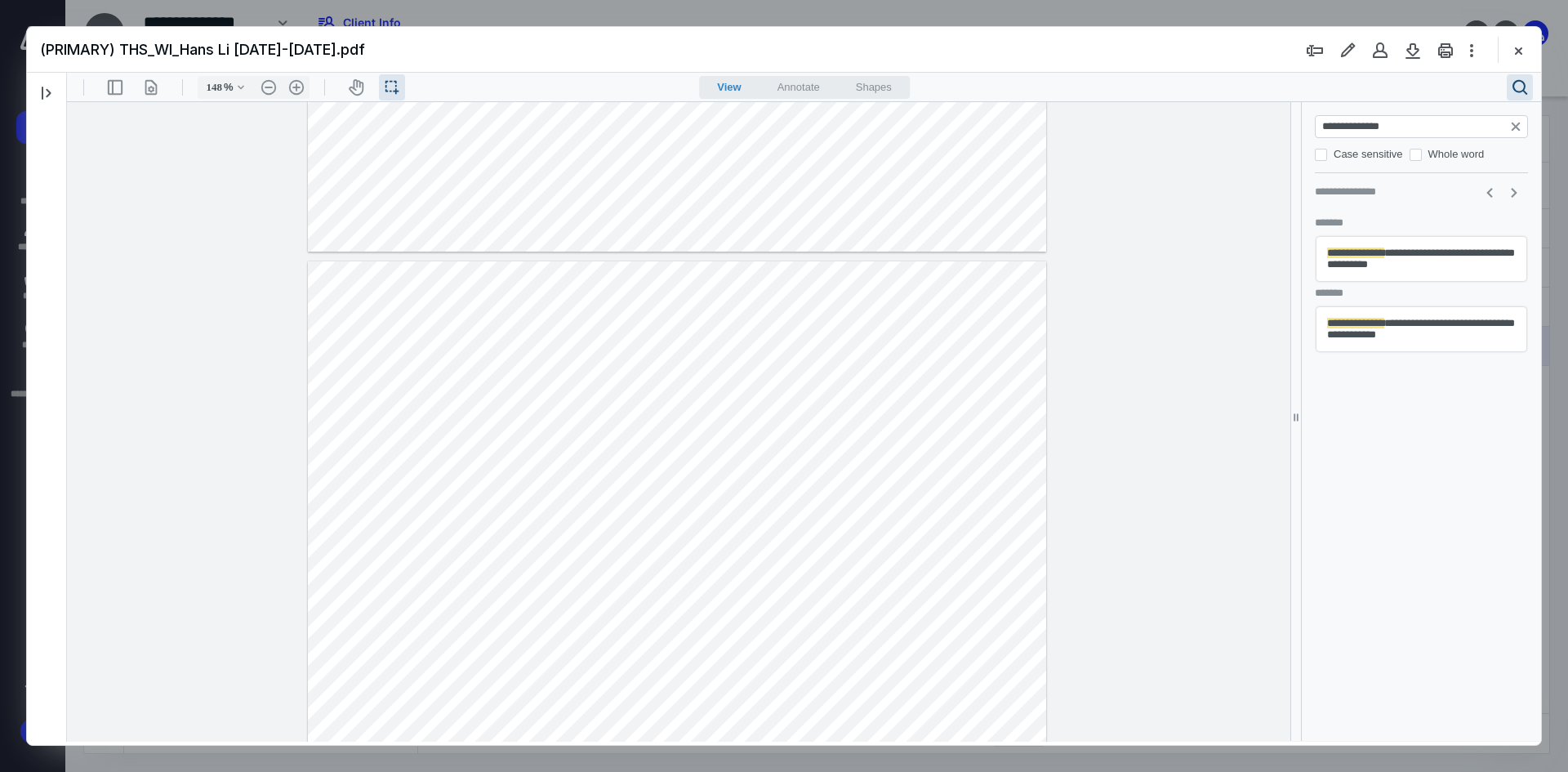 type on "**********" 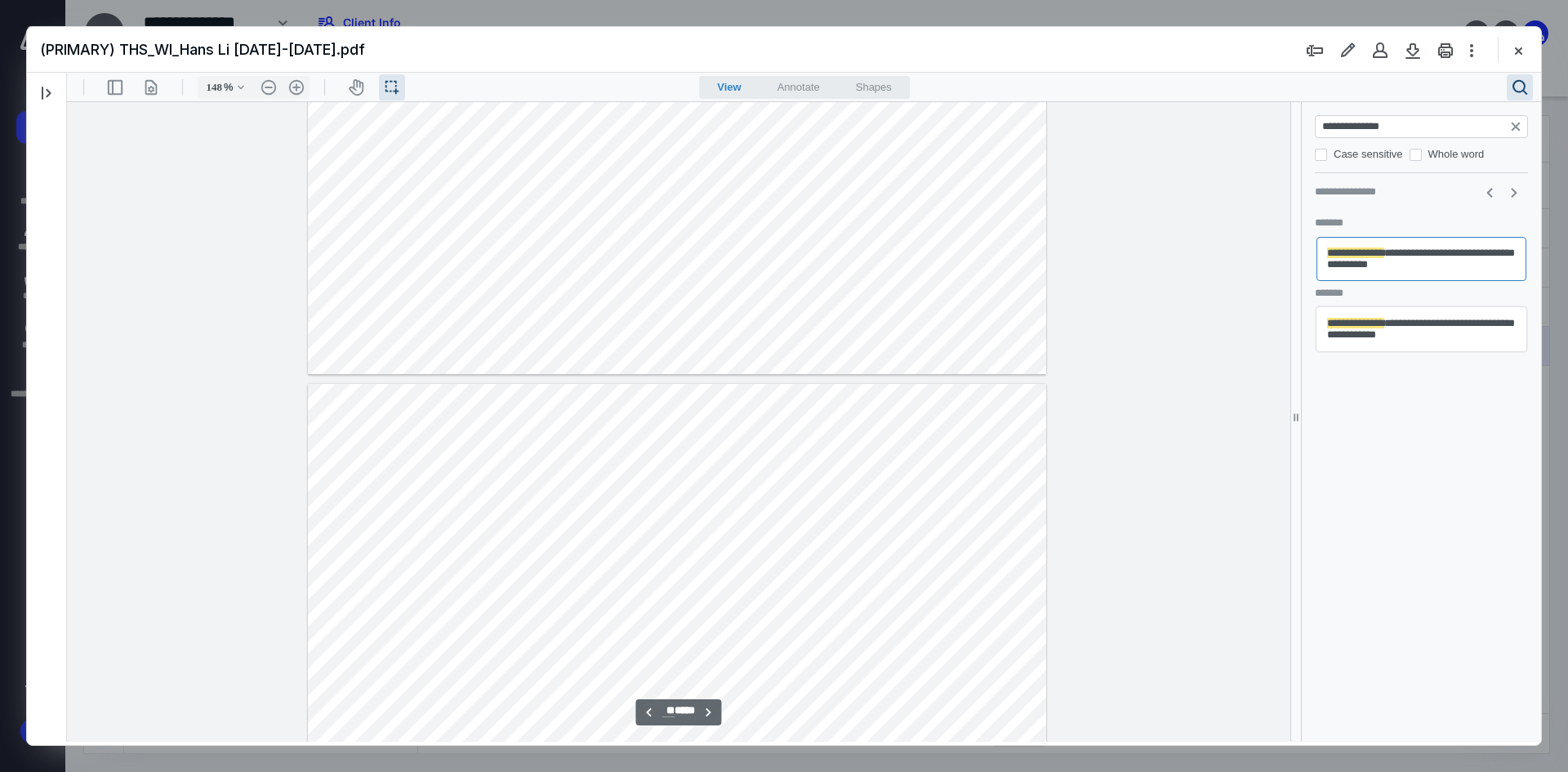type on "**" 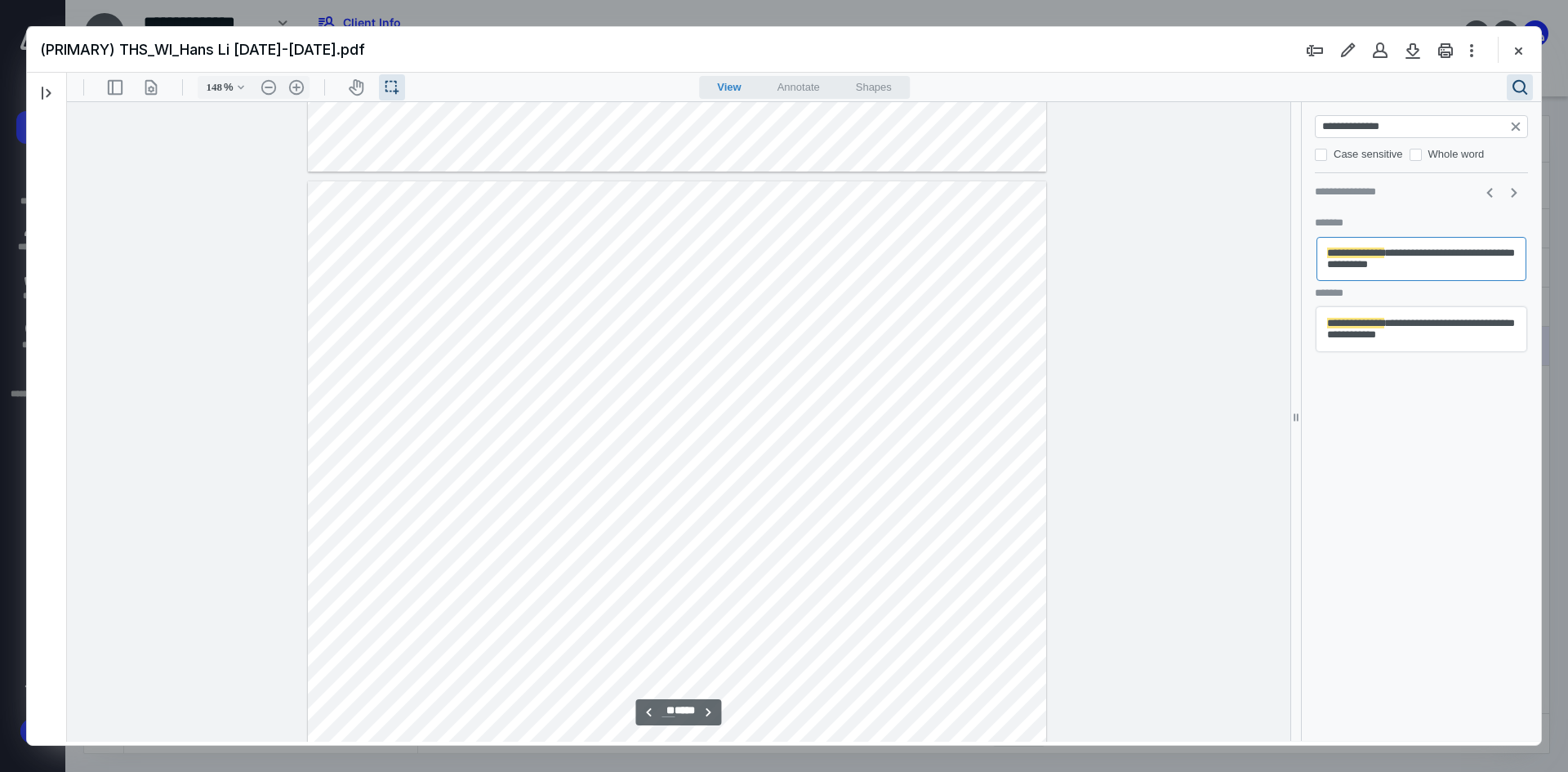 scroll, scrollTop: 8570, scrollLeft: 0, axis: vertical 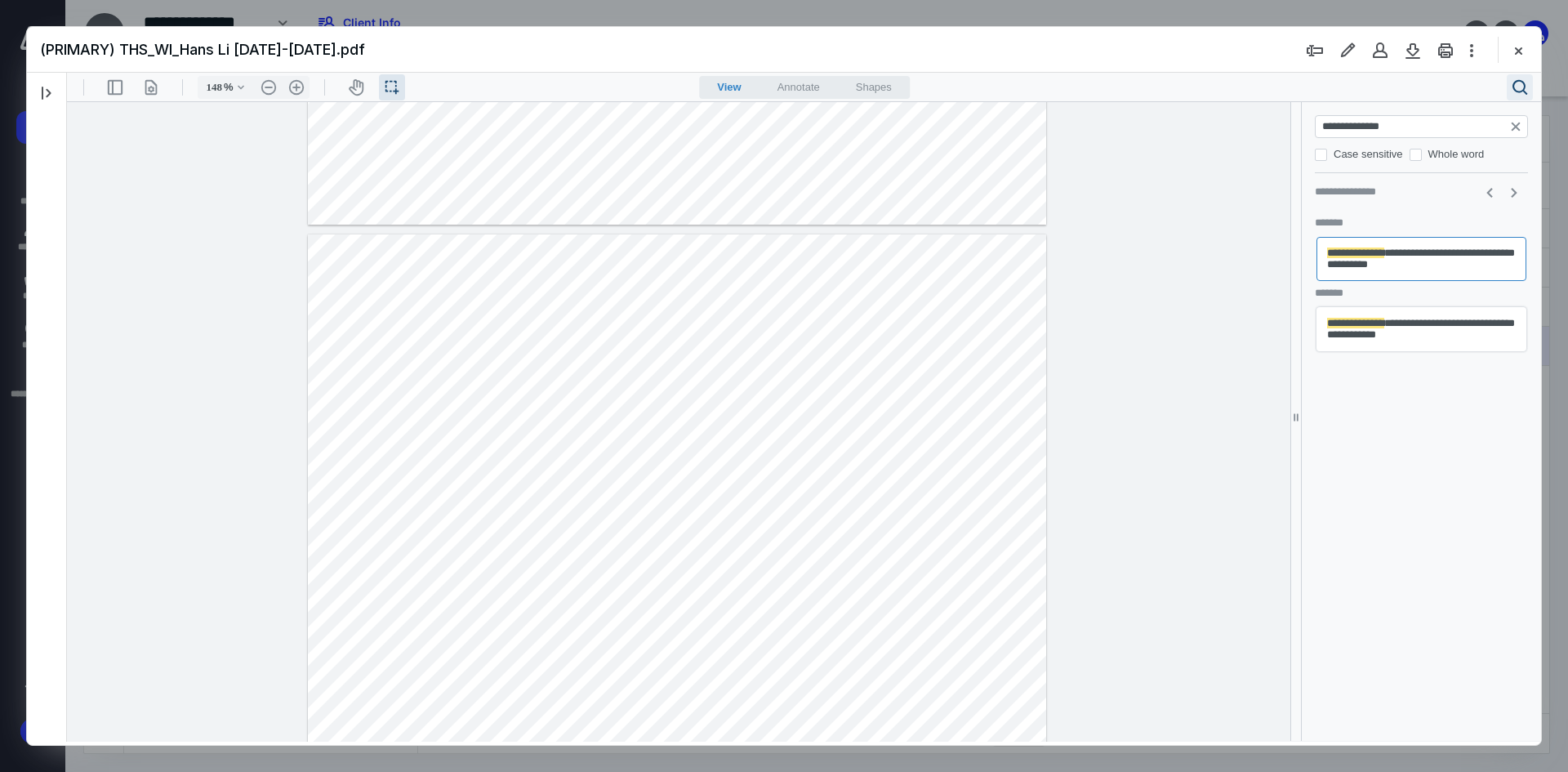 click on ".cls-1{fill:#abb0c4;} icon - header - search" at bounding box center [1520, 87] 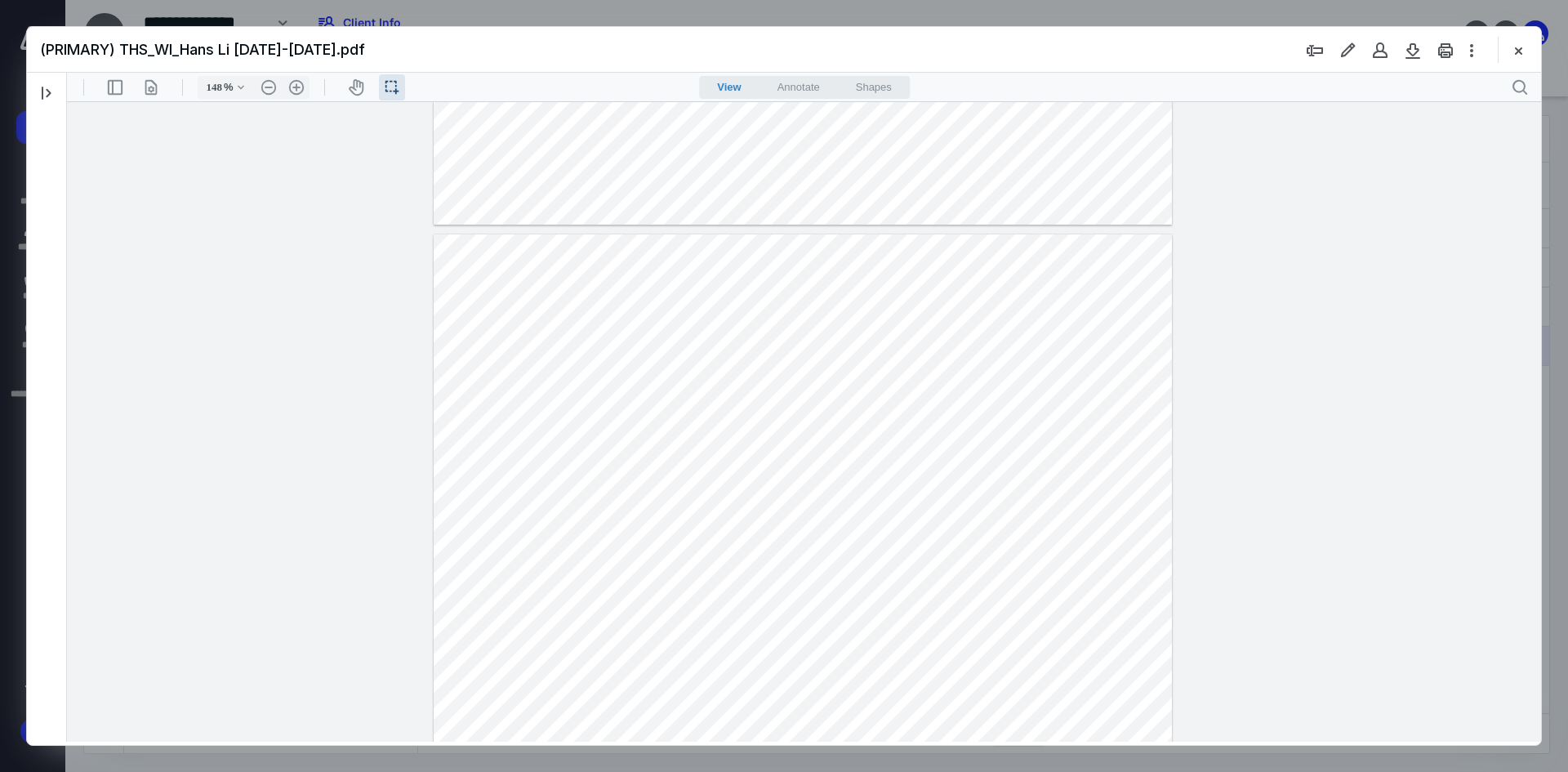 type 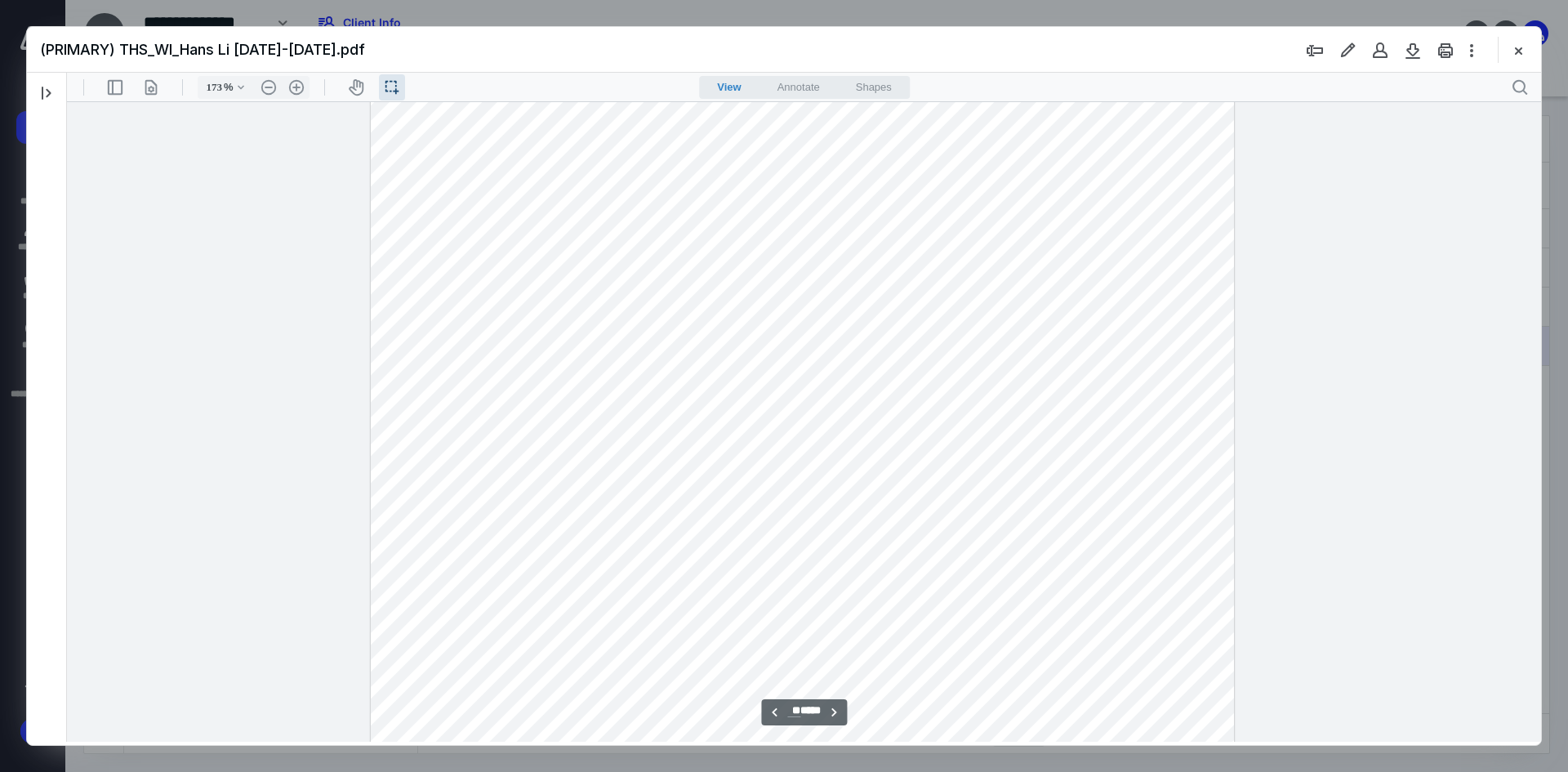 type on "223" 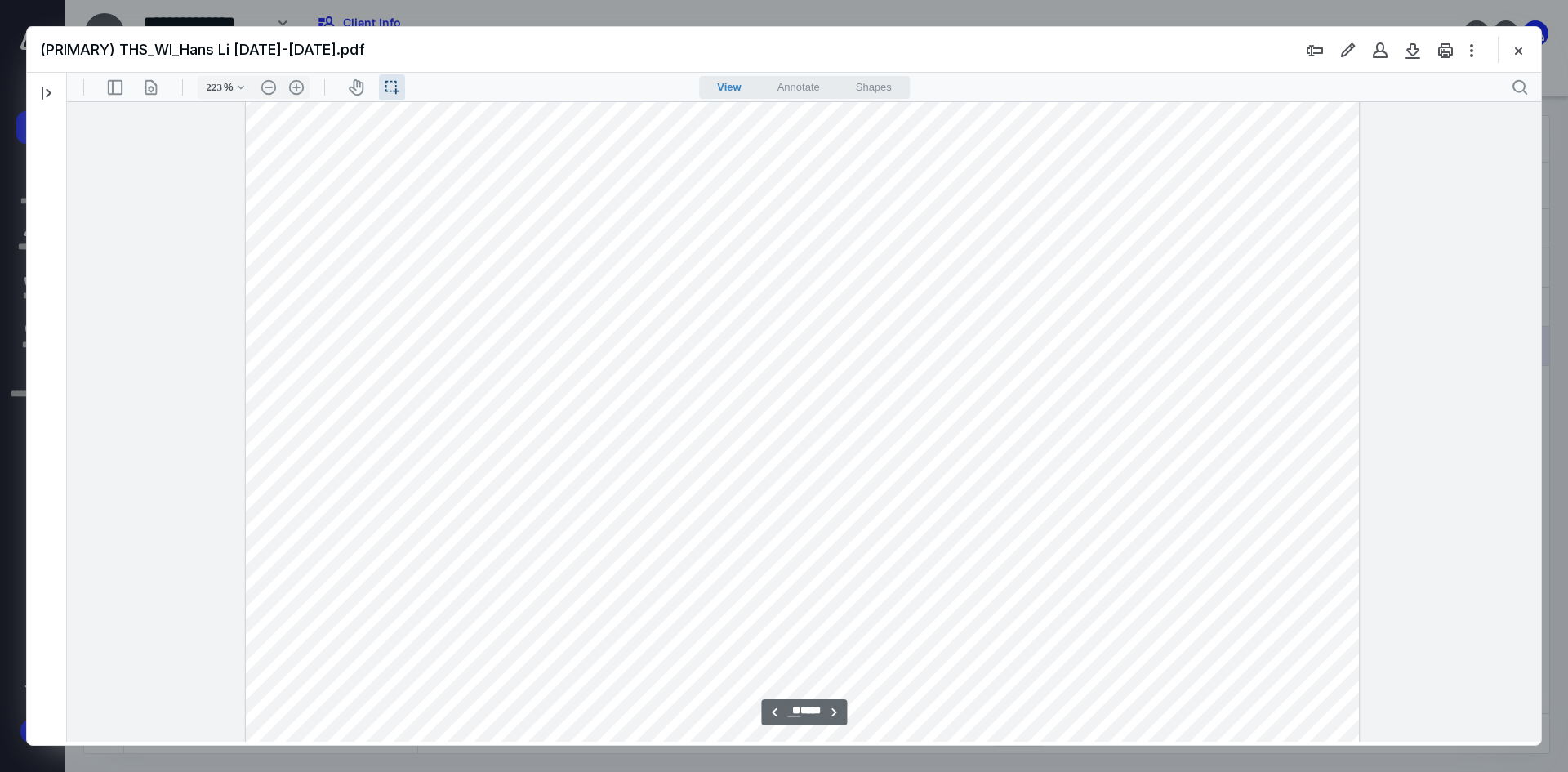 scroll, scrollTop: 13358, scrollLeft: 0, axis: vertical 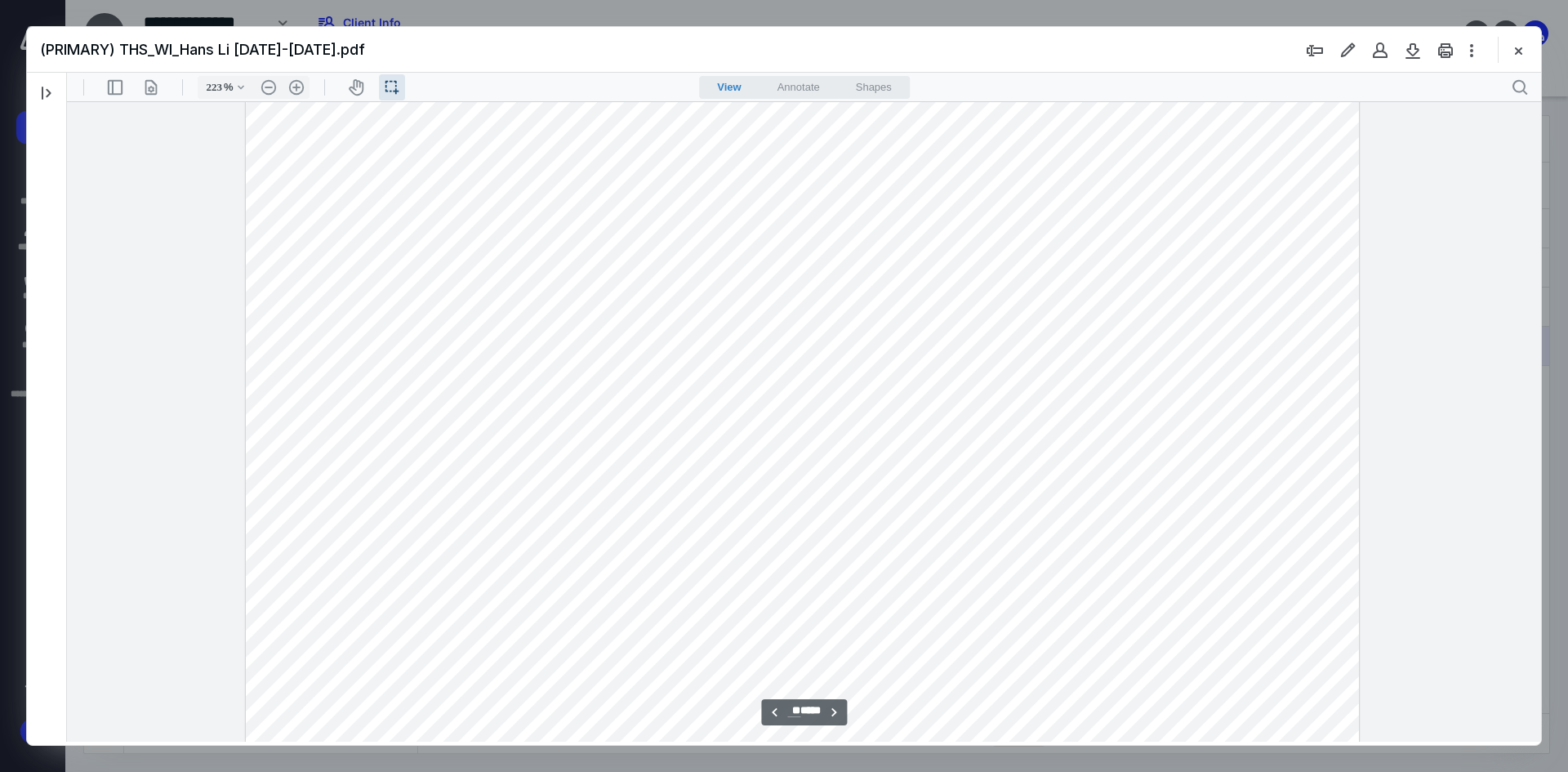 drag, startPoint x: 284, startPoint y: 289, endPoint x: 468, endPoint y: 305, distance: 184.6943 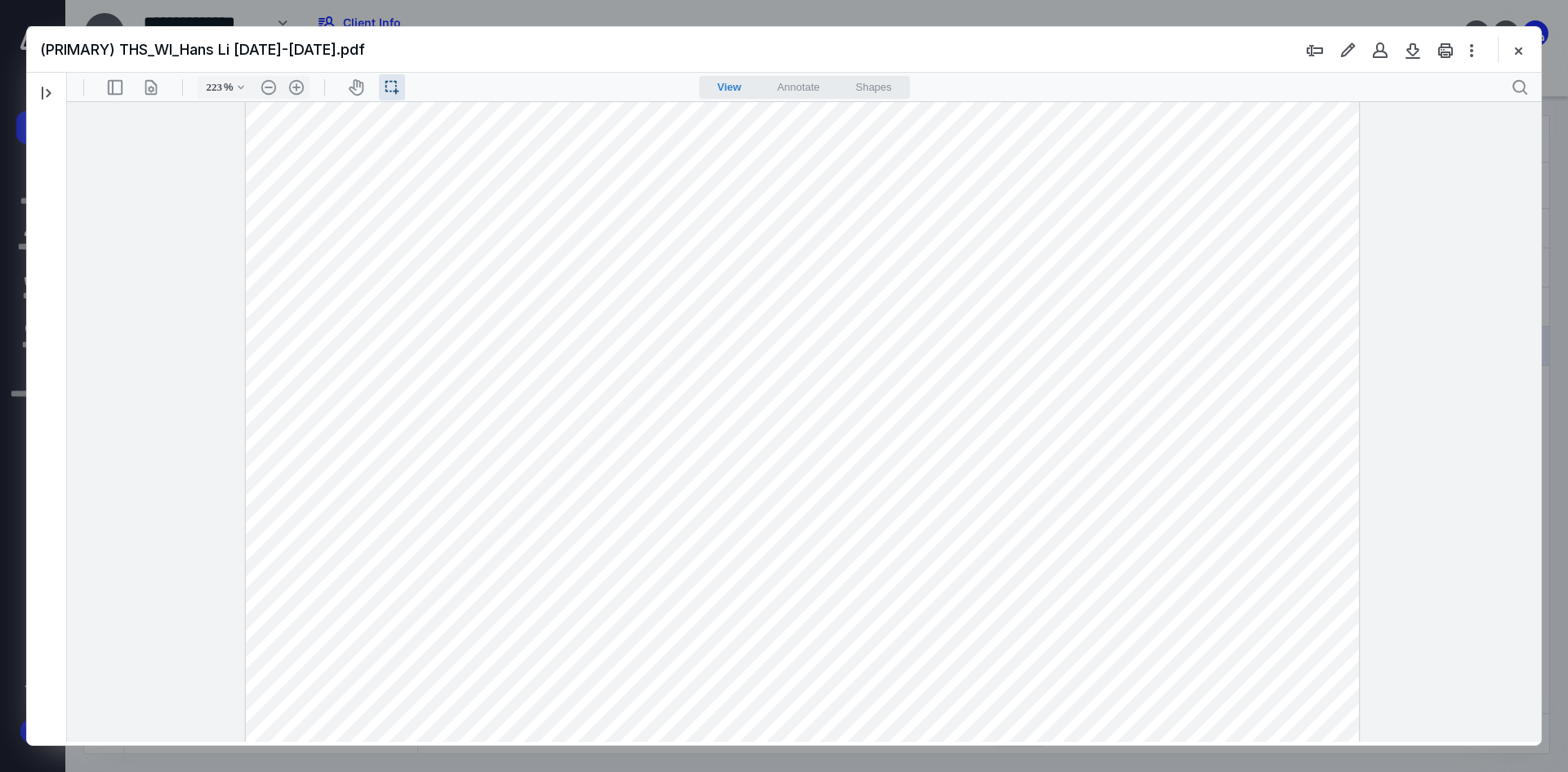 drag, startPoint x: 1234, startPoint y: 471, endPoint x: 1321, endPoint y: 471, distance: 87 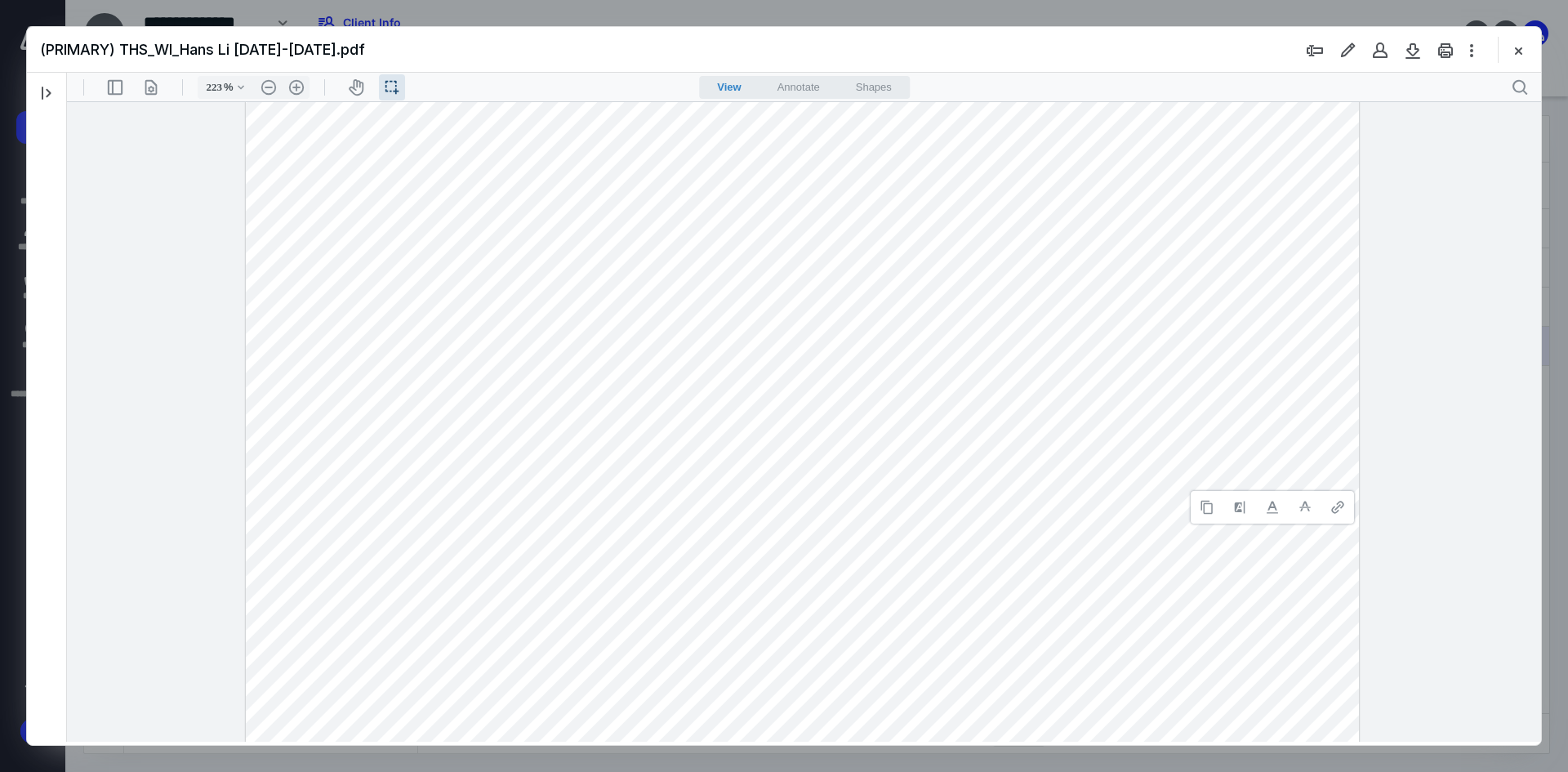 click at bounding box center [803, 581] 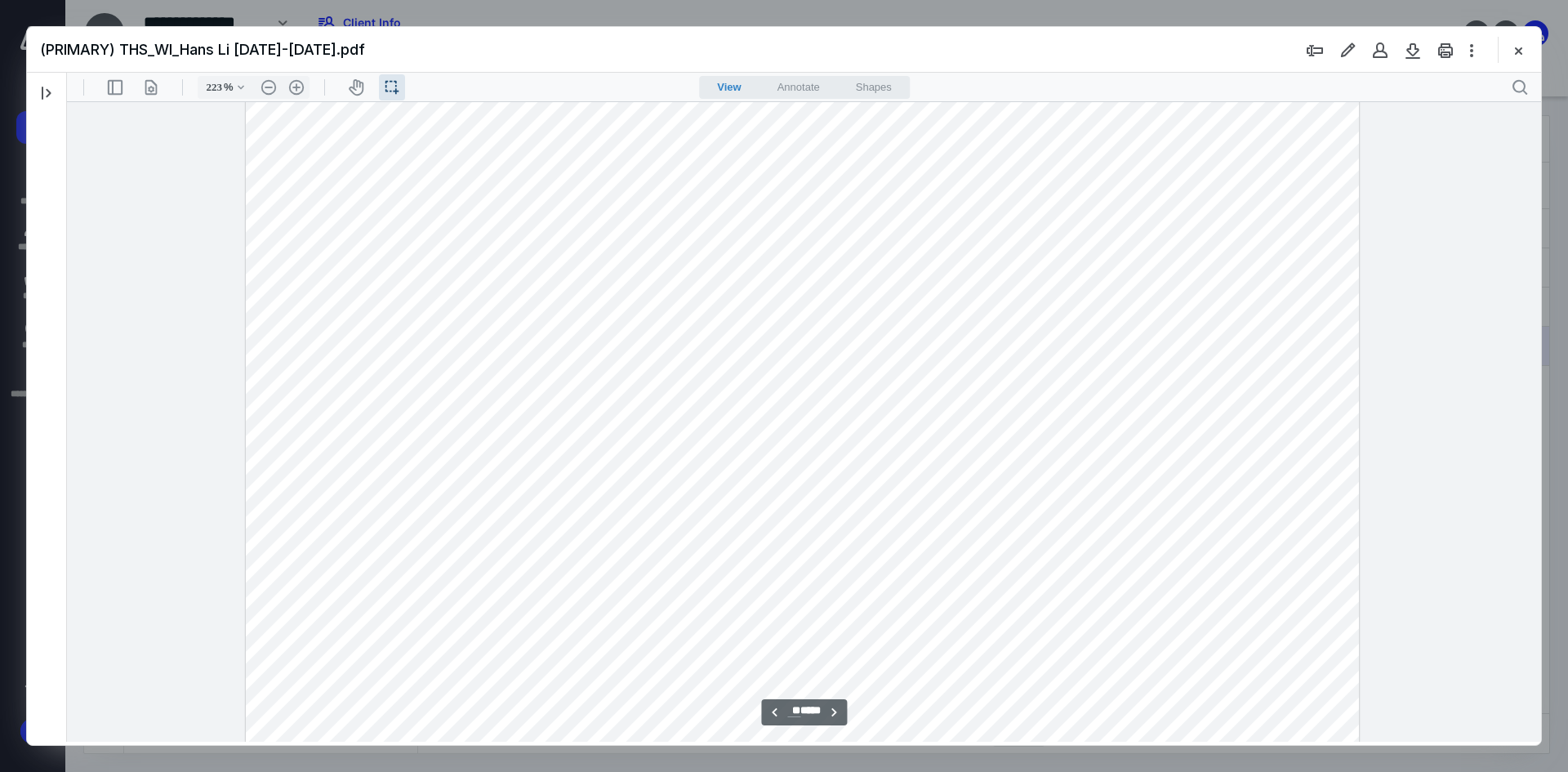 scroll, scrollTop: 14175, scrollLeft: 0, axis: vertical 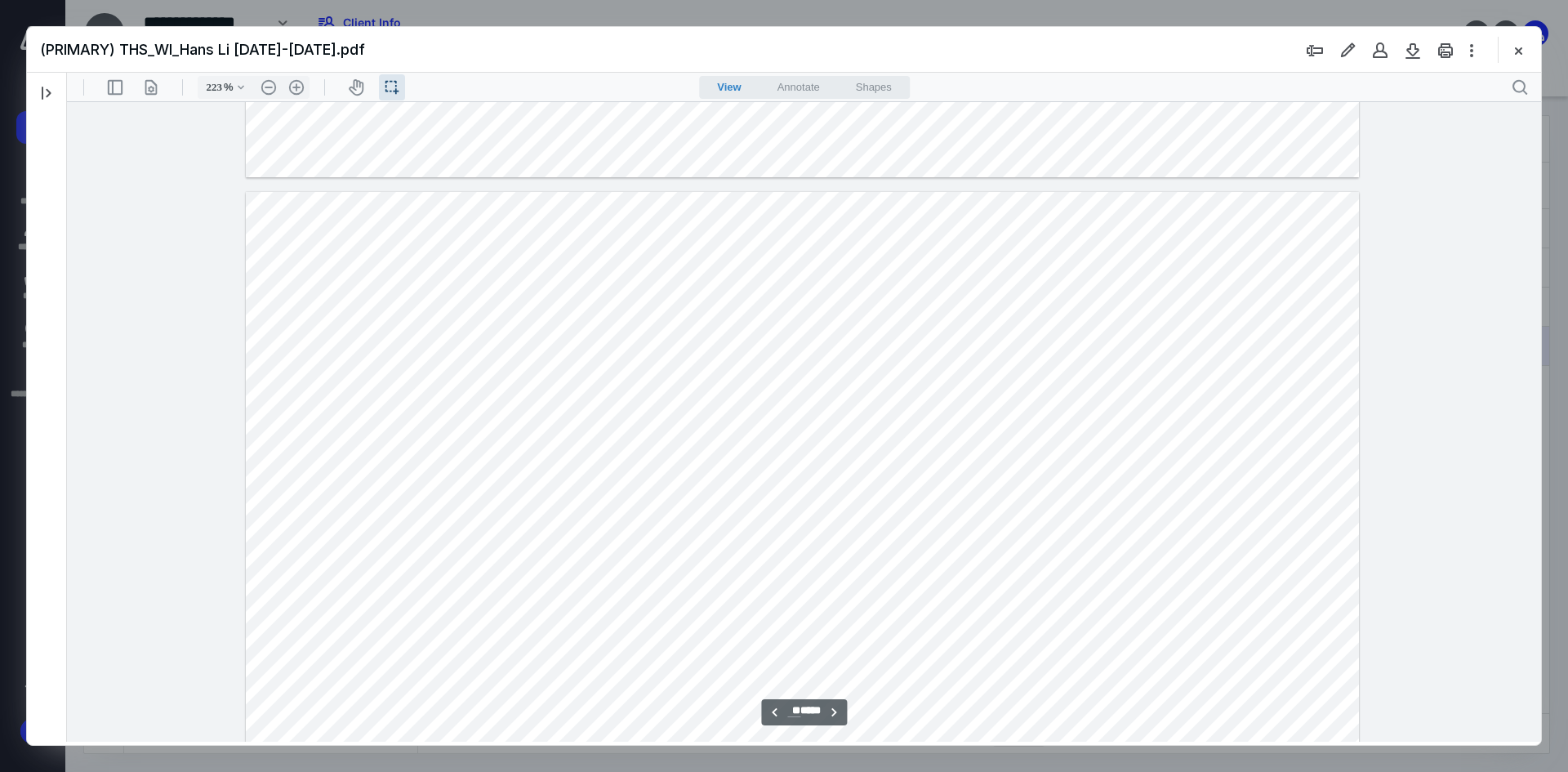 type on "**" 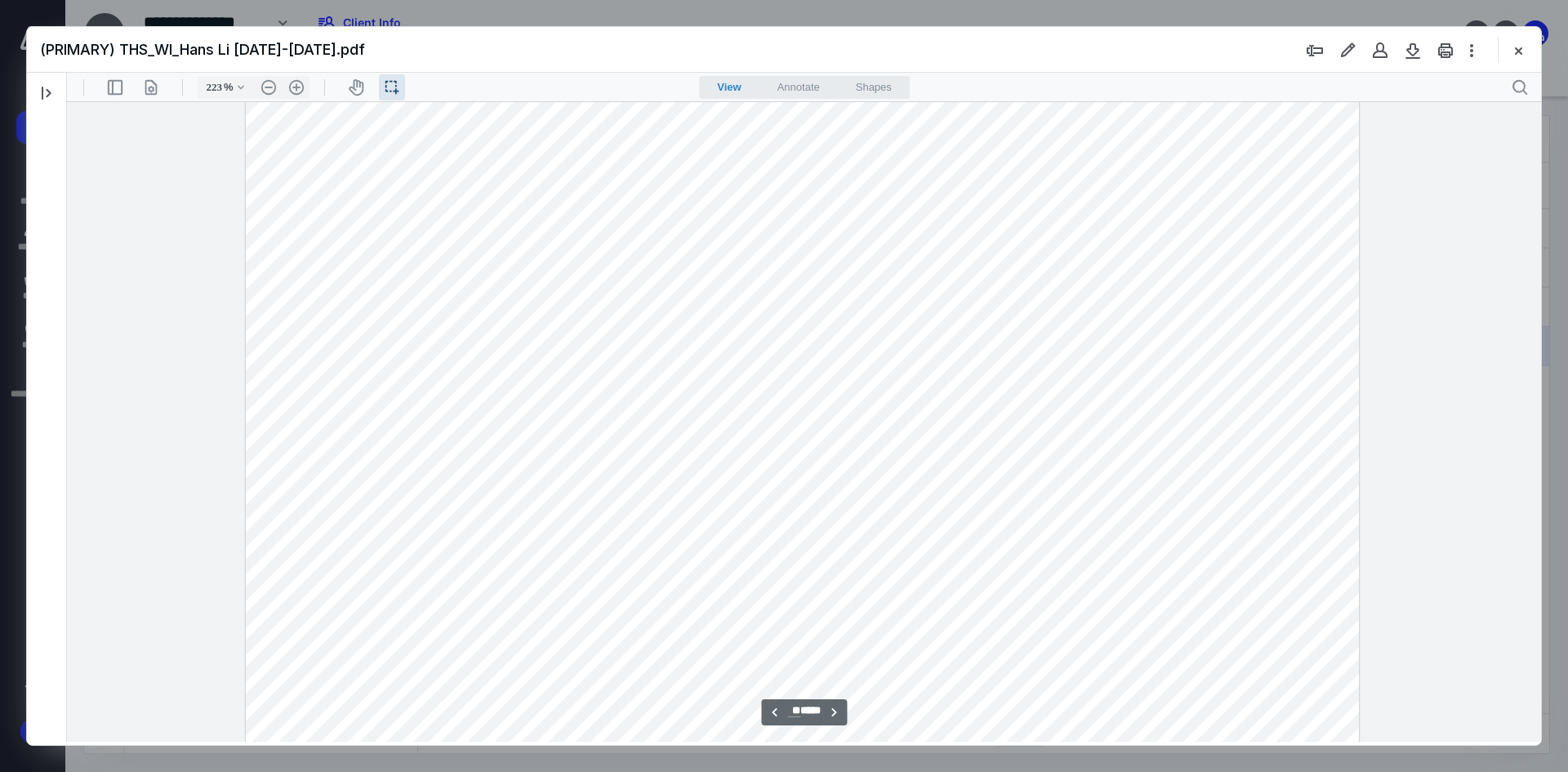 scroll, scrollTop: 16354, scrollLeft: 0, axis: vertical 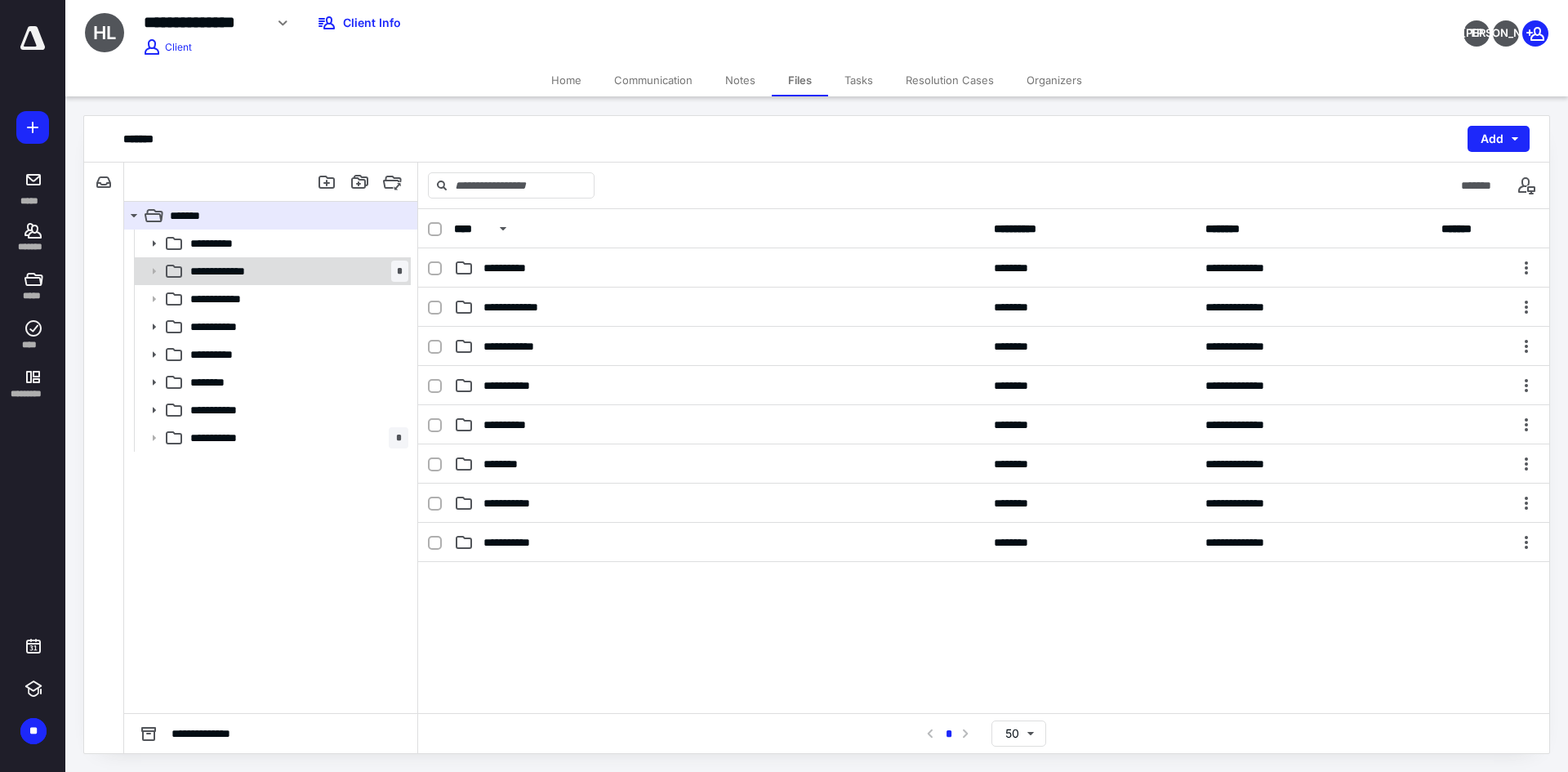 click on "**********" at bounding box center [296, 271] 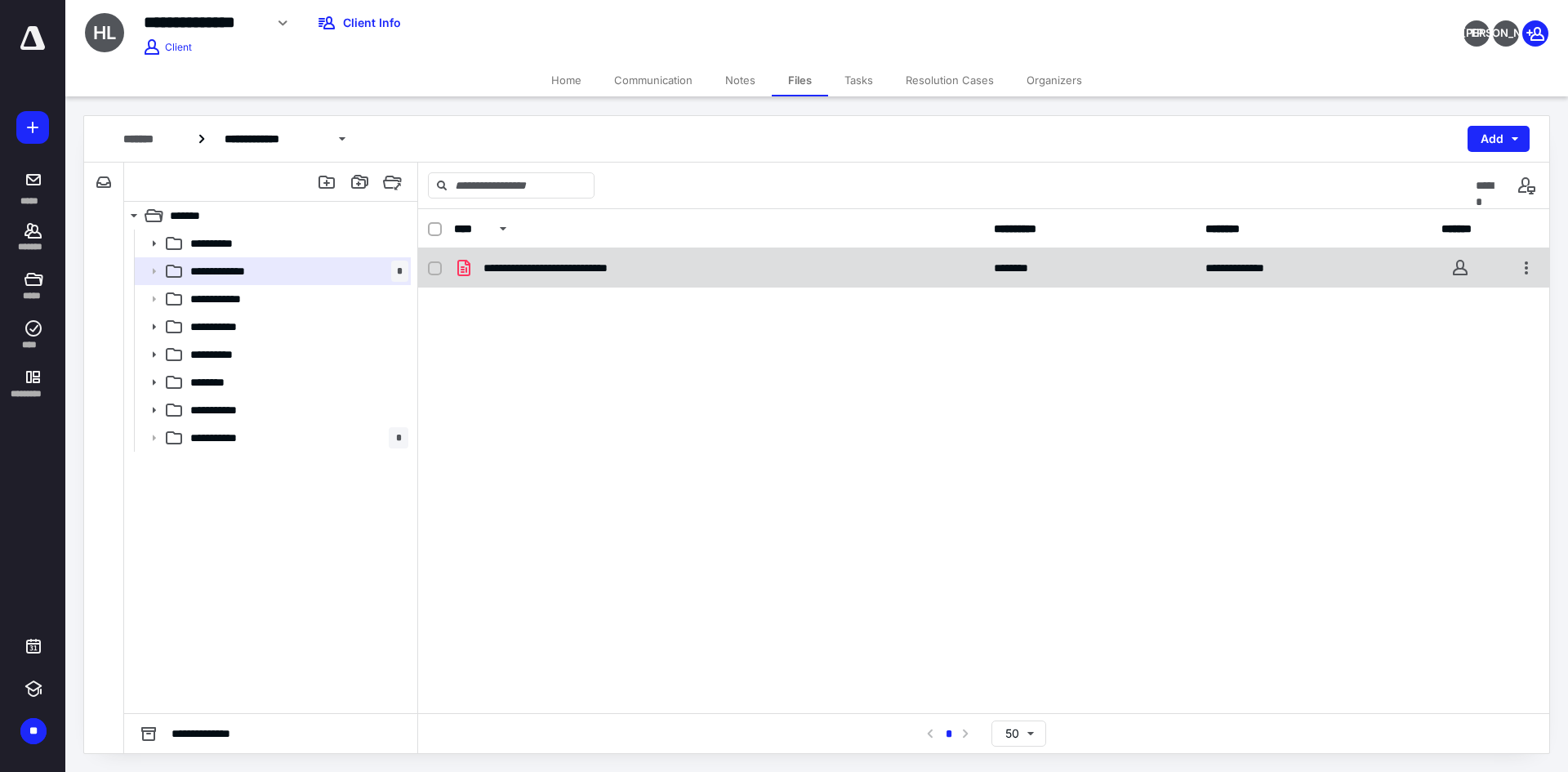 click on "**********" at bounding box center [574, 268] 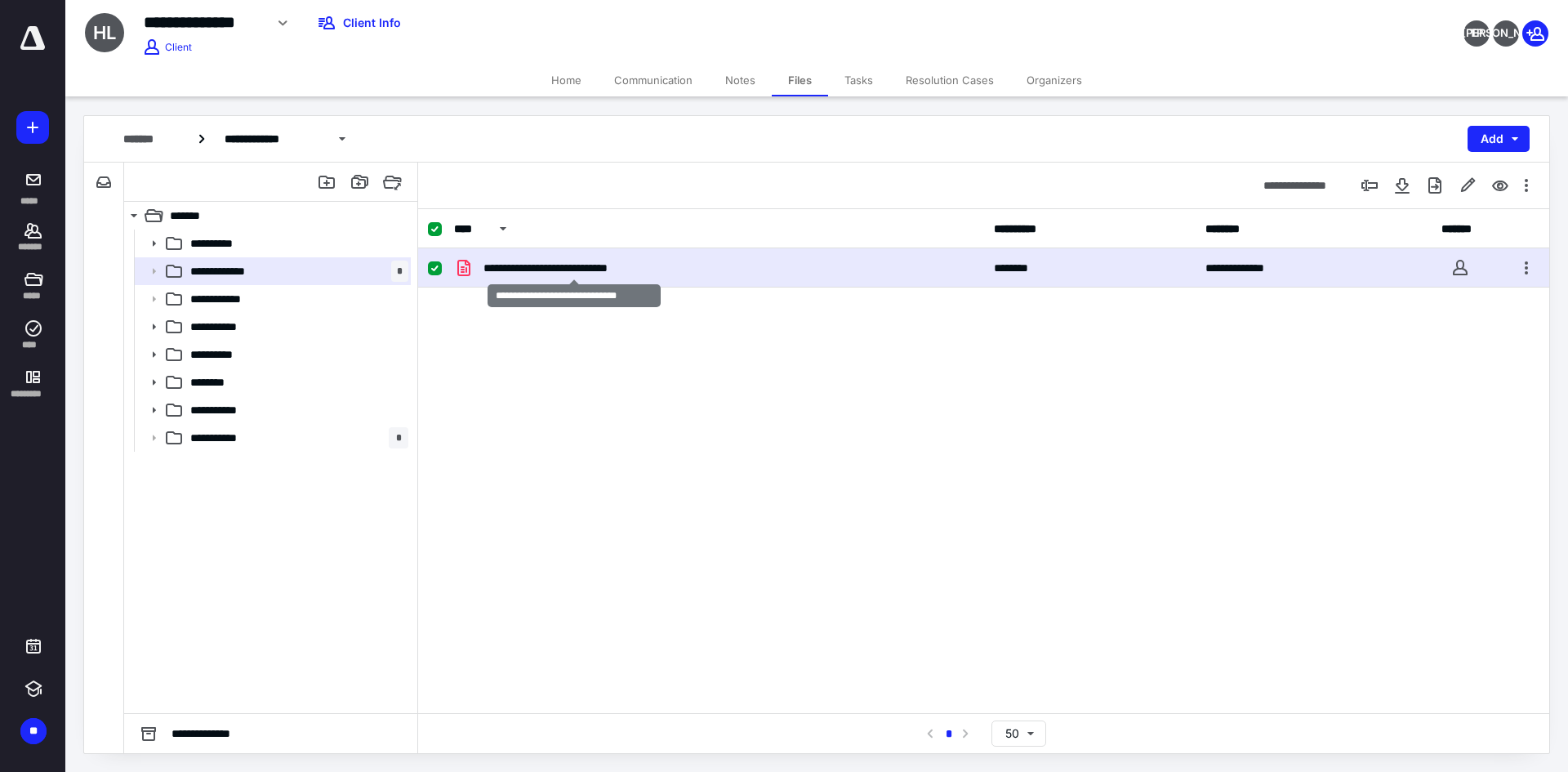 click on "**********" at bounding box center [574, 268] 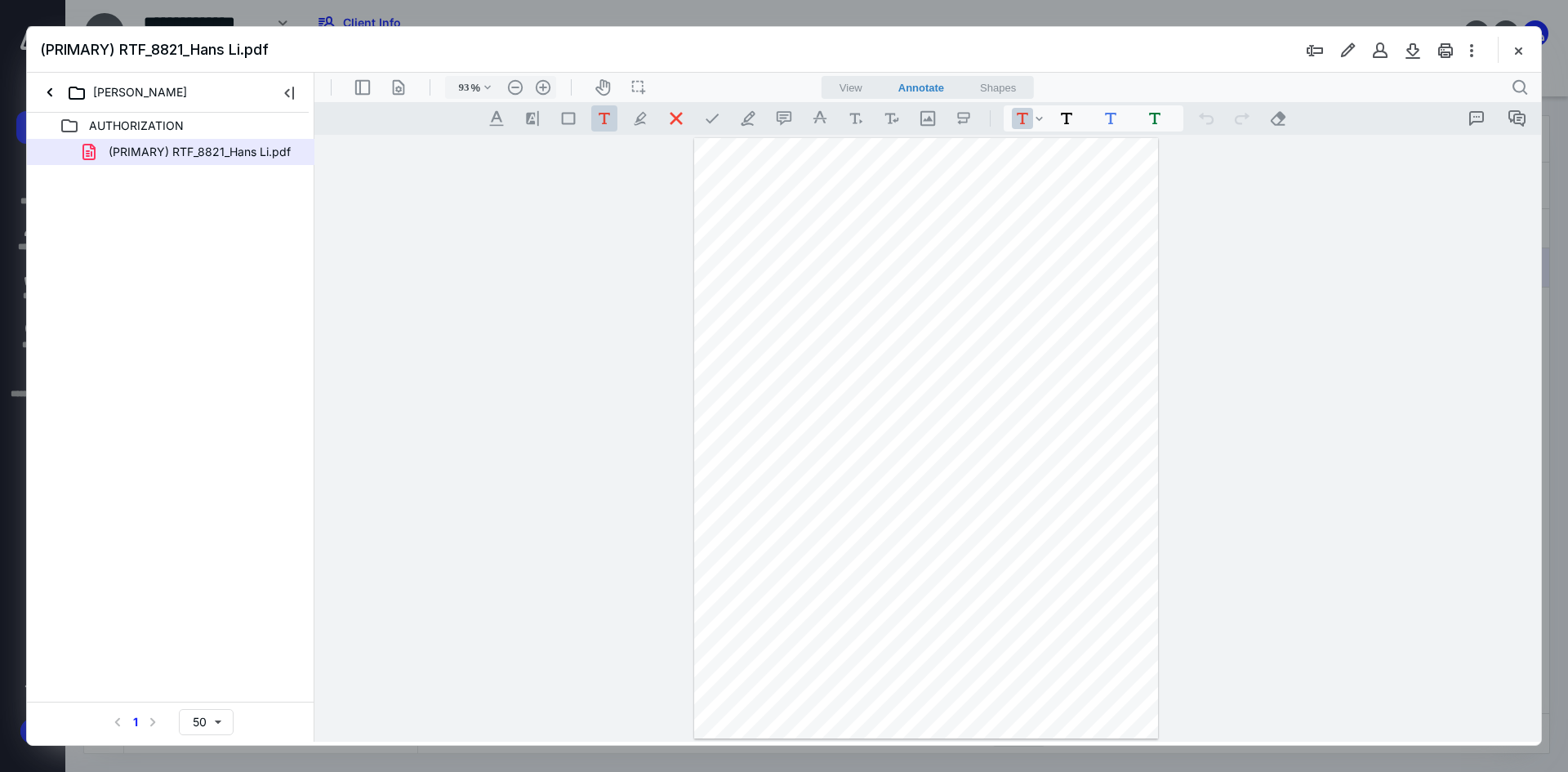 scroll, scrollTop: 0, scrollLeft: 0, axis: both 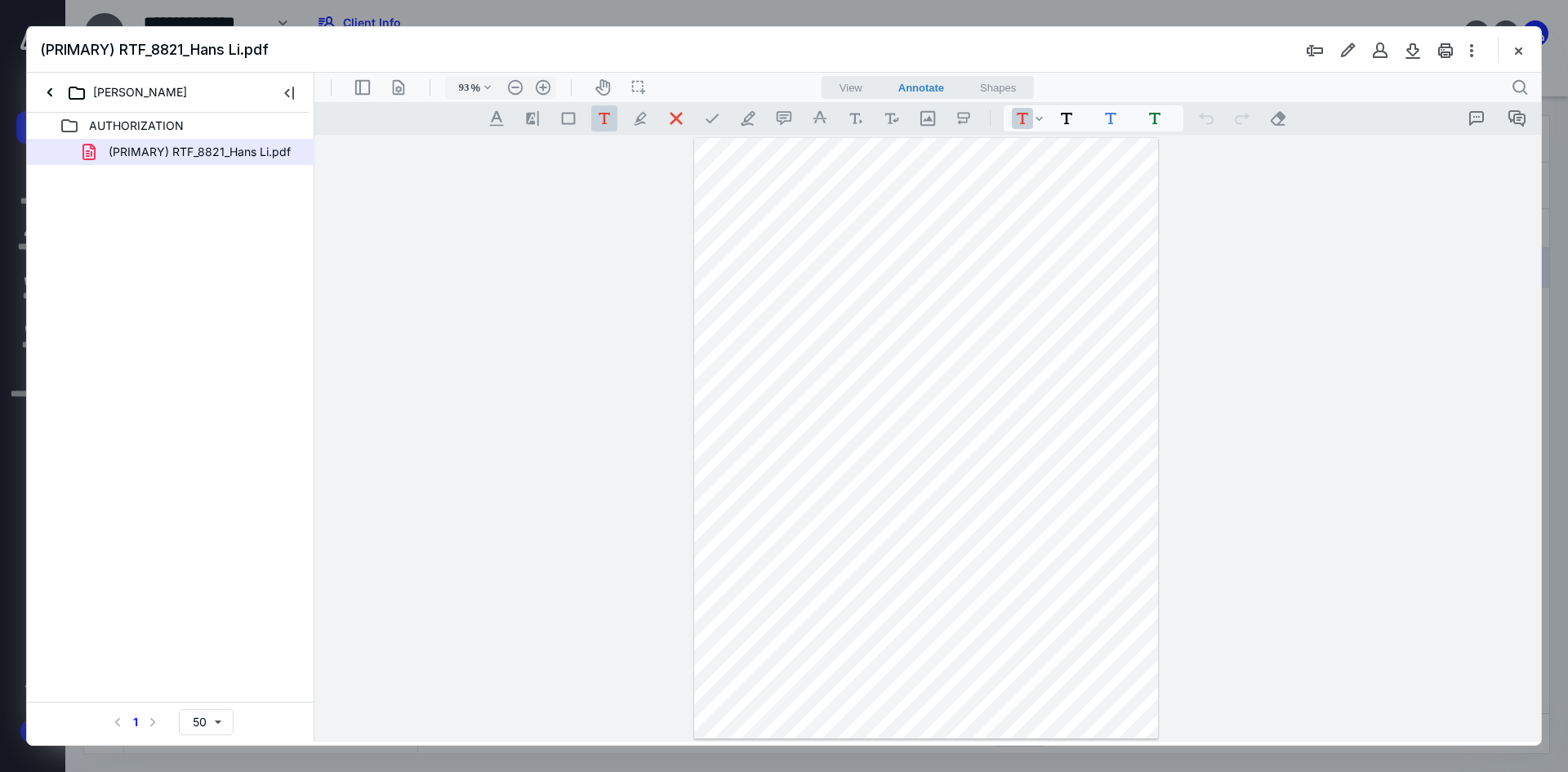 click on "View" at bounding box center (851, 87) 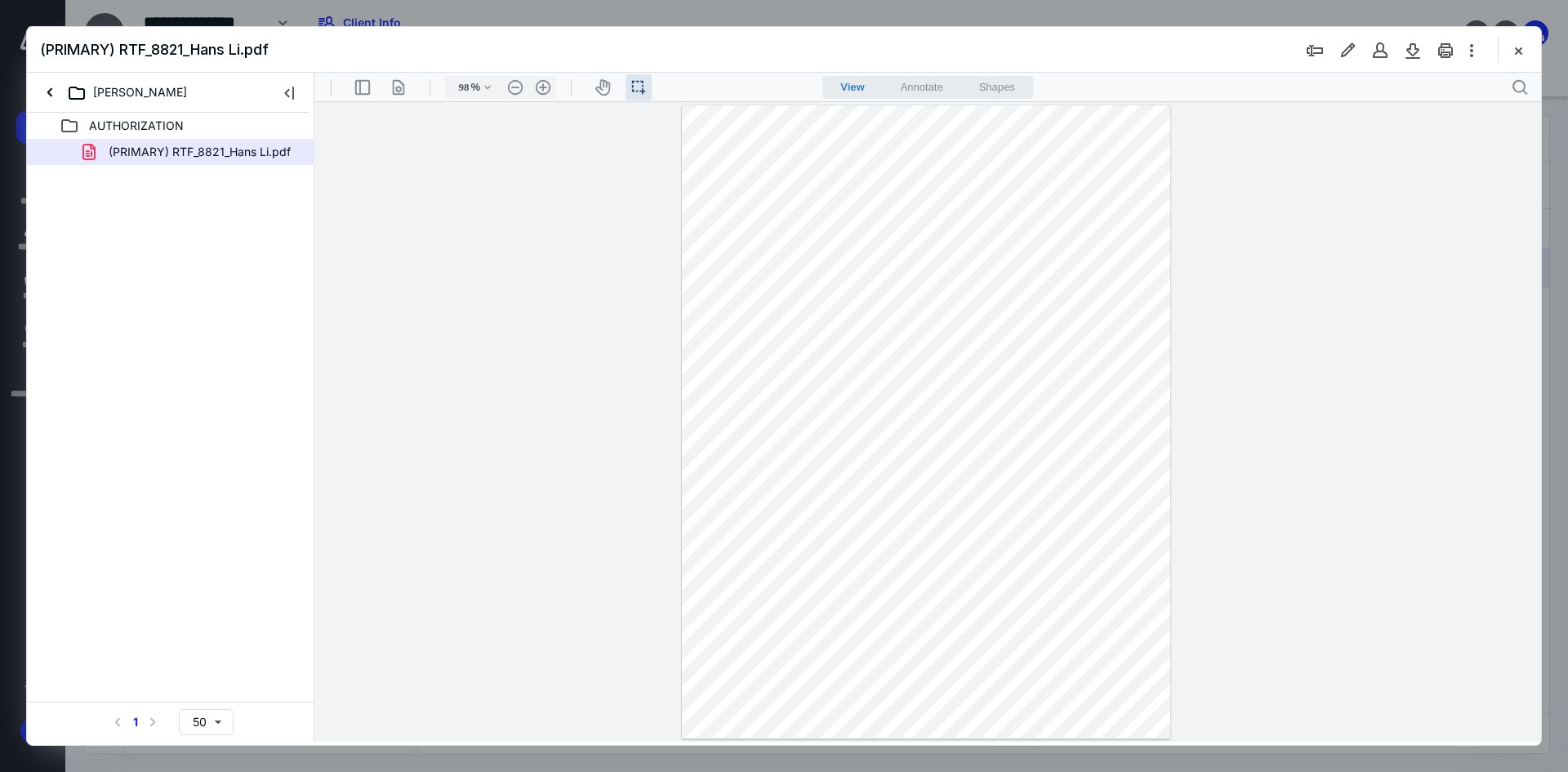type 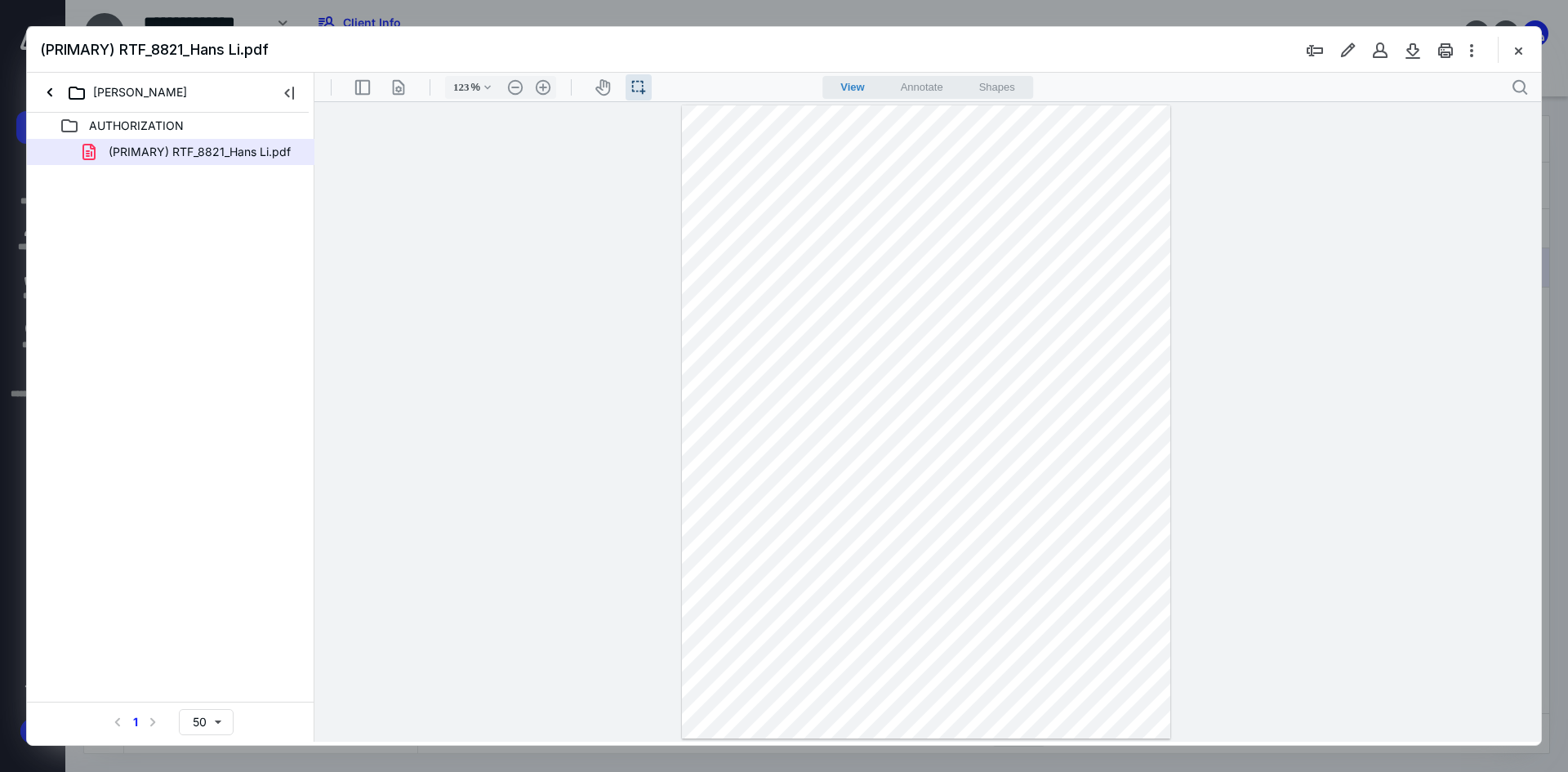 type on "148" 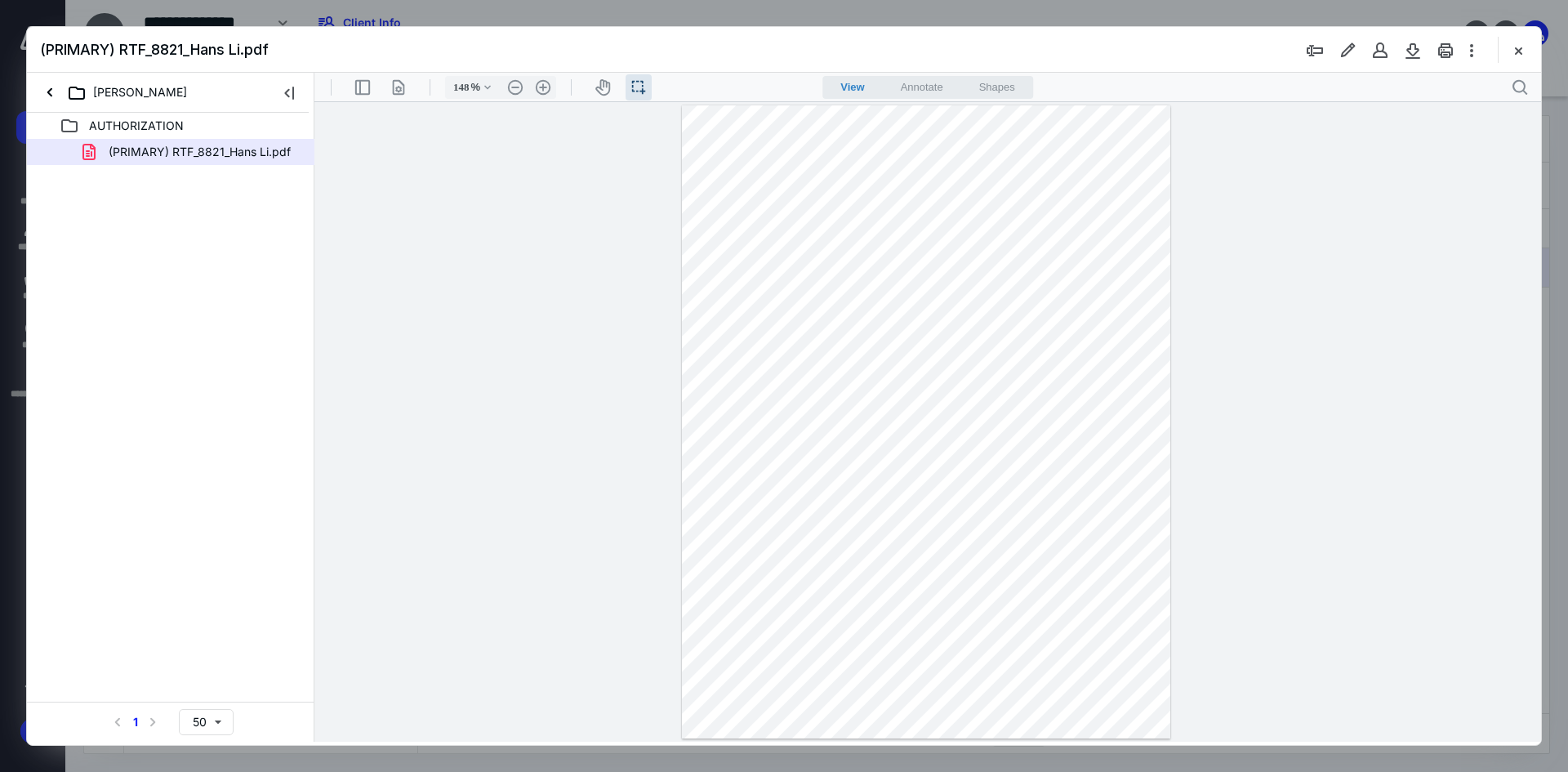scroll, scrollTop: 101, scrollLeft: 0, axis: vertical 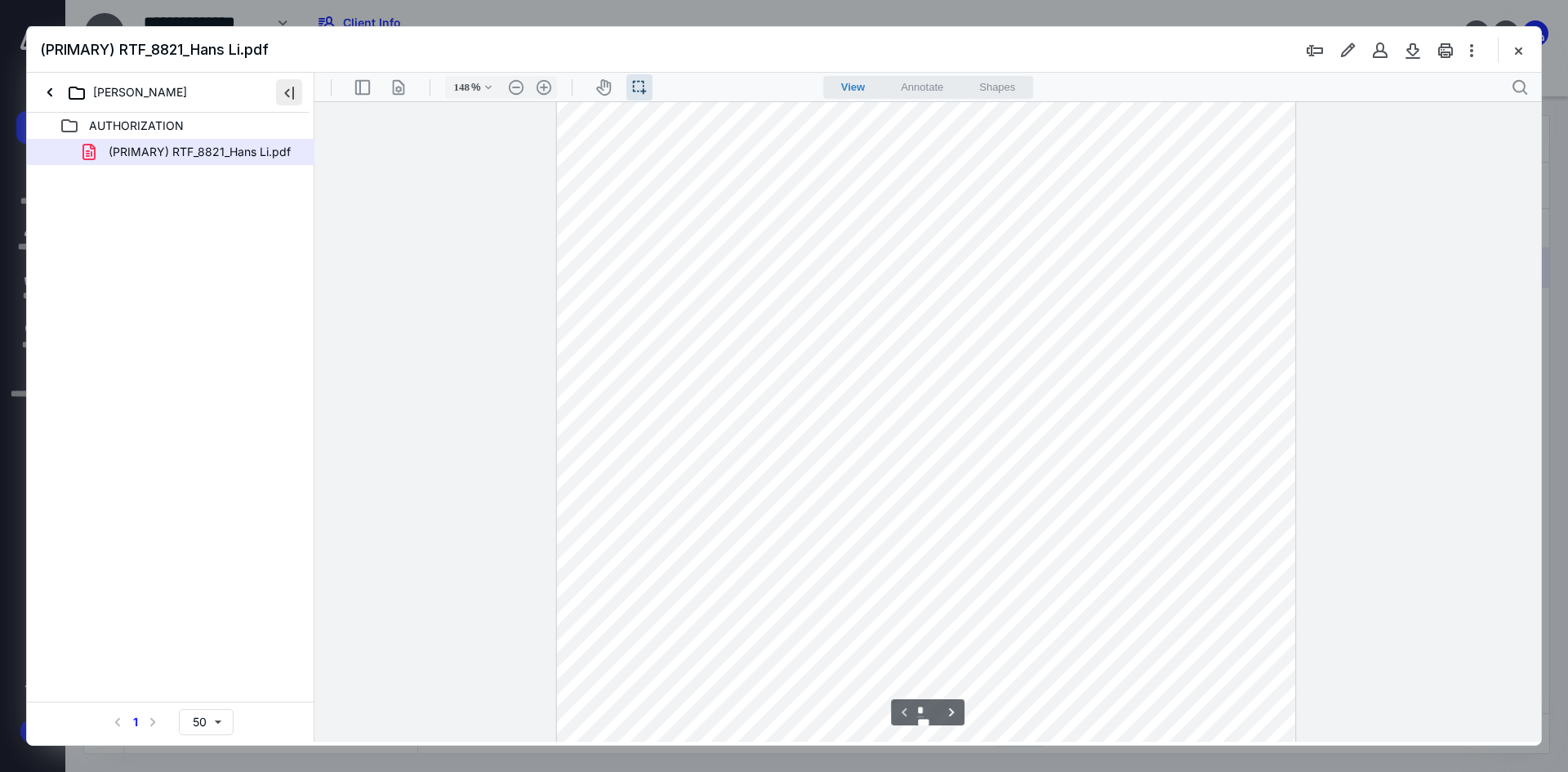 click at bounding box center [289, 92] 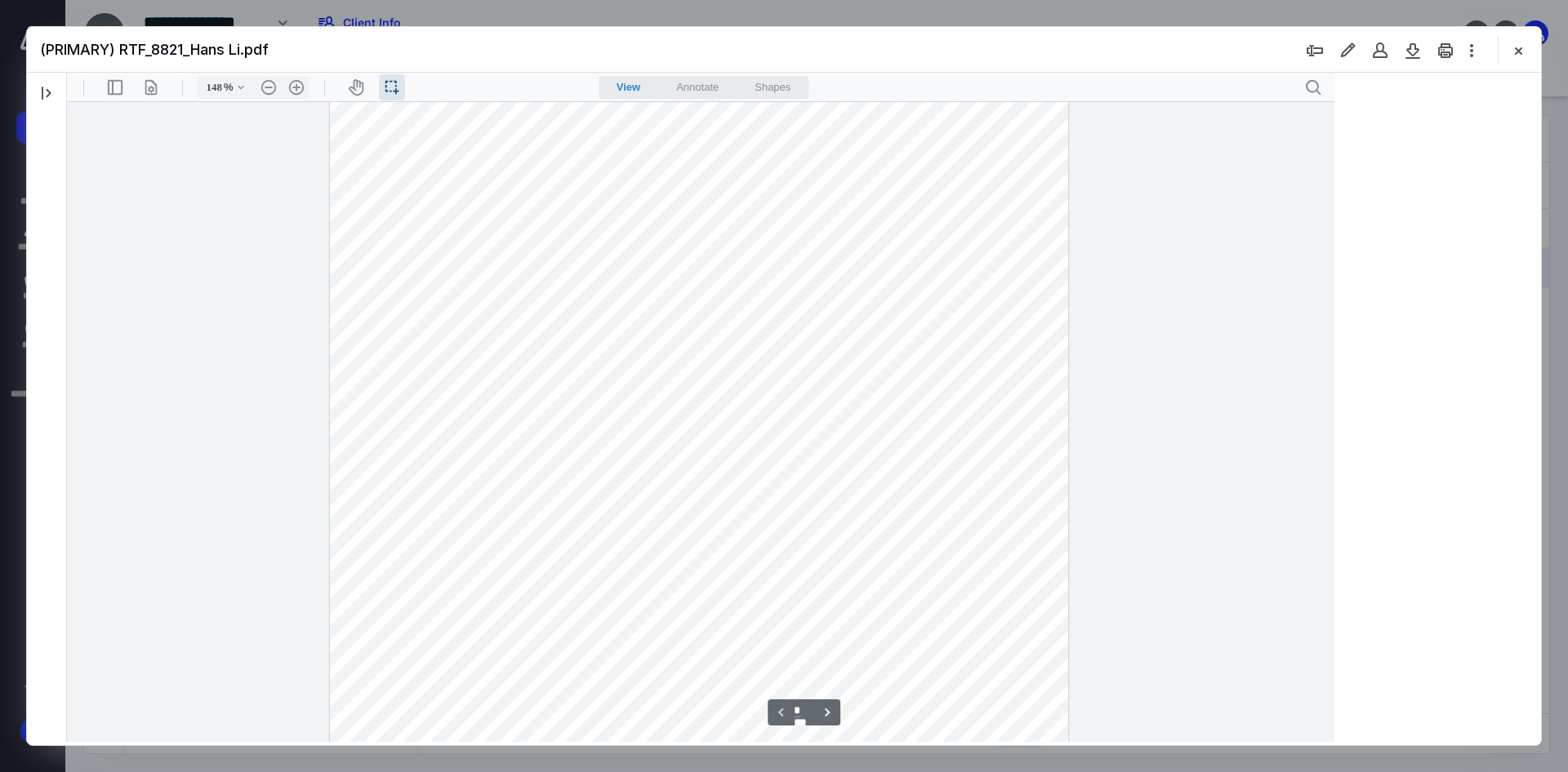 type 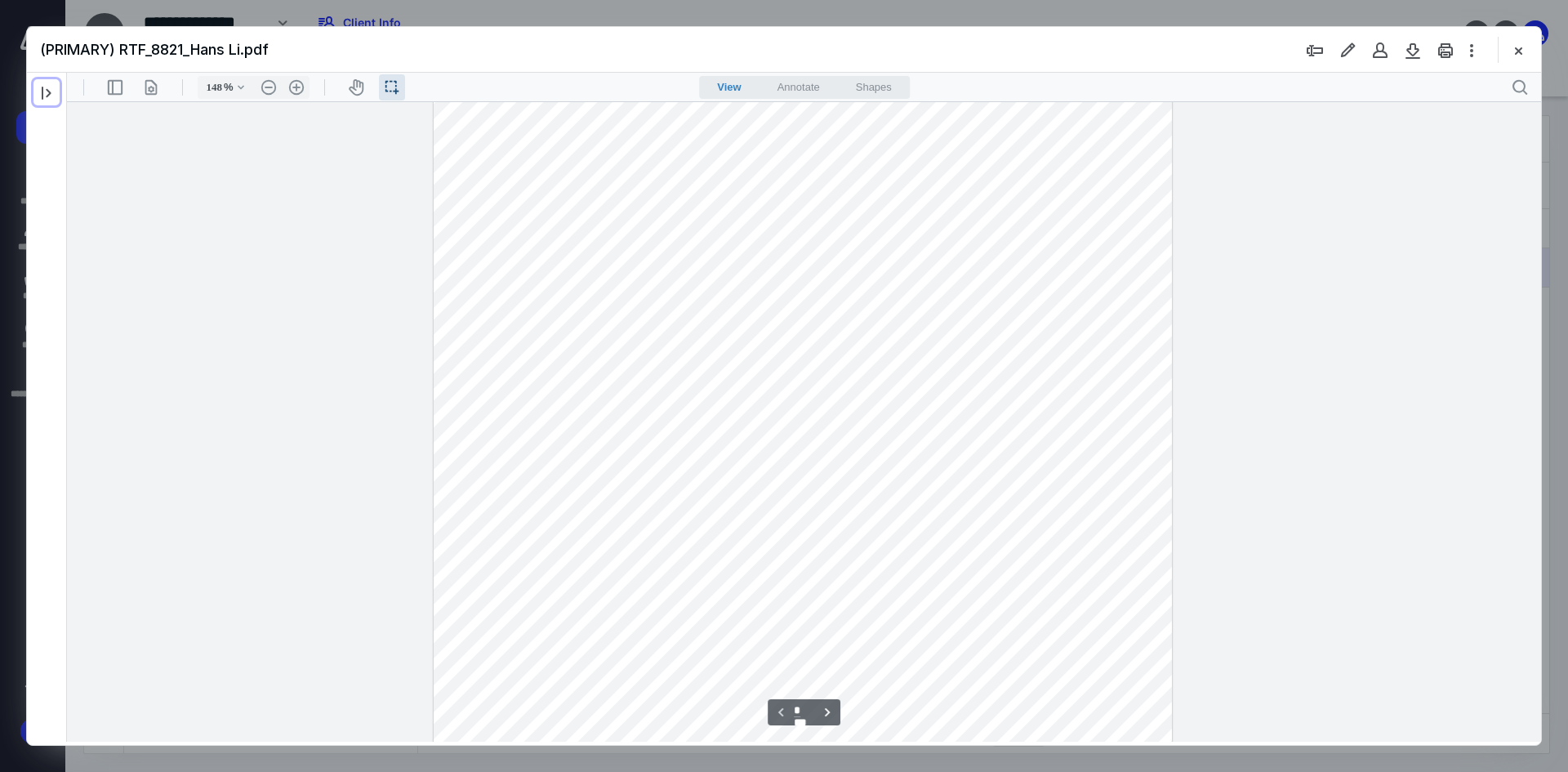 scroll, scrollTop: 0, scrollLeft: 0, axis: both 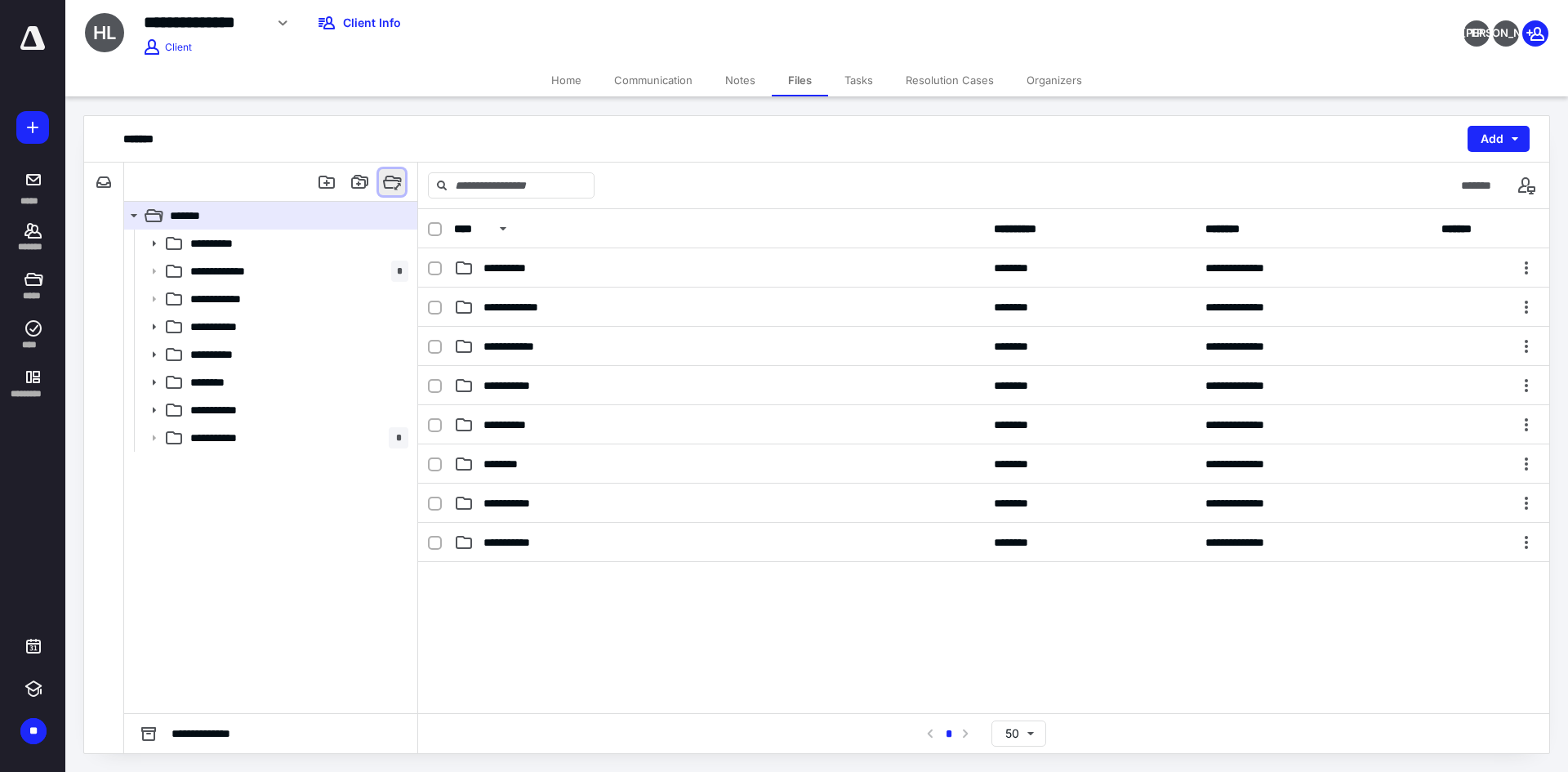 click at bounding box center (392, 182) 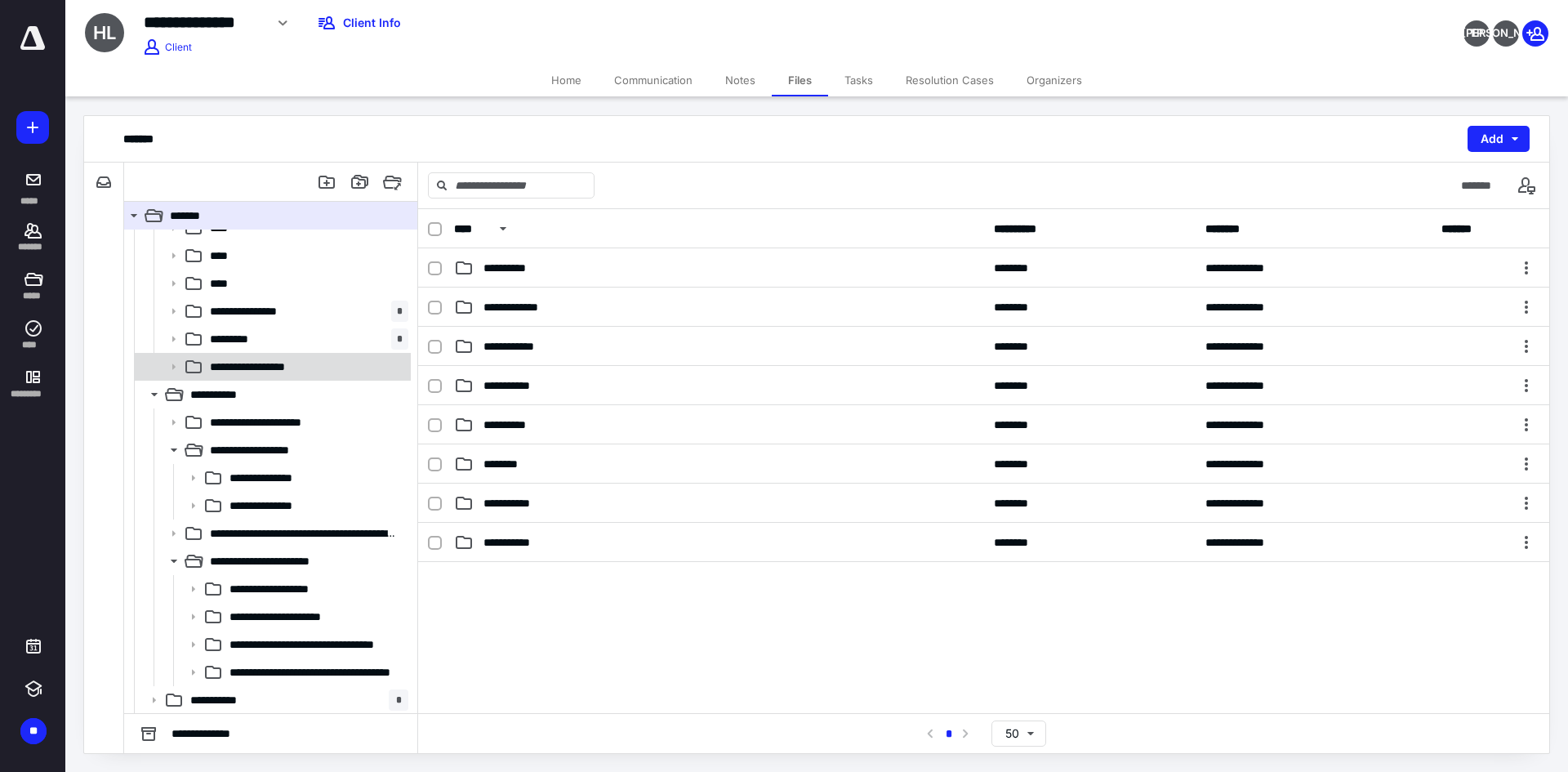 scroll, scrollTop: 850, scrollLeft: 0, axis: vertical 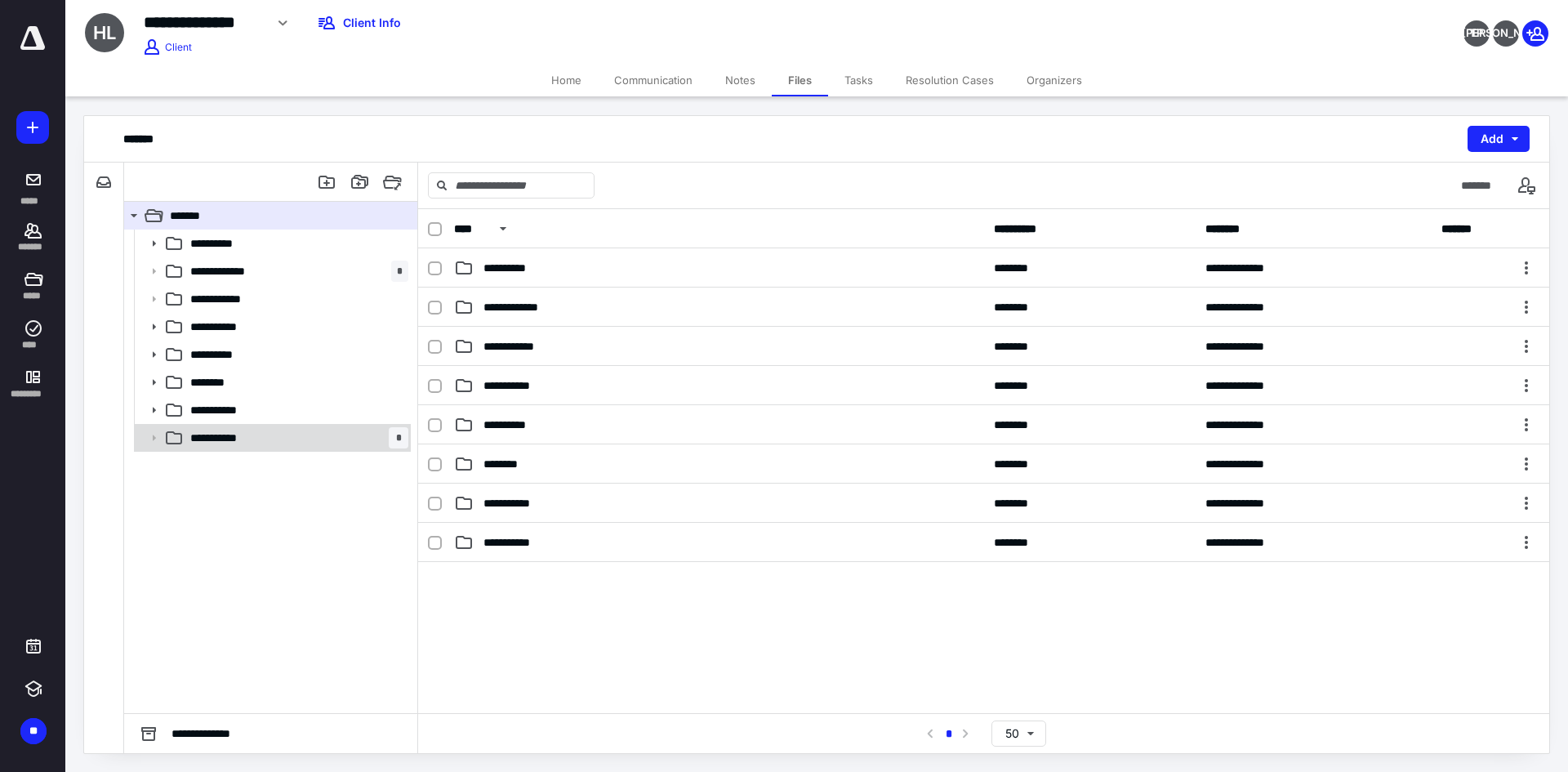click on "**********" at bounding box center (296, 438) 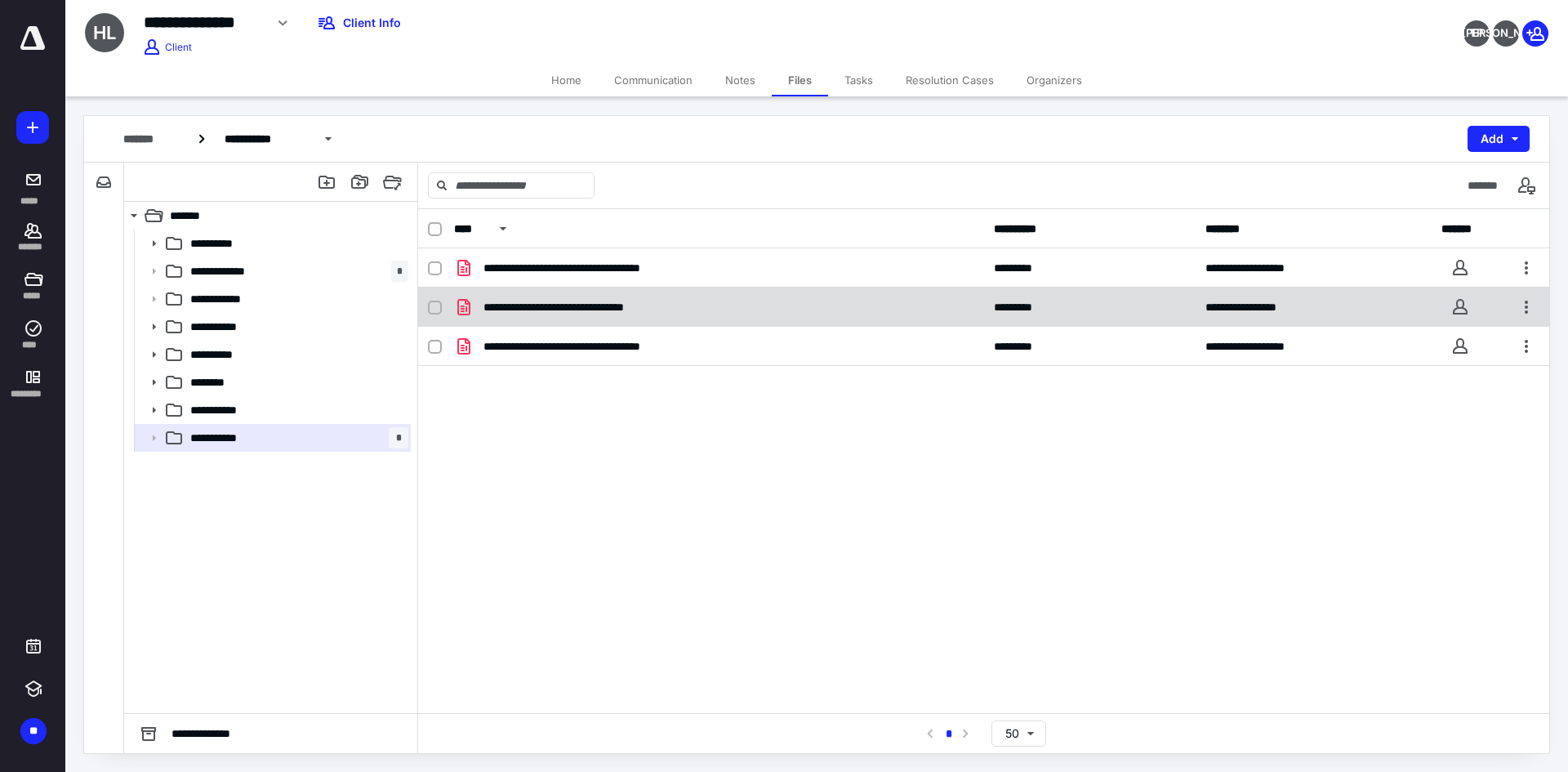click on "**********" at bounding box center (983, 307) 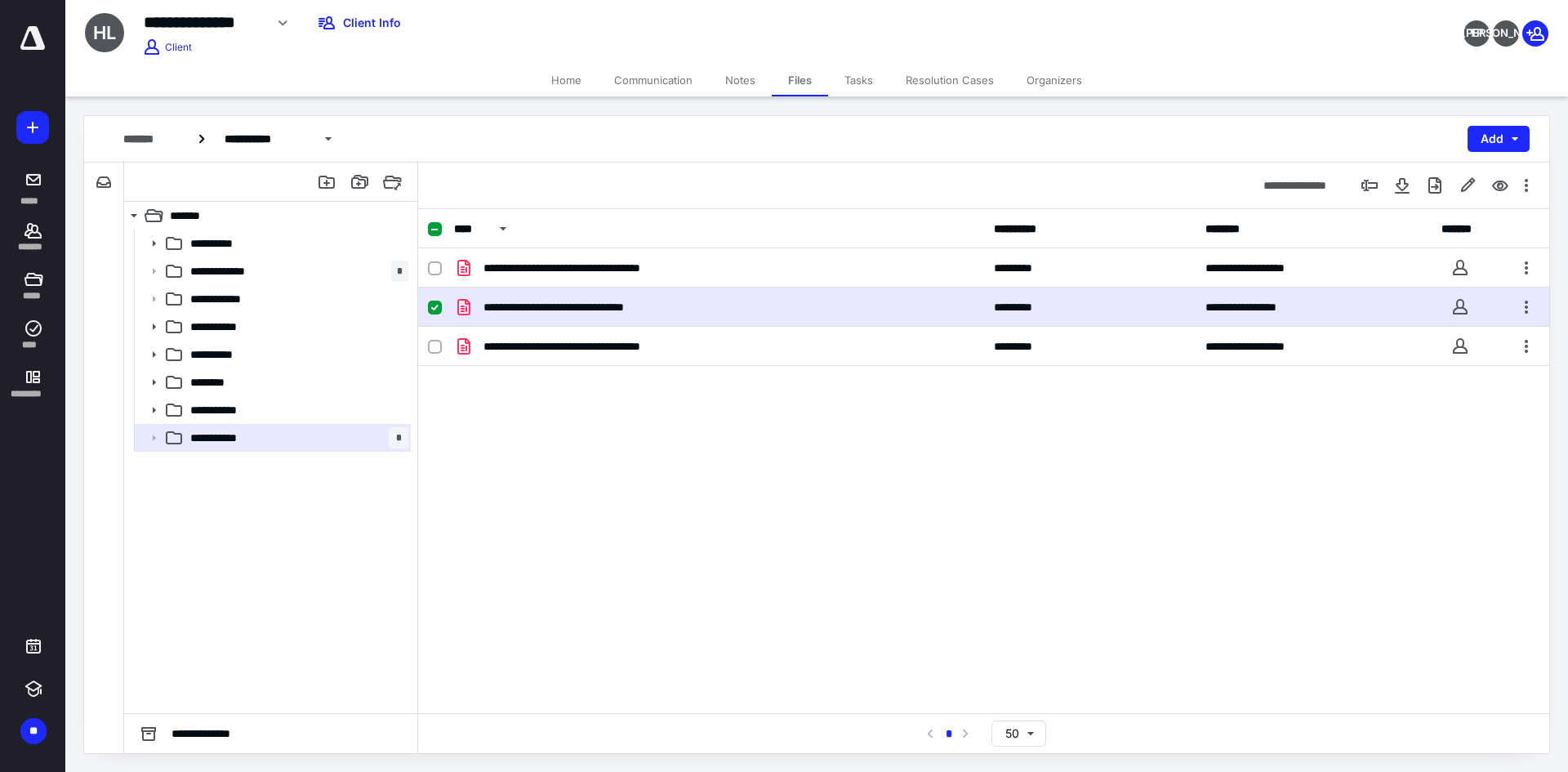 click on "**********" at bounding box center (983, 307) 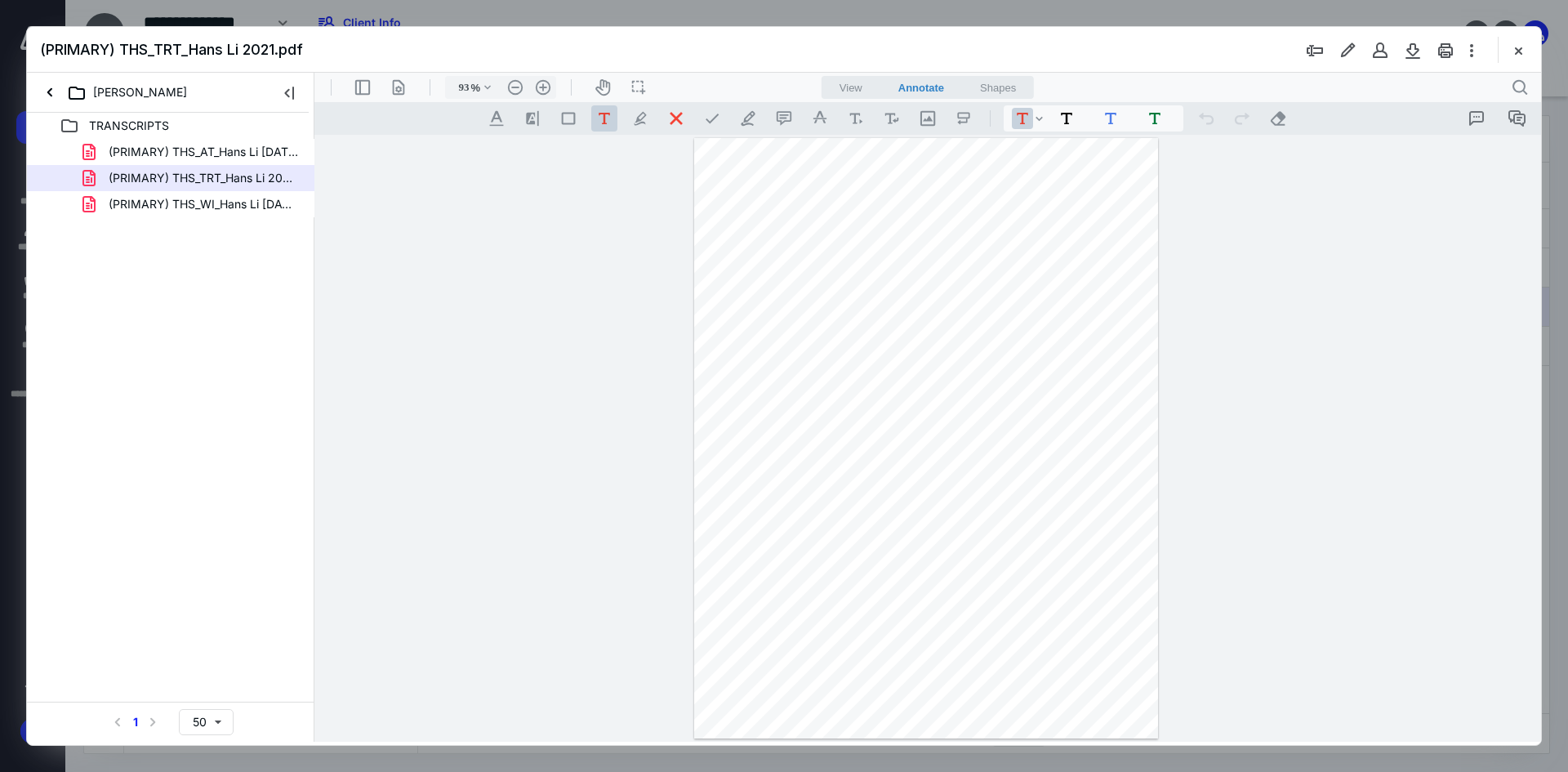 scroll, scrollTop: 0, scrollLeft: 0, axis: both 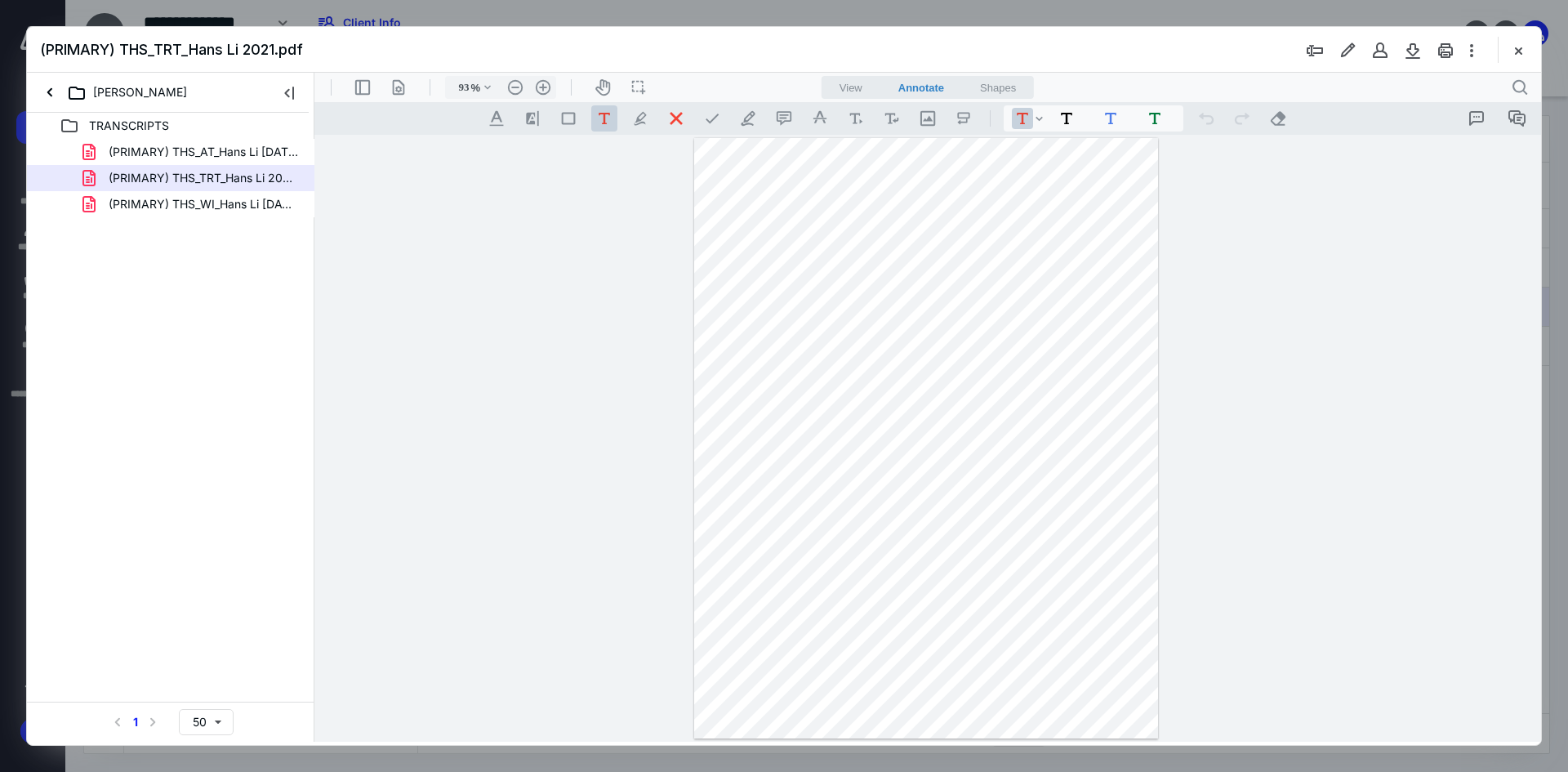 click on "View" at bounding box center (851, 87) 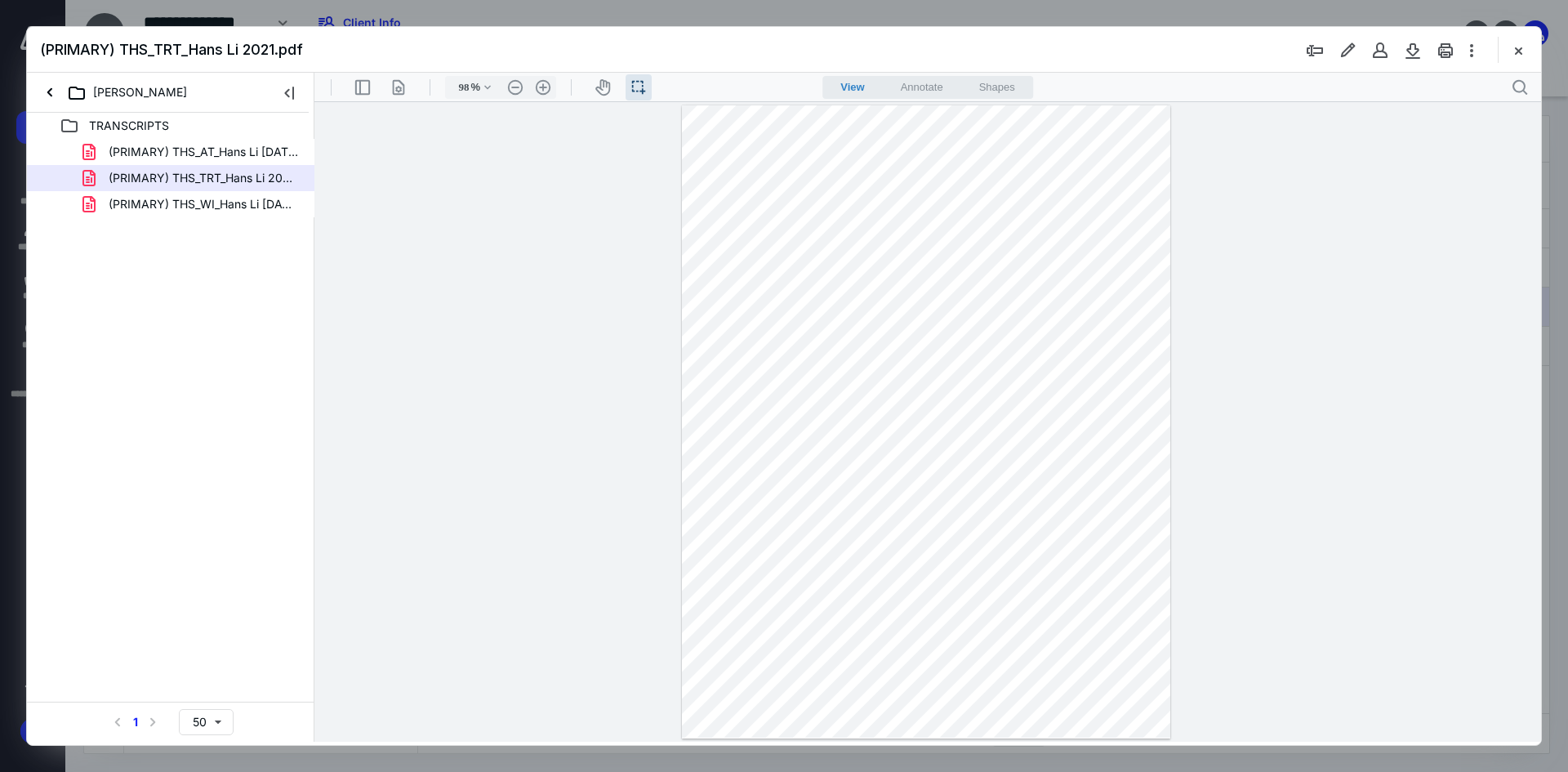 type on "98" 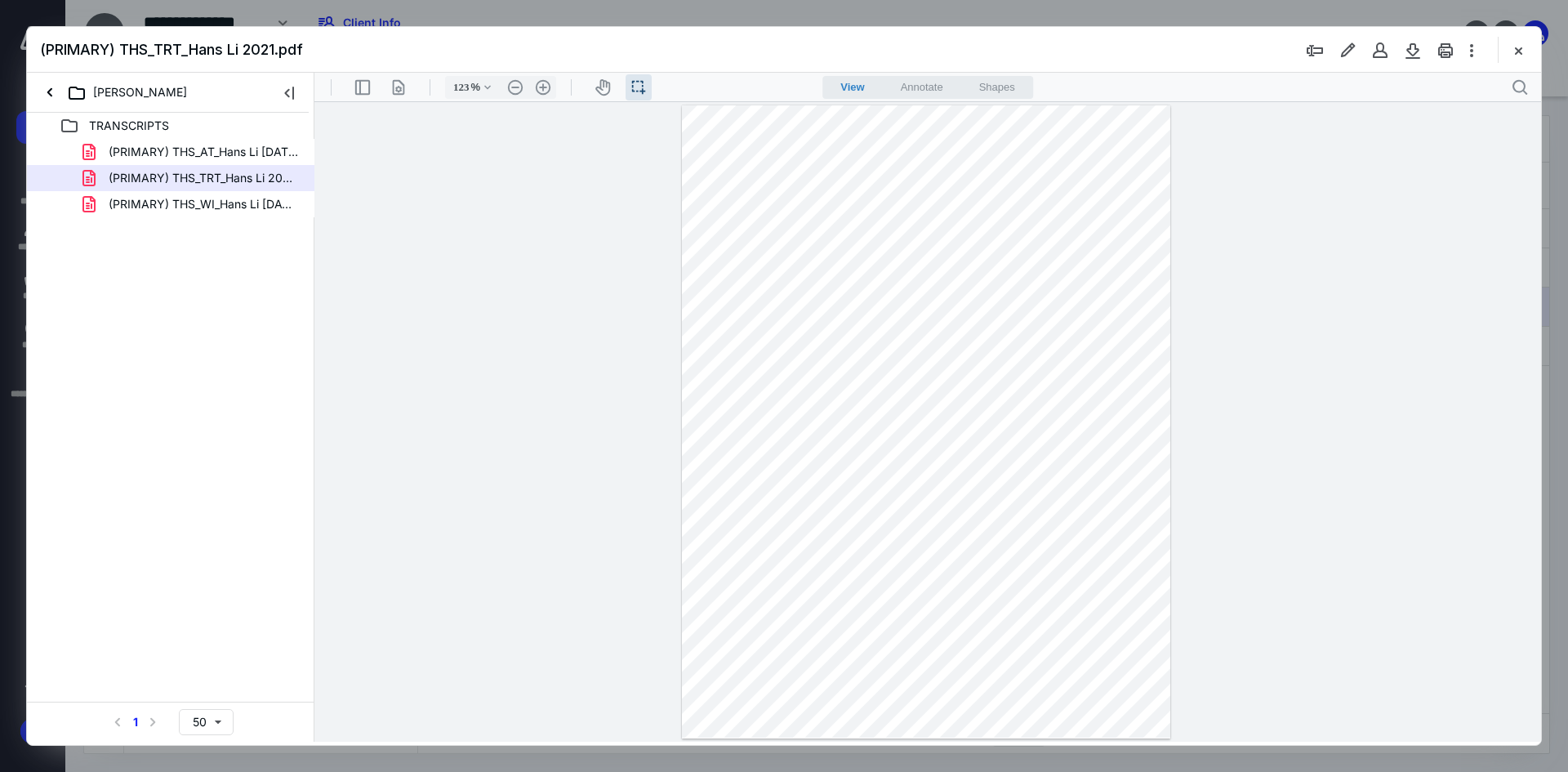 type on "148" 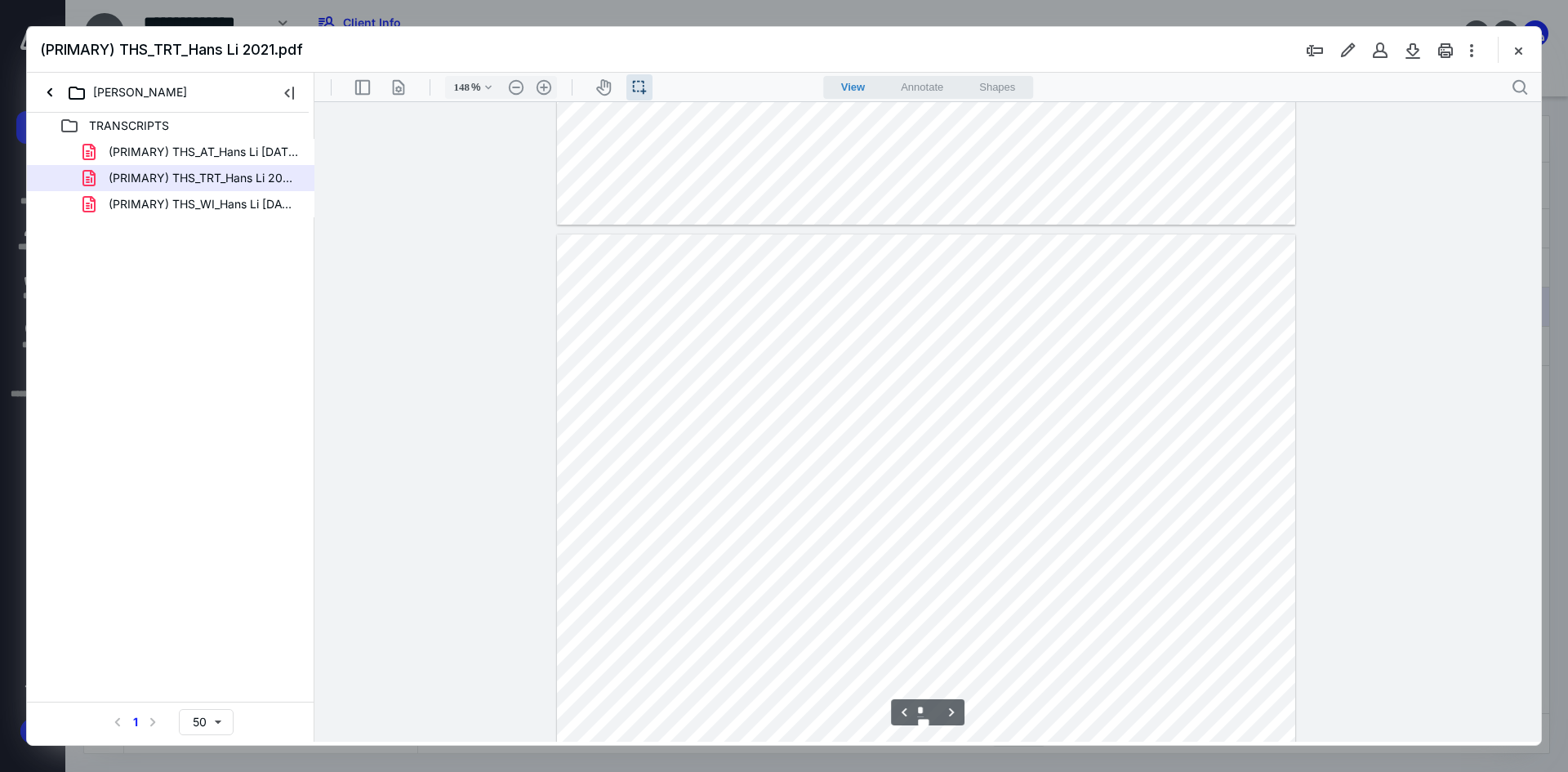 scroll, scrollTop: 1112, scrollLeft: 0, axis: vertical 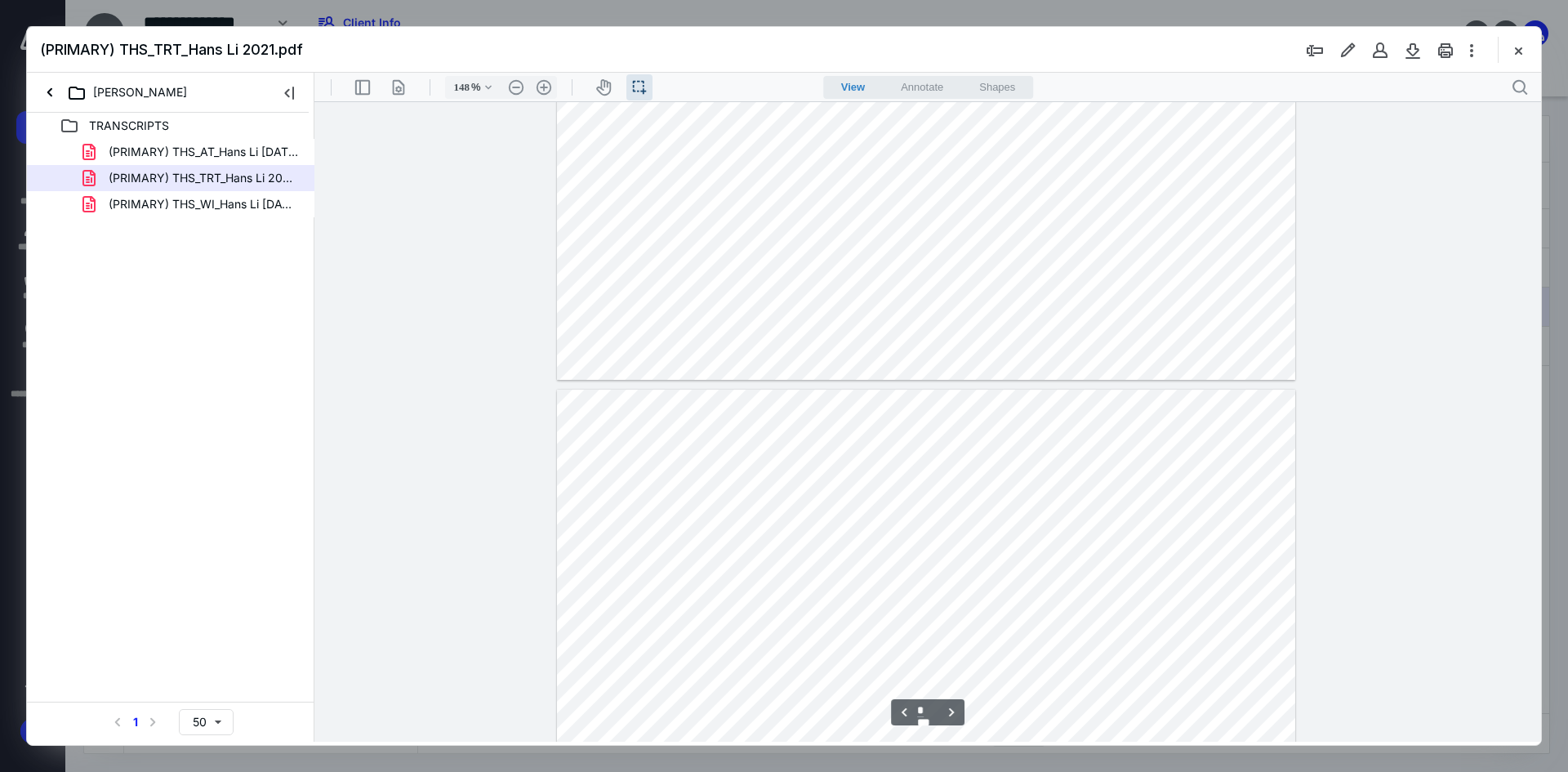 type on "*" 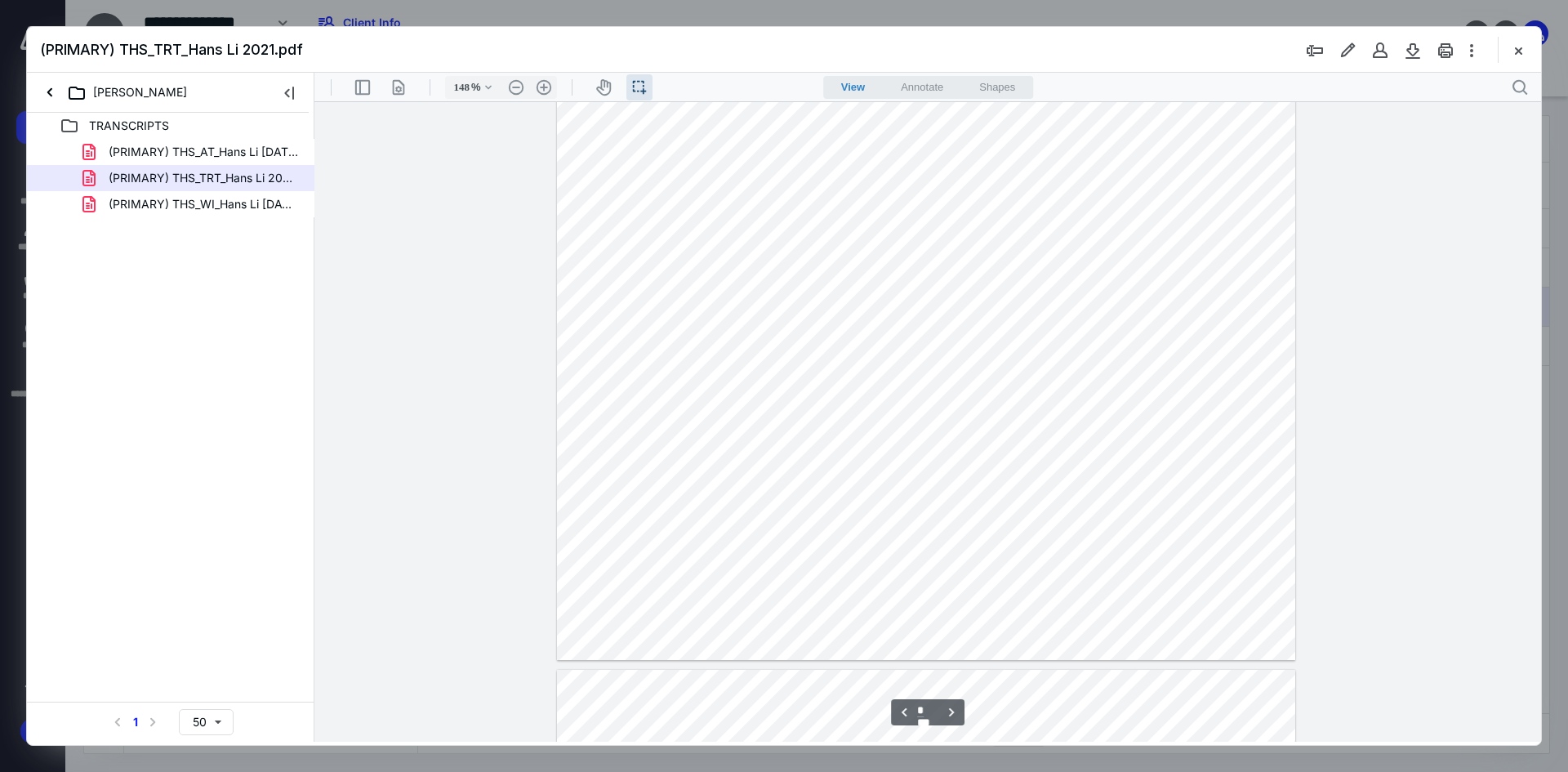scroll, scrollTop: 2337, scrollLeft: 0, axis: vertical 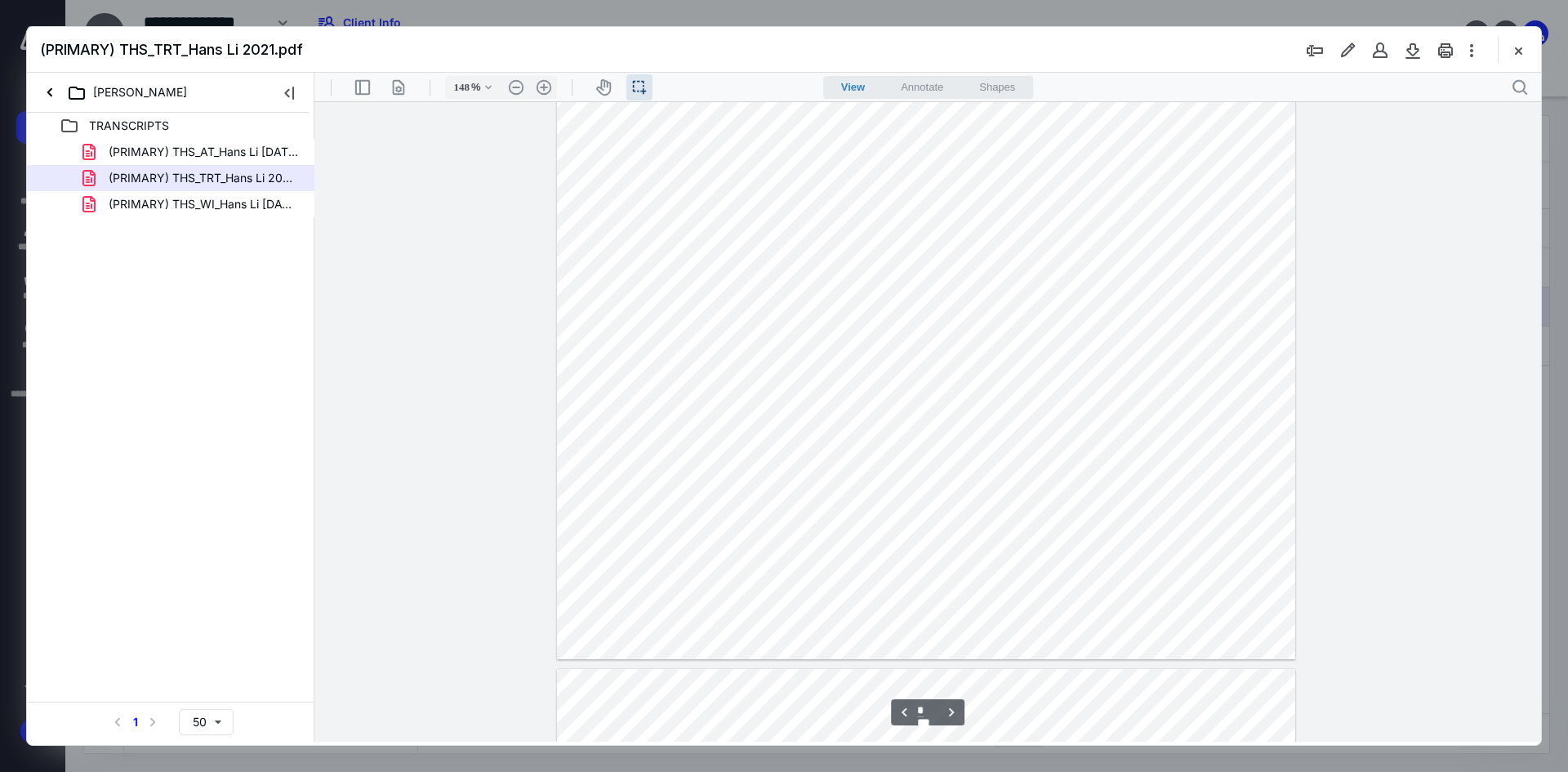 click at bounding box center (926, 181) 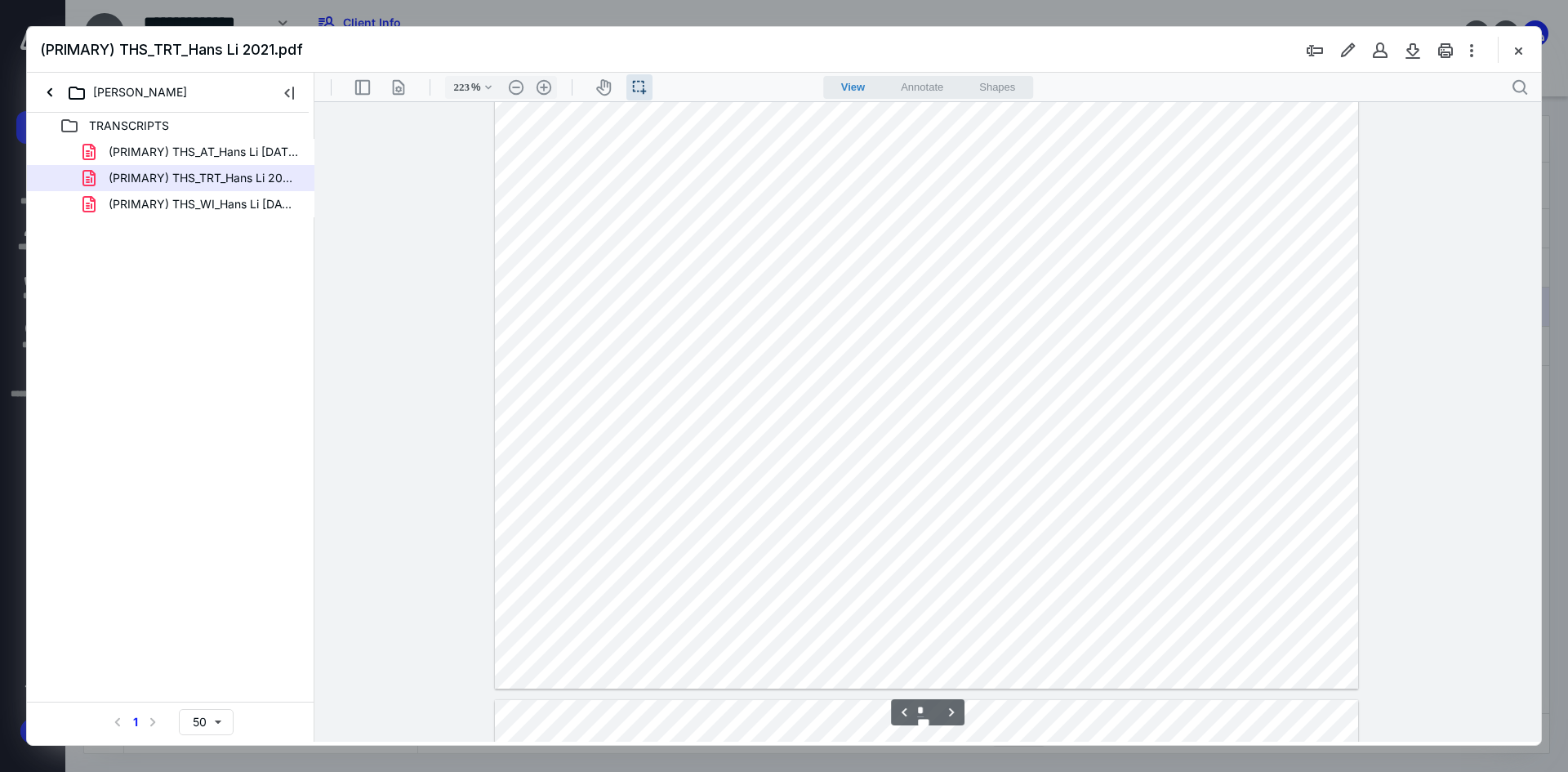 scroll, scrollTop: 3717, scrollLeft: 0, axis: vertical 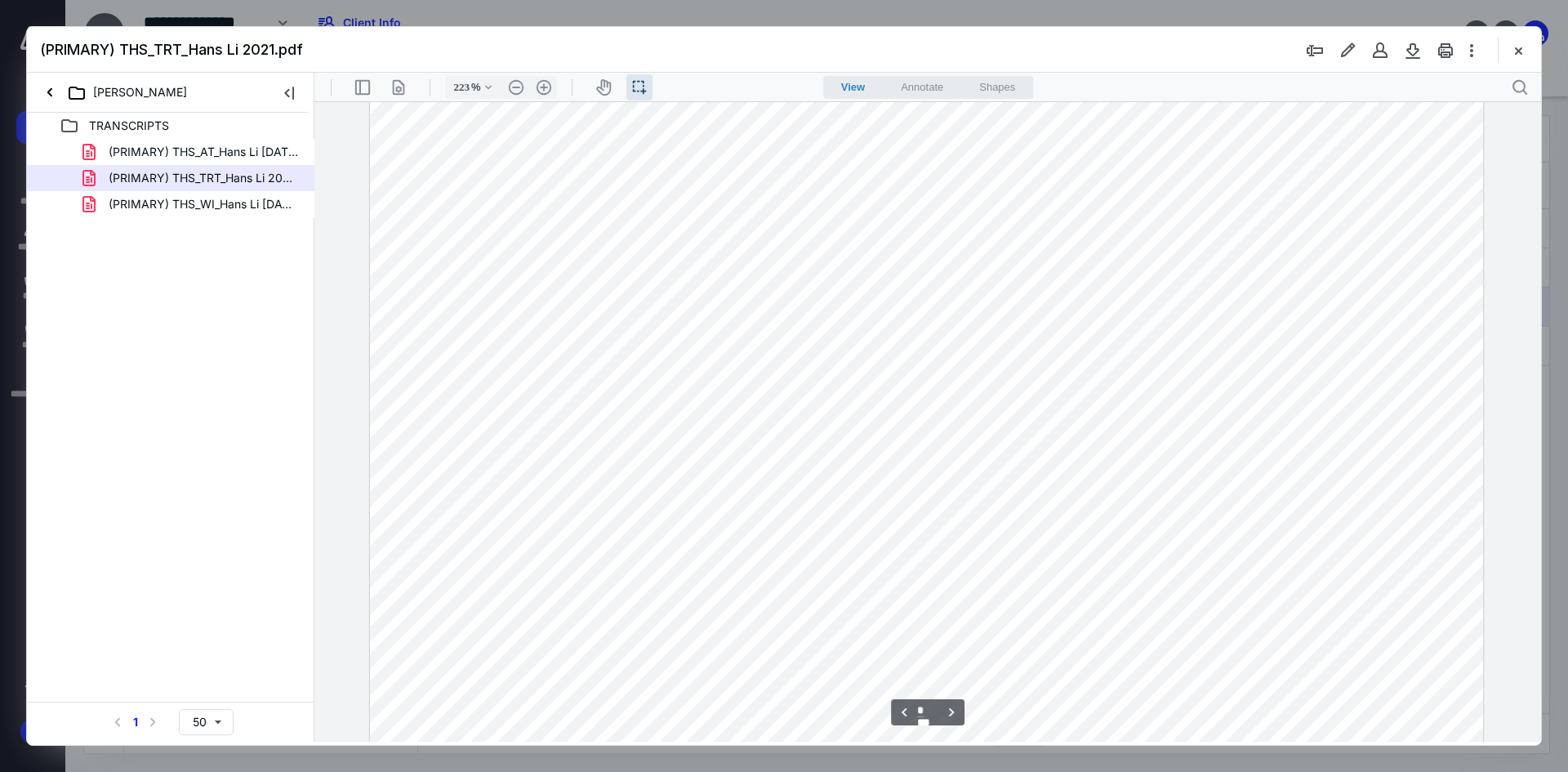 type on "173" 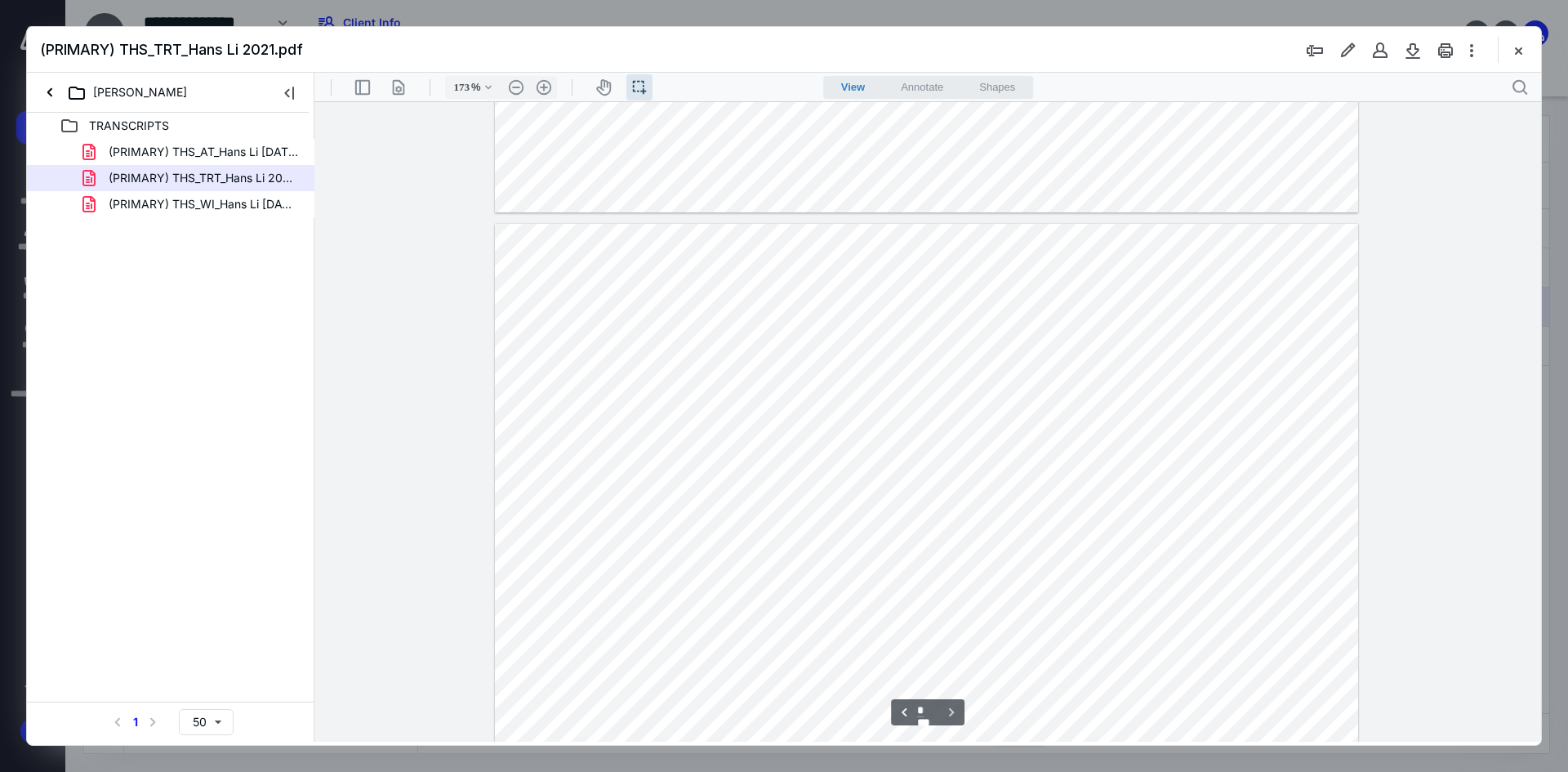 scroll, scrollTop: 4431, scrollLeft: 0, axis: vertical 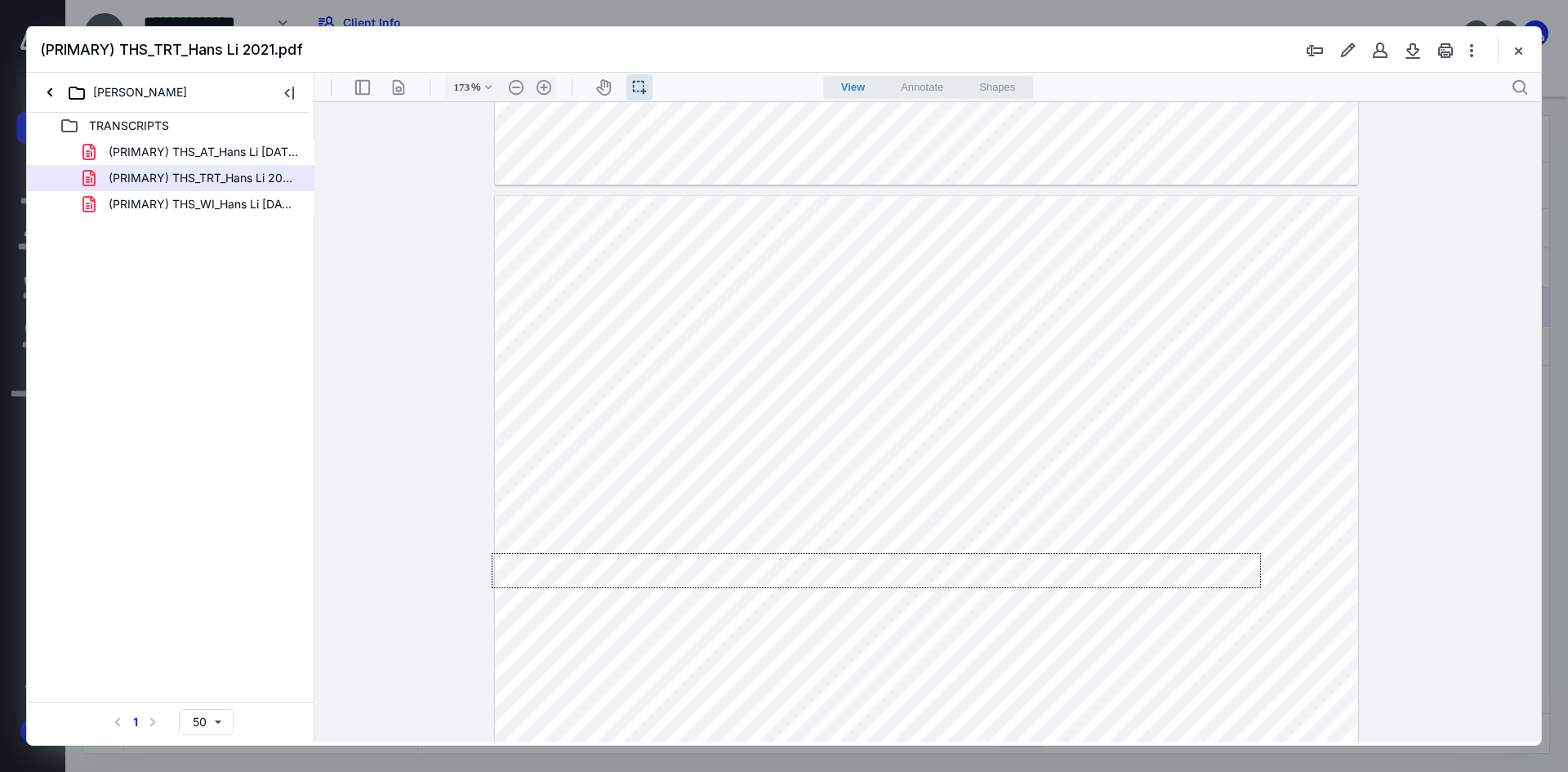 drag, startPoint x: 1261, startPoint y: 553, endPoint x: 492, endPoint y: 588, distance: 769.7961 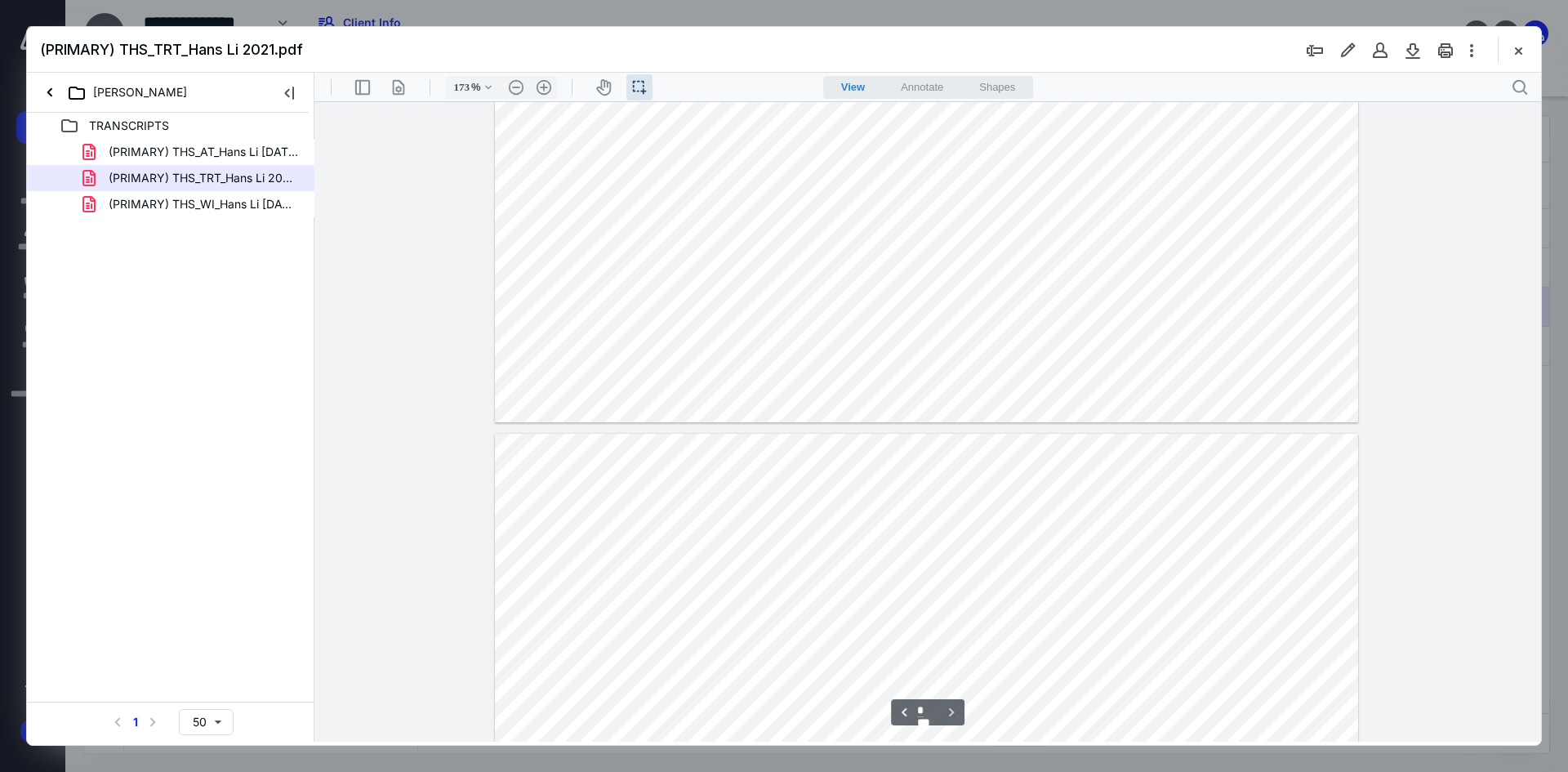 type on "*" 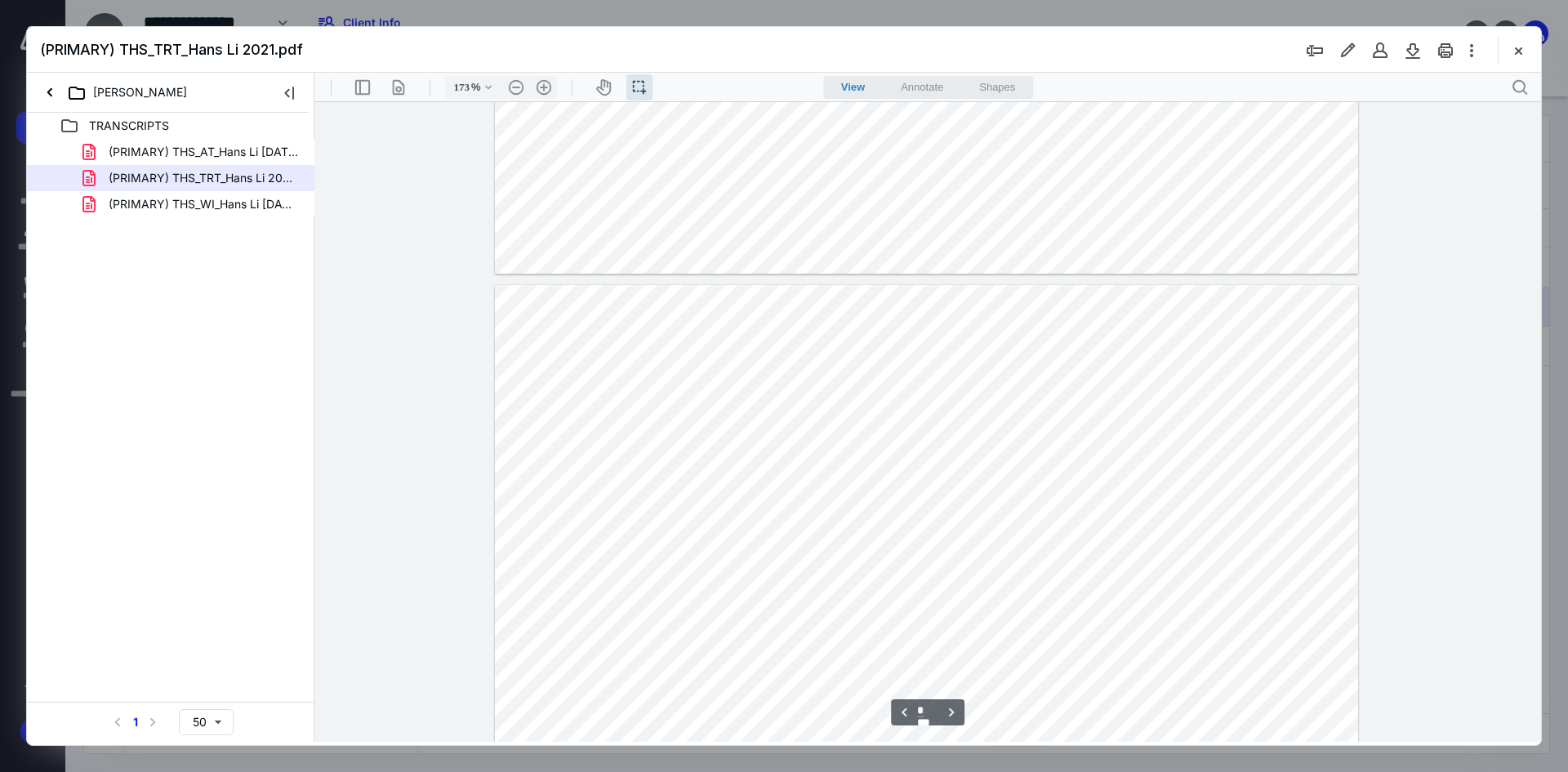 scroll, scrollTop: 3206, scrollLeft: 0, axis: vertical 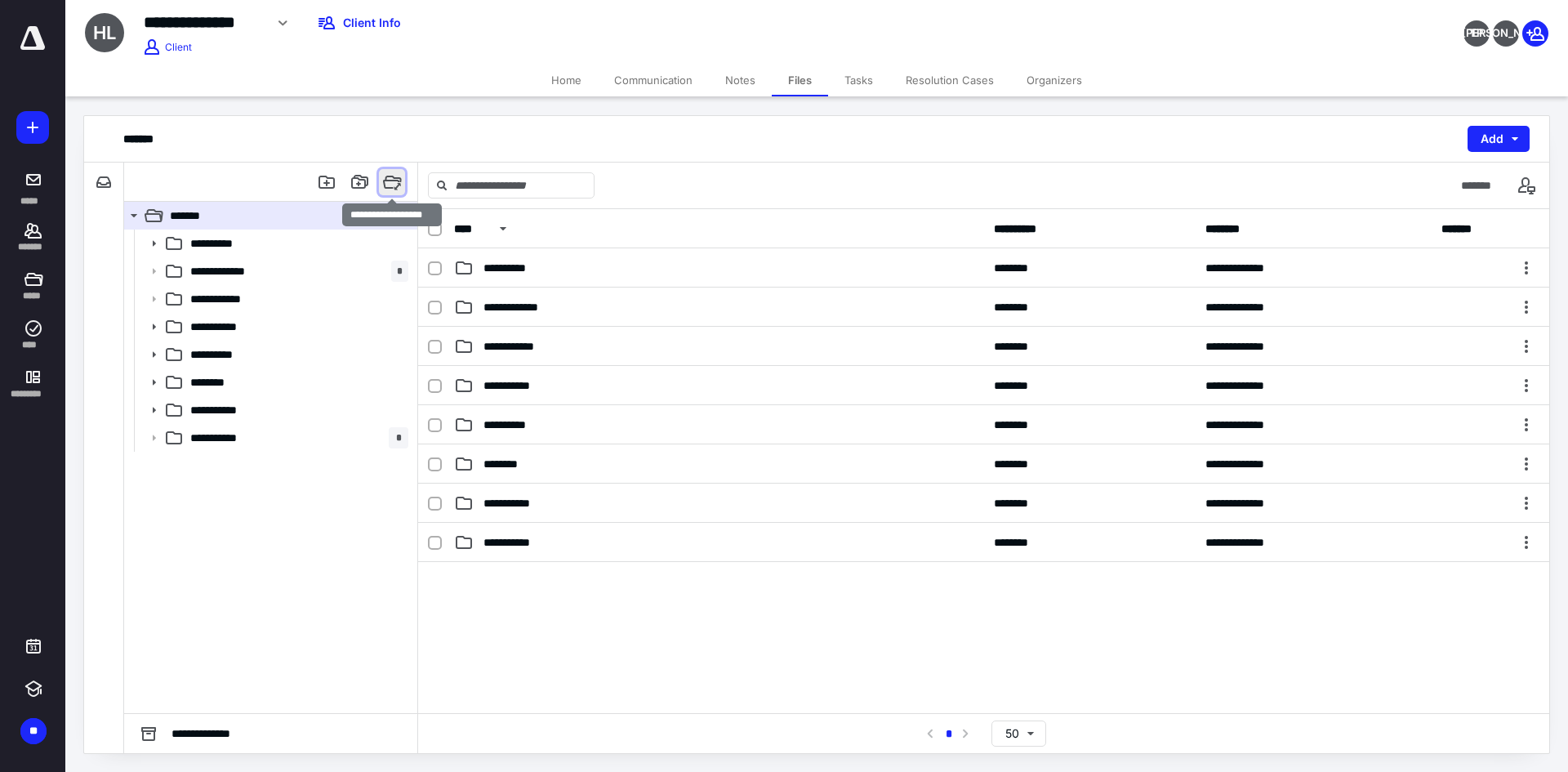 click at bounding box center (392, 182) 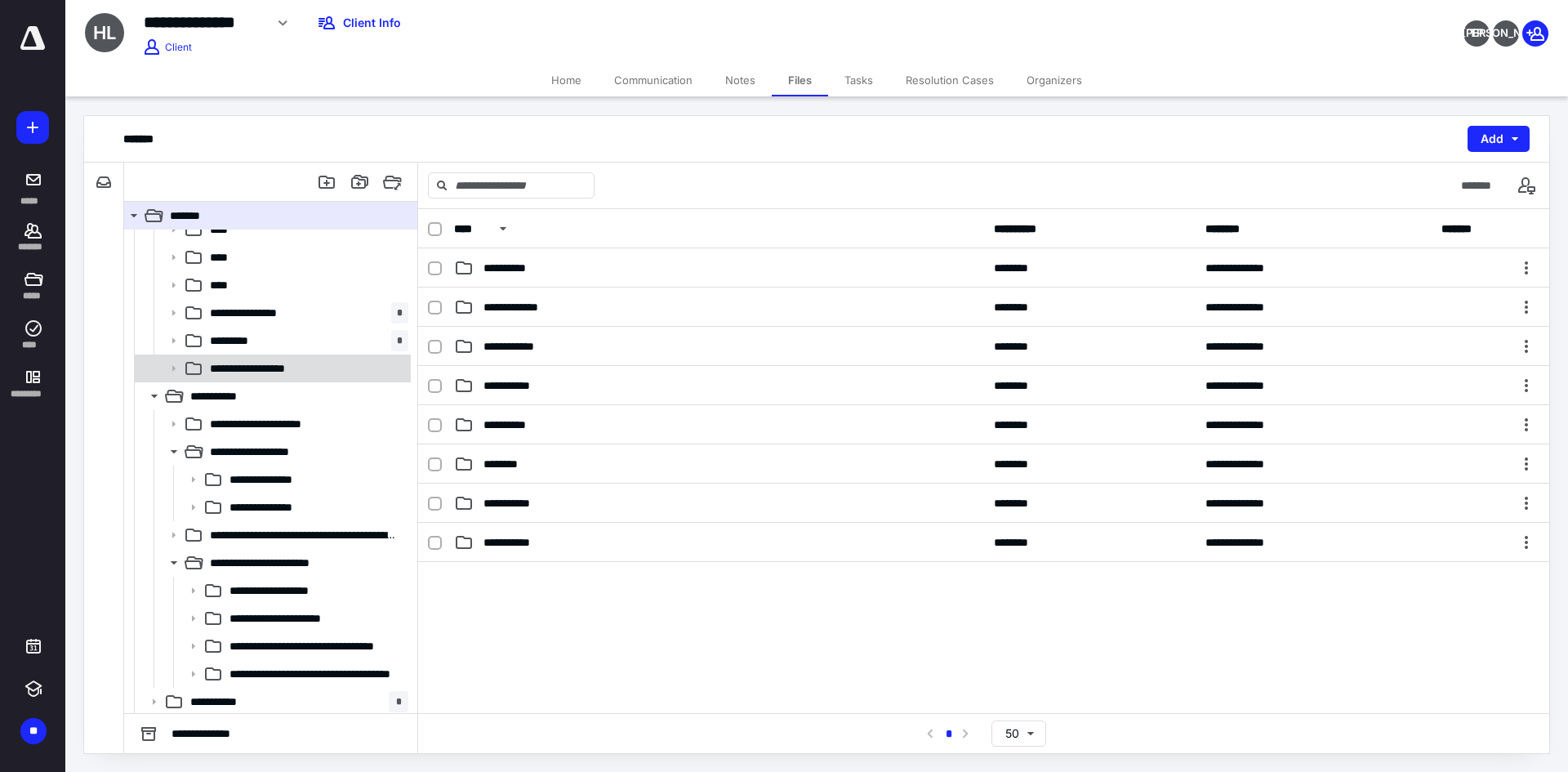 scroll, scrollTop: 850, scrollLeft: 0, axis: vertical 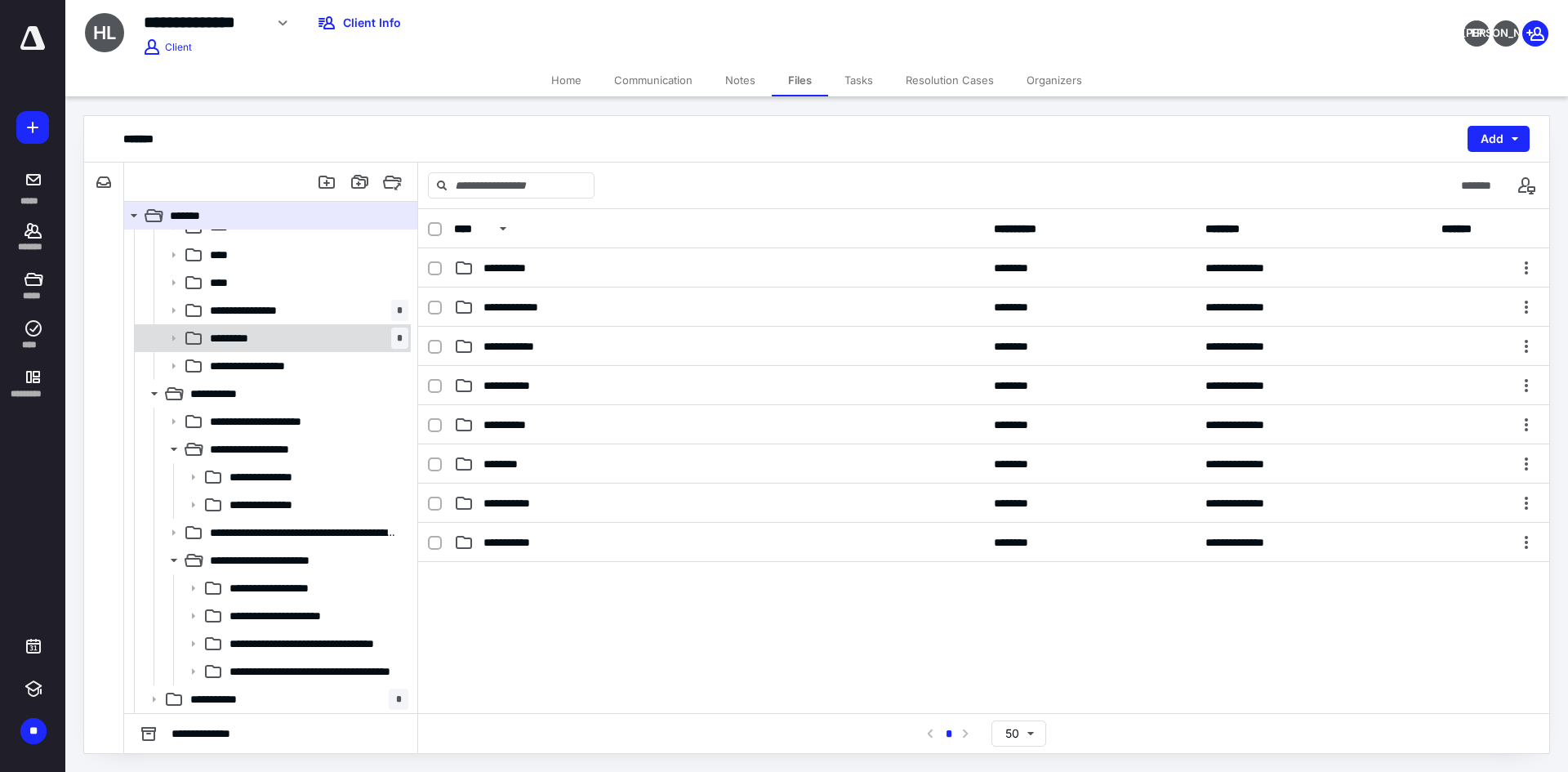 click on "********* *" at bounding box center [305, 338] 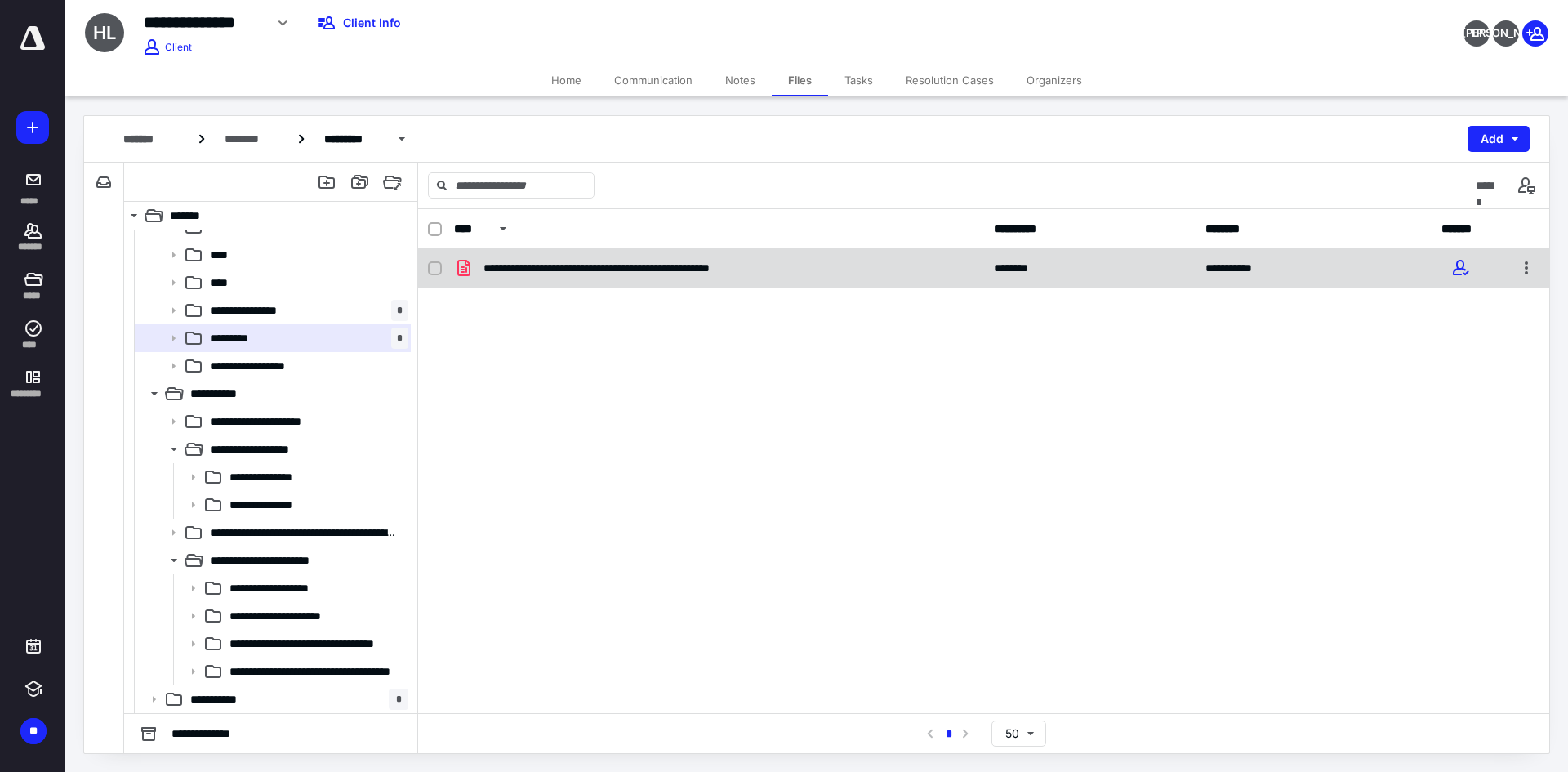 click on "**********" at bounding box center (636, 268) 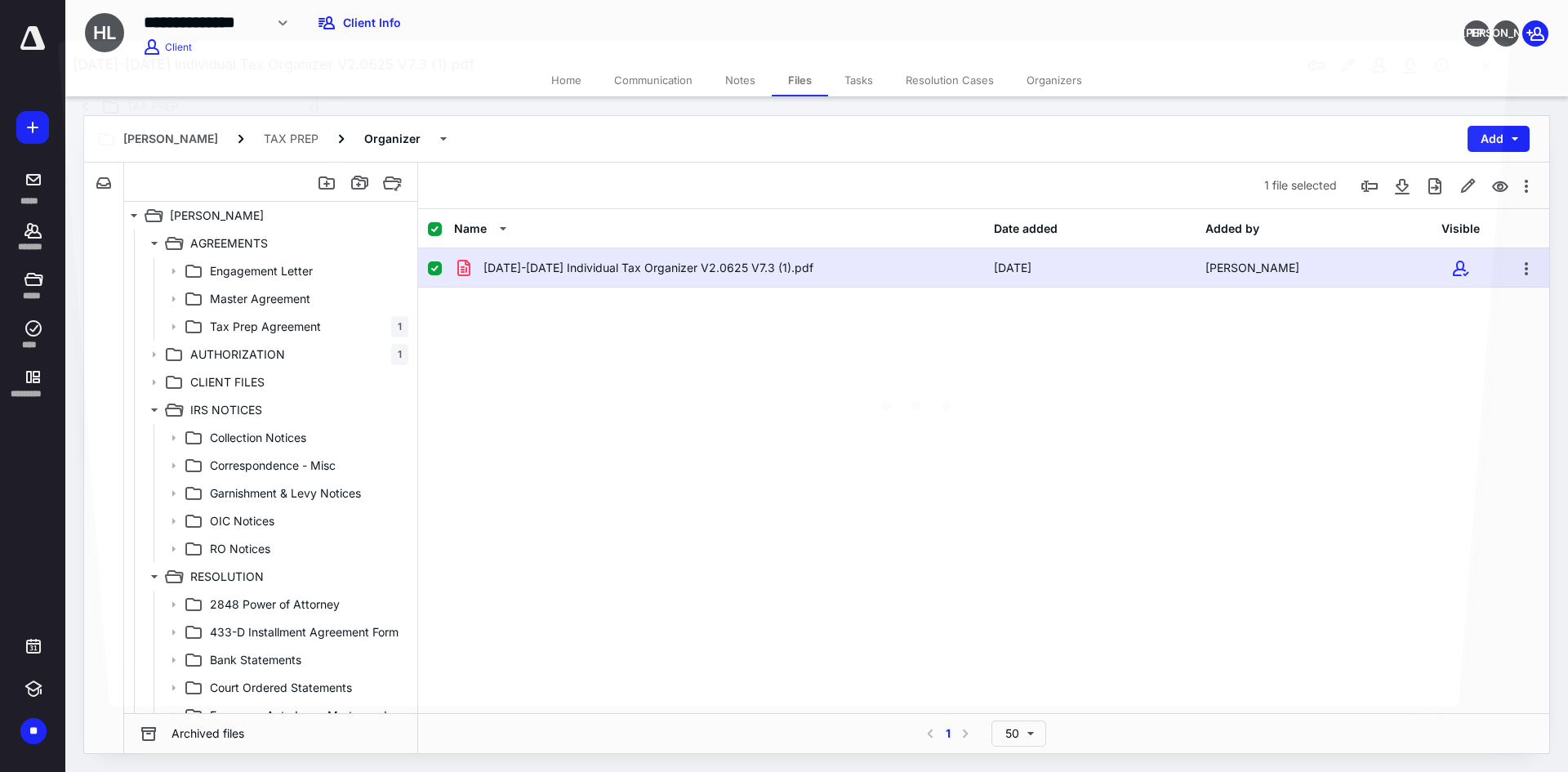 scroll, scrollTop: 850, scrollLeft: 0, axis: vertical 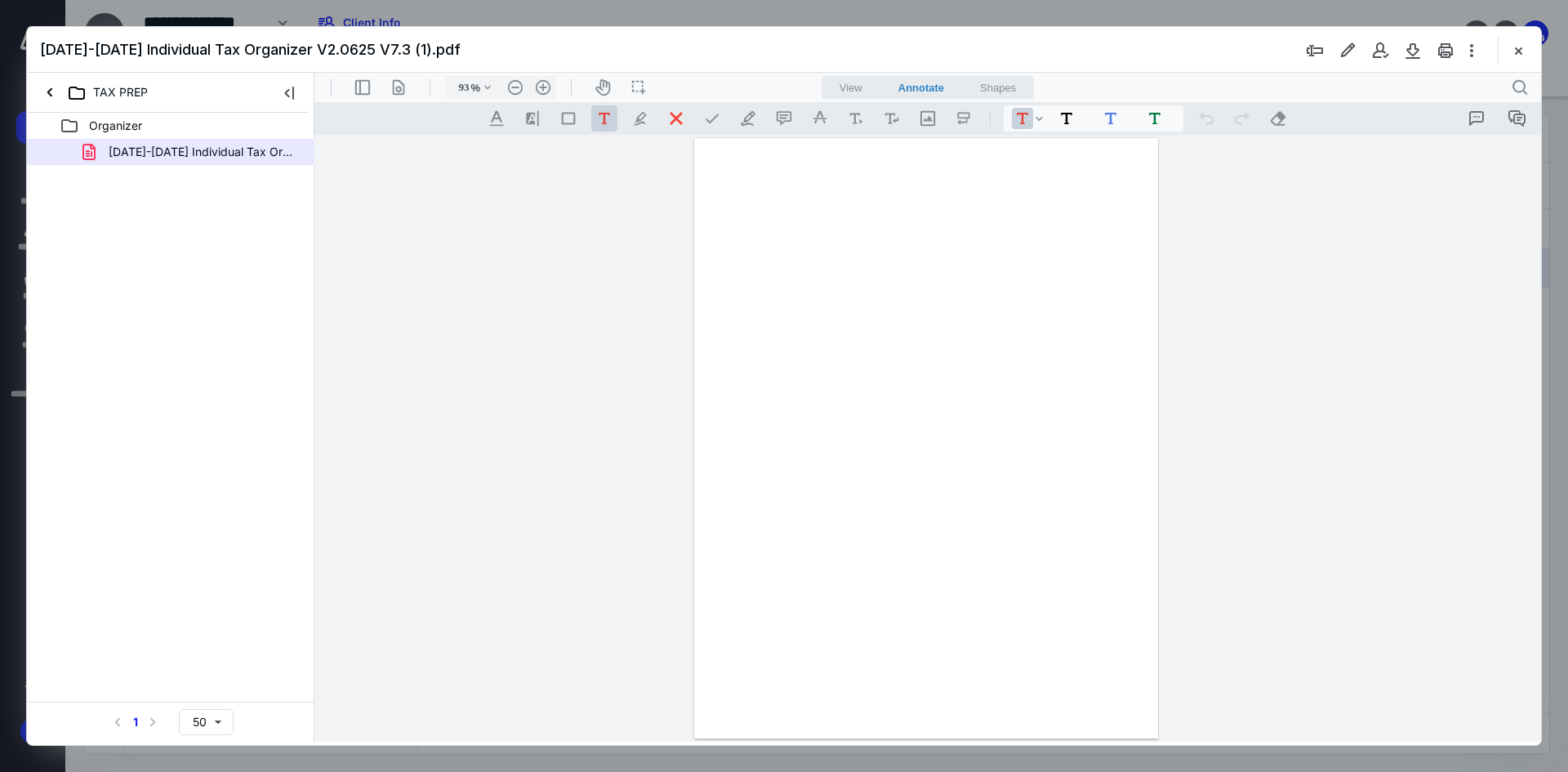 click on "View Annotate Shapes" at bounding box center [928, 87] 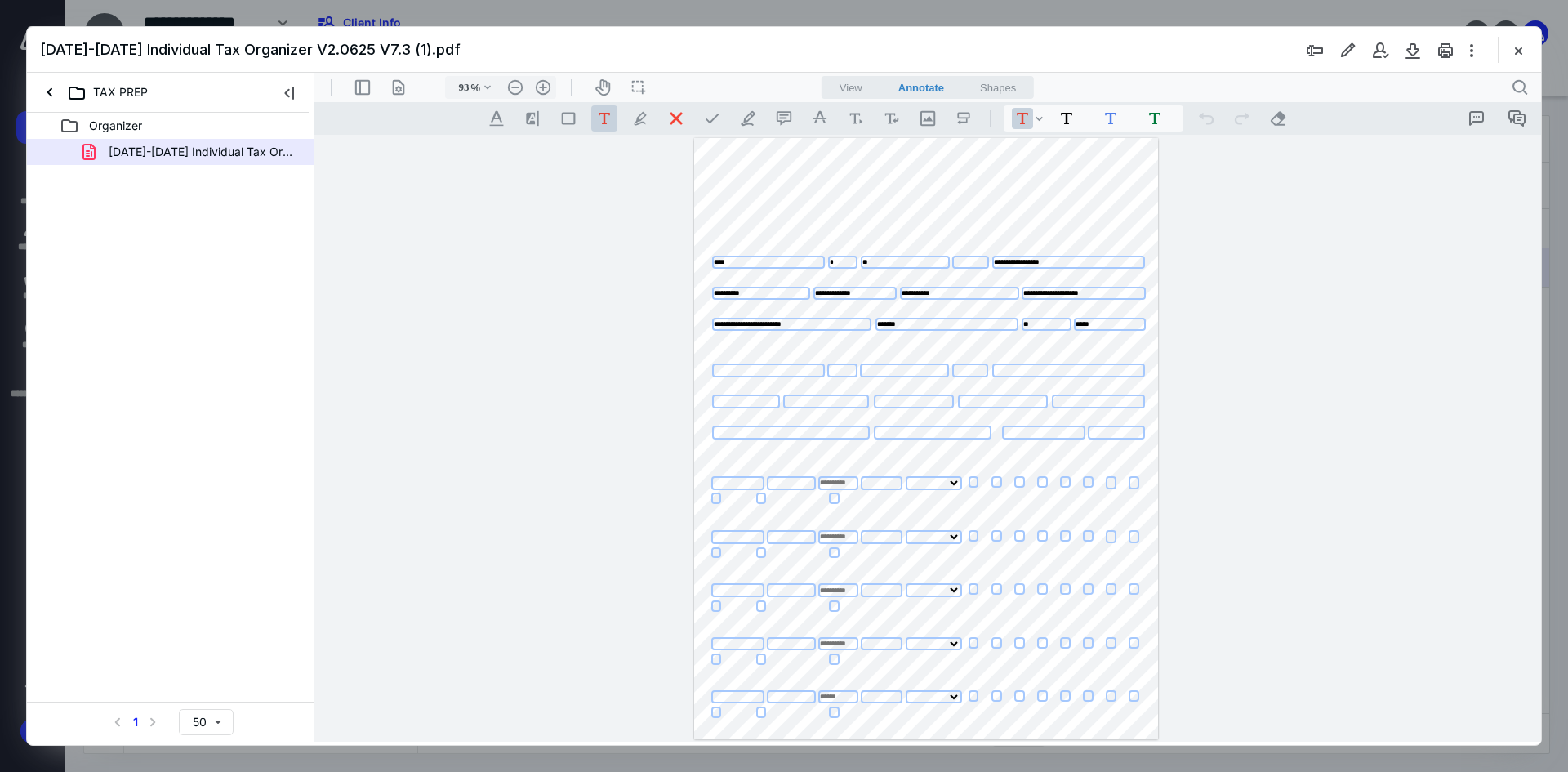 click on "View" at bounding box center [851, 87] 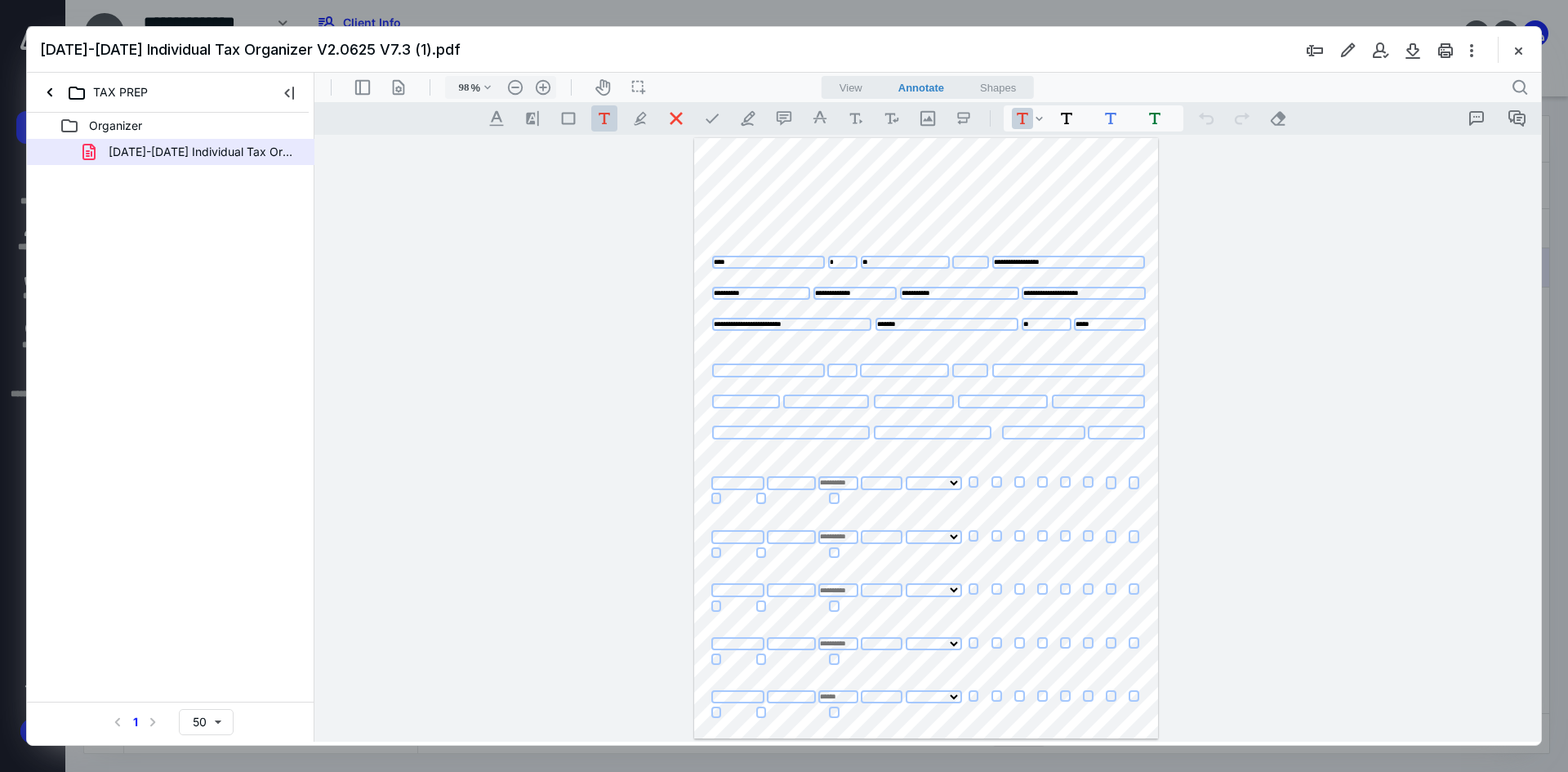 select on "*" 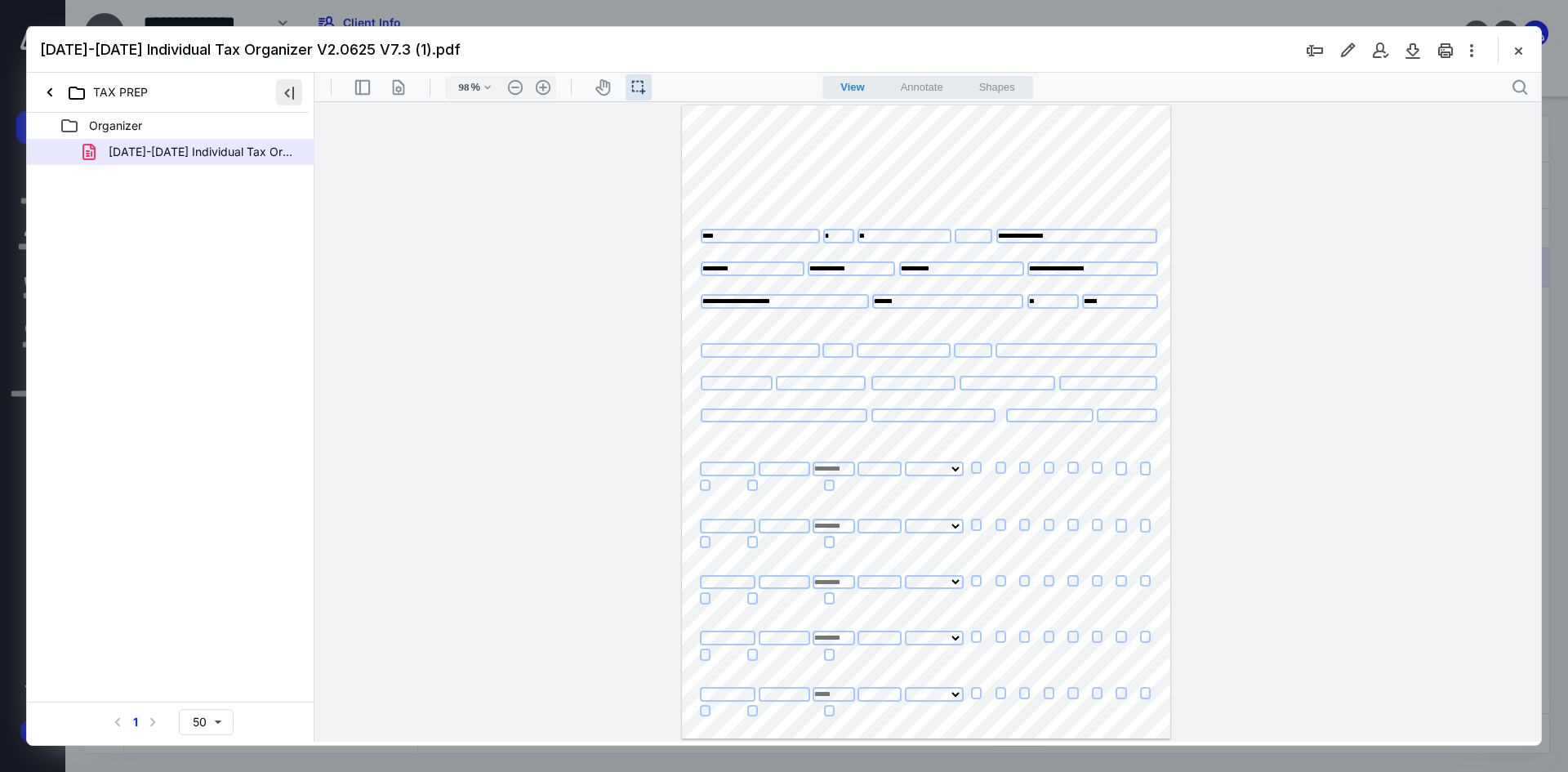 click at bounding box center (289, 92) 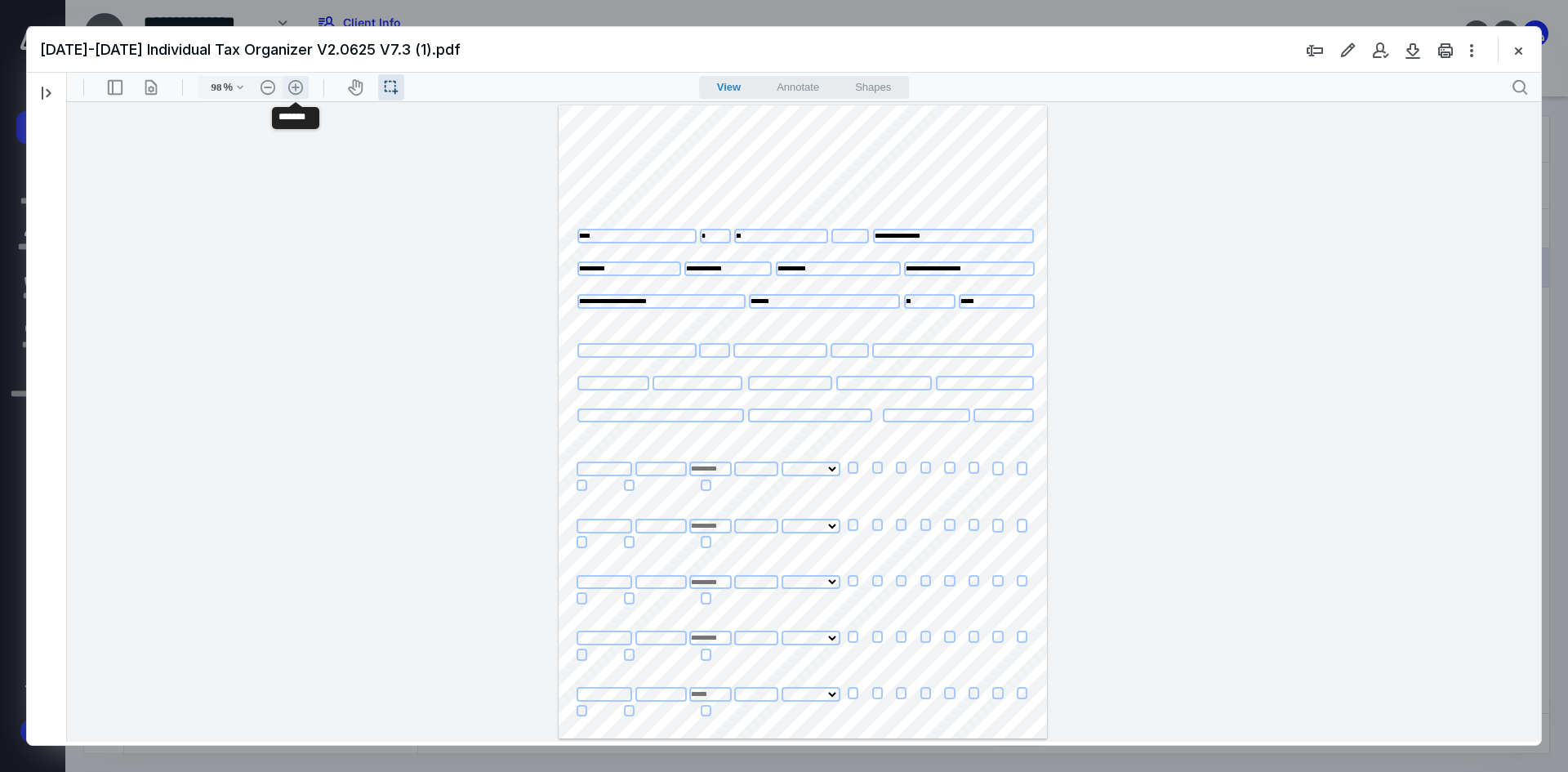 click on ".cls-1{fill:#abb0c4;} icon - header - zoom - in - line" at bounding box center (296, 87) 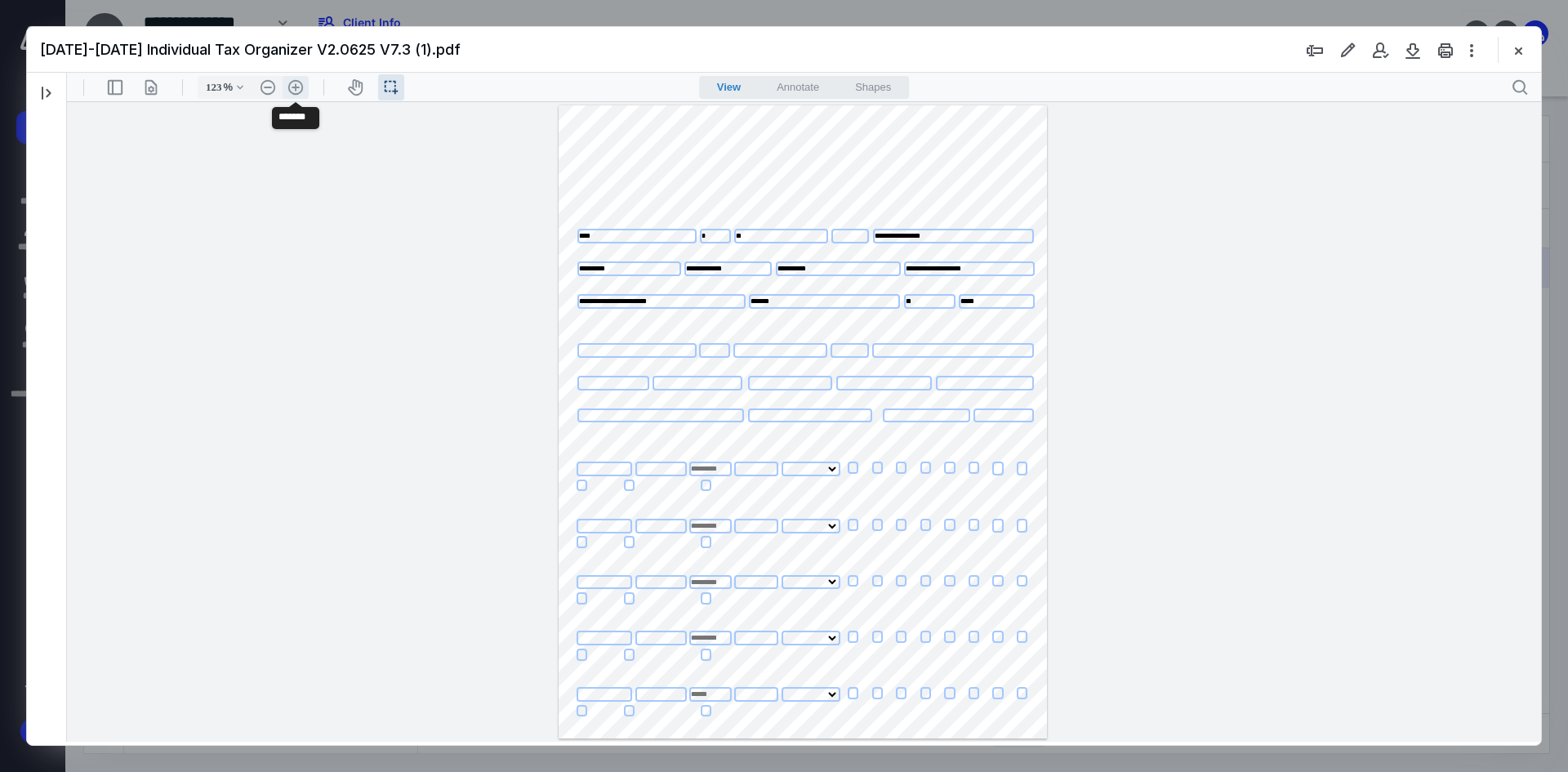select on "*" 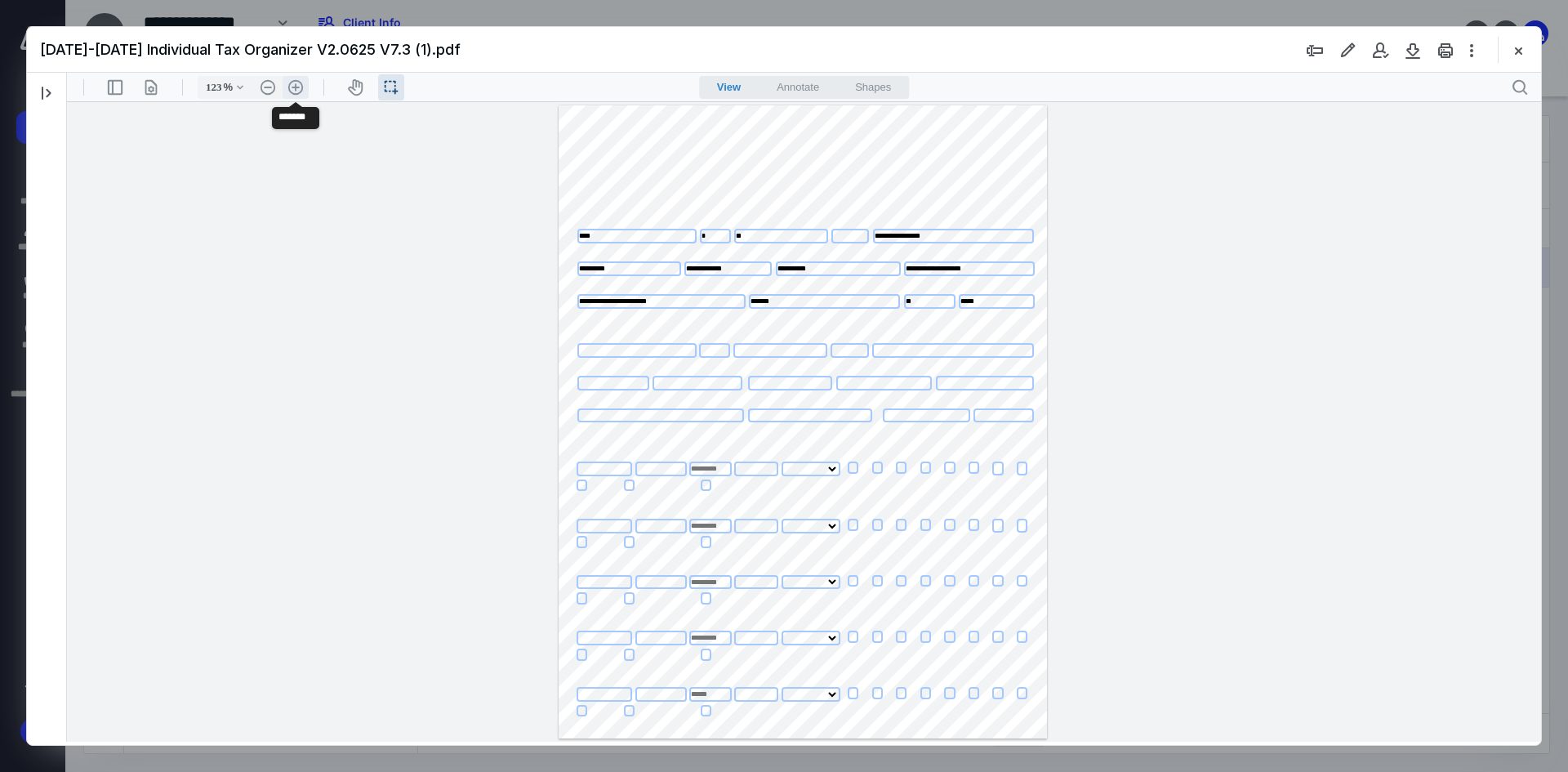 select on "*" 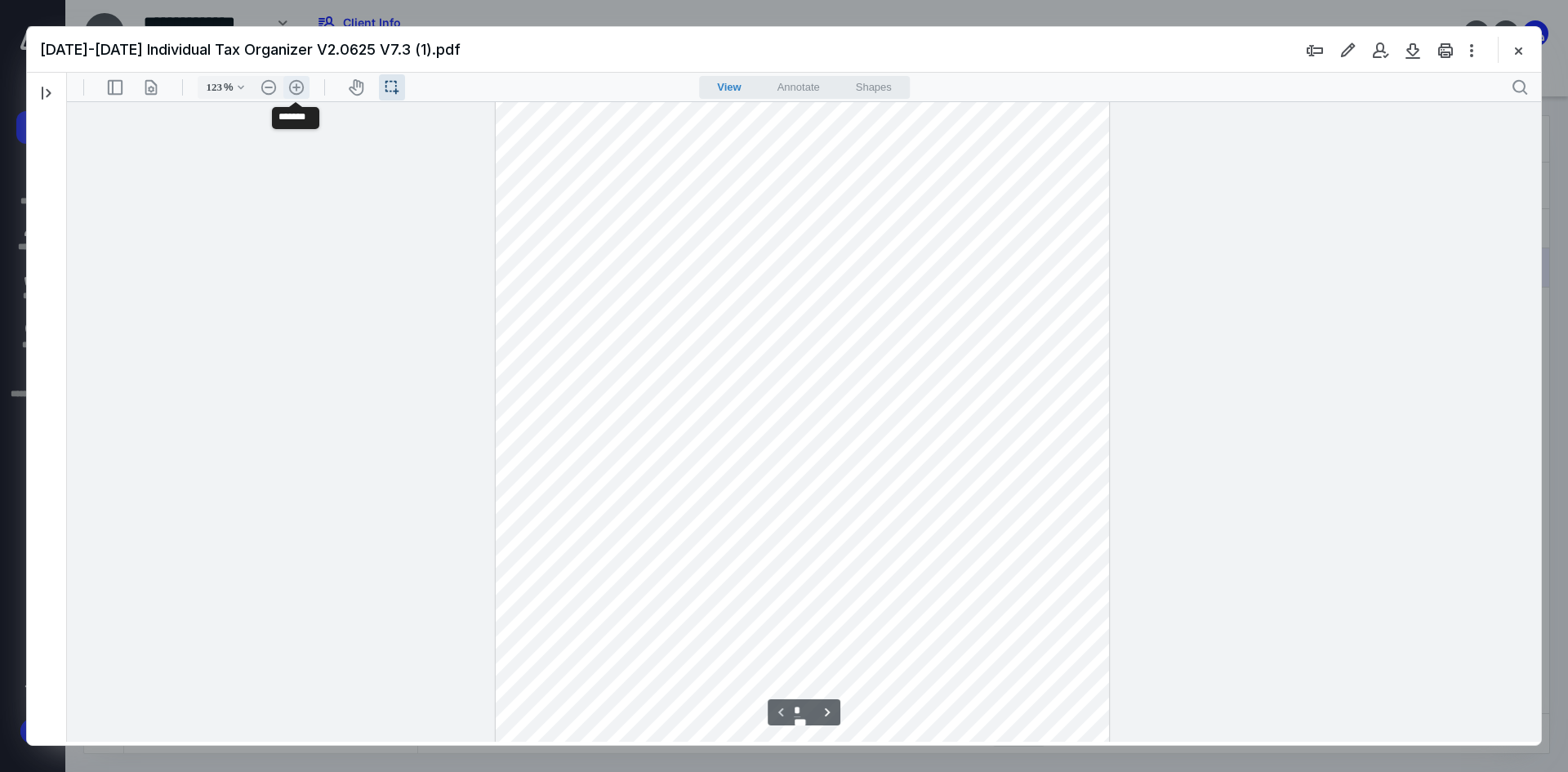 click on ".cls-1{fill:#abb0c4;} icon - header - zoom - in - line" at bounding box center (296, 87) 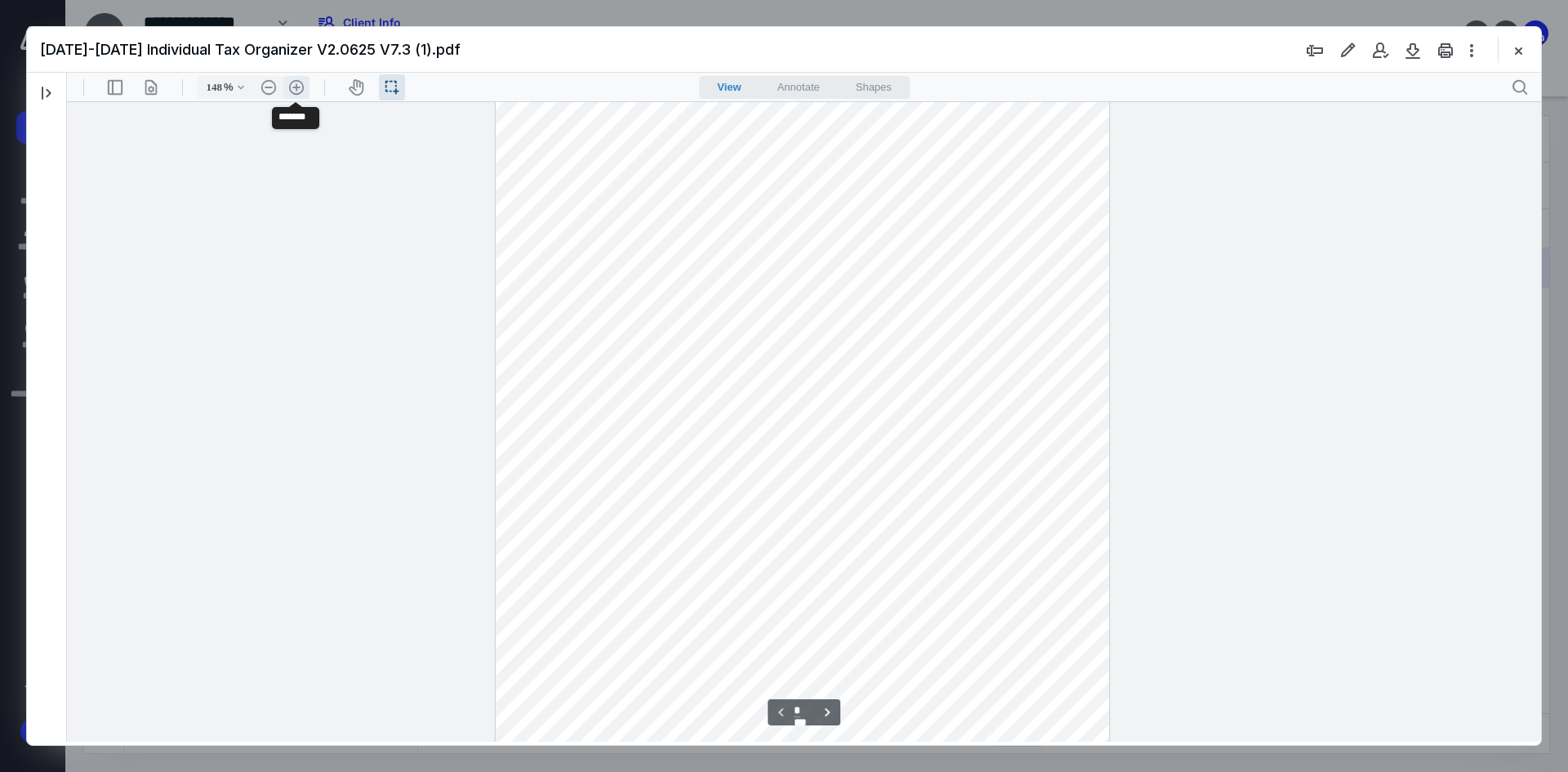 select on "*" 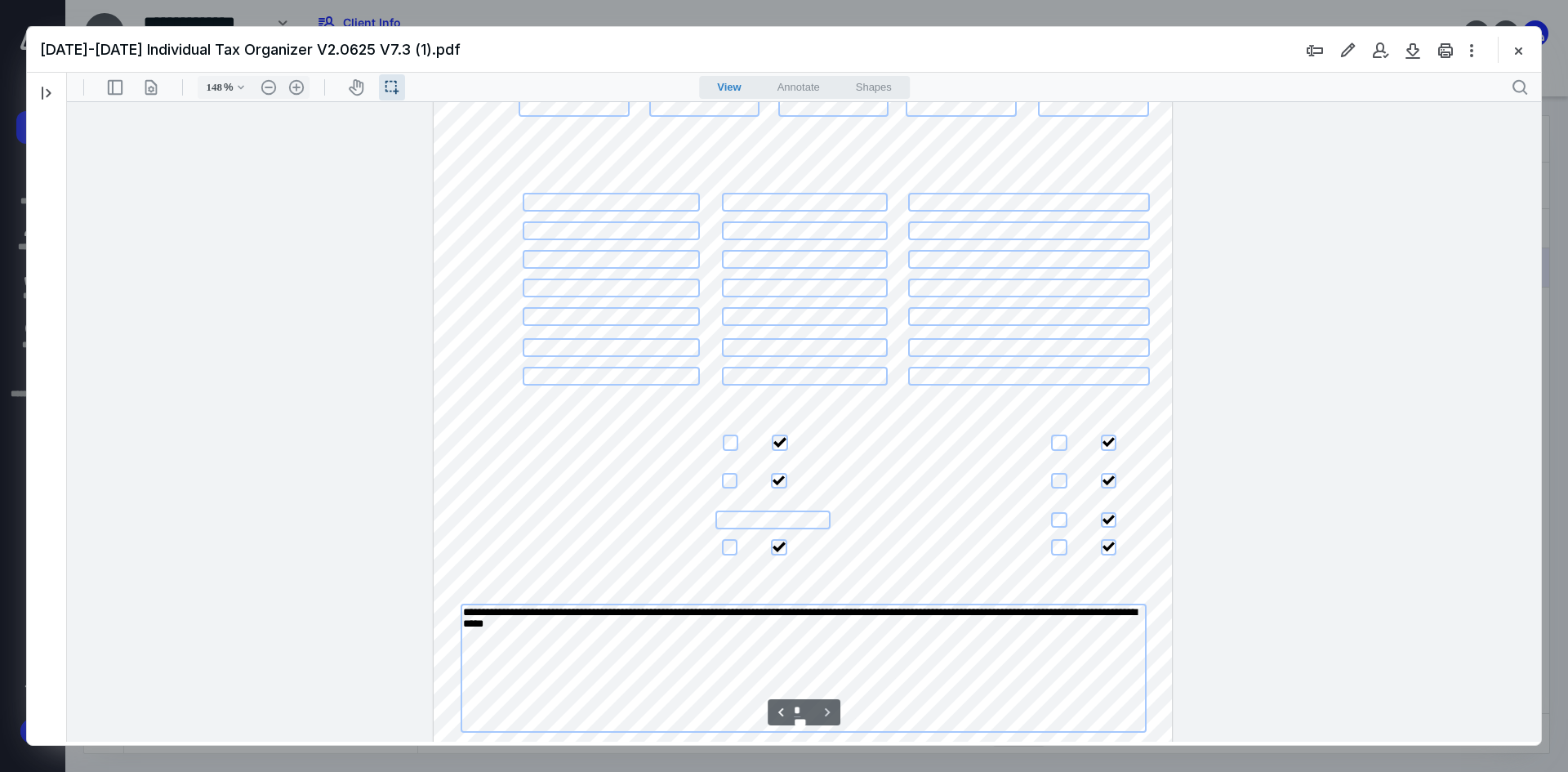 scroll, scrollTop: 2260, scrollLeft: 0, axis: vertical 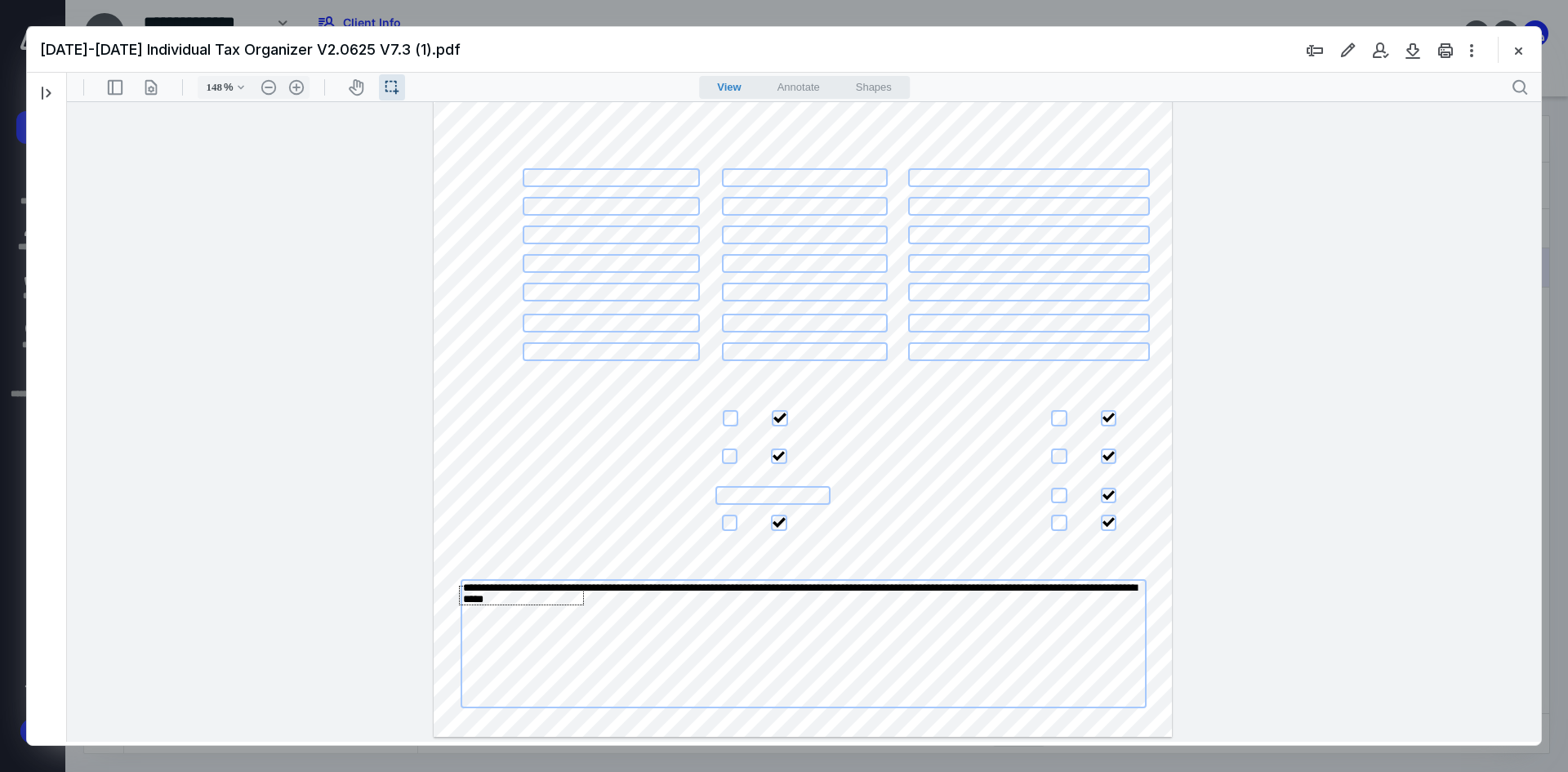 drag, startPoint x: 459, startPoint y: 586, endPoint x: 584, endPoint y: 605, distance: 126.43575 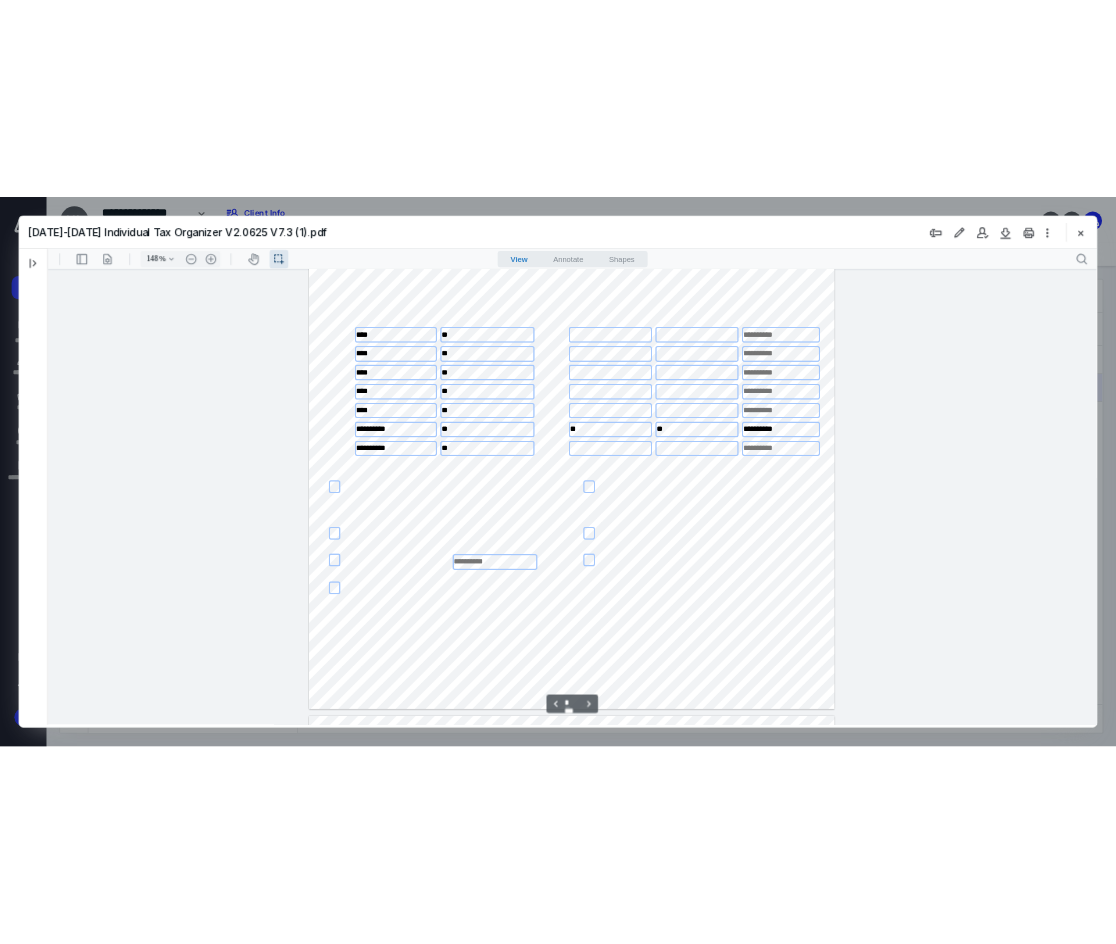 scroll, scrollTop: 1599, scrollLeft: 0, axis: vertical 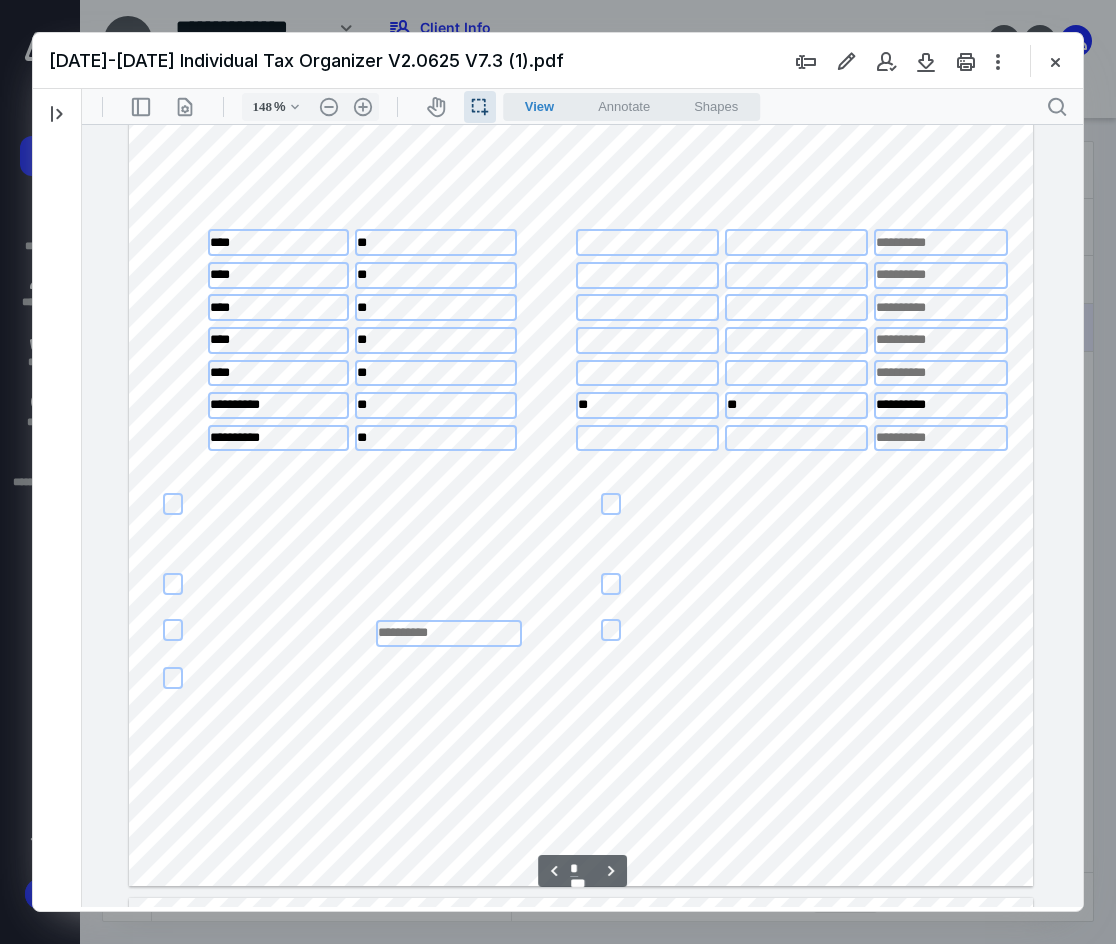 type on "*" 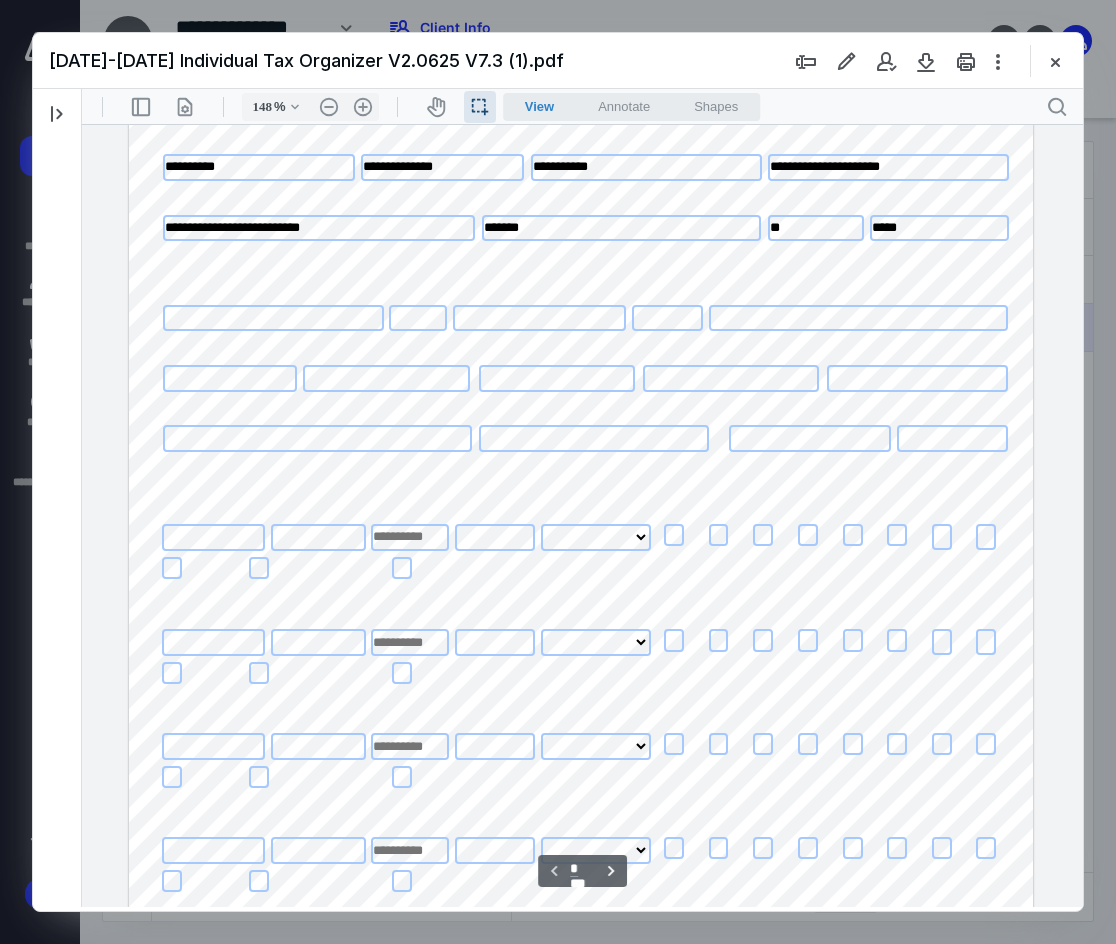 scroll, scrollTop: 0, scrollLeft: 0, axis: both 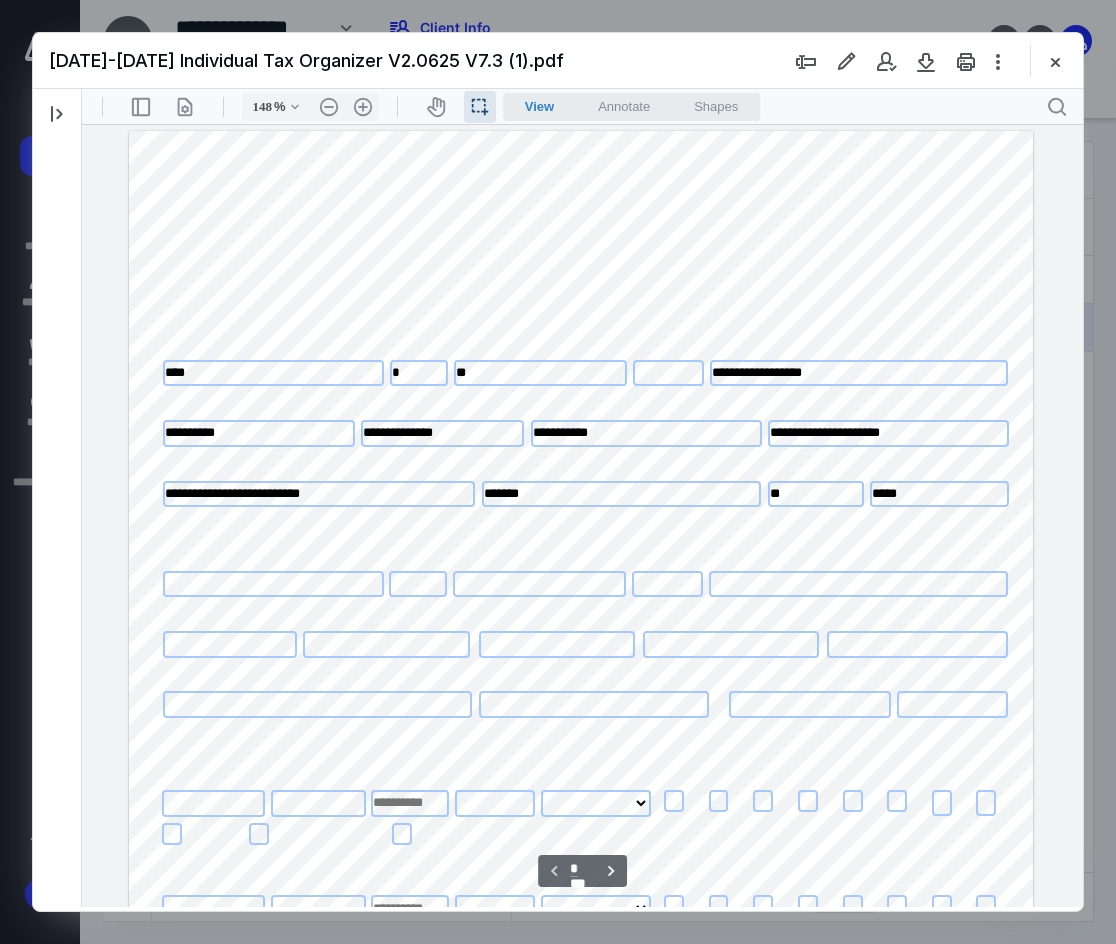 drag, startPoint x: 475, startPoint y: 378, endPoint x: 452, endPoint y: 377, distance: 23.021729 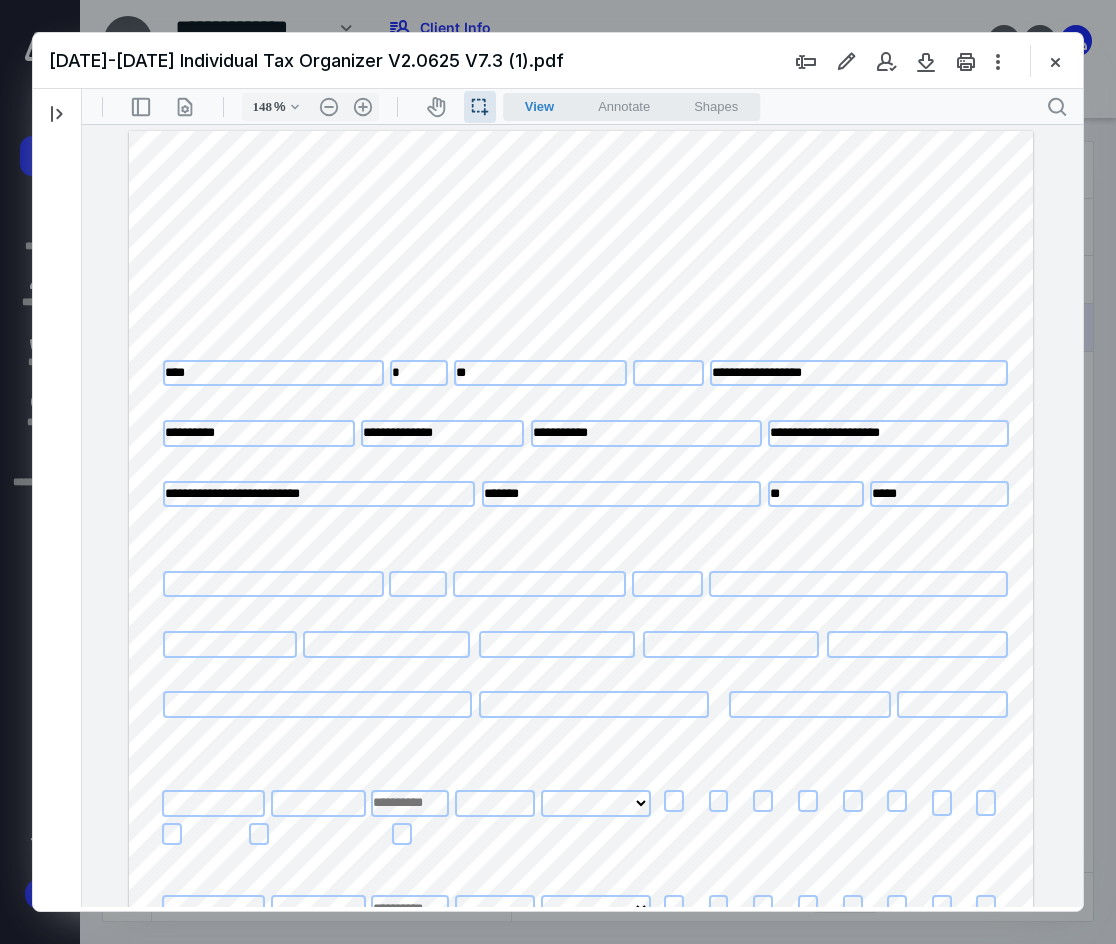 drag, startPoint x: 398, startPoint y: 378, endPoint x: 353, endPoint y: 381, distance: 45.099888 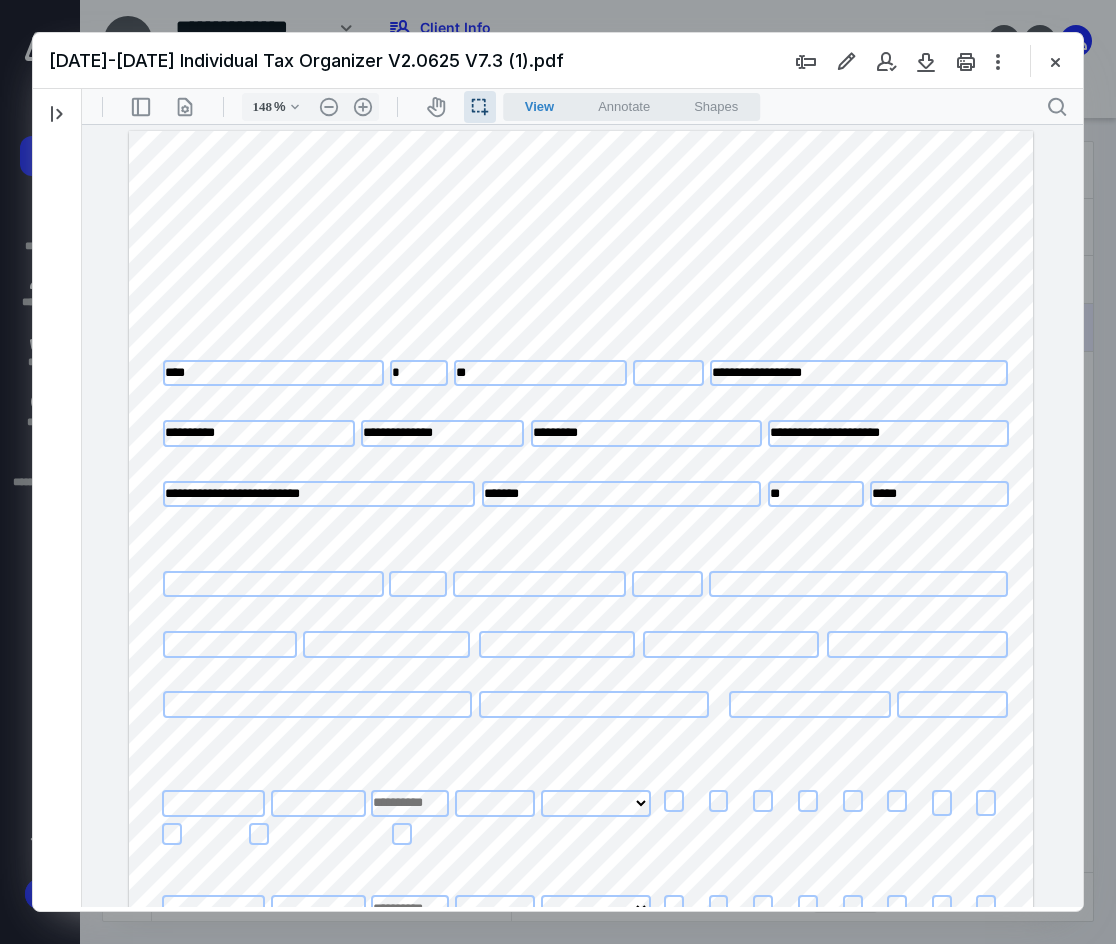drag, startPoint x: 615, startPoint y: 437, endPoint x: 523, endPoint y: 441, distance: 92.086914 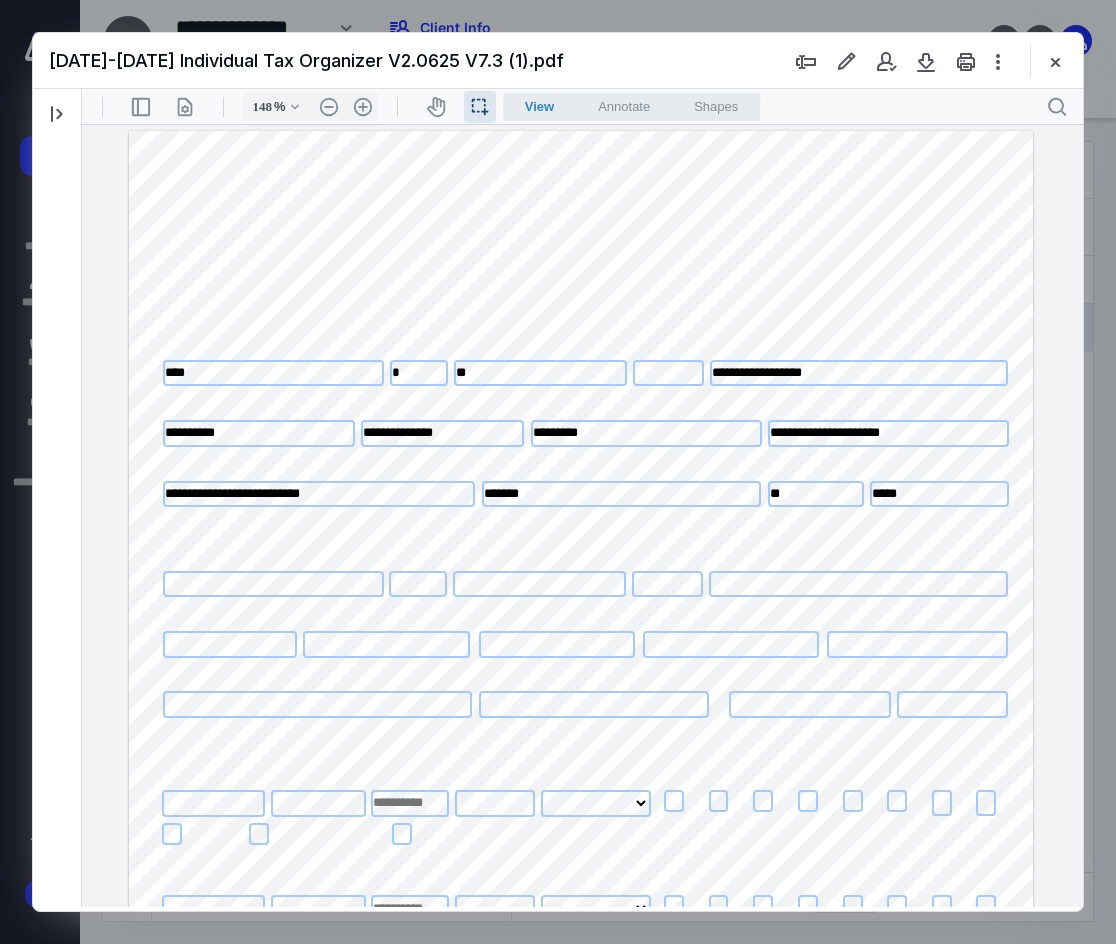 type on "**********" 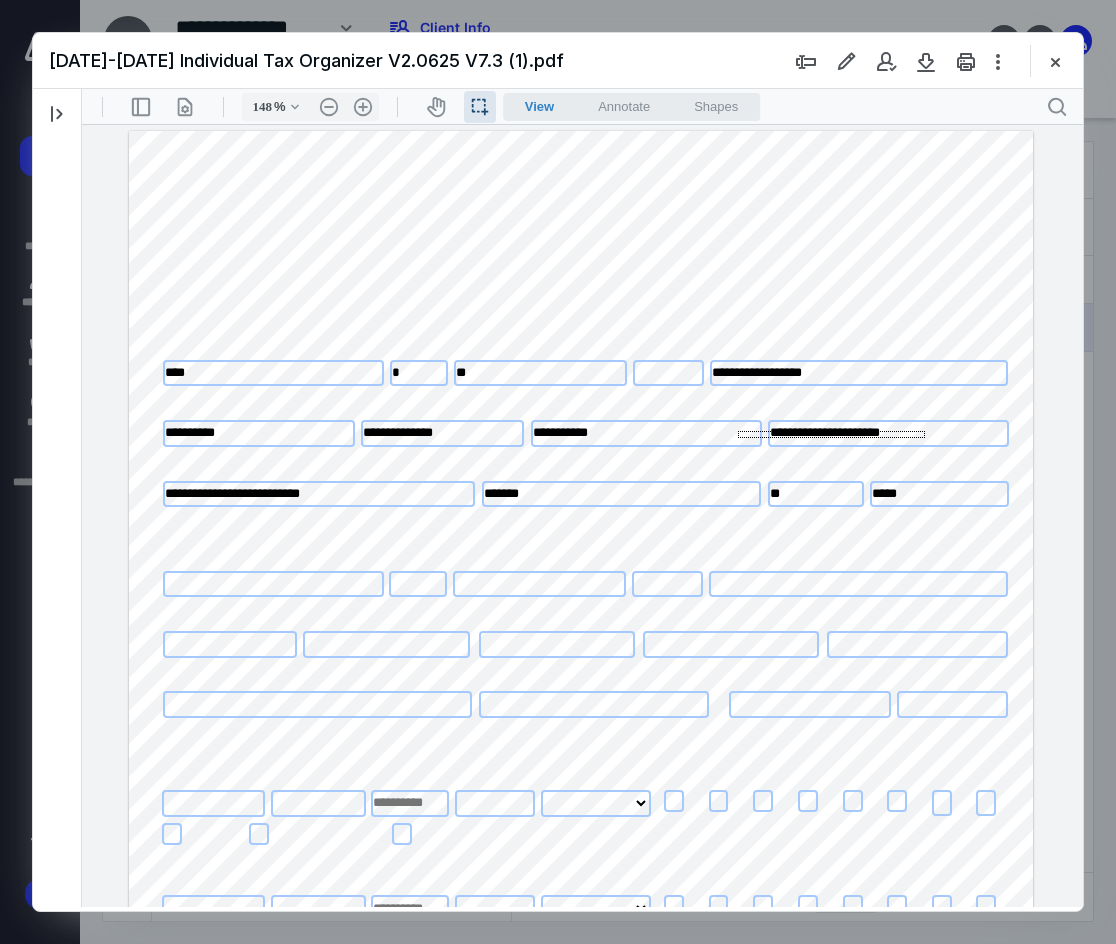 drag, startPoint x: 925, startPoint y: 431, endPoint x: 738, endPoint y: 438, distance: 187.13097 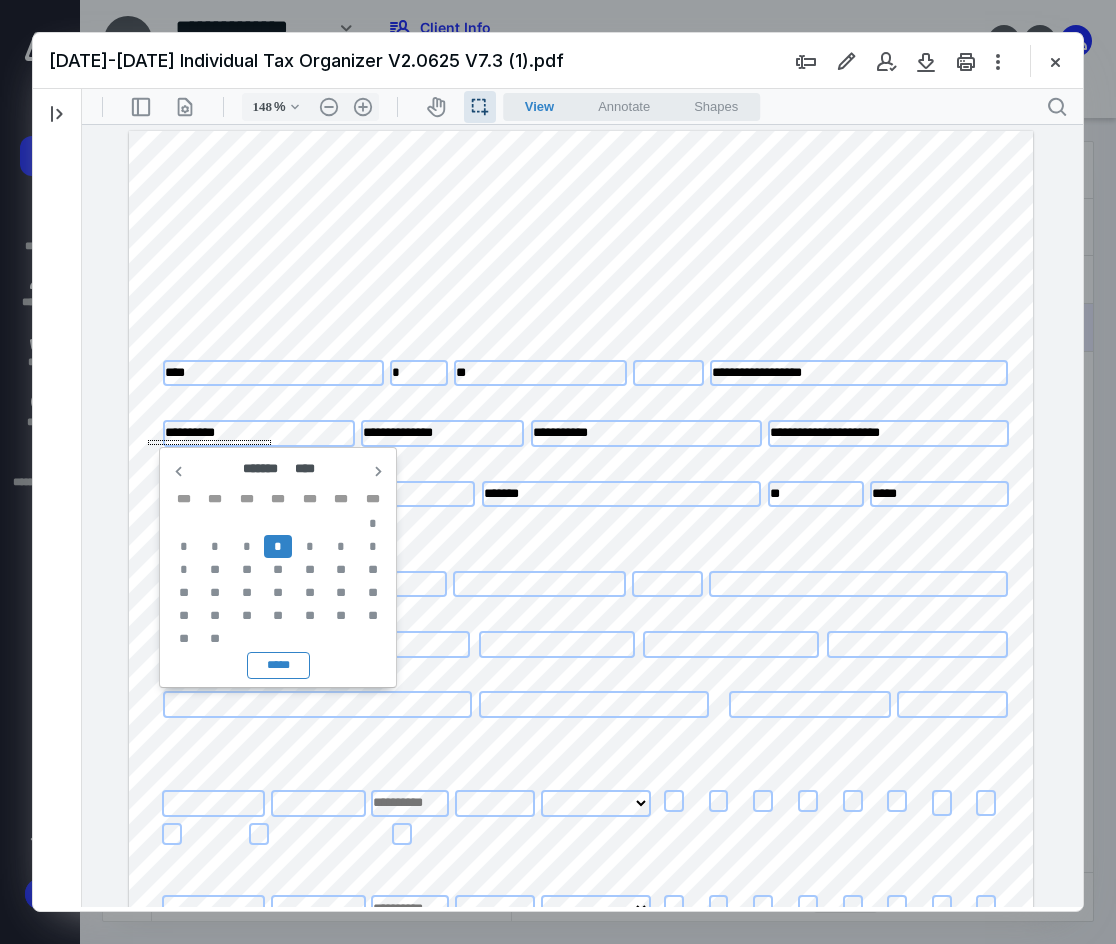 drag, startPoint x: 211, startPoint y: 441, endPoint x: 126, endPoint y: 446, distance: 85.146935 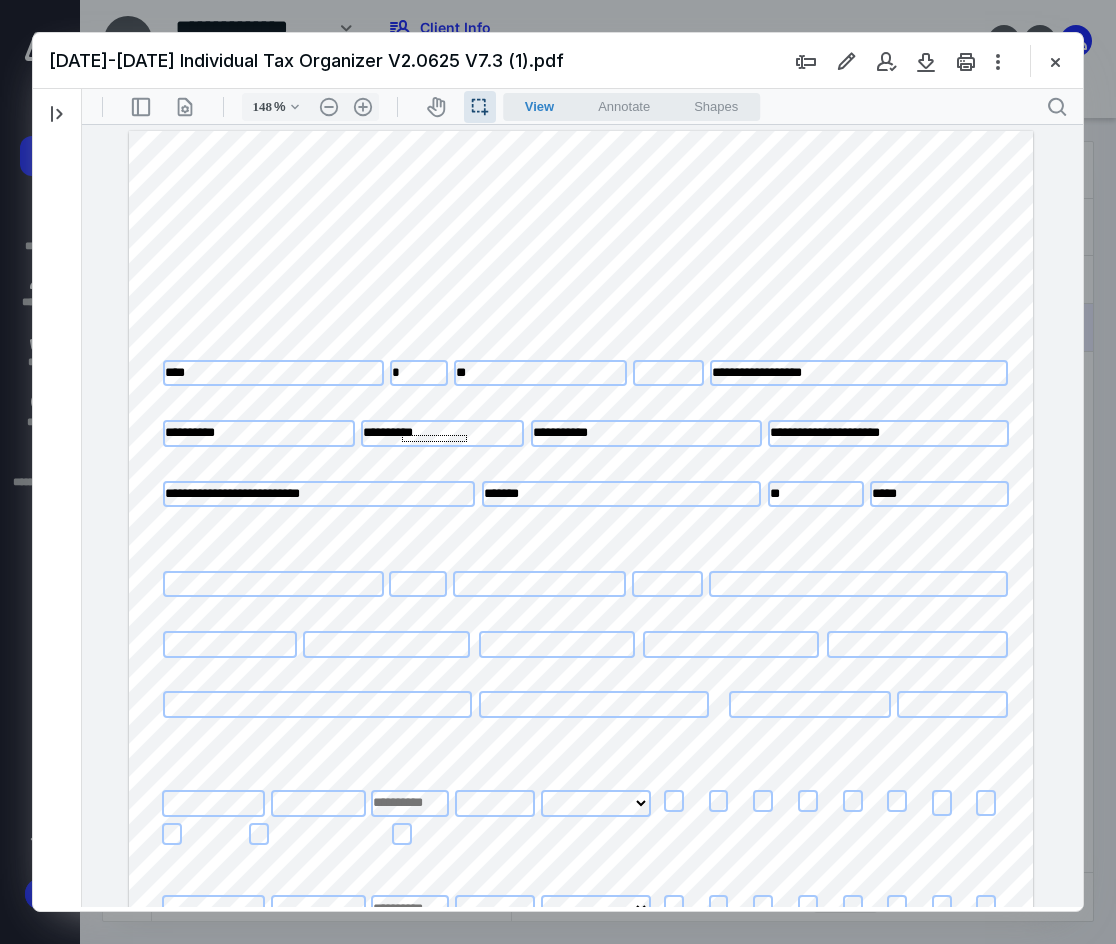 drag, startPoint x: 467, startPoint y: 434, endPoint x: 329, endPoint y: 452, distance: 139.16896 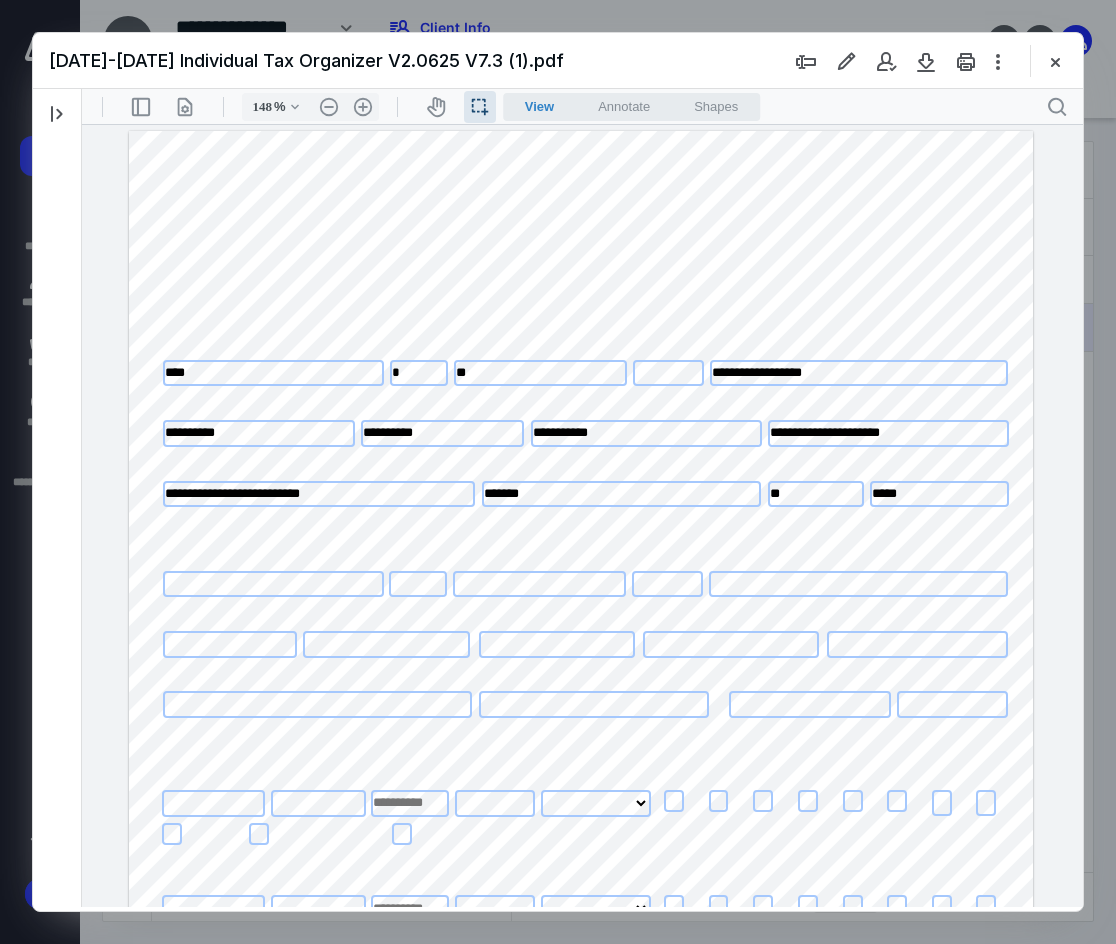 type on "**********" 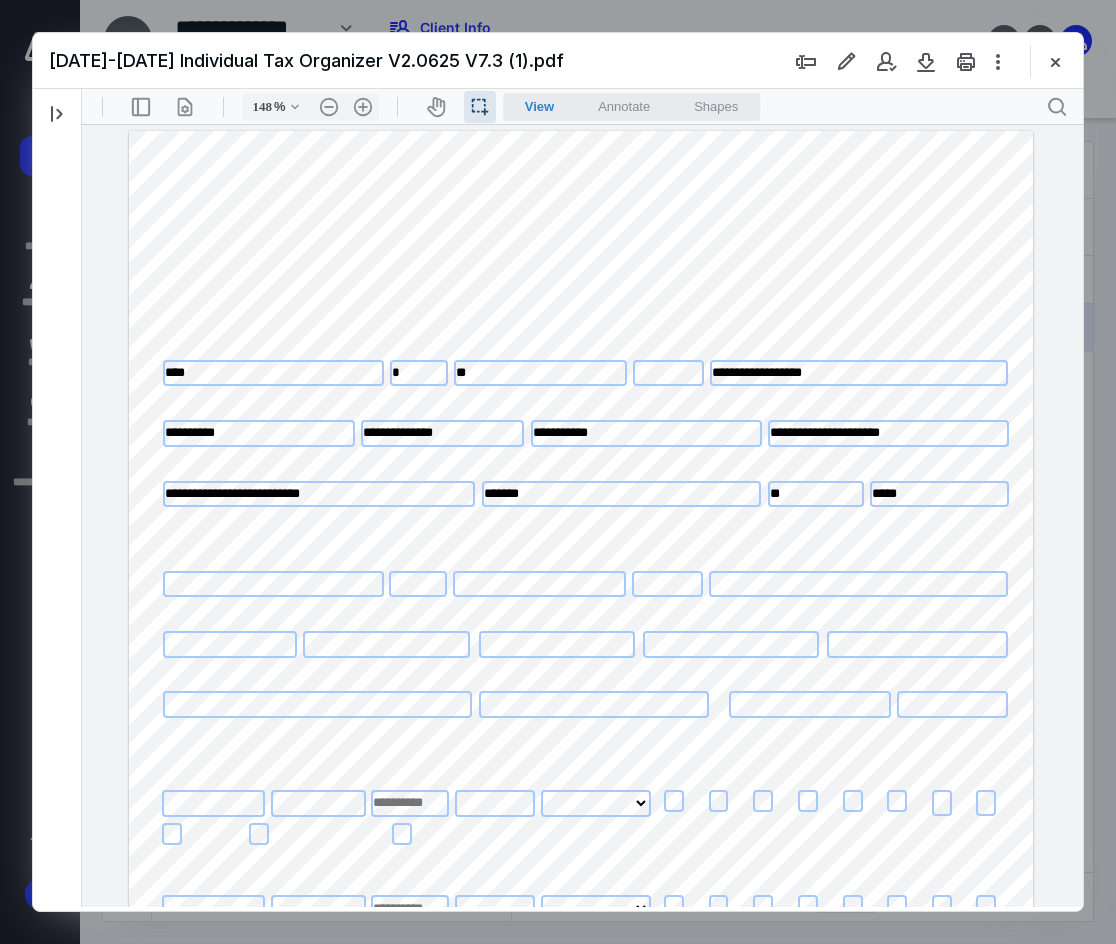 drag, startPoint x: 373, startPoint y: 496, endPoint x: 160, endPoint y: 492, distance: 213.03755 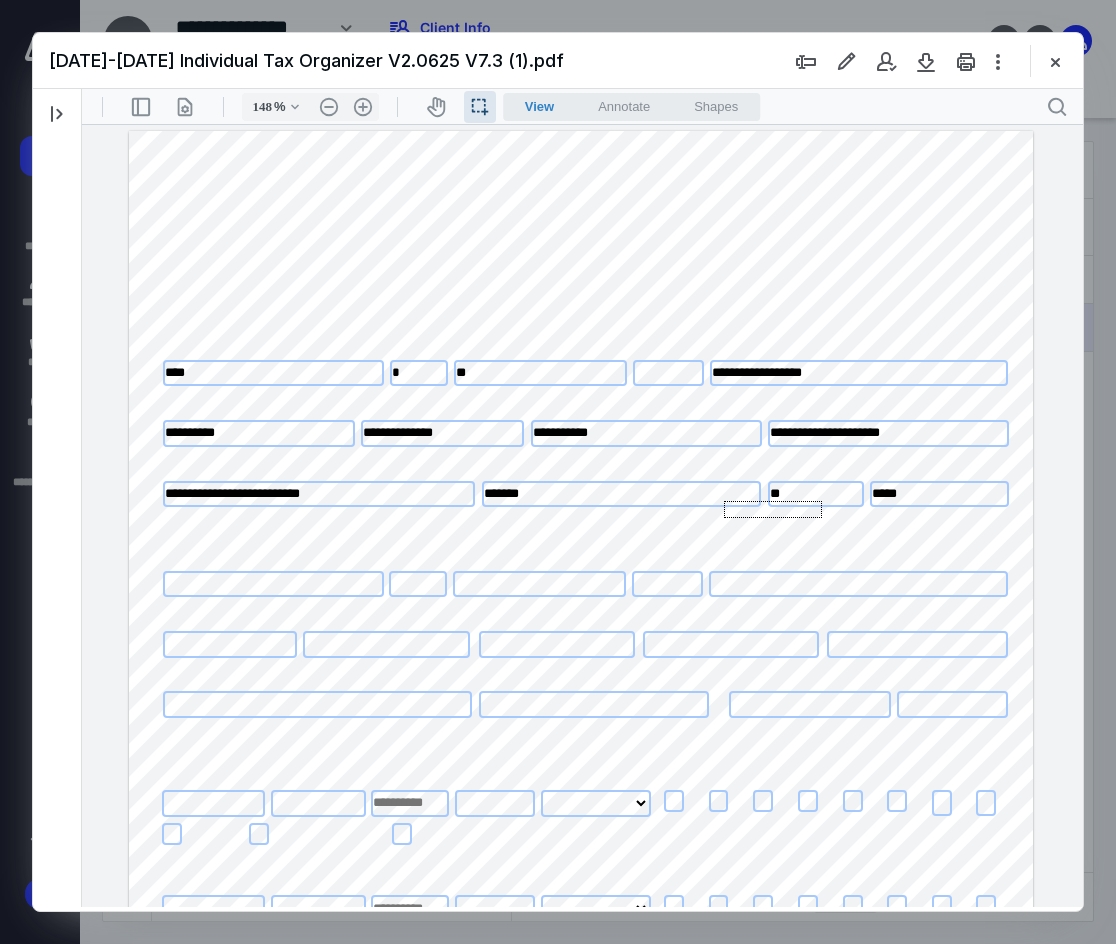 drag, startPoint x: 806, startPoint y: 501, endPoint x: 704, endPoint y: 521, distance: 103.94229 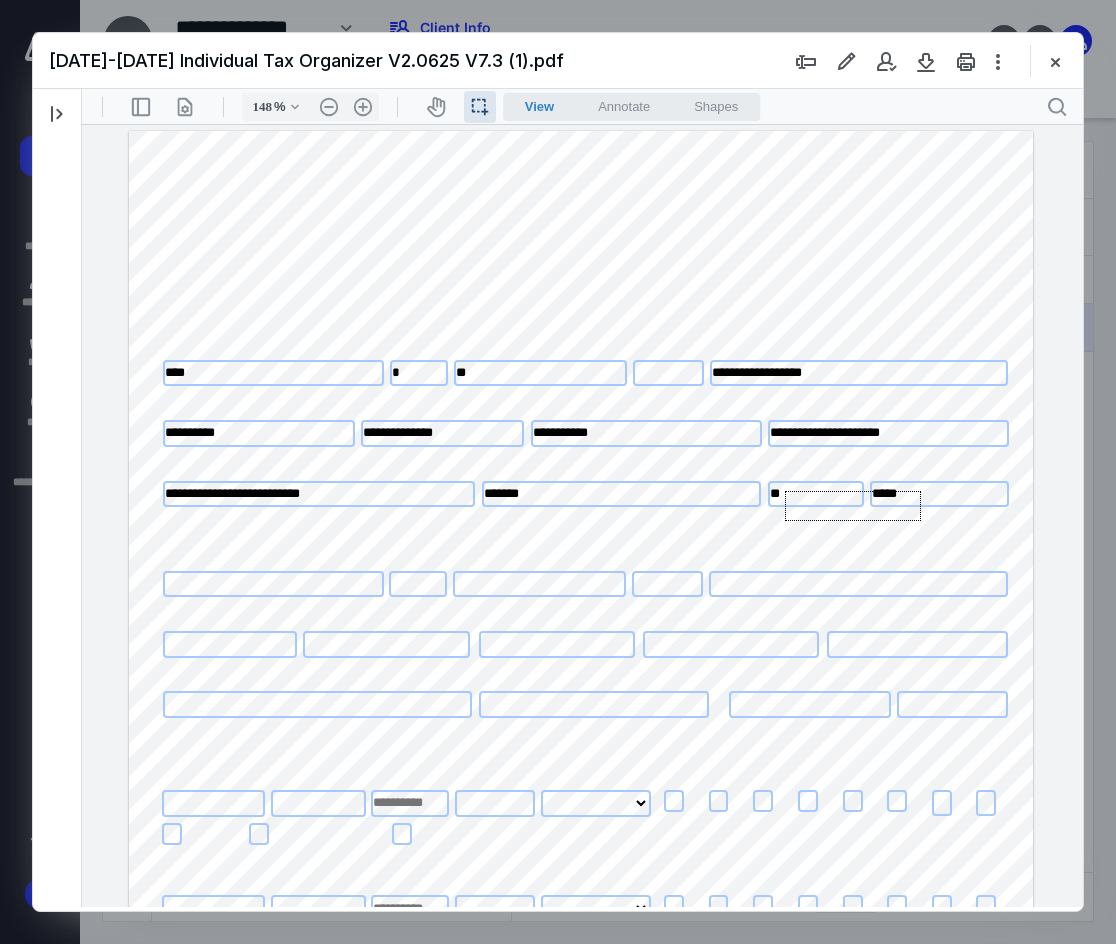 drag, startPoint x: 921, startPoint y: 491, endPoint x: 785, endPoint y: 521, distance: 139.26952 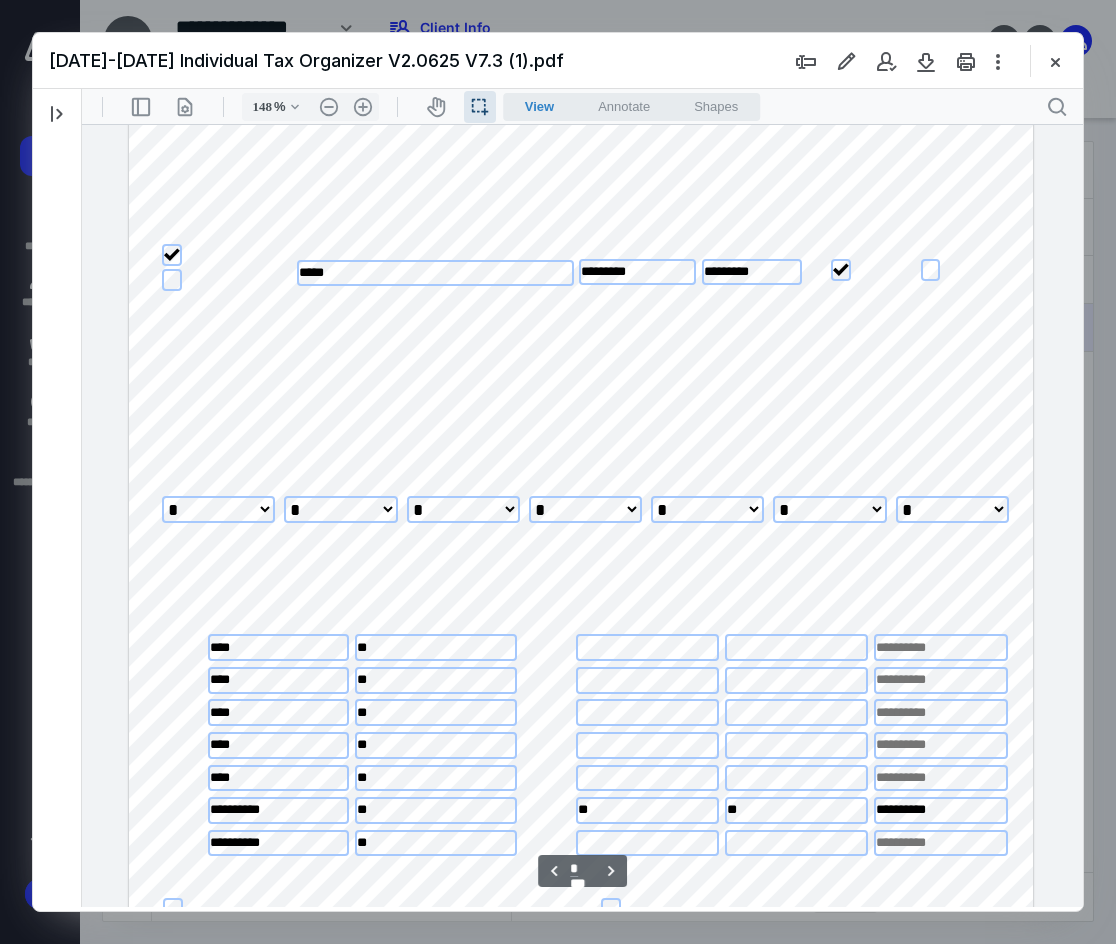 scroll, scrollTop: 1333, scrollLeft: 0, axis: vertical 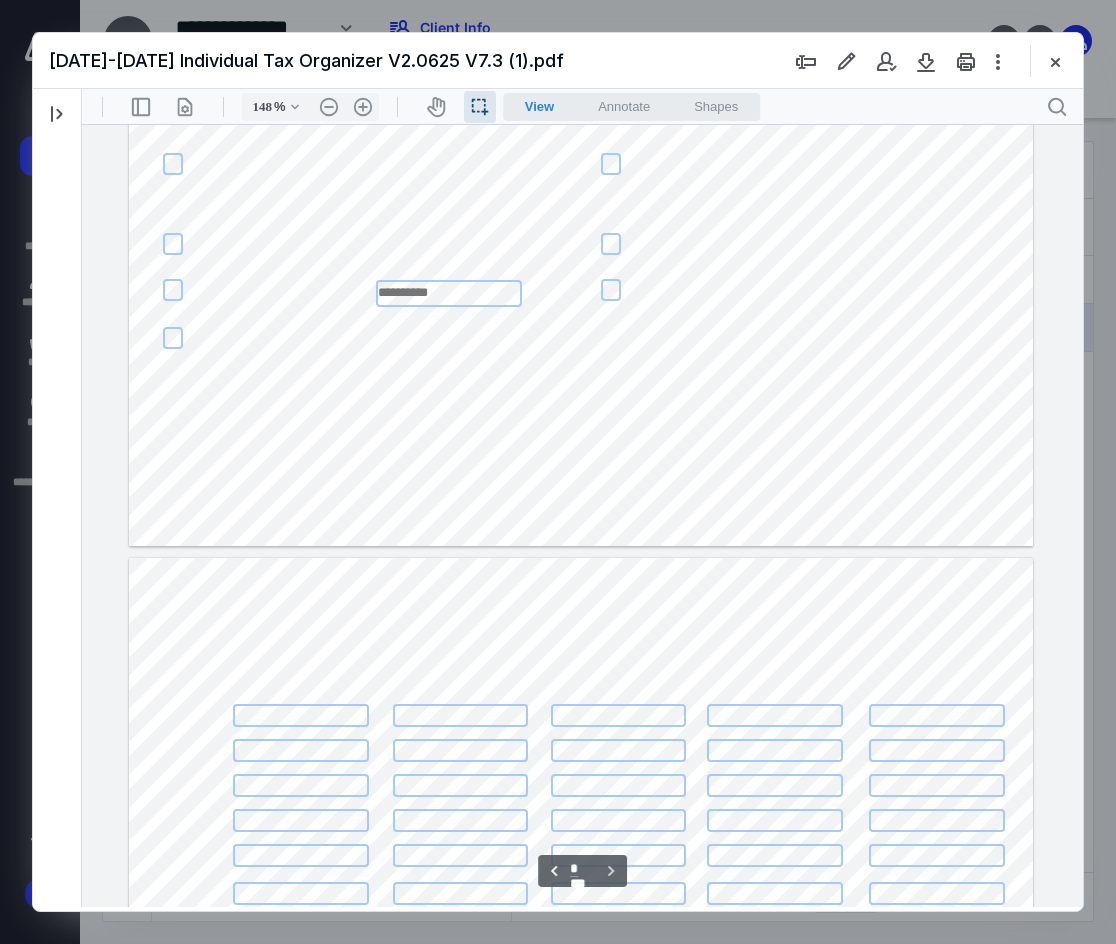 type on "*" 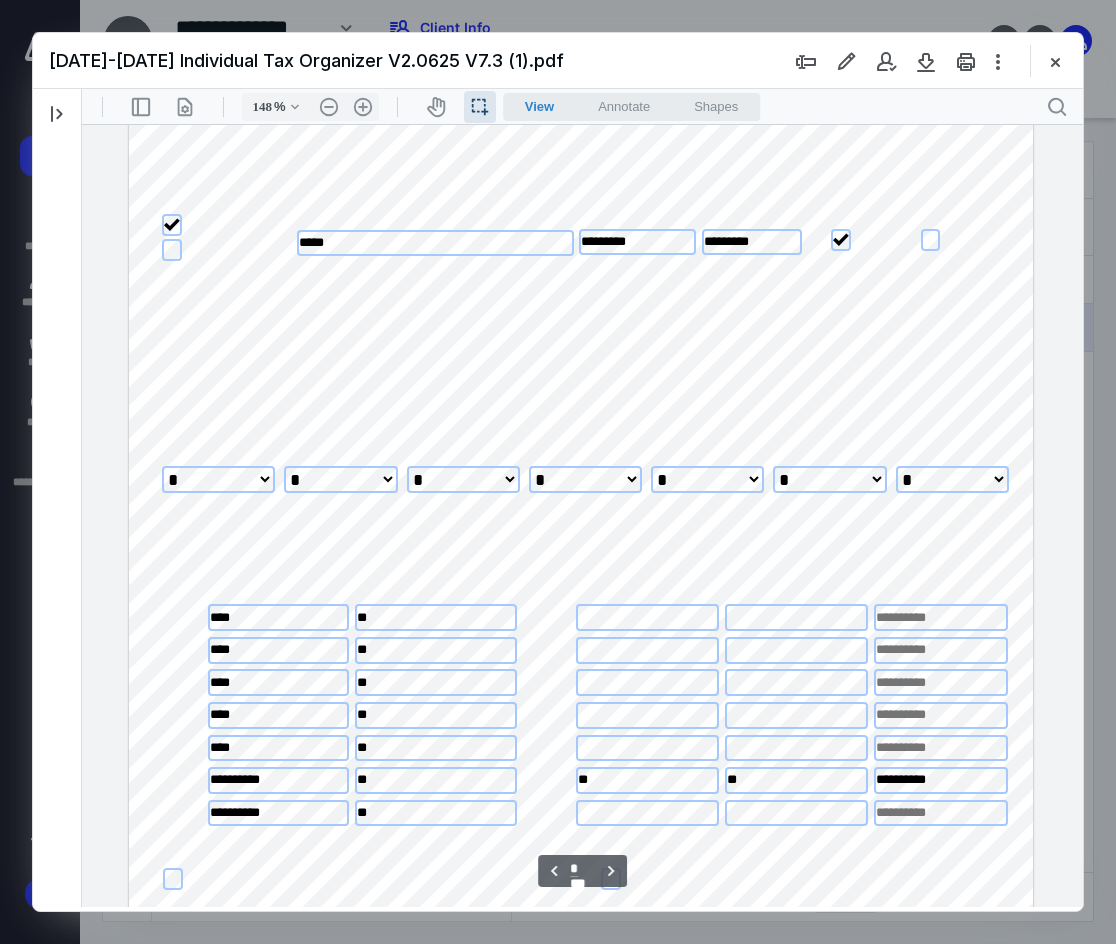 scroll, scrollTop: 1267, scrollLeft: 0, axis: vertical 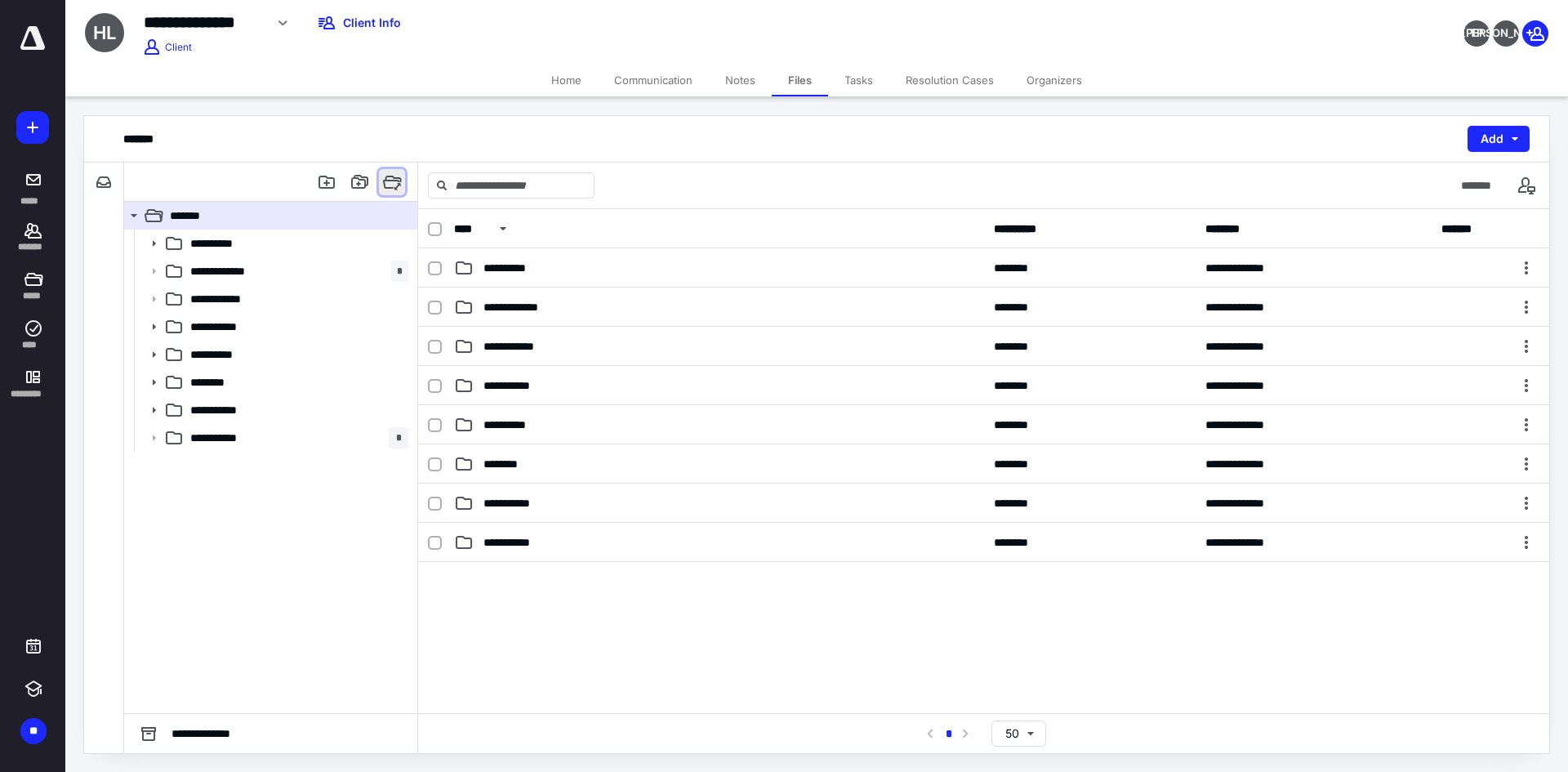 click at bounding box center [392, 182] 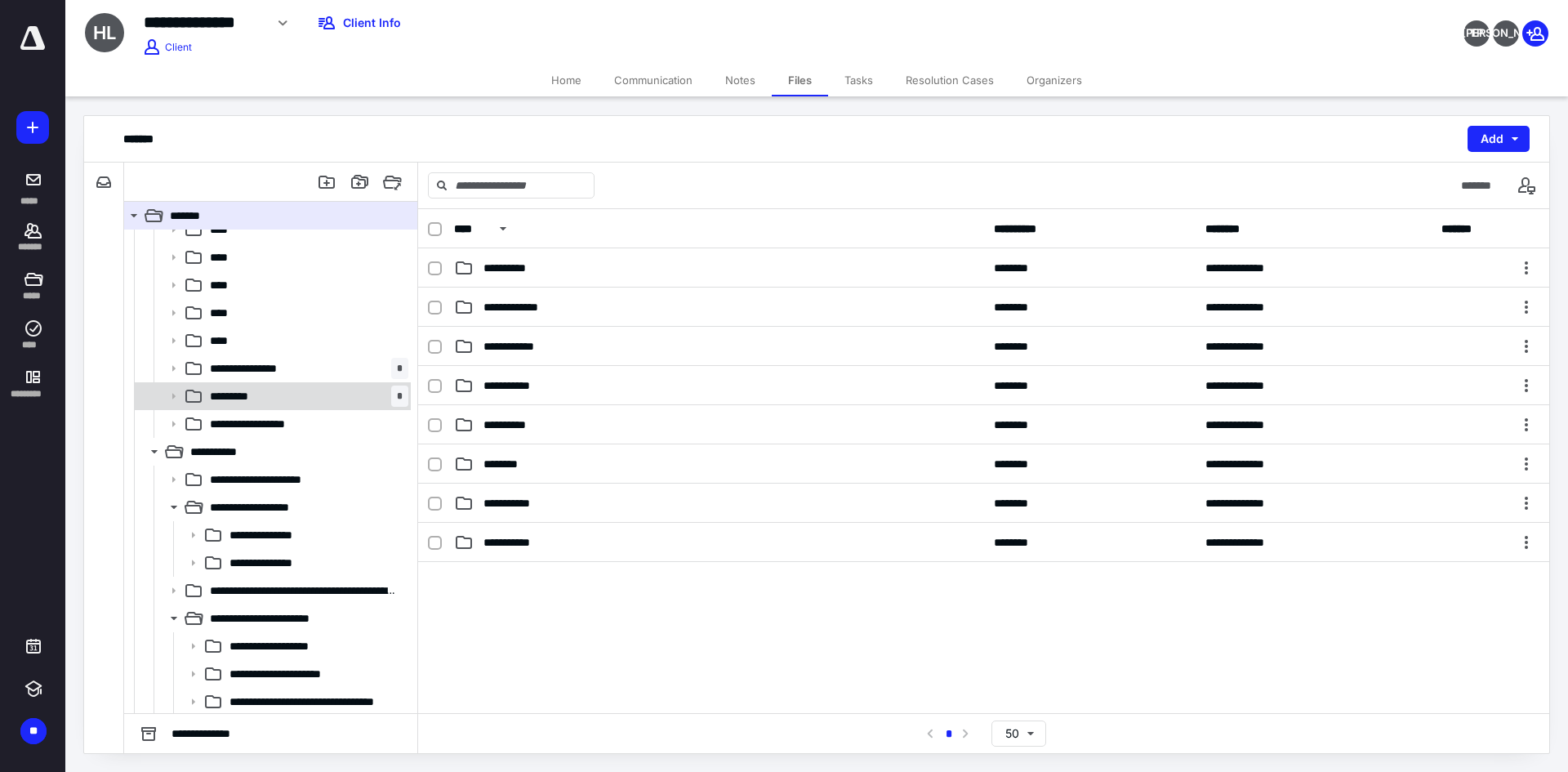 scroll, scrollTop: 850, scrollLeft: 0, axis: vertical 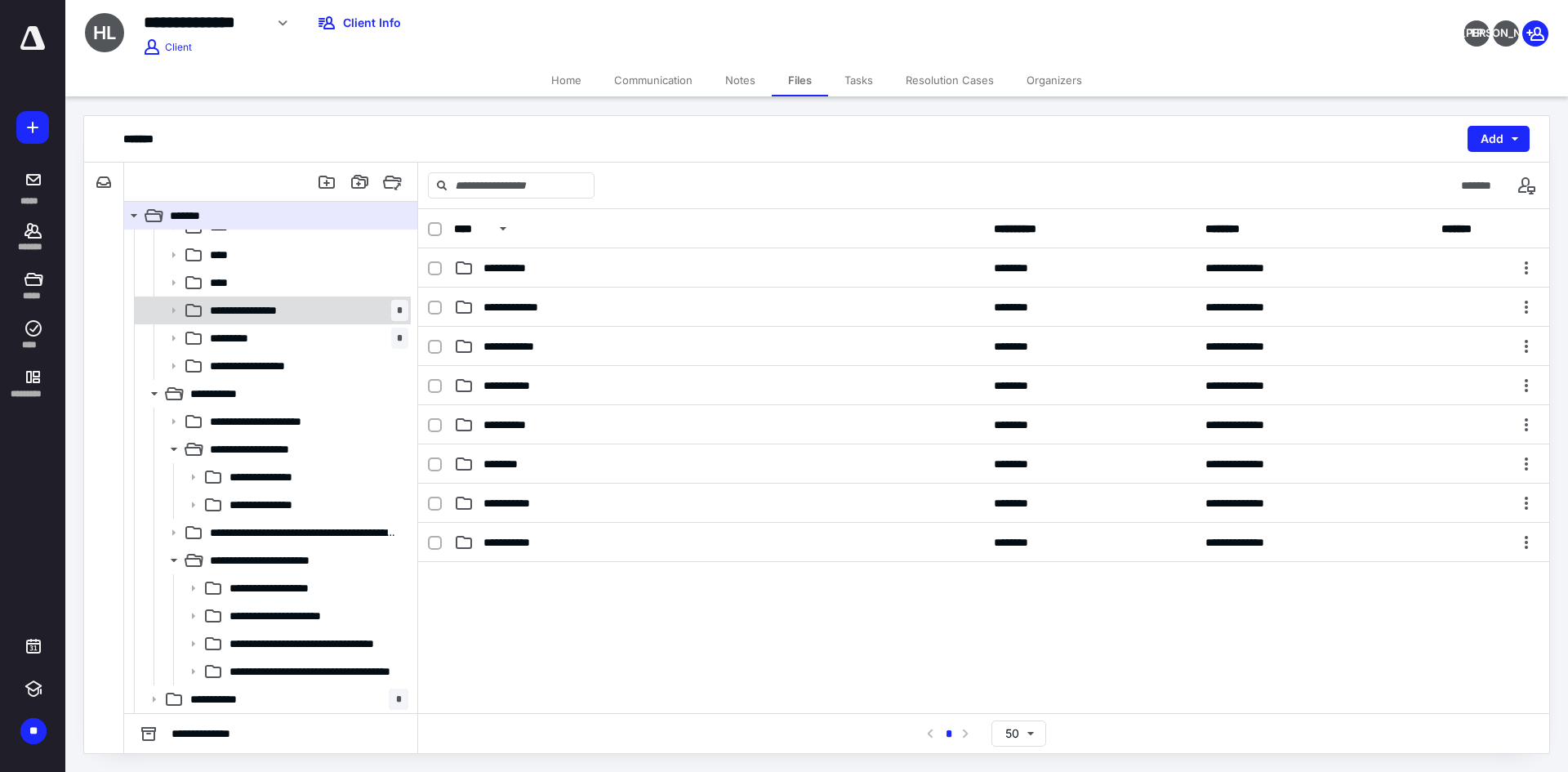 click on "**********" at bounding box center (271, 310) 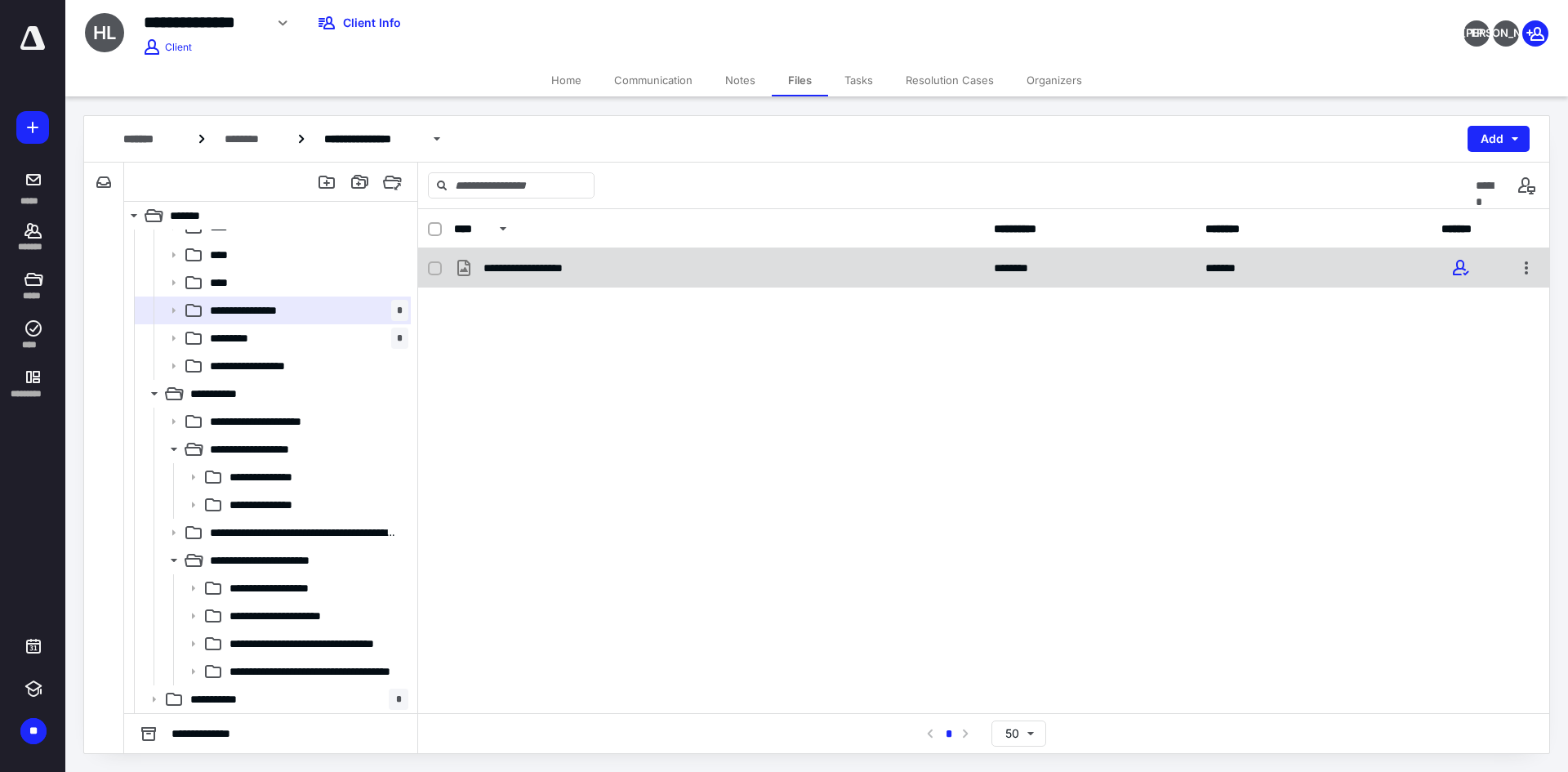 click on "**********" at bounding box center (983, 268) 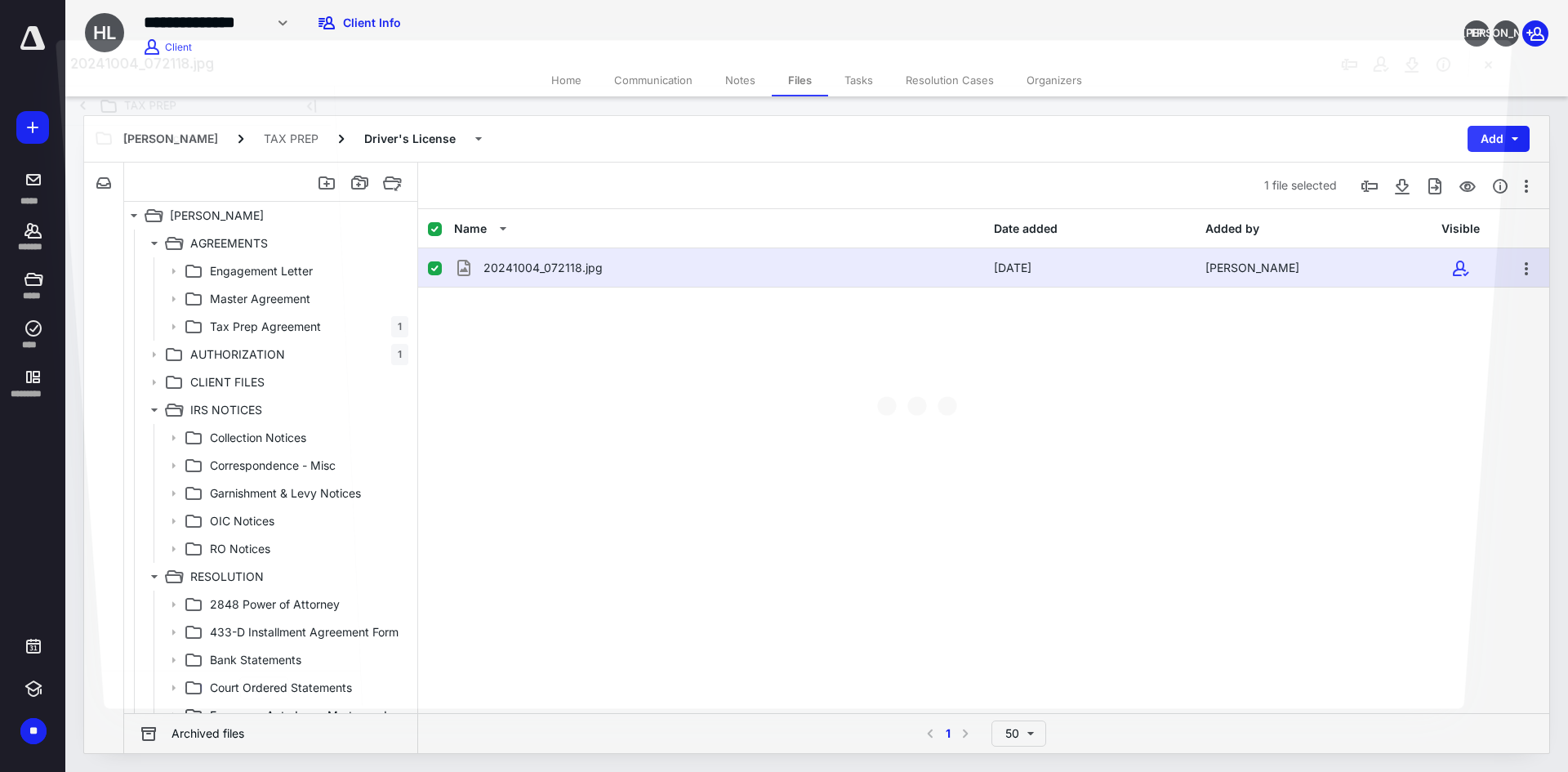 scroll, scrollTop: 850, scrollLeft: 0, axis: vertical 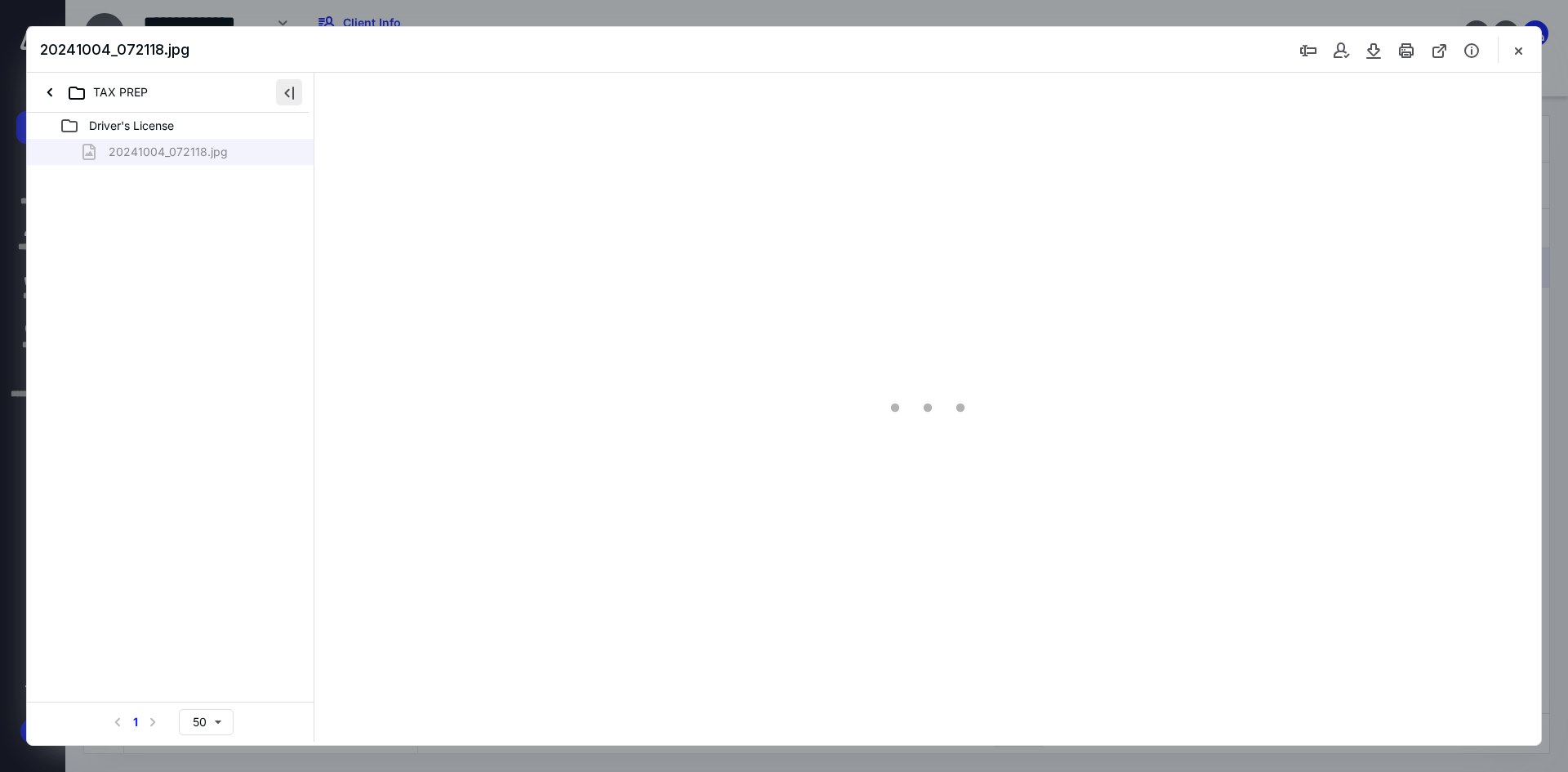 click at bounding box center (289, 92) 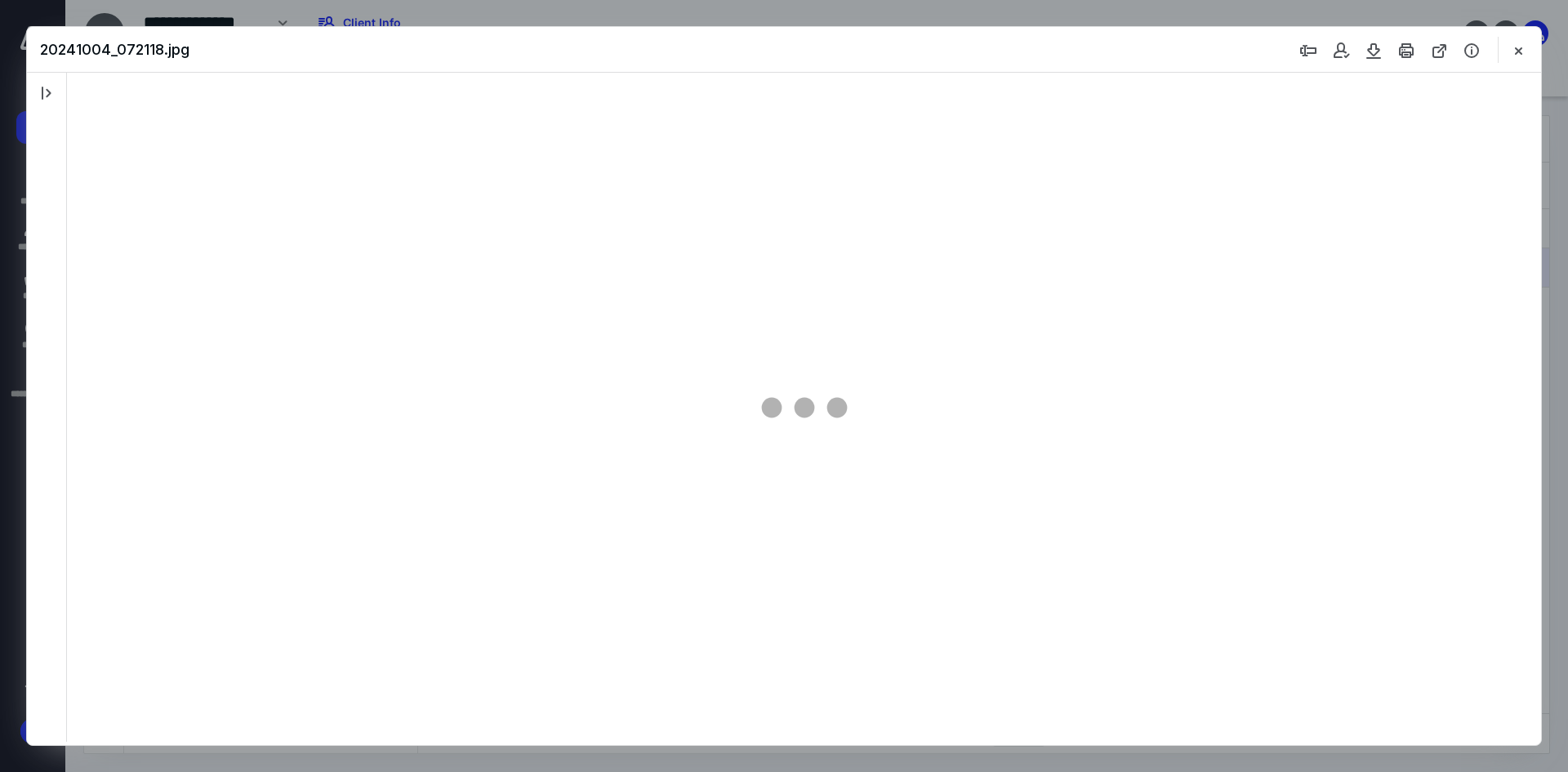 scroll, scrollTop: 0, scrollLeft: 0, axis: both 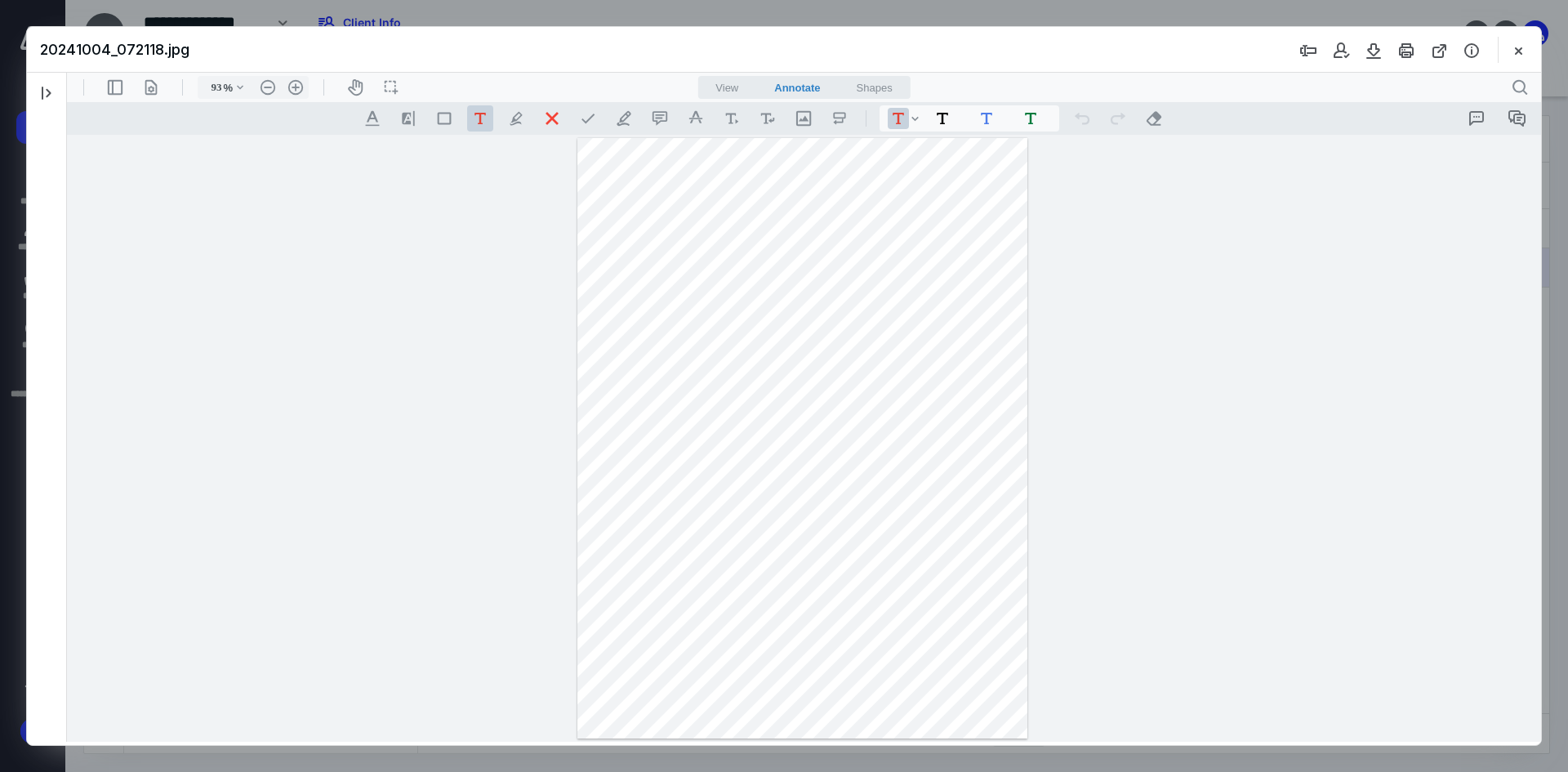 click on "View" at bounding box center (727, 87) 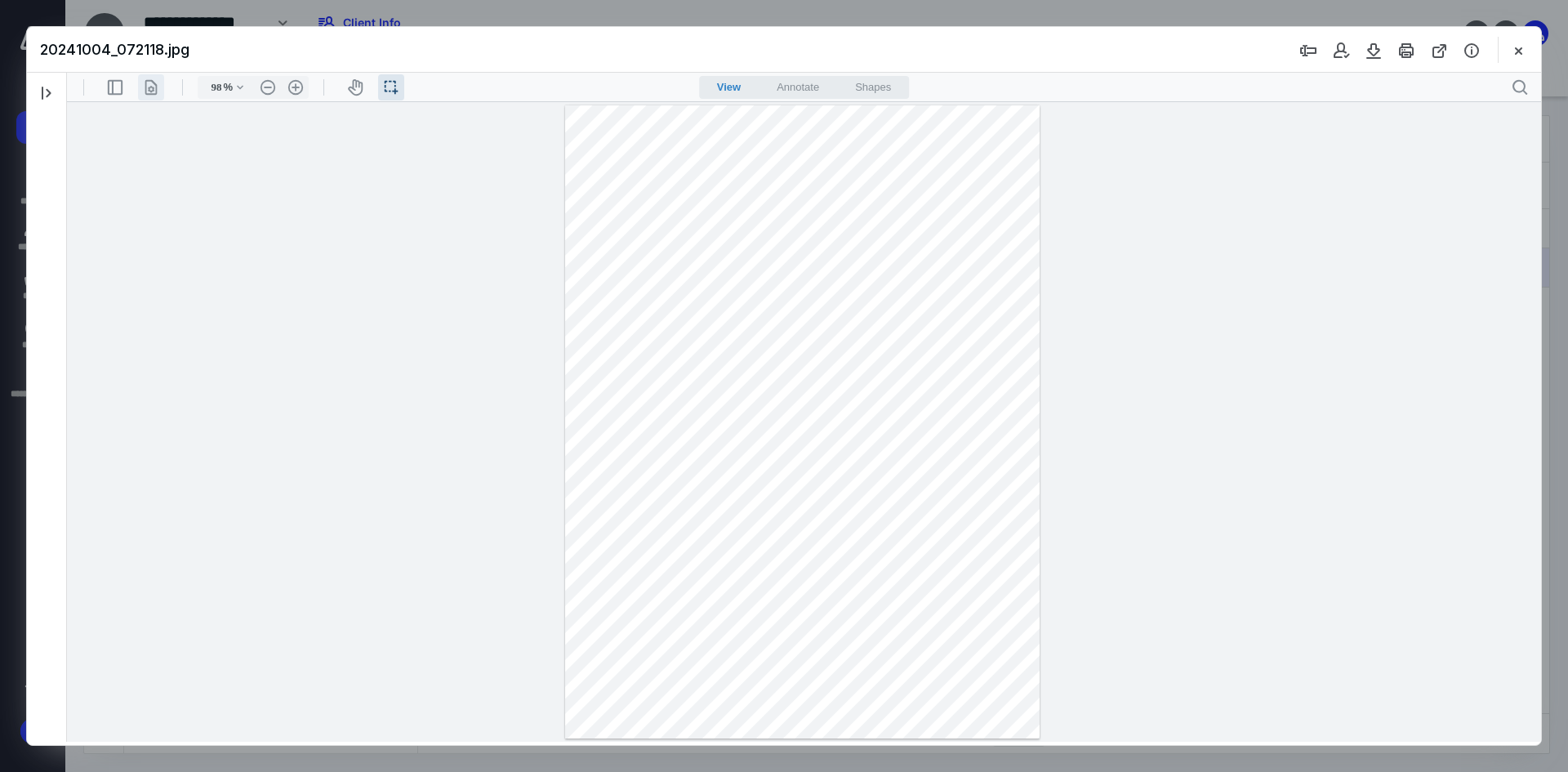 click on ".cls-1{fill:#abb0c4;} icon - header - page manipulation - line" at bounding box center (151, 87) 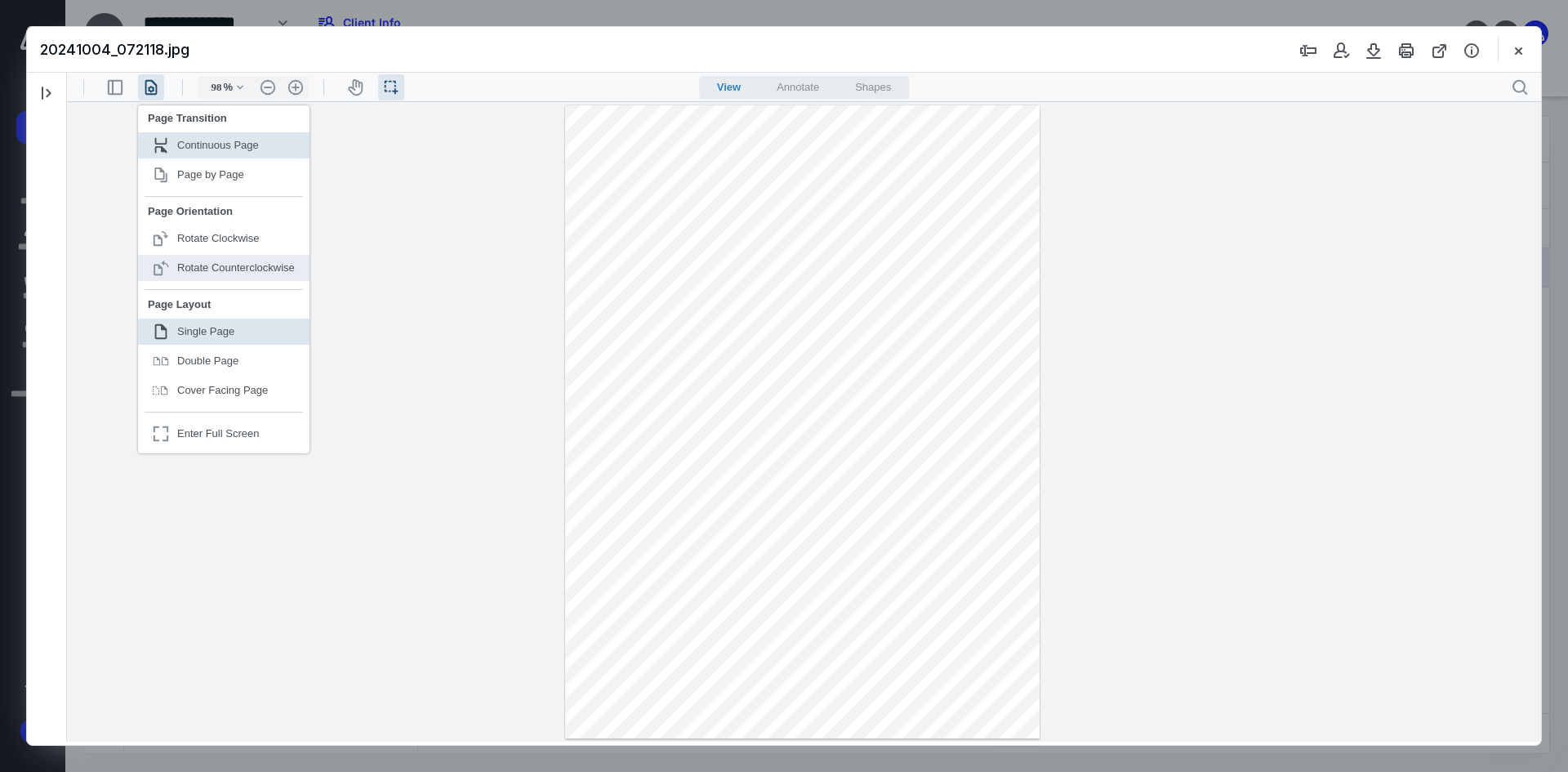 click on ".cls-1{fill:#abb0c4;} icon - header - page manipulation - page rotation - counterclockwise - line" at bounding box center [161, 268] 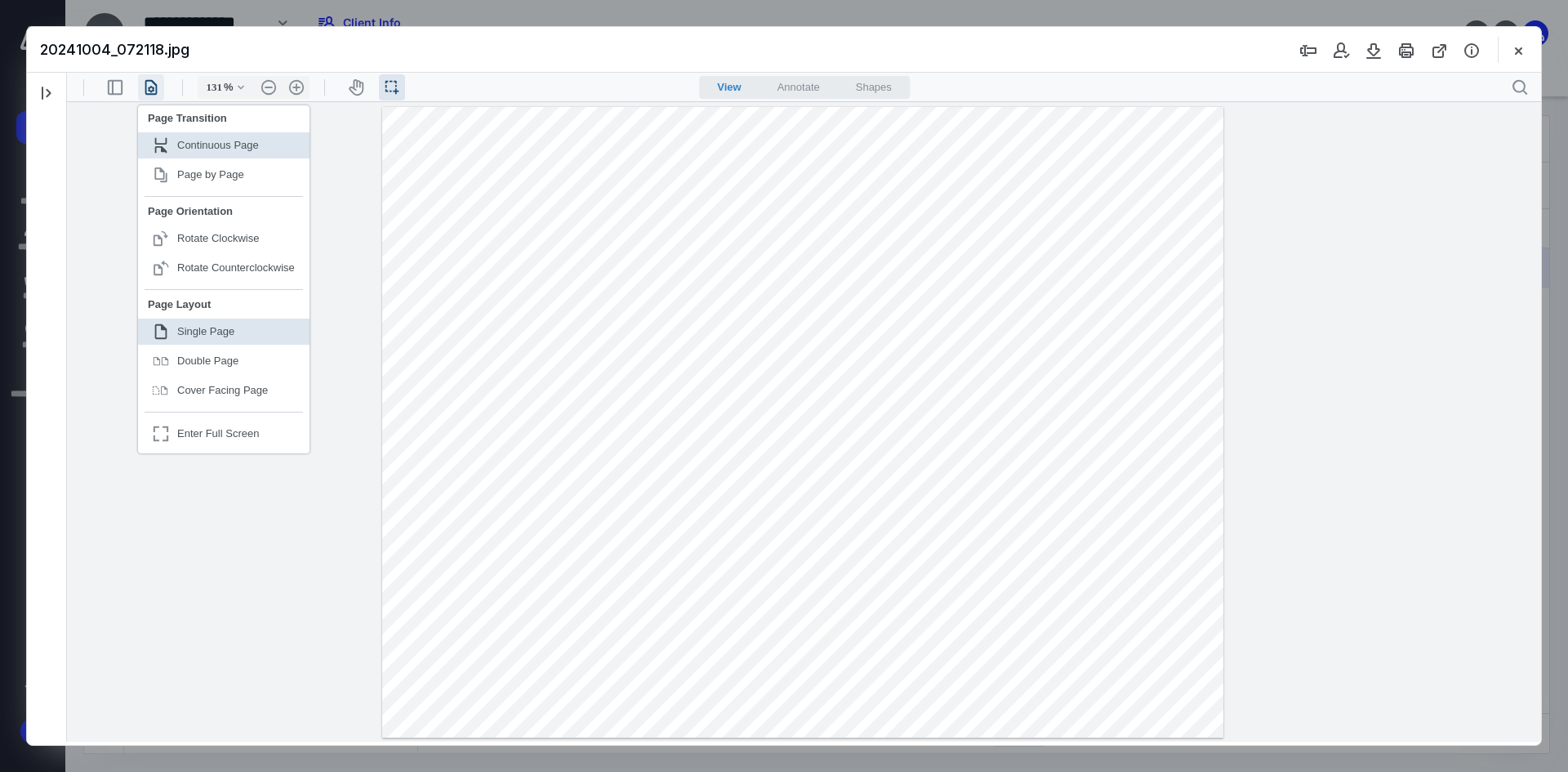 click on ".cls-1{fill:#abb0c4;} icon - header - page manipulation - line" at bounding box center [151, 87] 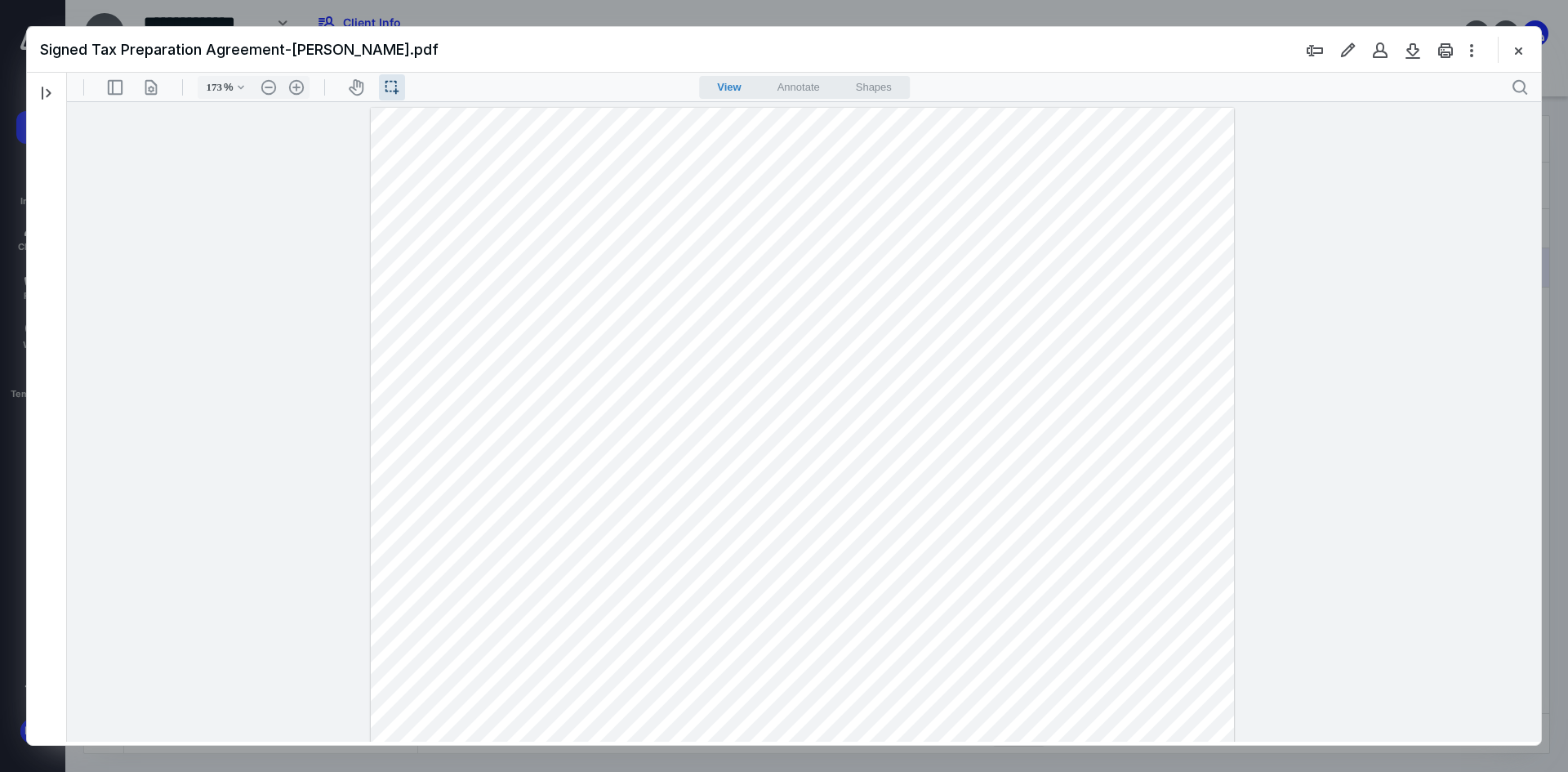 scroll, scrollTop: 0, scrollLeft: 0, axis: both 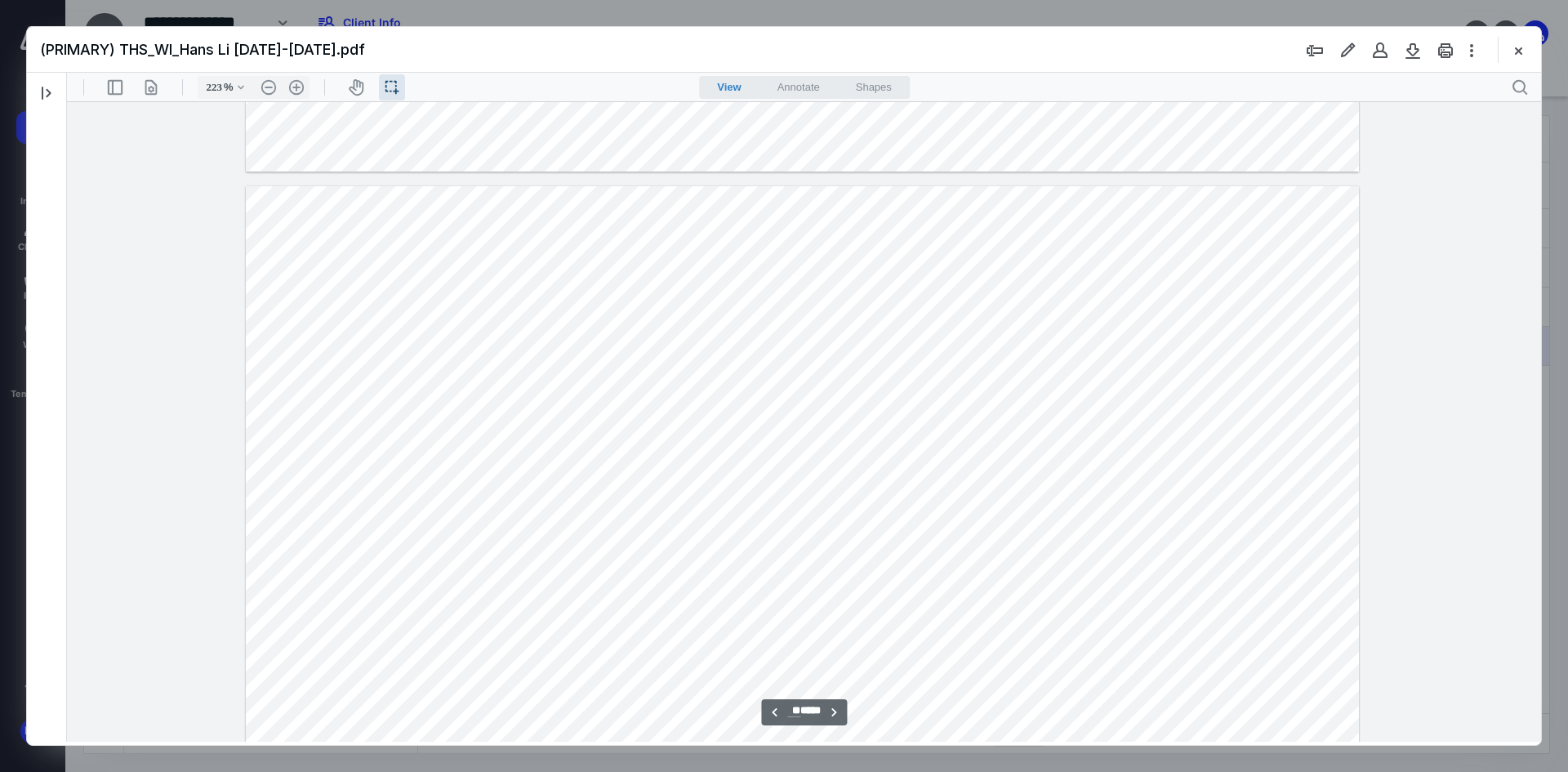 type on "173" 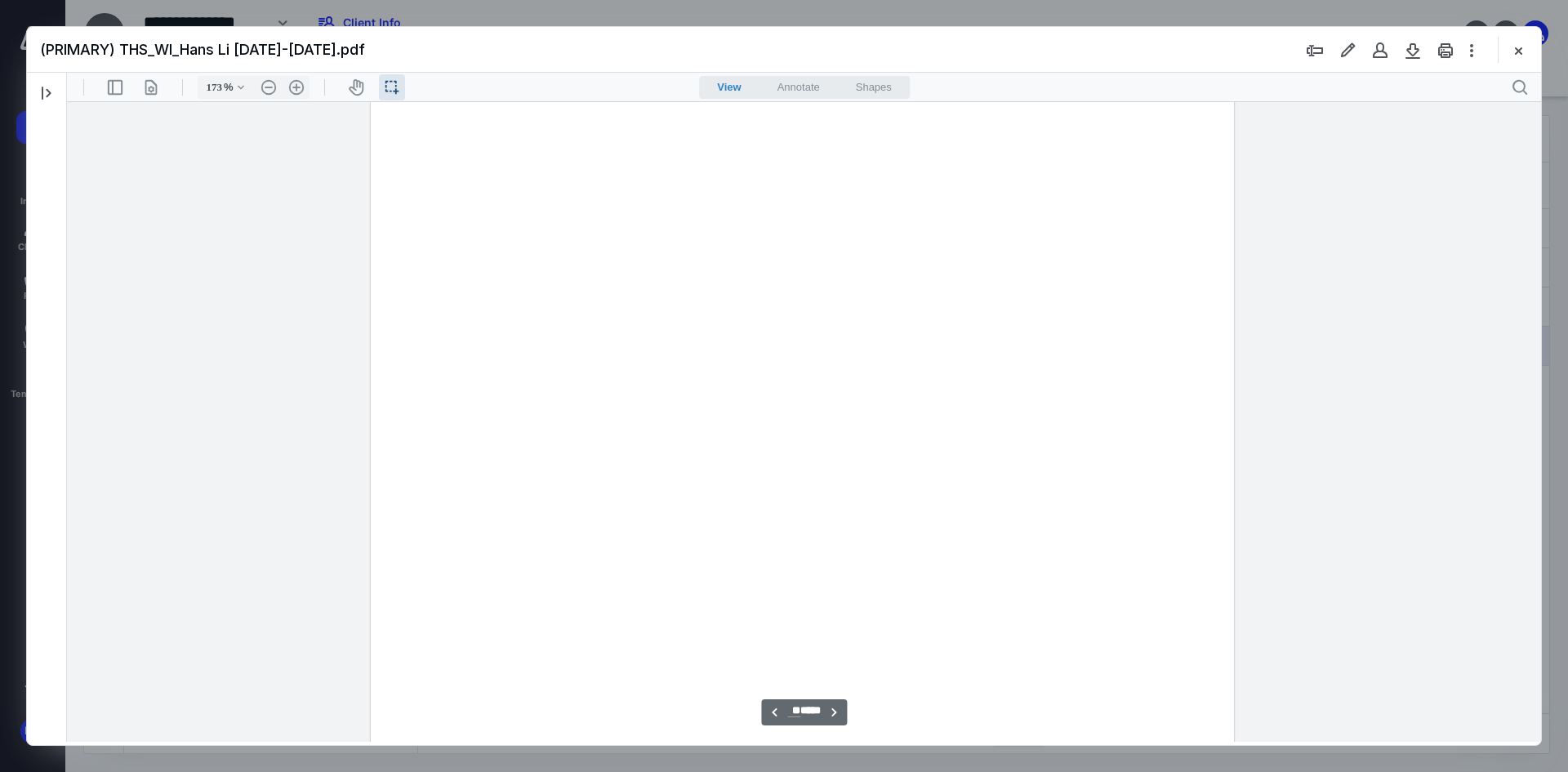 scroll, scrollTop: 12327, scrollLeft: 0, axis: vertical 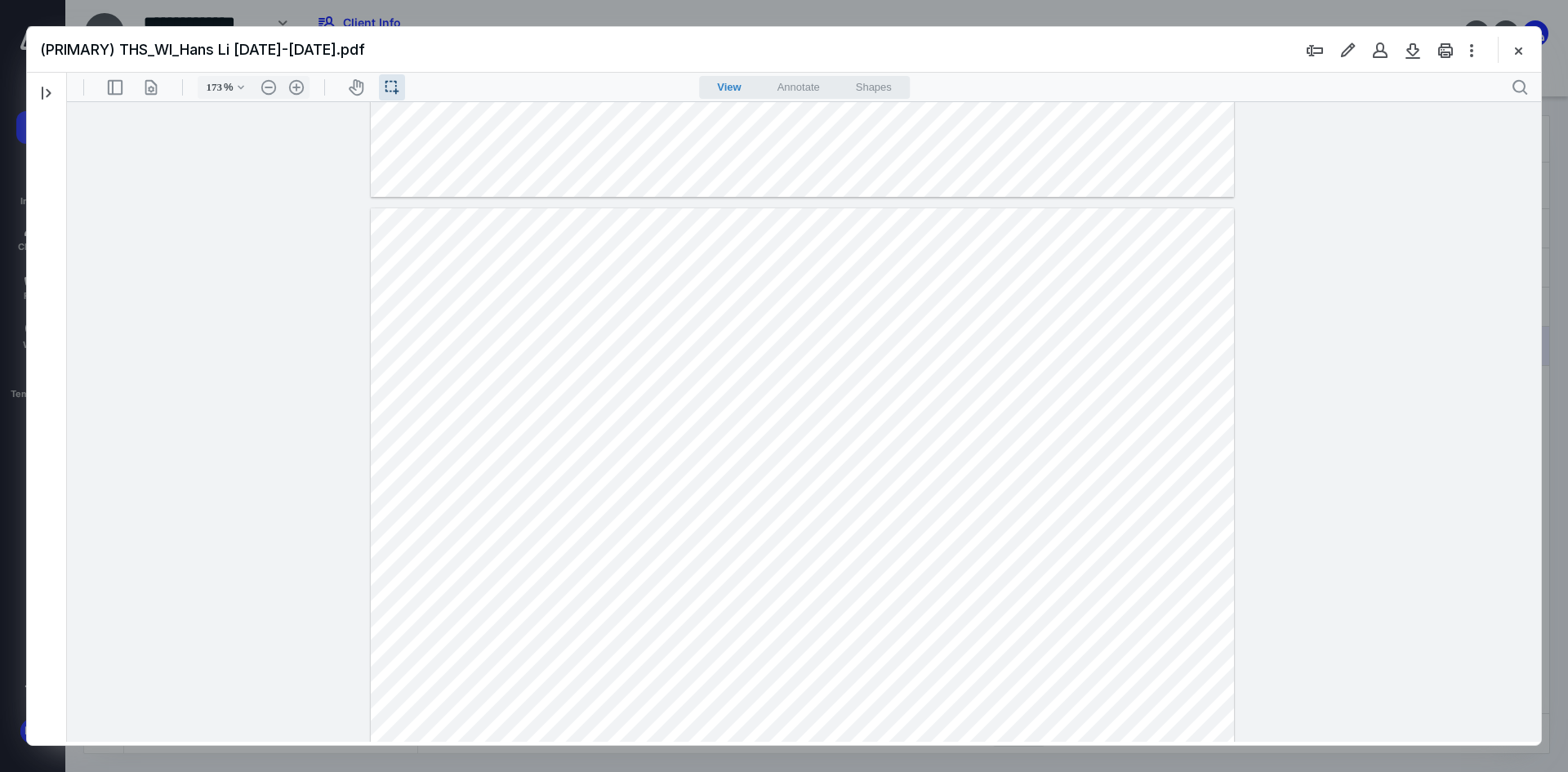 drag, startPoint x: 530, startPoint y: 398, endPoint x: 628, endPoint y: 399, distance: 98.005102 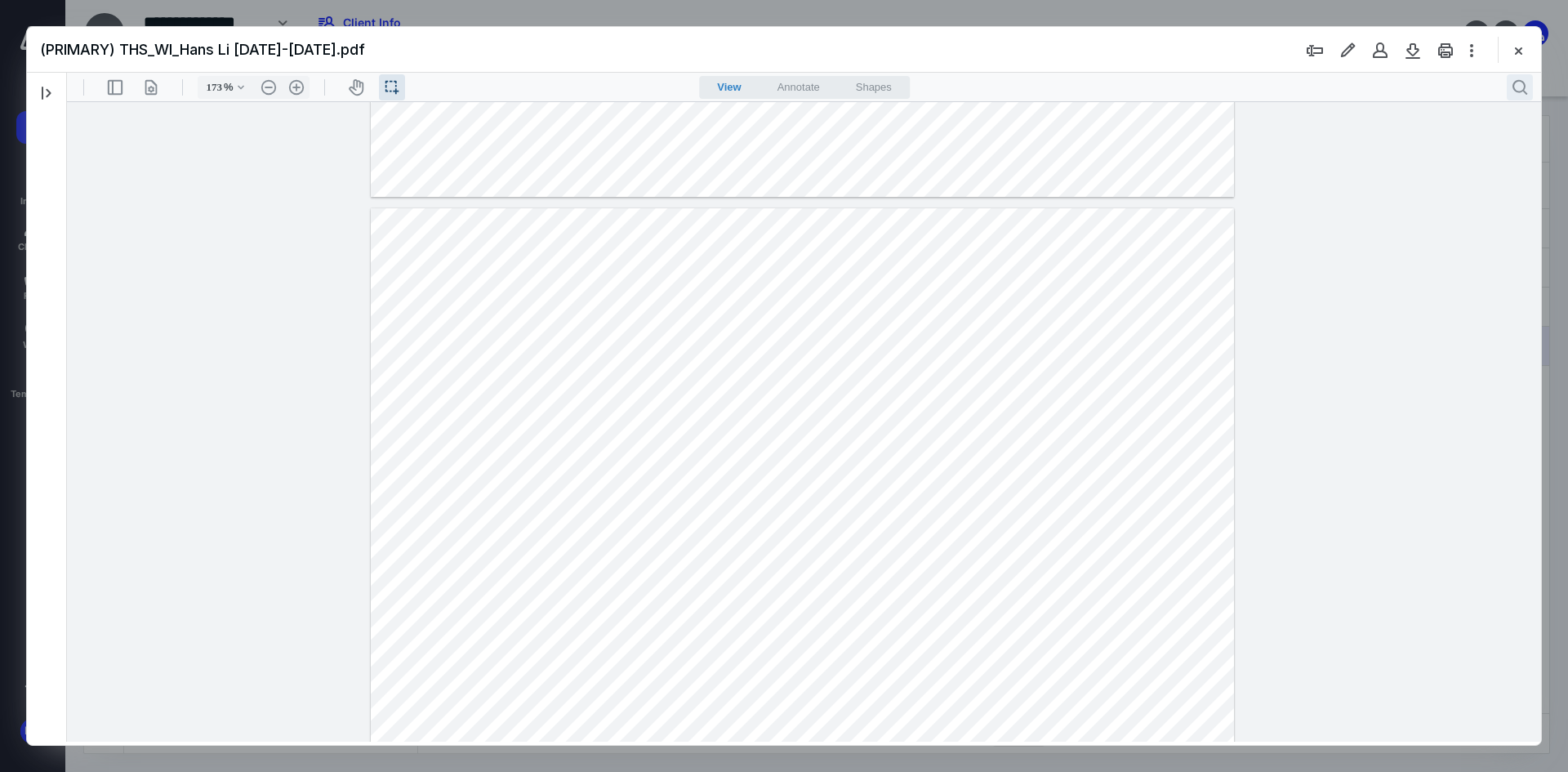 click on ".cls-1{fill:#abb0c4;} icon - header - search" at bounding box center (1520, 87) 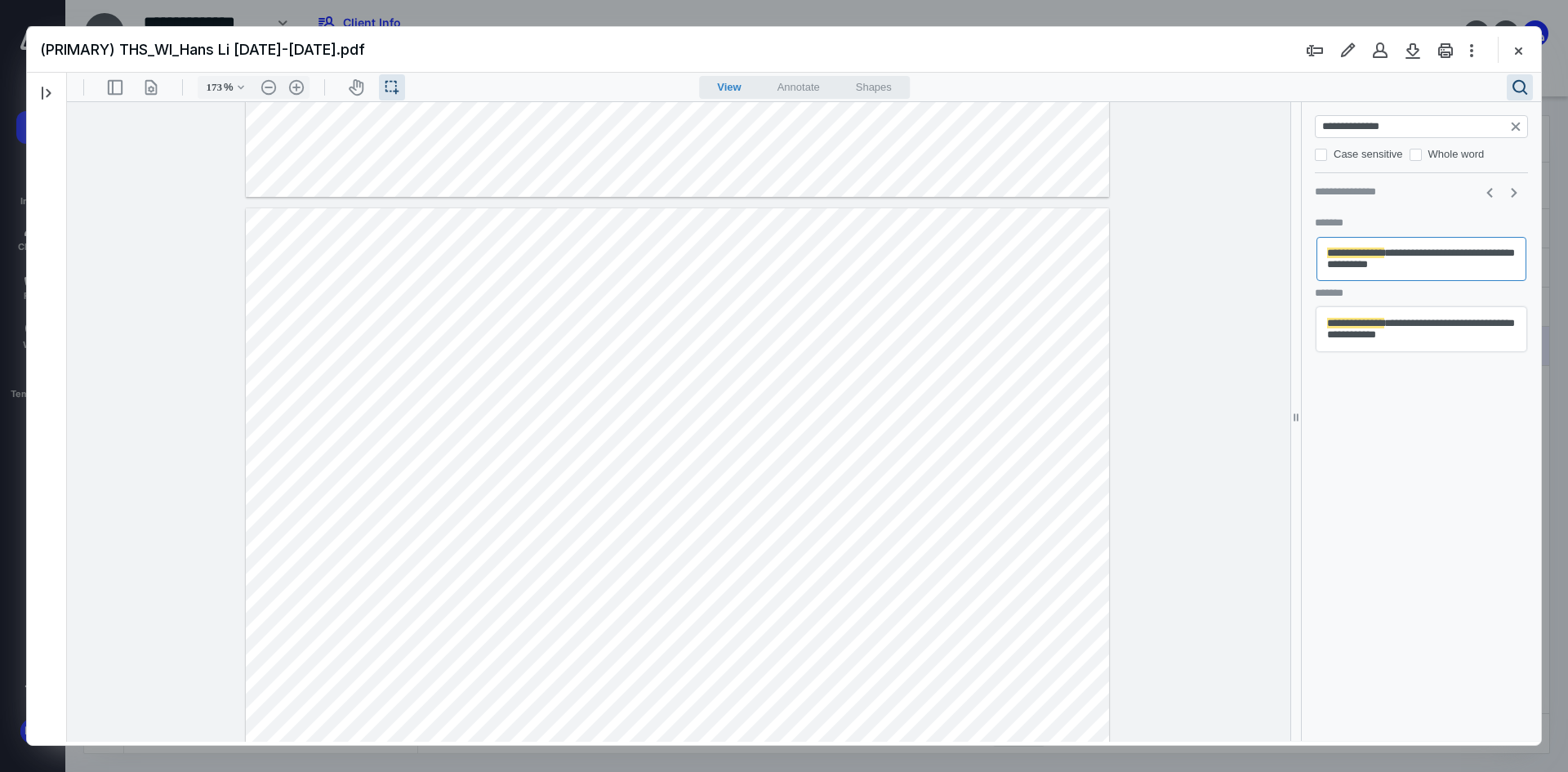 click on "**********" at bounding box center (1423, 127) 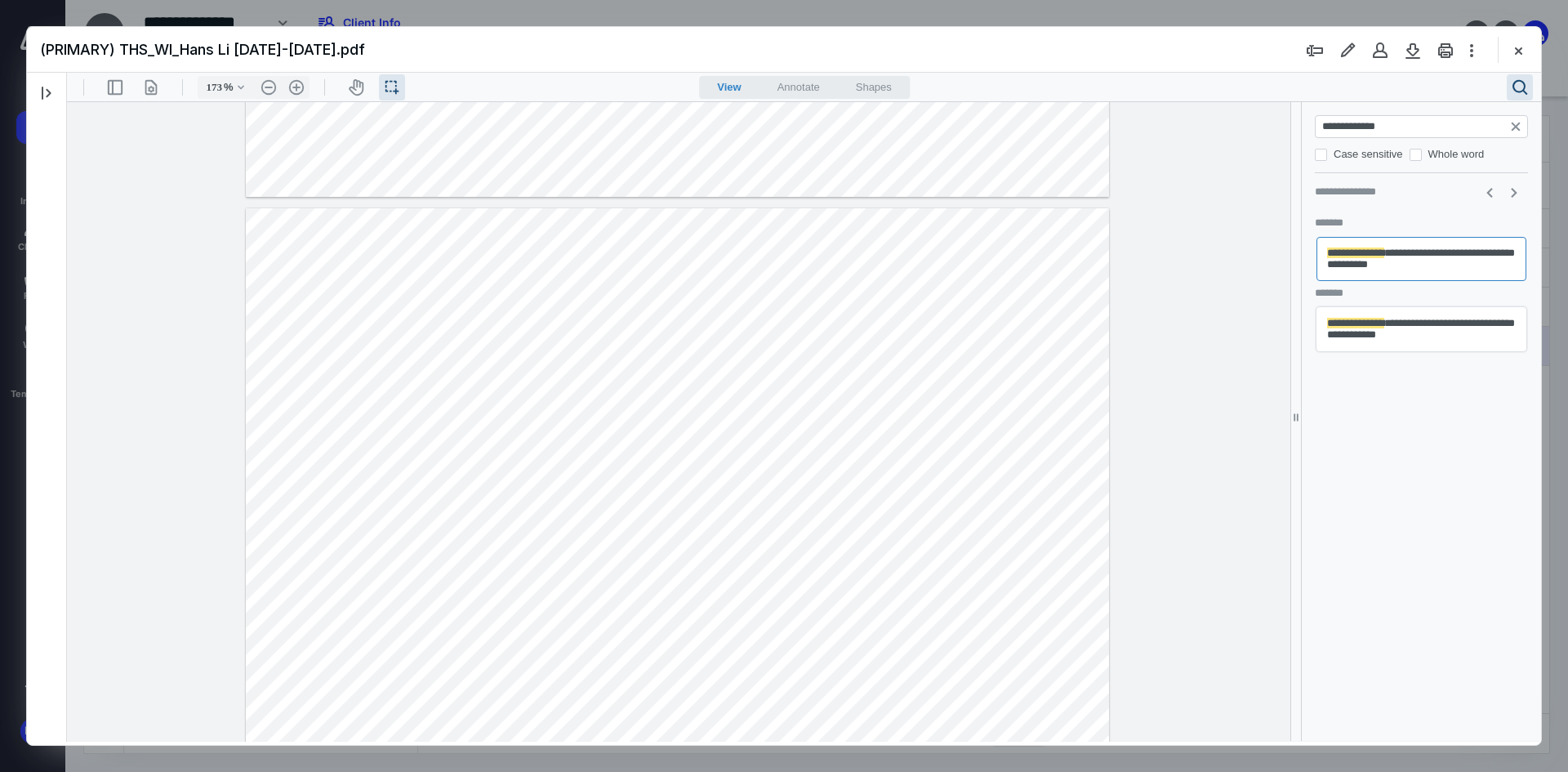 type on "**********" 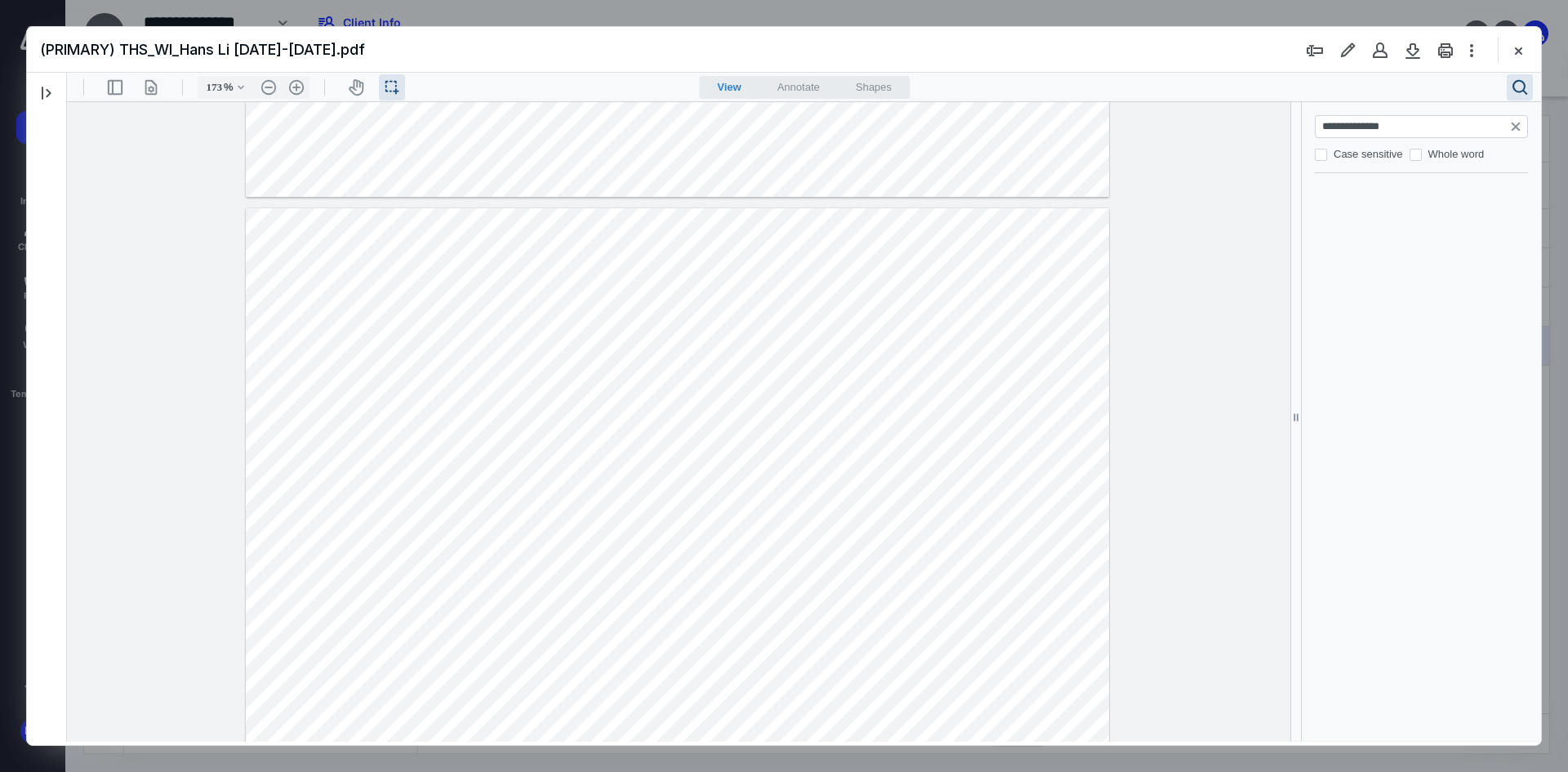 scroll, scrollTop: 0, scrollLeft: 0, axis: both 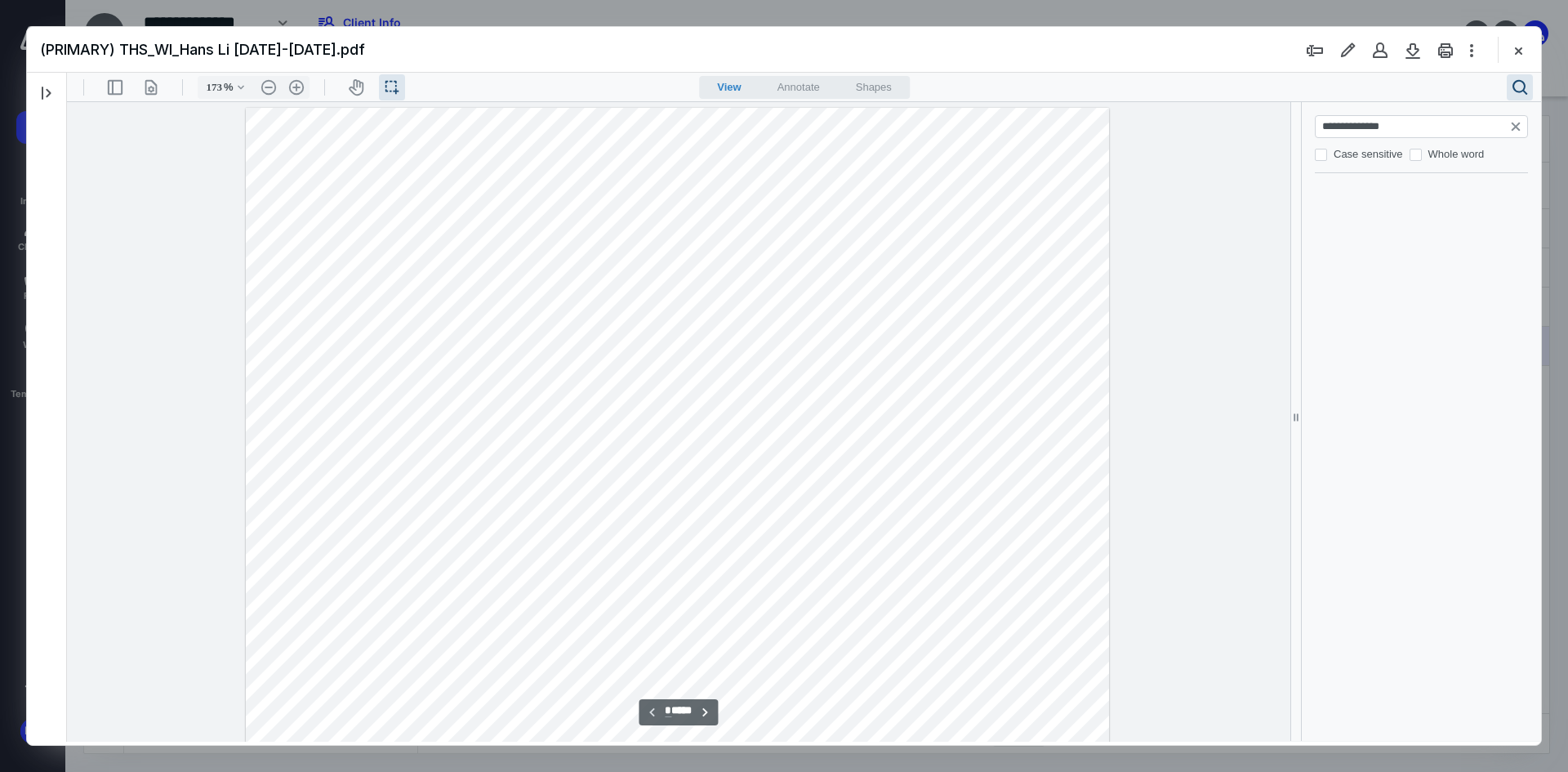 type on "*" 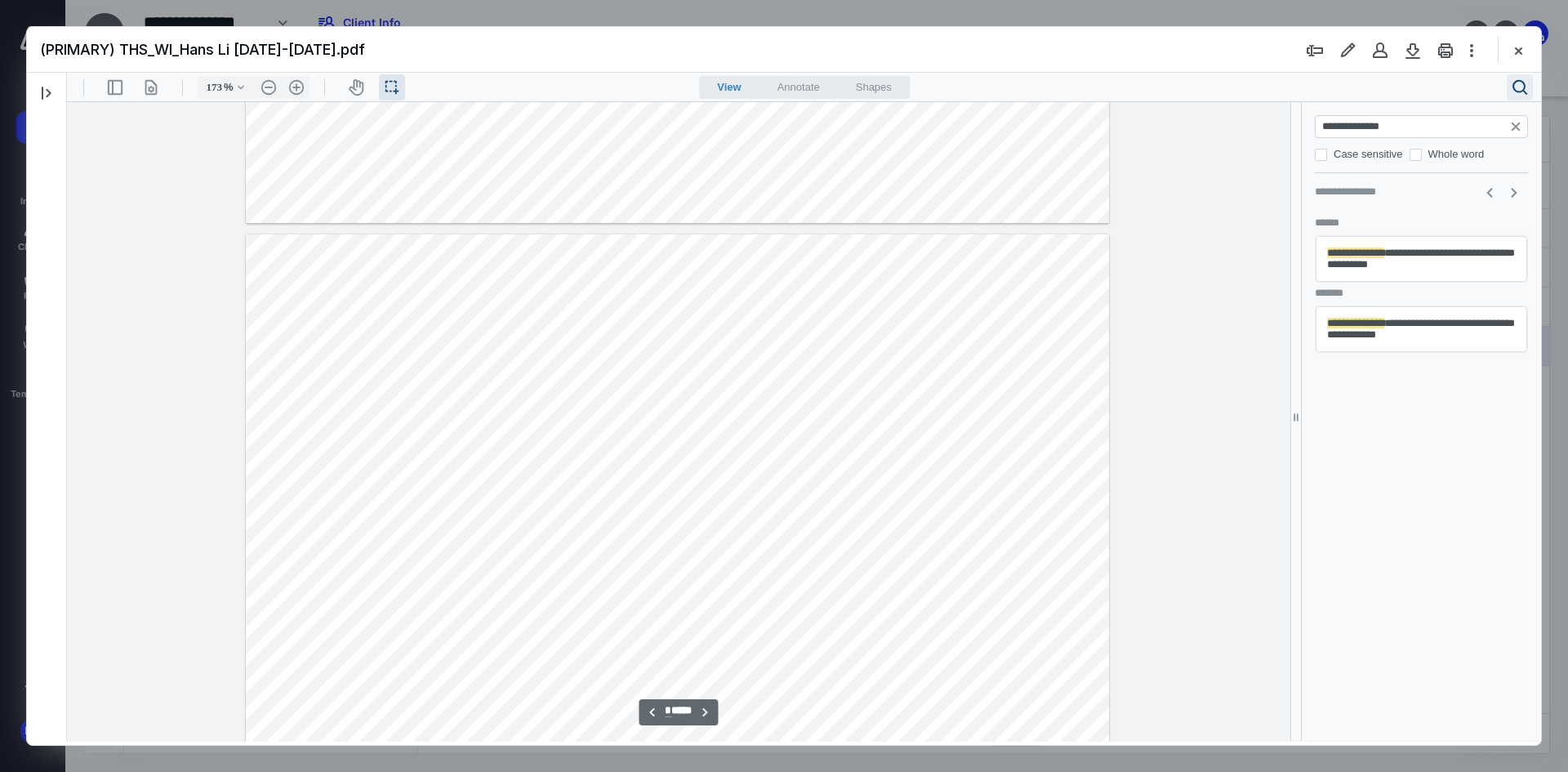 type on "**********" 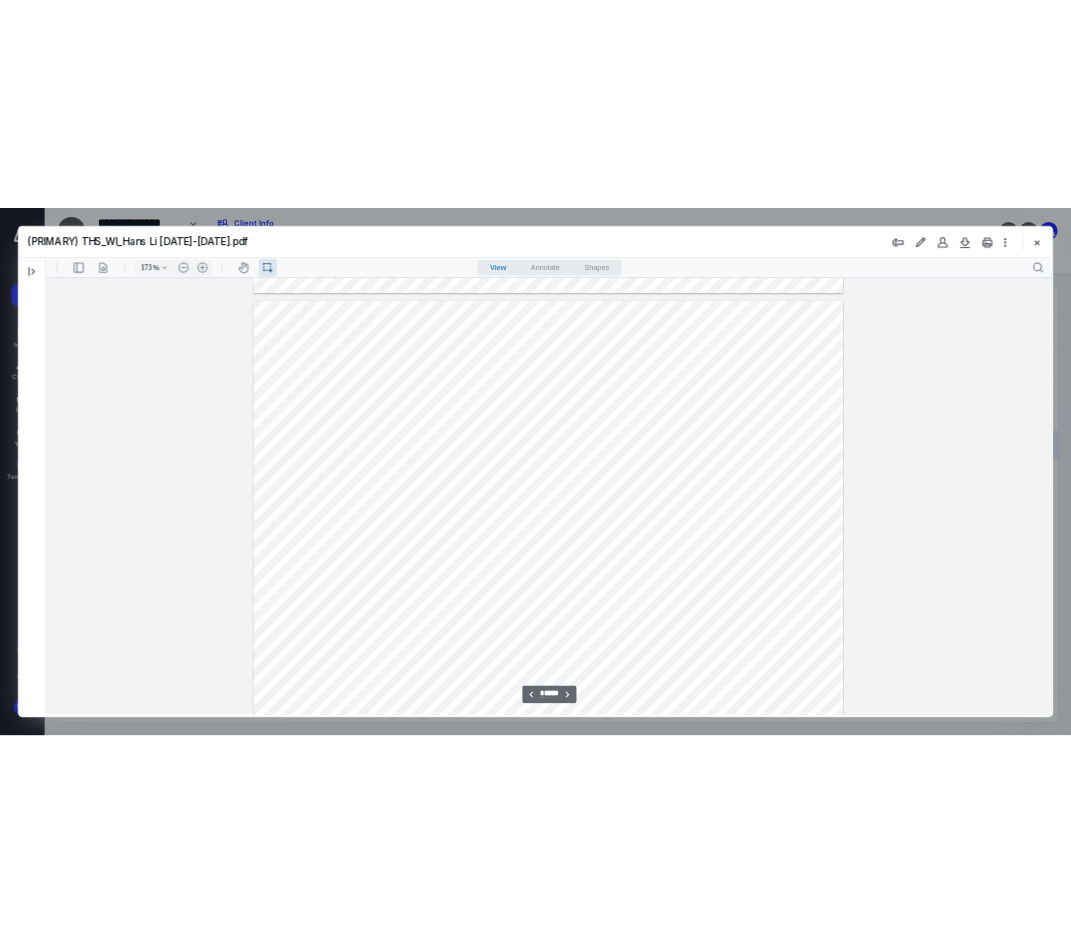 scroll, scrollTop: 9692, scrollLeft: 0, axis: vertical 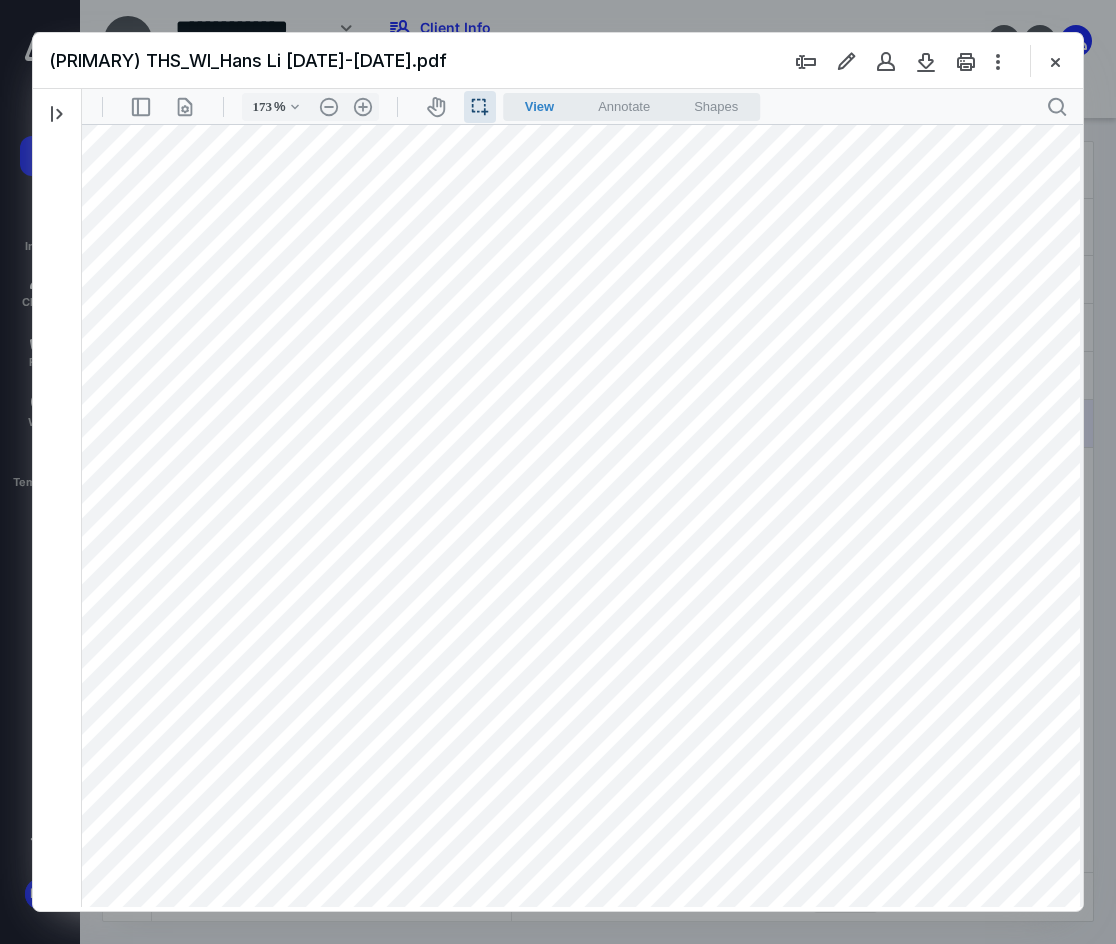 click at bounding box center [581, 638] 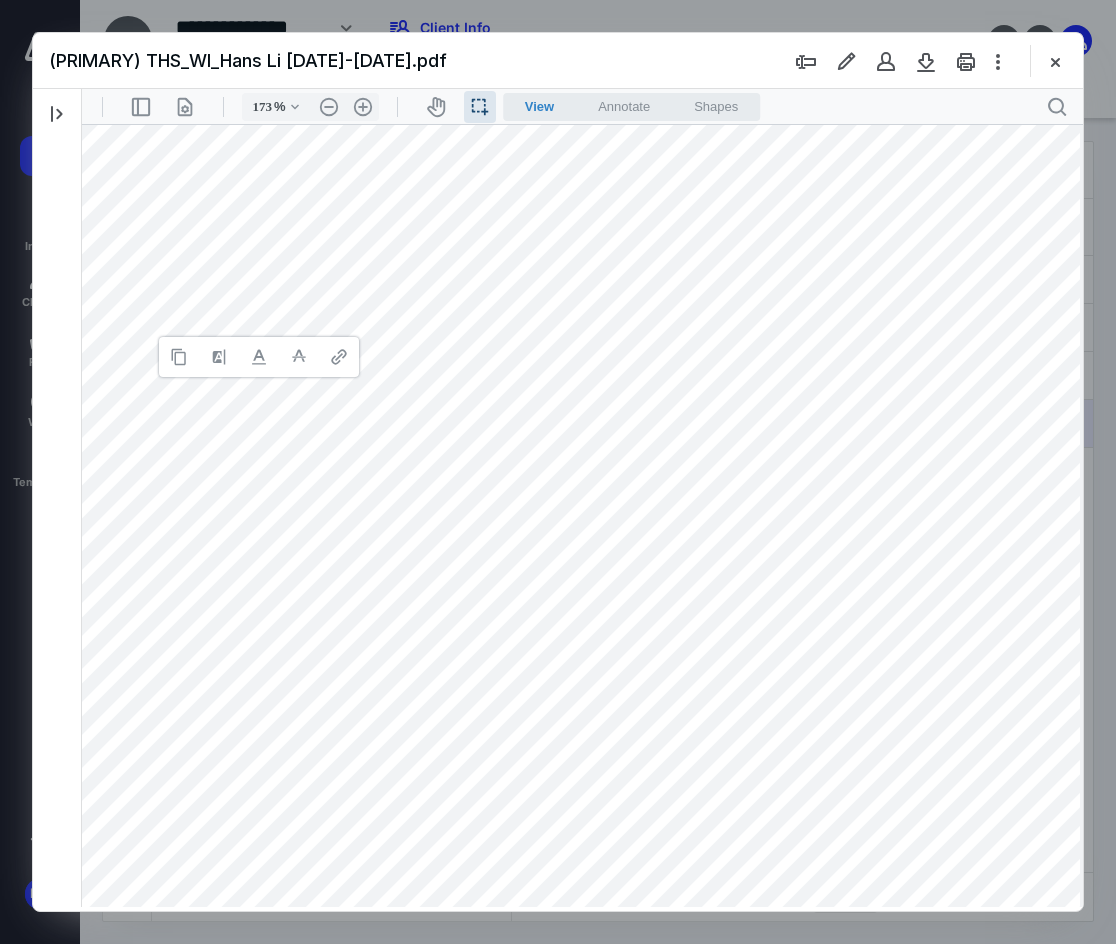 click at bounding box center (581, 638) 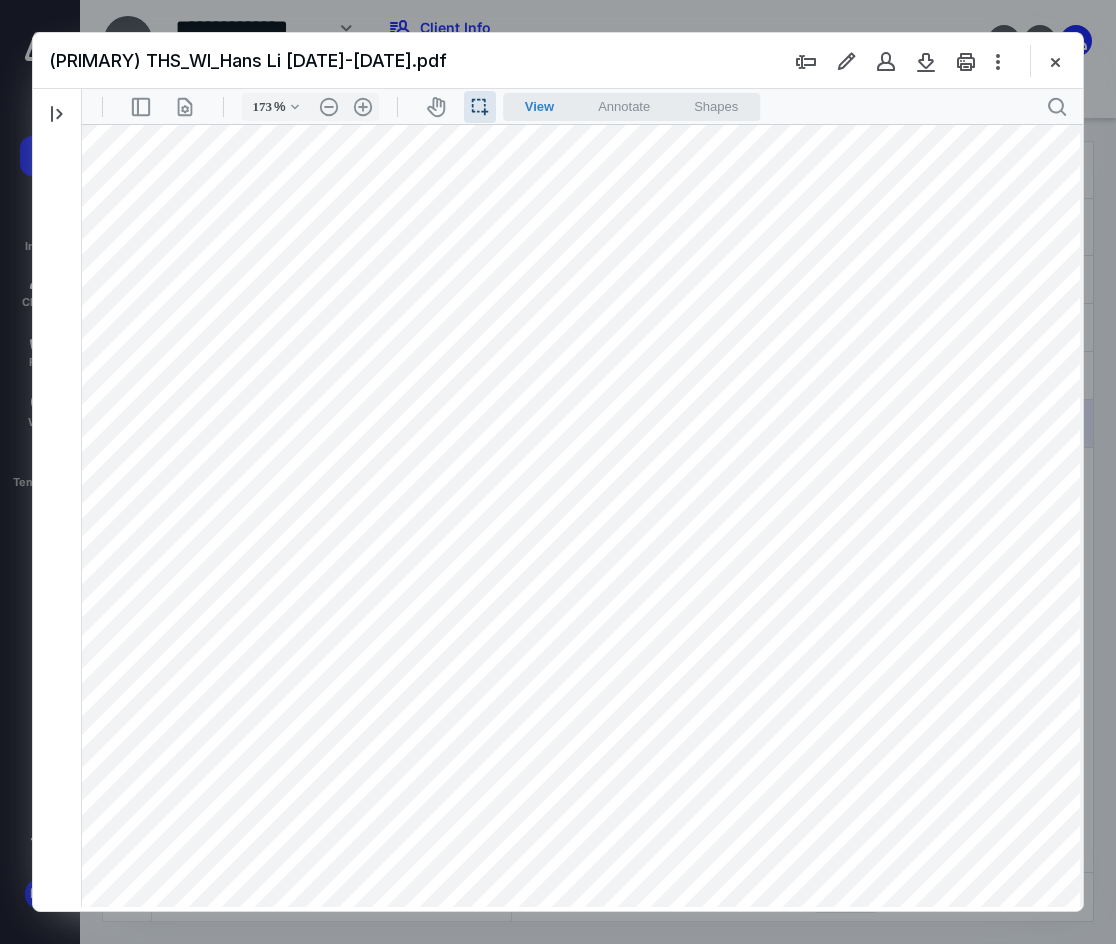 click at bounding box center [581, 638] 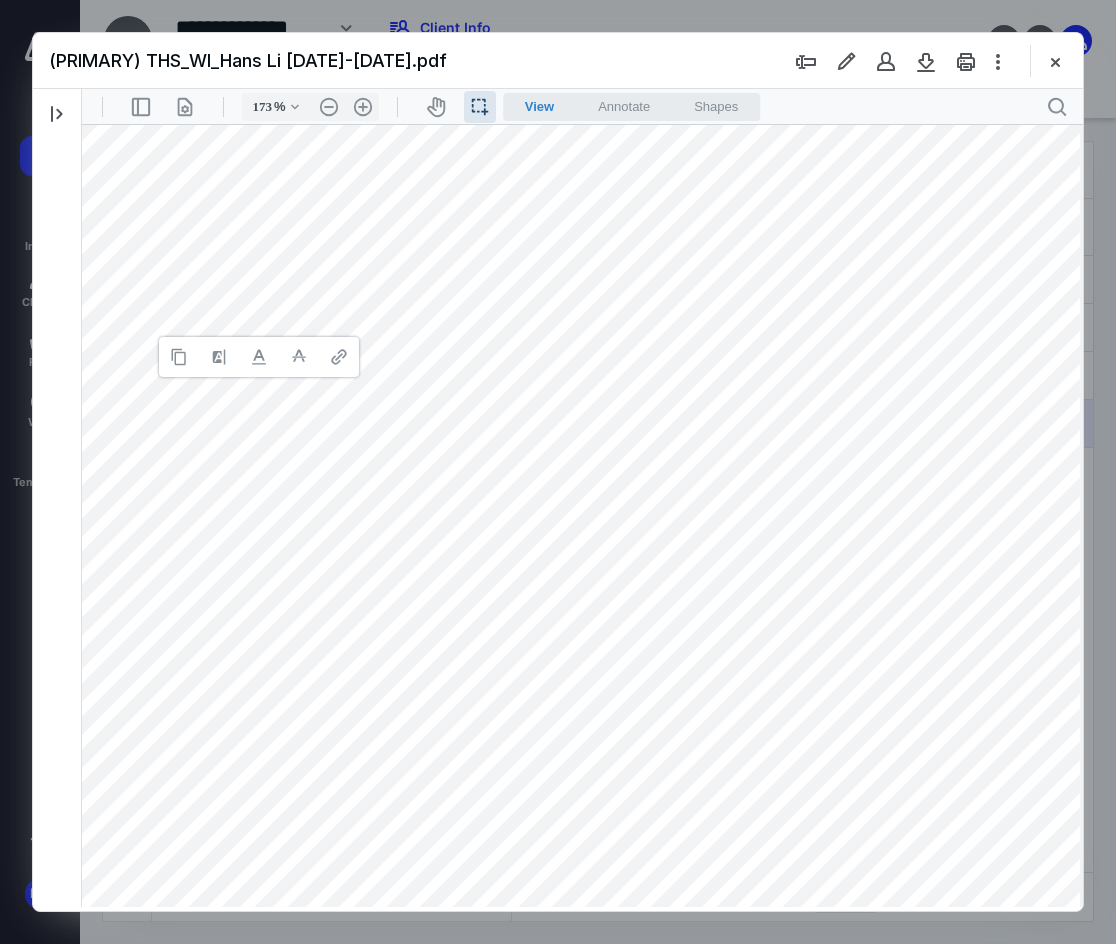 type 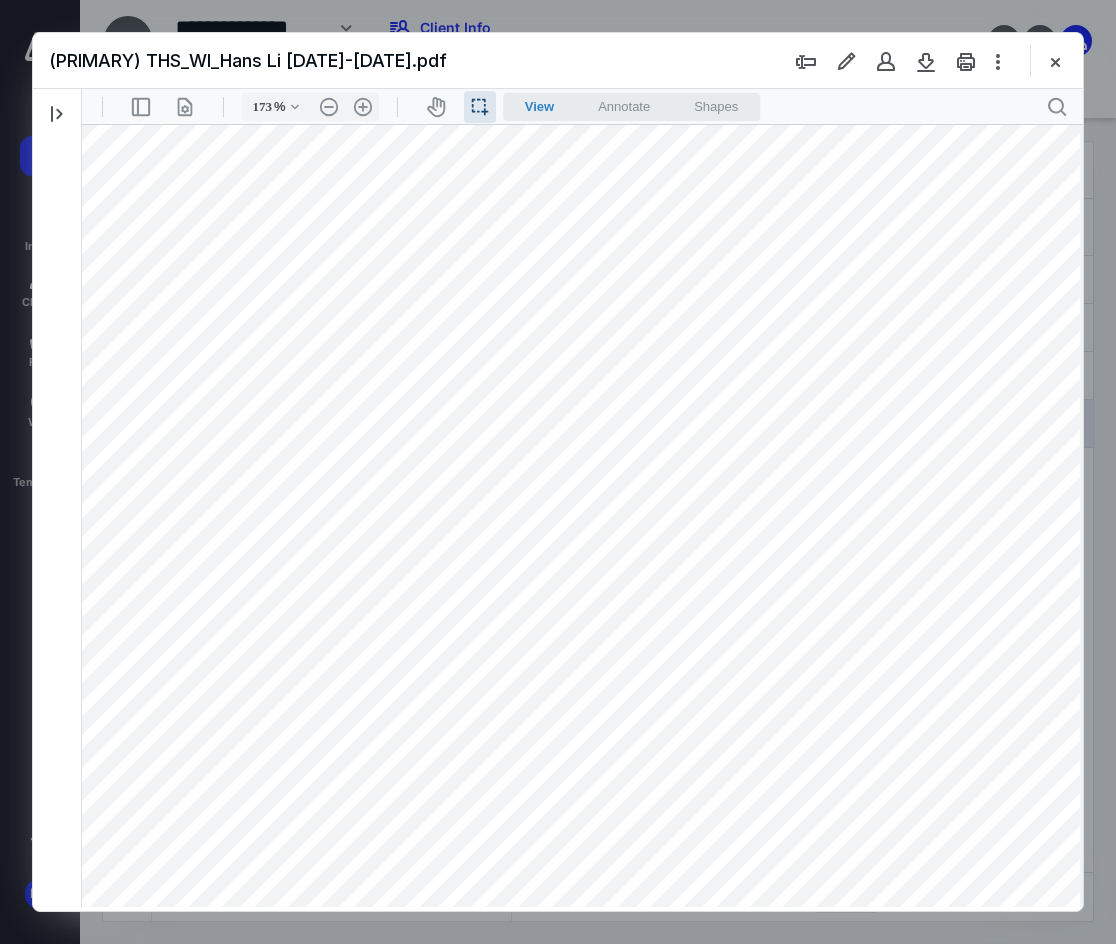 drag, startPoint x: 92, startPoint y: 310, endPoint x: 234, endPoint y: 312, distance: 142.01408 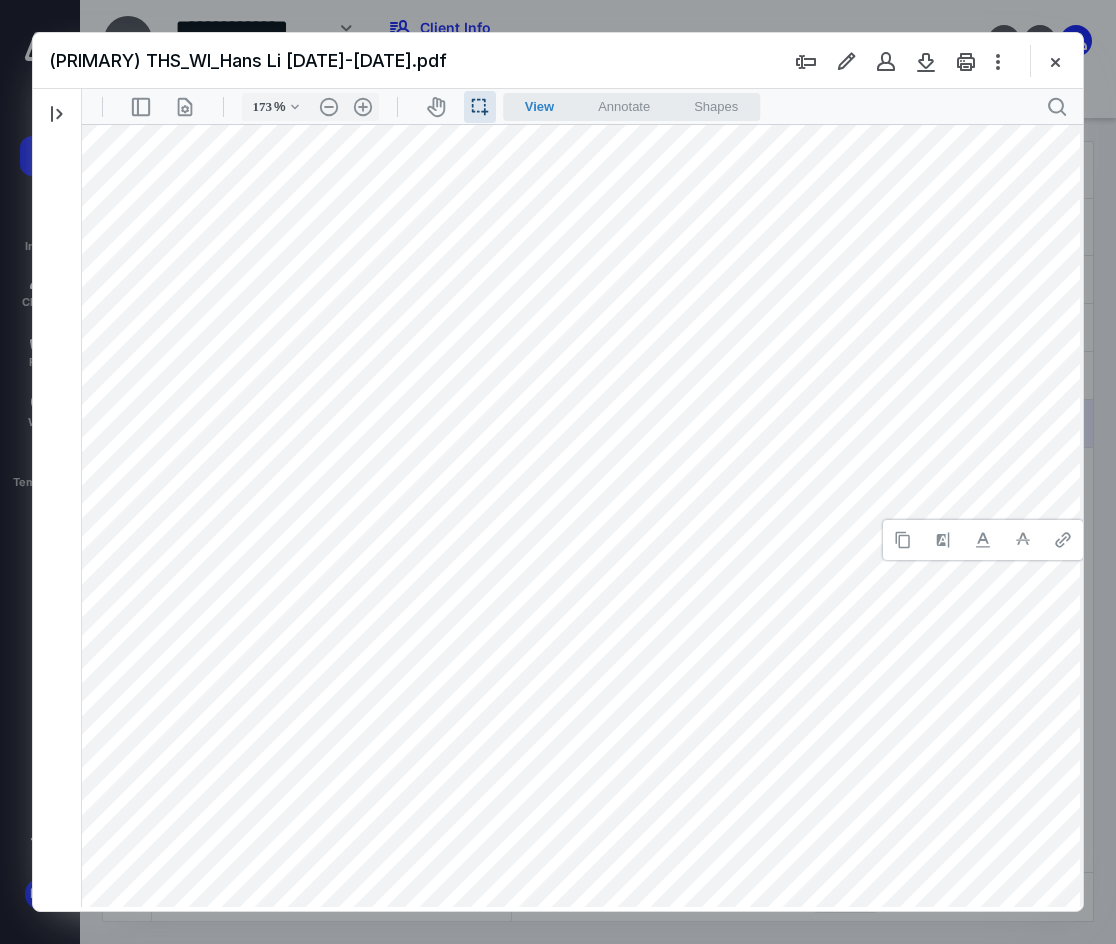 click at bounding box center [581, 638] 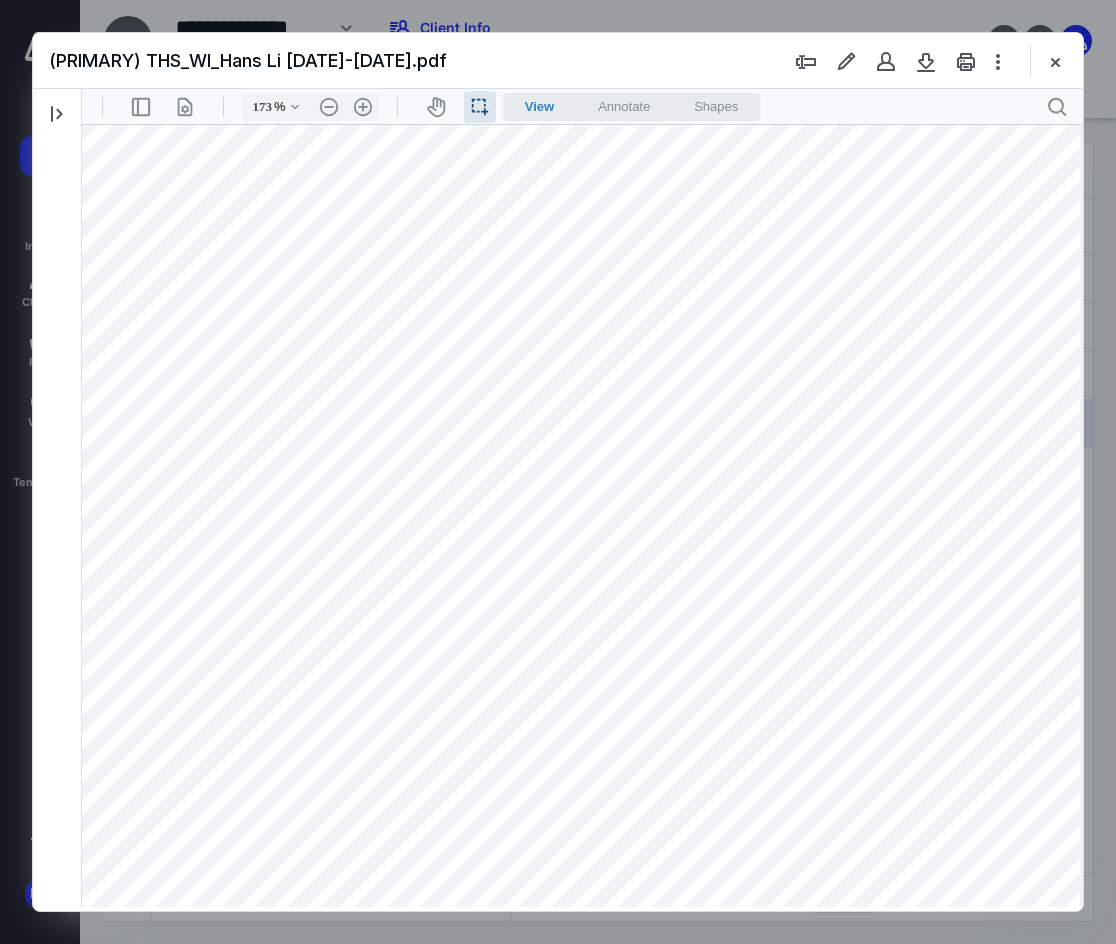 drag, startPoint x: 994, startPoint y: 494, endPoint x: 1068, endPoint y: 496, distance: 74.02702 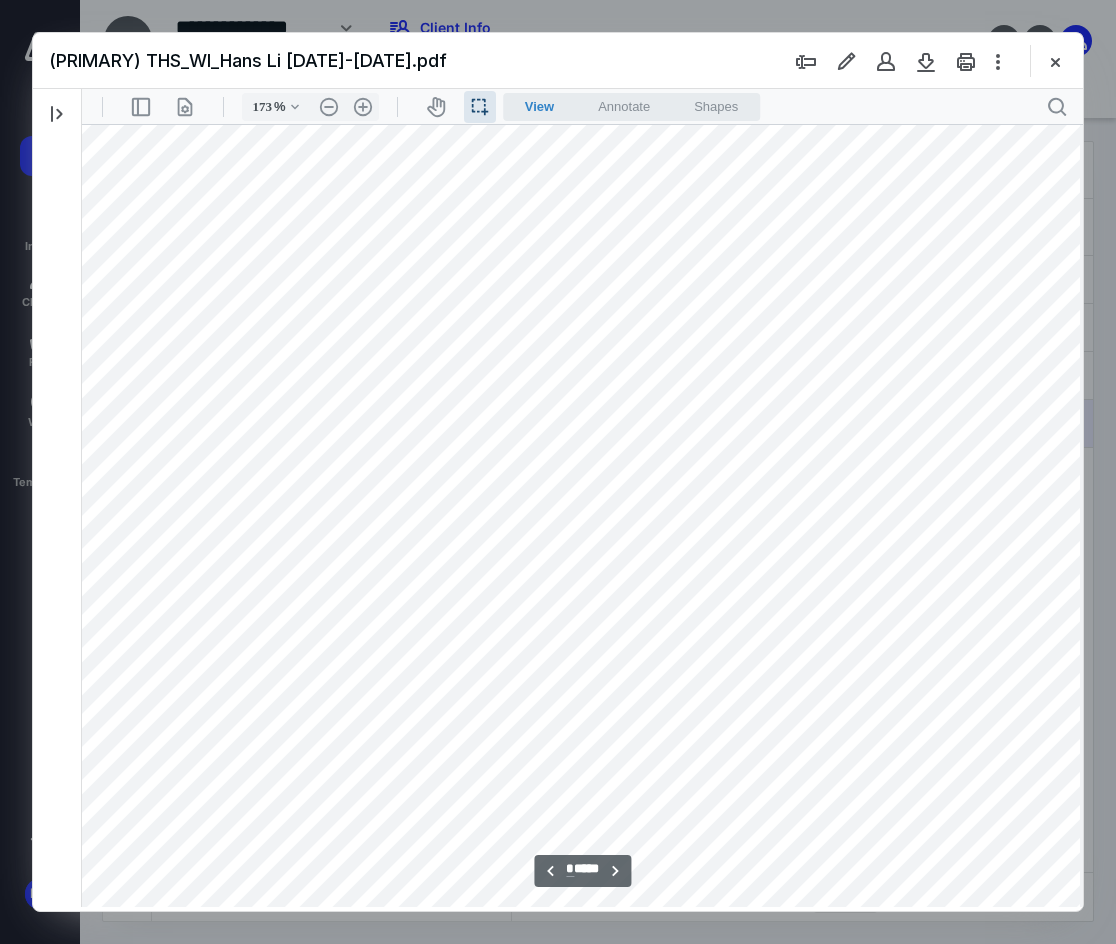 scroll, scrollTop: 10026, scrollLeft: 37, axis: both 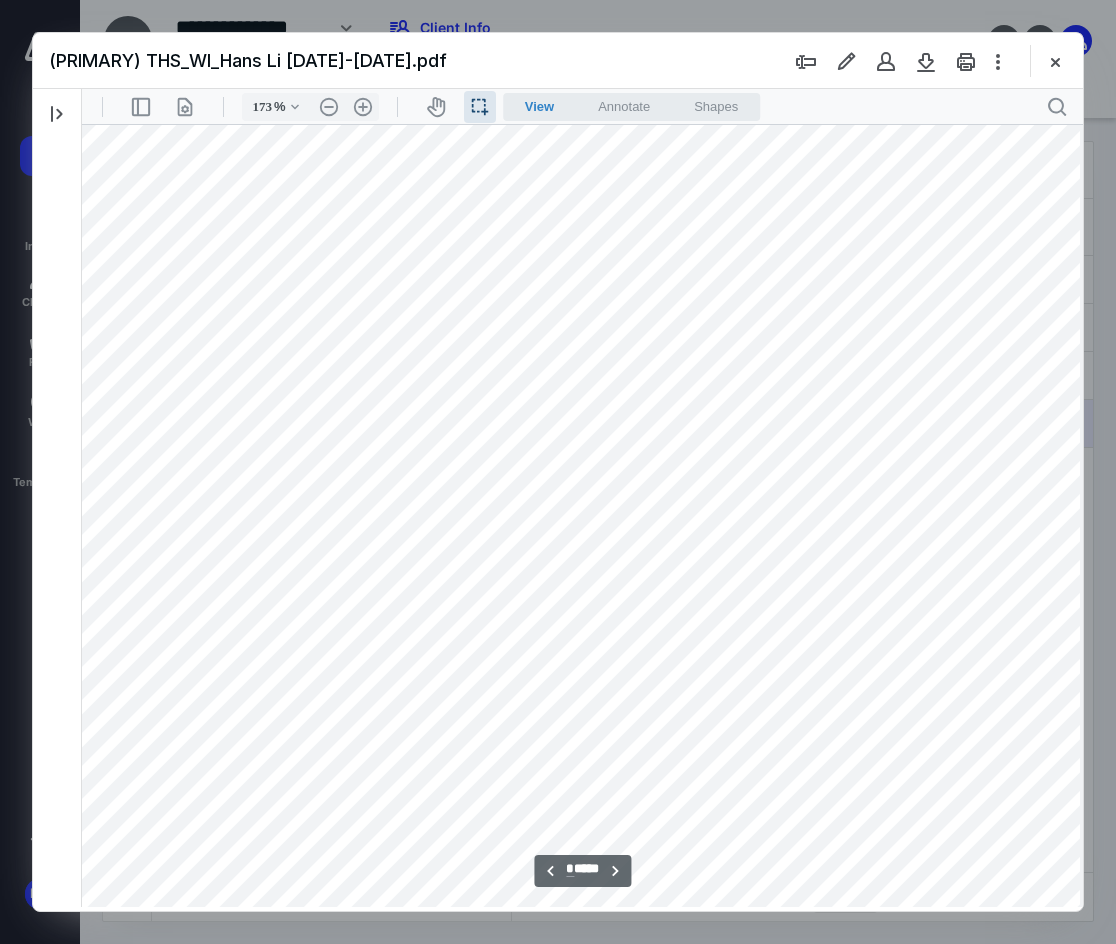 click at bounding box center [581, 471] 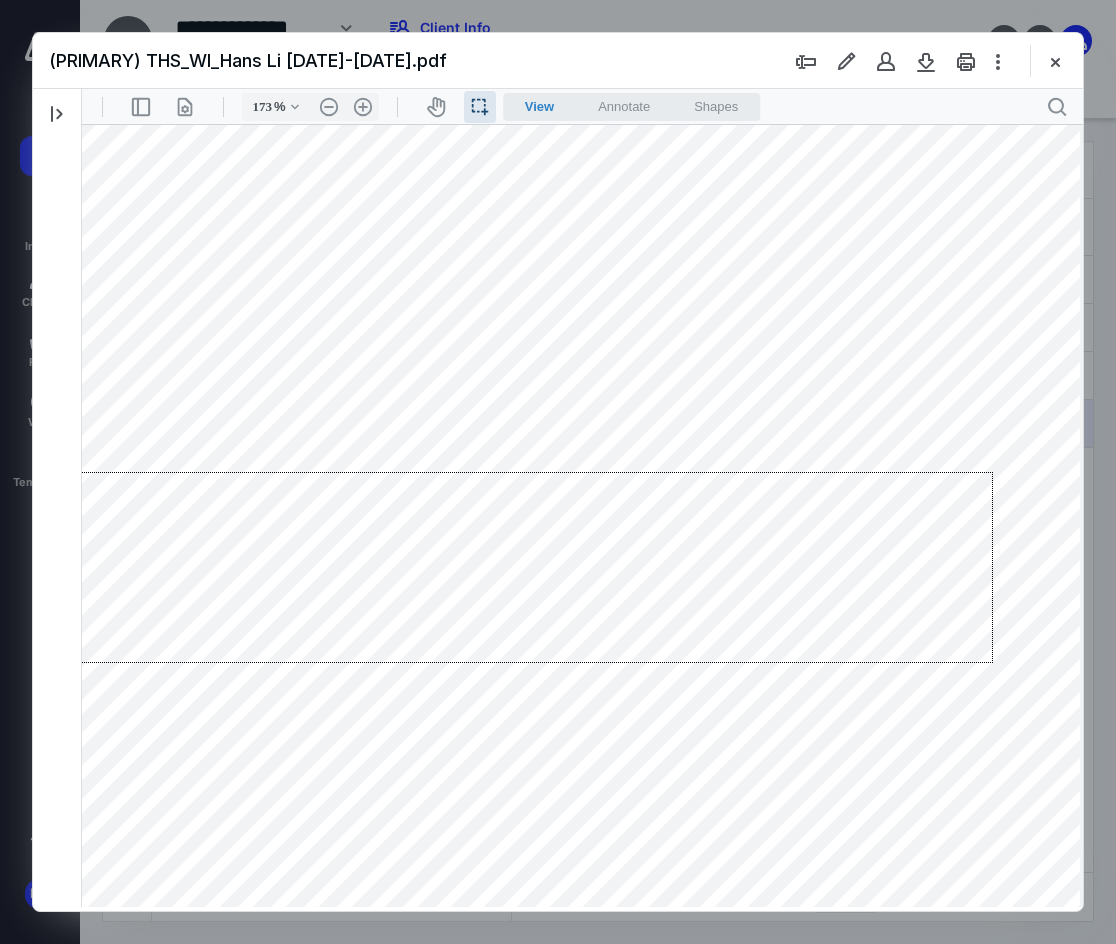 drag, startPoint x: 993, startPoint y: 472, endPoint x: 161, endPoint y: 752, distance: 877.8519 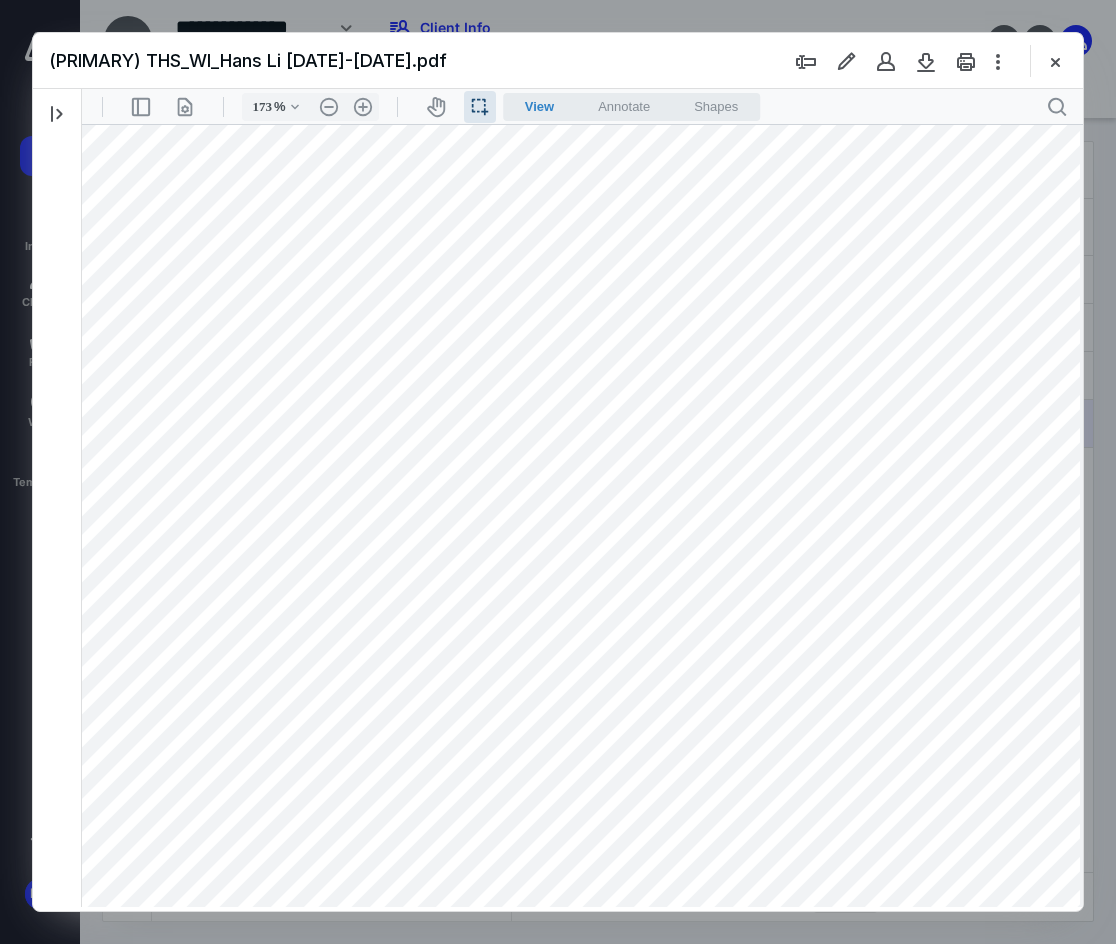 drag, startPoint x: 1005, startPoint y: 478, endPoint x: 1076, endPoint y: 482, distance: 71.11259 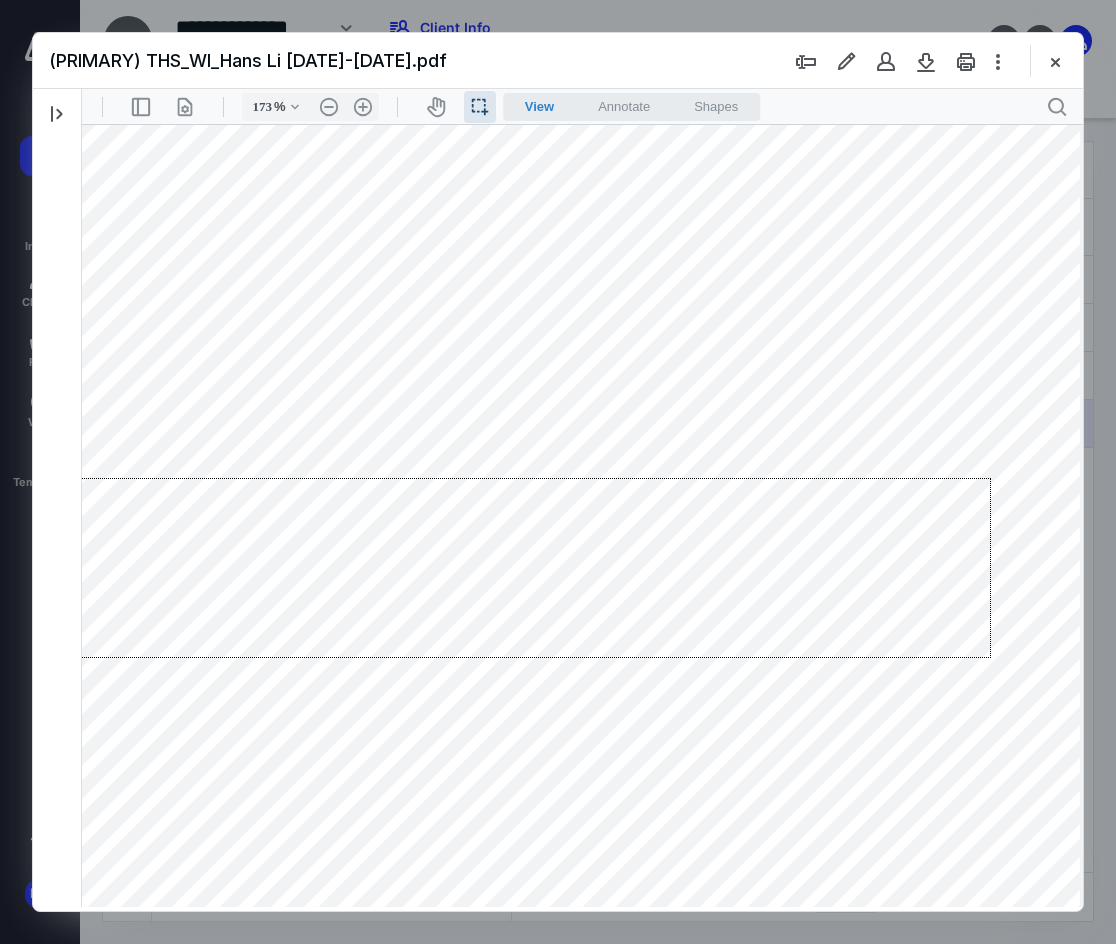 drag, startPoint x: 991, startPoint y: 478, endPoint x: 73, endPoint y: 658, distance: 935.48065 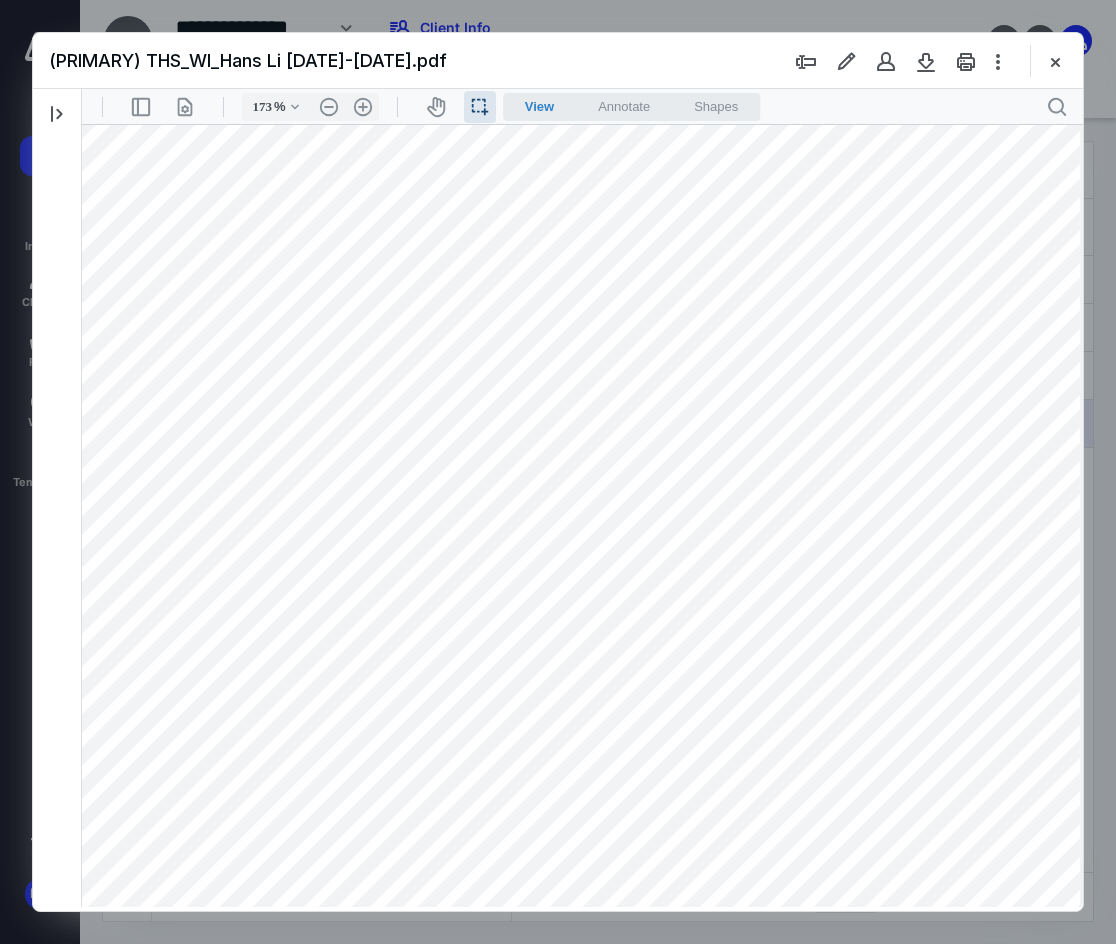 click at bounding box center (581, 471) 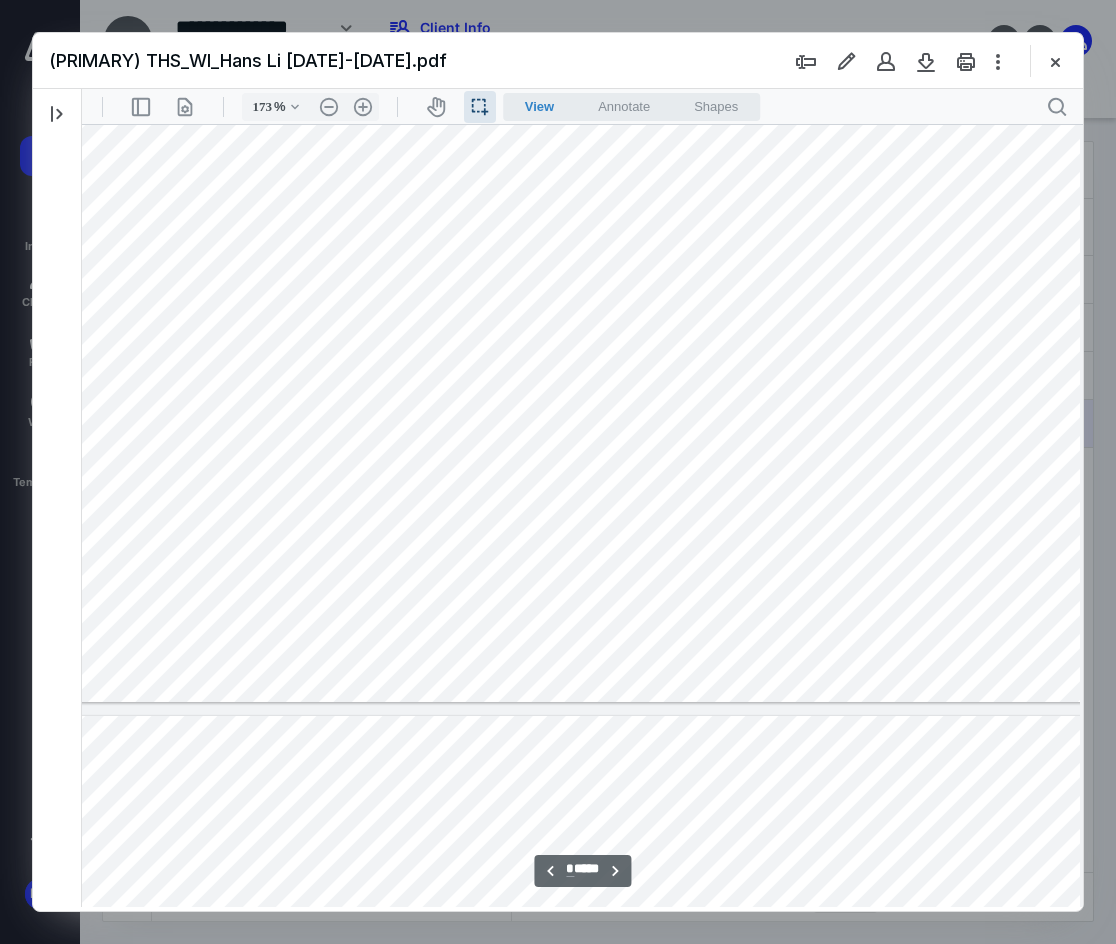 scroll, scrollTop: 10526, scrollLeft: 37, axis: both 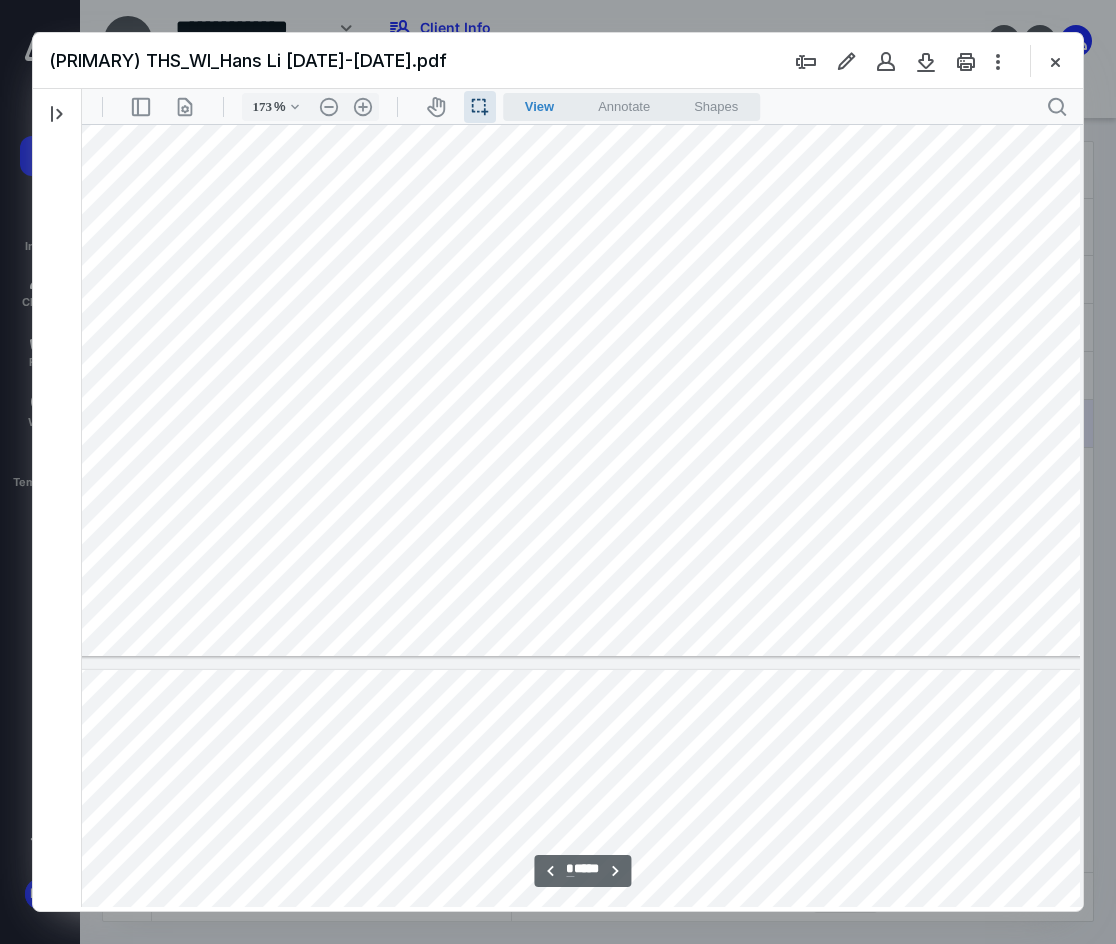click at bounding box center (581, 1354) 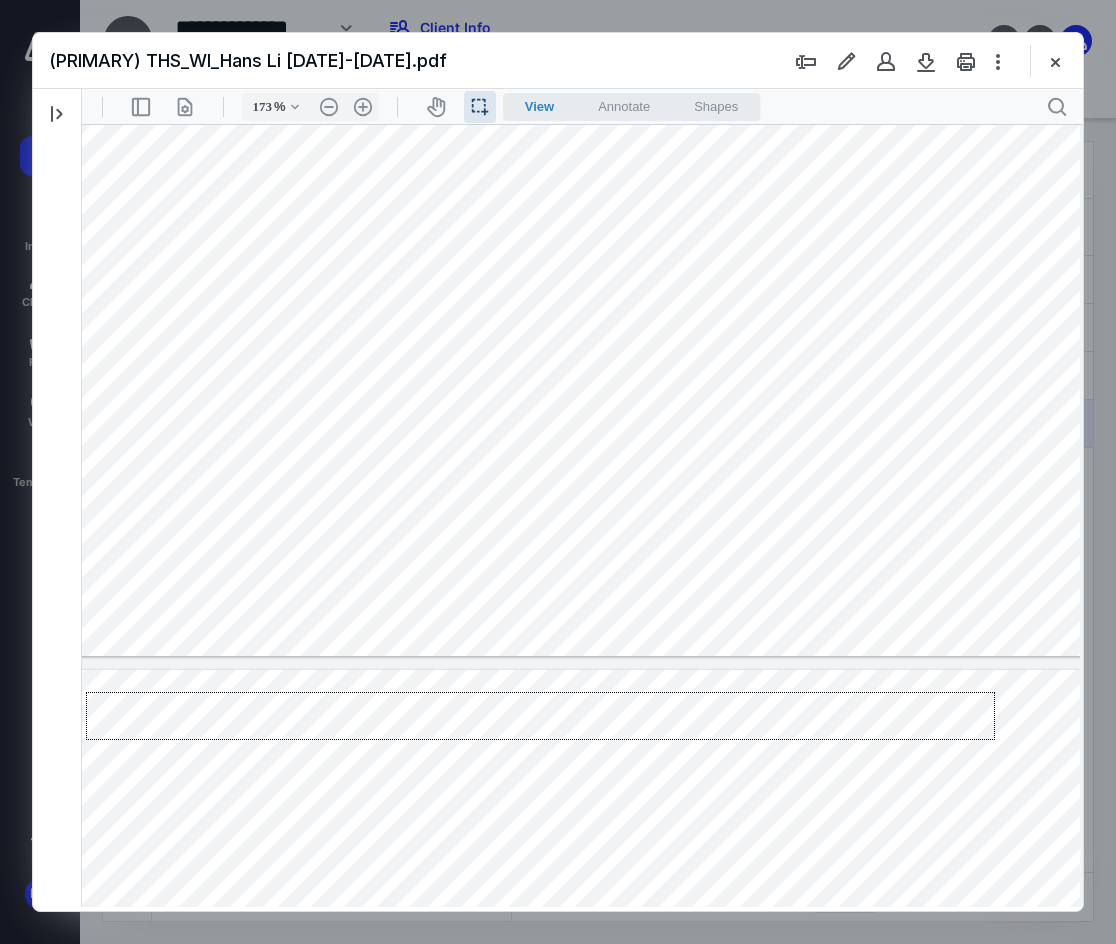 drag, startPoint x: 993, startPoint y: 692, endPoint x: 86, endPoint y: 740, distance: 908.2692 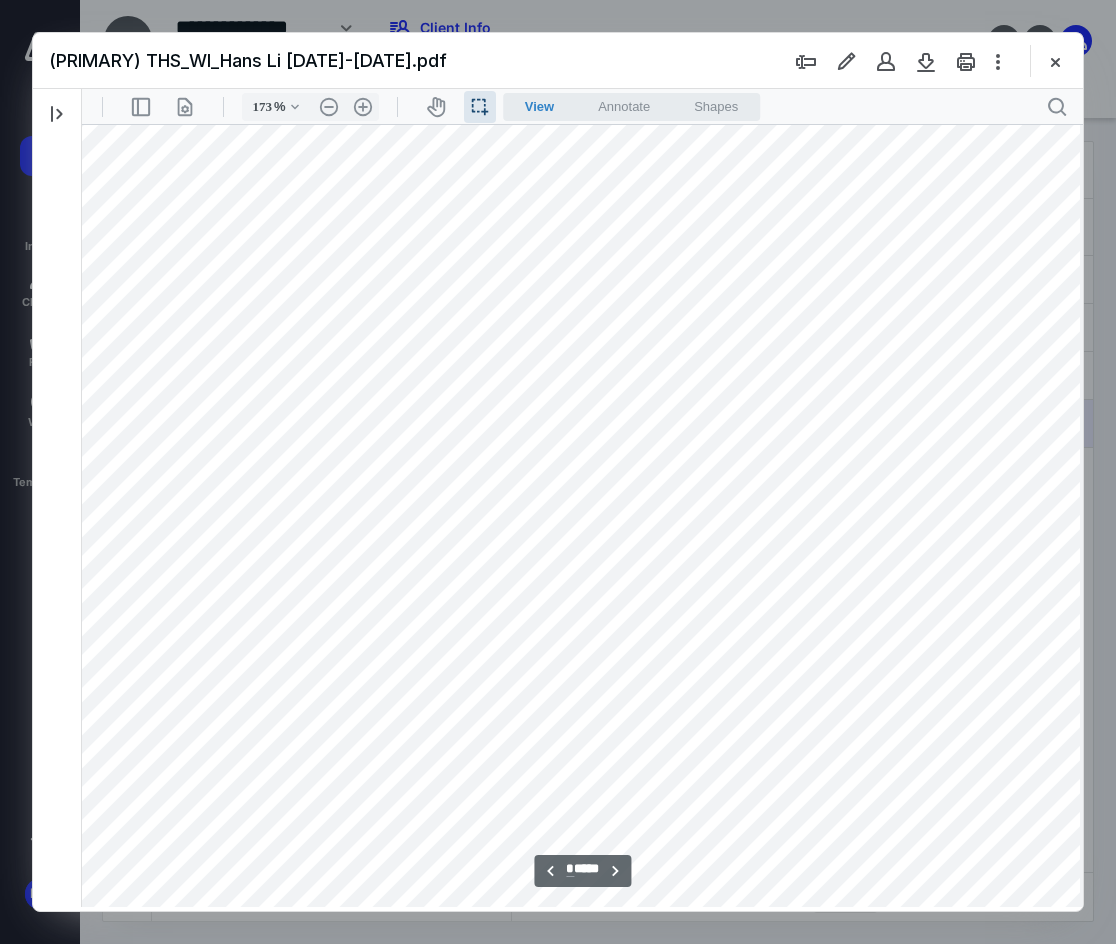 scroll, scrollTop: 11192, scrollLeft: 37, axis: both 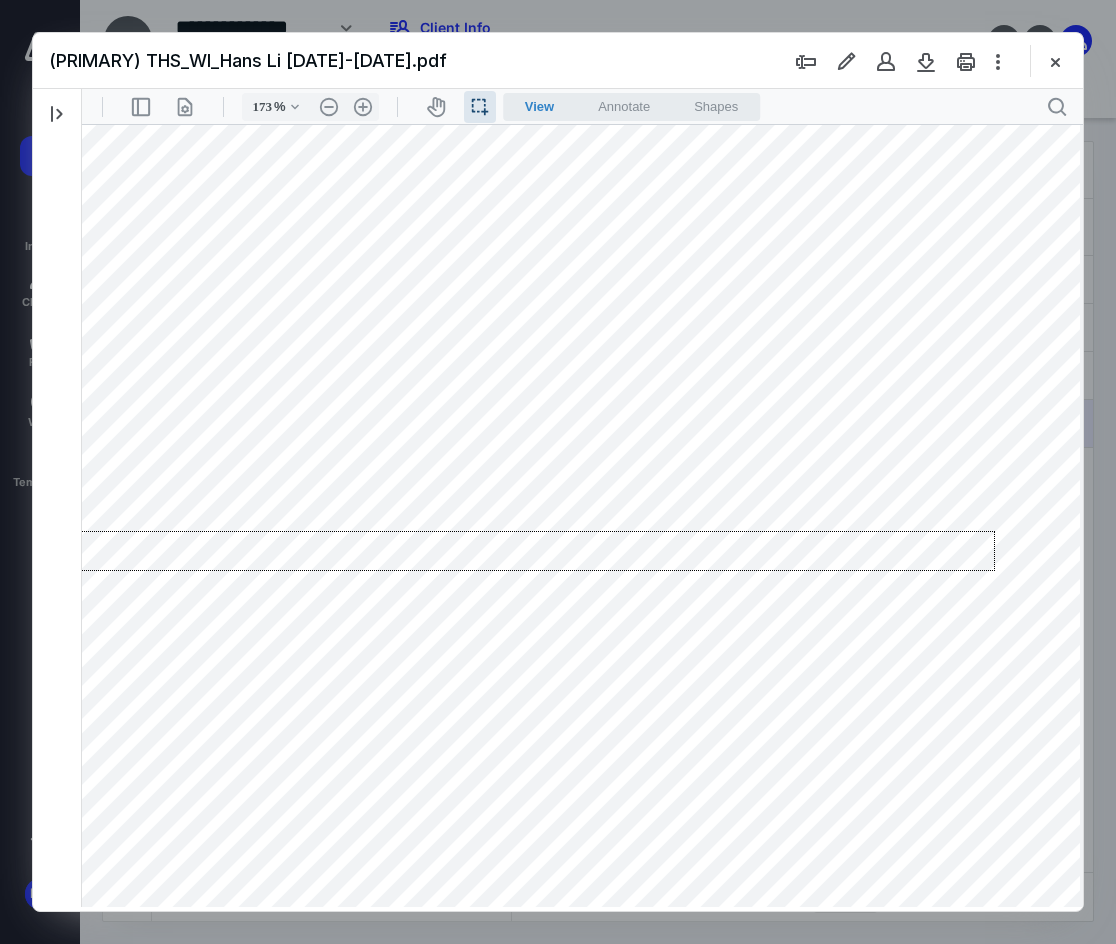 drag, startPoint x: 995, startPoint y: 531, endPoint x: 145, endPoint y: 535, distance: 850.0094 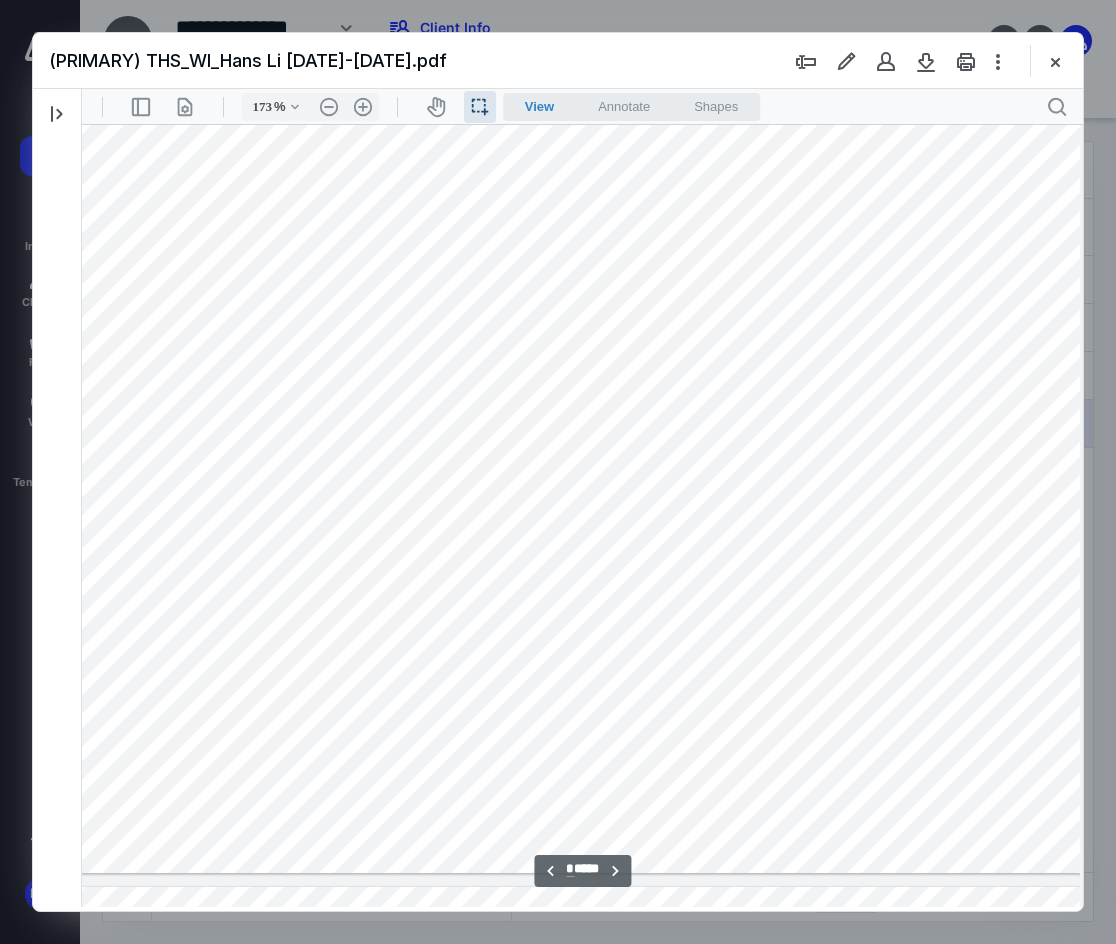 scroll, scrollTop: 11859, scrollLeft: 37, axis: both 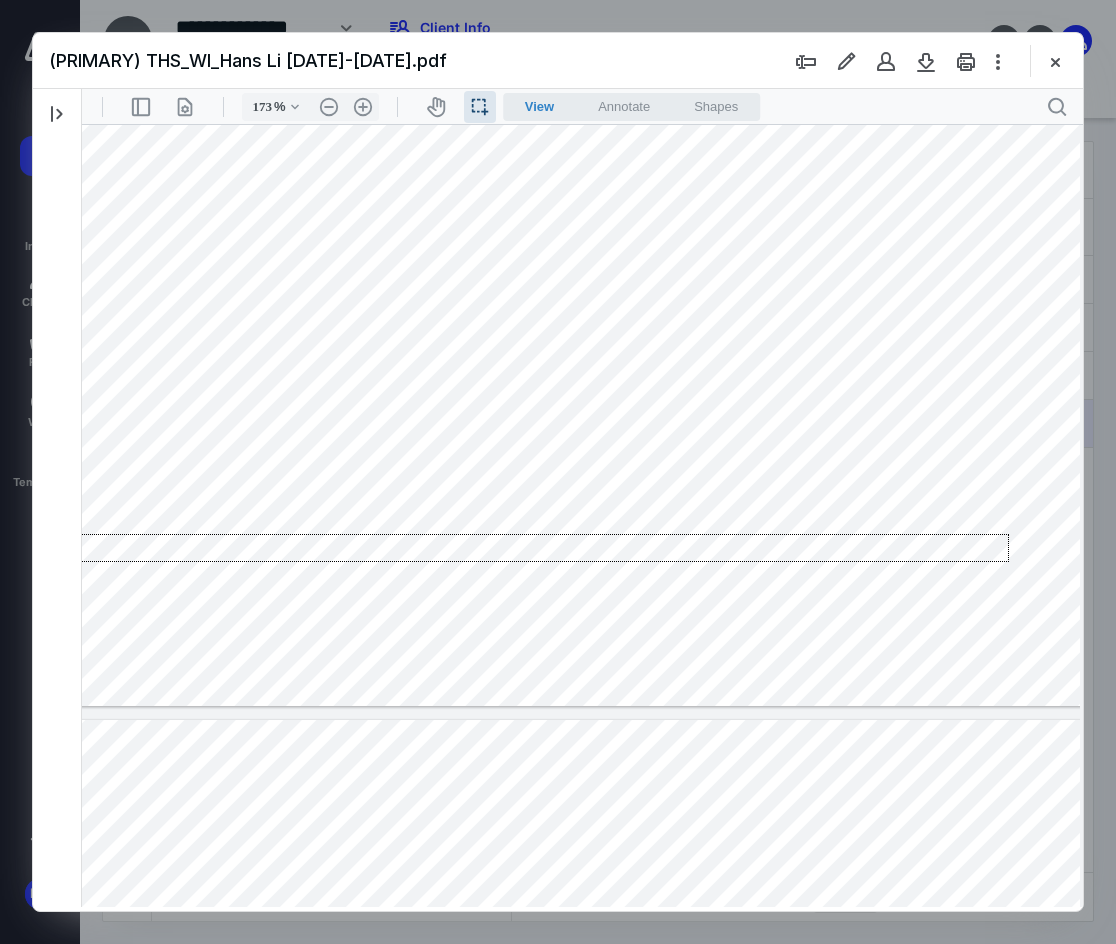 drag, startPoint x: 1009, startPoint y: 562, endPoint x: 61, endPoint y: 534, distance: 948.4134 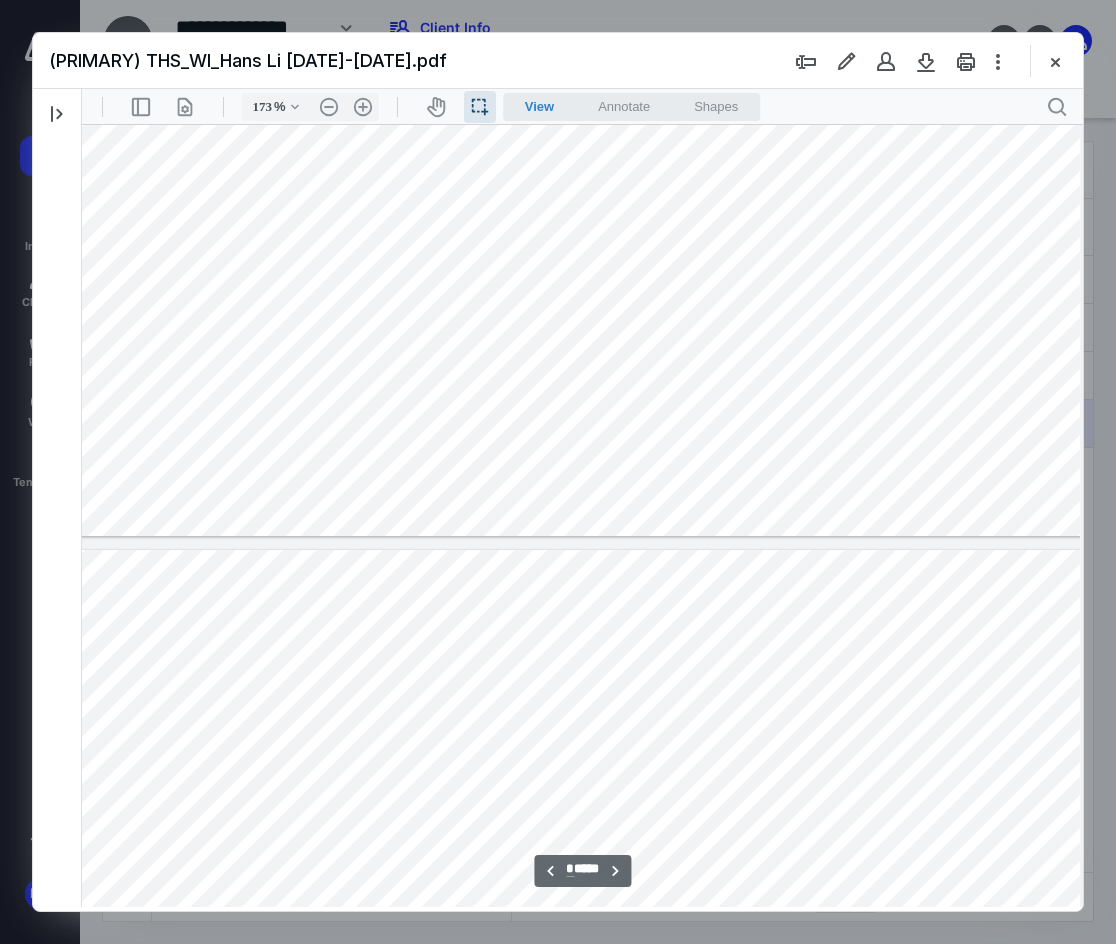 type on "**" 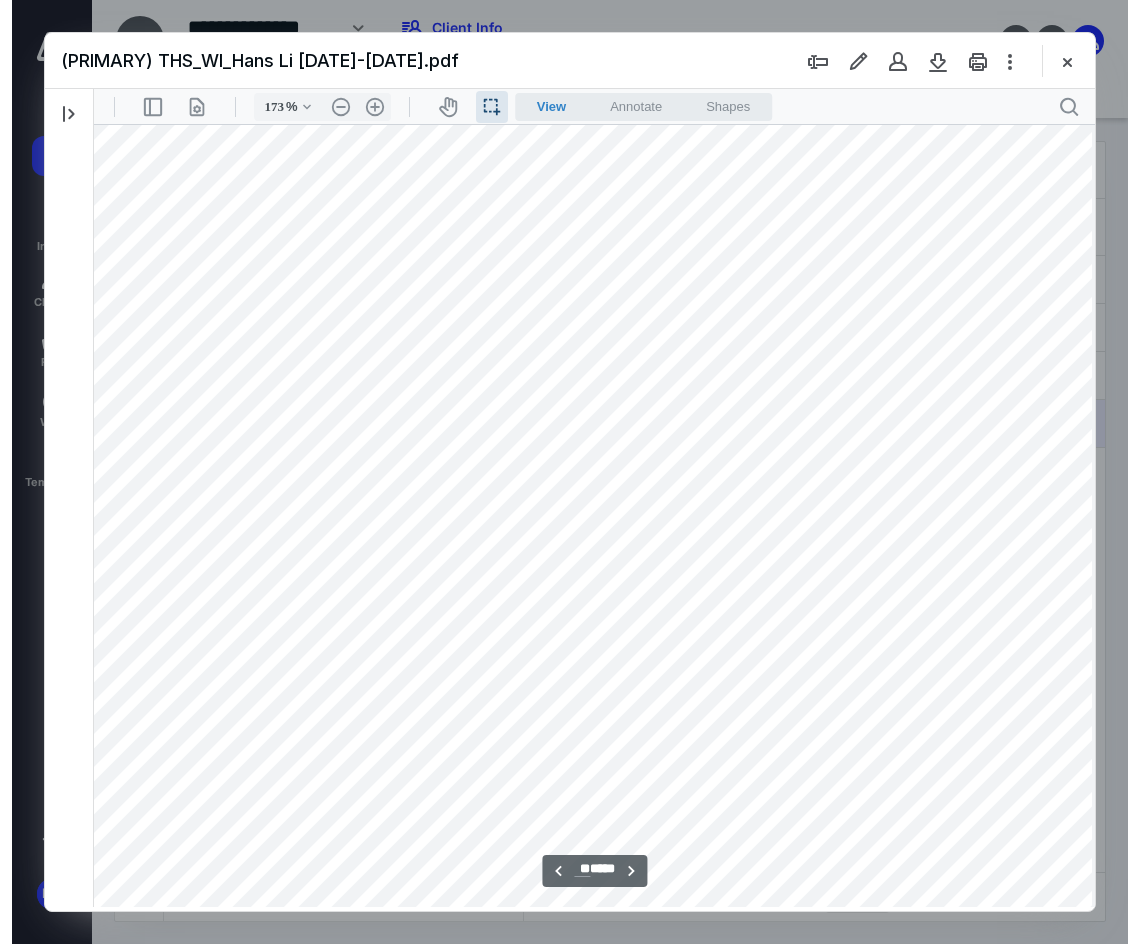 scroll, scrollTop: 12526, scrollLeft: 37, axis: both 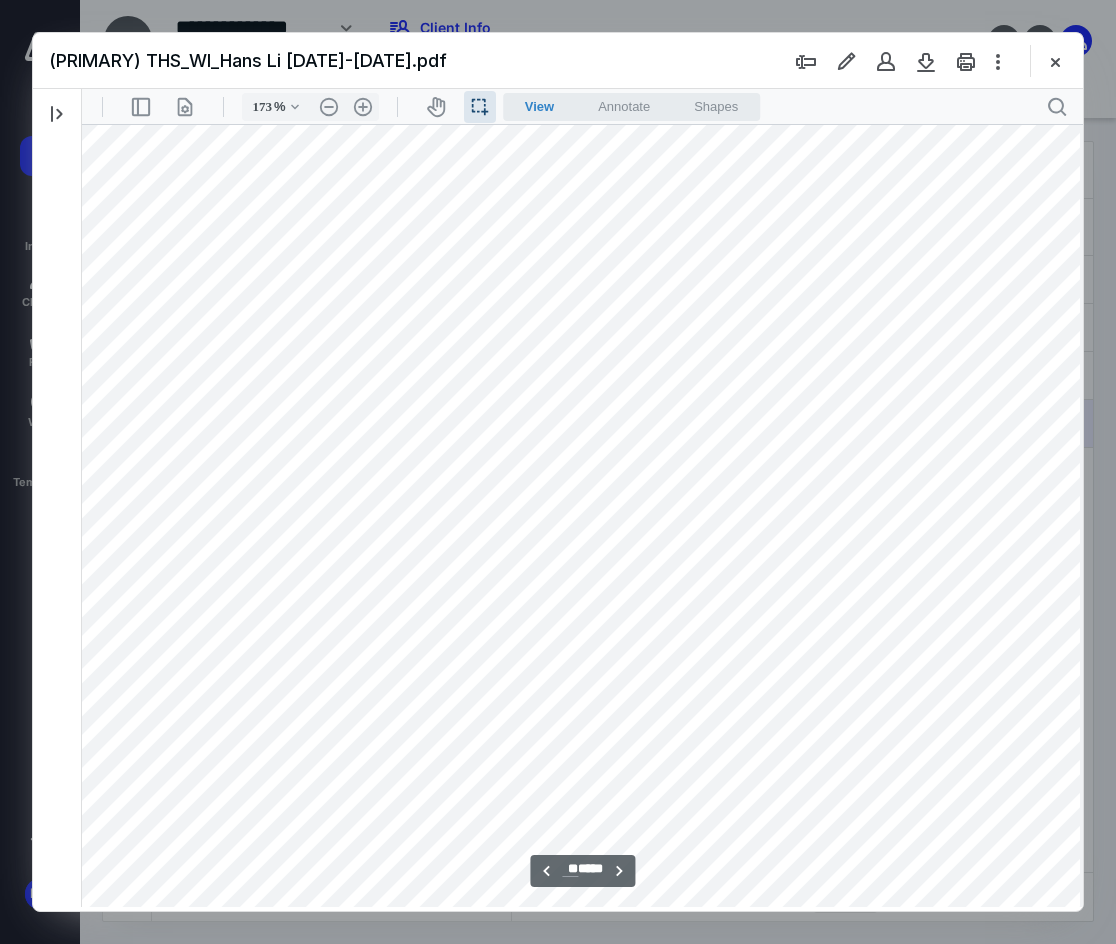 drag, startPoint x: 157, startPoint y: 269, endPoint x: 311, endPoint y: 277, distance: 154.20766 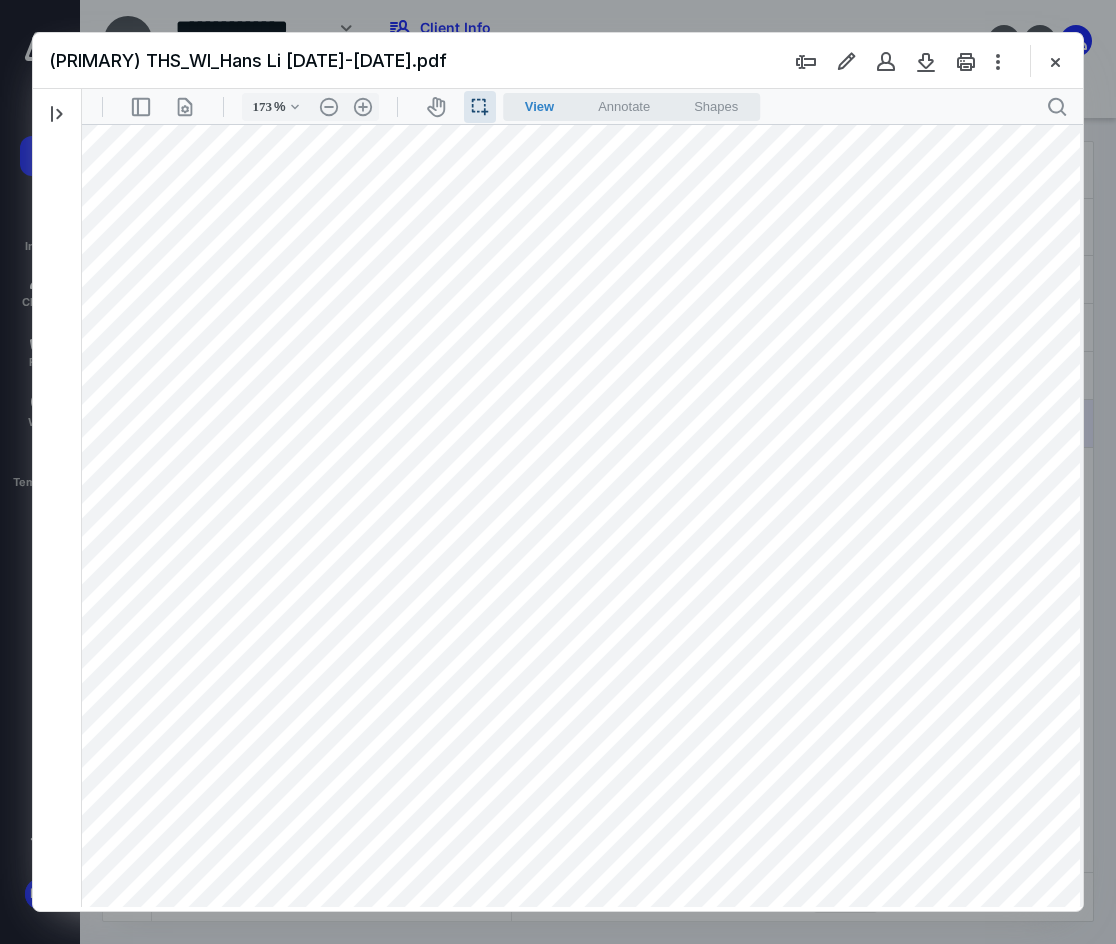 drag, startPoint x: 90, startPoint y: 346, endPoint x: 272, endPoint y: 347, distance: 182.00275 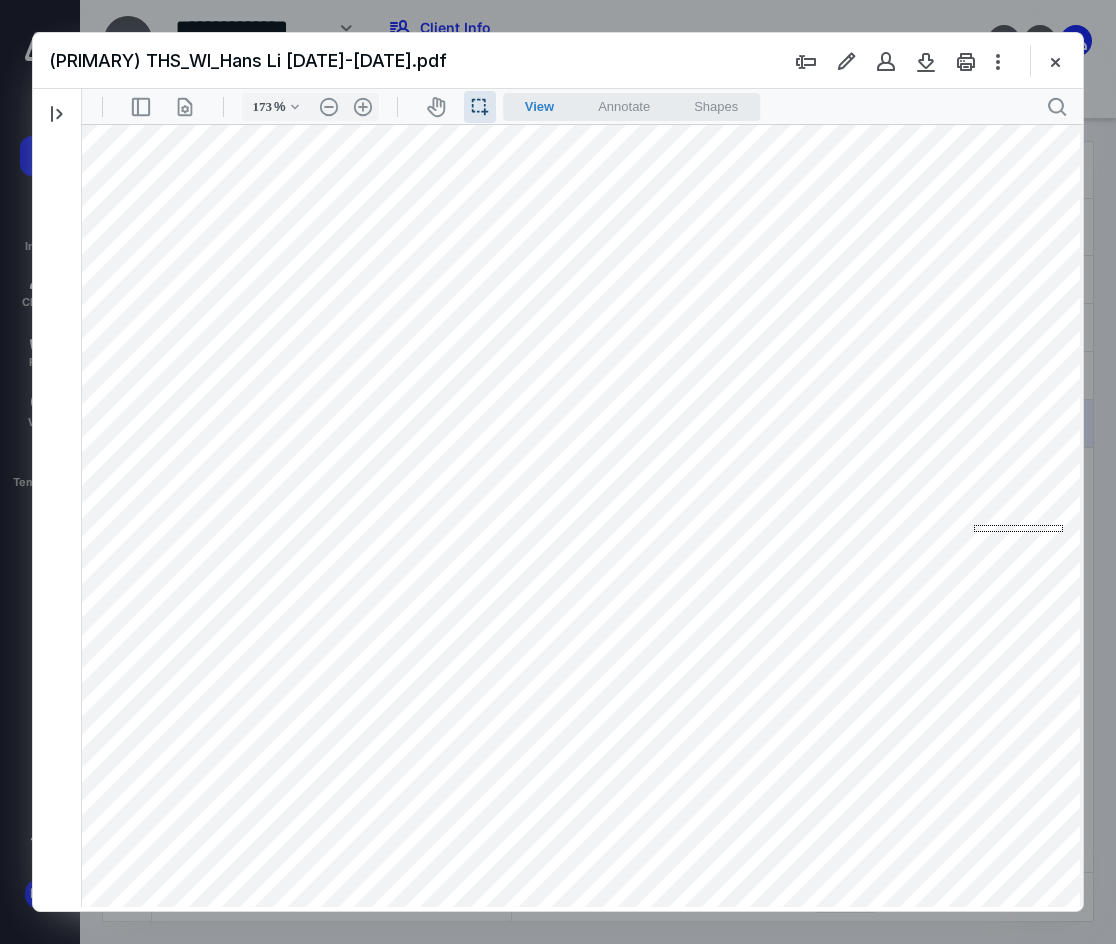 drag, startPoint x: 974, startPoint y: 525, endPoint x: 1063, endPoint y: 532, distance: 89.27486 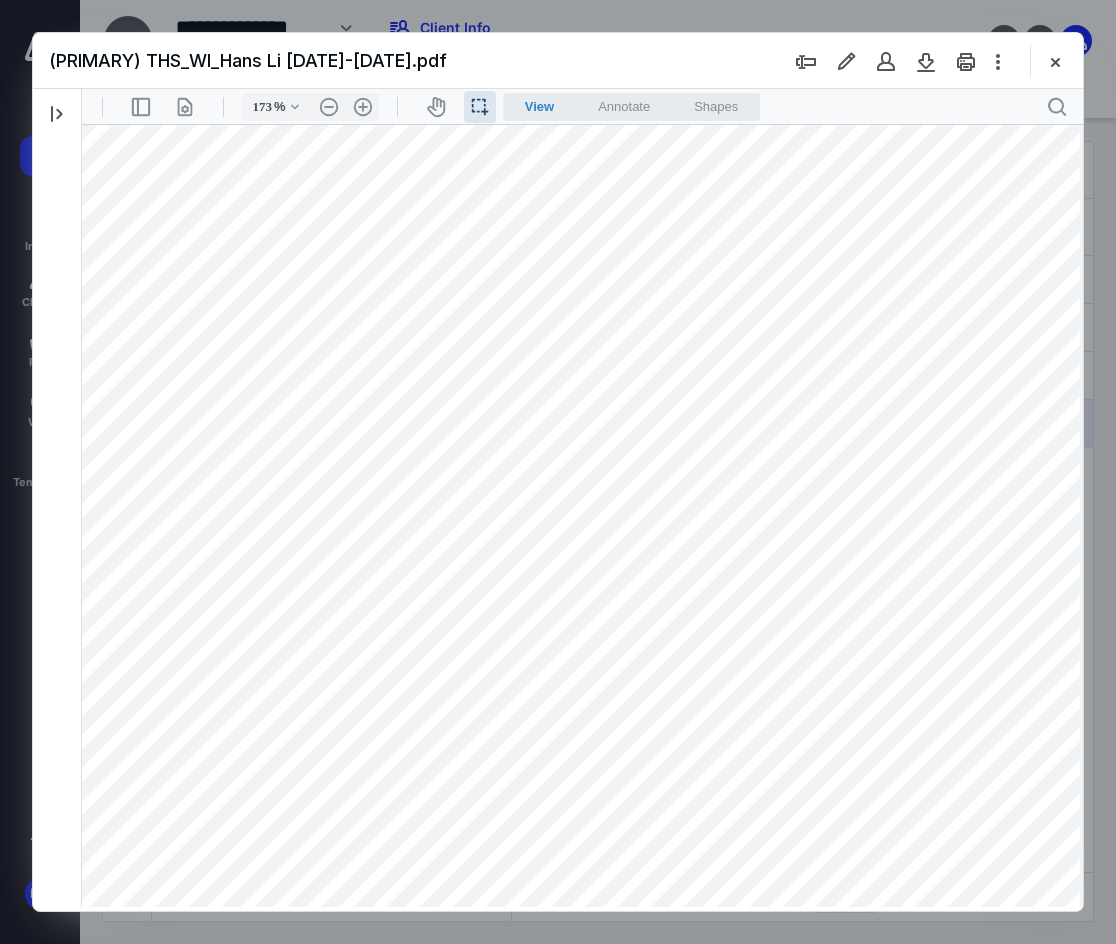 drag, startPoint x: 979, startPoint y: 527, endPoint x: 1062, endPoint y: 538, distance: 83.725746 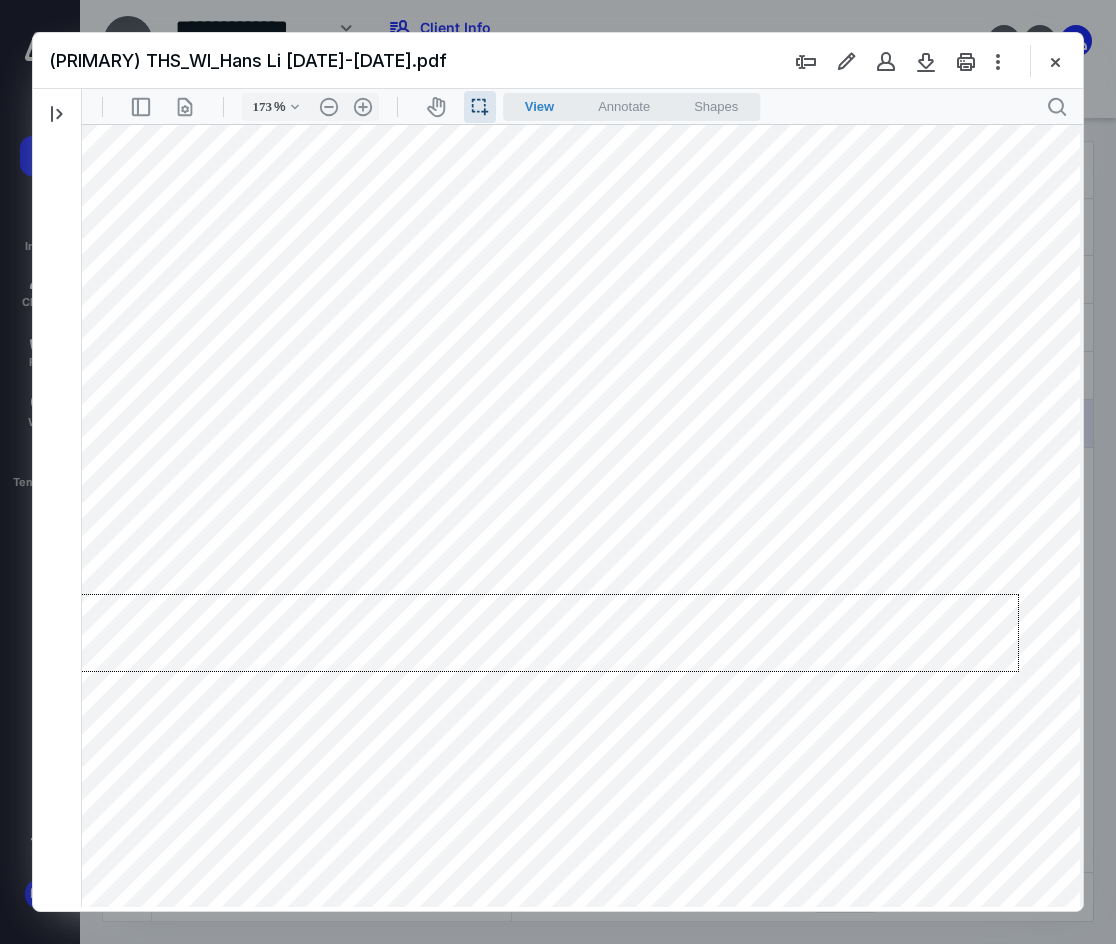 drag, startPoint x: 1019, startPoint y: 594, endPoint x: 75, endPoint y: 672, distance: 947.217 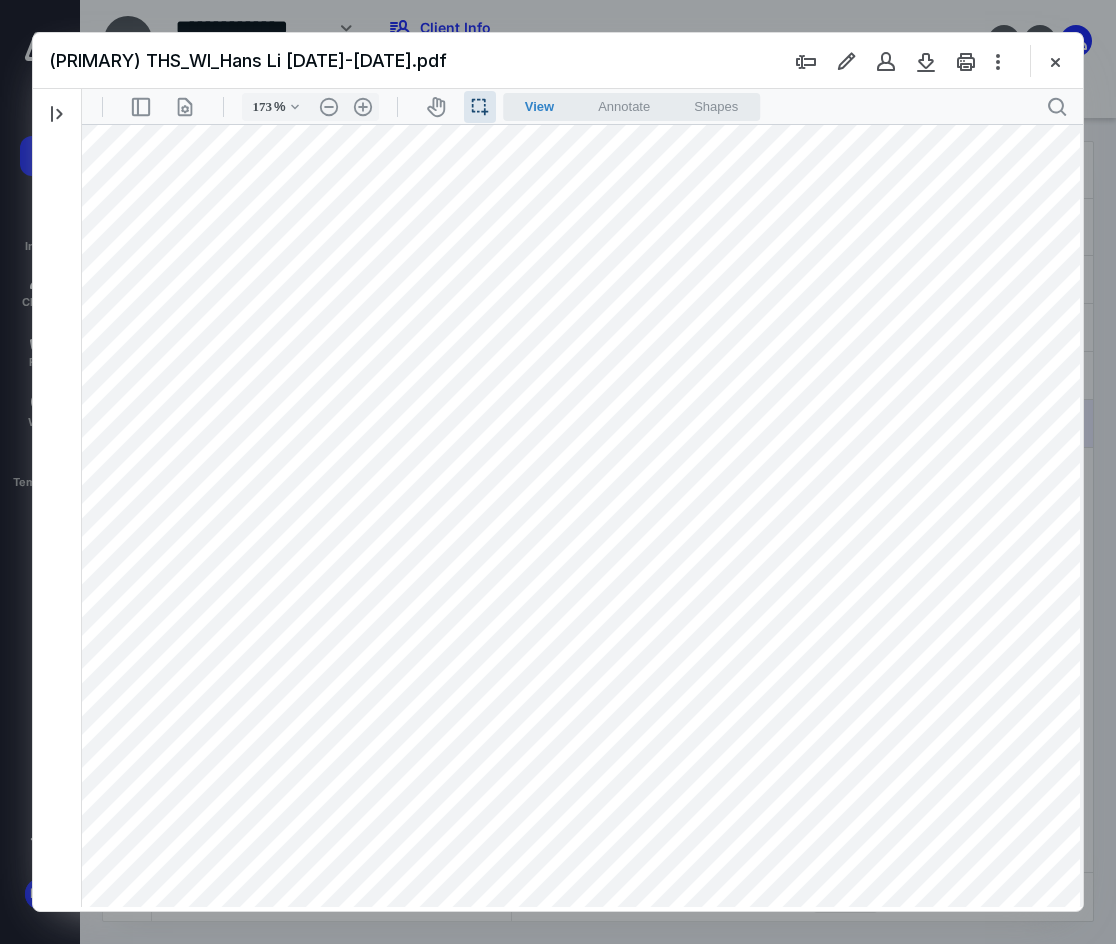 drag, startPoint x: 1021, startPoint y: 590, endPoint x: 1062, endPoint y: 596, distance: 41.4367 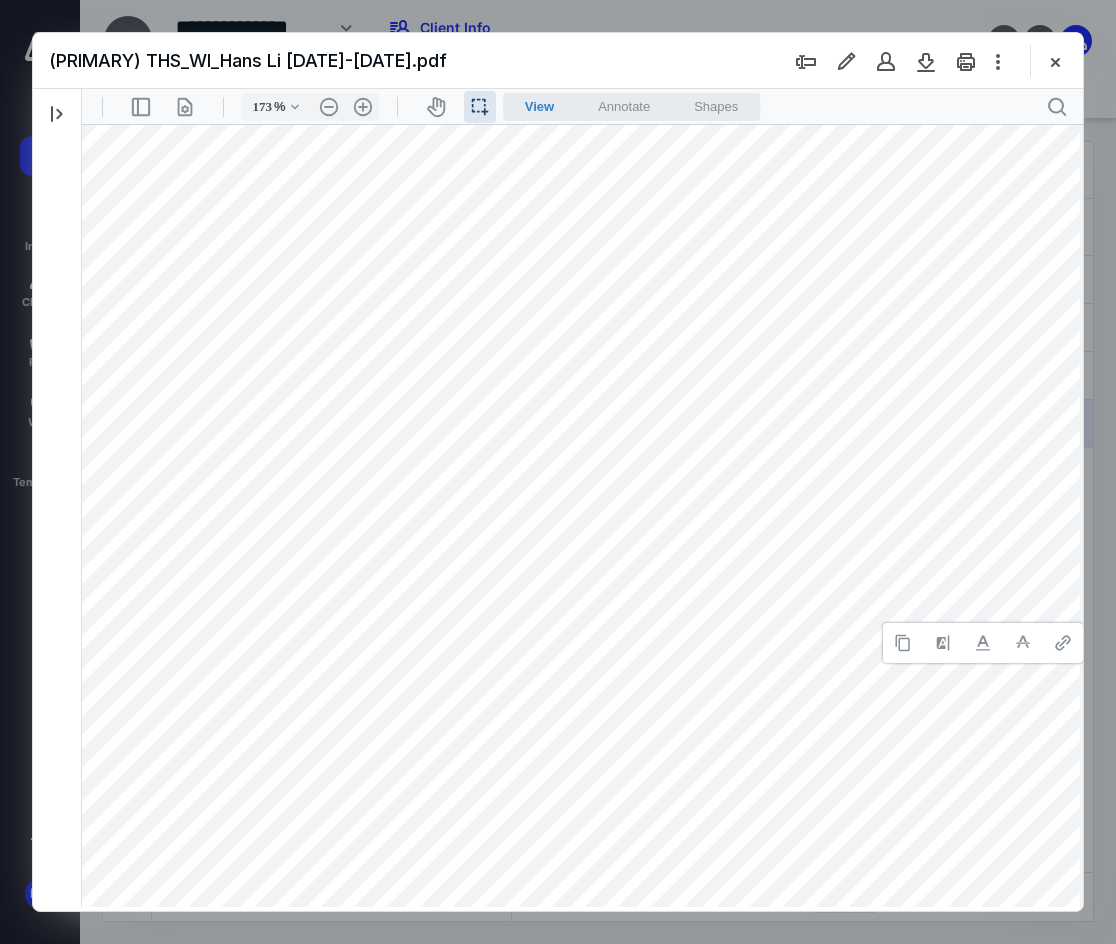 type 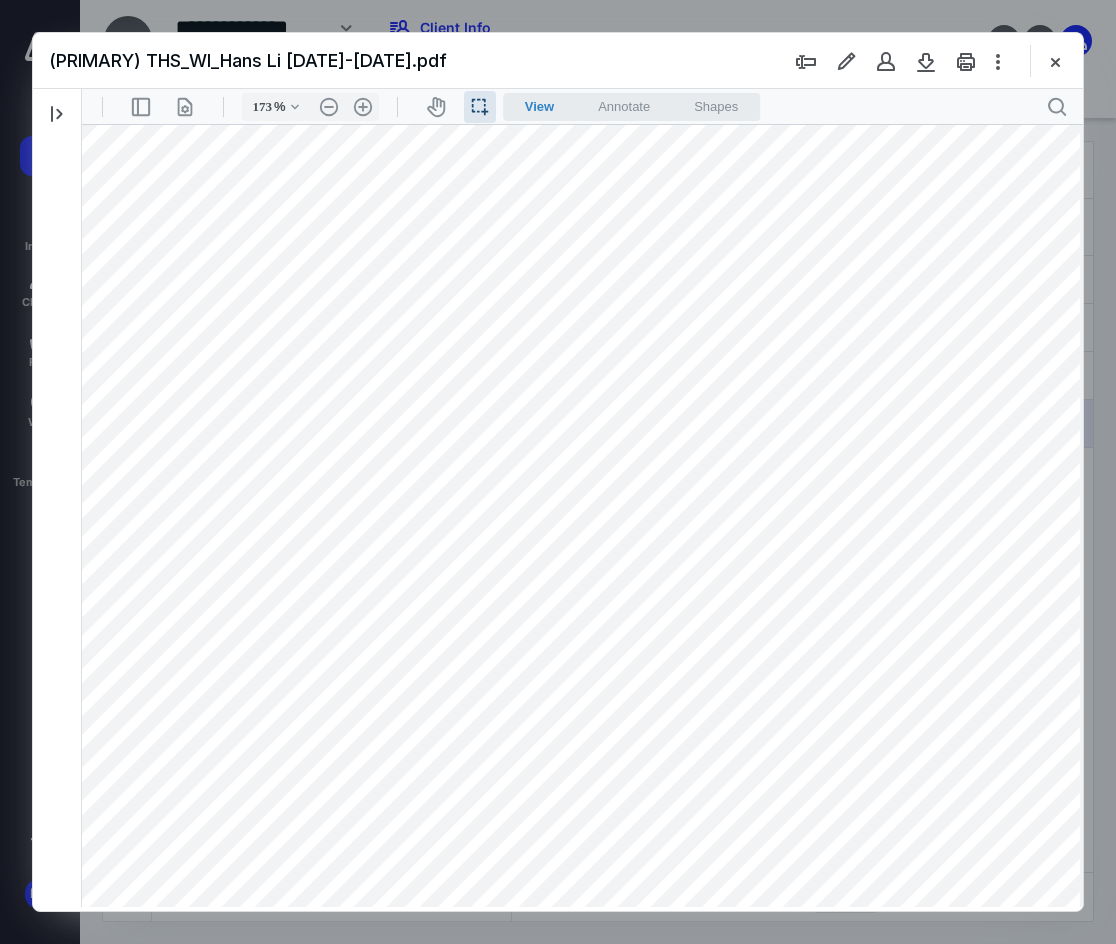 click at bounding box center [581, 737] 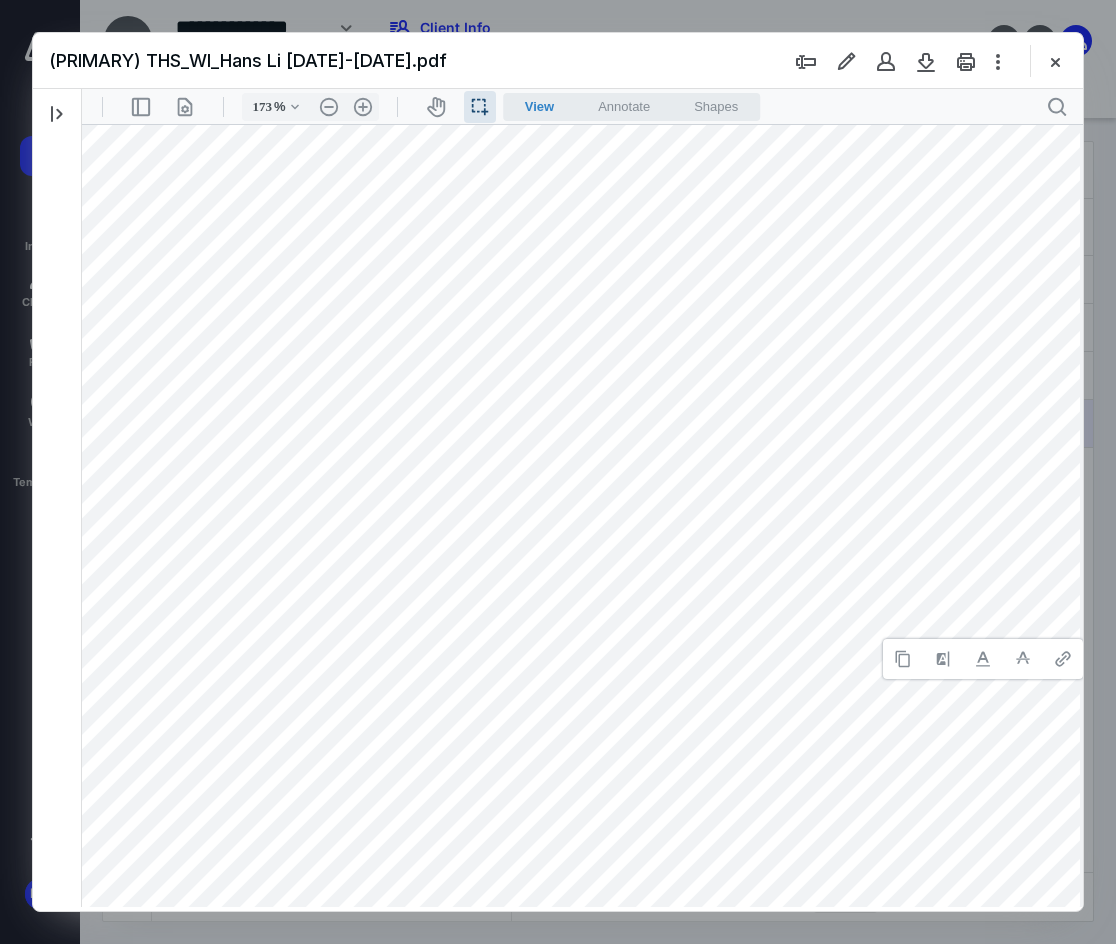 type 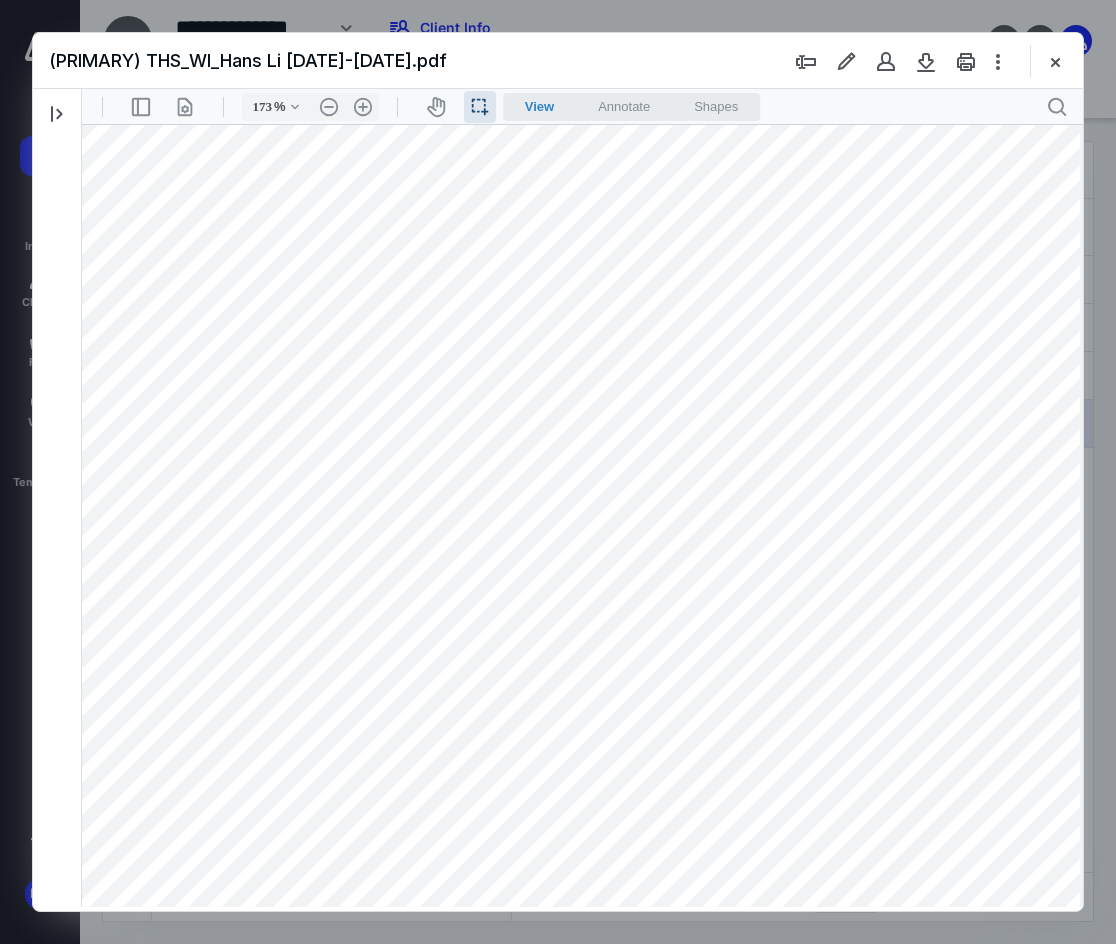 drag, startPoint x: 993, startPoint y: 628, endPoint x: 1073, endPoint y: 634, distance: 80.224686 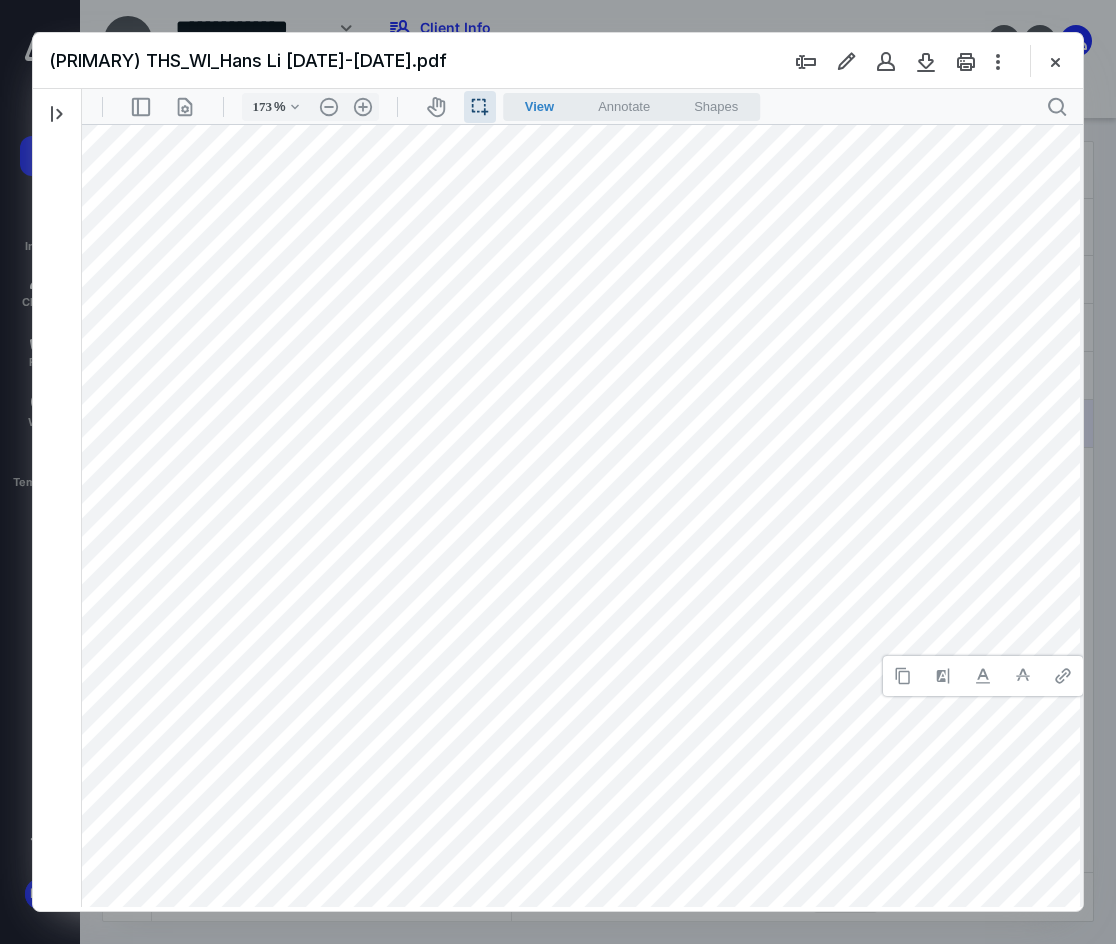 type 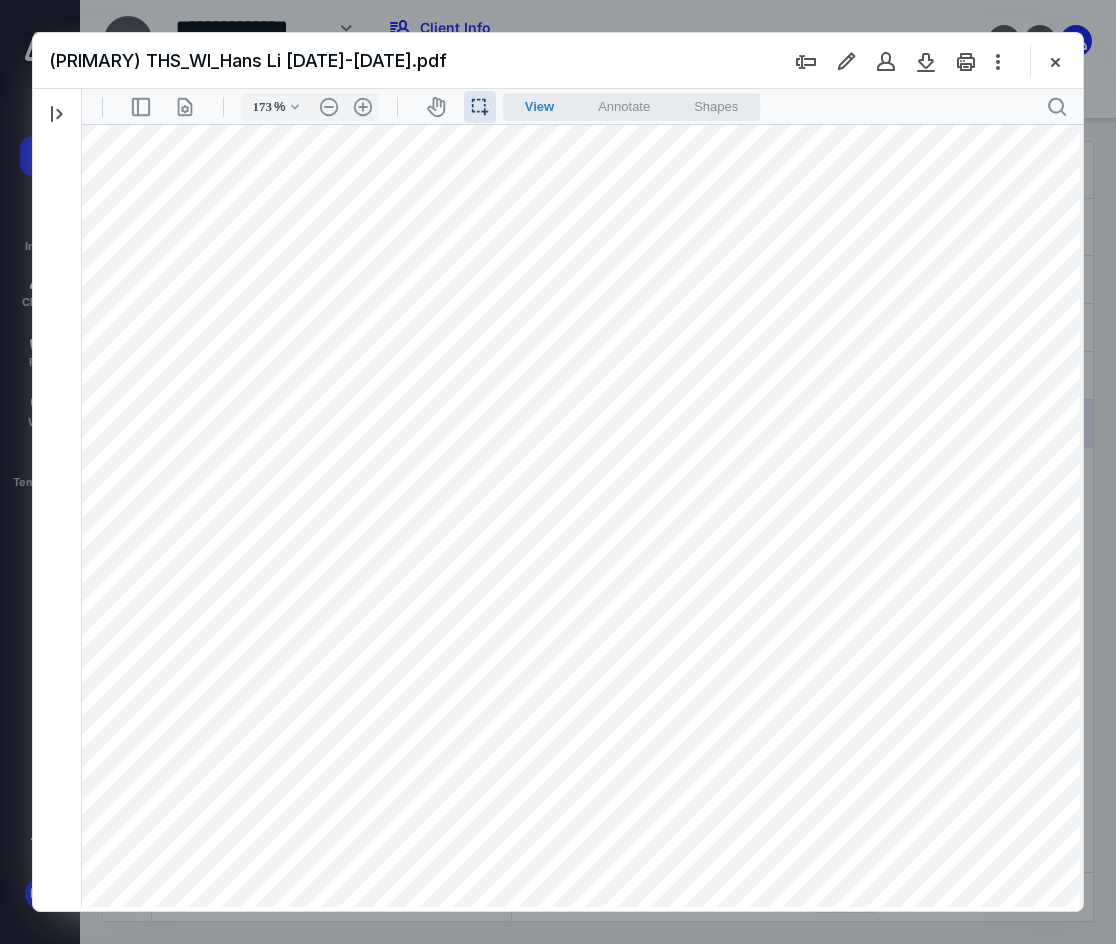click at bounding box center (581, 737) 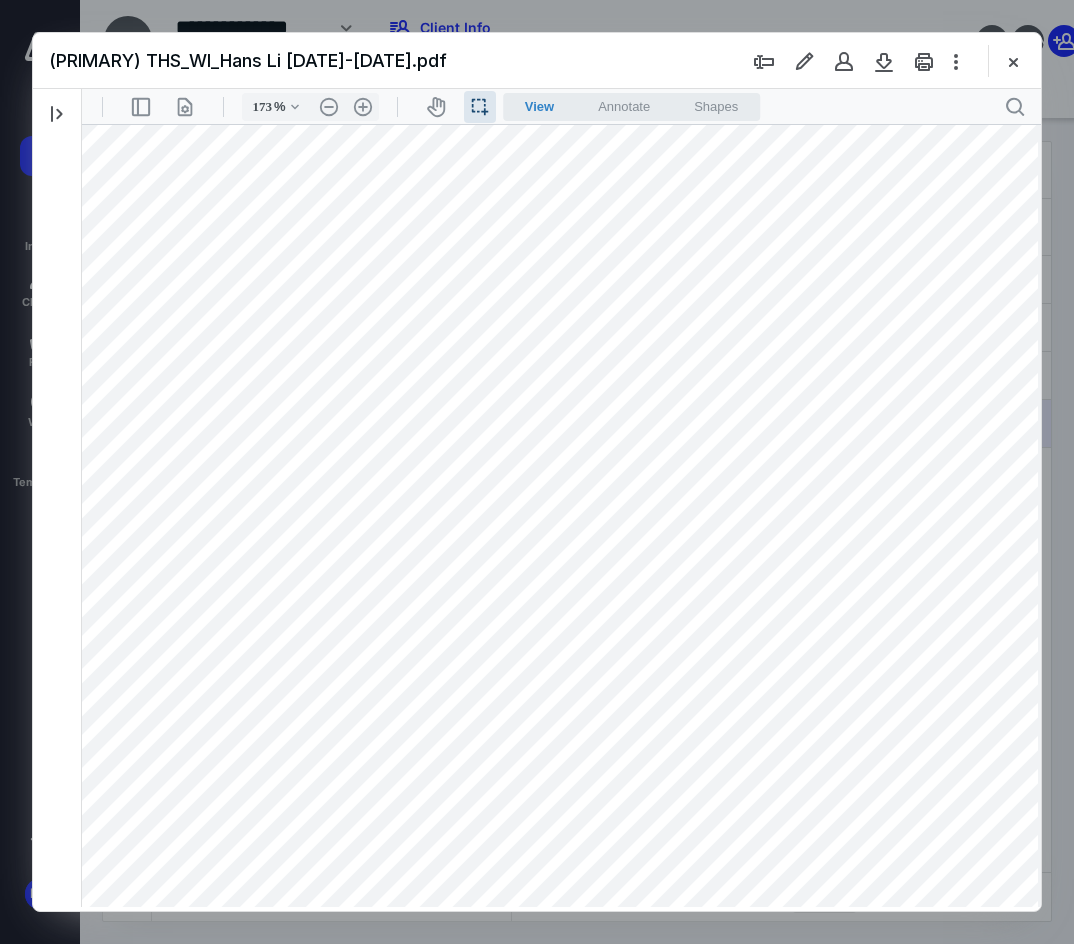 drag, startPoint x: 702, startPoint y: 492, endPoint x: 726, endPoint y: 494, distance: 24.083189 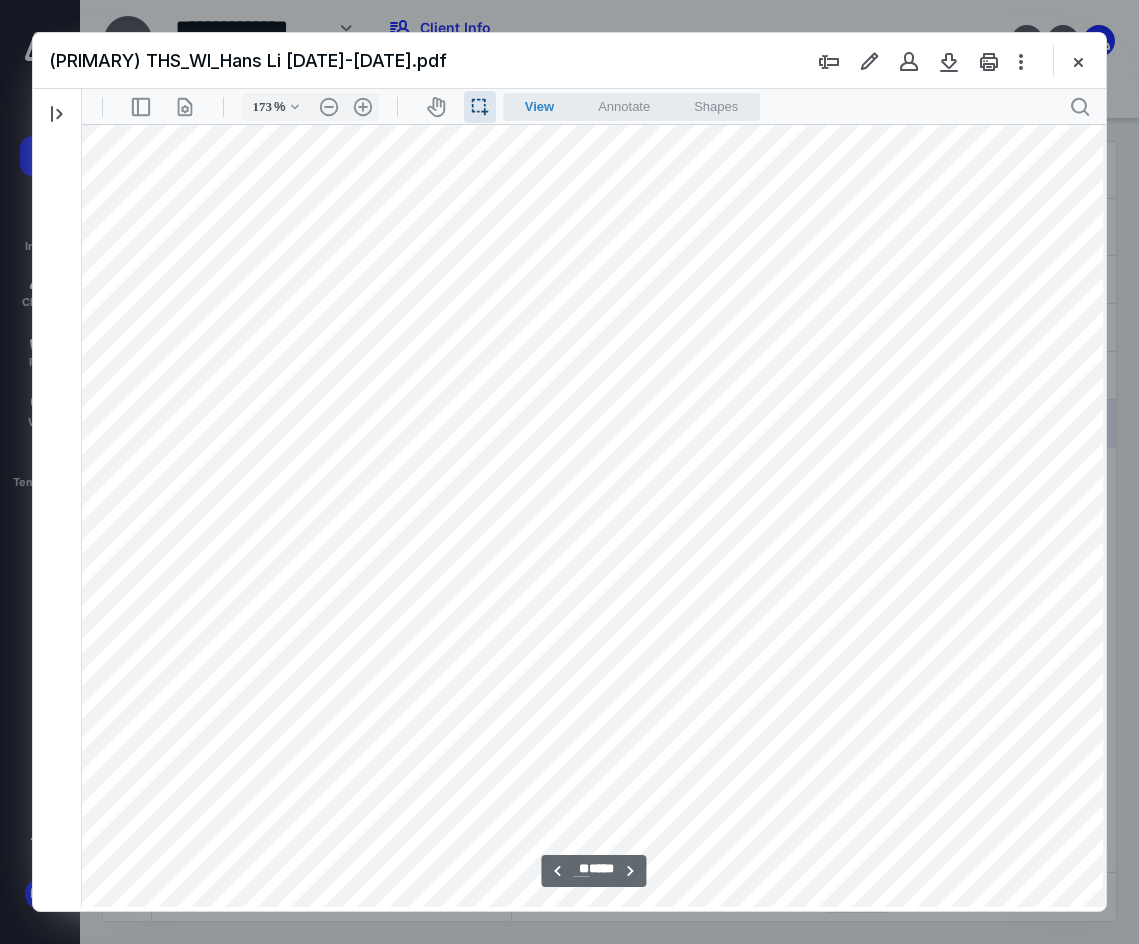 scroll, scrollTop: 12692, scrollLeft: 37, axis: both 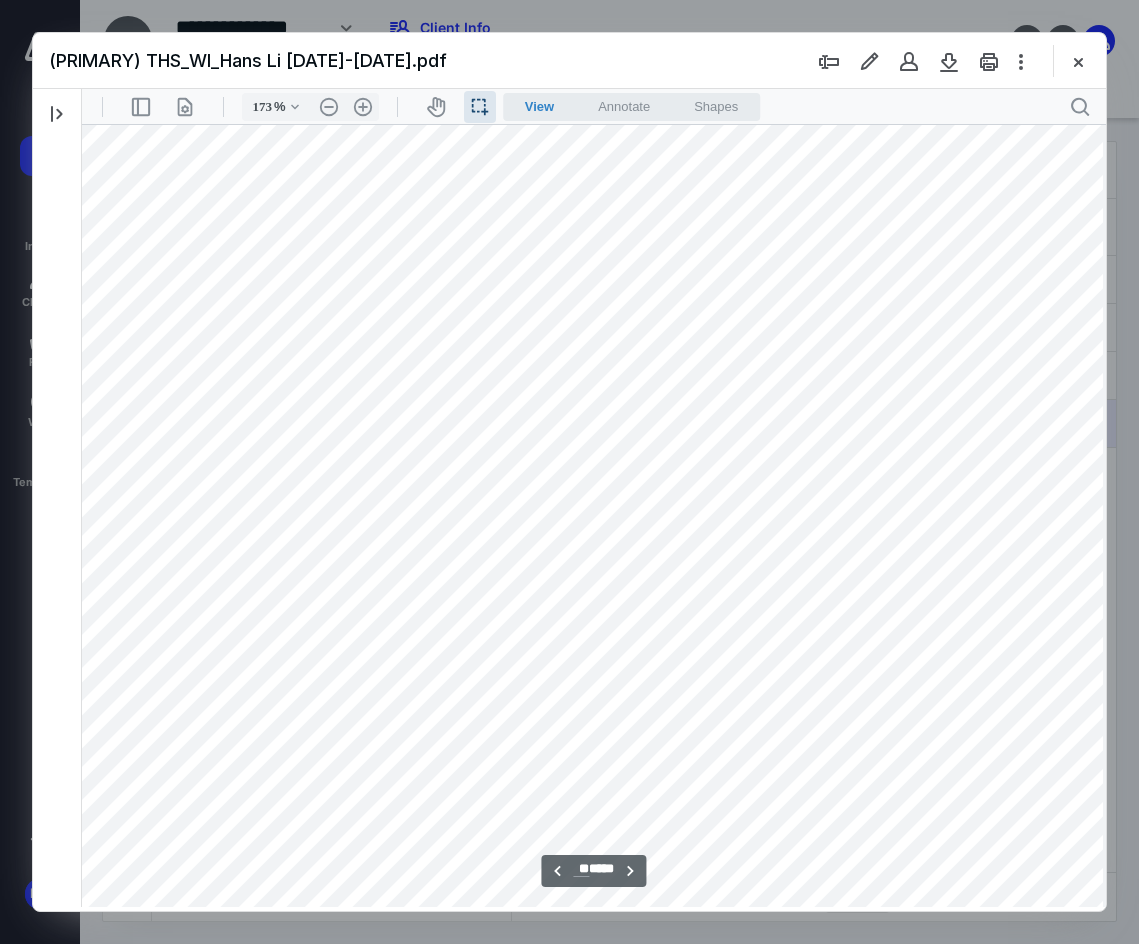 drag, startPoint x: 157, startPoint y: 590, endPoint x: 245, endPoint y: 593, distance: 88.051125 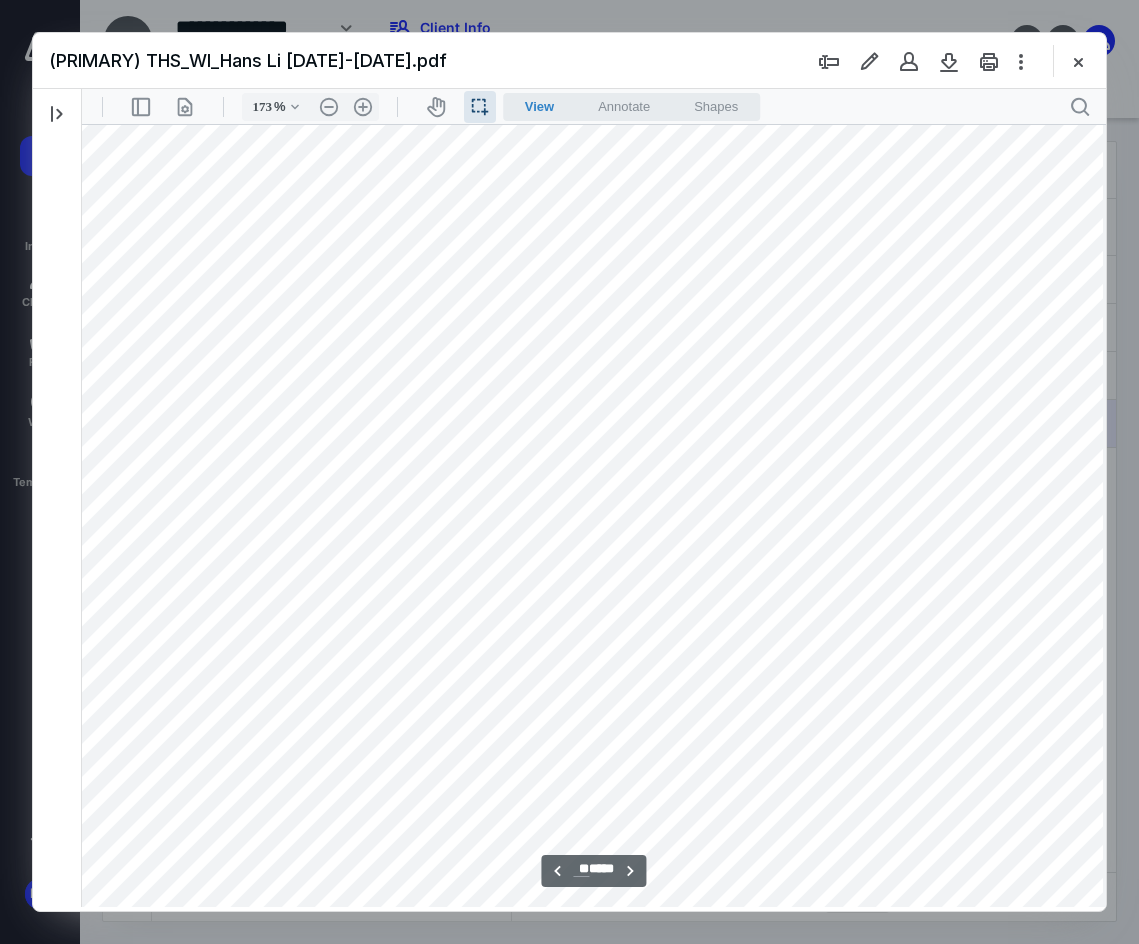 scroll, scrollTop: 13026, scrollLeft: 37, axis: both 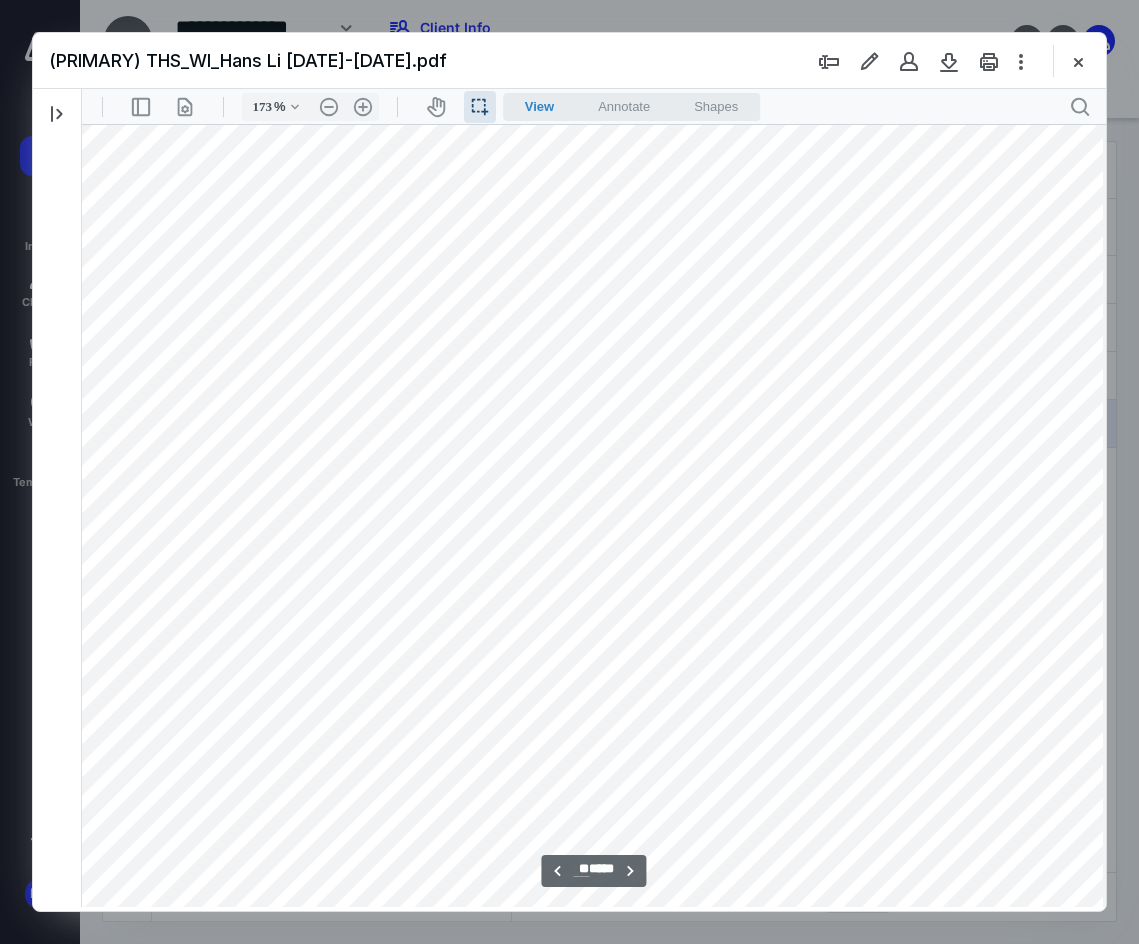 drag, startPoint x: 95, startPoint y: 334, endPoint x: 190, endPoint y: 341, distance: 95.257545 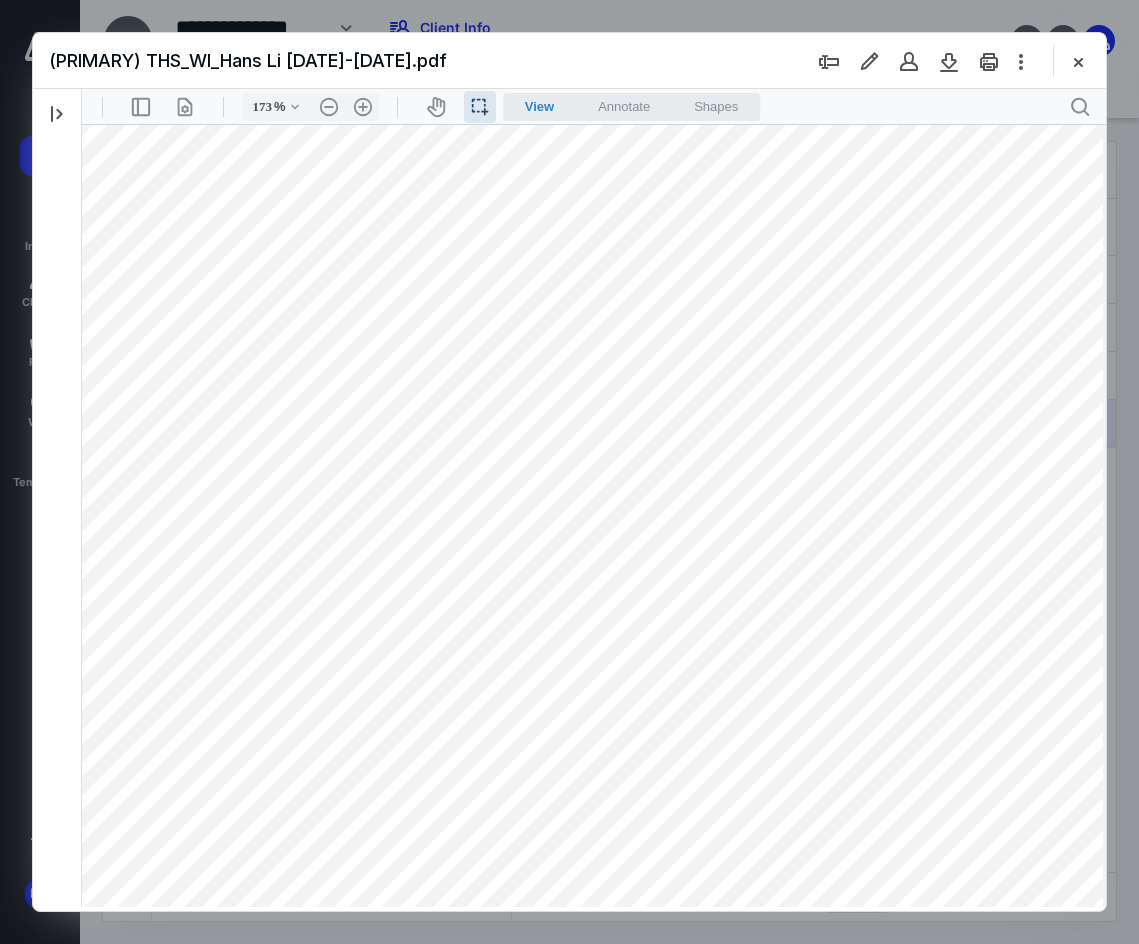 drag, startPoint x: 416, startPoint y: 321, endPoint x: 483, endPoint y: 325, distance: 67.11929 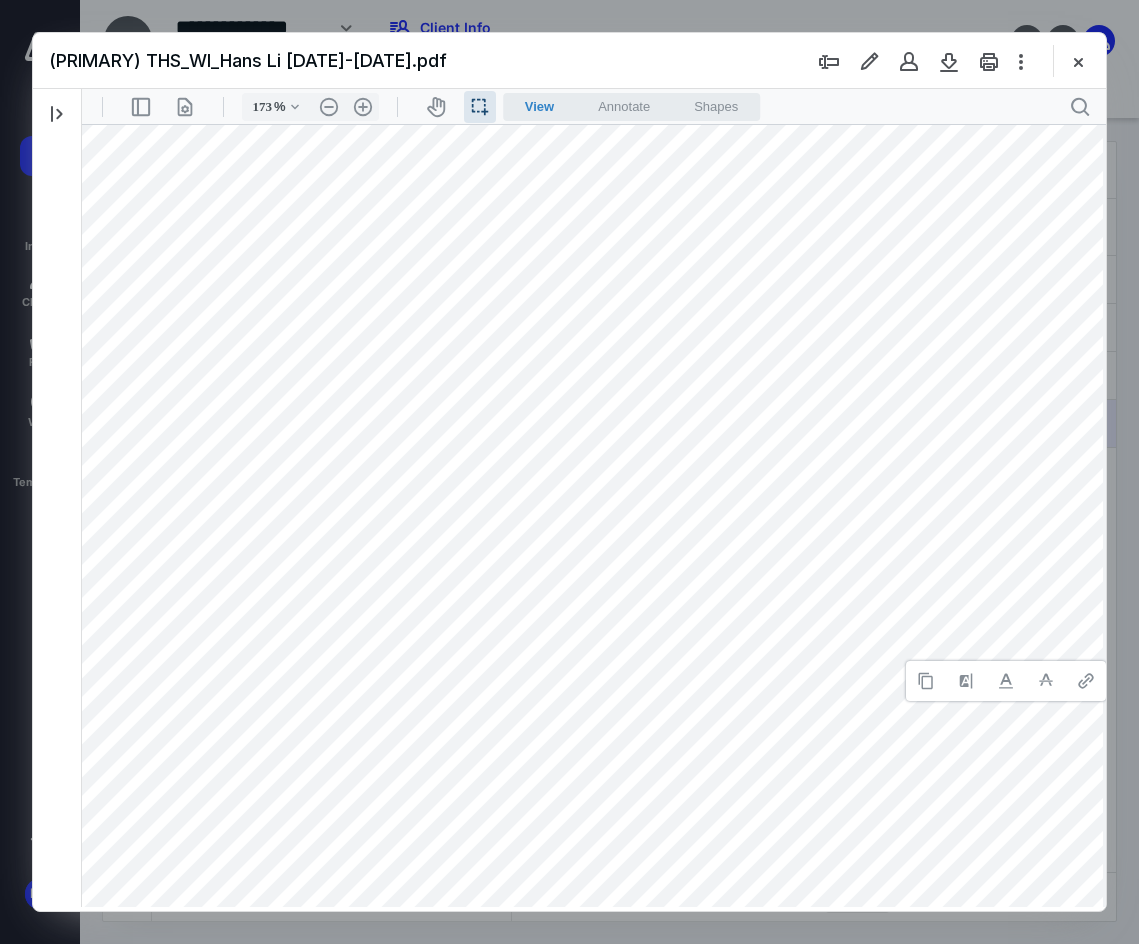 type 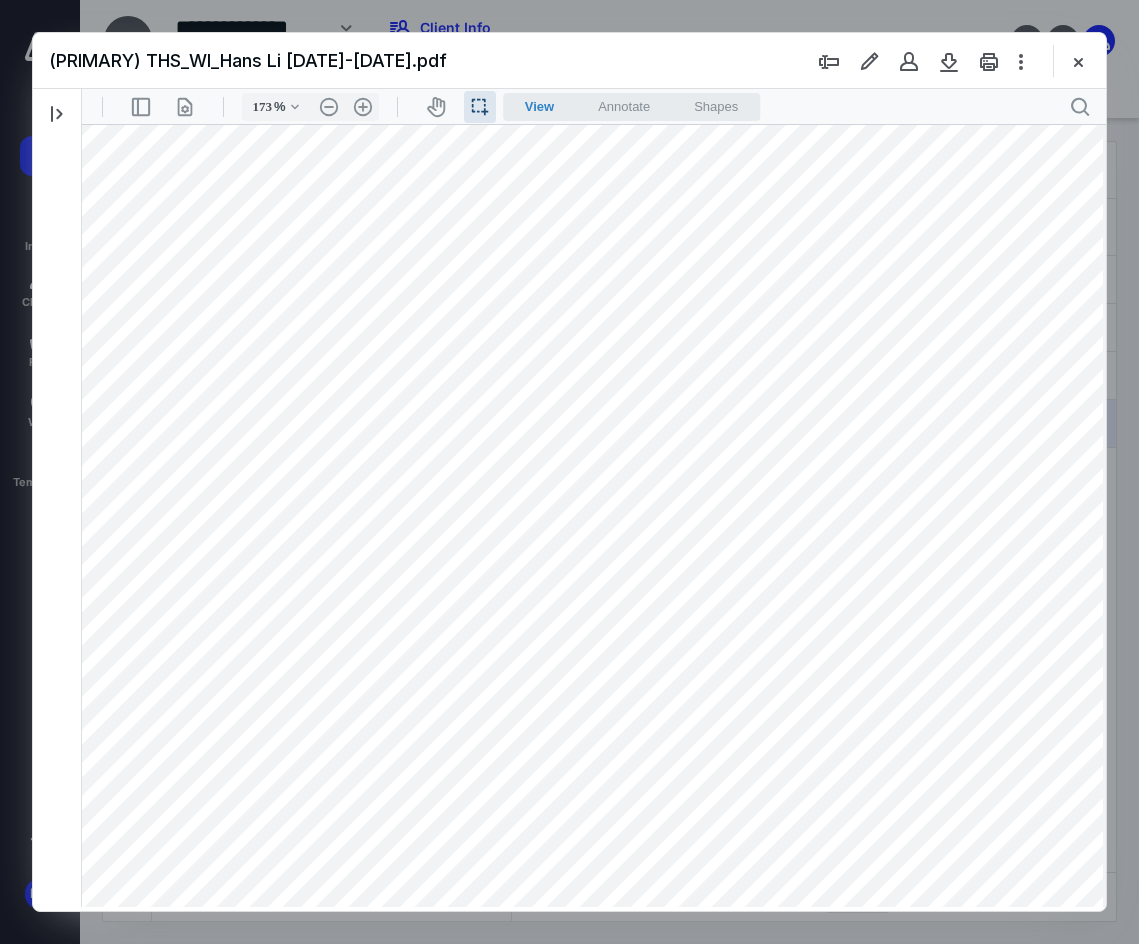 click at bounding box center [581, 237] 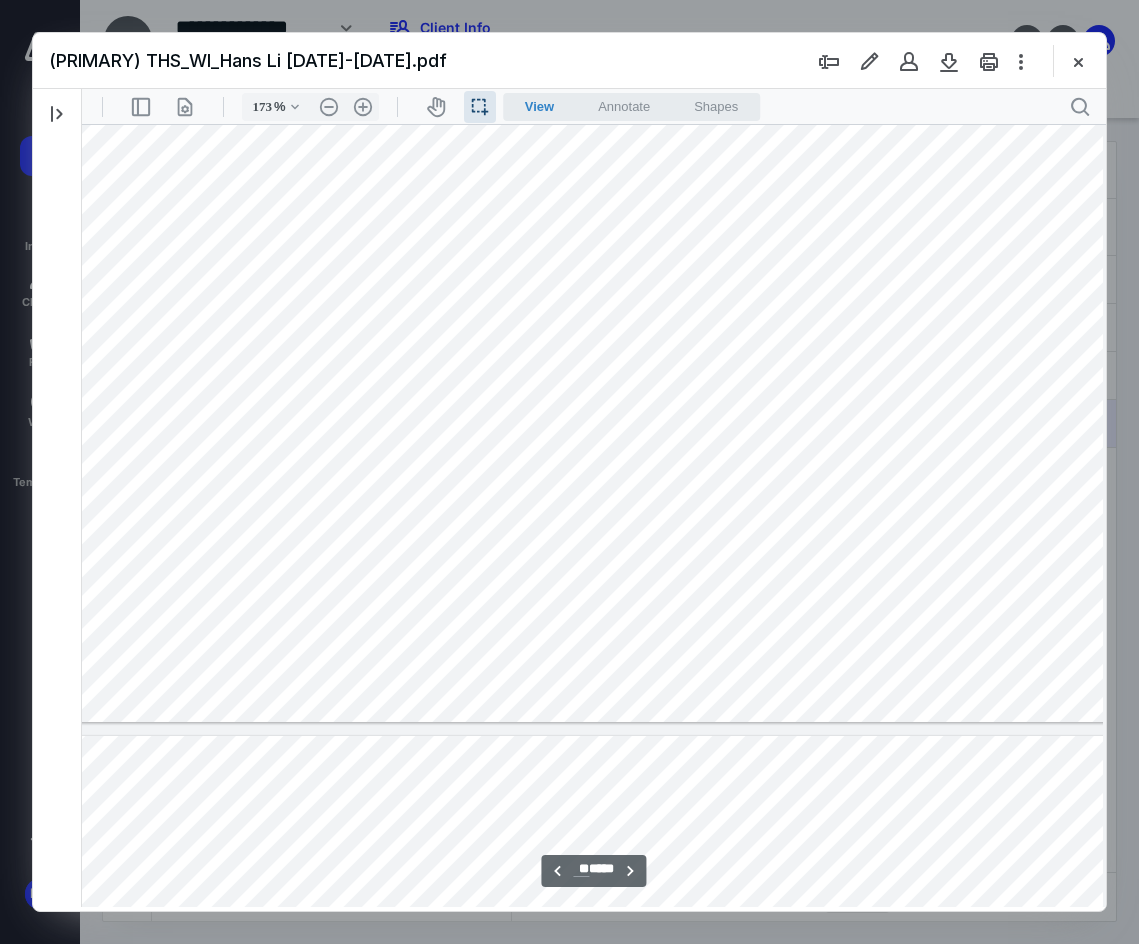 scroll, scrollTop: 13359, scrollLeft: 37, axis: both 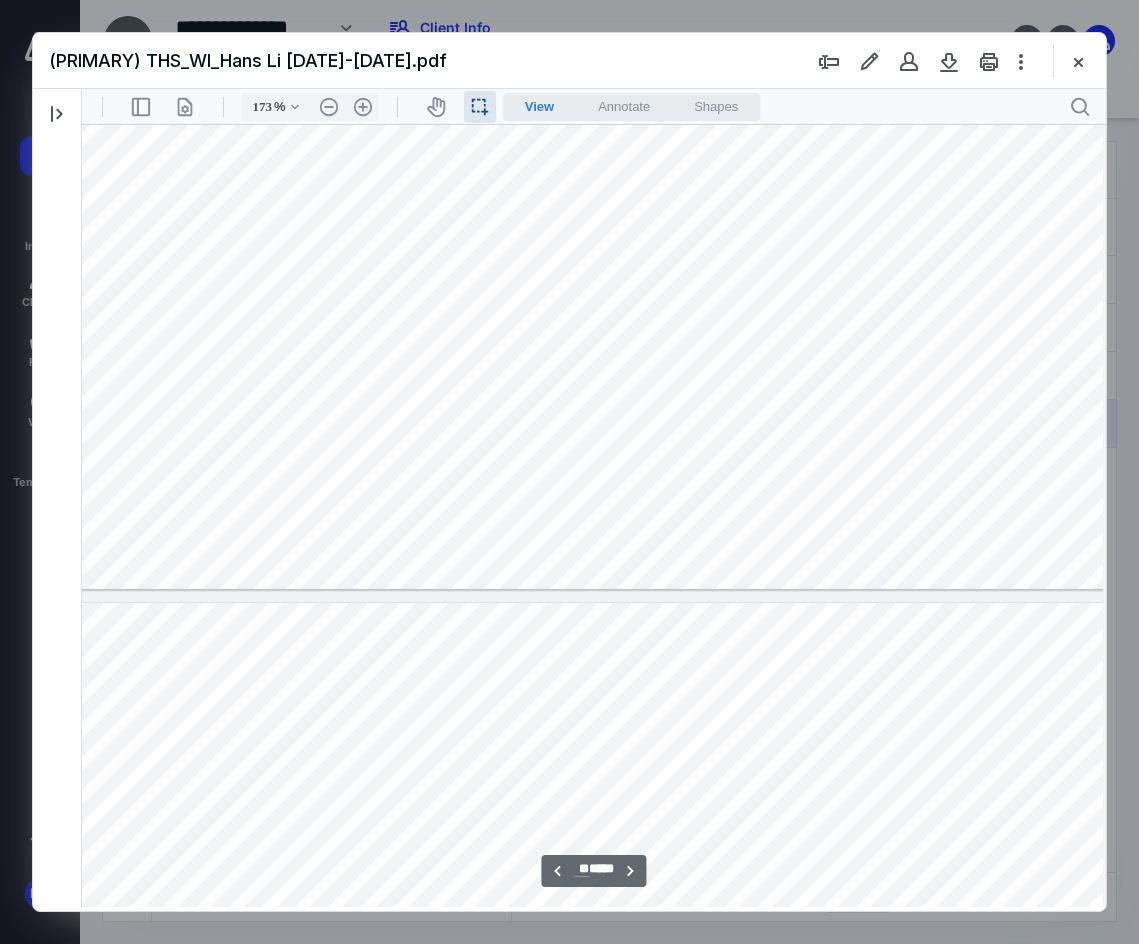 drag, startPoint x: 161, startPoint y: 419, endPoint x: 249, endPoint y: 420, distance: 88.005684 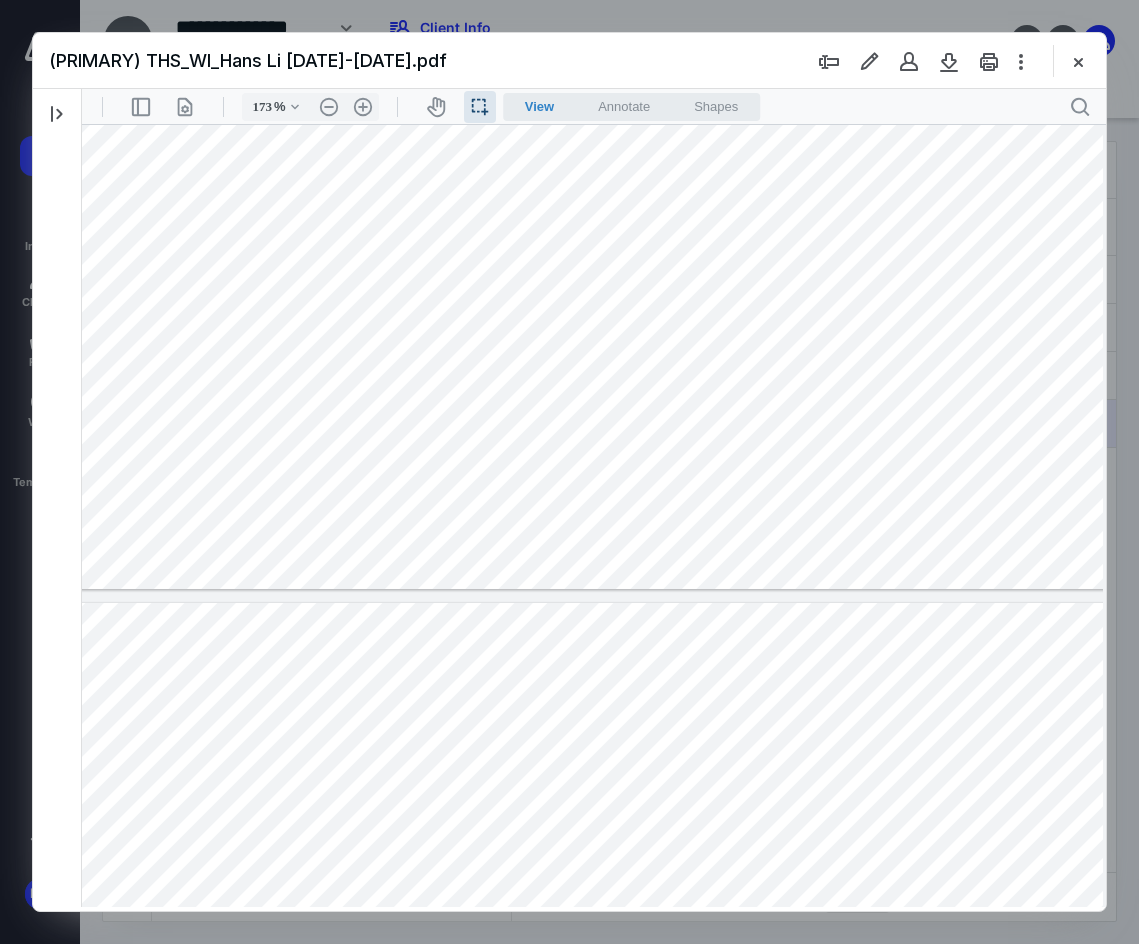 drag, startPoint x: 89, startPoint y: 490, endPoint x: 248, endPoint y: 496, distance: 159.11317 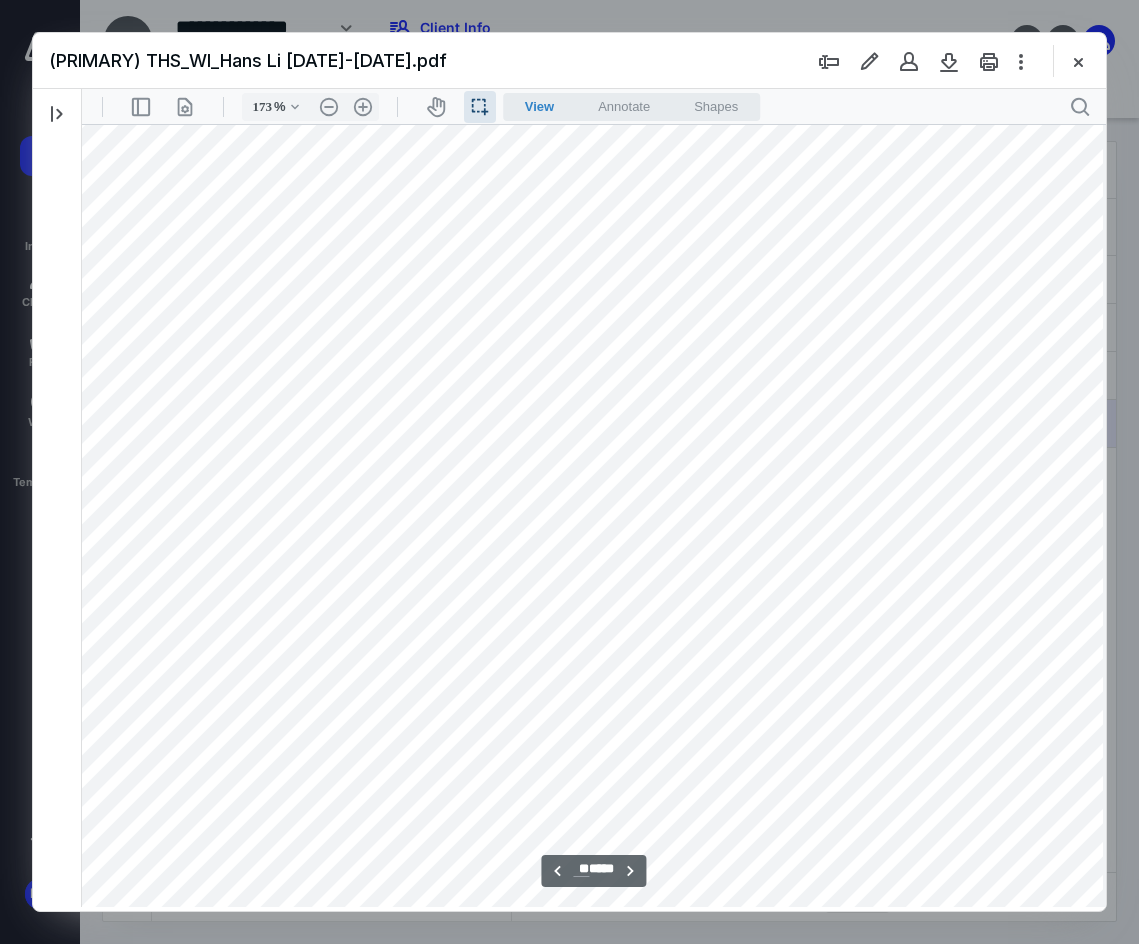 scroll, scrollTop: 12526, scrollLeft: 37, axis: both 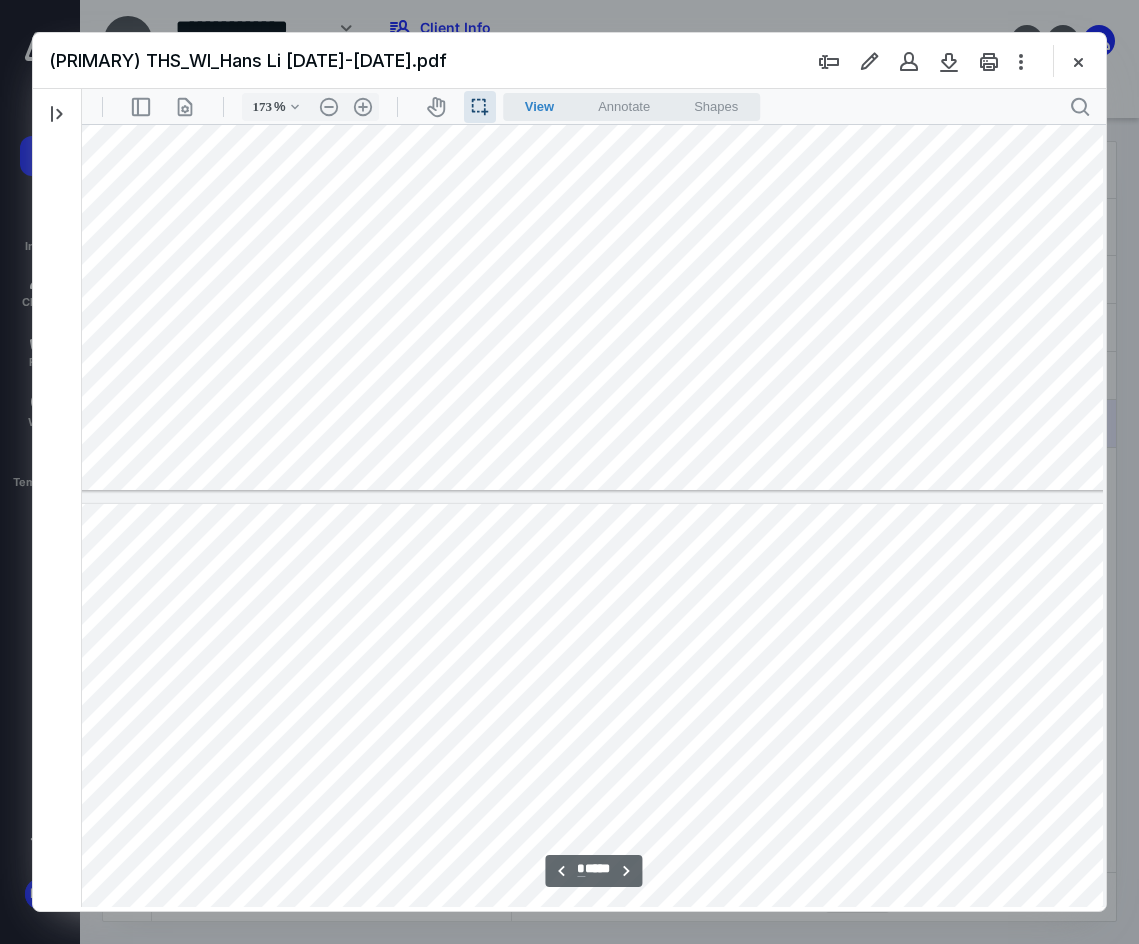 type on "*" 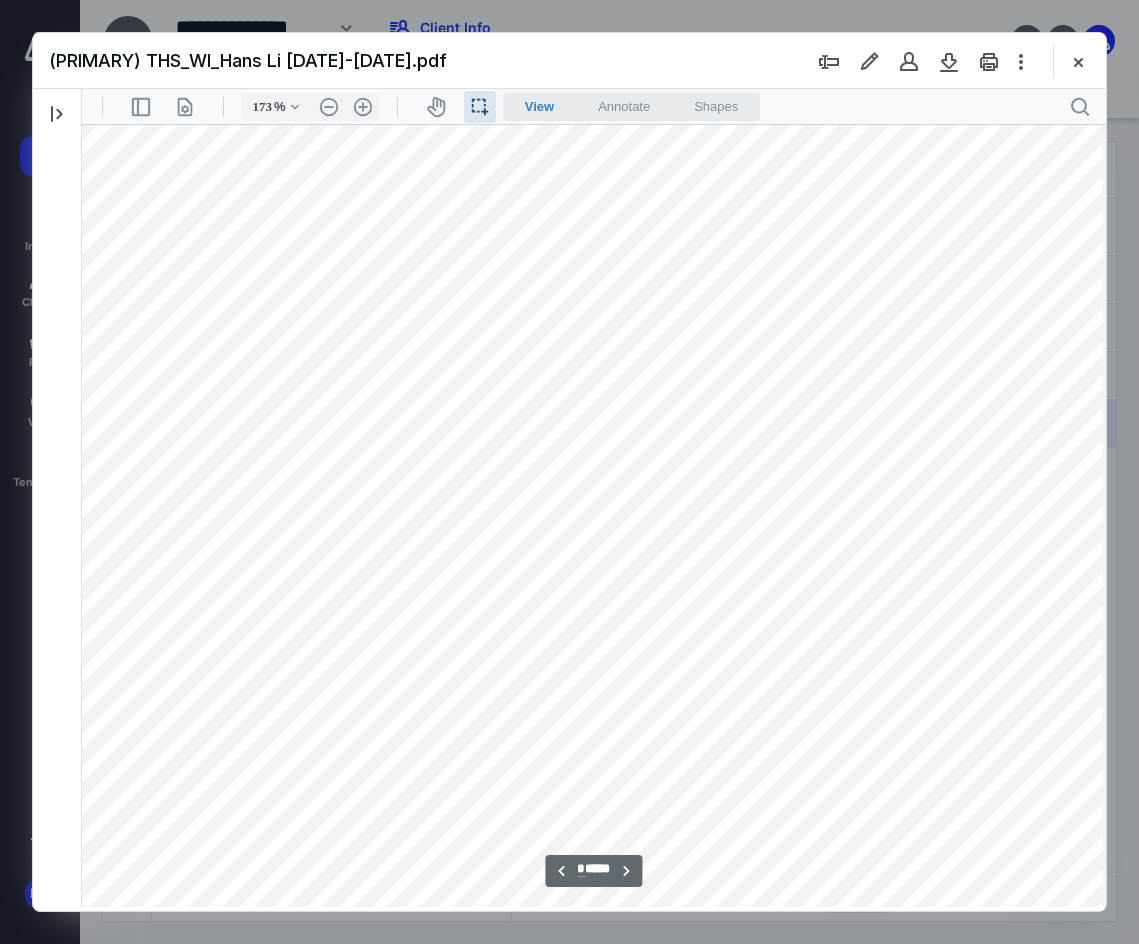 scroll, scrollTop: 10026, scrollLeft: 37, axis: both 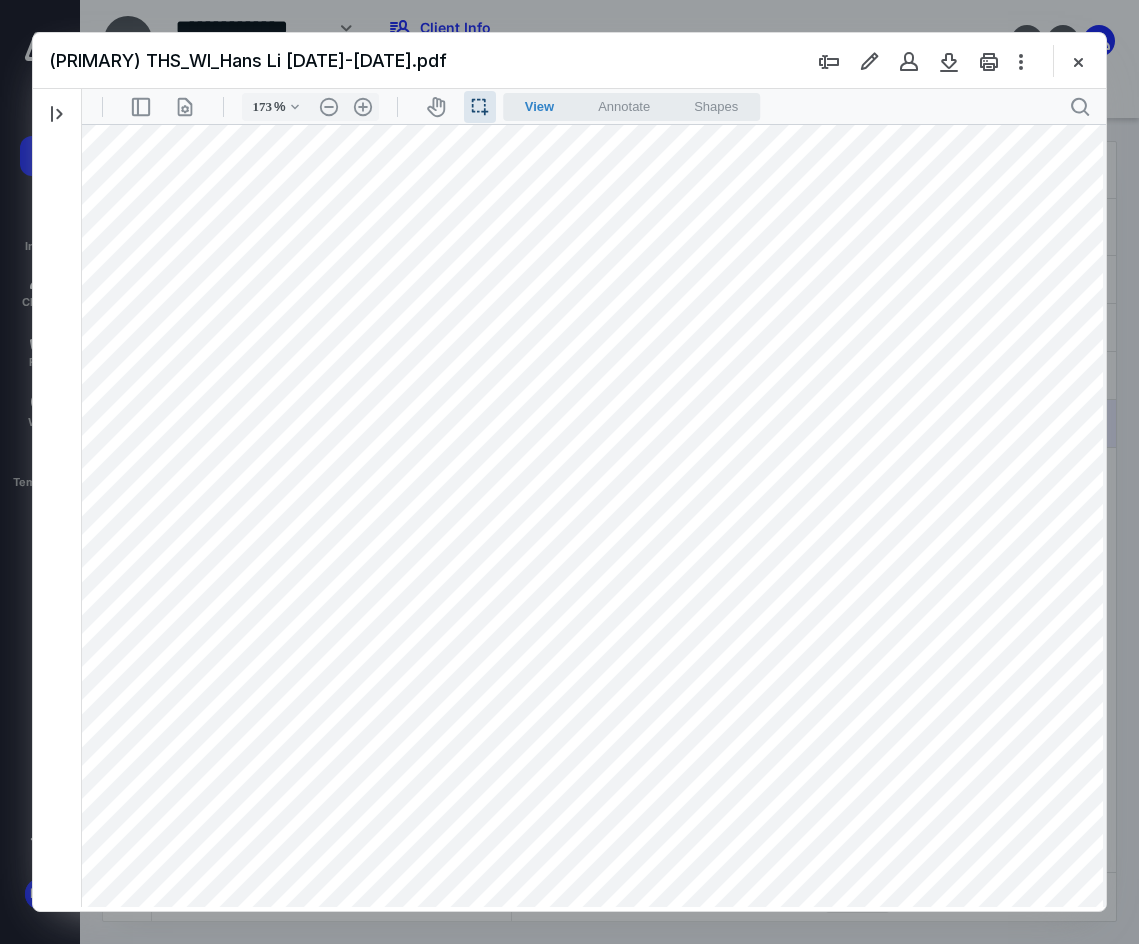 drag, startPoint x: 186, startPoint y: 280, endPoint x: 218, endPoint y: 293, distance: 34.539833 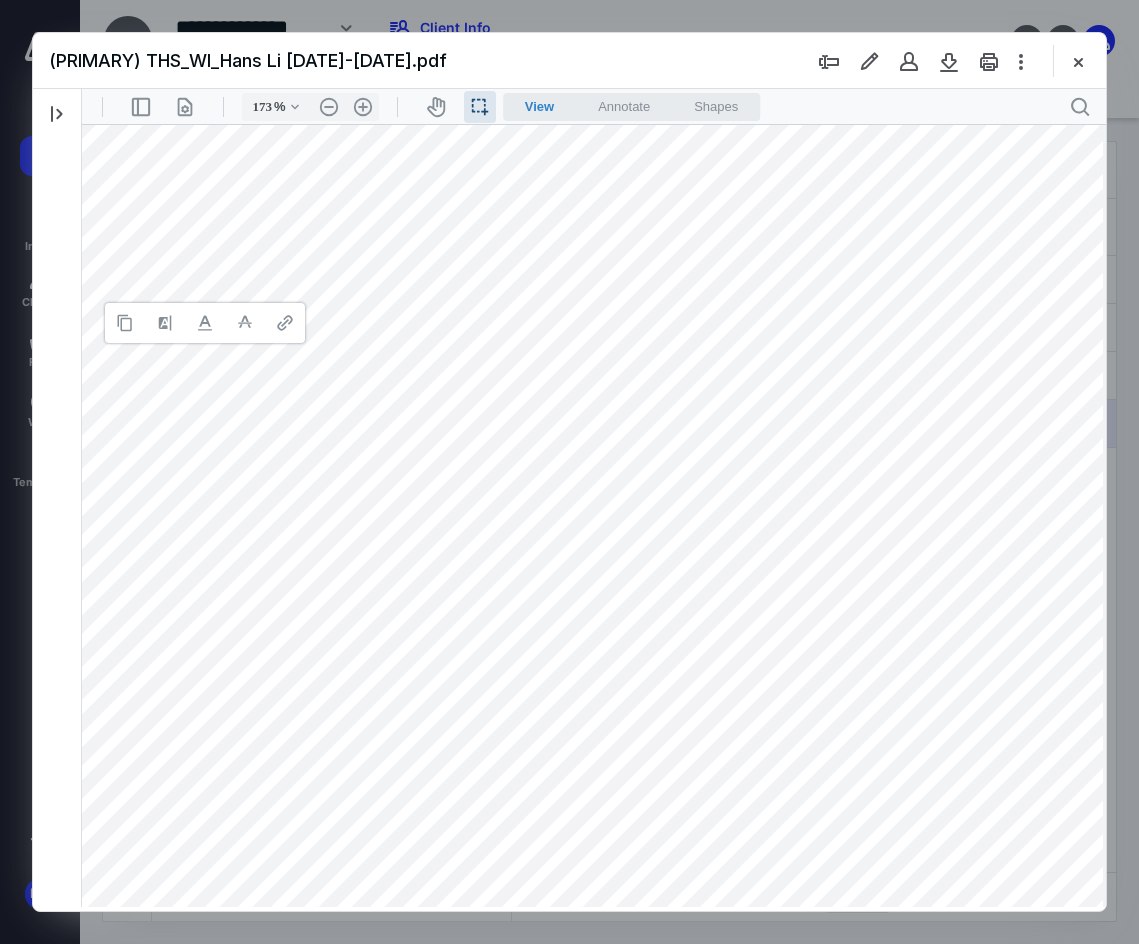 type 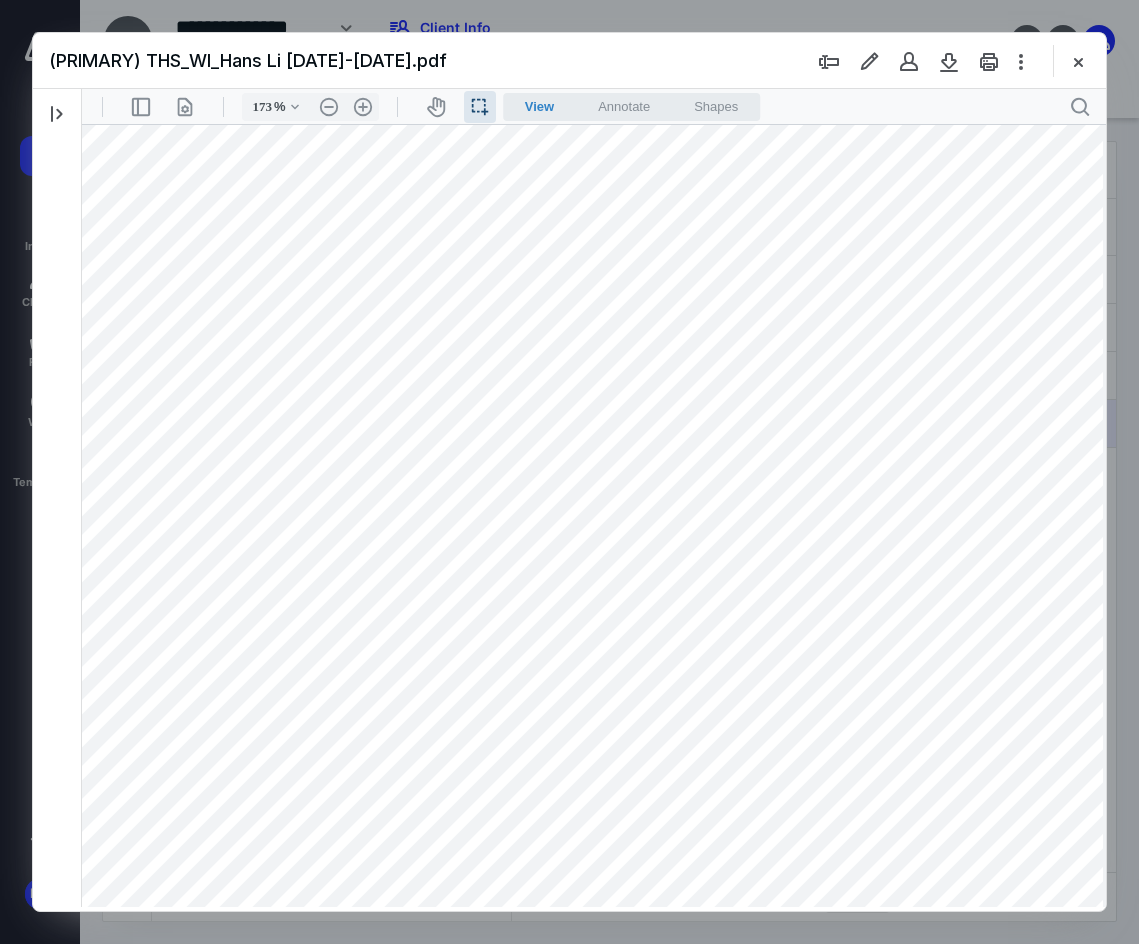 drag, startPoint x: 92, startPoint y: 256, endPoint x: 255, endPoint y: 279, distance: 164.6147 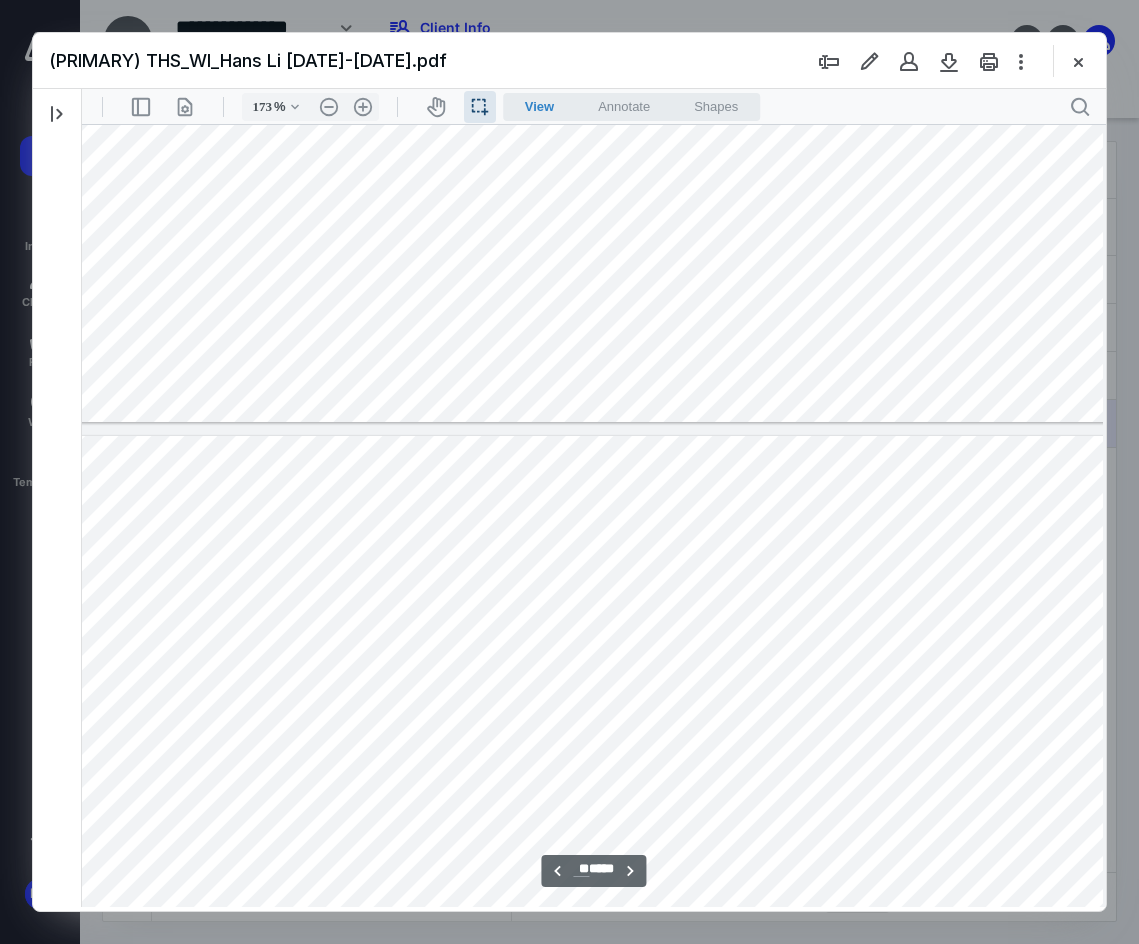 type on "**" 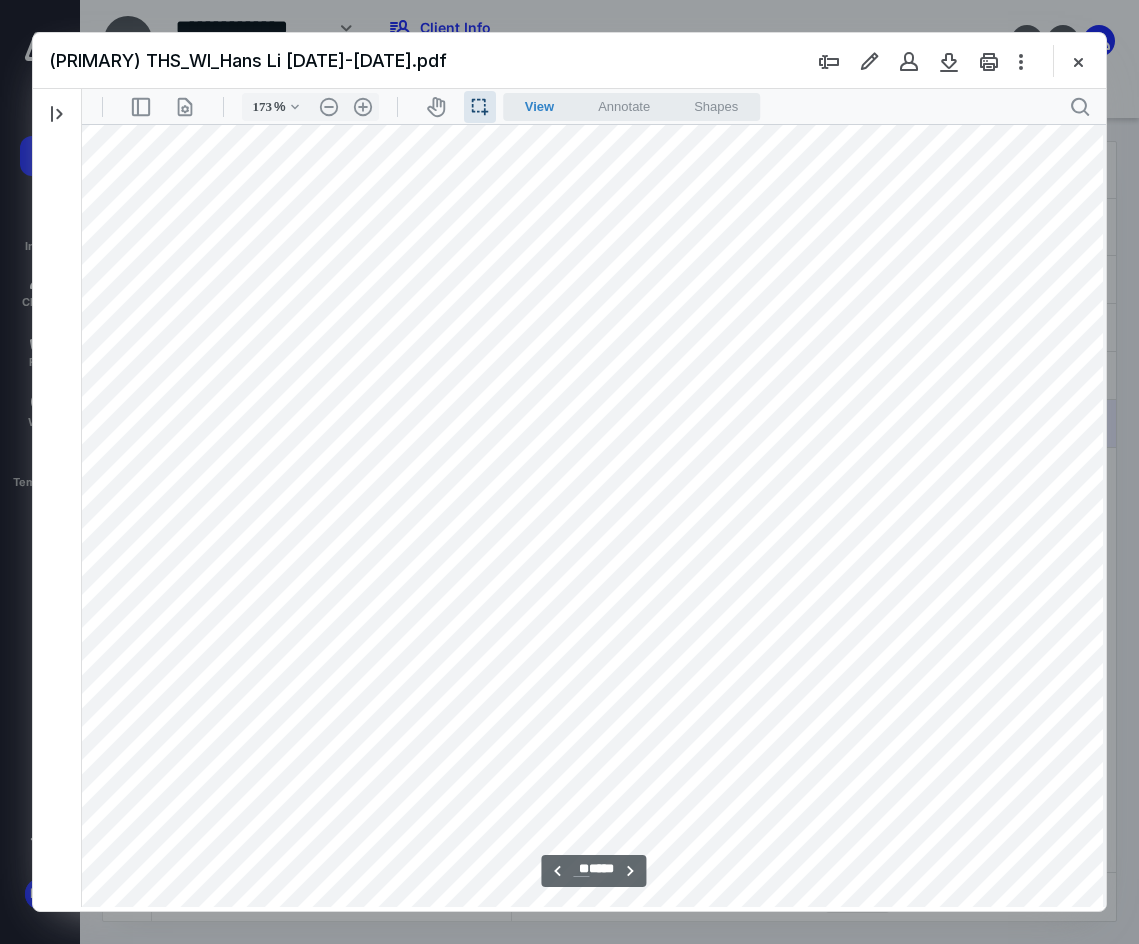 scroll, scrollTop: 12859, scrollLeft: 37, axis: both 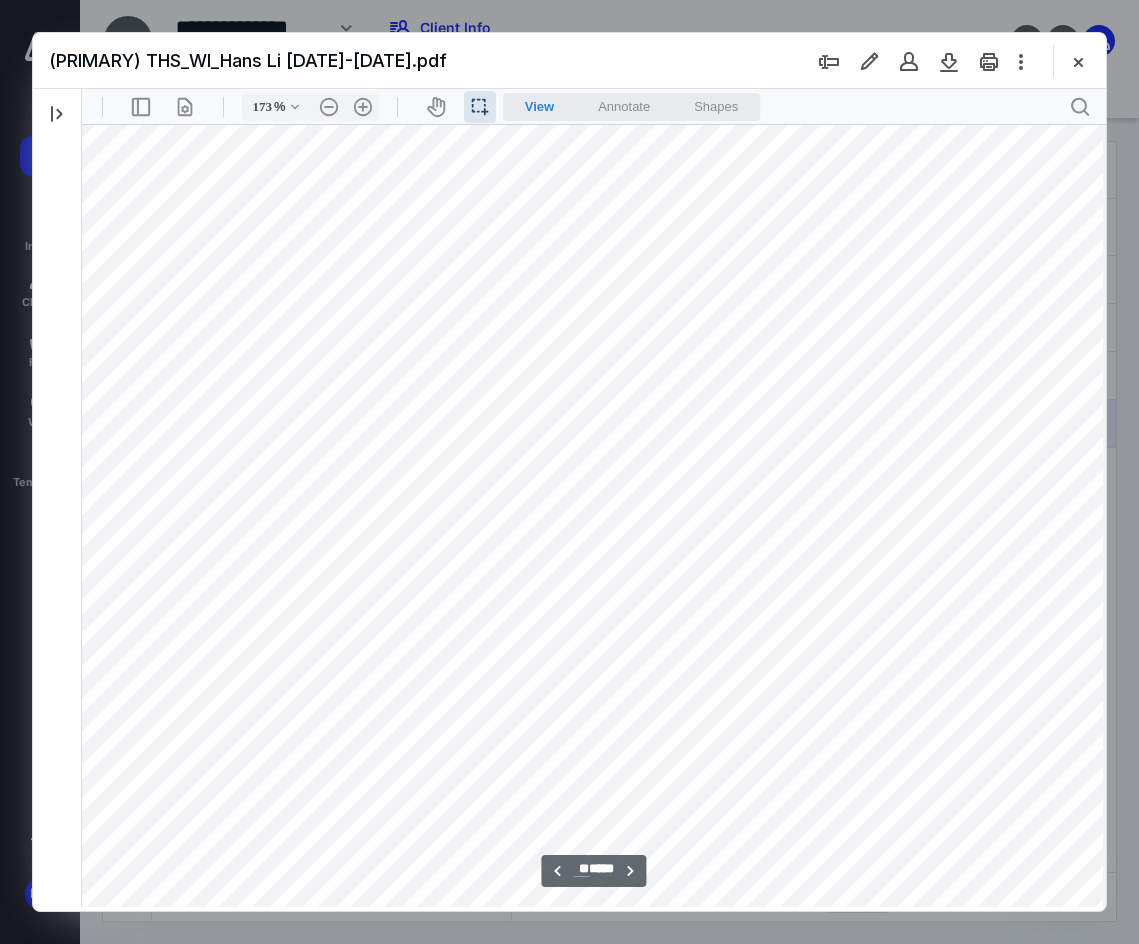 drag, startPoint x: 780, startPoint y: 326, endPoint x: 1068, endPoint y: 336, distance: 288.17355 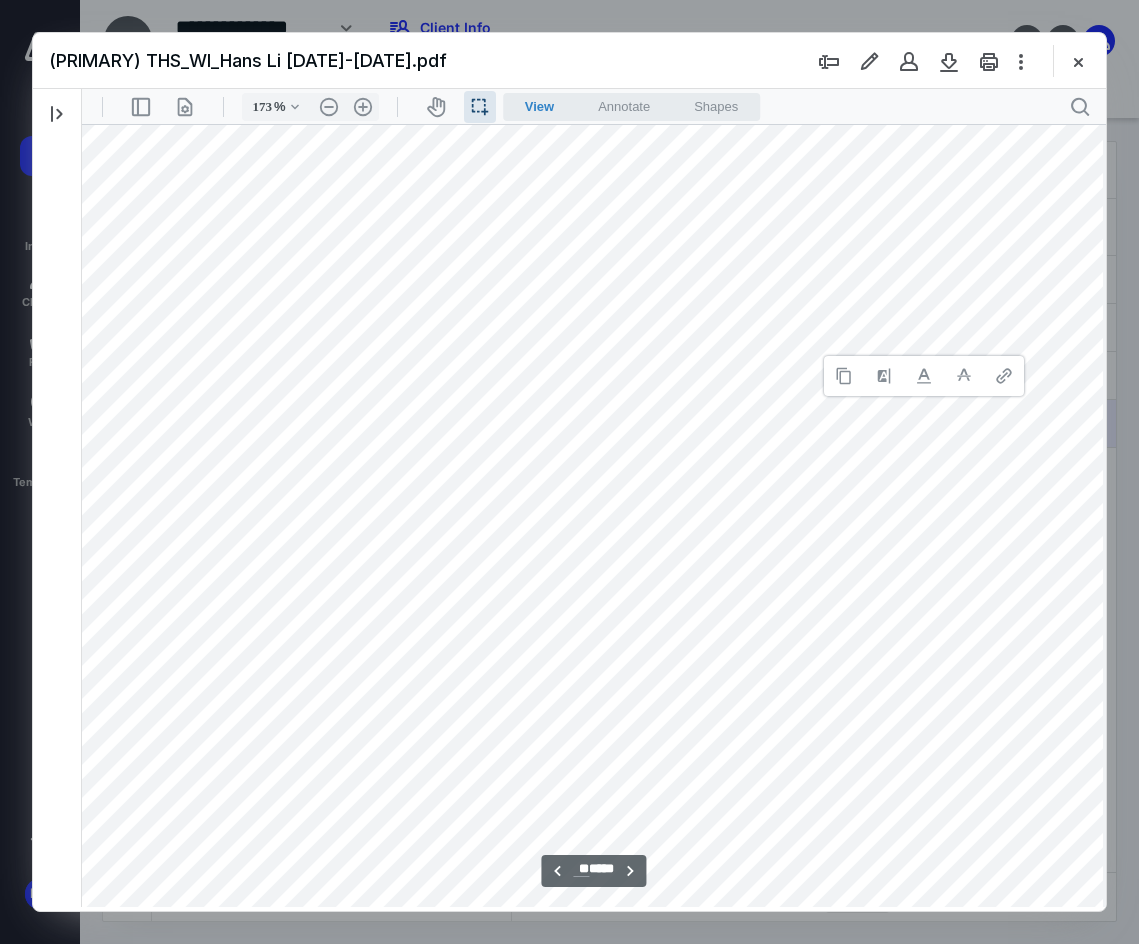type 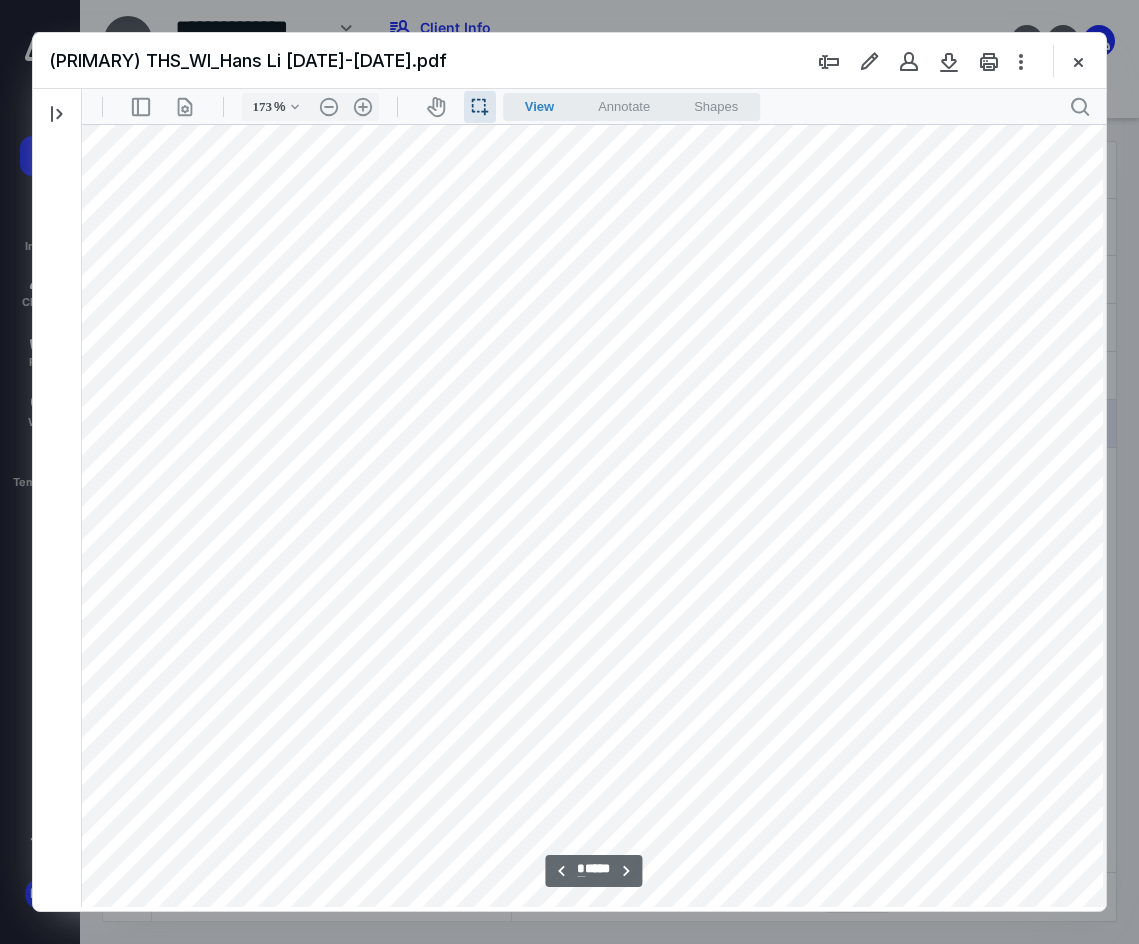 scroll, scrollTop: 10859, scrollLeft: 37, axis: both 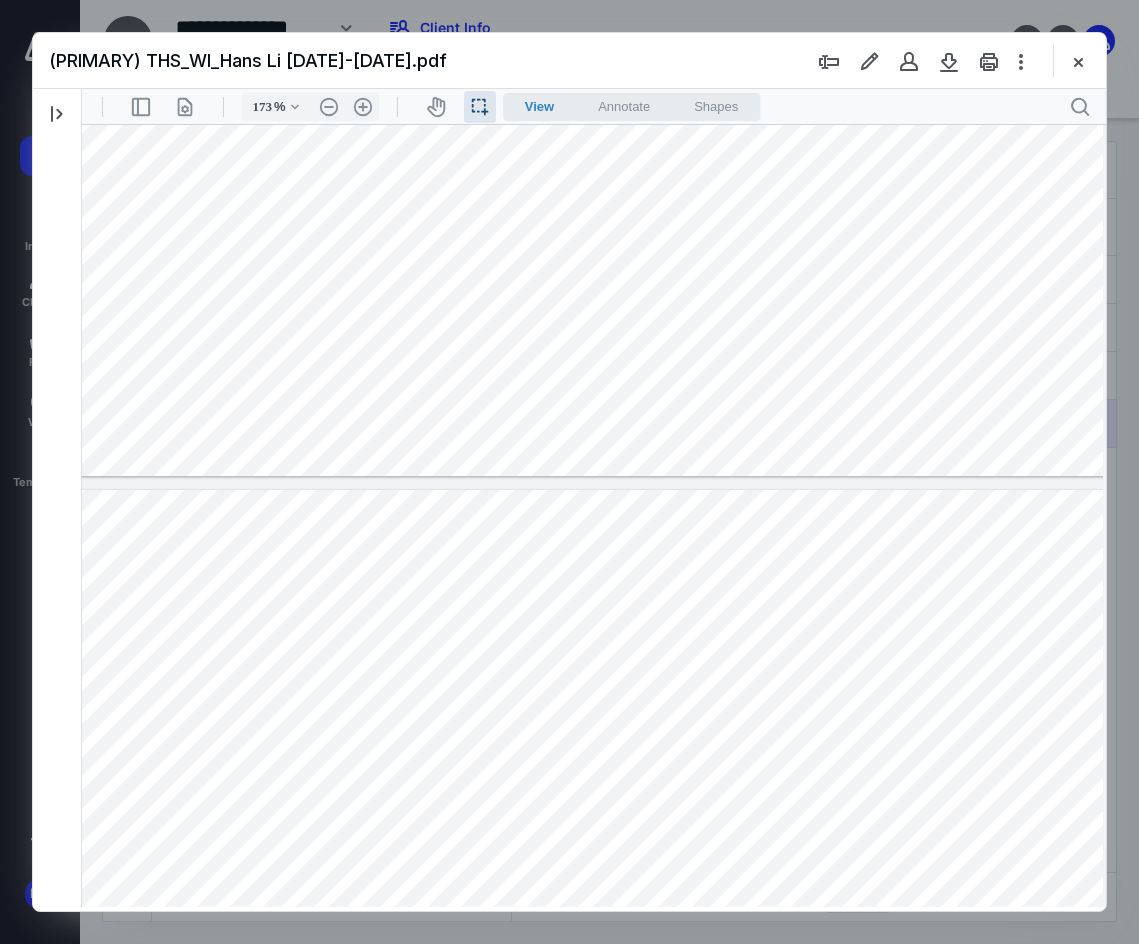 type on "*" 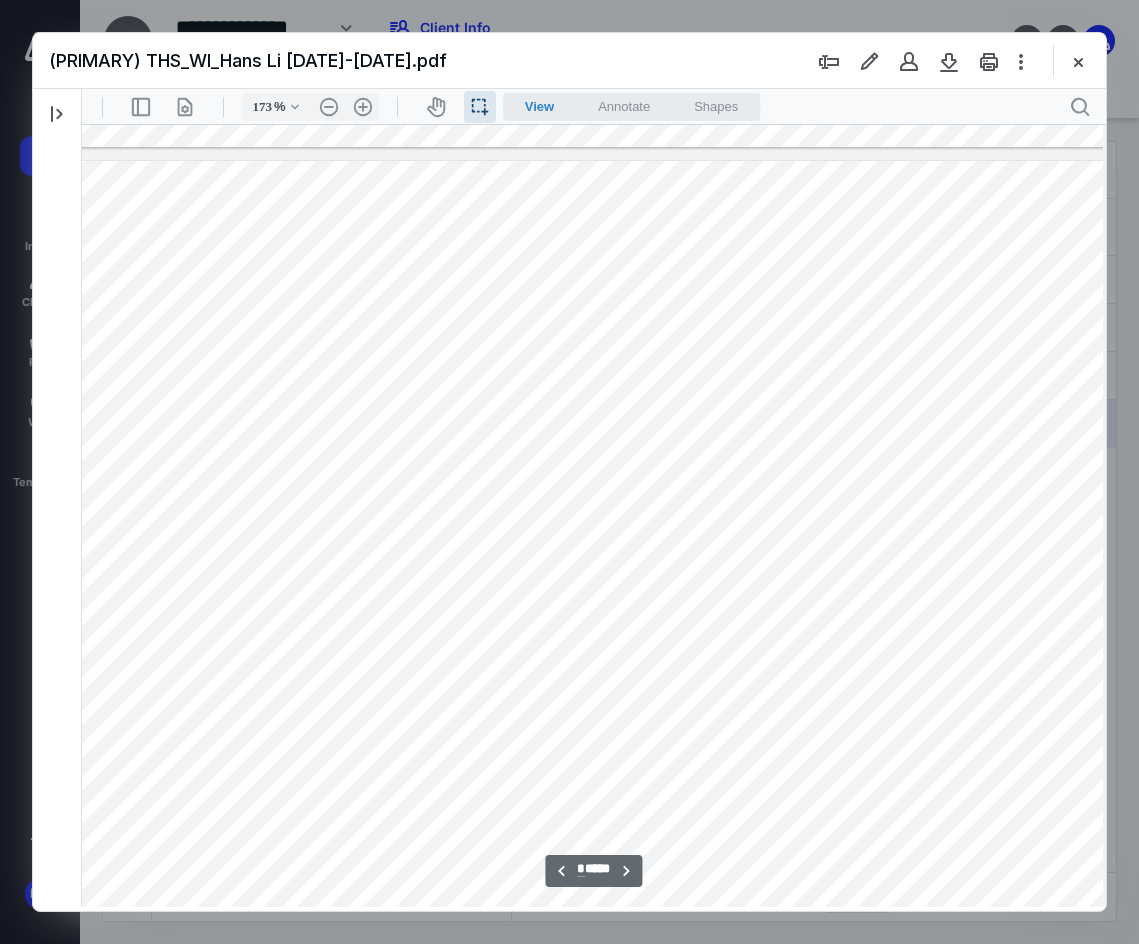 scroll, scrollTop: 9692, scrollLeft: 37, axis: both 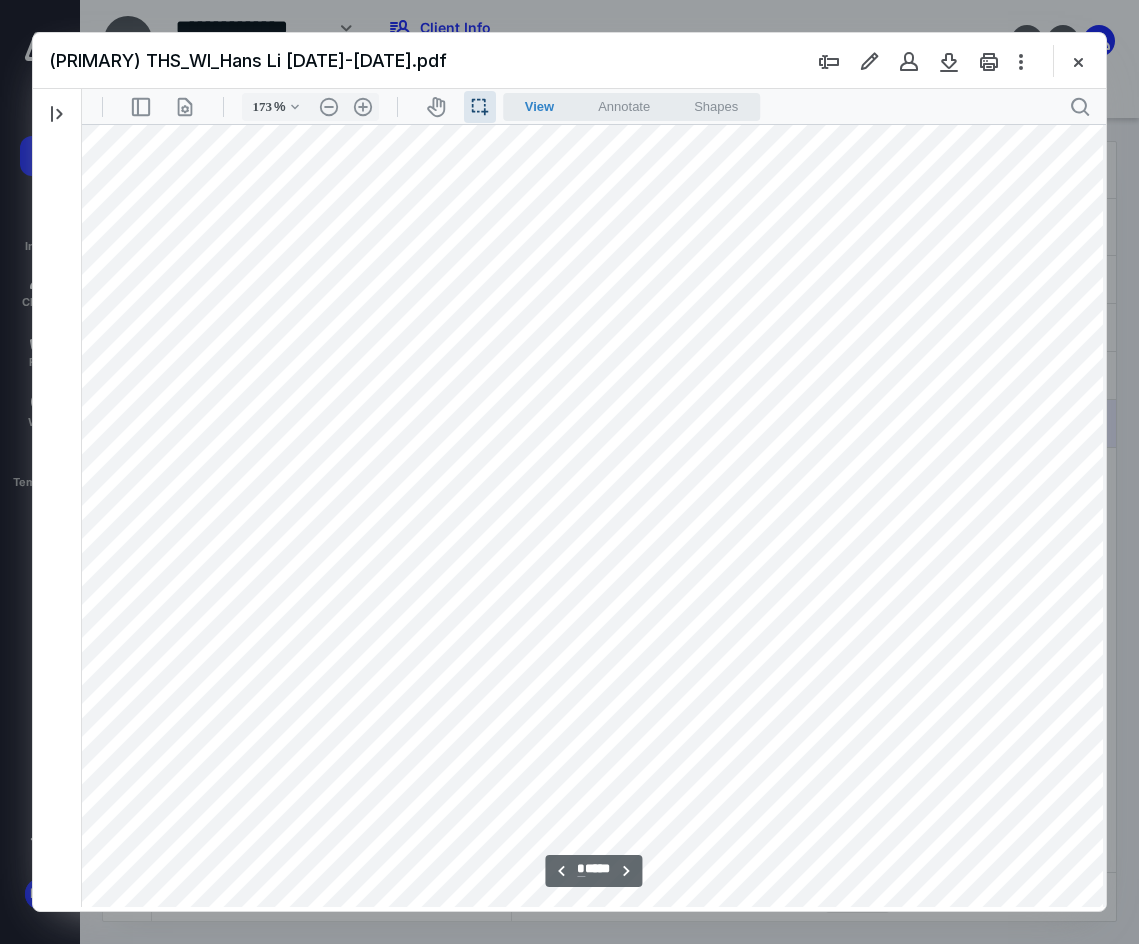 drag, startPoint x: 91, startPoint y: 590, endPoint x: 219, endPoint y: 612, distance: 129.87686 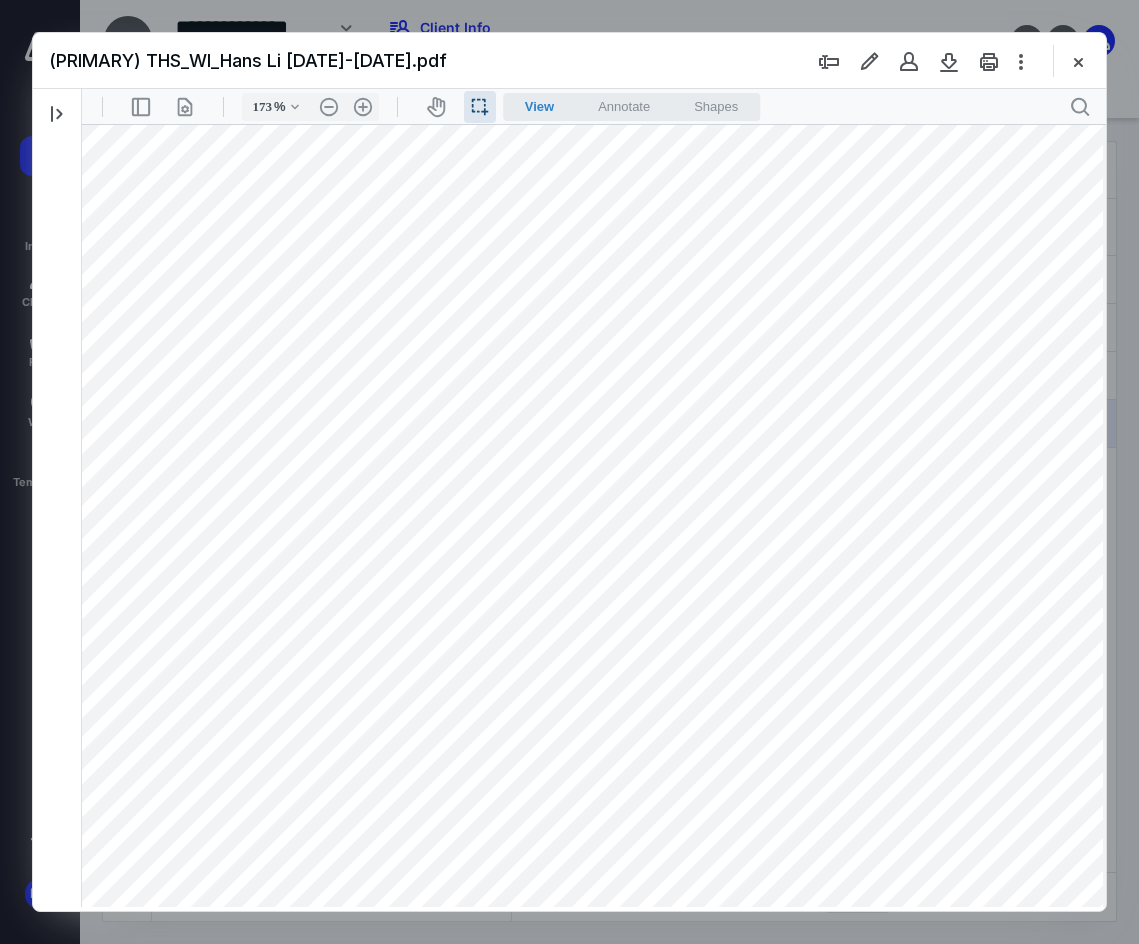 click at bounding box center (581, 805) 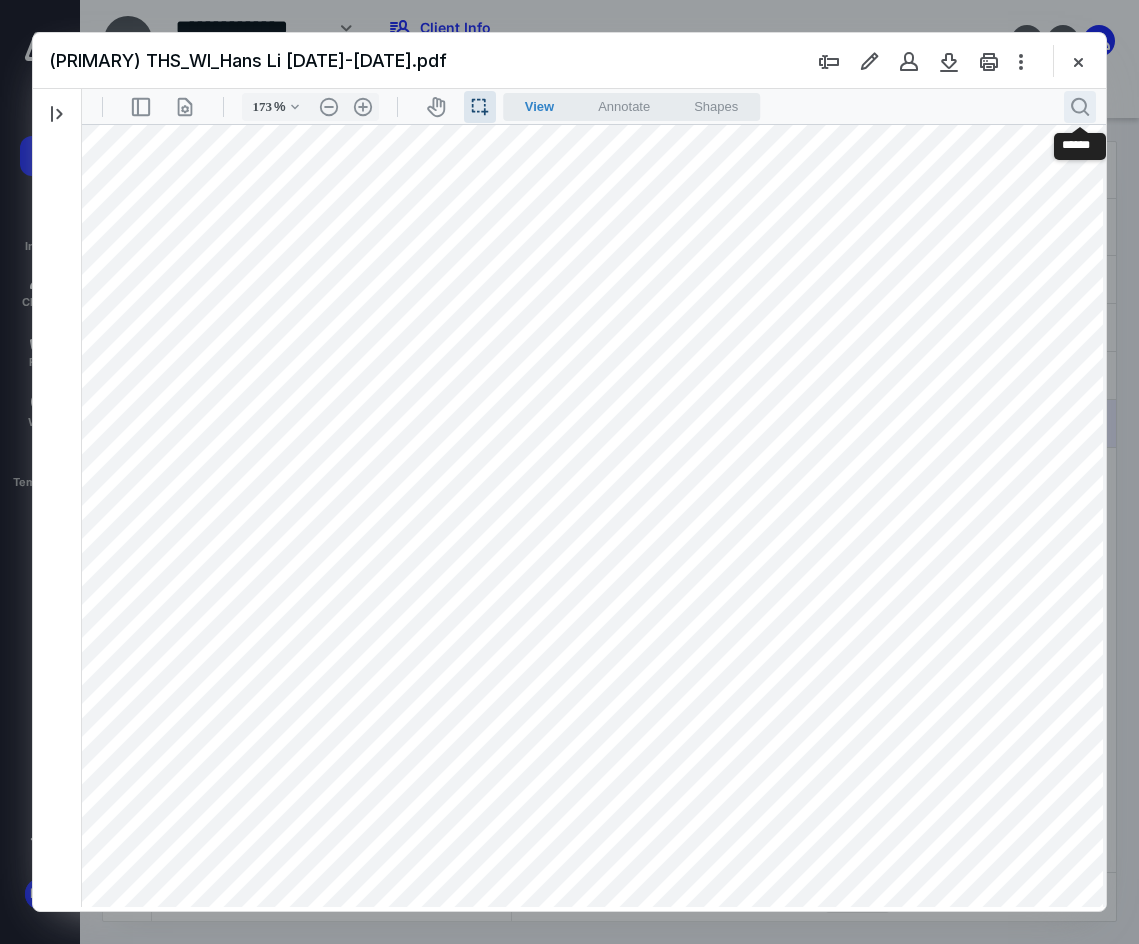 click on ".cls-1{fill:#abb0c4;} icon - header - search" at bounding box center [1080, 107] 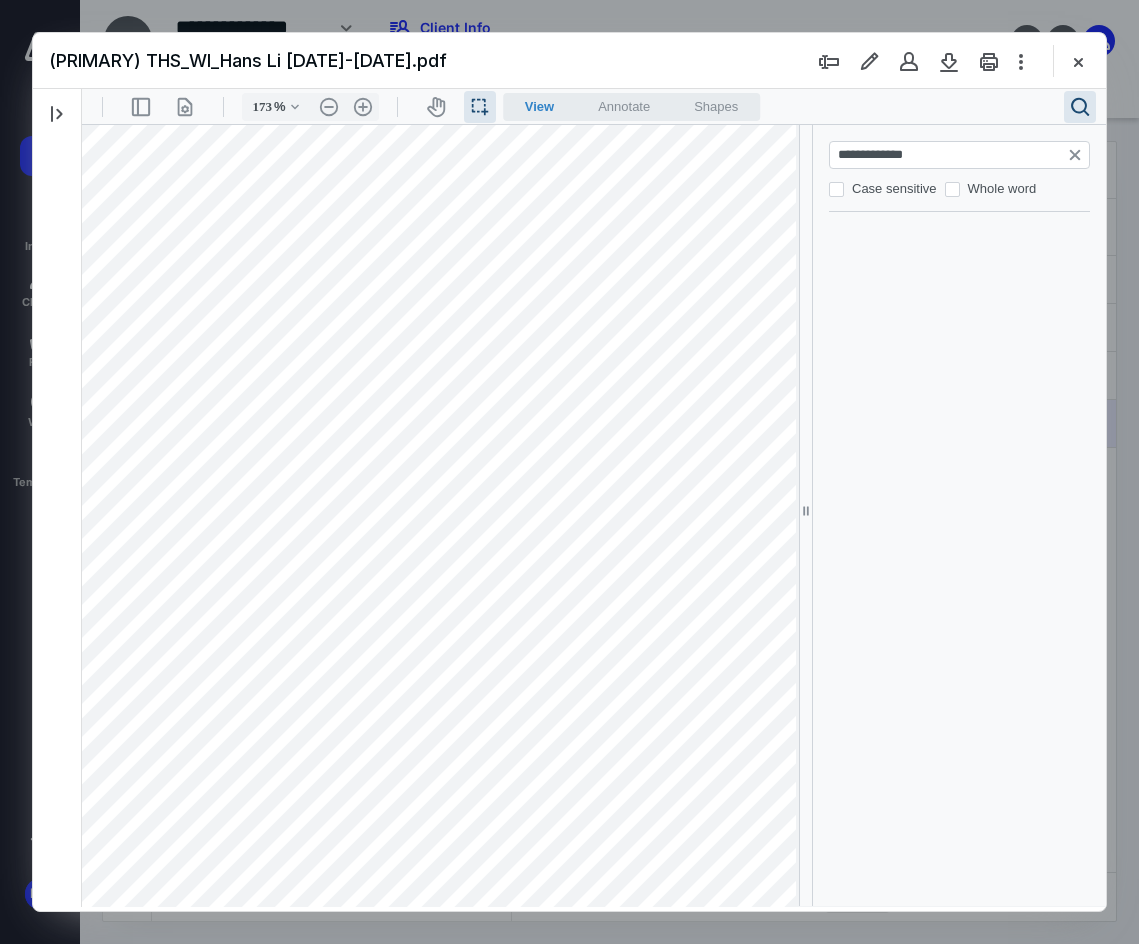 type on "**********" 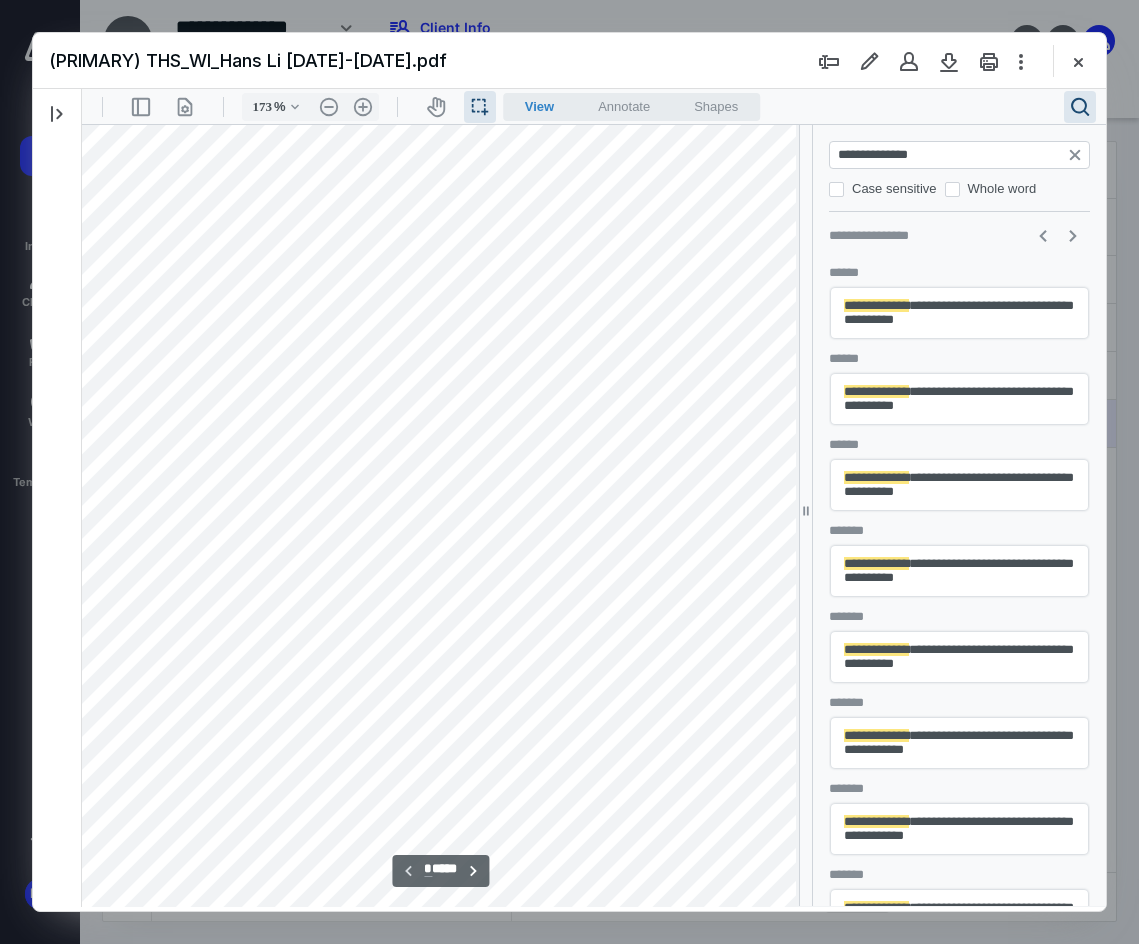 scroll, scrollTop: 0, scrollLeft: 0, axis: both 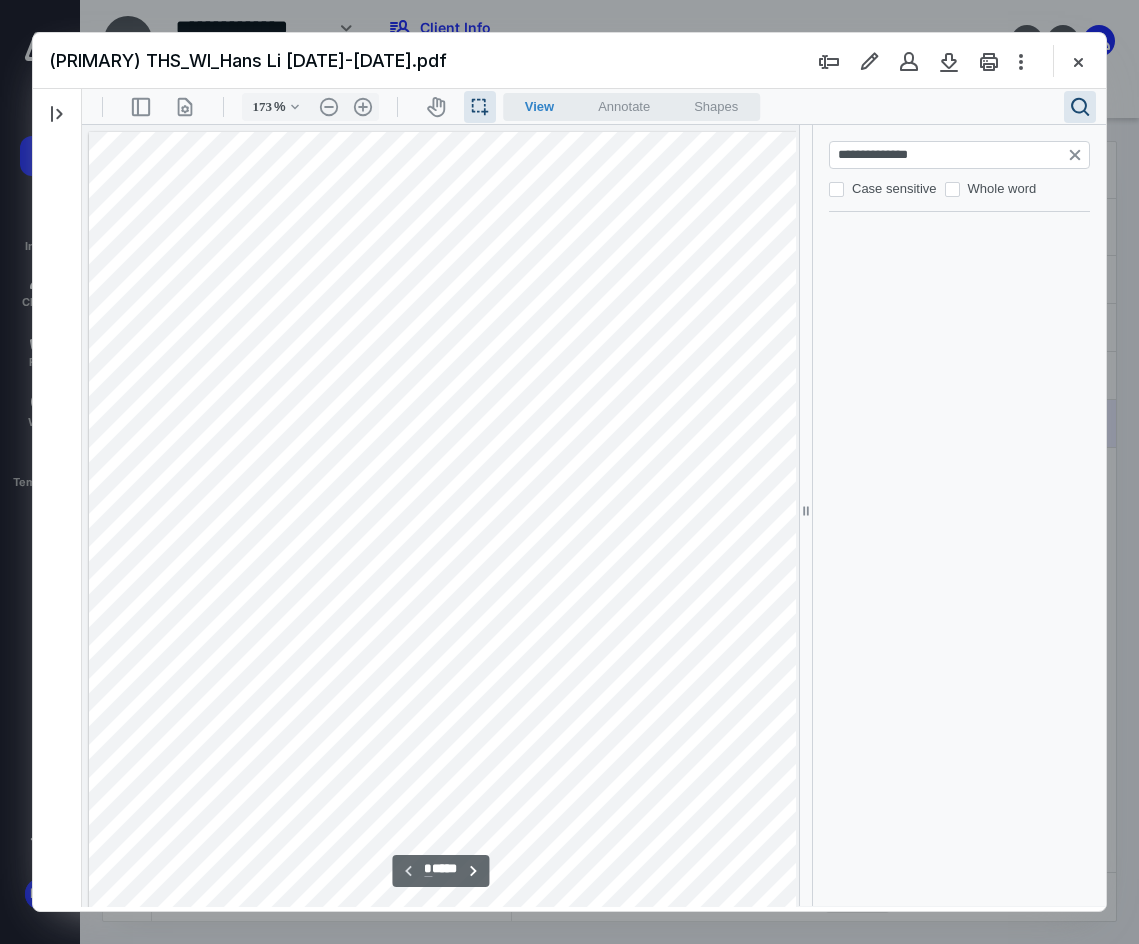 type on "*" 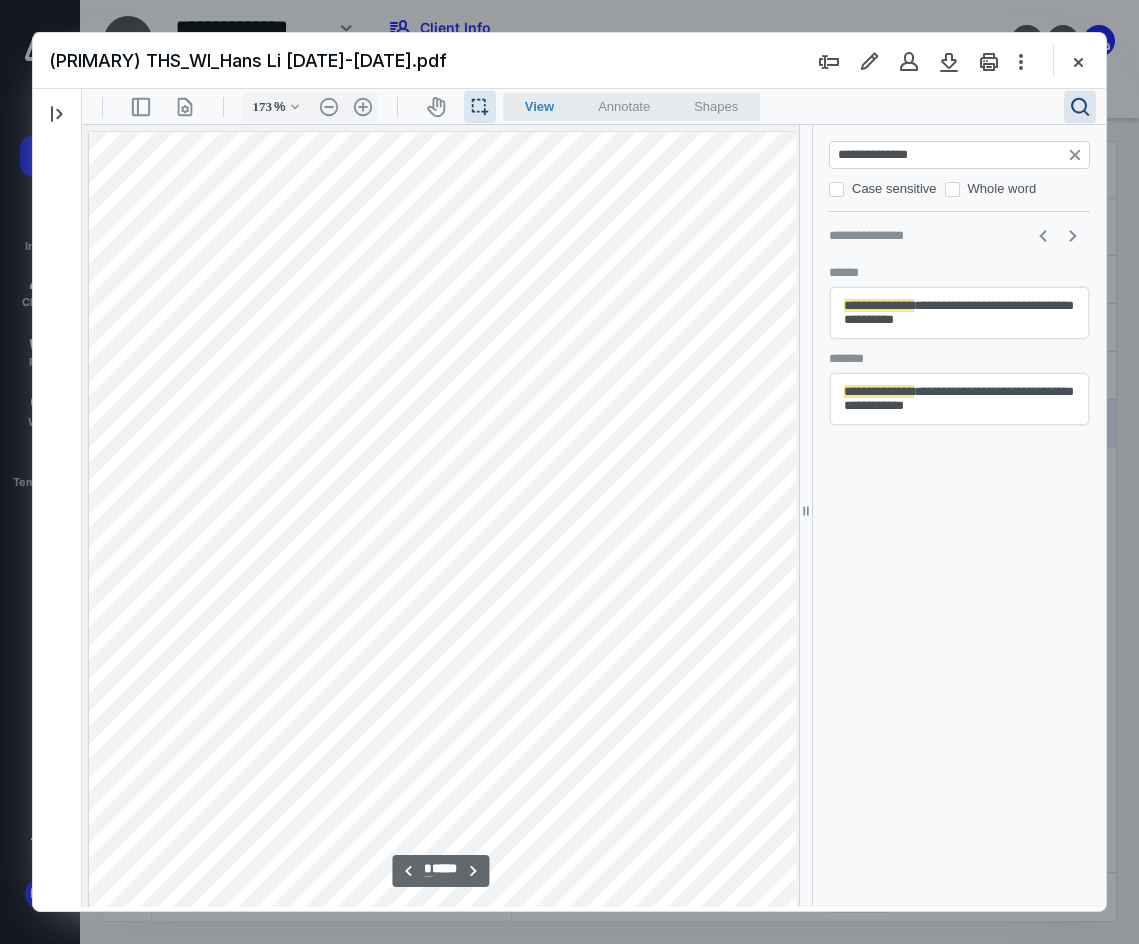 scroll, scrollTop: 3998, scrollLeft: 0, axis: vertical 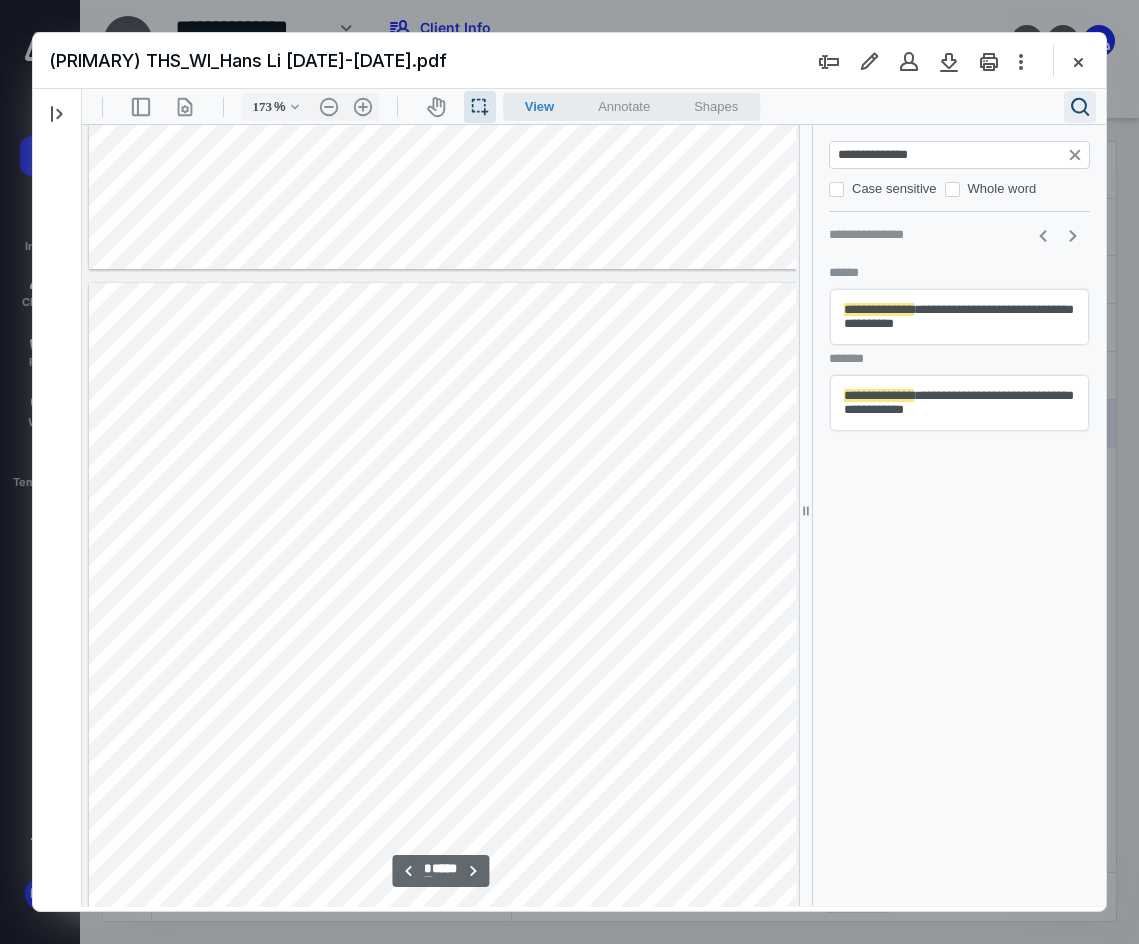 type on "**********" 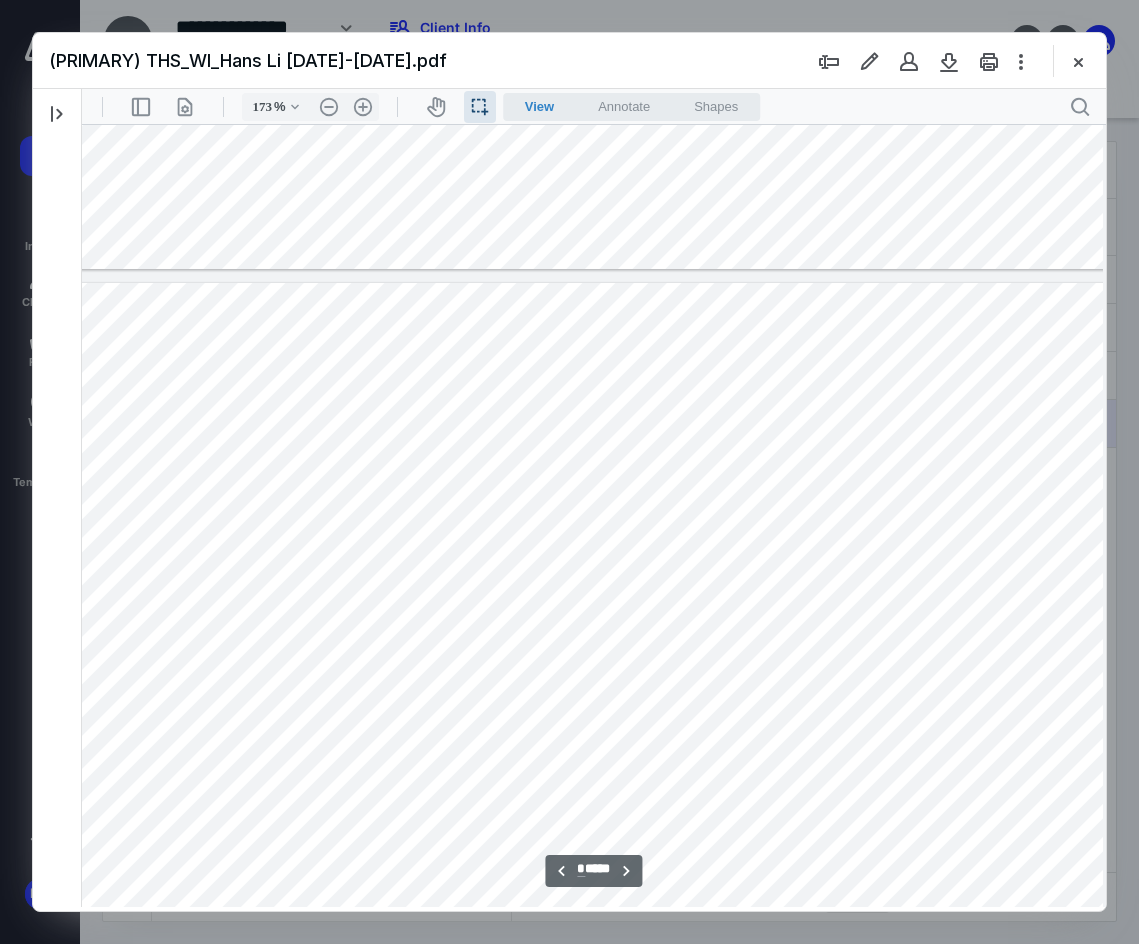 scroll, scrollTop: 3998, scrollLeft: 40, axis: both 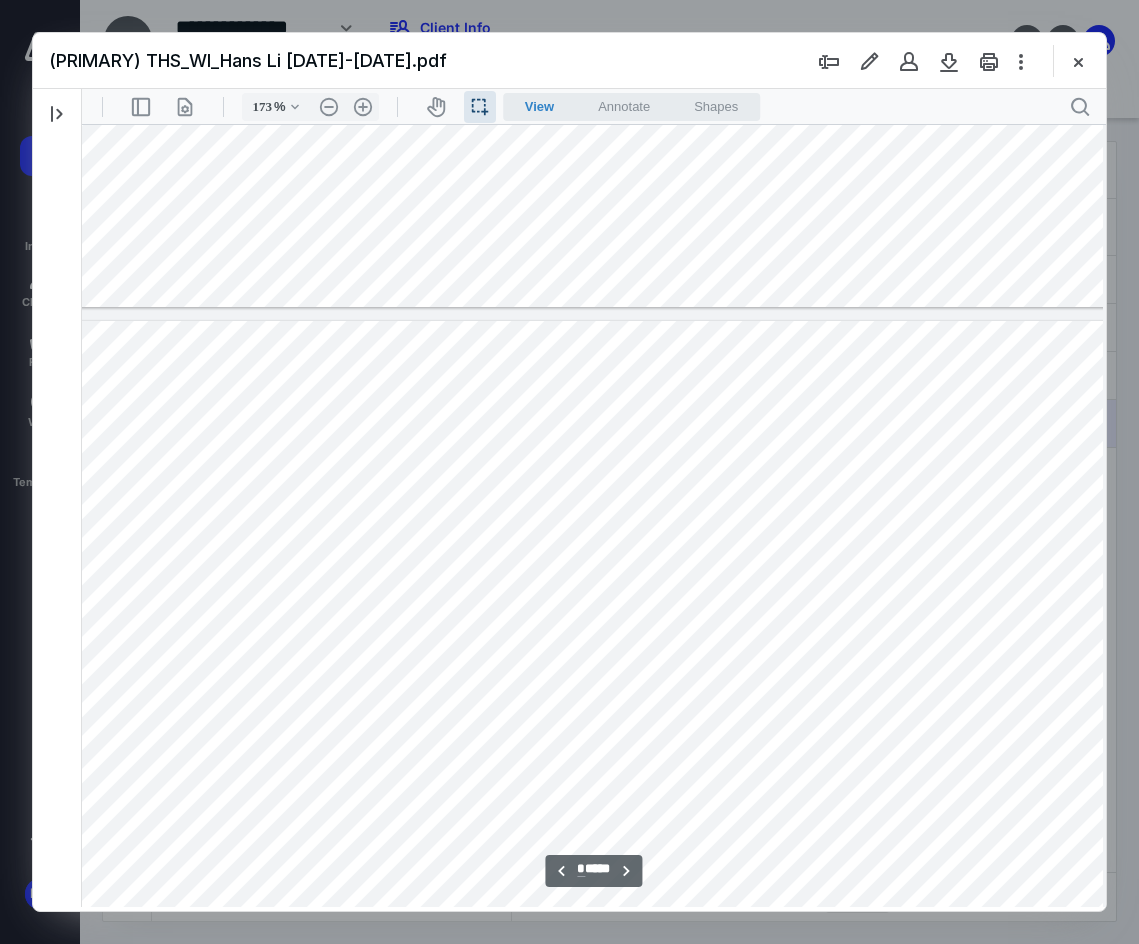 type on "*" 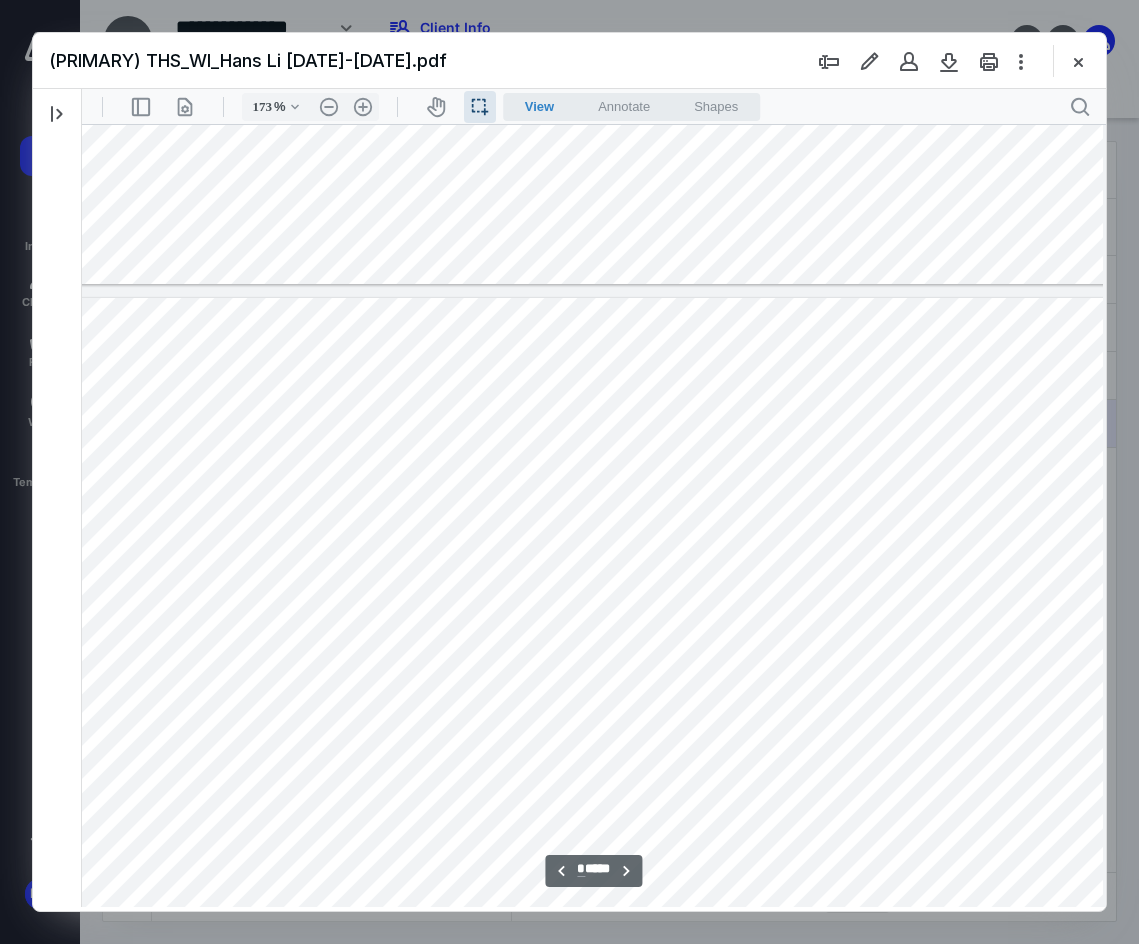 scroll, scrollTop: 4332, scrollLeft: 40, axis: both 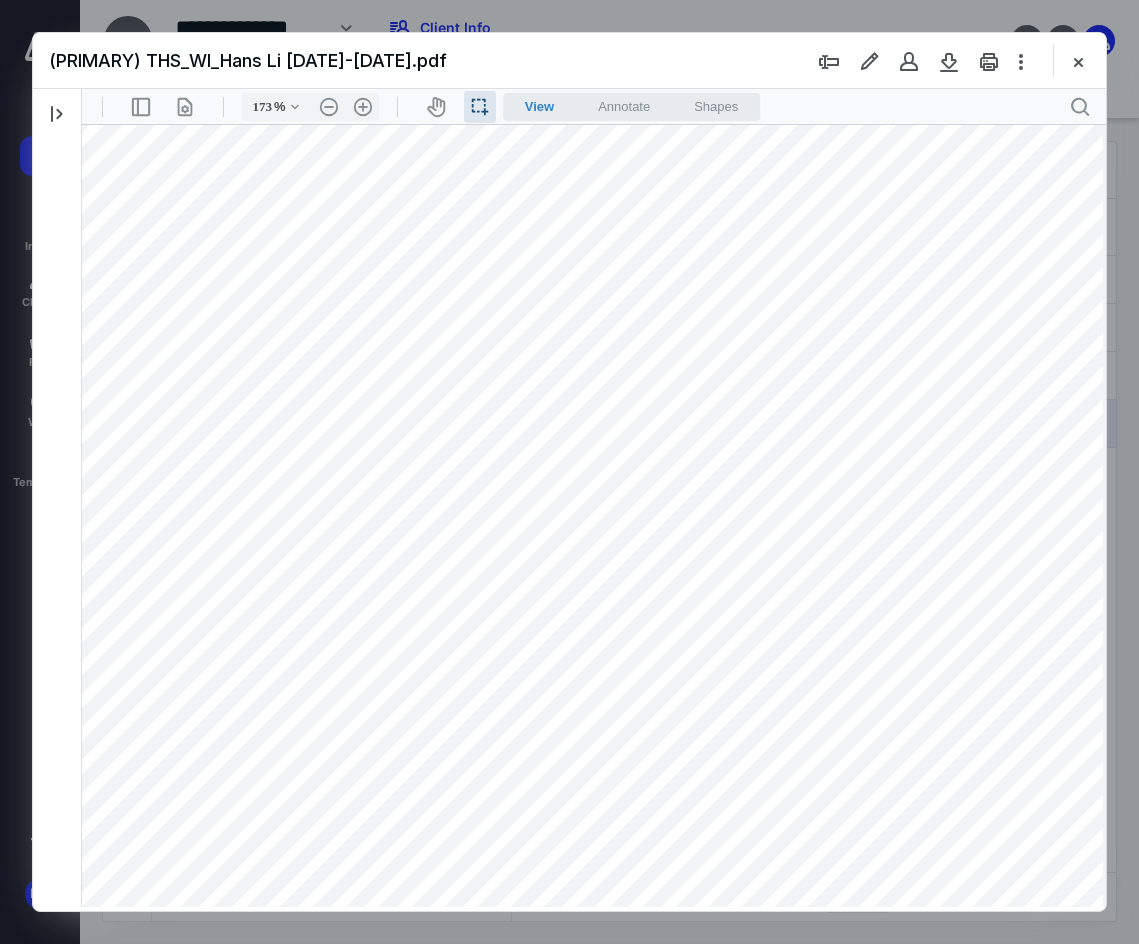 drag, startPoint x: 361, startPoint y: 285, endPoint x: 451, endPoint y: 291, distance: 90.199776 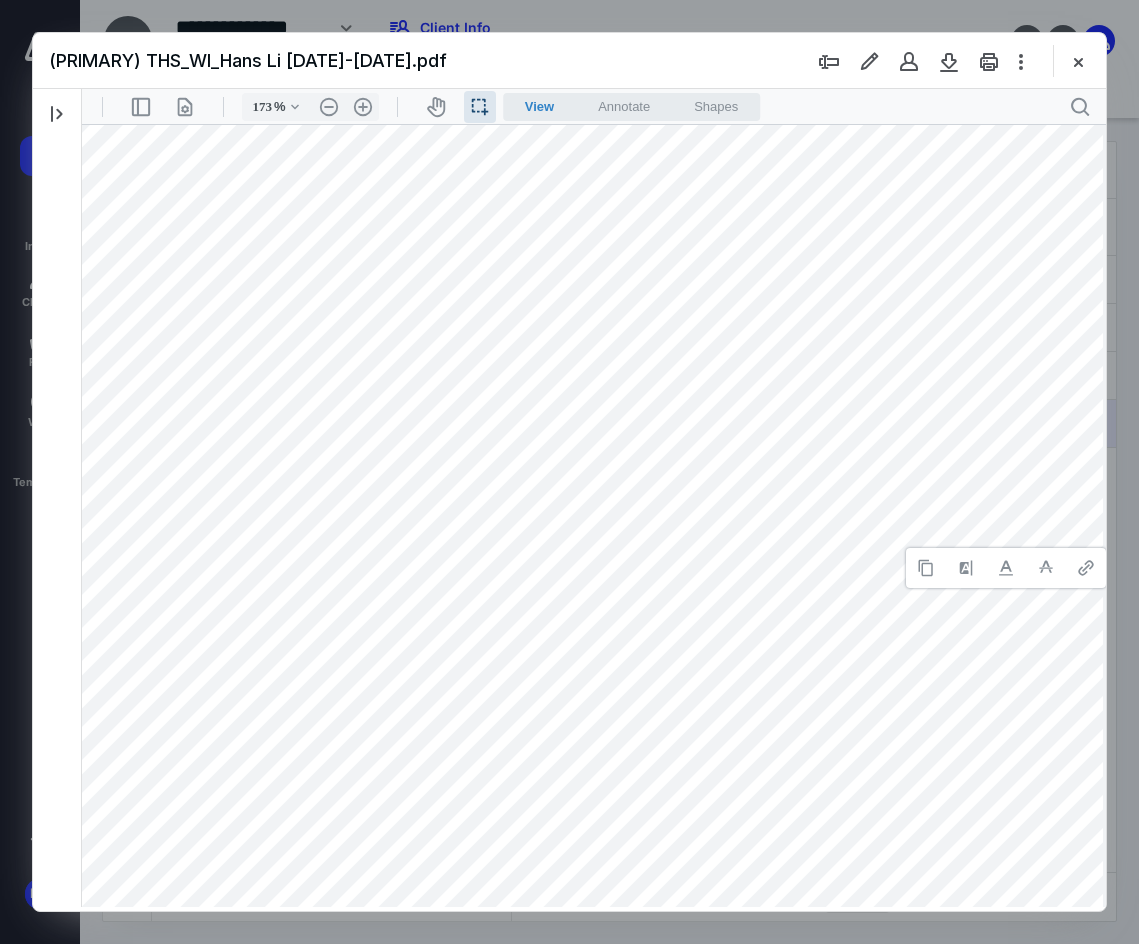 type 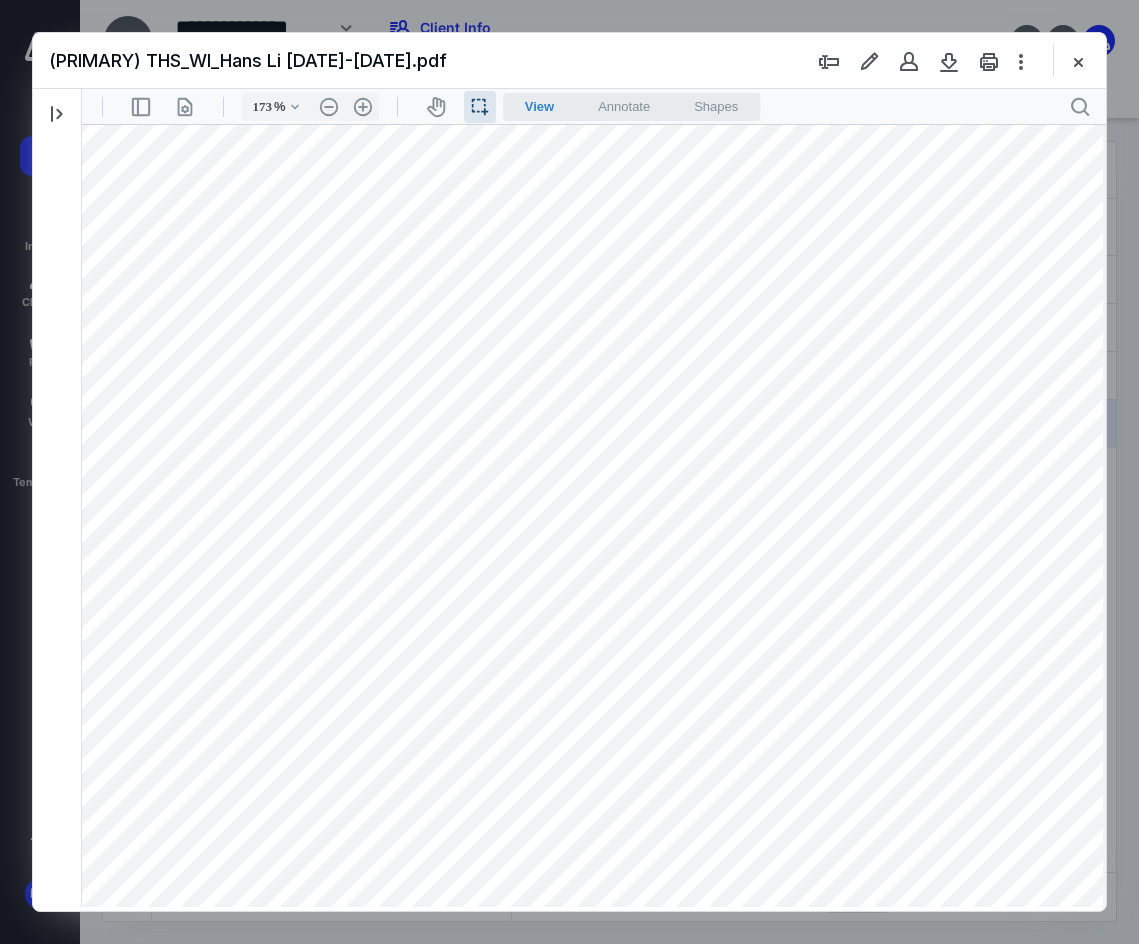 drag, startPoint x: 1002, startPoint y: 550, endPoint x: 1063, endPoint y: 561, distance: 61.983868 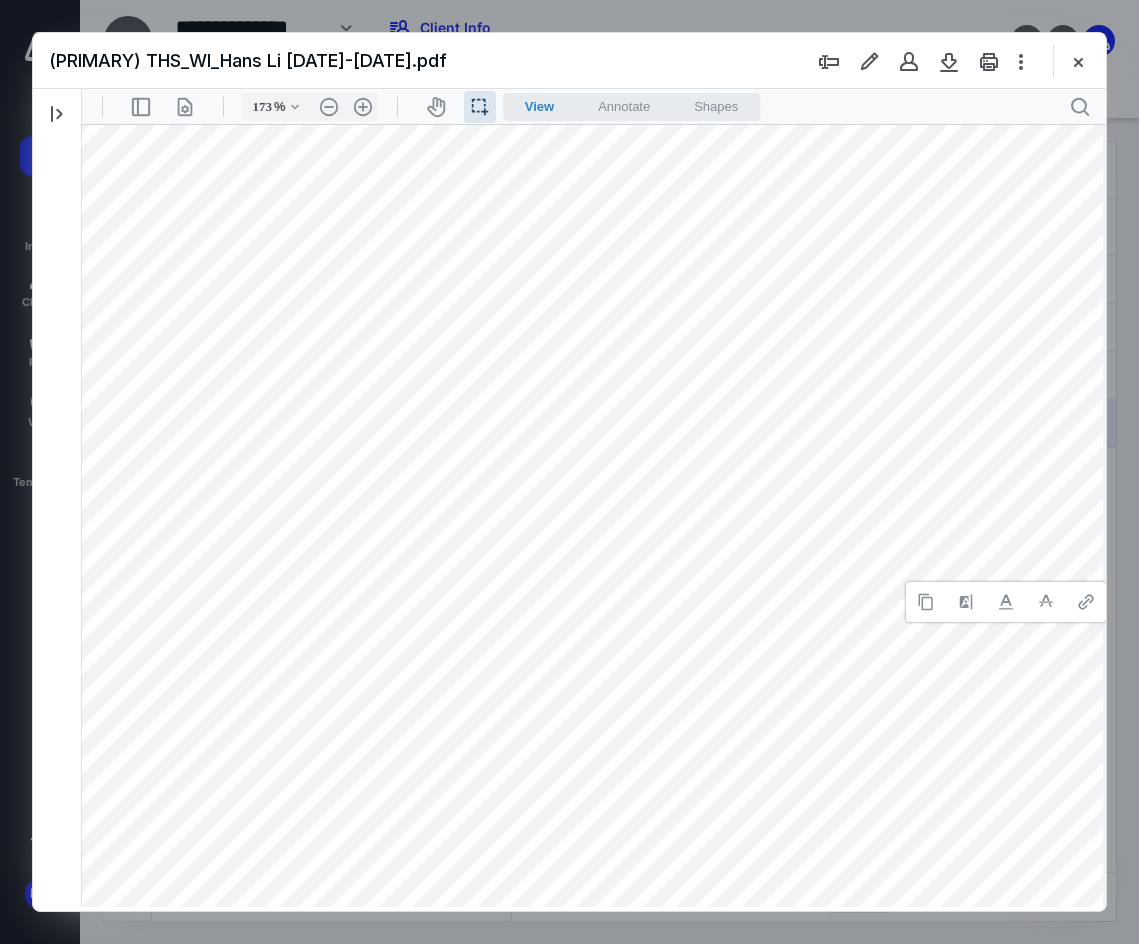 type 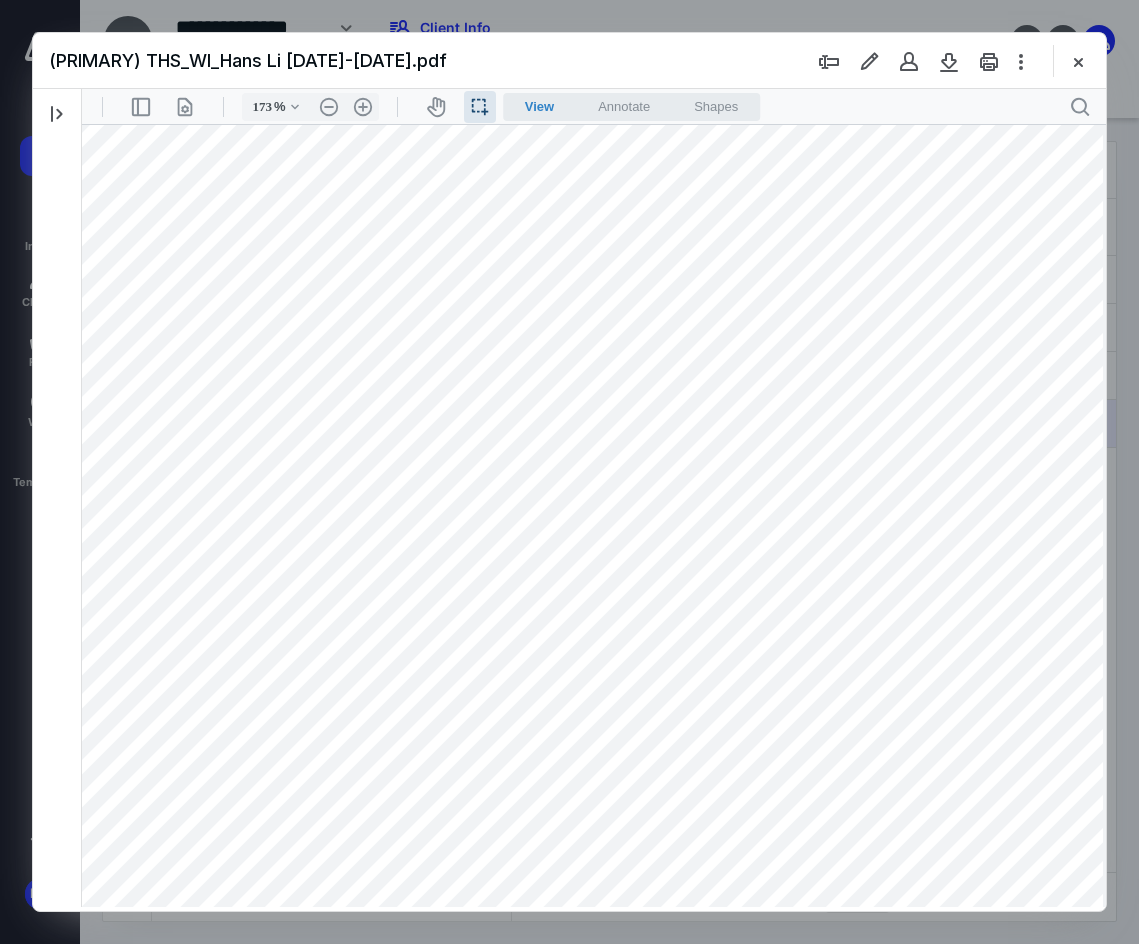 drag, startPoint x: 1009, startPoint y: 639, endPoint x: 1056, endPoint y: 640, distance: 47.010635 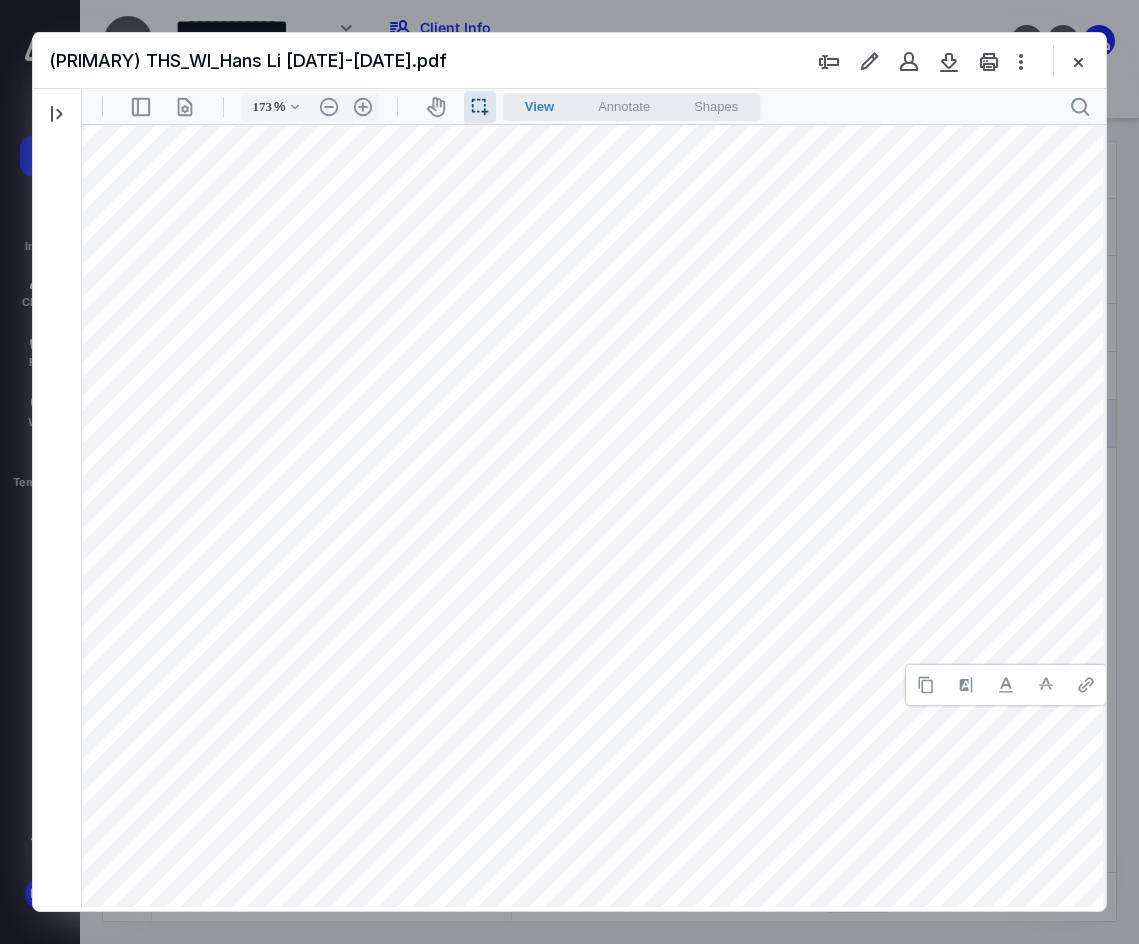 type 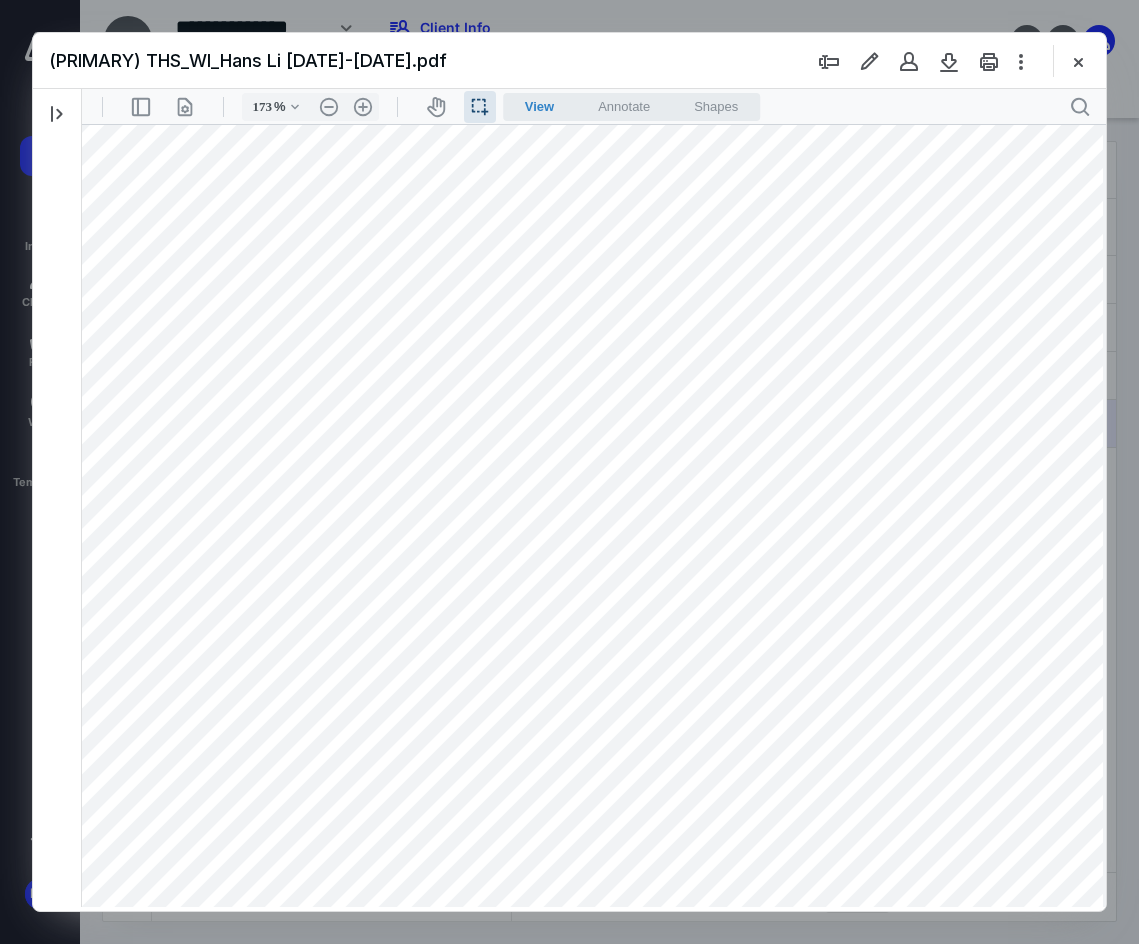 drag, startPoint x: 870, startPoint y: 657, endPoint x: 891, endPoint y: 668, distance: 23.70654 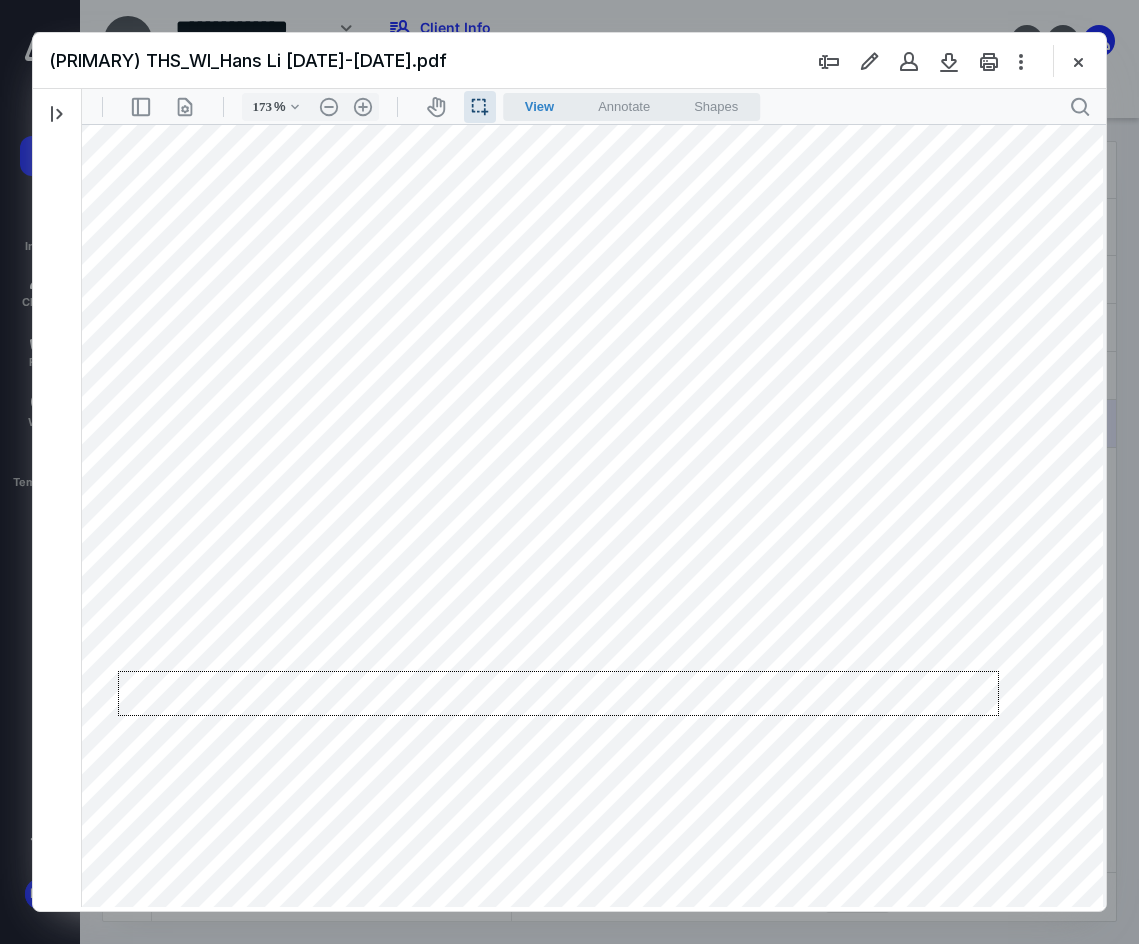 drag, startPoint x: 999, startPoint y: 671, endPoint x: 118, endPoint y: 716, distance: 882.1485 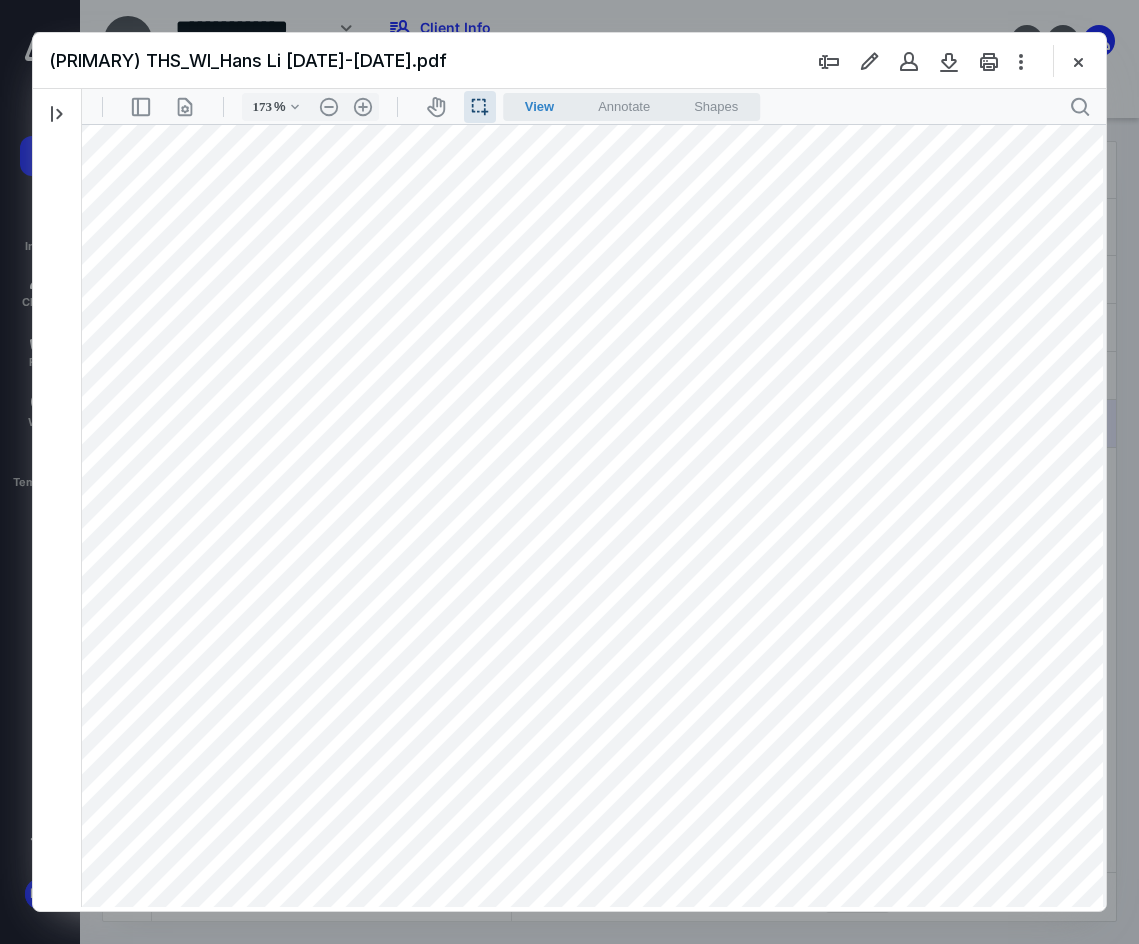 drag, startPoint x: 1013, startPoint y: 670, endPoint x: 1060, endPoint y: 682, distance: 48.507732 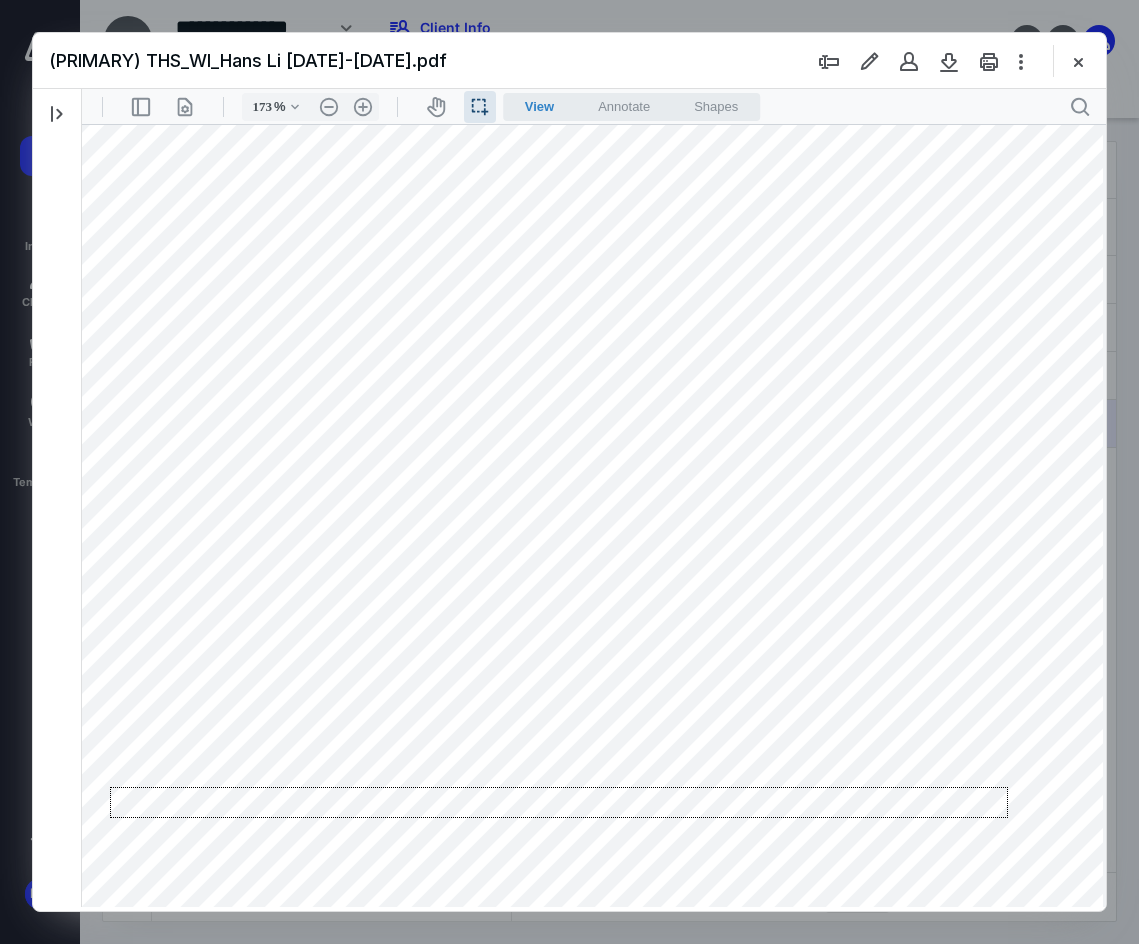 drag, startPoint x: 1008, startPoint y: 787, endPoint x: 110, endPoint y: 818, distance: 898.5349 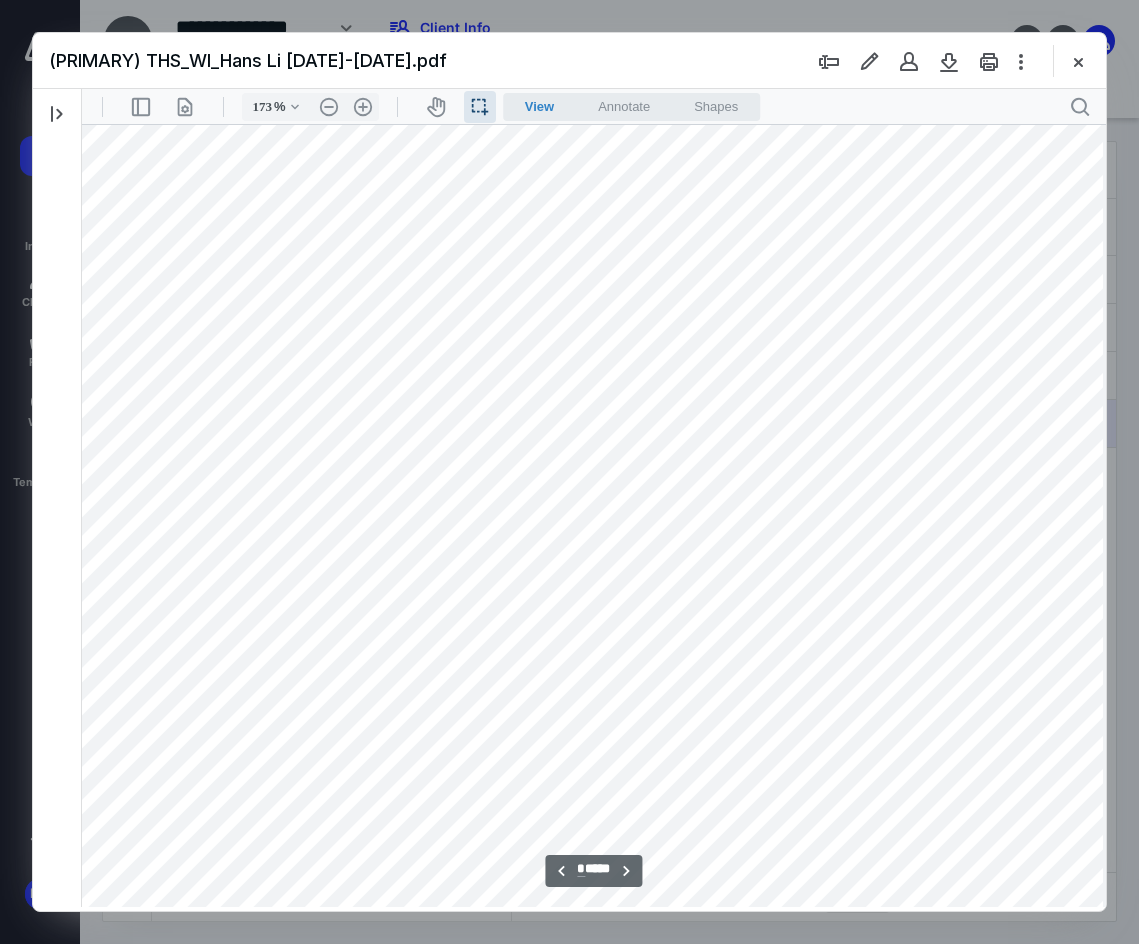 scroll, scrollTop: 4665, scrollLeft: 40, axis: both 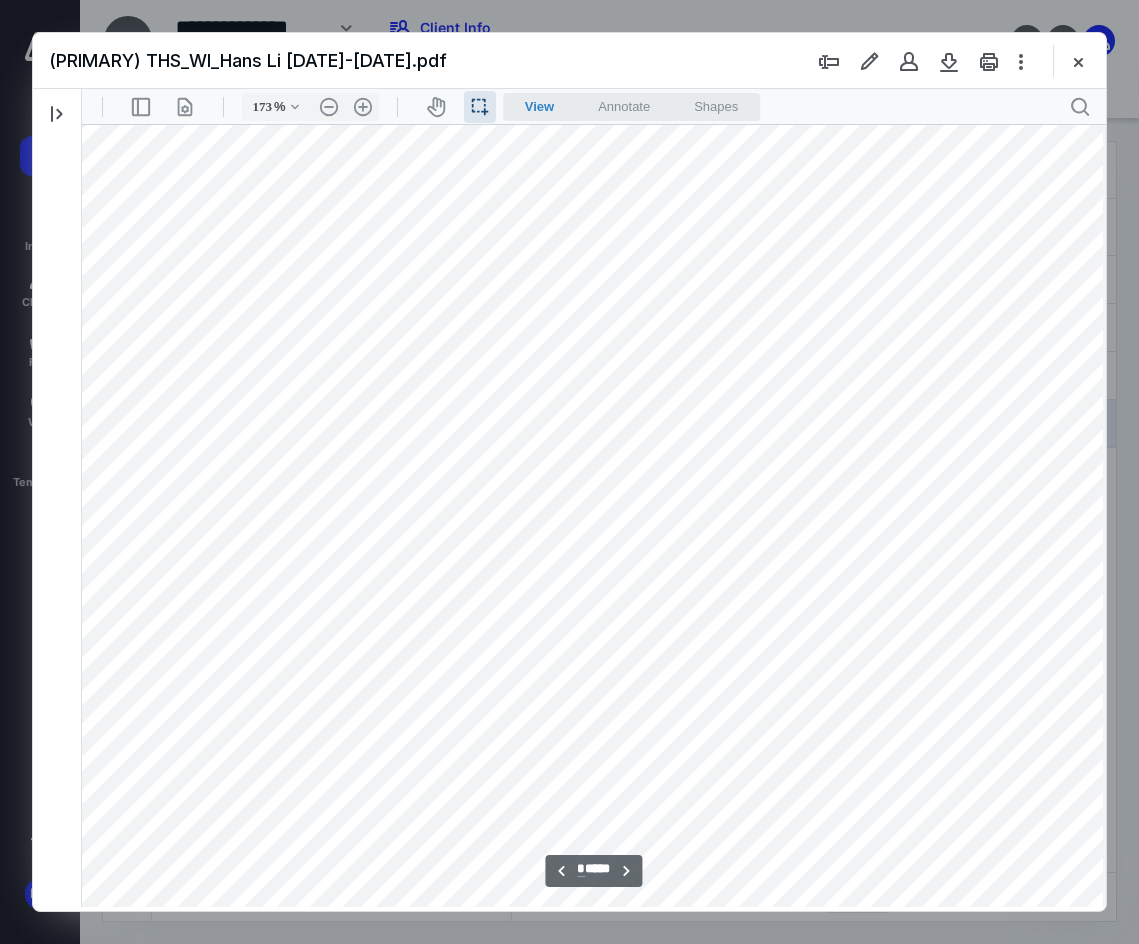 drag, startPoint x: 1016, startPoint y: 454, endPoint x: 1061, endPoint y: 458, distance: 45.17743 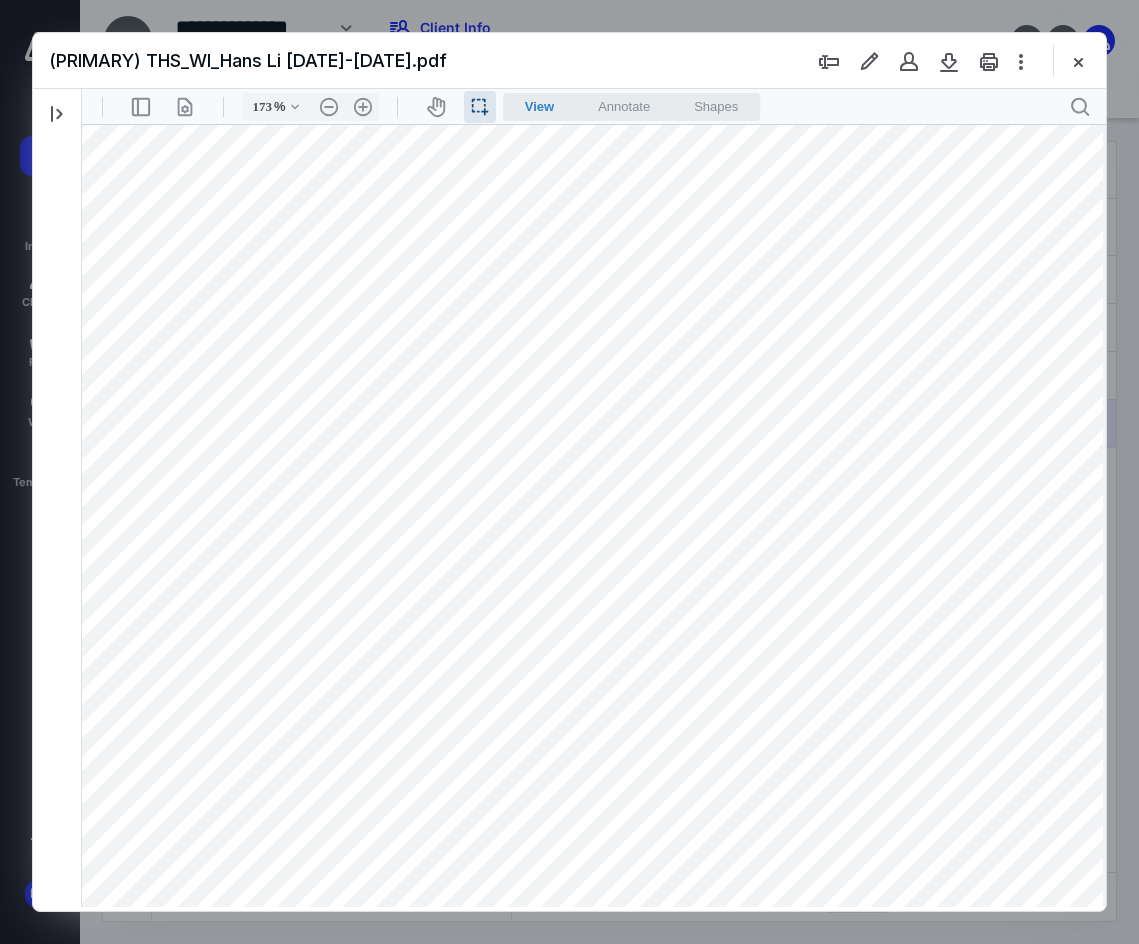 drag, startPoint x: 1013, startPoint y: 482, endPoint x: 1061, endPoint y: 486, distance: 48.166378 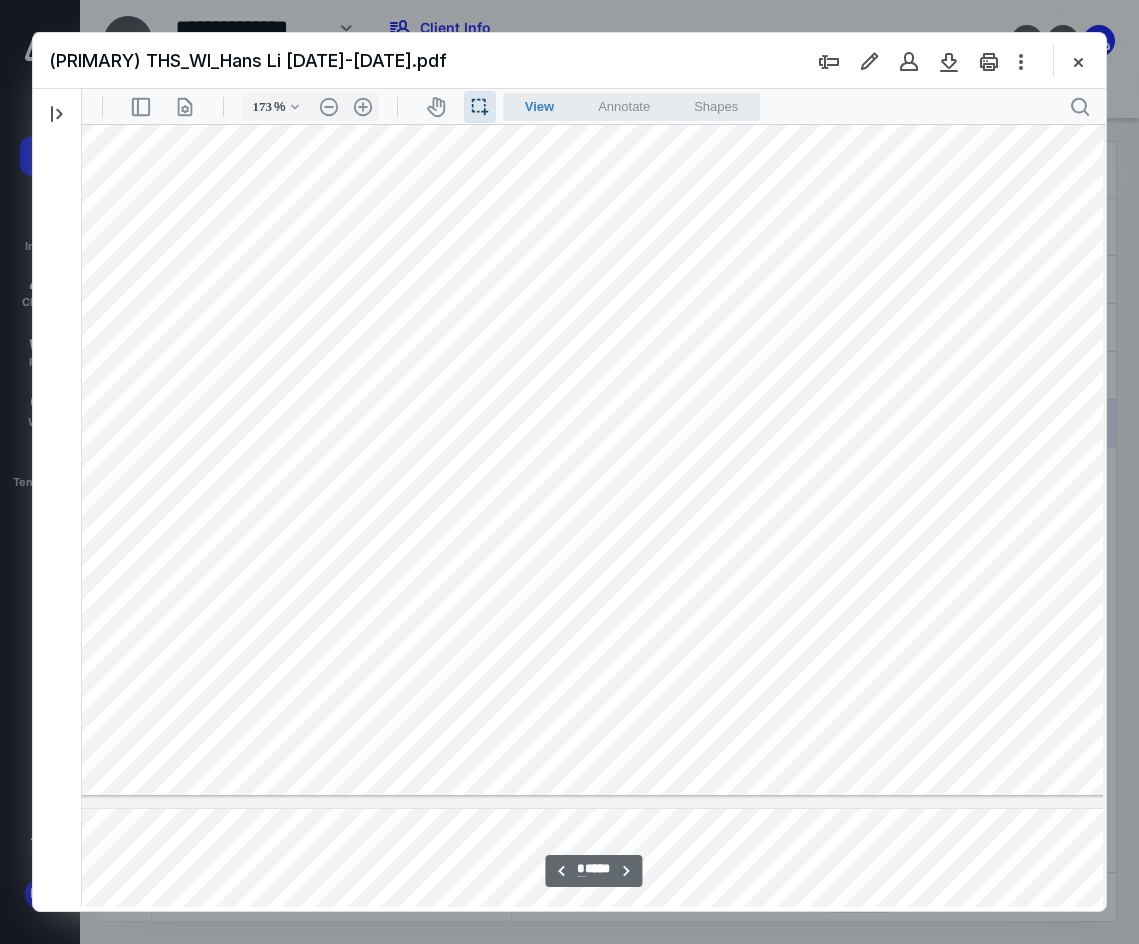 scroll, scrollTop: 4998, scrollLeft: 40, axis: both 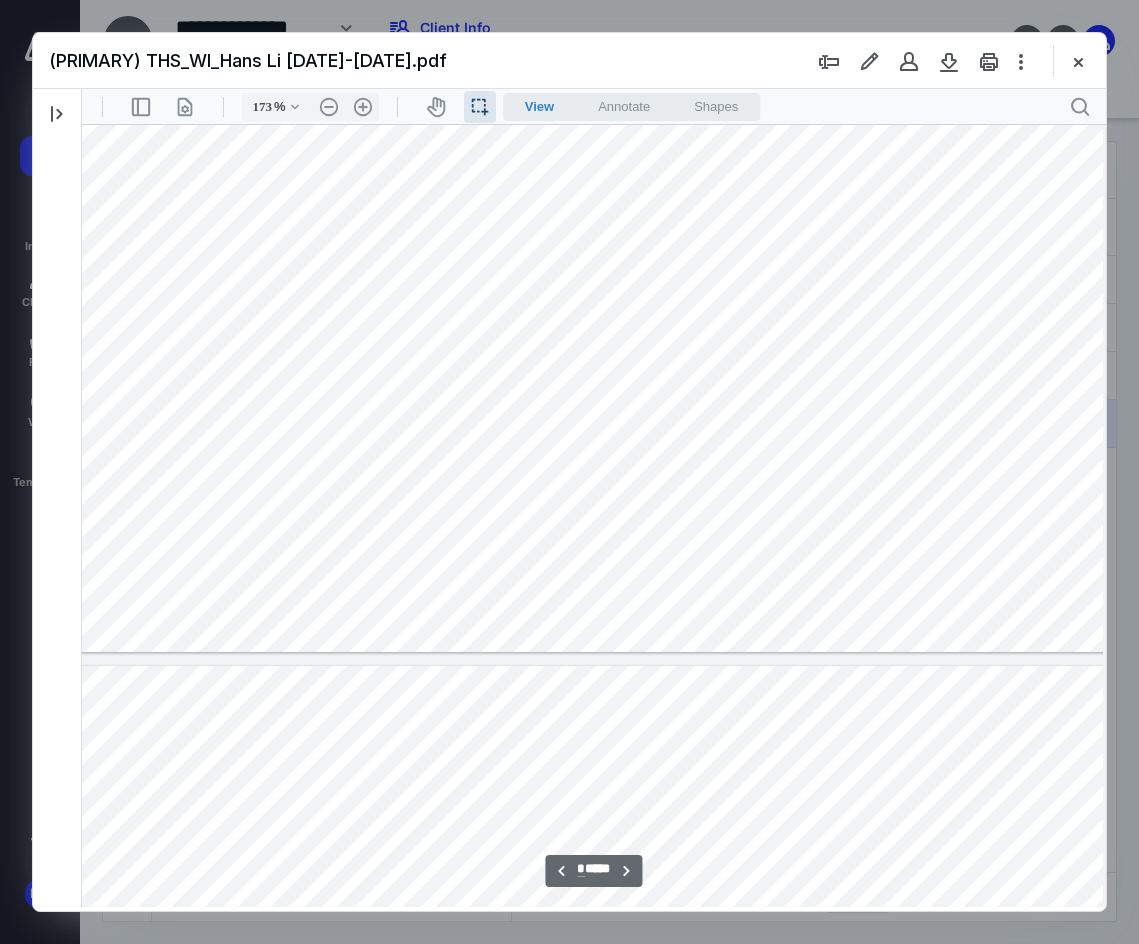 drag, startPoint x: 983, startPoint y: 611, endPoint x: 1061, endPoint y: 615, distance: 78.10249 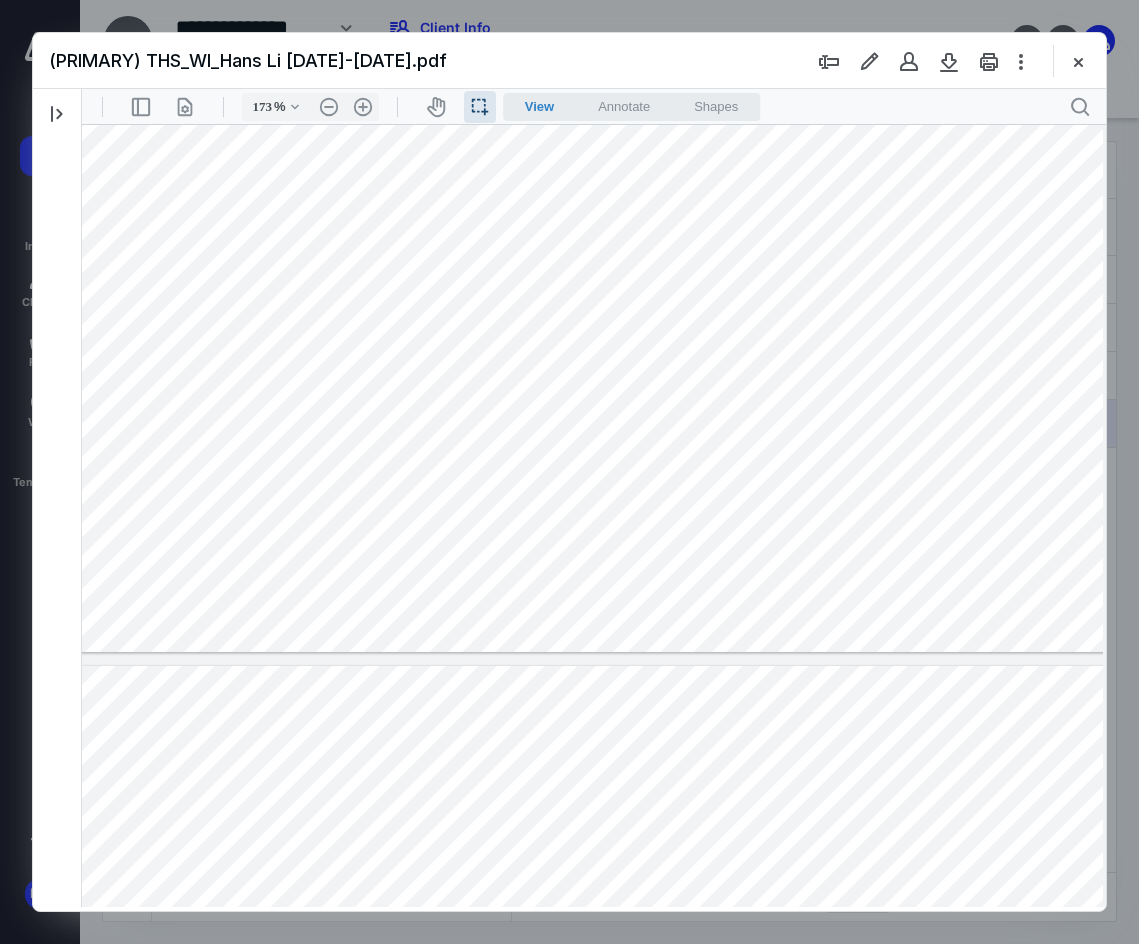 drag, startPoint x: 87, startPoint y: 426, endPoint x: 241, endPoint y: 423, distance: 154.02922 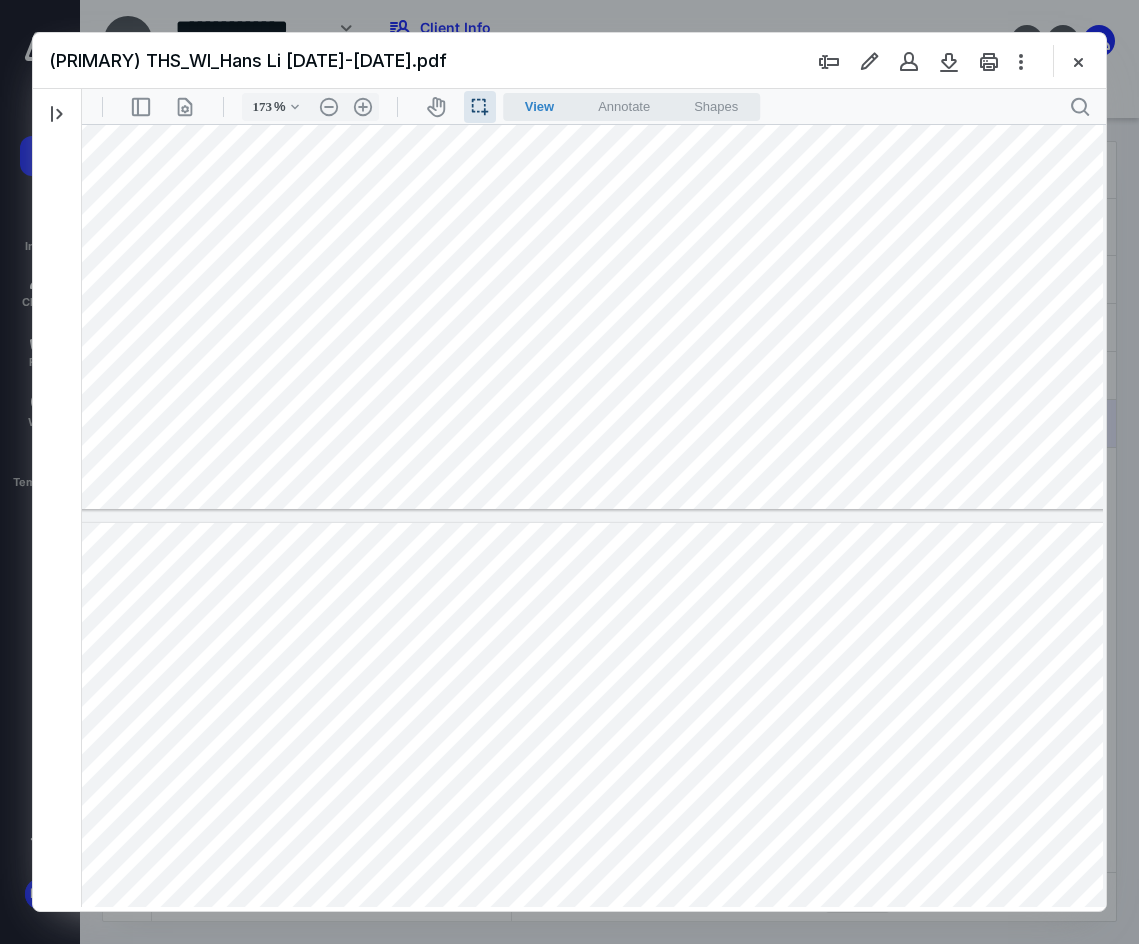 type on "*" 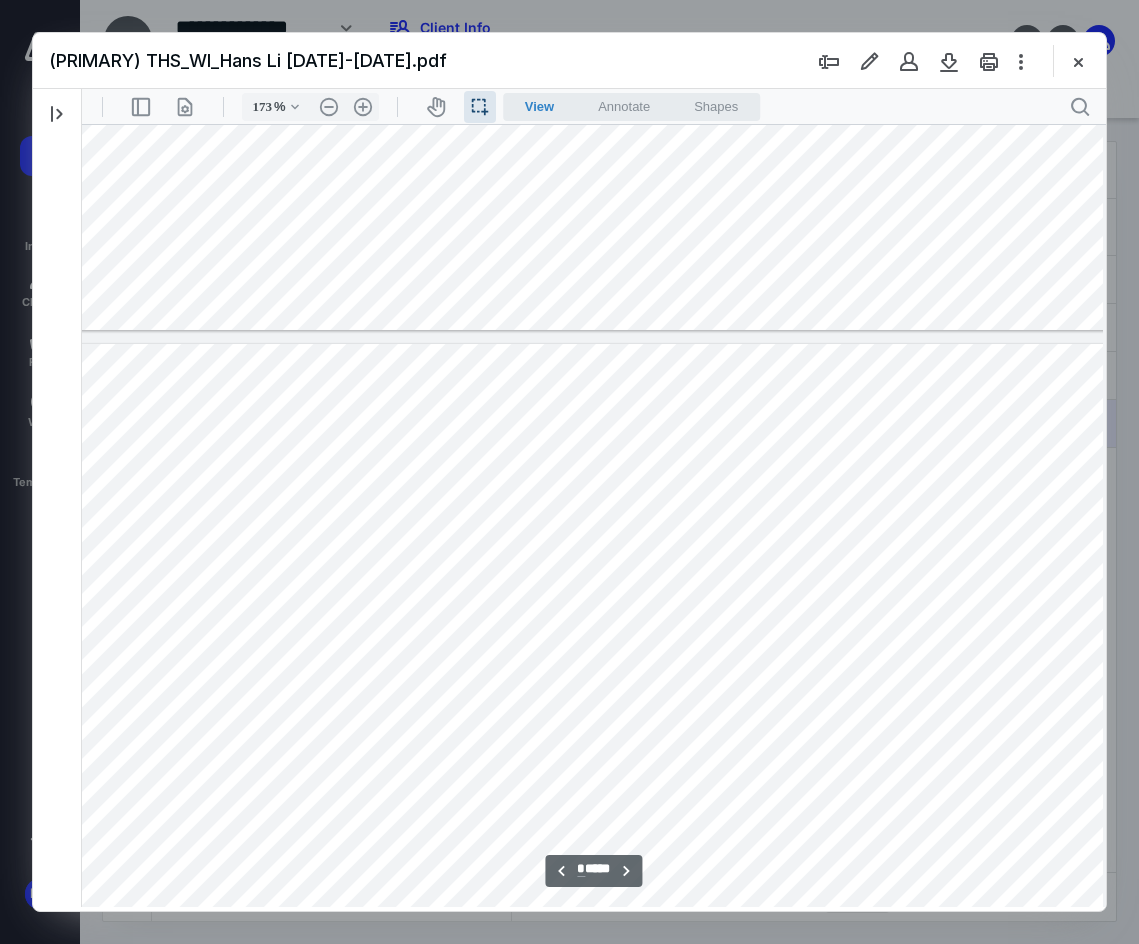 scroll, scrollTop: 5332, scrollLeft: 40, axis: both 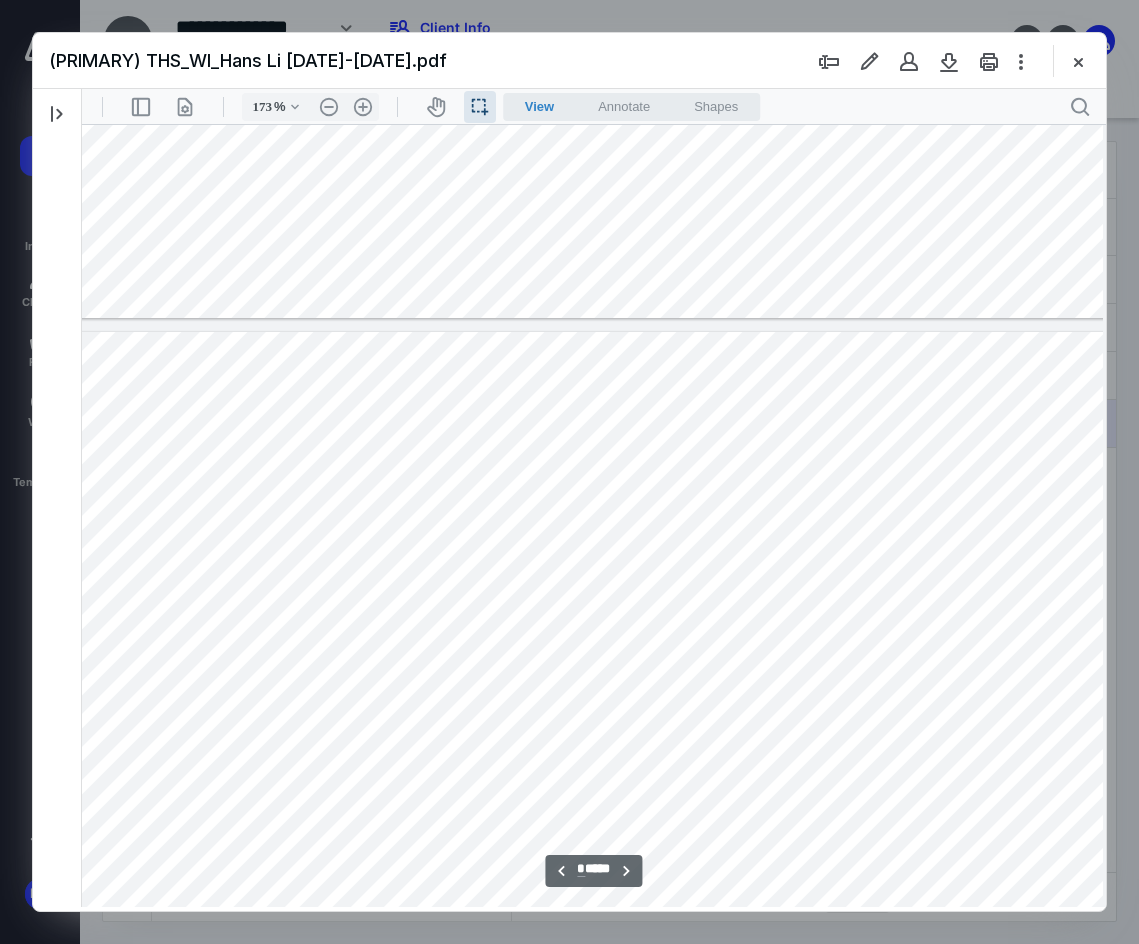 click at bounding box center [578, 1016] 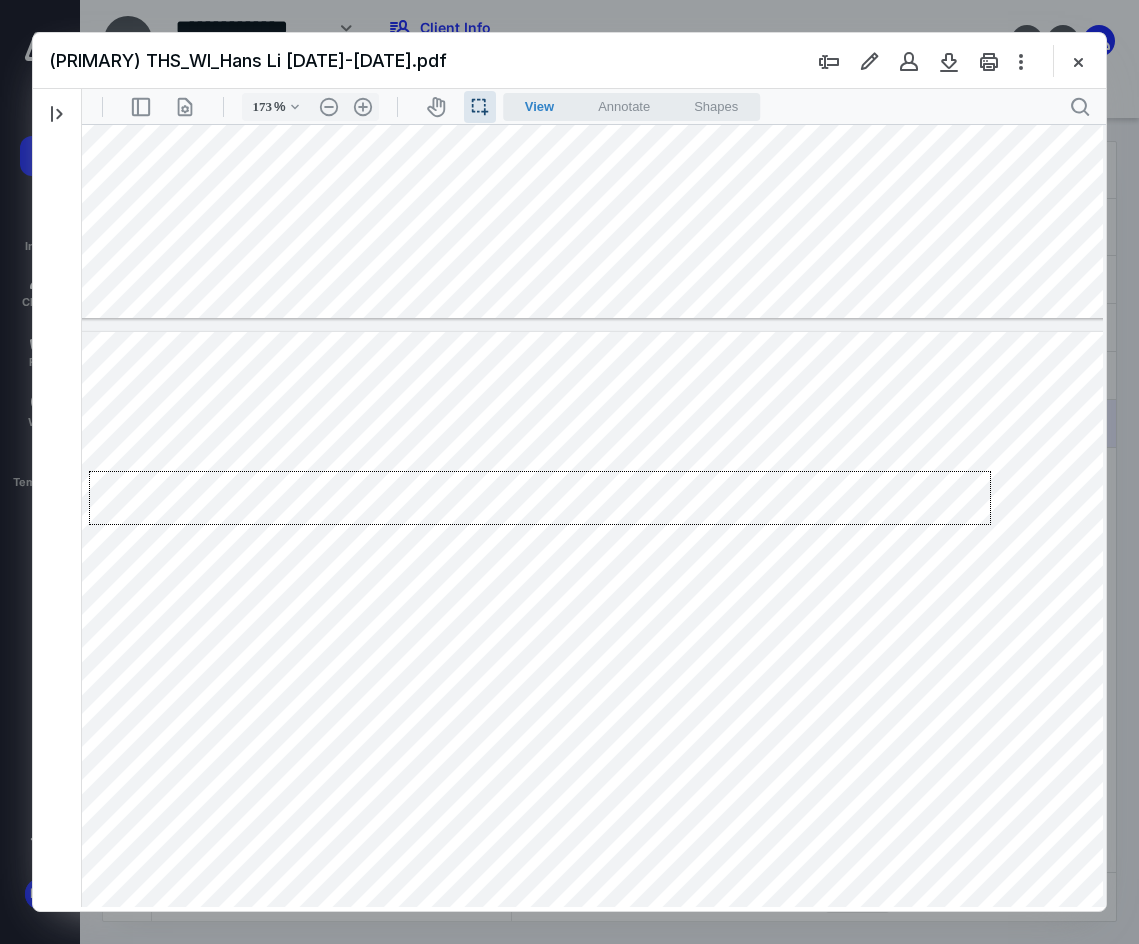 drag, startPoint x: 991, startPoint y: 471, endPoint x: 89, endPoint y: 525, distance: 903.615 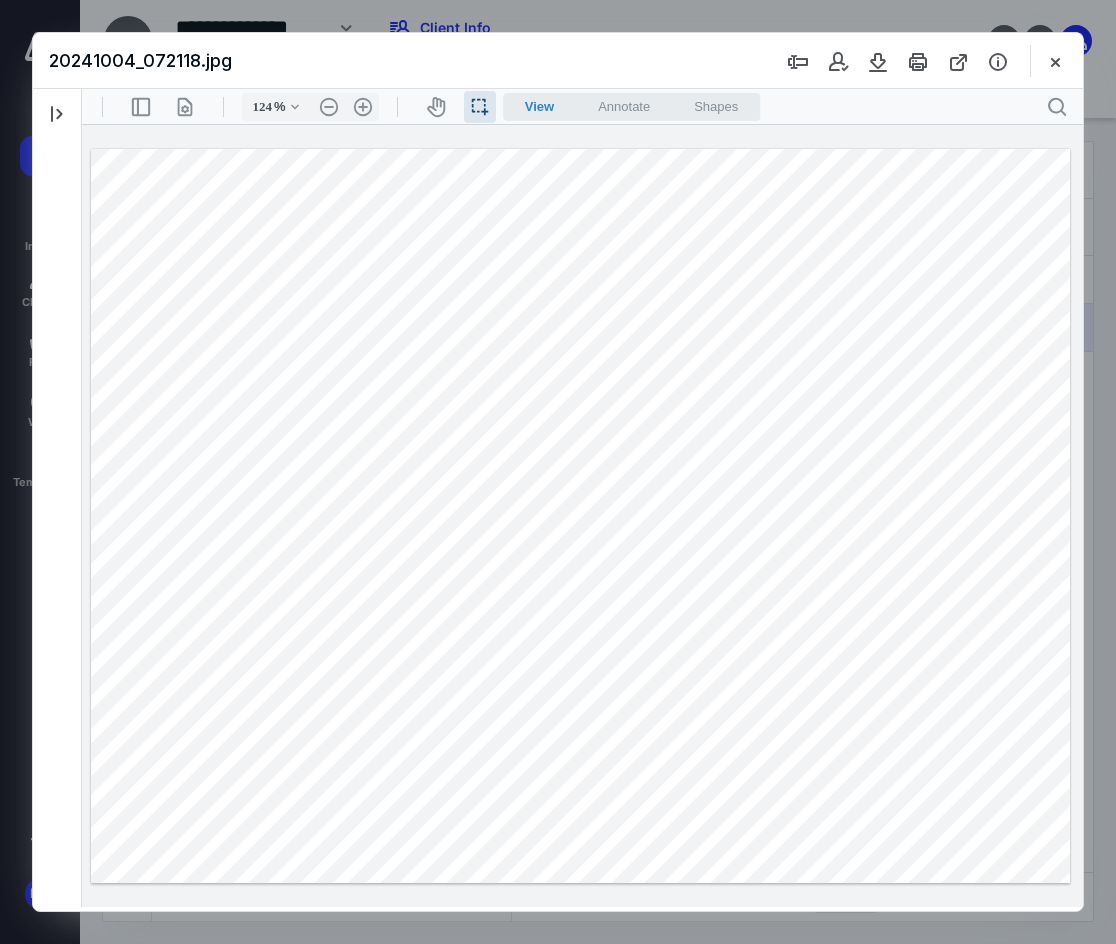 scroll, scrollTop: 0, scrollLeft: 0, axis: both 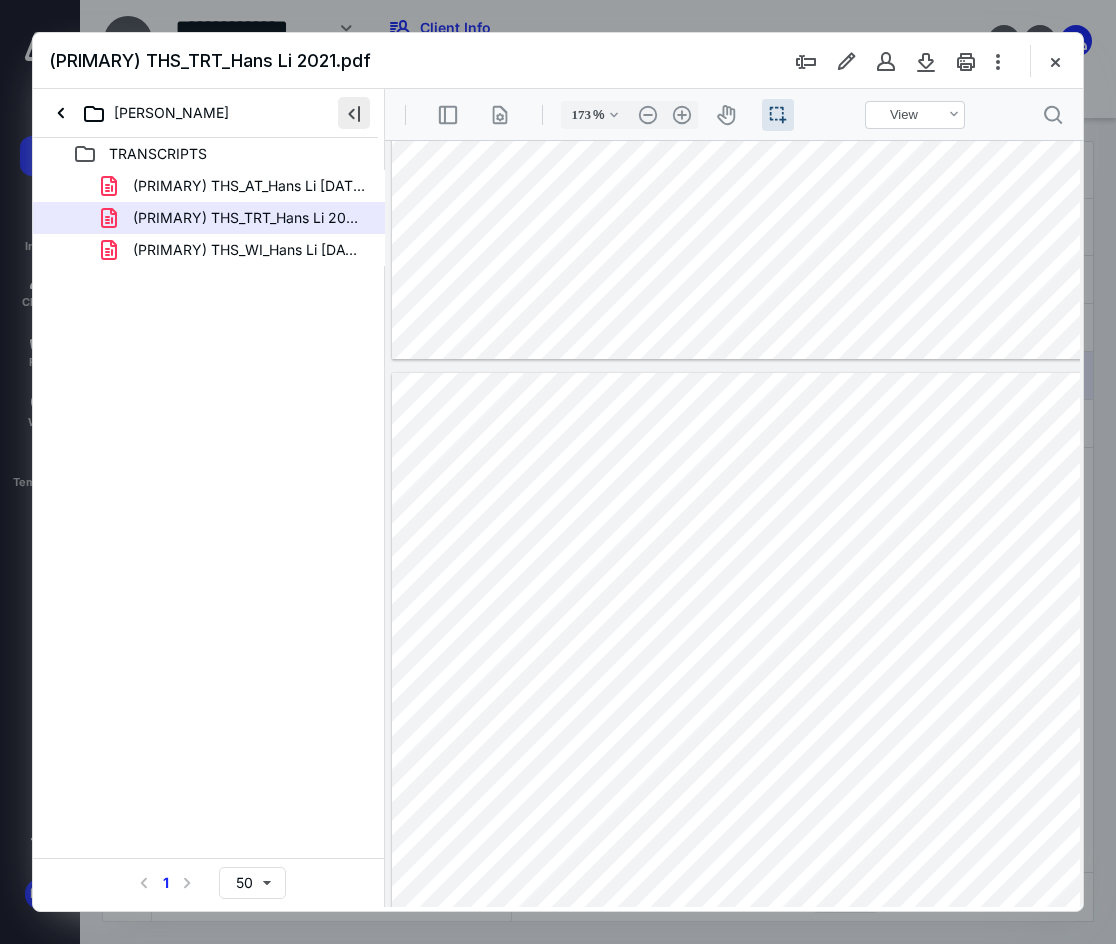 click at bounding box center (354, 113) 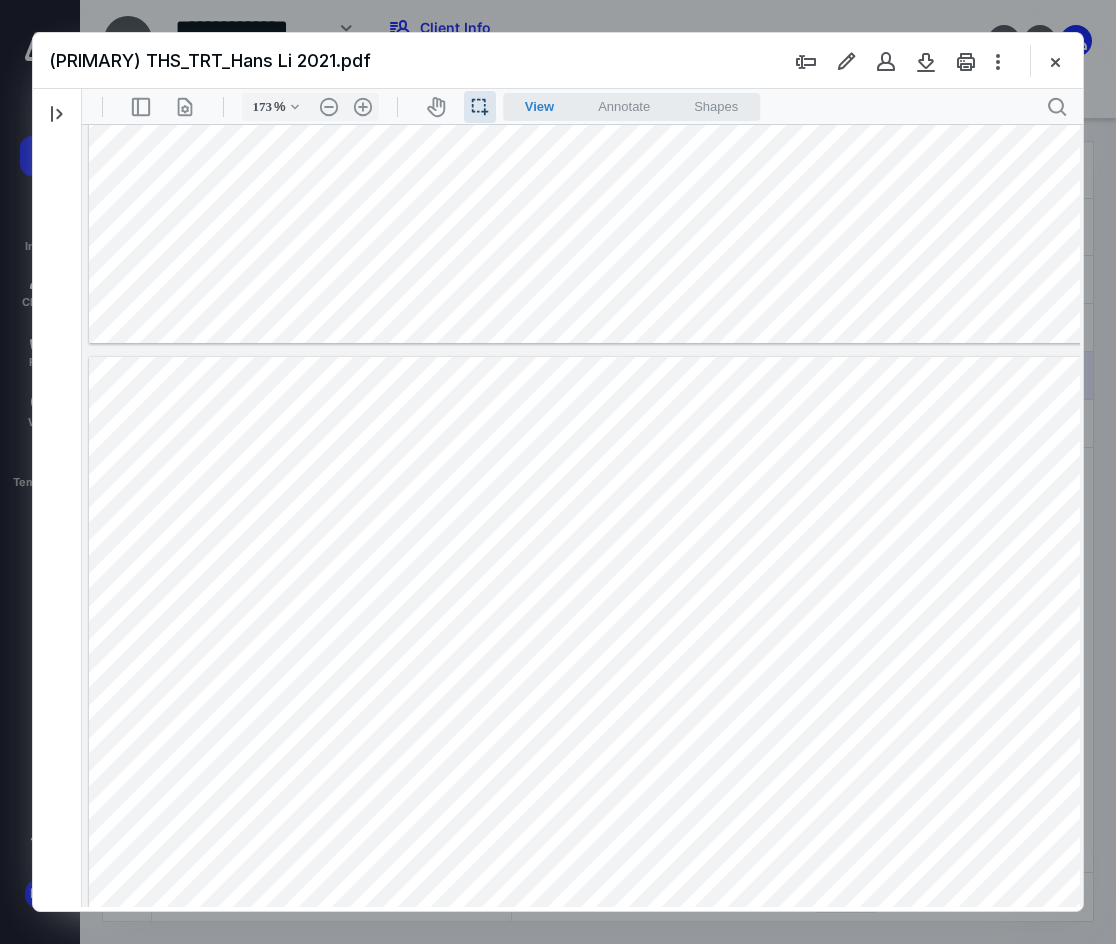 type 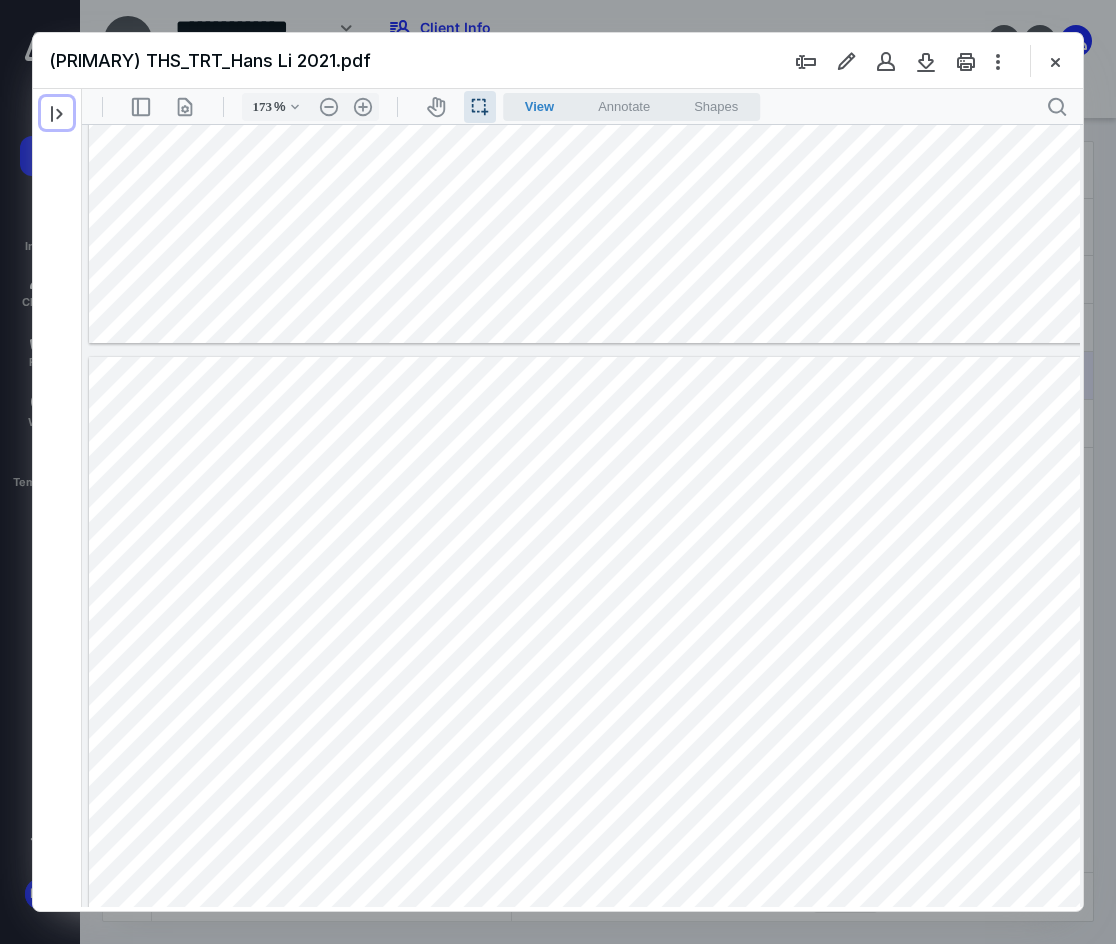 type on "123" 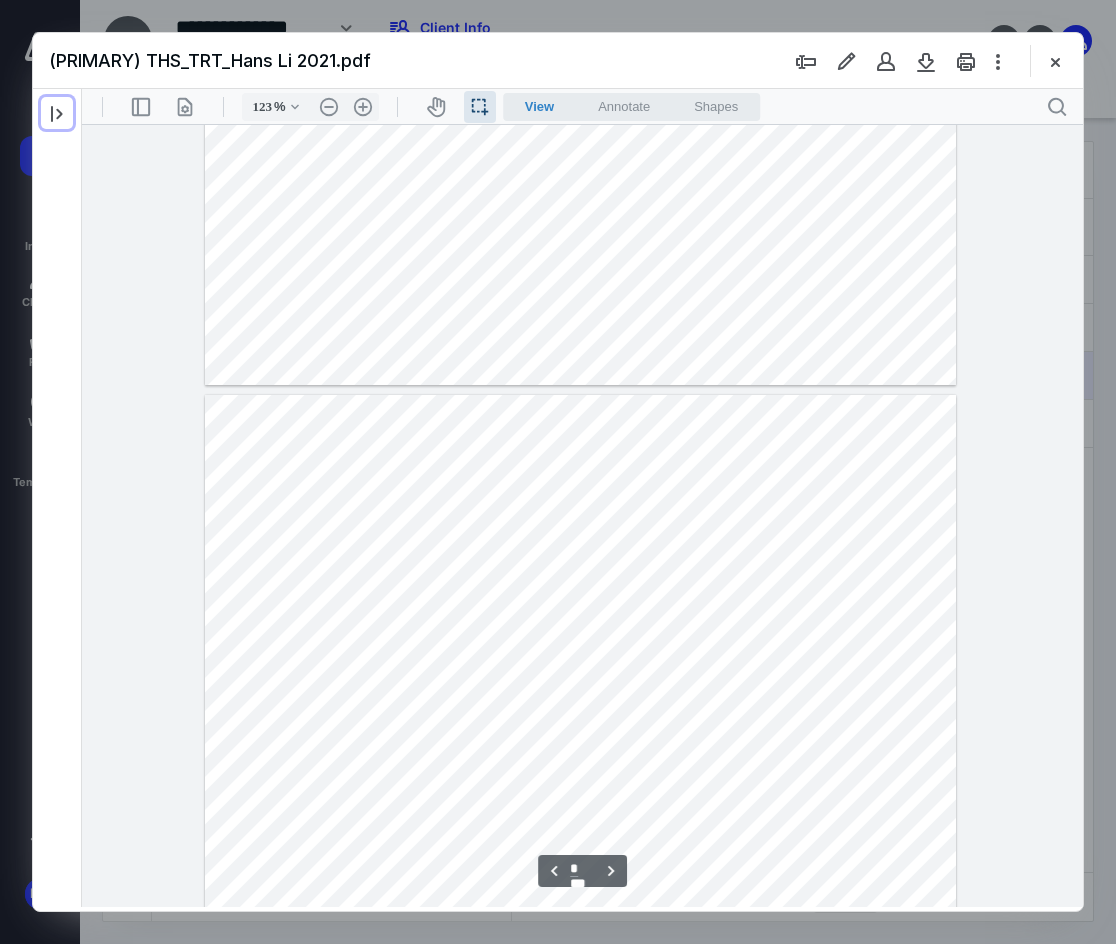 type on "*" 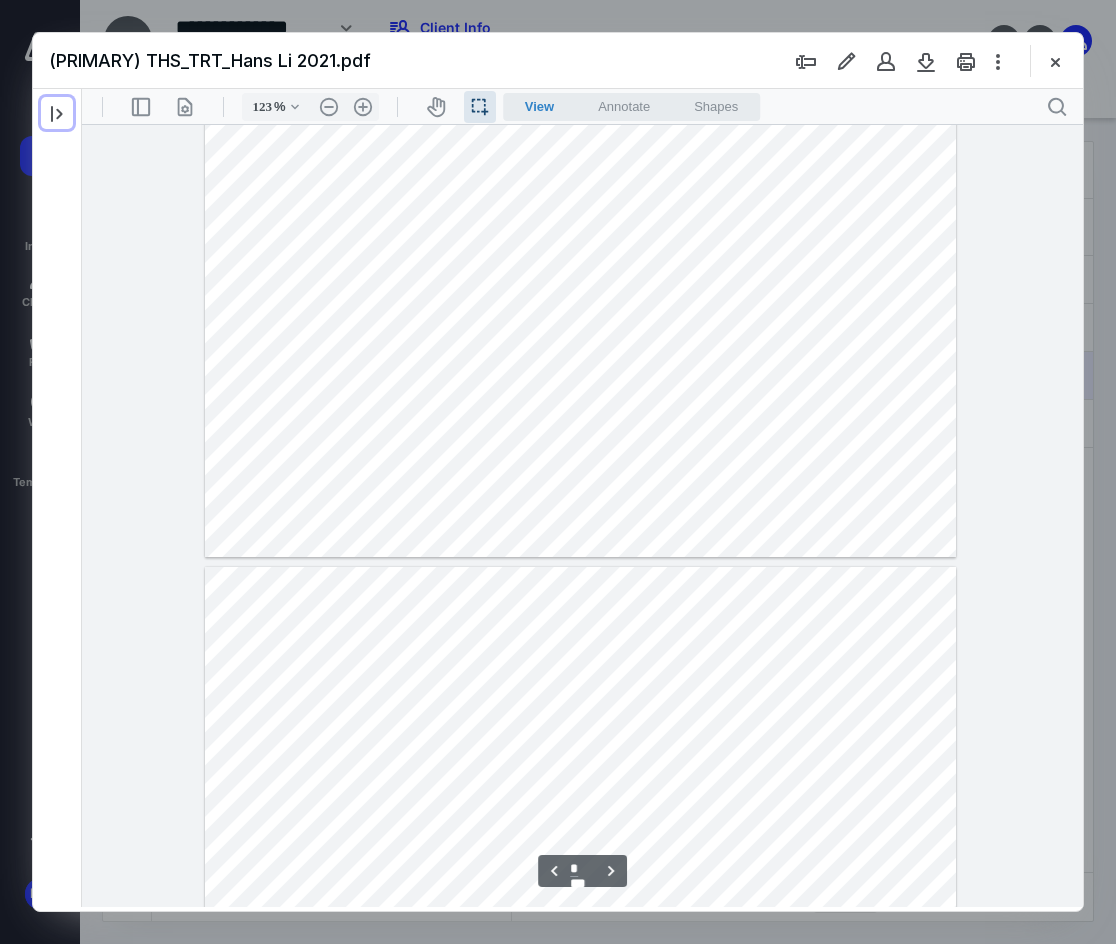 type on "148" 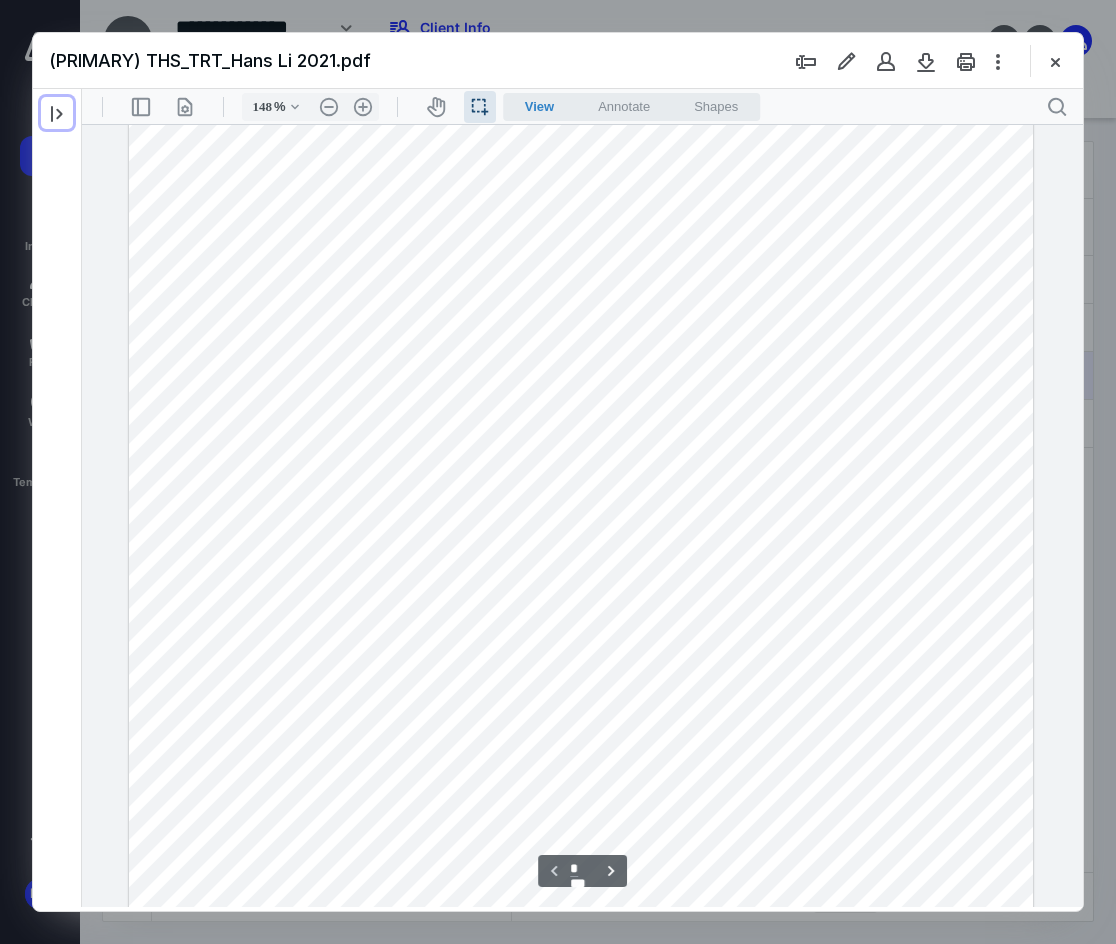 scroll, scrollTop: 667, scrollLeft: 0, axis: vertical 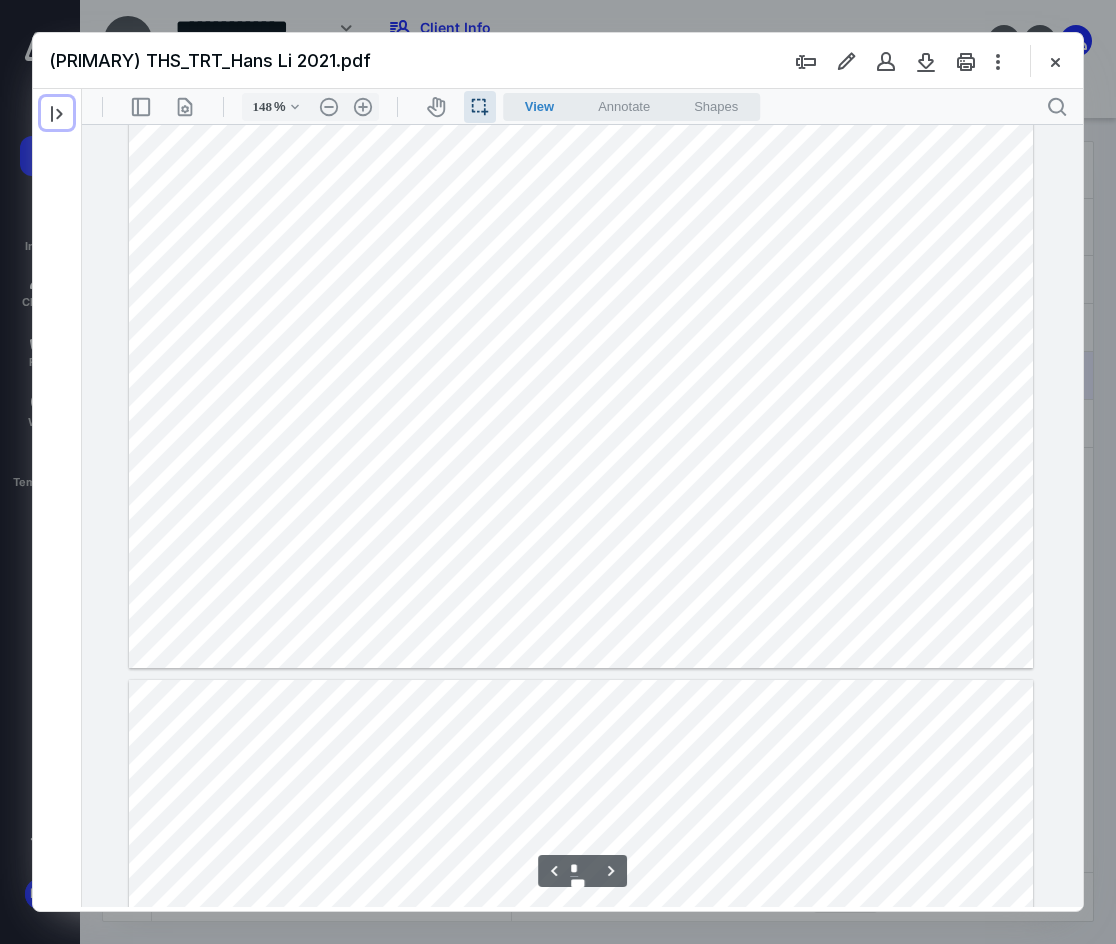 type on "*" 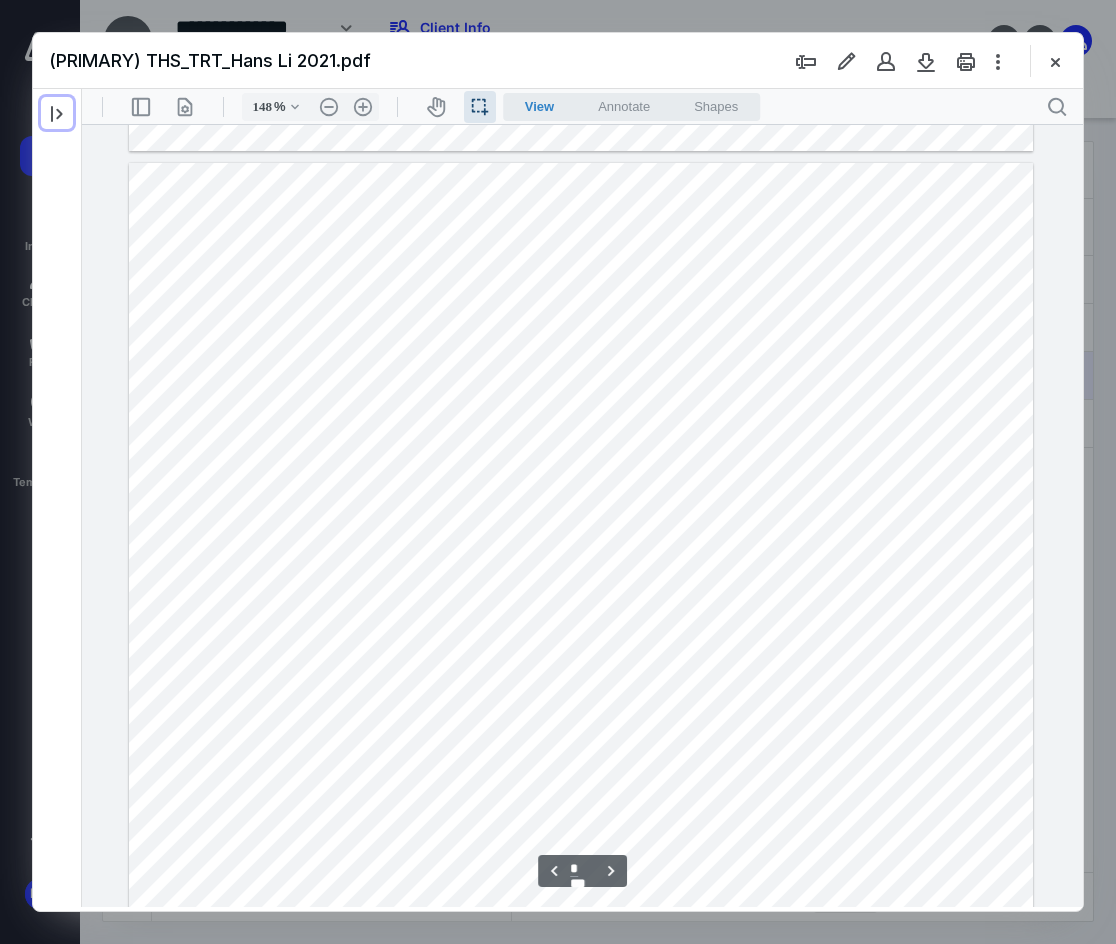 scroll, scrollTop: 3833, scrollLeft: 0, axis: vertical 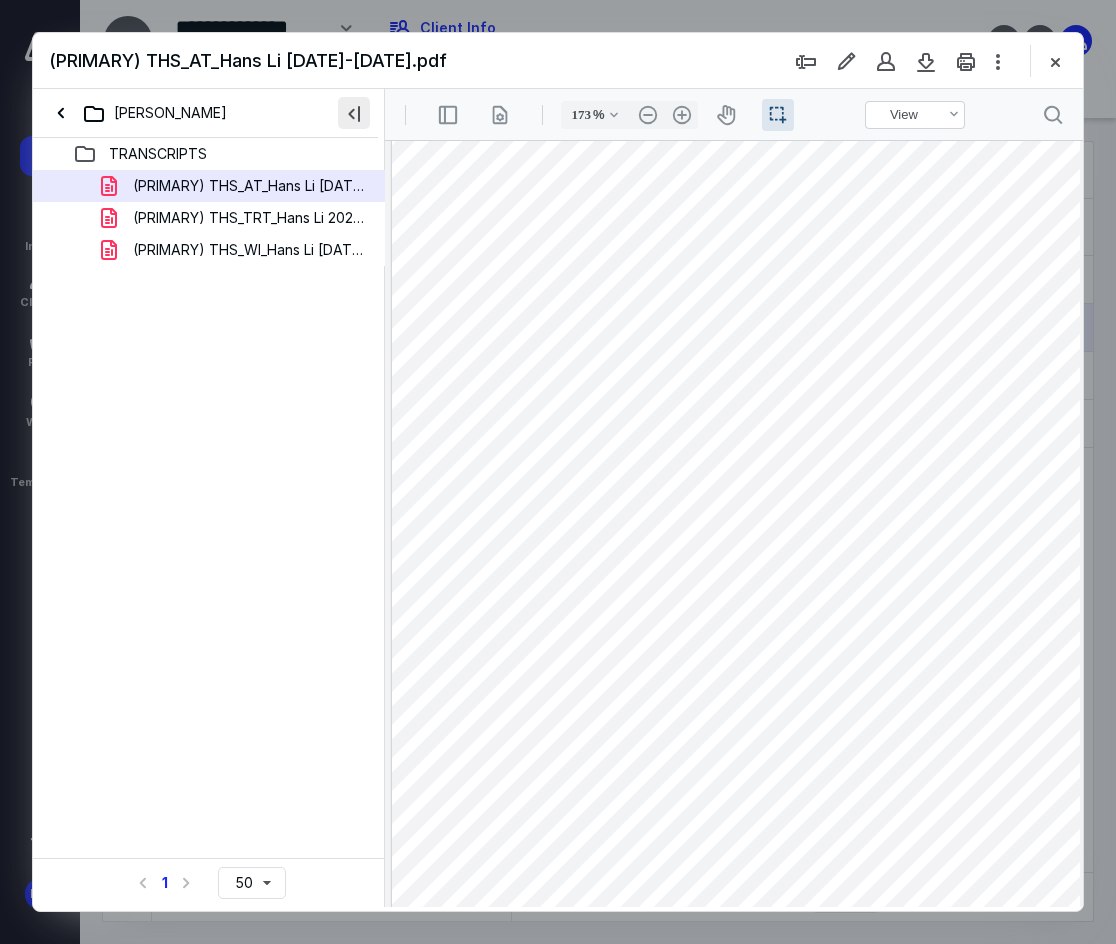 click at bounding box center (354, 113) 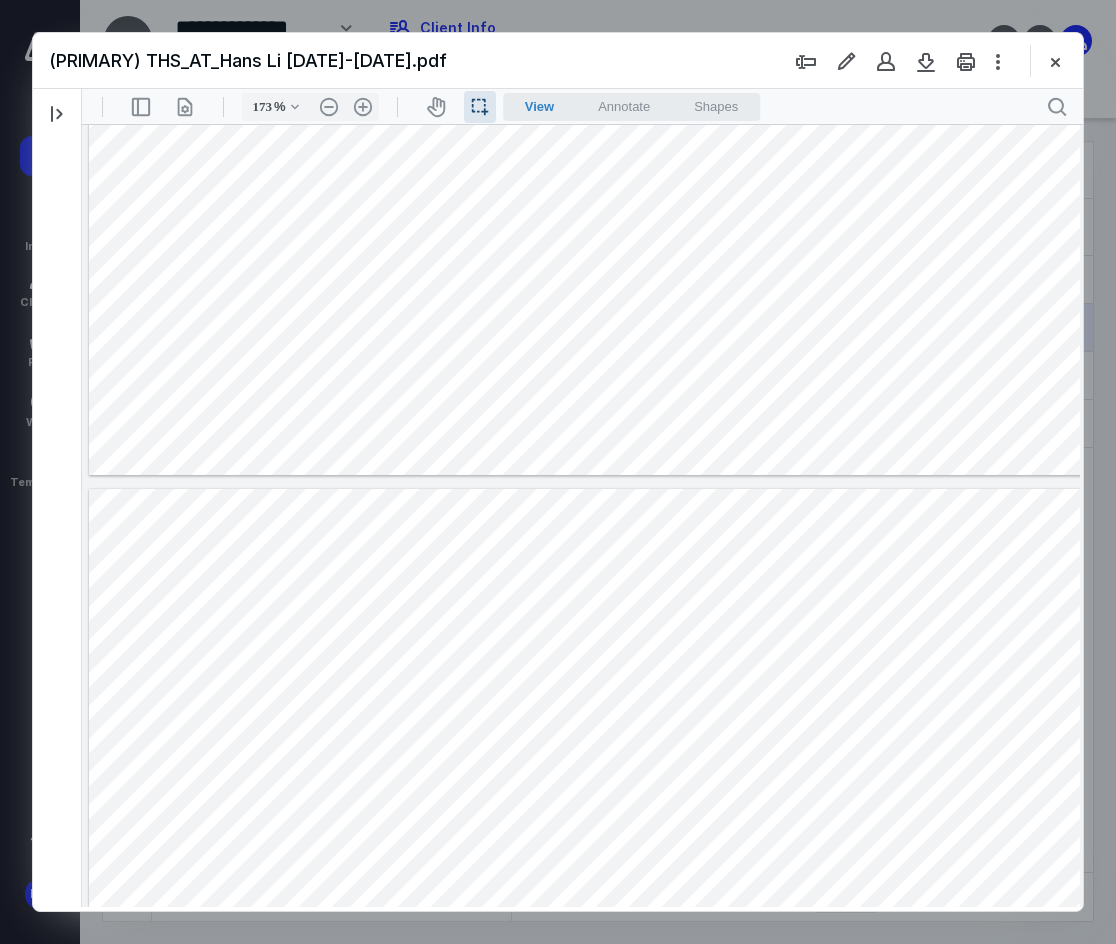 type on "*" 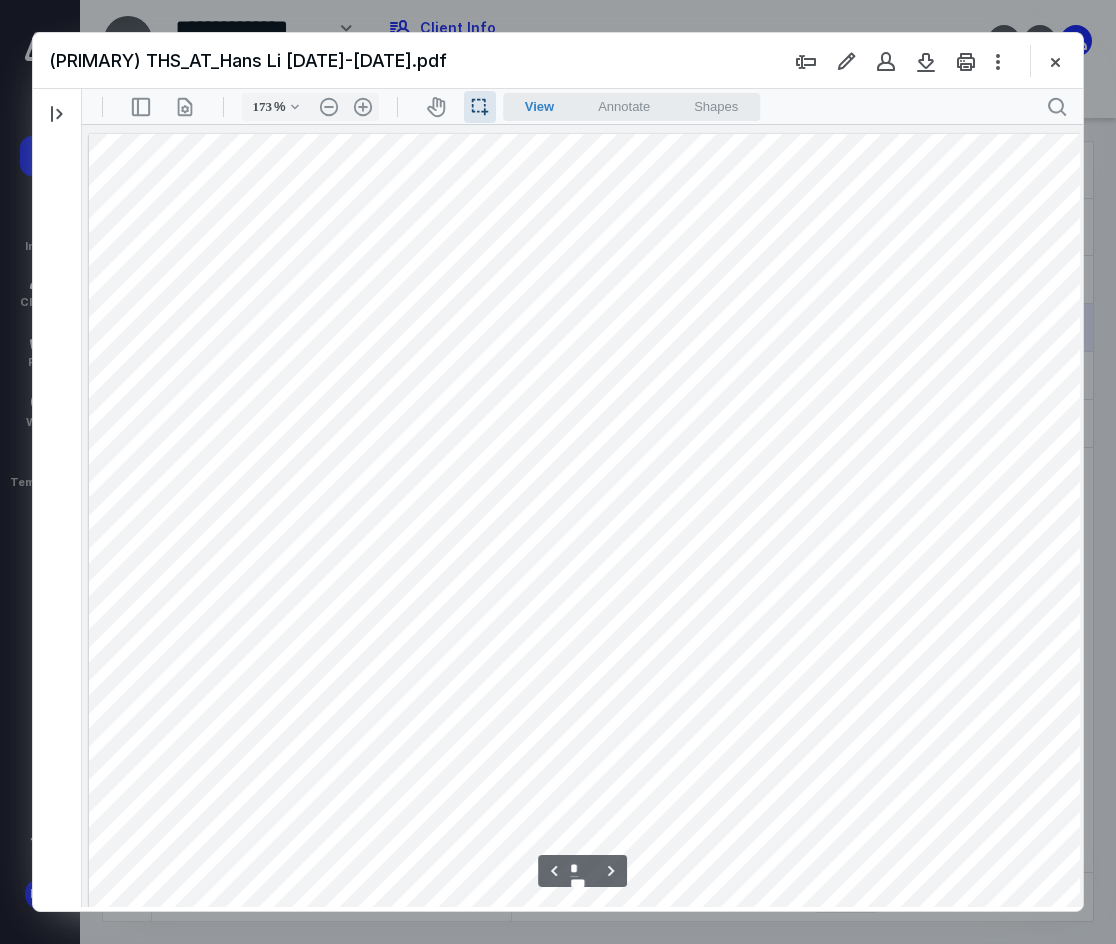 scroll, scrollTop: 2716, scrollLeft: 0, axis: vertical 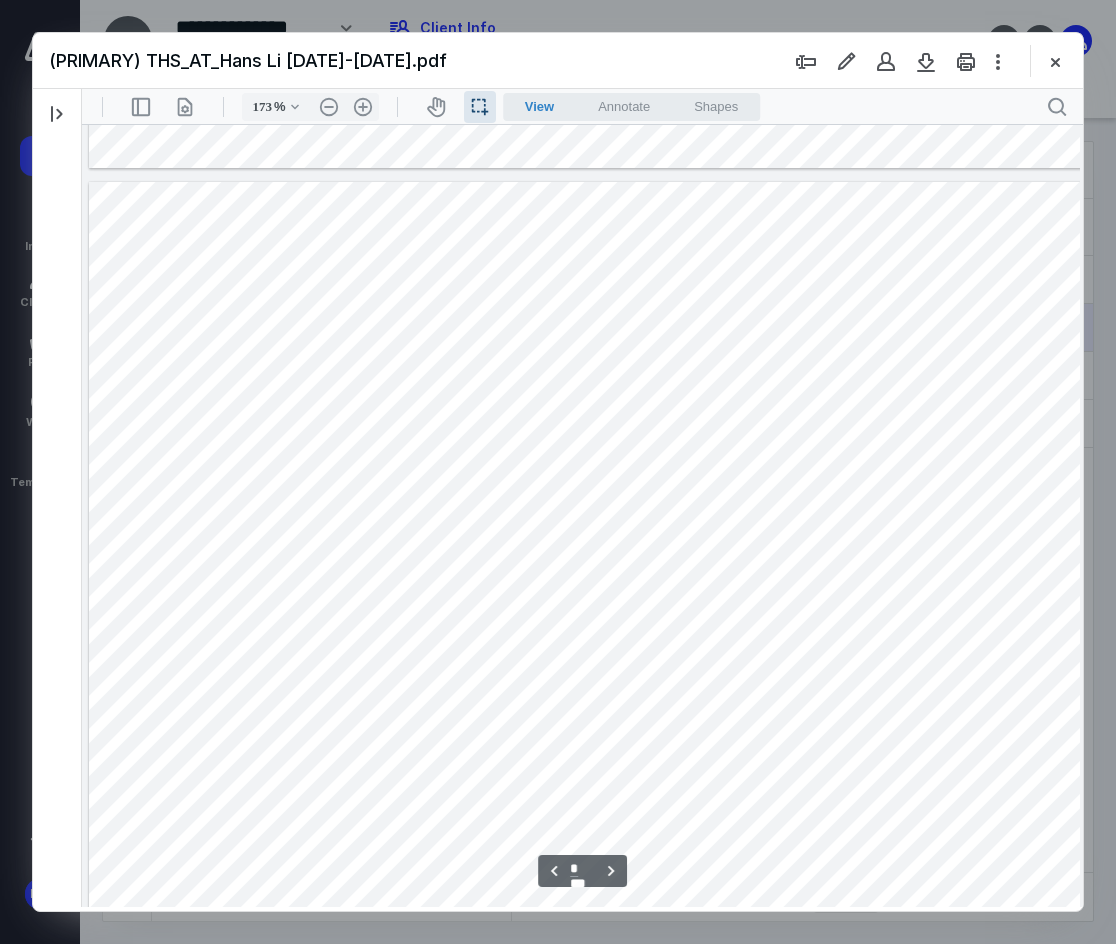 drag, startPoint x: 880, startPoint y: 448, endPoint x: 1039, endPoint y: 450, distance: 159.01257 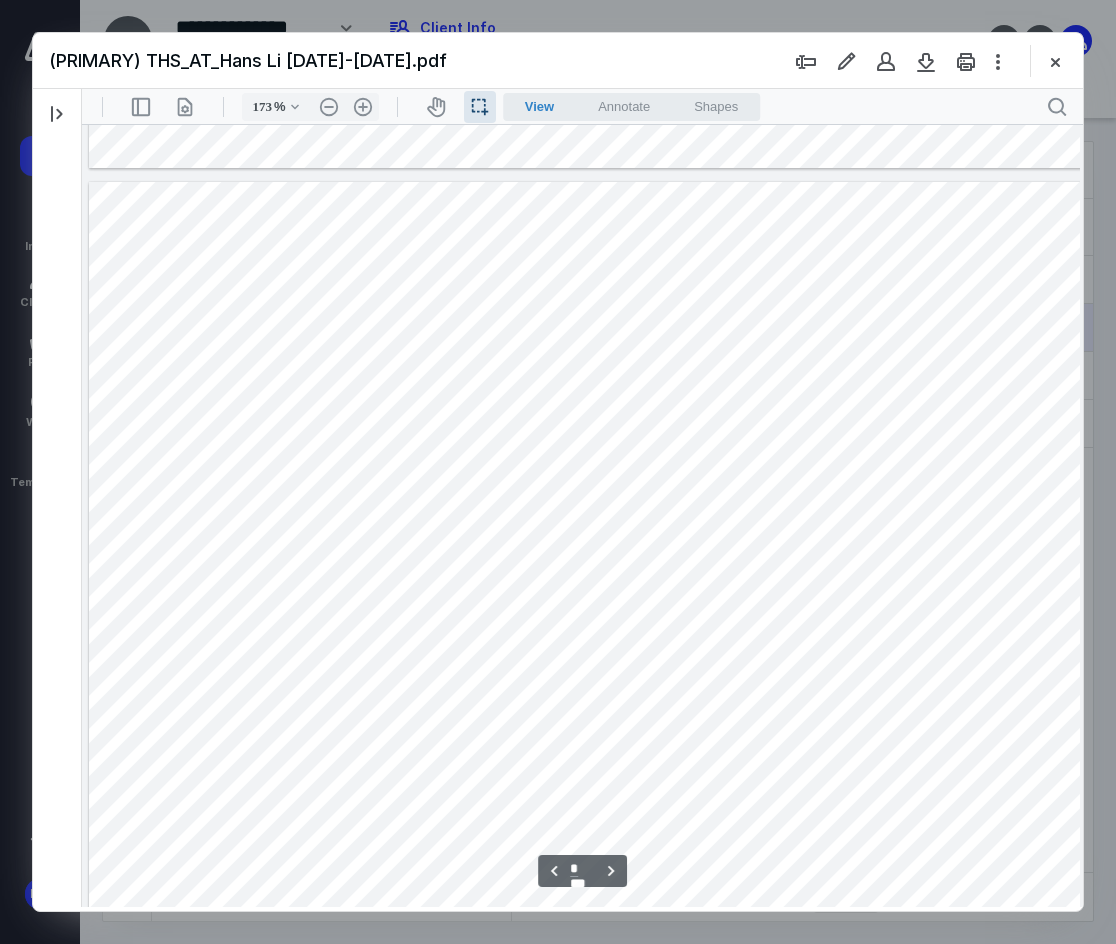click at bounding box center (618, 866) 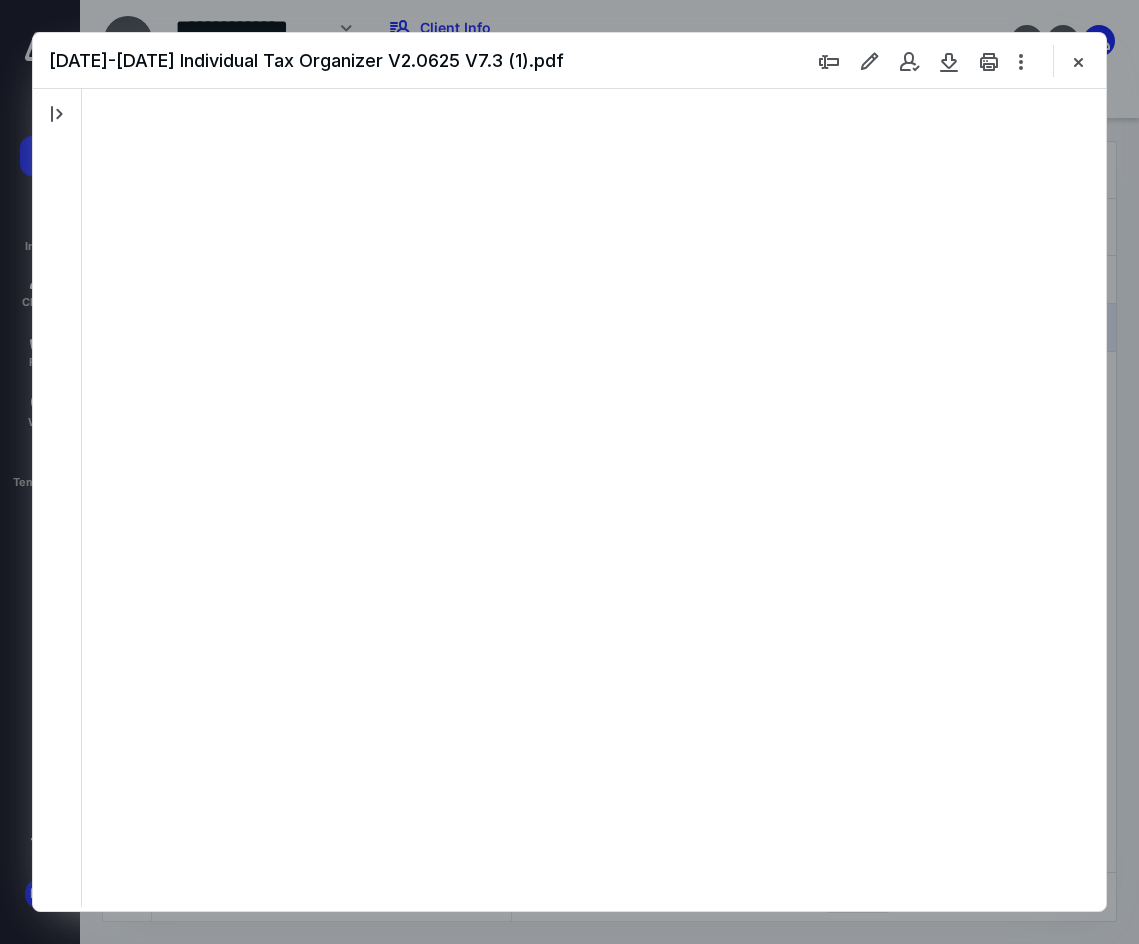 scroll, scrollTop: 0, scrollLeft: 0, axis: both 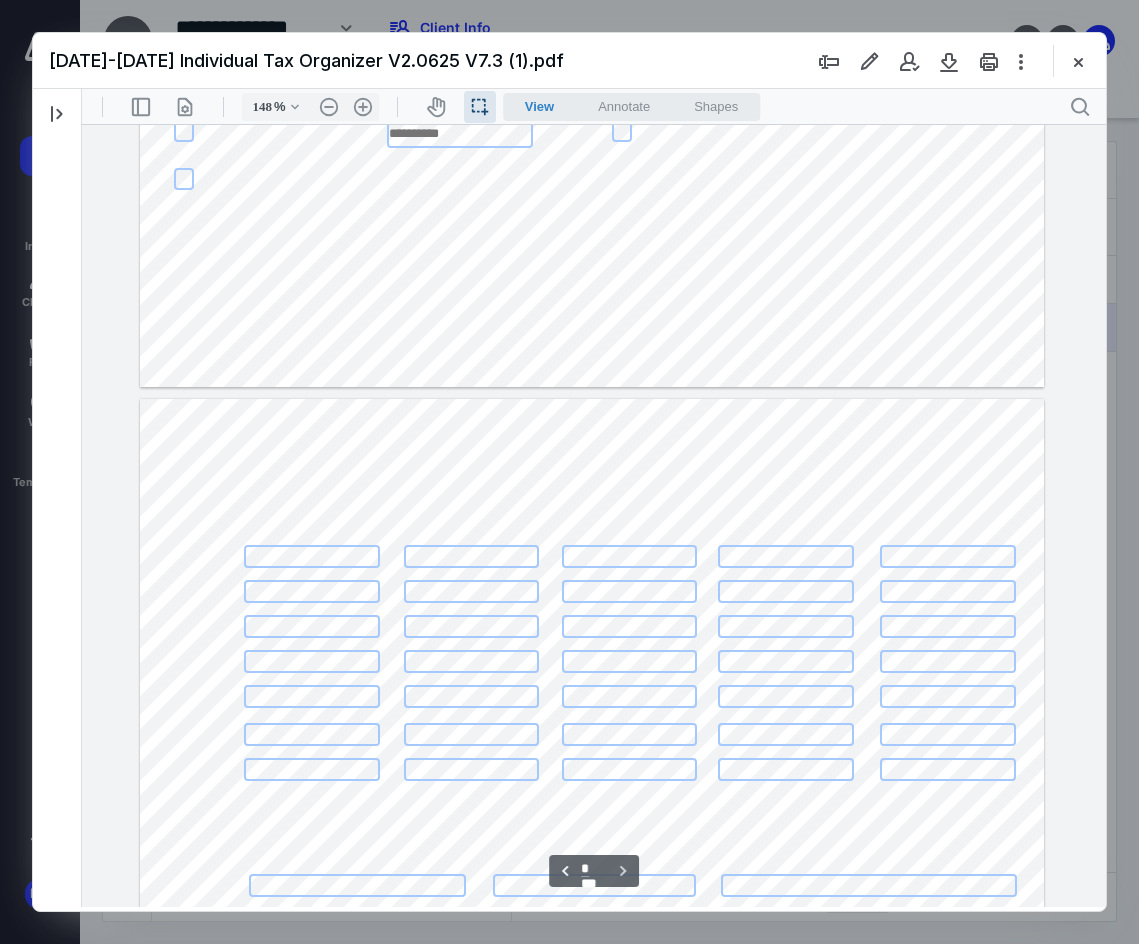 type on "*" 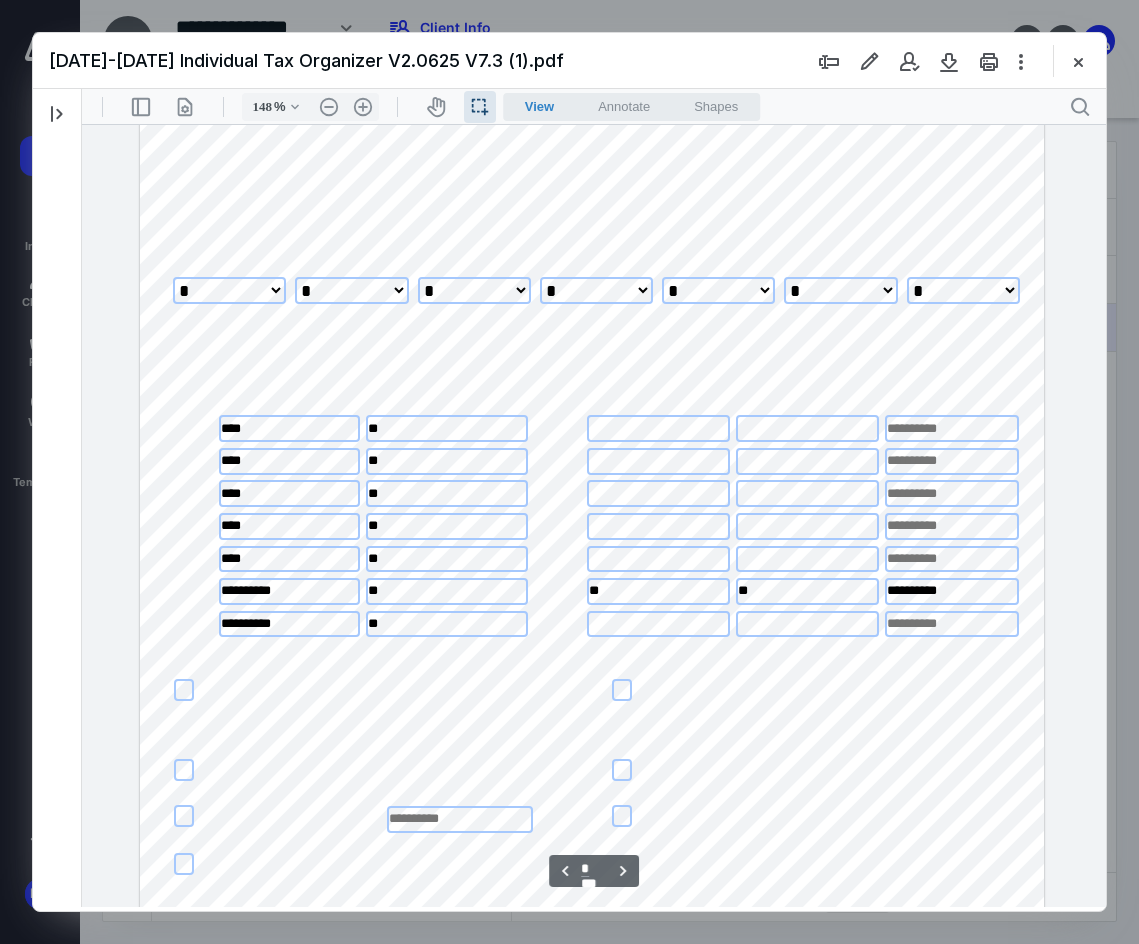 scroll, scrollTop: 1267, scrollLeft: 0, axis: vertical 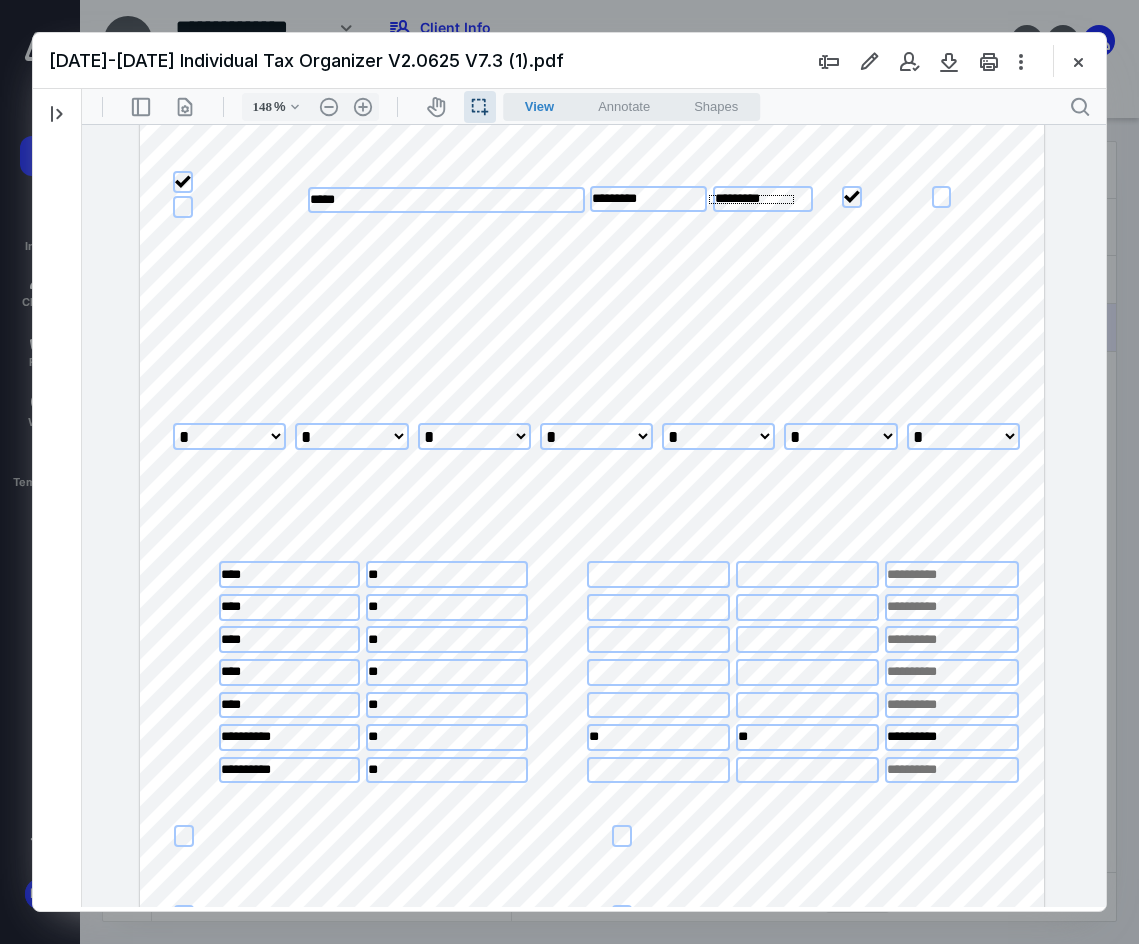 drag, startPoint x: 794, startPoint y: 195, endPoint x: 709, endPoint y: 204, distance: 85.47514 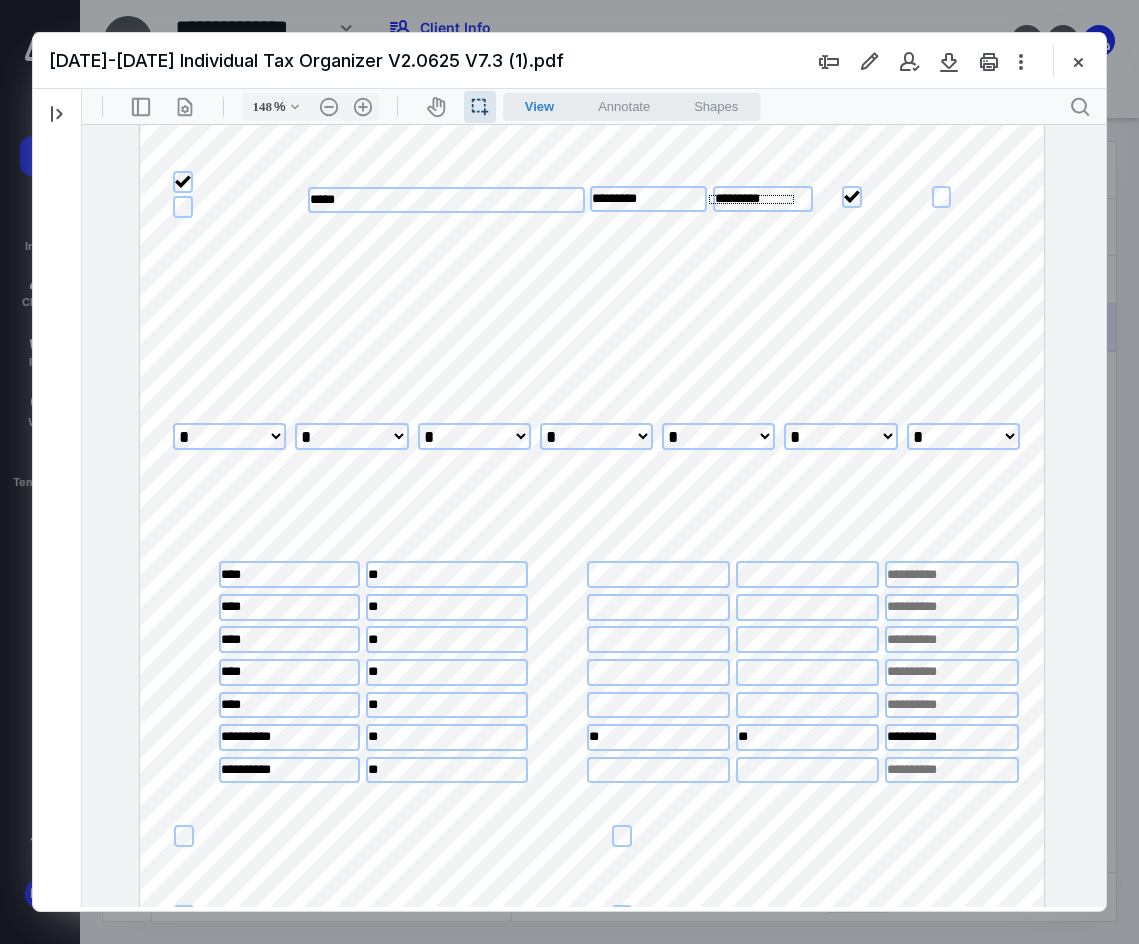 click on "**********" at bounding box center [592, 632] 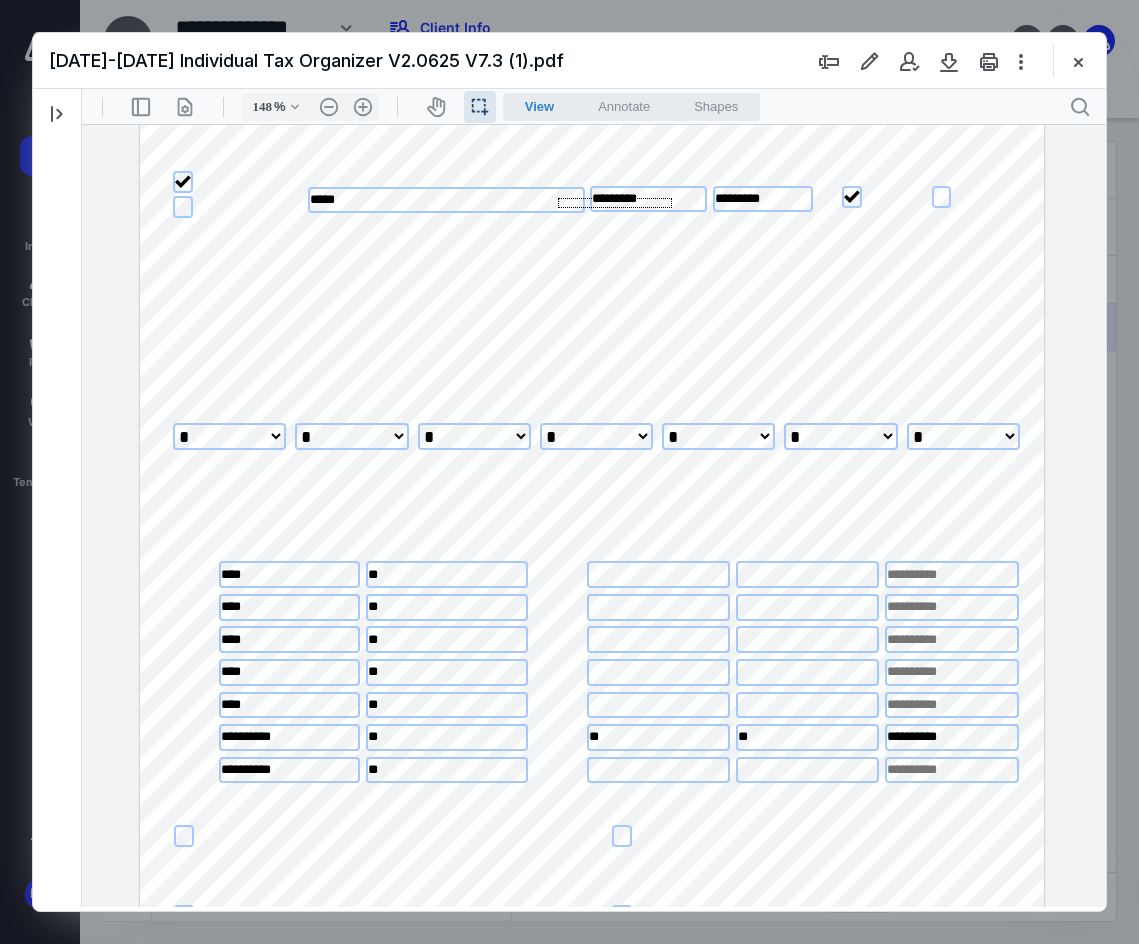 drag, startPoint x: 672, startPoint y: 198, endPoint x: 558, endPoint y: 208, distance: 114.43776 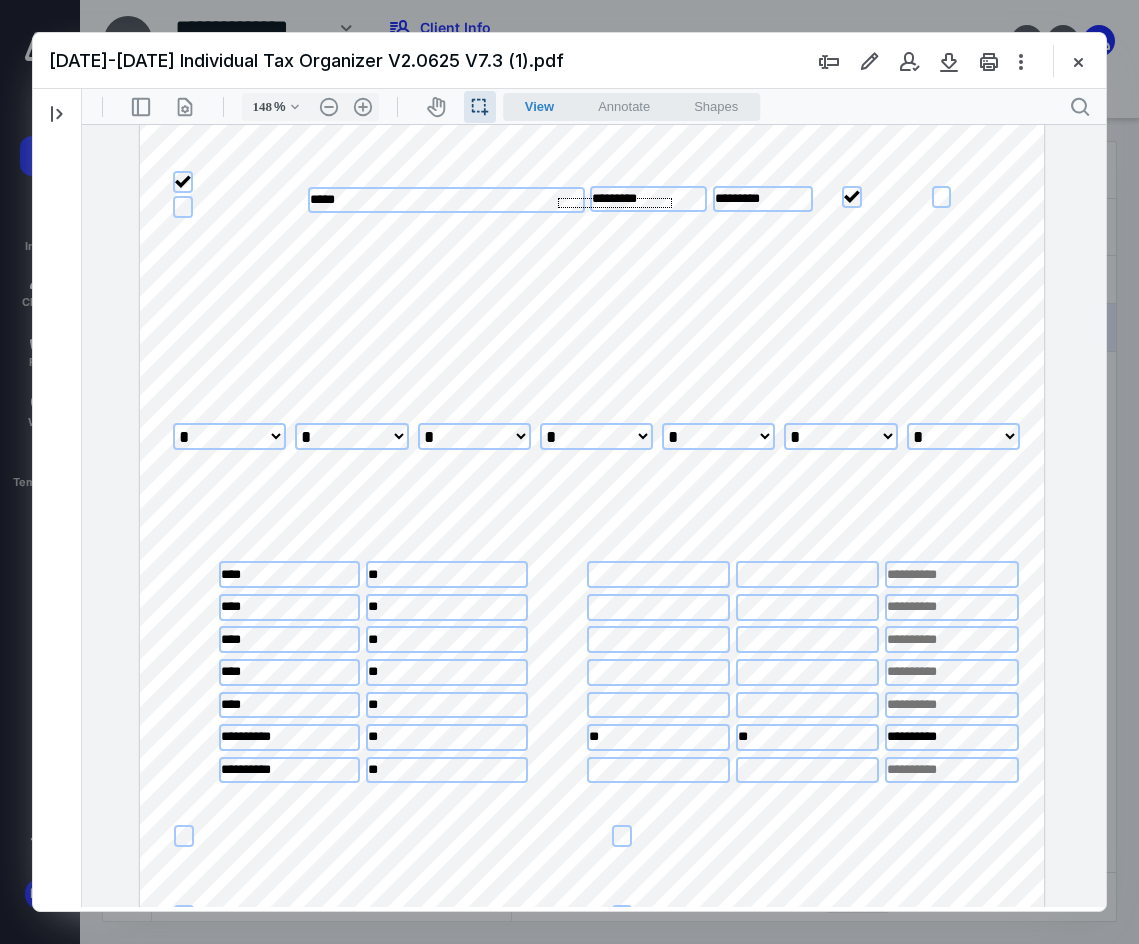 click on "**********" at bounding box center [592, 632] 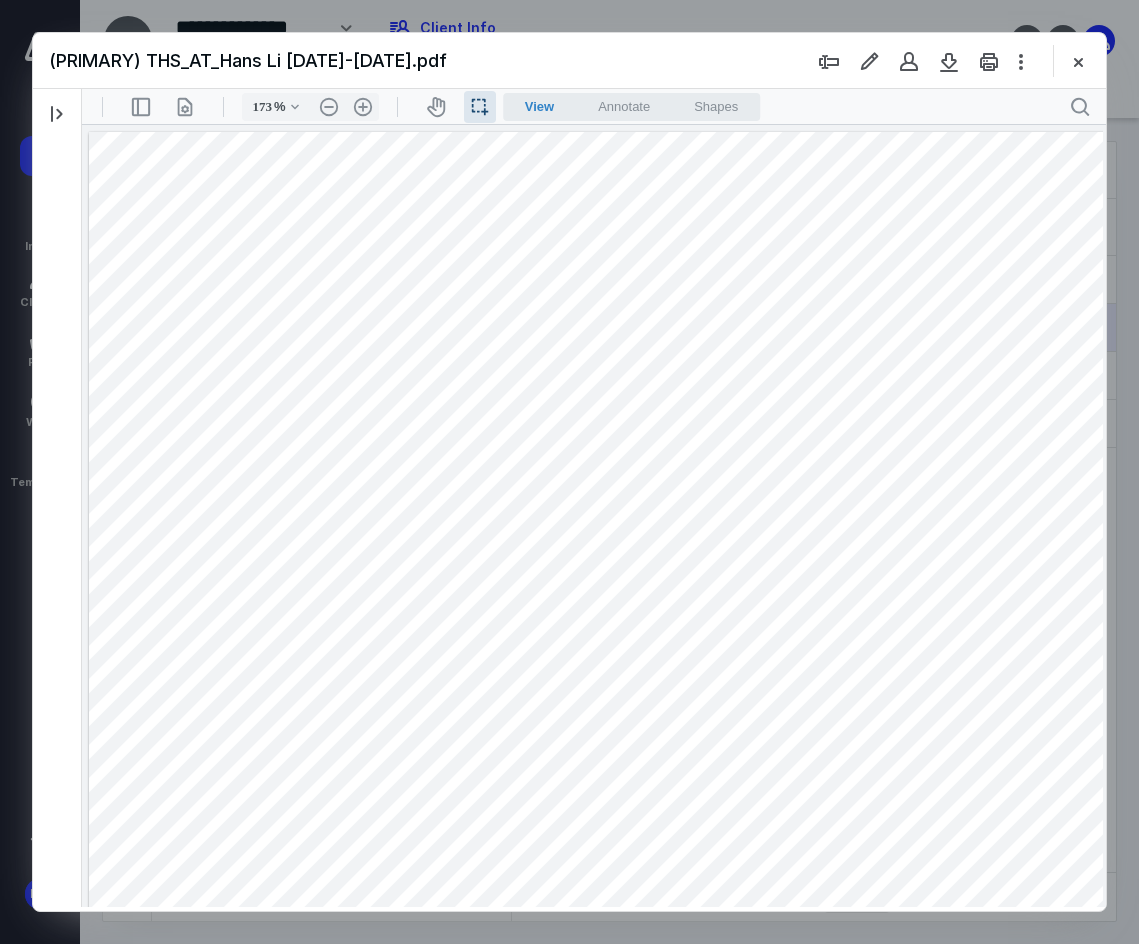 scroll, scrollTop: 0, scrollLeft: 0, axis: both 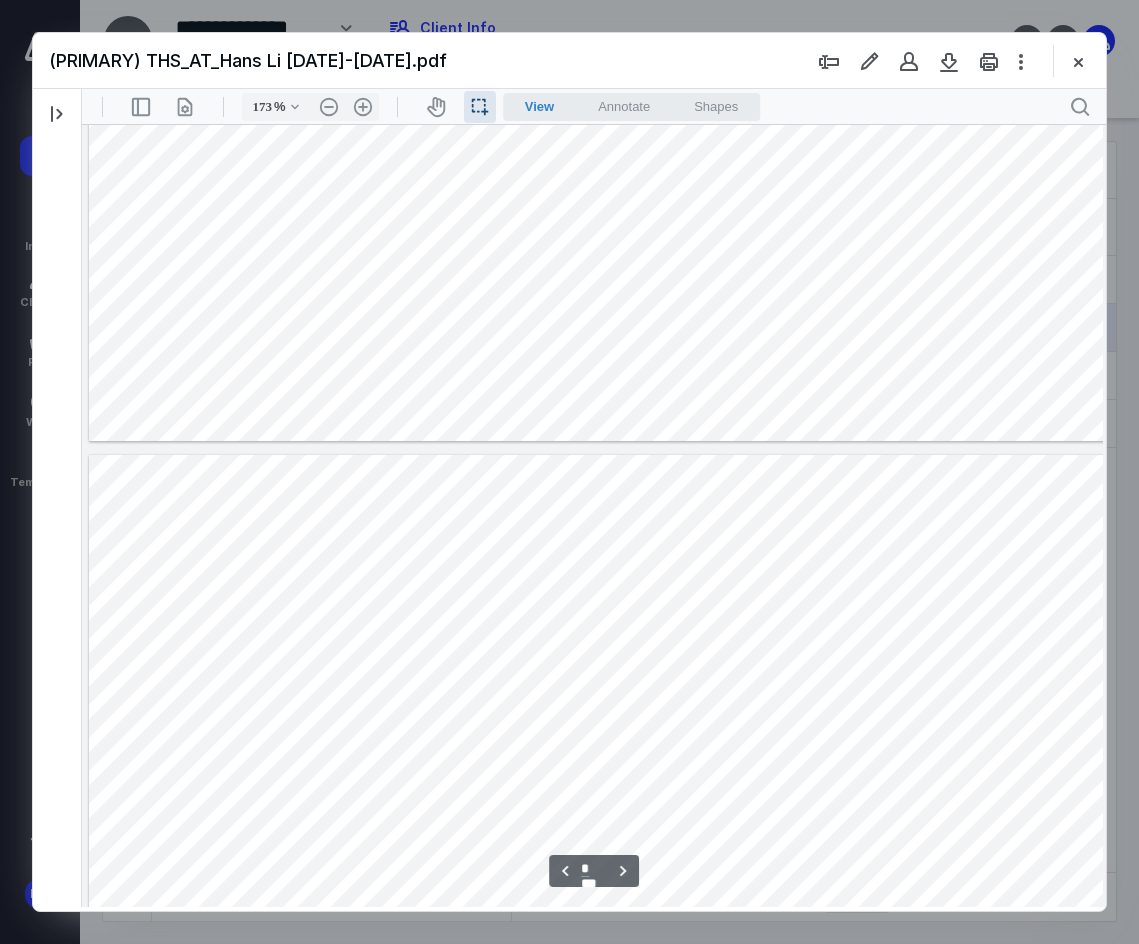 type on "*" 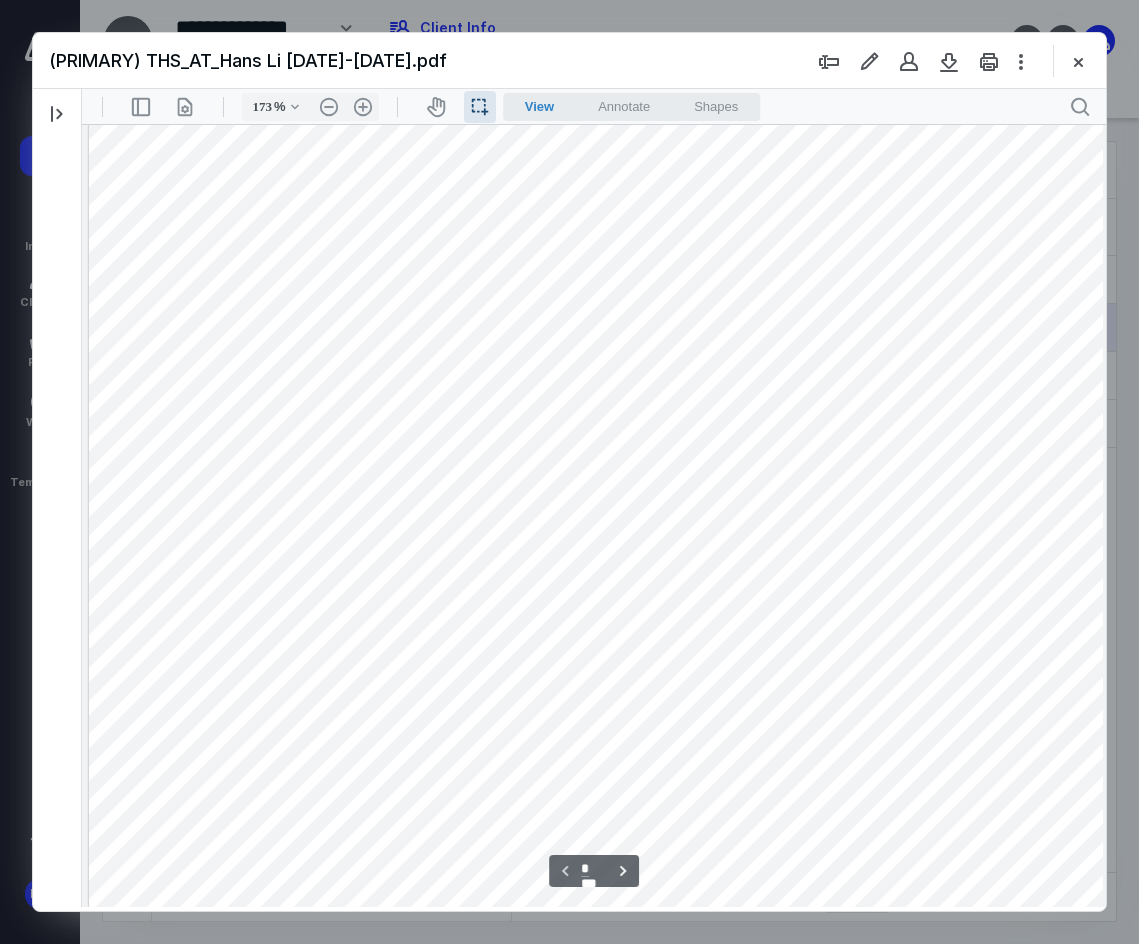 scroll, scrollTop: 0, scrollLeft: 0, axis: both 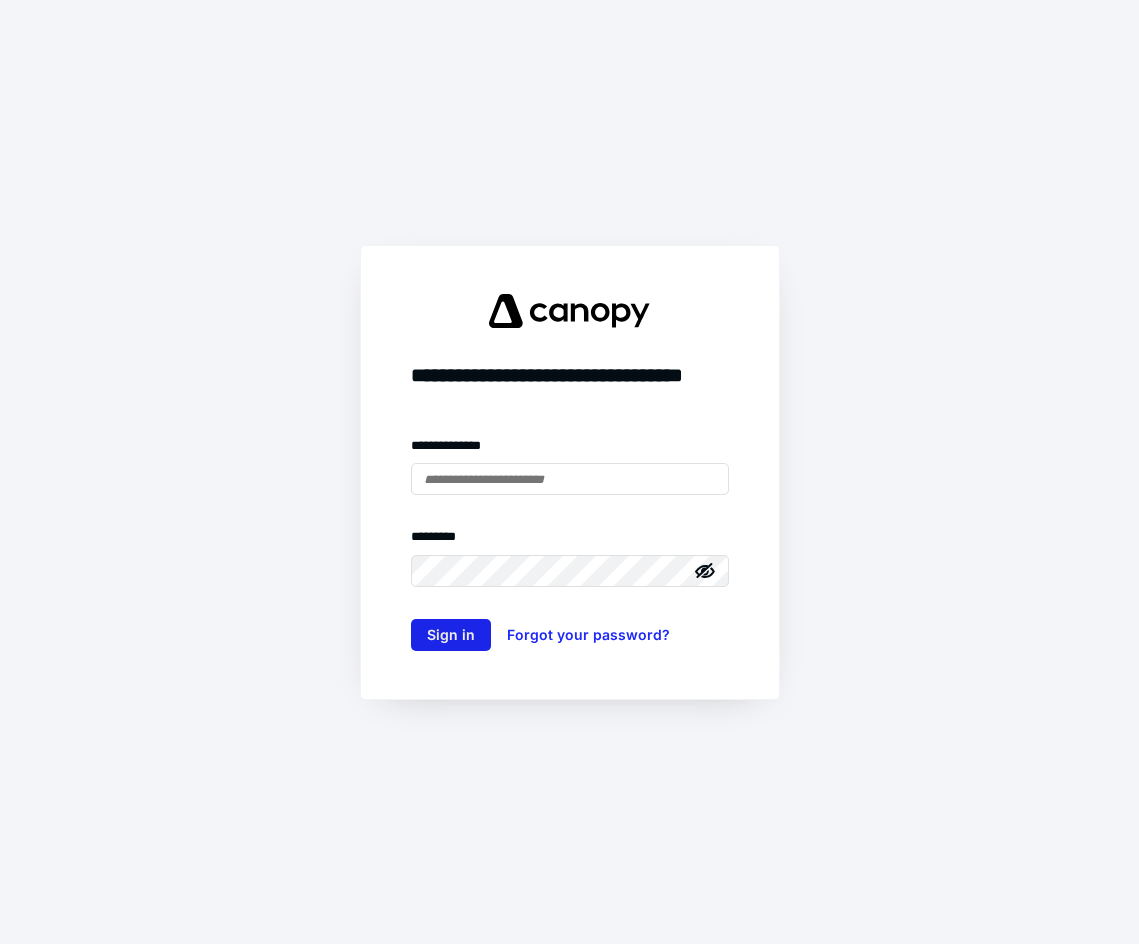 type on "**********" 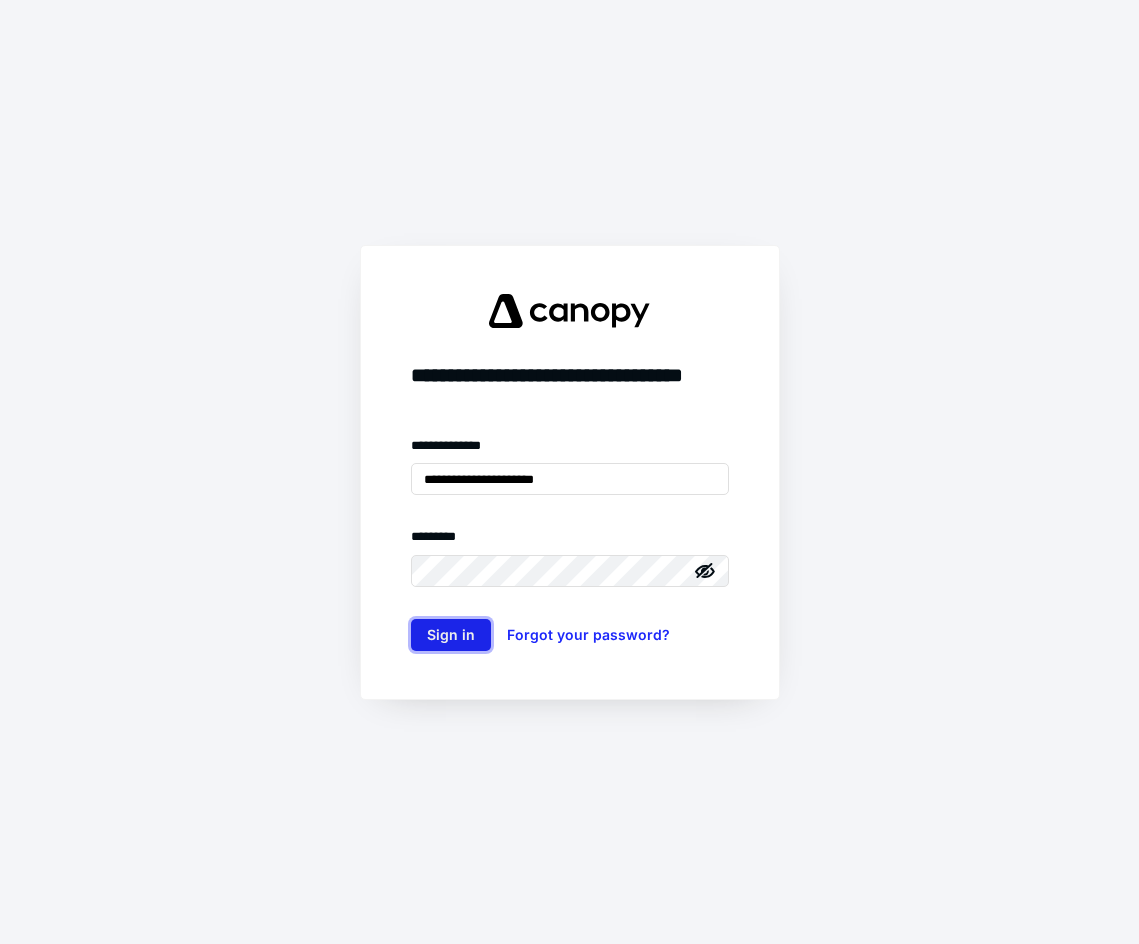 click on "Sign in" at bounding box center [451, 635] 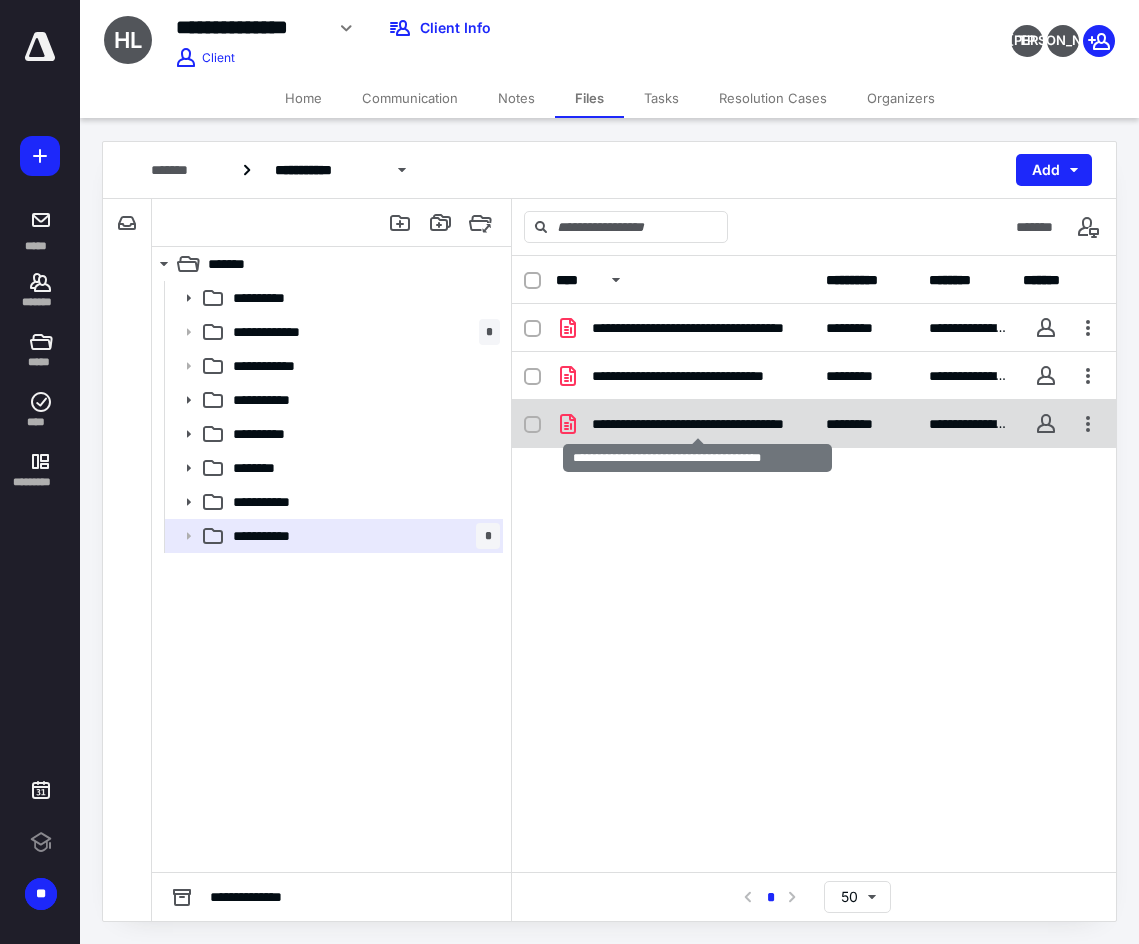 click on "**********" at bounding box center (697, 424) 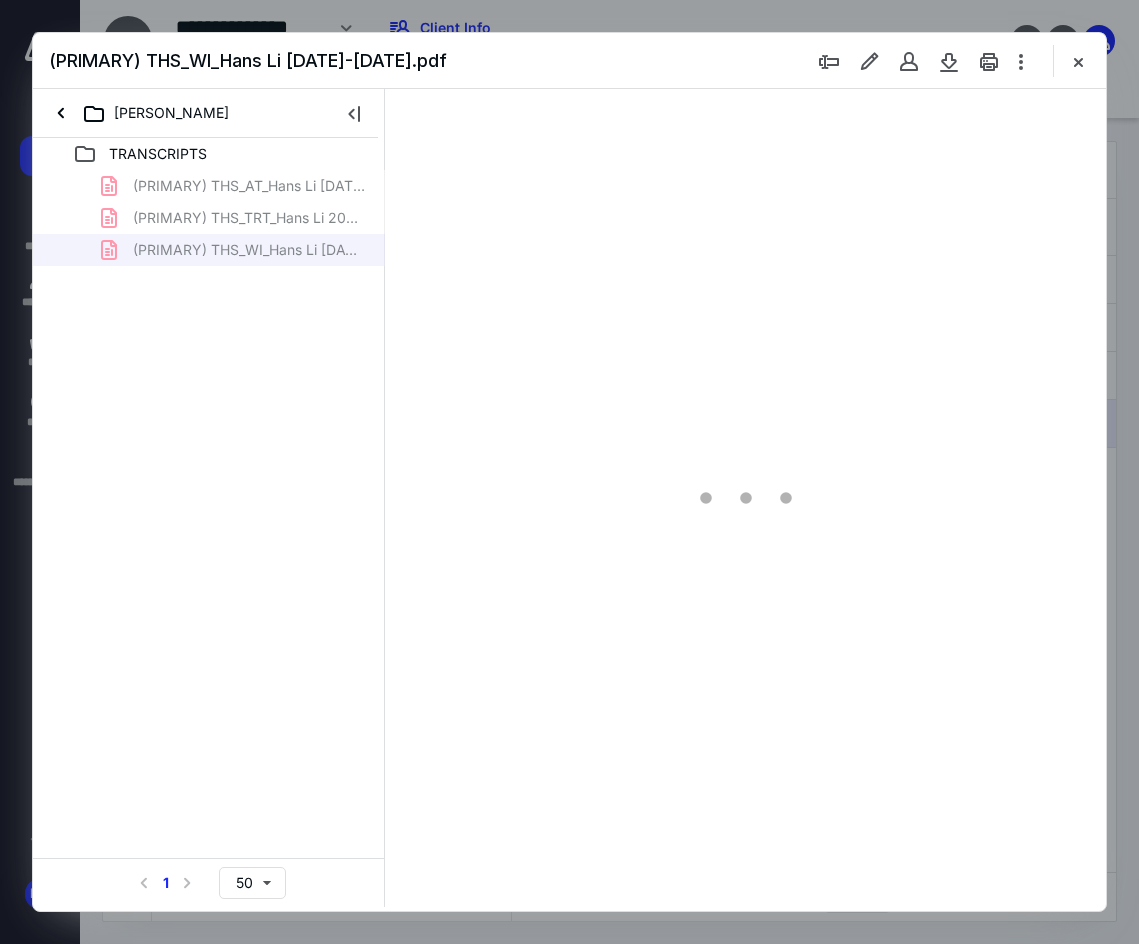 scroll, scrollTop: 0, scrollLeft: 0, axis: both 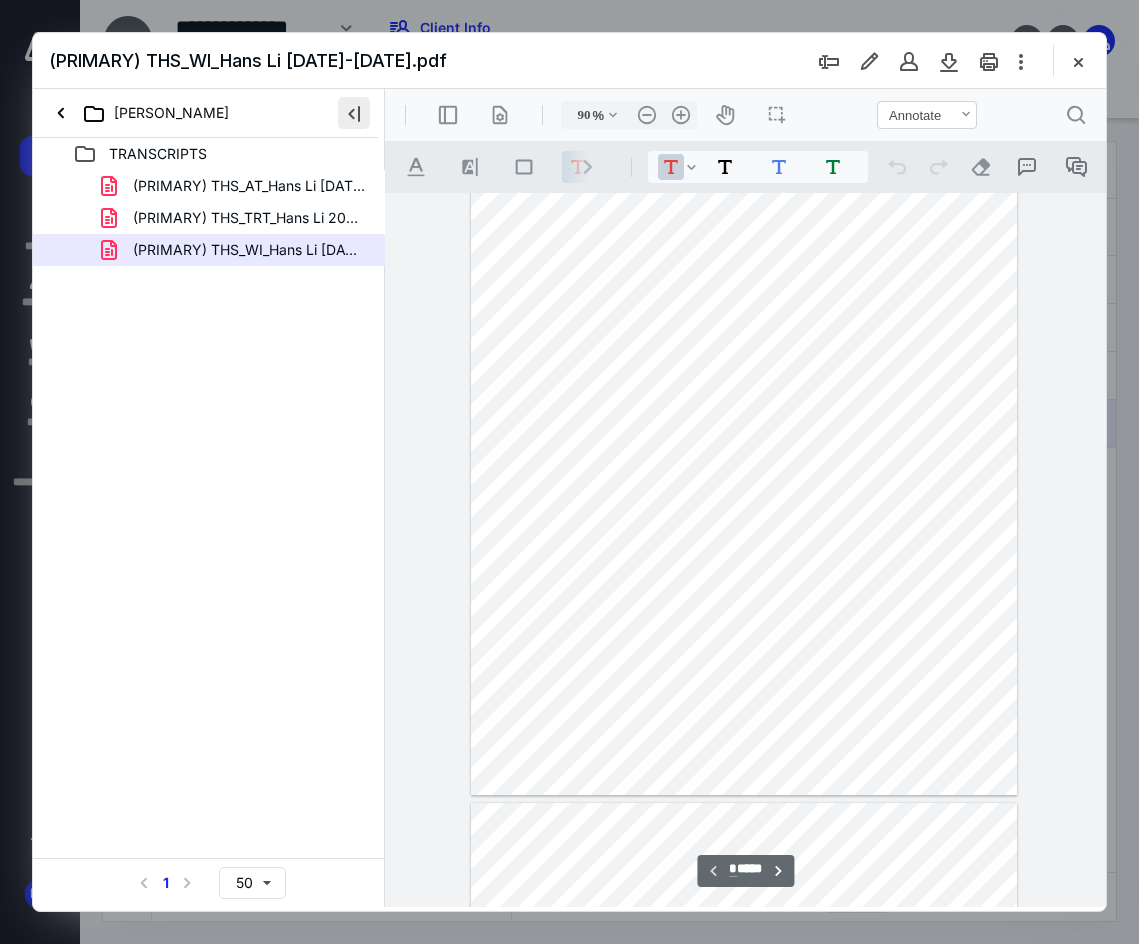click at bounding box center (354, 113) 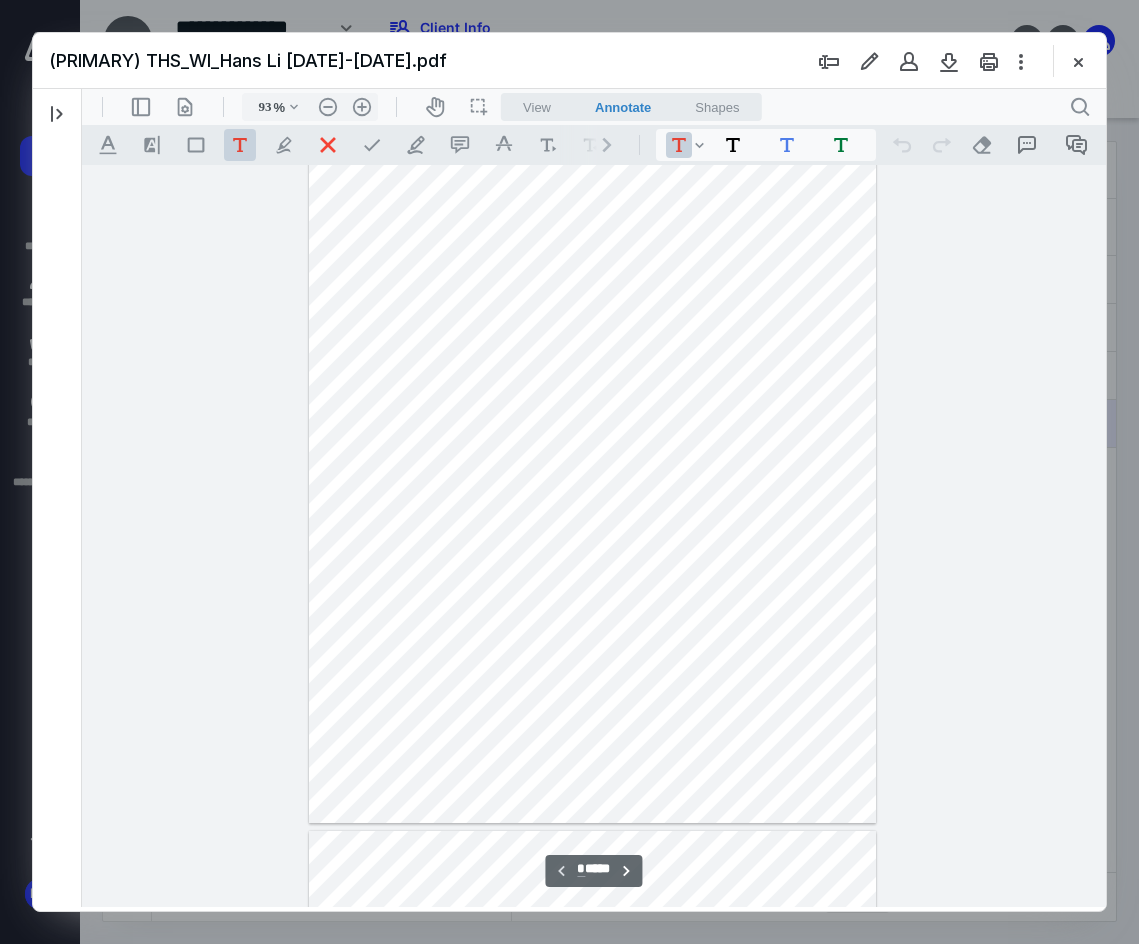 click on "View" at bounding box center (537, 107) 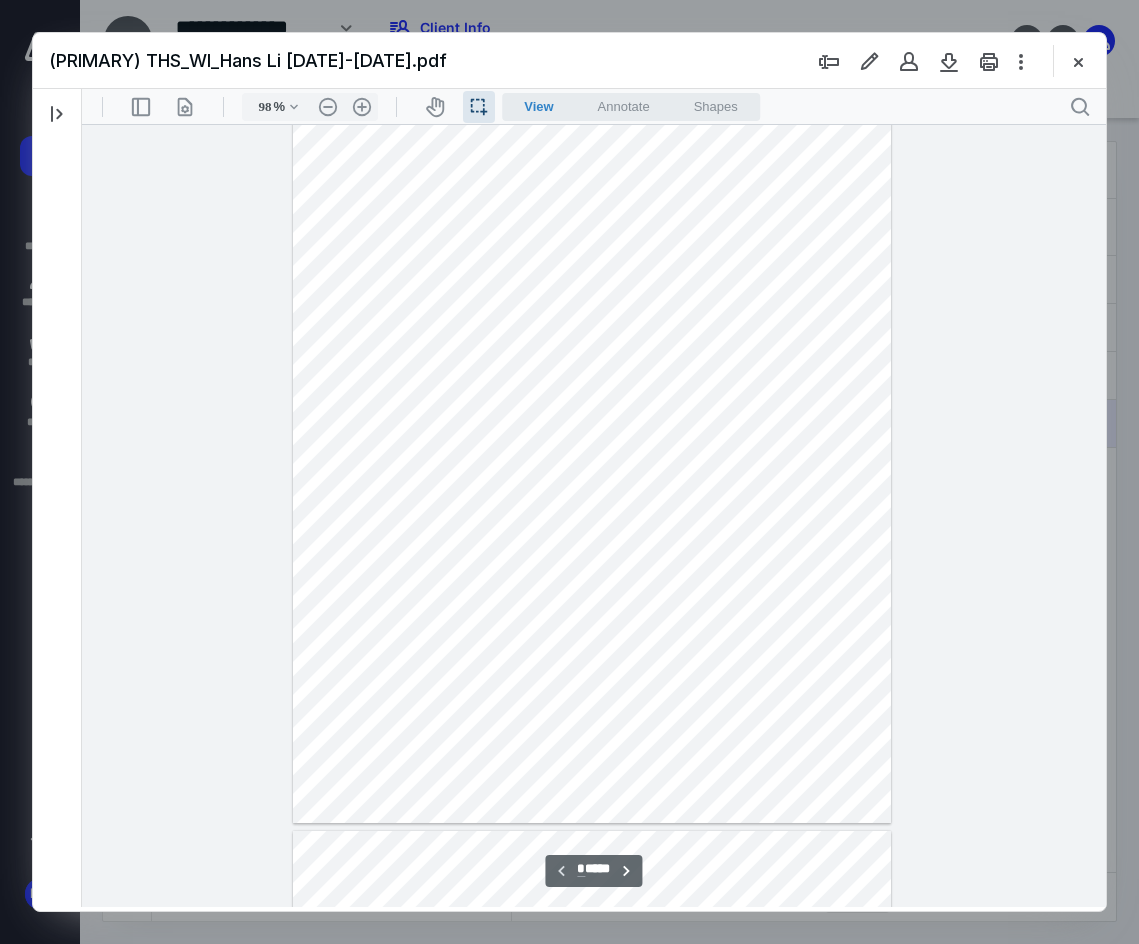 scroll, scrollTop: 40, scrollLeft: 0, axis: vertical 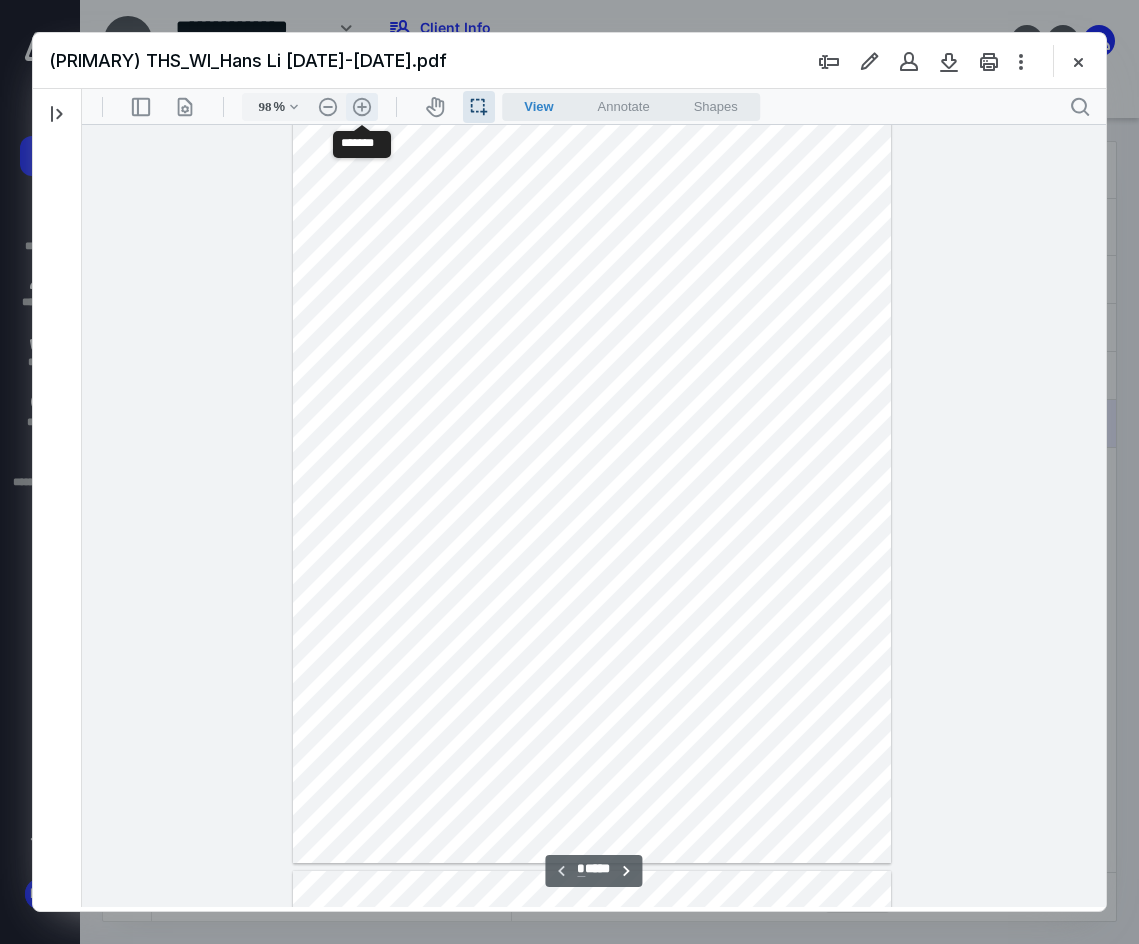 click on ".cls-1{fill:#abb0c4;} icon - header - zoom - in - line" at bounding box center (362, 107) 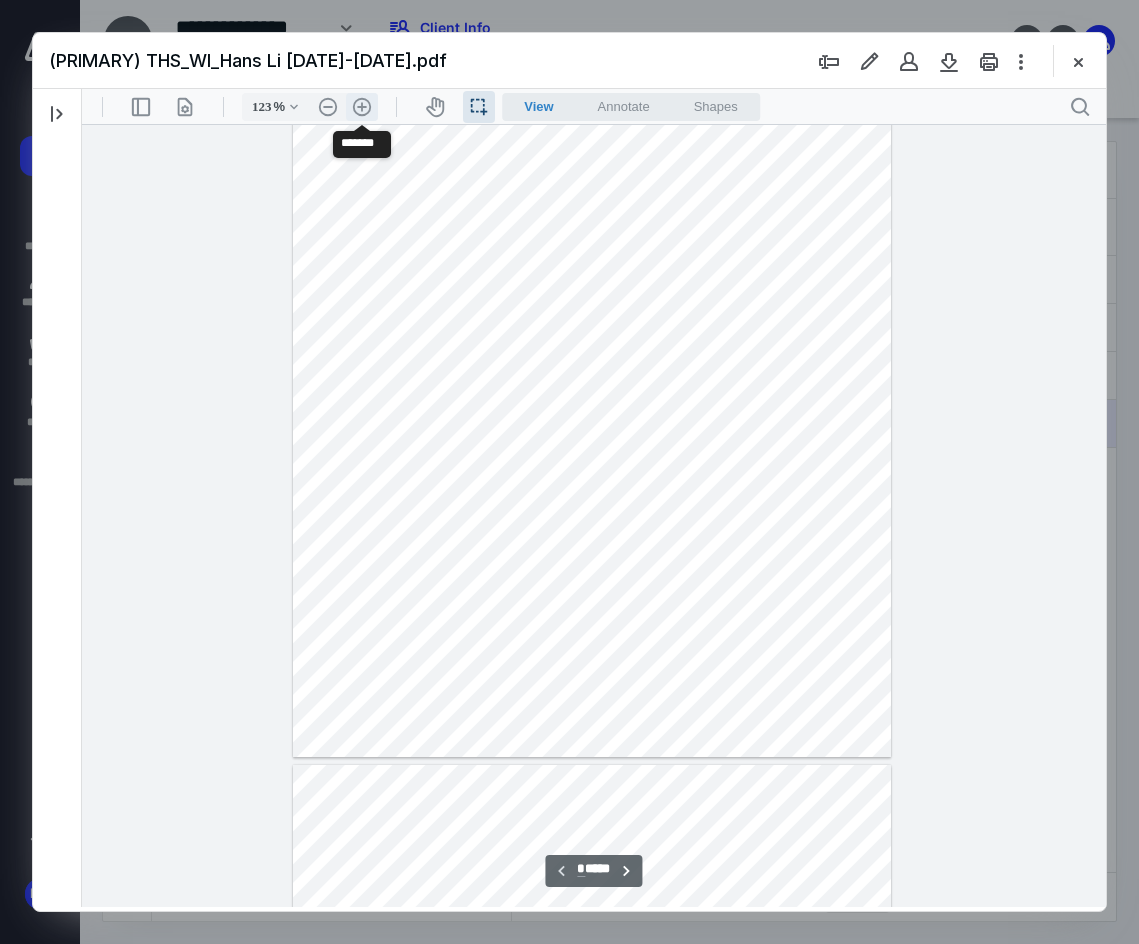 click on ".cls-1{fill:#abb0c4;} icon - header - zoom - in - line" at bounding box center (362, 107) 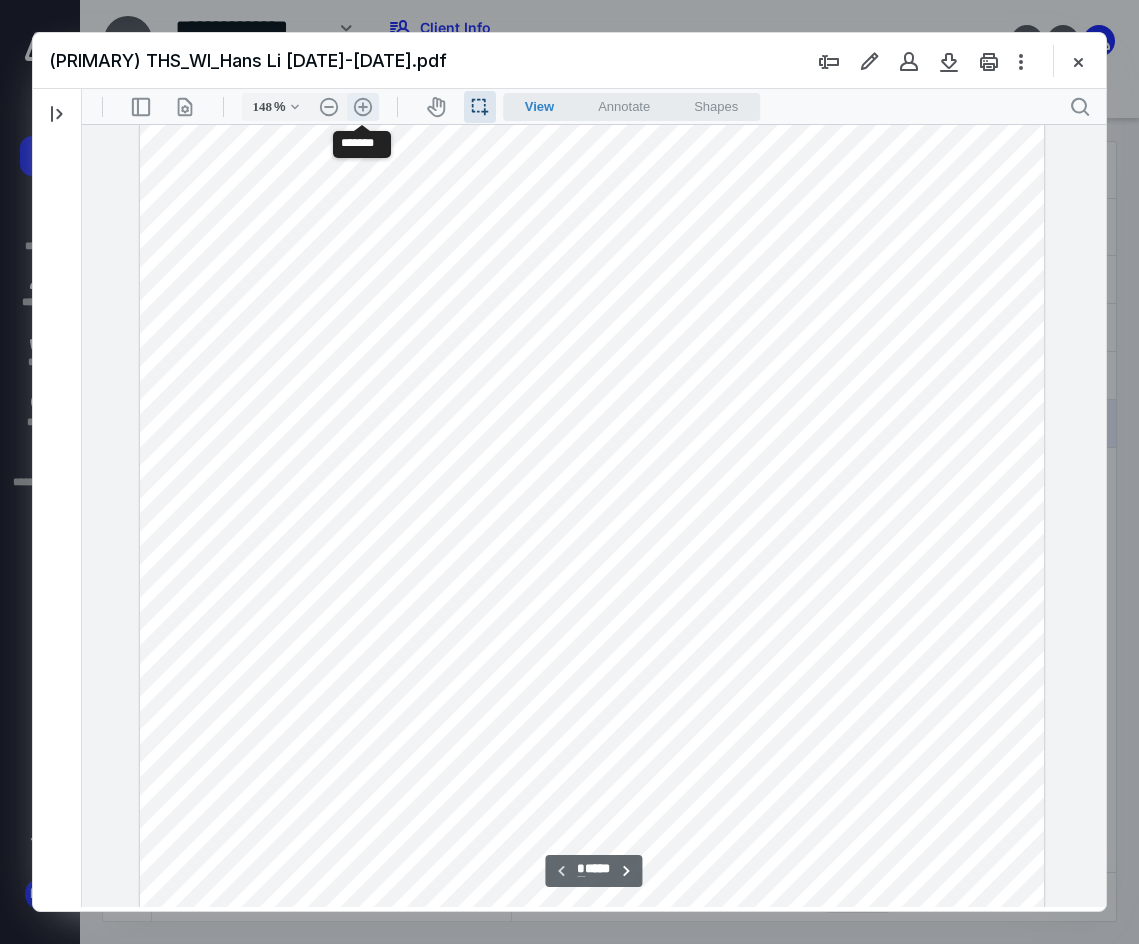 scroll, scrollTop: 252, scrollLeft: 0, axis: vertical 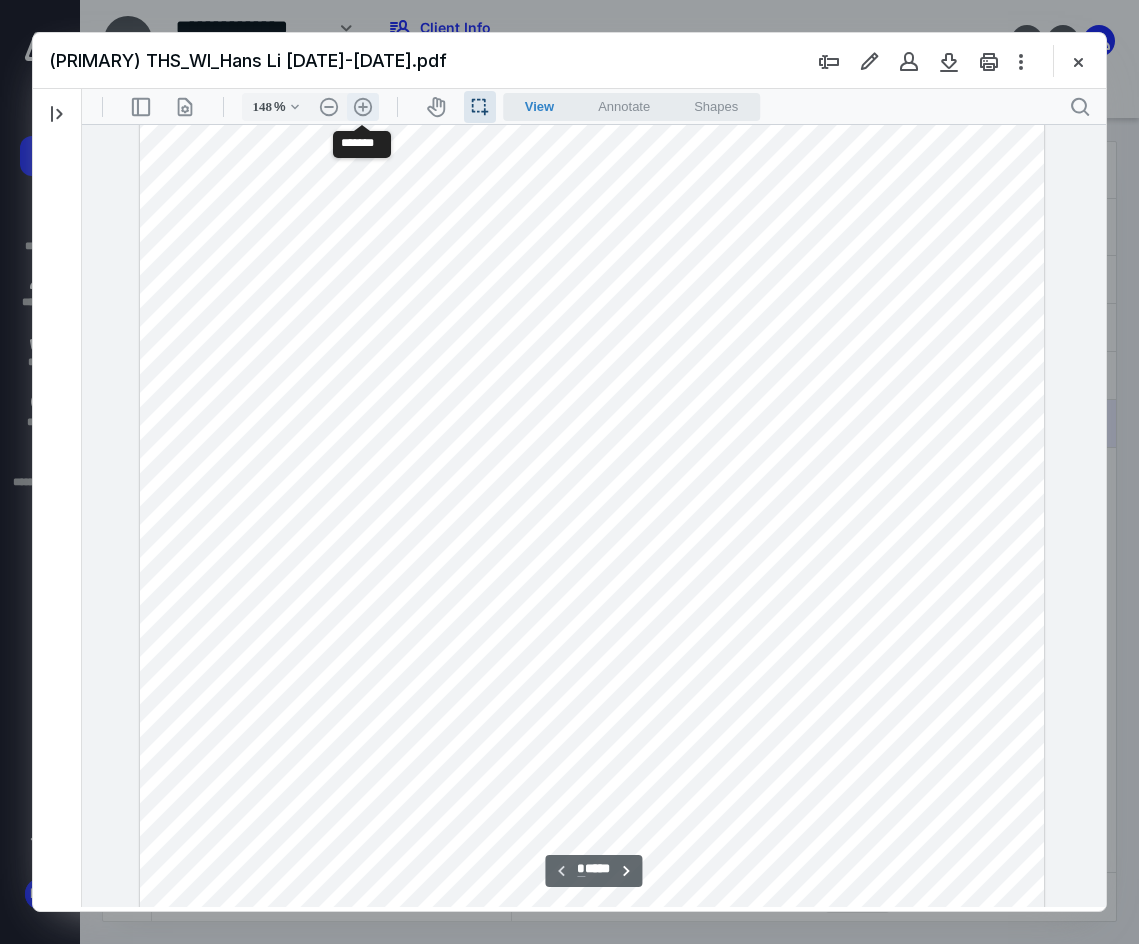 click on ".cls-1{fill:#abb0c4;} icon - header - zoom - in - line" at bounding box center (363, 107) 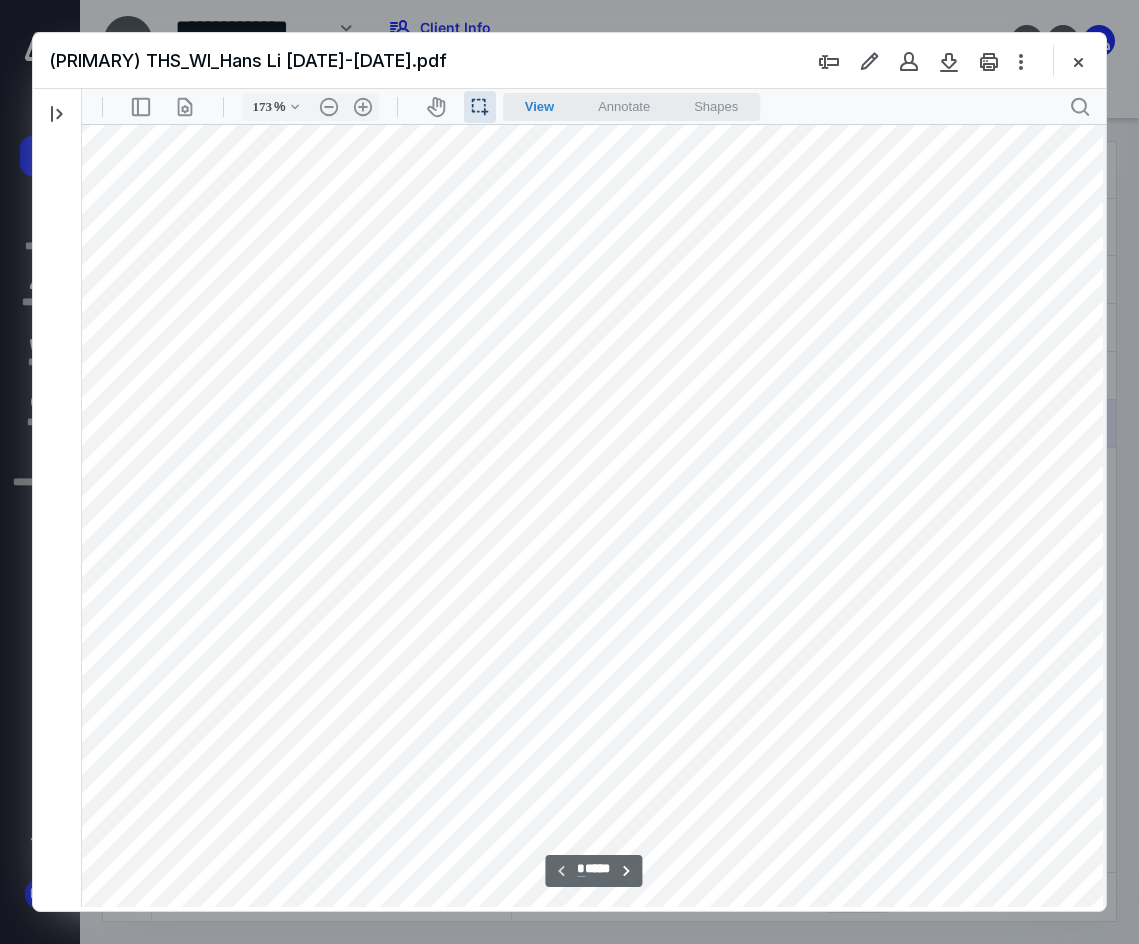 scroll, scrollTop: 0, scrollLeft: 29, axis: horizontal 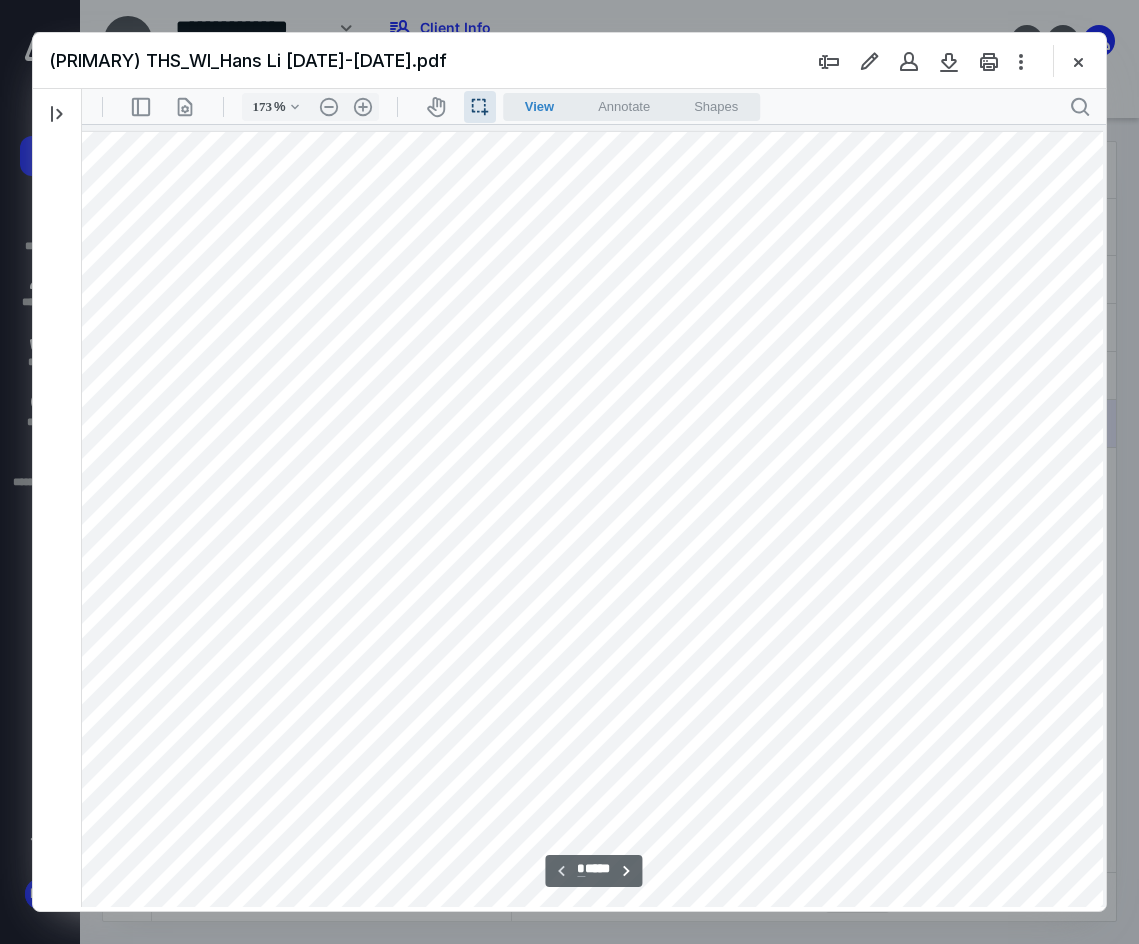 drag, startPoint x: 258, startPoint y: 359, endPoint x: 364, endPoint y: 373, distance: 106.92053 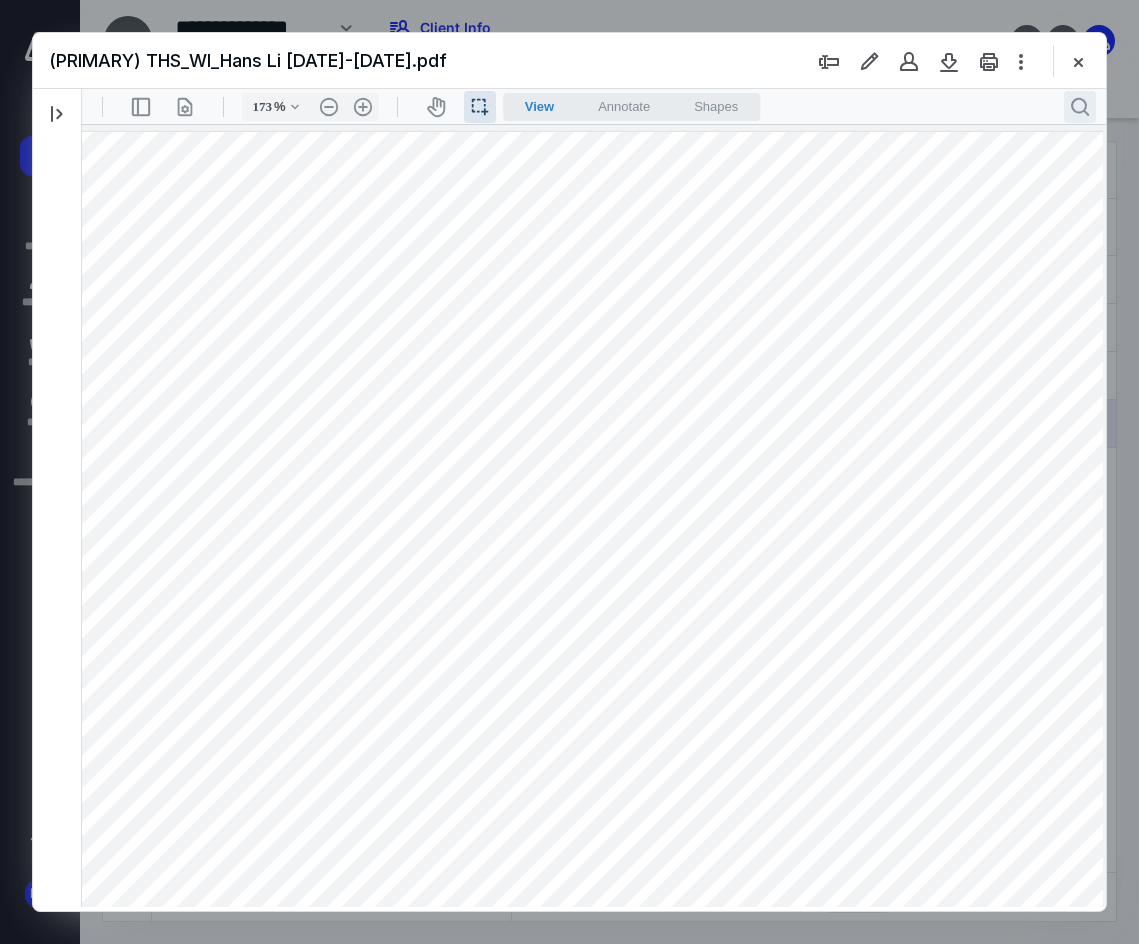 click on ".cls-1{fill:#abb0c4;} icon - header - search" at bounding box center (1080, 107) 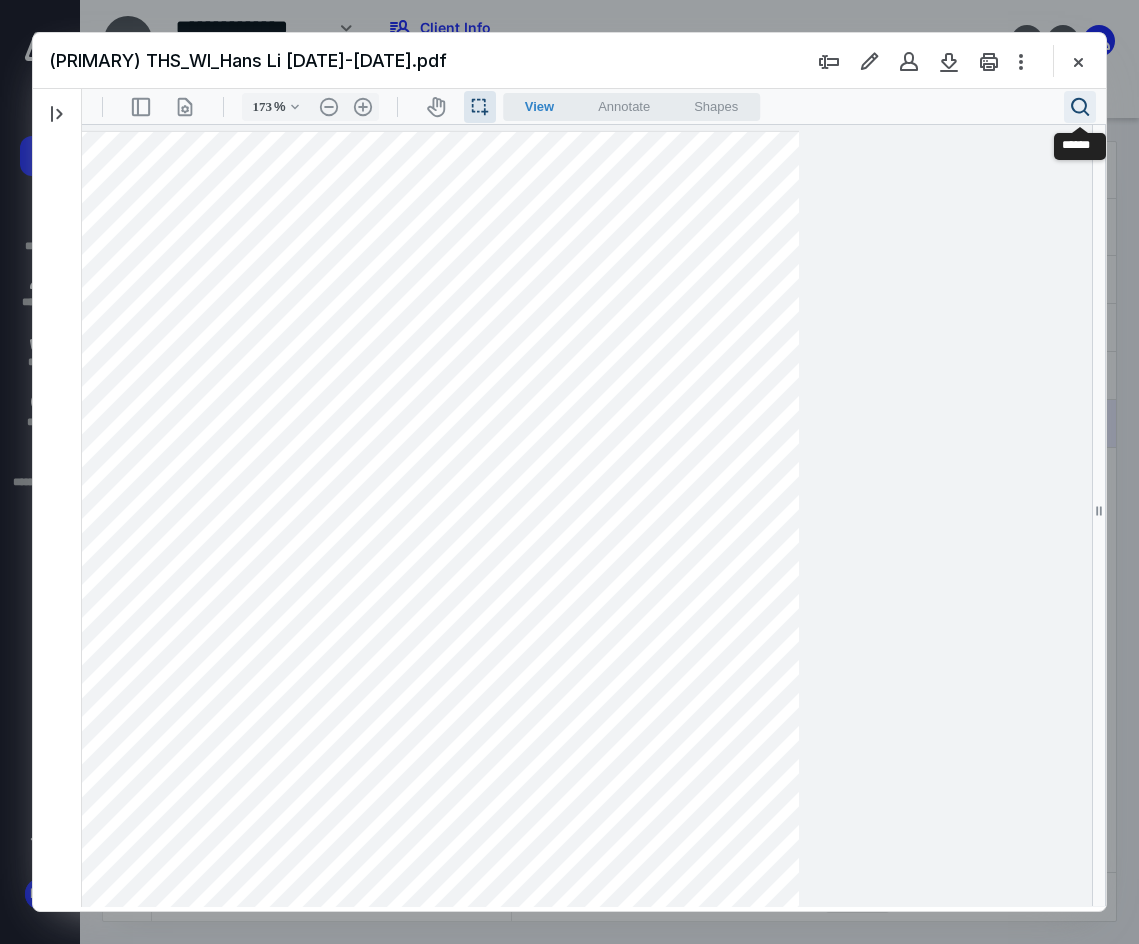 type 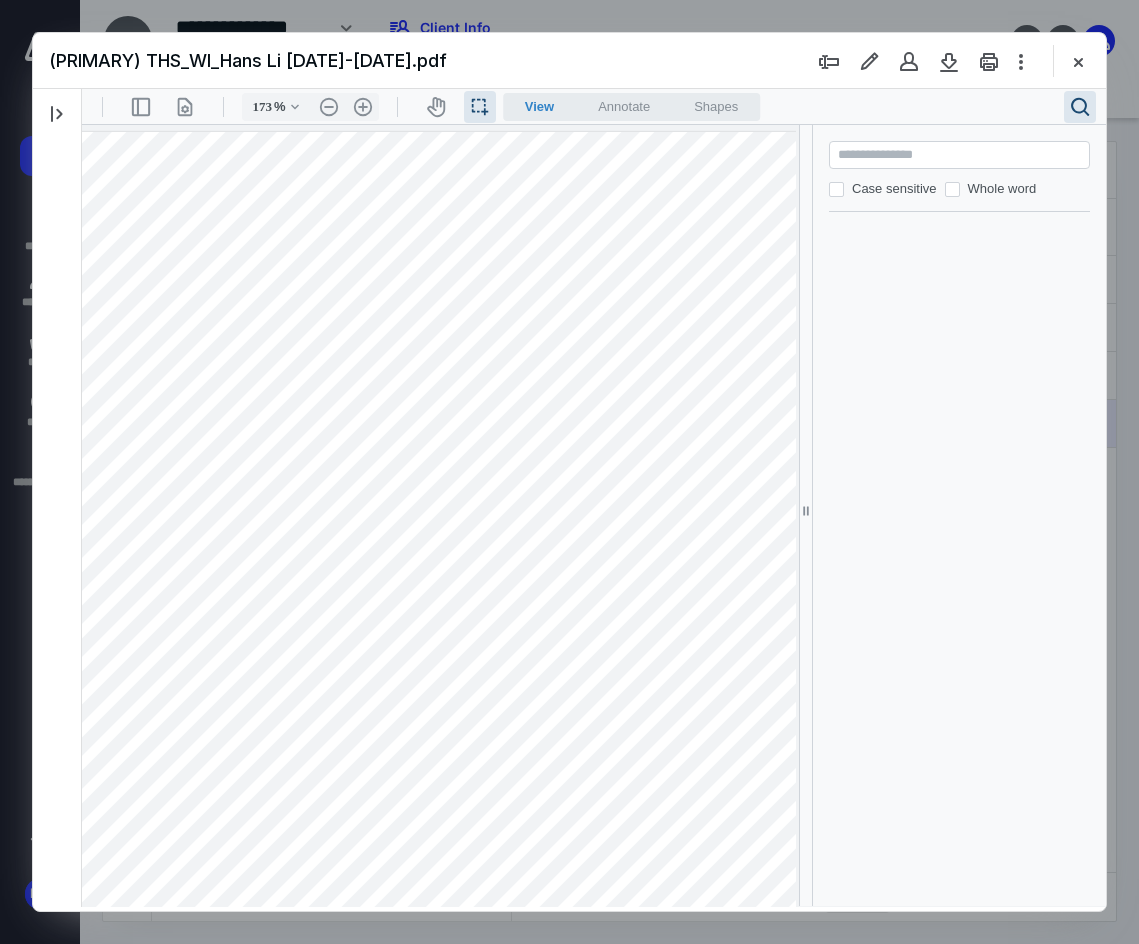 paste on "**********" 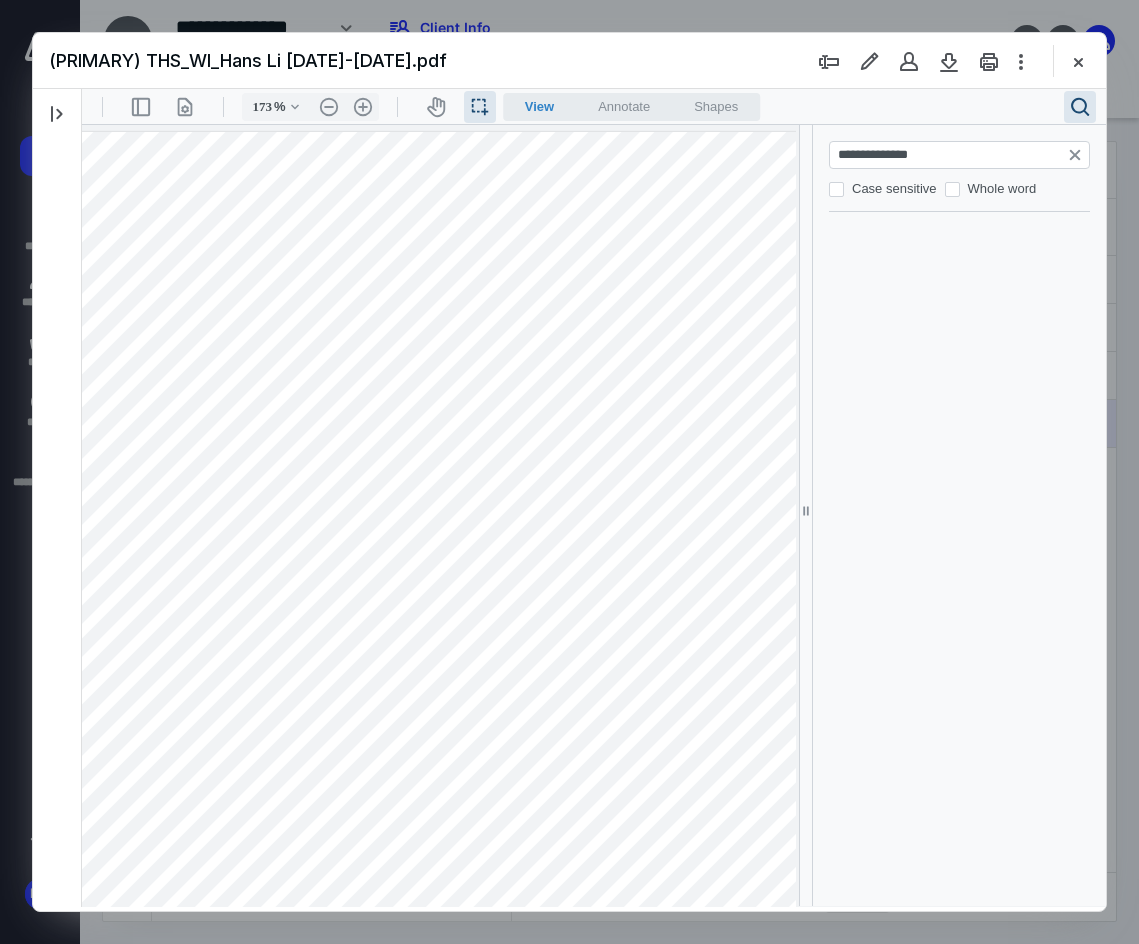 scroll, scrollTop: 0, scrollLeft: 0, axis: both 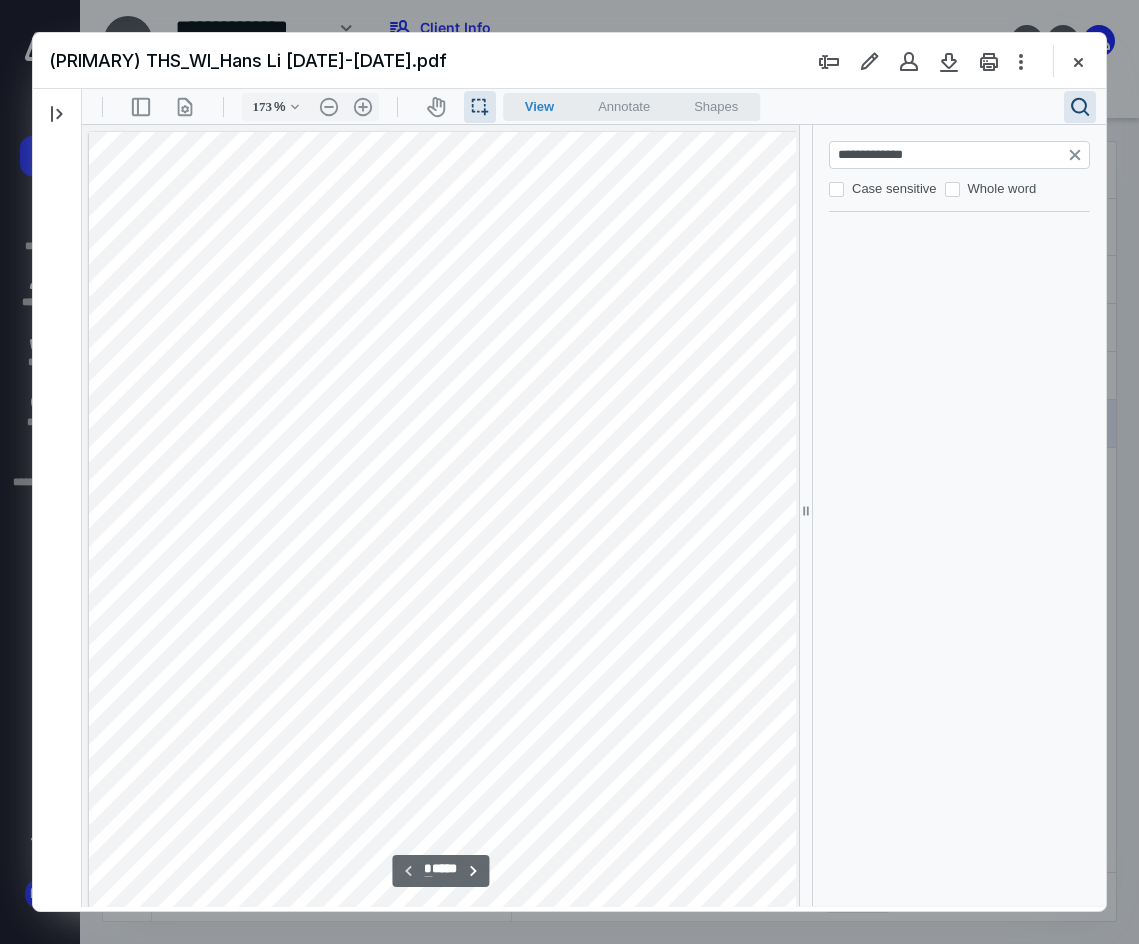 type on "**********" 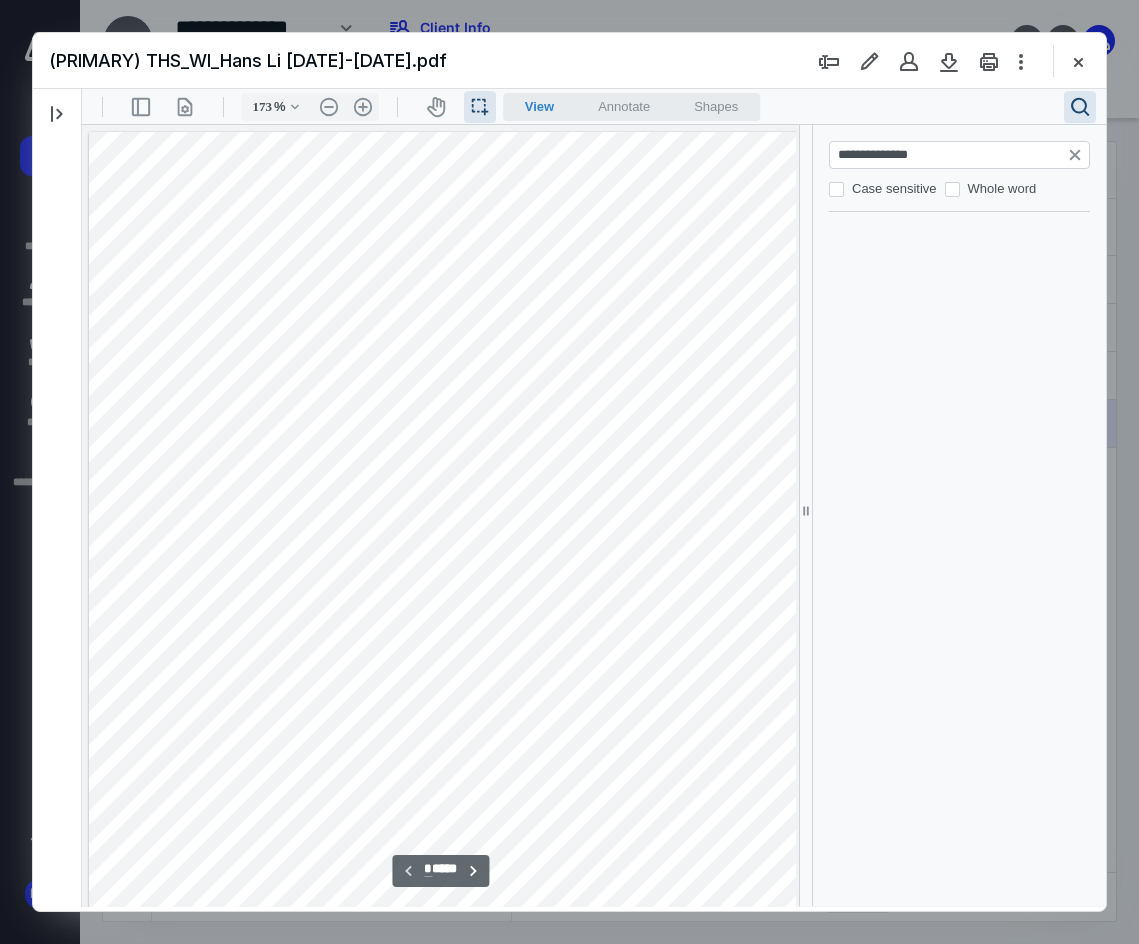type on "*" 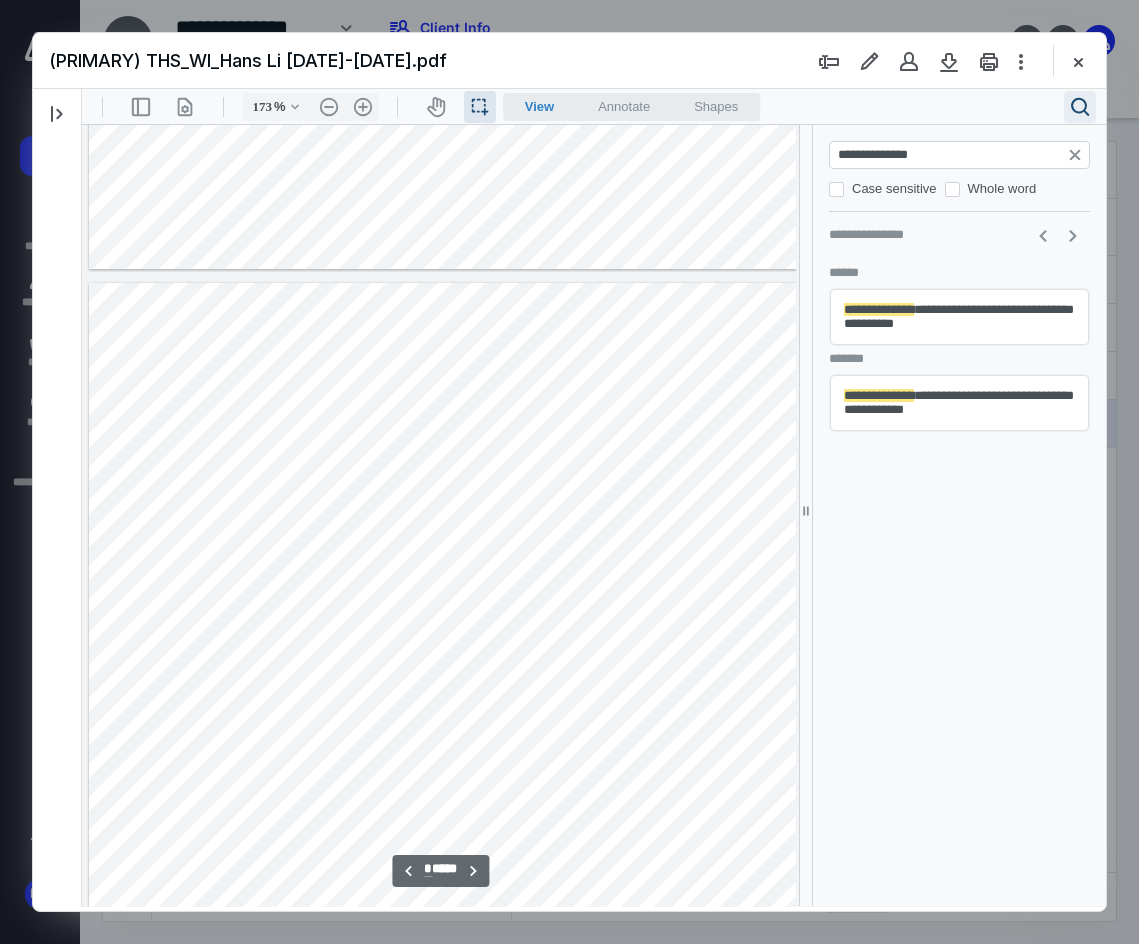 type on "**********" 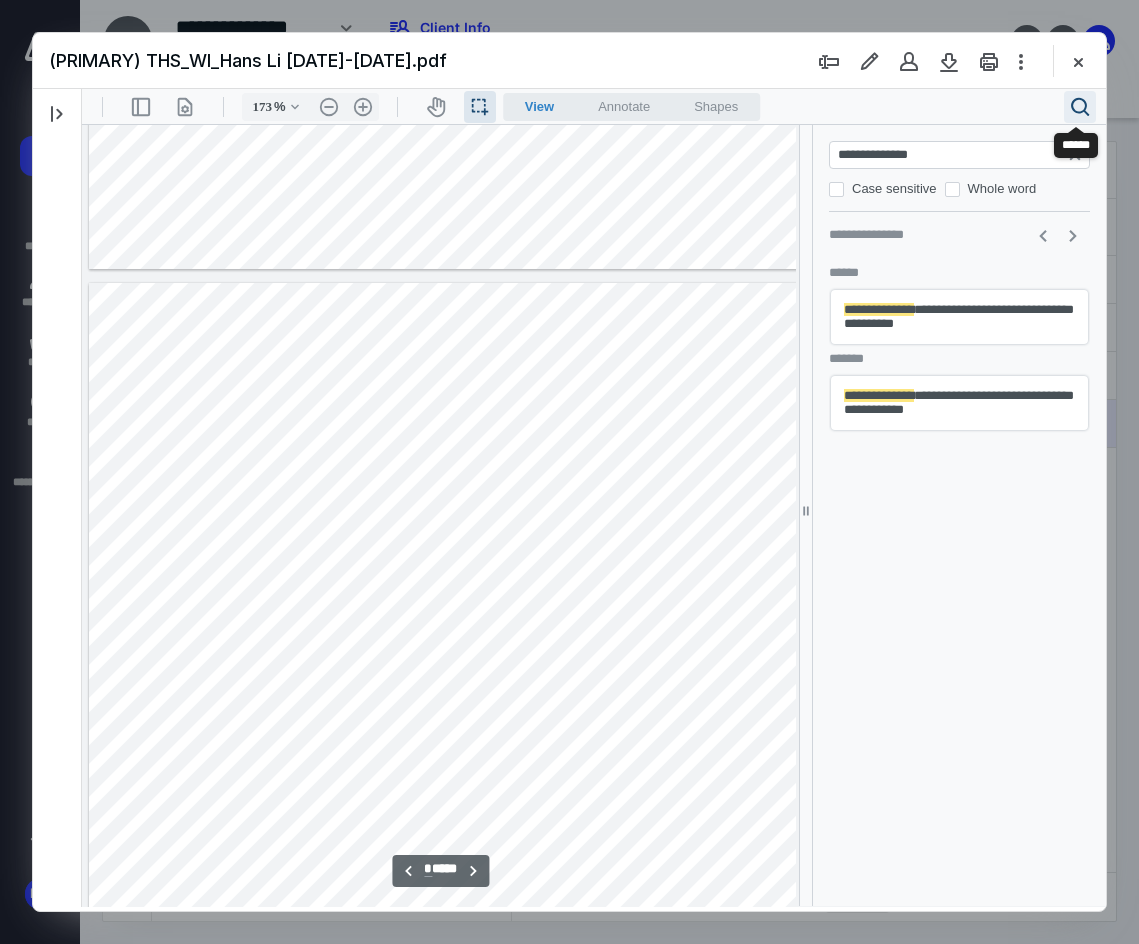 click on ".cls-1{fill:#abb0c4;} icon - header - search" at bounding box center [1080, 107] 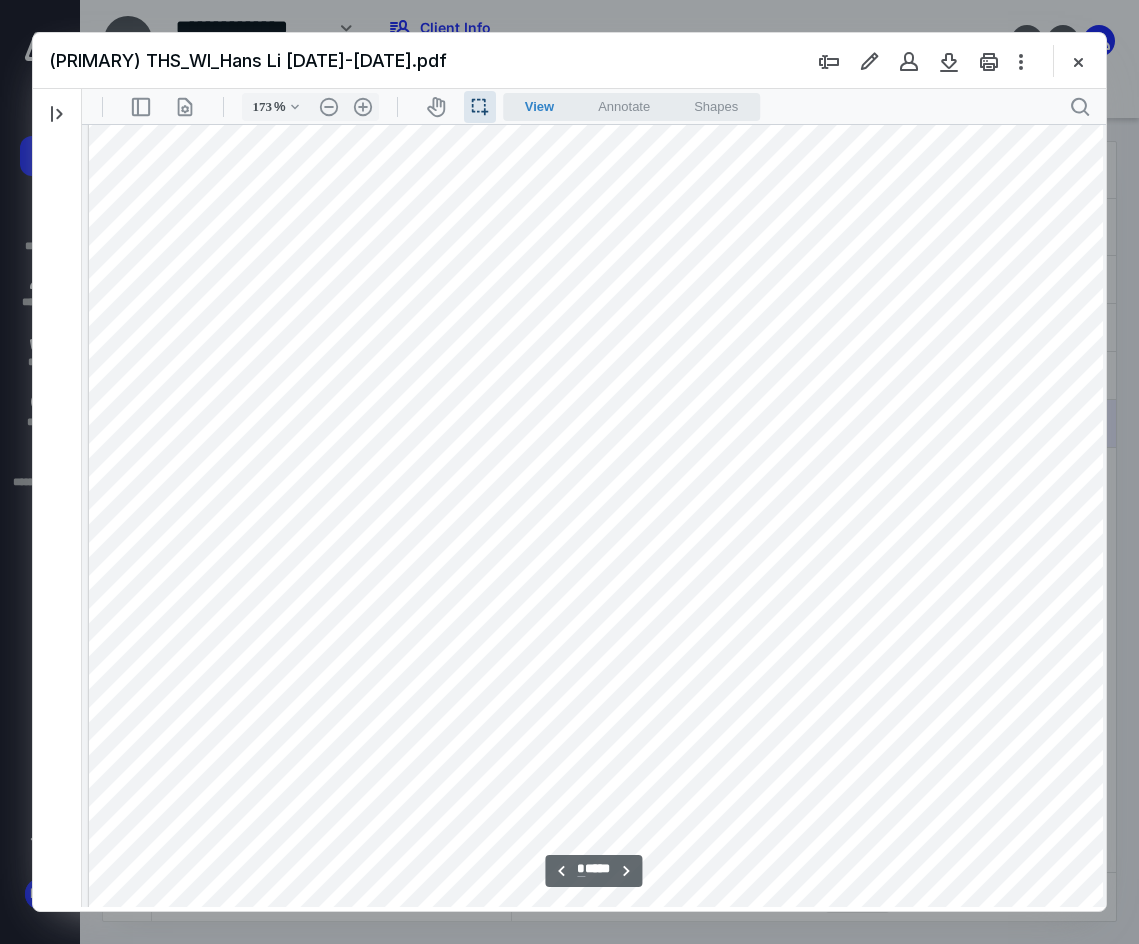 scroll, scrollTop: 4328, scrollLeft: 0, axis: vertical 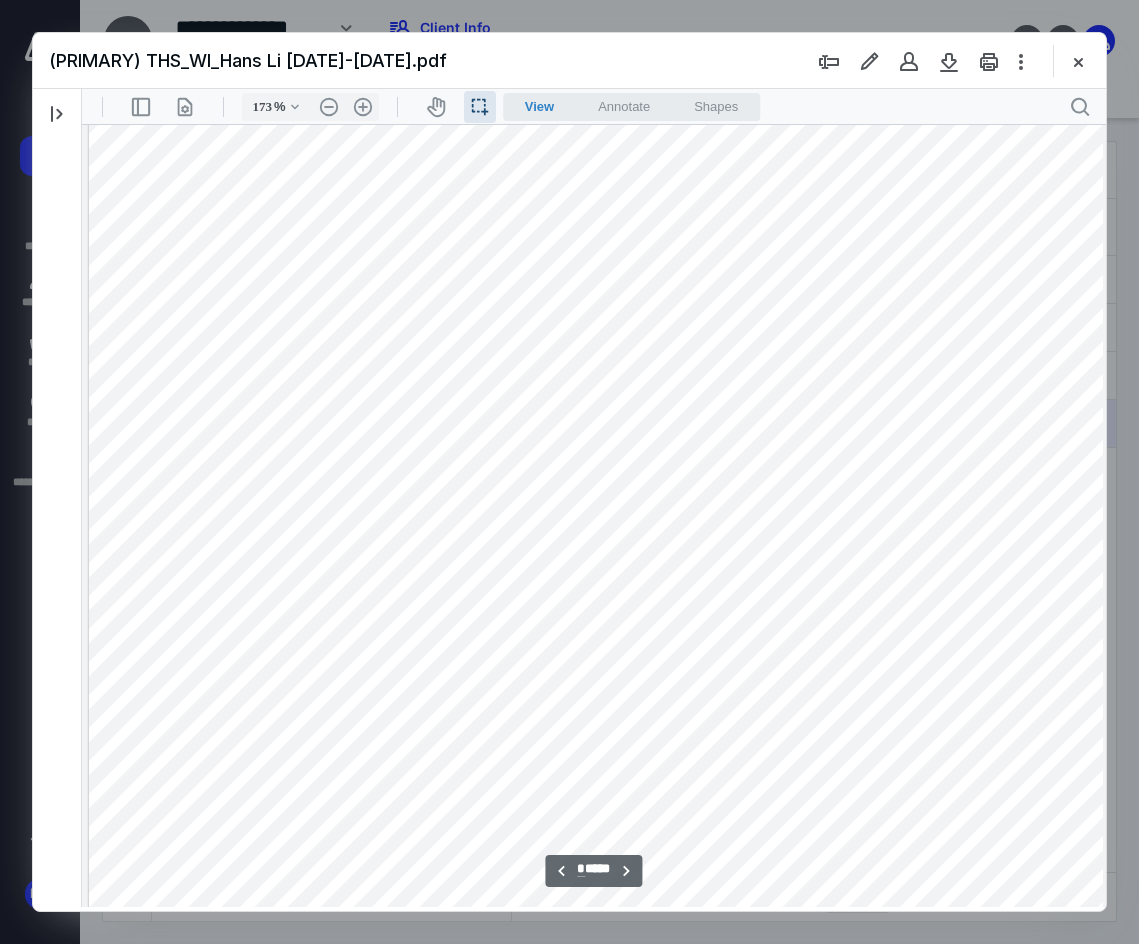 drag, startPoint x: 433, startPoint y: 997, endPoint x: 378, endPoint y: 901, distance: 110.63905 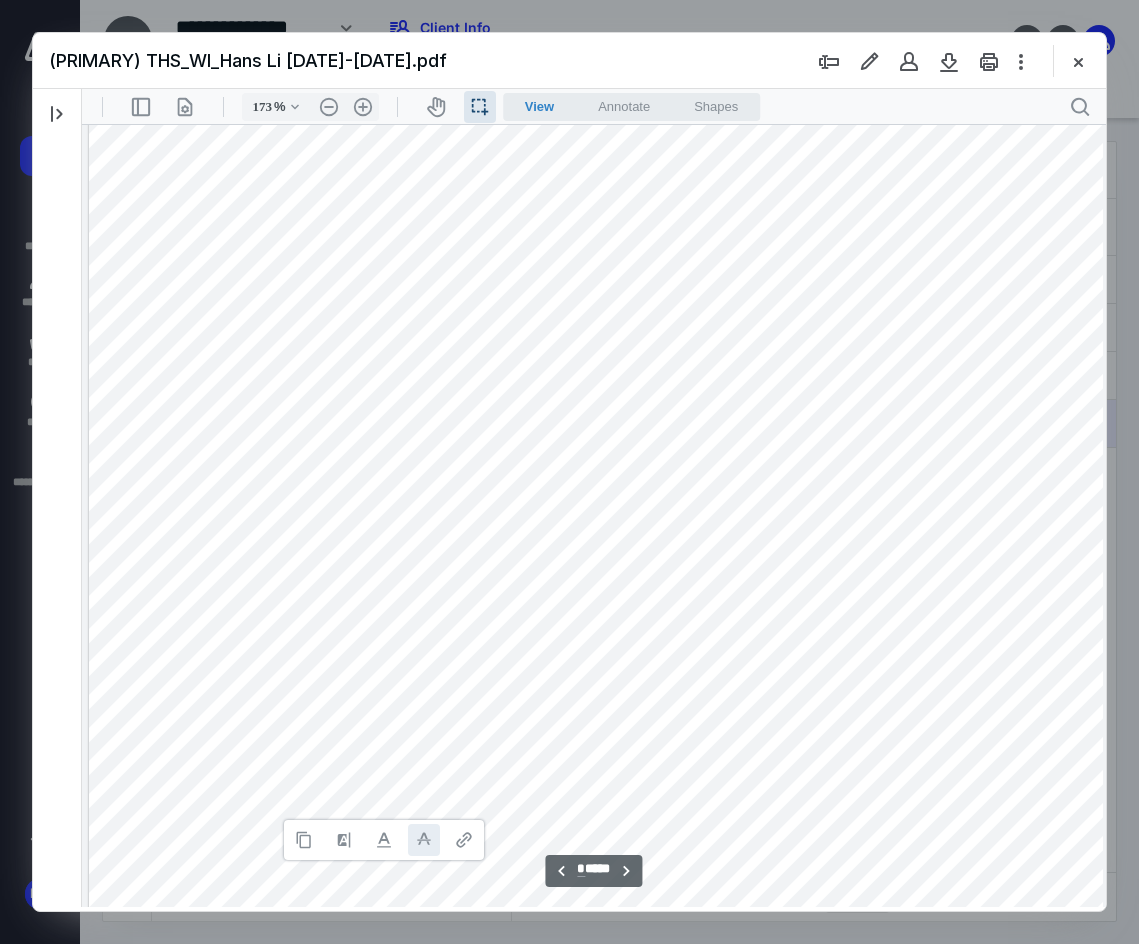 click on "**********" at bounding box center [424, 840] 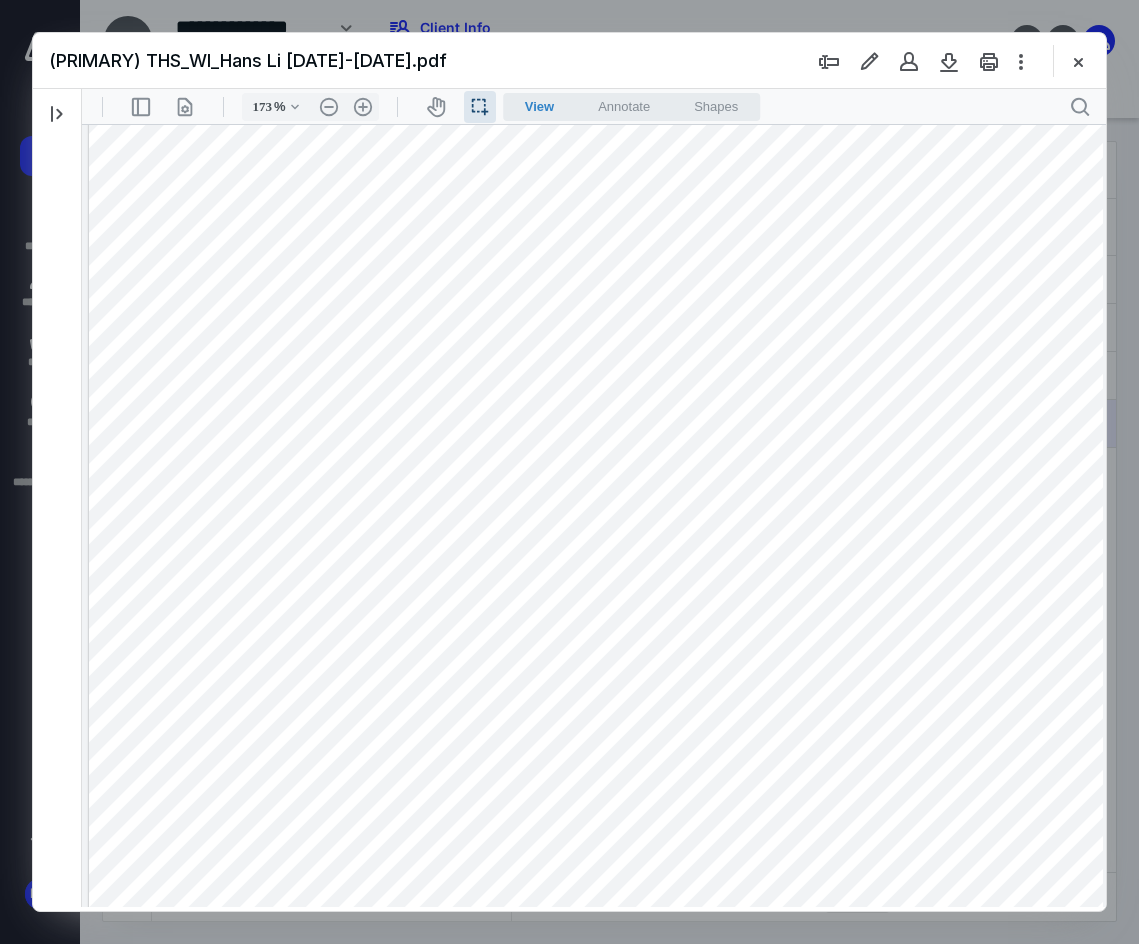 click at bounding box center (617, 634) 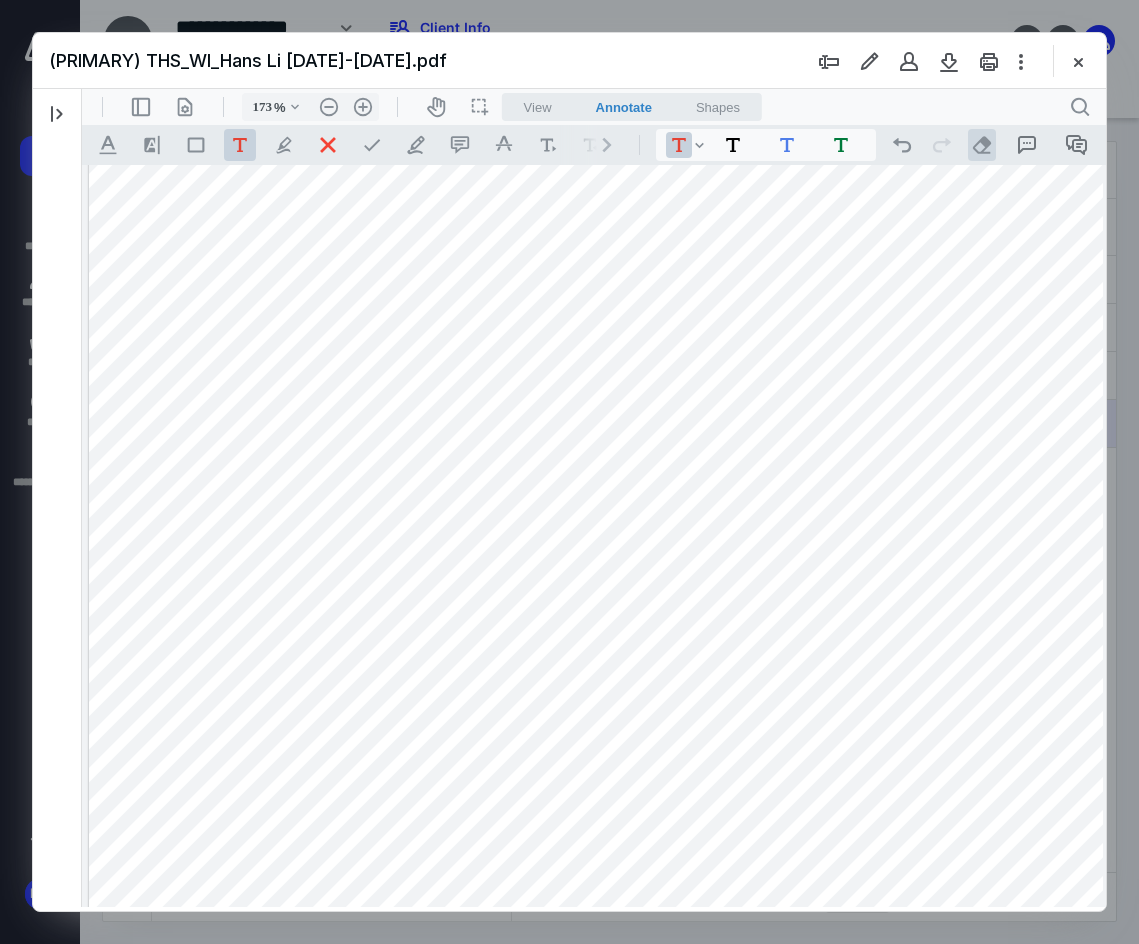 click on ".cls-1{fill:#abb0c4;} icon - operation - eraser" at bounding box center (982, 145) 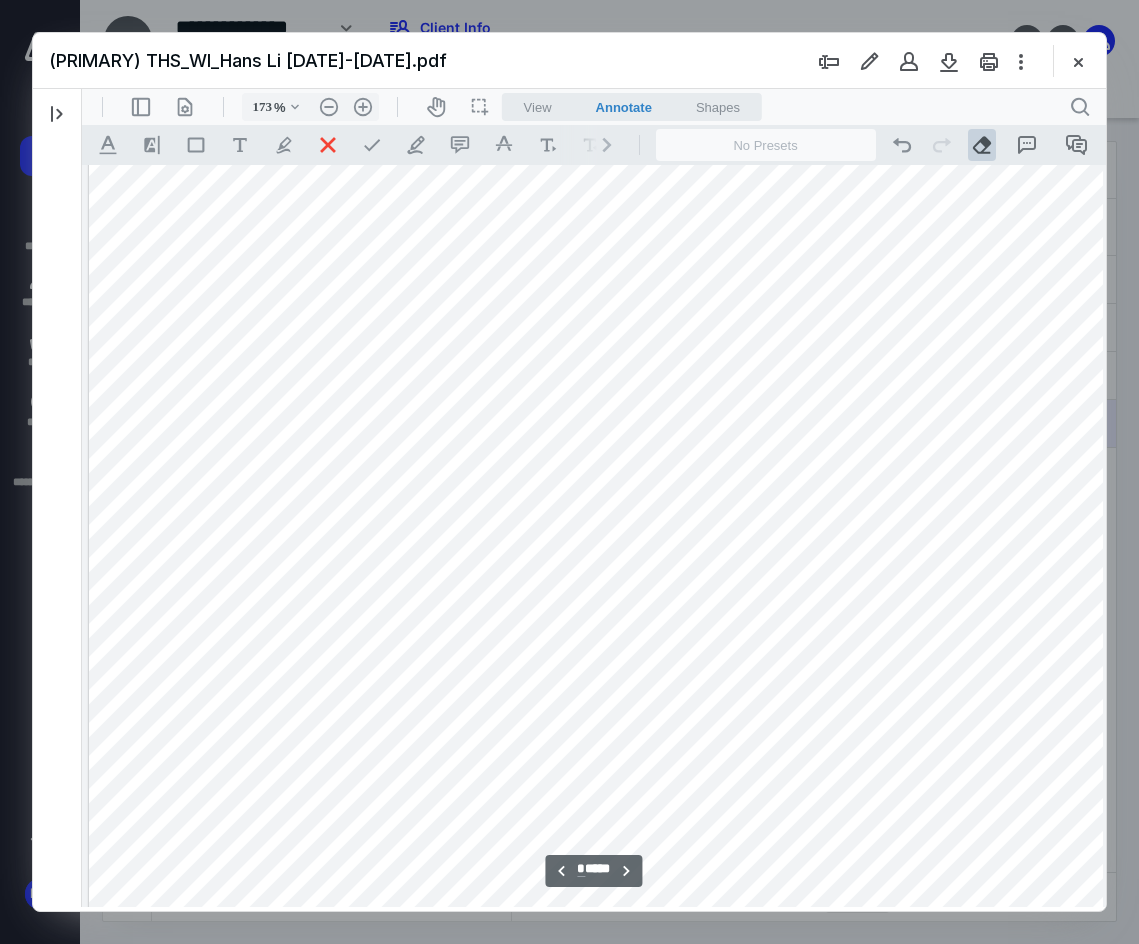 scroll, scrollTop: 4662, scrollLeft: 0, axis: vertical 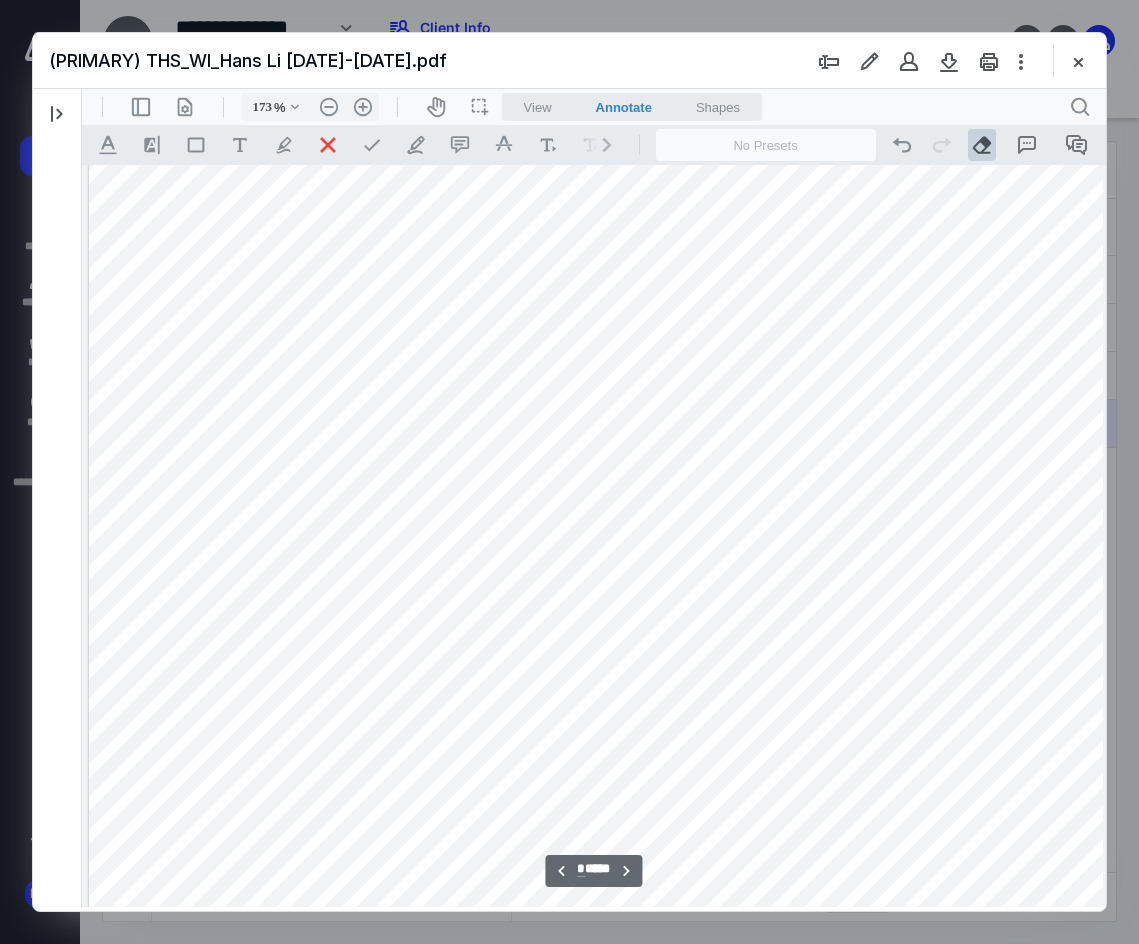 drag, startPoint x: 362, startPoint y: 584, endPoint x: 391, endPoint y: 583, distance: 29.017237 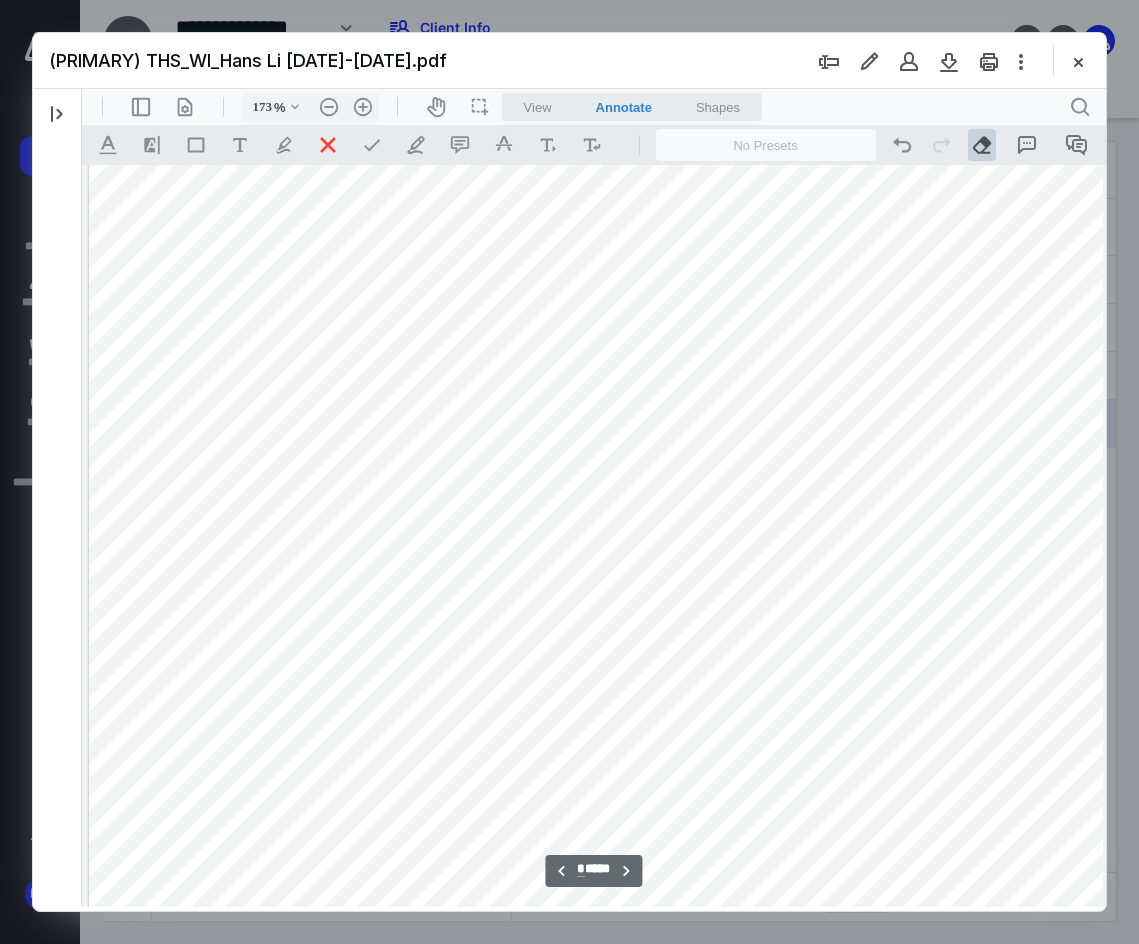 click on "View" at bounding box center [538, 107] 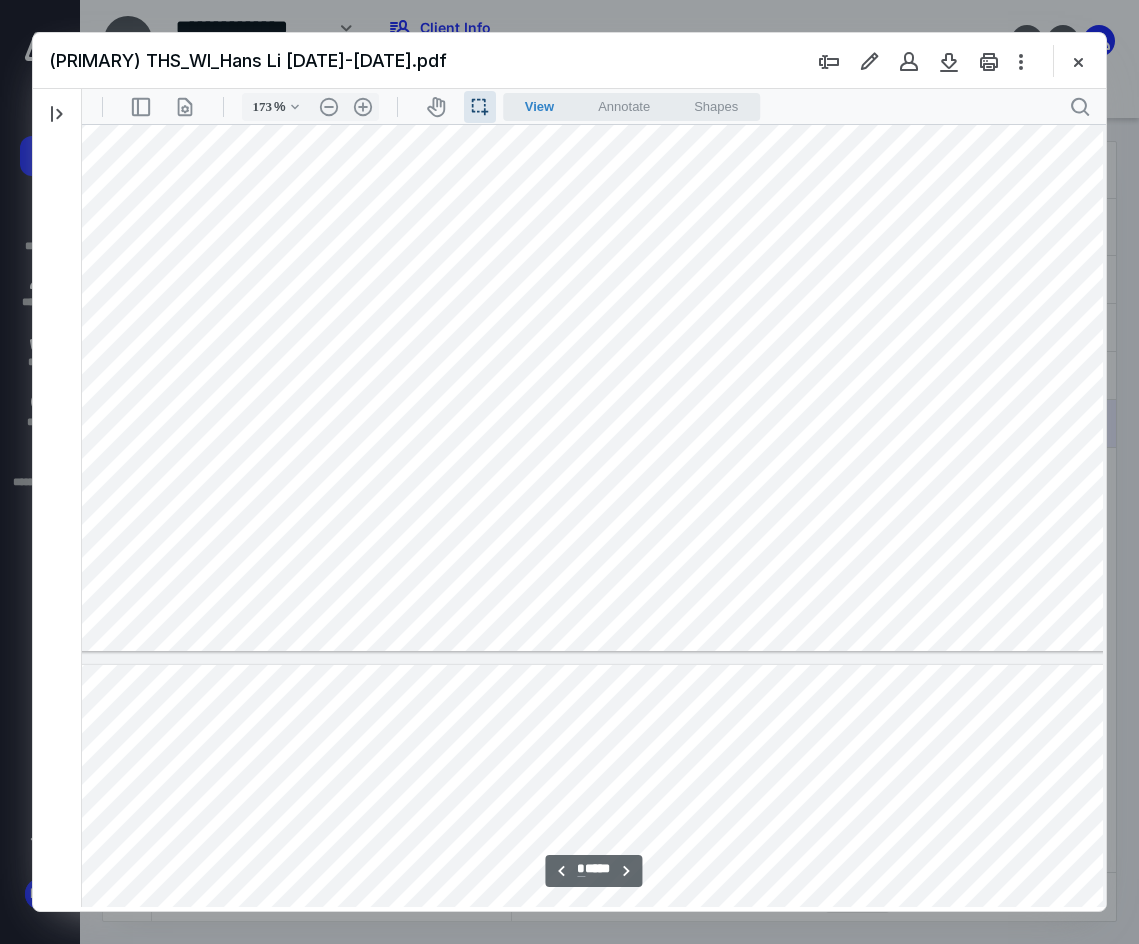 scroll, scrollTop: 5162, scrollLeft: 38, axis: both 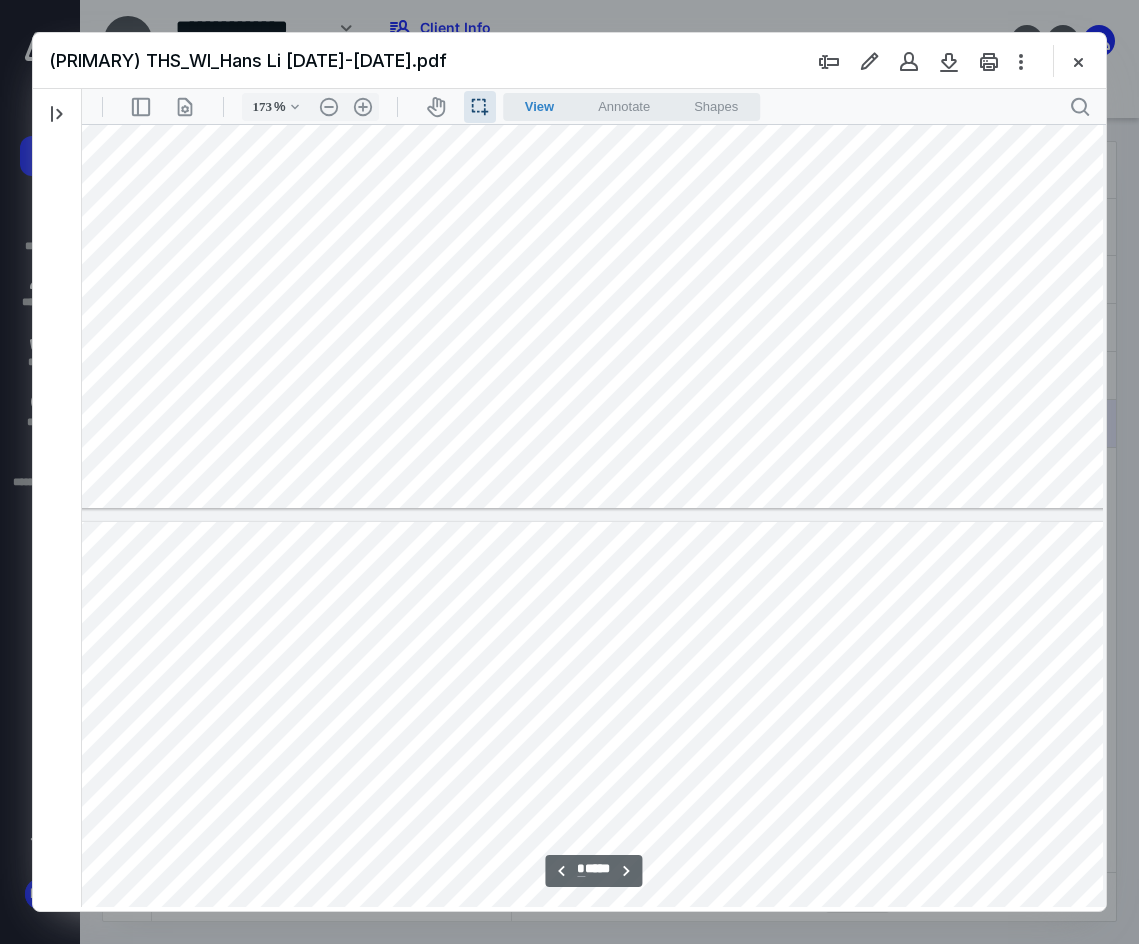 type on "*" 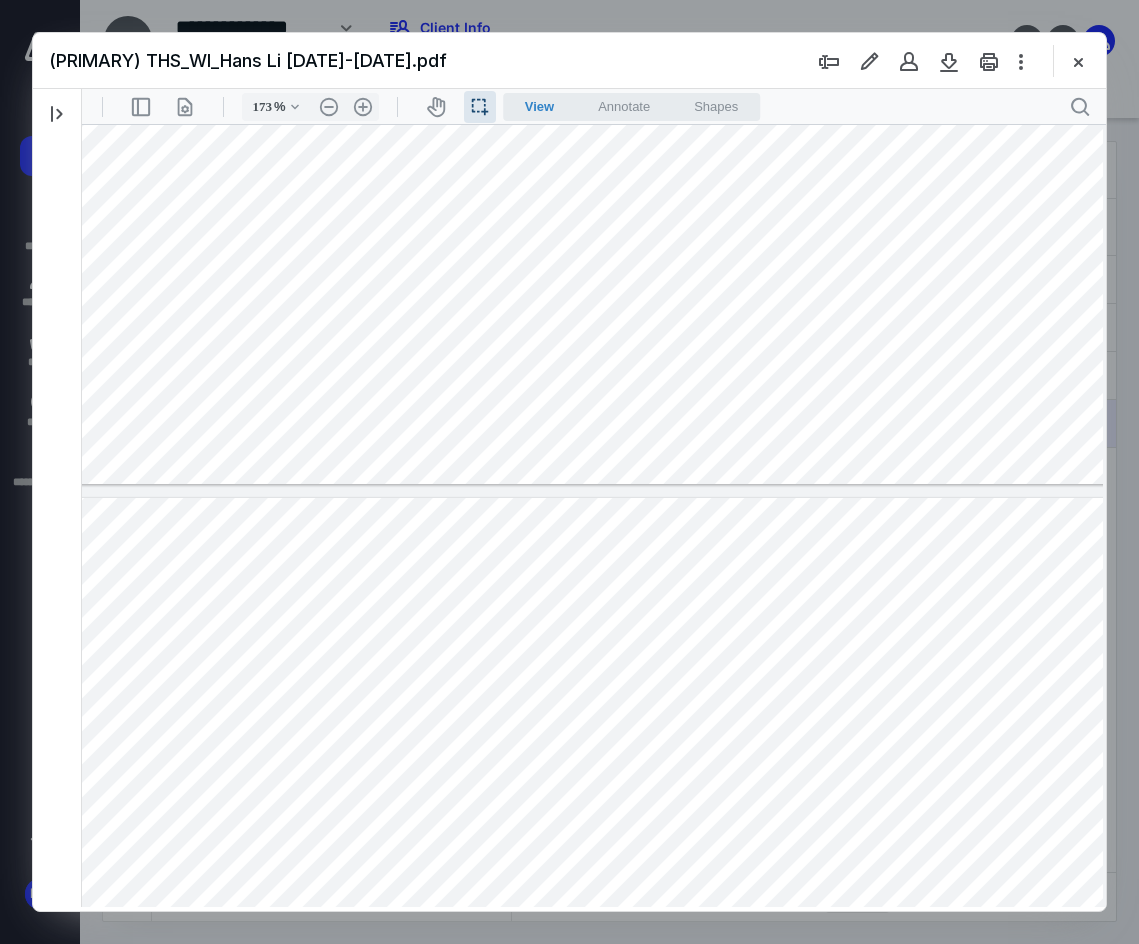 drag, startPoint x: 1000, startPoint y: 636, endPoint x: 1067, endPoint y: 647, distance: 67.89698 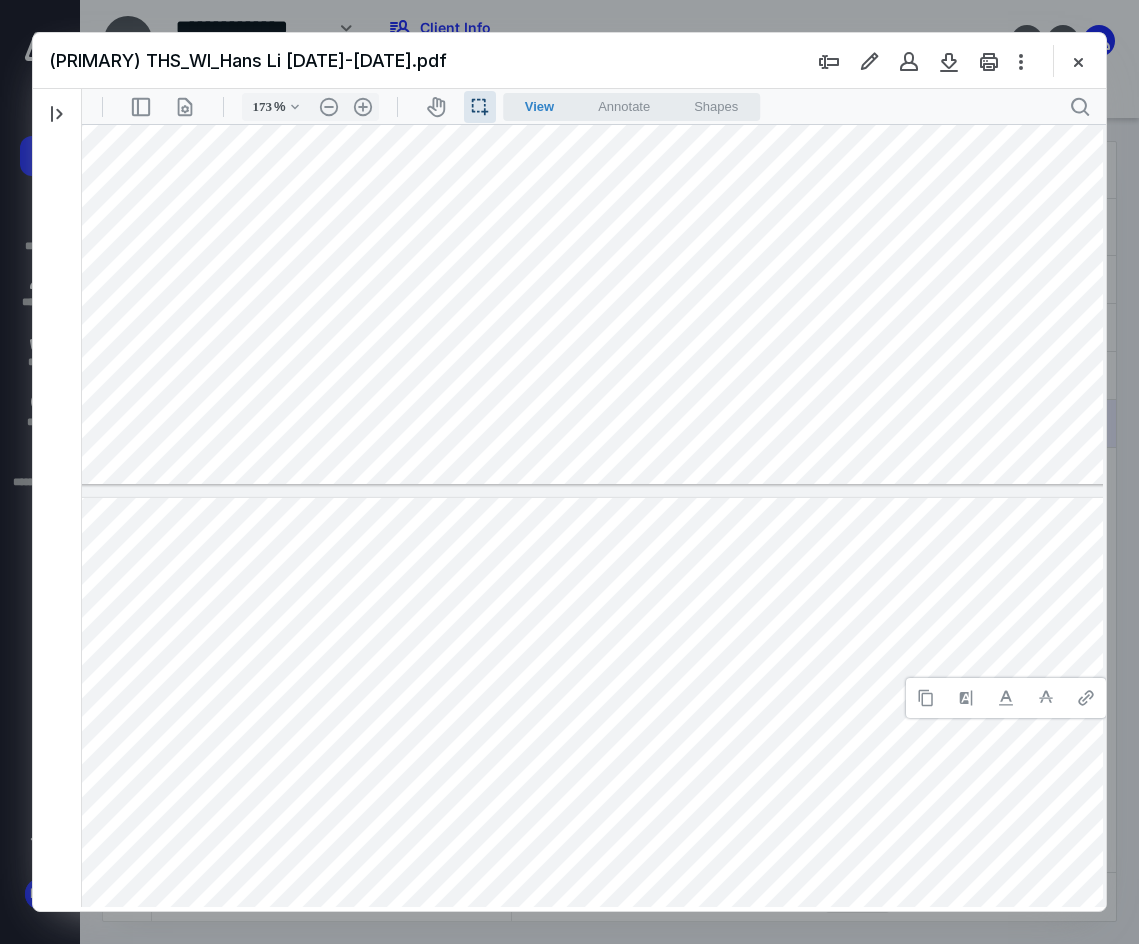 type 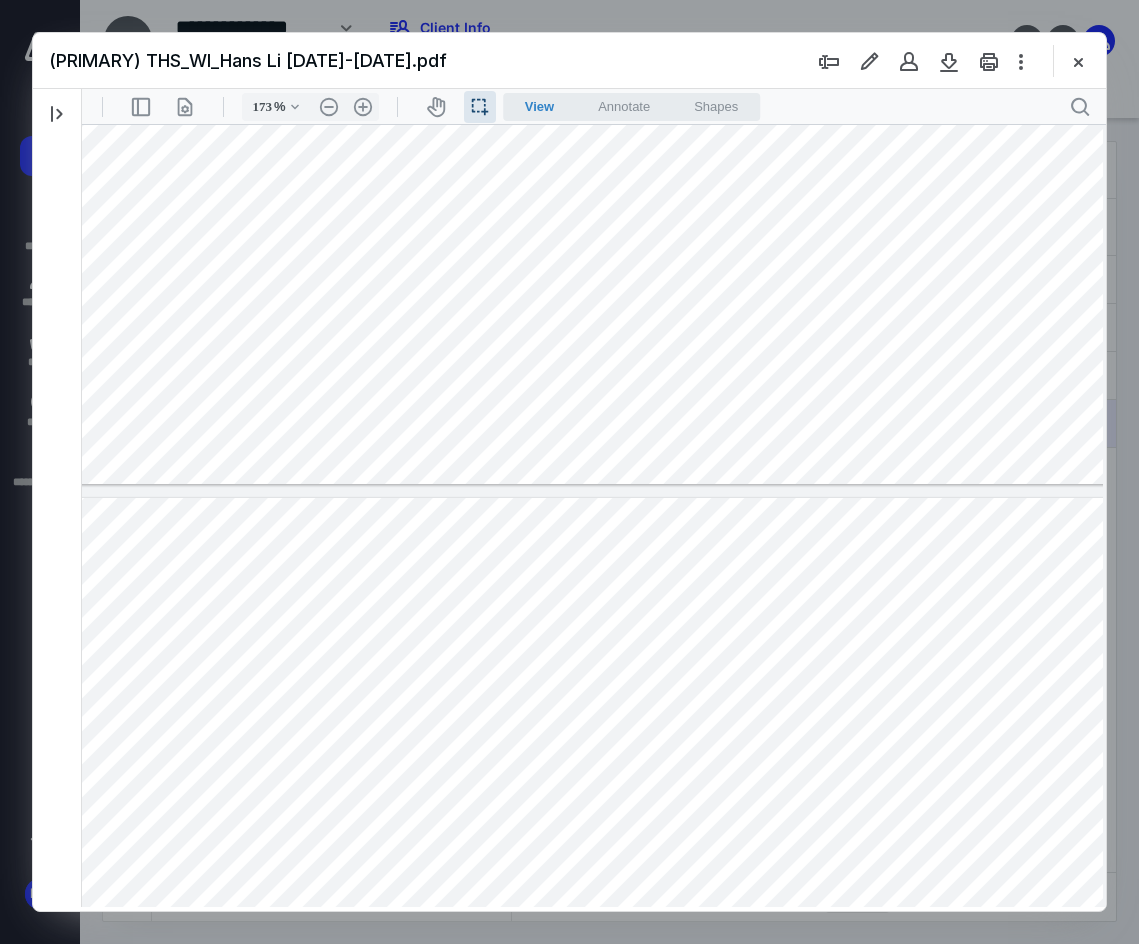 drag, startPoint x: 1002, startPoint y: 634, endPoint x: 1070, endPoint y: 635, distance: 68.007355 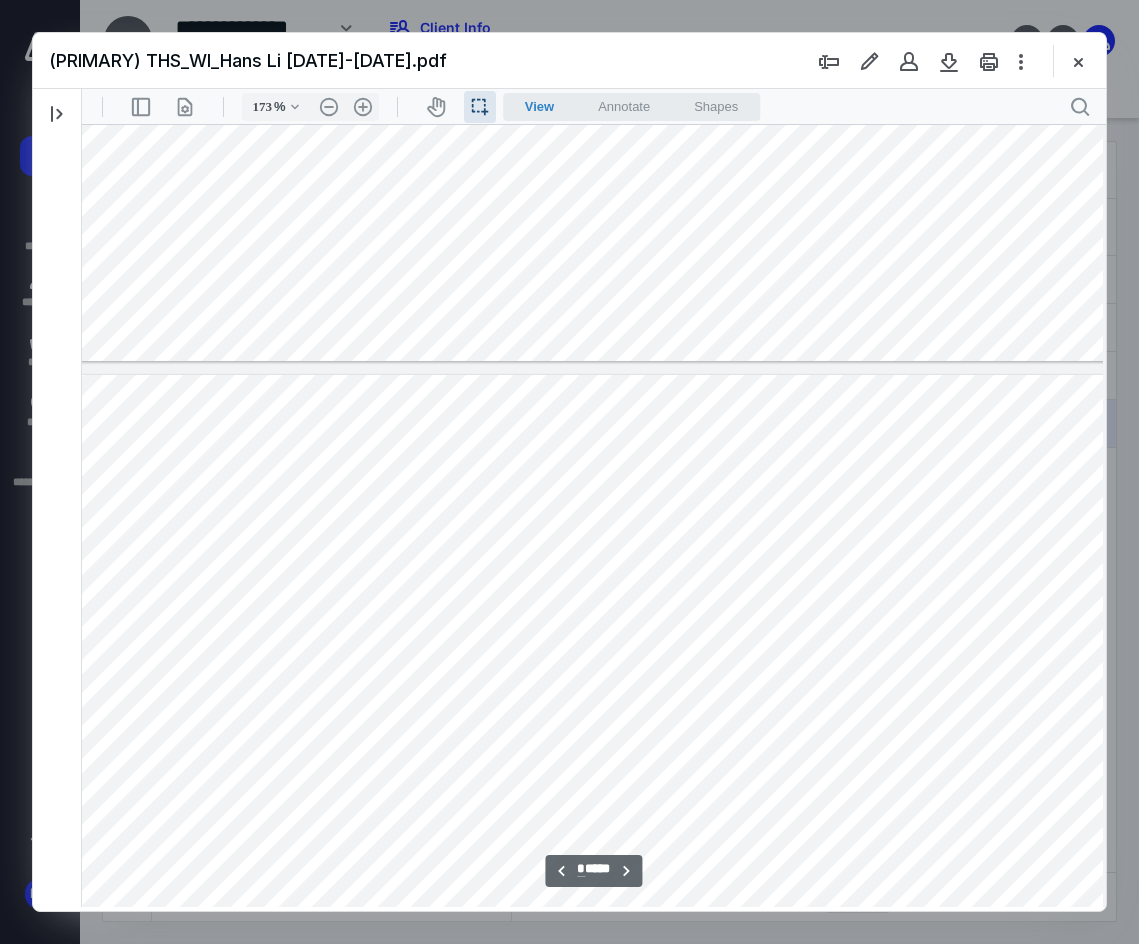 scroll, scrollTop: 5328, scrollLeft: 38, axis: both 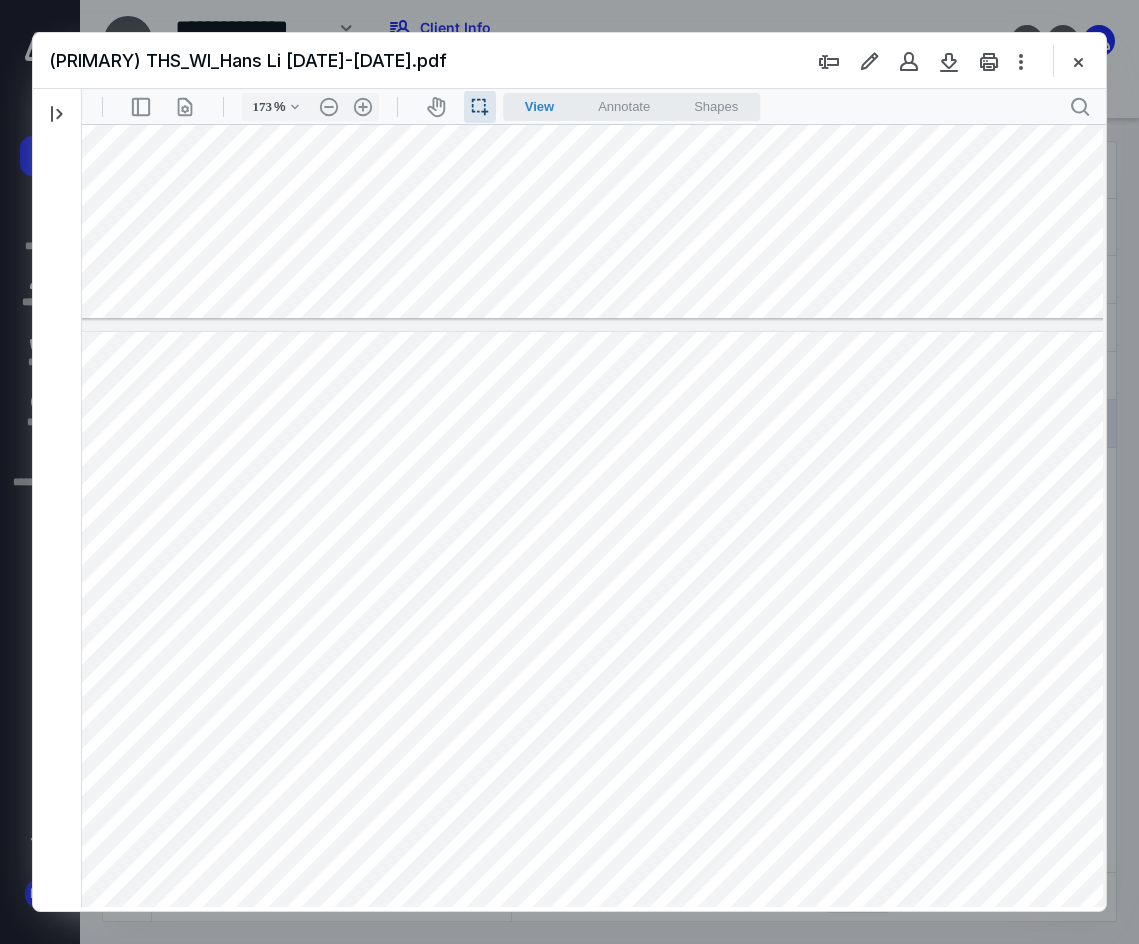 click at bounding box center (579, 1016) 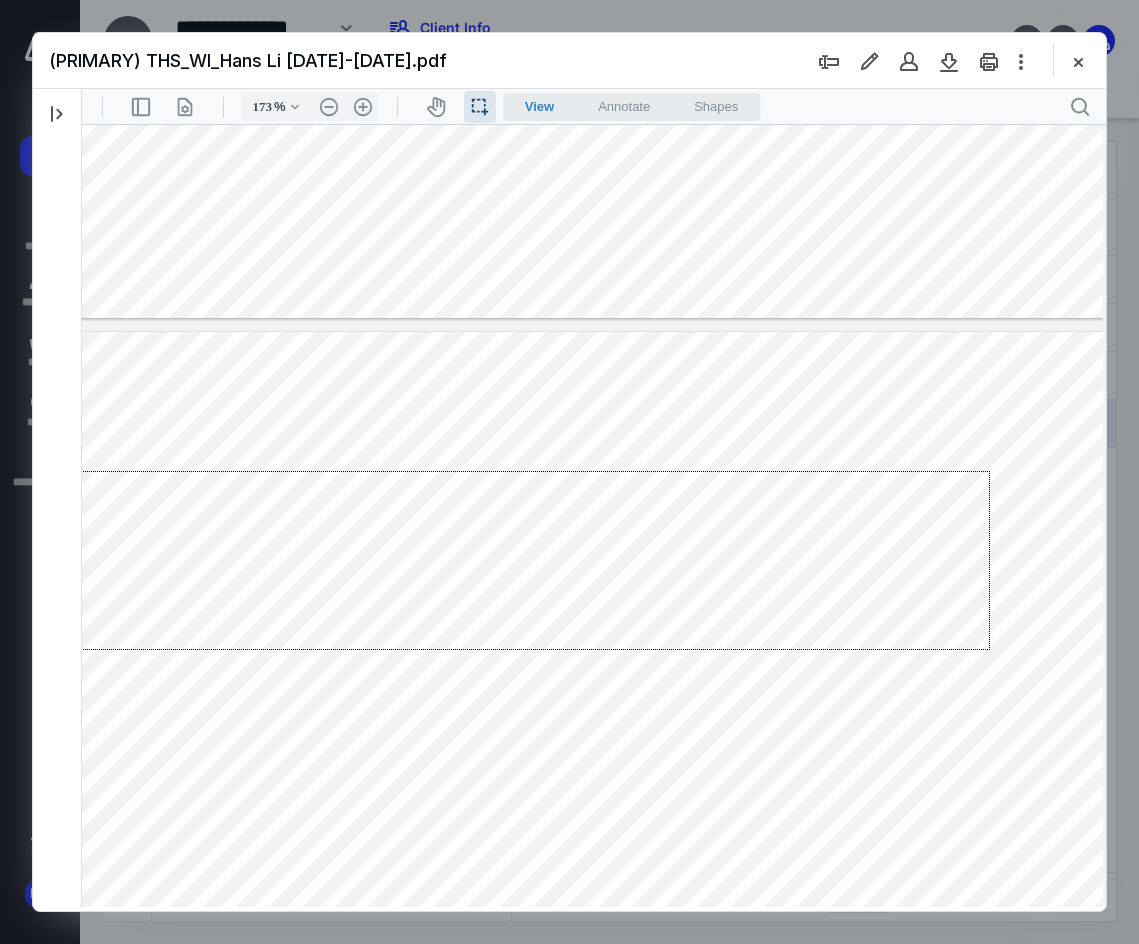 drag, startPoint x: 990, startPoint y: 471, endPoint x: 69, endPoint y: 650, distance: 938.23346 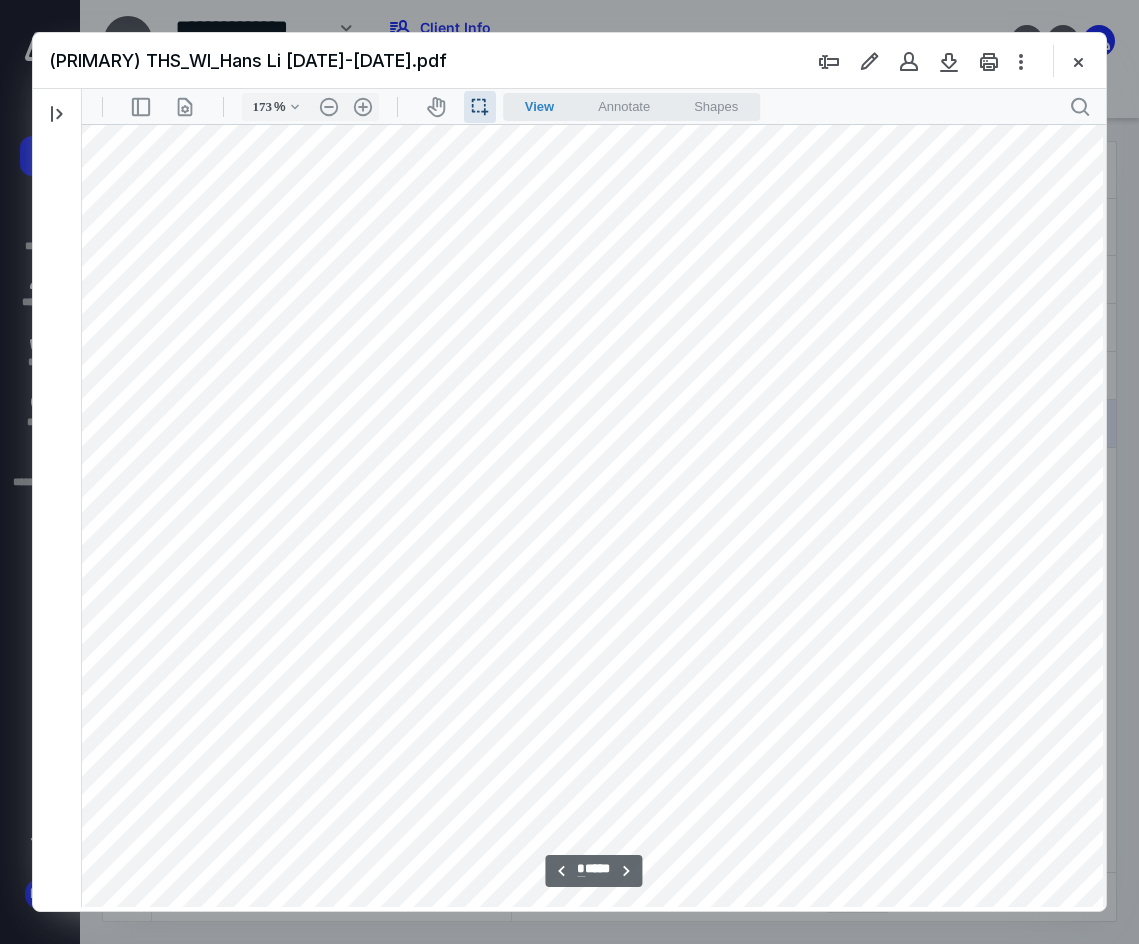 scroll, scrollTop: 5828, scrollLeft: 38, axis: both 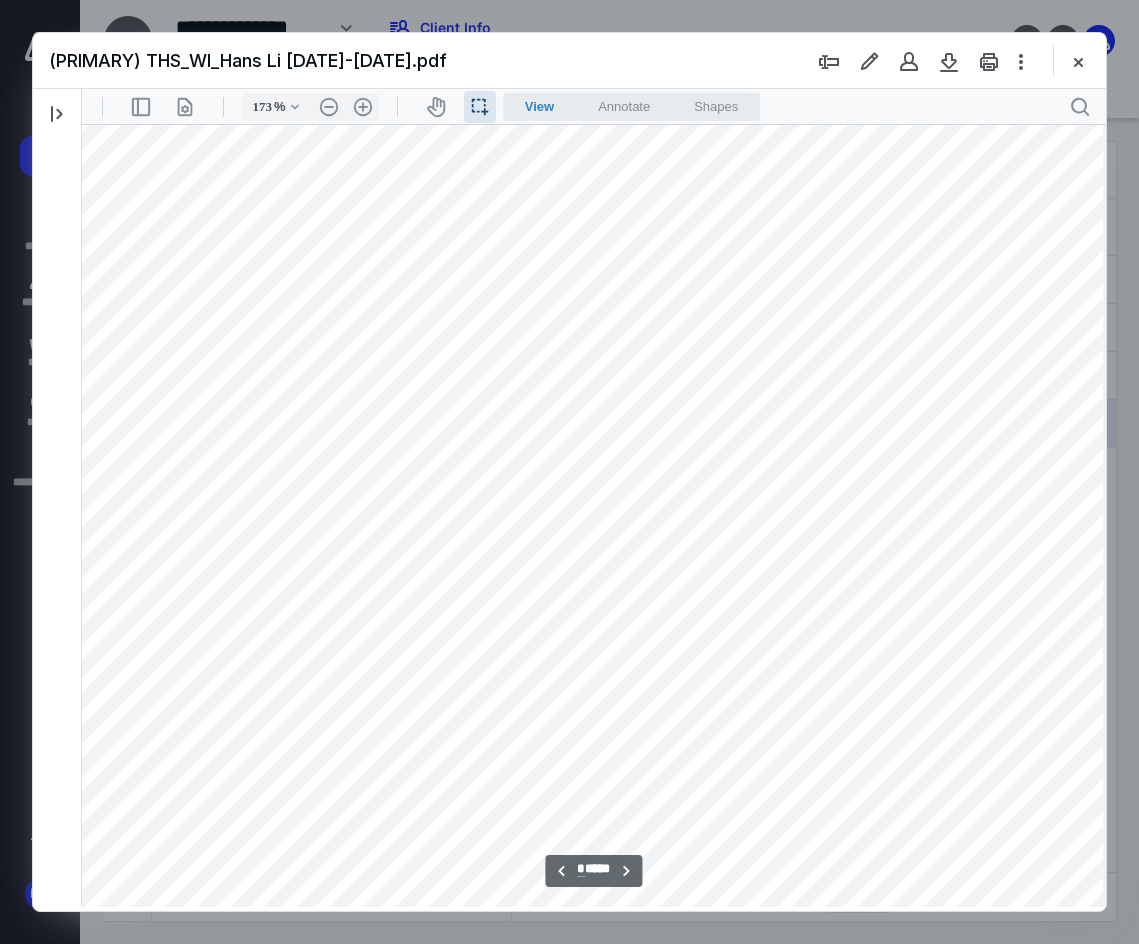 click at bounding box center (579, 516) 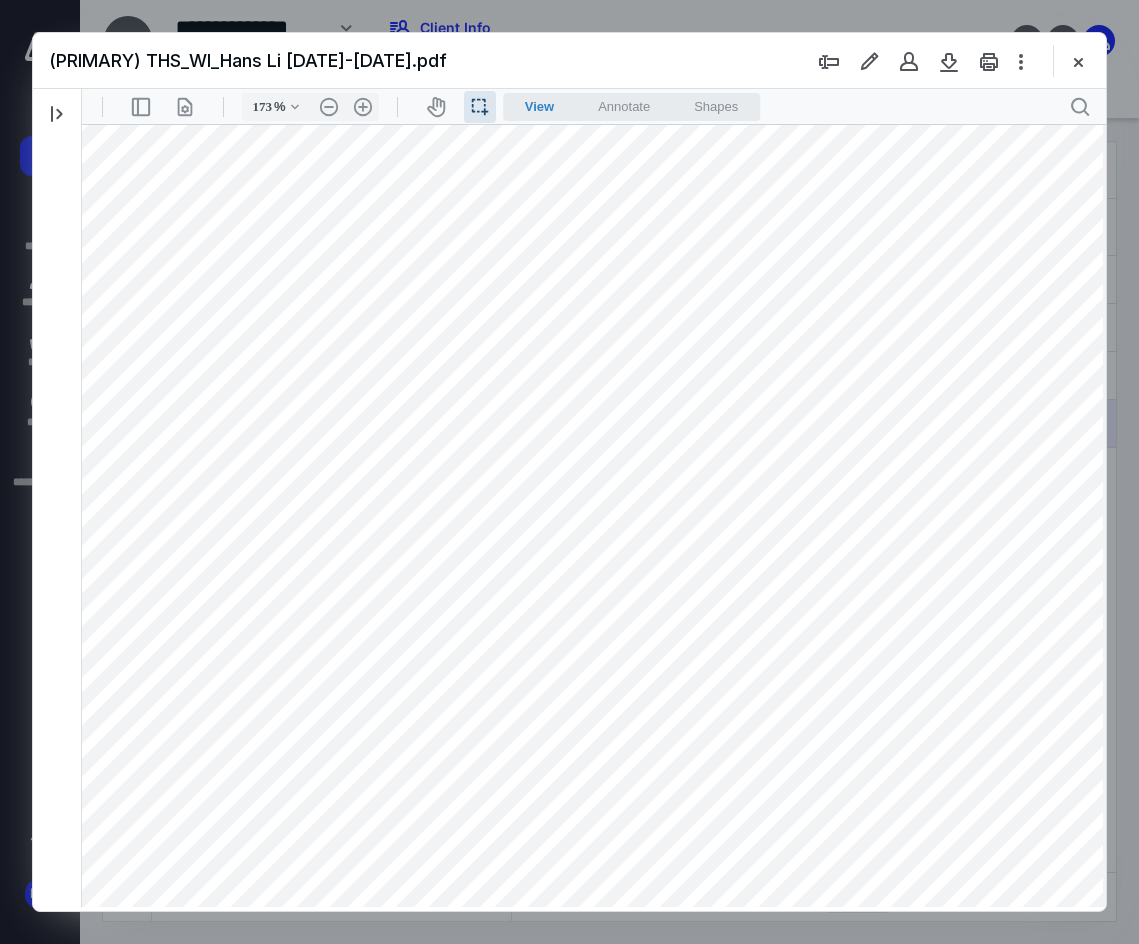 drag, startPoint x: 989, startPoint y: 637, endPoint x: 197, endPoint y: 634, distance: 792.0057 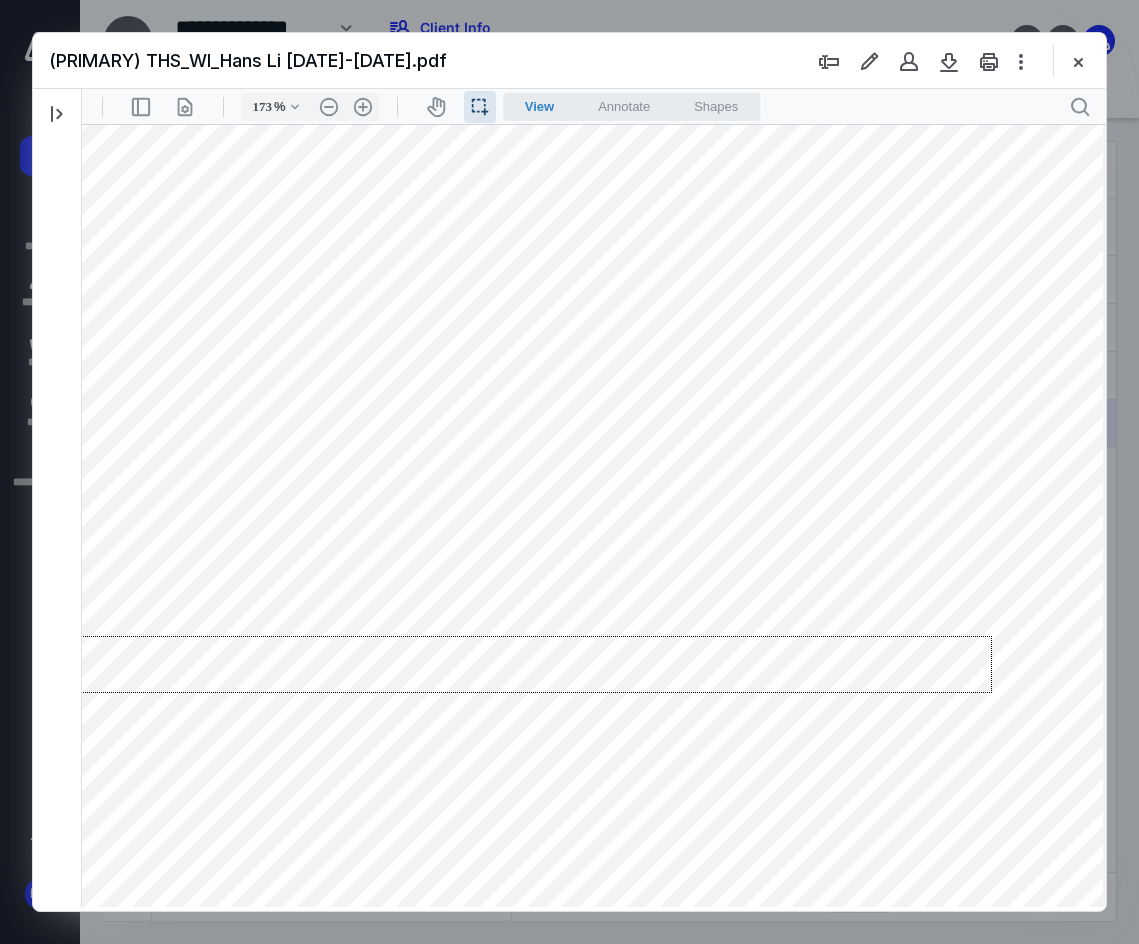 drag, startPoint x: 992, startPoint y: 636, endPoint x: 156, endPoint y: 782, distance: 848.6531 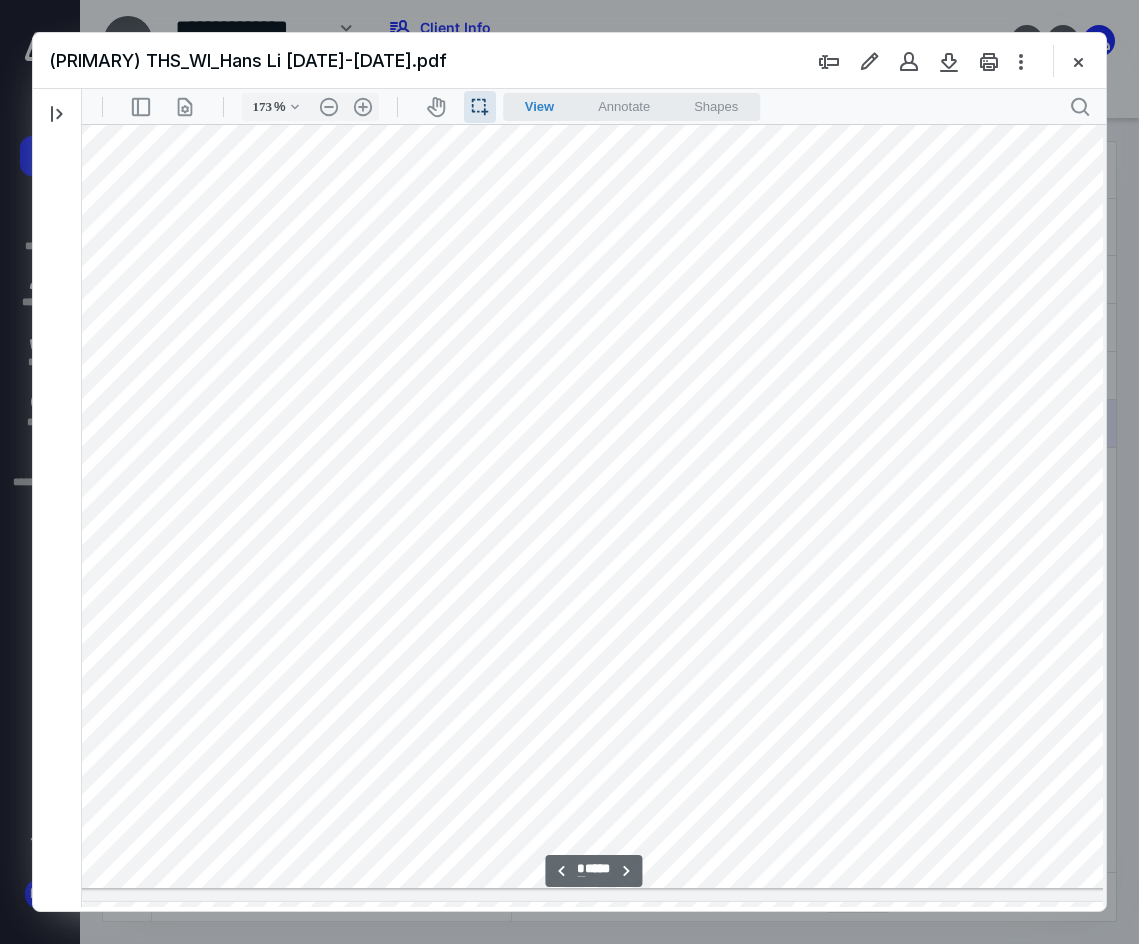 scroll, scrollTop: 6162, scrollLeft: 38, axis: both 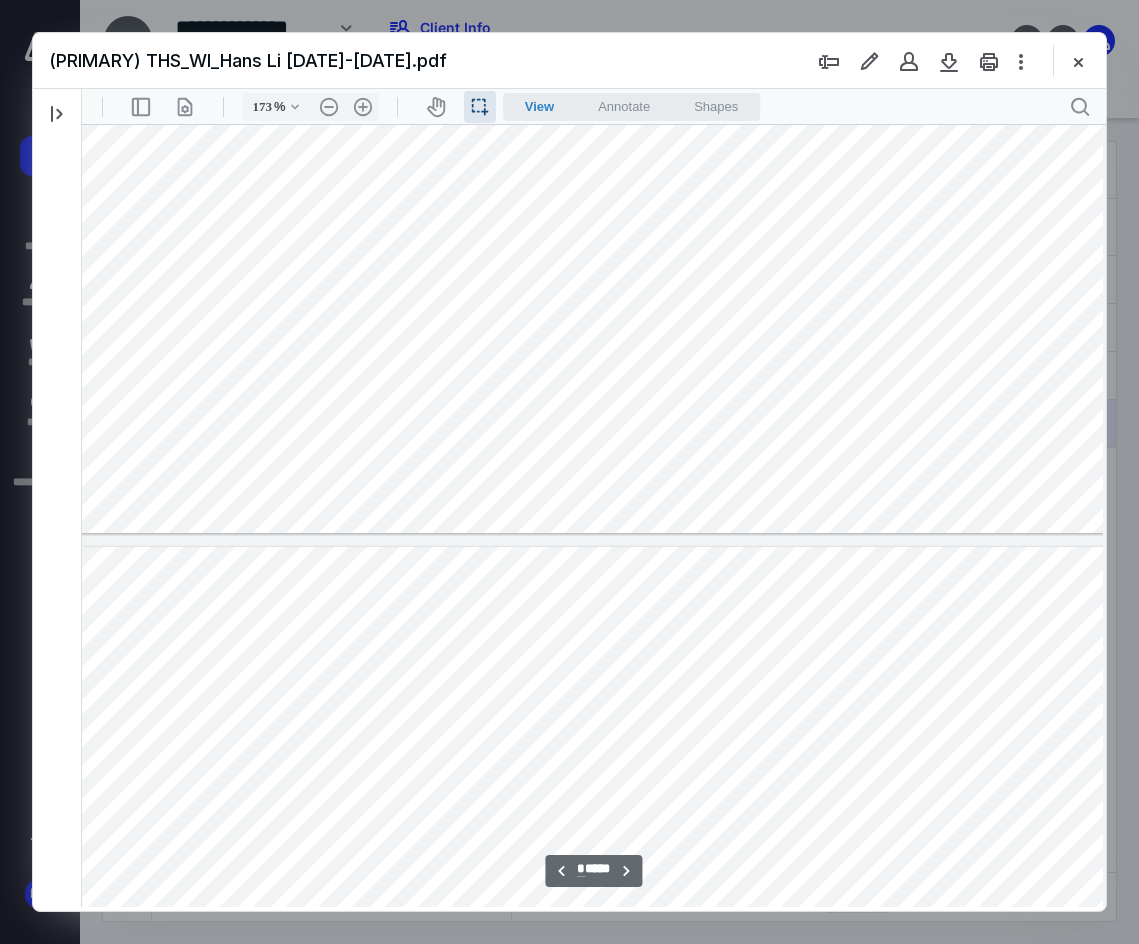 type on "*" 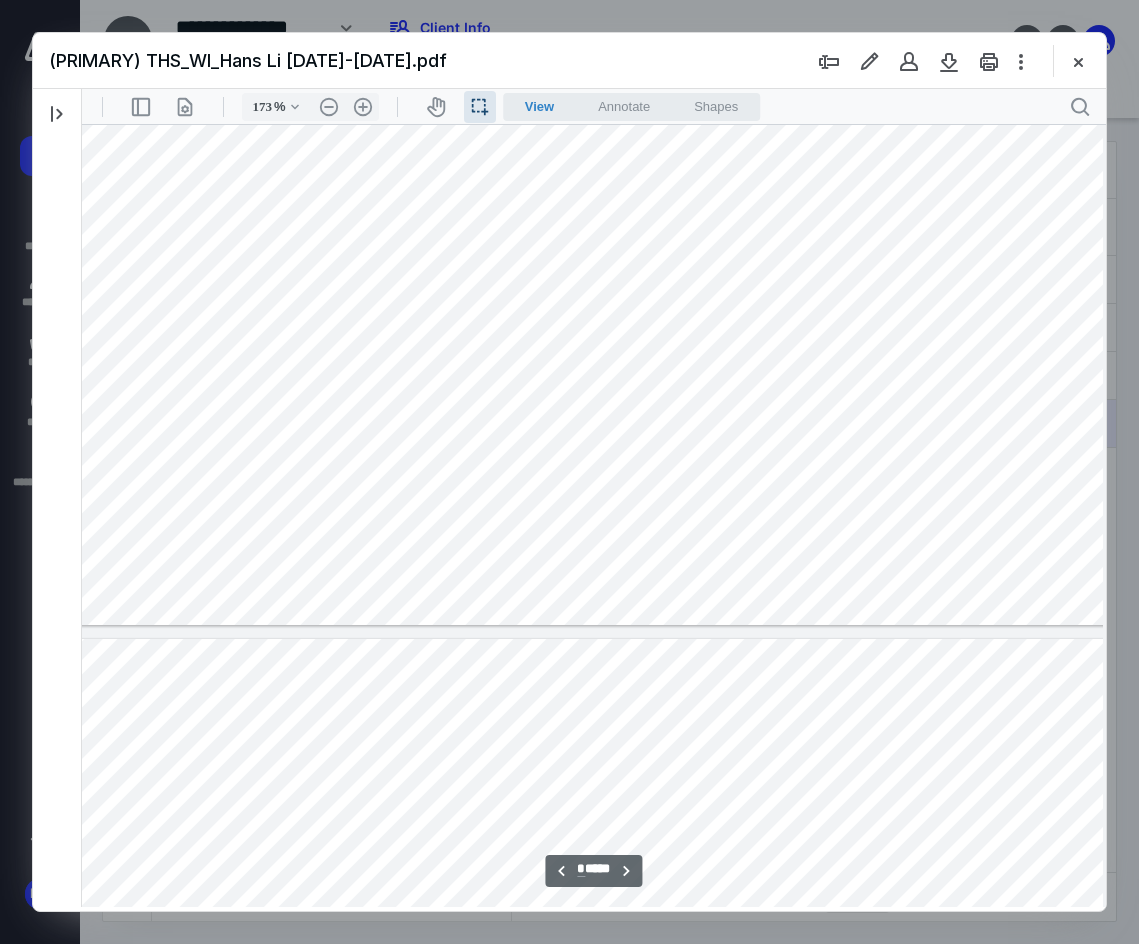 scroll, scrollTop: 7828, scrollLeft: 38, axis: both 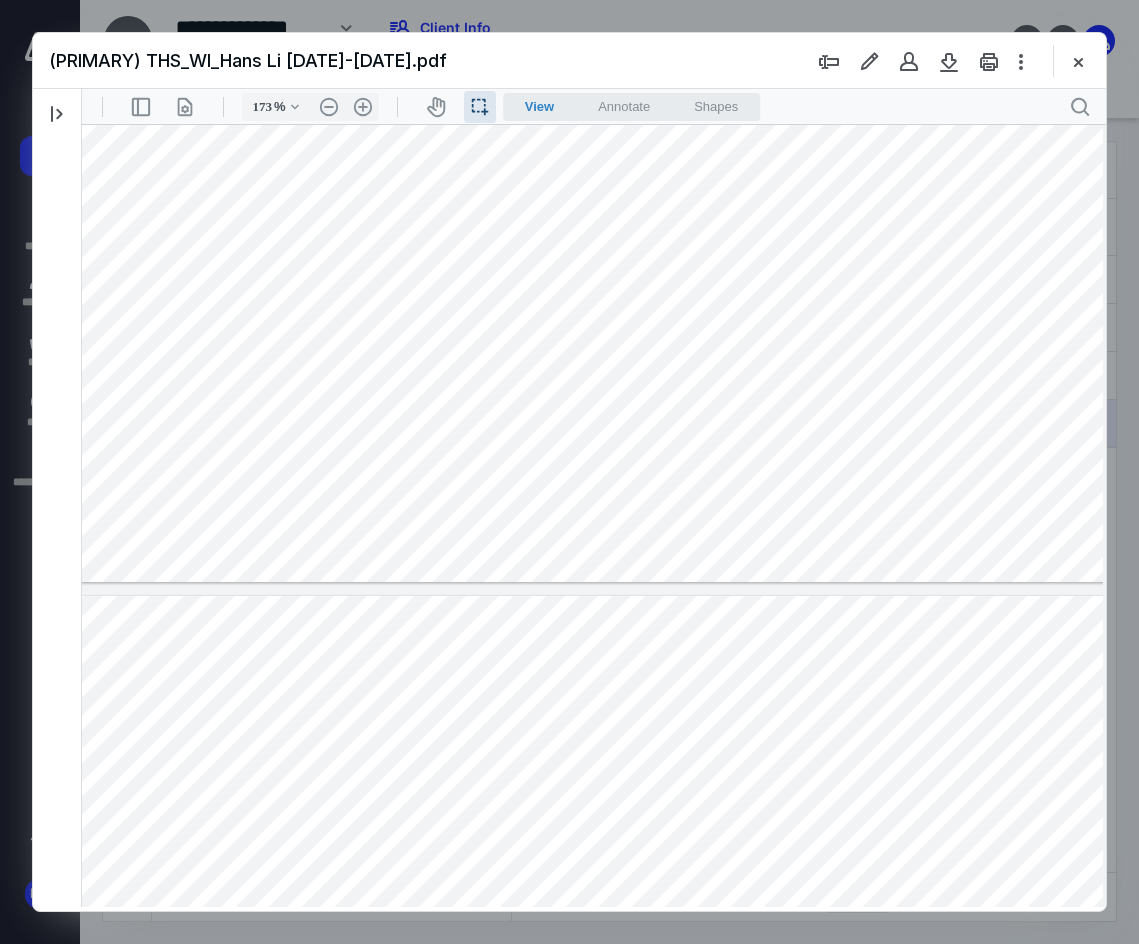 drag, startPoint x: 441, startPoint y: 277, endPoint x: 543, endPoint y: 297, distance: 103.94229 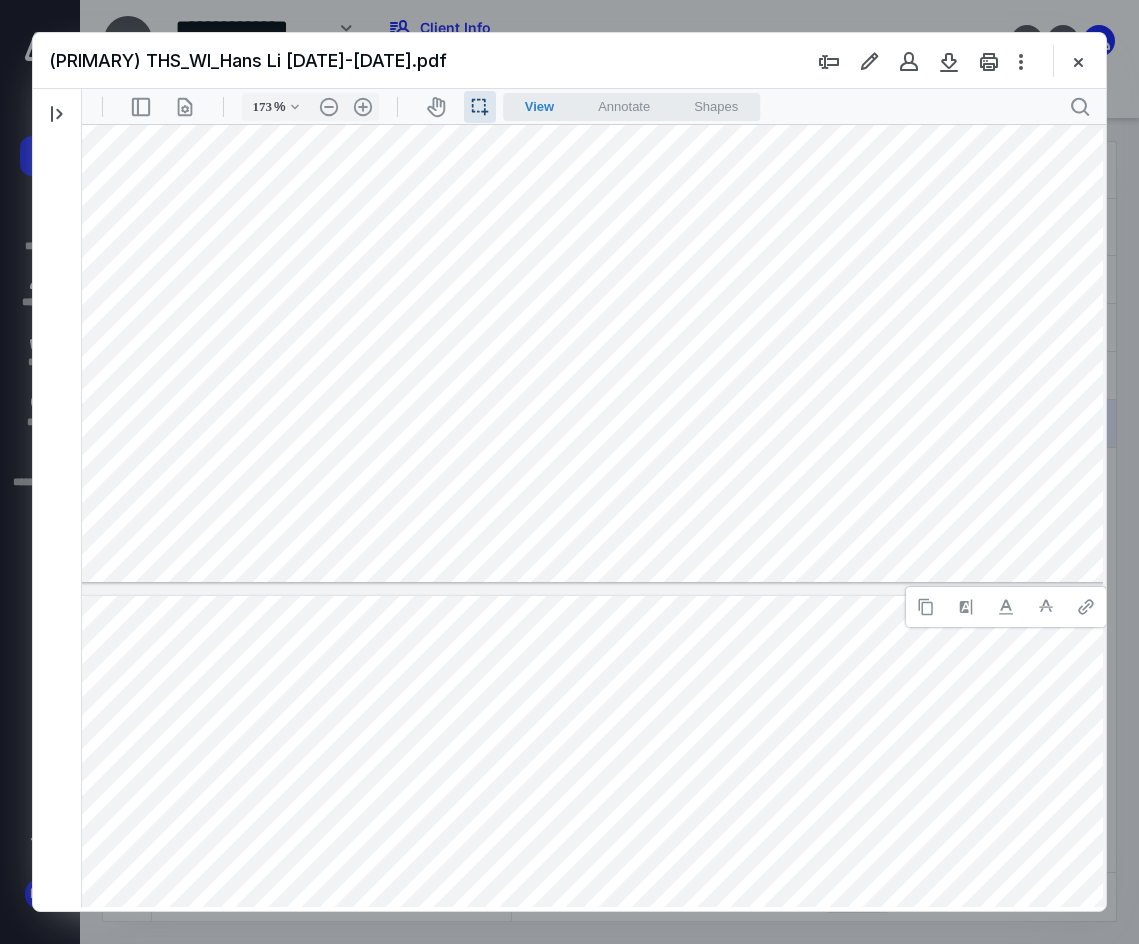 type 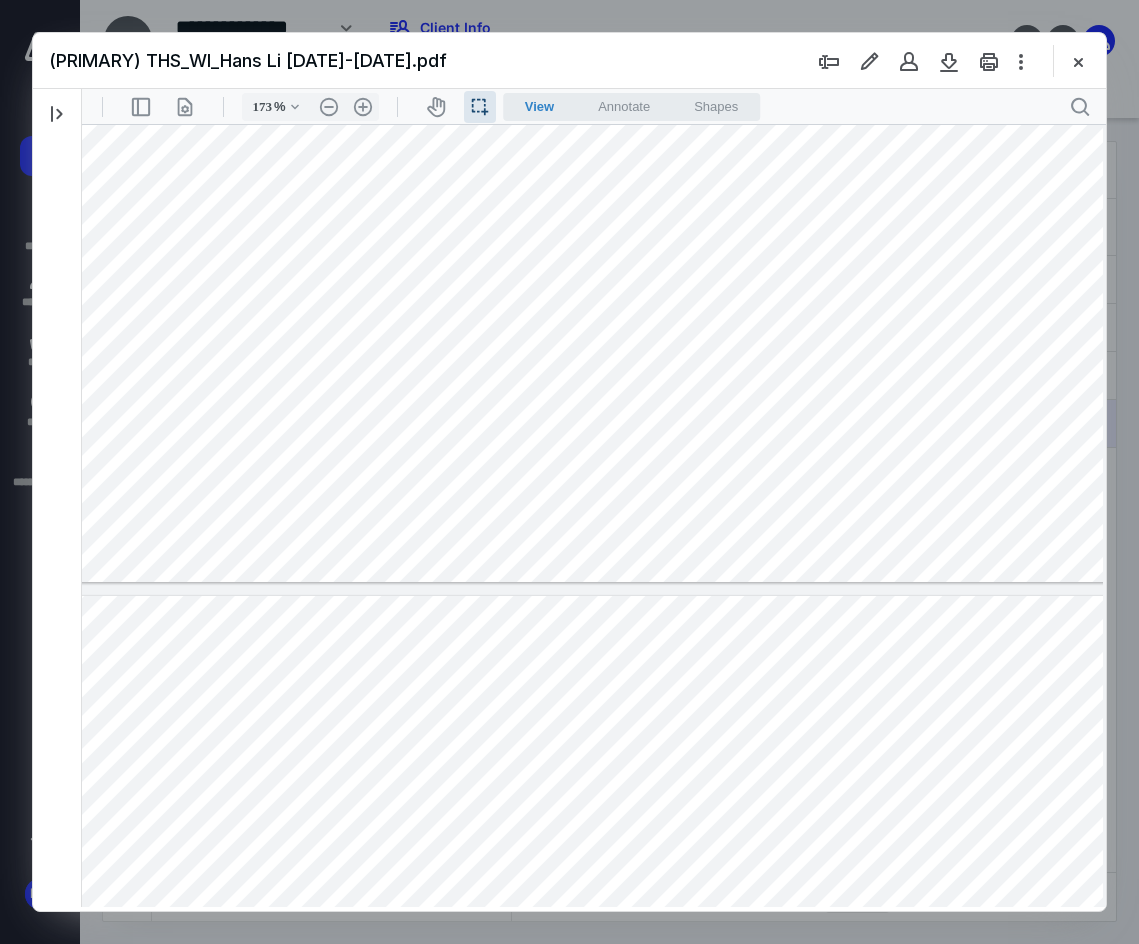 drag, startPoint x: 994, startPoint y: 613, endPoint x: 1069, endPoint y: 616, distance: 75.059975 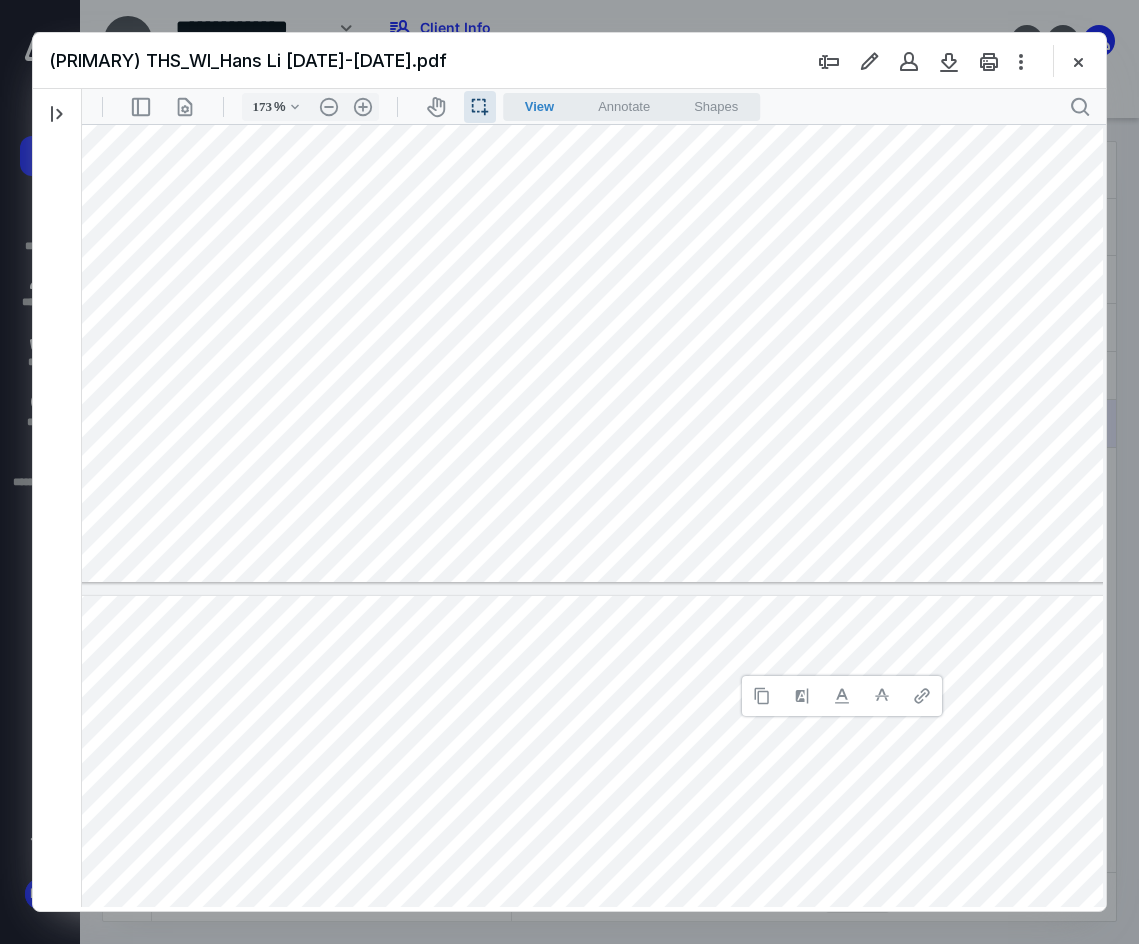 type 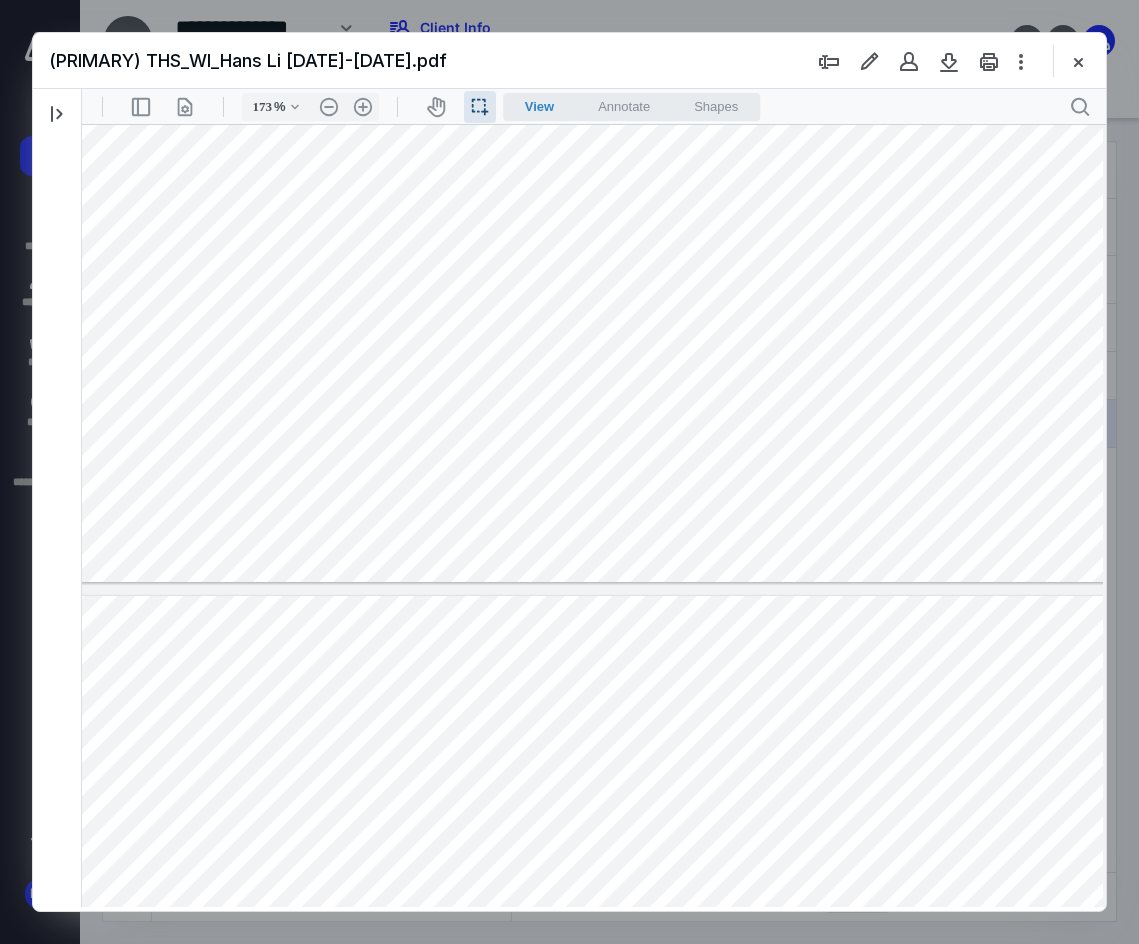 drag, startPoint x: 1001, startPoint y: 648, endPoint x: 1034, endPoint y: 656, distance: 33.955853 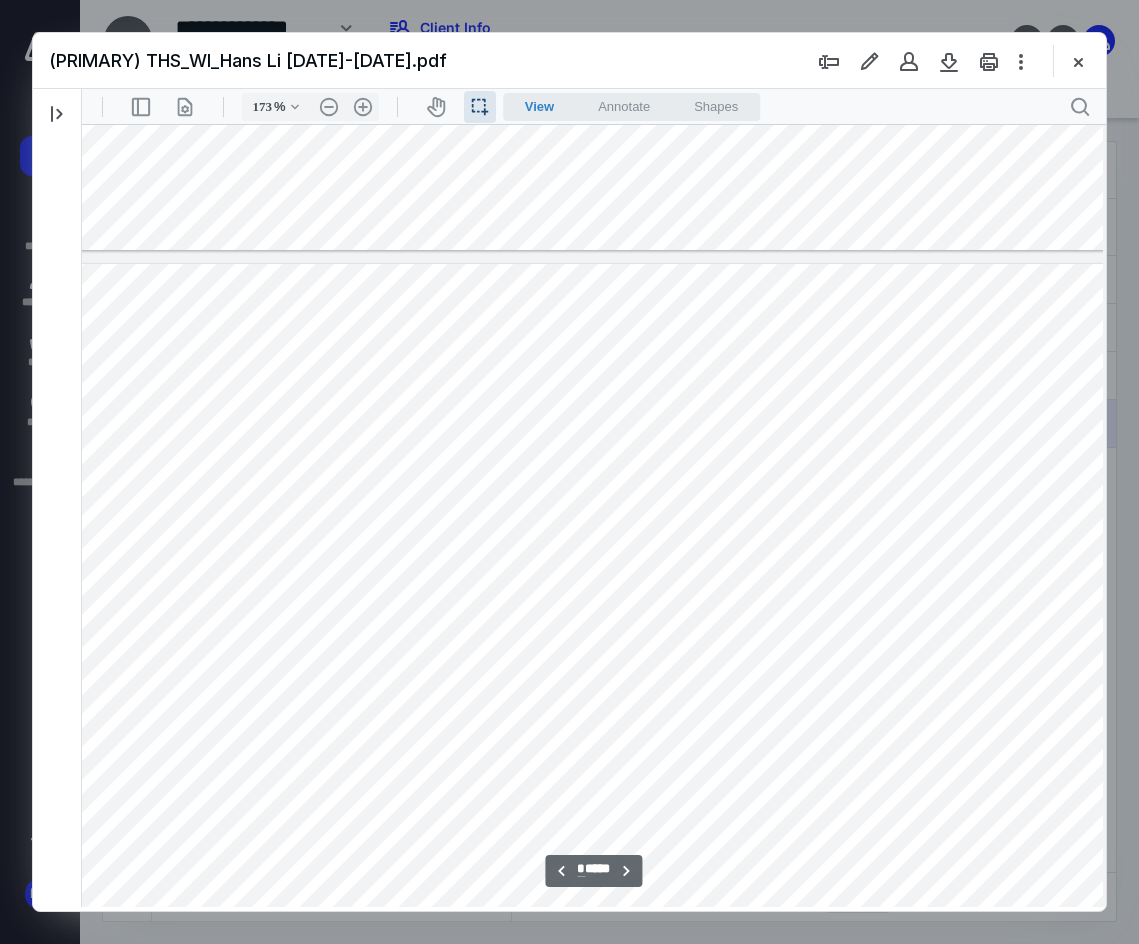 scroll, scrollTop: 8162, scrollLeft: 38, axis: both 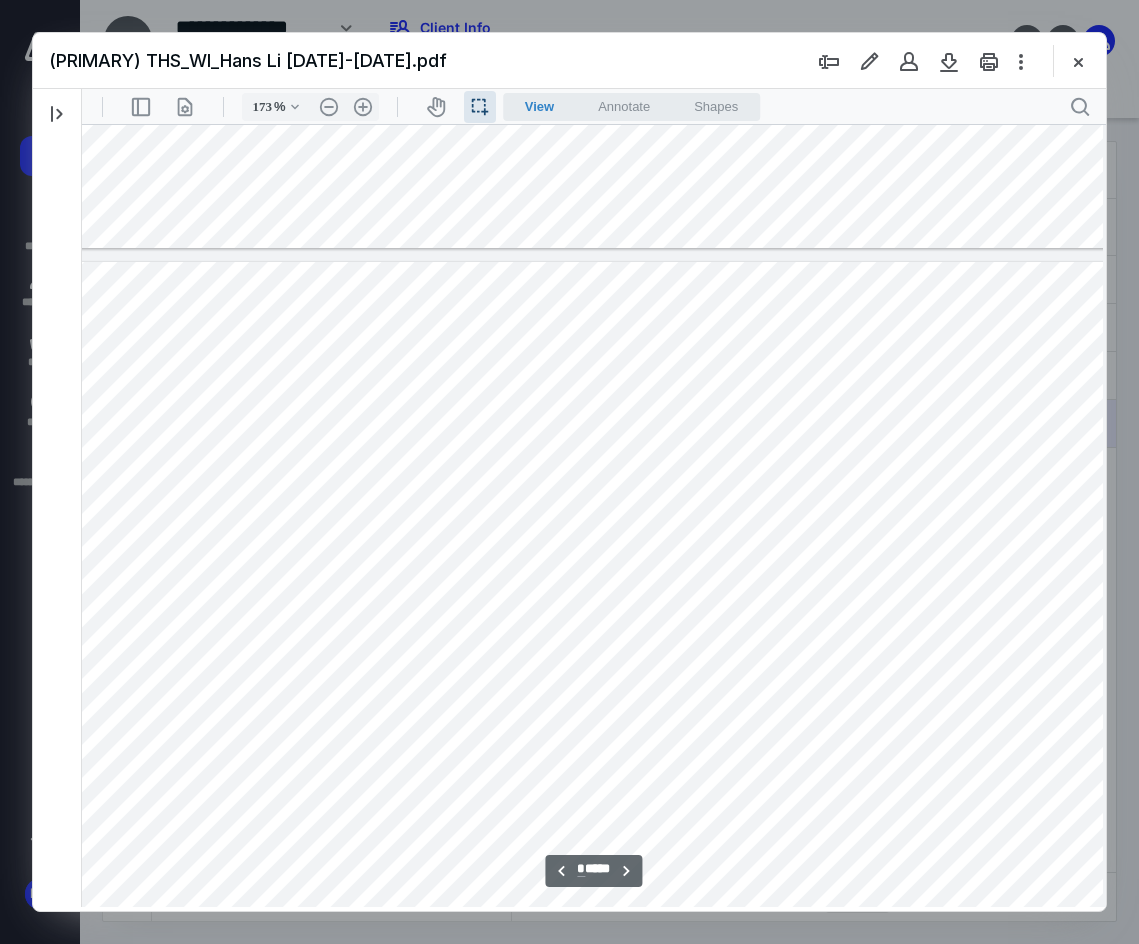 drag, startPoint x: 243, startPoint y: 406, endPoint x: 383, endPoint y: 421, distance: 140.80128 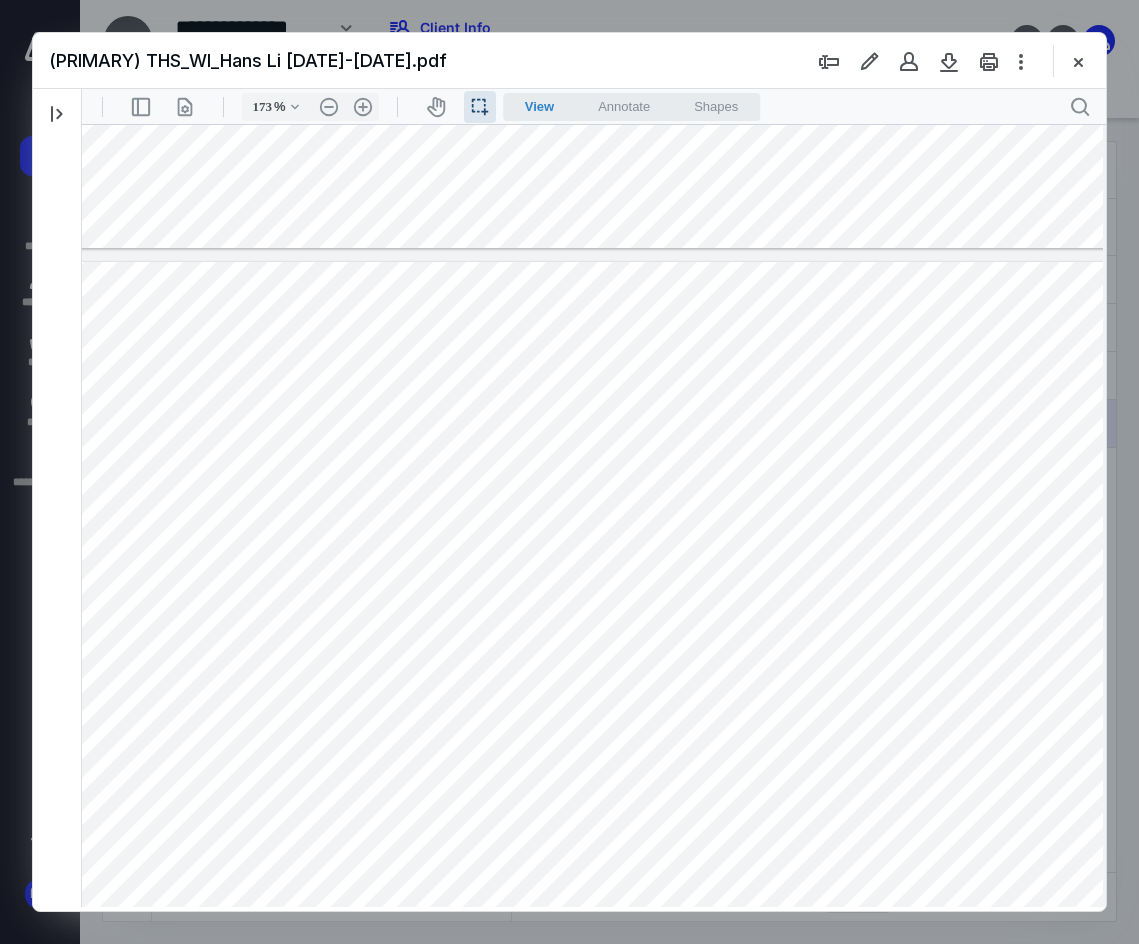 drag, startPoint x: 88, startPoint y: 492, endPoint x: 282, endPoint y: 497, distance: 194.06442 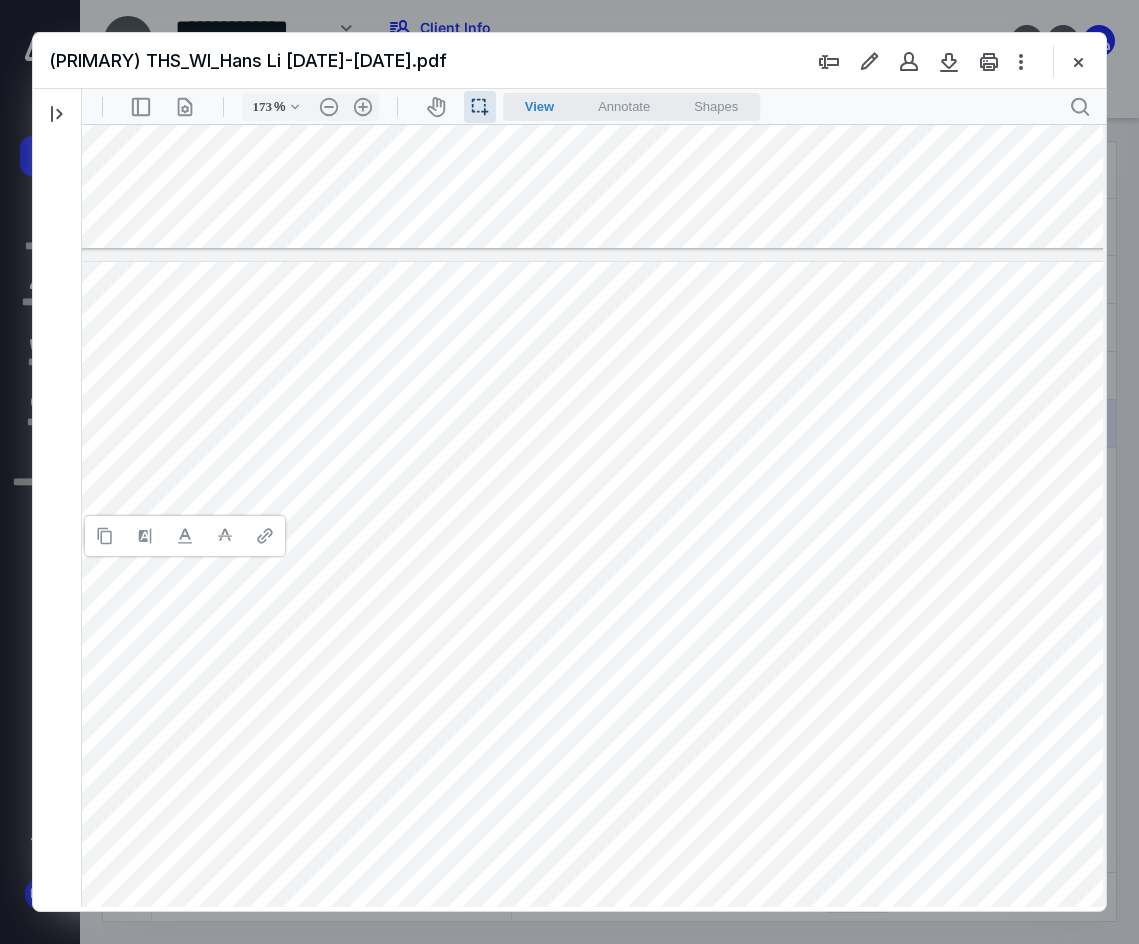 type 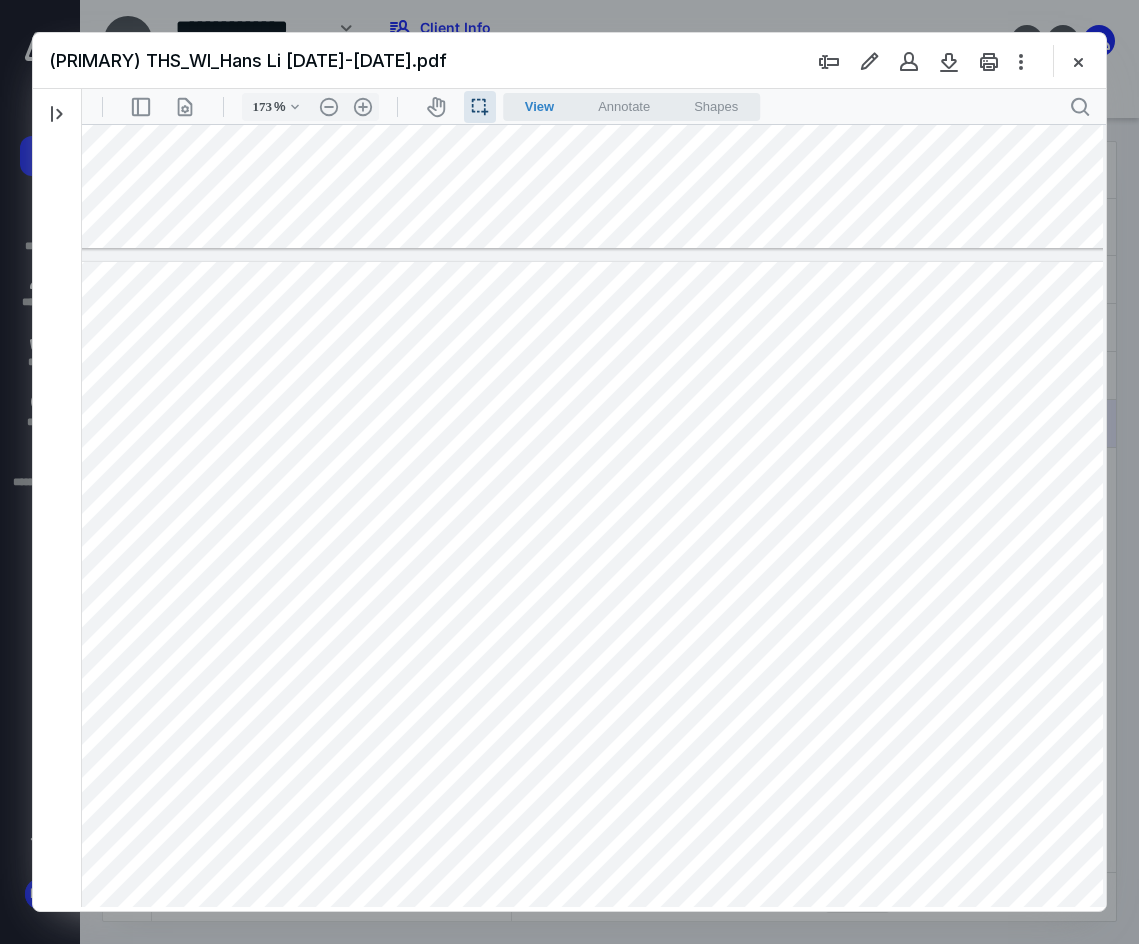 drag, startPoint x: 1013, startPoint y: 749, endPoint x: 1068, endPoint y: 742, distance: 55.443665 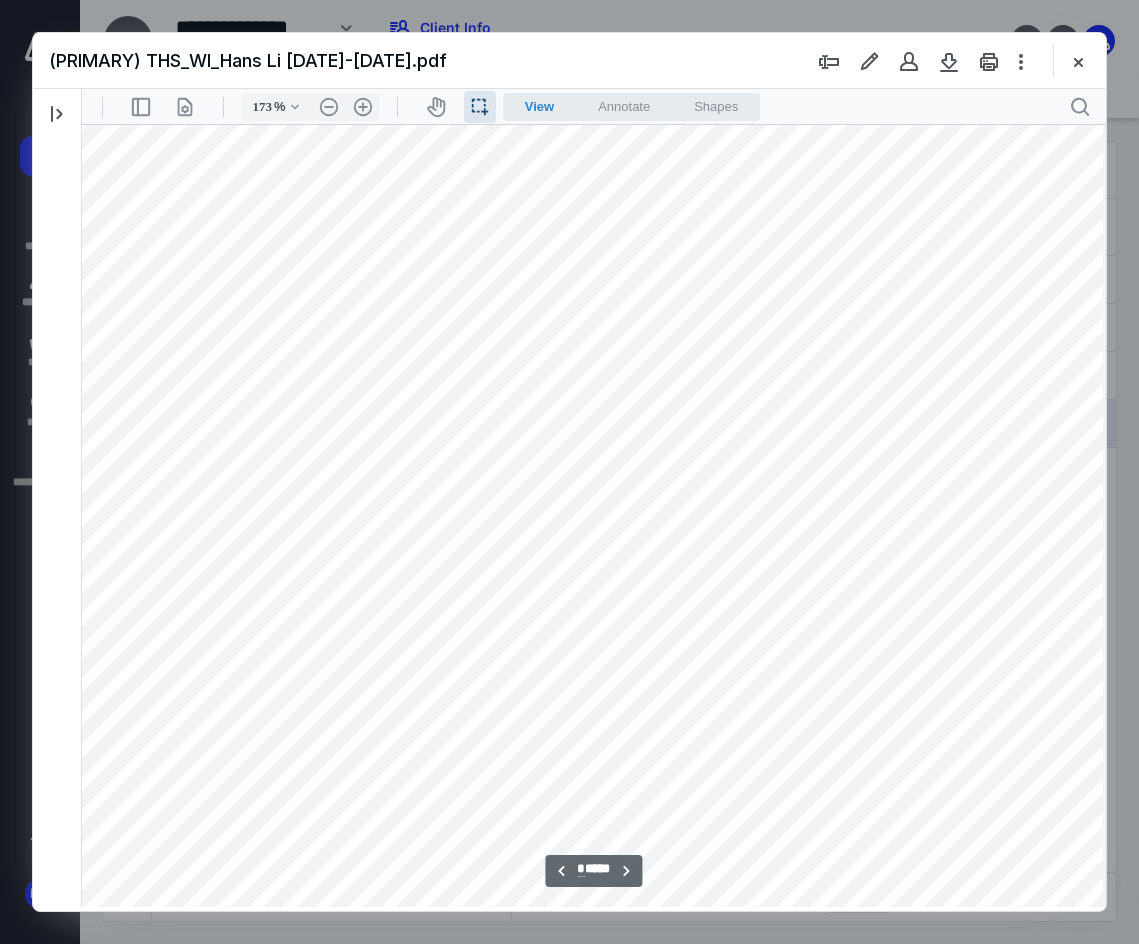 scroll, scrollTop: 8495, scrollLeft: 38, axis: both 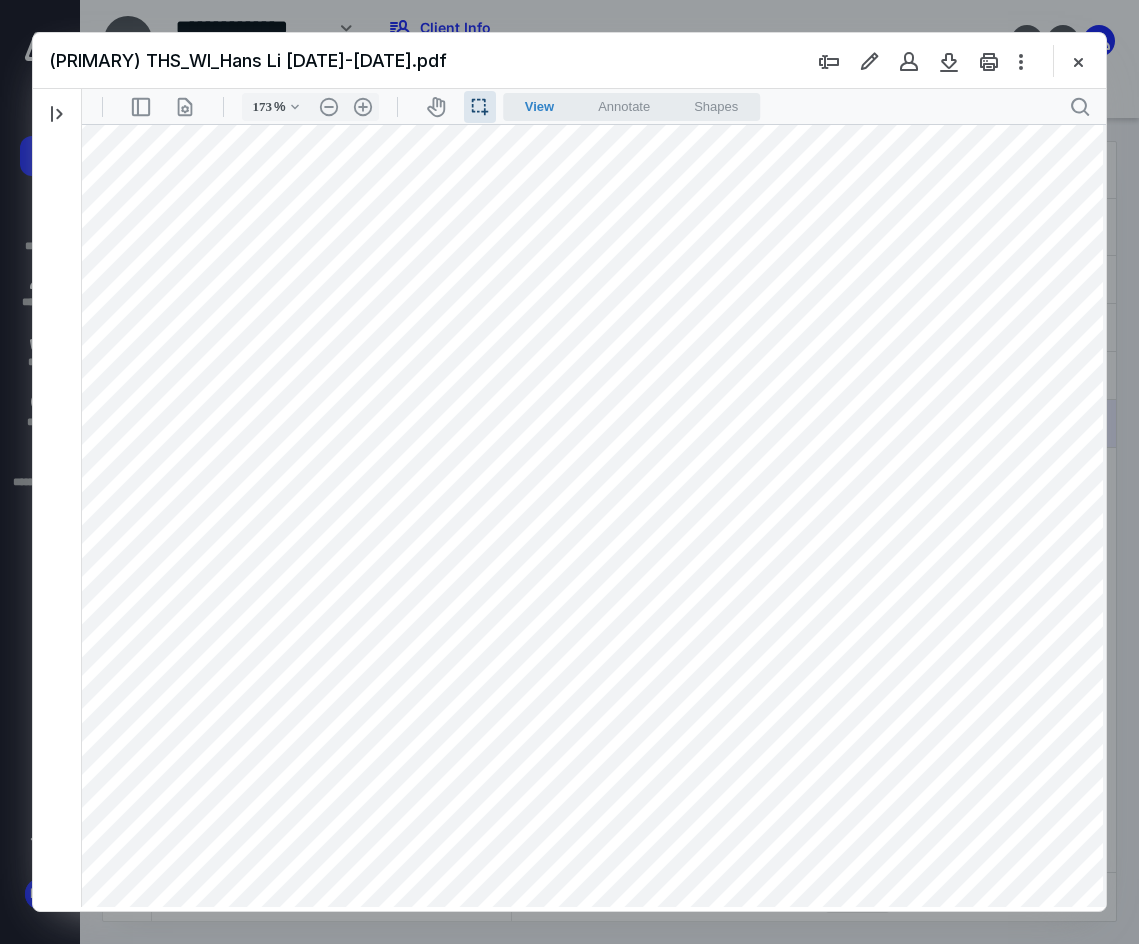 drag, startPoint x: 1002, startPoint y: 776, endPoint x: 1063, endPoint y: 772, distance: 61.13101 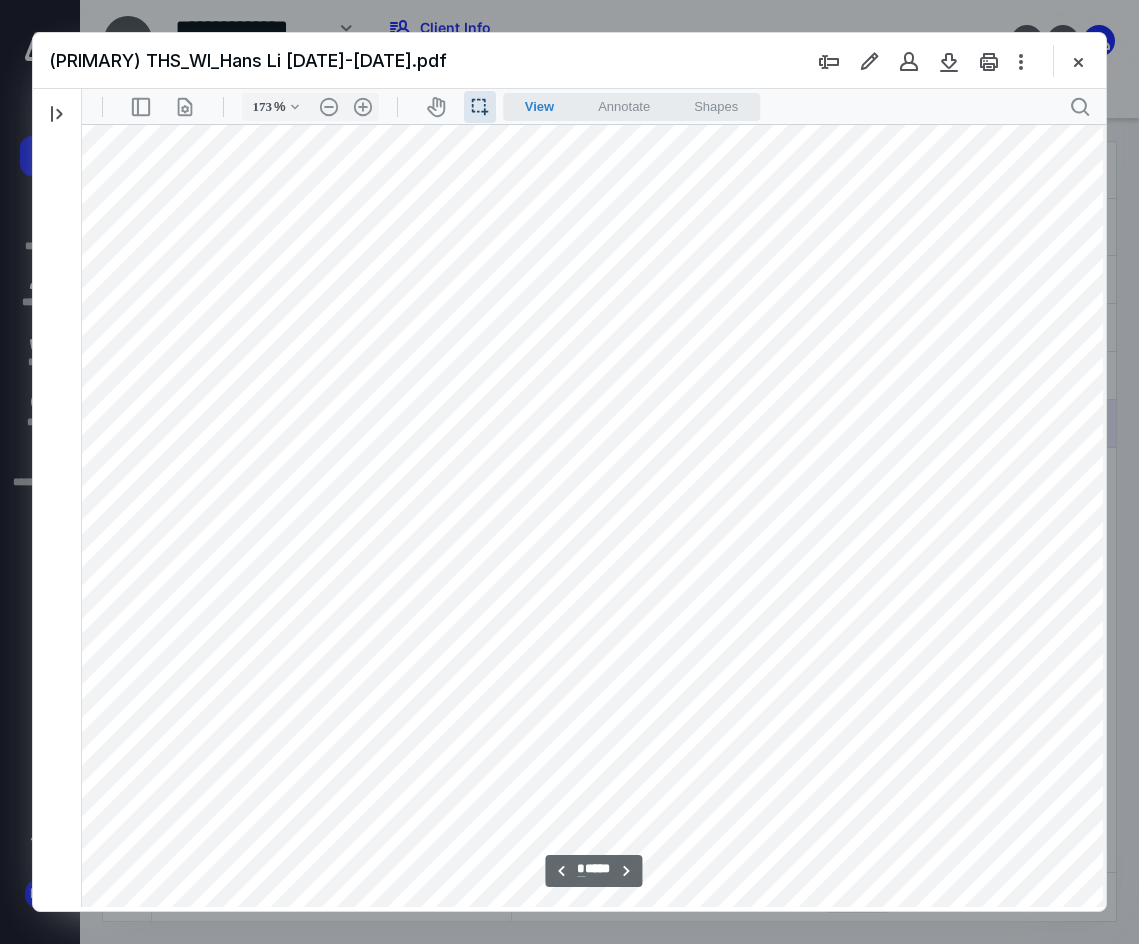 scroll, scrollTop: 8495, scrollLeft: 38, axis: both 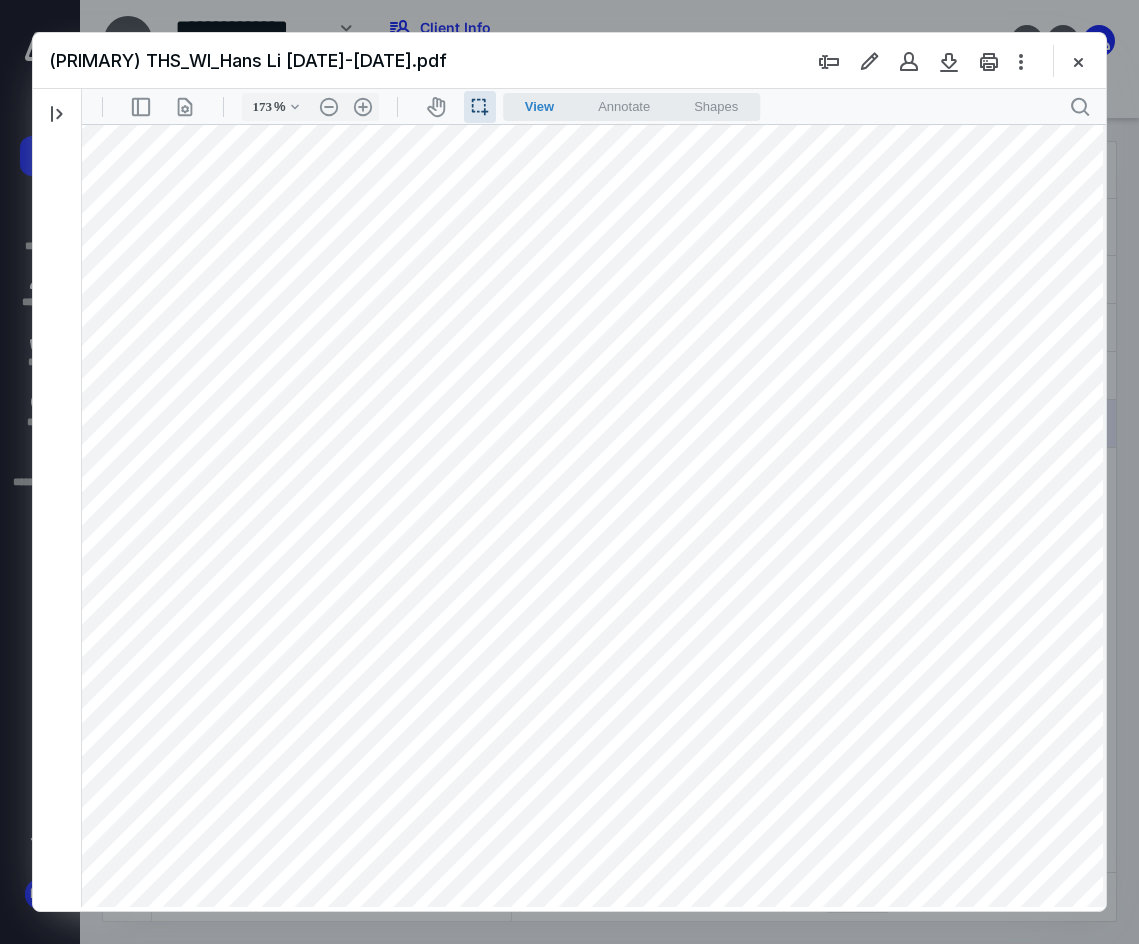 click at bounding box center [579, 613] 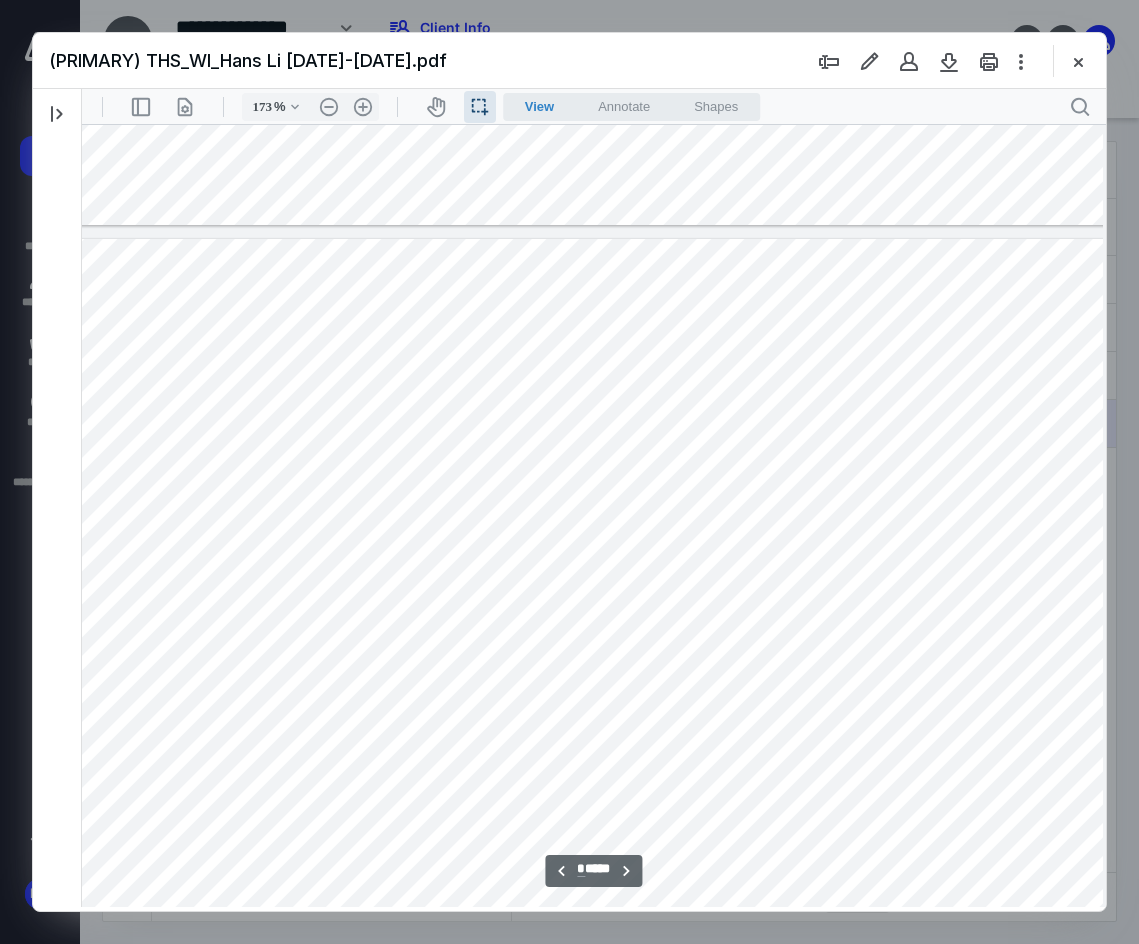 scroll, scrollTop: 5328, scrollLeft: 38, axis: both 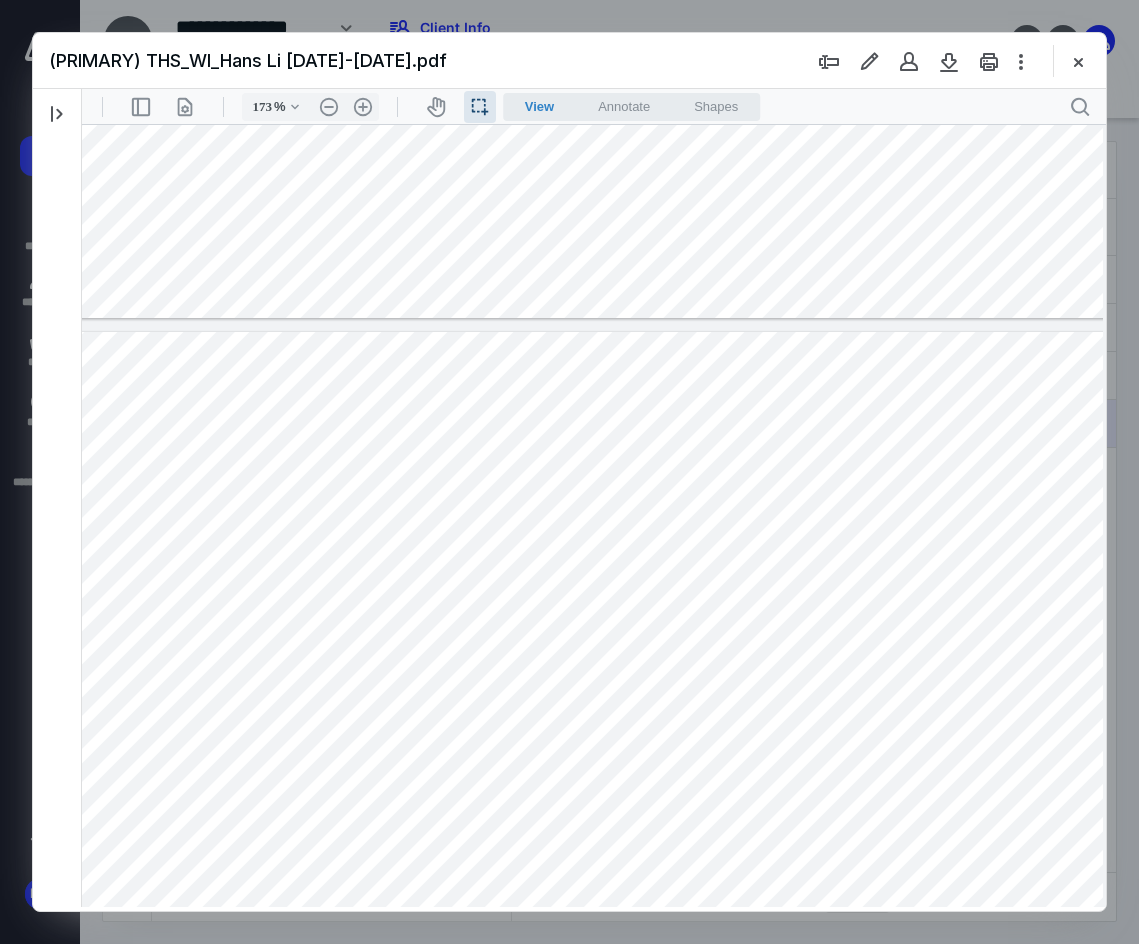 type on "*" 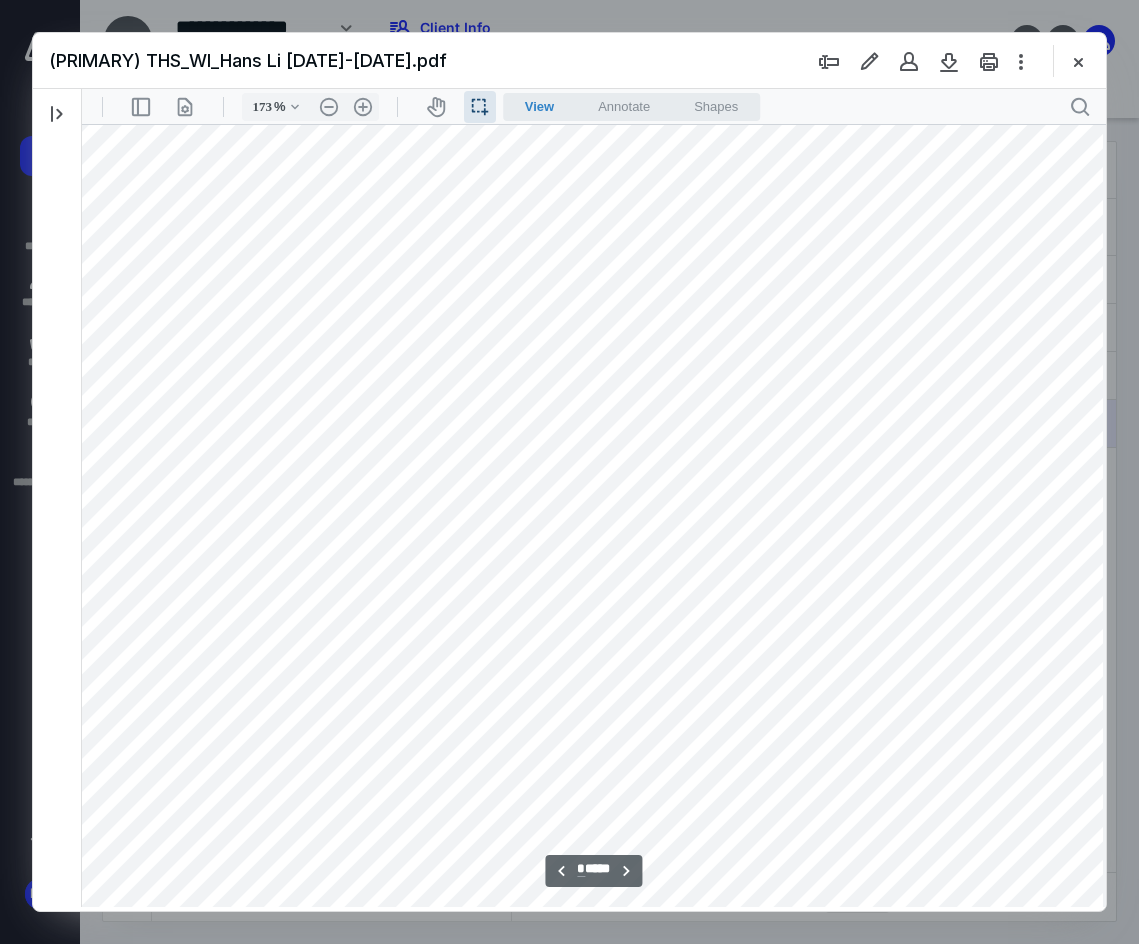 scroll, scrollTop: 4495, scrollLeft: 38, axis: both 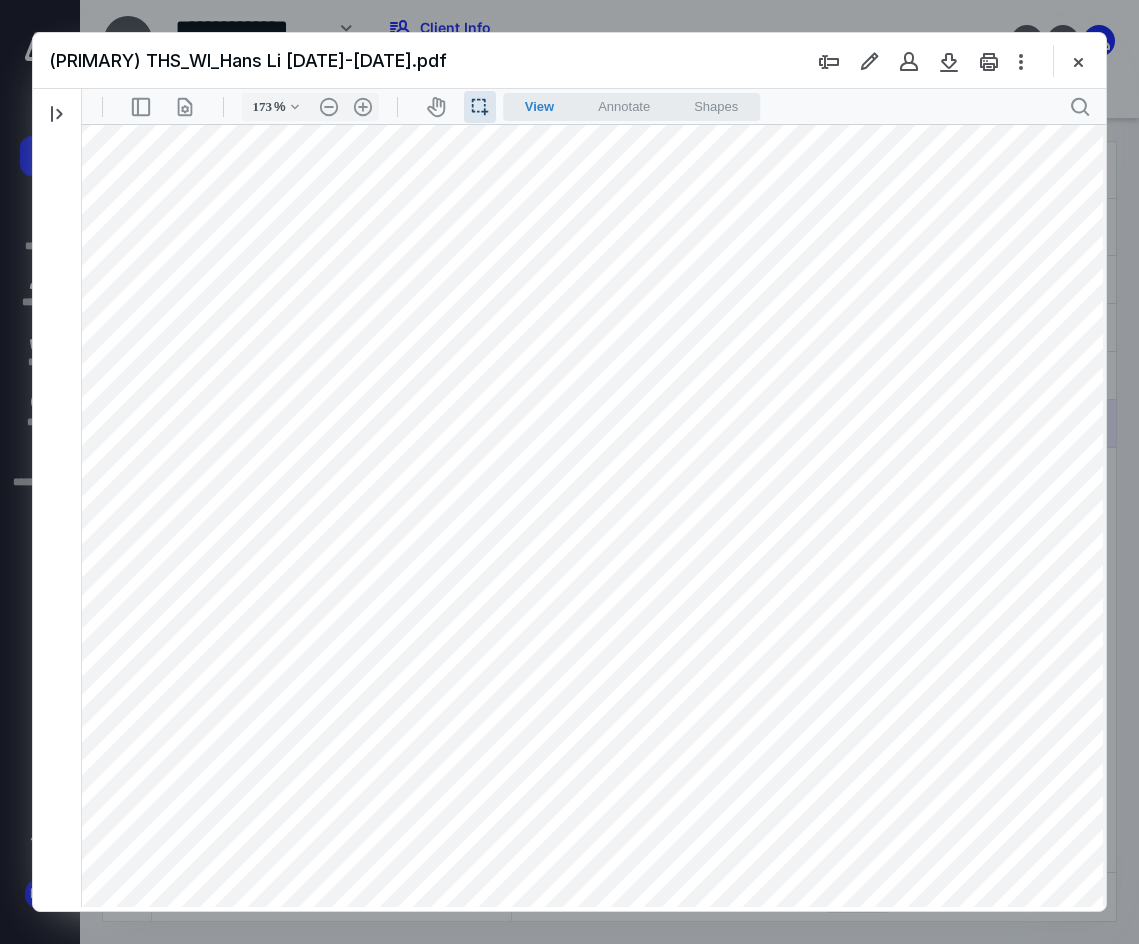 click at bounding box center [579, 467] 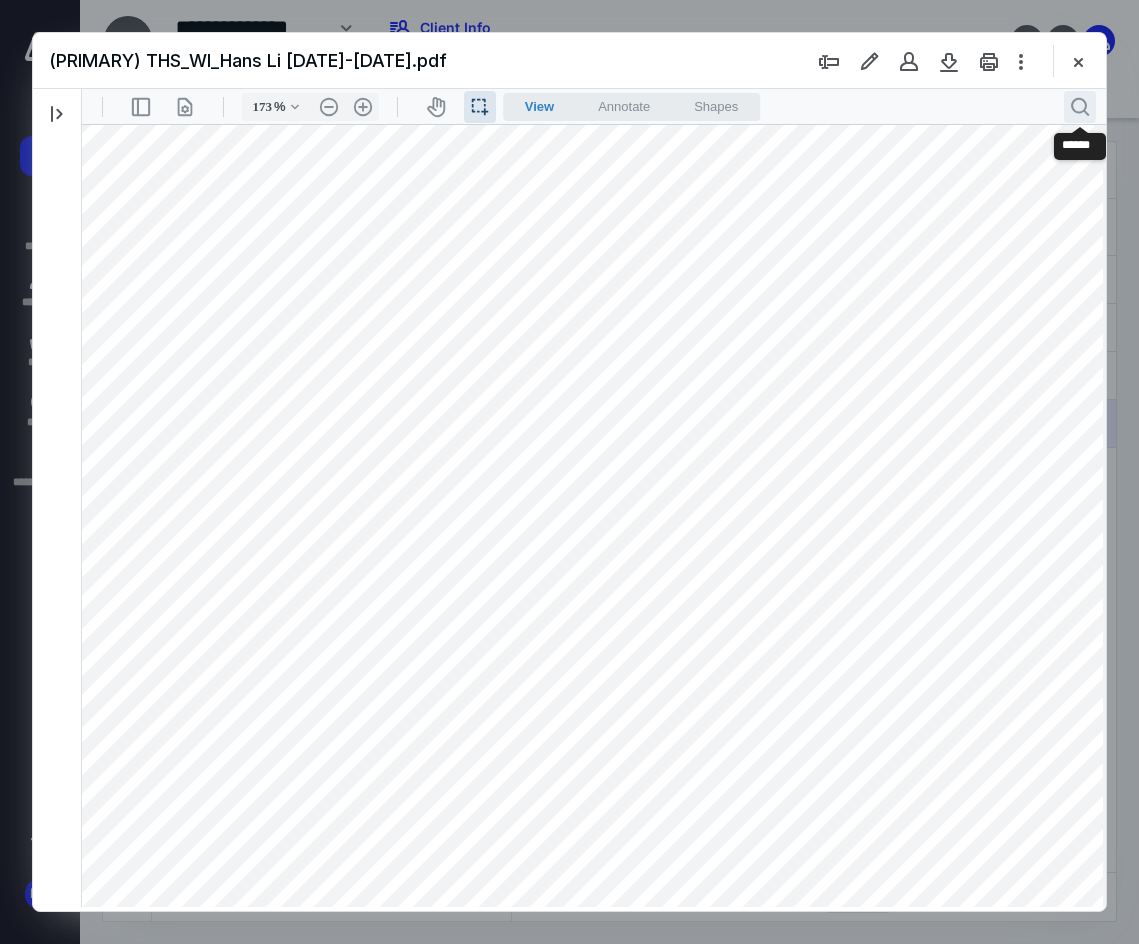 click on ".cls-1{fill:#abb0c4;} icon - header - search" at bounding box center [1080, 107] 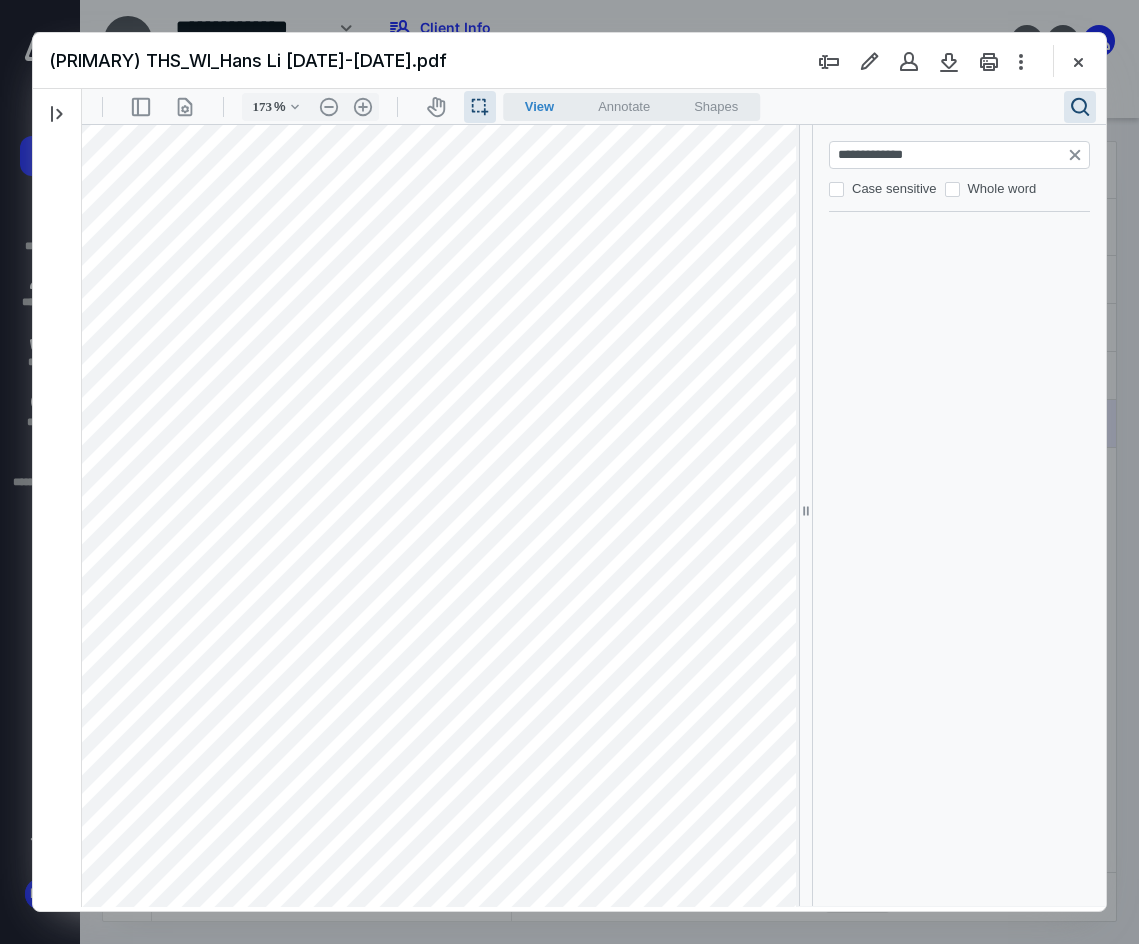 type on "**********" 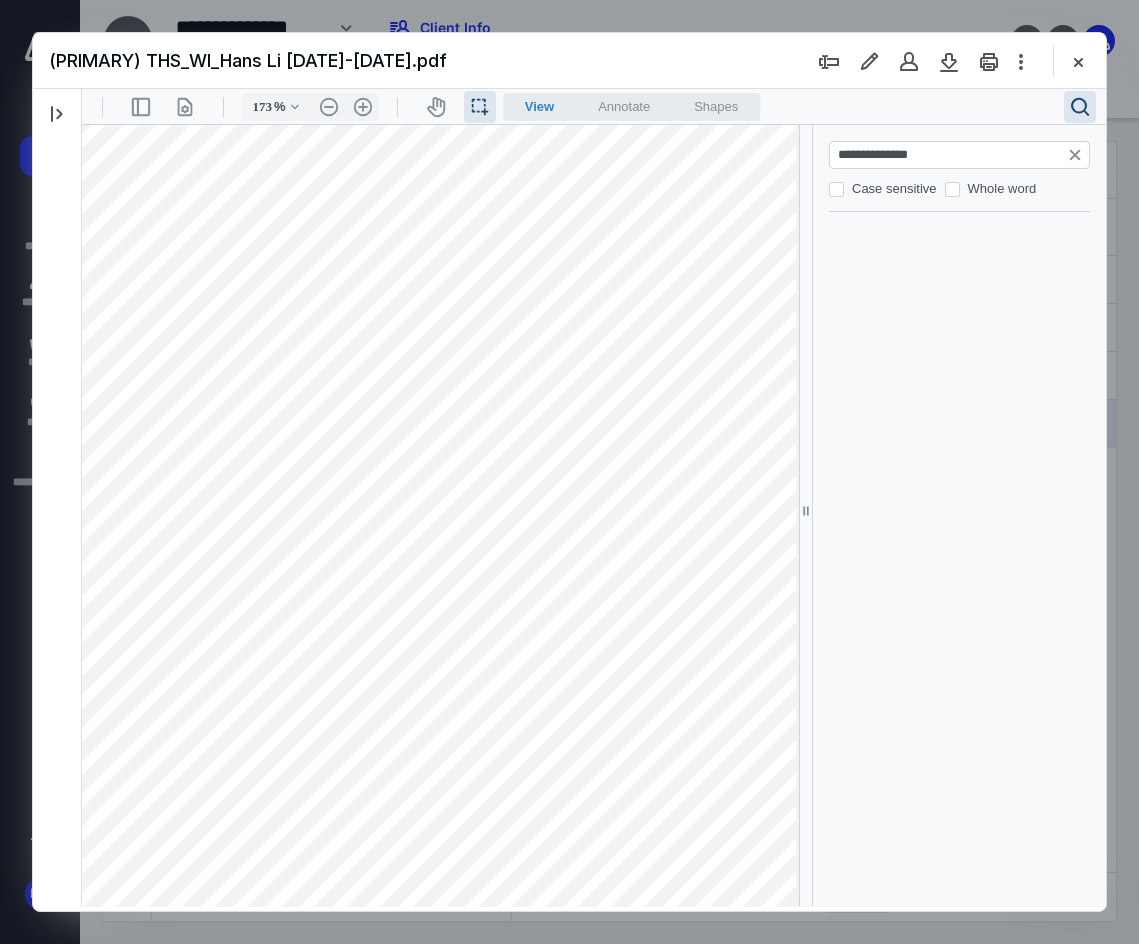 type on "*" 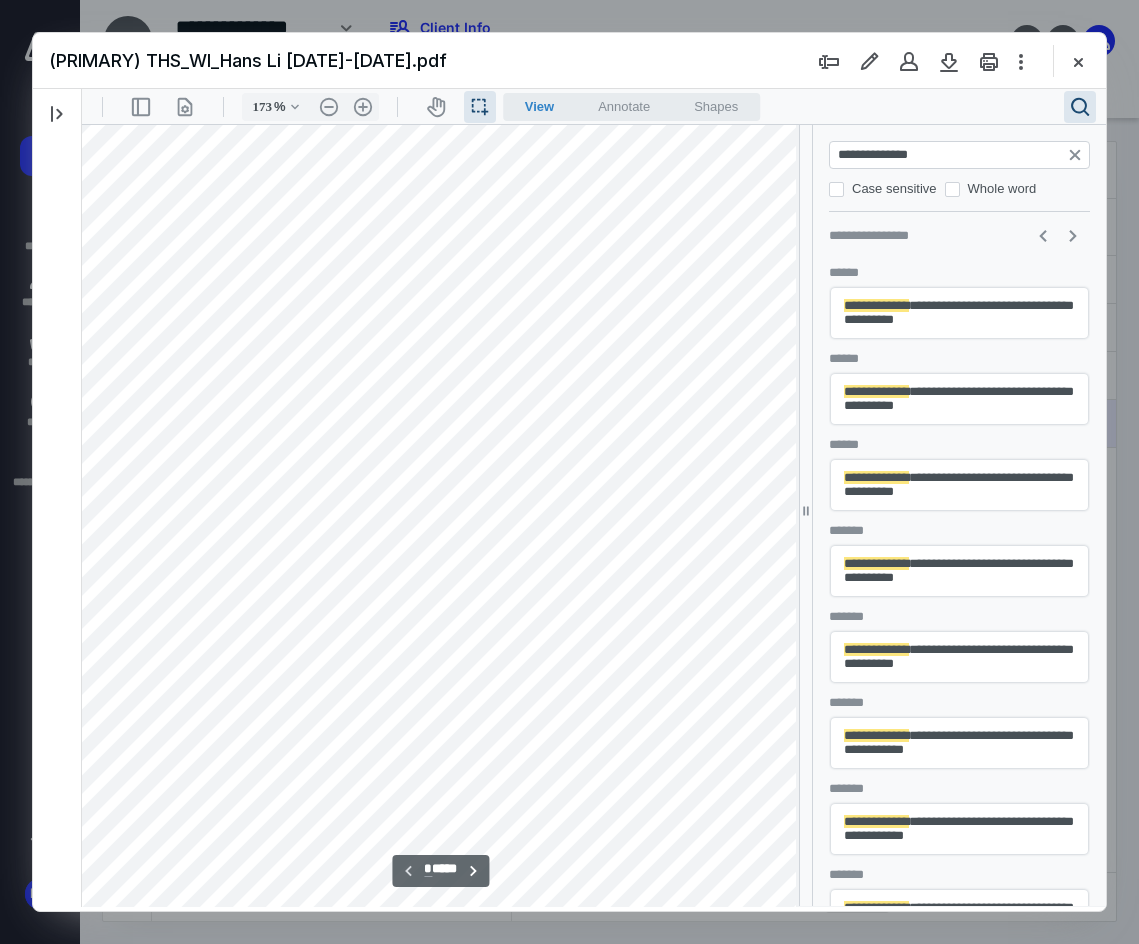scroll, scrollTop: 0, scrollLeft: 0, axis: both 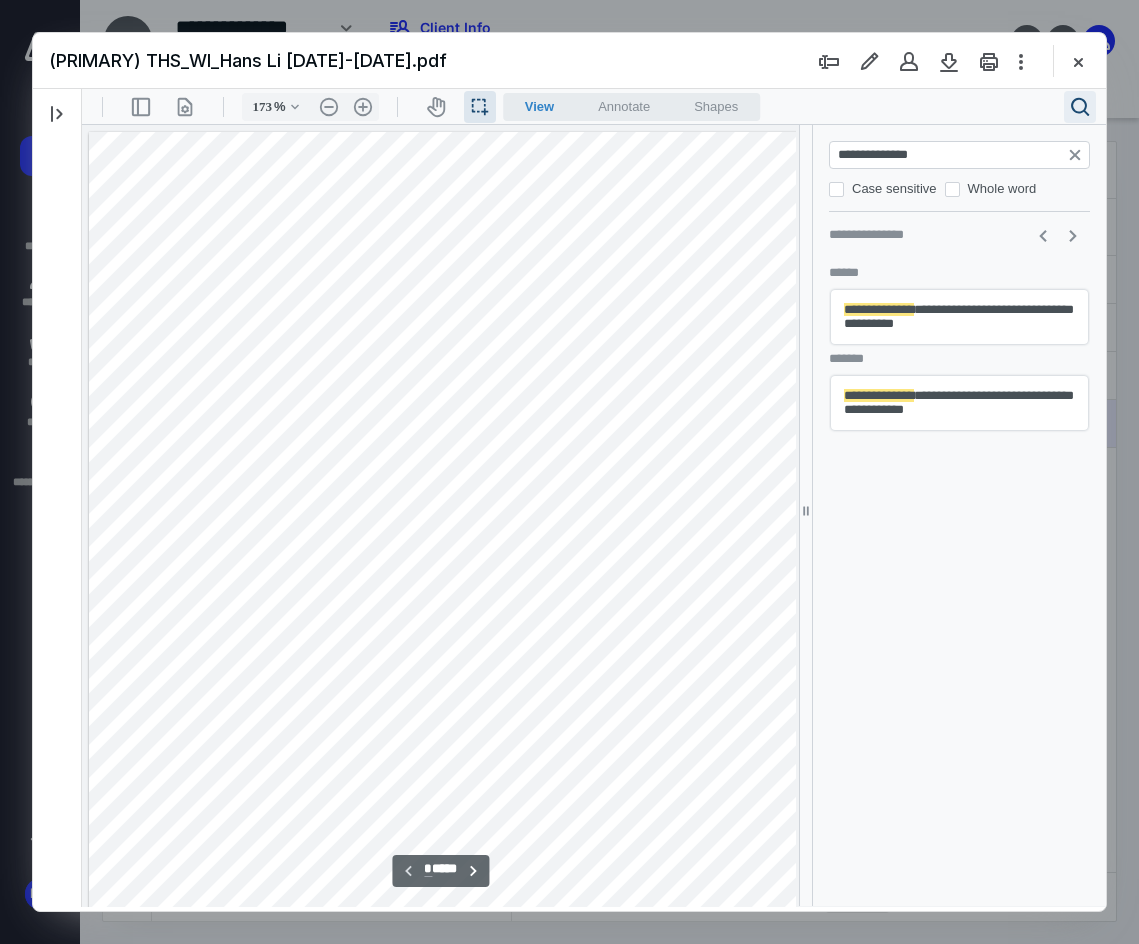 type on "**********" 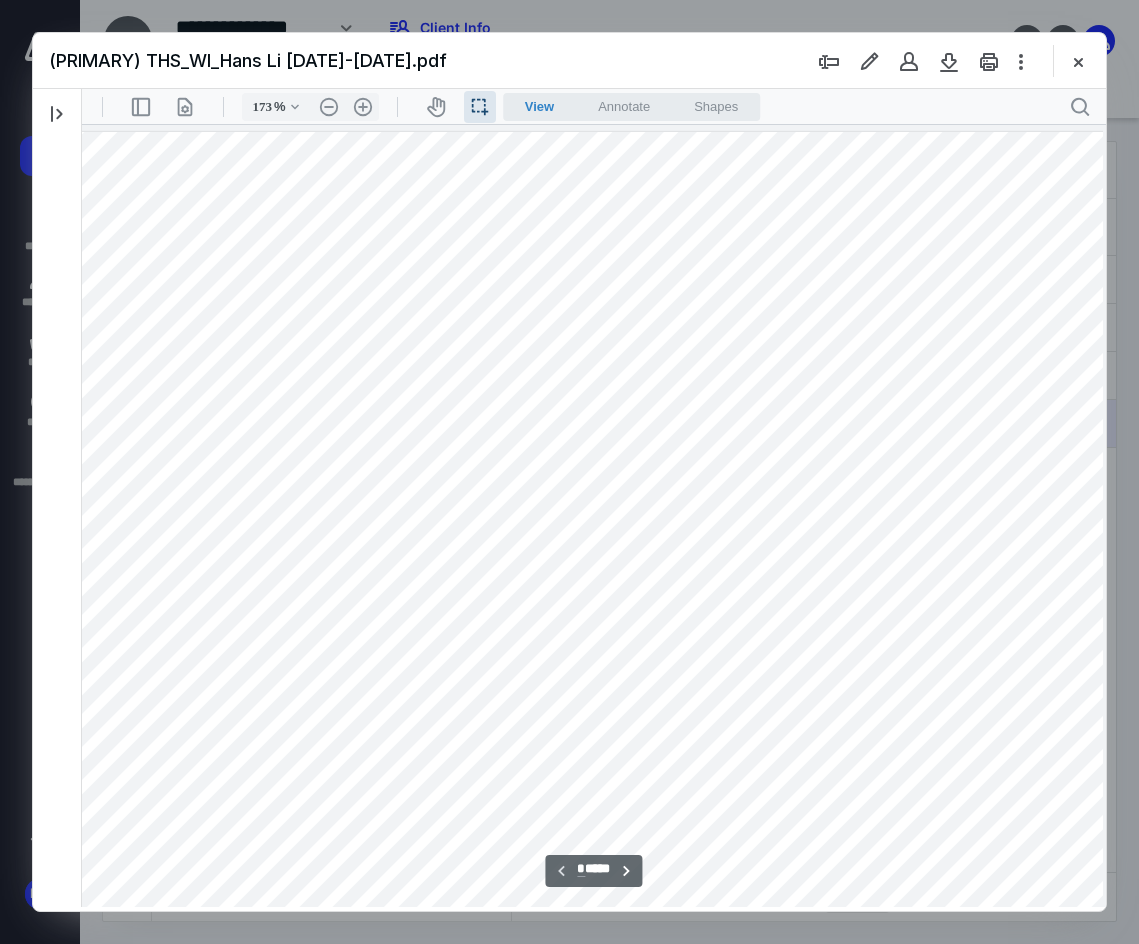 scroll, scrollTop: 0, scrollLeft: 41, axis: horizontal 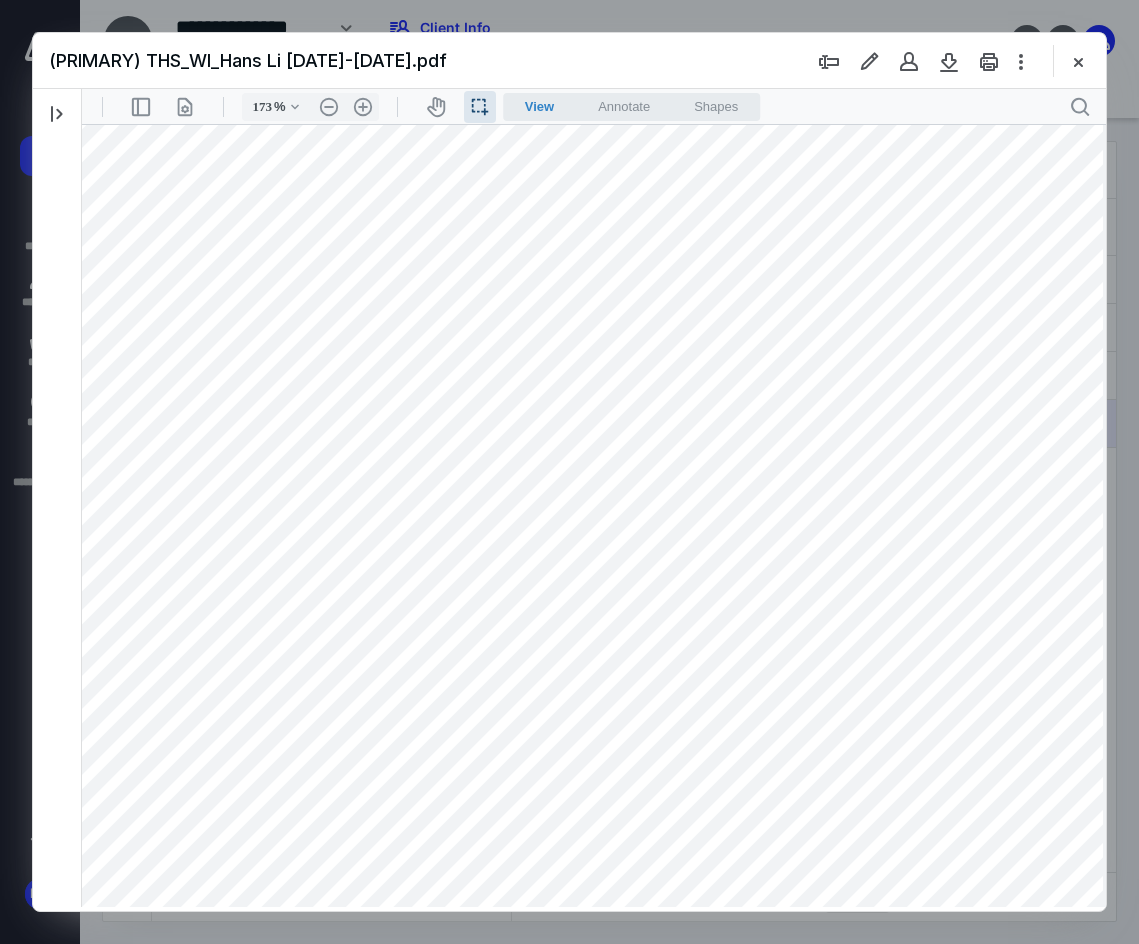 drag, startPoint x: 361, startPoint y: 304, endPoint x: 450, endPoint y: 319, distance: 90.255196 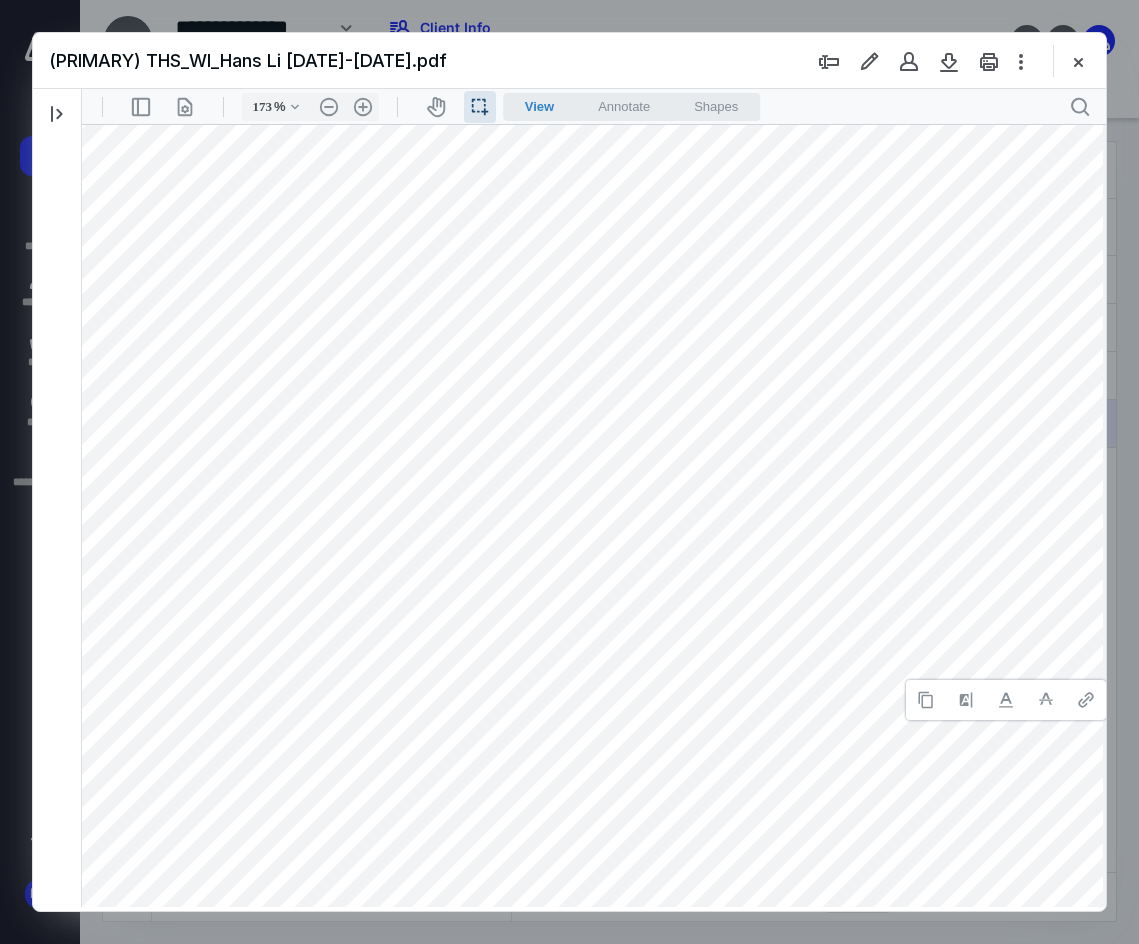 type 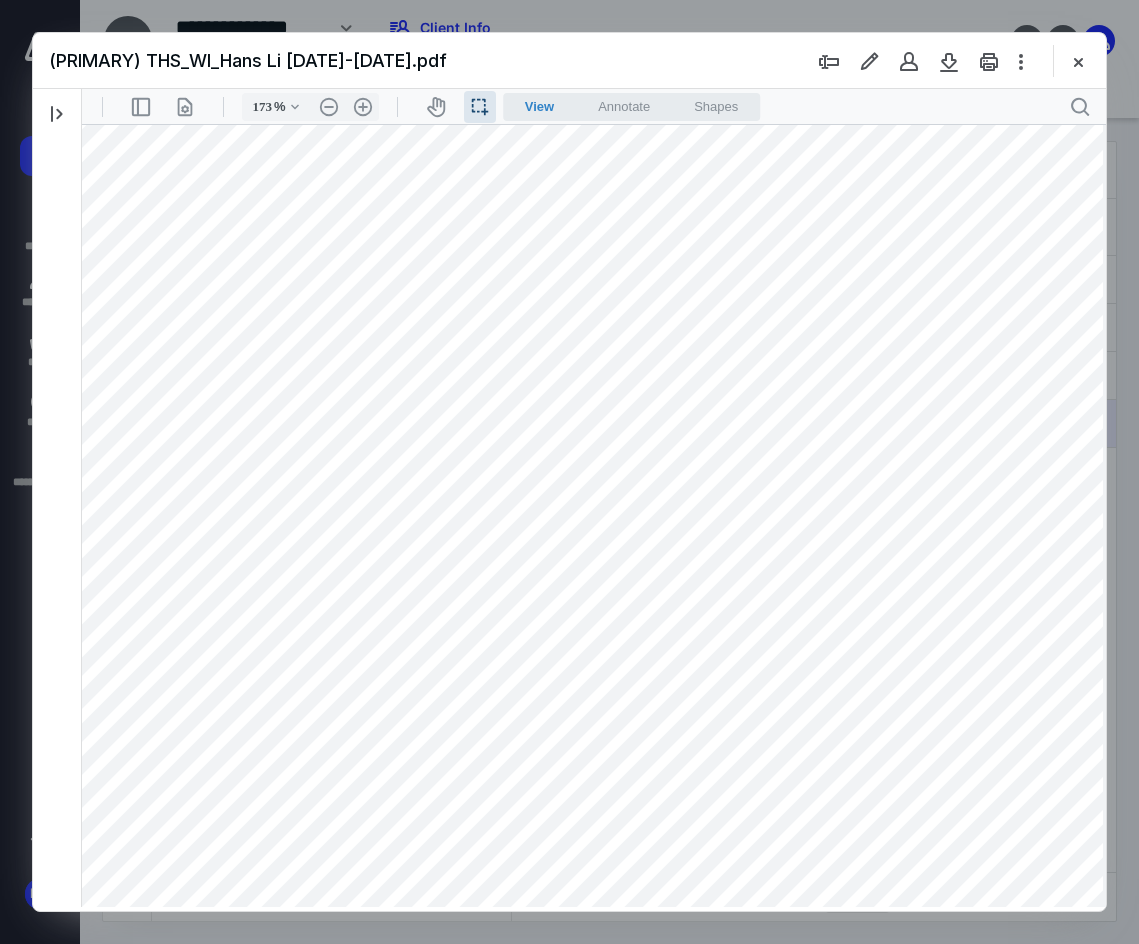 click at bounding box center [576, 649] 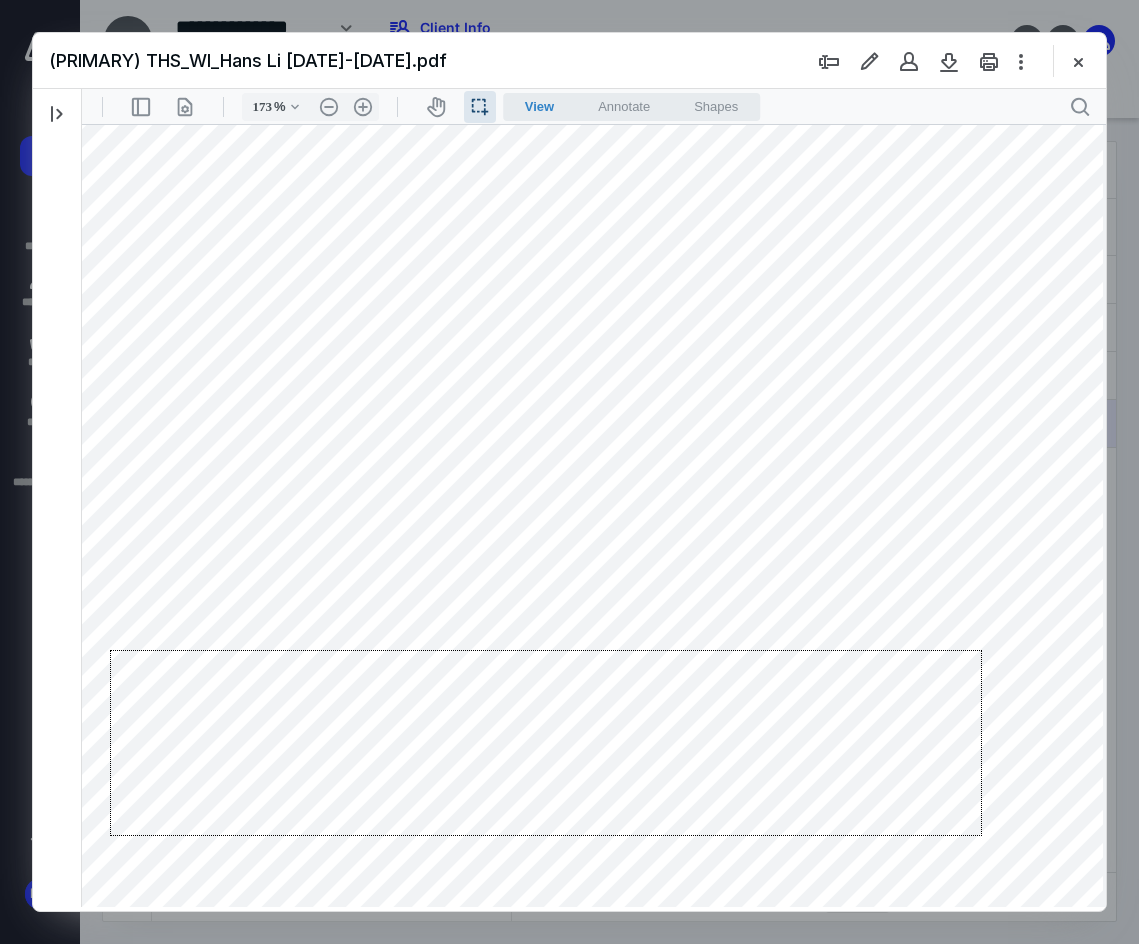 drag, startPoint x: 982, startPoint y: 650, endPoint x: 110, endPoint y: 836, distance: 891.6165 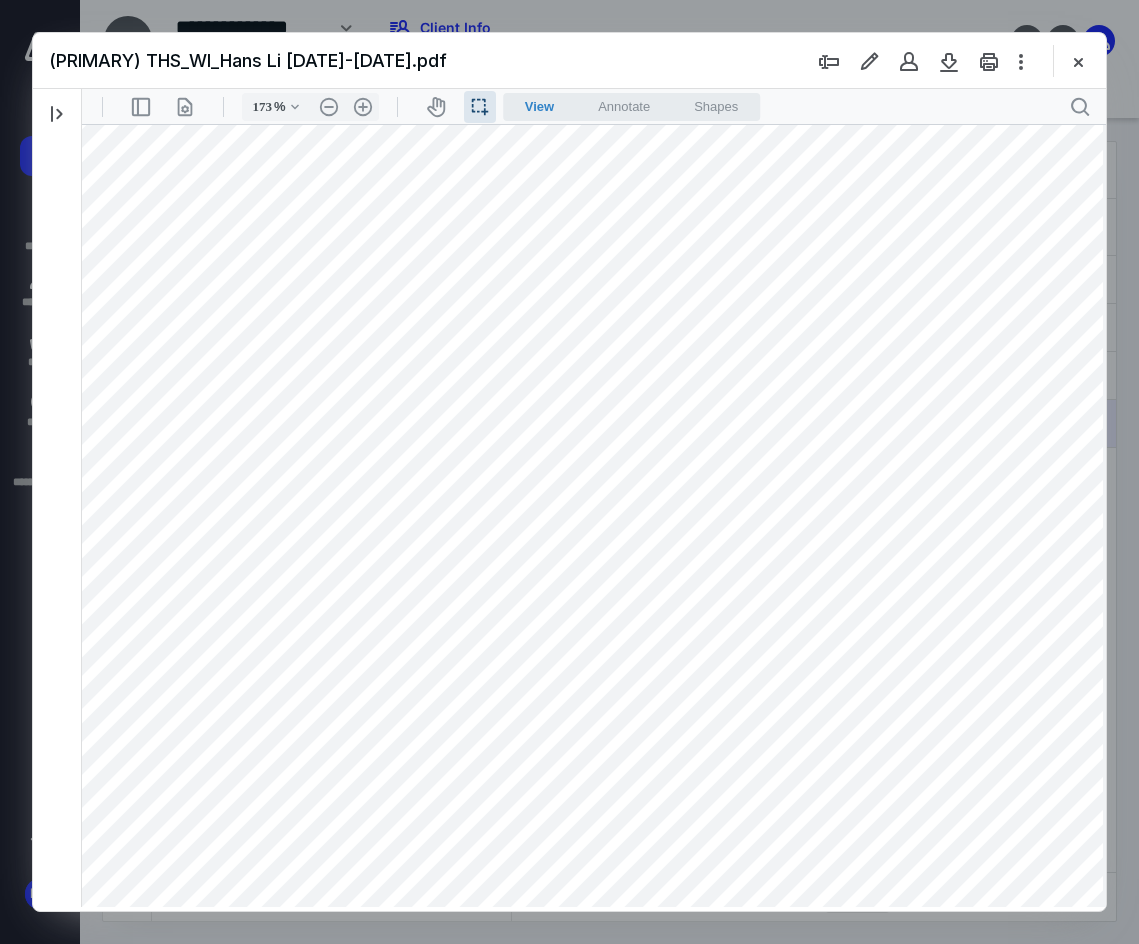 click at bounding box center (576, 649) 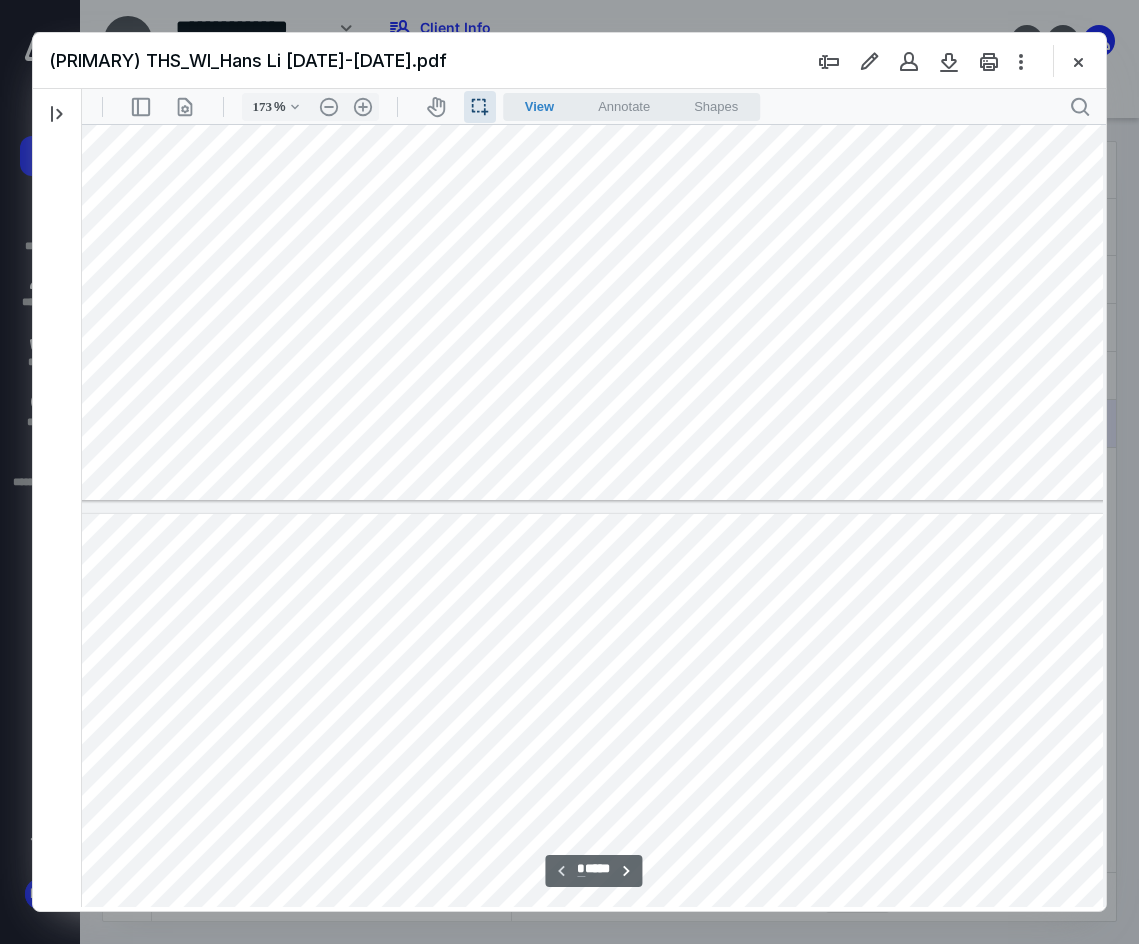 scroll, scrollTop: 833, scrollLeft: 41, axis: both 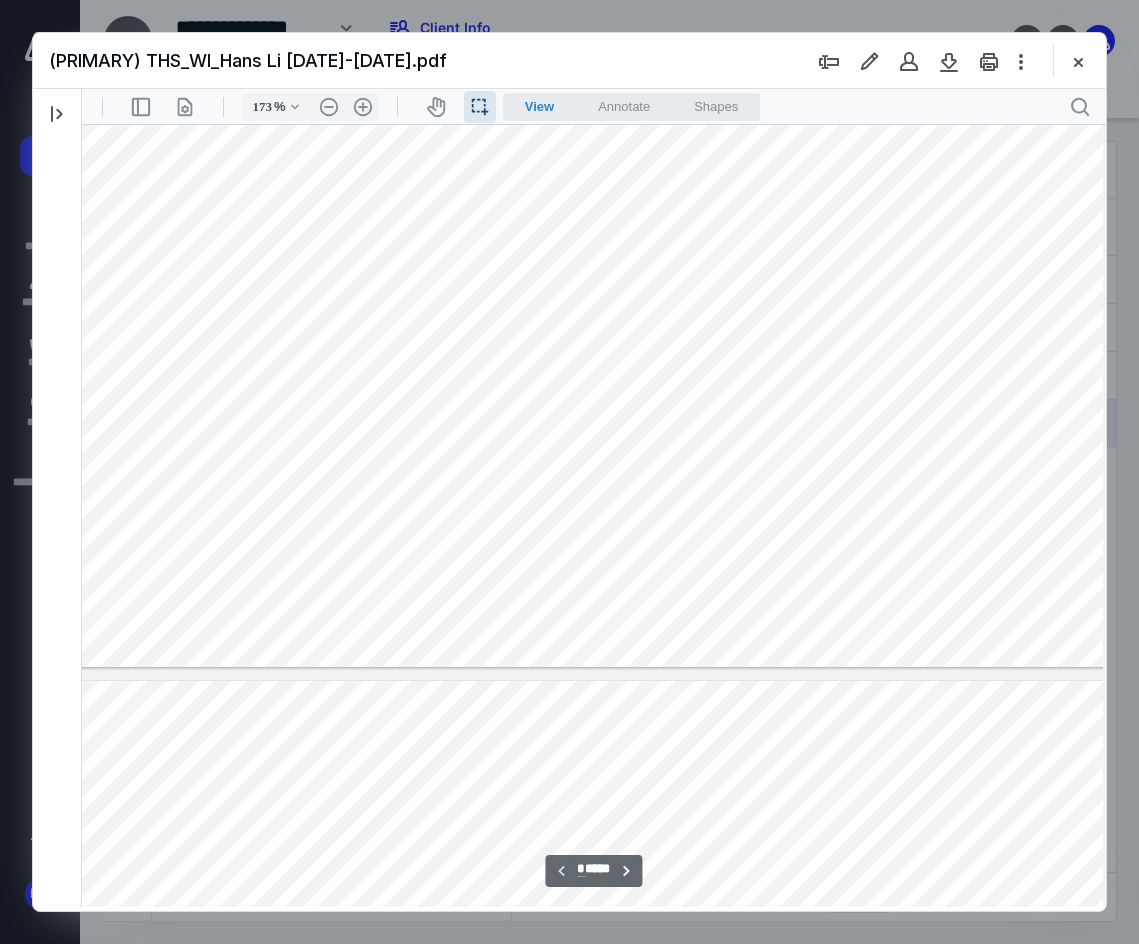 click at bounding box center (576, -17) 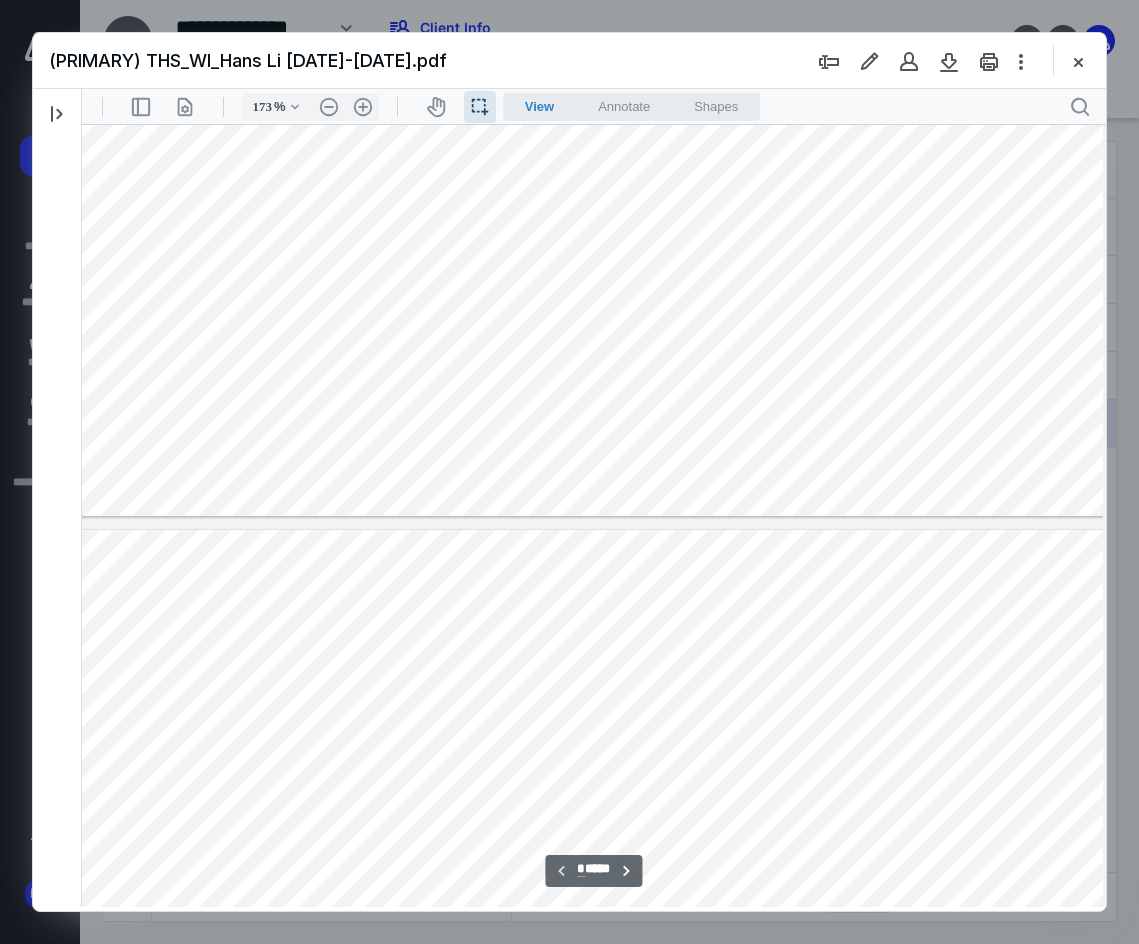 type on "*" 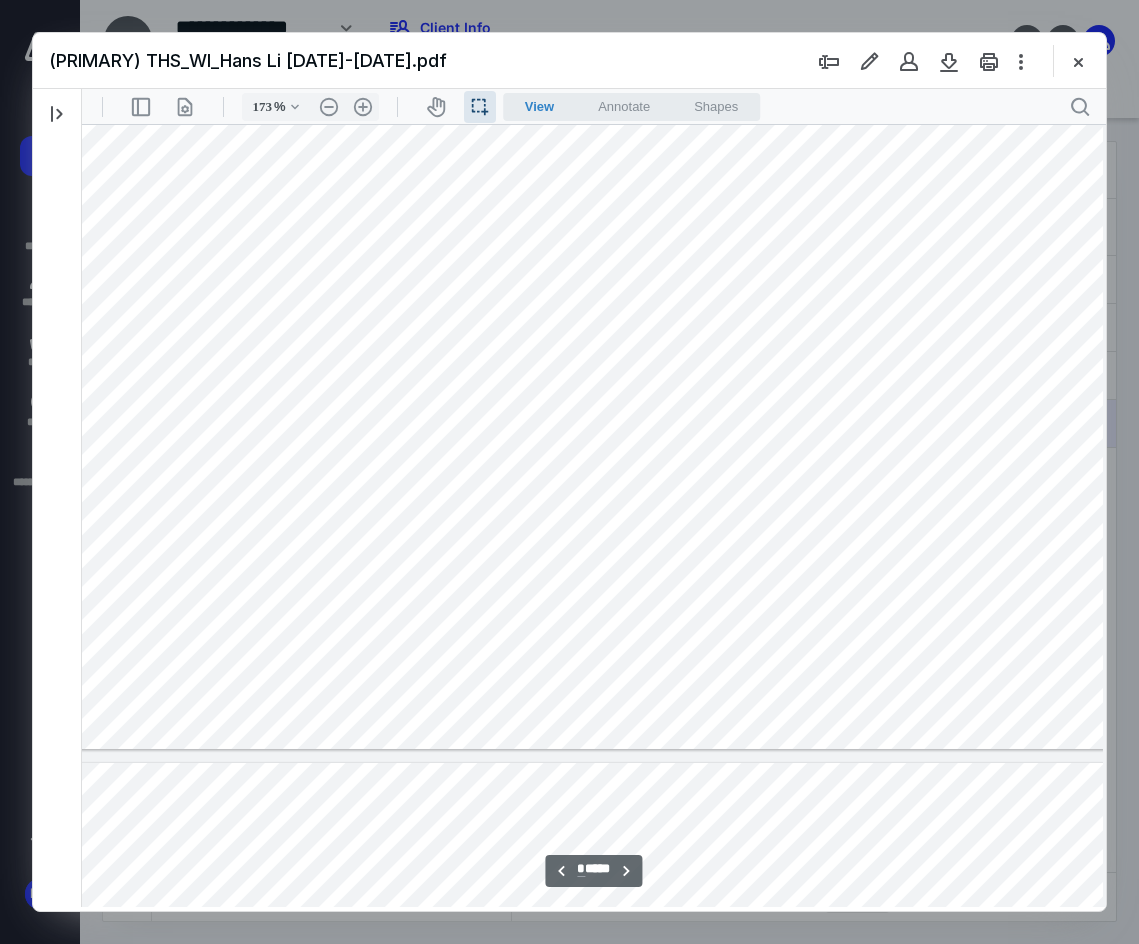 scroll, scrollTop: 2167, scrollLeft: 41, axis: both 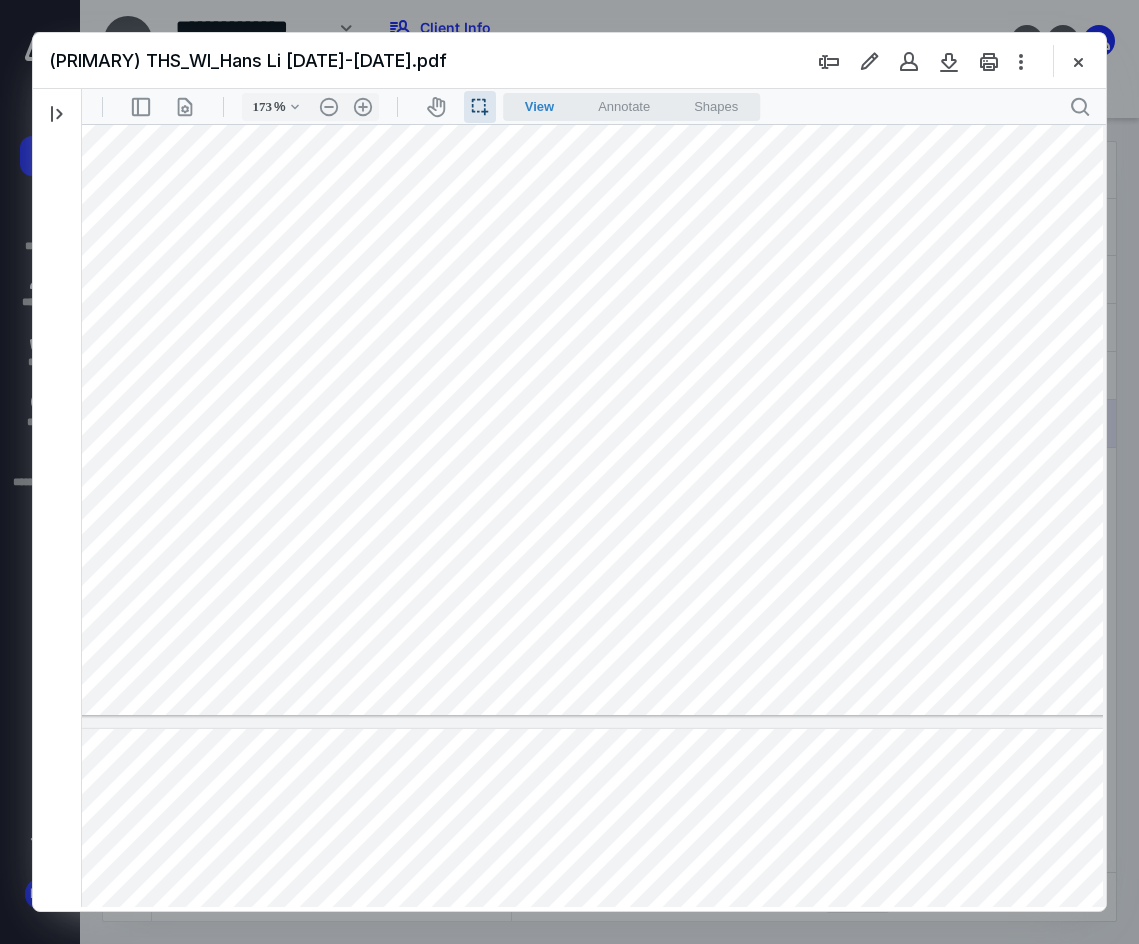 drag, startPoint x: 438, startPoint y: 293, endPoint x: 531, endPoint y: 316, distance: 95.80188 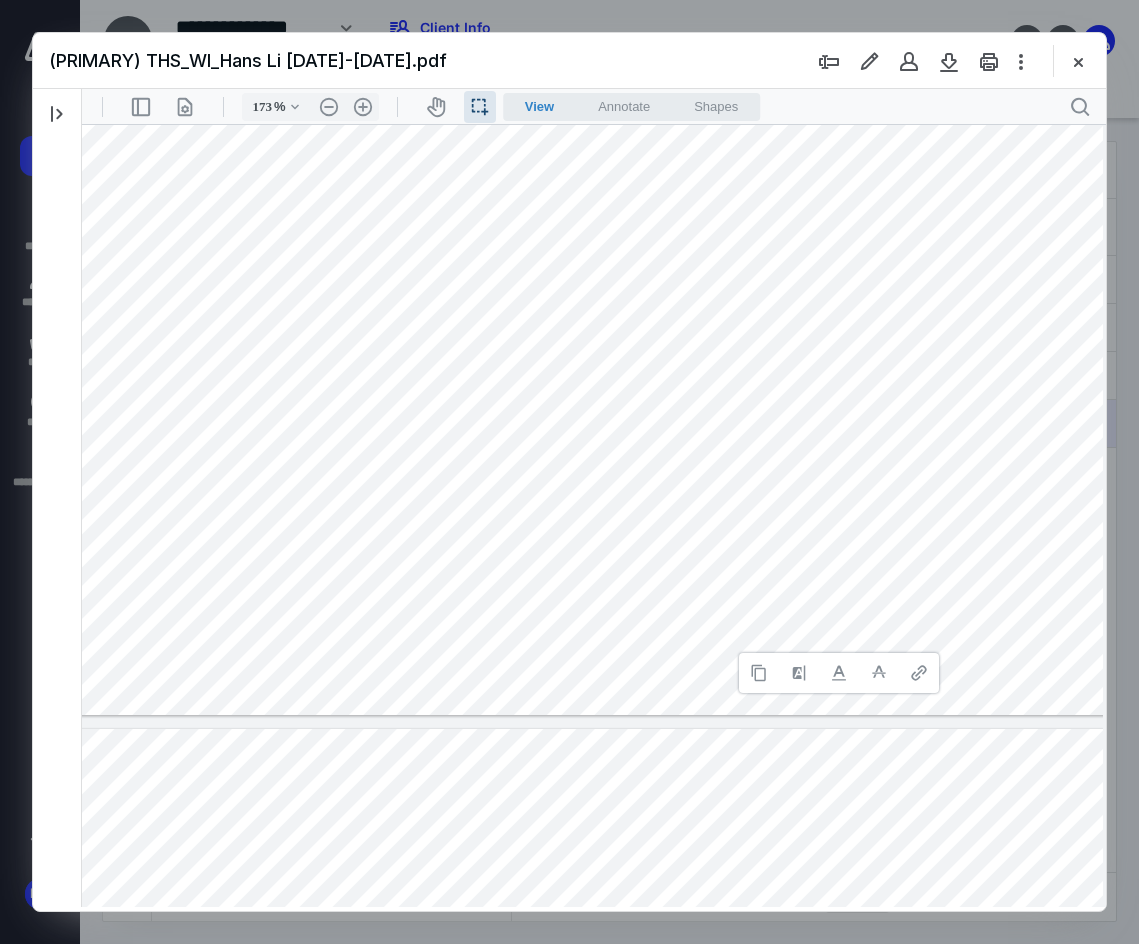 type 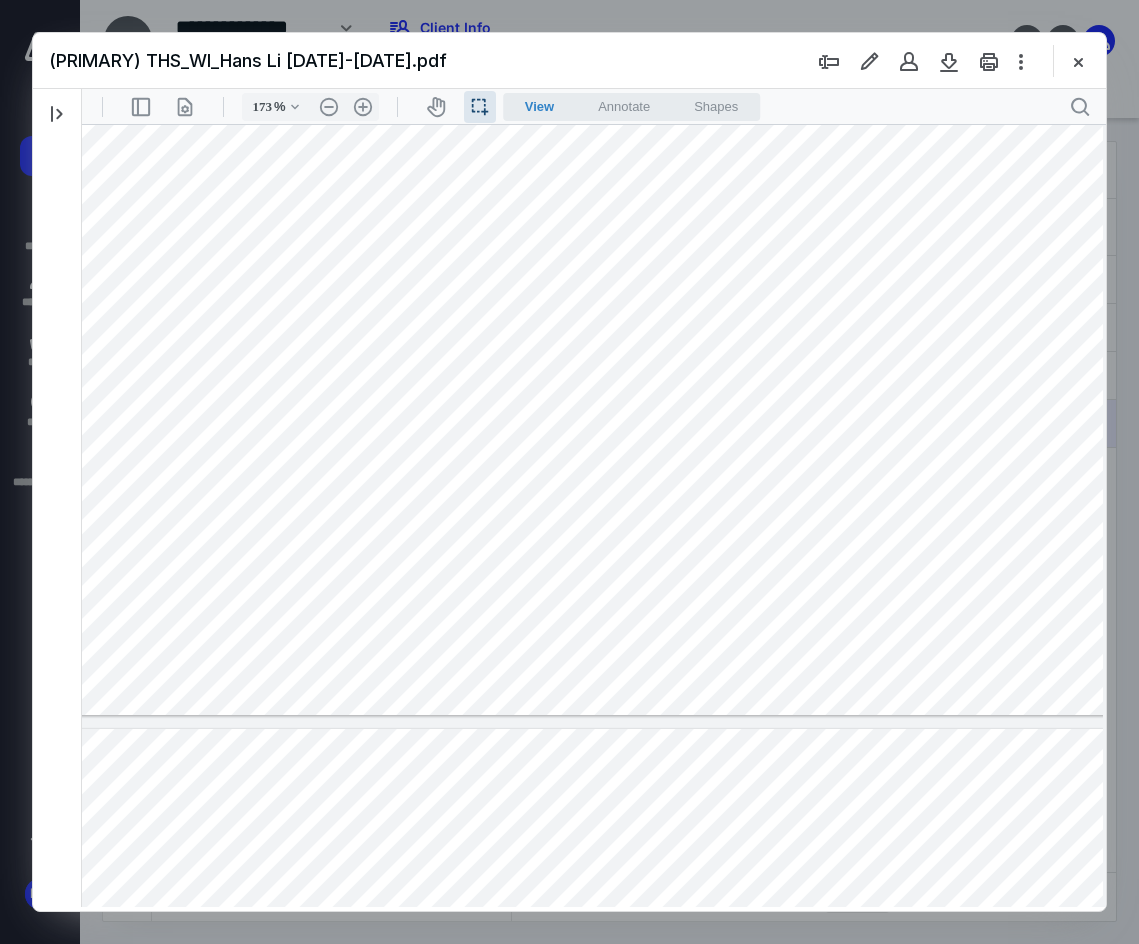 drag, startPoint x: 996, startPoint y: 625, endPoint x: 1028, endPoint y: 634, distance: 33.24154 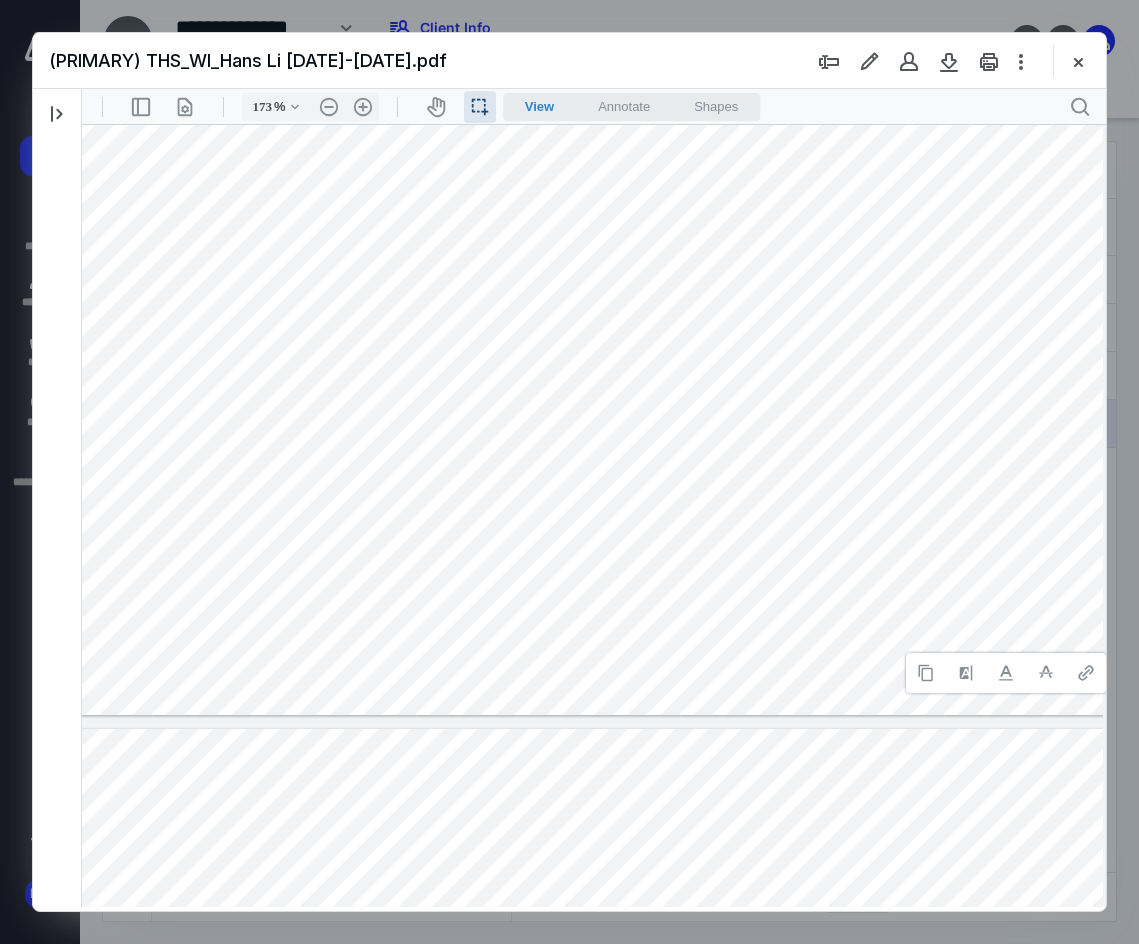 type 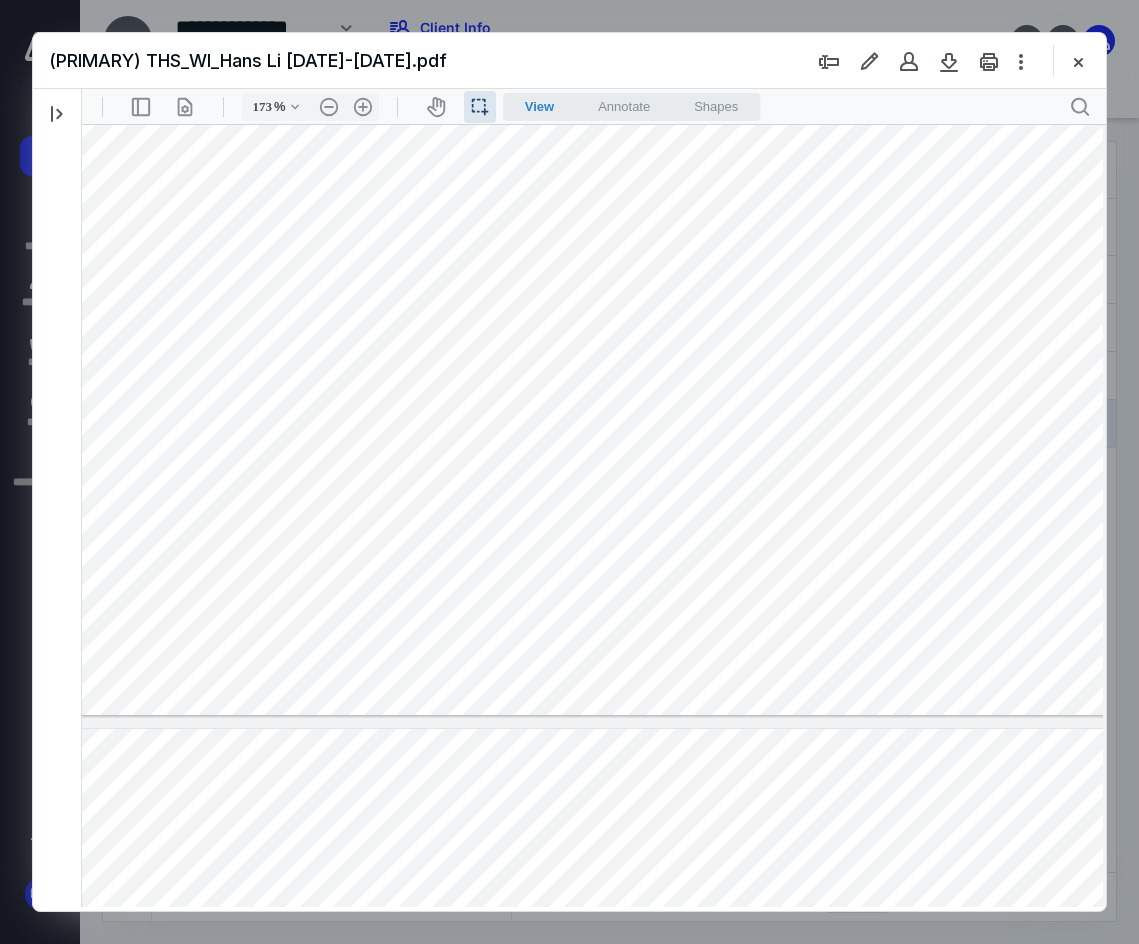 drag, startPoint x: 907, startPoint y: 624, endPoint x: 961, endPoint y: 629, distance: 54.230988 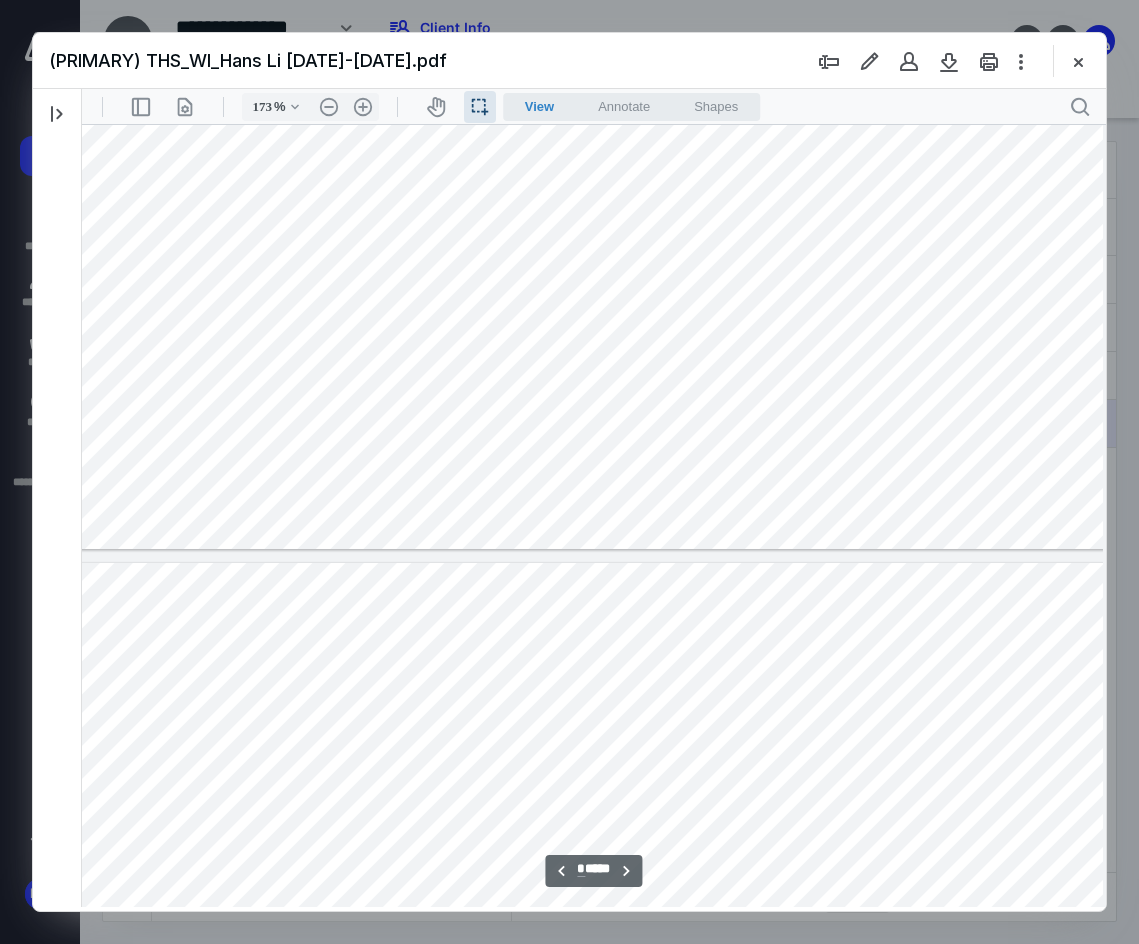 type on "*" 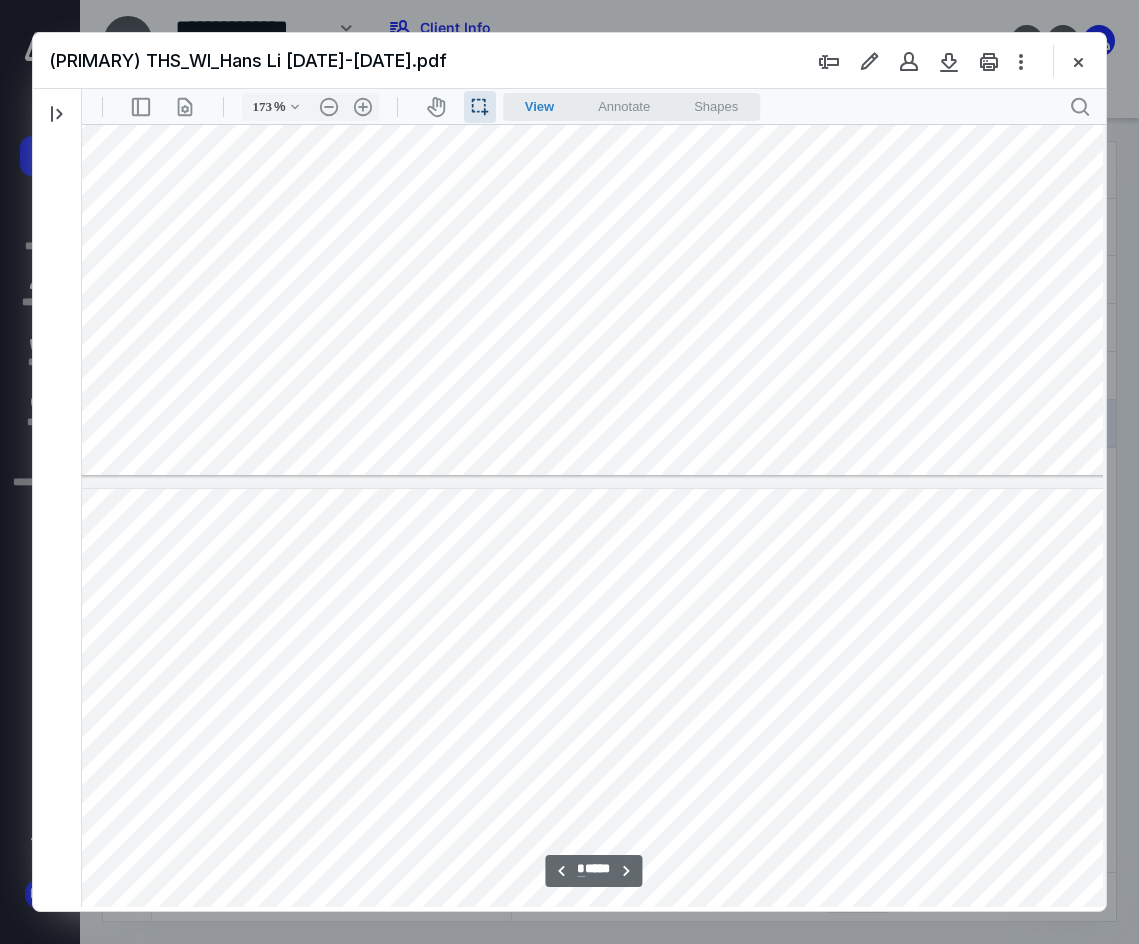 scroll, scrollTop: 2500, scrollLeft: 41, axis: both 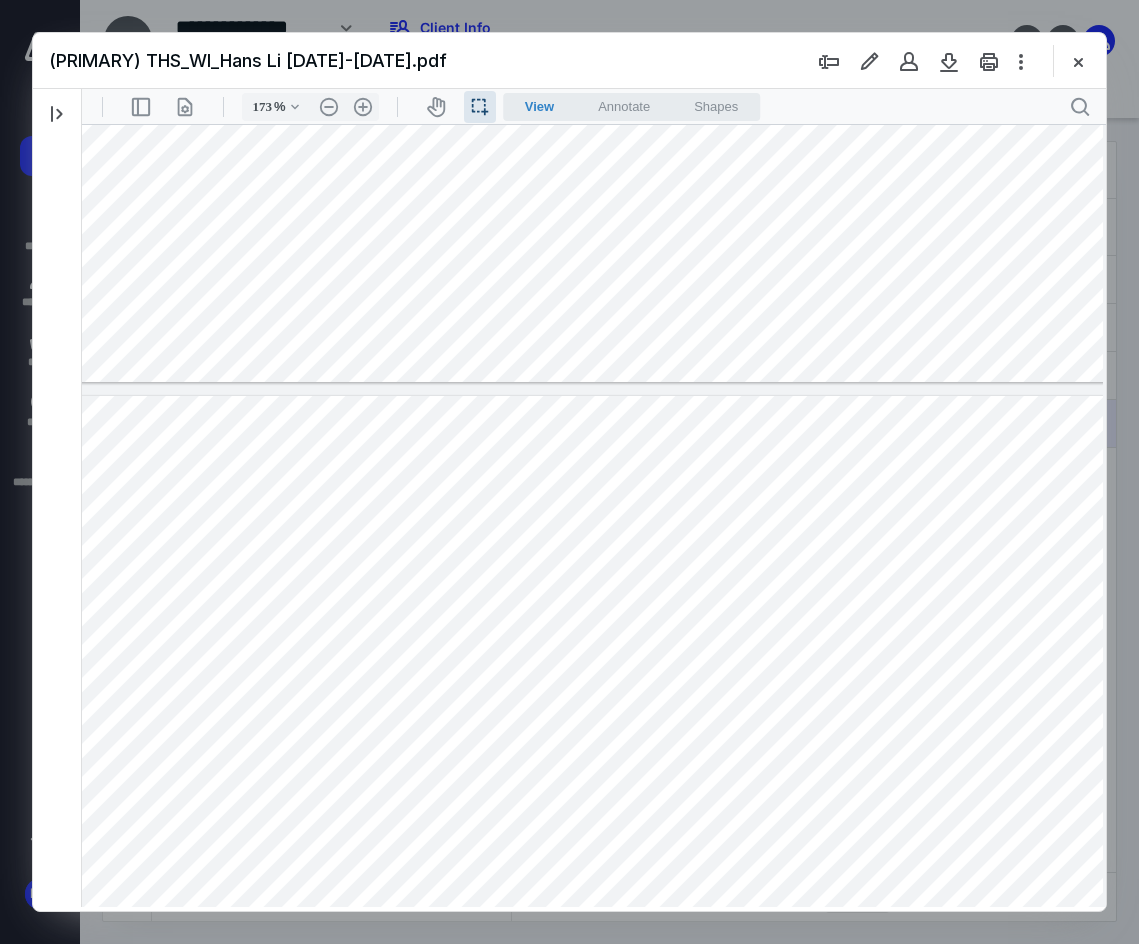 drag, startPoint x: 1013, startPoint y: 752, endPoint x: 1061, endPoint y: 763, distance: 49.24429 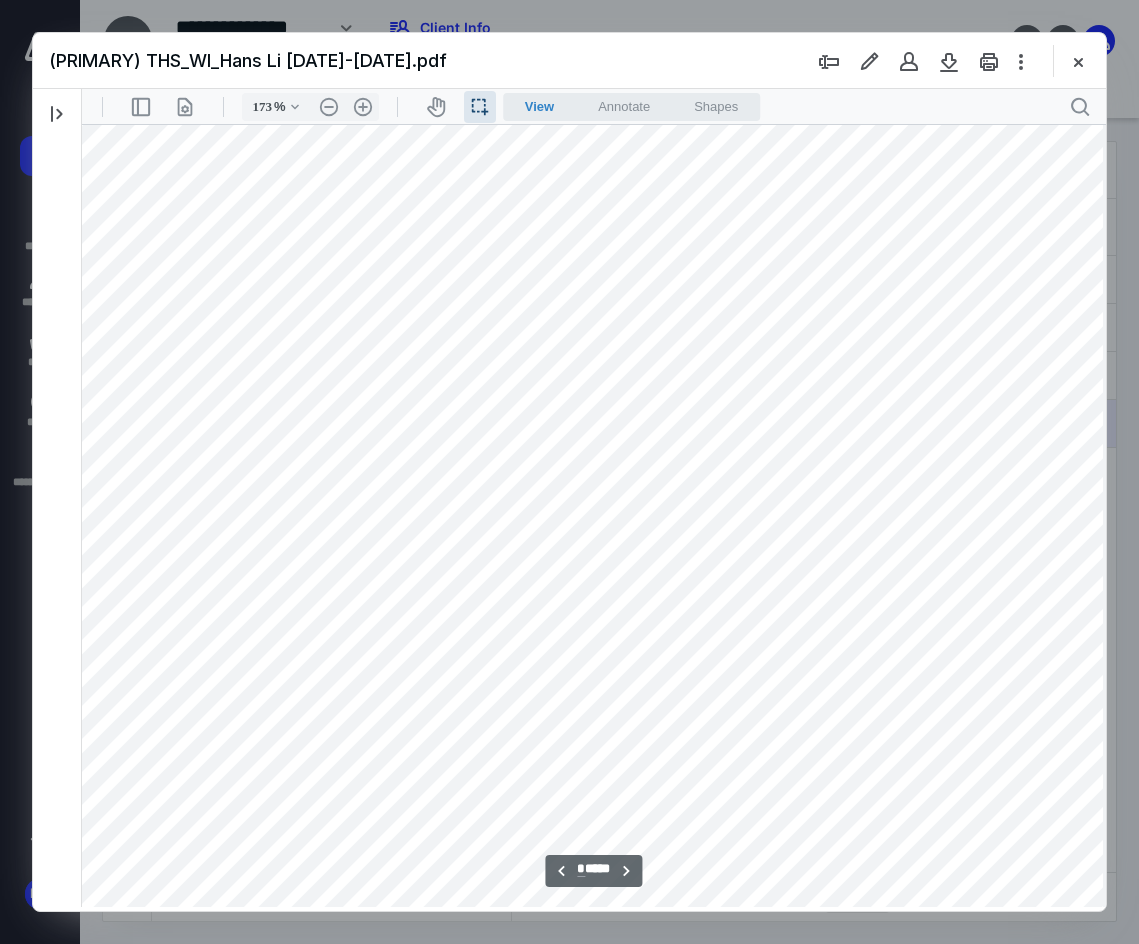 scroll, scrollTop: 3000, scrollLeft: 41, axis: both 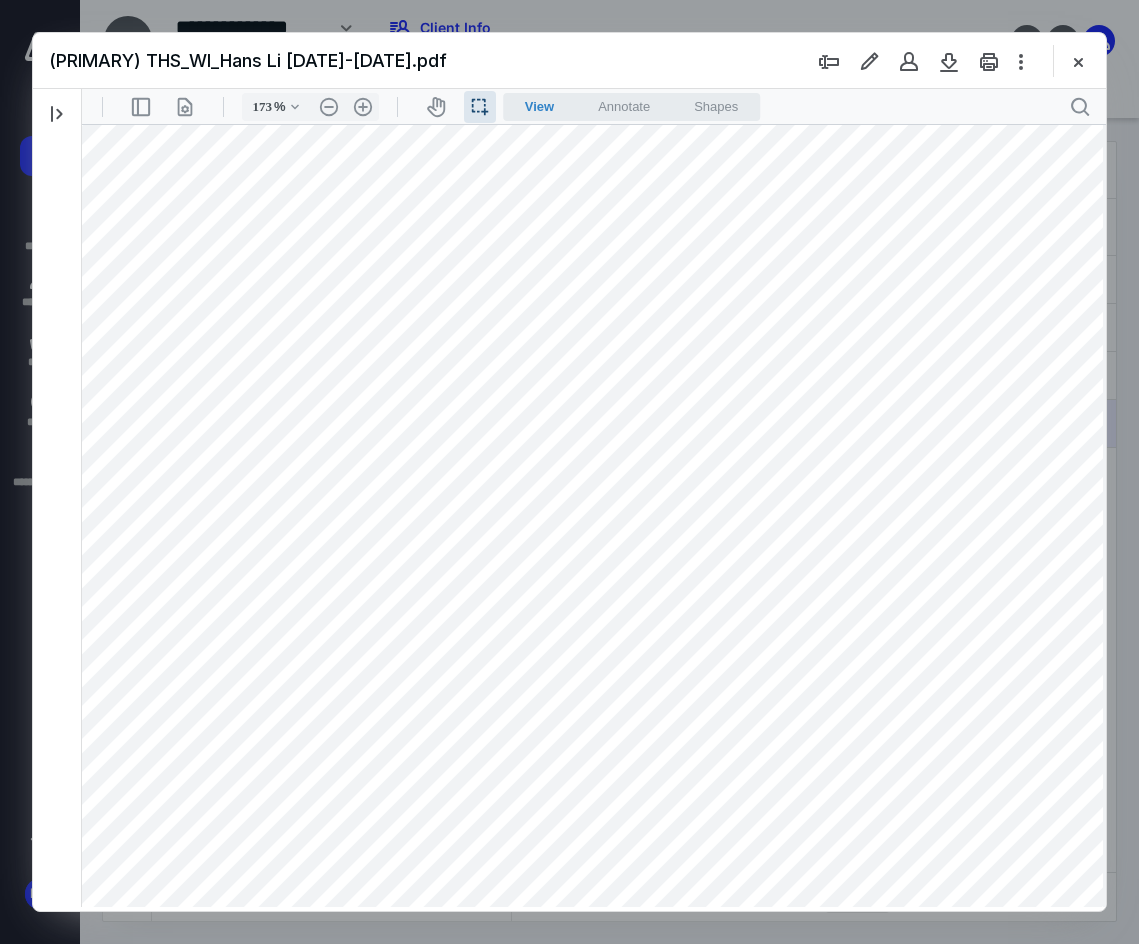 click at bounding box center [576, 580] 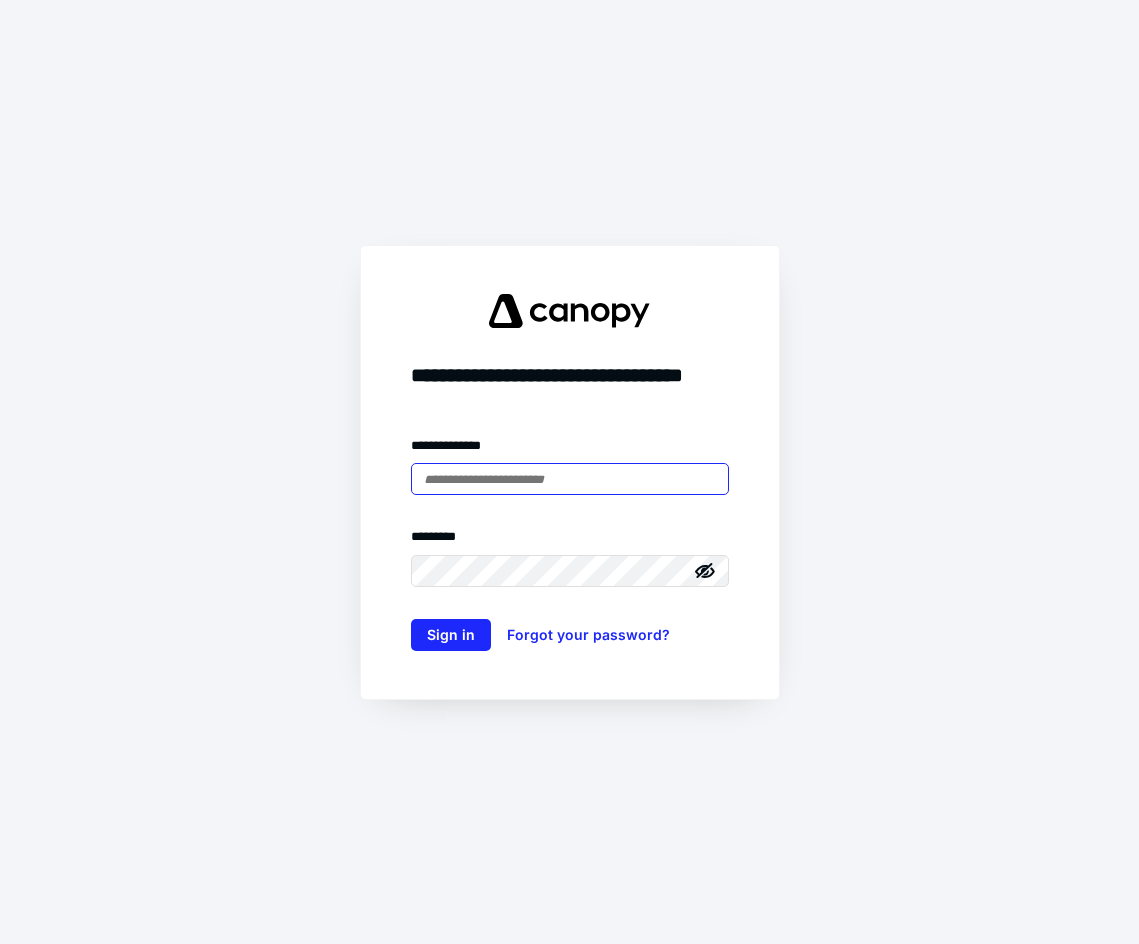 scroll, scrollTop: 0, scrollLeft: 0, axis: both 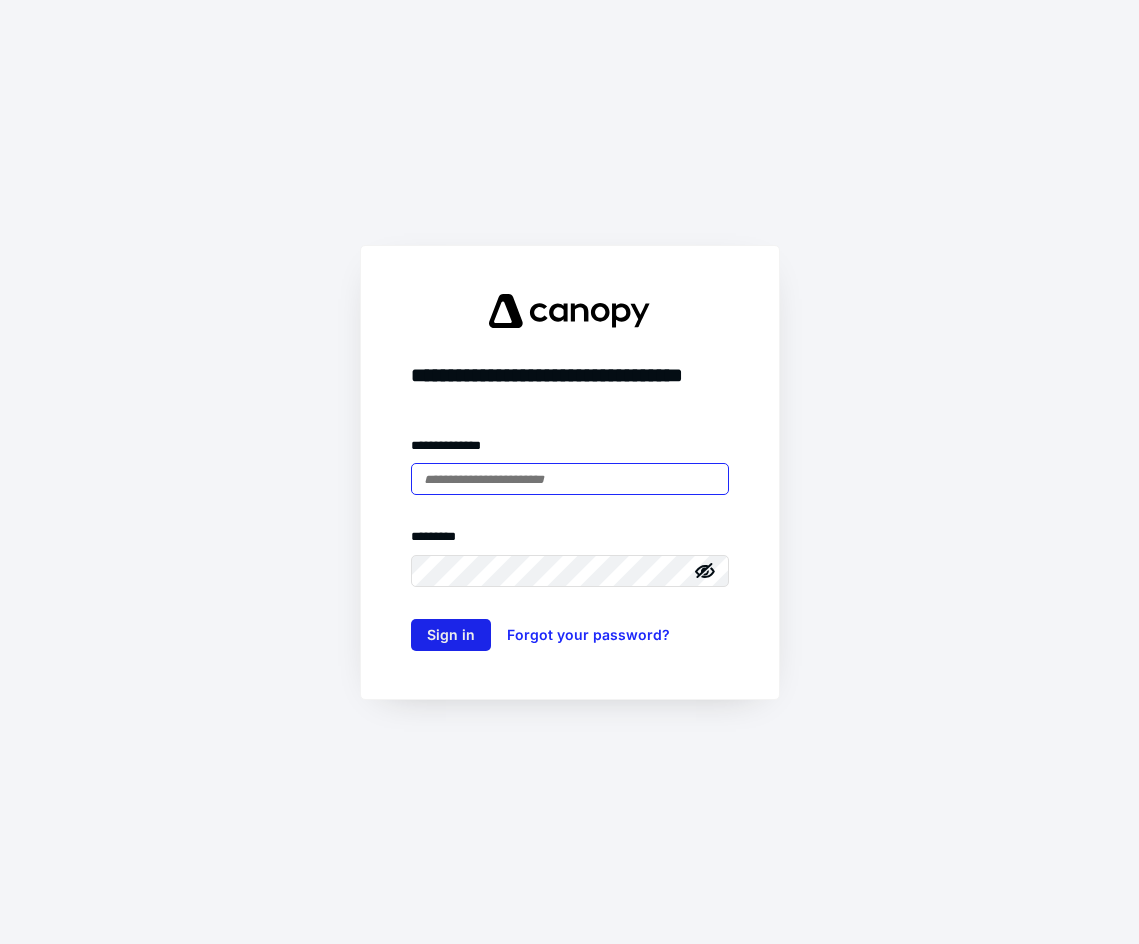 type on "**********" 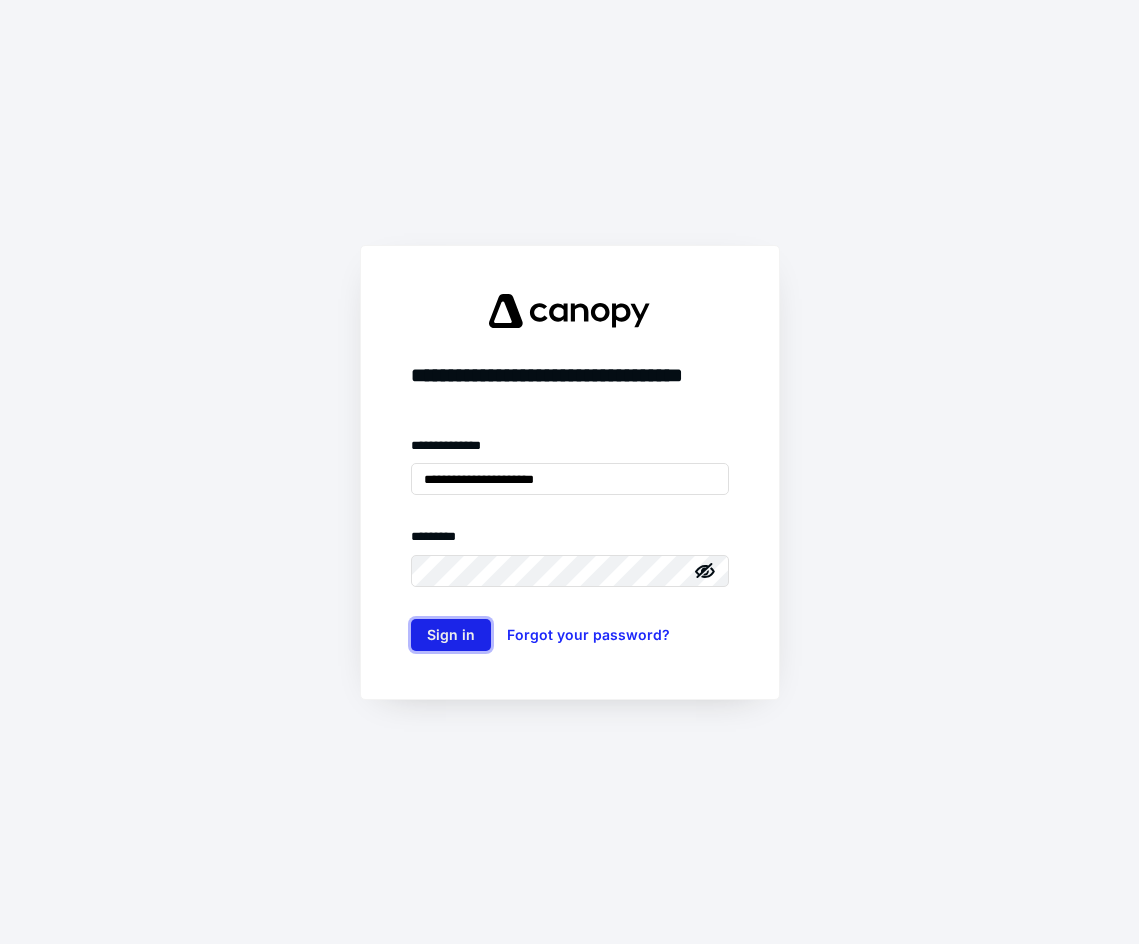 click on "Sign in" at bounding box center (451, 635) 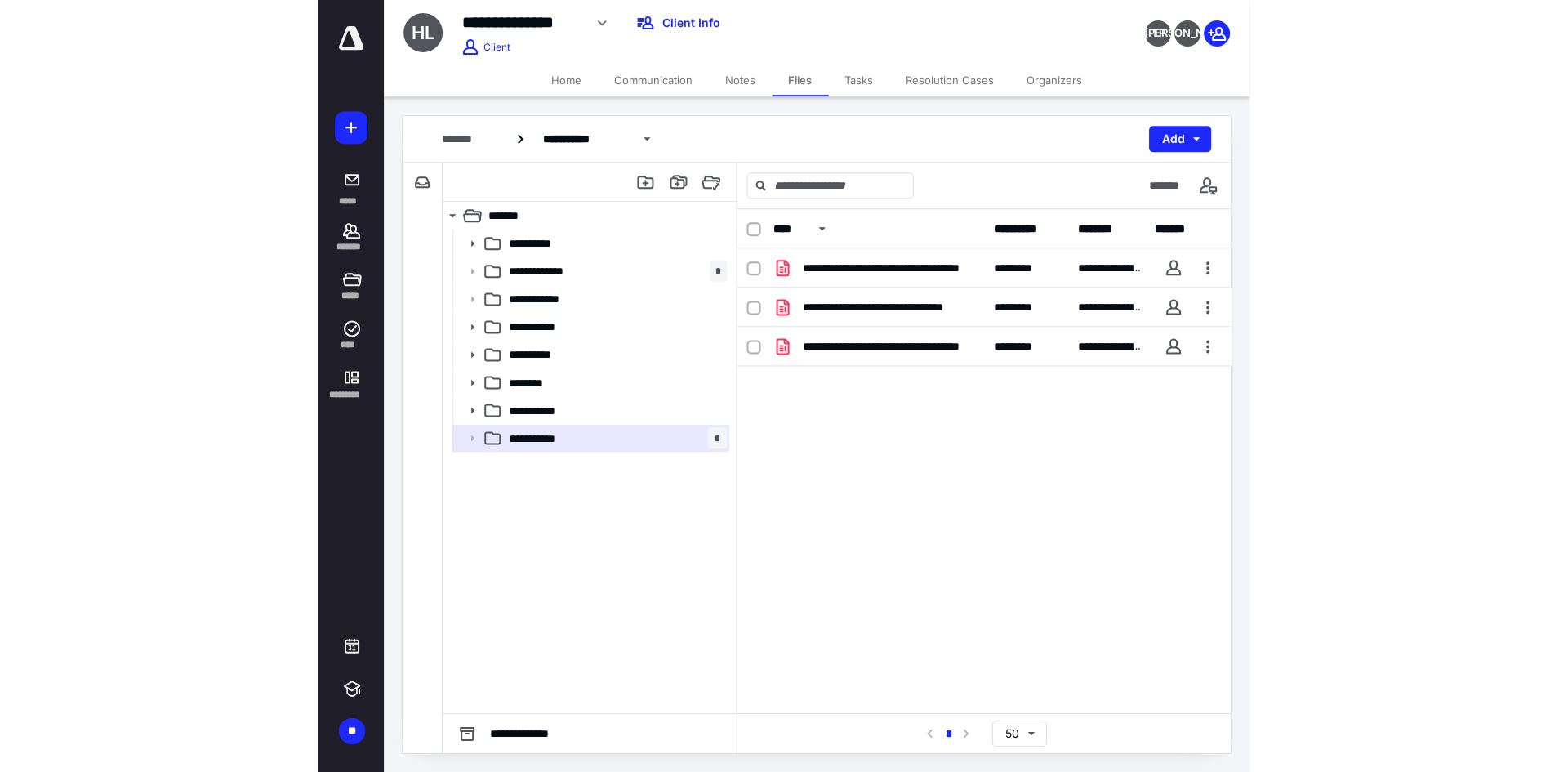 scroll, scrollTop: 0, scrollLeft: 0, axis: both 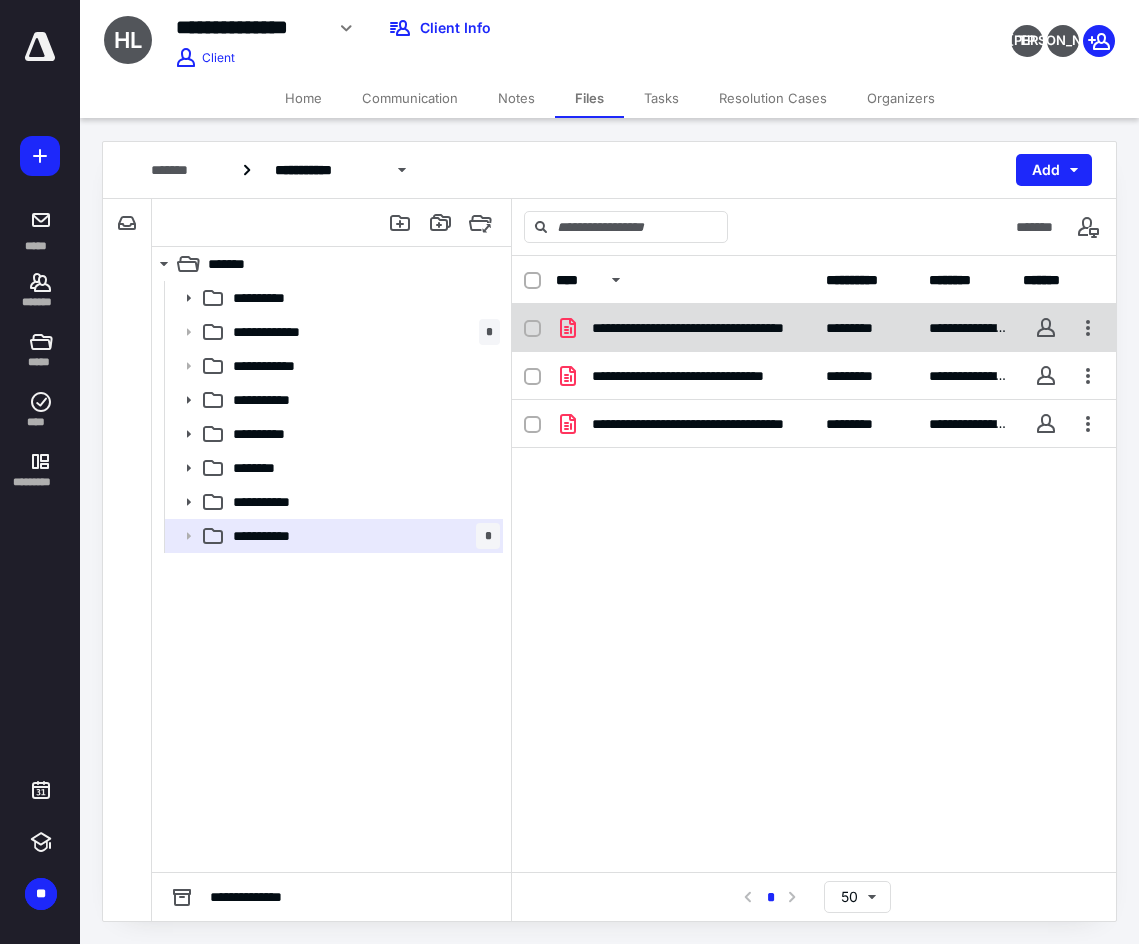 click on "**********" at bounding box center (697, 328) 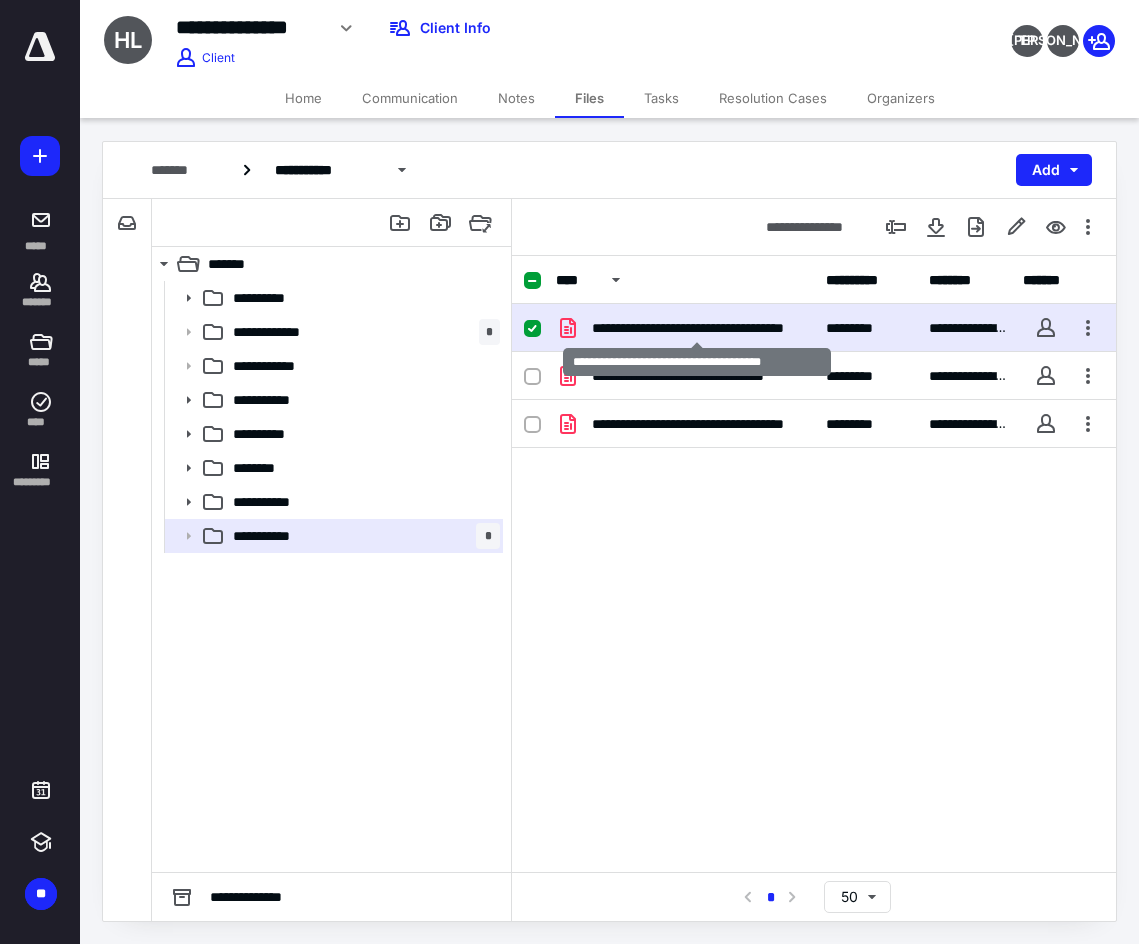 click on "**********" at bounding box center (697, 328) 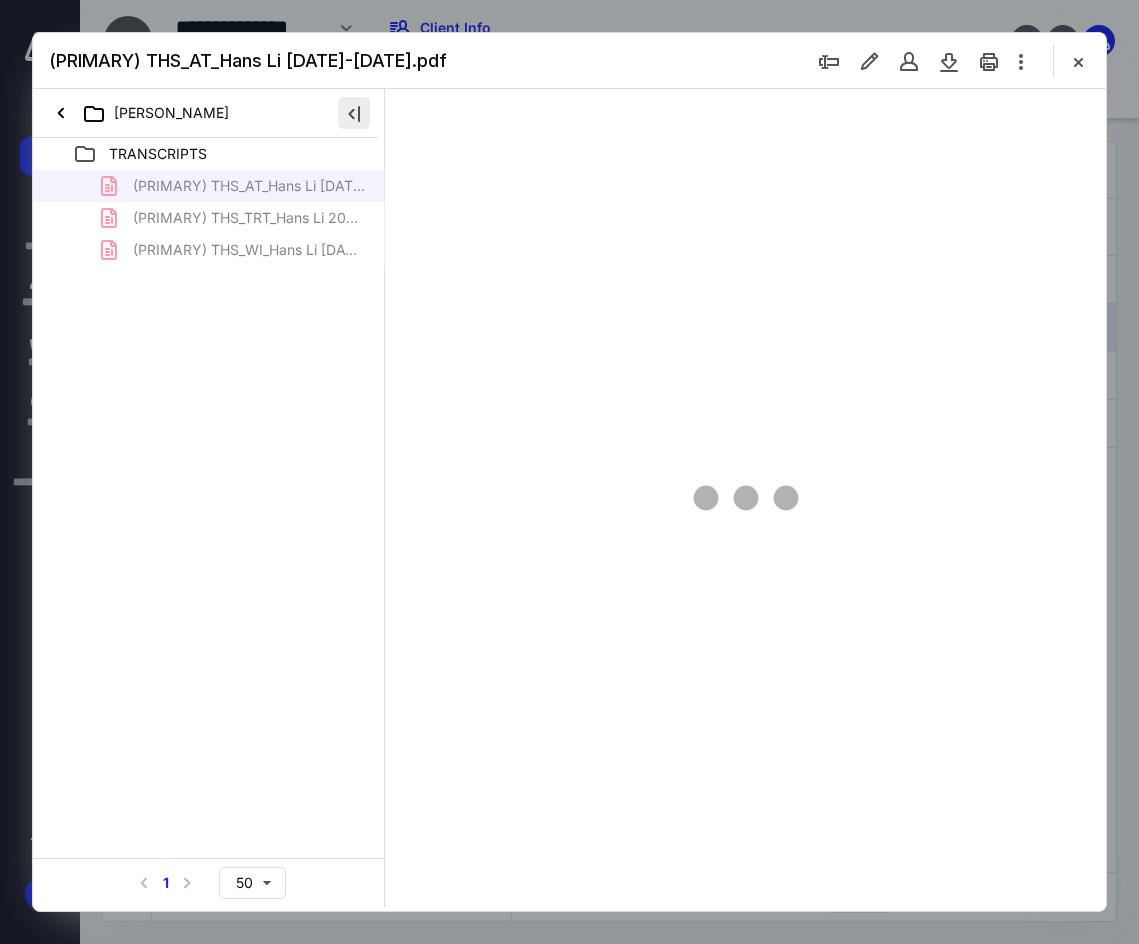 click at bounding box center [354, 113] 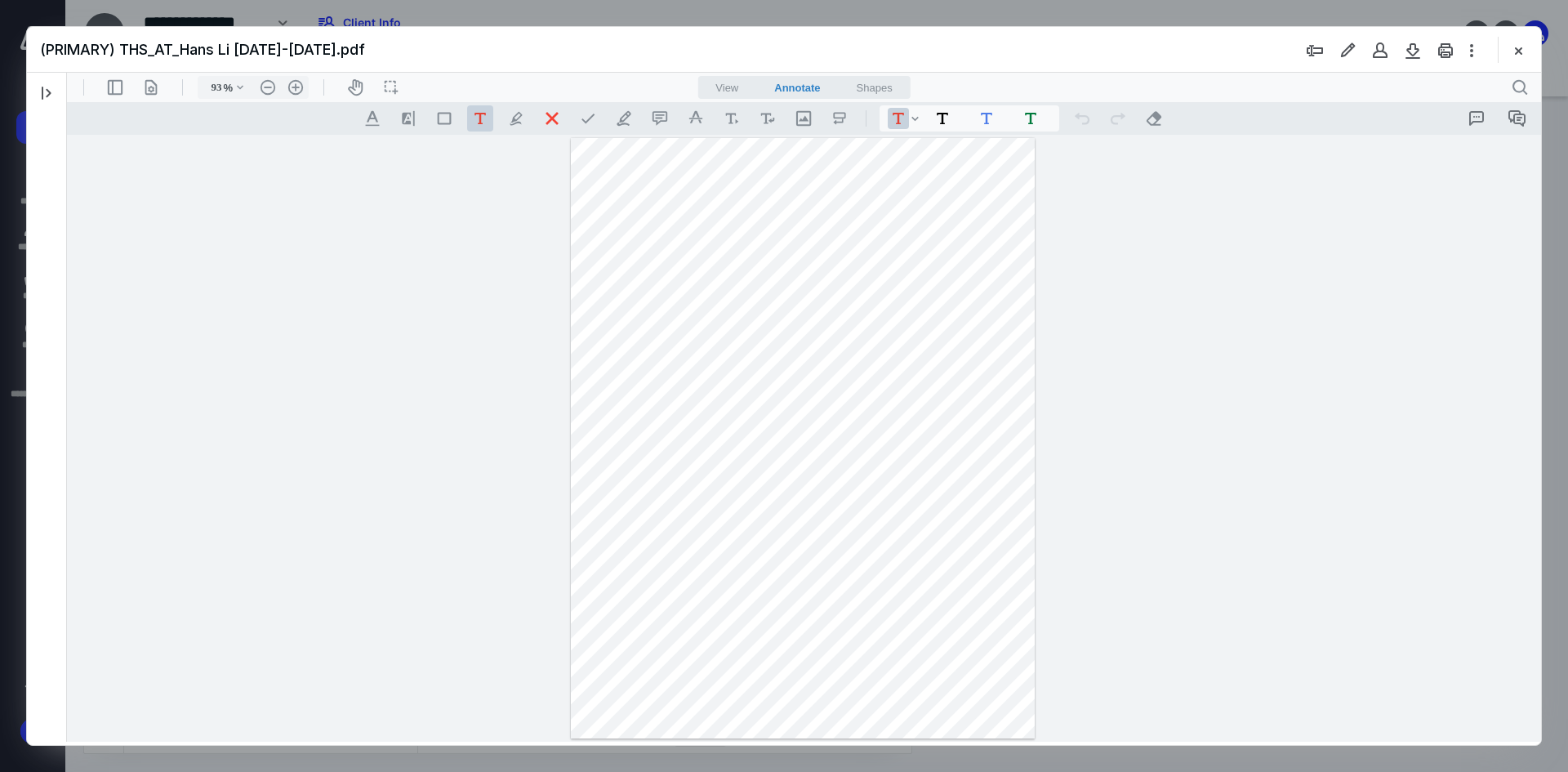 scroll, scrollTop: 0, scrollLeft: 0, axis: both 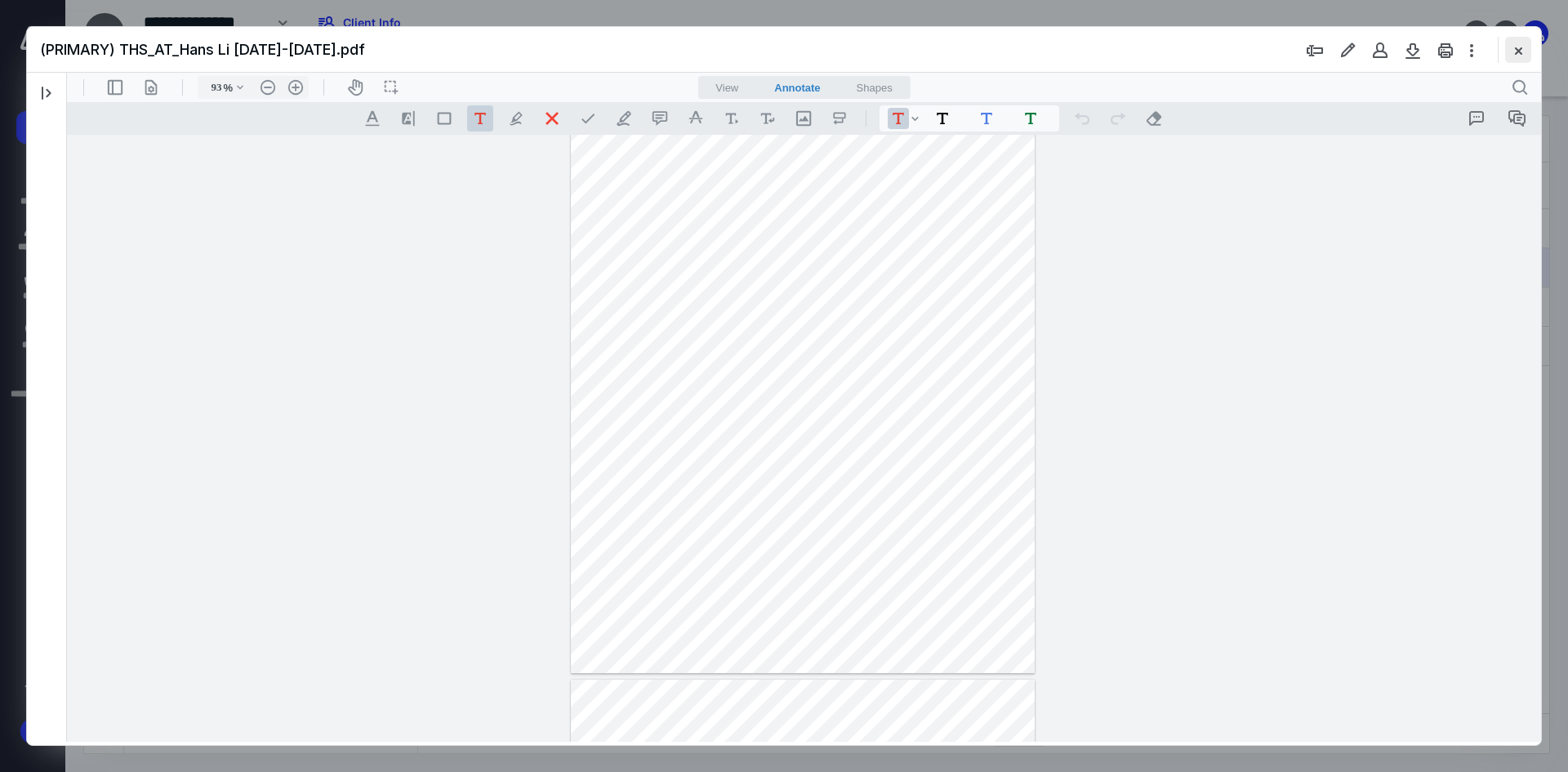 click at bounding box center (1518, 50) 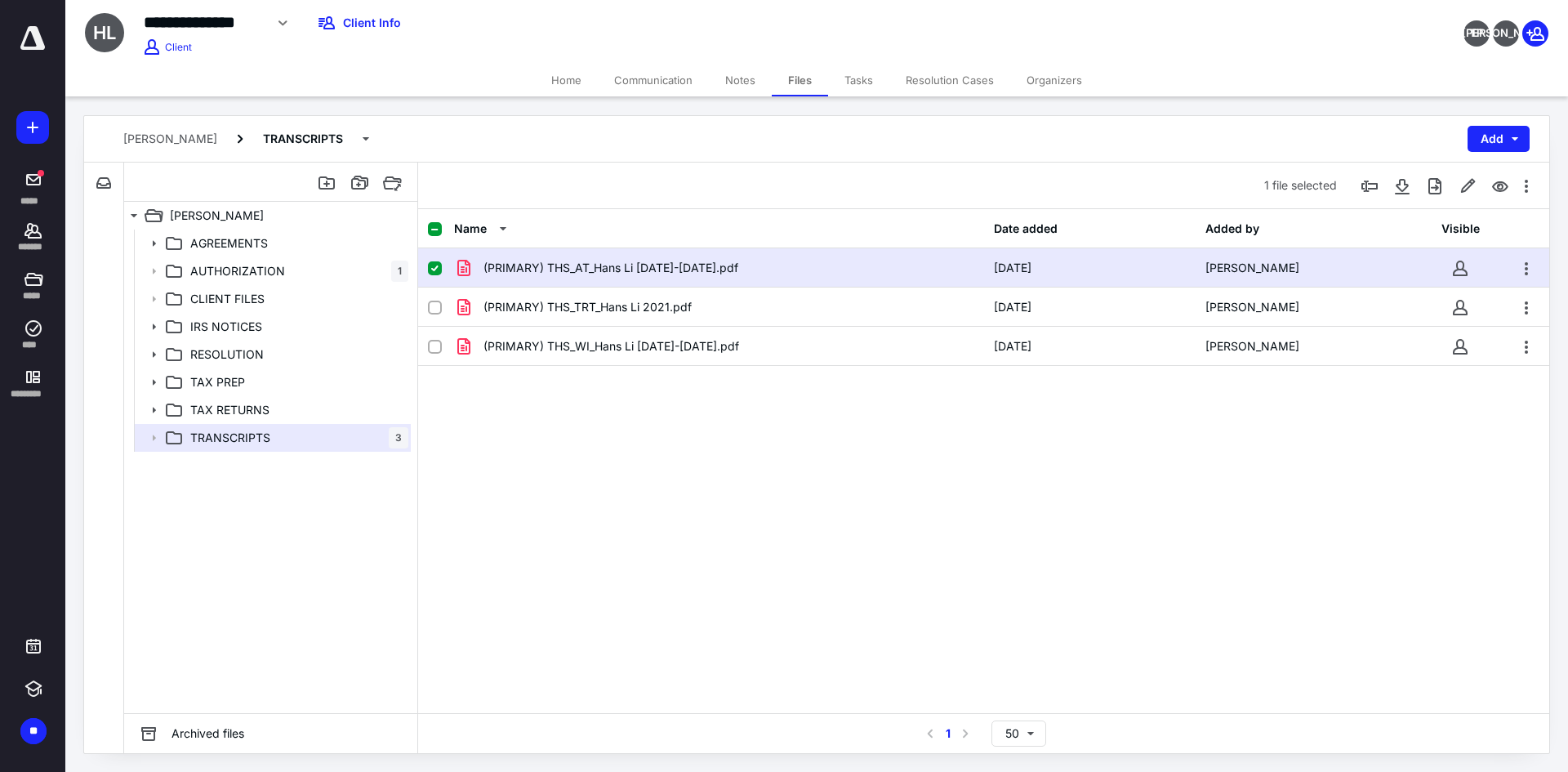 drag, startPoint x: 584, startPoint y: 564, endPoint x: 586, endPoint y: 547, distance: 17.117243 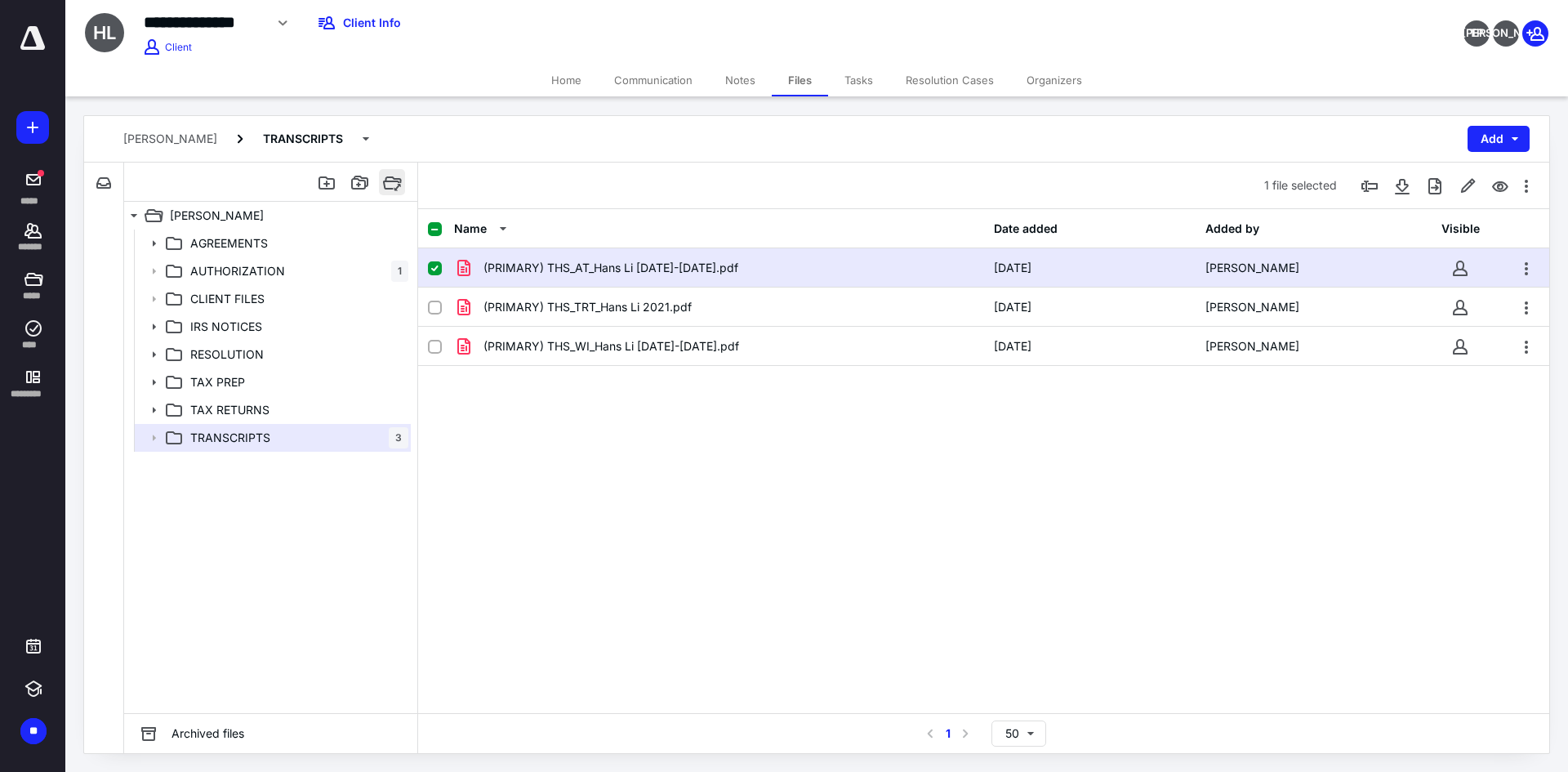 click at bounding box center (392, 182) 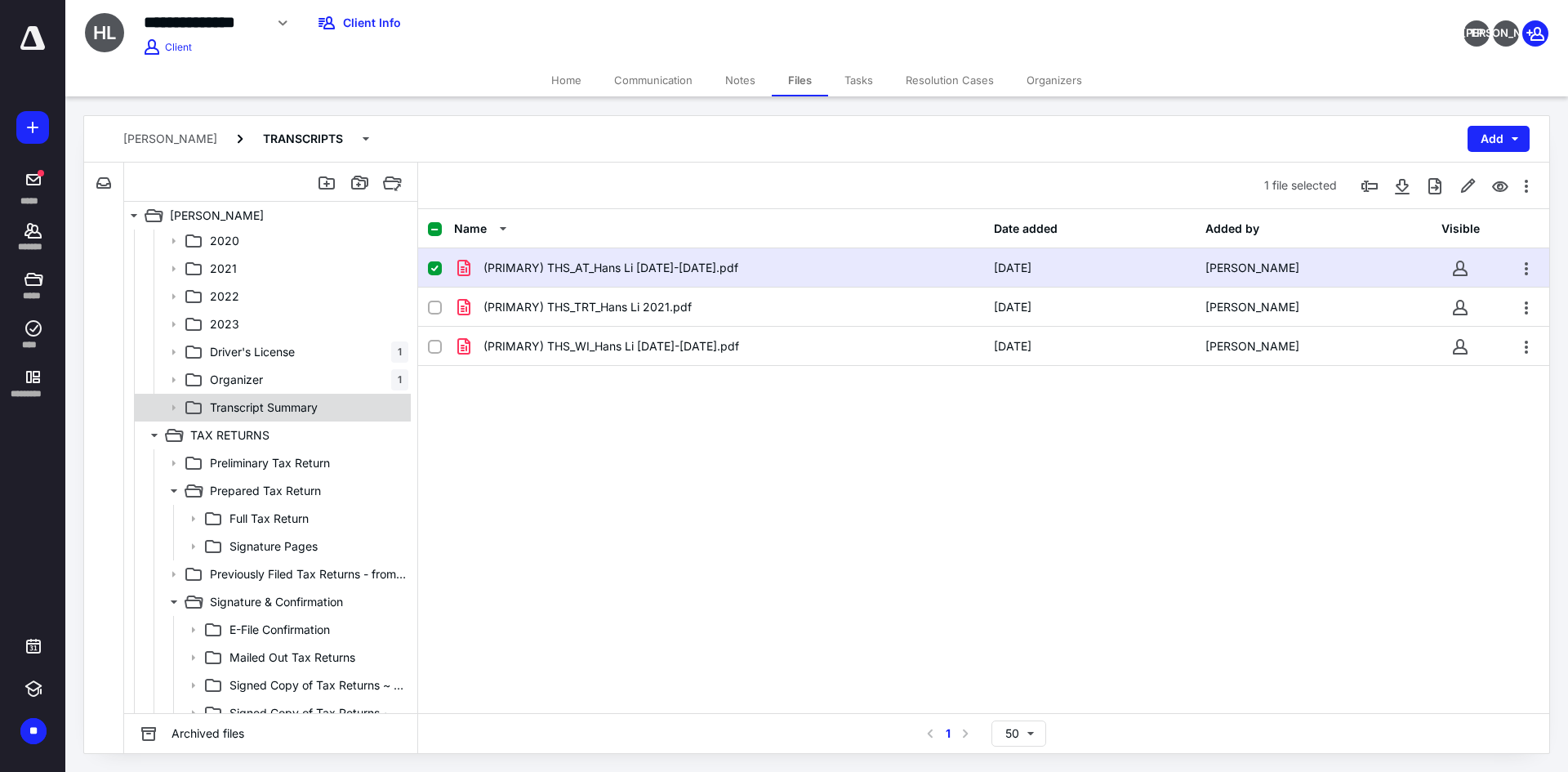 scroll, scrollTop: 850, scrollLeft: 0, axis: vertical 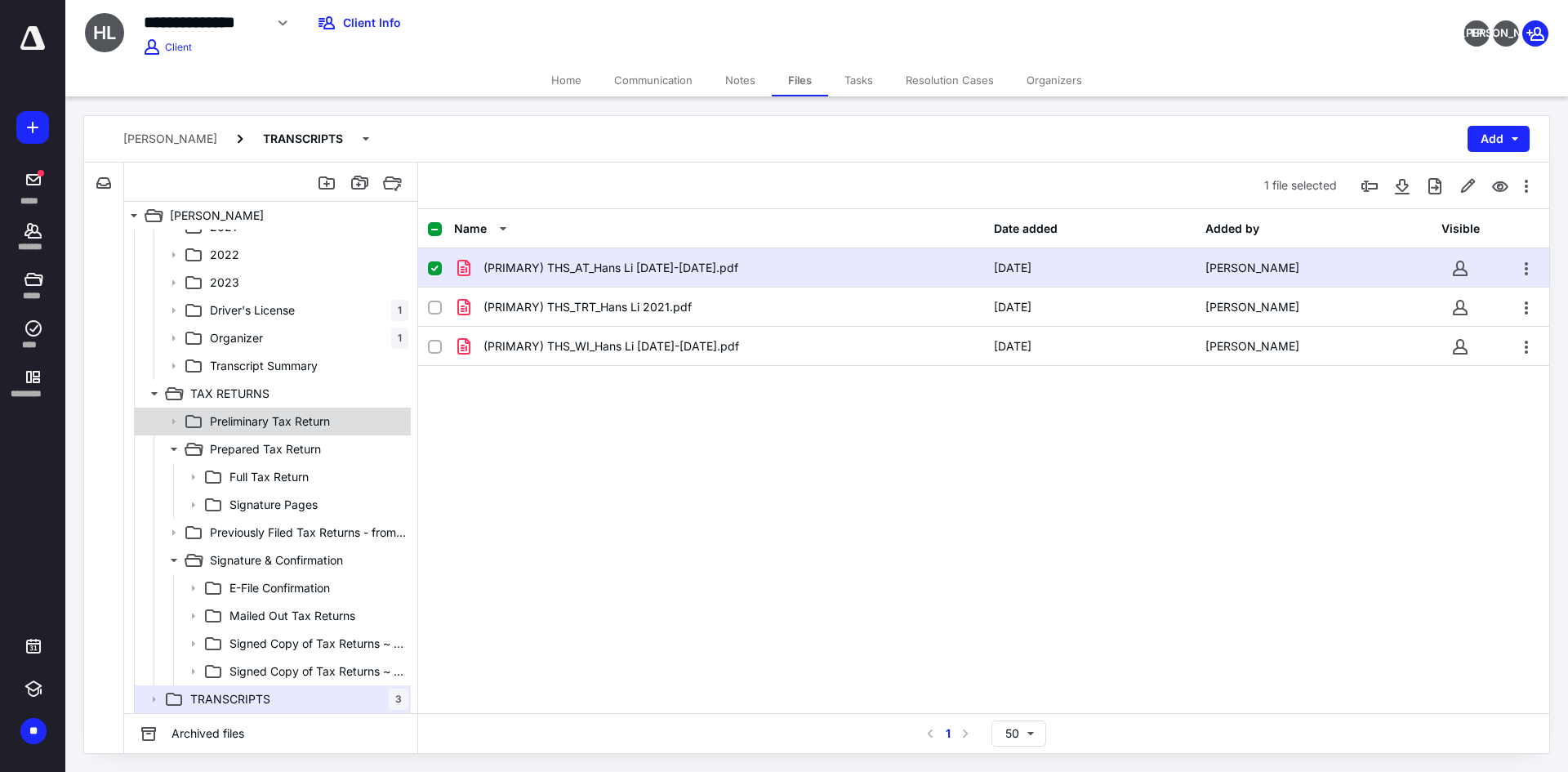 click on "Preliminary Tax Return" at bounding box center (270, 422) 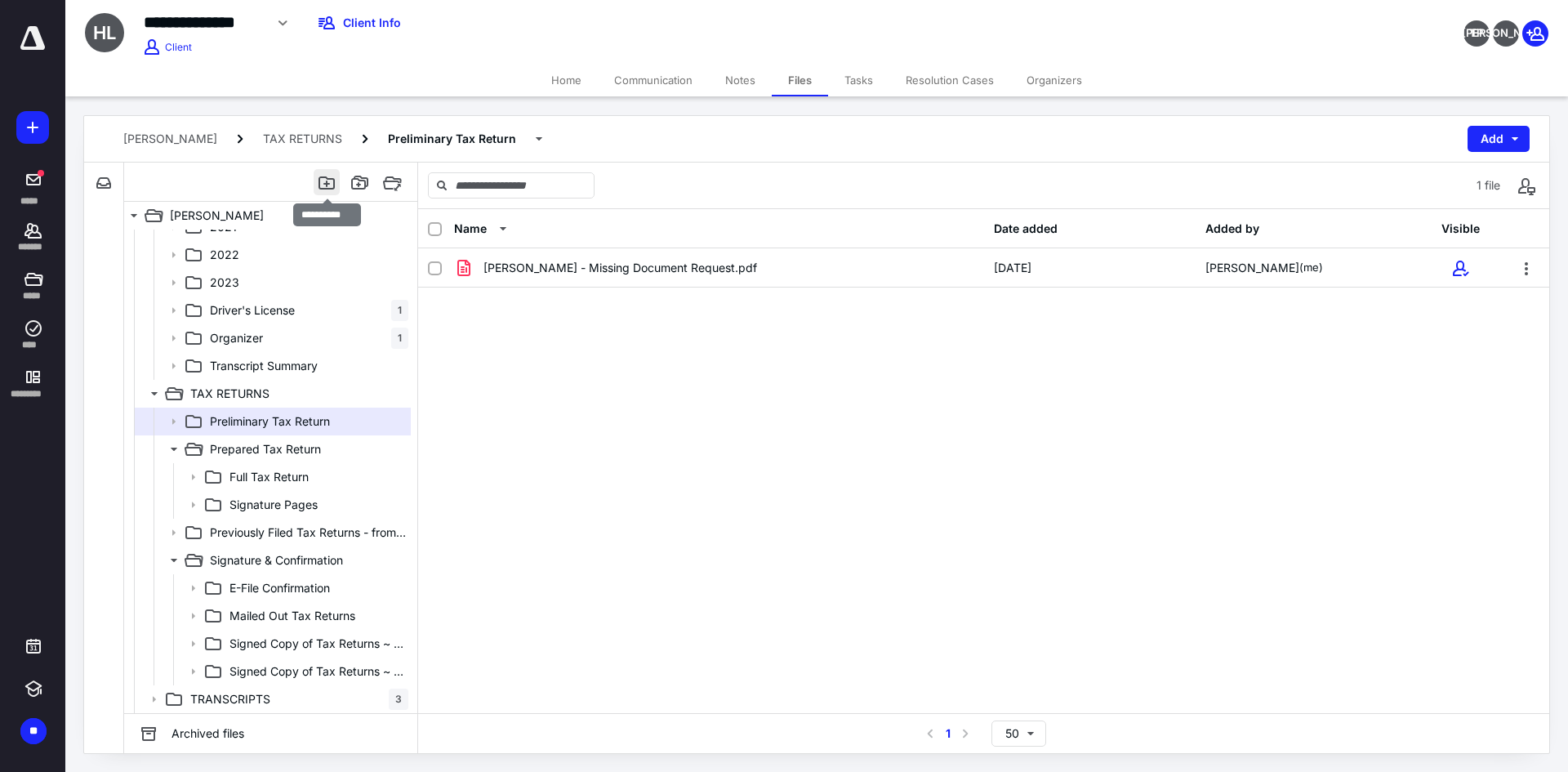 click at bounding box center (327, 182) 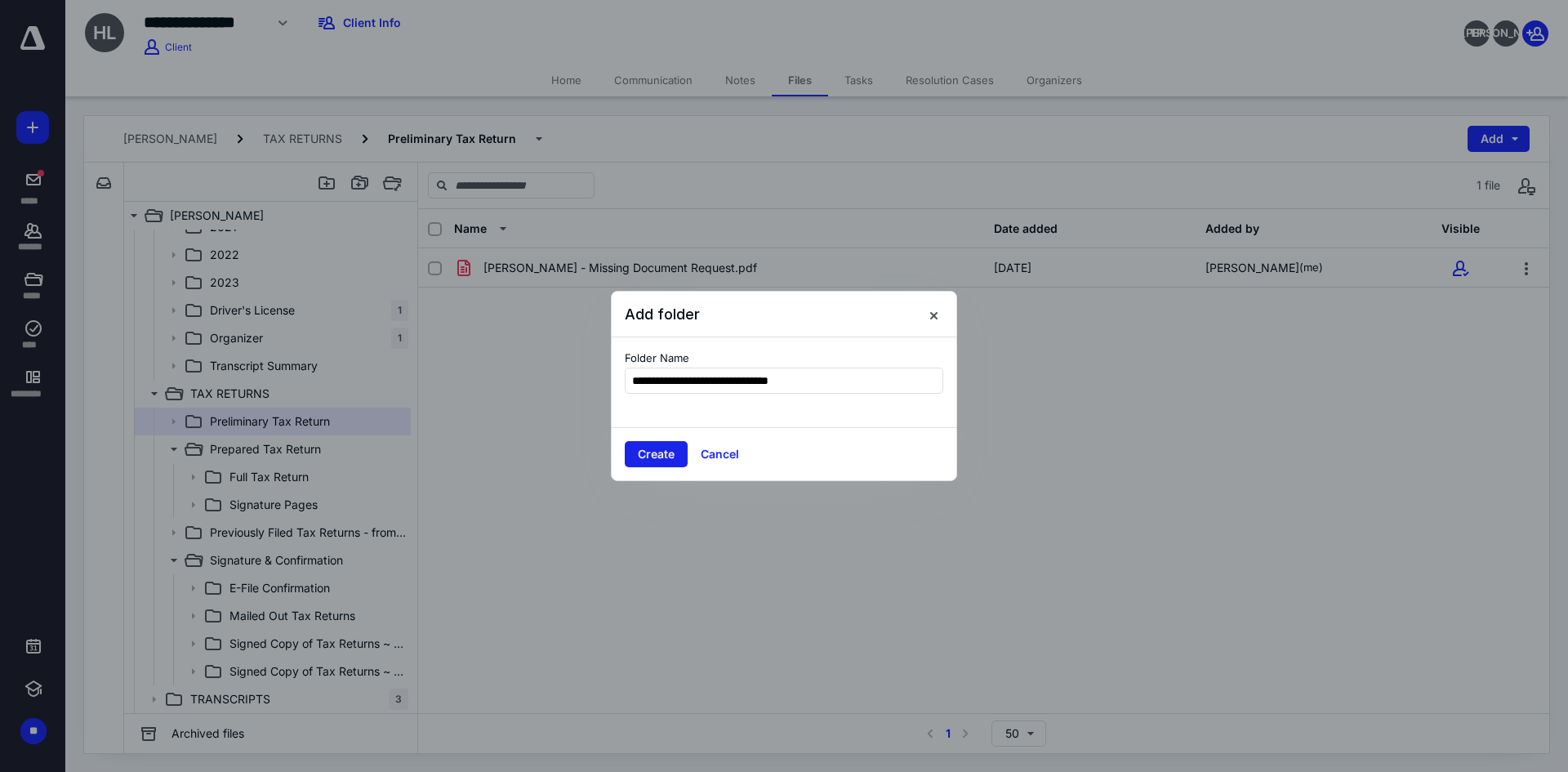 type on "**********" 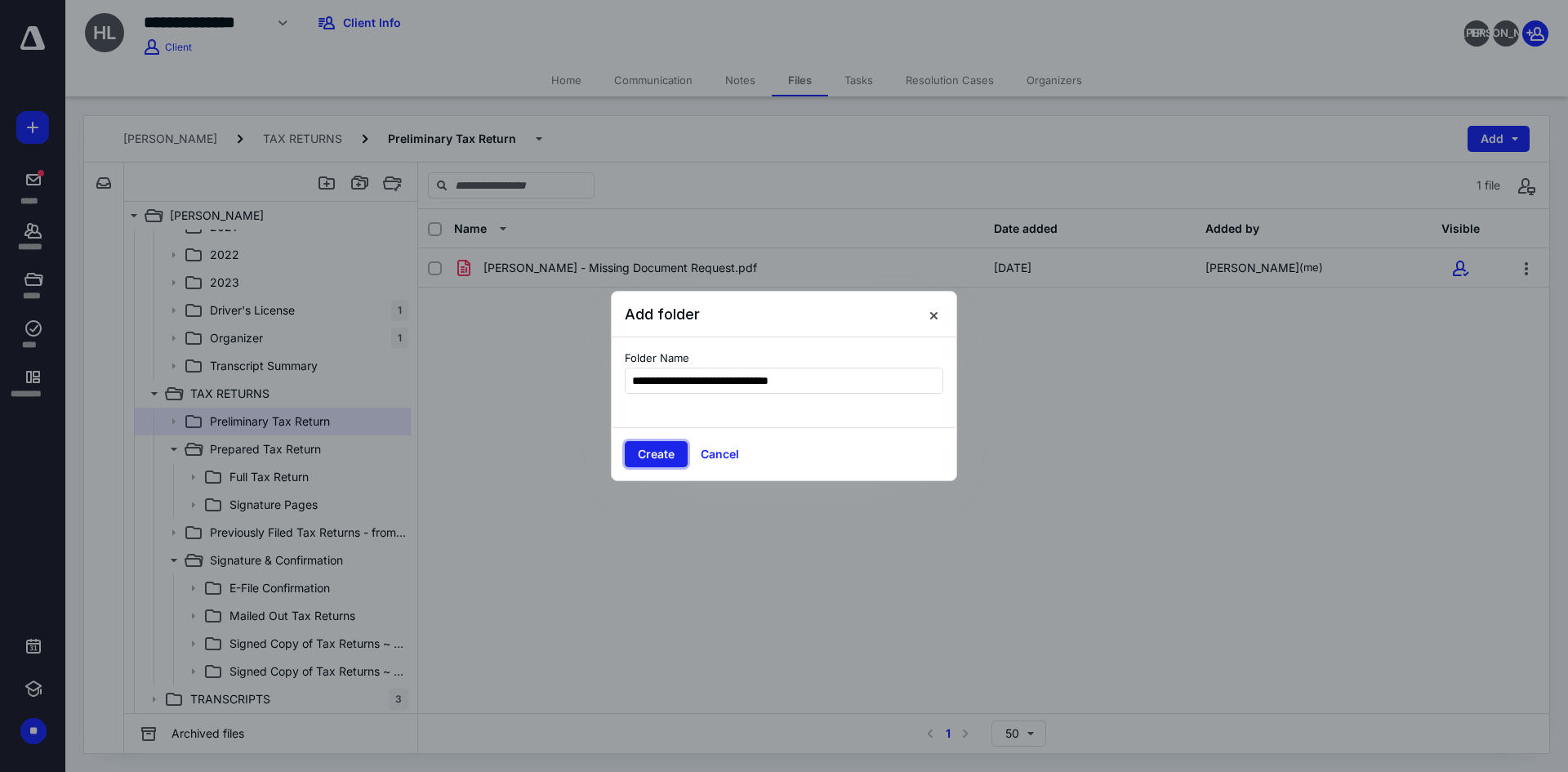 click on "Create" at bounding box center [656, 454] 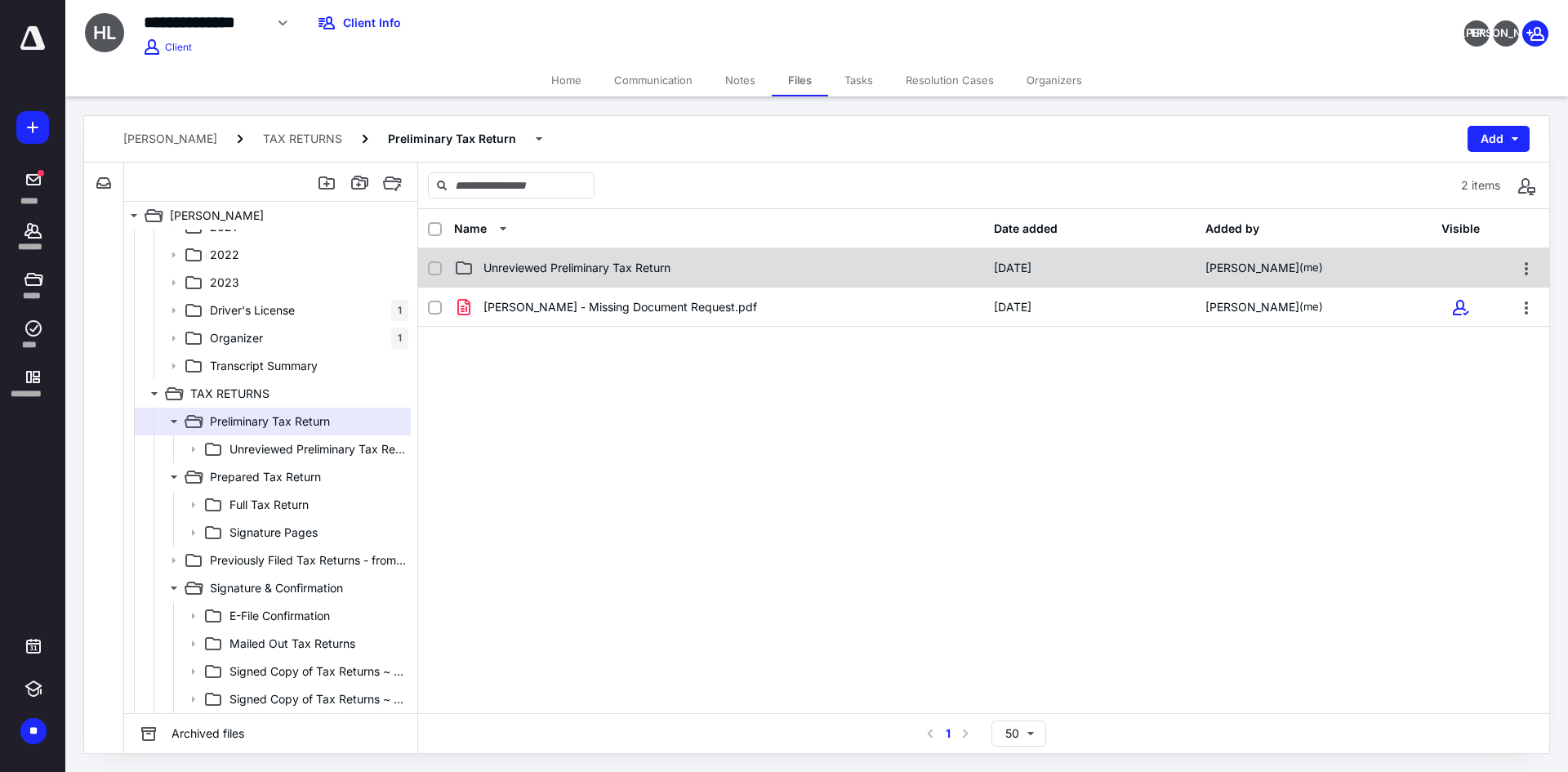 click on "Unreviewed Preliminary Tax Return" at bounding box center [577, 268] 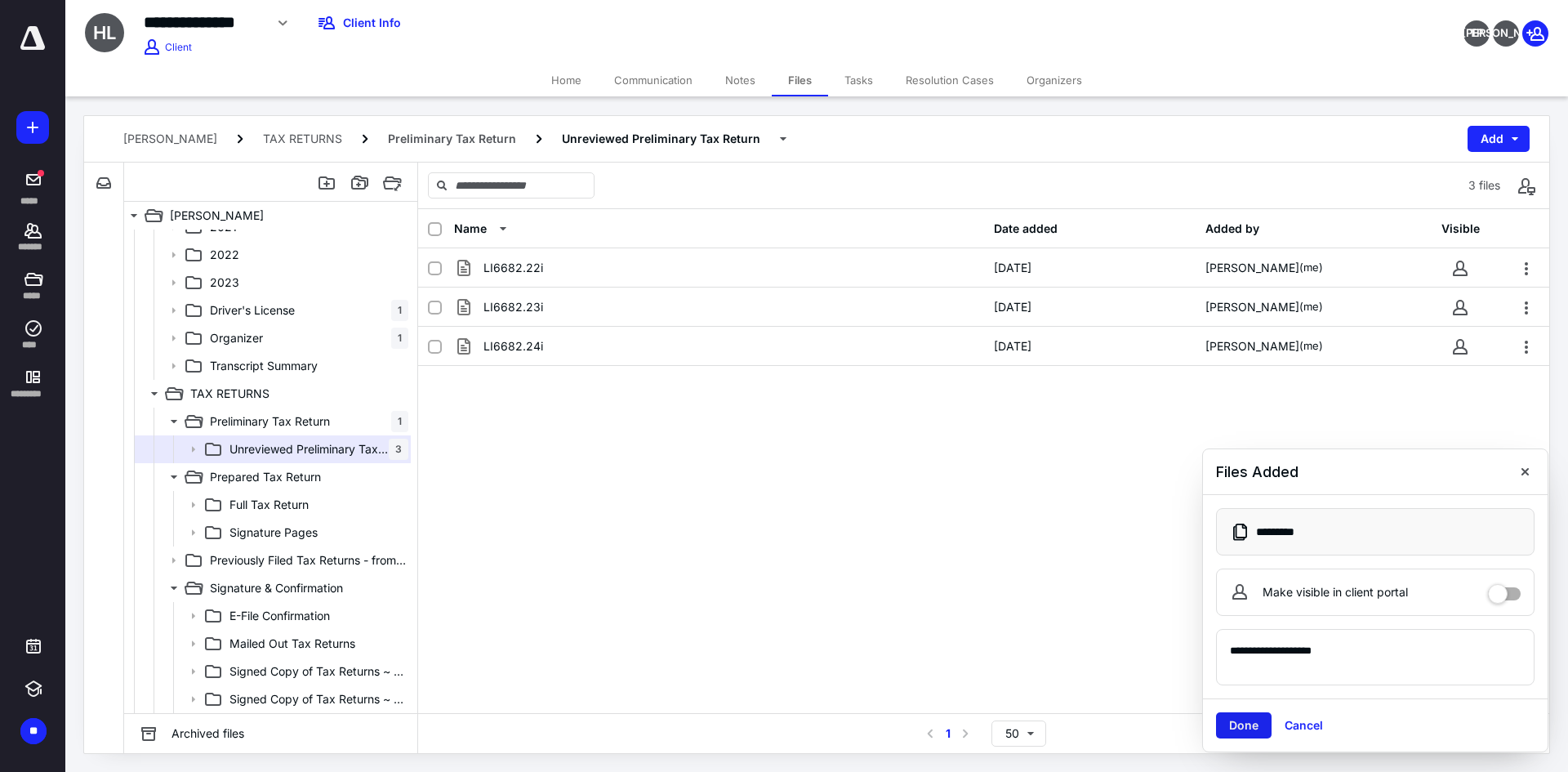 click on "Done" at bounding box center (1244, 725) 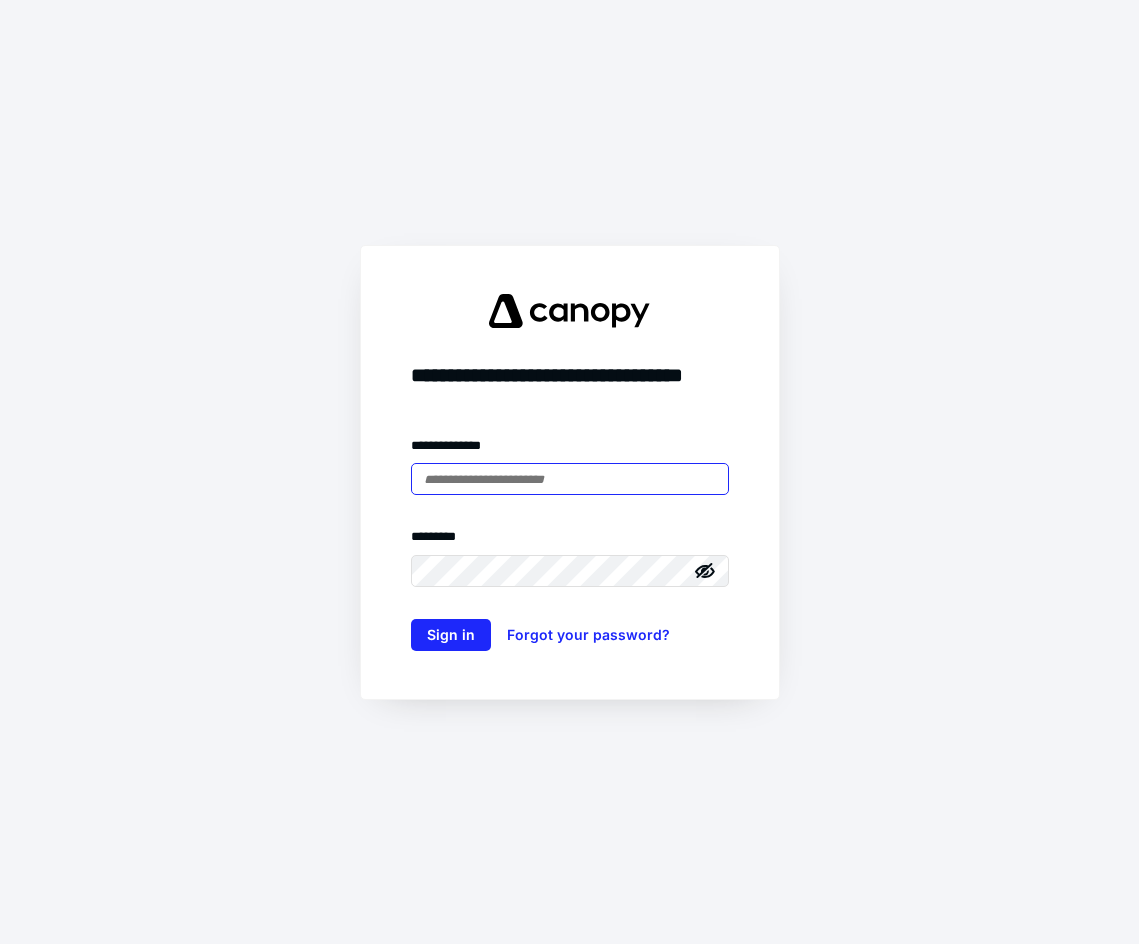 scroll, scrollTop: 0, scrollLeft: 0, axis: both 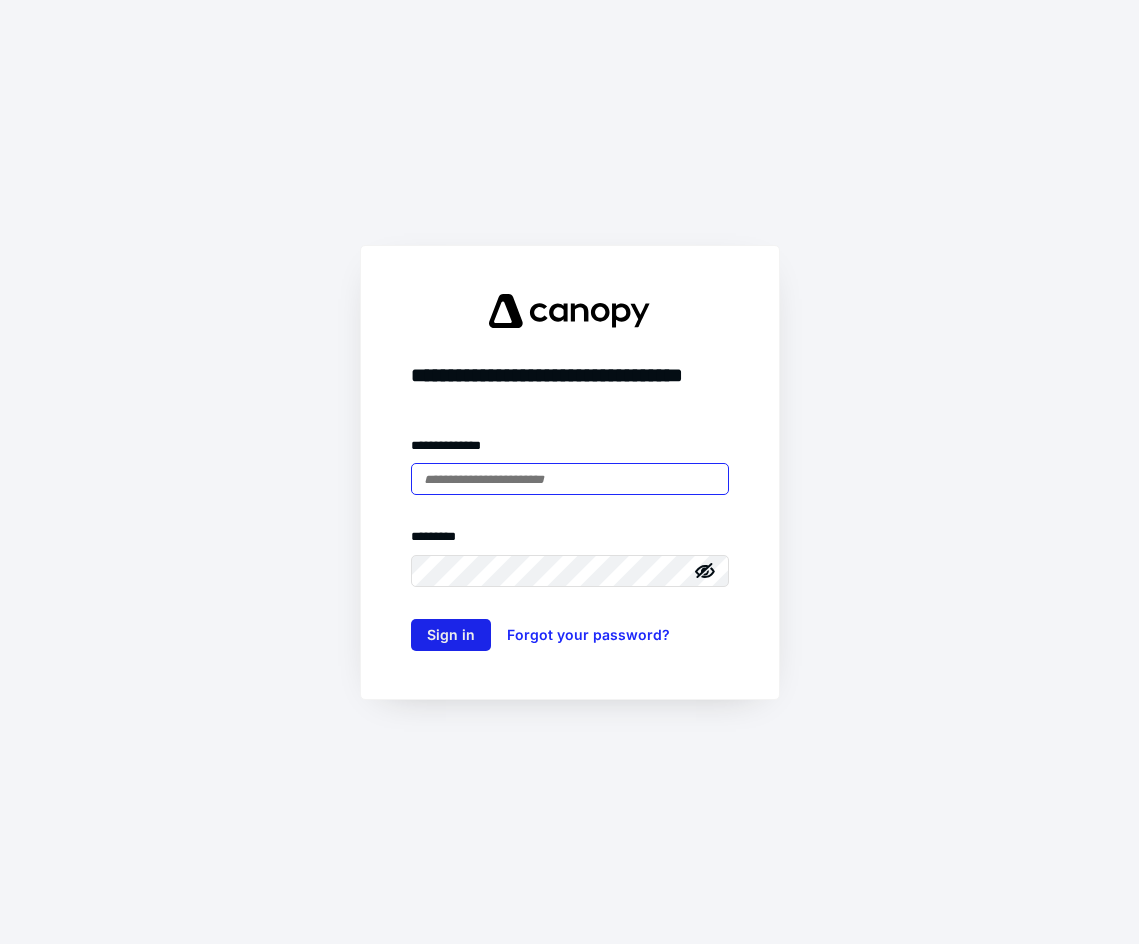 type on "**********" 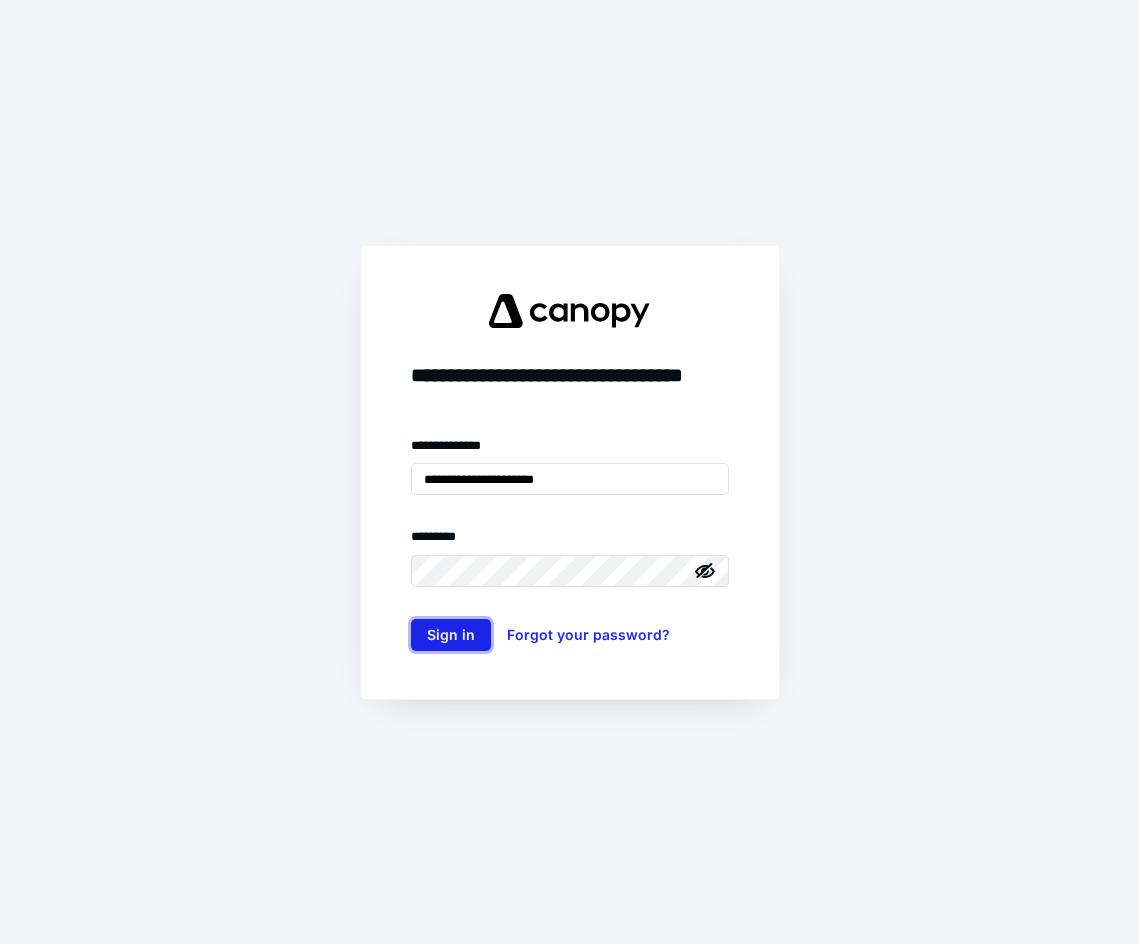 click on "Sign in" at bounding box center [451, 635] 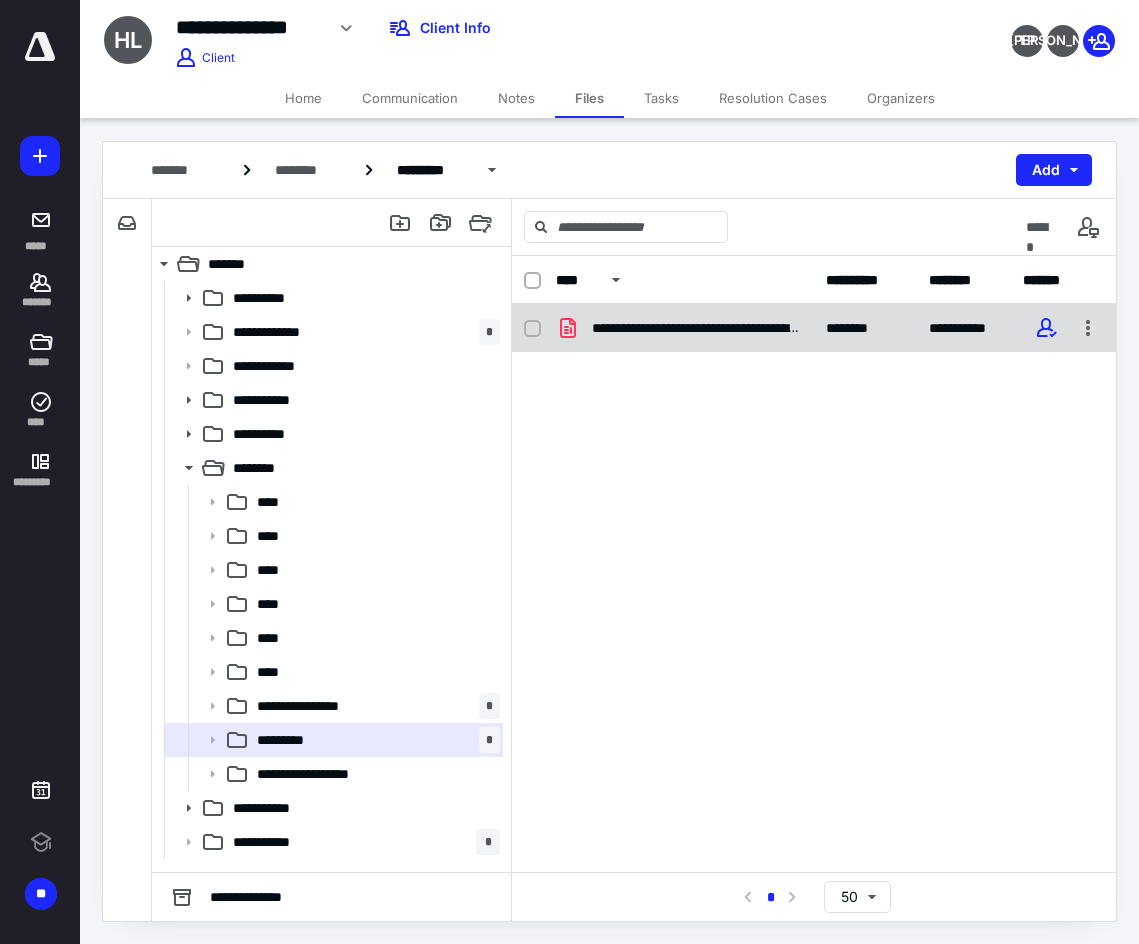 scroll, scrollTop: 0, scrollLeft: 0, axis: both 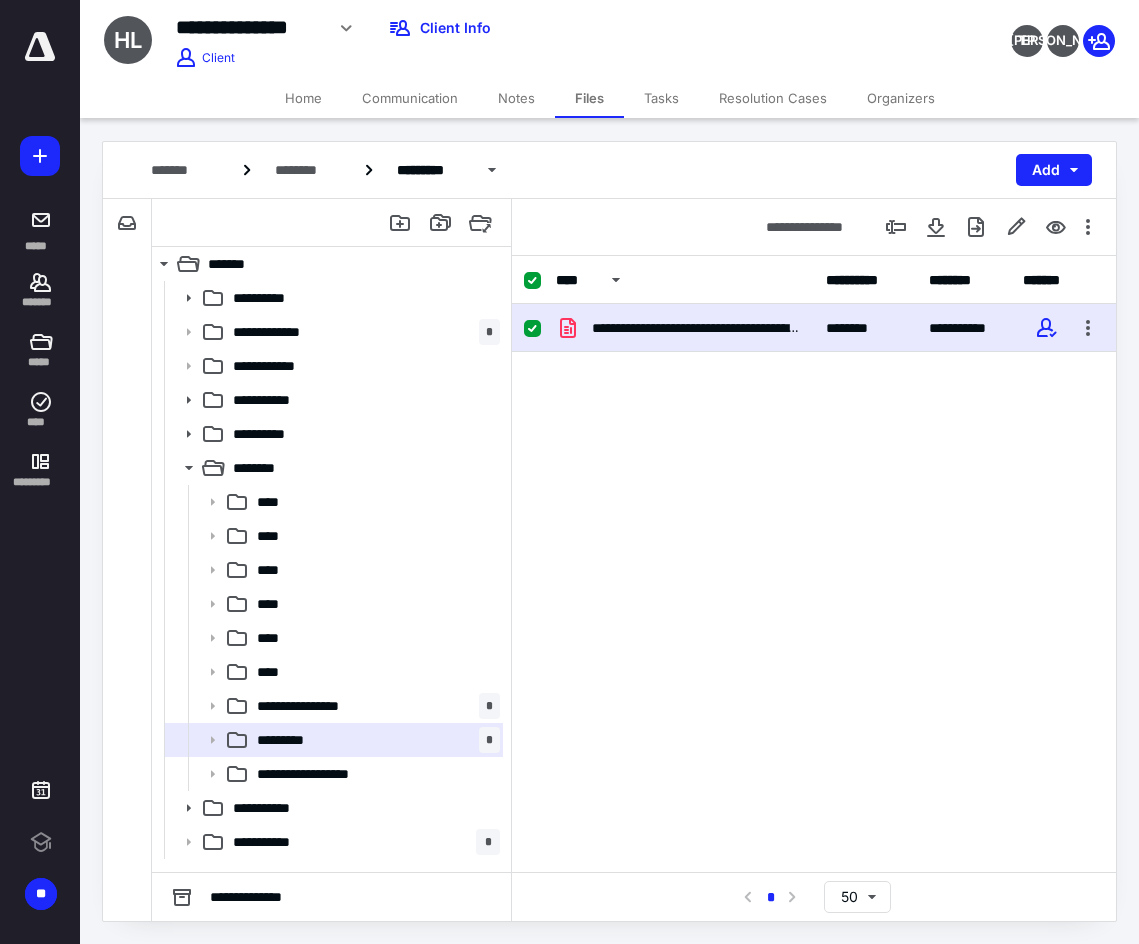 click on "**********" at bounding box center (697, 328) 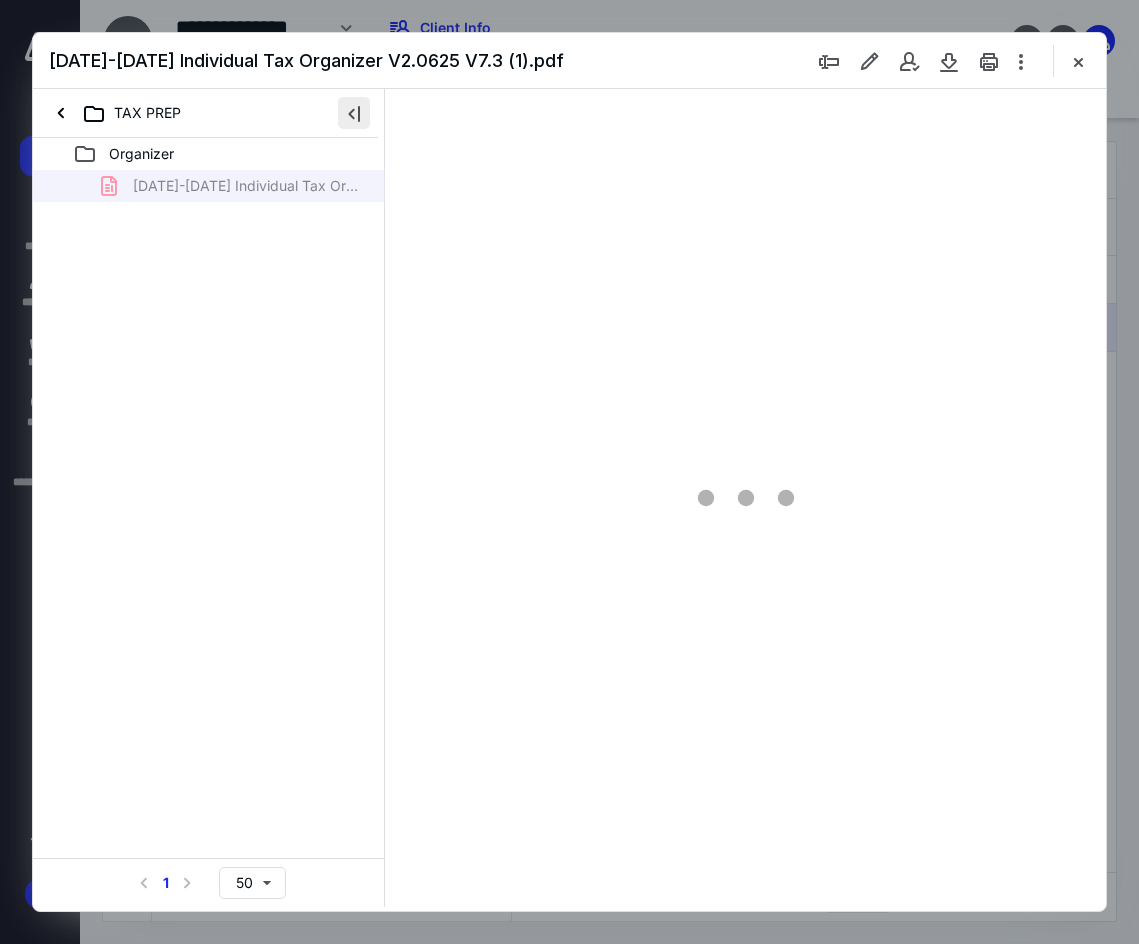 click at bounding box center (354, 113) 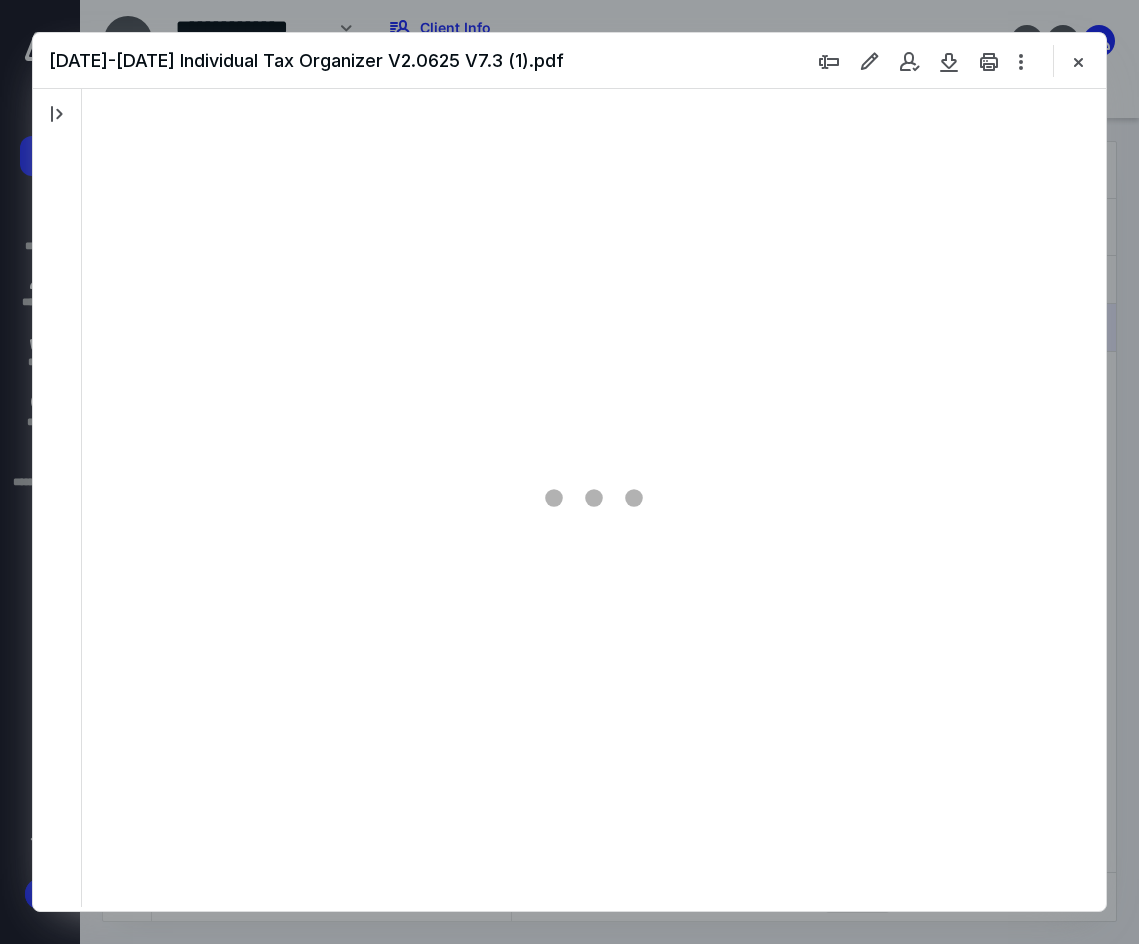 scroll, scrollTop: 0, scrollLeft: 0, axis: both 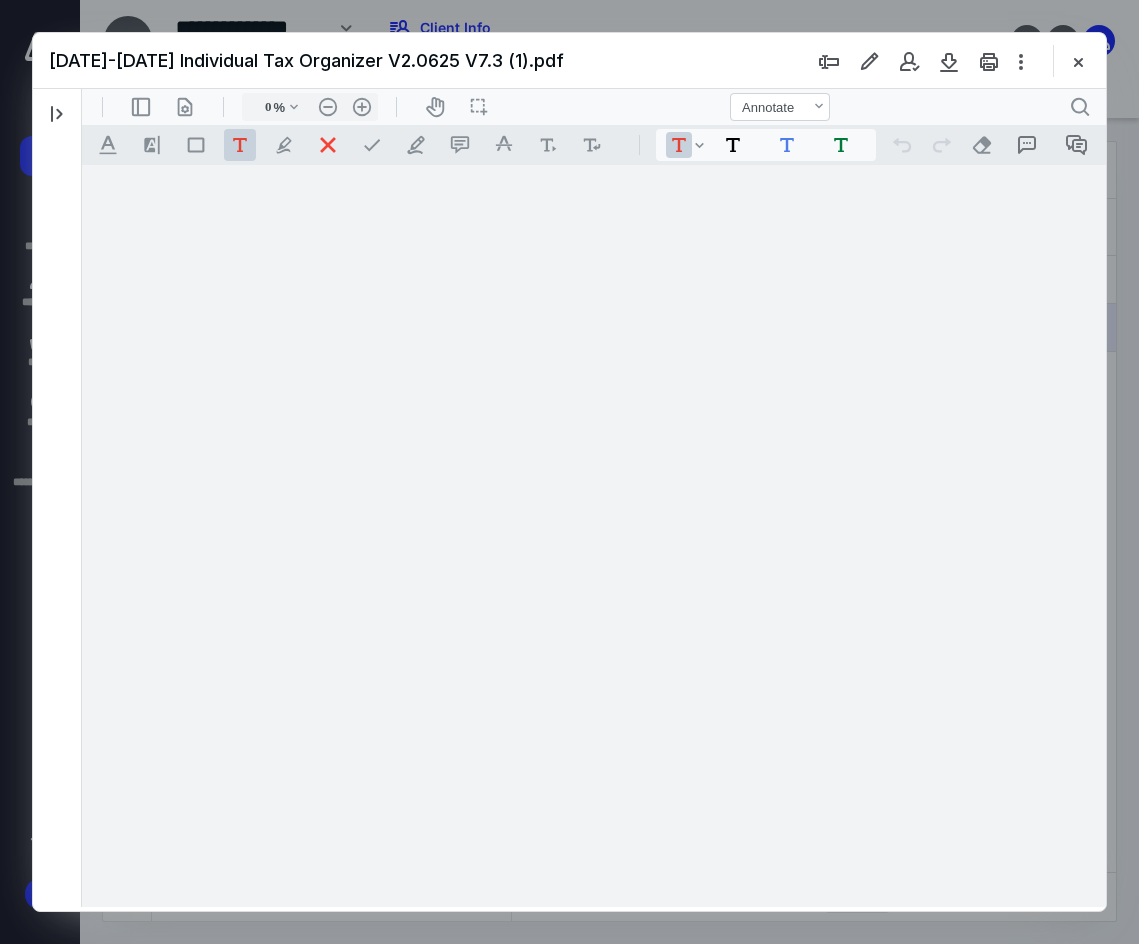 select on "*" 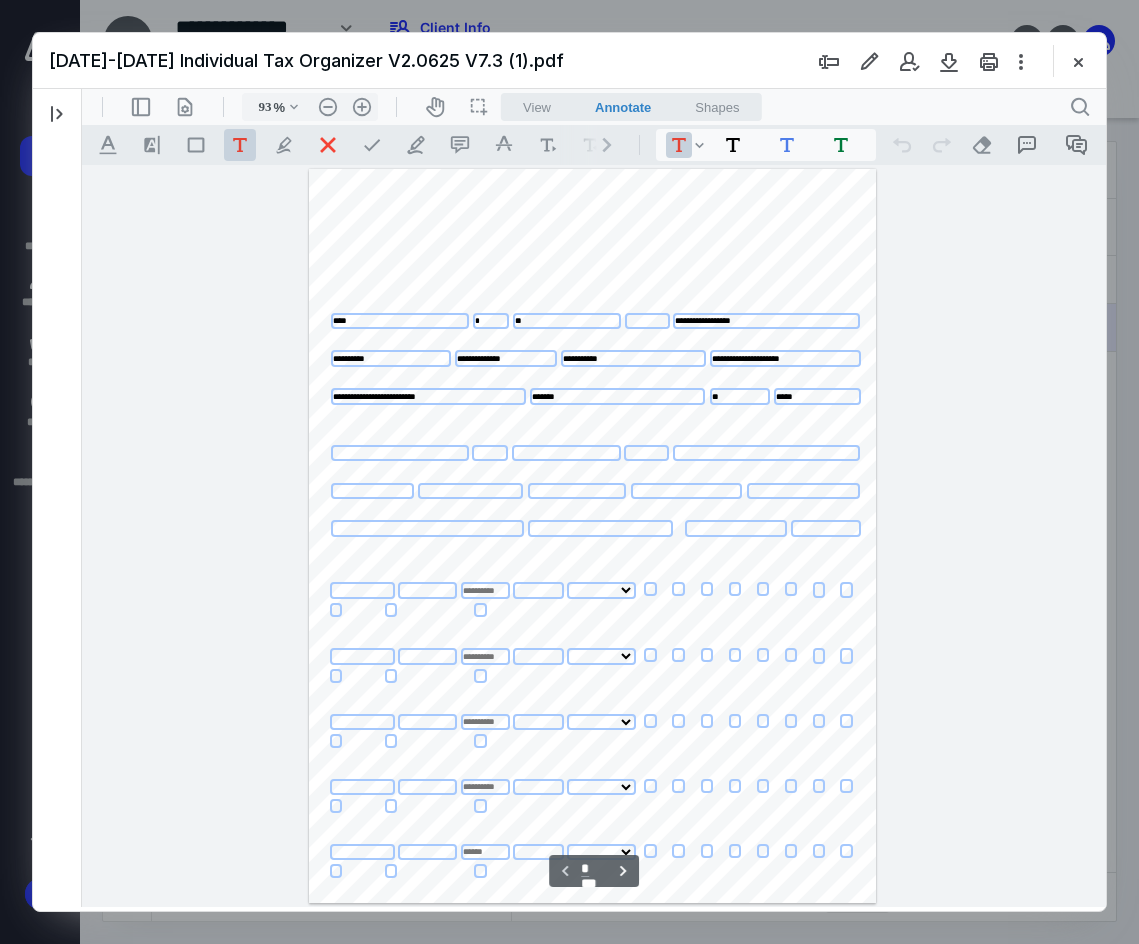 scroll, scrollTop: 80, scrollLeft: 0, axis: vertical 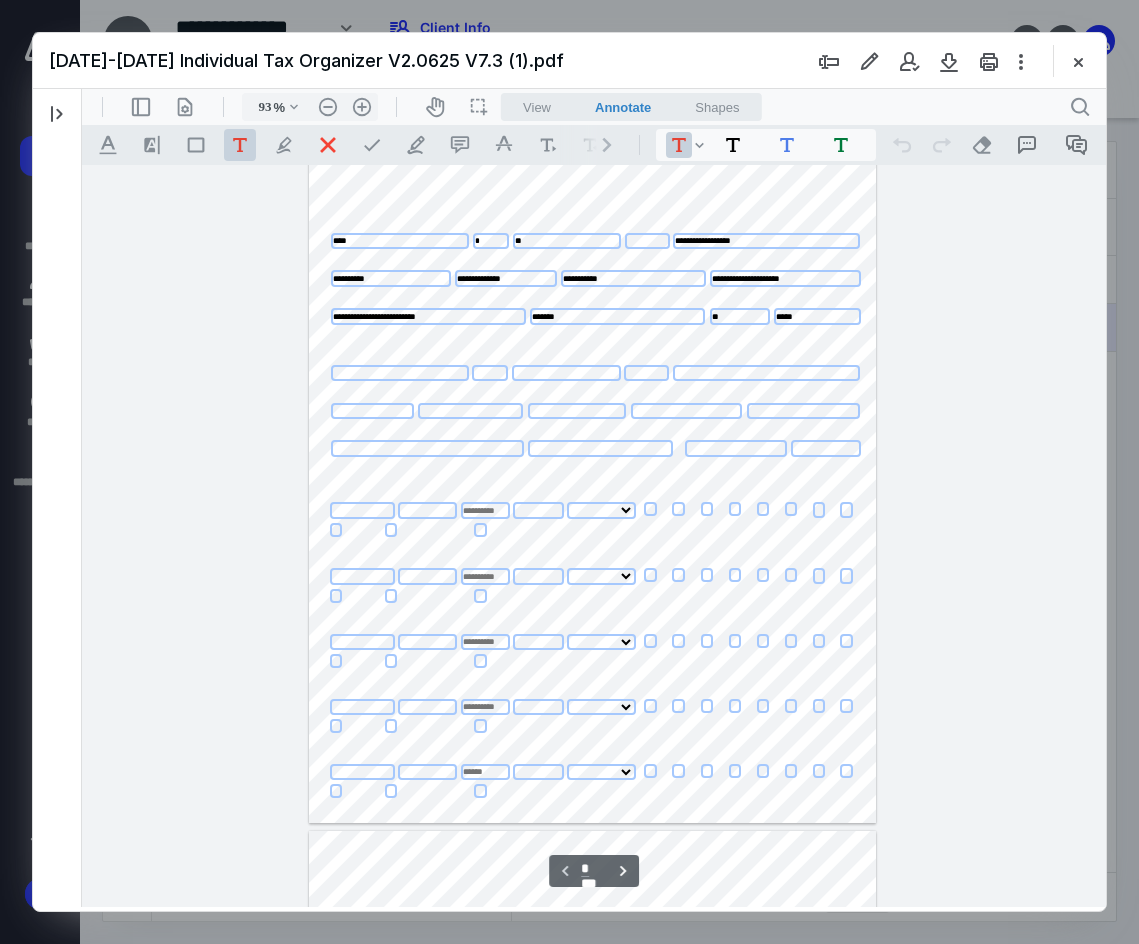 click on "View" at bounding box center [537, 107] 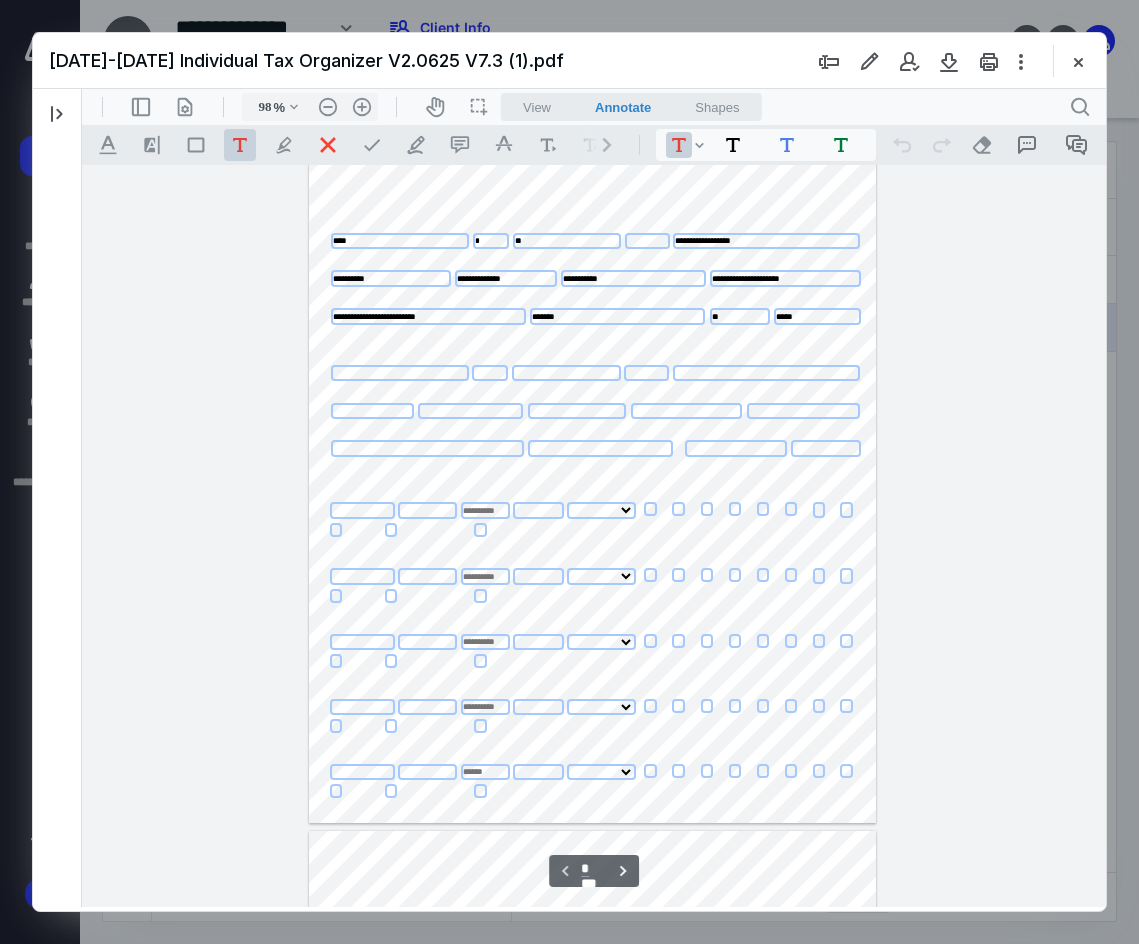 select on "*" 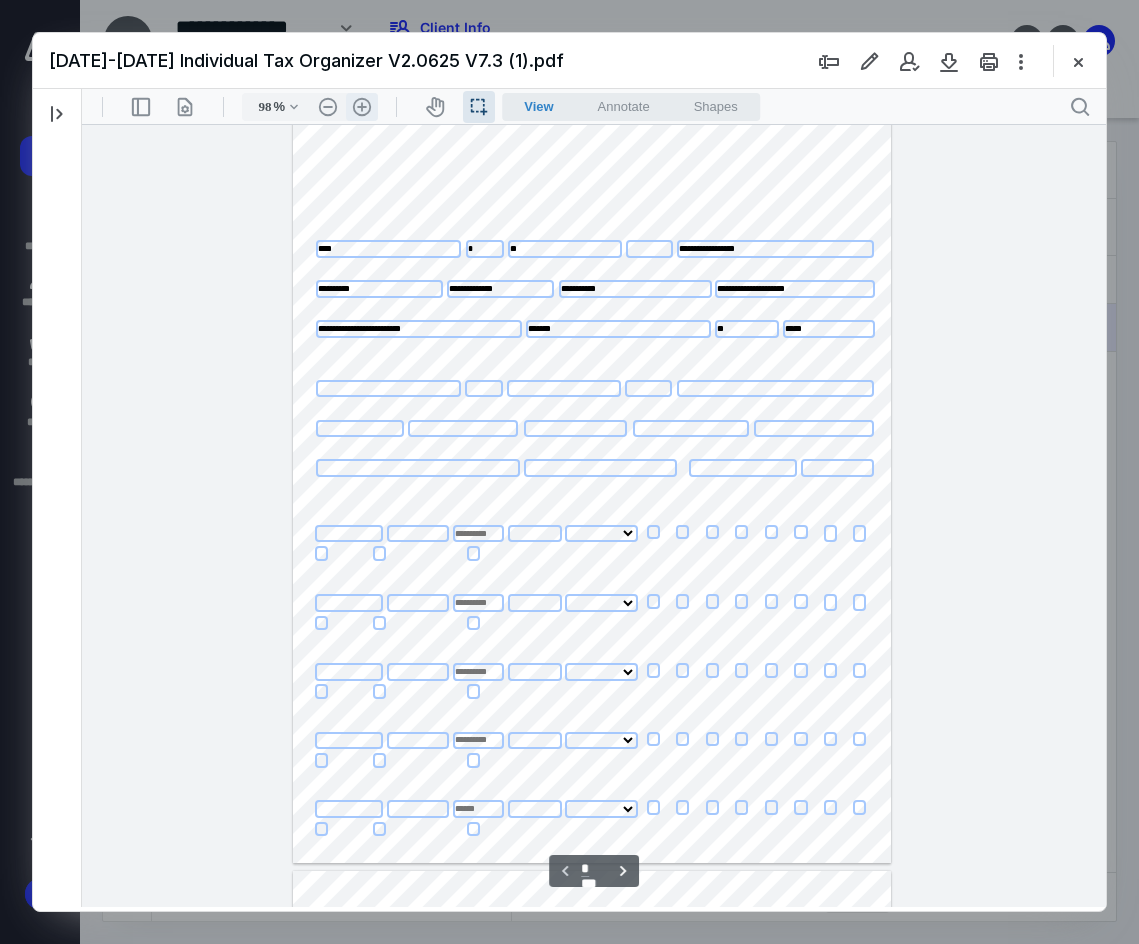 click on ".cls-1{fill:#abb0c4;} icon - header - zoom - in - line" at bounding box center (362, 107) 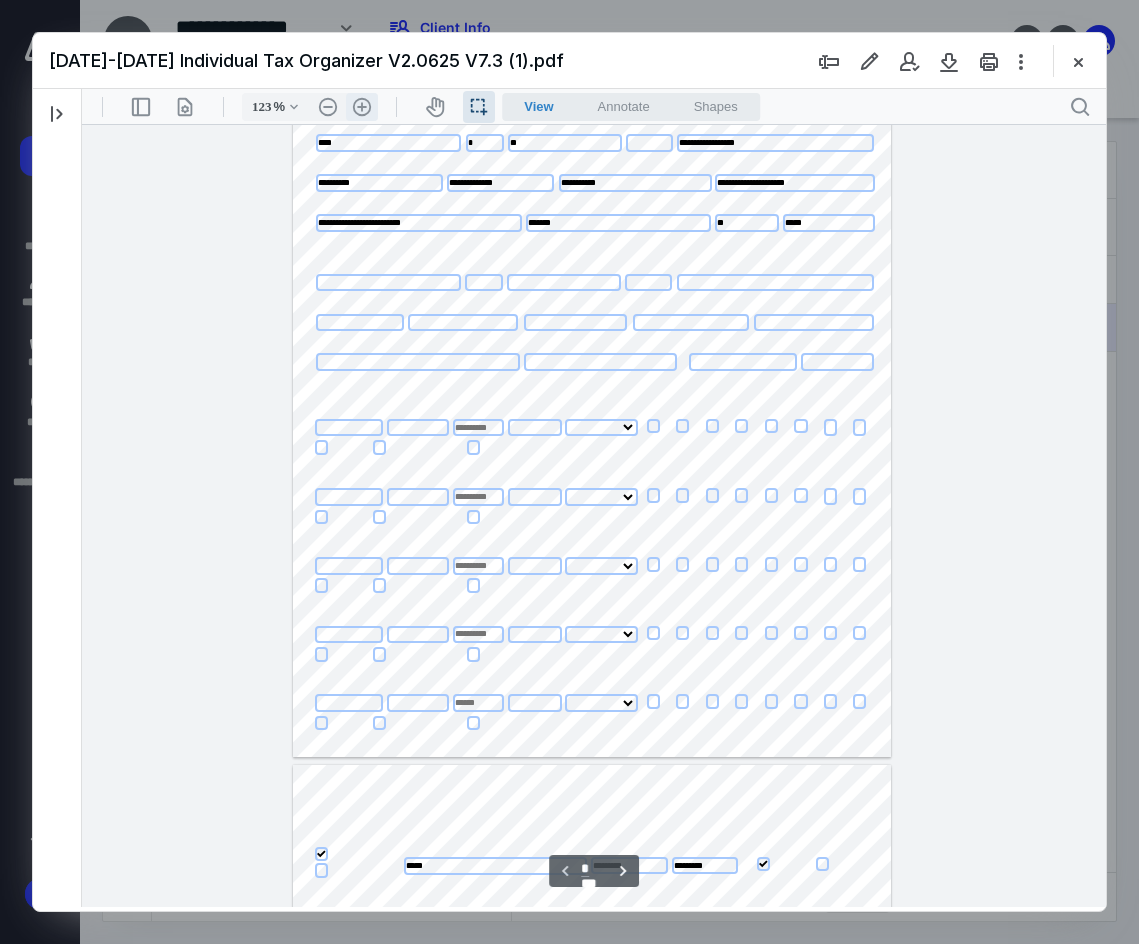 click on ".cls-1{fill:#abb0c4;} icon - header - zoom - in - line" at bounding box center (362, 107) 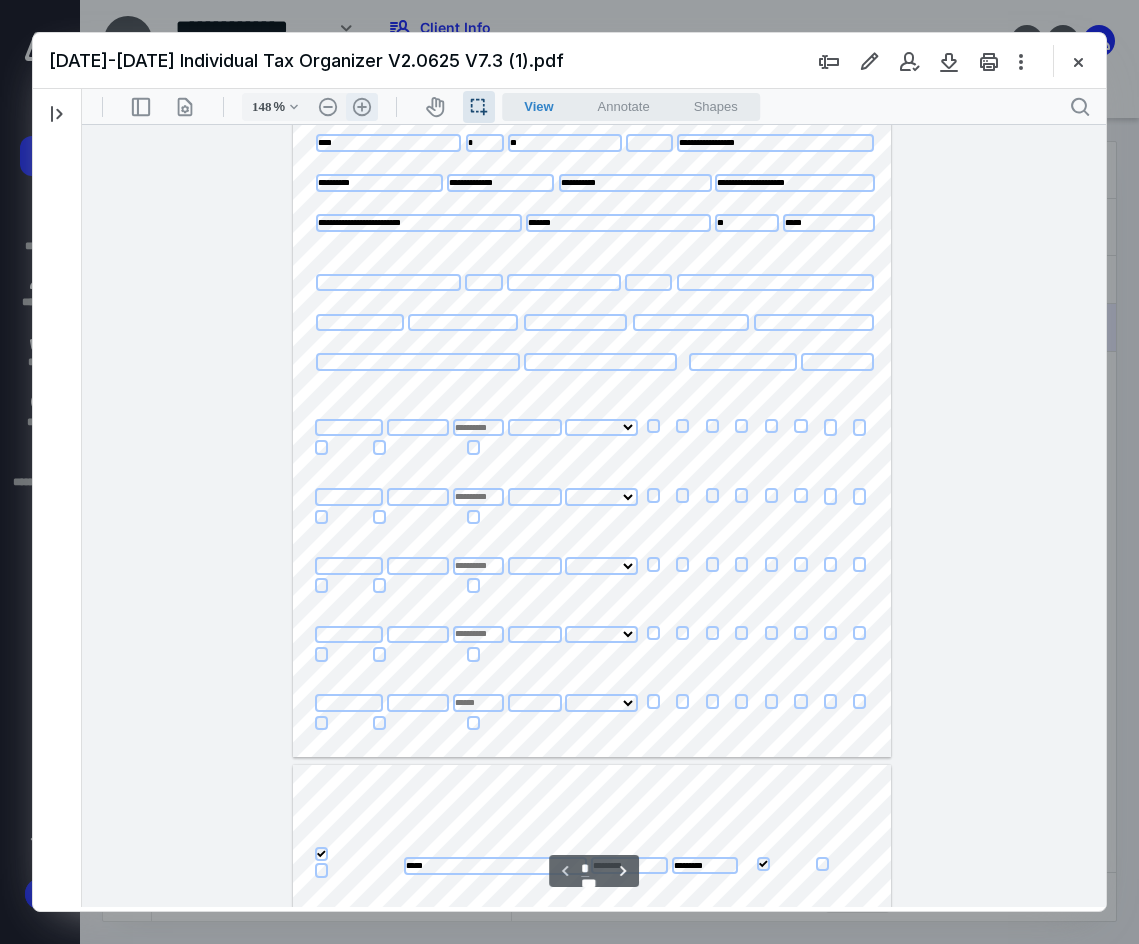 select on "*" 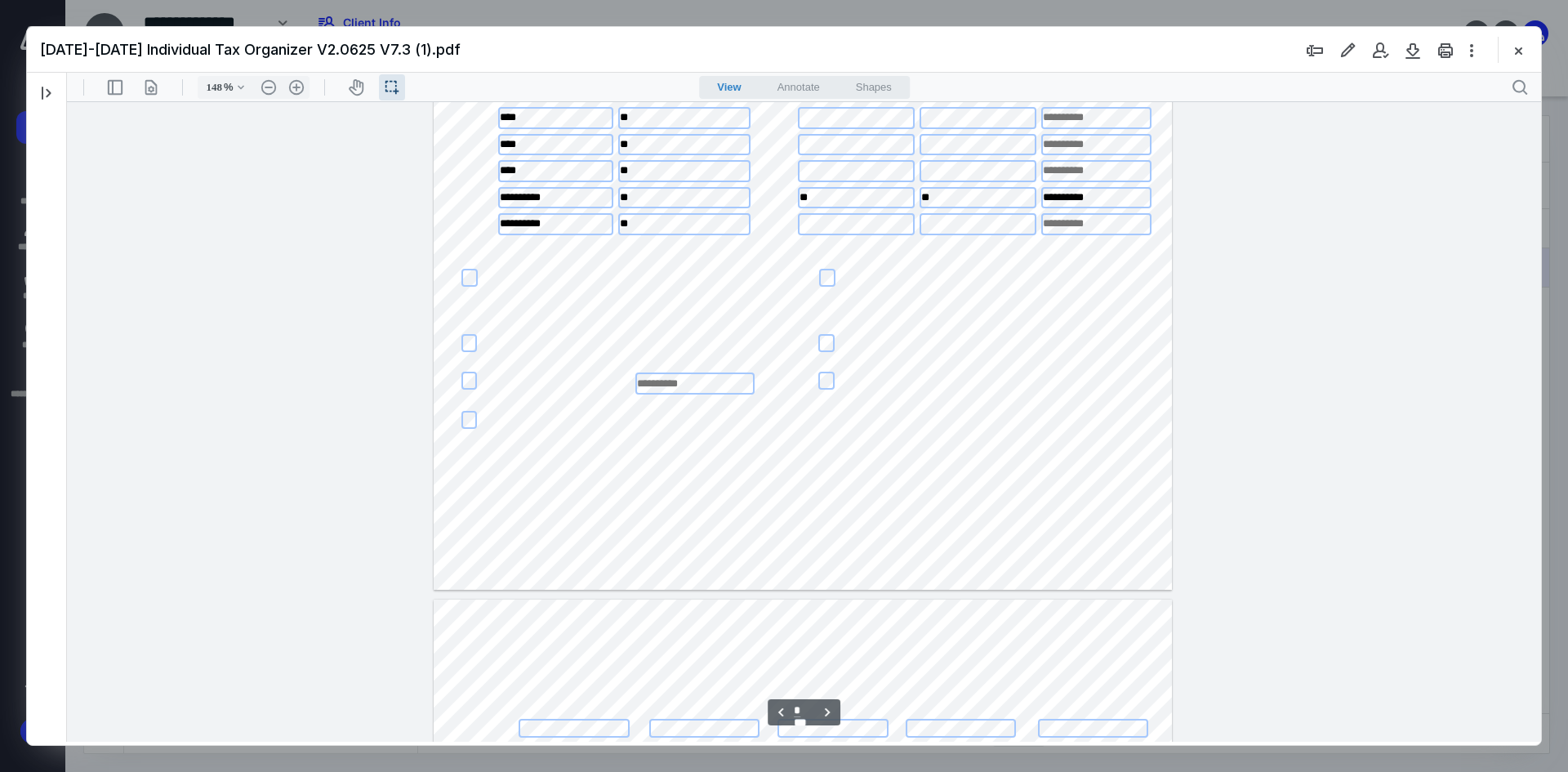 scroll, scrollTop: 1168, scrollLeft: 0, axis: vertical 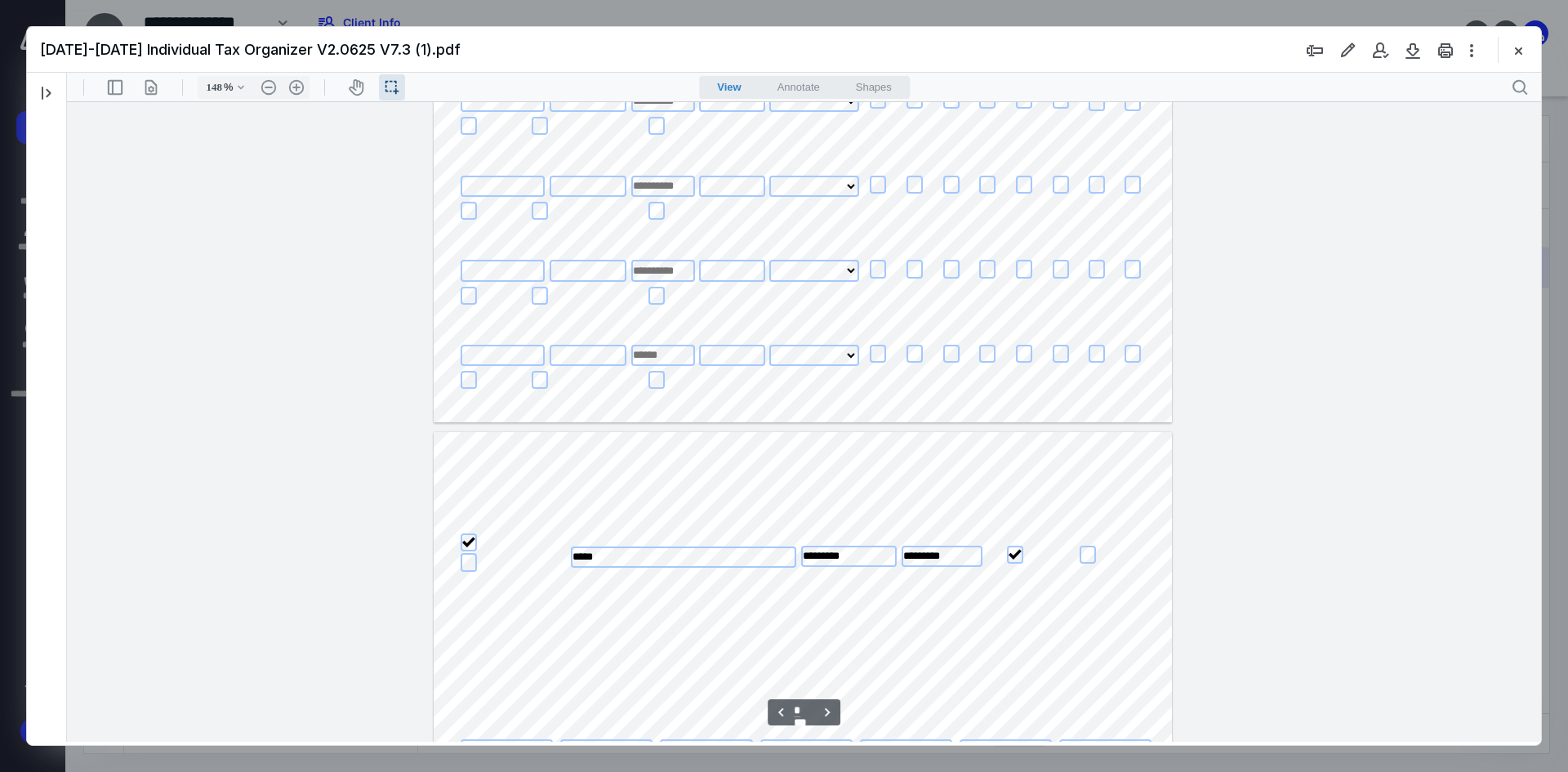 type on "*" 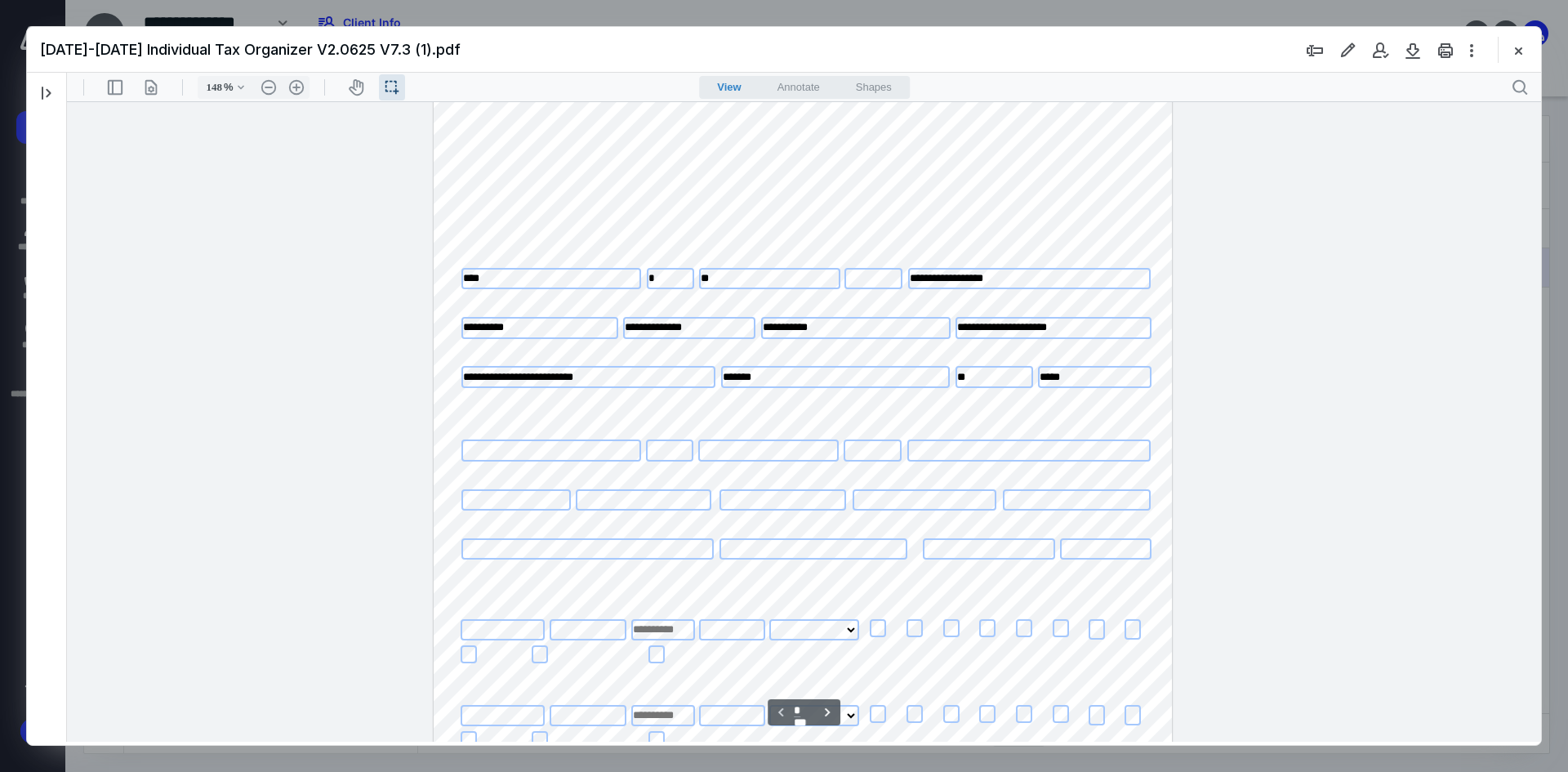 scroll, scrollTop: 0, scrollLeft: 0, axis: both 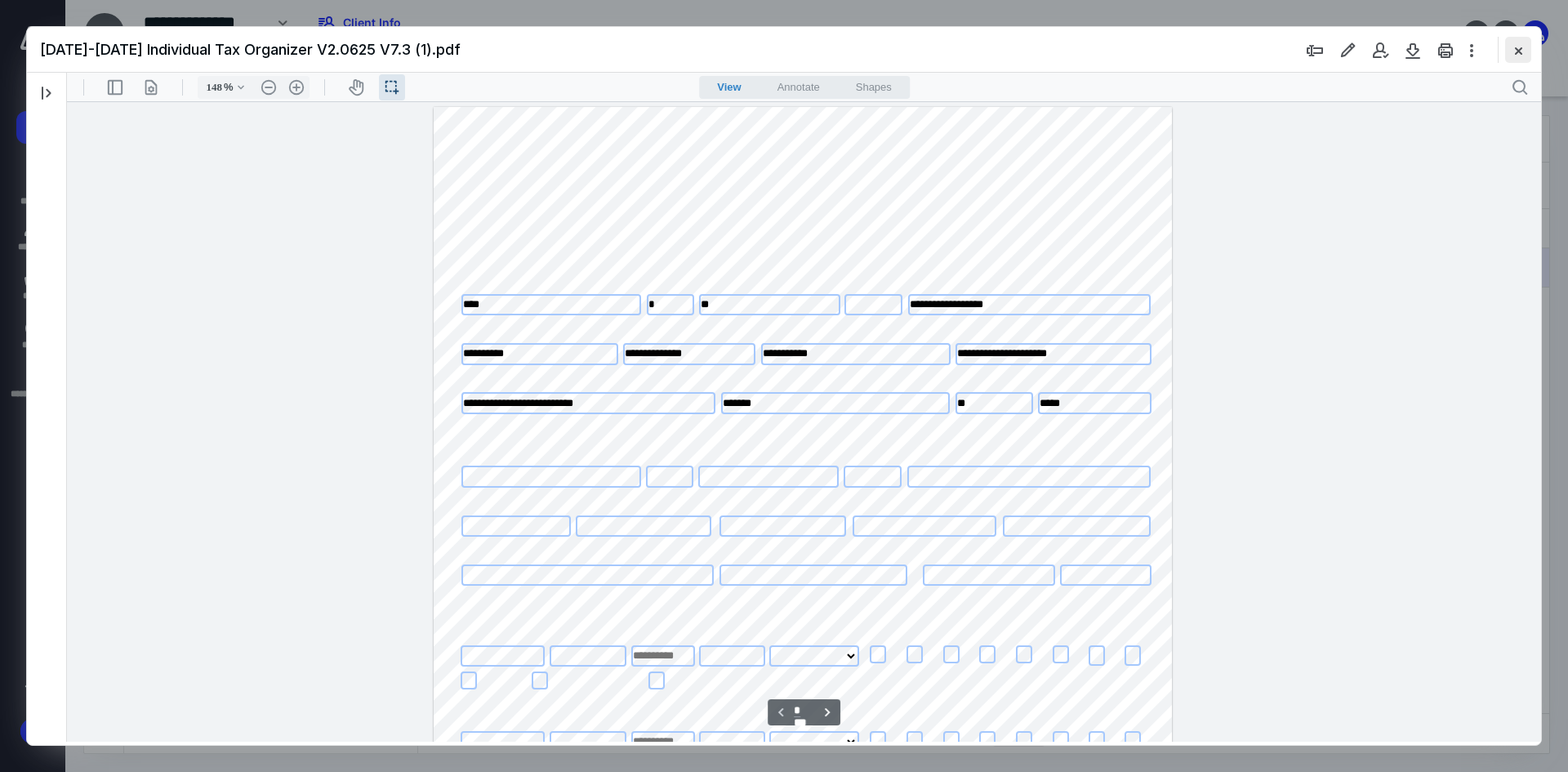 click at bounding box center (1518, 50) 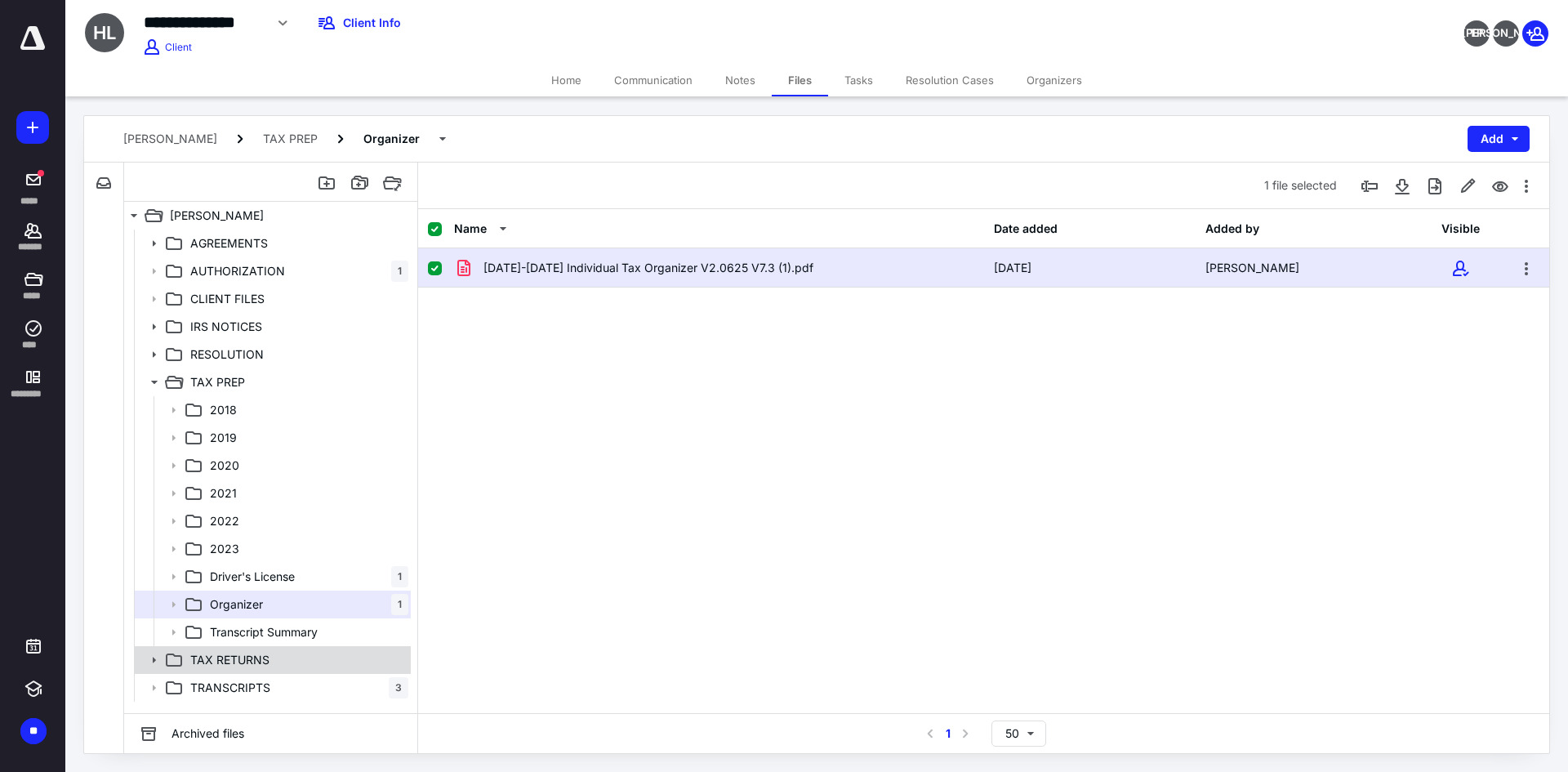 click on "TAX RETURNS" at bounding box center [296, 660] 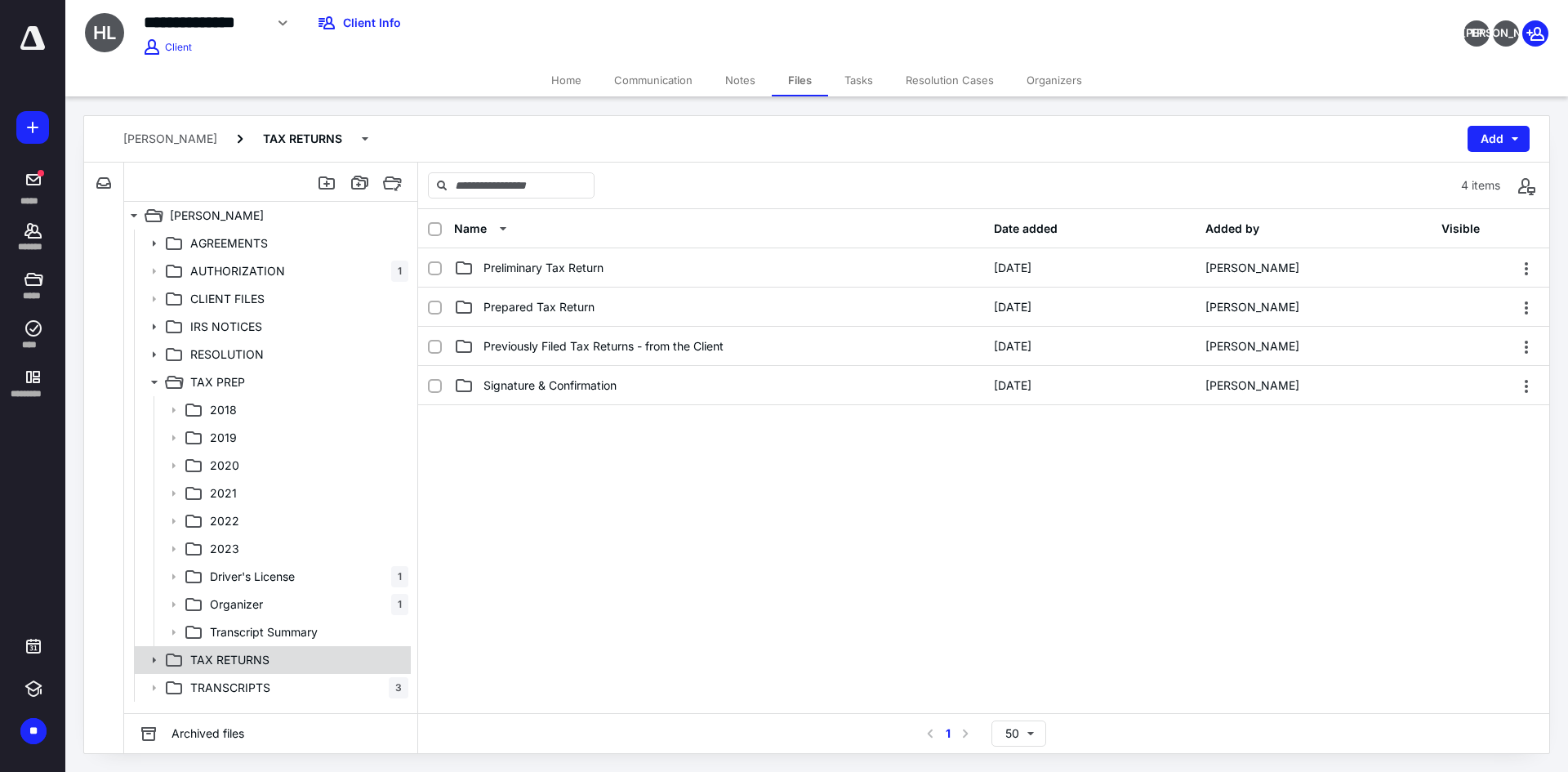 click 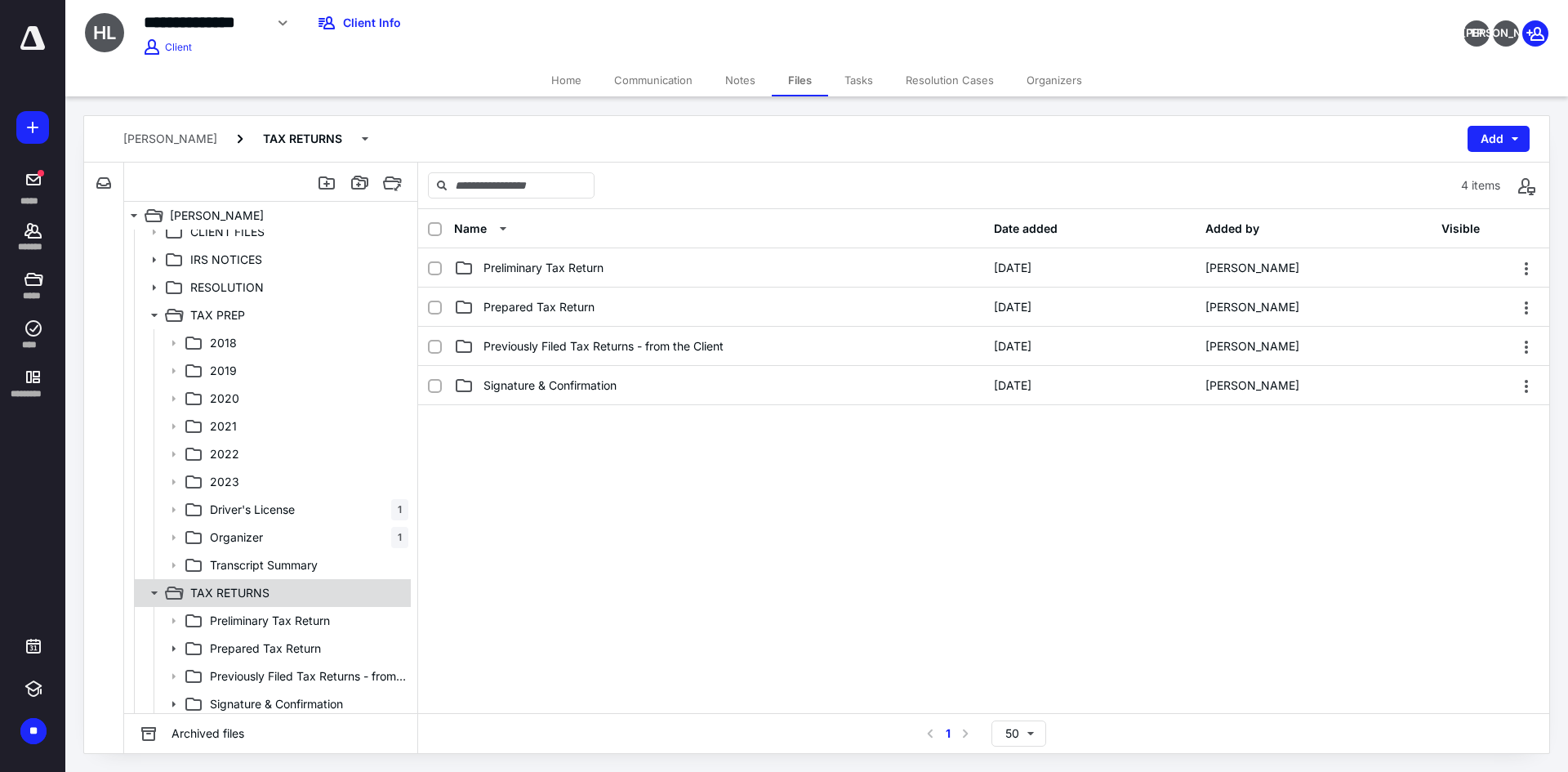 scroll, scrollTop: 100, scrollLeft: 0, axis: vertical 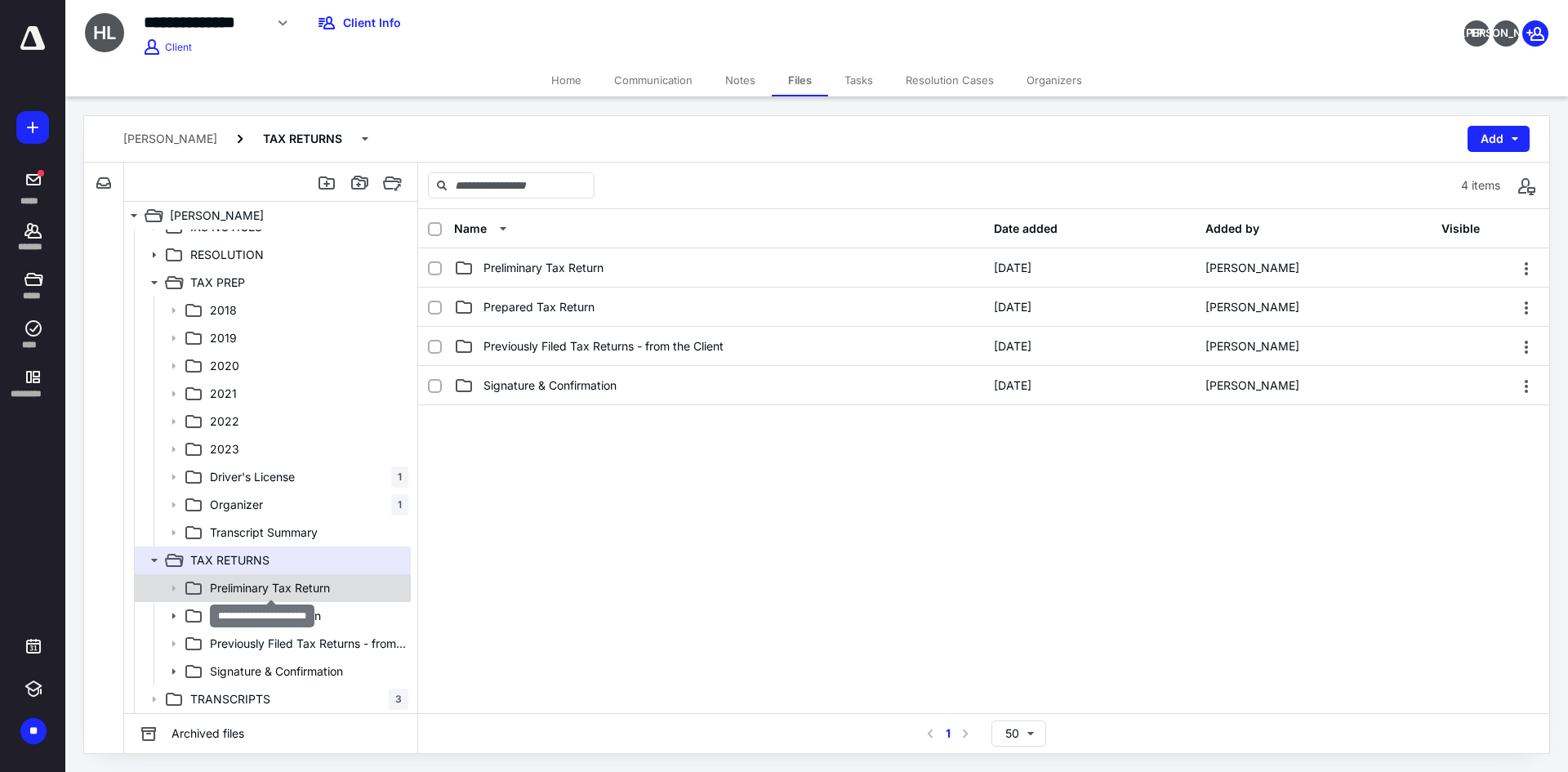 click on "Preliminary Tax Return" at bounding box center [270, 588] 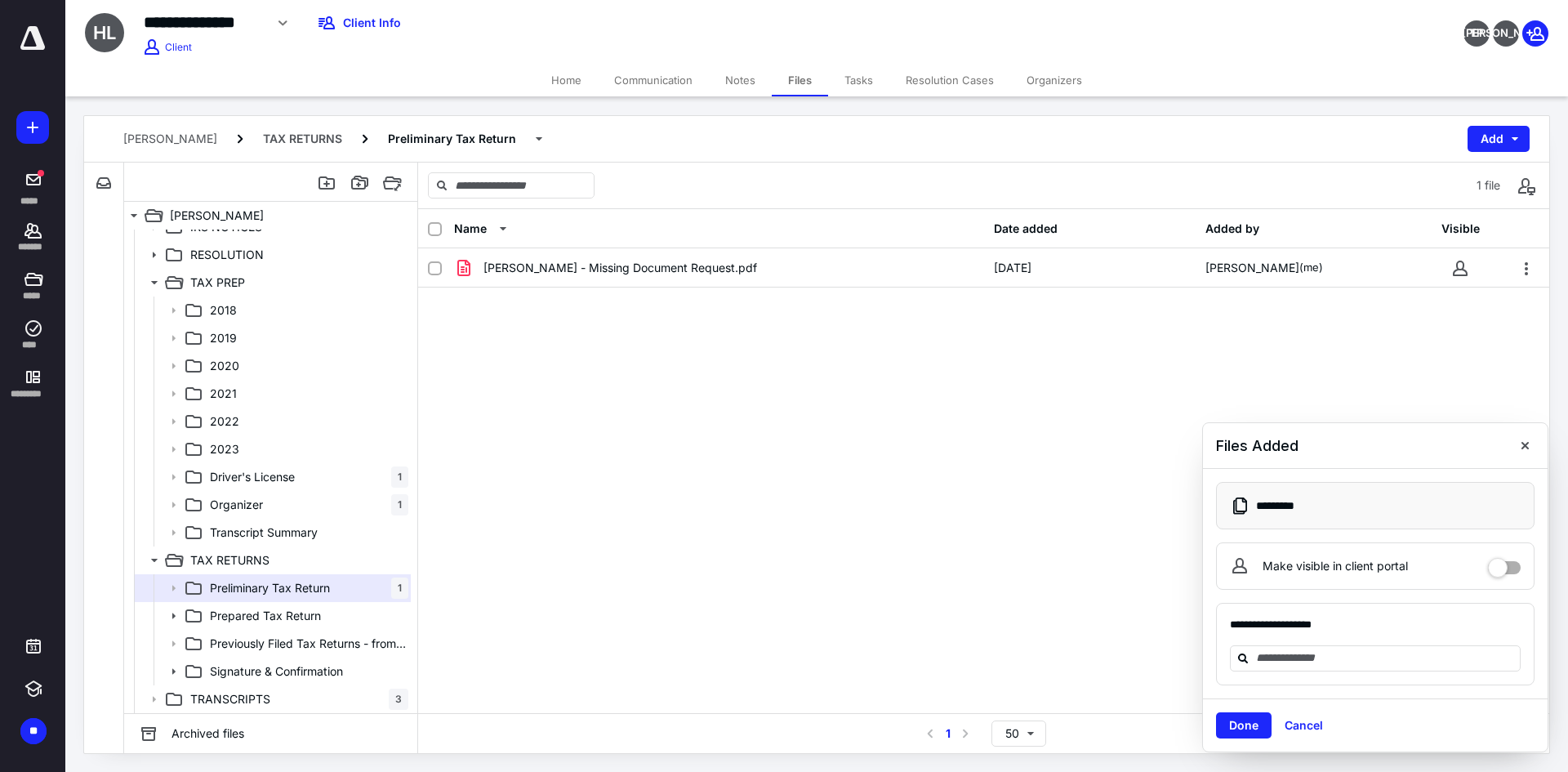 click on "**********" at bounding box center [1375, 584] 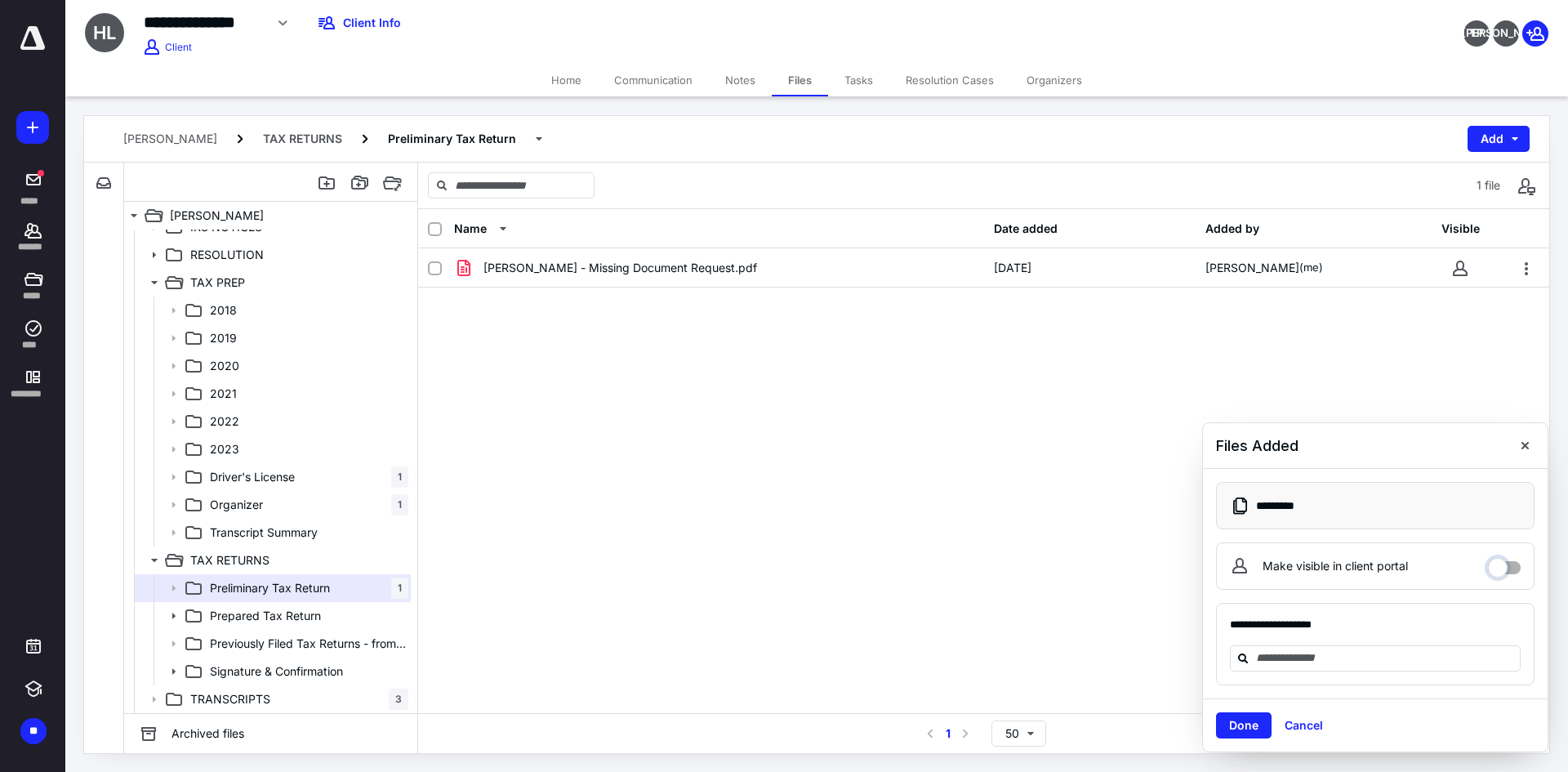 click on "Make visible in client portal" at bounding box center [1504, 564] 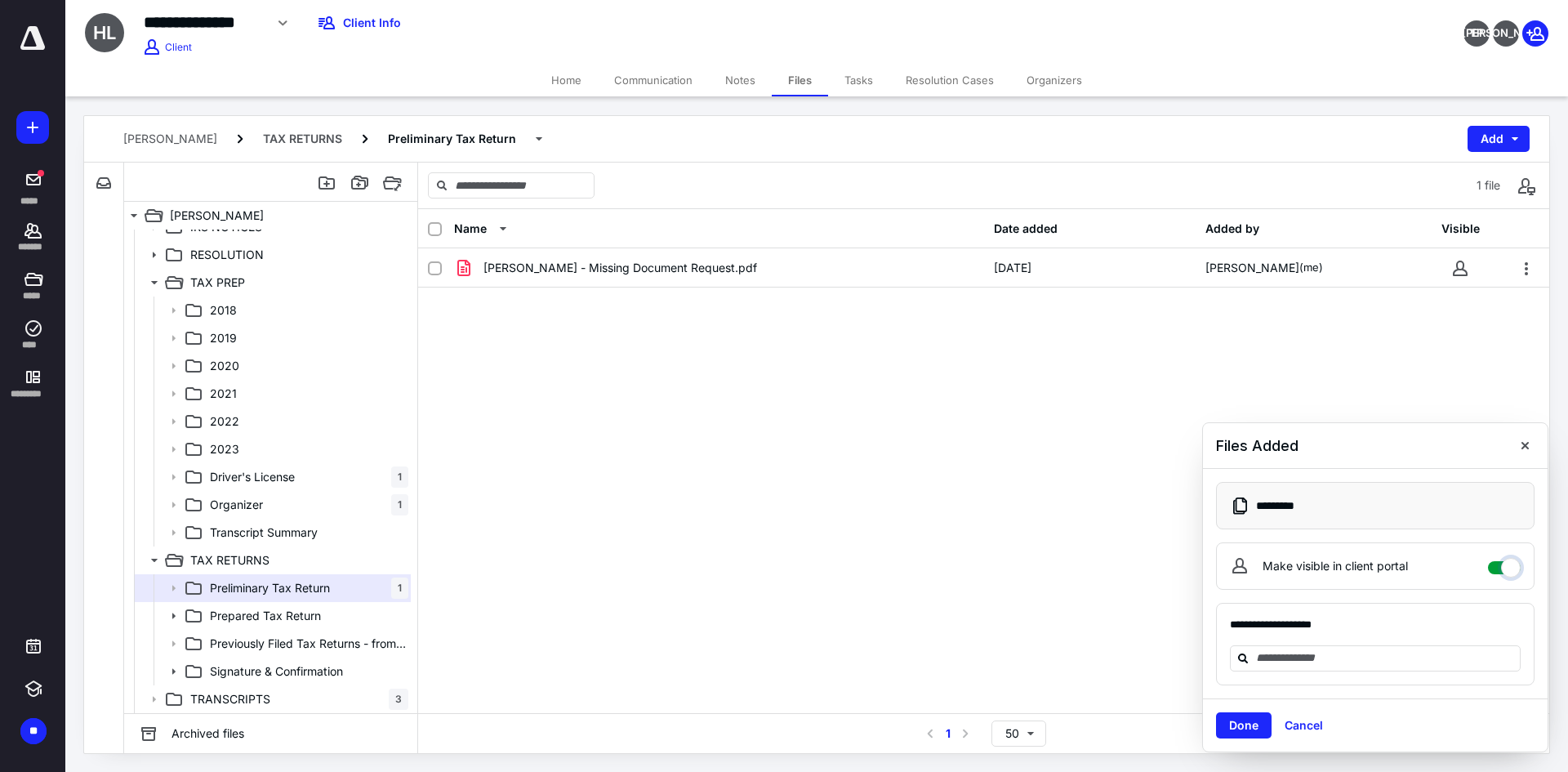 checkbox on "****" 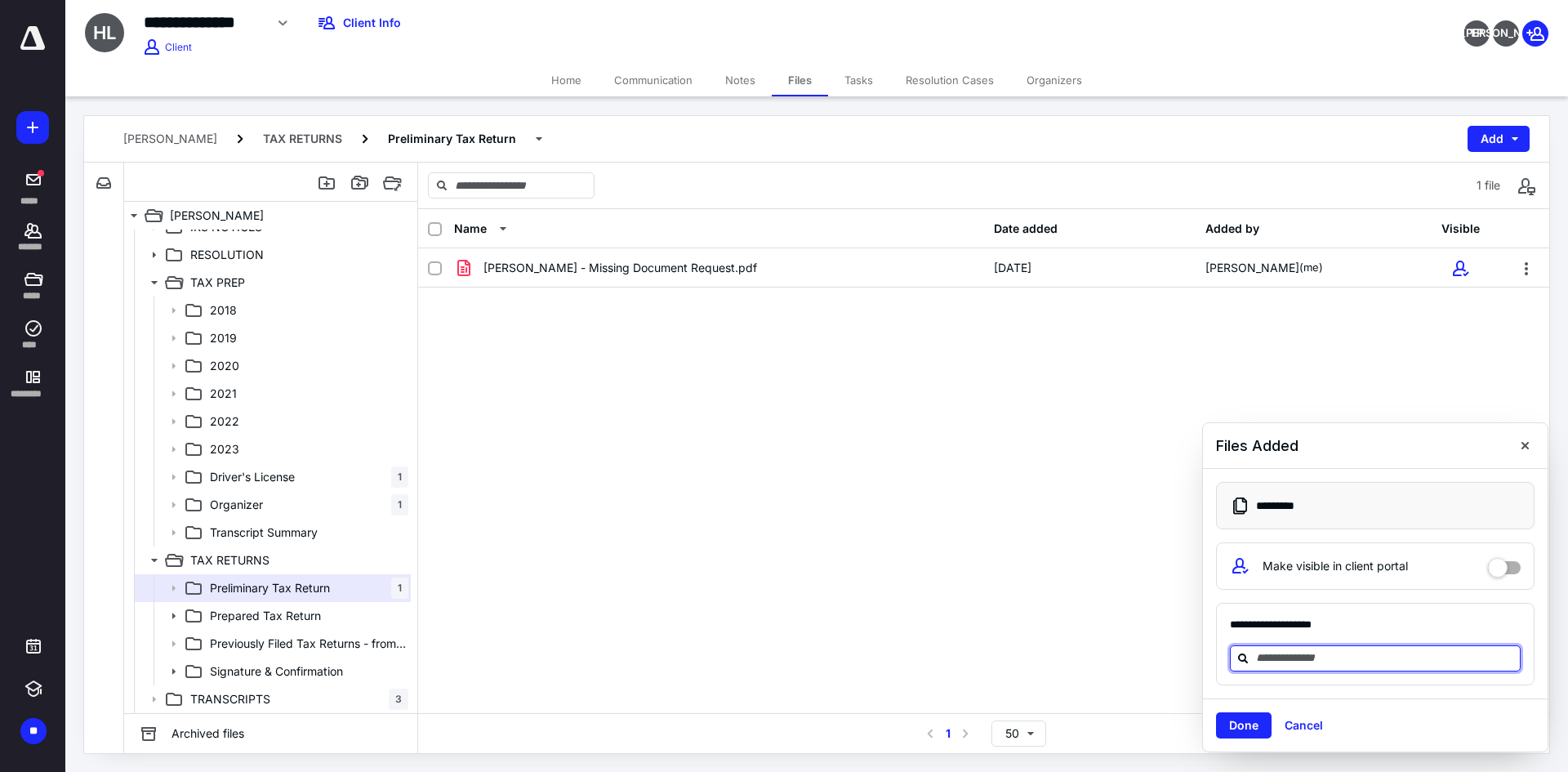 click at bounding box center (1385, 658) 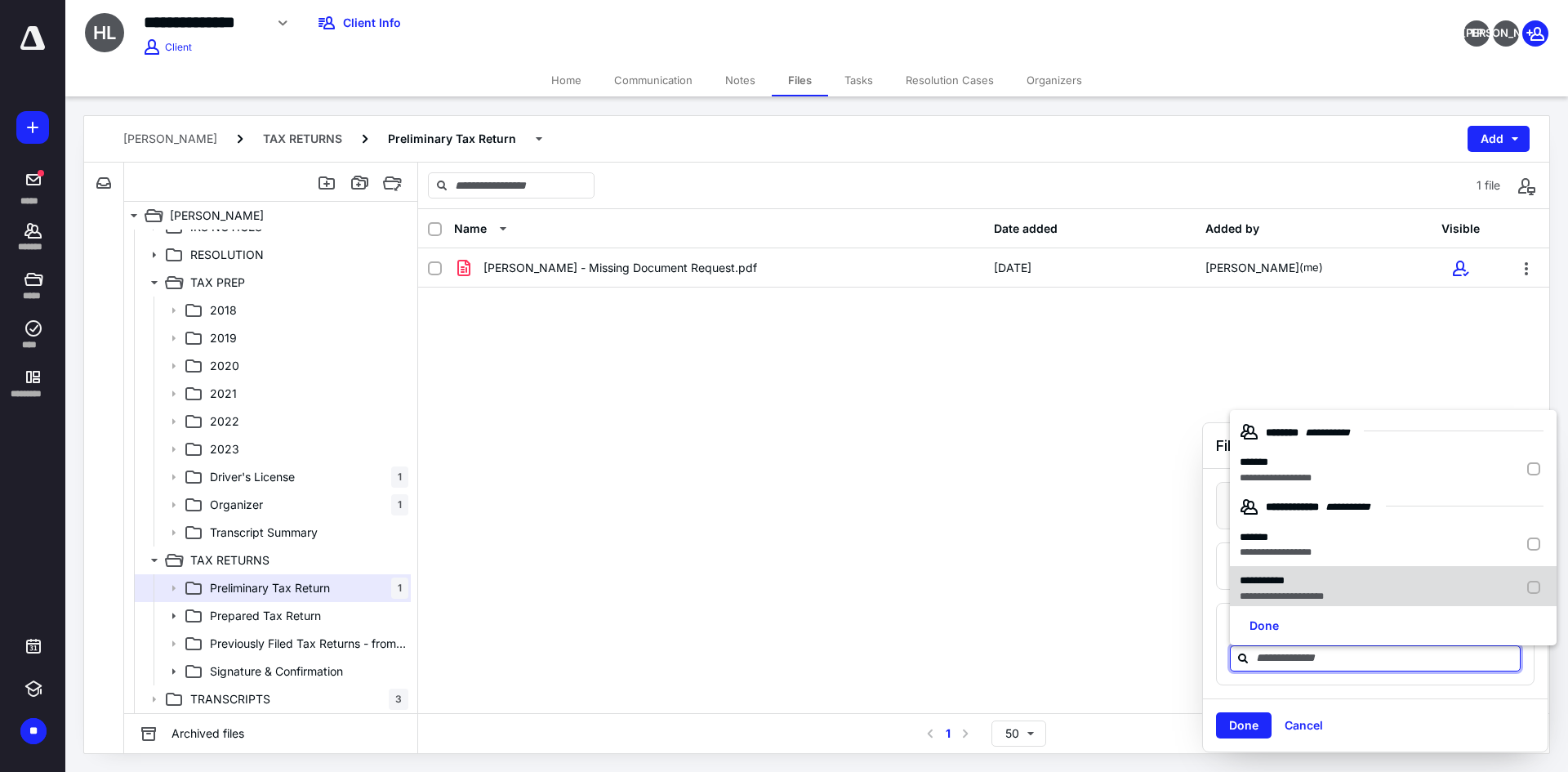 click on "**********" at bounding box center (1262, 580) 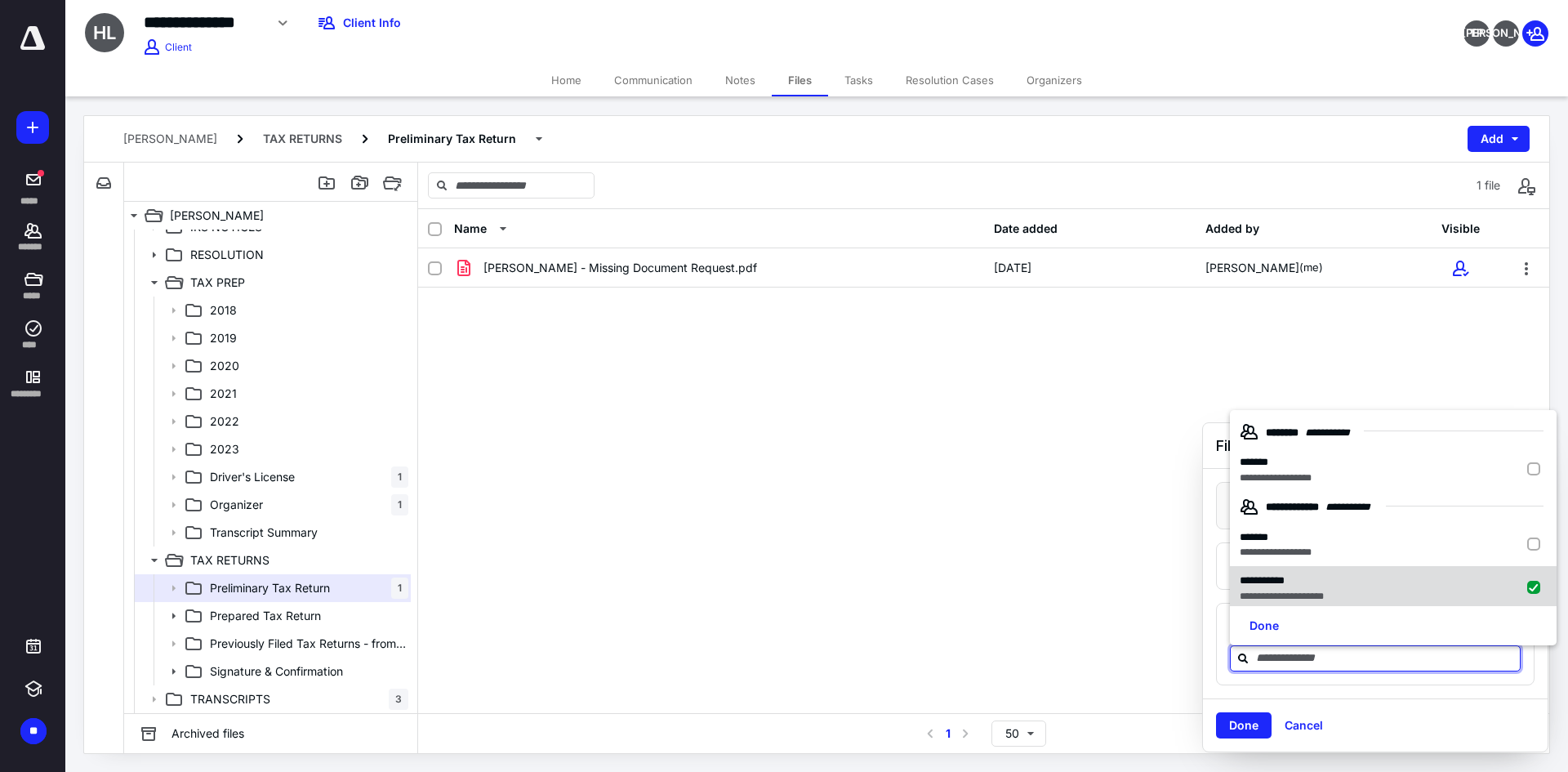 checkbox on "true" 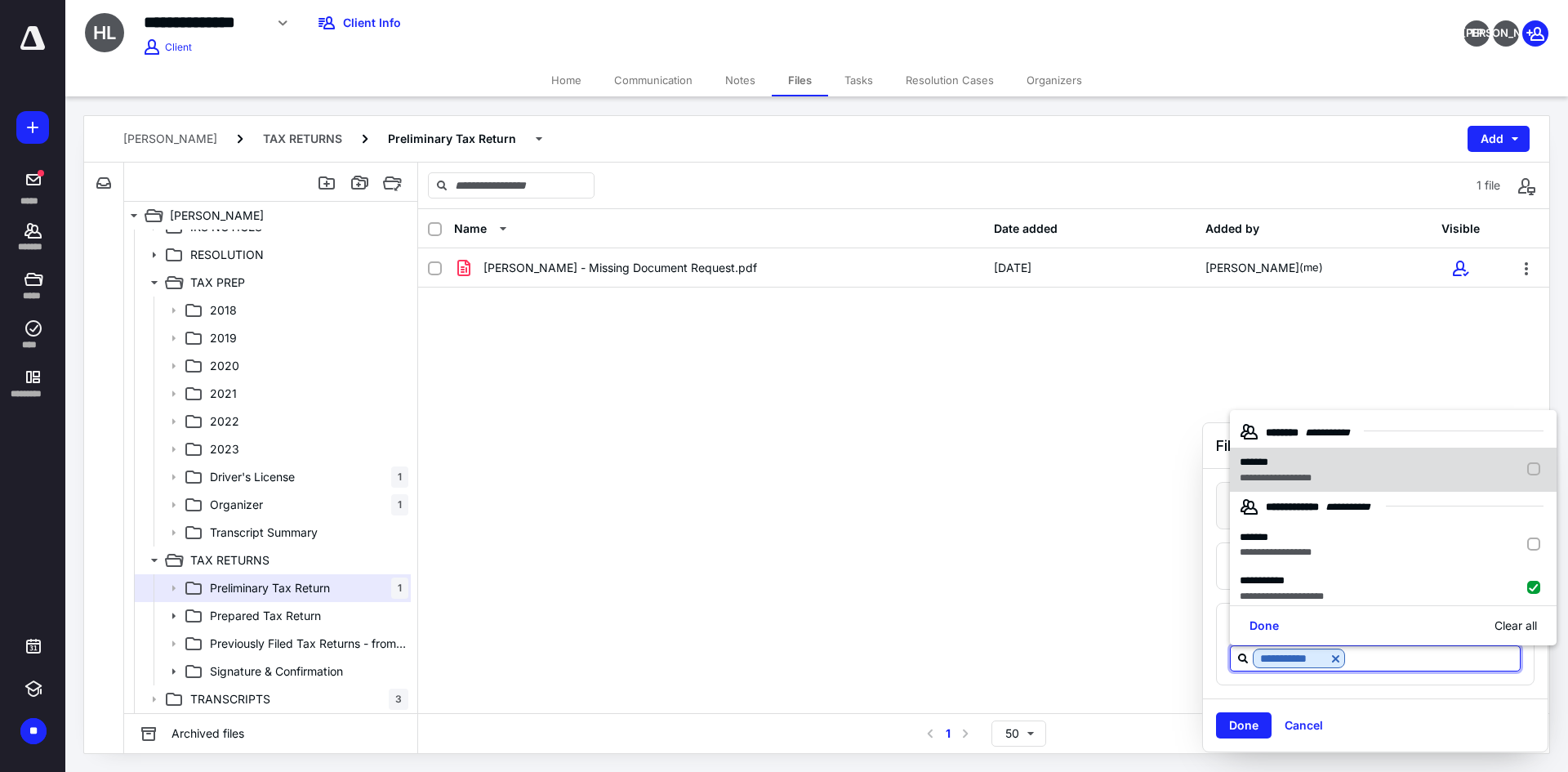 click on "**********" at bounding box center [1276, 478] 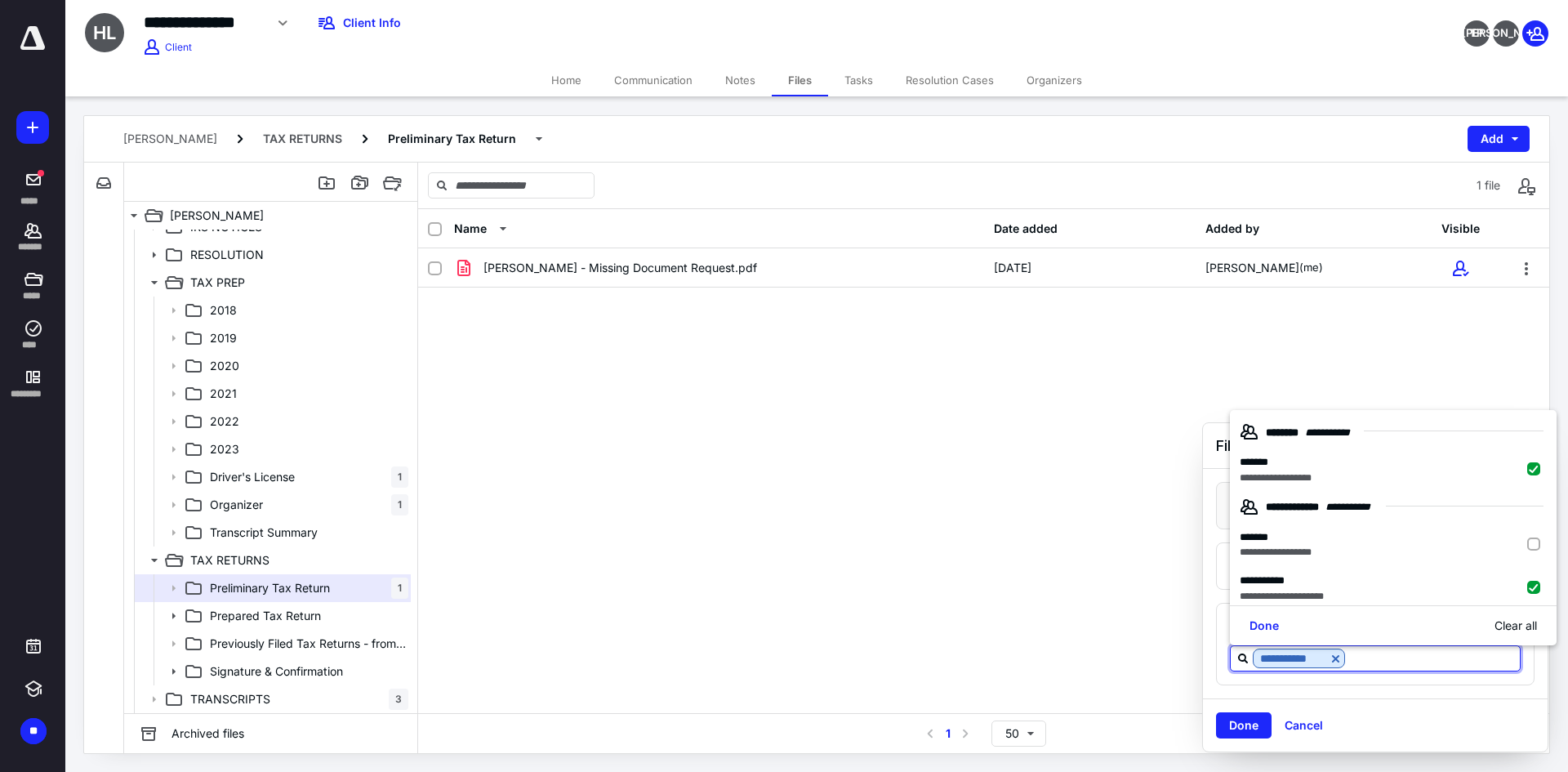 checkbox on "true" 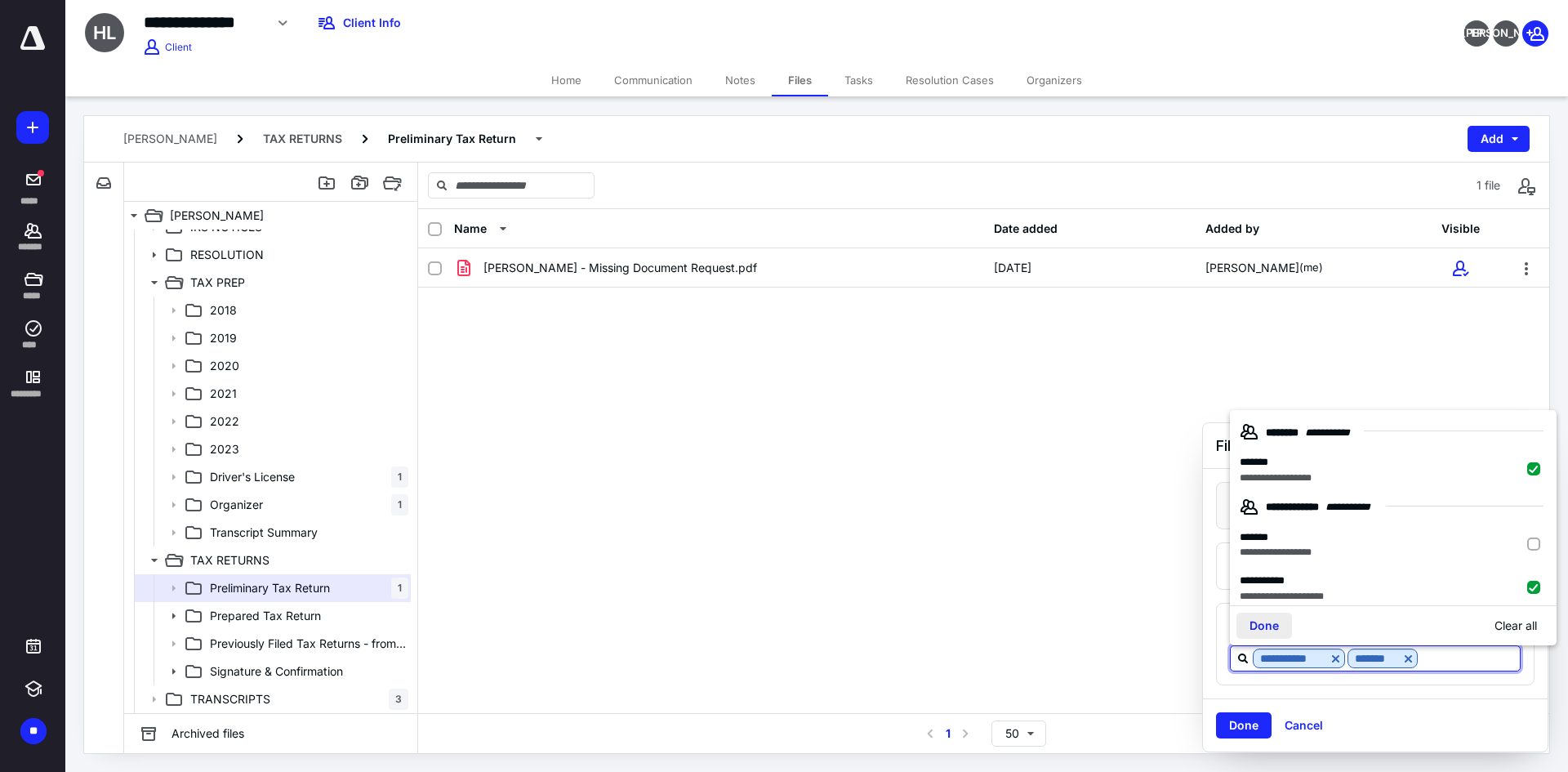 click on "Done" at bounding box center [1264, 626] 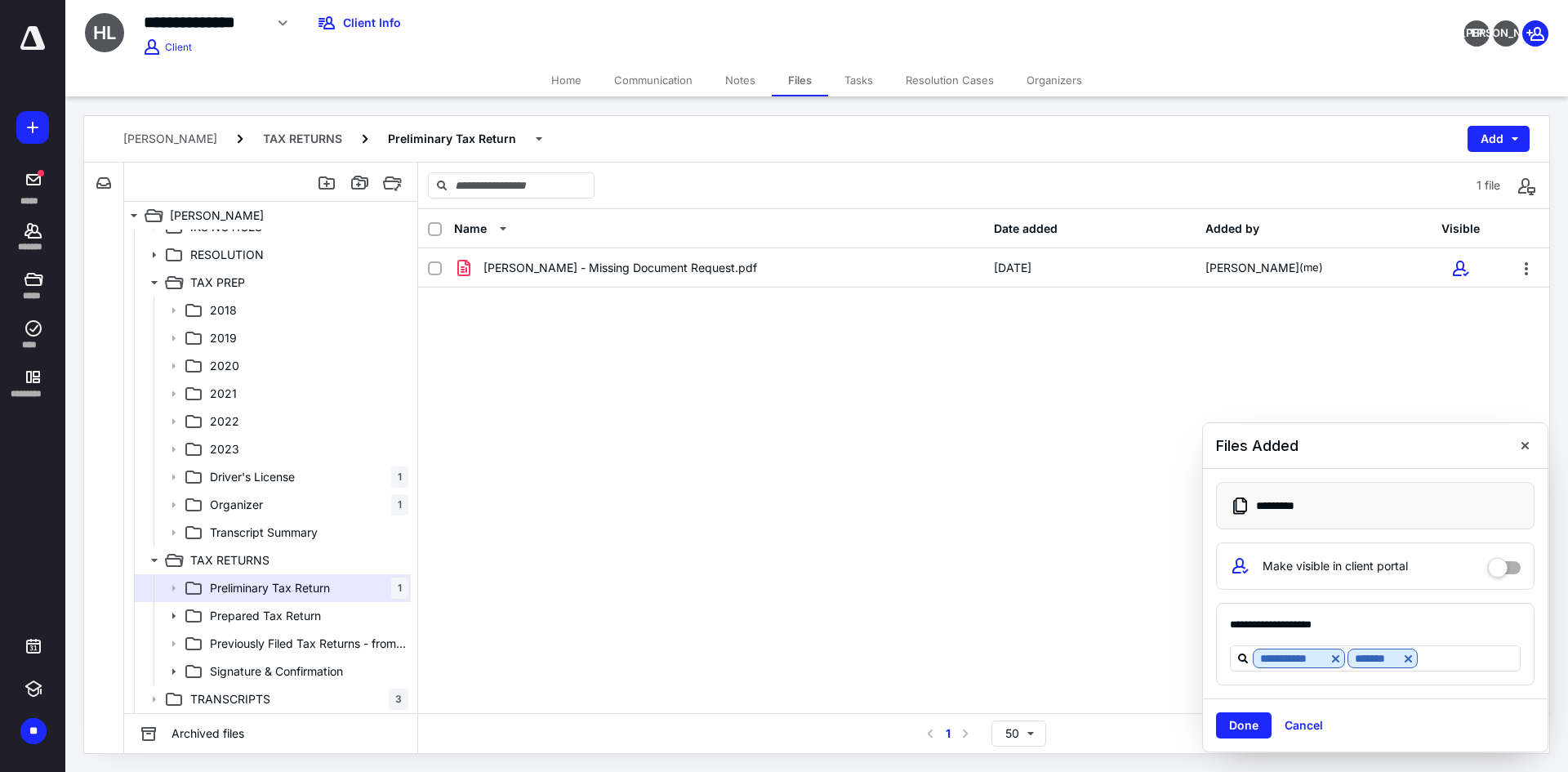 click on "Done" at bounding box center [1244, 725] 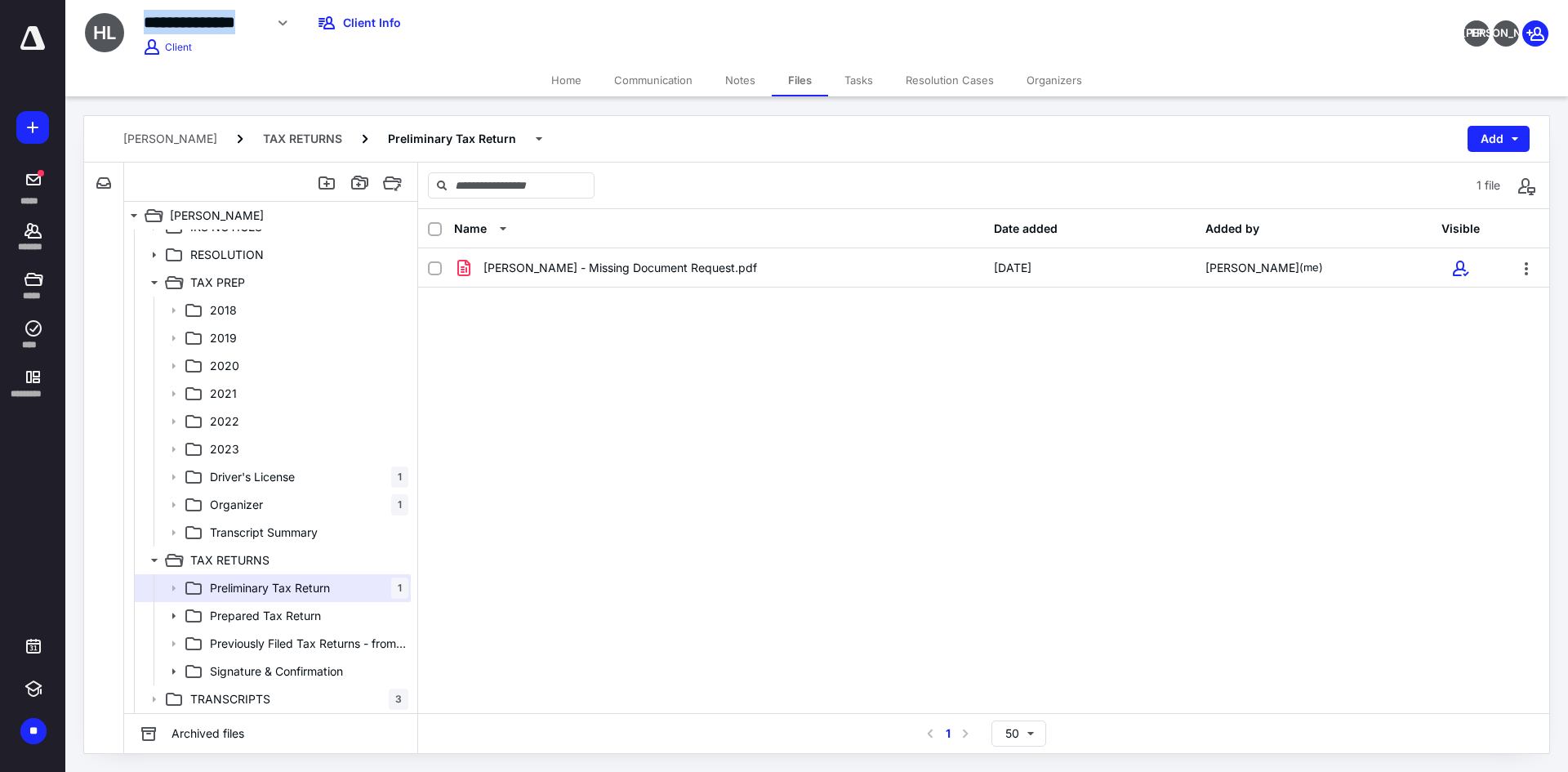 drag, startPoint x: 148, startPoint y: 19, endPoint x: 265, endPoint y: 24, distance: 117.10679 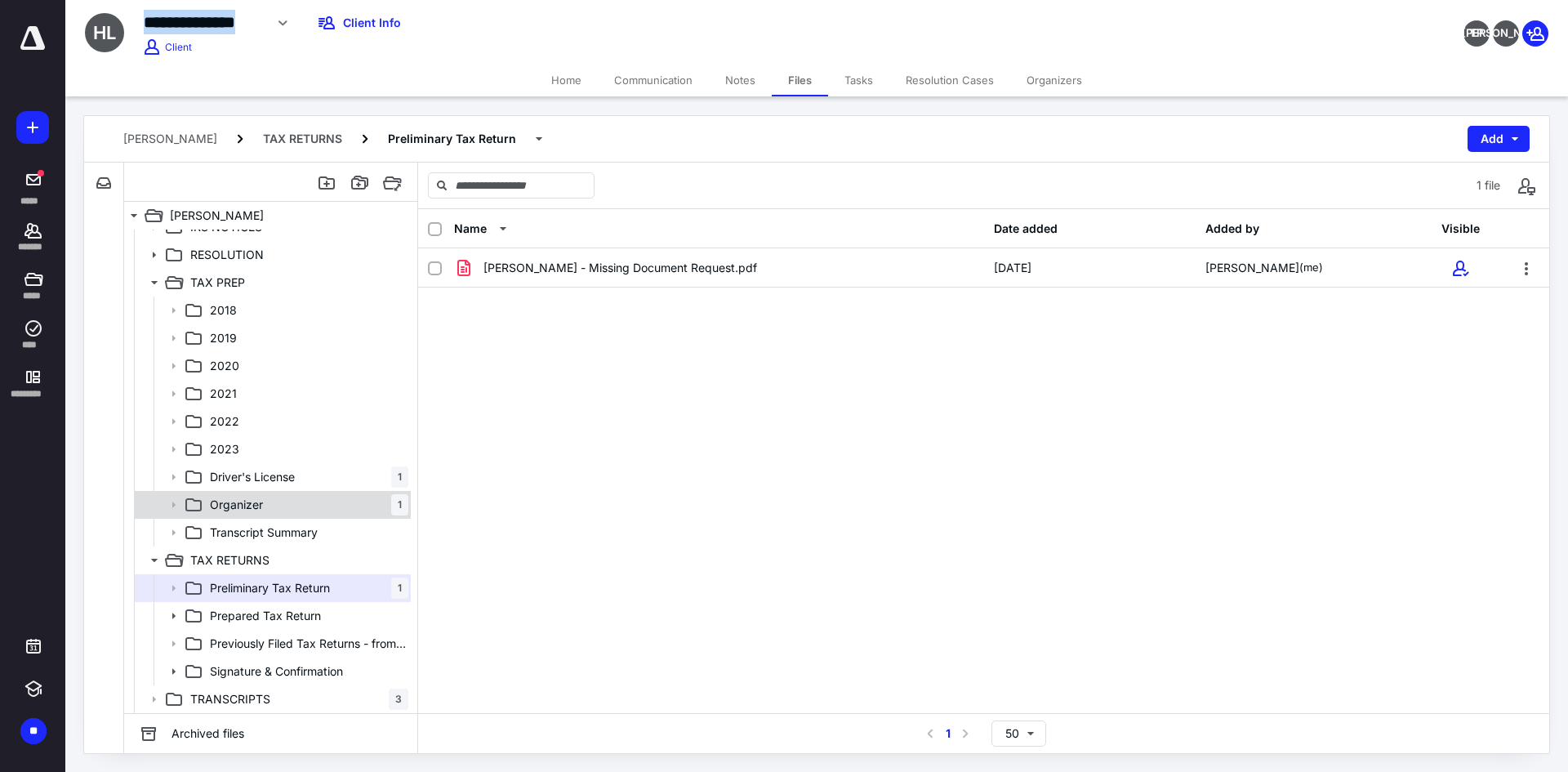 click on "Organizer 1" at bounding box center (305, 505) 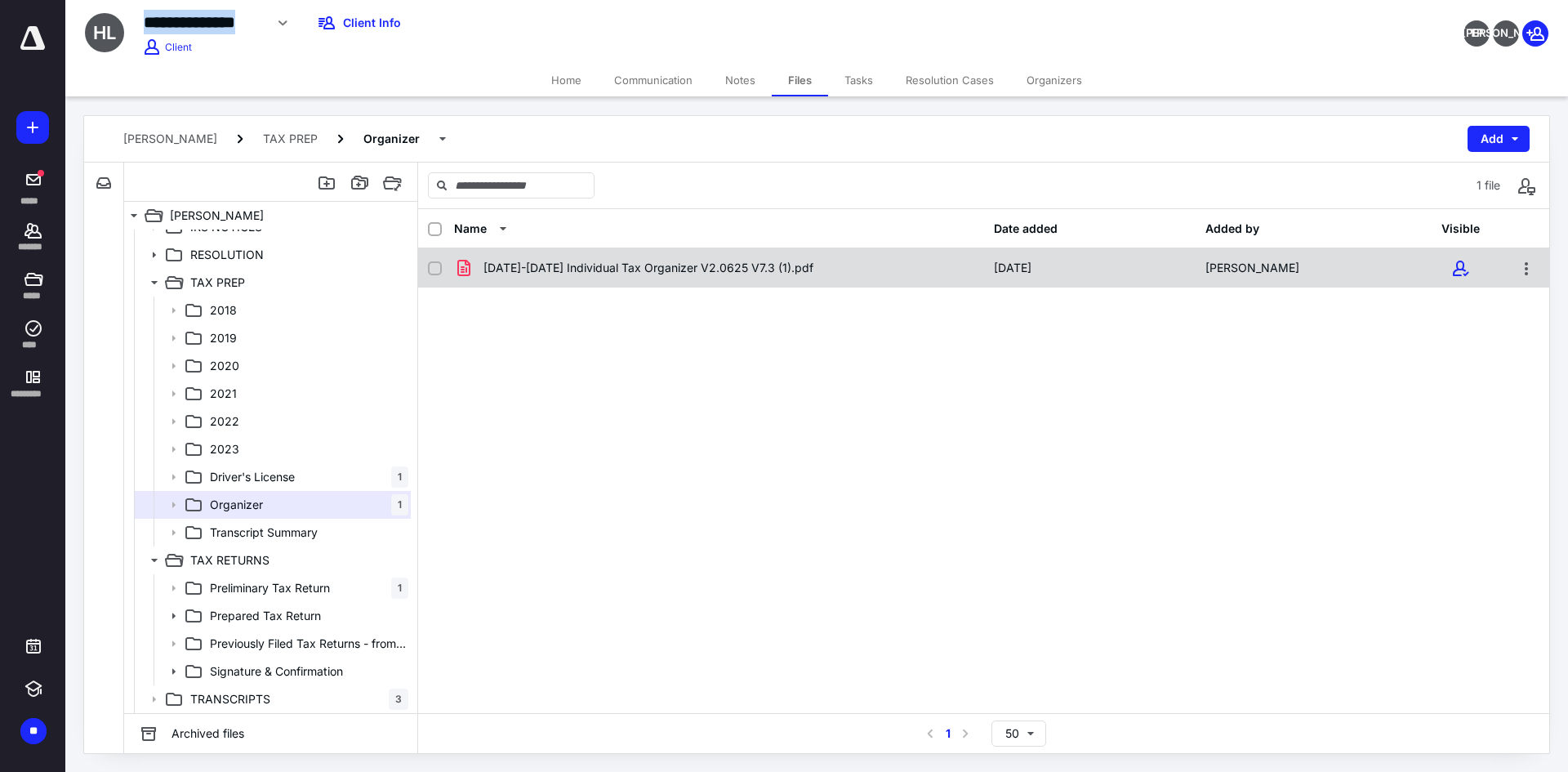 click on "2017-2024 Individual Tax Organizer V2.0625 V7.3 (1).pdf" at bounding box center (648, 268) 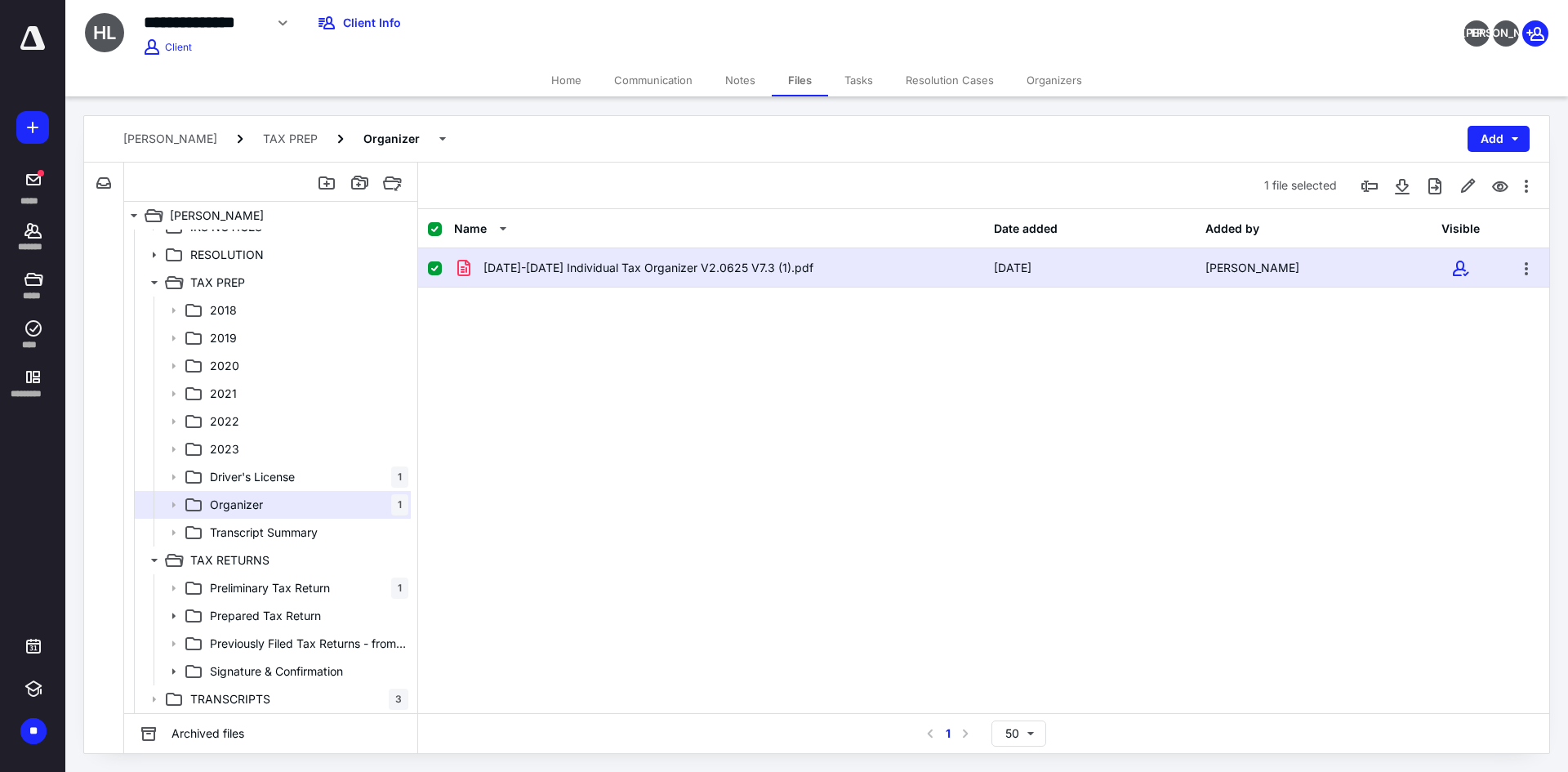 click on "2017-2024 Individual Tax Organizer V2.0625 V7.3 (1).pdf" at bounding box center [648, 268] 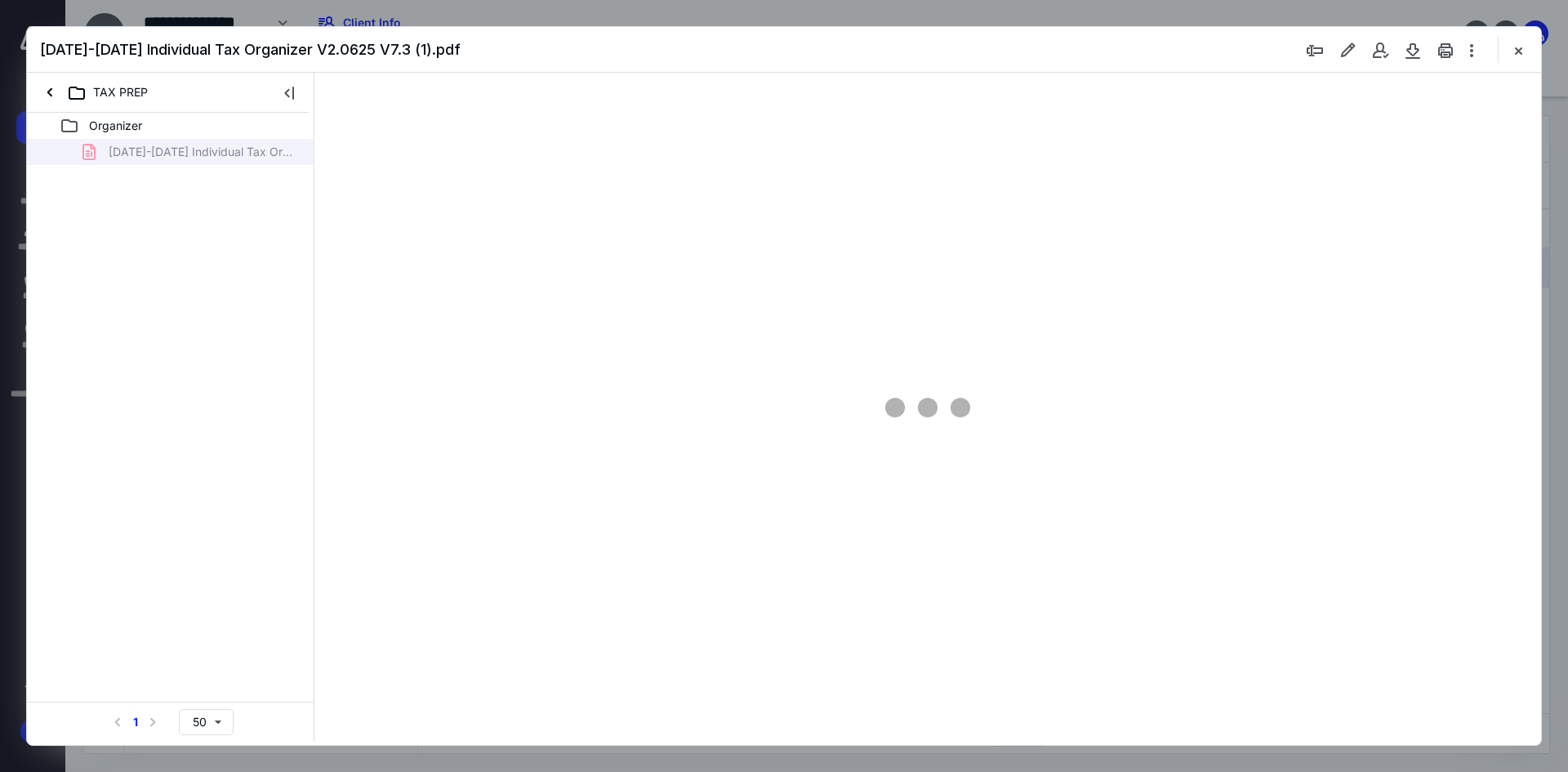 scroll, scrollTop: 0, scrollLeft: 0, axis: both 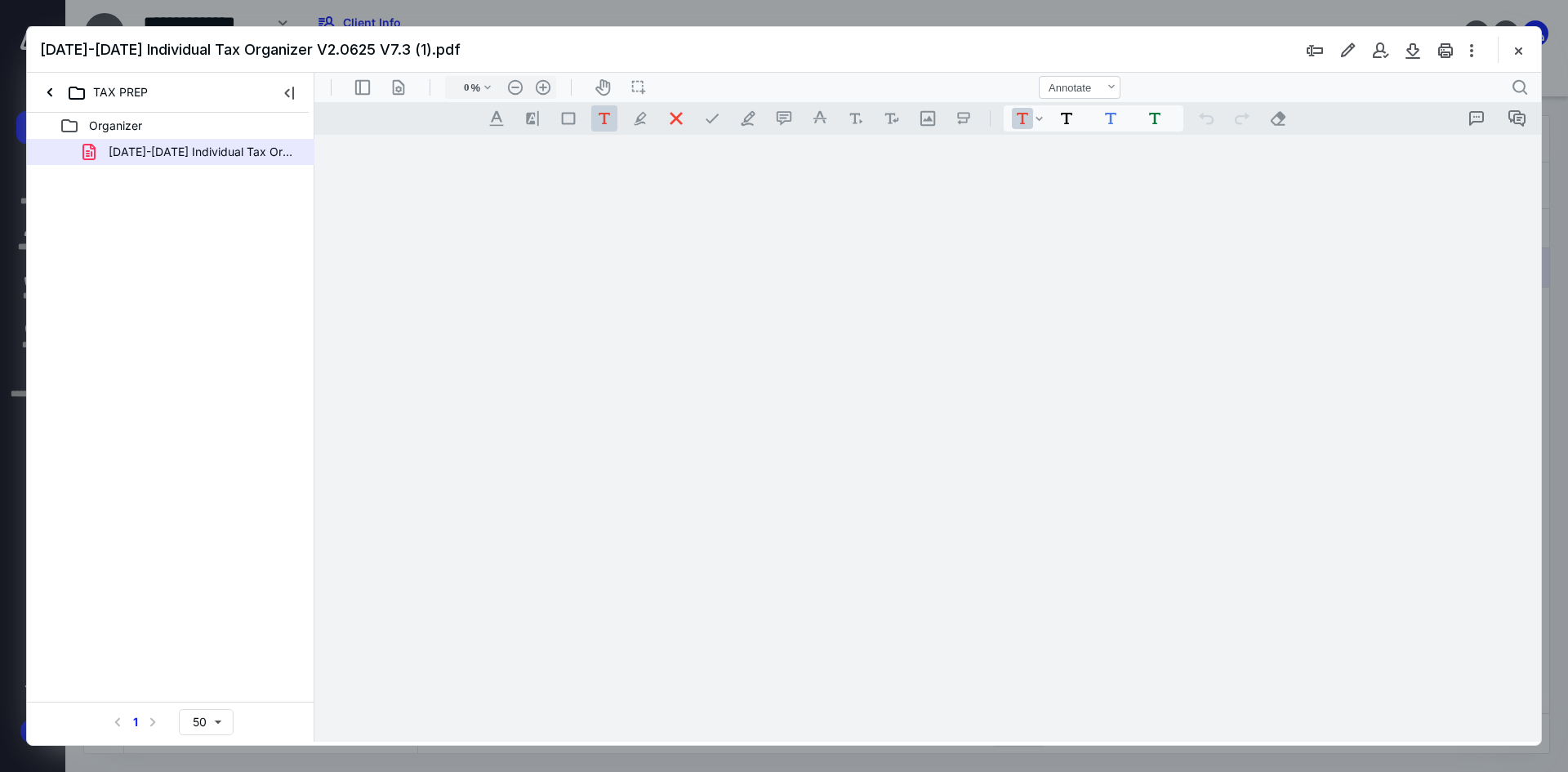 type on "93" 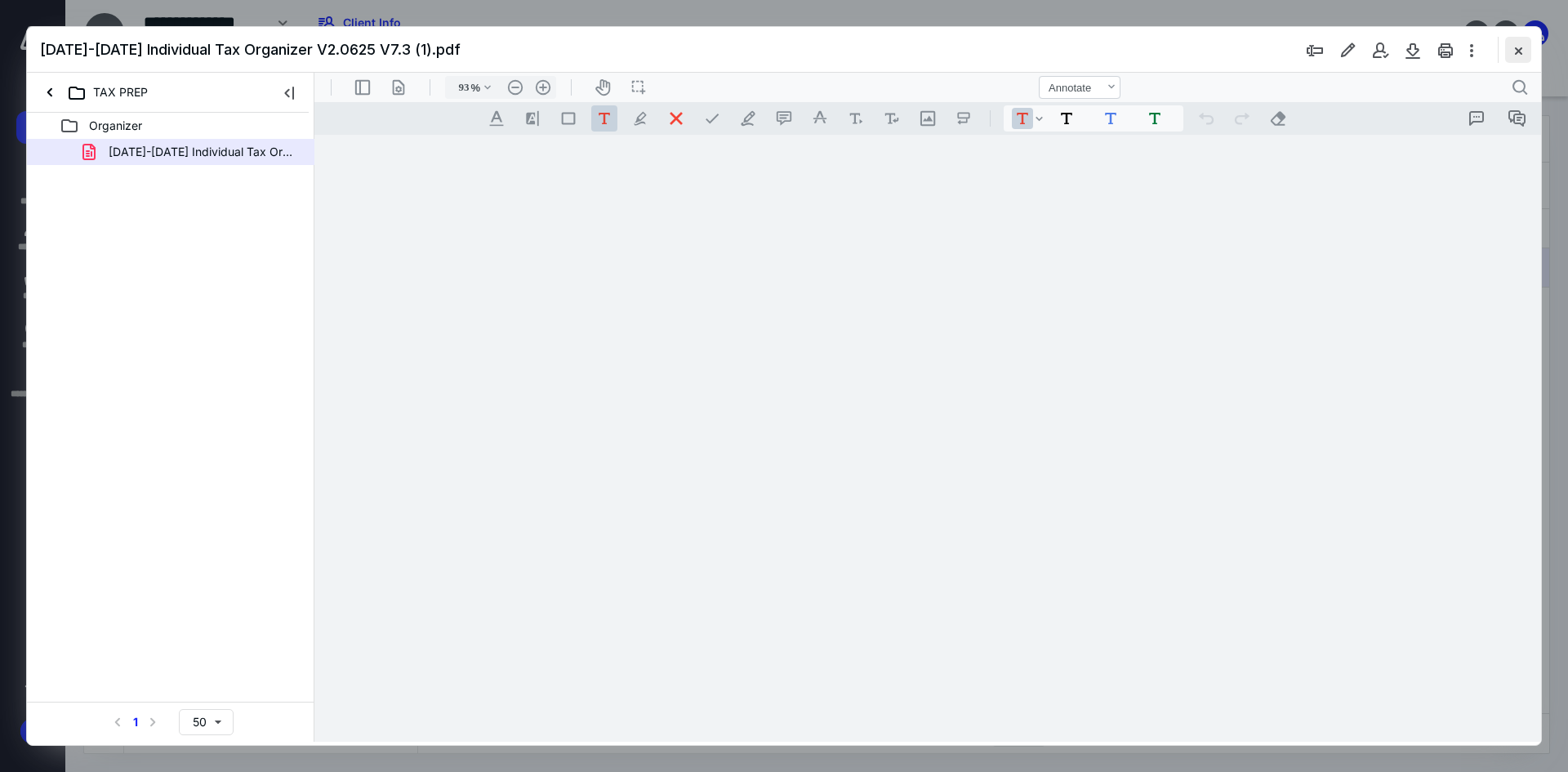 click at bounding box center (1518, 50) 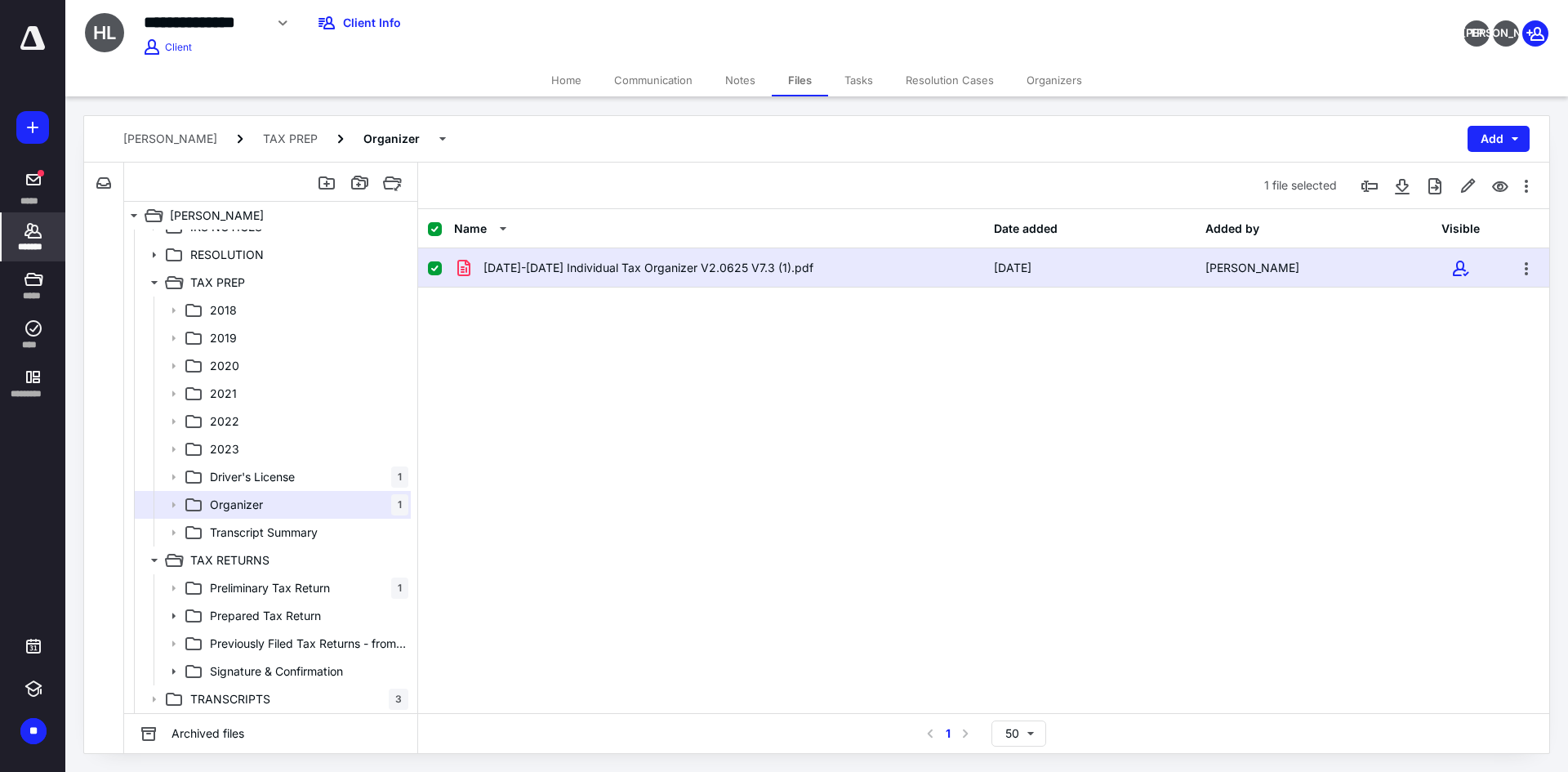 click on "*******" at bounding box center [33, 247] 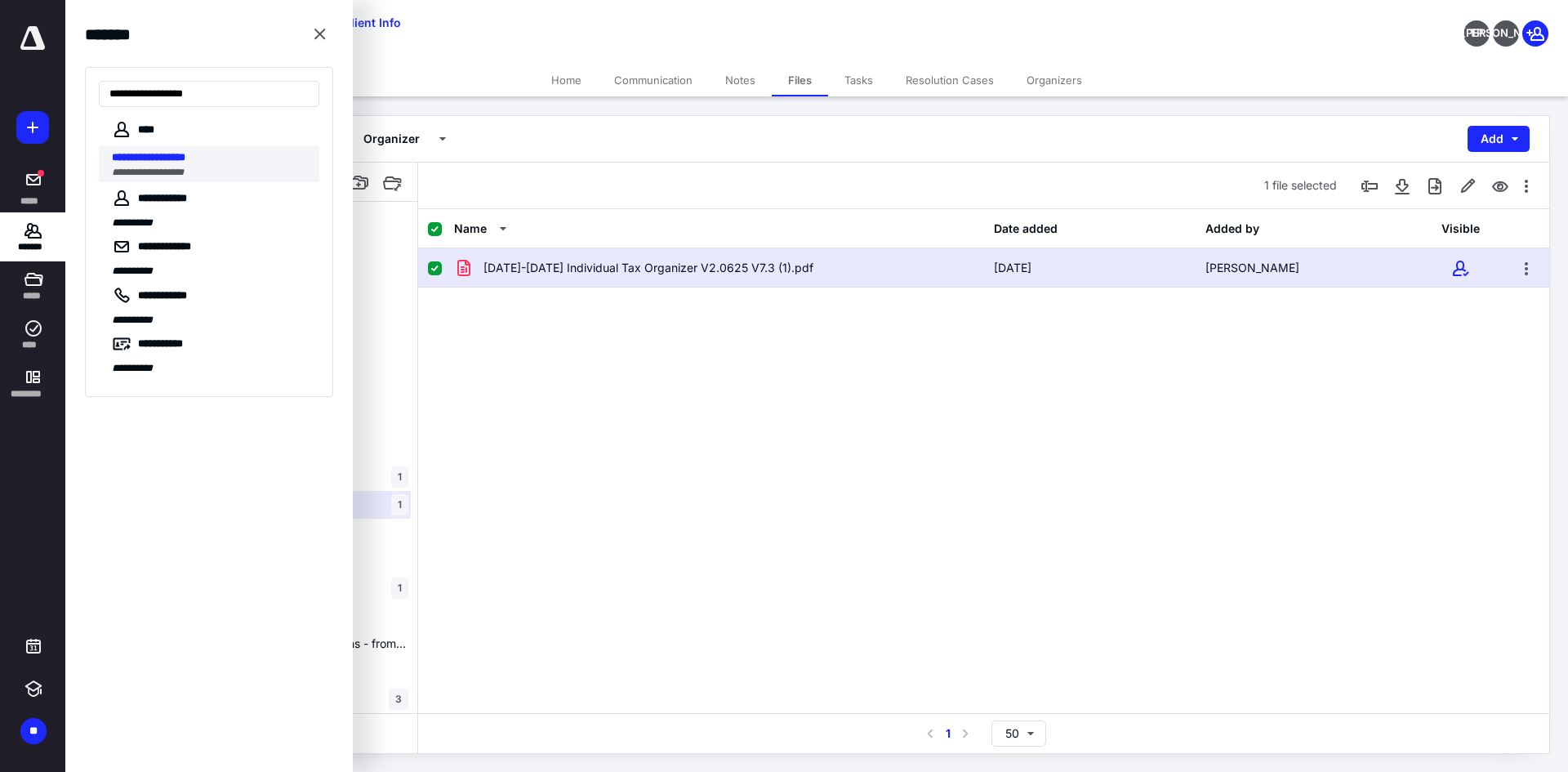 type on "**********" 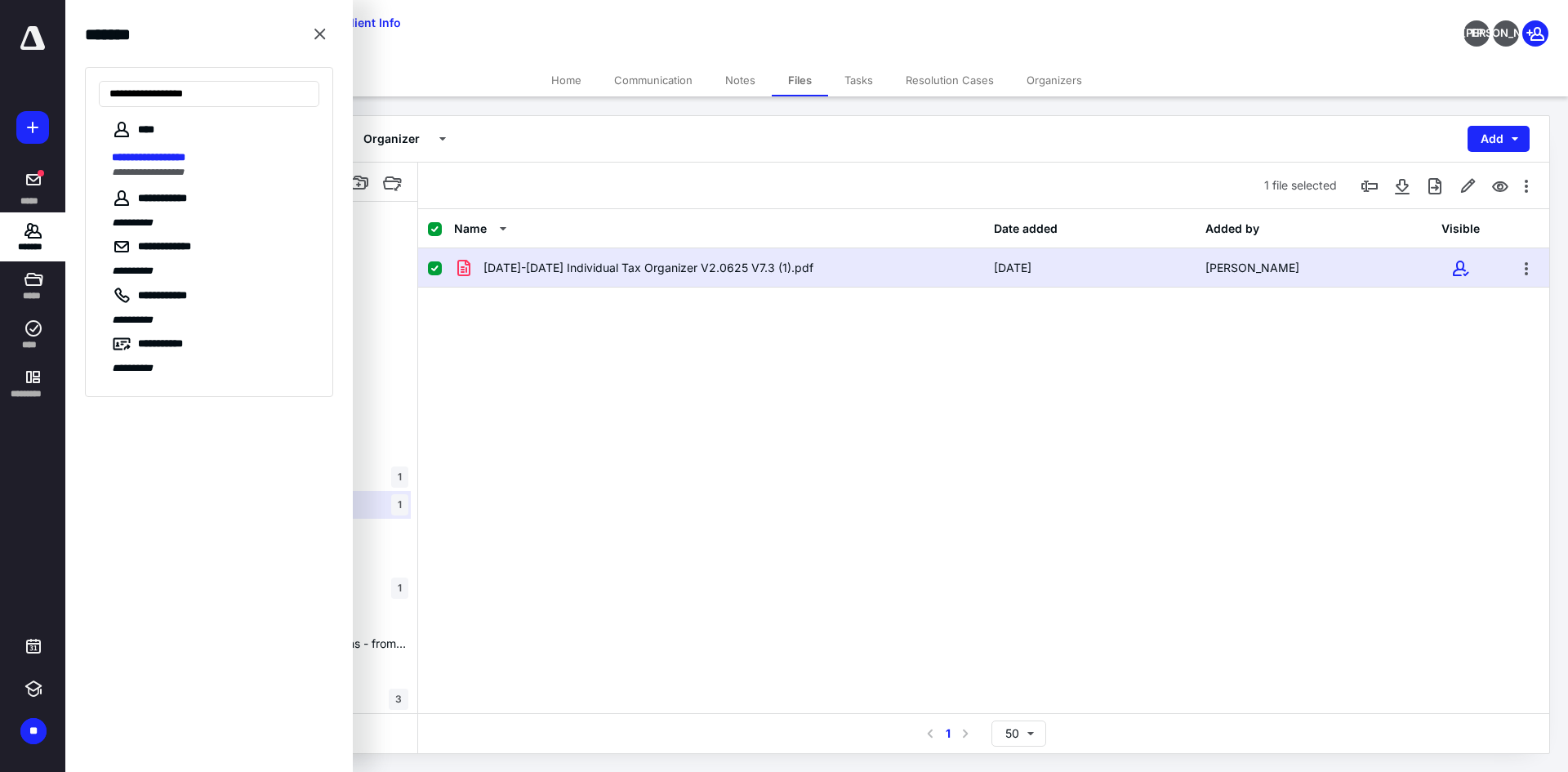 click on "**********" at bounding box center (148, 172) 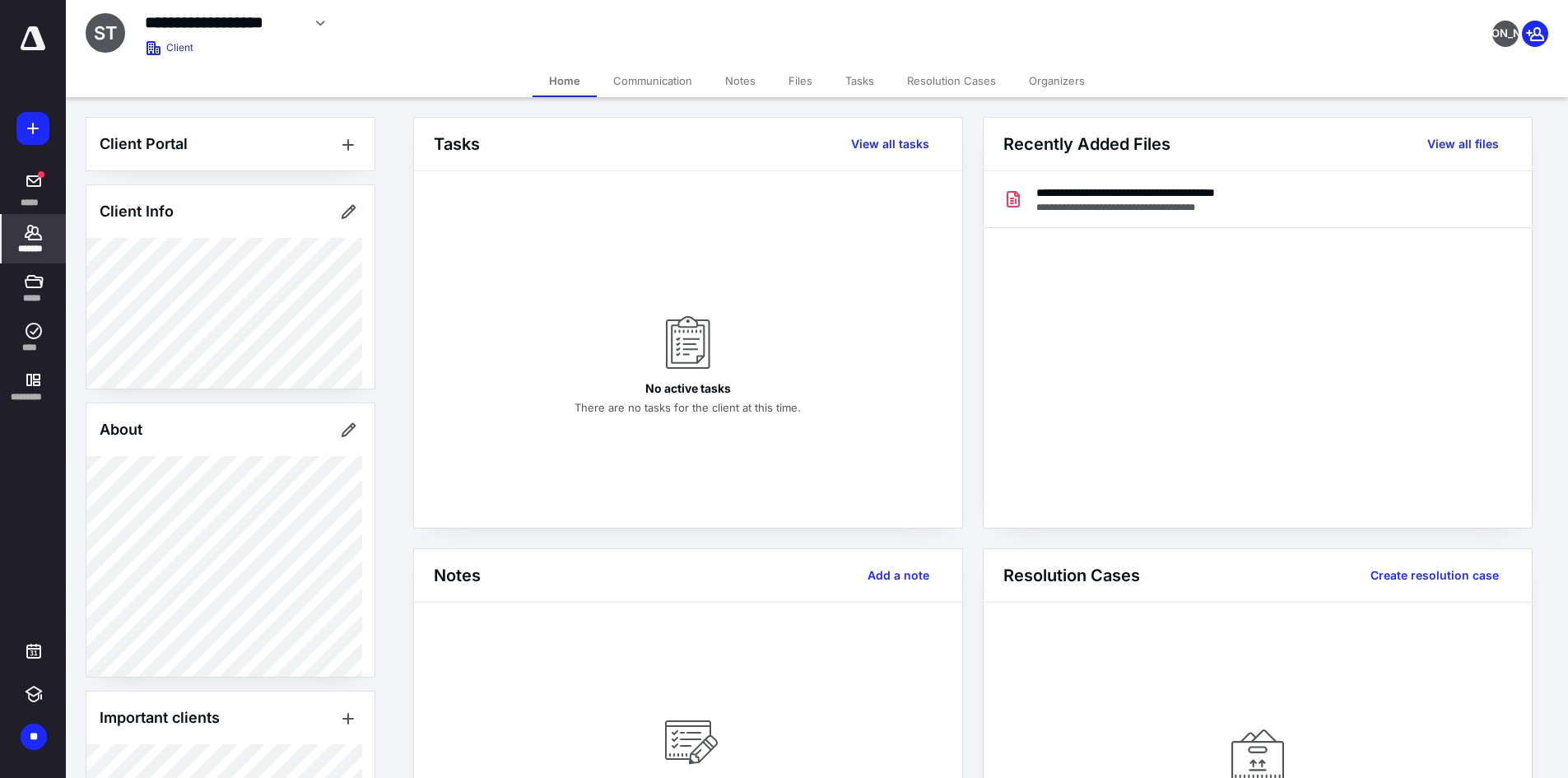 click on "Files" at bounding box center (800, 81) 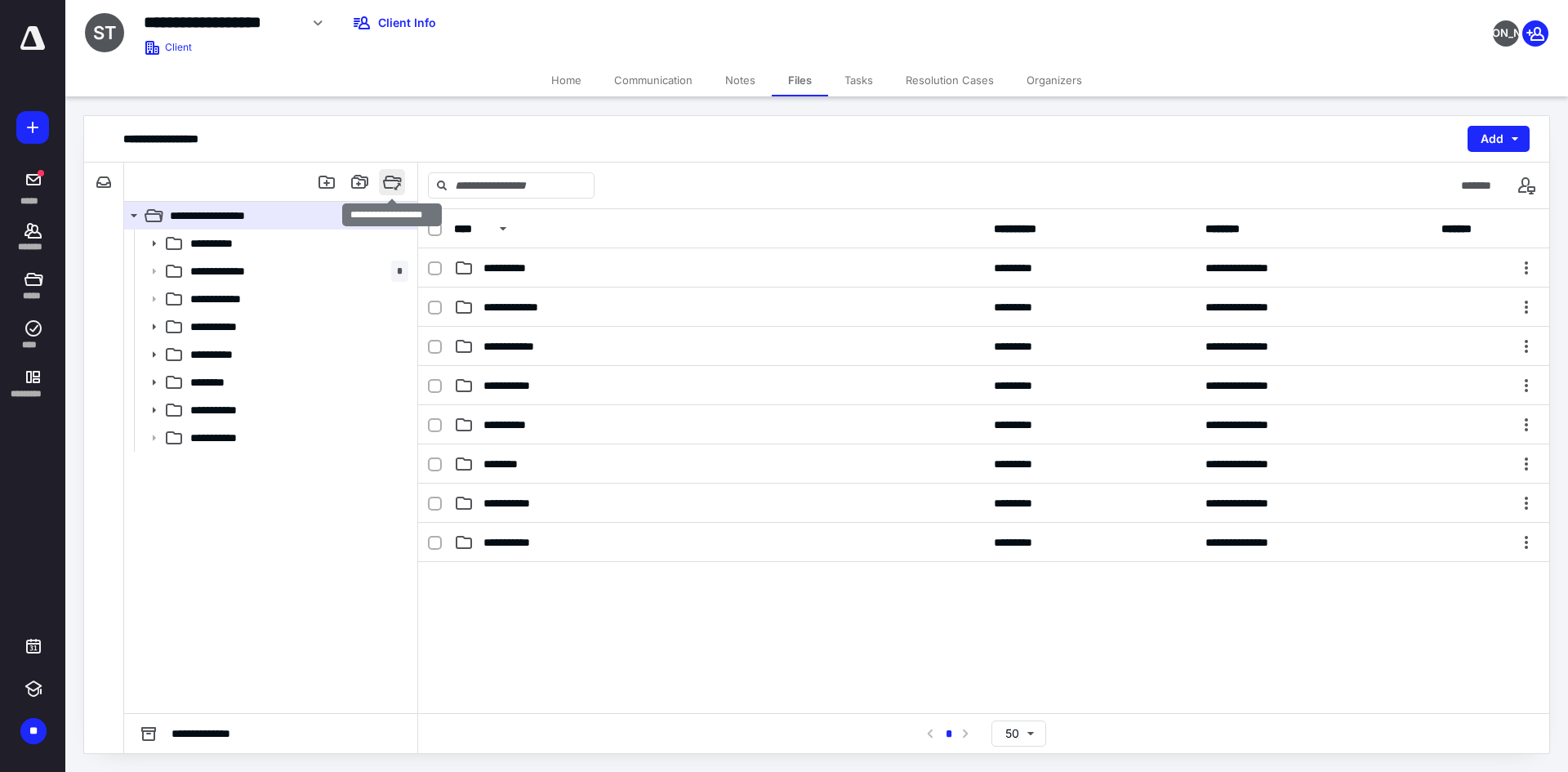 click at bounding box center (392, 182) 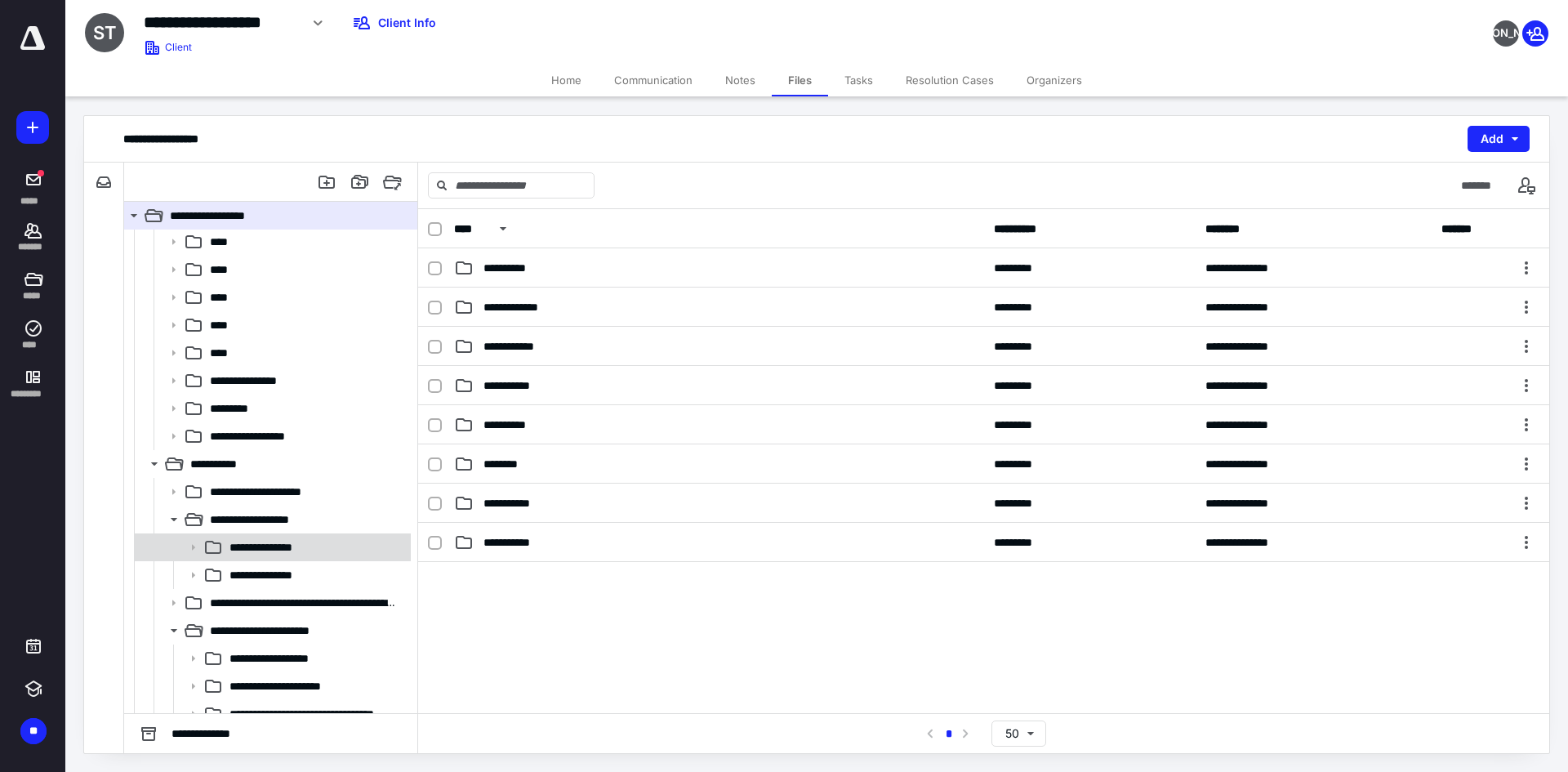 scroll, scrollTop: 850, scrollLeft: 0, axis: vertical 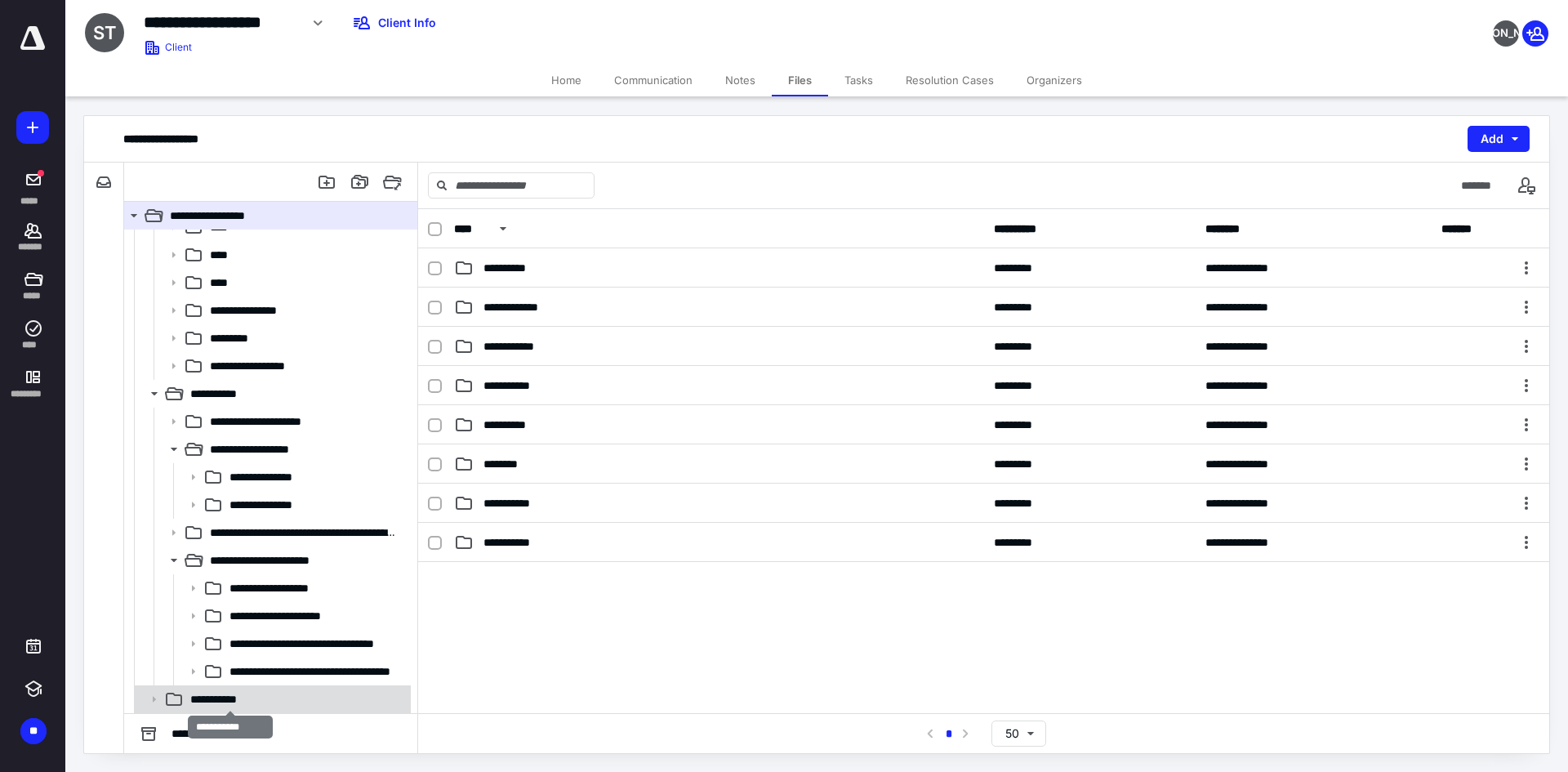click on "**********" at bounding box center (229, 699) 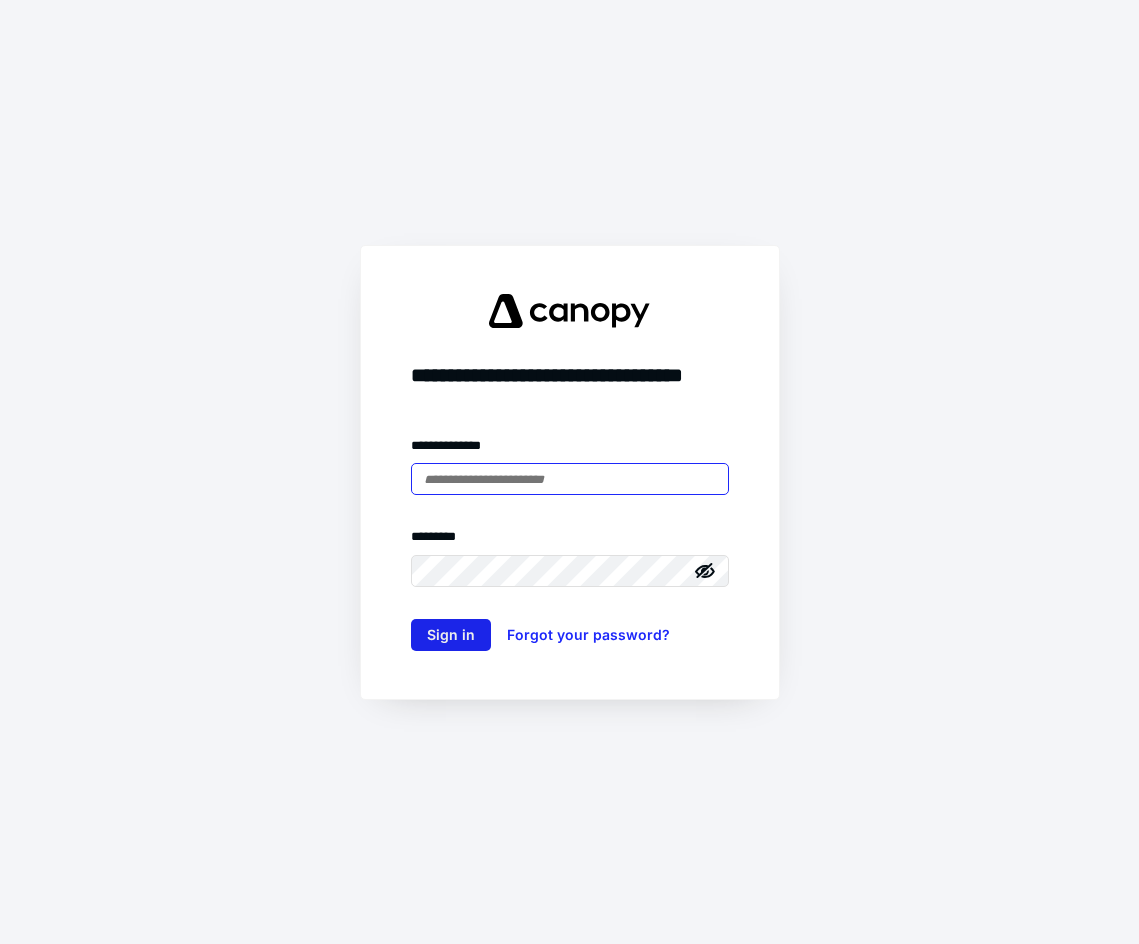 scroll, scrollTop: 0, scrollLeft: 0, axis: both 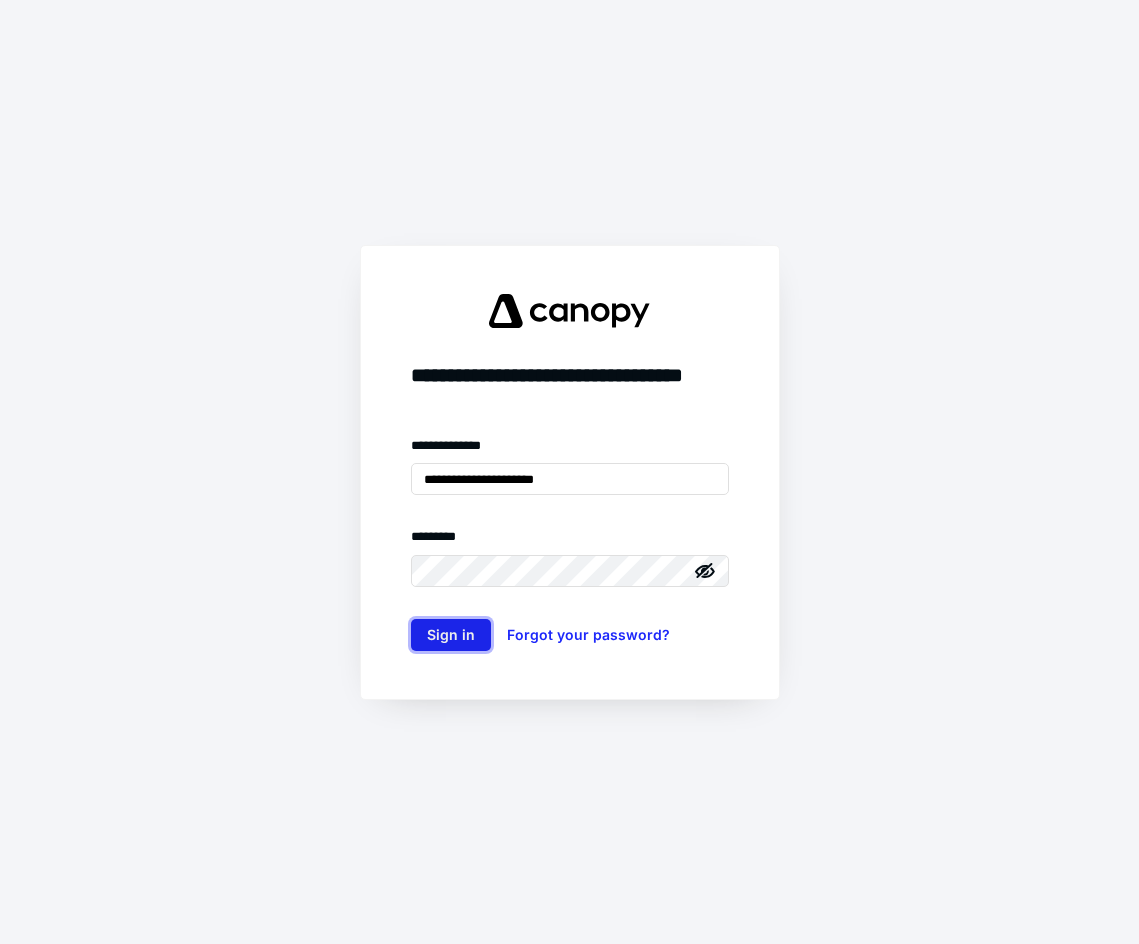 click on "Sign in" at bounding box center [451, 635] 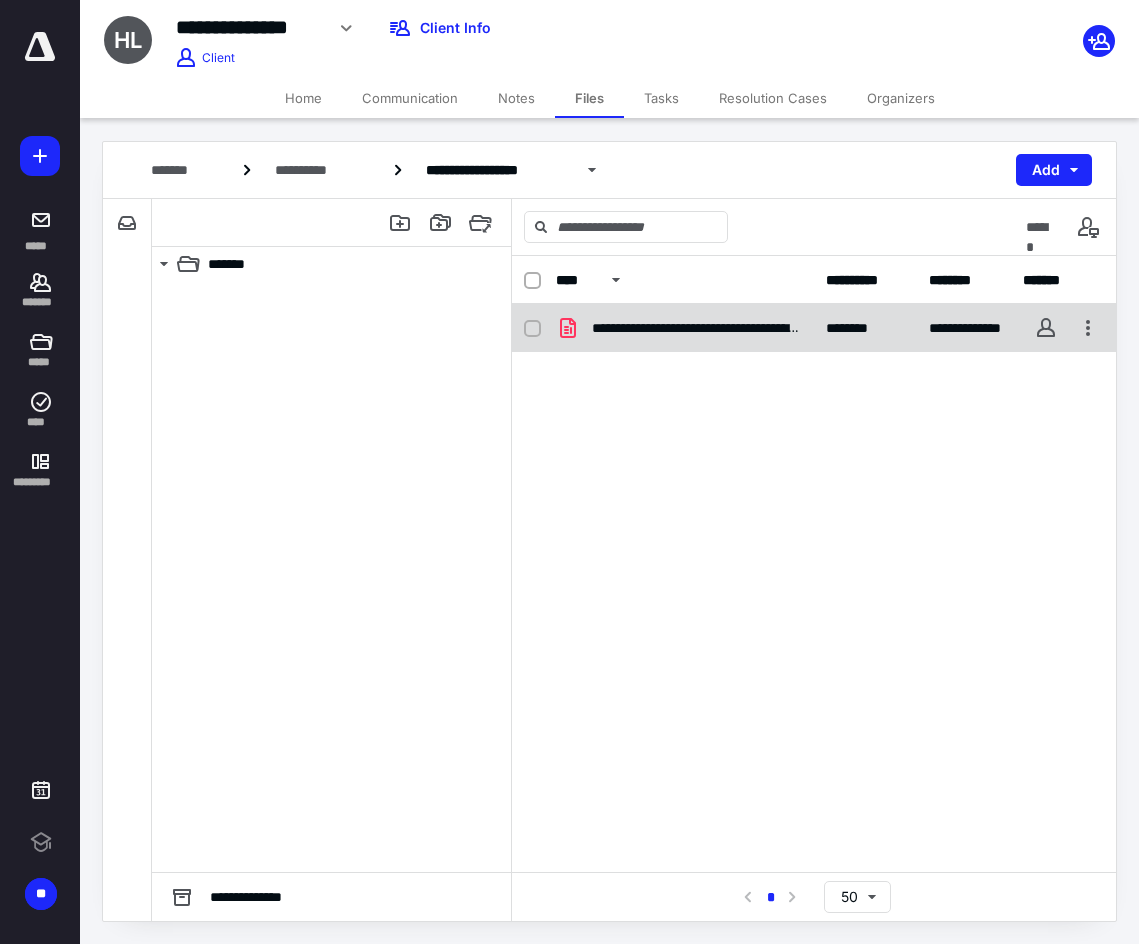 click on "**********" at bounding box center (685, 328) 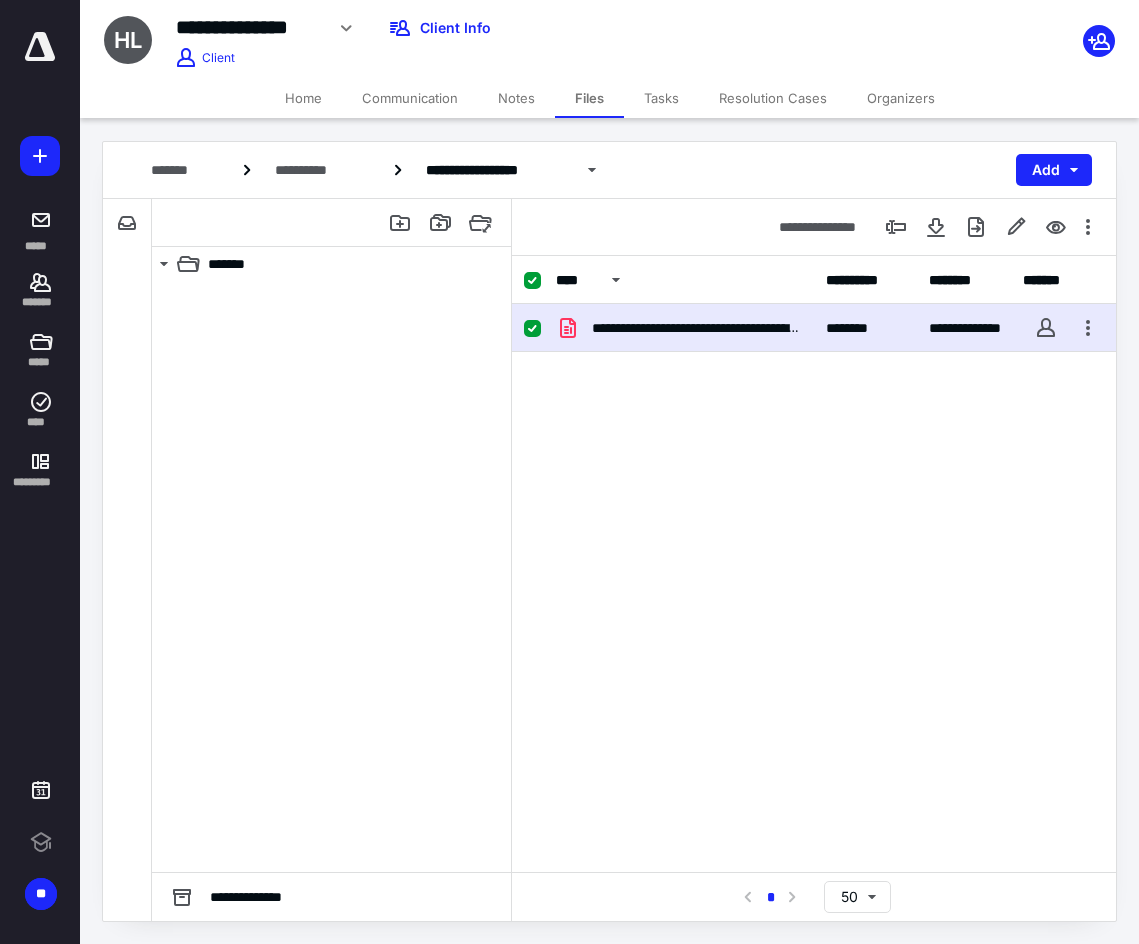click on "**********" at bounding box center (685, 328) 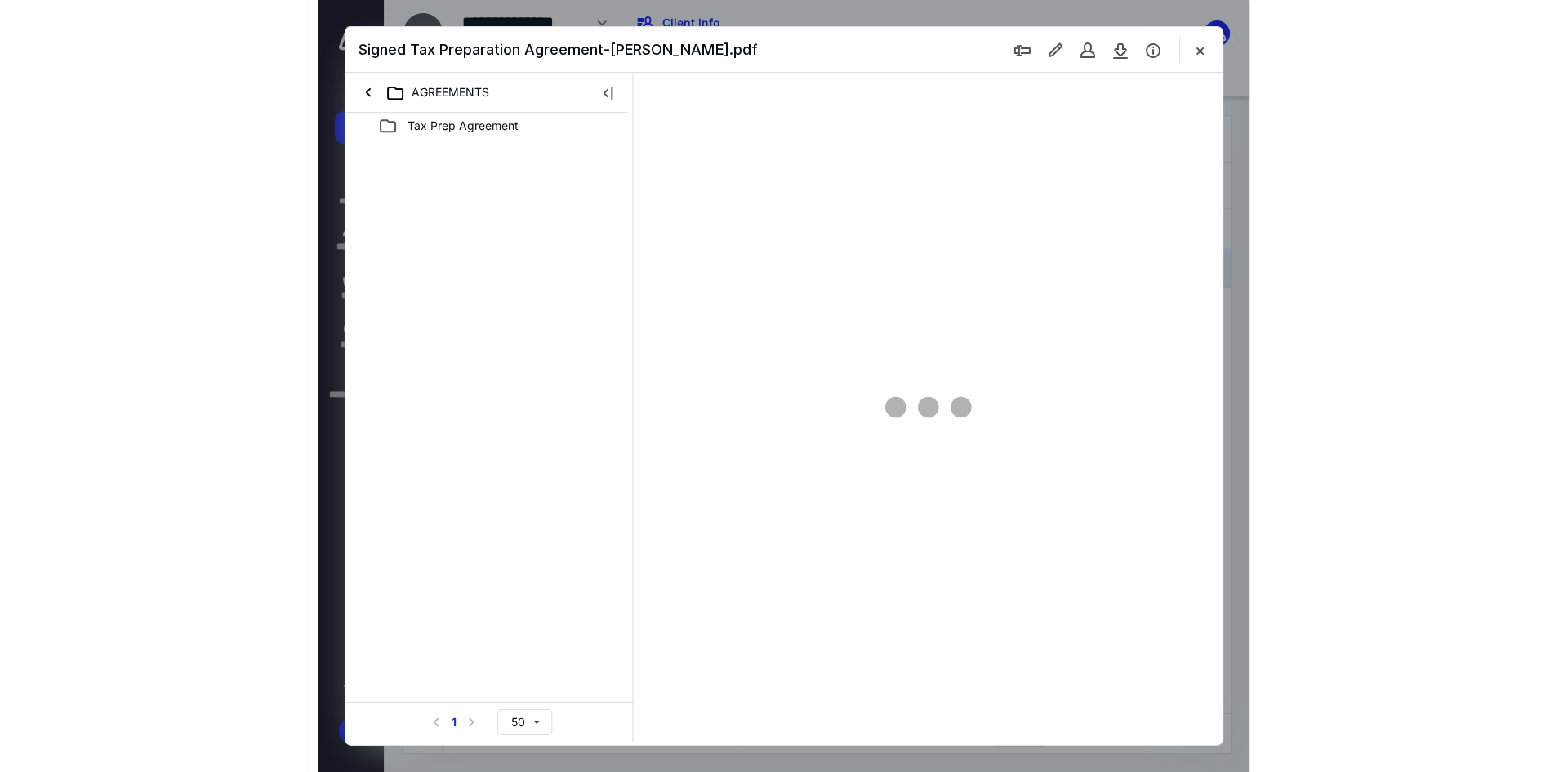 scroll, scrollTop: 0, scrollLeft: 0, axis: both 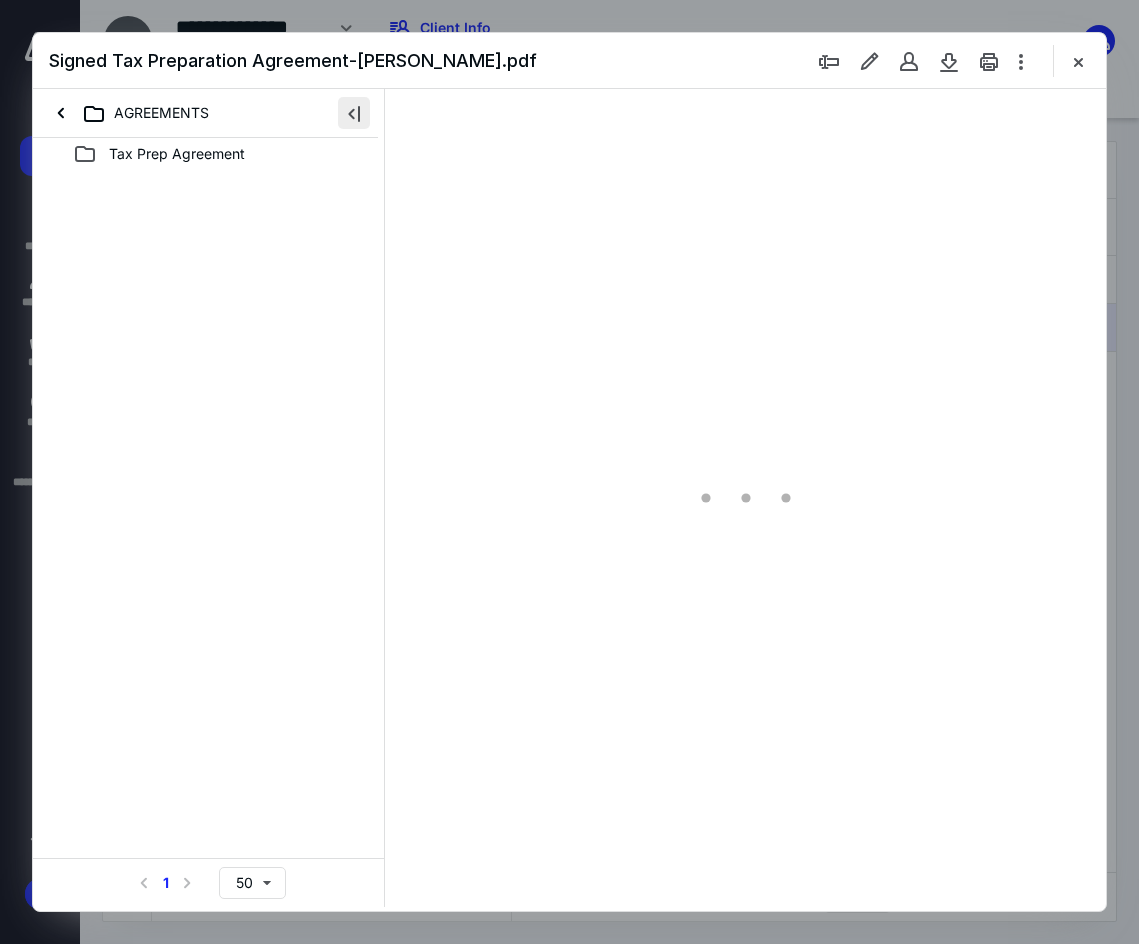 click at bounding box center [354, 113] 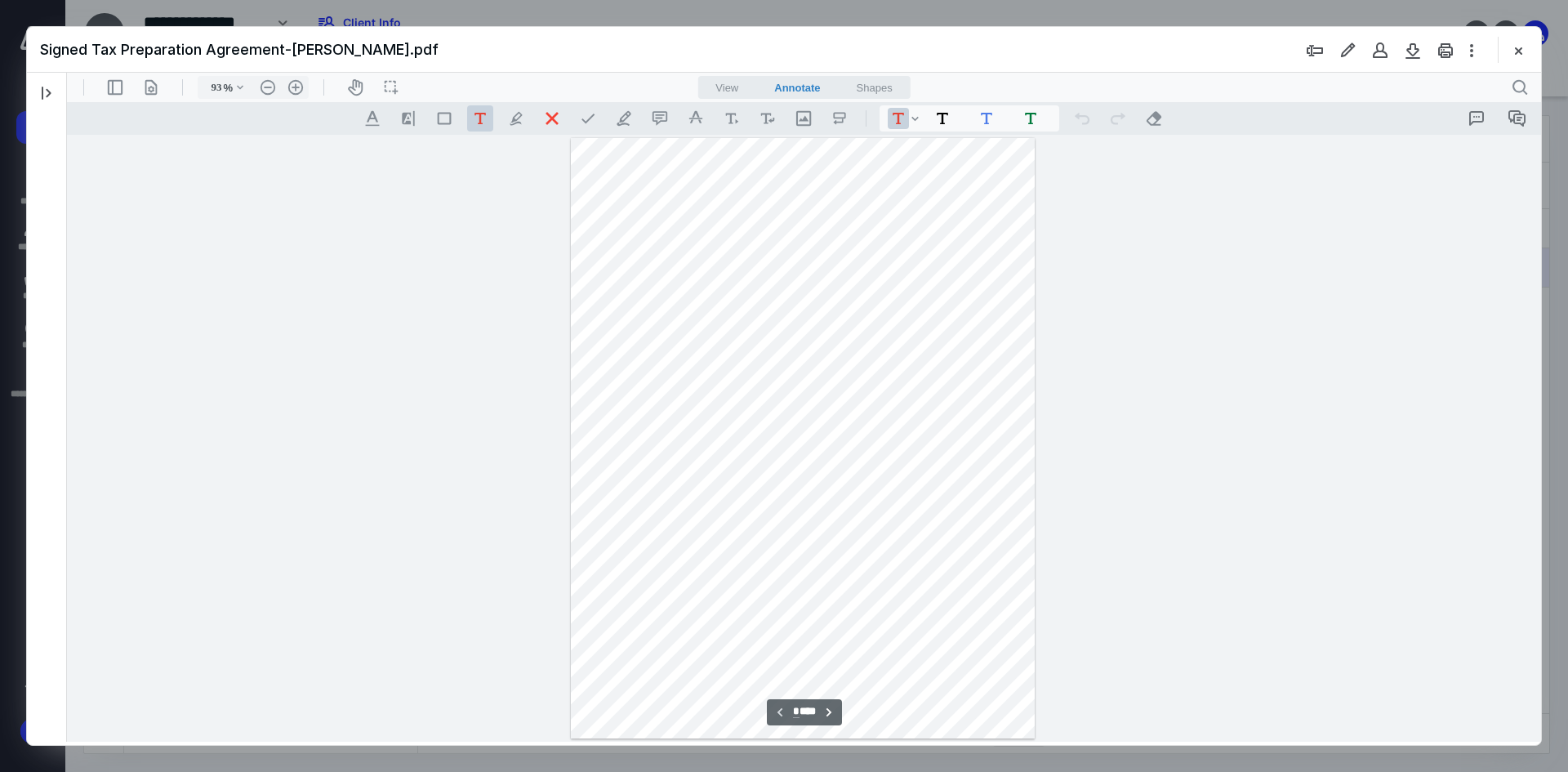scroll, scrollTop: 0, scrollLeft: 0, axis: both 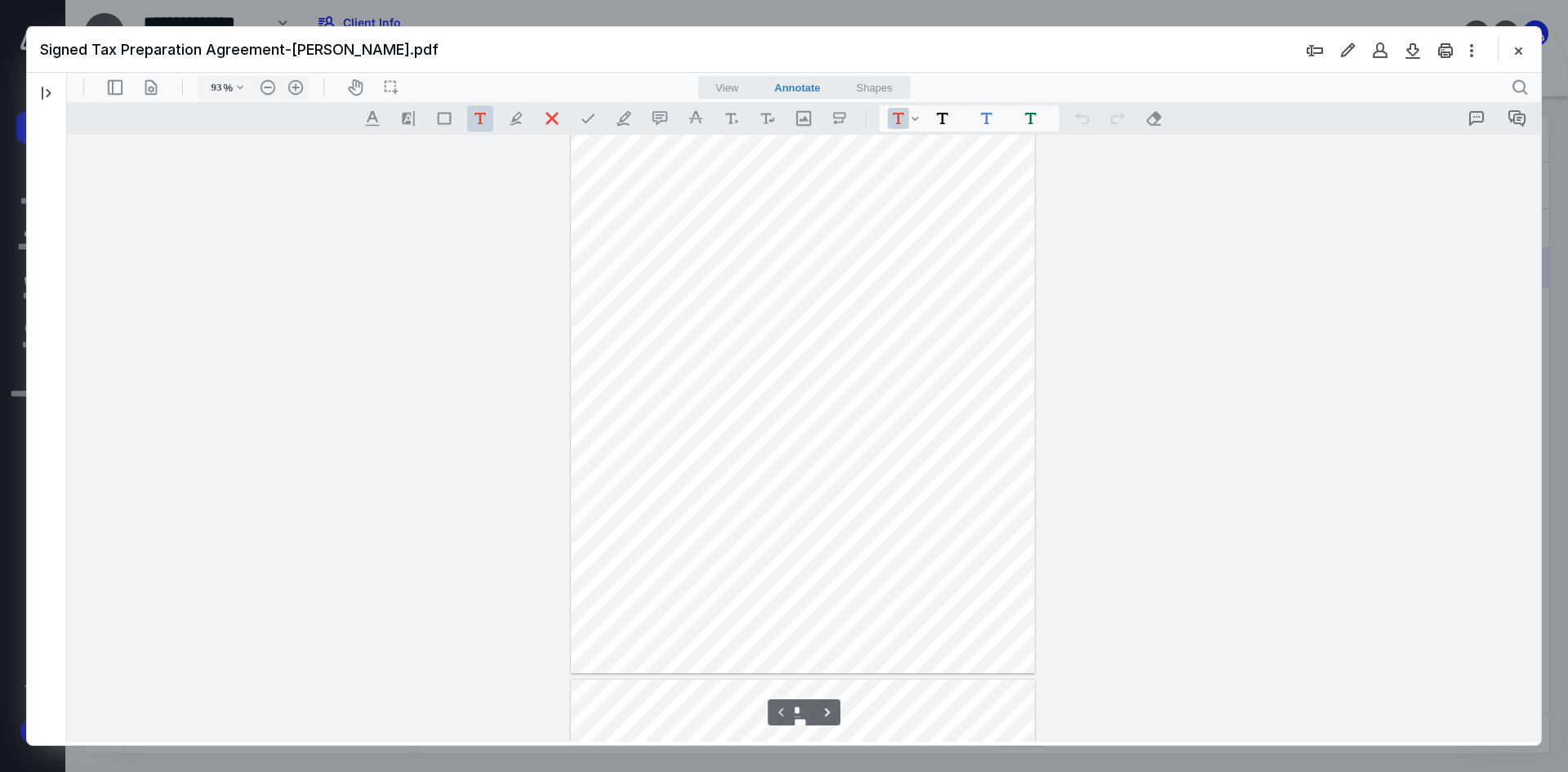 click on "View" at bounding box center [727, 87] 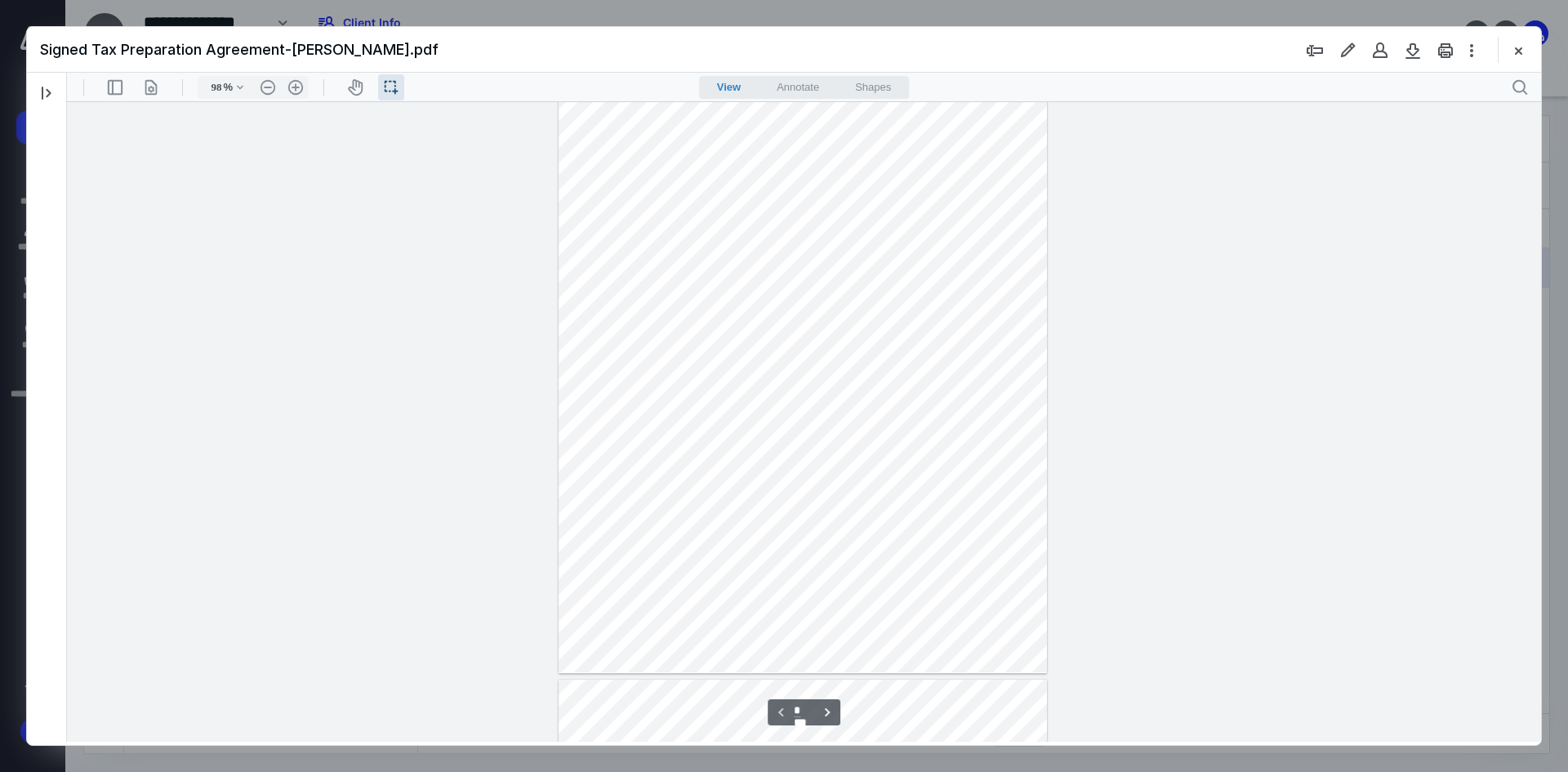 type 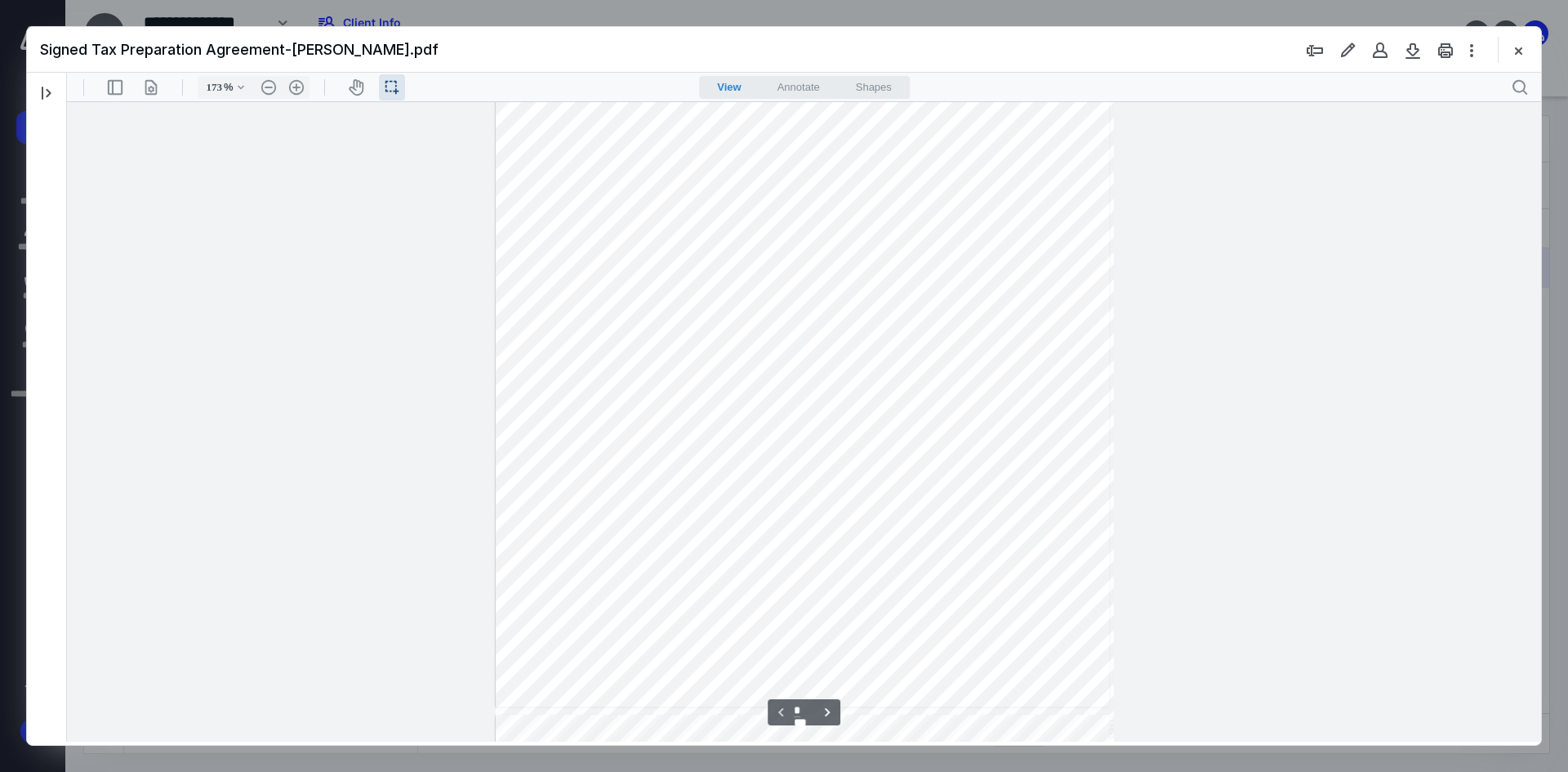 type on "223" 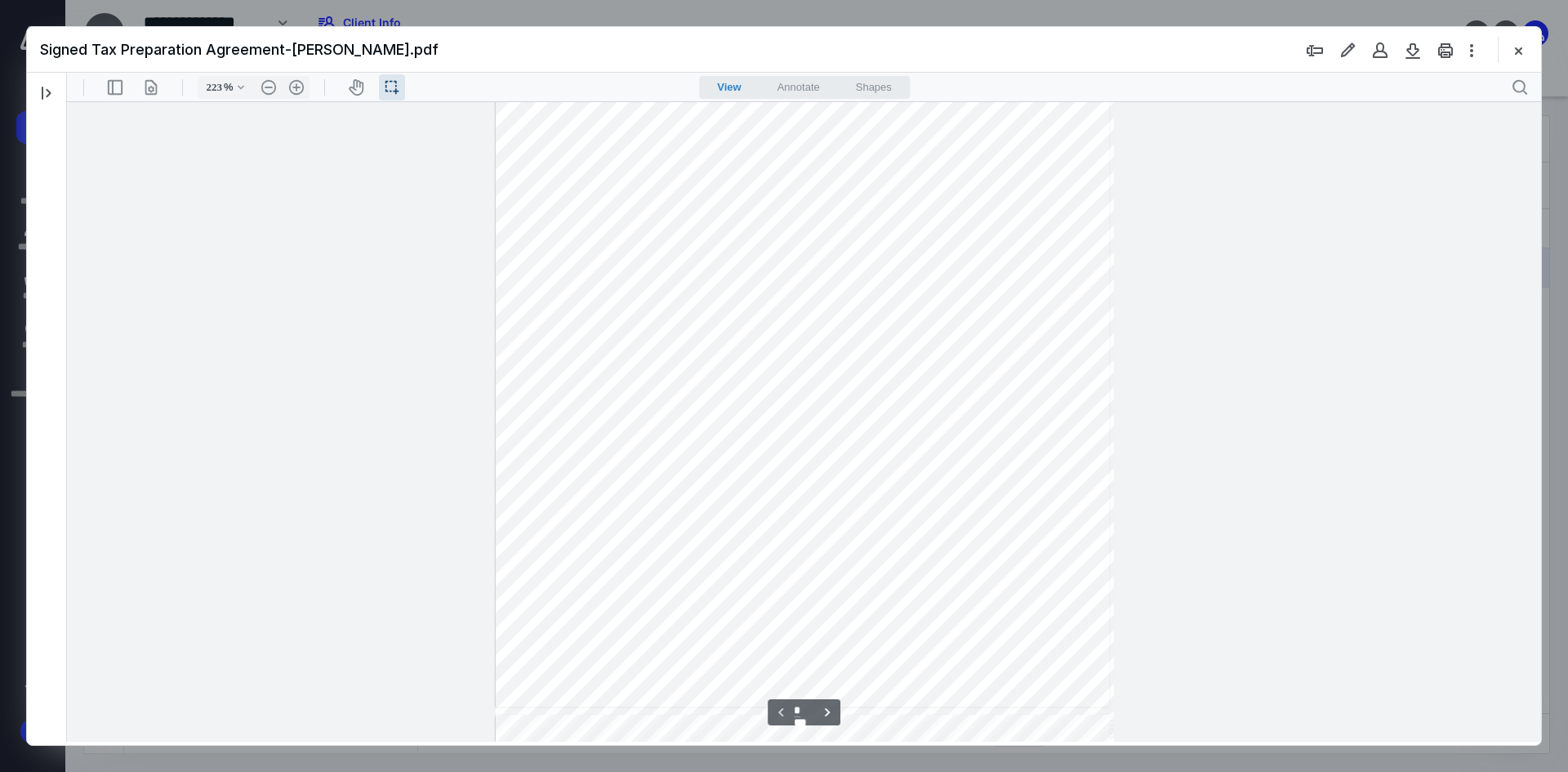 scroll, scrollTop: 437, scrollLeft: 0, axis: vertical 